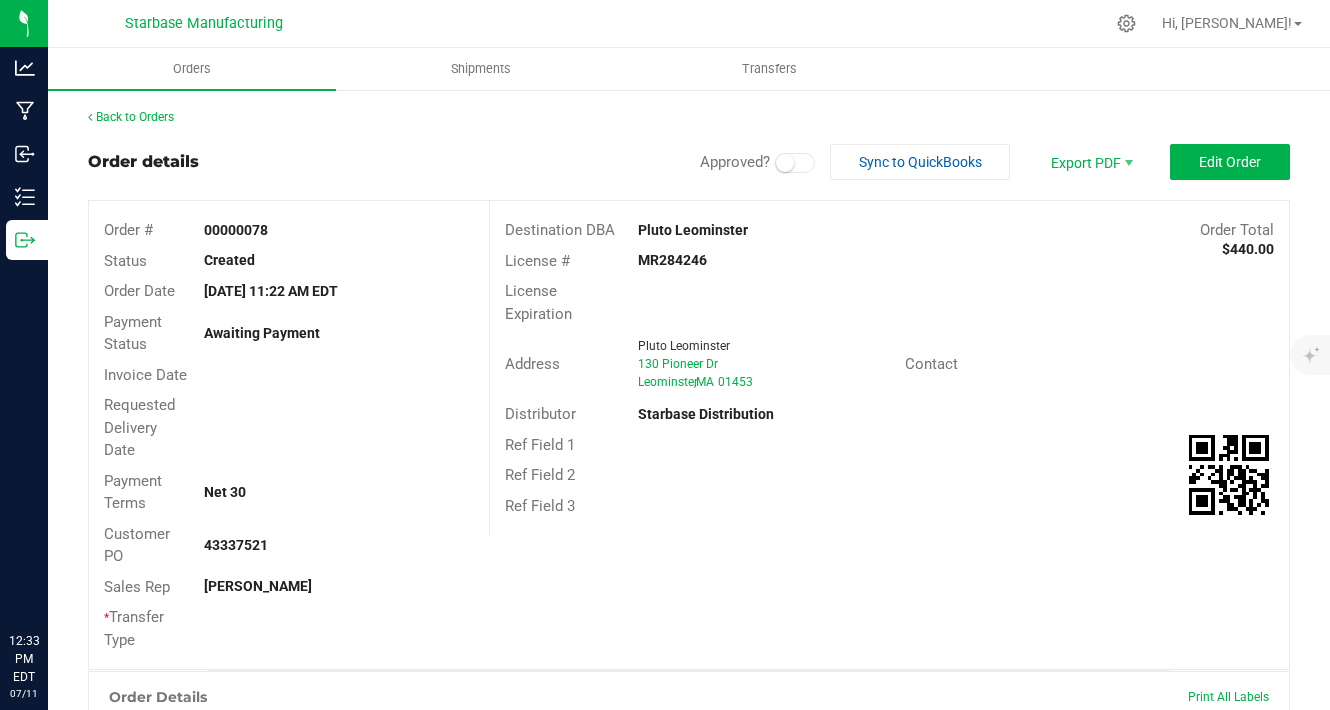 scroll, scrollTop: 0, scrollLeft: 0, axis: both 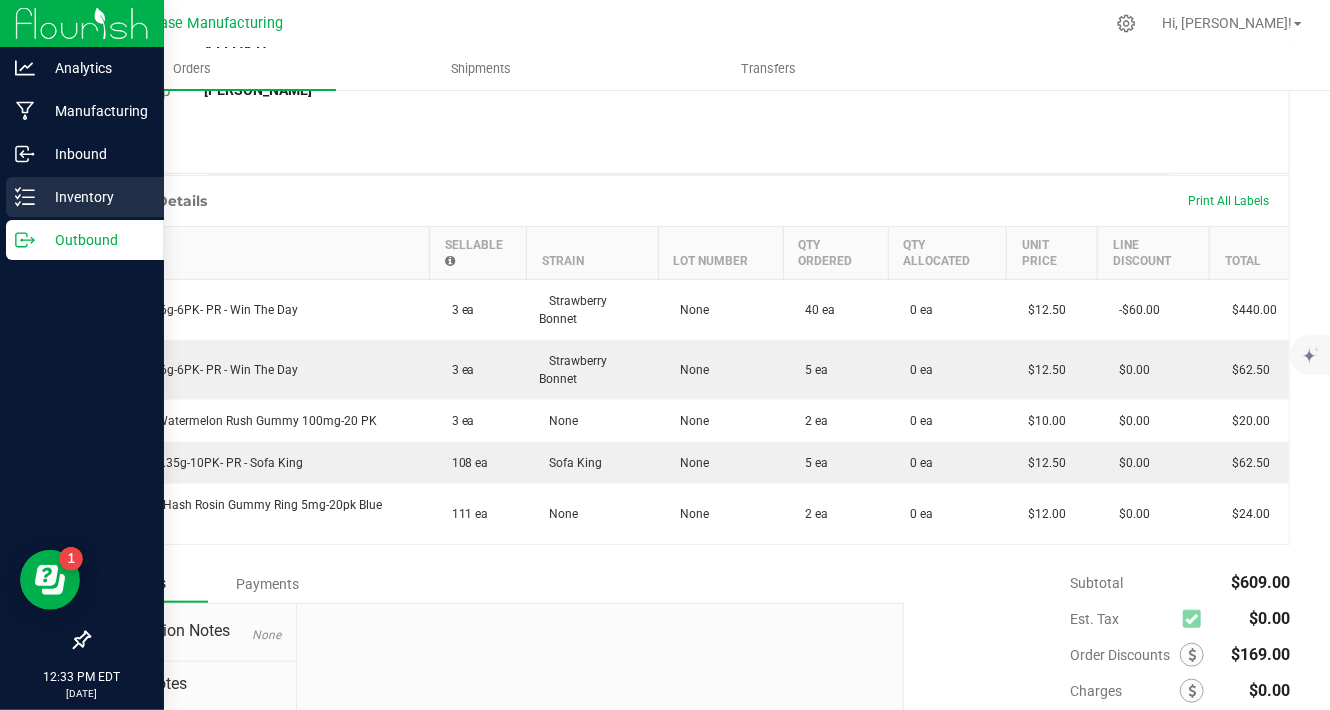 click on "Inventory" at bounding box center (95, 197) 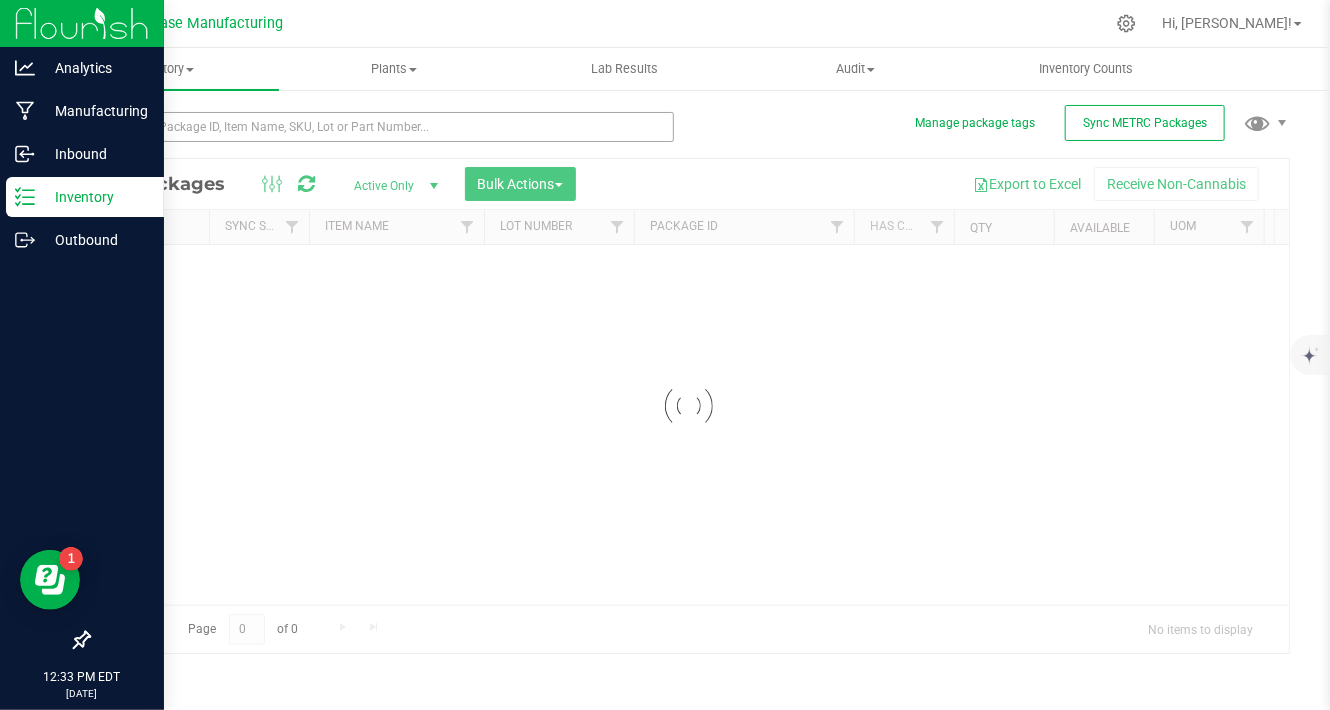 scroll, scrollTop: 0, scrollLeft: 0, axis: both 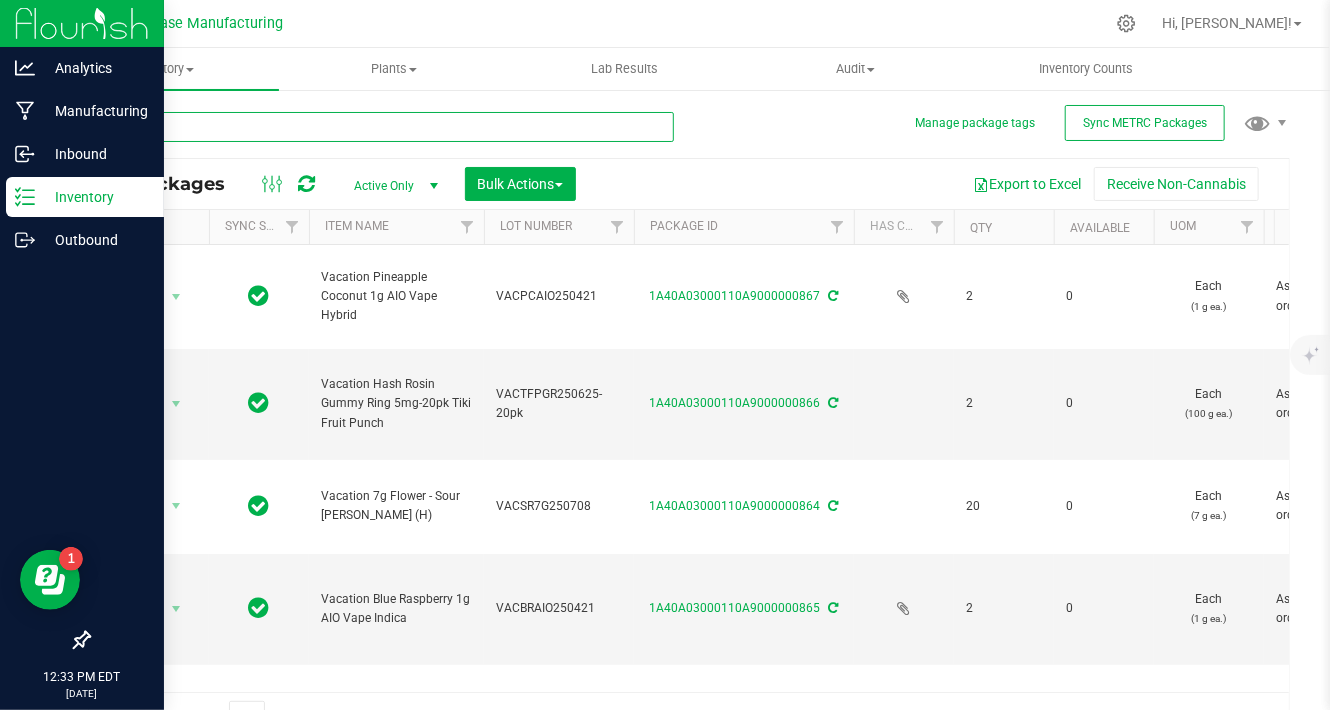 click at bounding box center [381, 127] 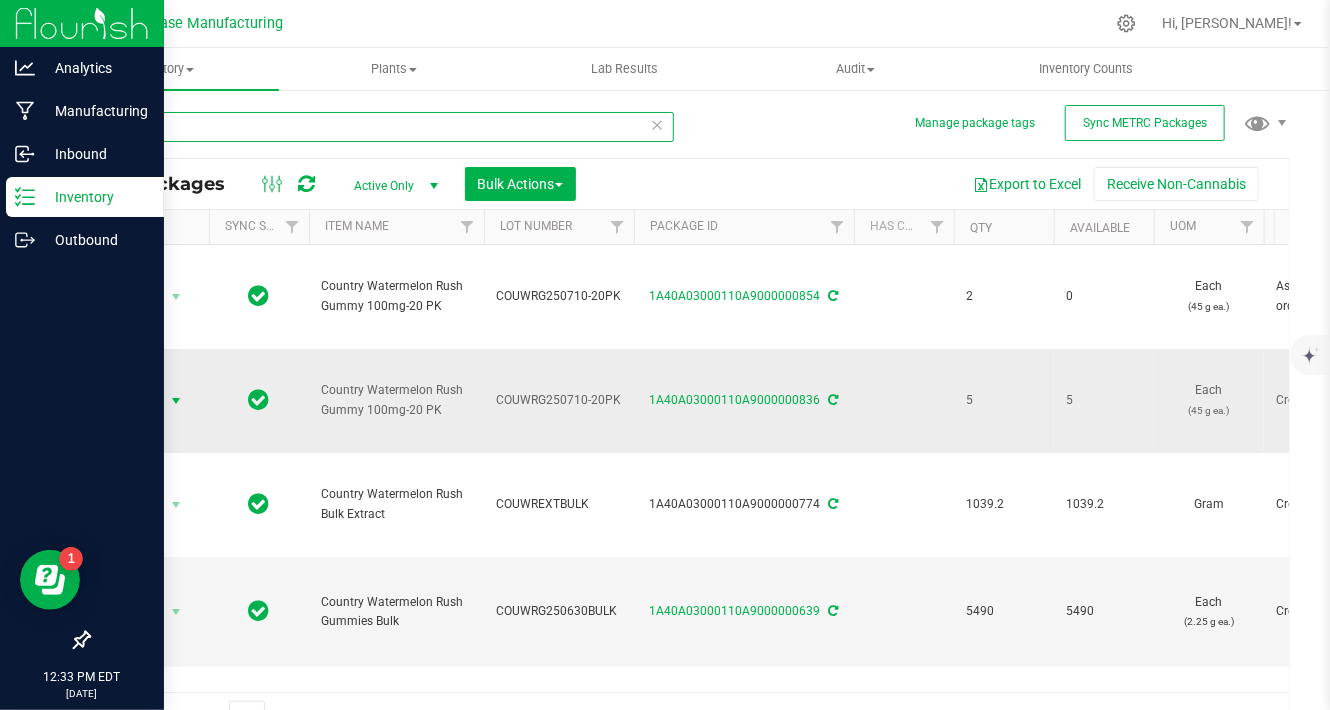 type on "waterm" 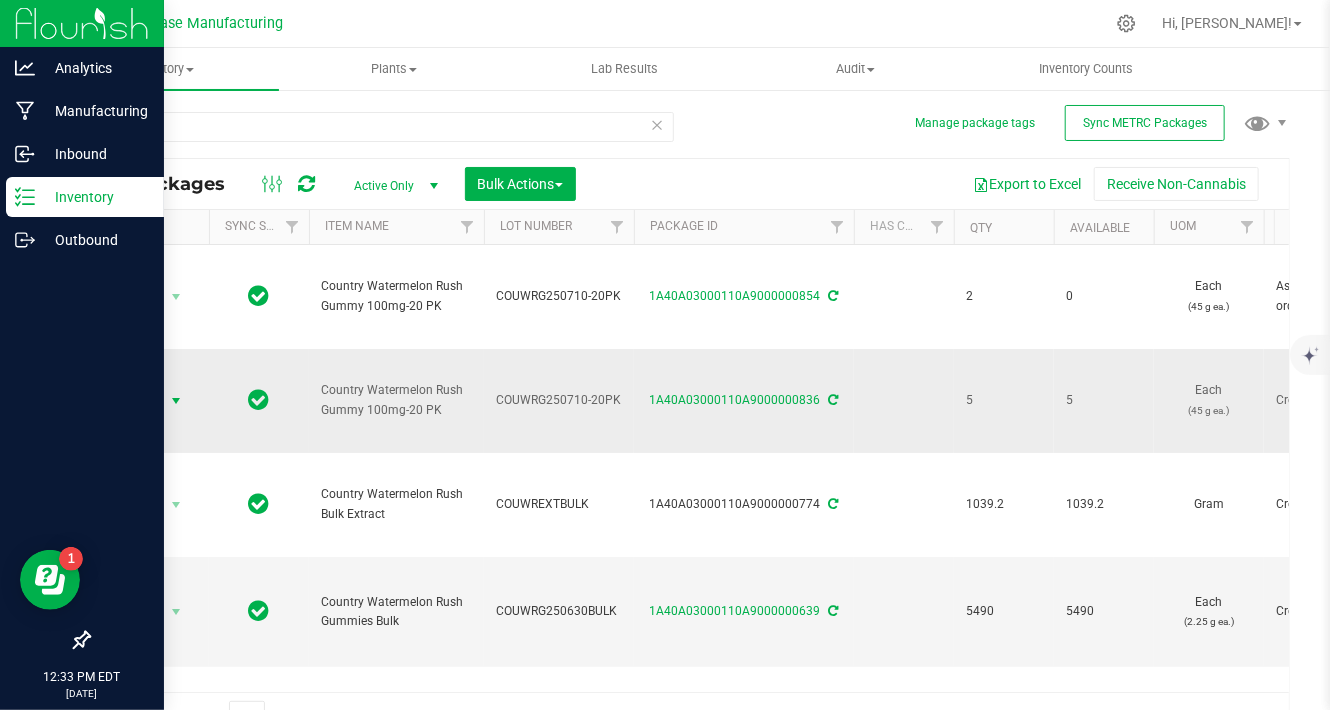 click at bounding box center (176, 401) 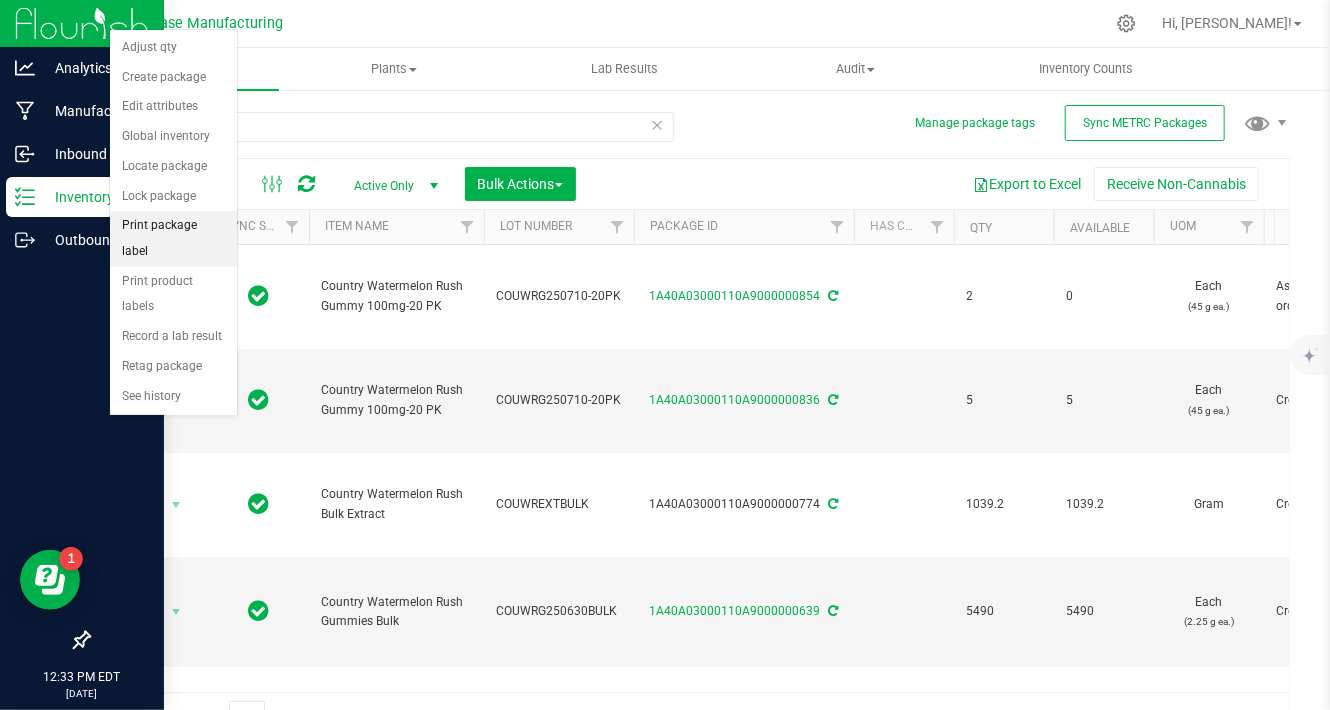 click on "Print package label" at bounding box center [173, 238] 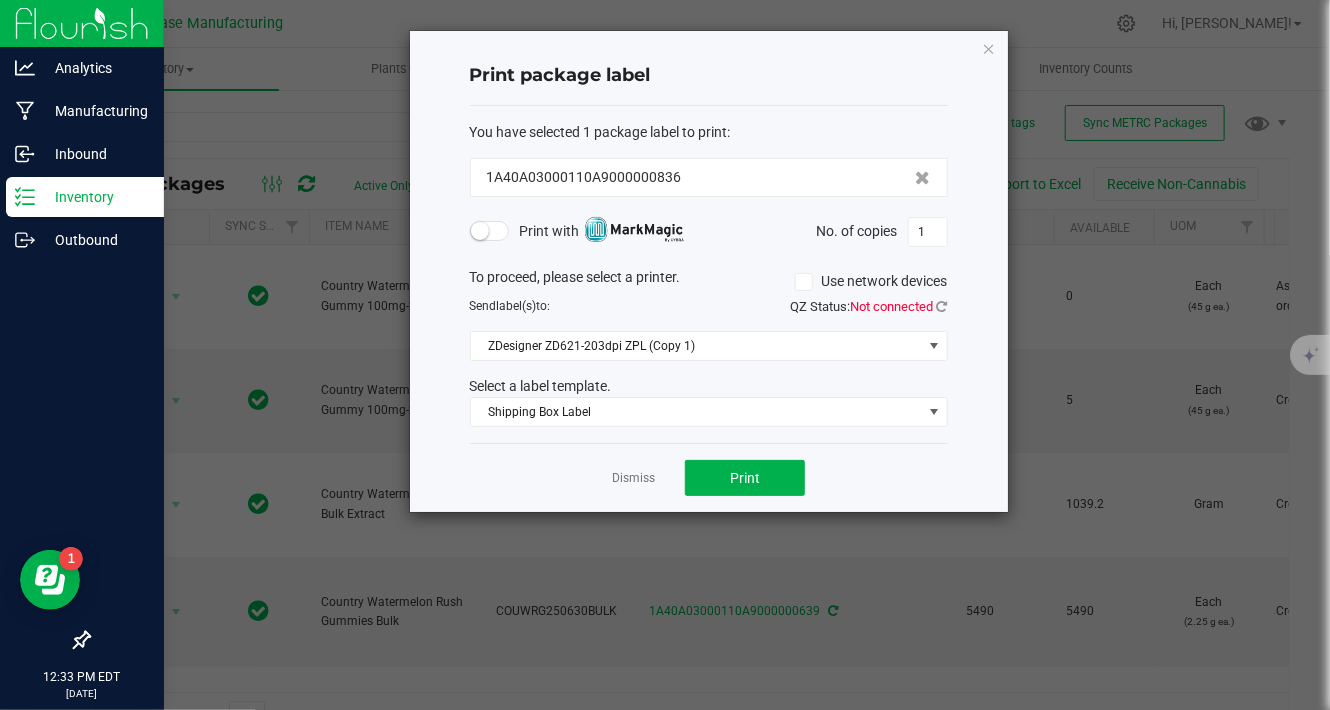 click at bounding box center [490, 231] 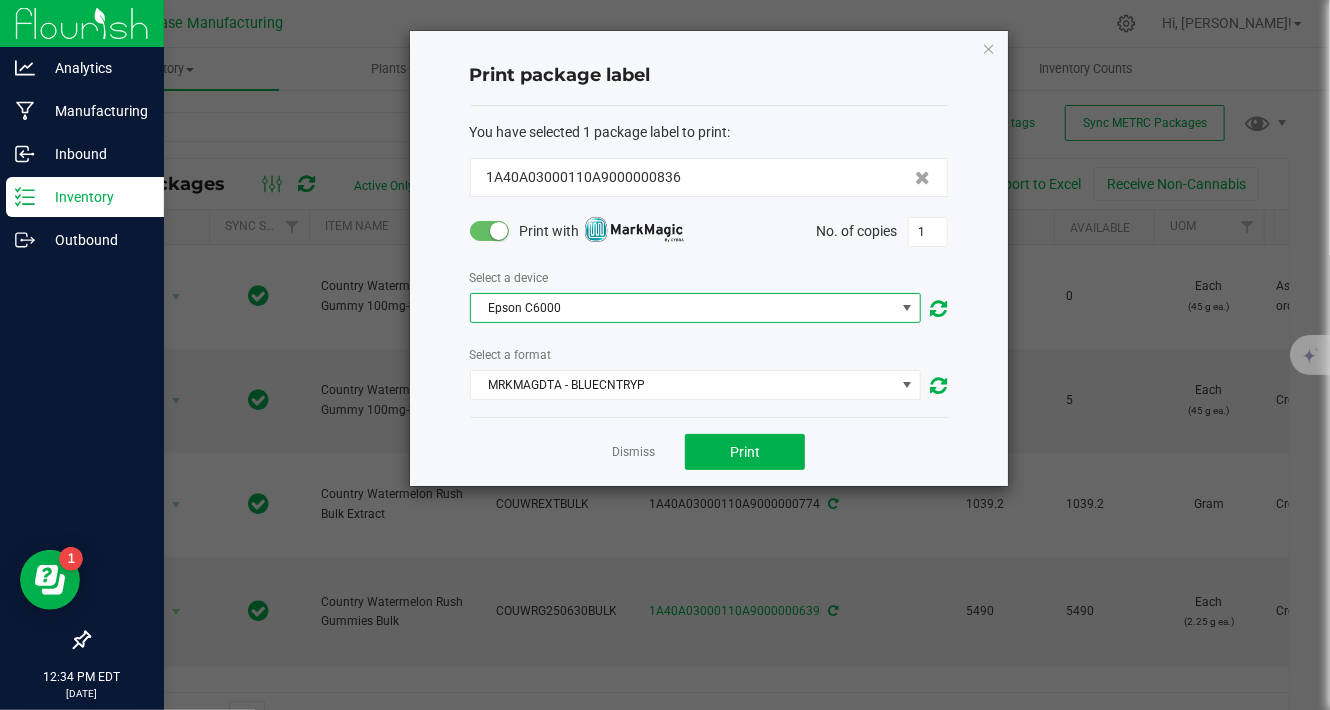 click on "Epson C6000" at bounding box center (683, 308) 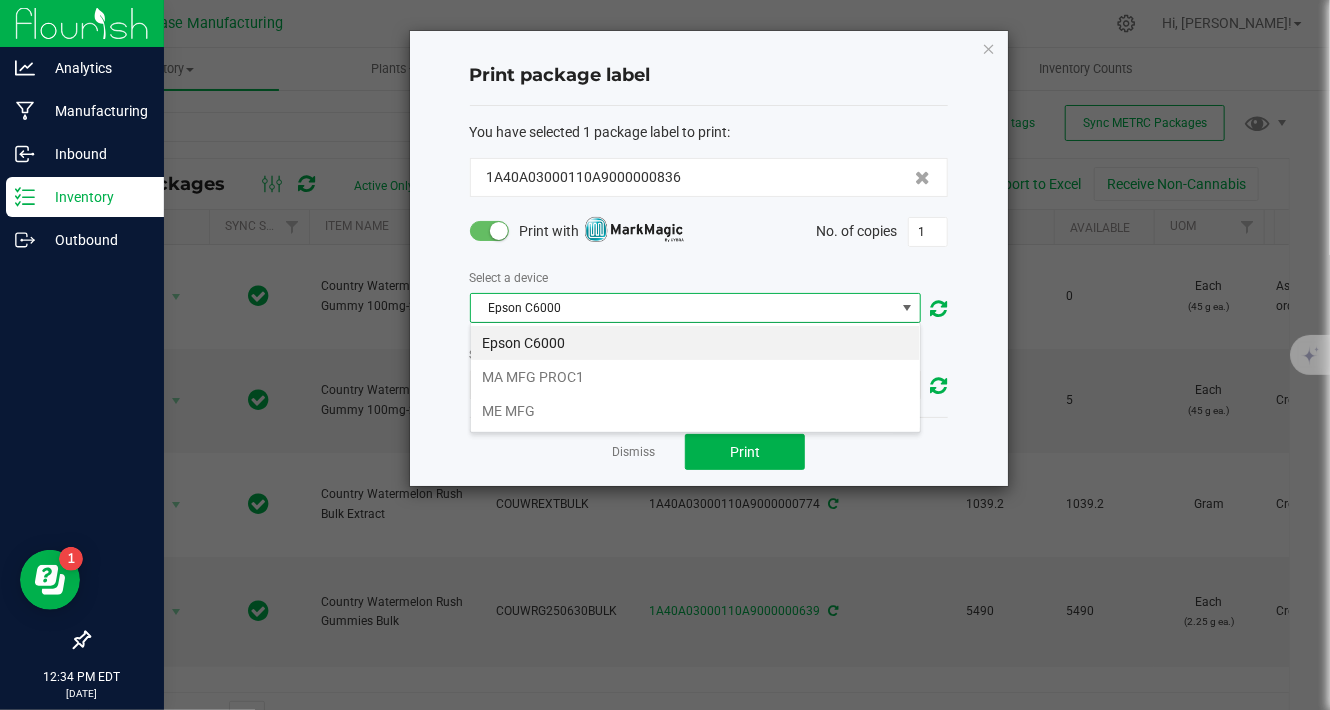 scroll, scrollTop: 99970, scrollLeft: 99548, axis: both 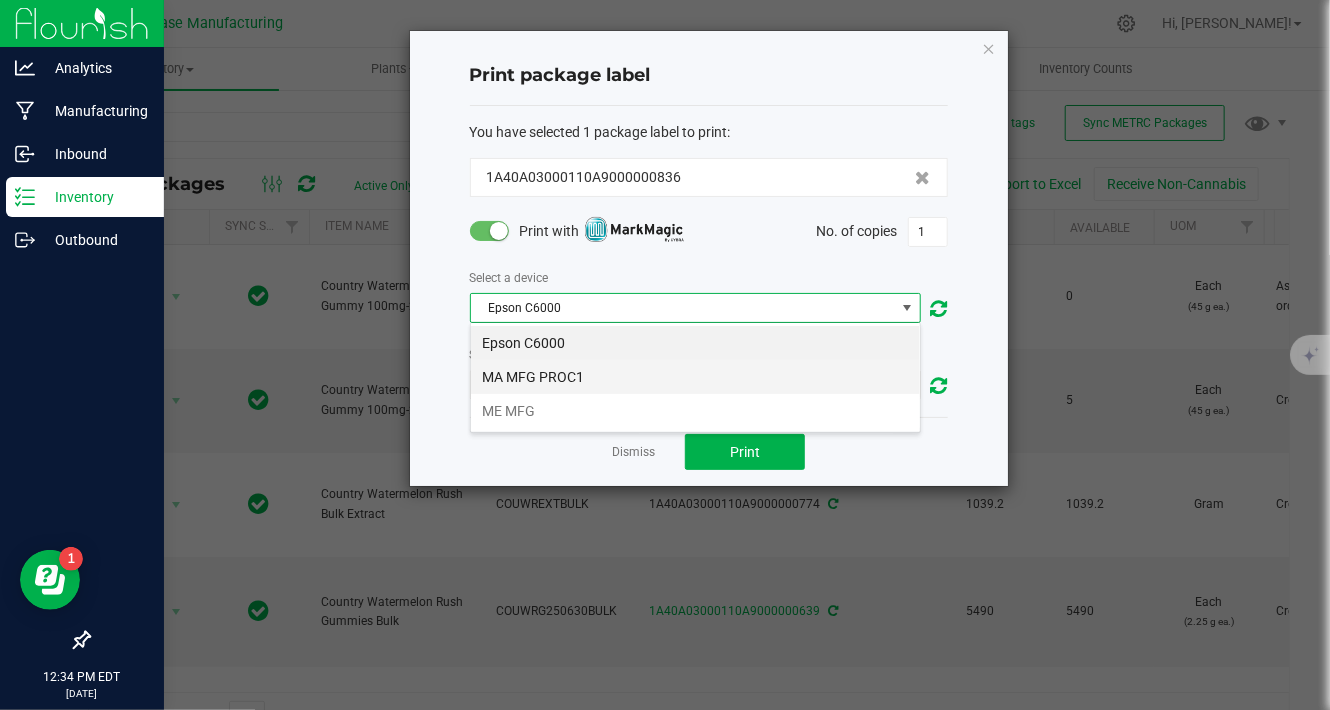 click on "MA MFG PROC1" at bounding box center [695, 377] 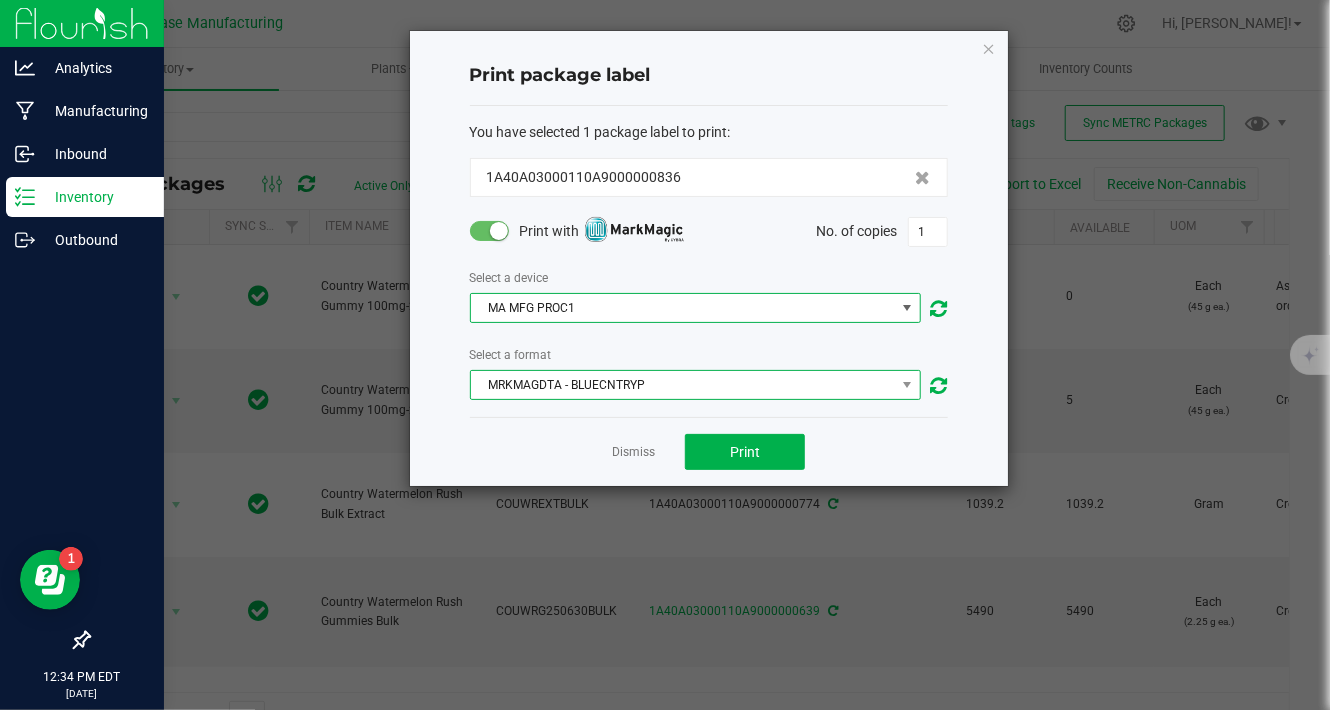 click on "MRKMAGDTA - BLUECNTRYP" at bounding box center [683, 385] 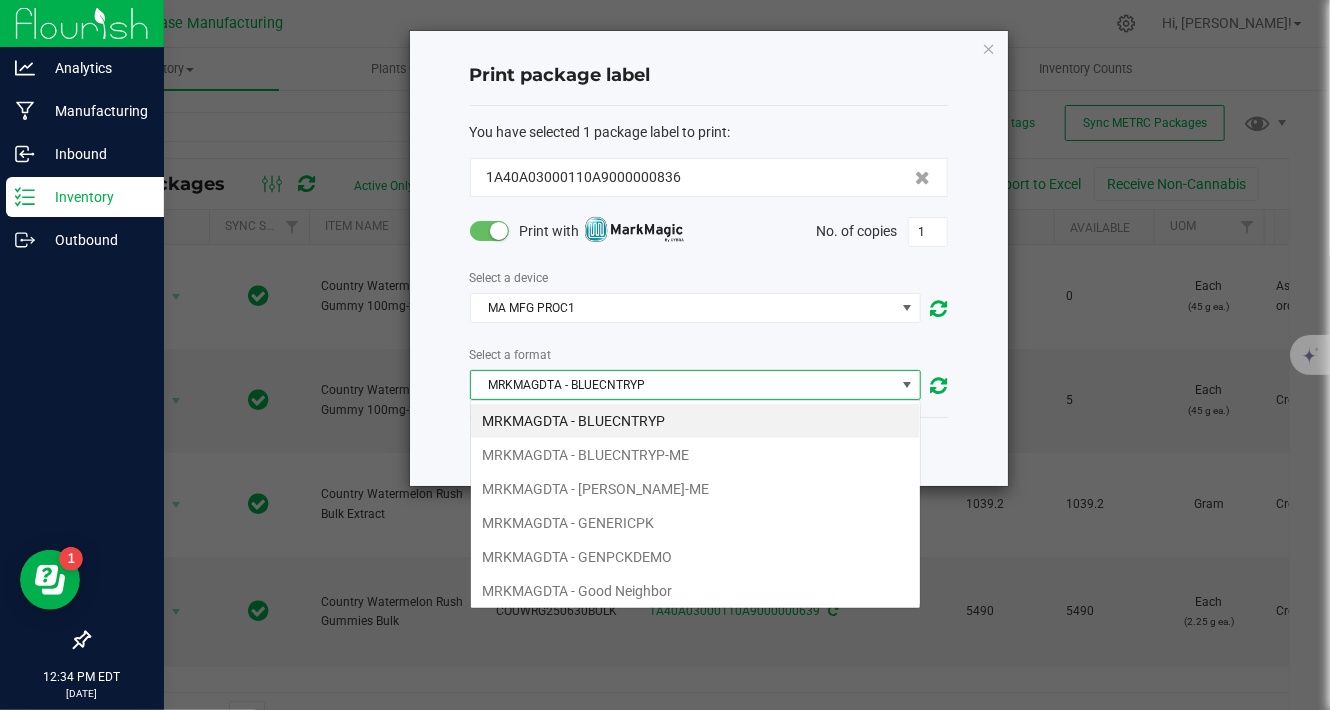 scroll, scrollTop: 99970, scrollLeft: 99548, axis: both 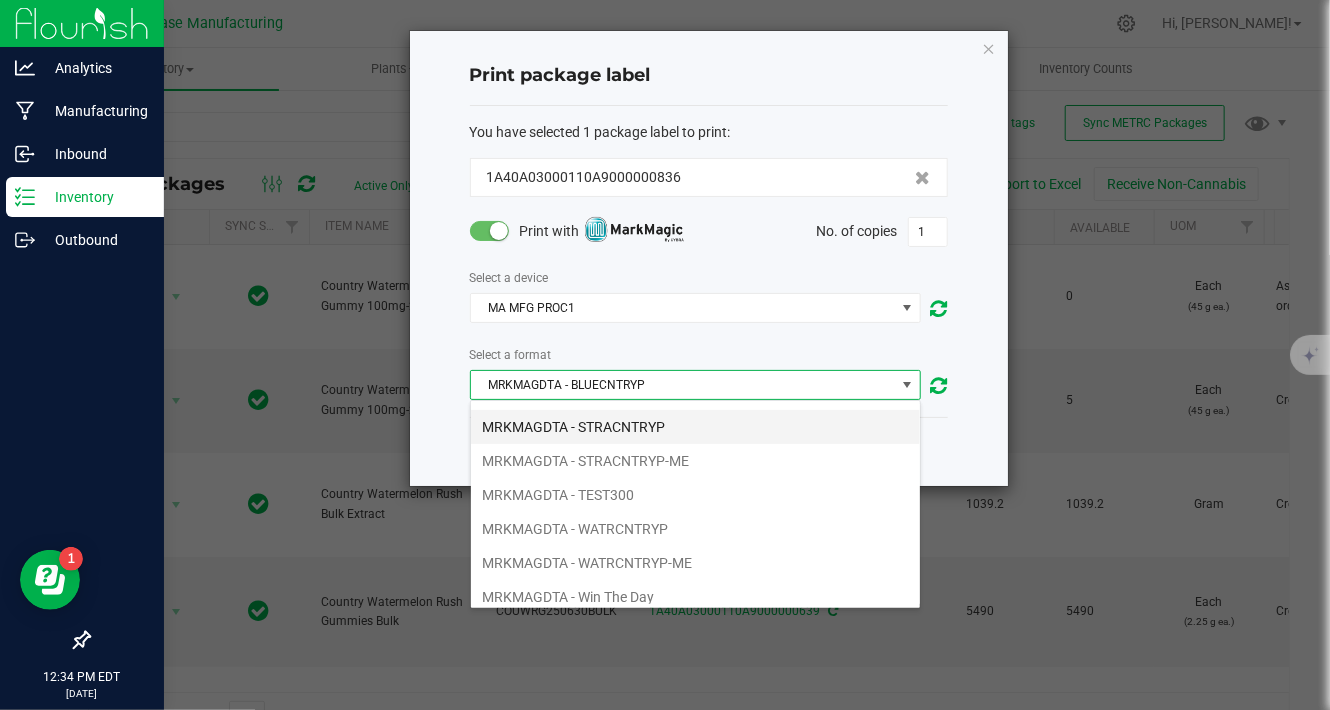 click on "MRKMAGDTA - STRACNTRYP" at bounding box center (695, 427) 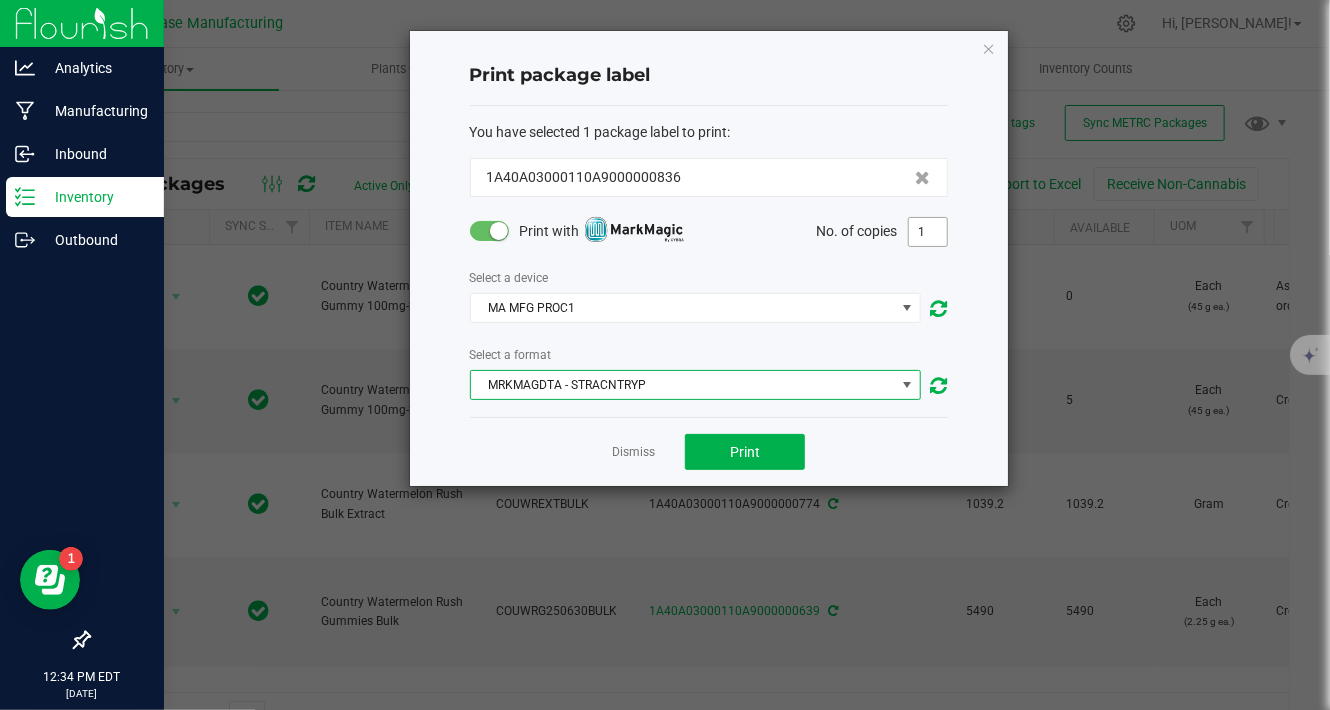 click on "1" at bounding box center (928, 232) 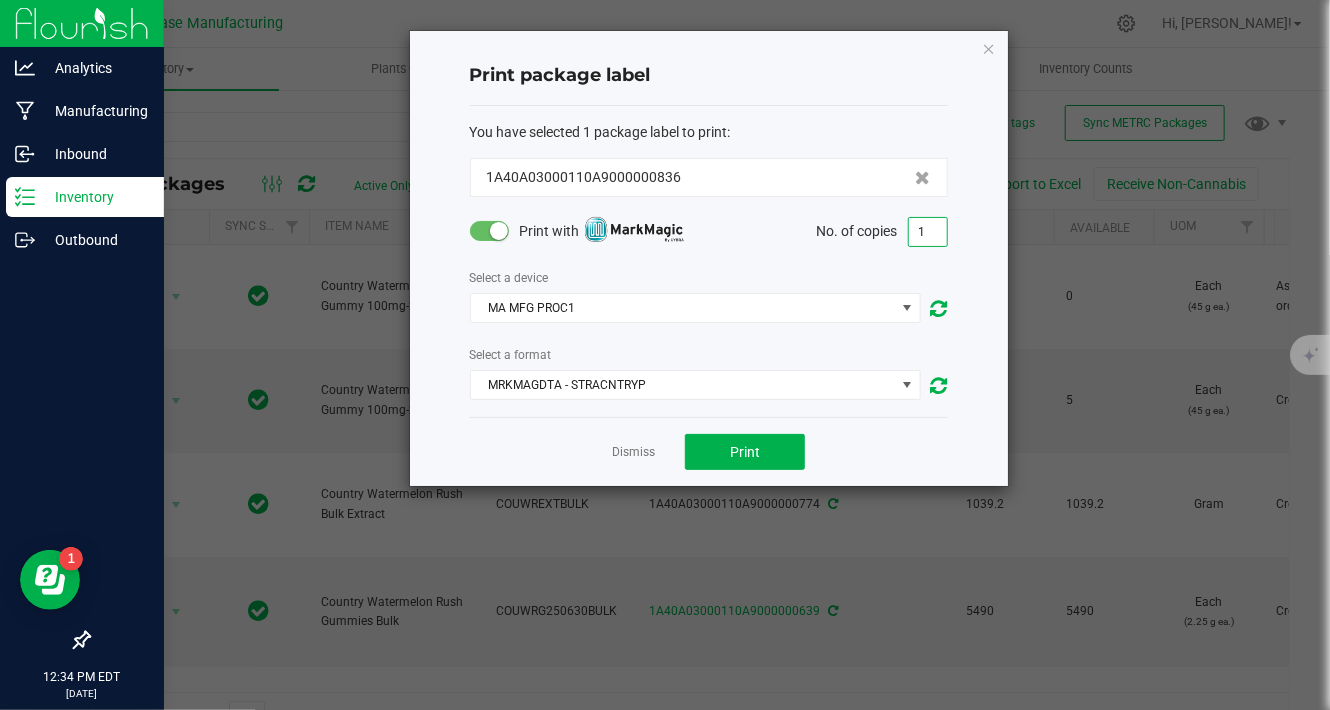 click on "1" at bounding box center (928, 232) 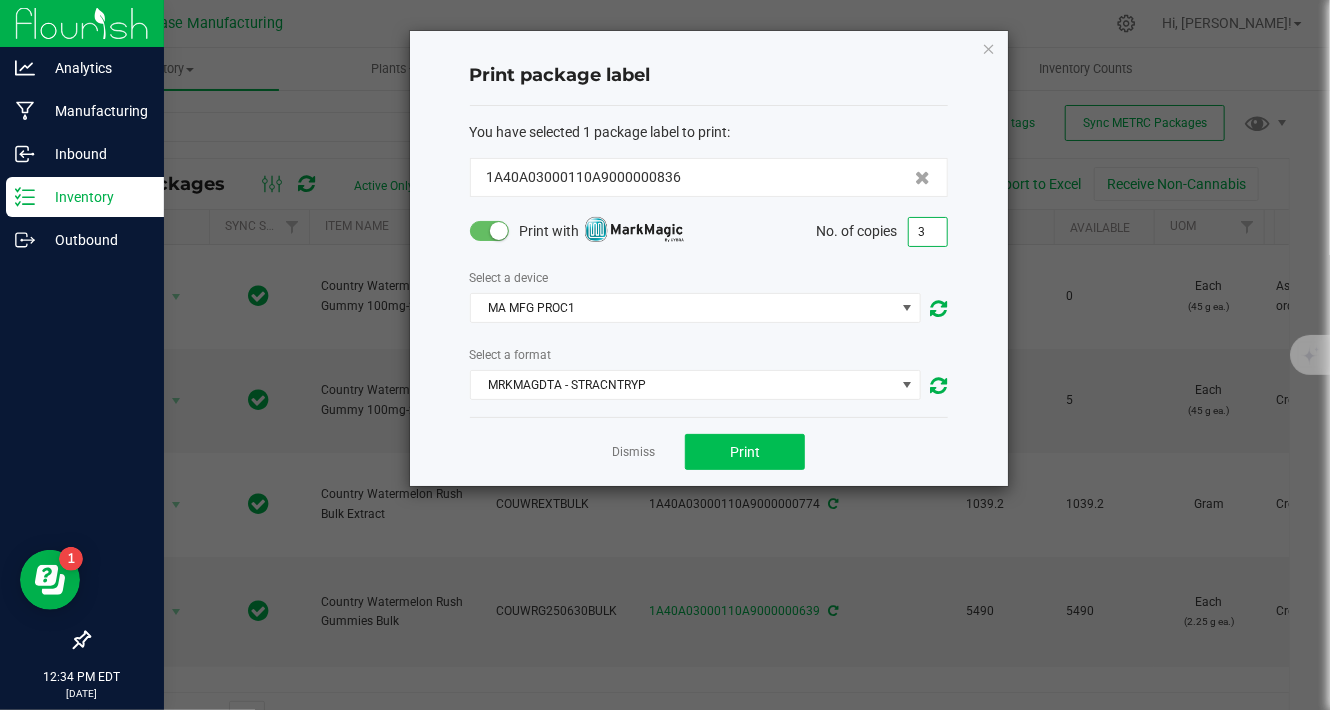 type on "3" 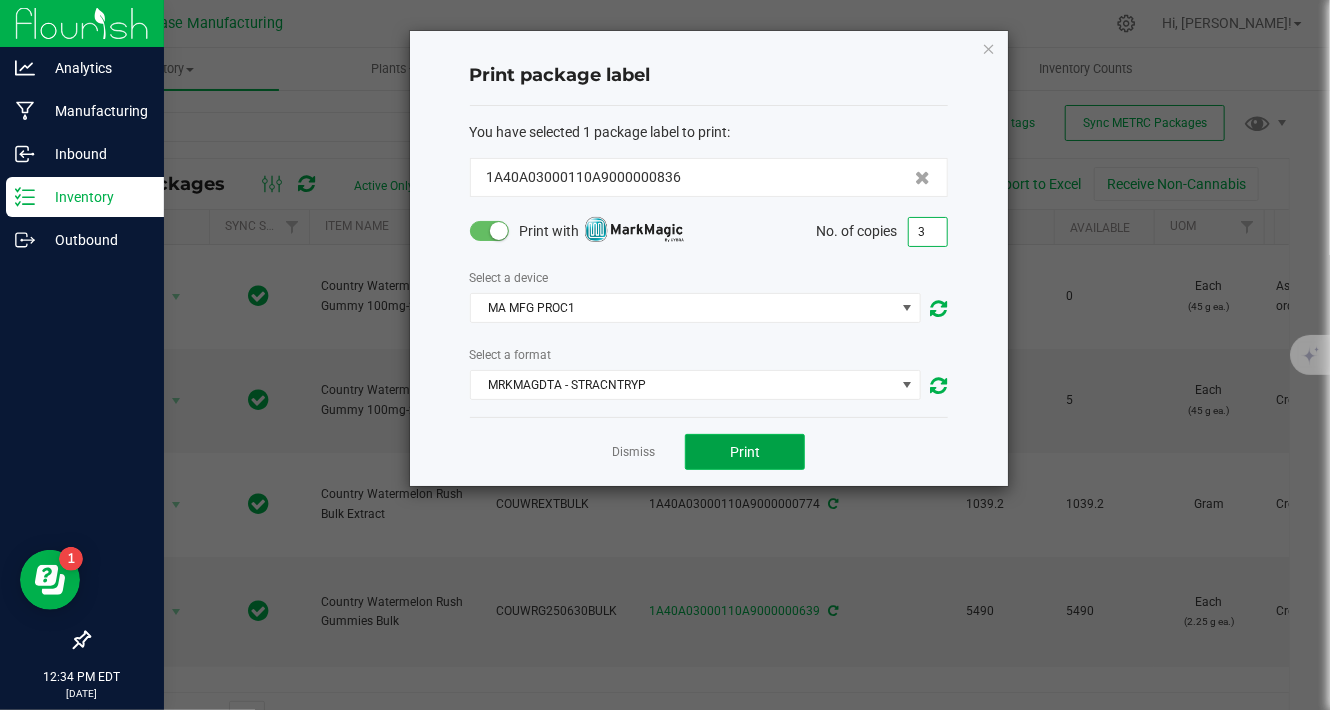 click on "Print" 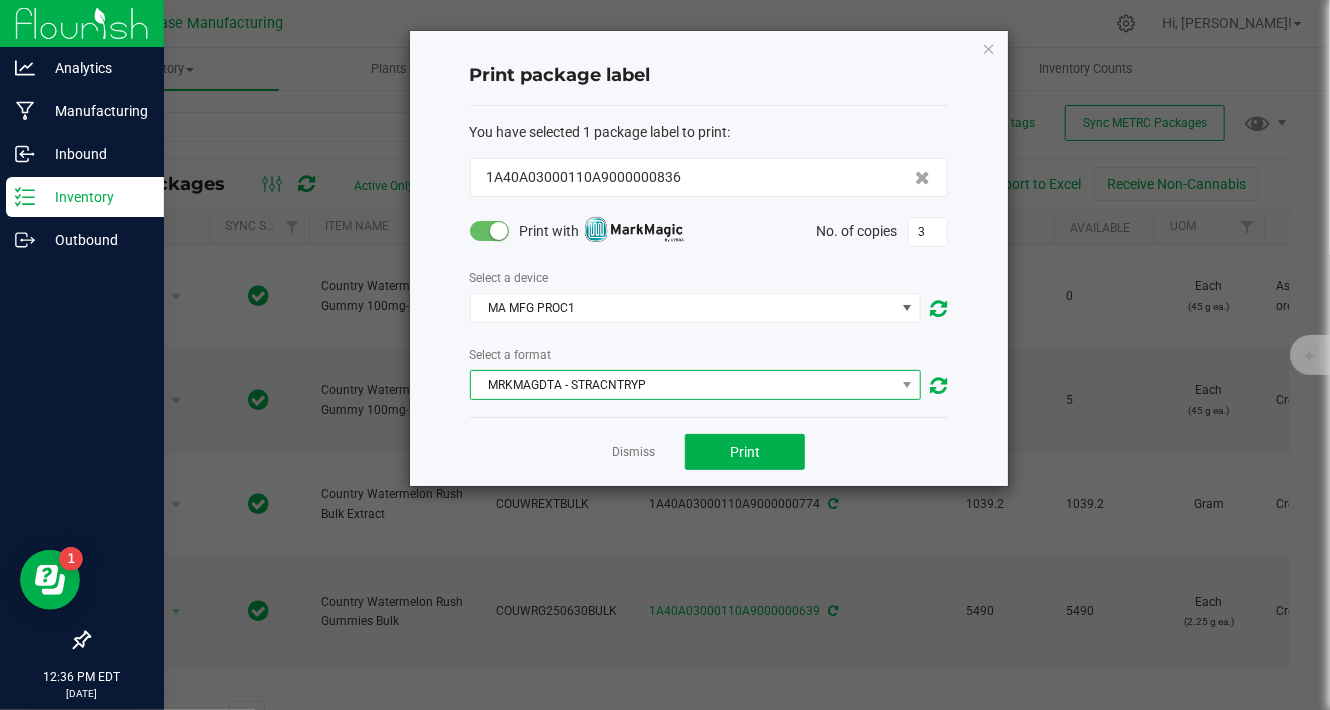 click on "MRKMAGDTA - STRACNTRYP" at bounding box center [683, 385] 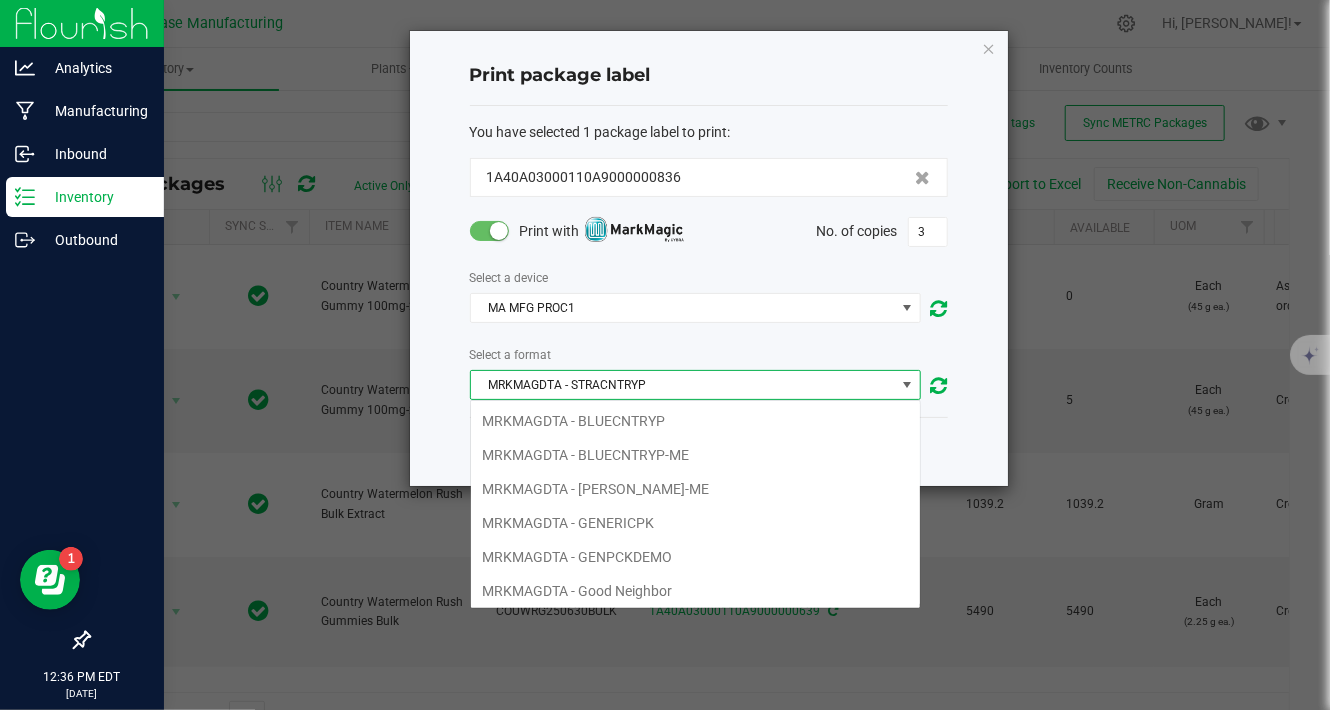 scroll, scrollTop: 99970, scrollLeft: 99548, axis: both 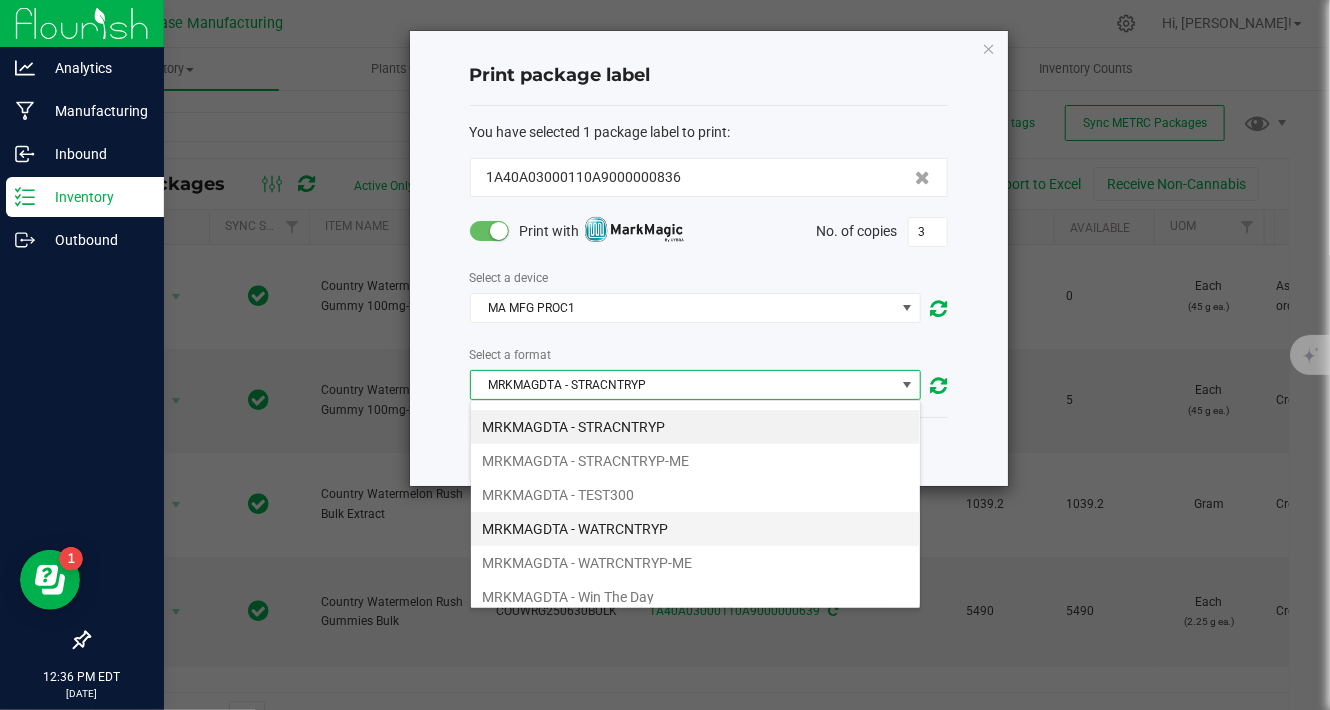 click on "MRKMAGDTA - WATRCNTRYP" at bounding box center [695, 529] 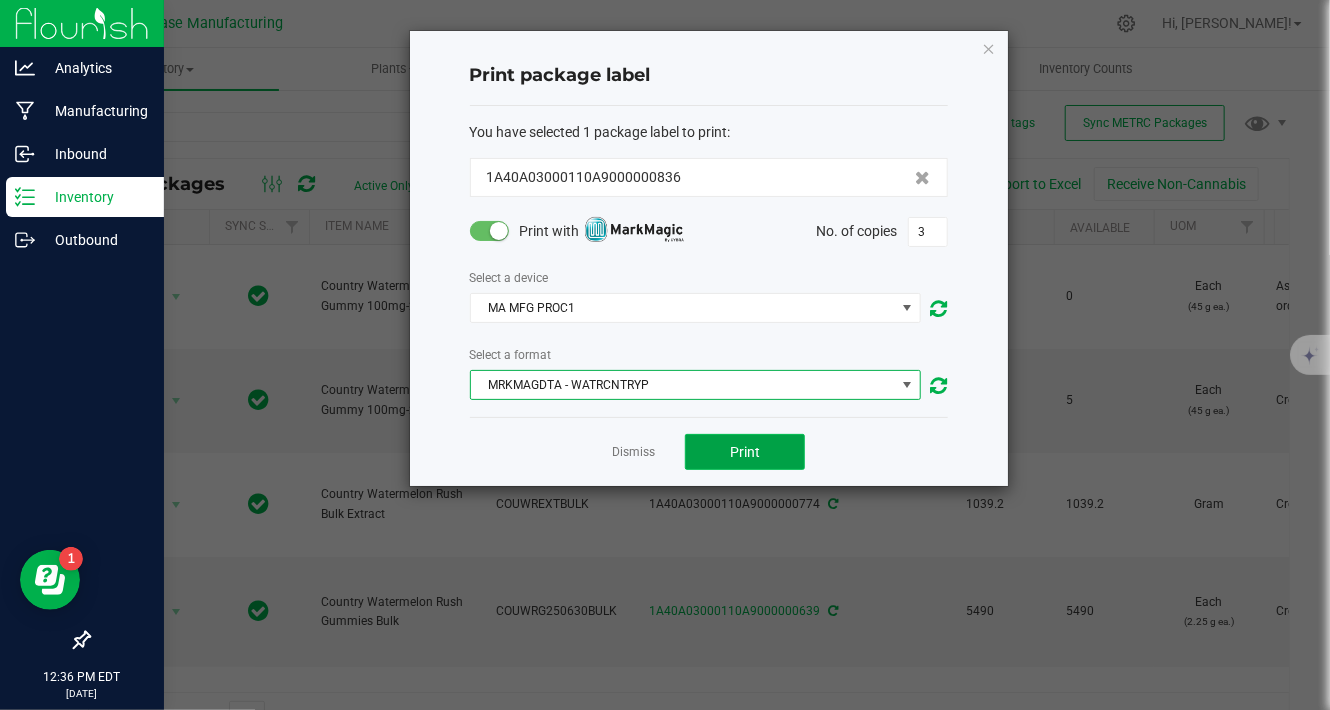click on "Print" 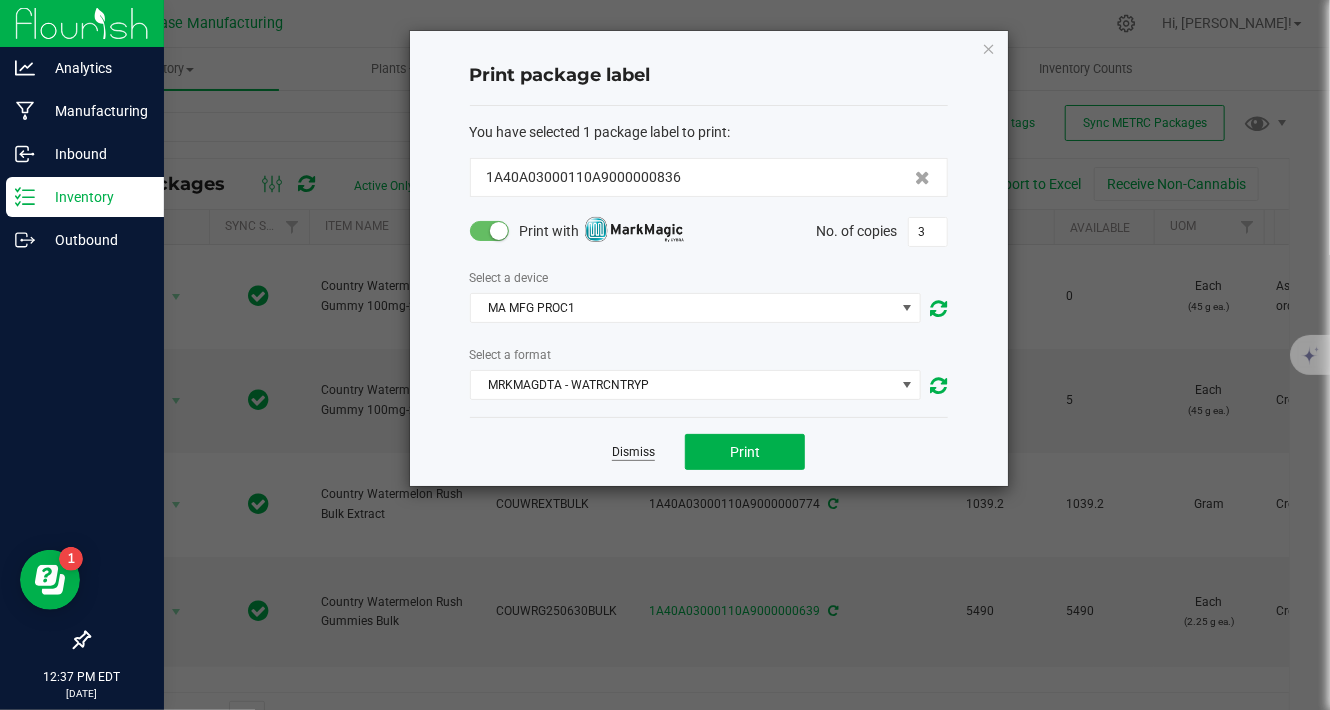 click on "Dismiss" 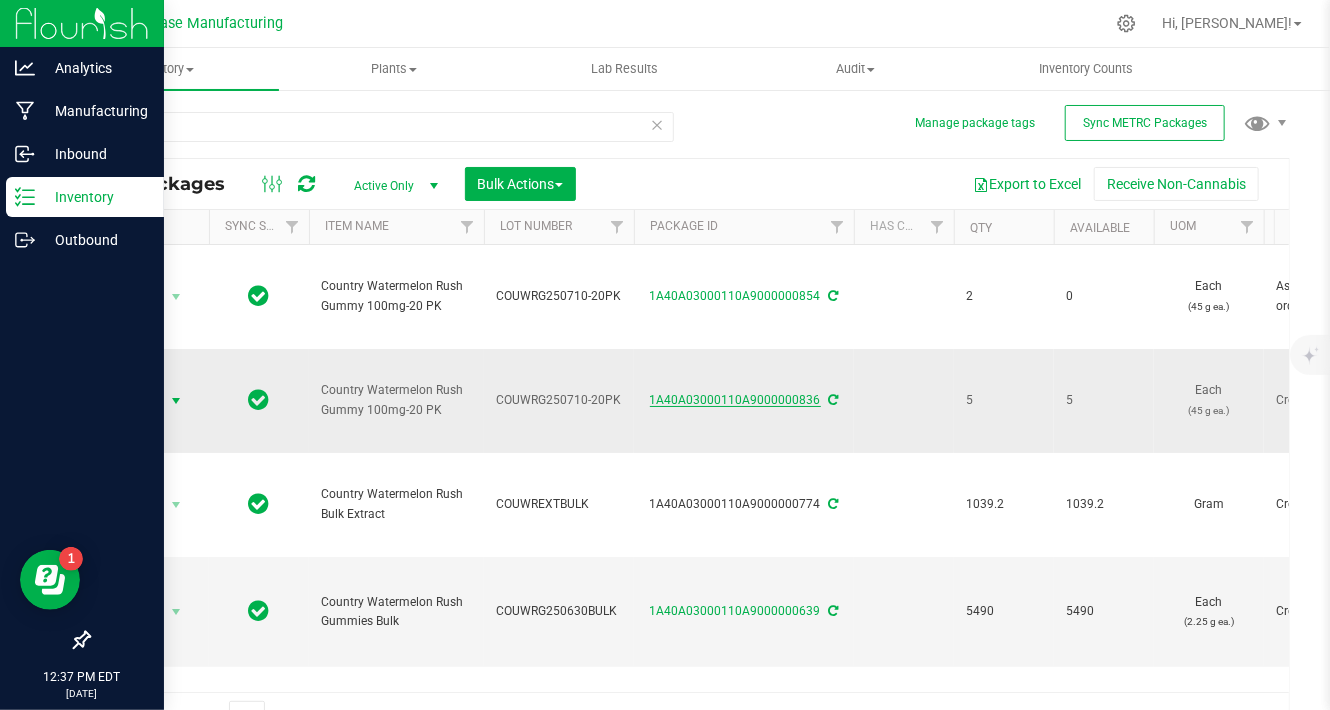click on "1A40A03000110A9000000836" at bounding box center (735, 400) 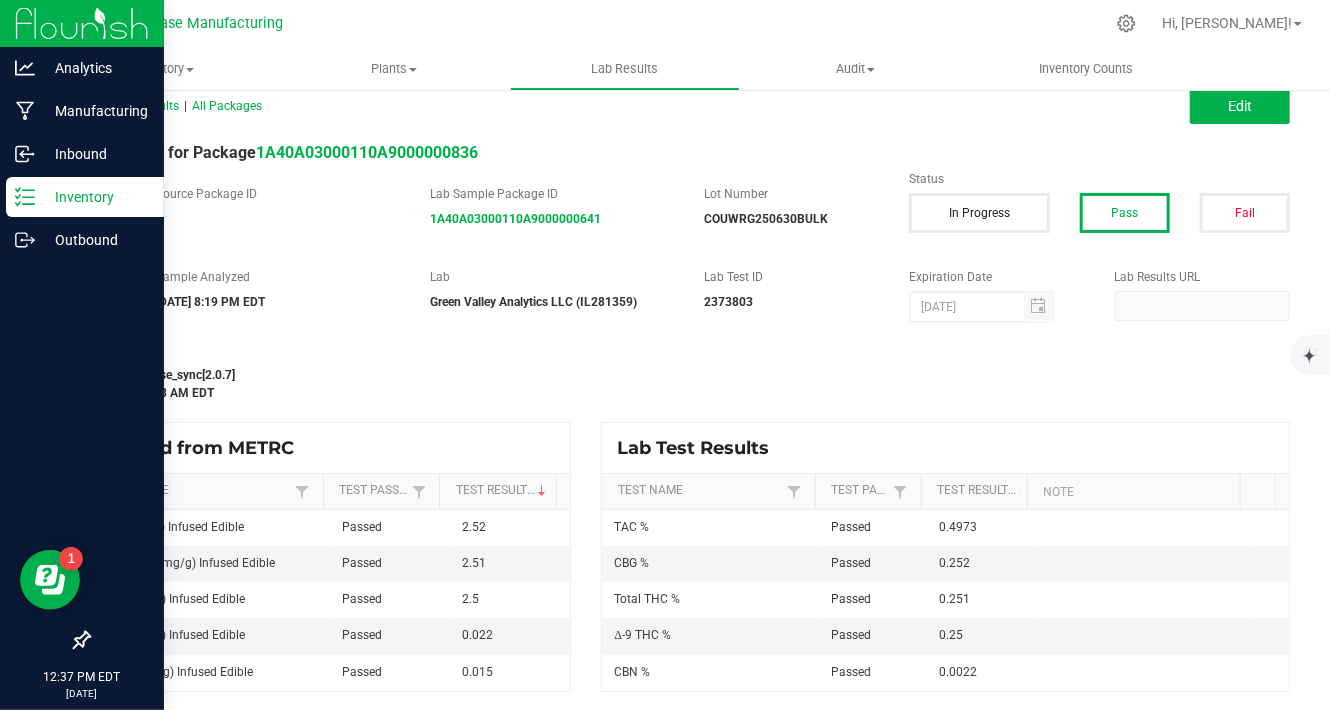 scroll, scrollTop: 16, scrollLeft: 0, axis: vertical 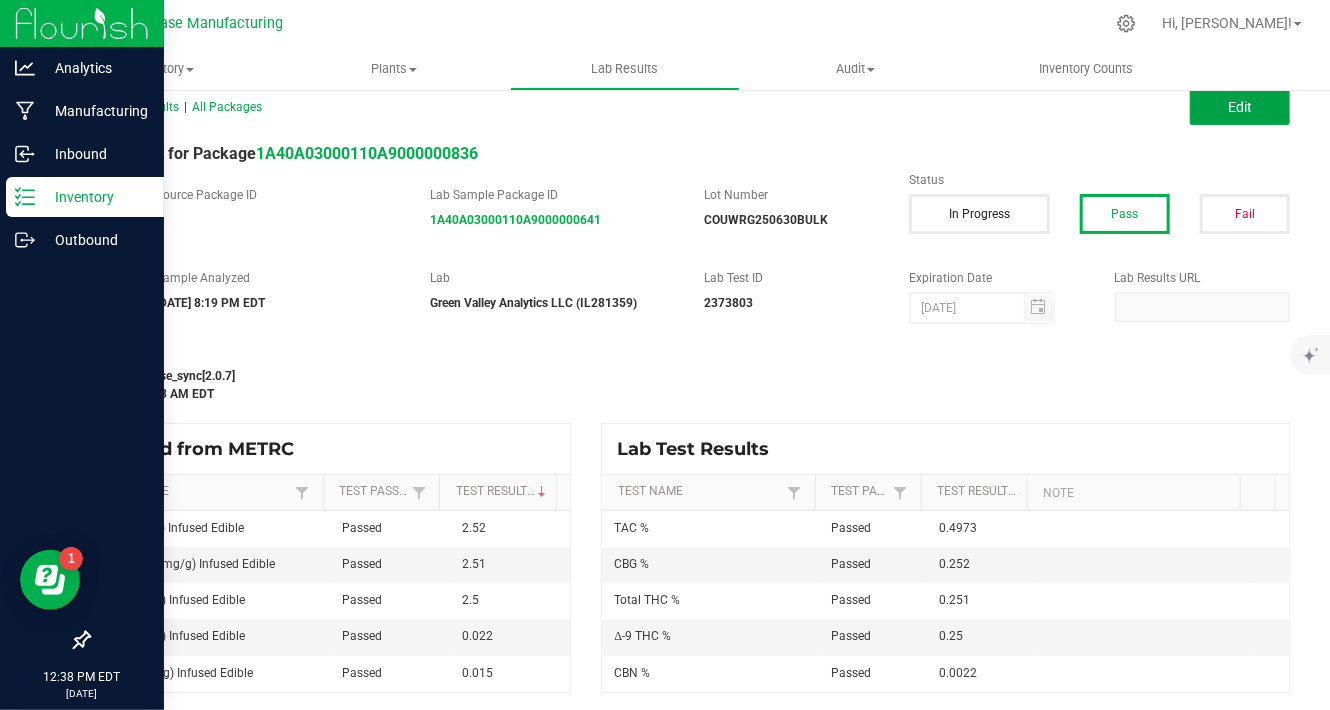 drag, startPoint x: 1220, startPoint y: 119, endPoint x: 1205, endPoint y: 163, distance: 46.486557 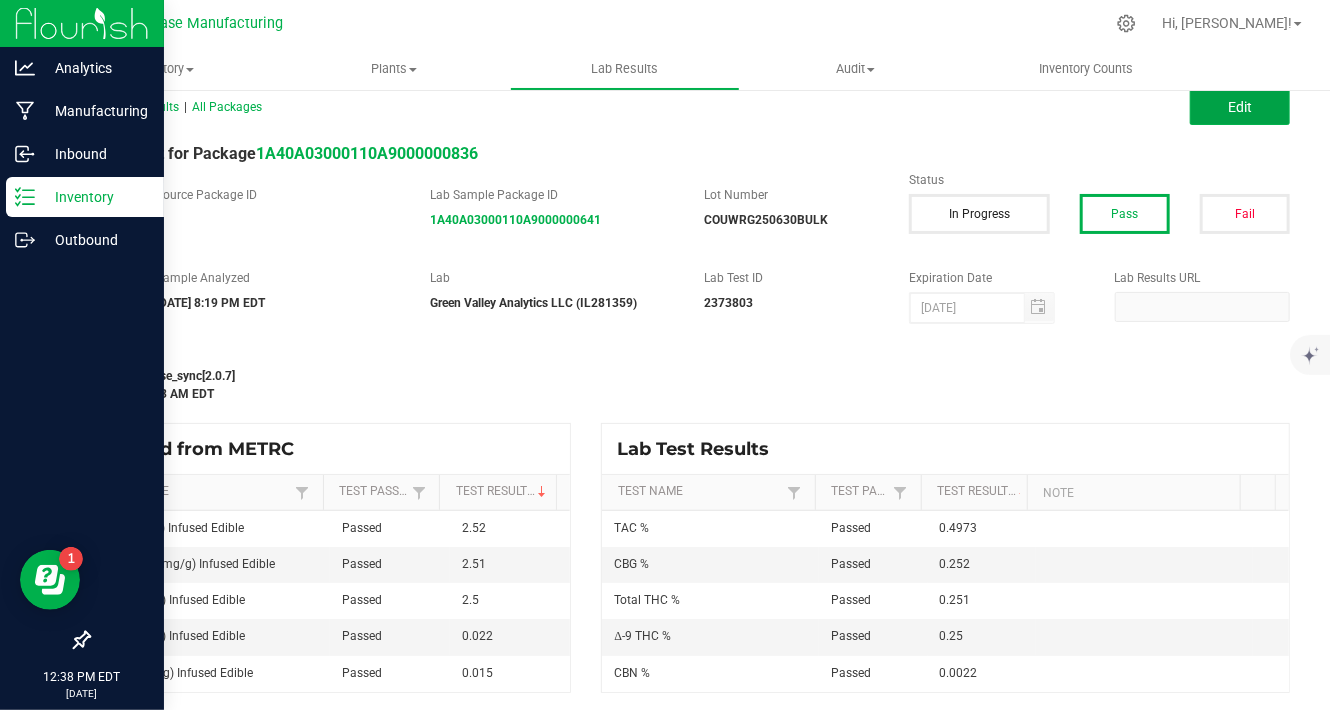 click on "Edit" at bounding box center [1240, 107] 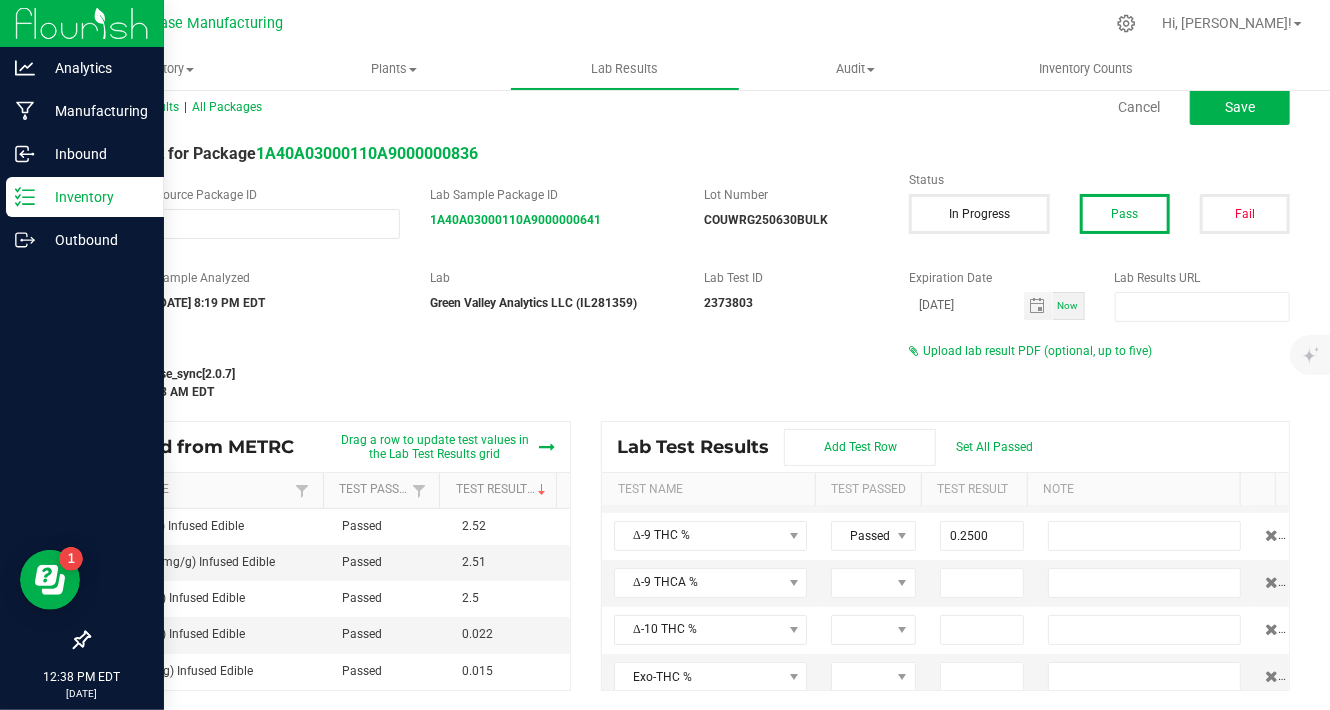 scroll, scrollTop: 272, scrollLeft: 0, axis: vertical 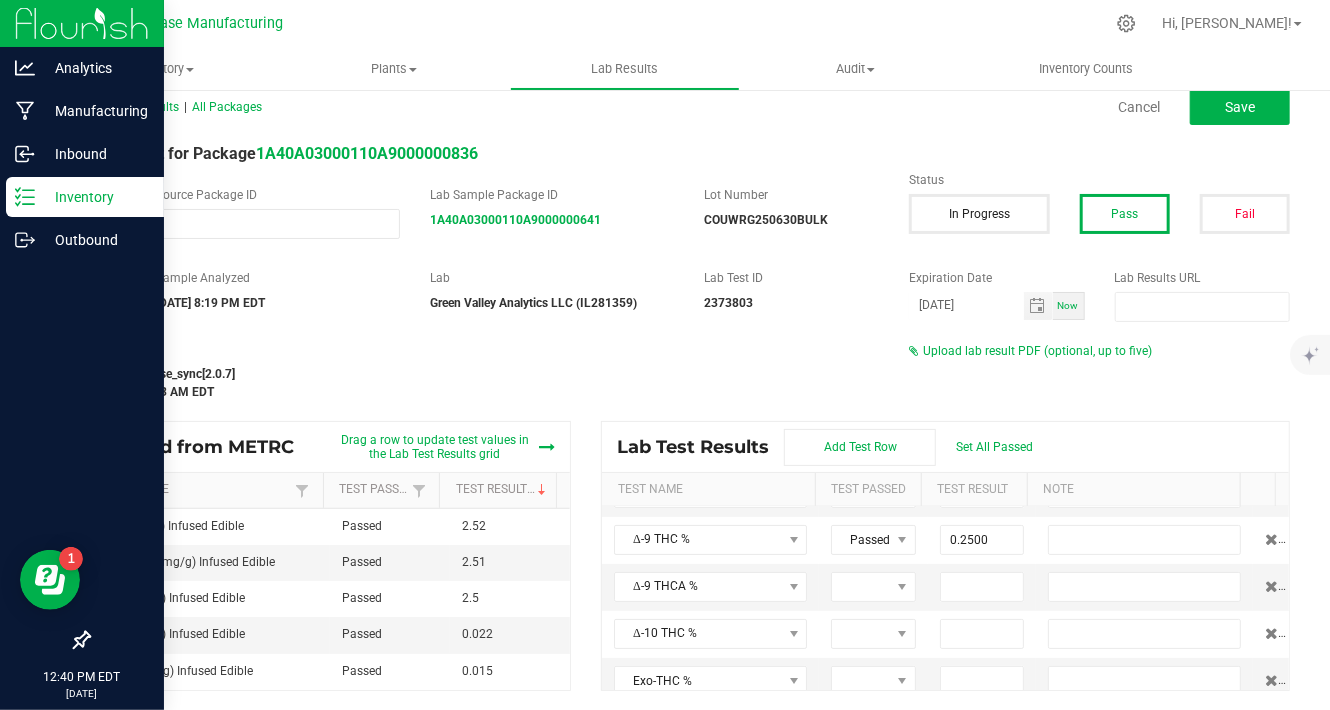 click 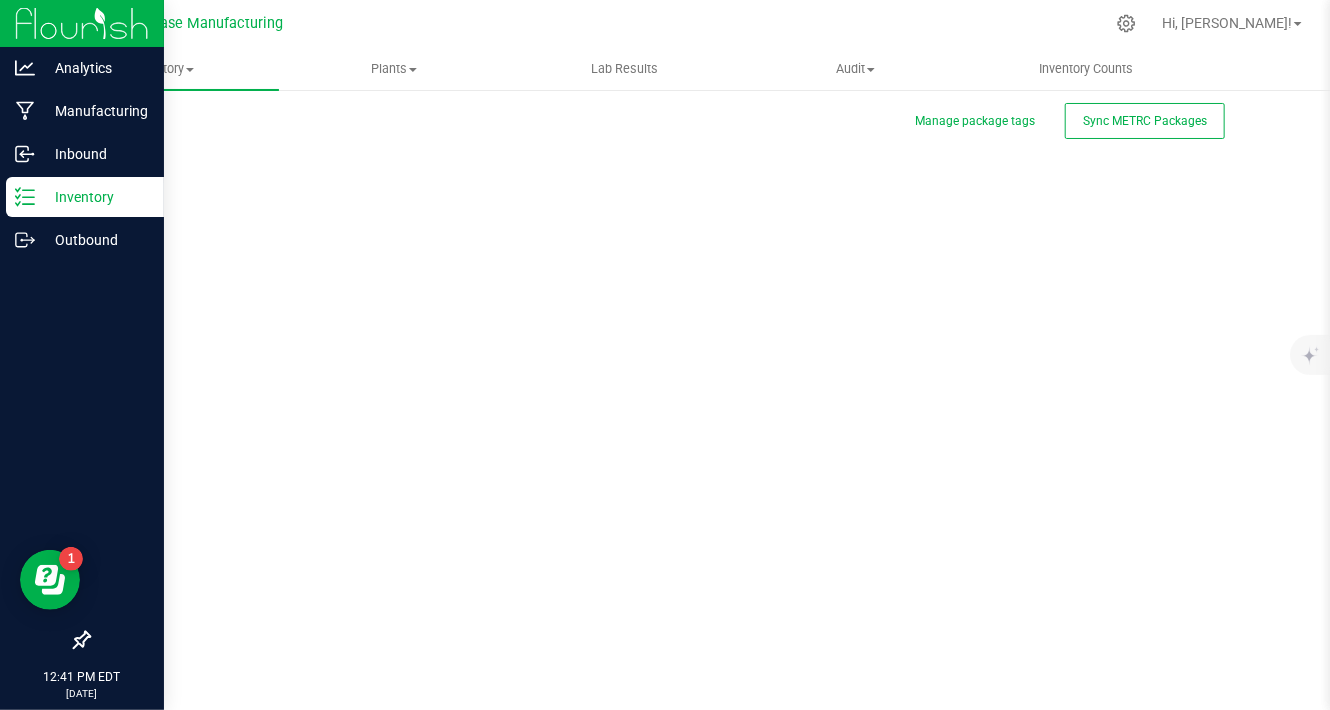 scroll, scrollTop: 0, scrollLeft: 0, axis: both 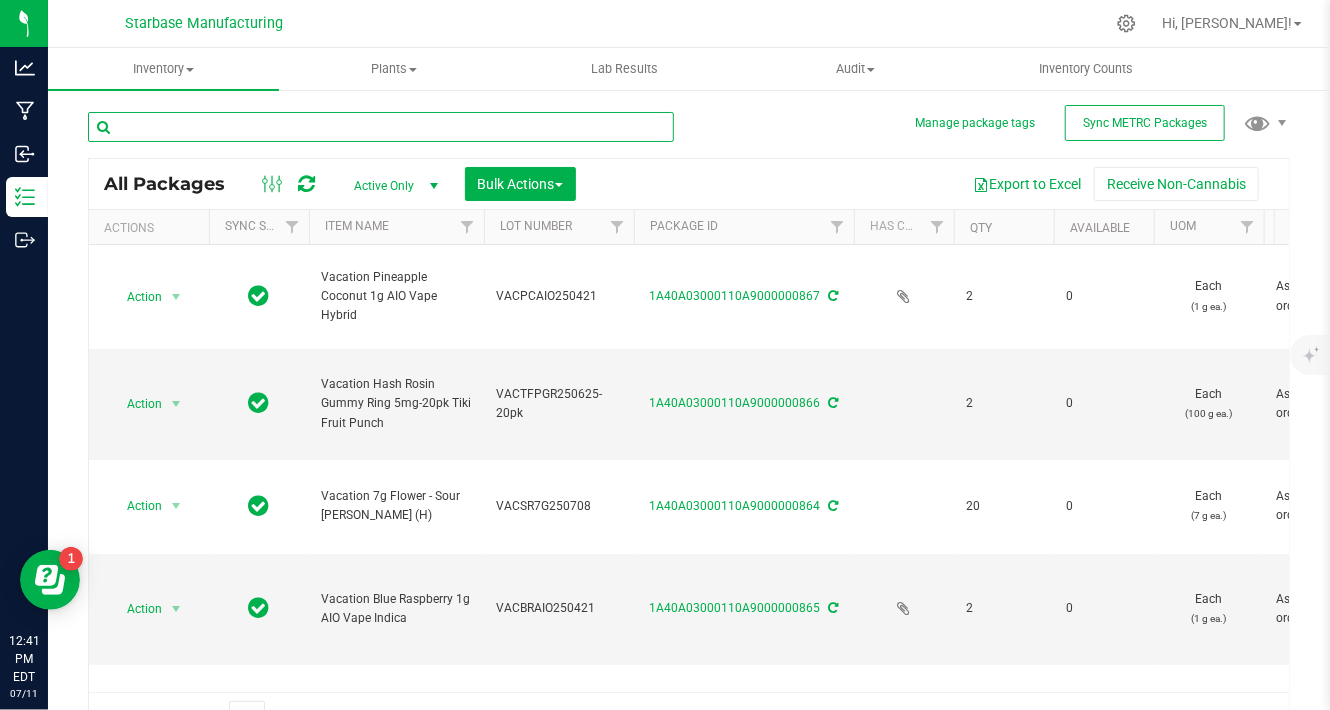 click at bounding box center [381, 127] 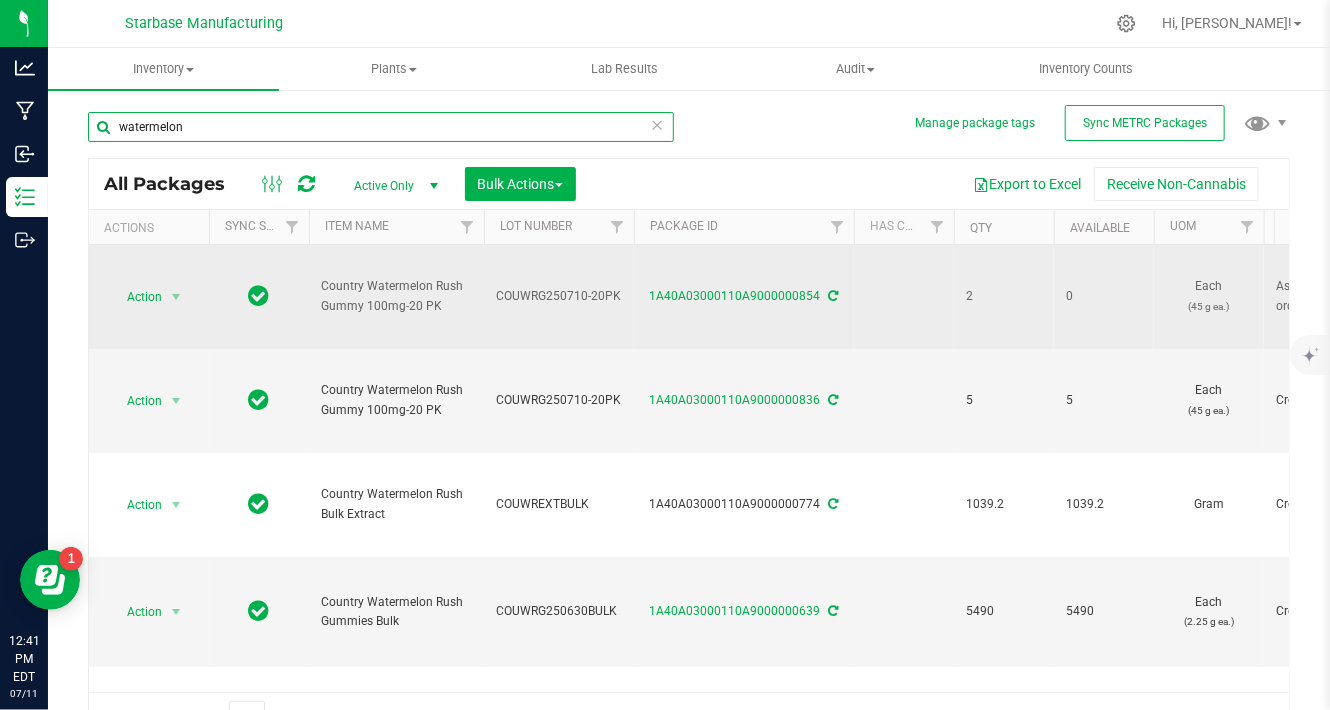 scroll, scrollTop: 29, scrollLeft: 0, axis: vertical 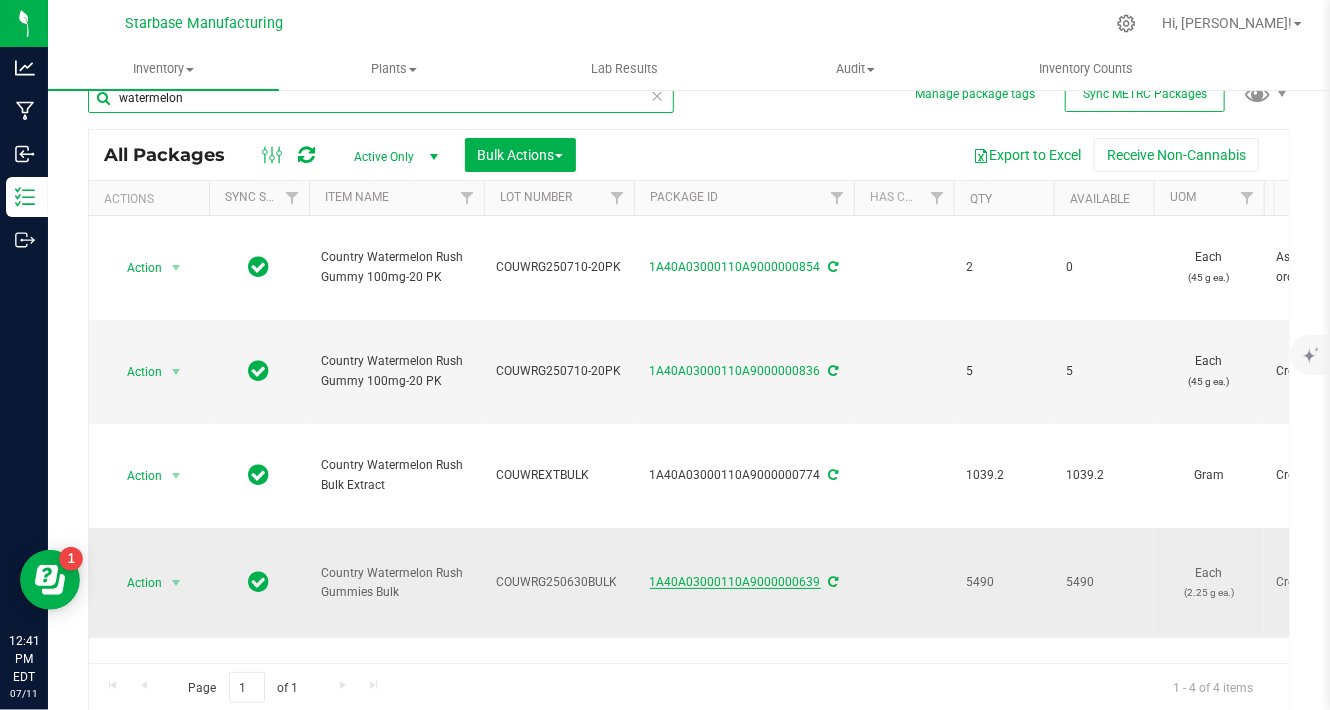 type on "watermelon" 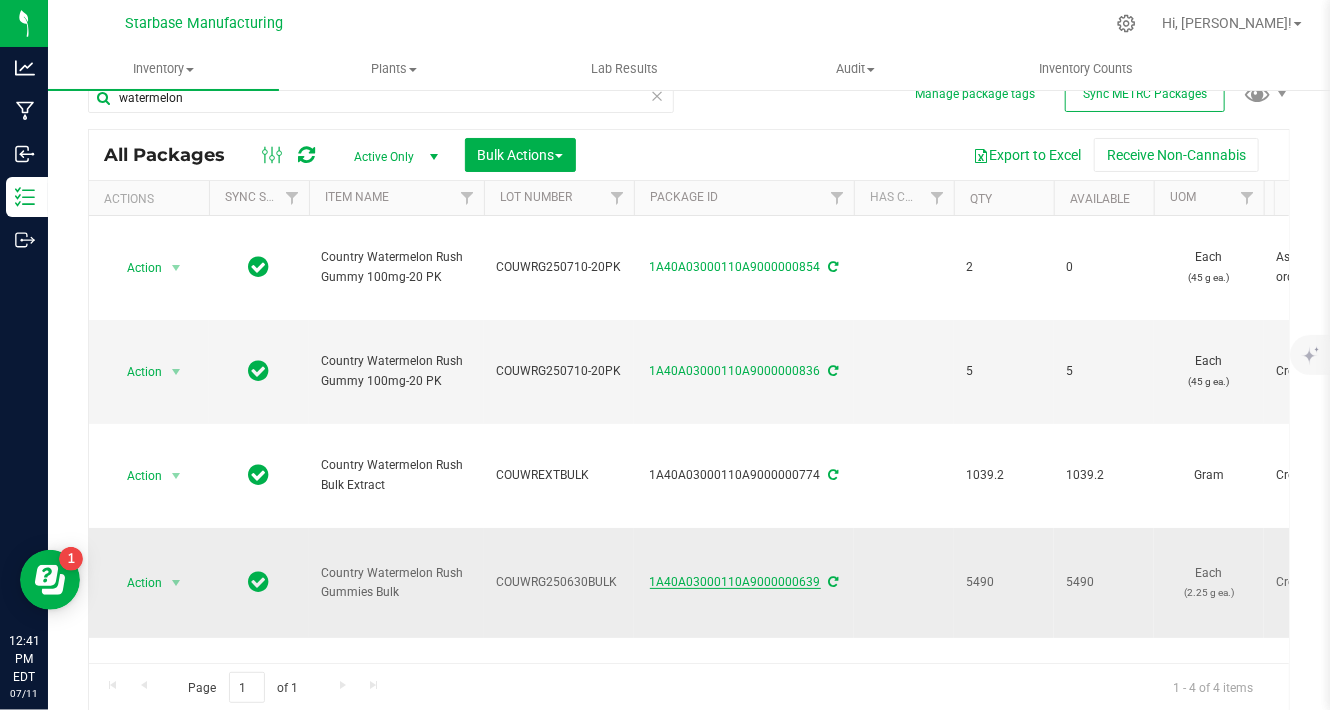 click on "1A40A03000110A9000000639" at bounding box center (735, 582) 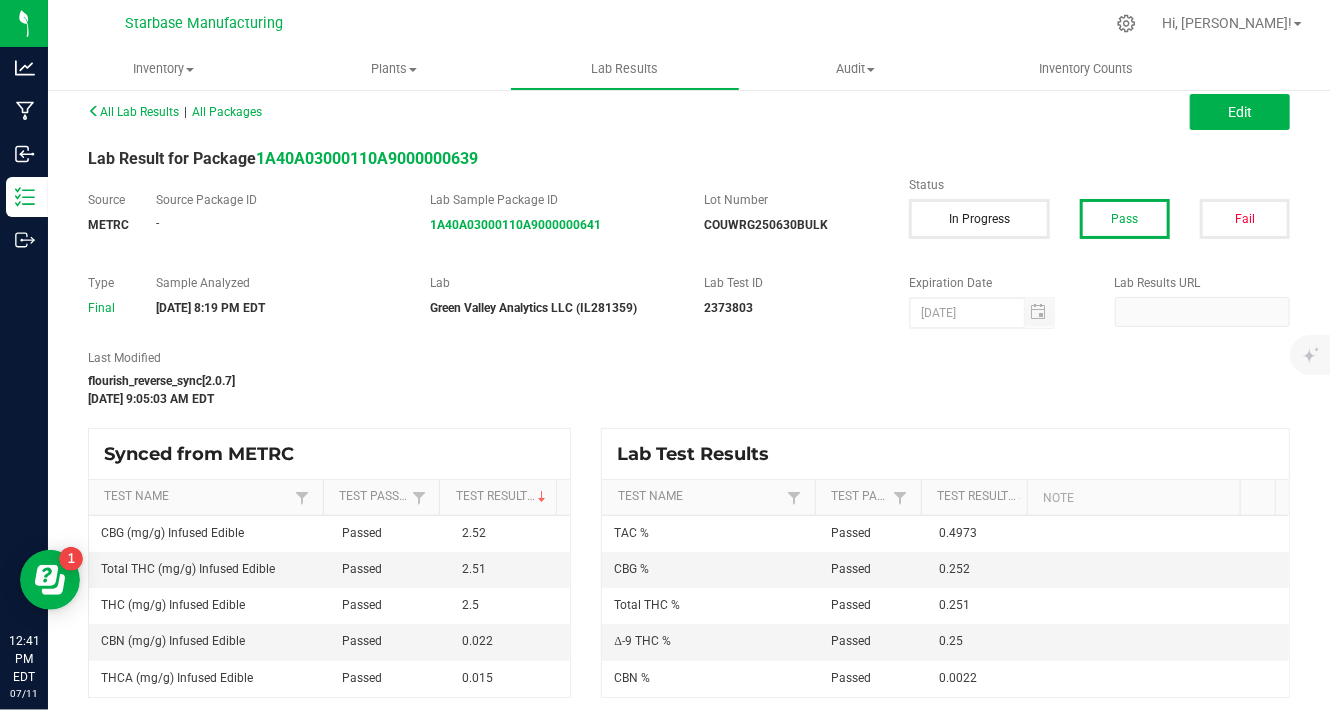 scroll, scrollTop: 17, scrollLeft: 0, axis: vertical 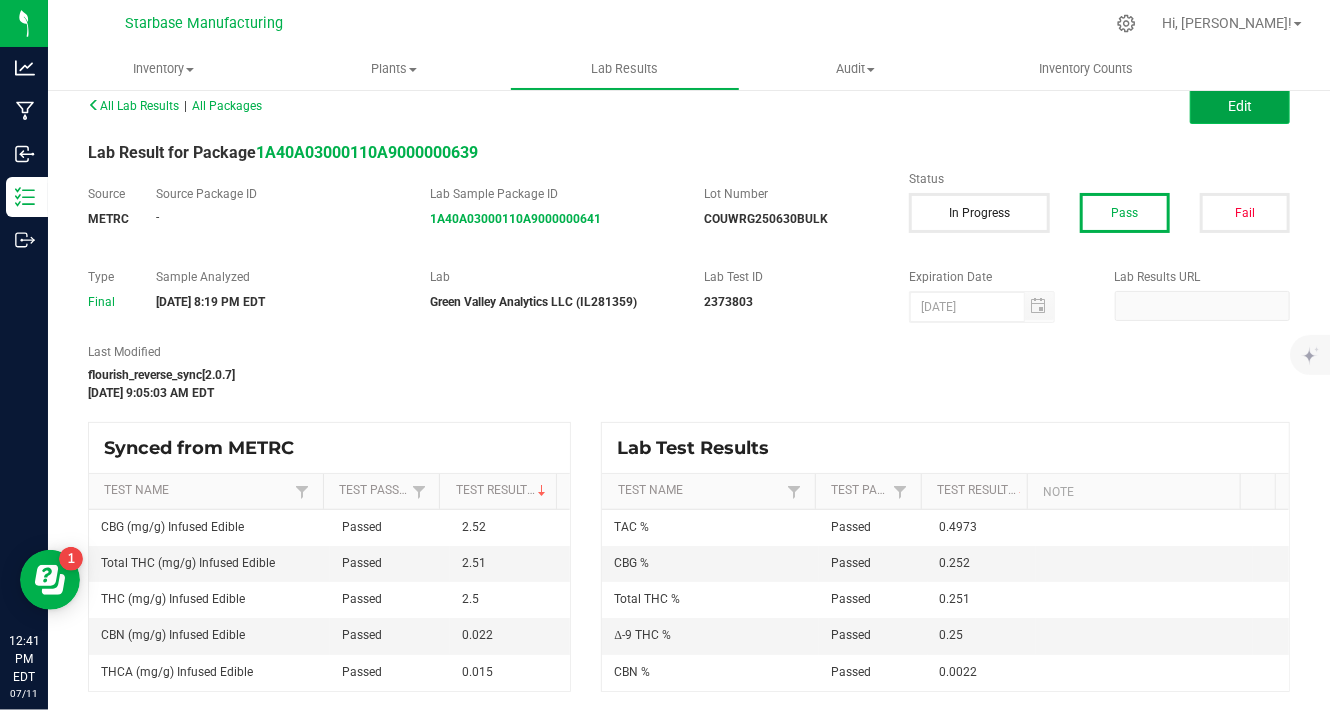 click on "Edit" at bounding box center (1240, 106) 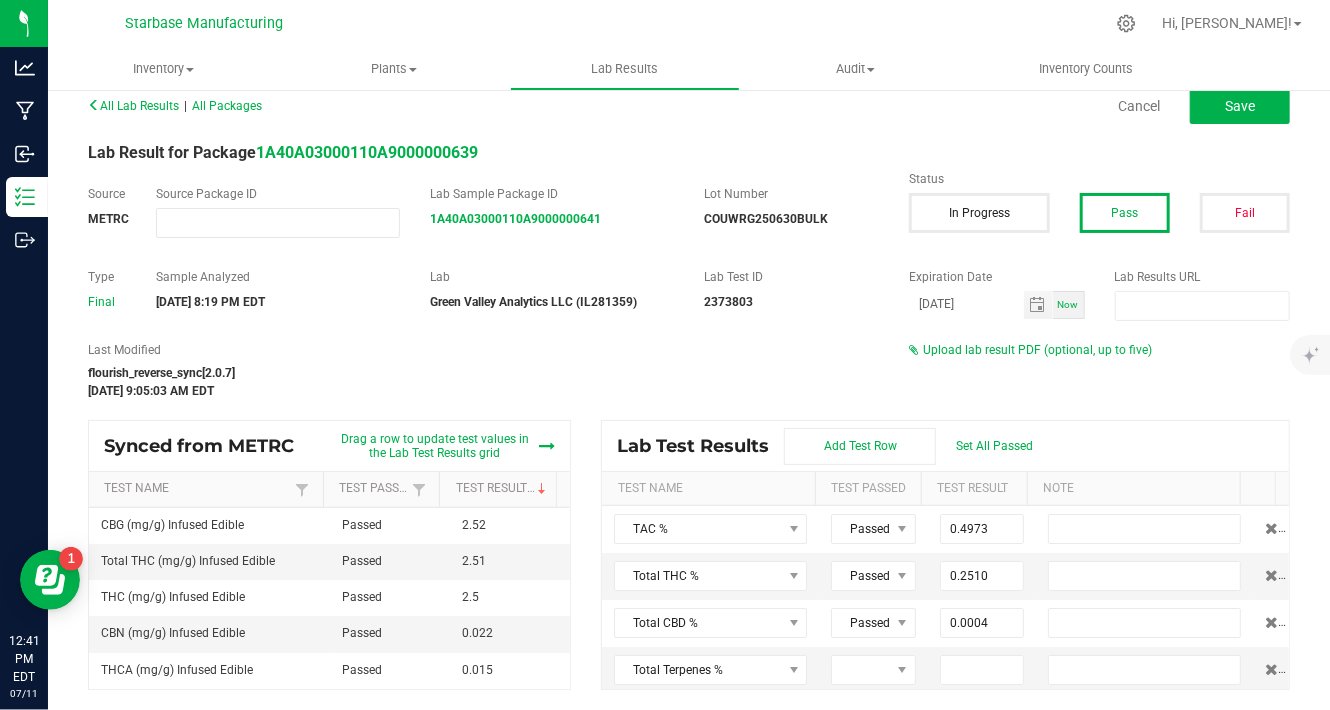 scroll, scrollTop: 16, scrollLeft: 0, axis: vertical 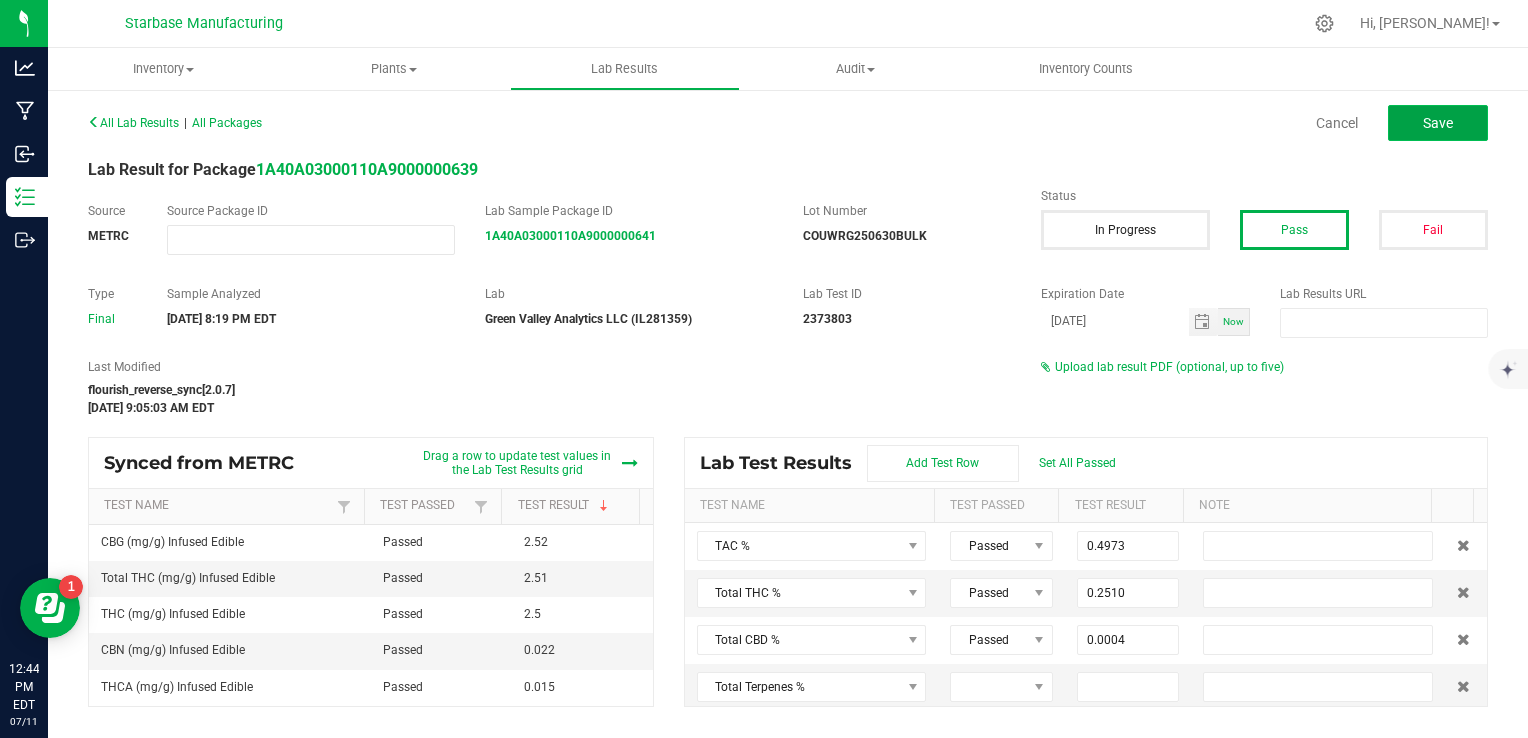 click on "Save" 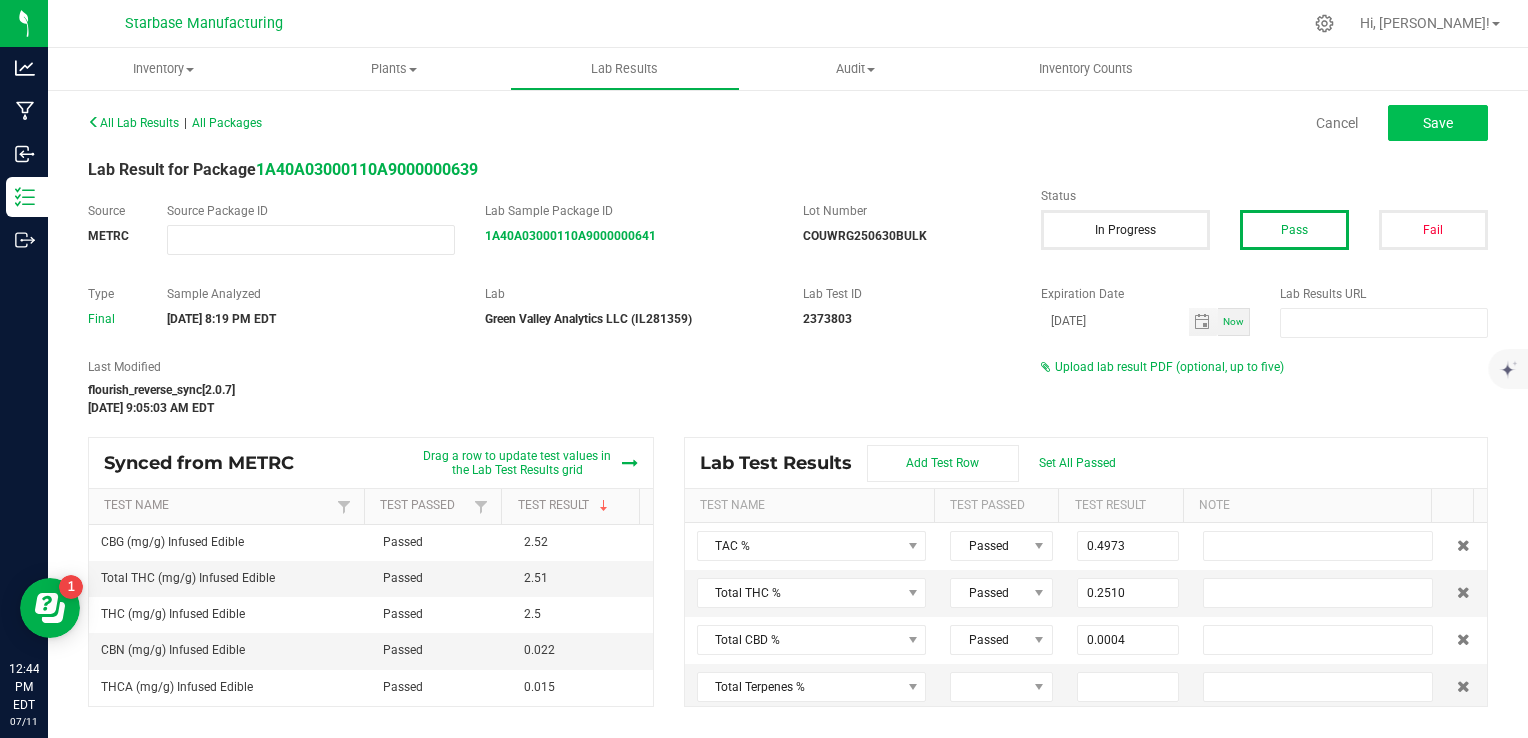type on "0.0000" 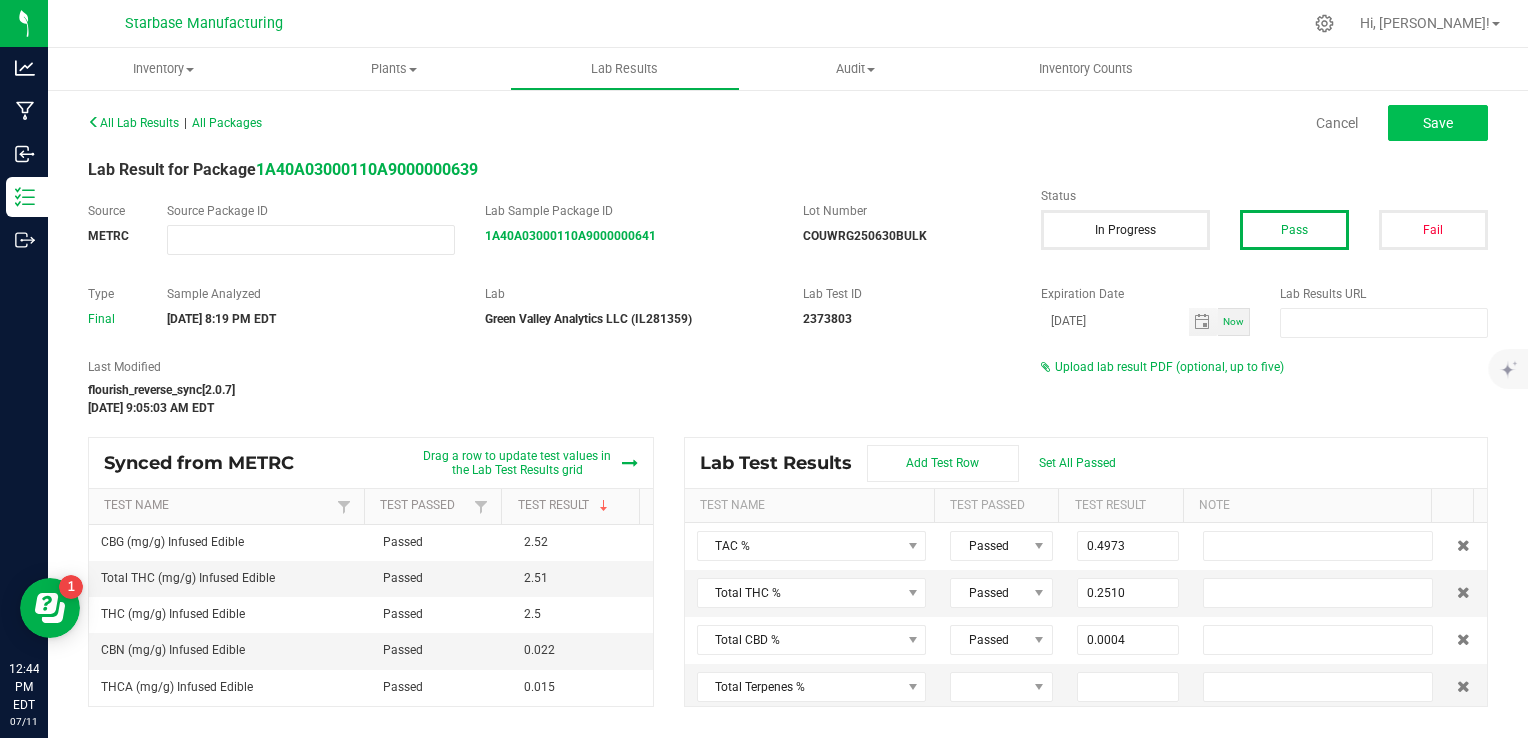 type on "0.2500" 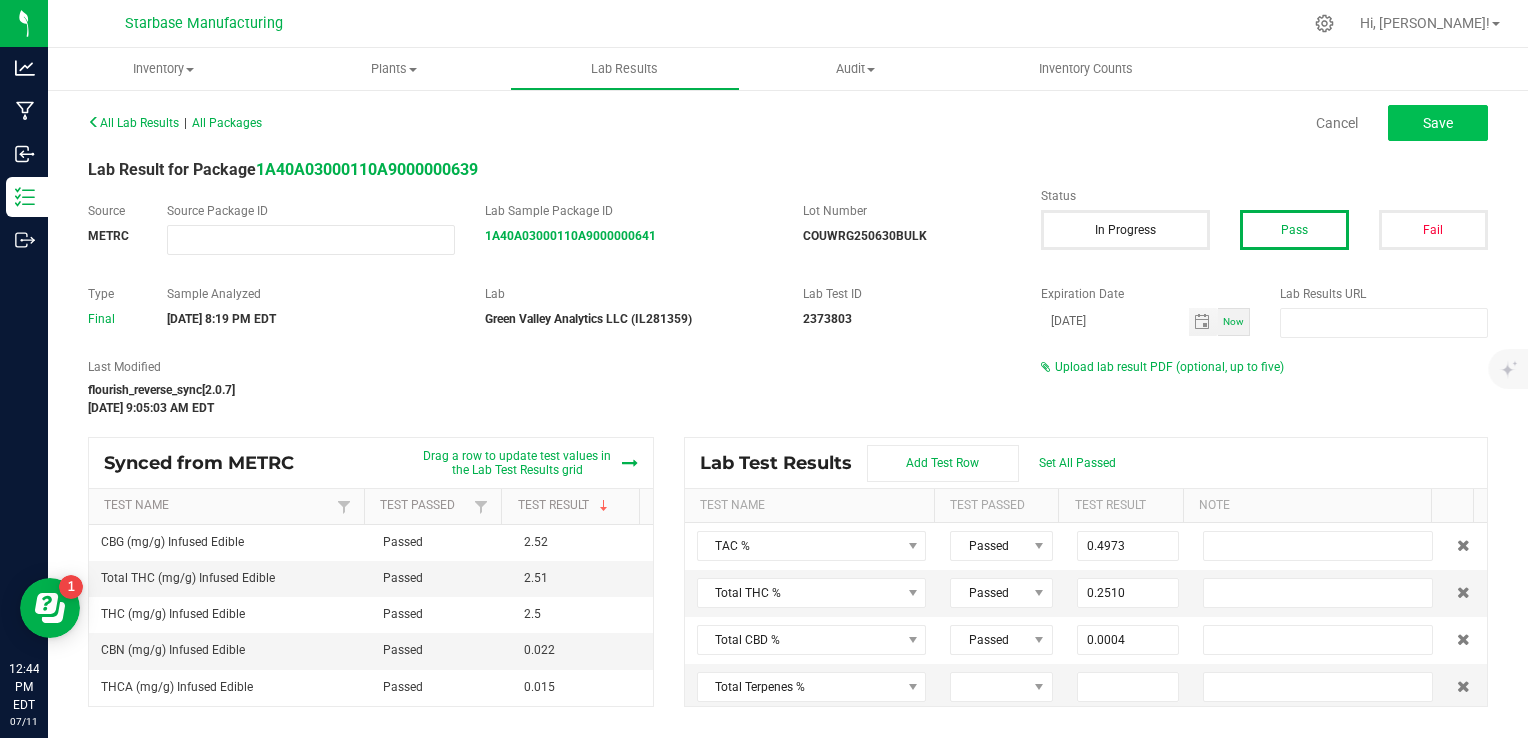 type on "0.0015" 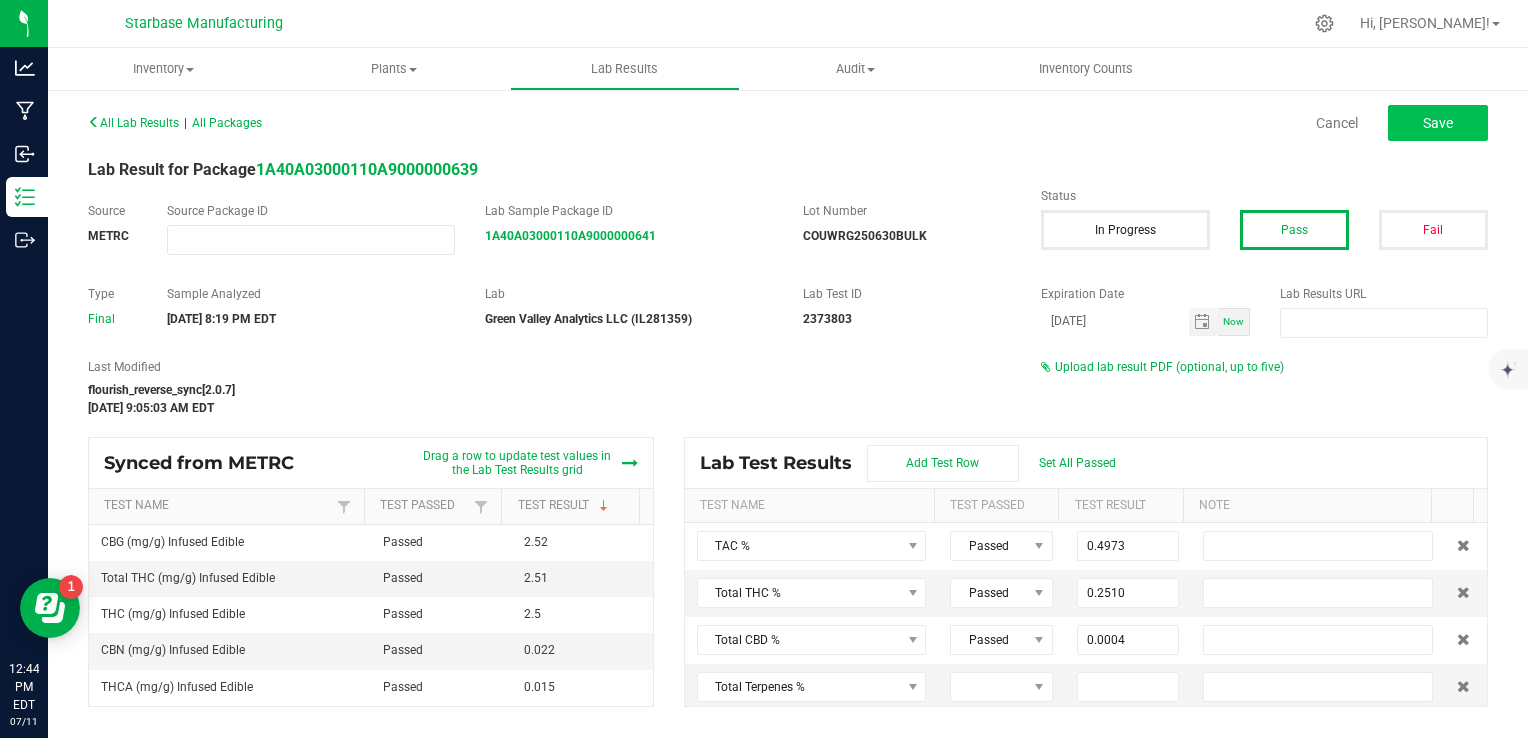 type on "0.0002" 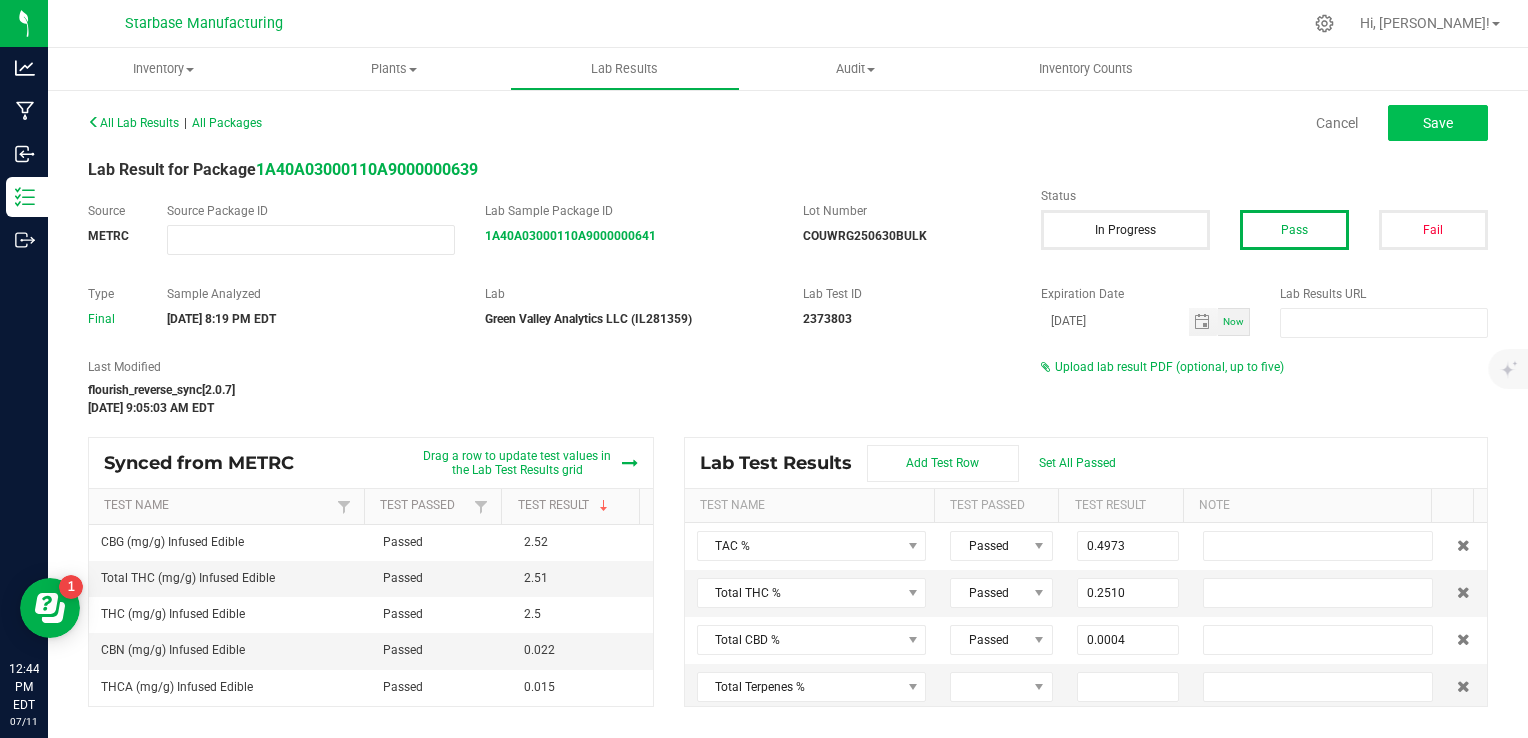 type on "0.0002" 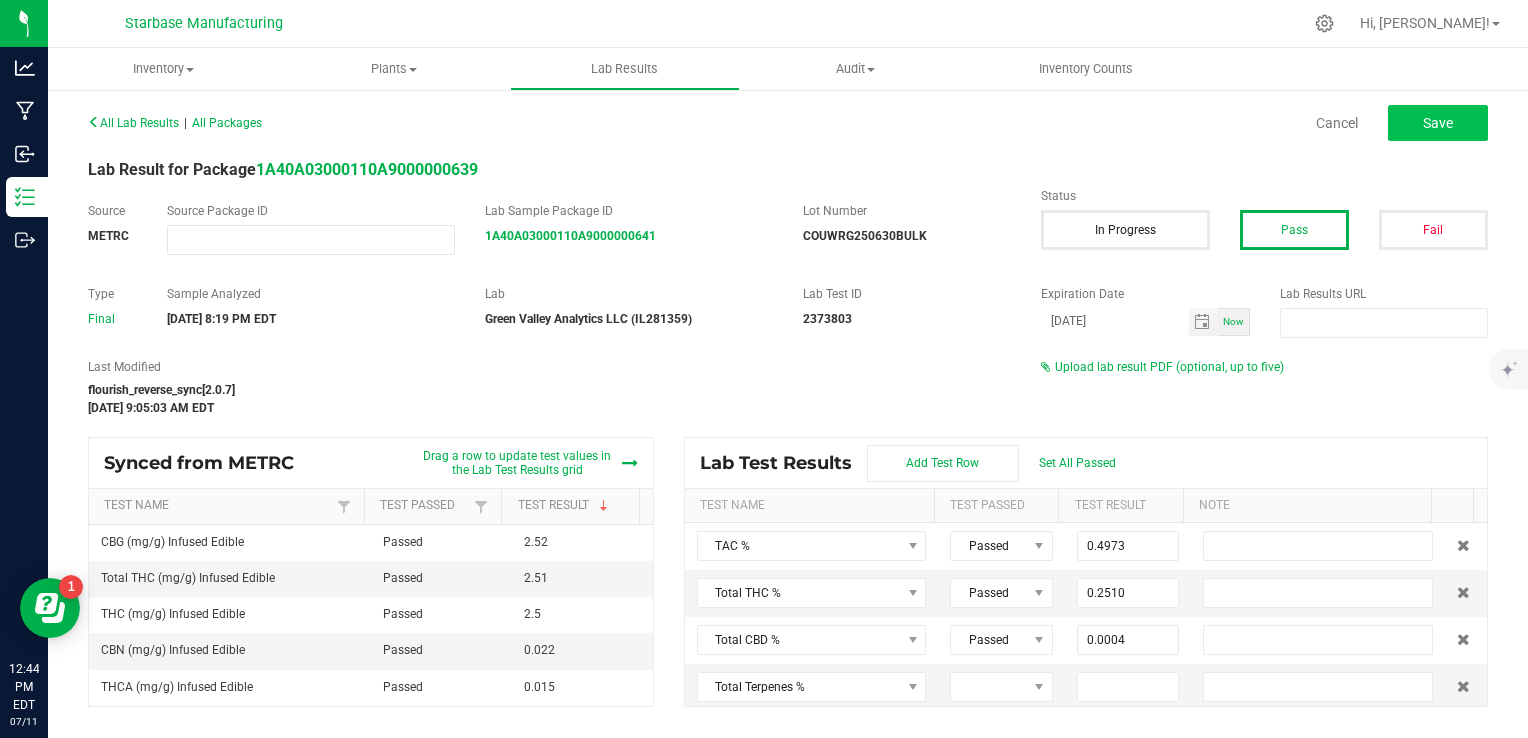 type on "0.2520" 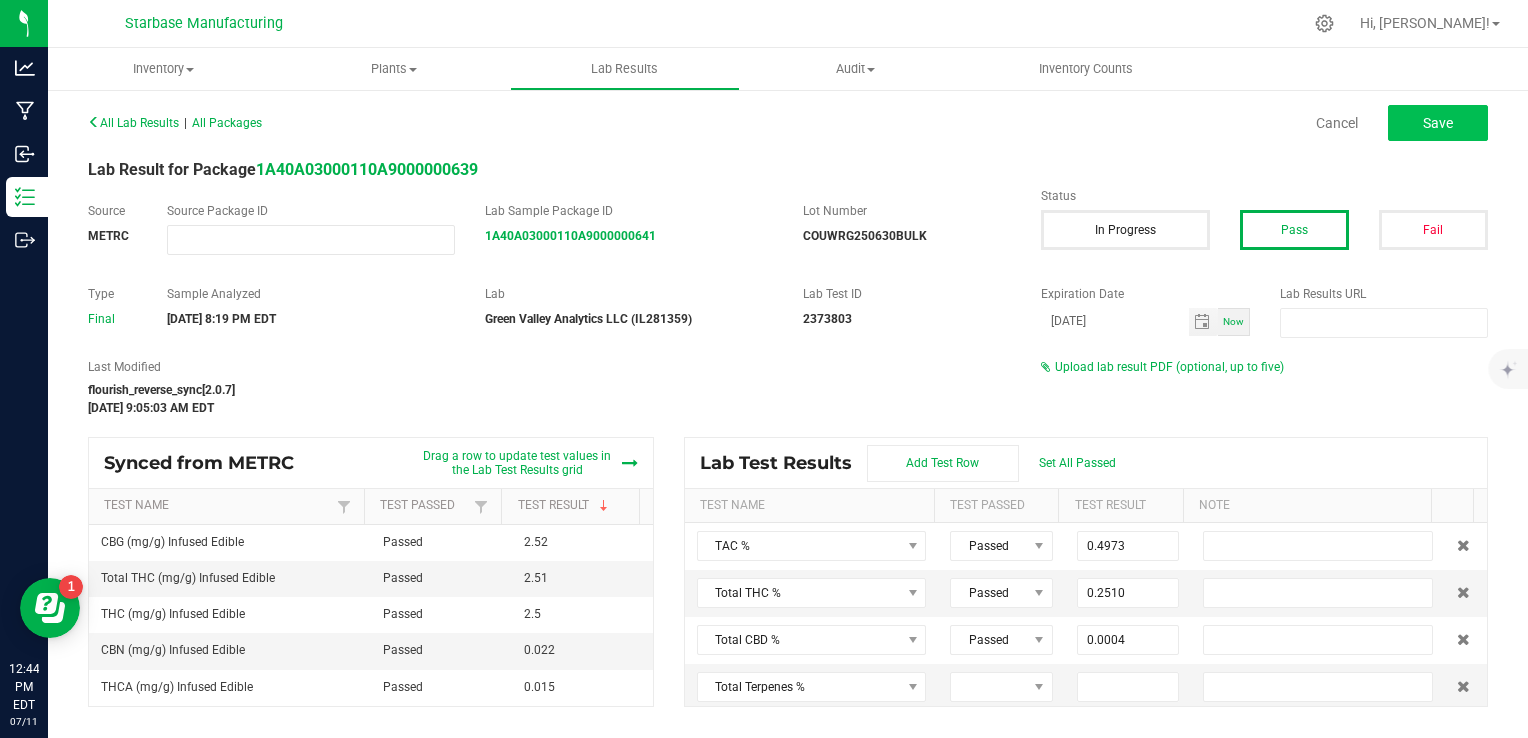 type on "0.0022" 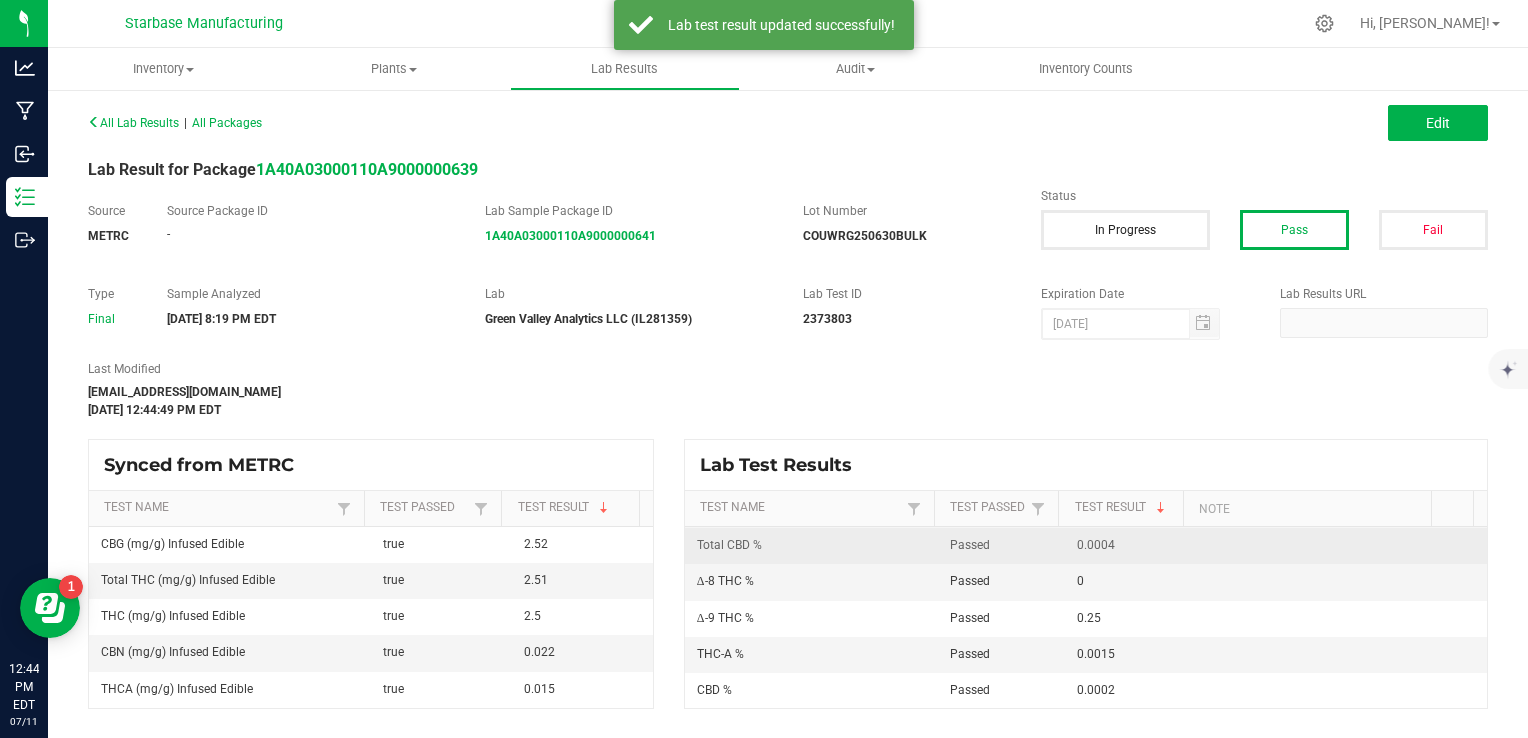 scroll, scrollTop: 74, scrollLeft: 0, axis: vertical 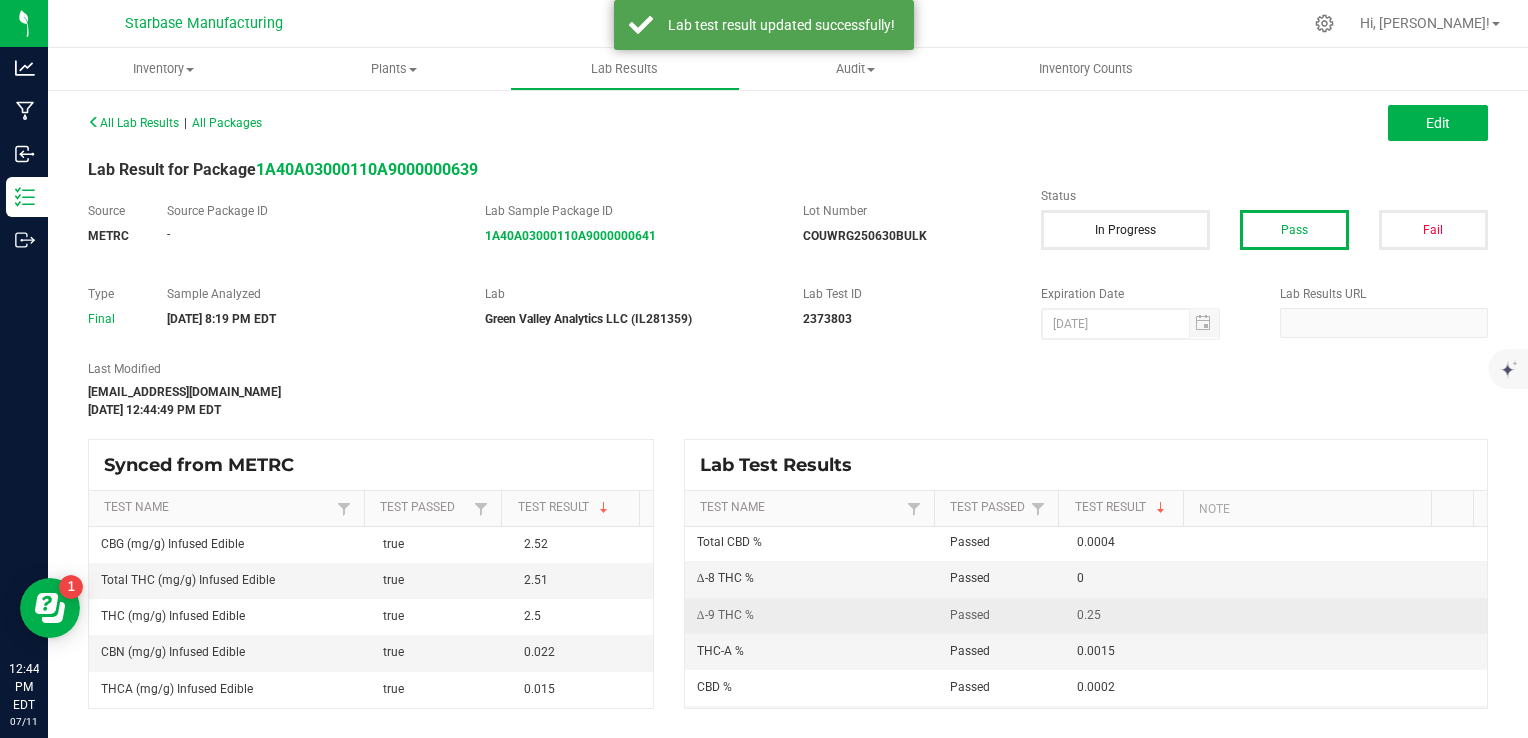 click on "0.25" at bounding box center [1089, 615] 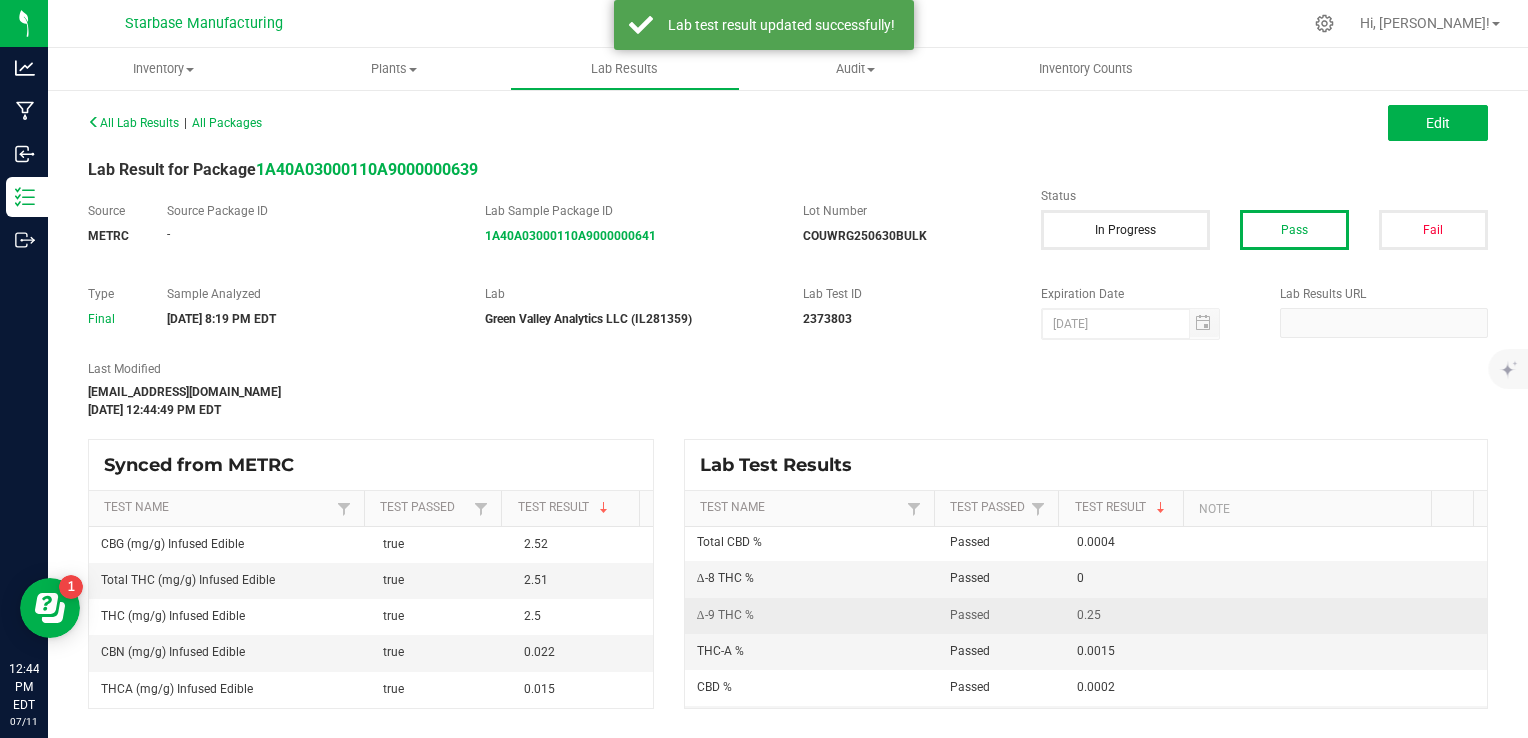 click on "0.25" at bounding box center (1089, 615) 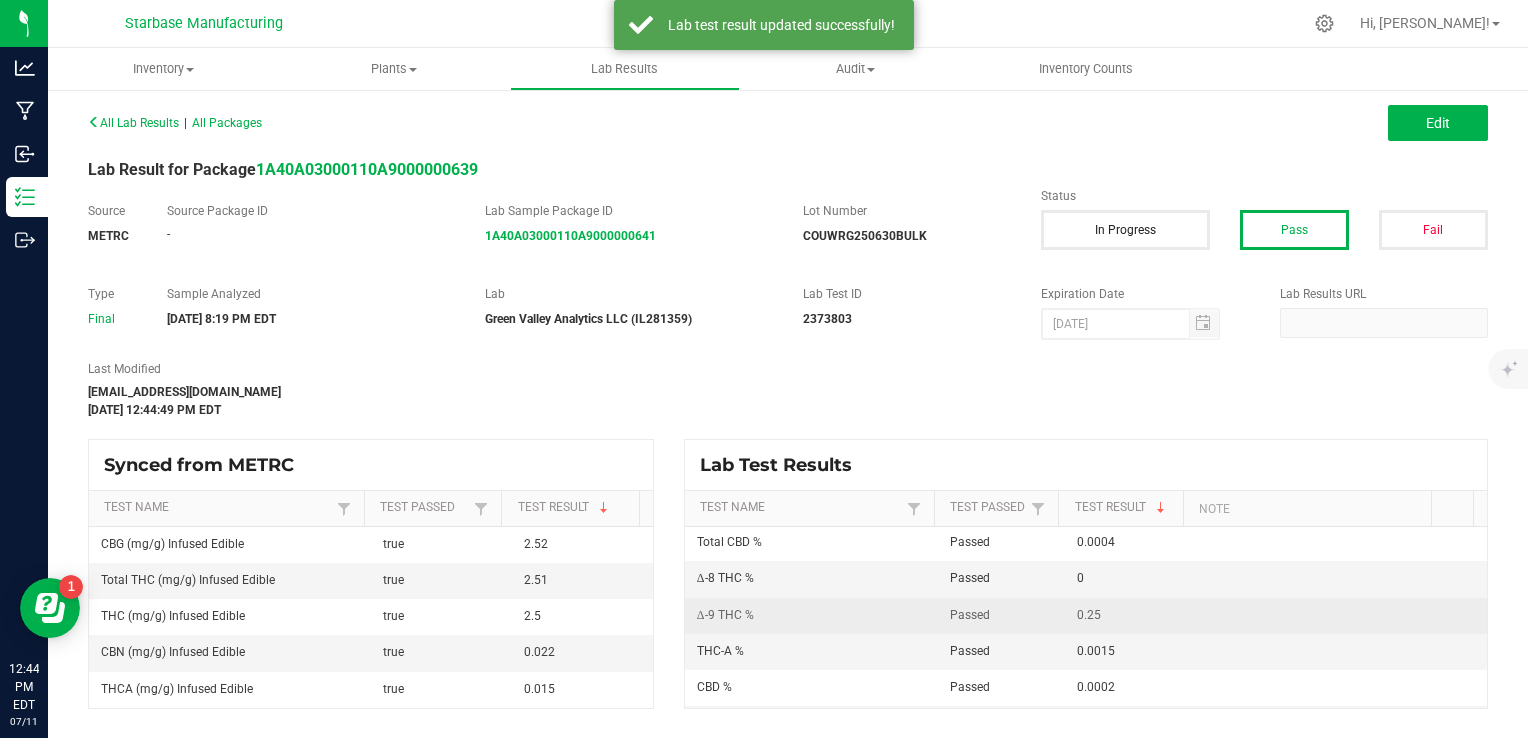 click on "0.25" at bounding box center [1089, 615] 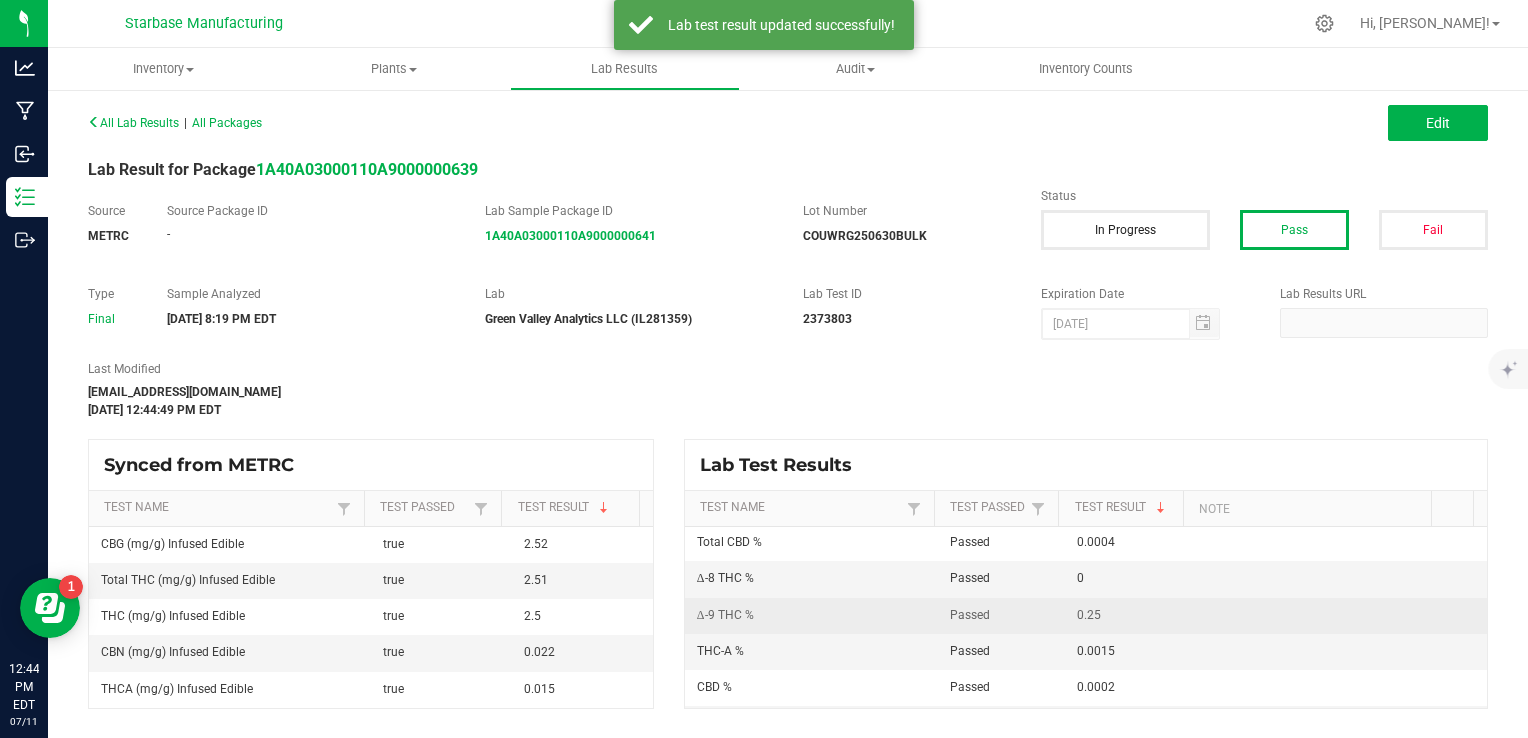 click on "0.25" at bounding box center (1089, 615) 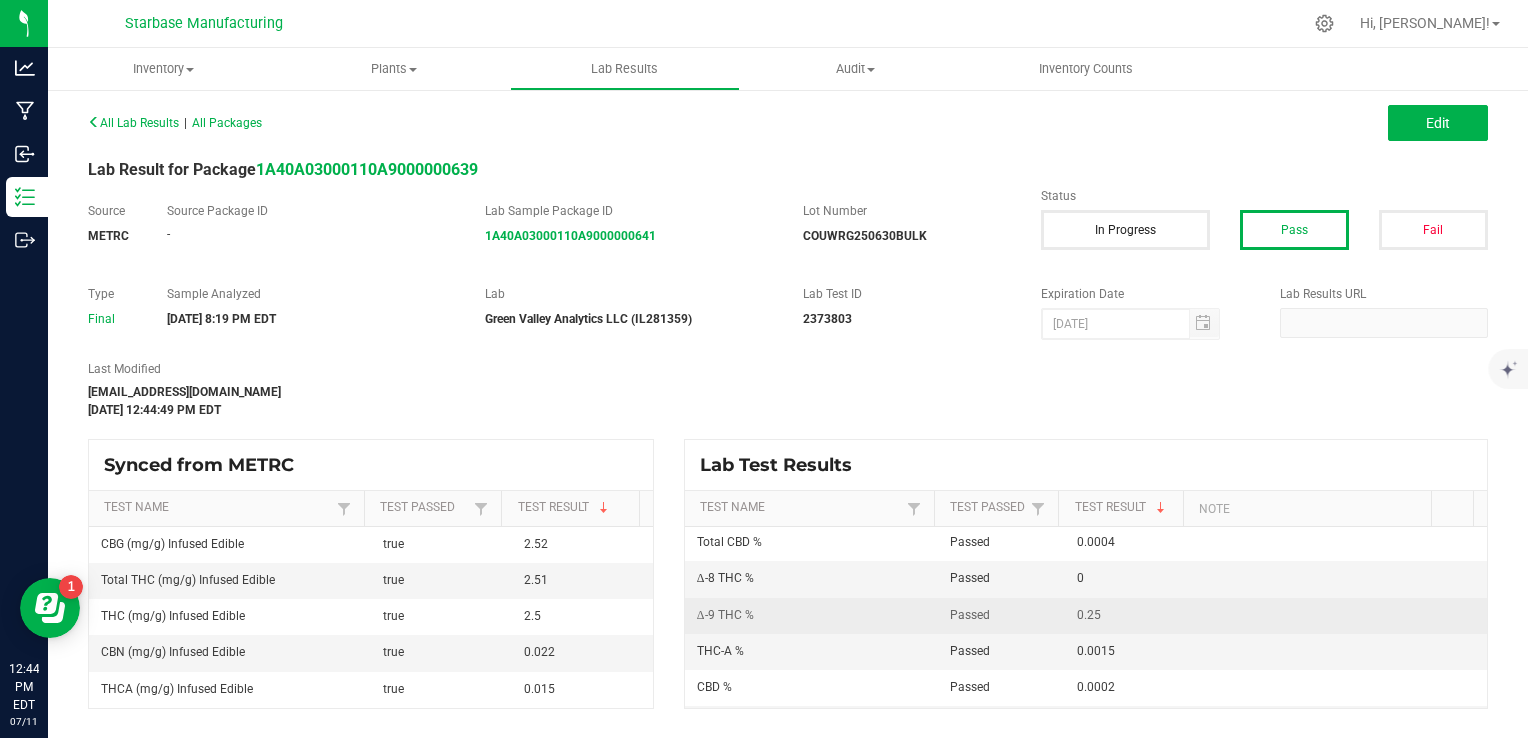 click on "Δ-9 THC %" at bounding box center [811, 616] 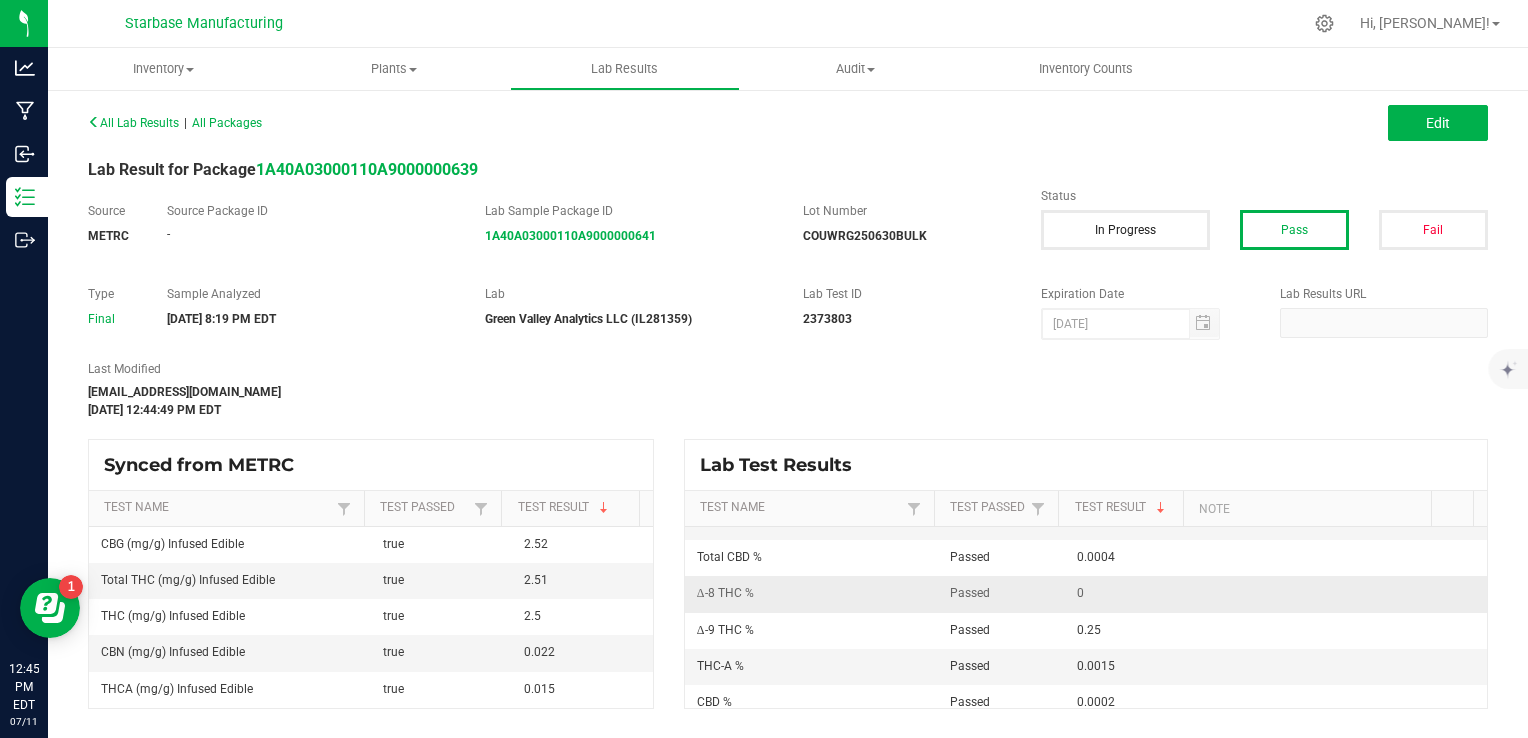 scroll, scrollTop: 56, scrollLeft: 0, axis: vertical 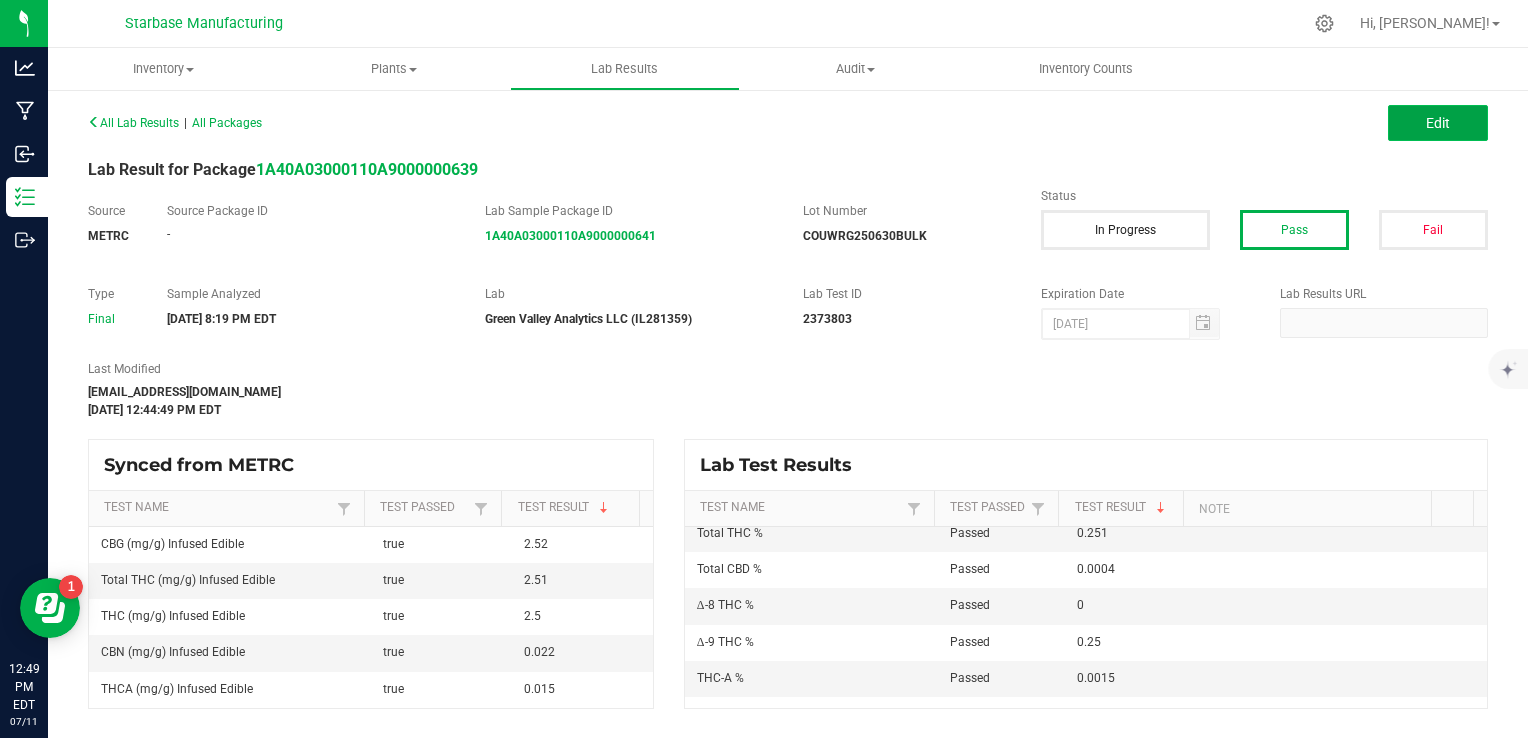 click on "Edit" at bounding box center (1438, 123) 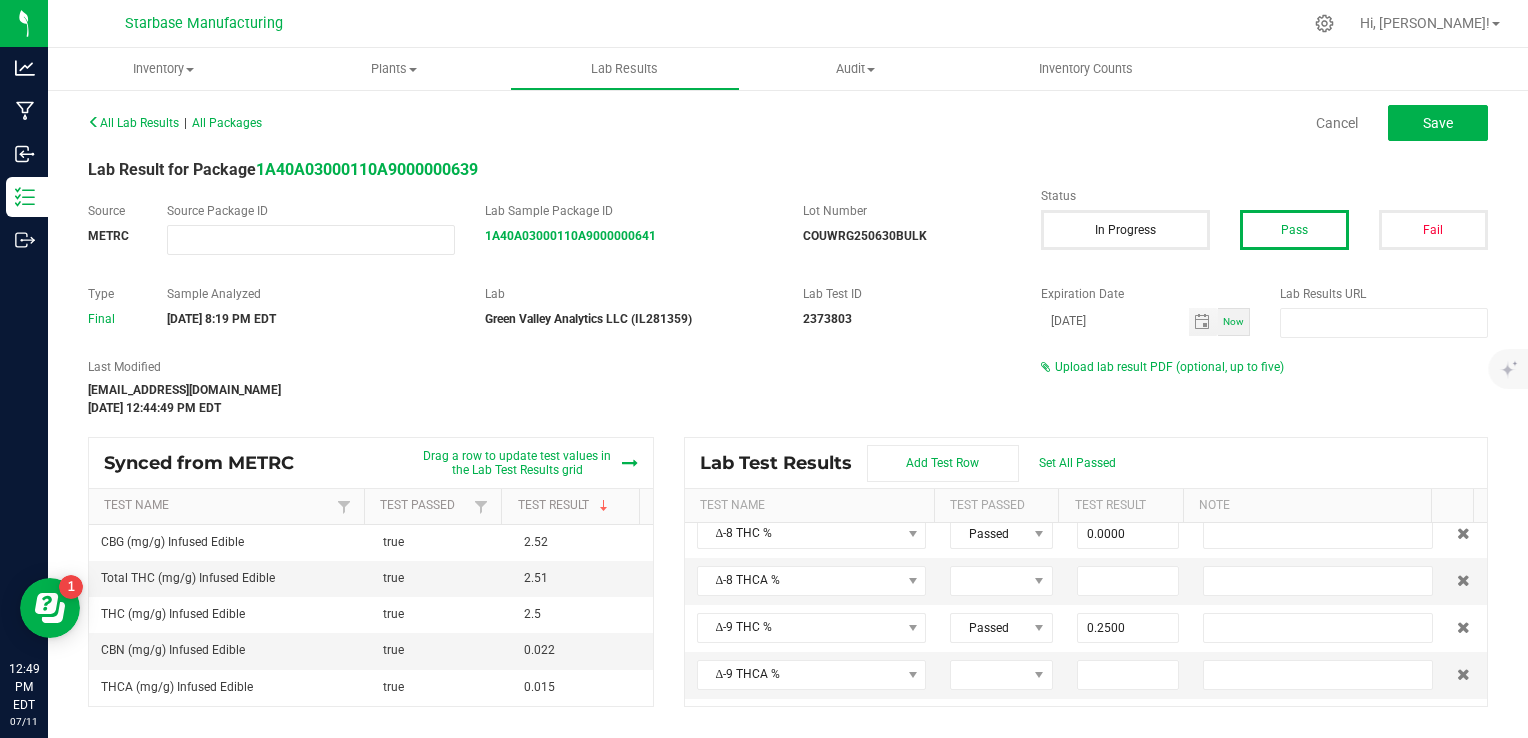 scroll, scrollTop: 208, scrollLeft: 0, axis: vertical 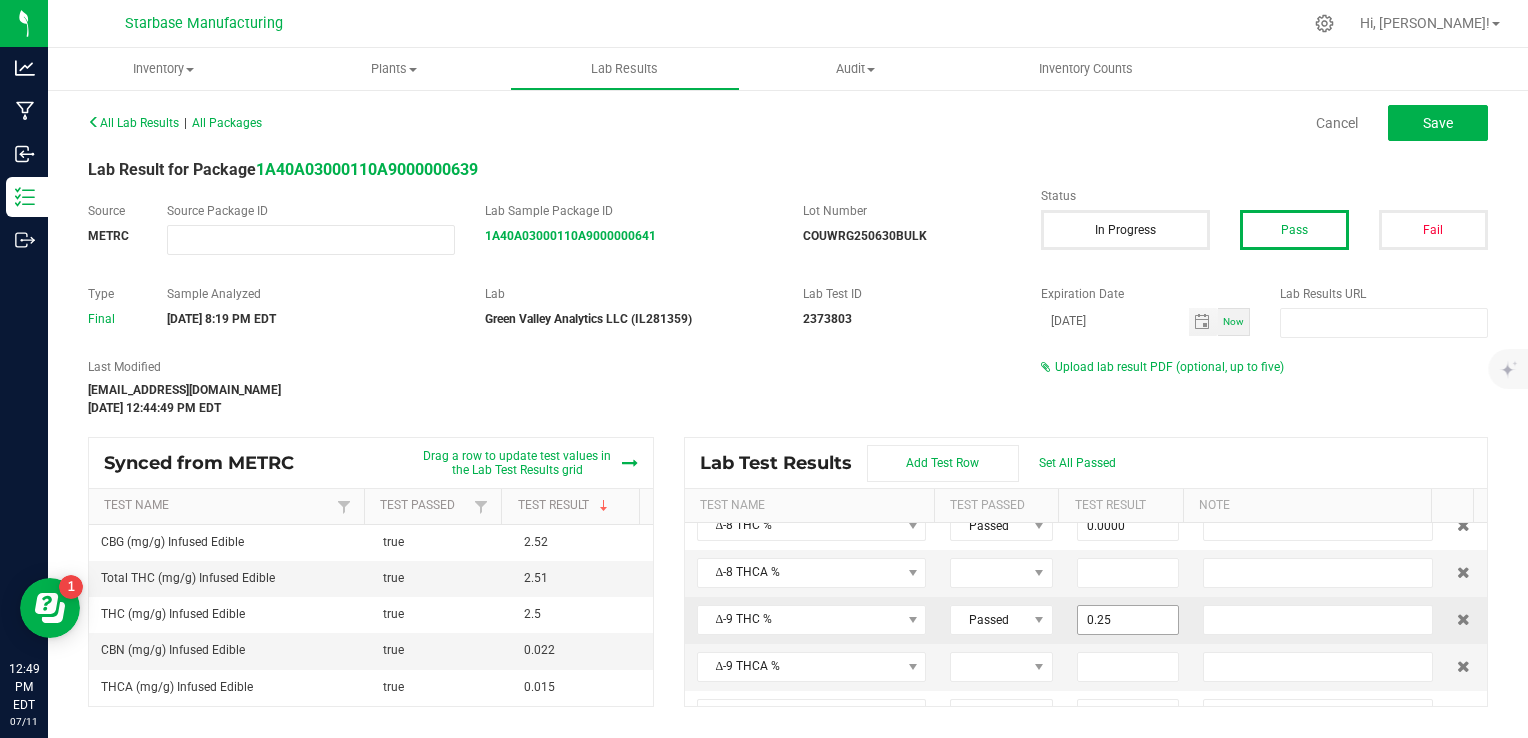 click on "0.25" at bounding box center [1128, 620] 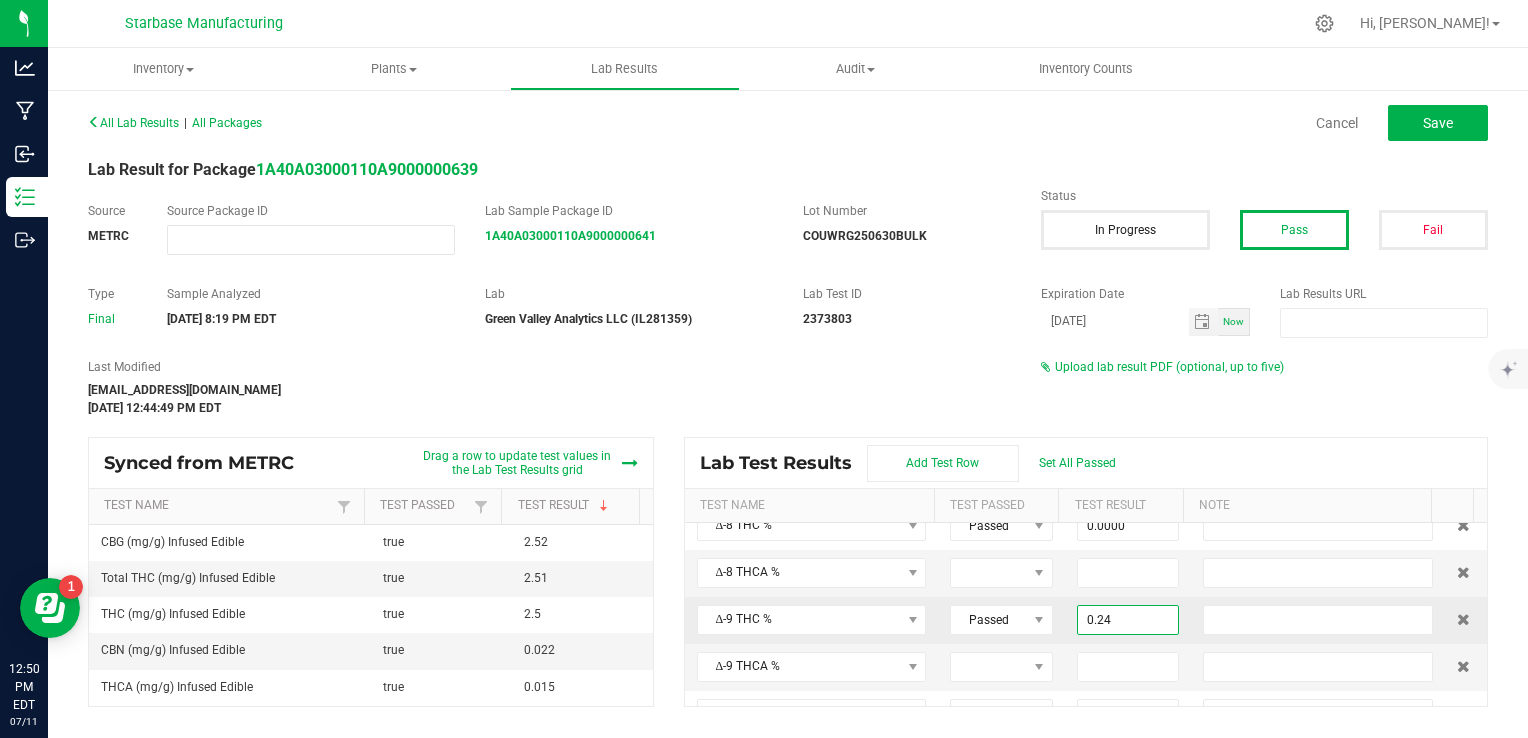 click on "0.24" at bounding box center (1128, 620) 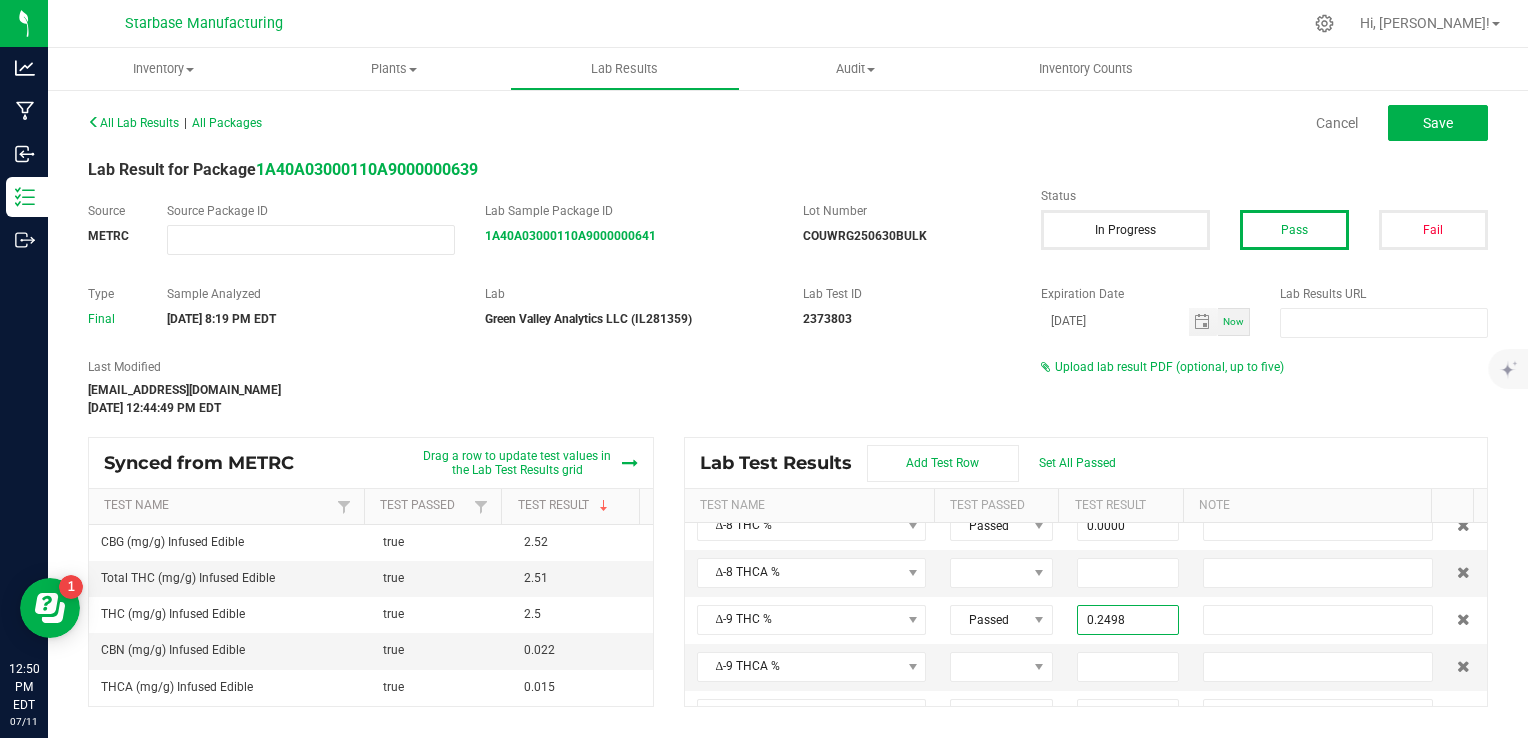 type on "0.2498" 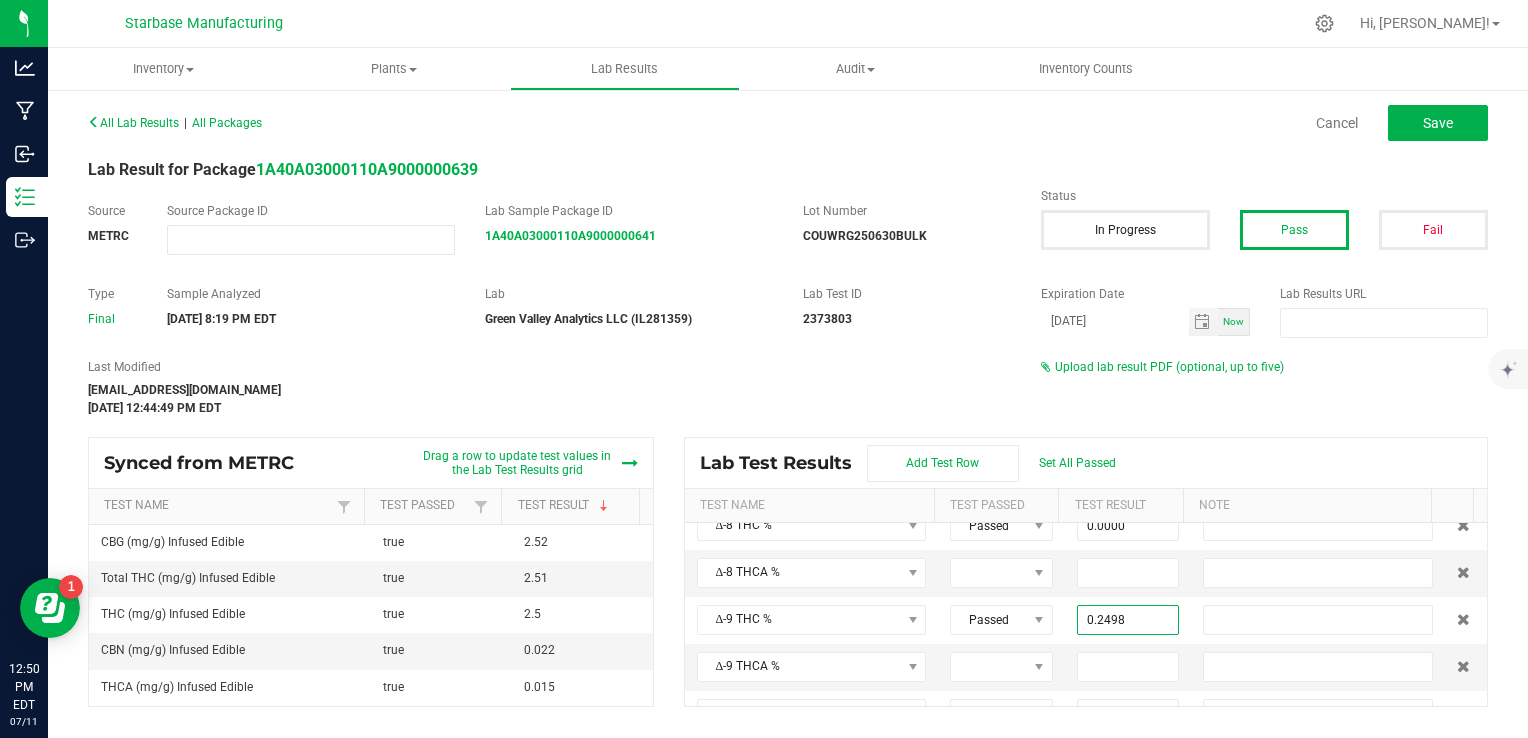 click on "Lab Test Results   Add Test Row   Set All Passed" at bounding box center [1086, 463] 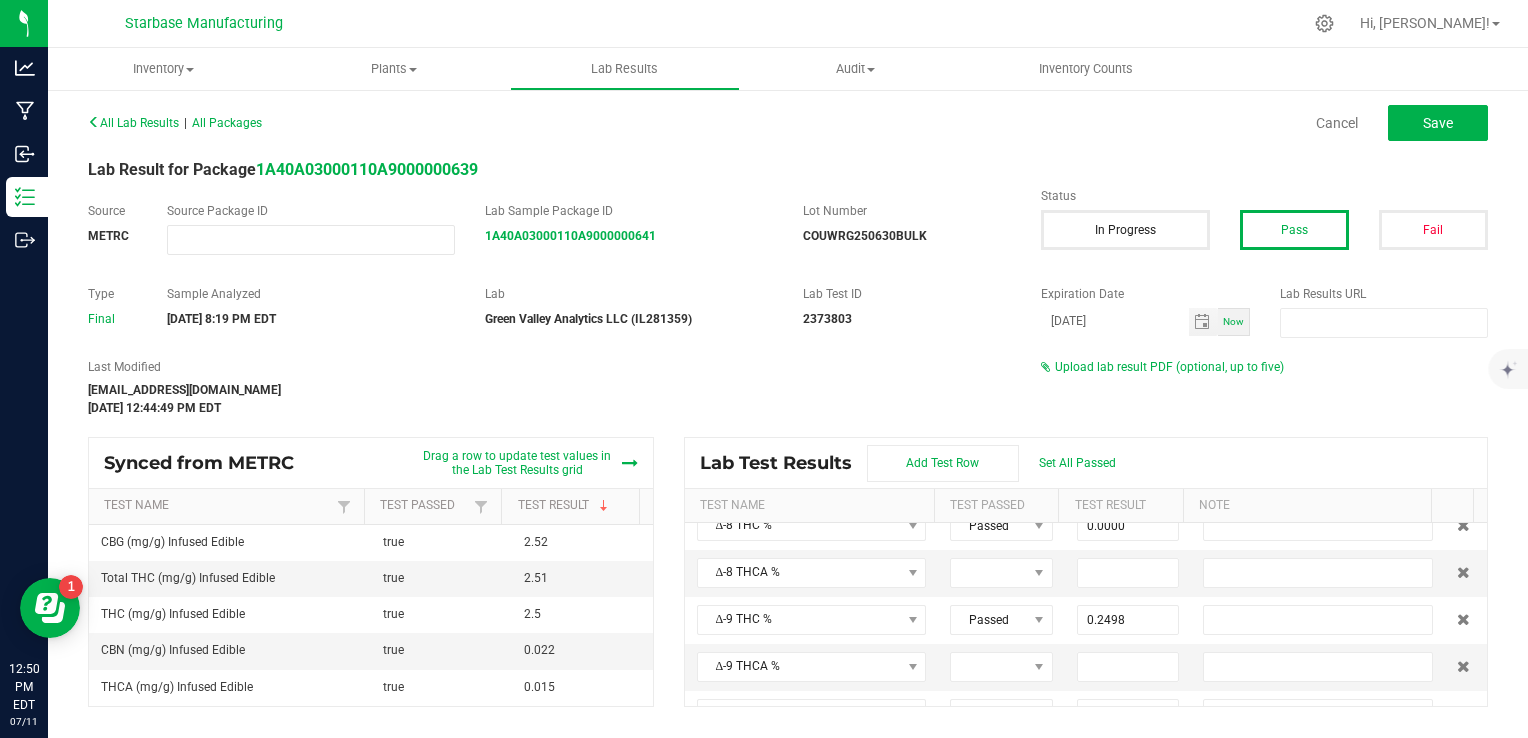 click on "All Lab Results  |  All Packages   Cancel   Save" at bounding box center (788, 123) 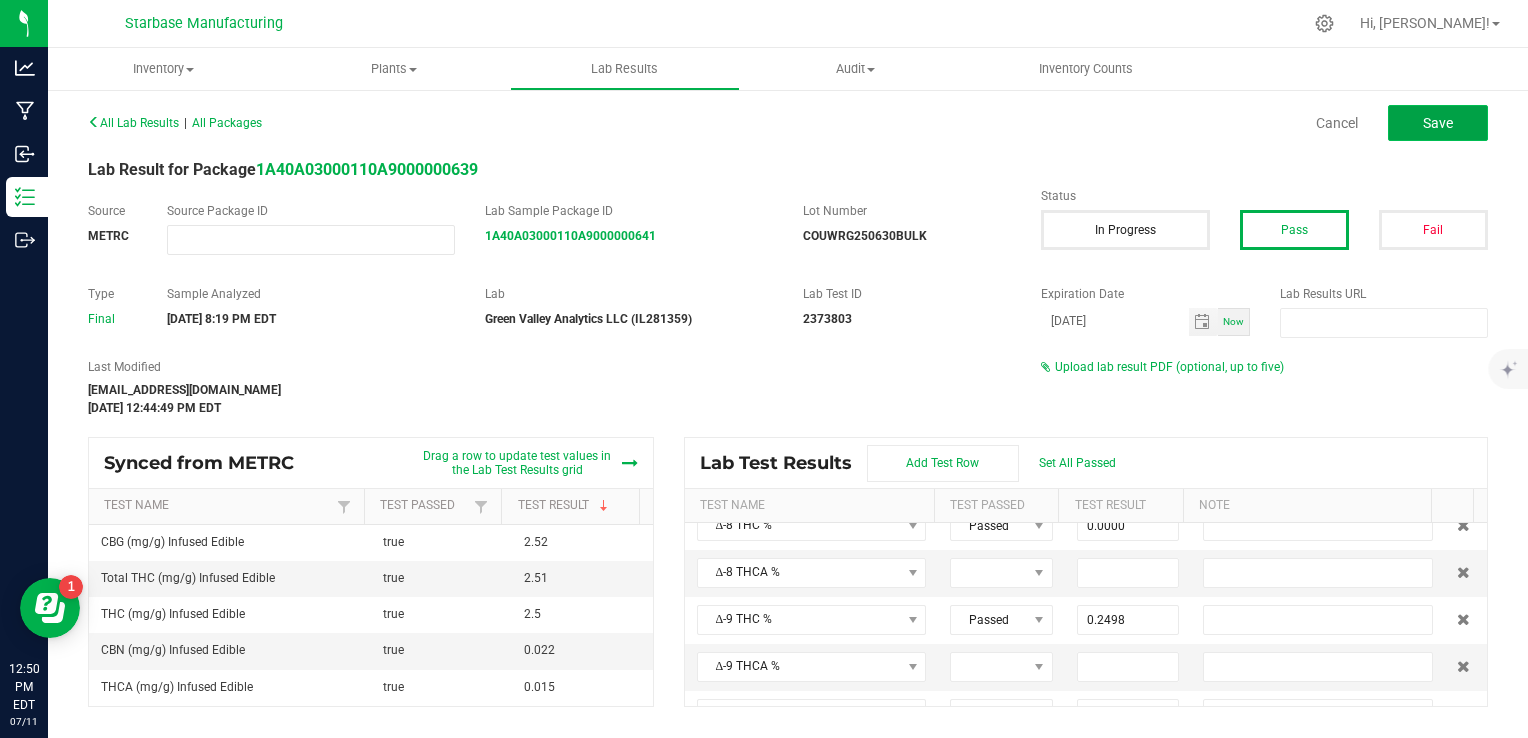 click on "Save" 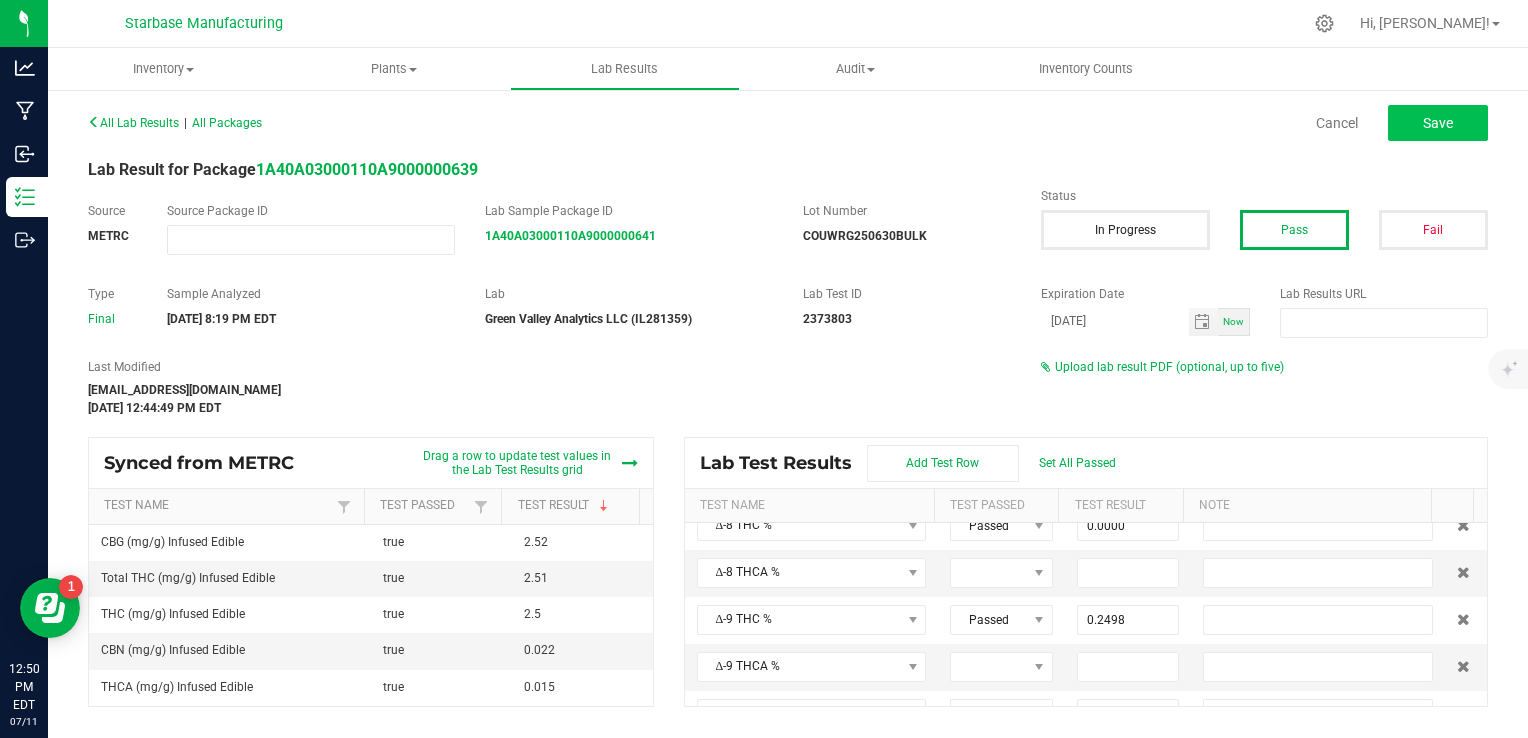 type on "0.0000" 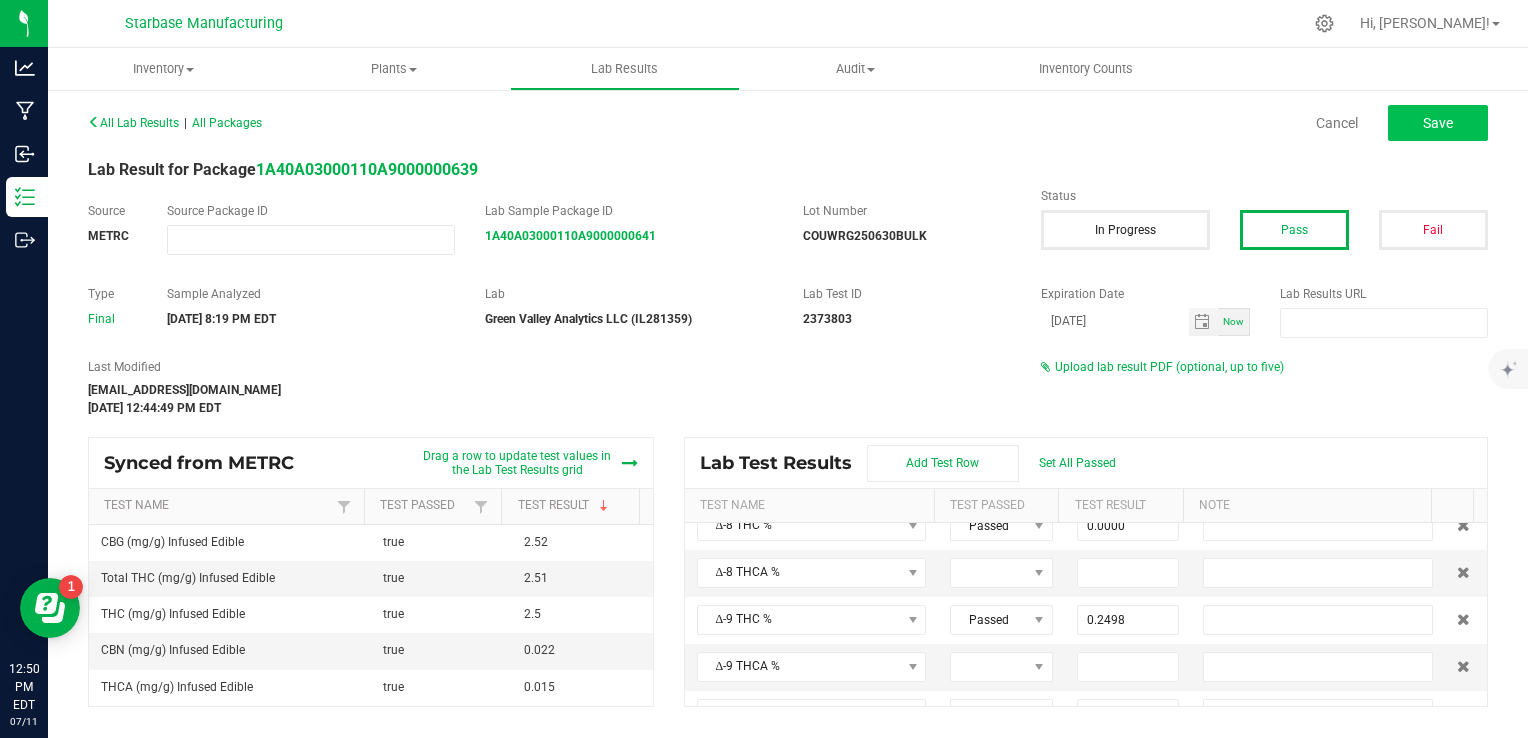 type on "0.2498" 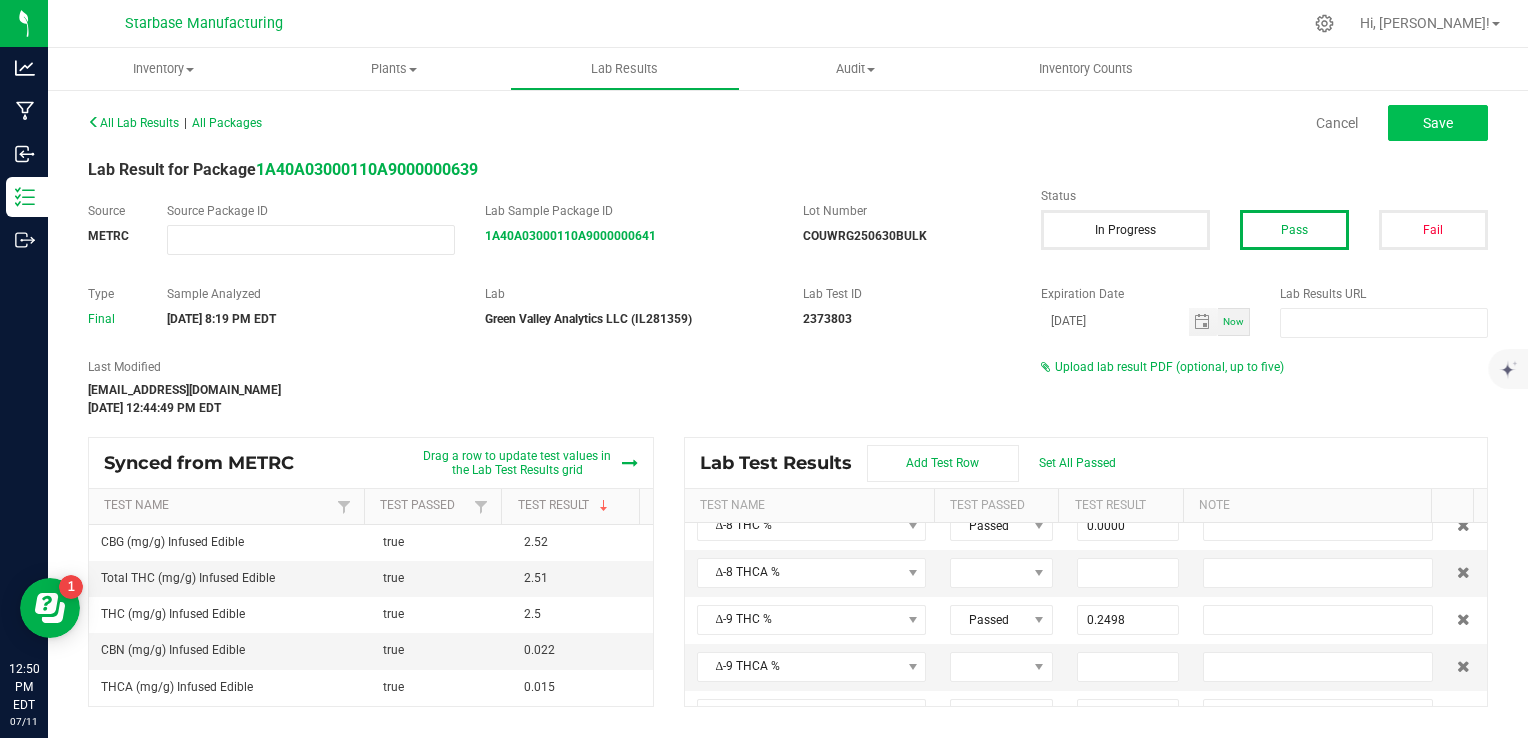 type on "0.0015" 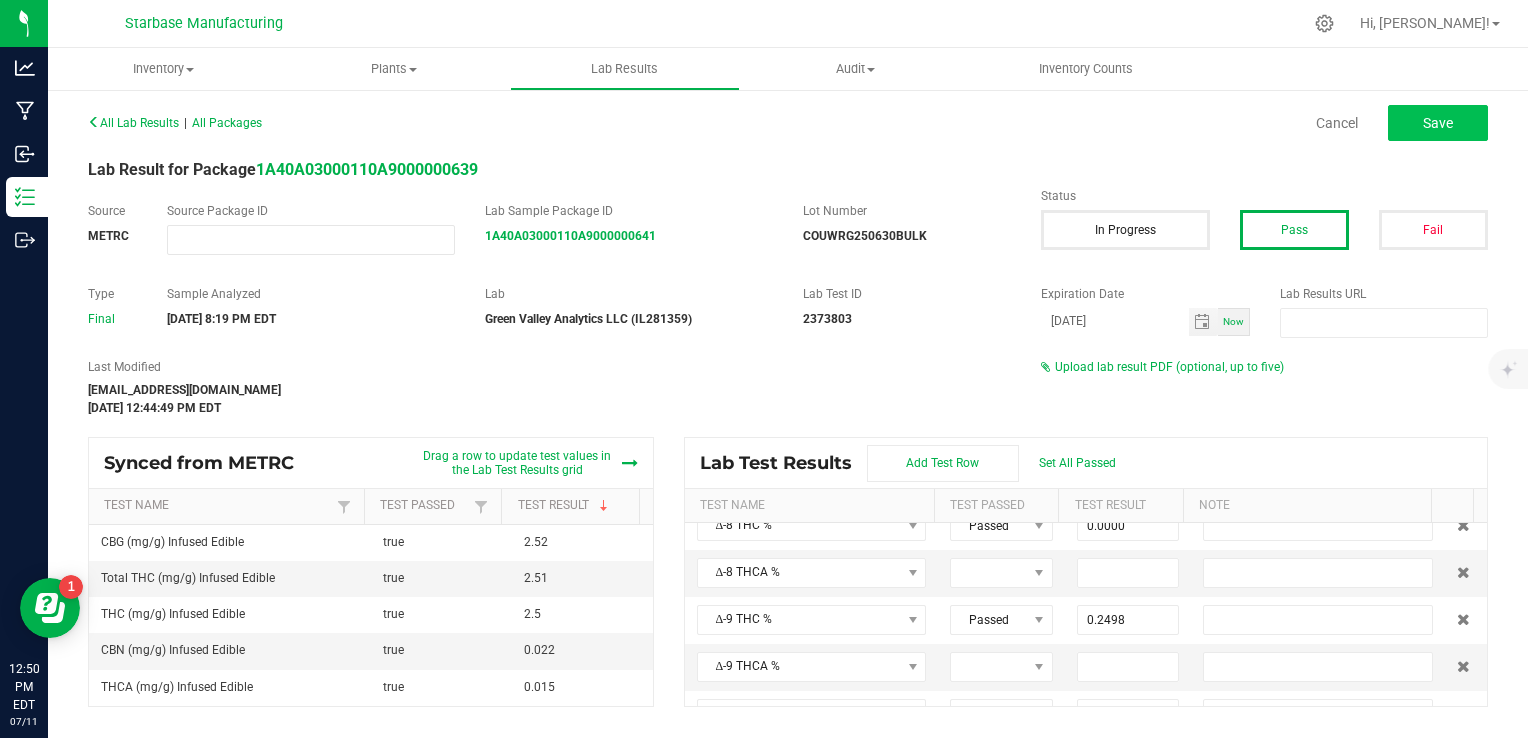 type on "0.0002" 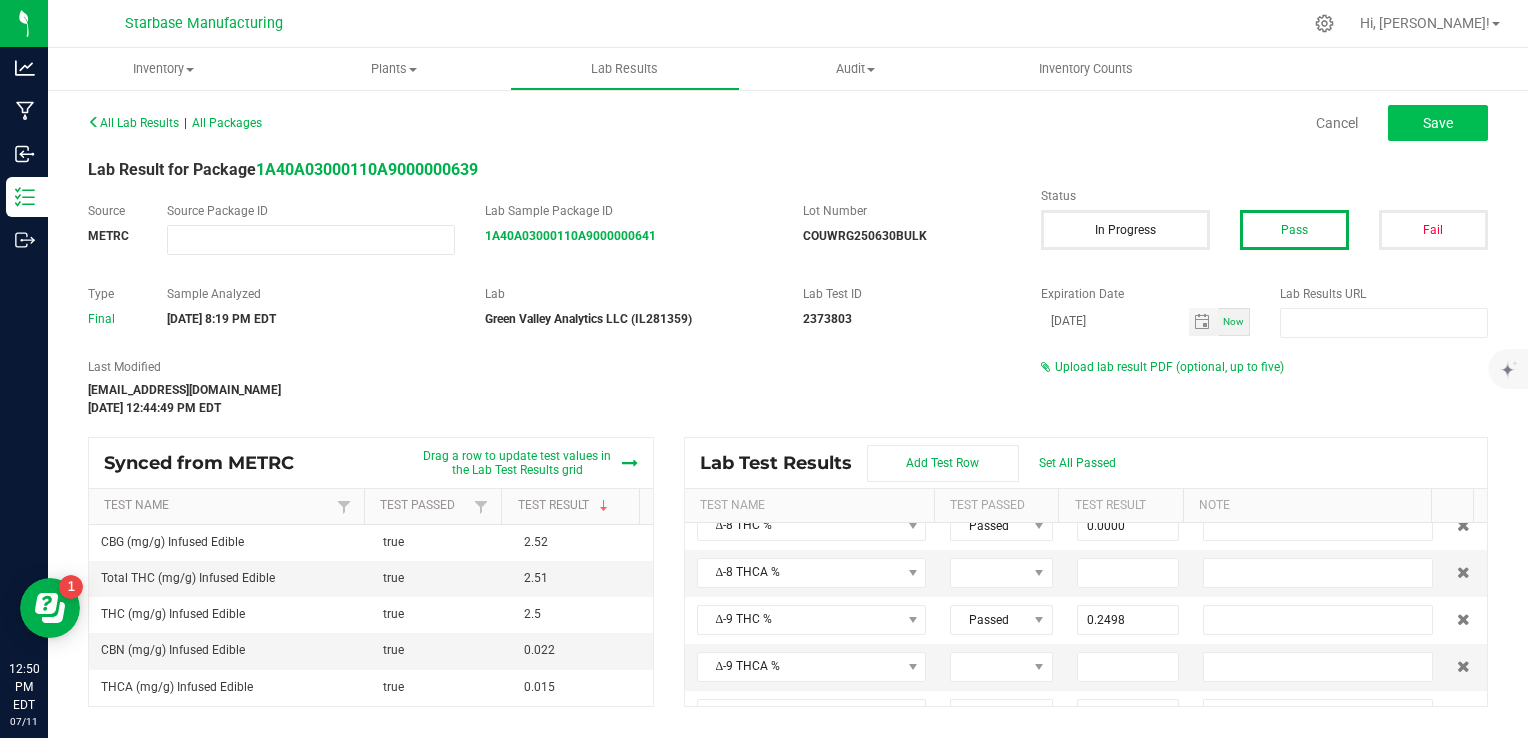 type on "0.0002" 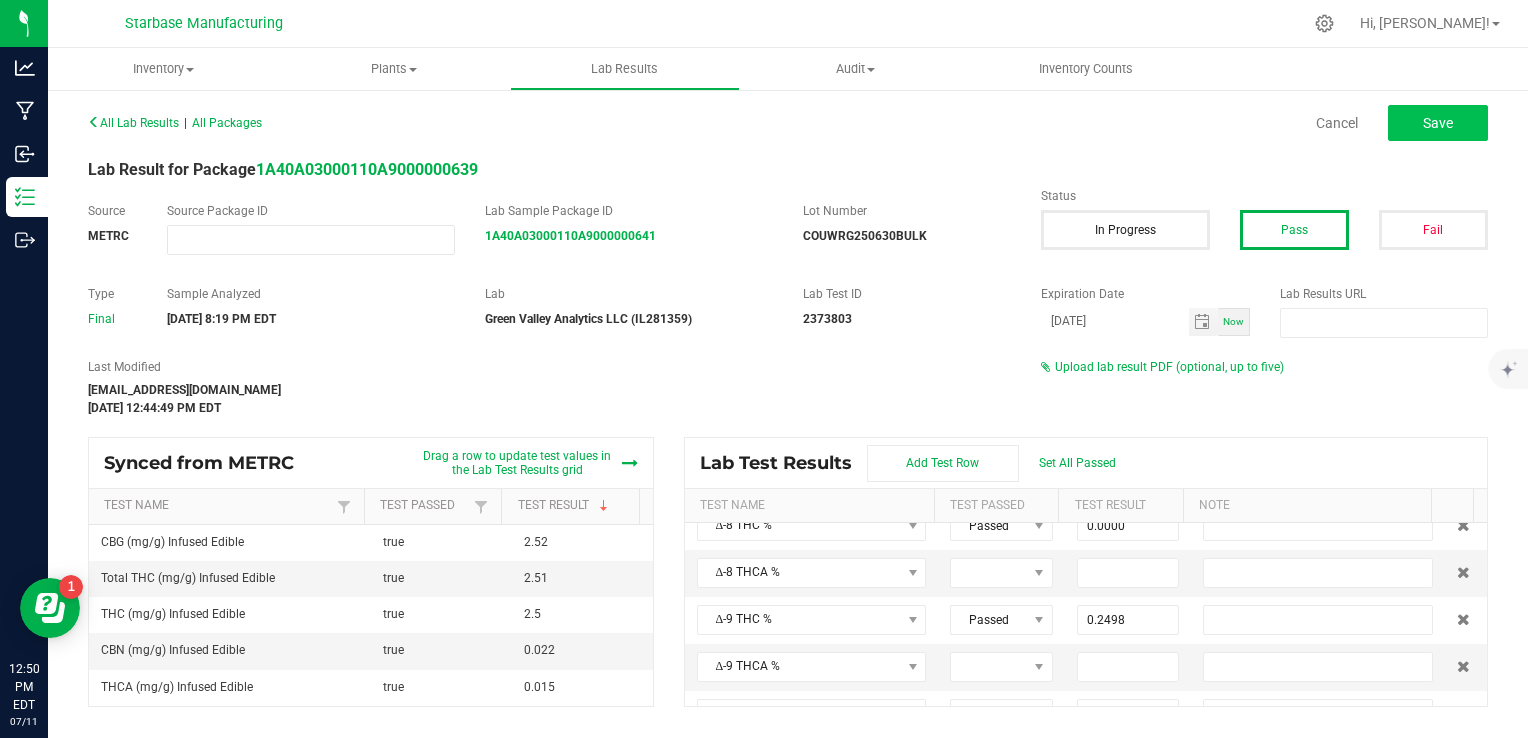 type on "0.2520" 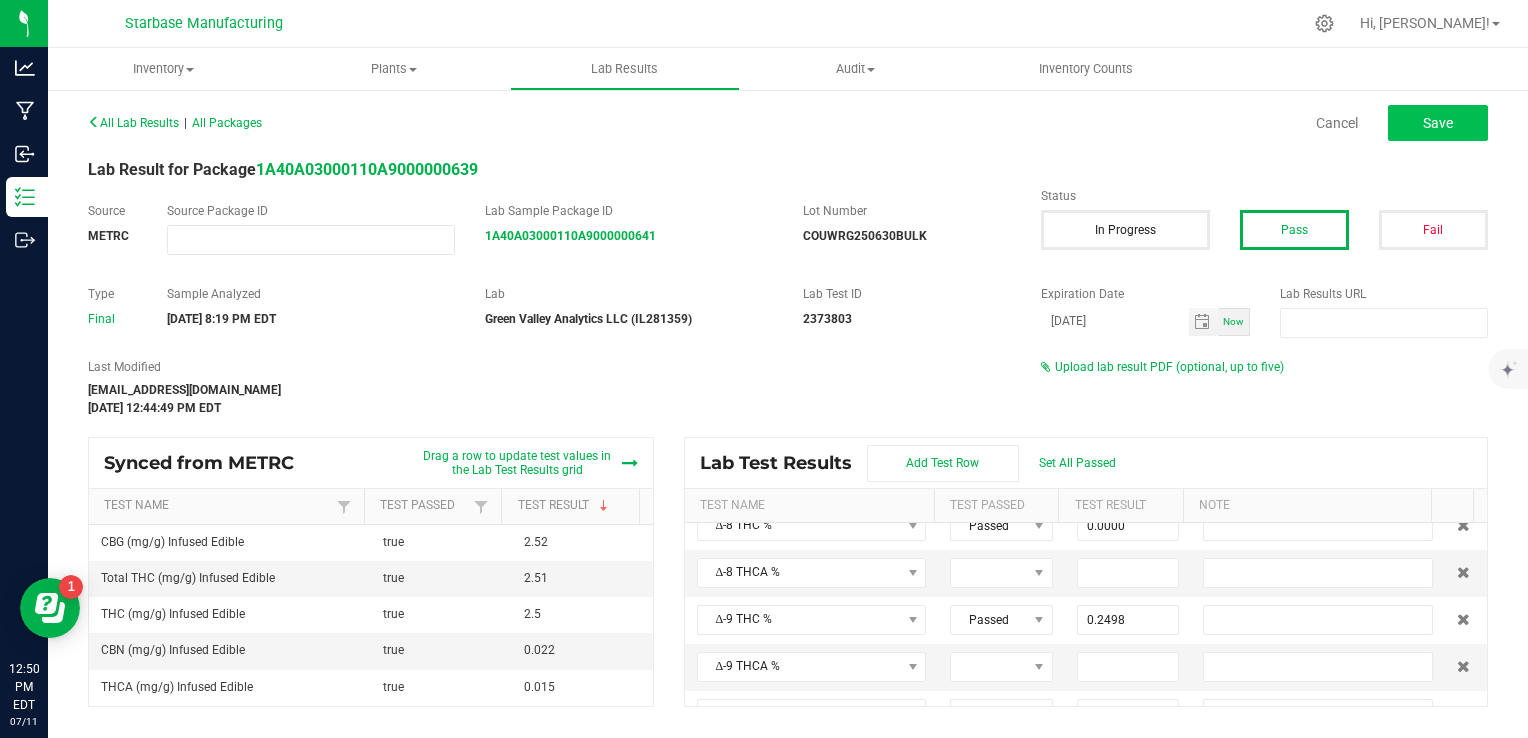 type on "0.0022" 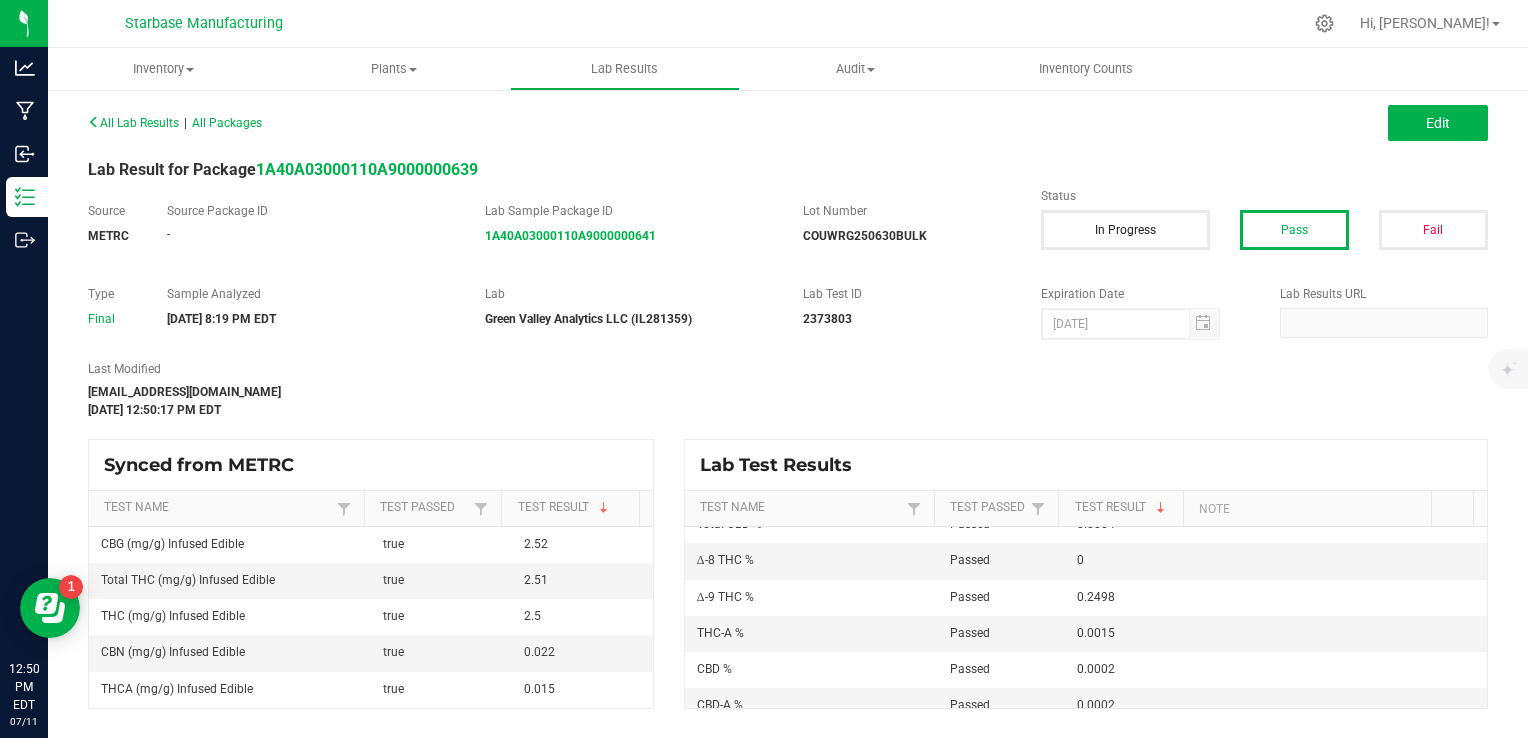 scroll, scrollTop: 63, scrollLeft: 0, axis: vertical 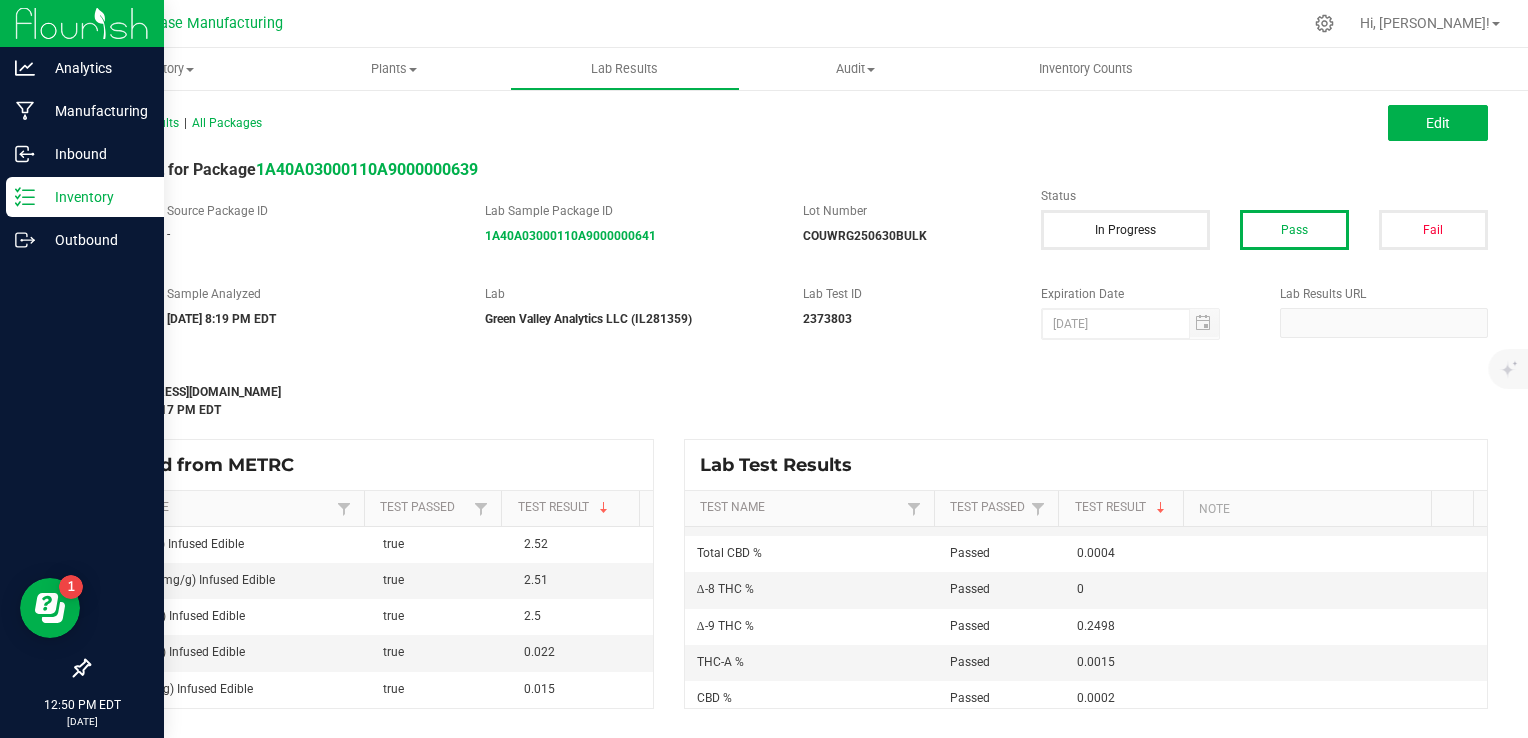 click on "Inventory" at bounding box center [95, 197] 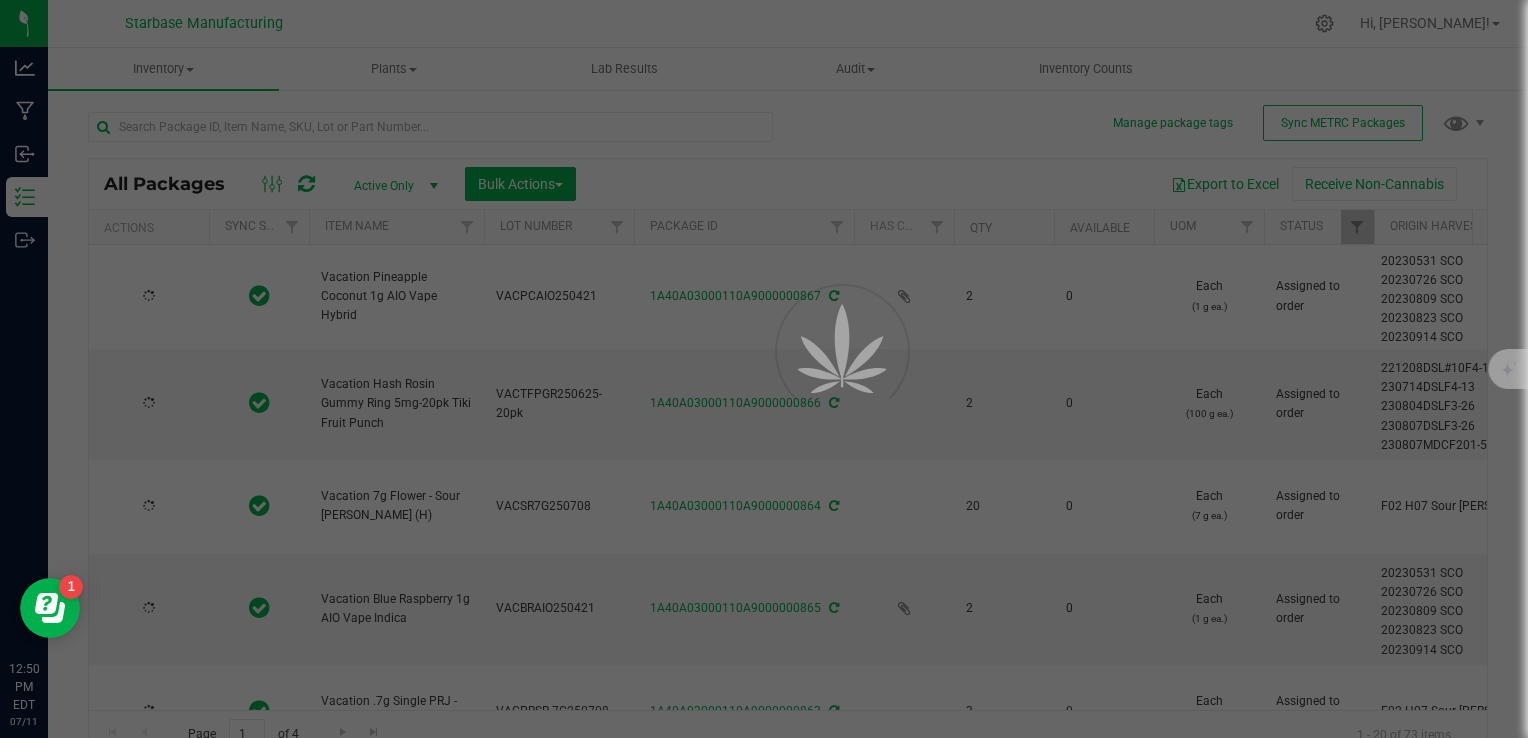 click at bounding box center [764, 369] 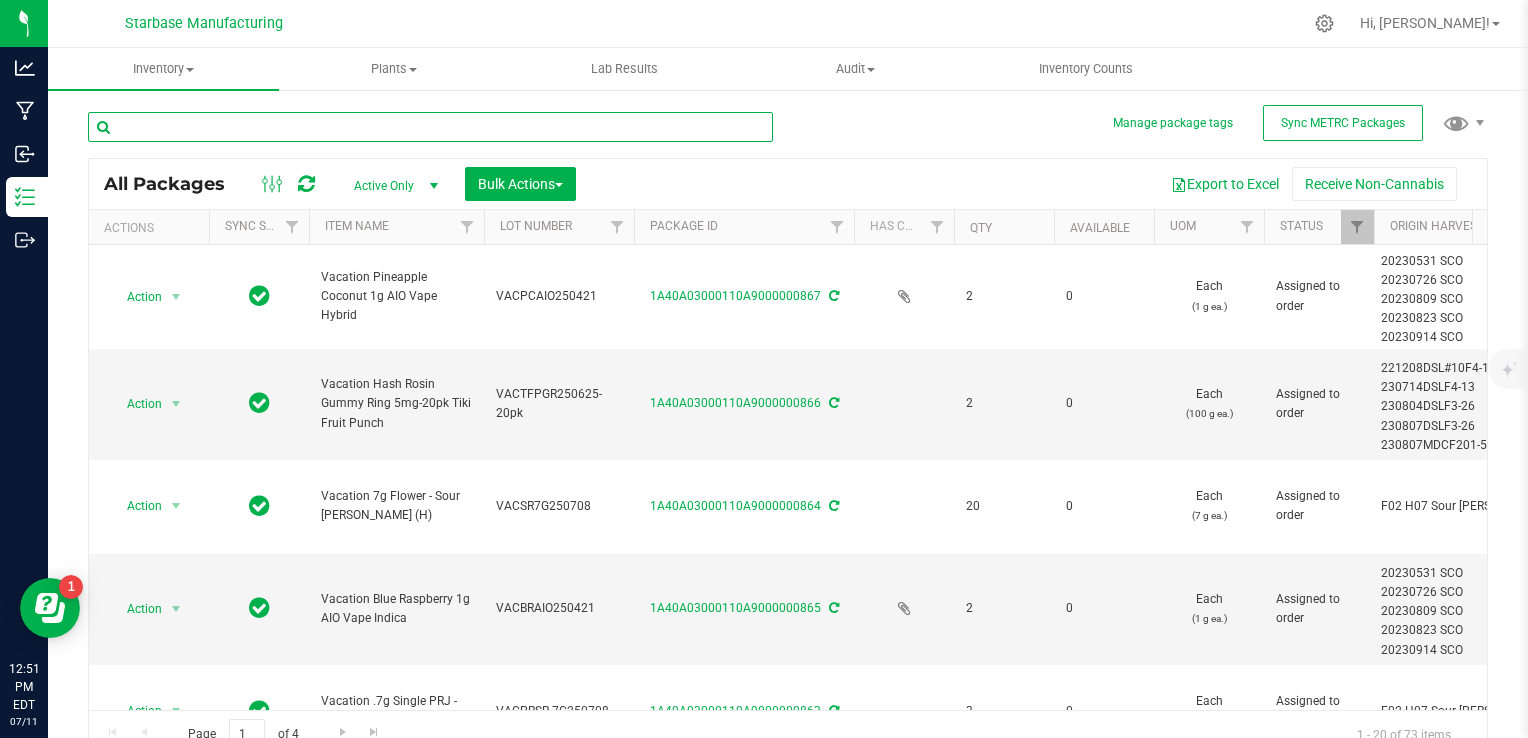 click at bounding box center [430, 127] 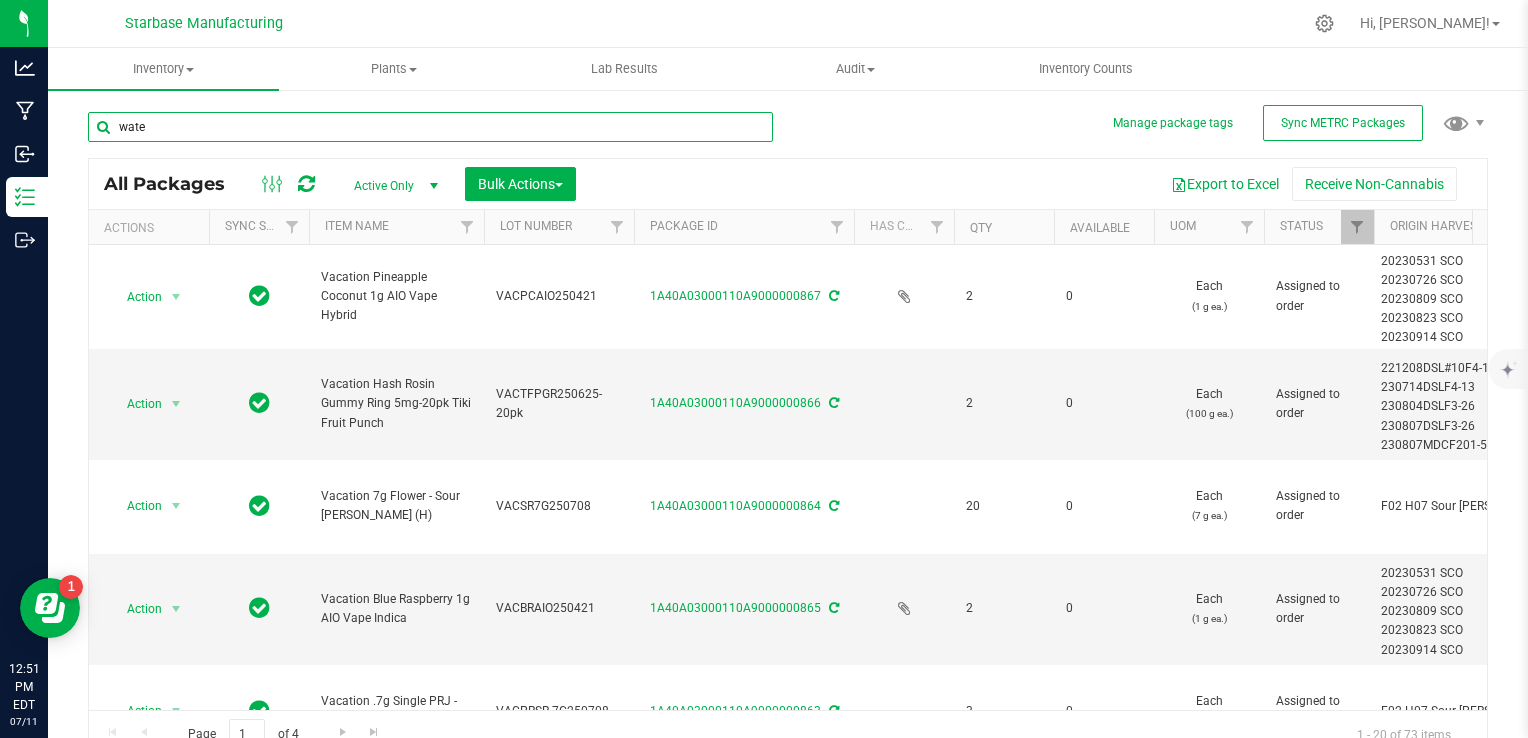 type on "water" 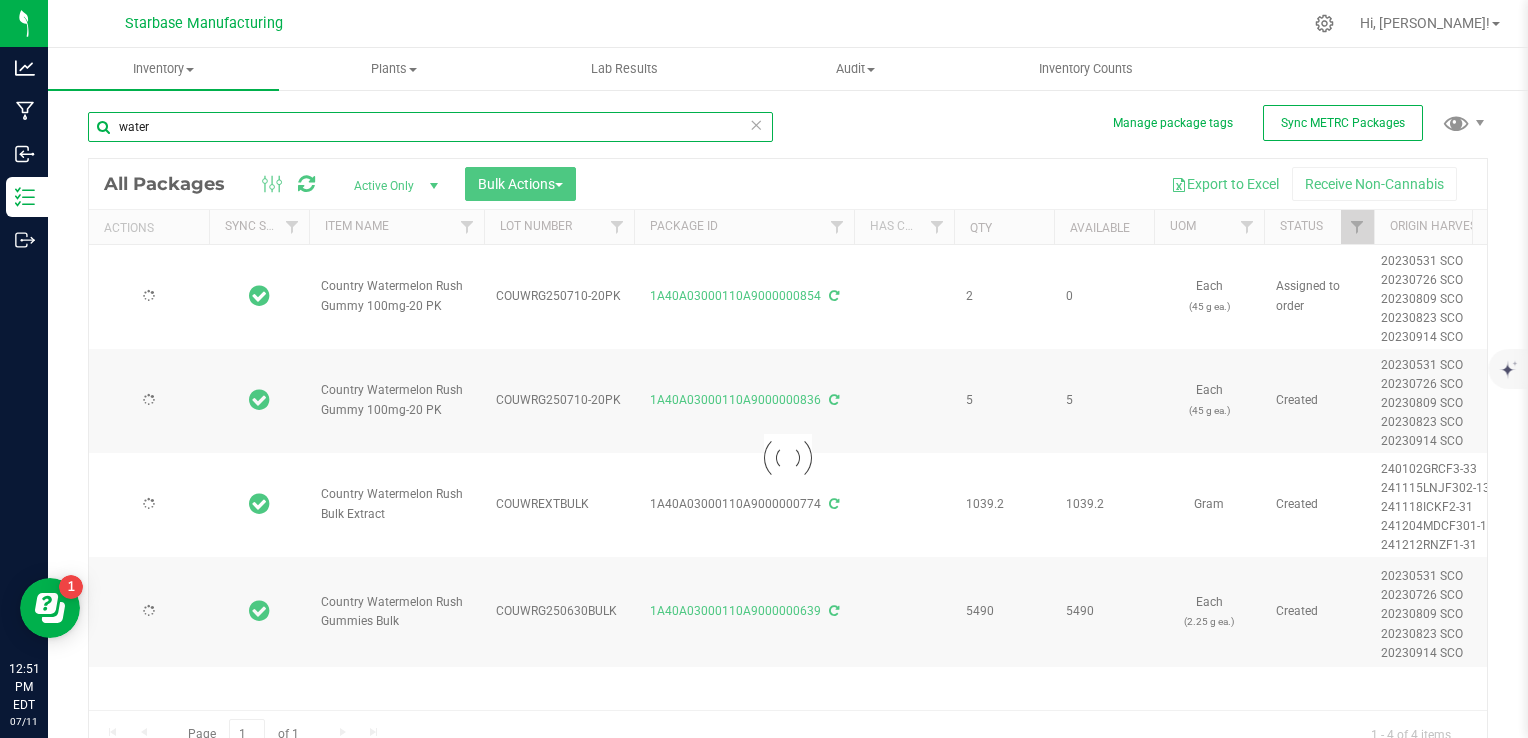 type on "[DATE]" 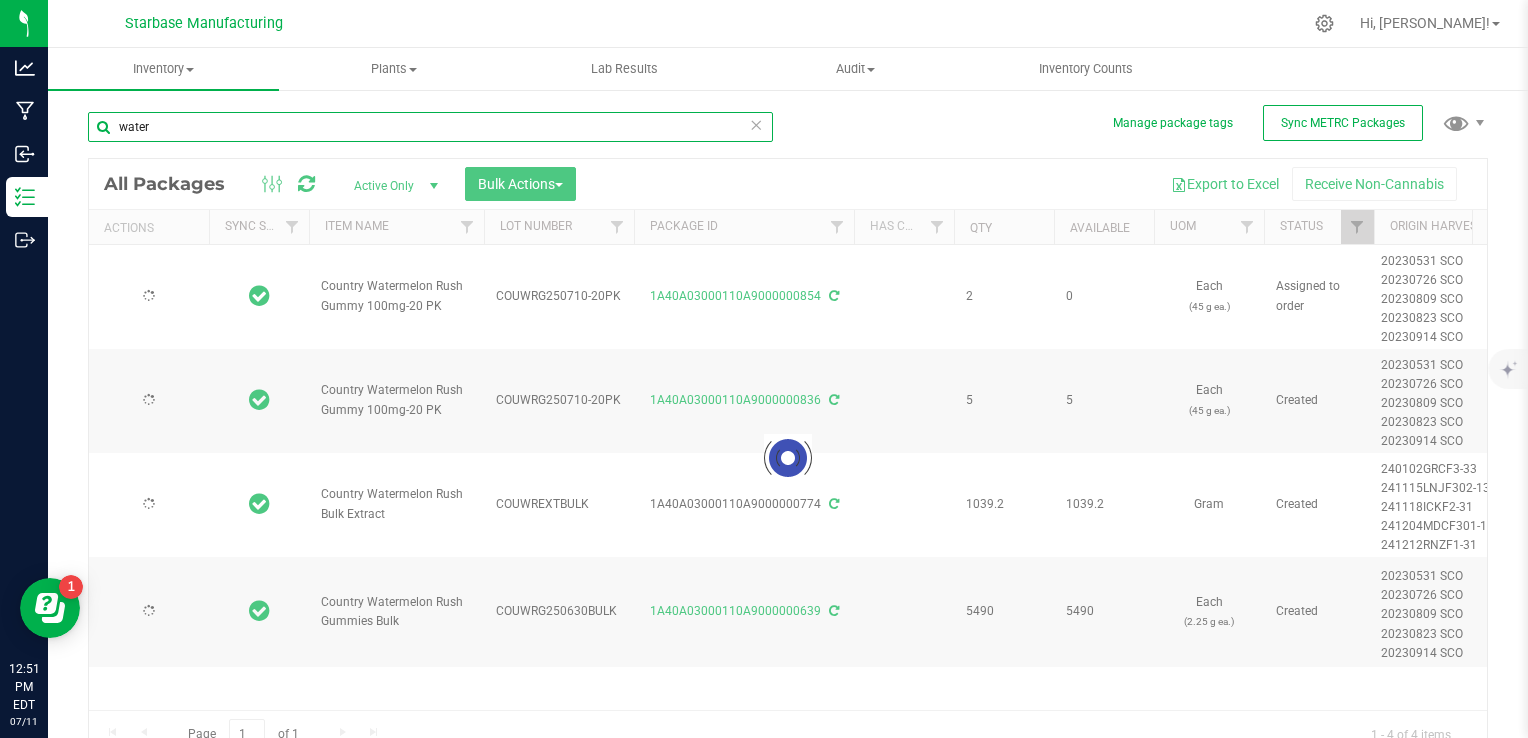 type on "[DATE]" 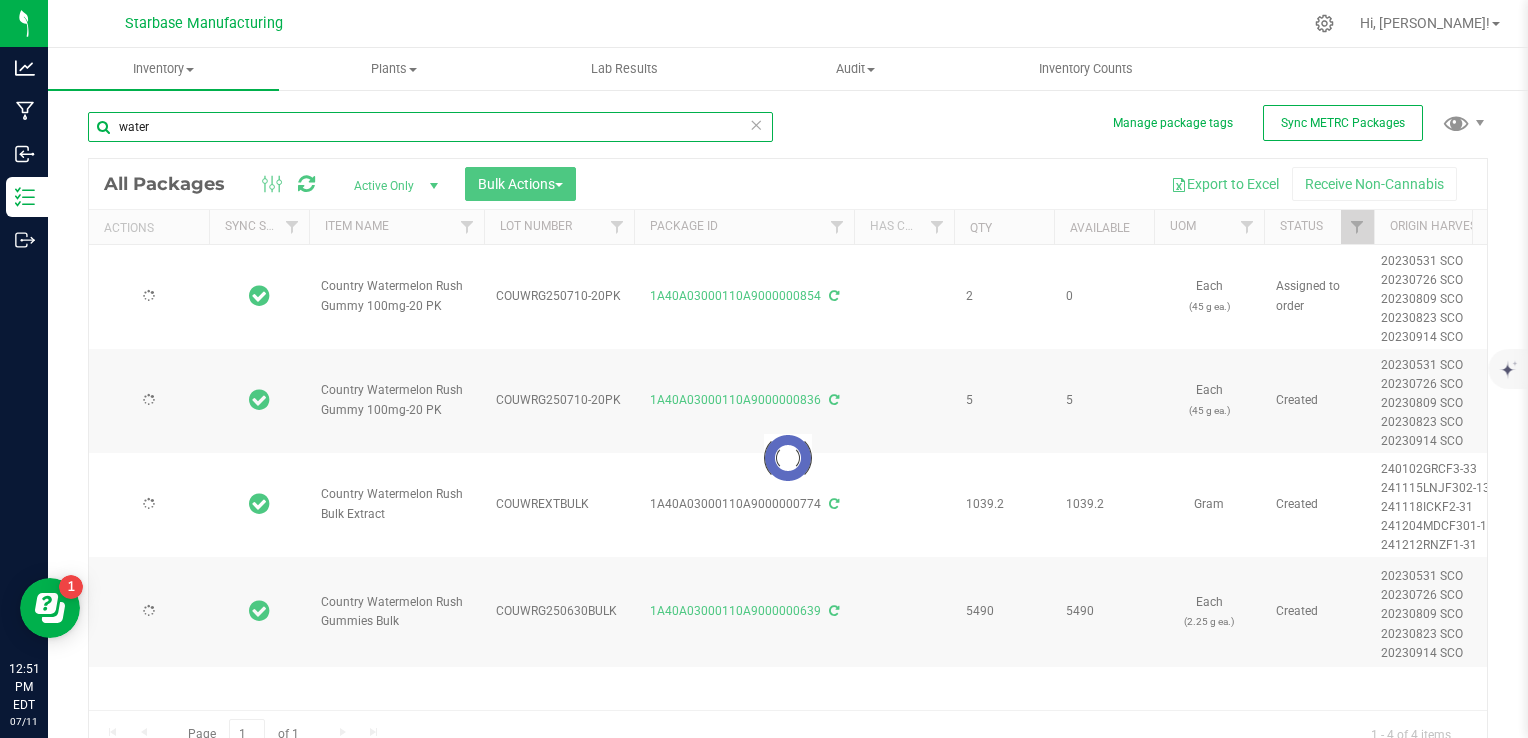type on "[DATE]" 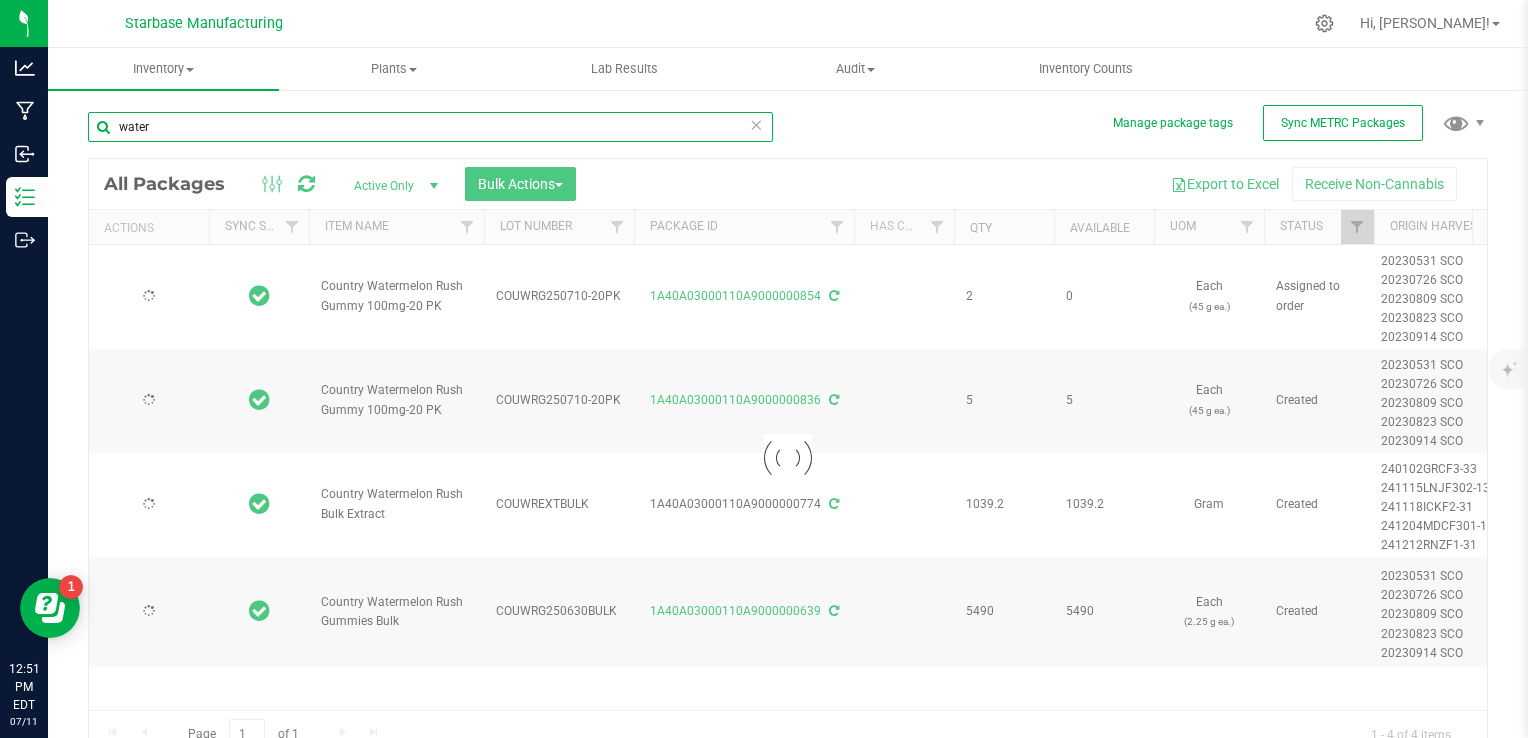type on "[DATE]" 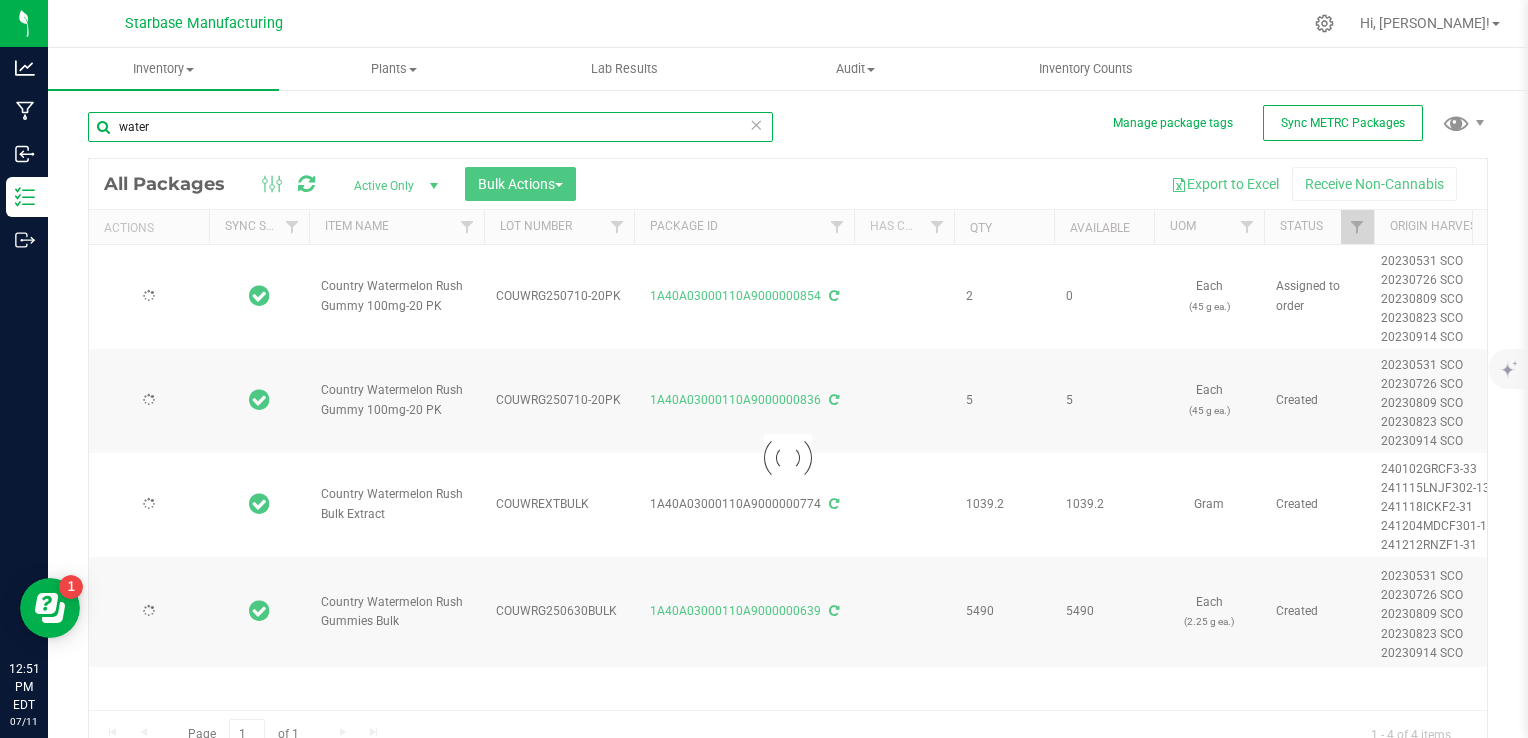 type on "[DATE]" 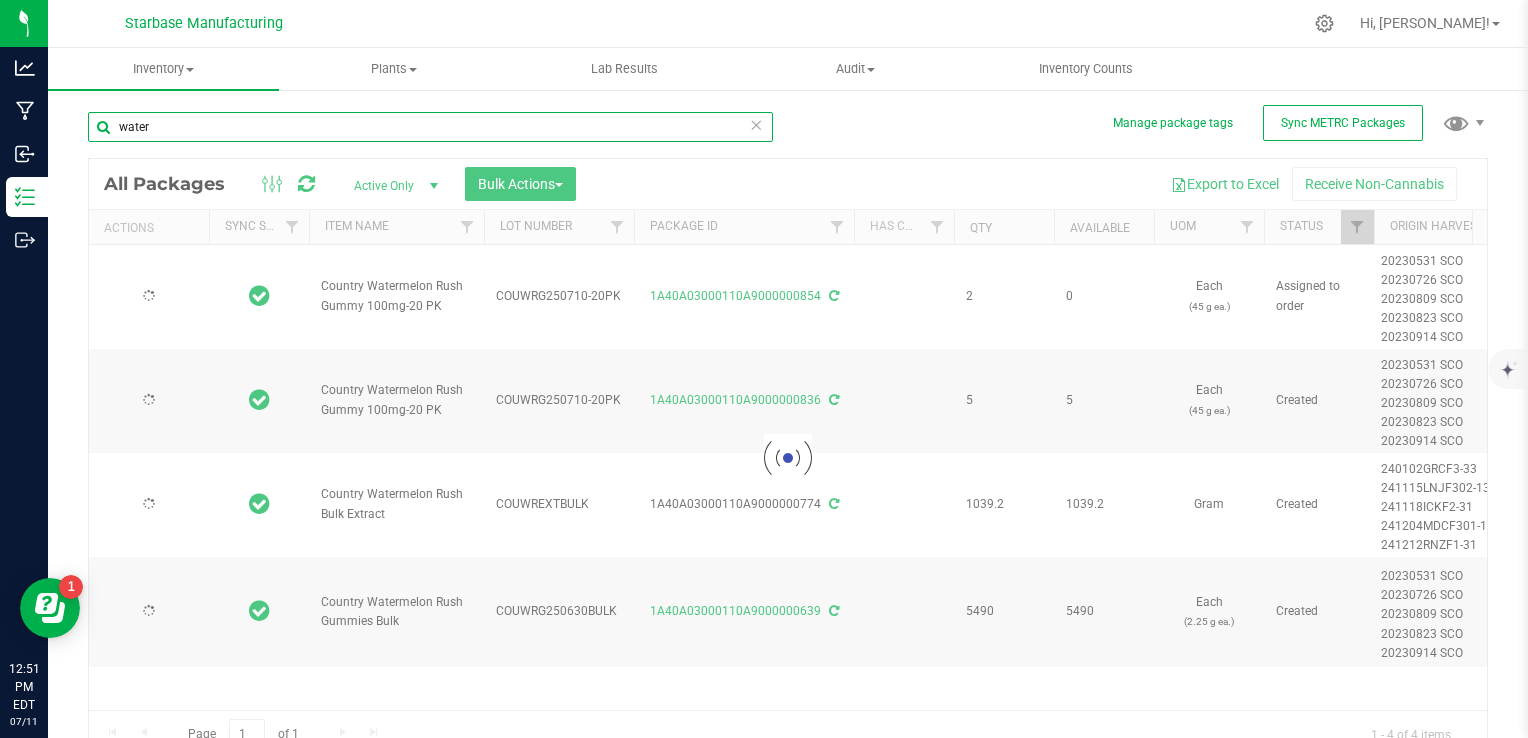 type on "[DATE]" 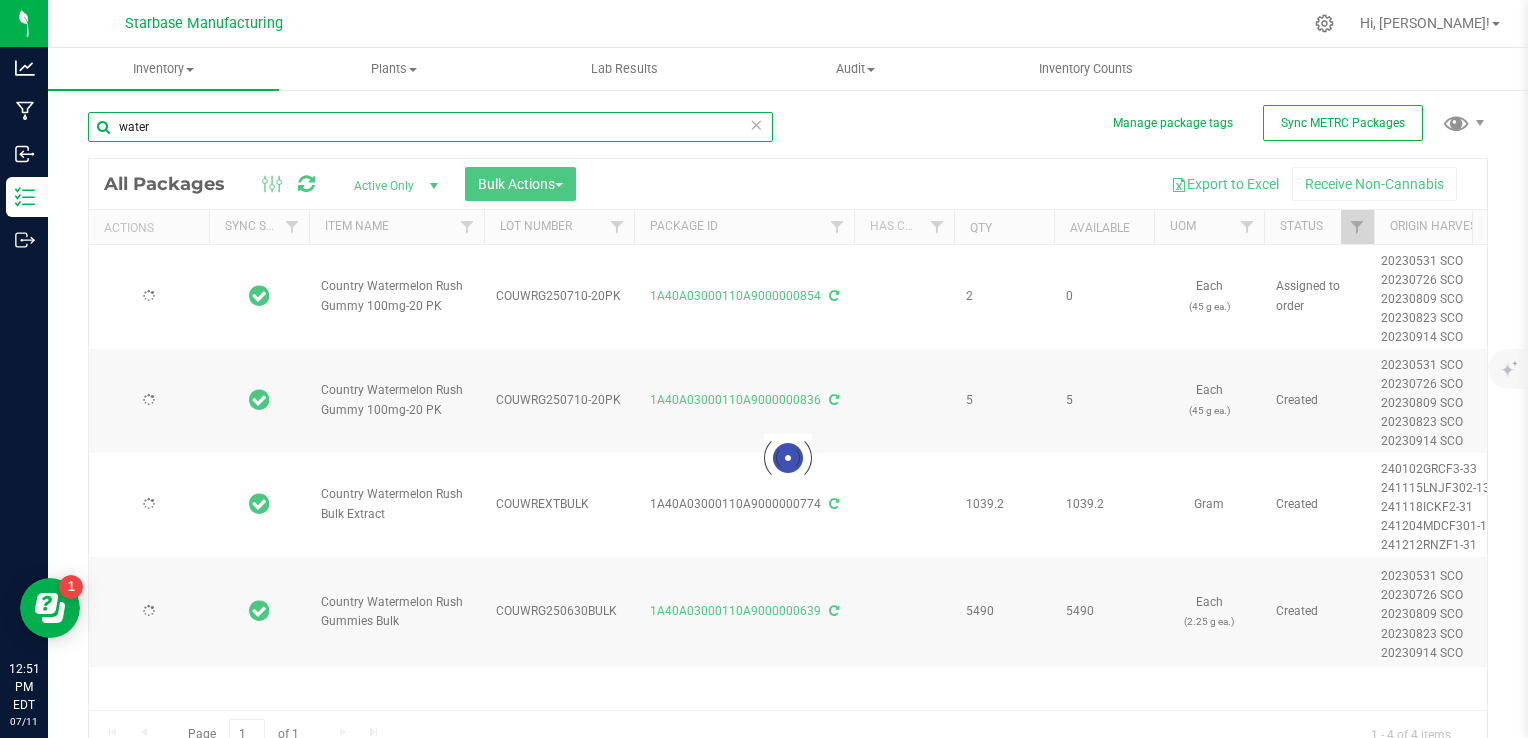 type on "[DATE]" 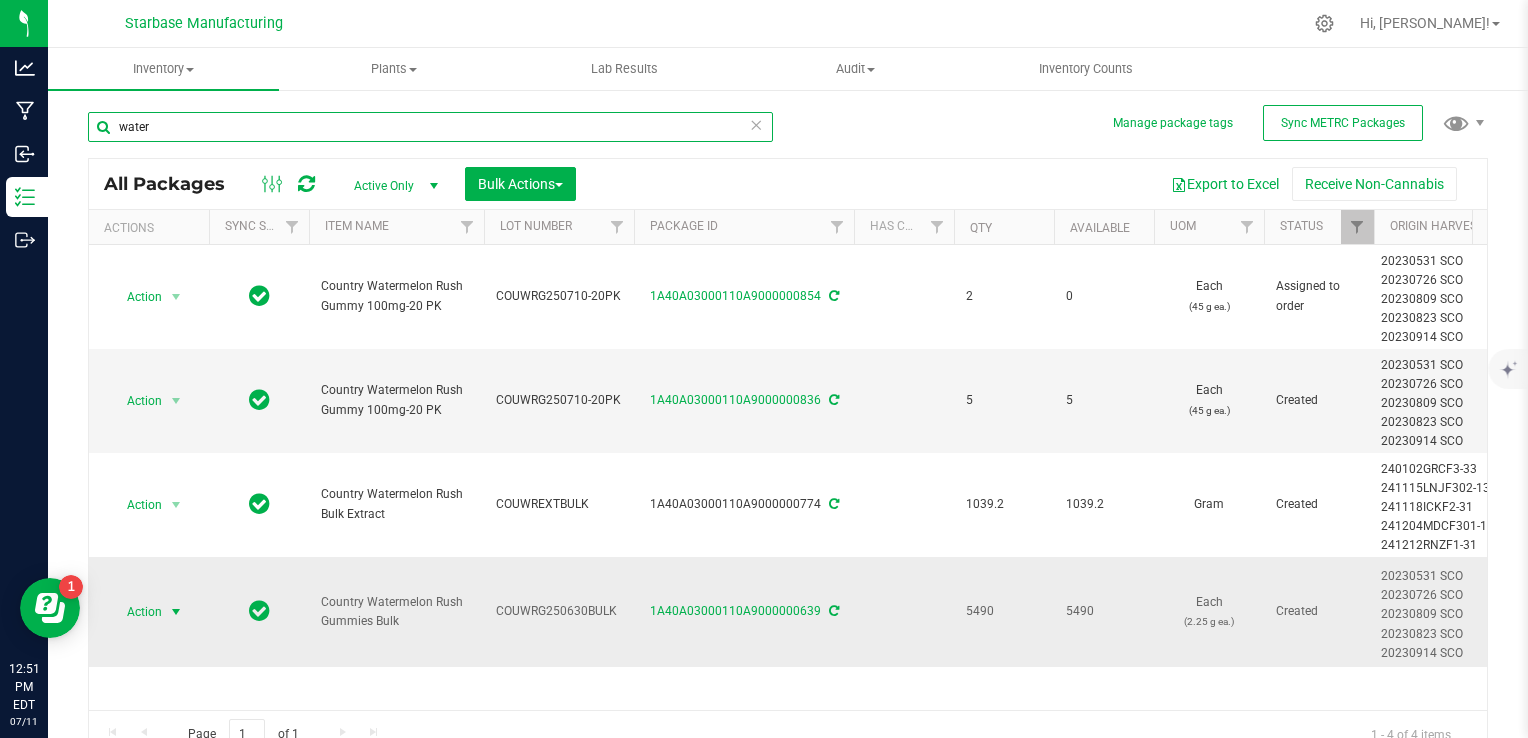 type on "water" 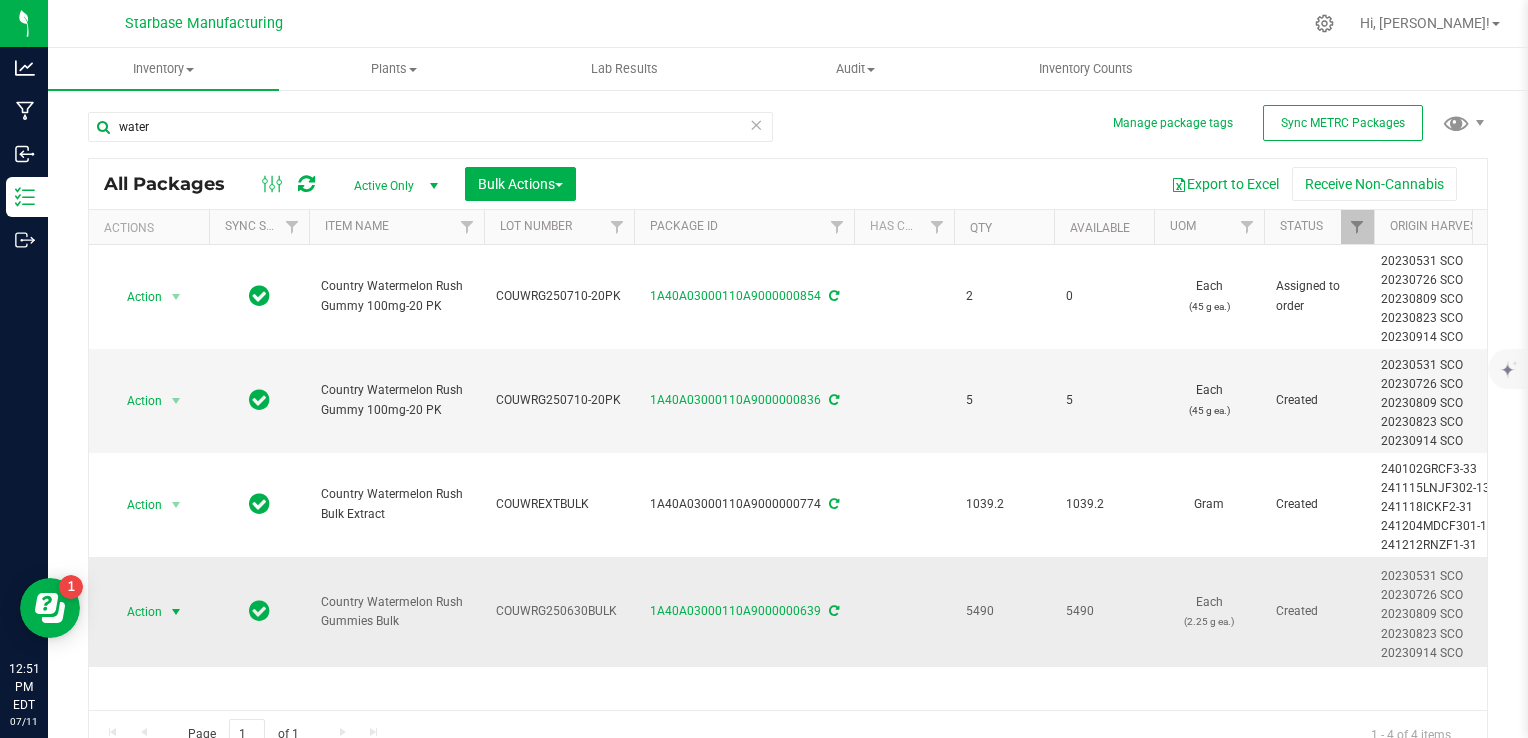 click on "Action" at bounding box center (136, 612) 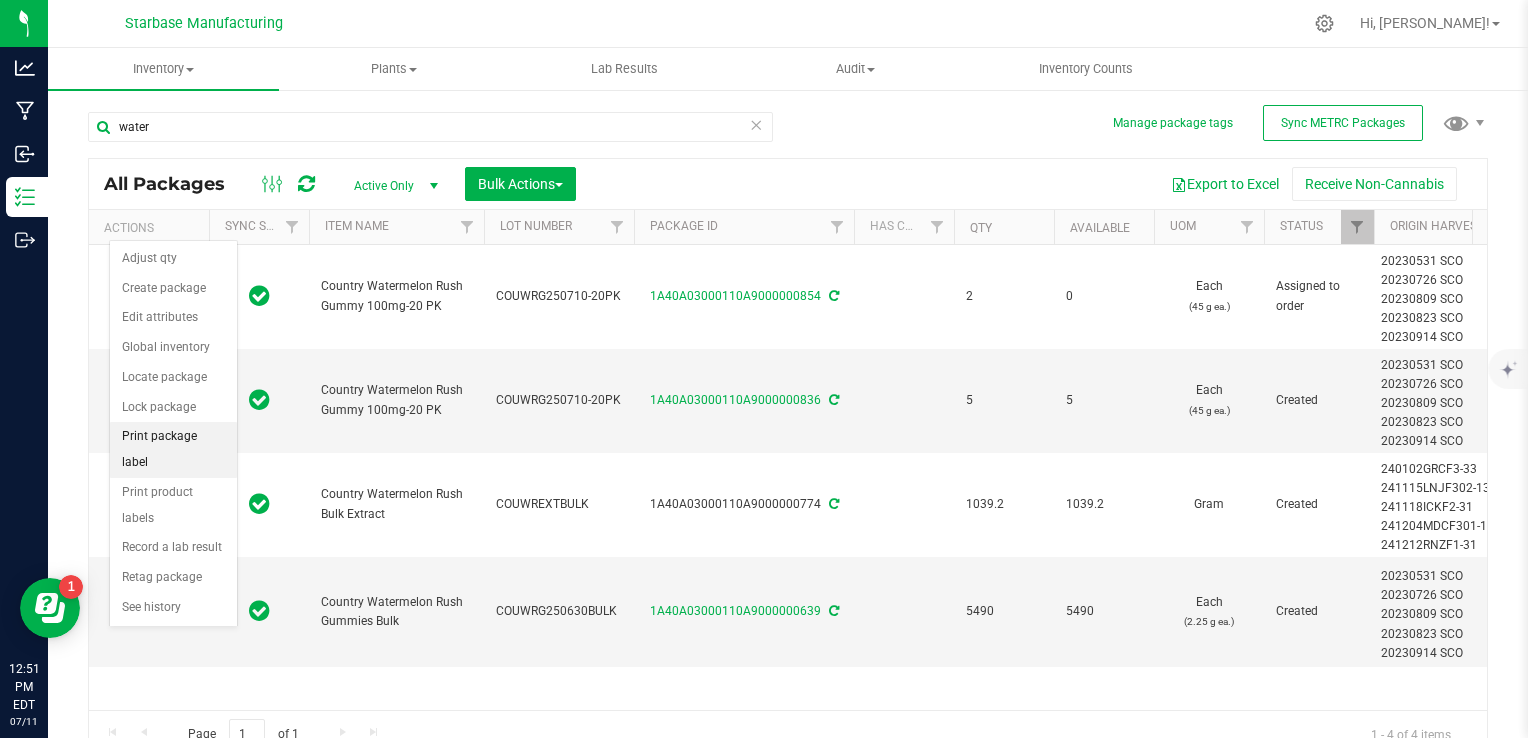 click on "Print package label" at bounding box center [173, 449] 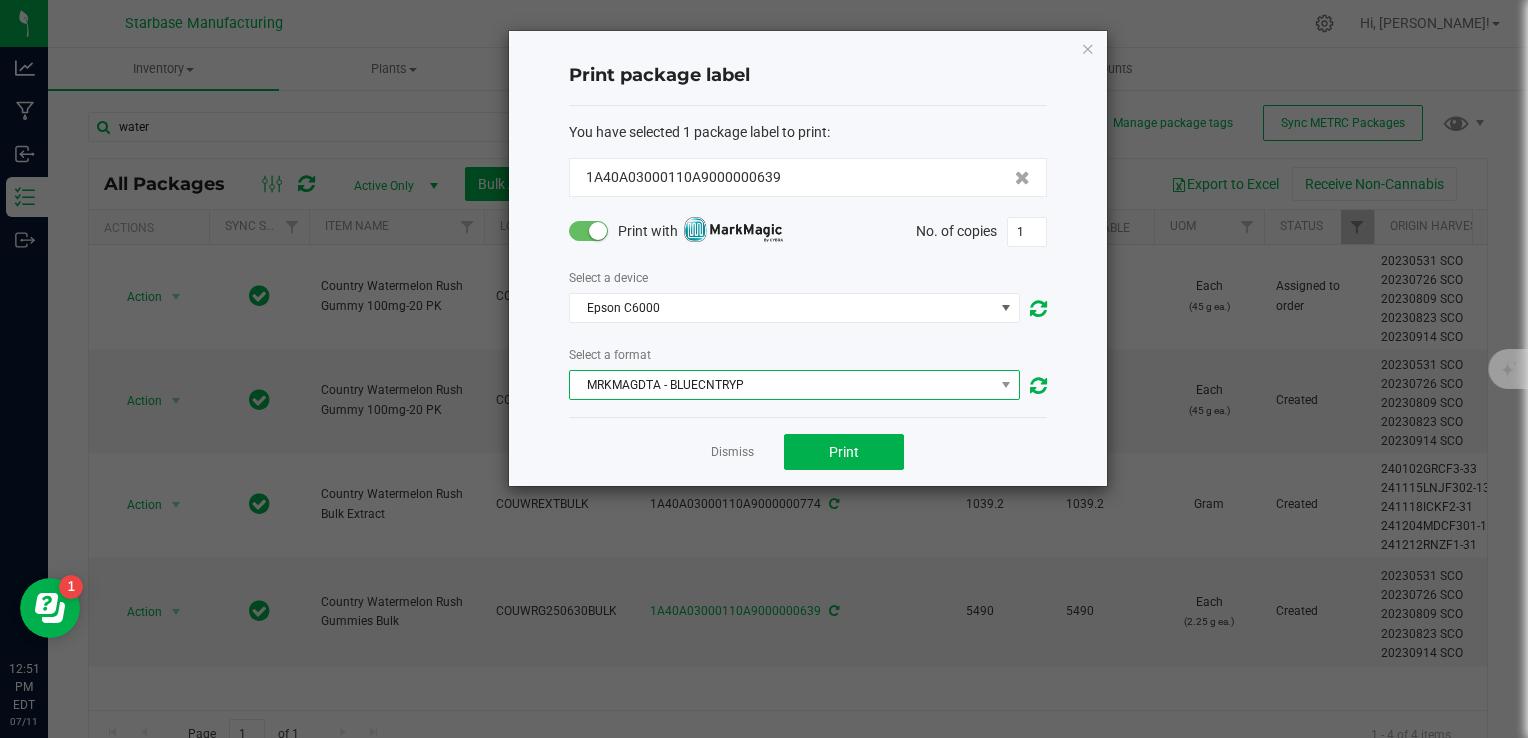 click on "MRKMAGDTA - BLUECNTRYP" at bounding box center (782, 385) 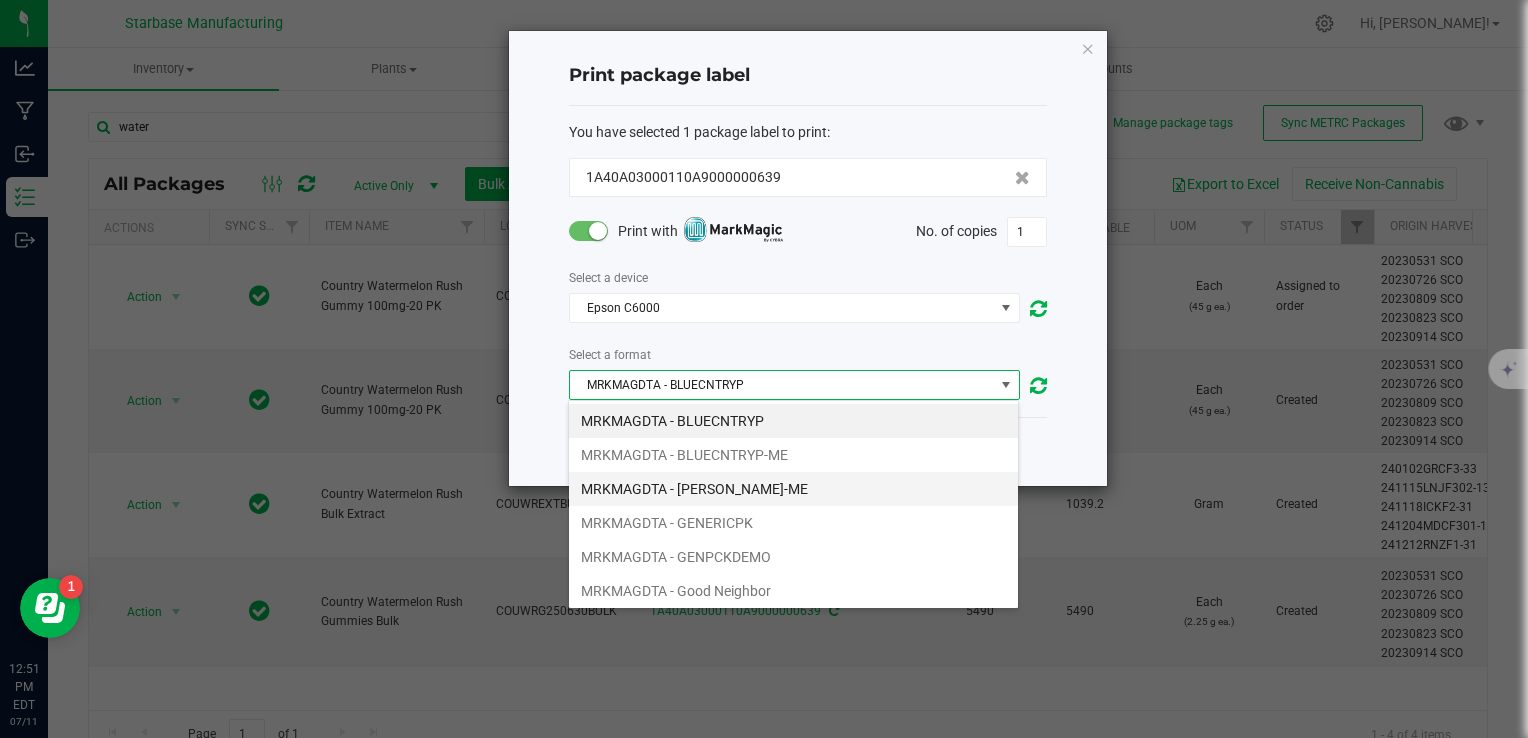 scroll, scrollTop: 99970, scrollLeft: 99548, axis: both 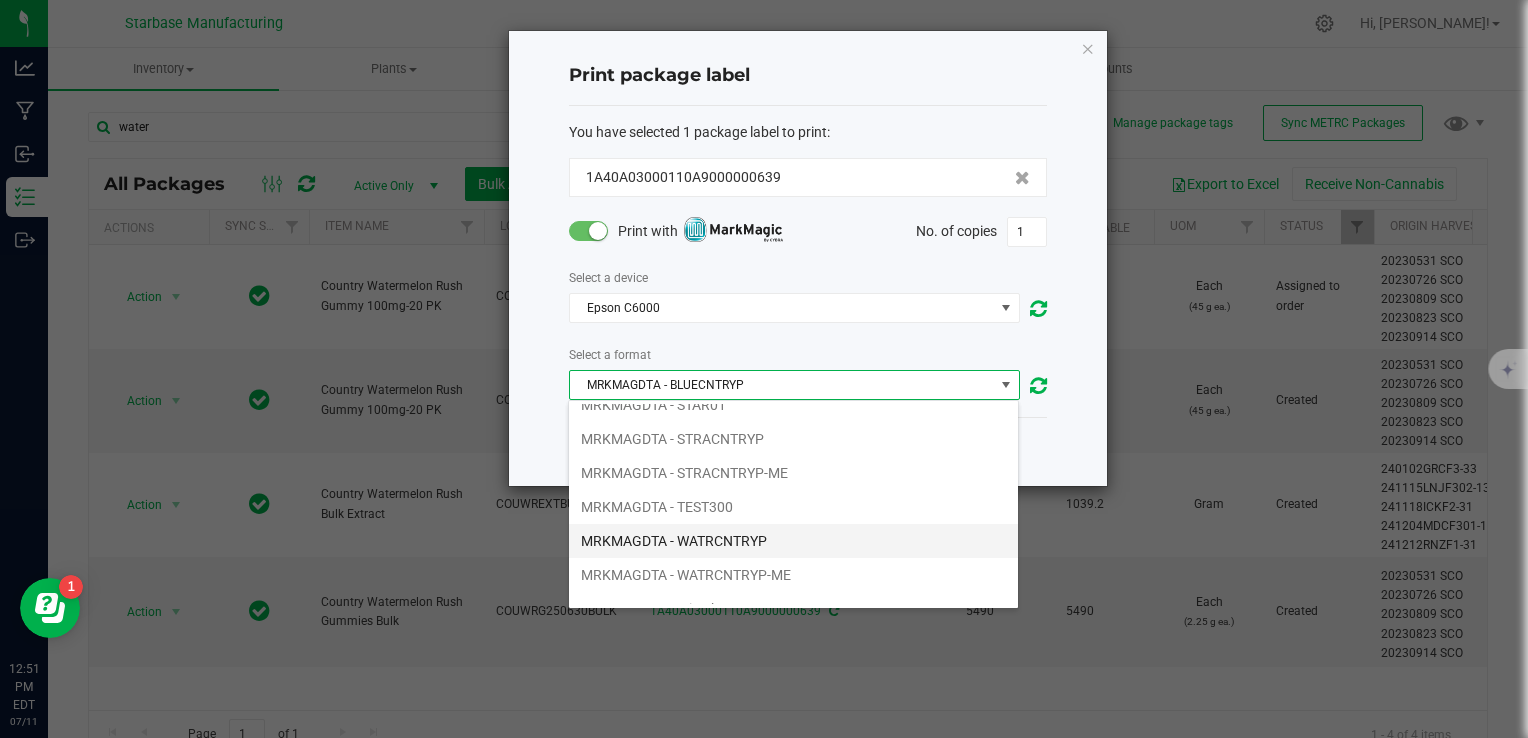 click on "MRKMAGDTA - WATRCNTRYP" at bounding box center (793, 541) 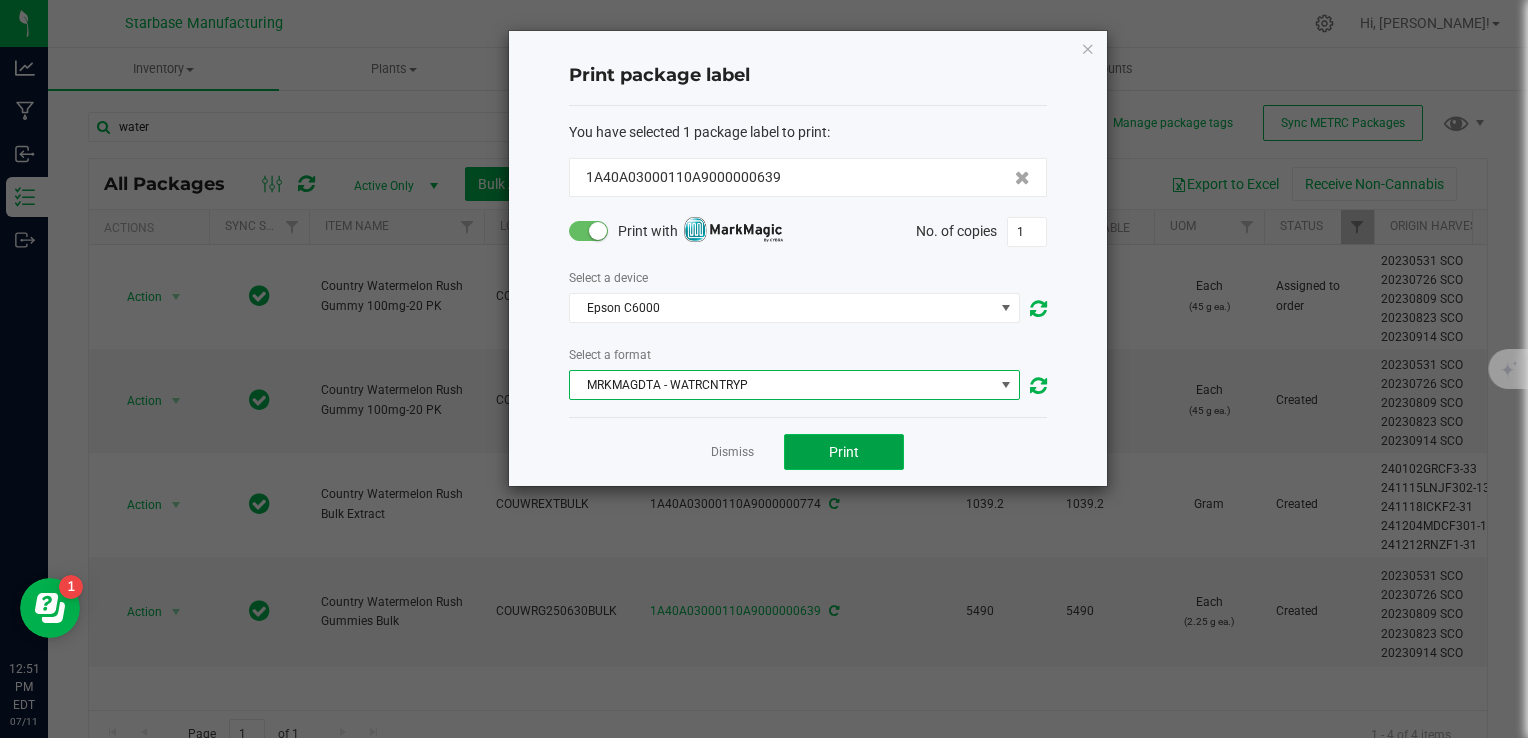 click on "Print" 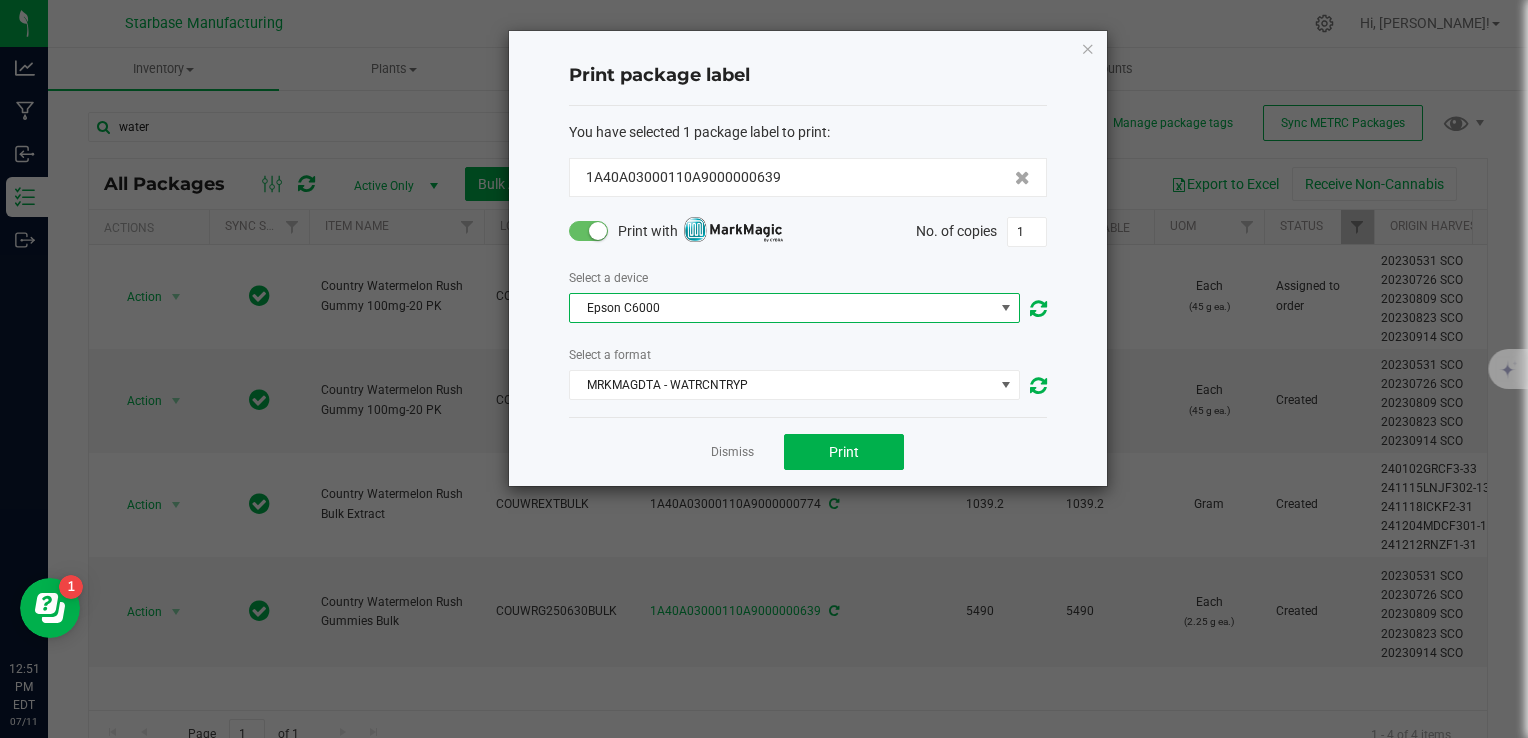 click on "Epson C6000" at bounding box center (782, 308) 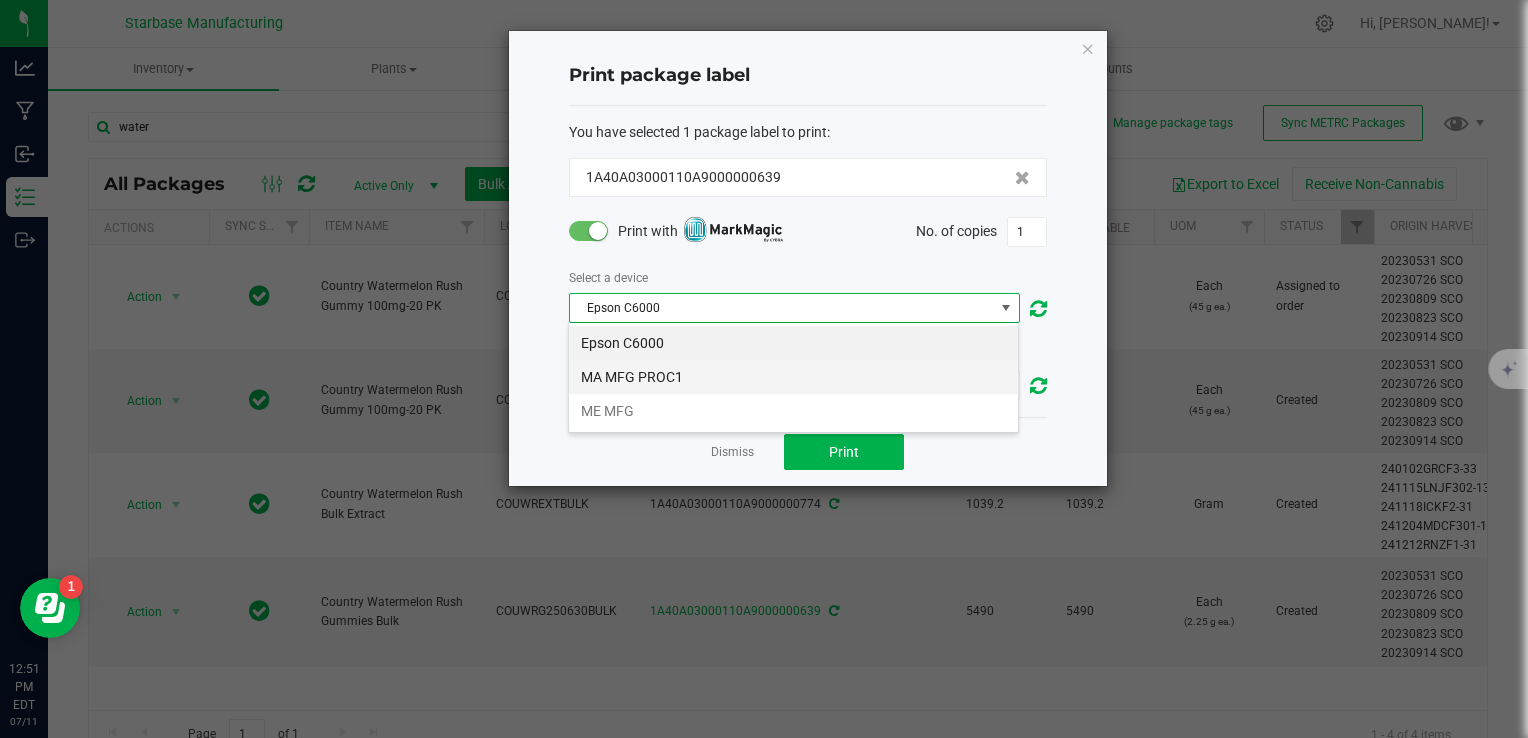 scroll, scrollTop: 99970, scrollLeft: 99548, axis: both 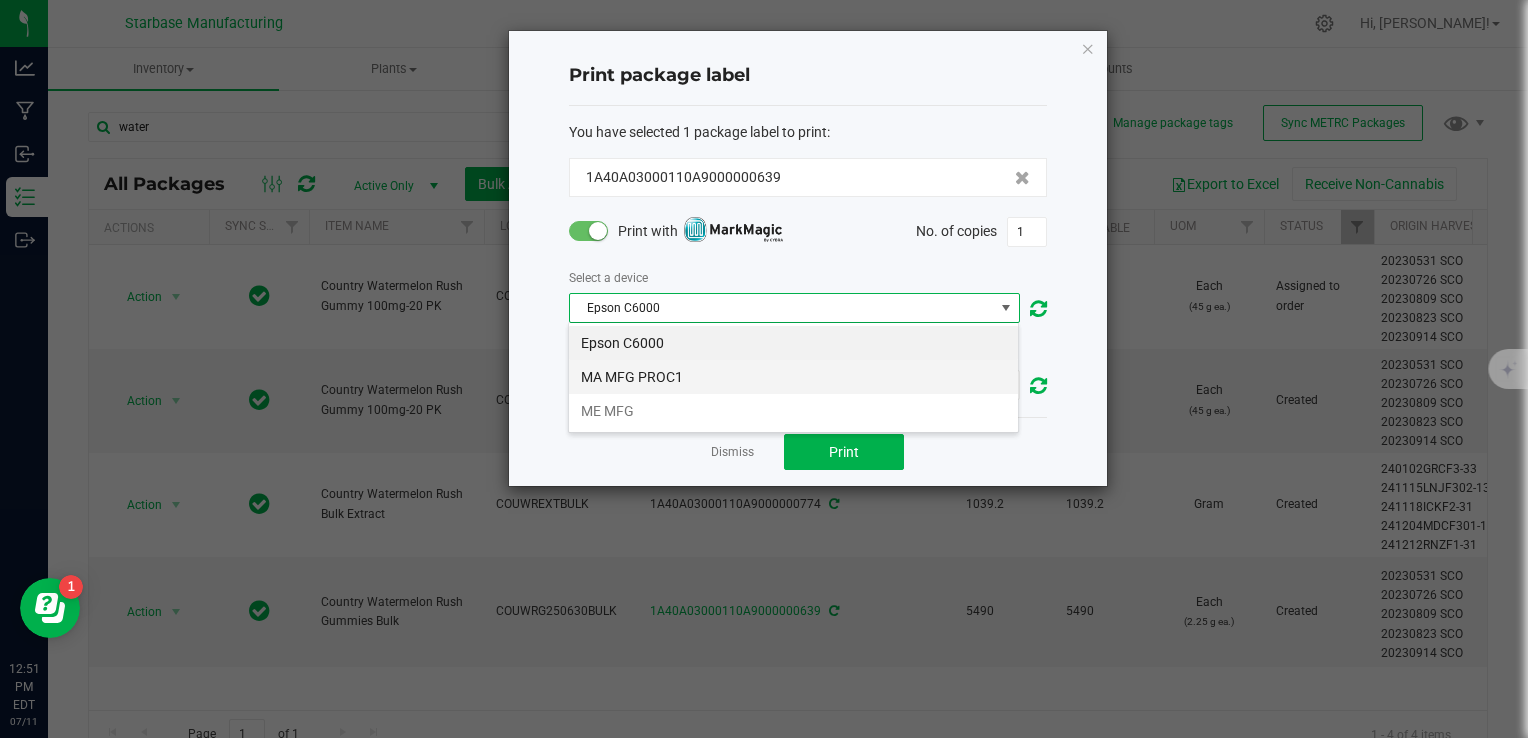 click on "MA MFG PROC1" at bounding box center [793, 377] 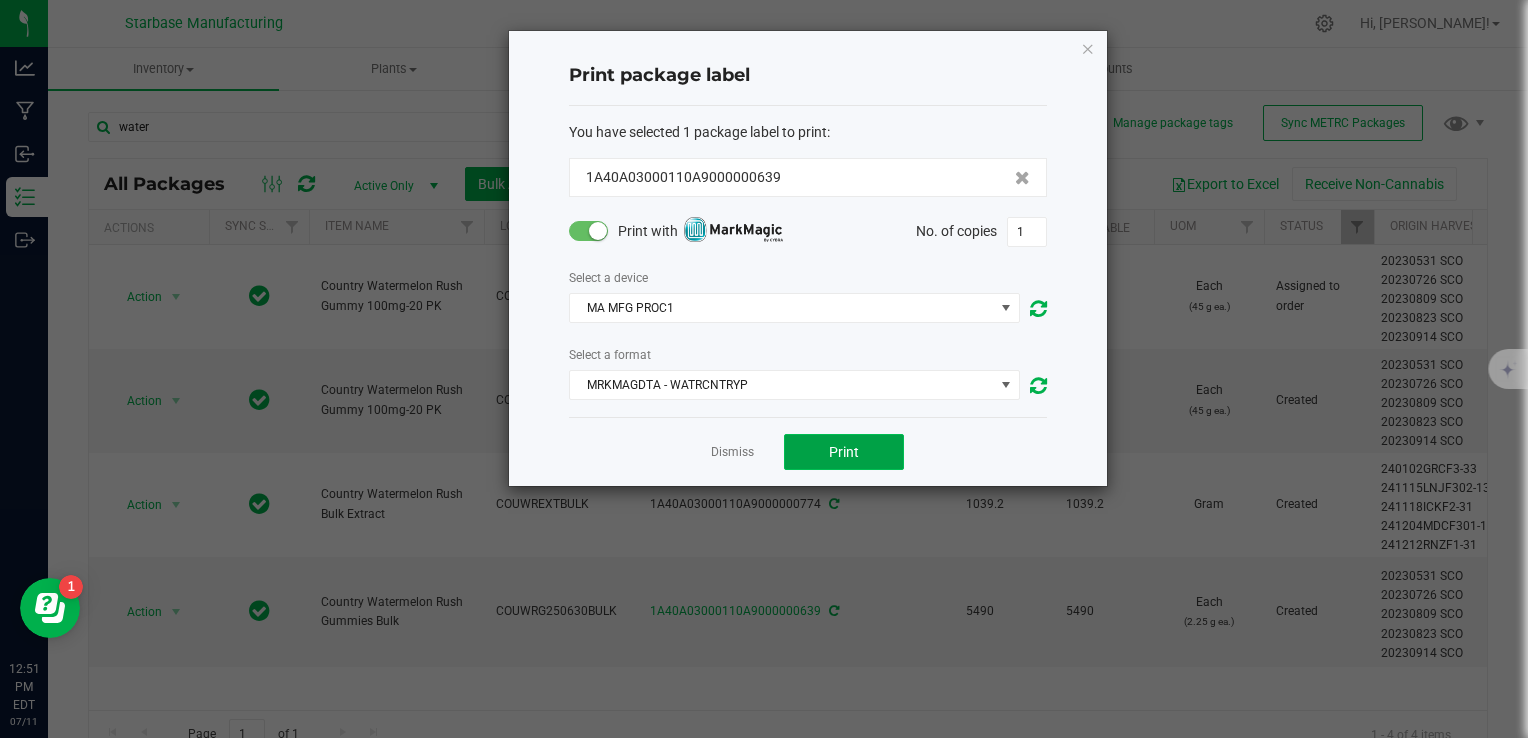 click on "Print" 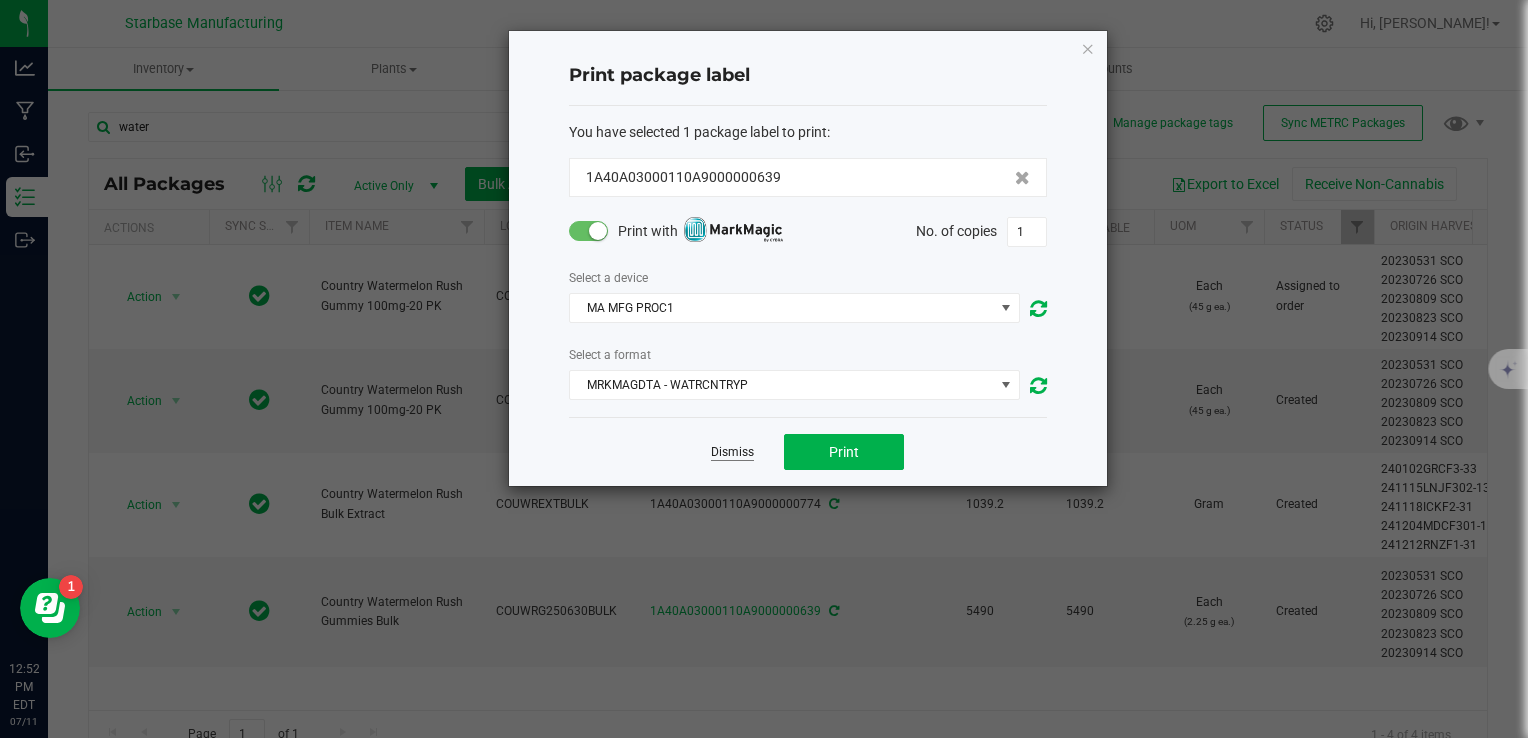 click on "Dismiss" 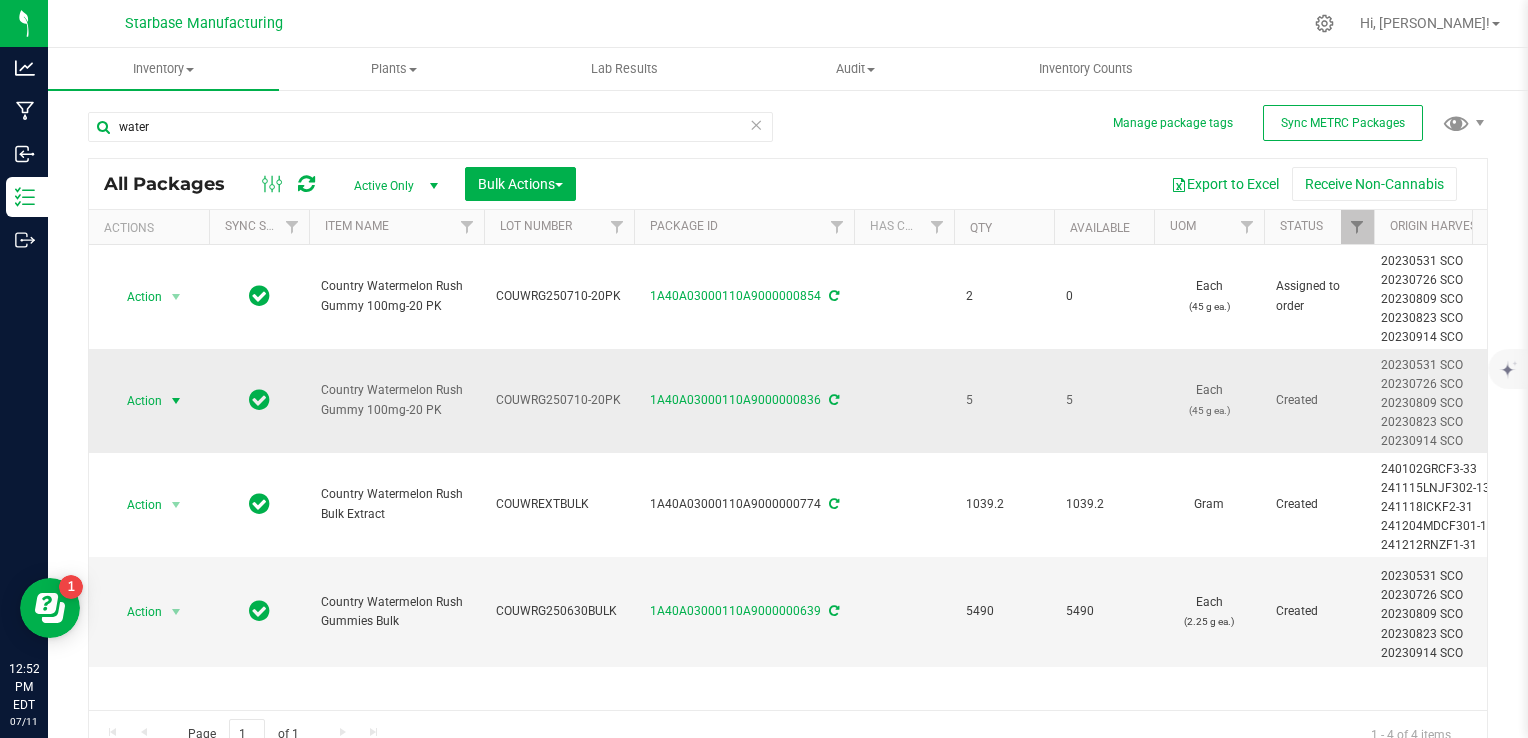 click at bounding box center (176, 401) 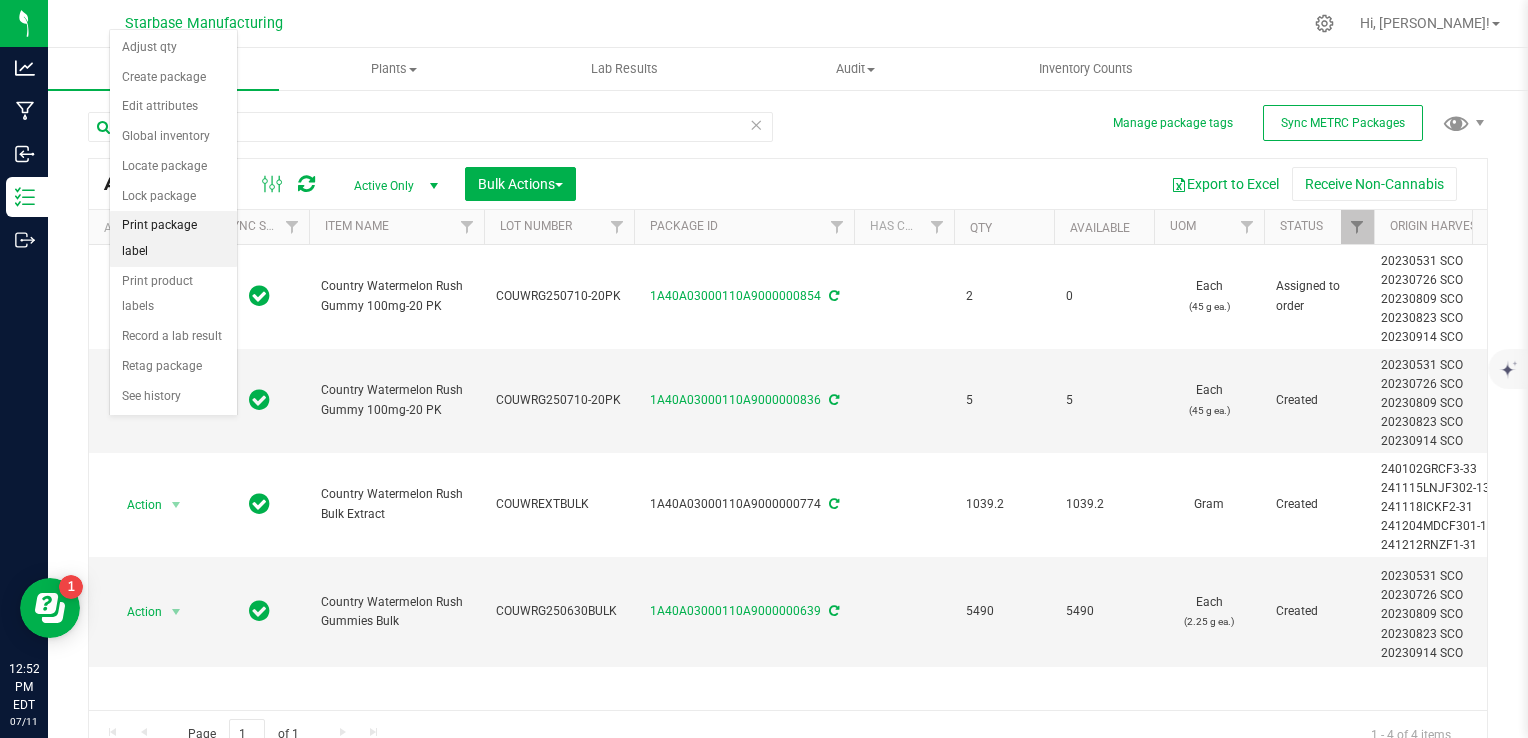 click on "Print package label" at bounding box center [173, 238] 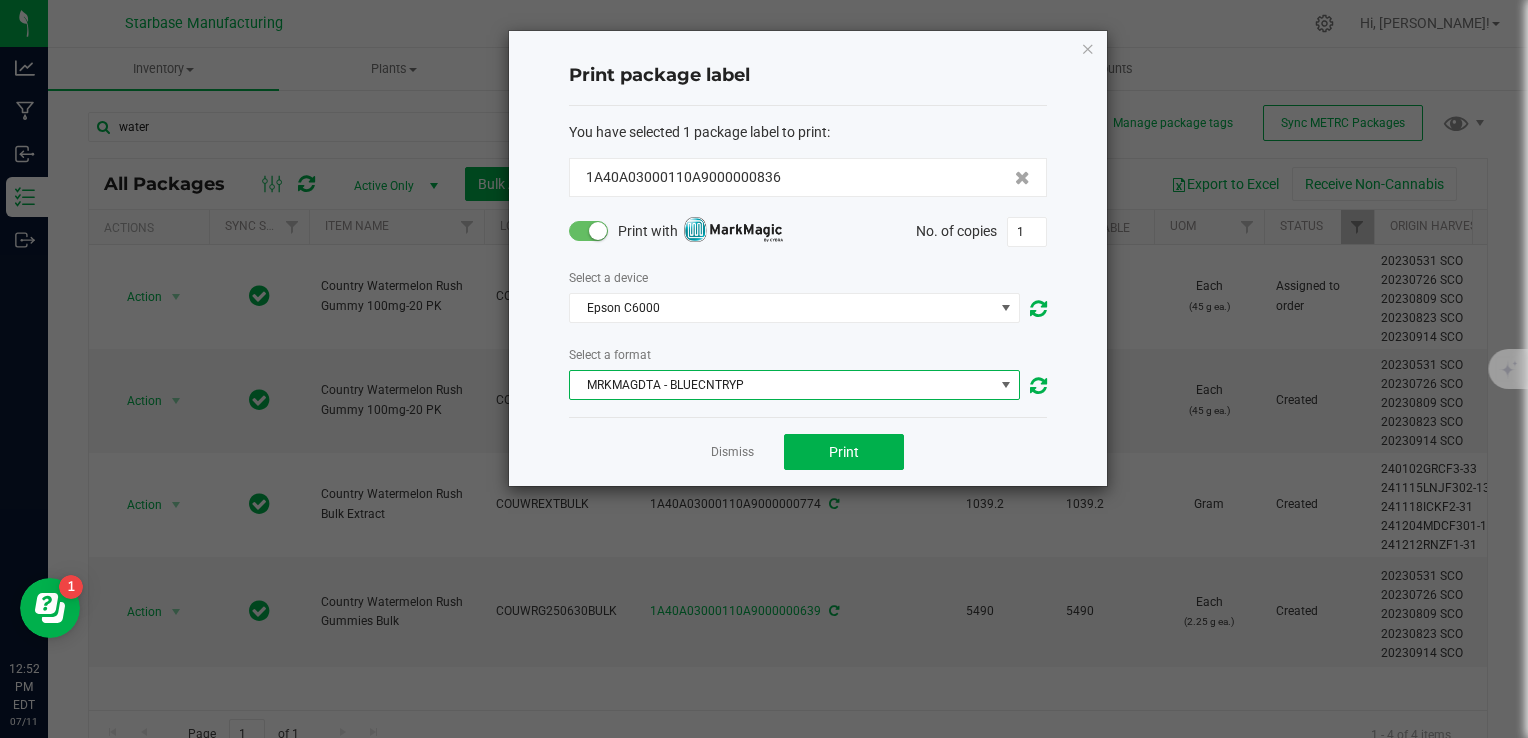 click on "MRKMAGDTA - BLUECNTRYP" at bounding box center [782, 385] 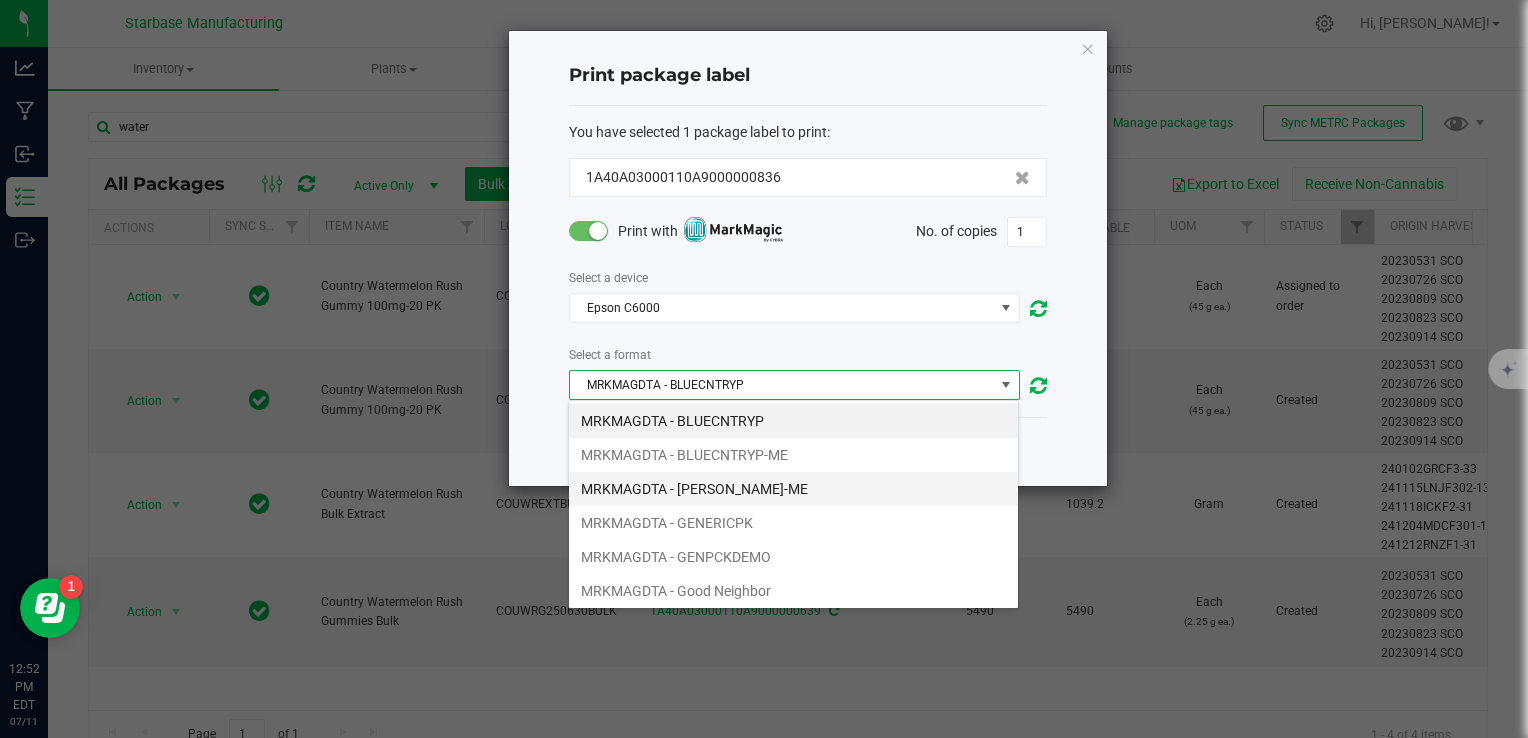 scroll, scrollTop: 99970, scrollLeft: 99548, axis: both 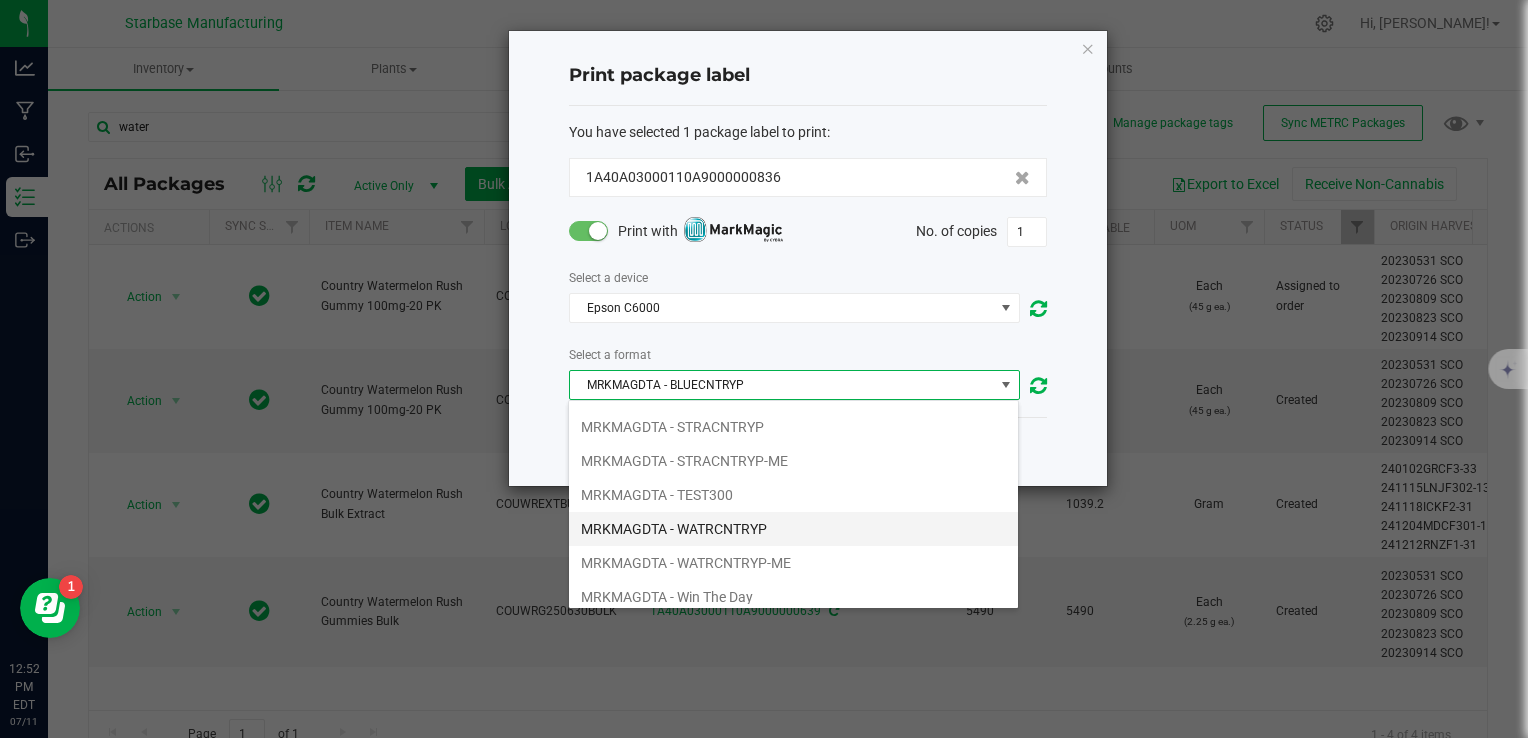 click on "MRKMAGDTA - WATRCNTRYP" at bounding box center (793, 529) 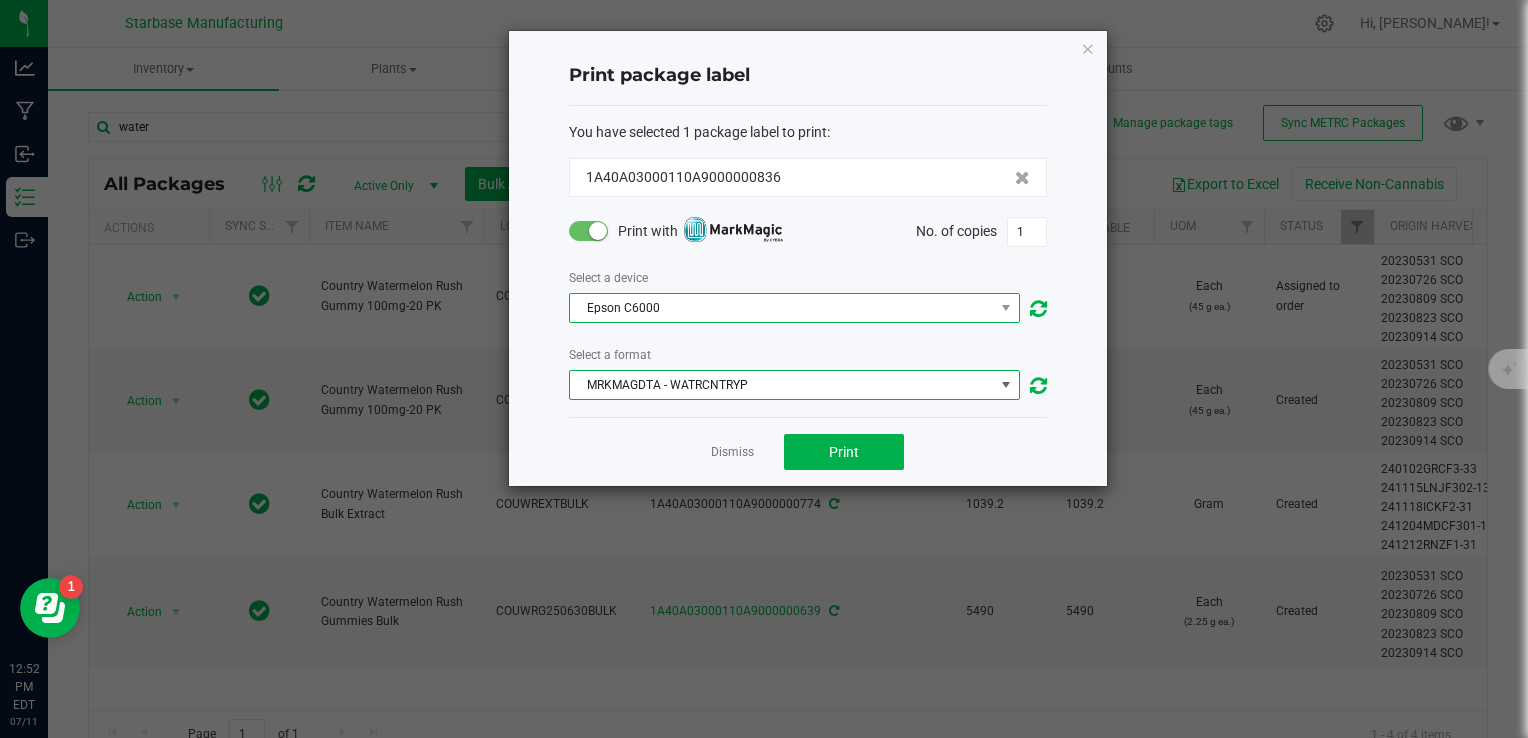 click on "Epson C6000" at bounding box center [782, 308] 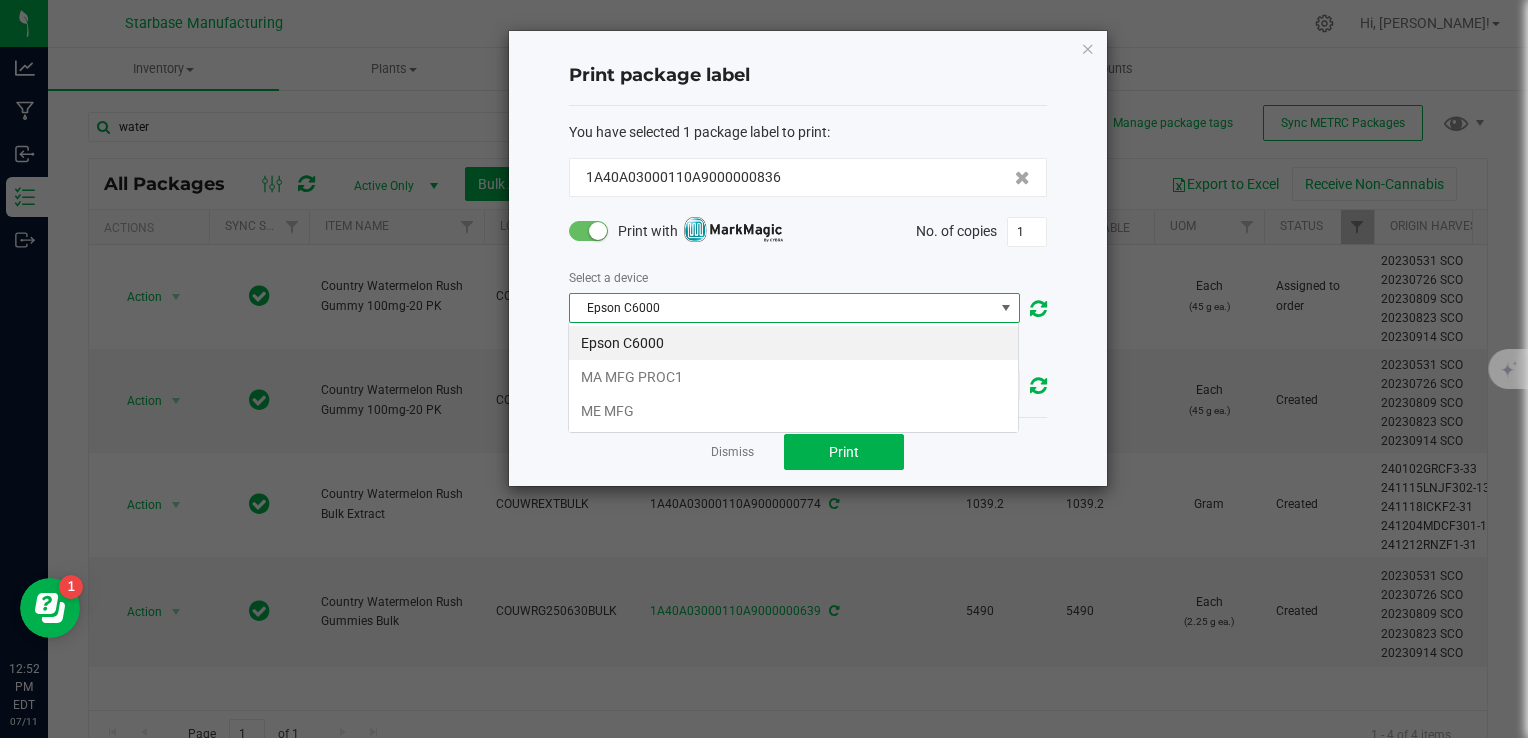 scroll, scrollTop: 99970, scrollLeft: 99548, axis: both 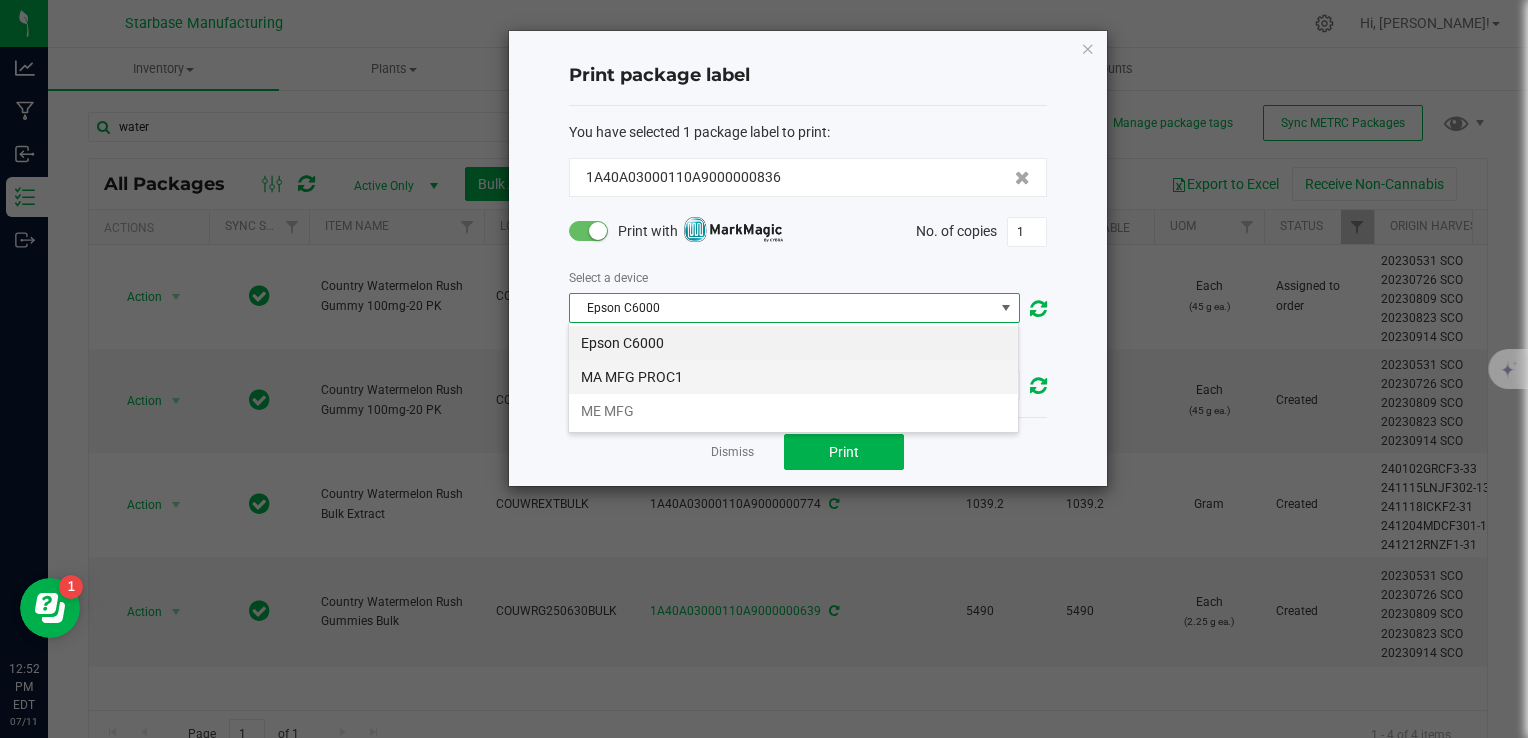 click on "MA MFG PROC1" at bounding box center (793, 377) 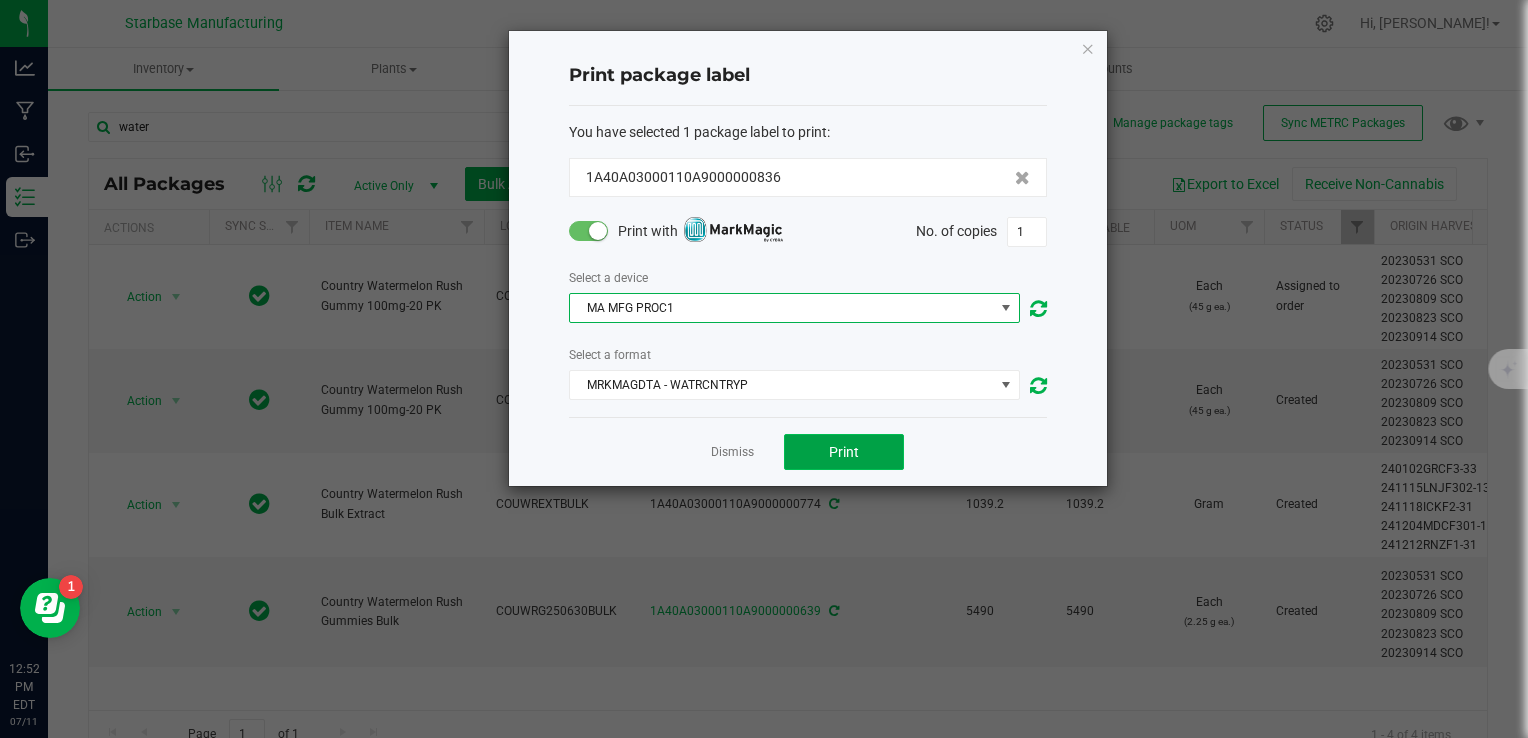 click on "Print" 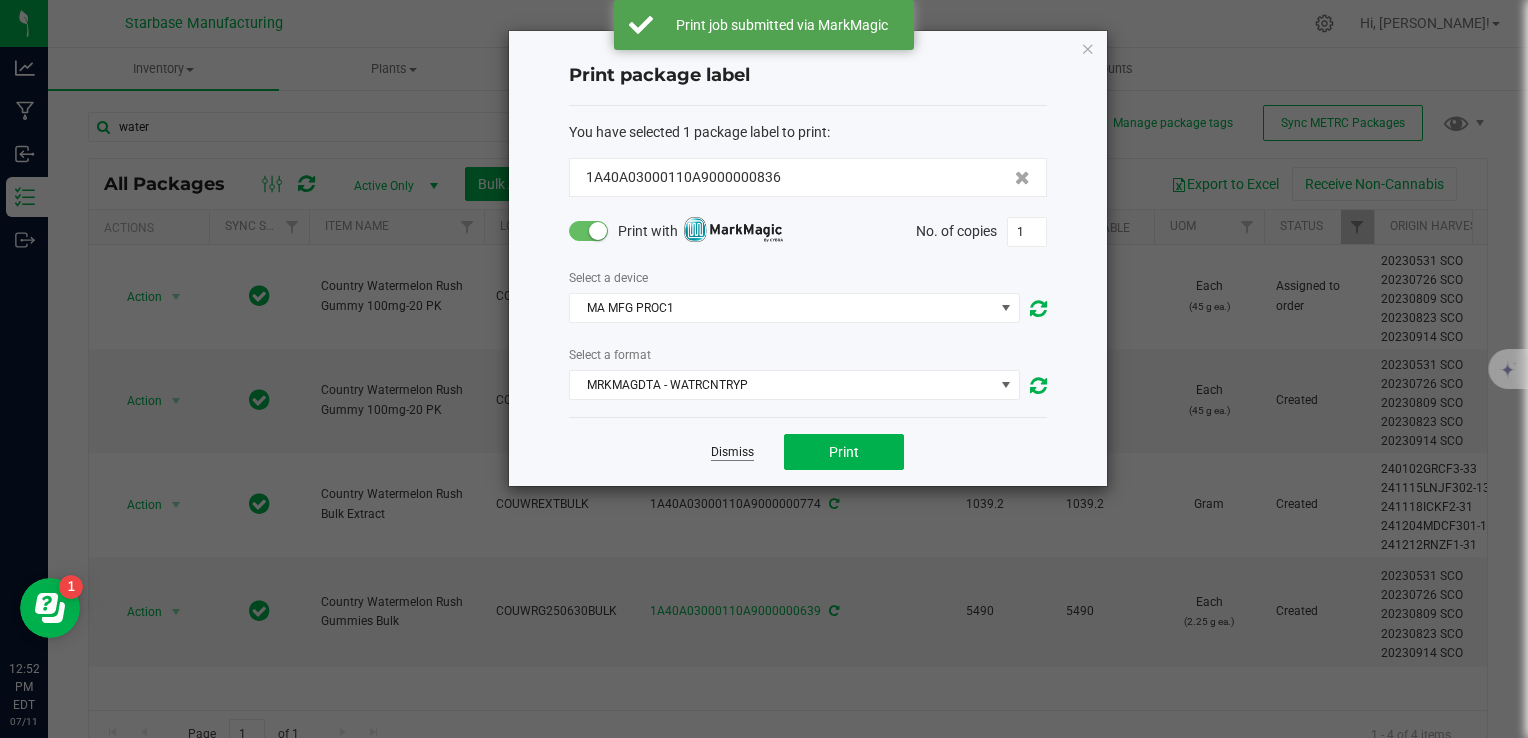 click on "Dismiss" 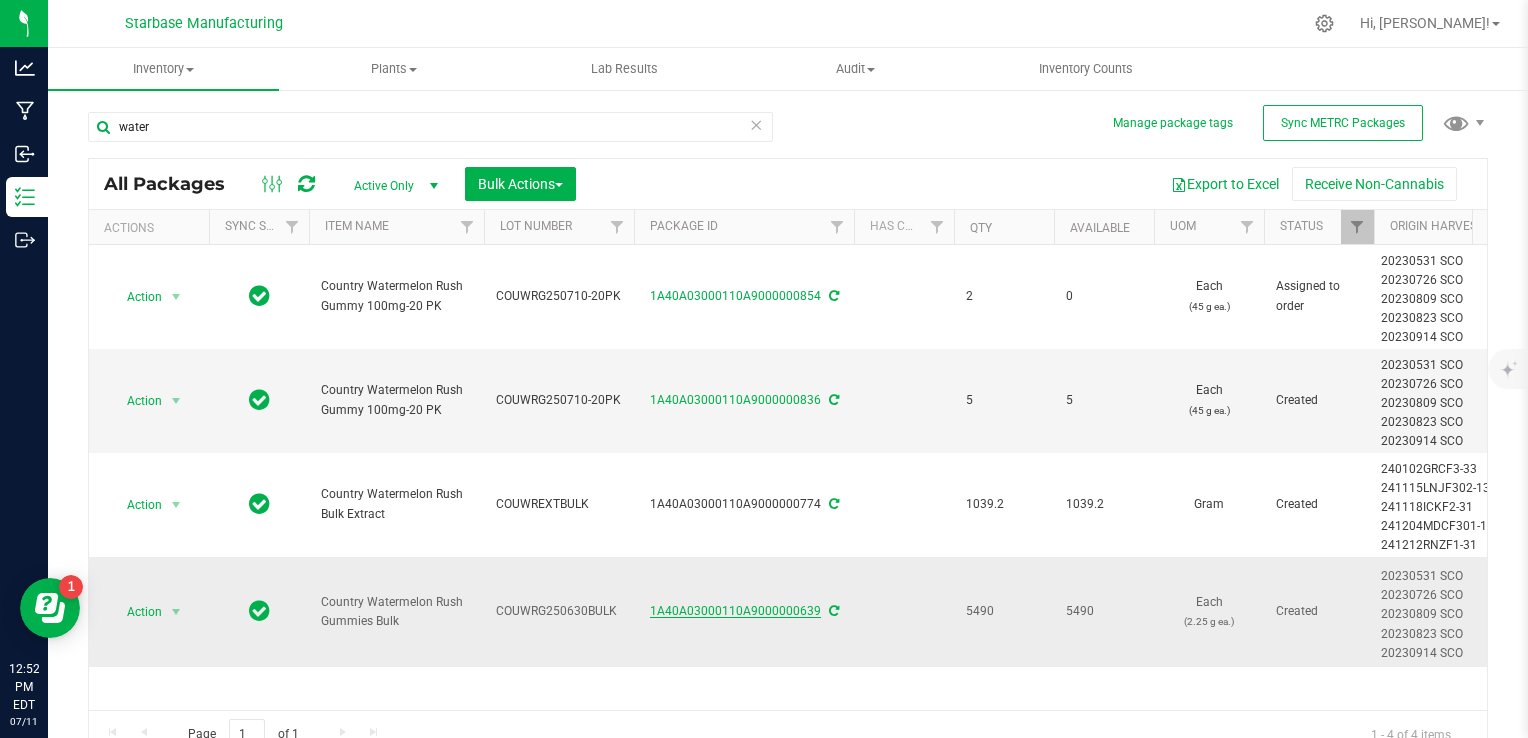 click on "1A40A03000110A9000000639" at bounding box center [735, 611] 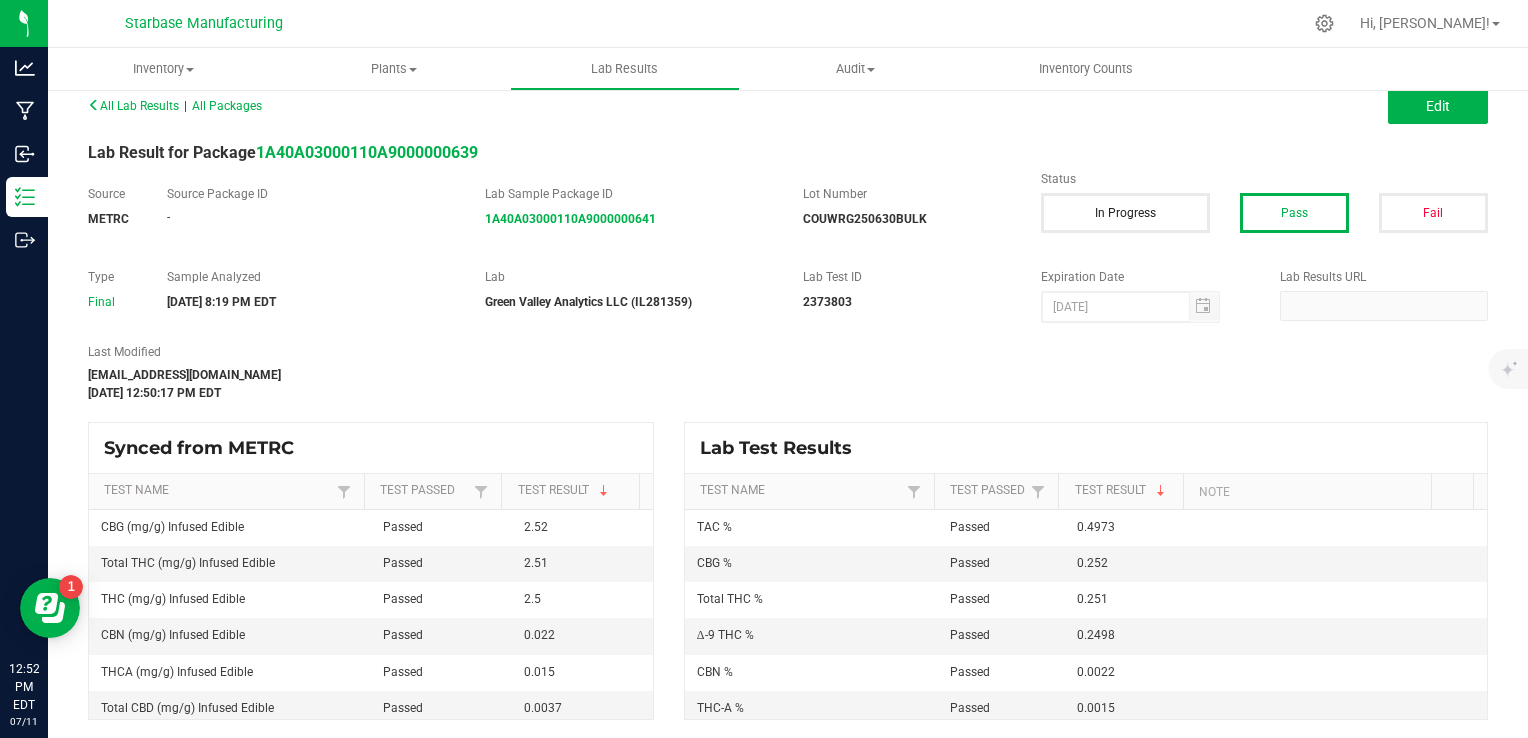 scroll, scrollTop: 16, scrollLeft: 0, axis: vertical 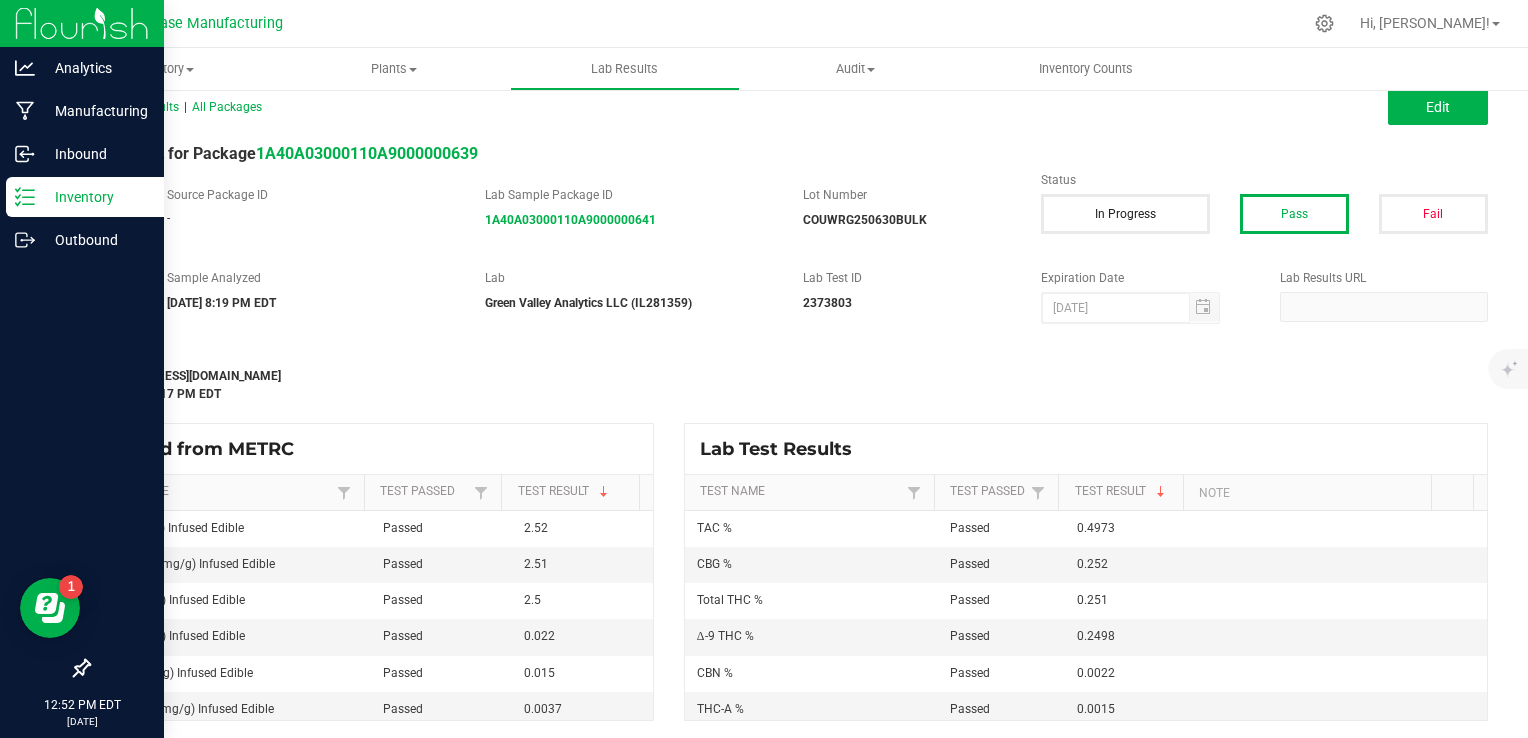 click 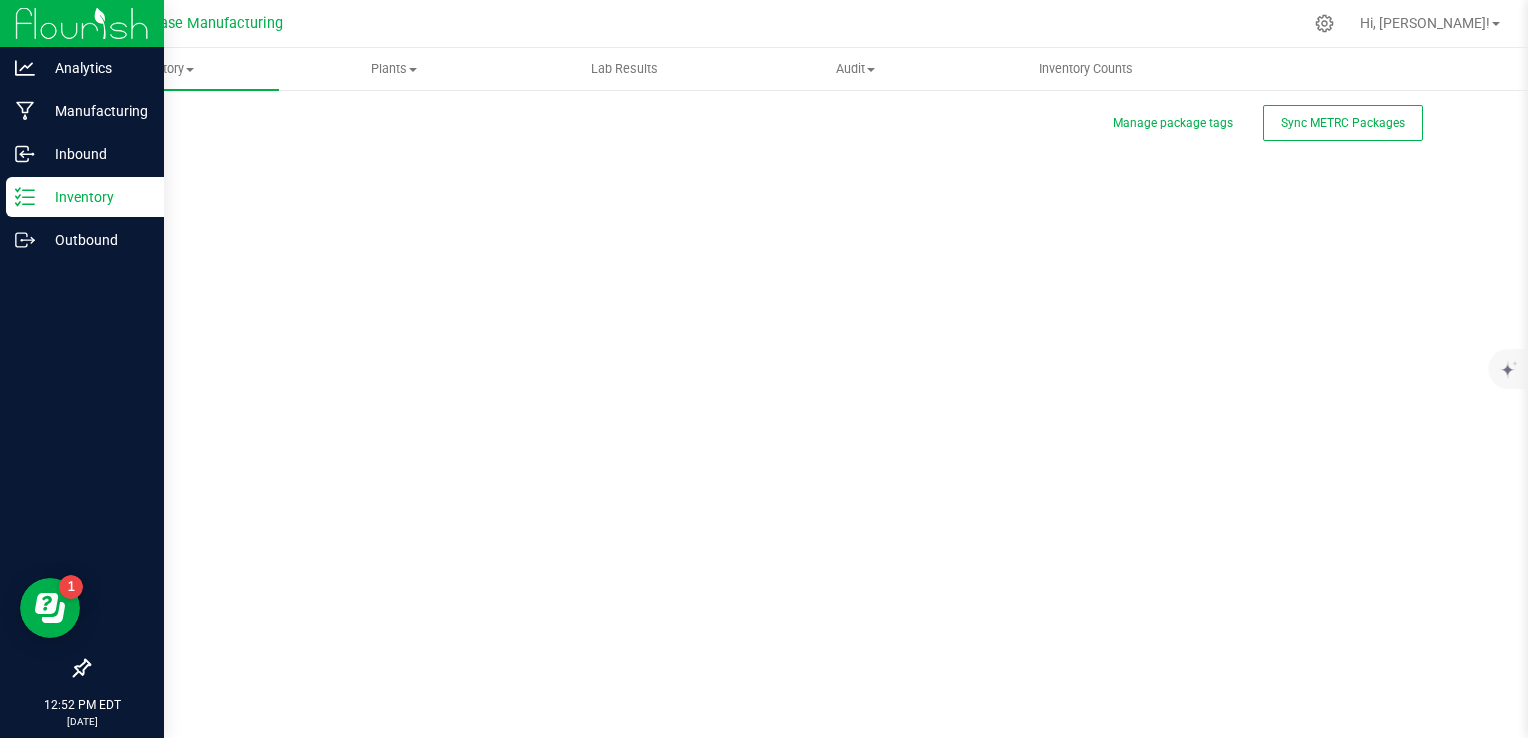 scroll, scrollTop: 0, scrollLeft: 0, axis: both 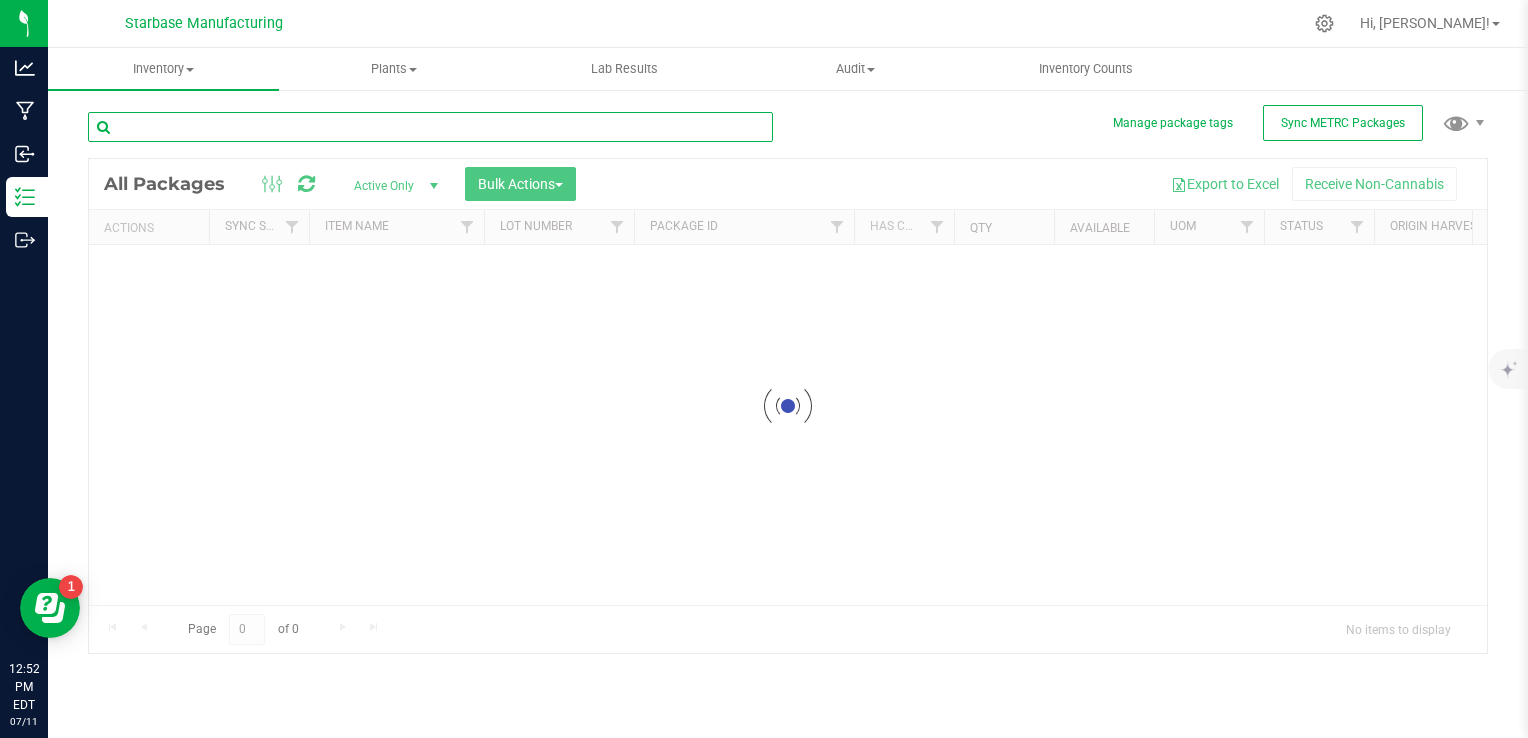 click at bounding box center (430, 127) 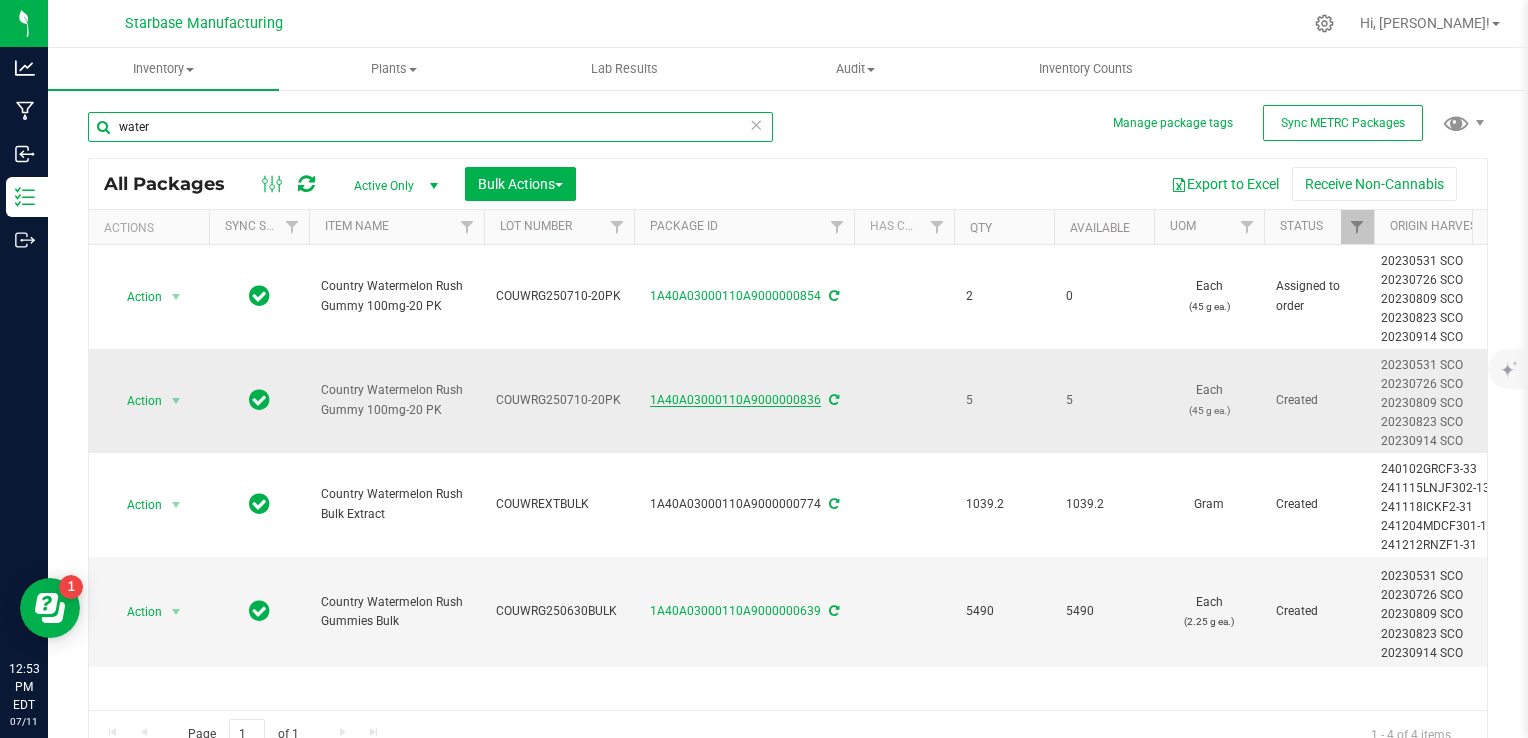 type on "water" 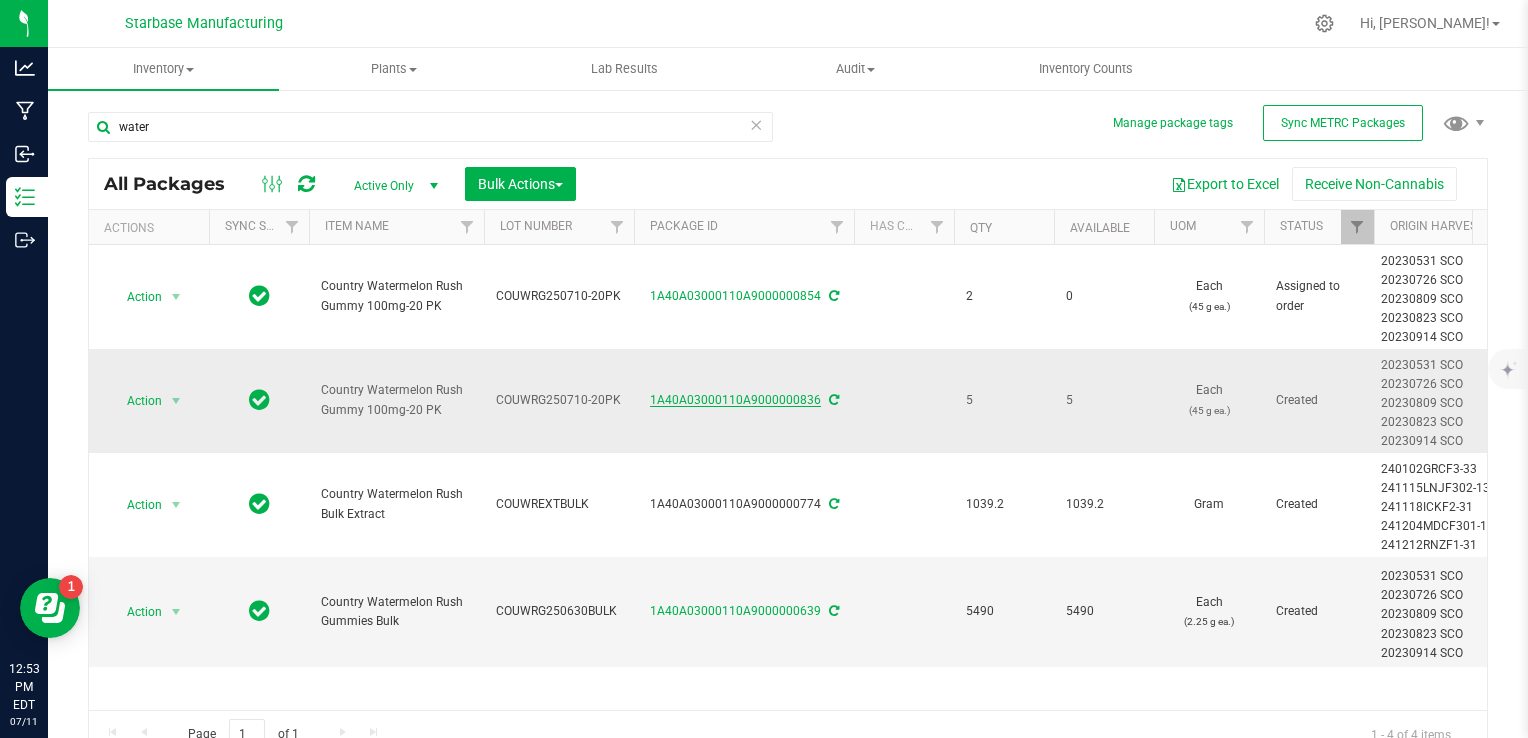 click on "1A40A03000110A9000000836" at bounding box center (735, 400) 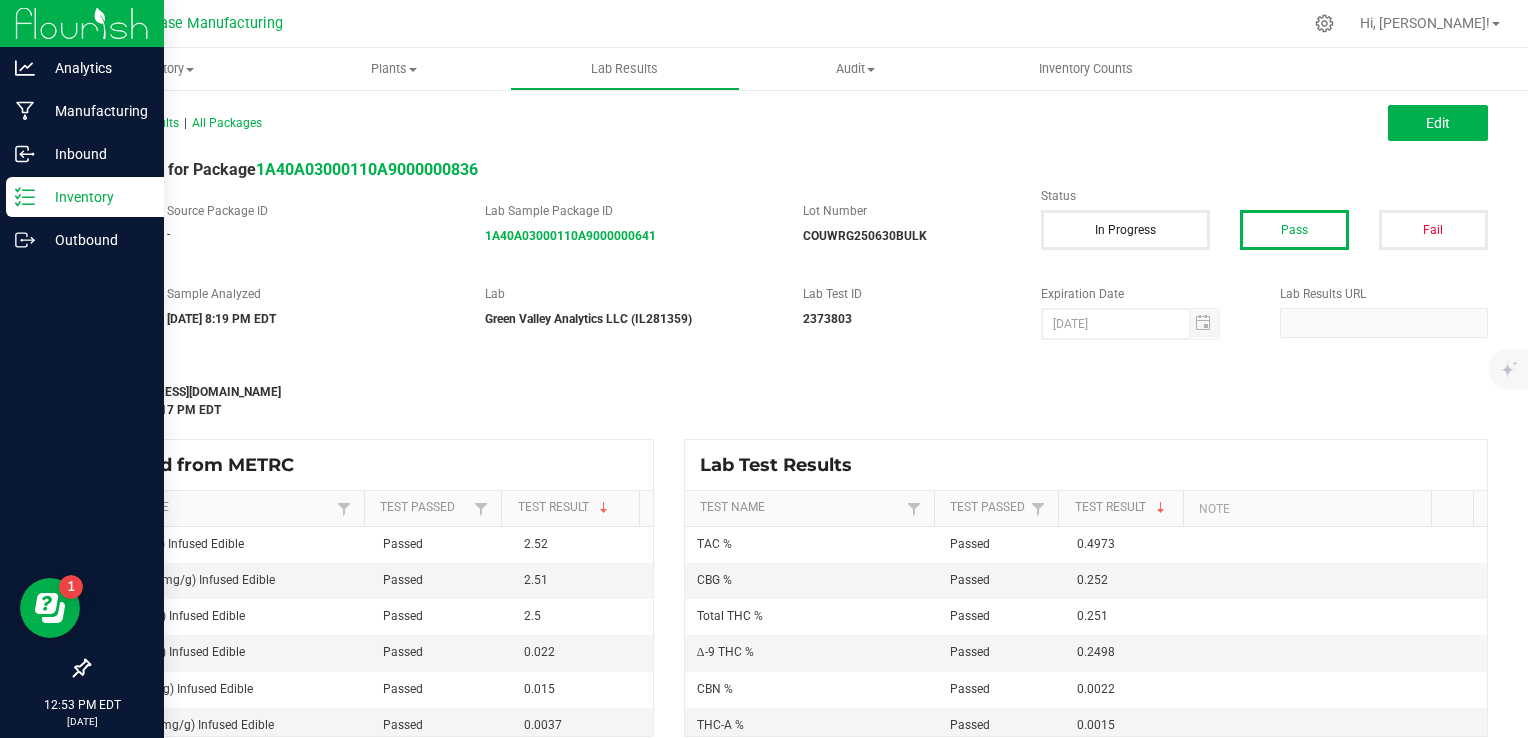click 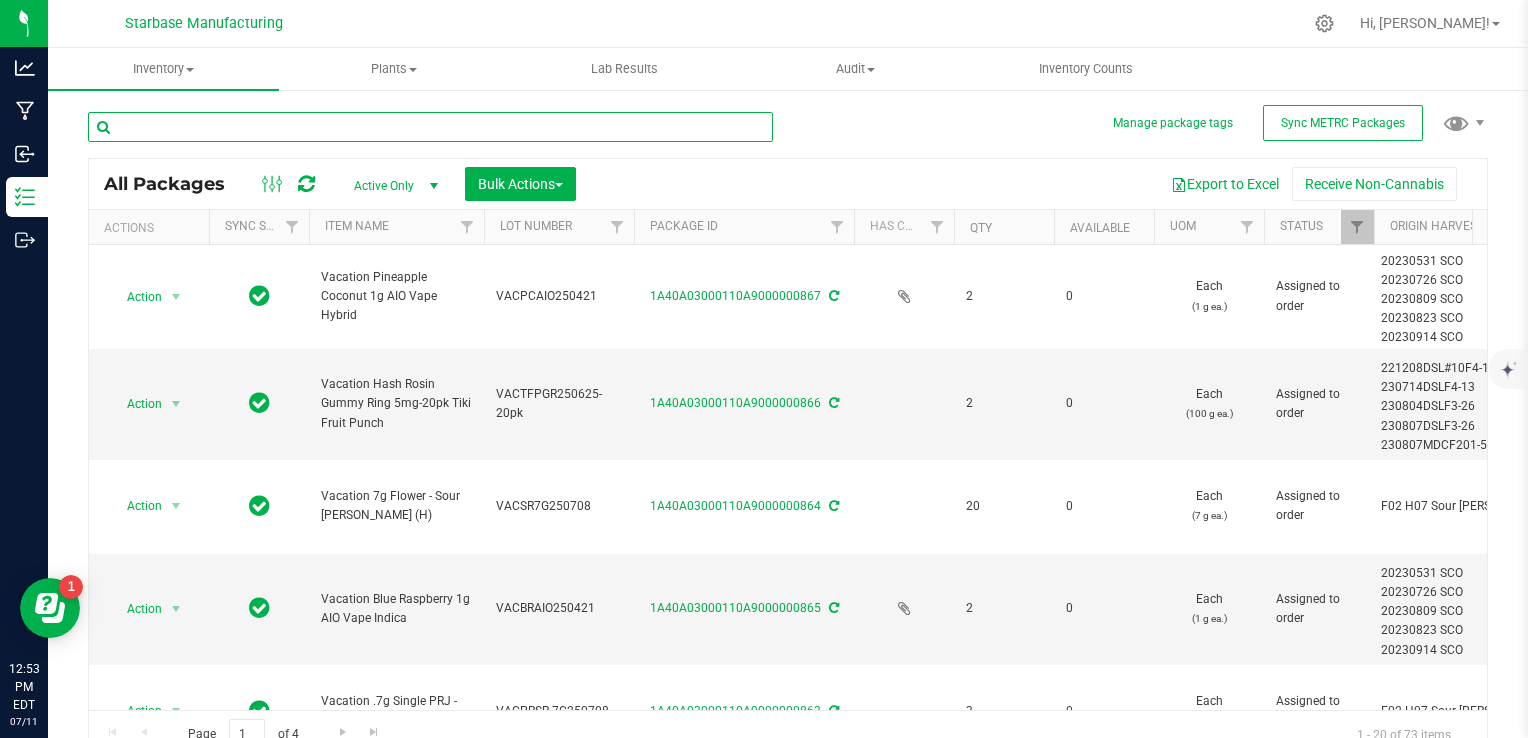 click at bounding box center [430, 127] 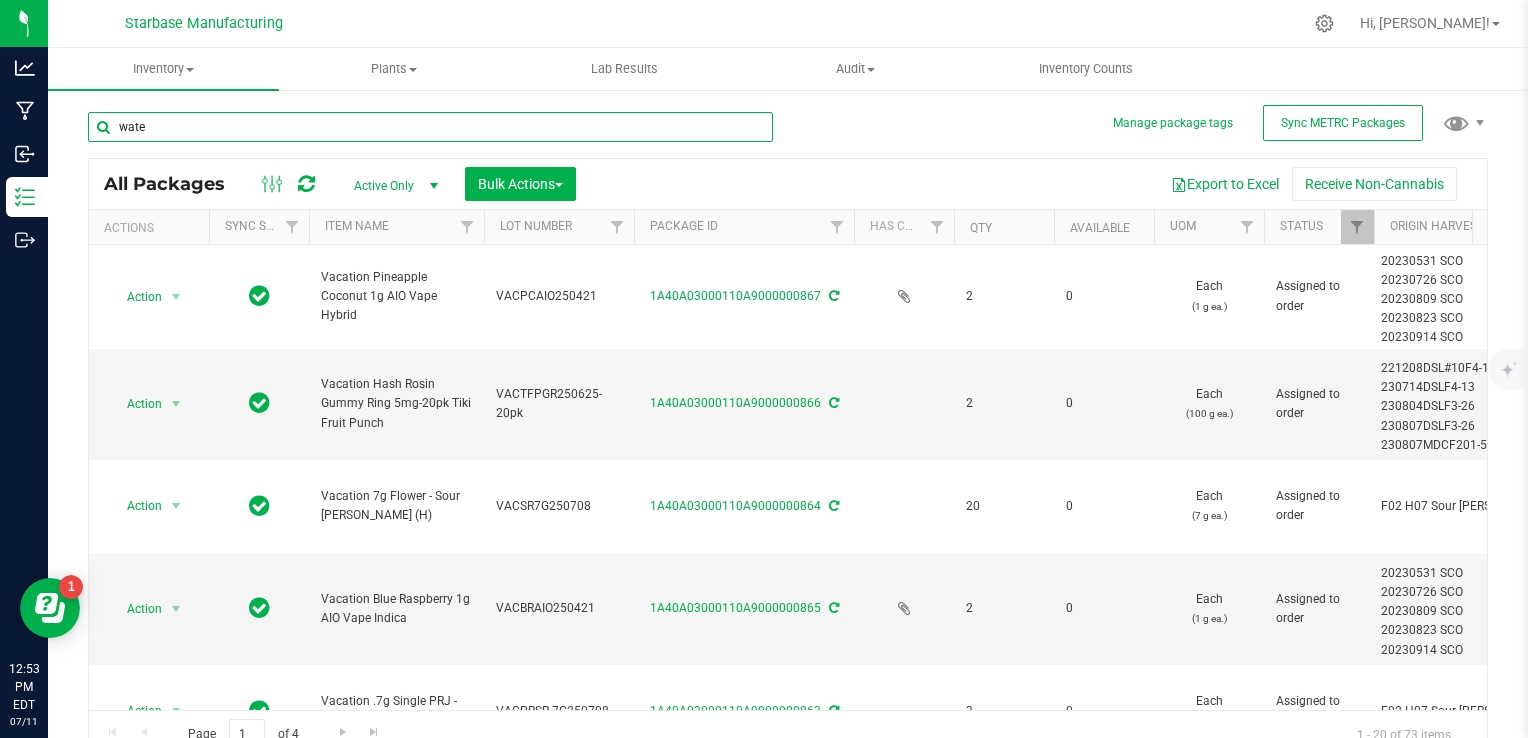 type on "water" 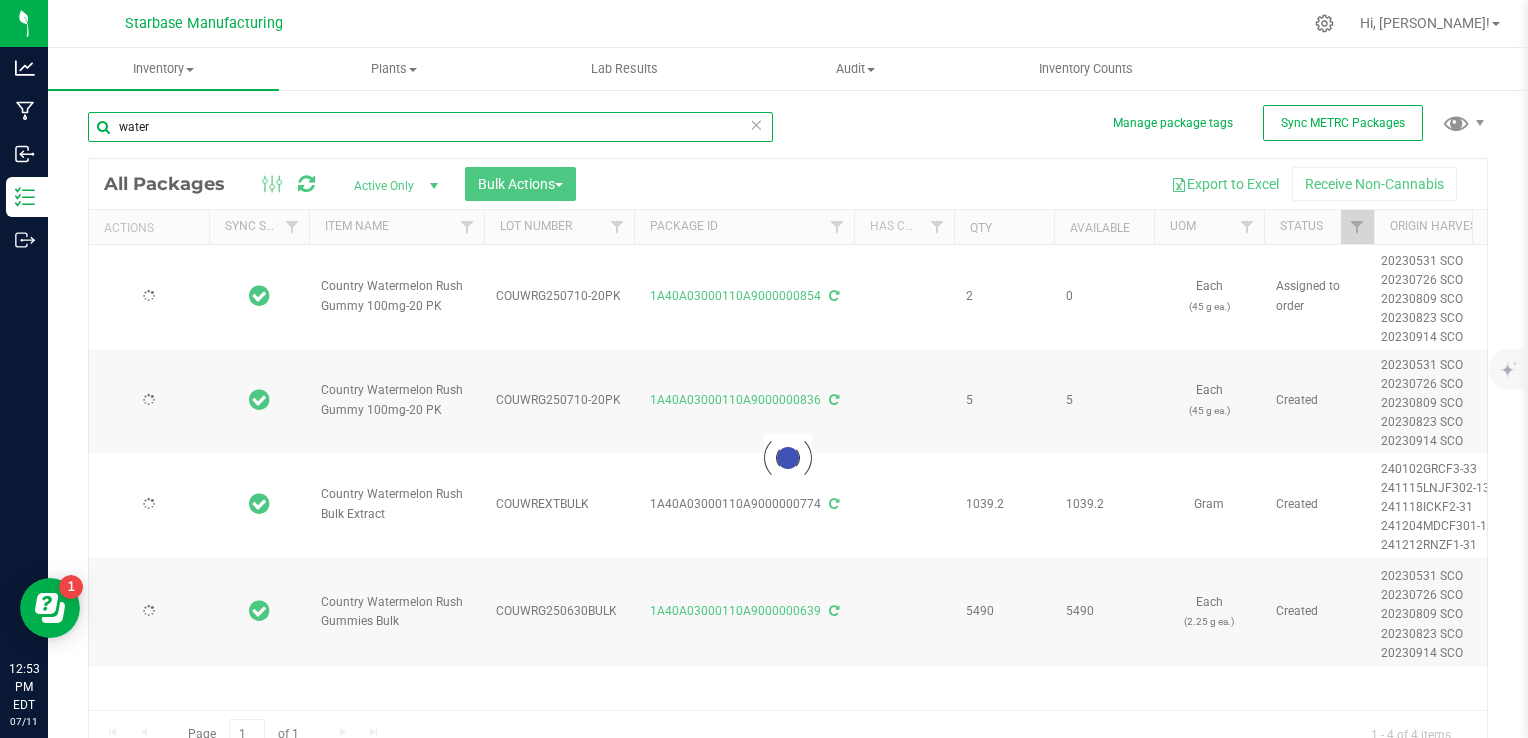 type on "[DATE]" 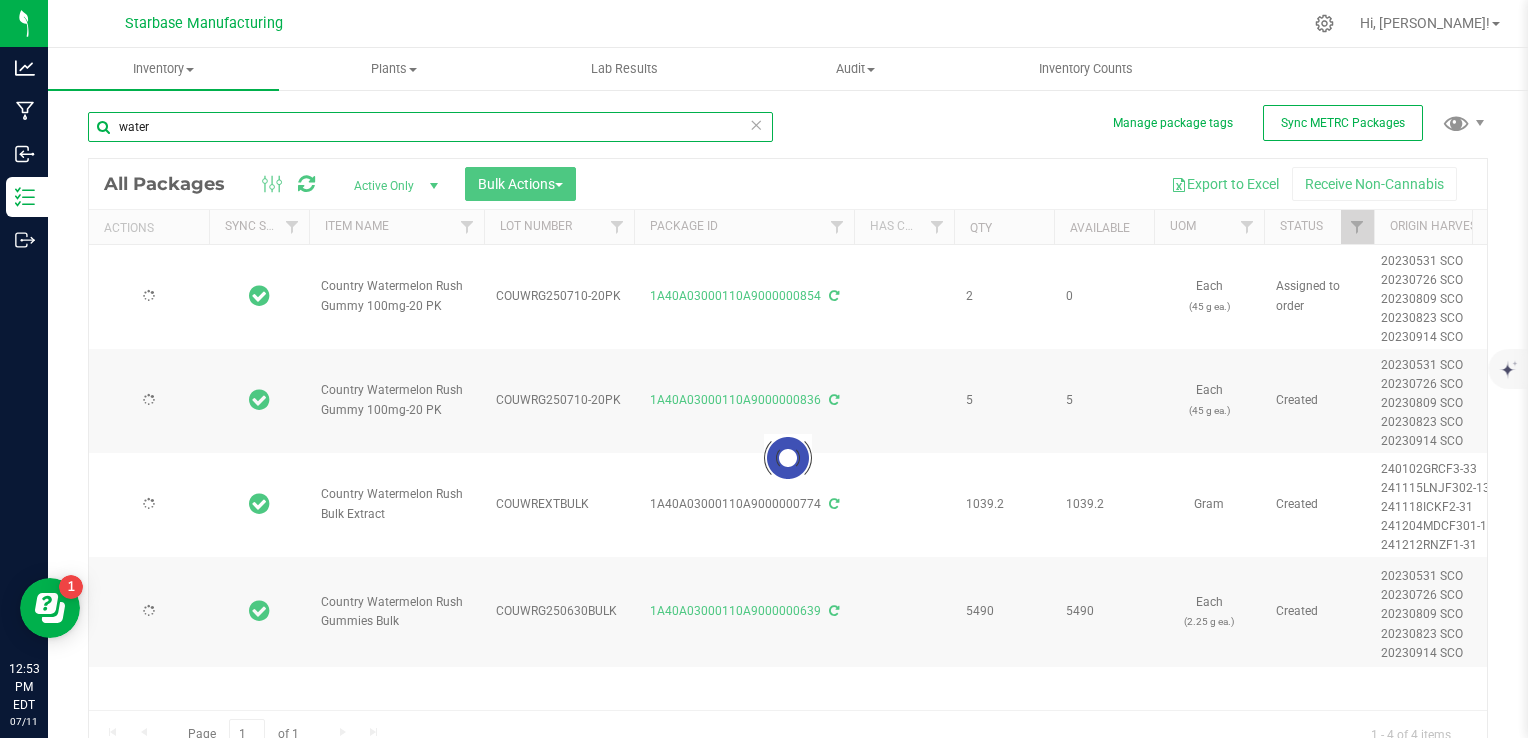 type on "[DATE]" 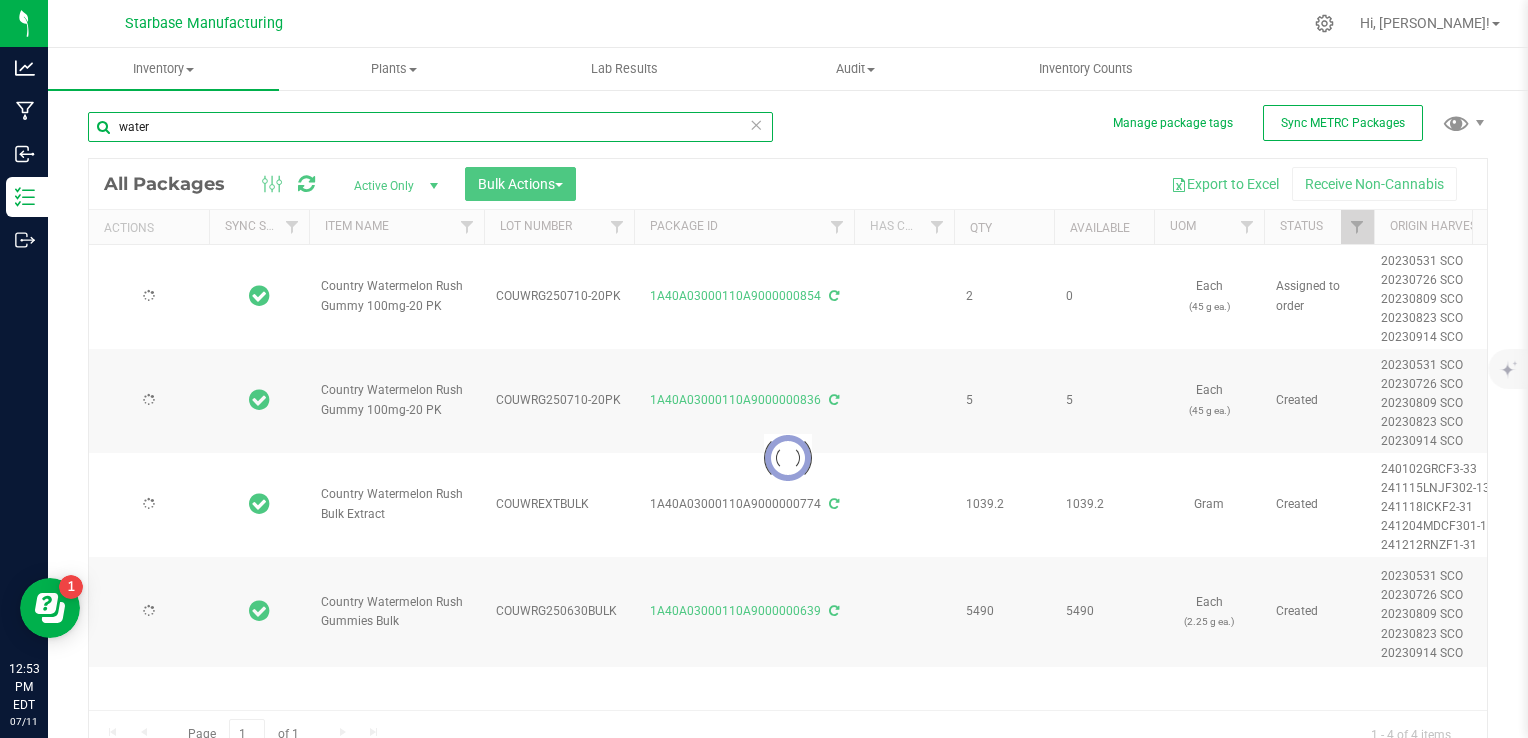 type on "[DATE]" 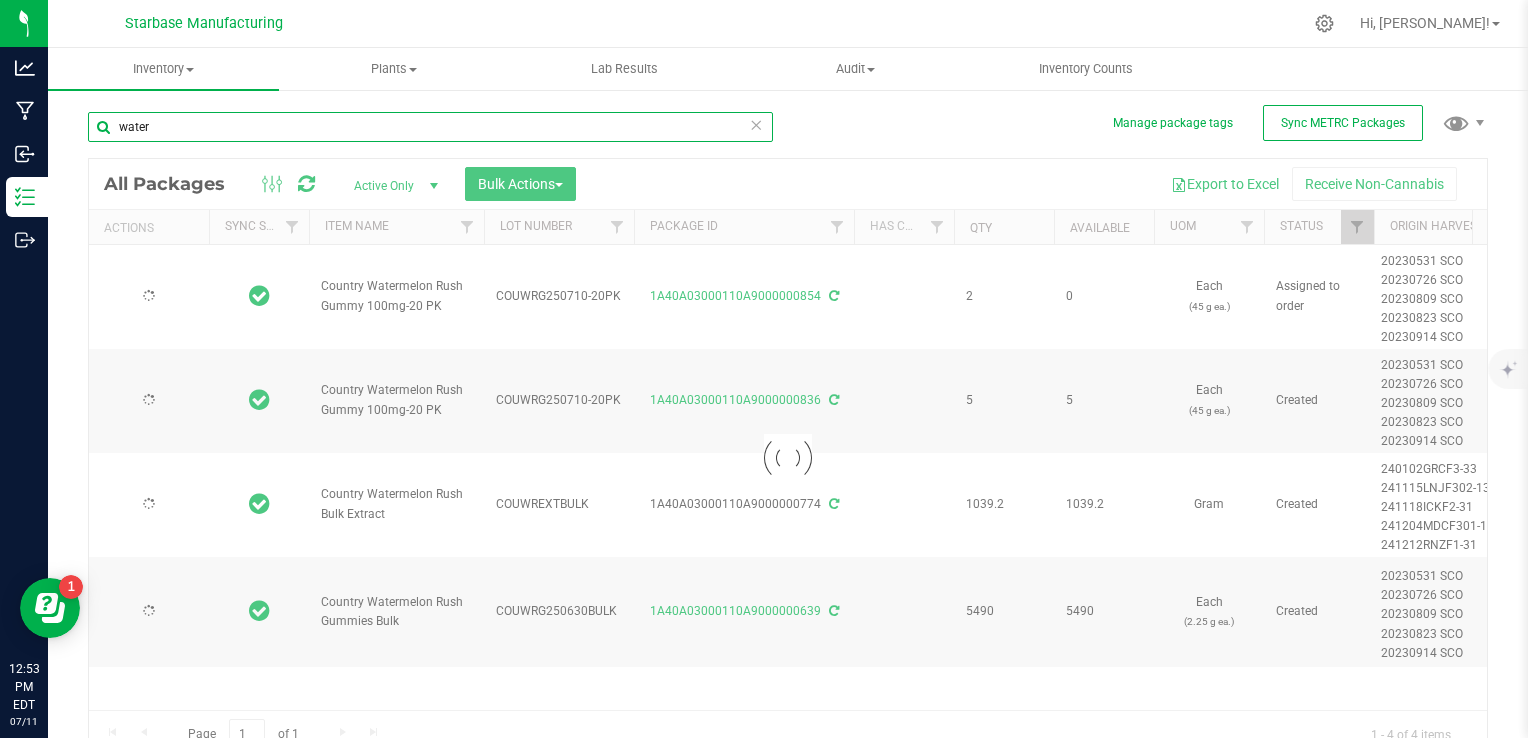type on "[DATE]" 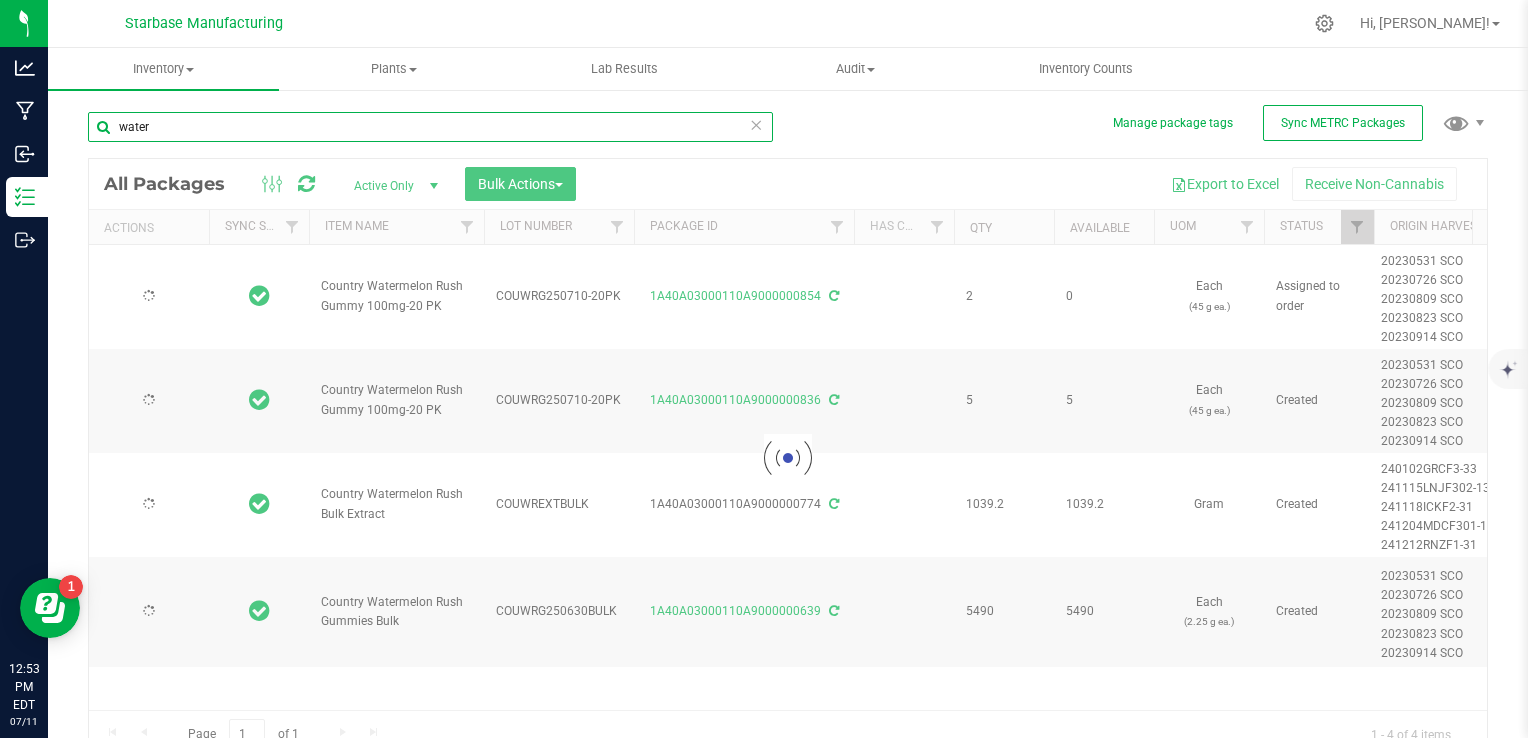 type on "[DATE]" 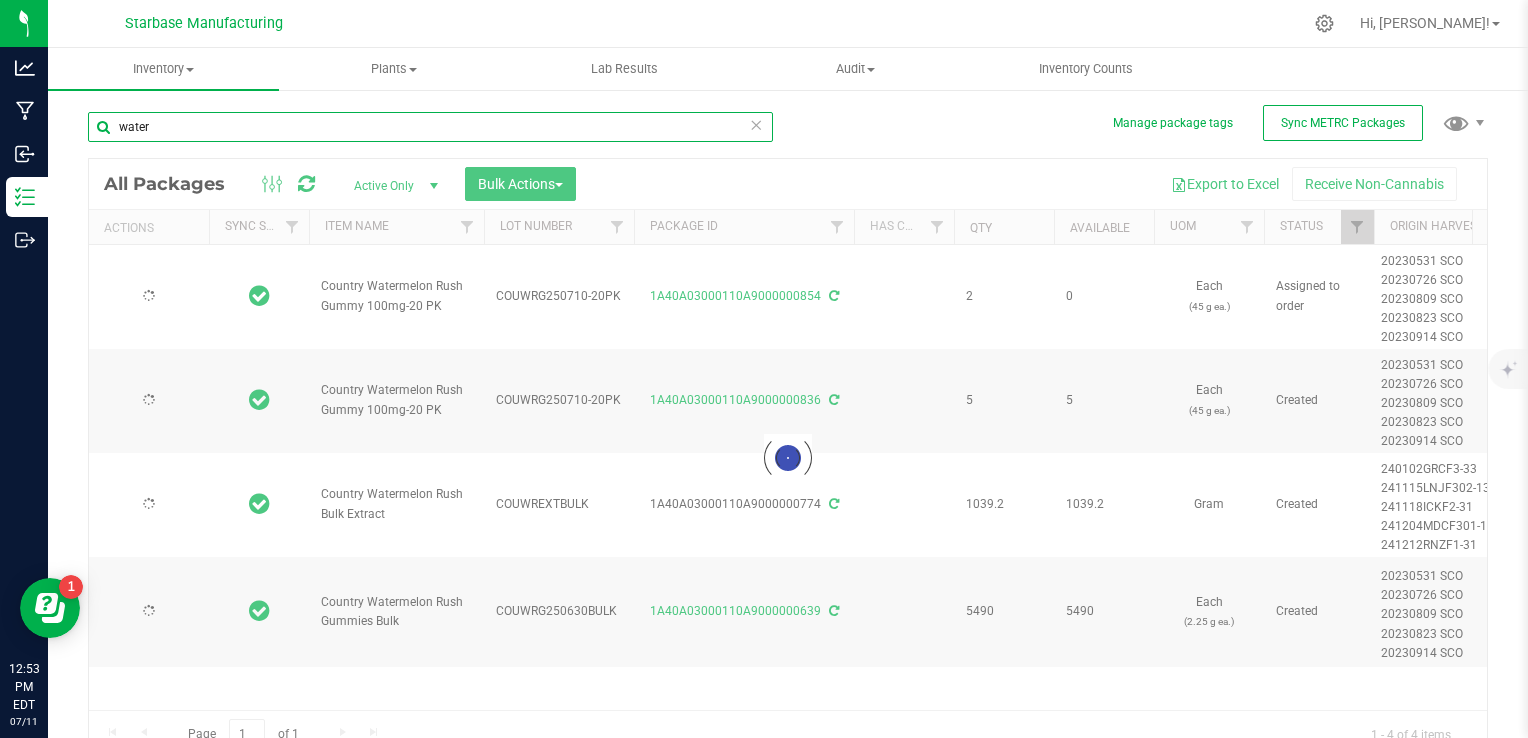 type on "[DATE]" 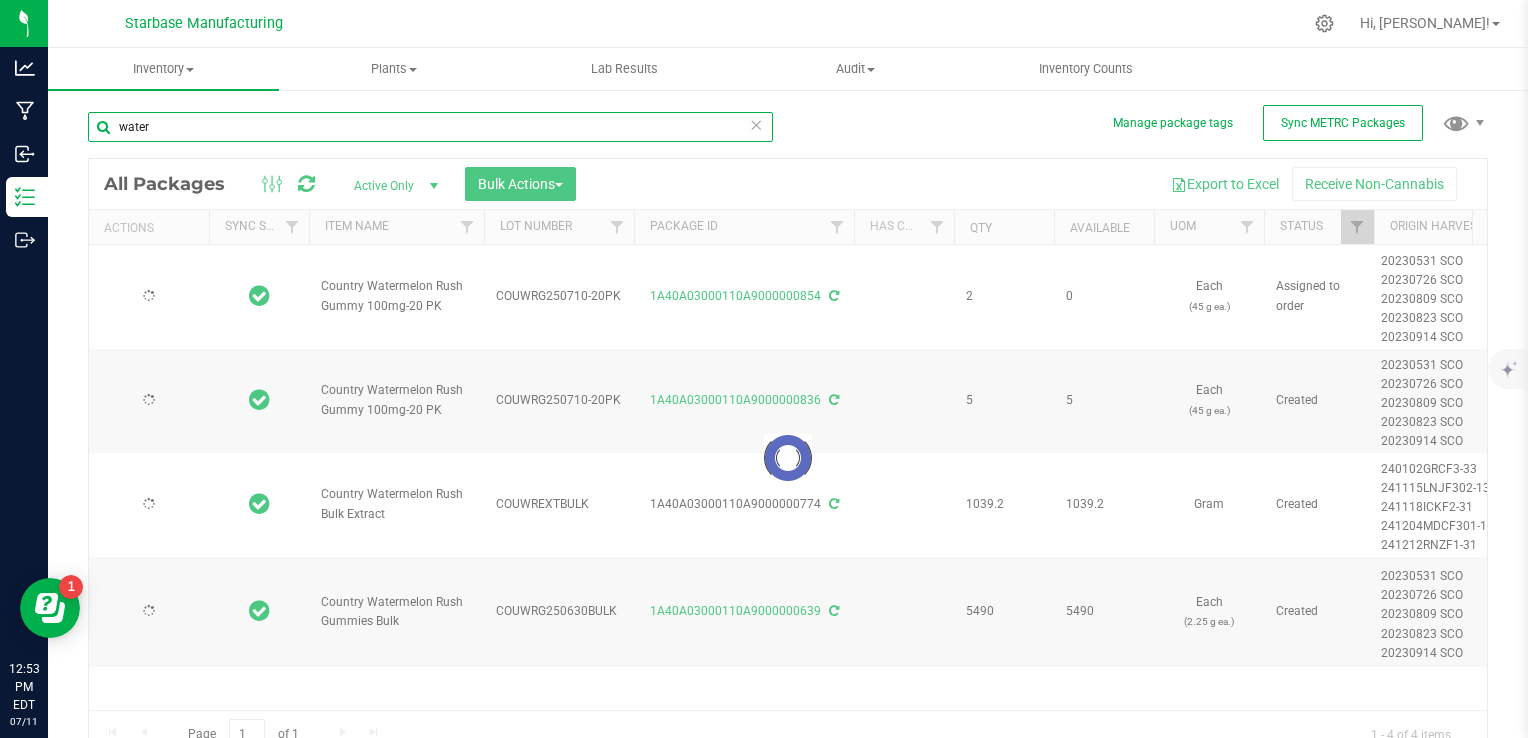 type on "[DATE]" 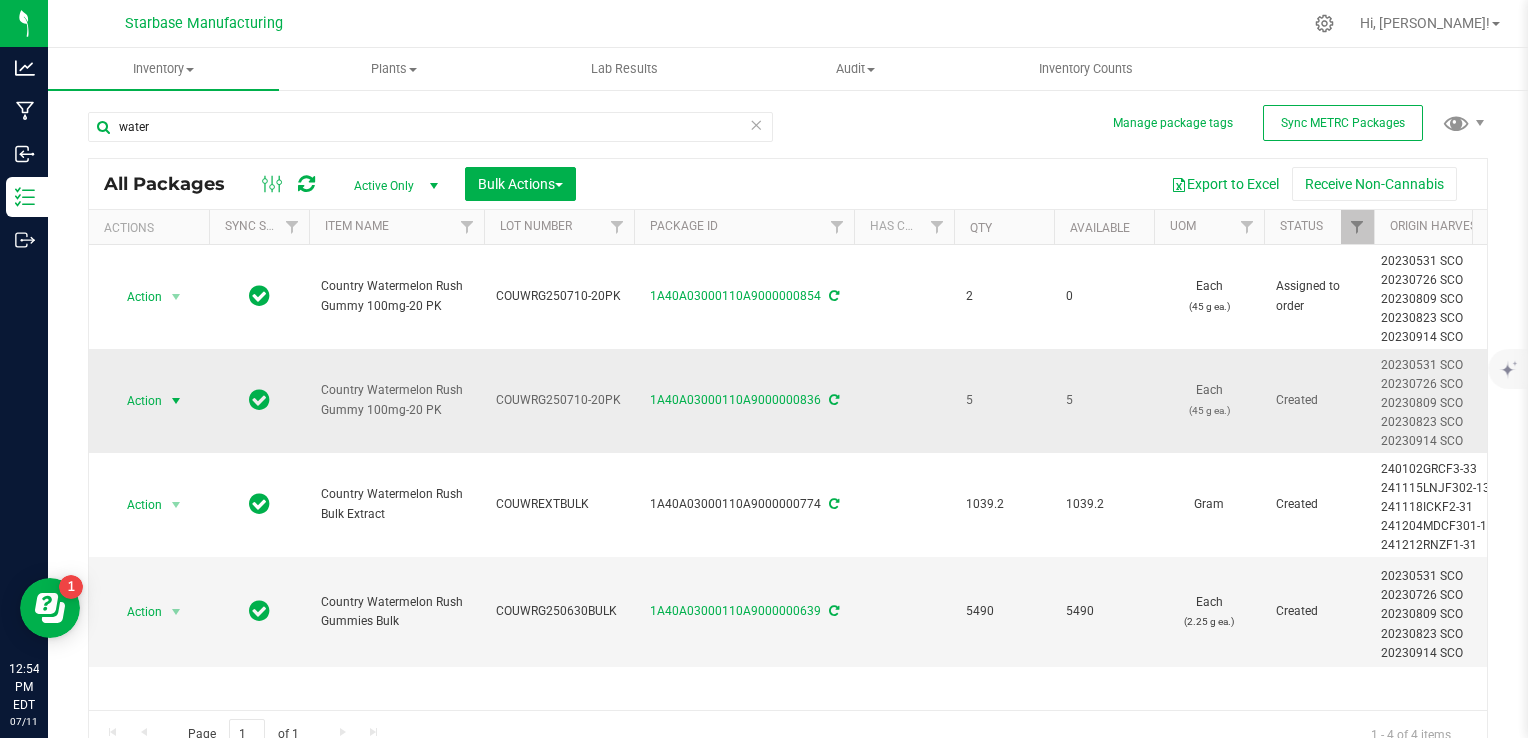 click at bounding box center [176, 401] 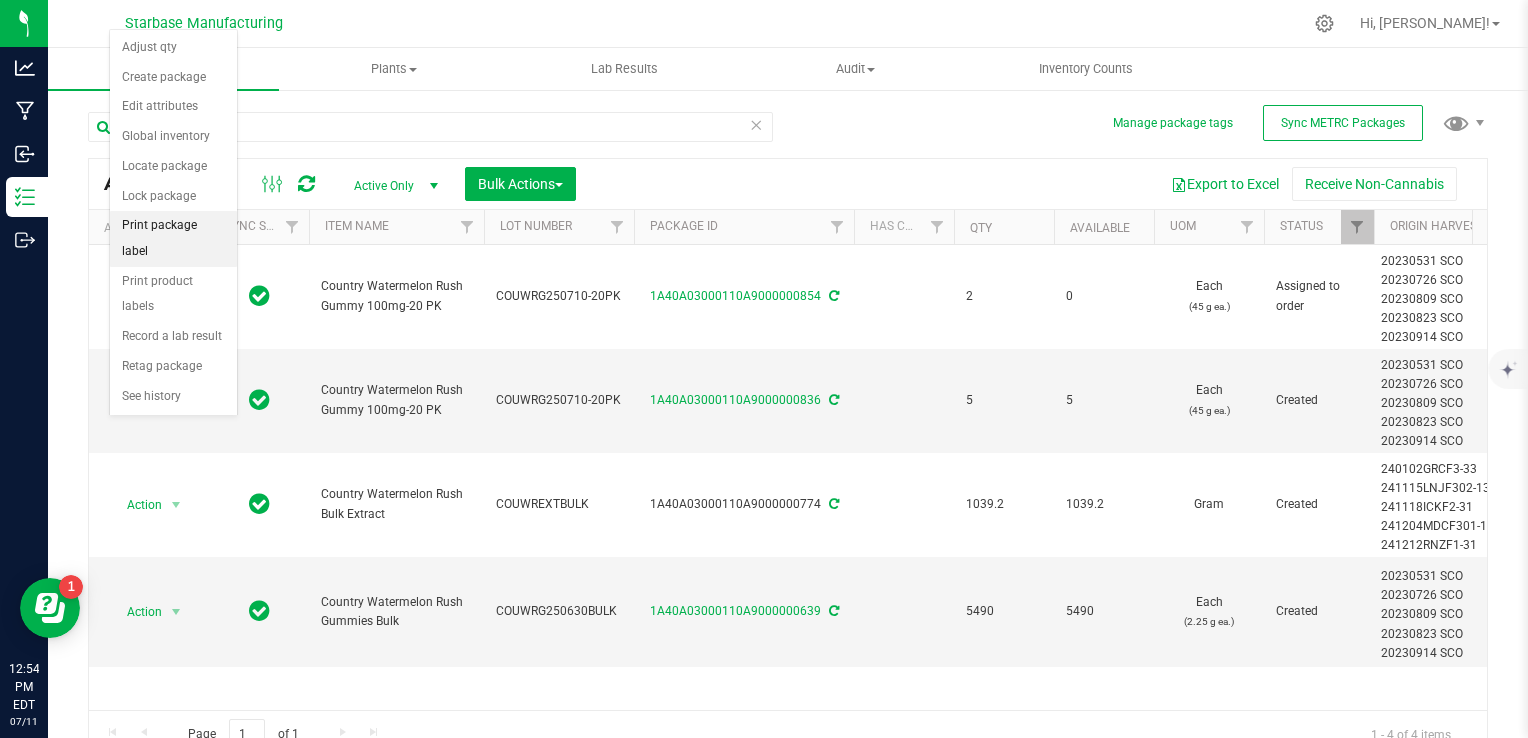 click on "Print package label" at bounding box center (173, 238) 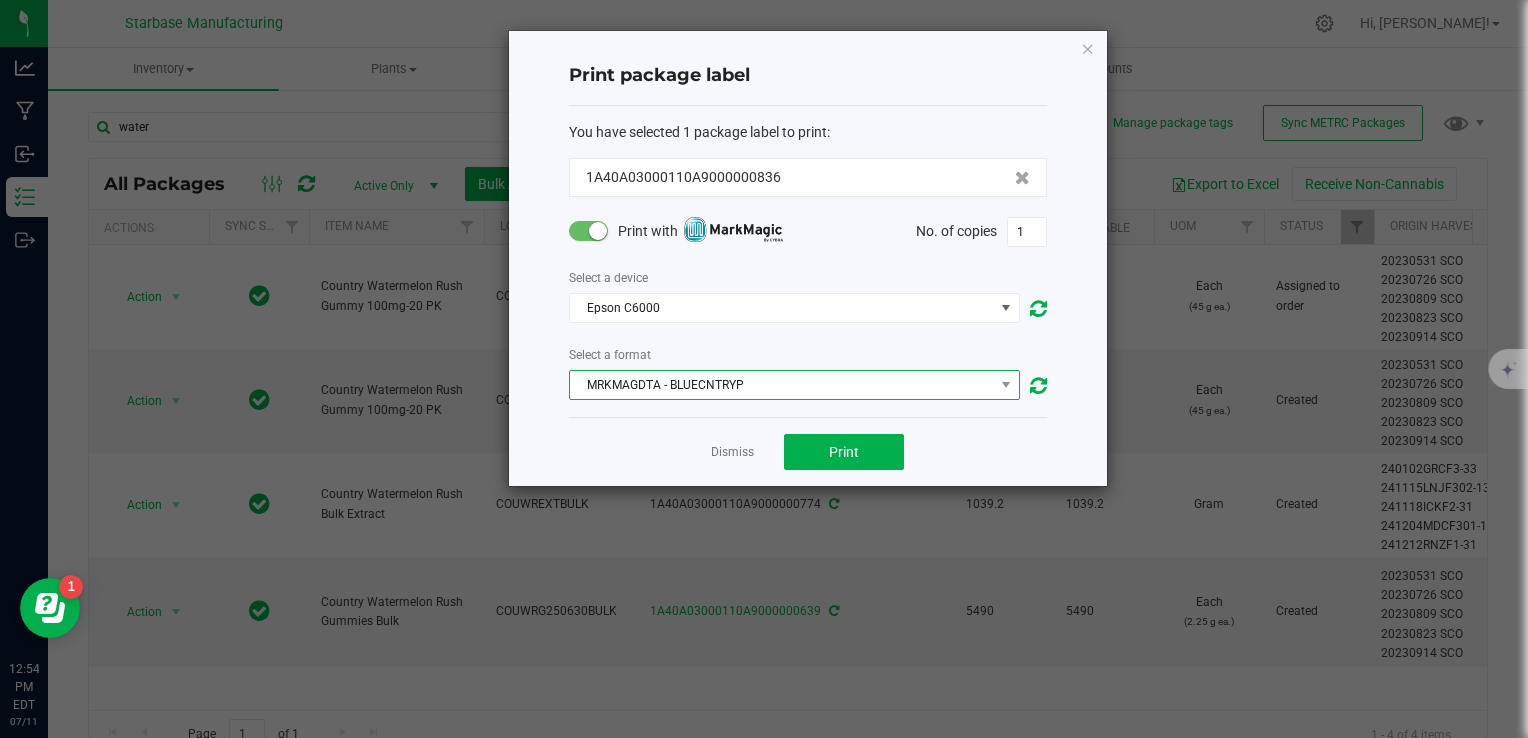 click on "MRKMAGDTA - BLUECNTRYP" at bounding box center (782, 385) 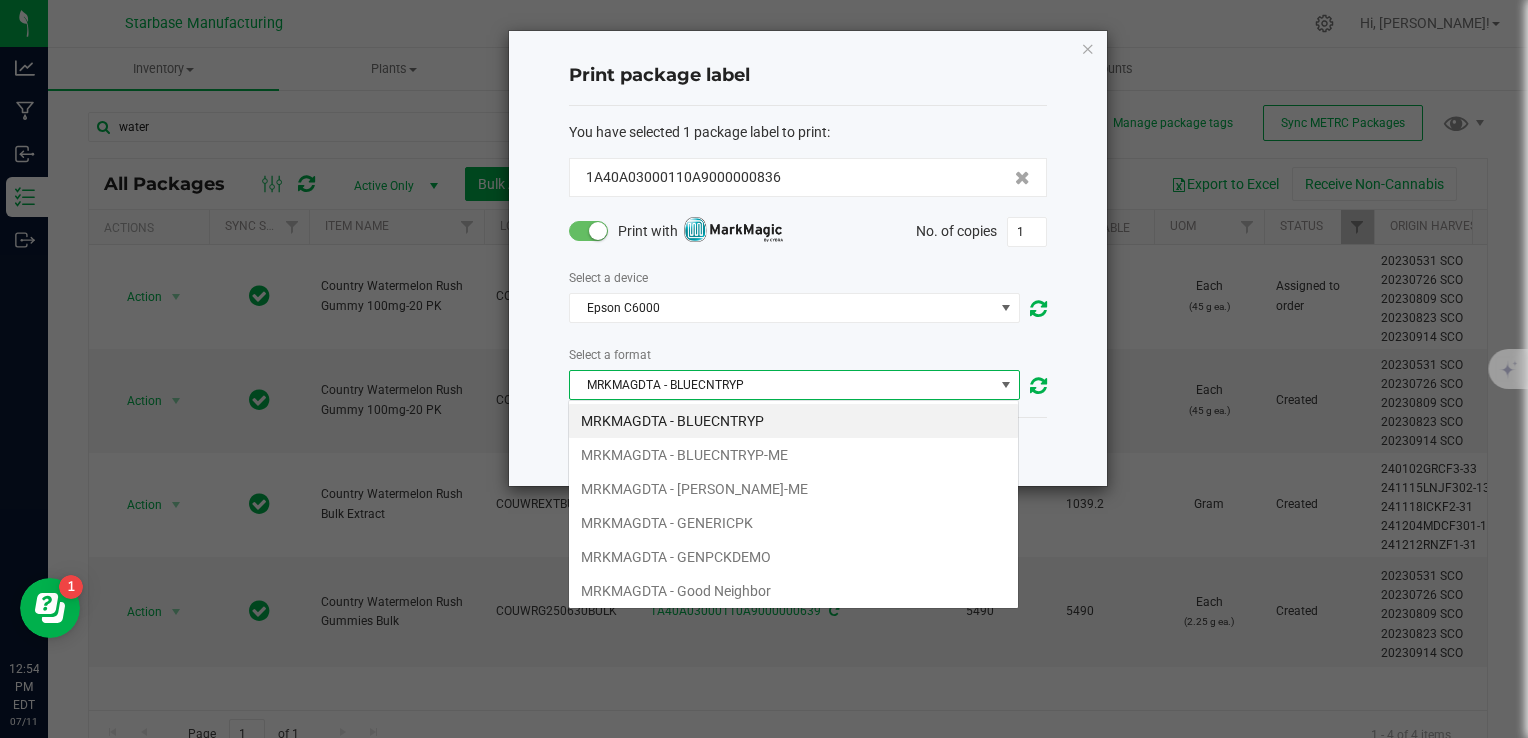 scroll, scrollTop: 99970, scrollLeft: 99548, axis: both 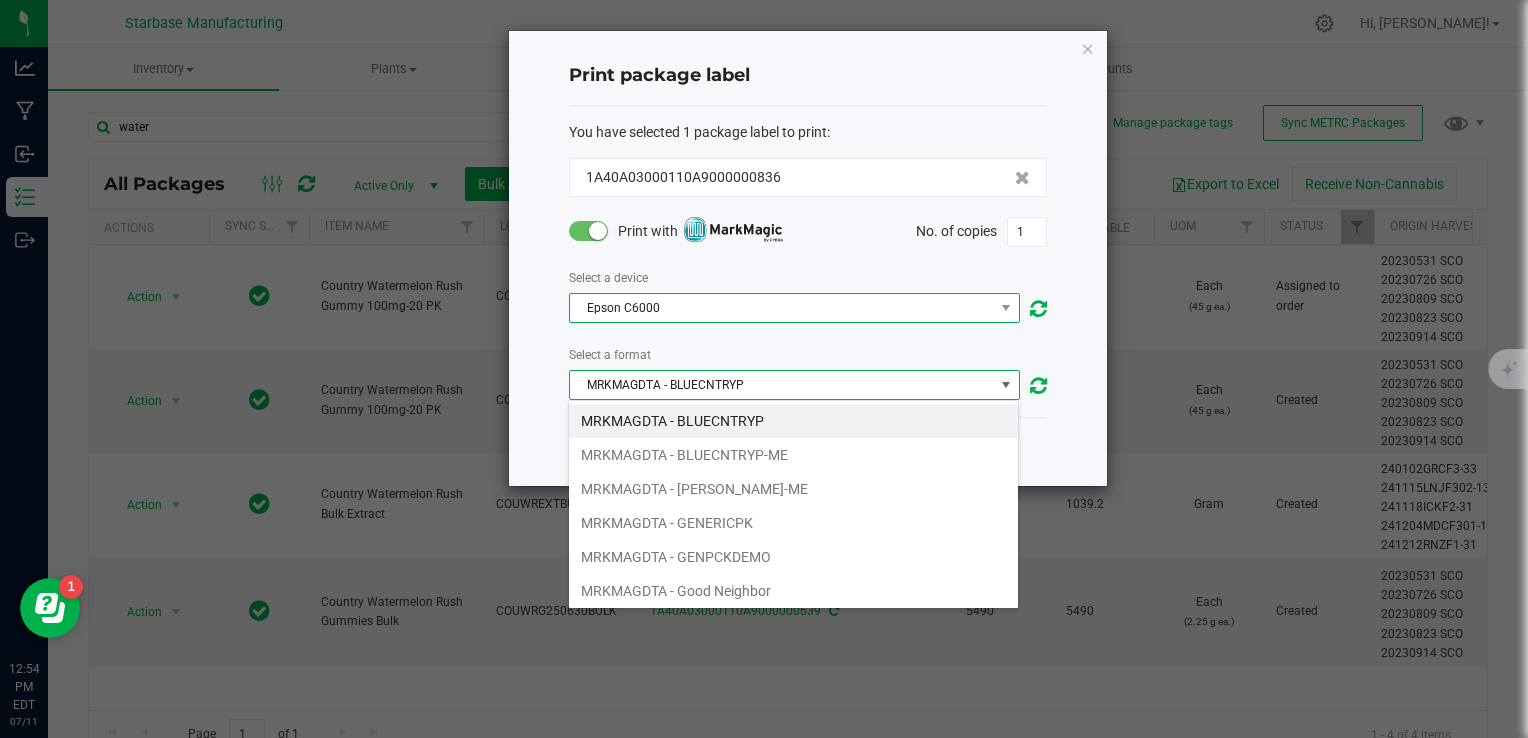 click on "Epson C6000" at bounding box center (782, 308) 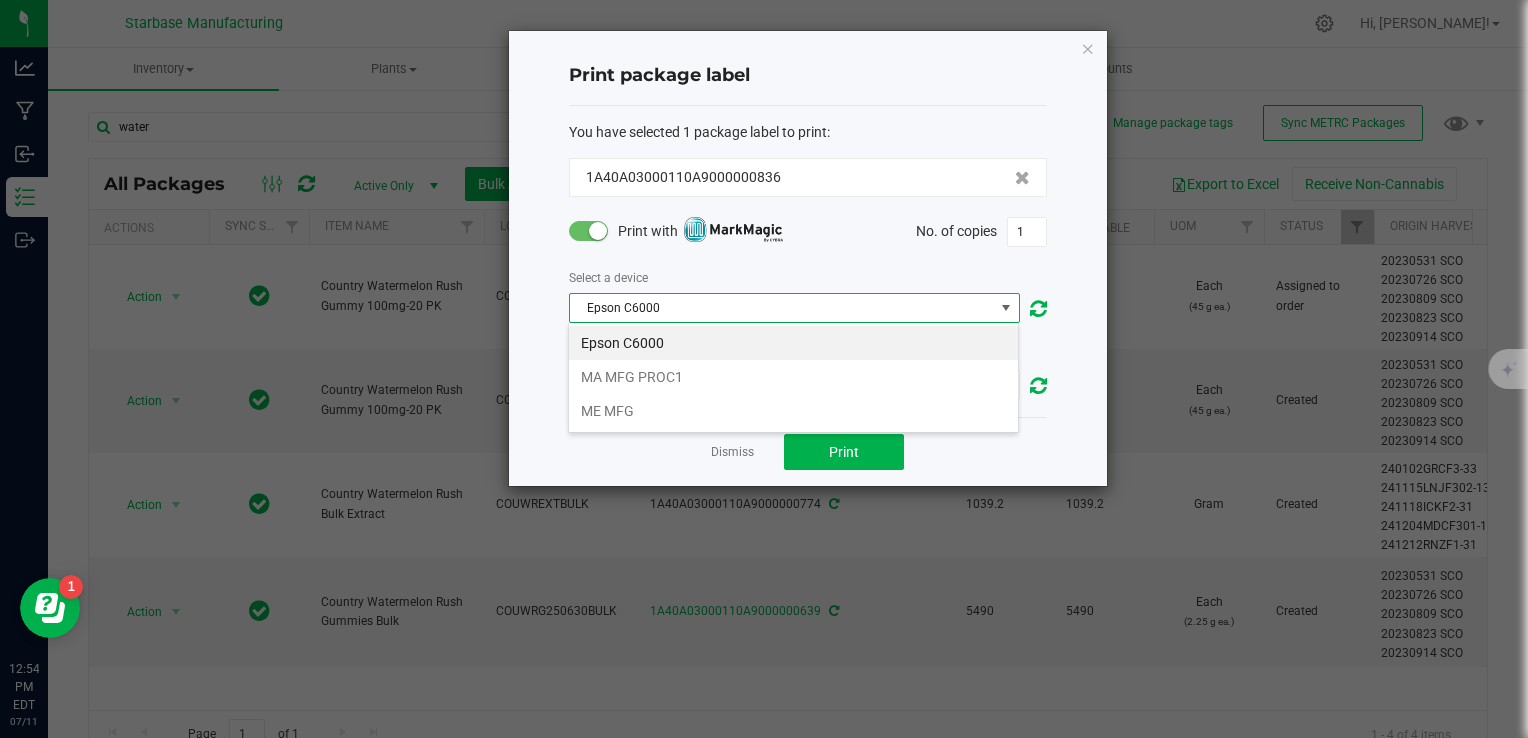 scroll, scrollTop: 99970, scrollLeft: 99548, axis: both 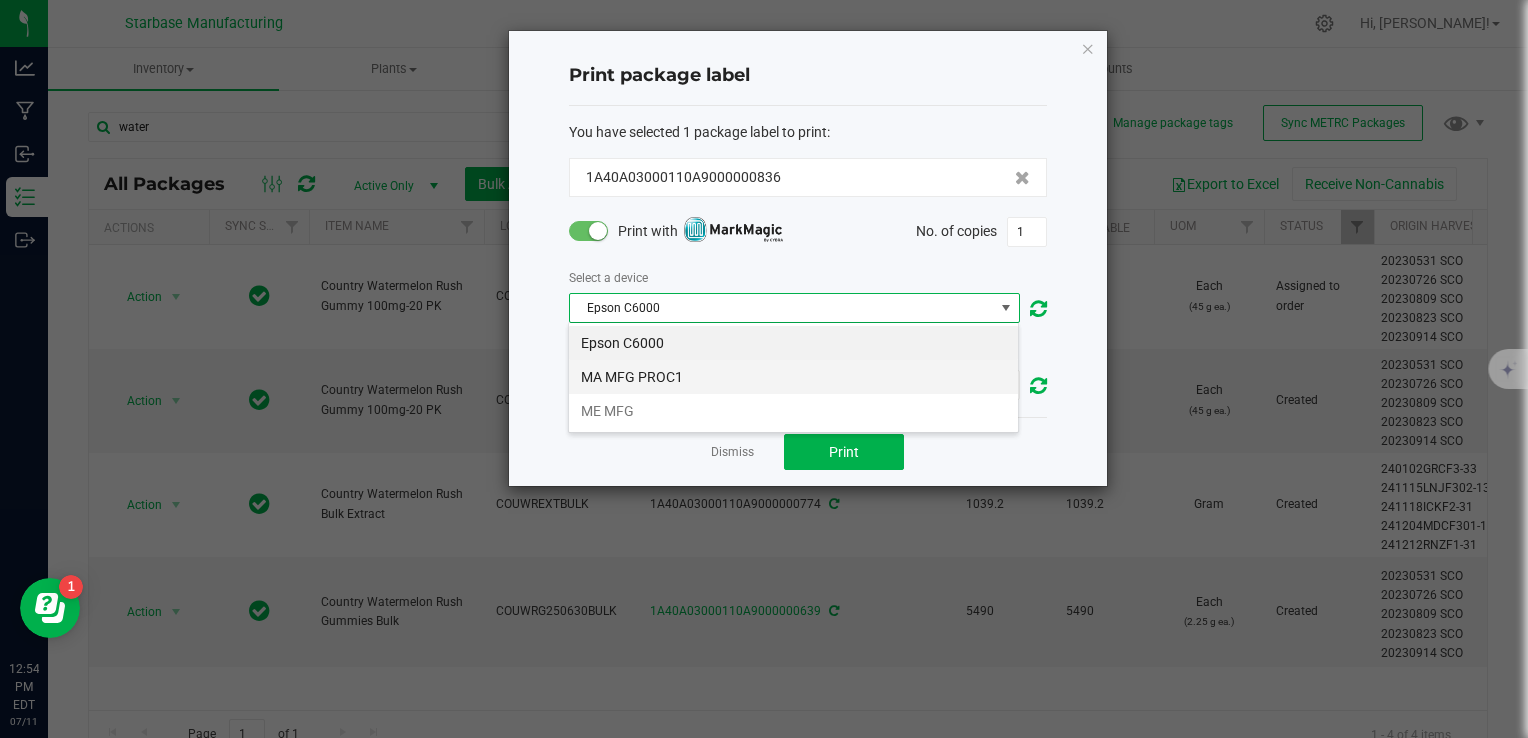 click on "MA MFG PROC1" at bounding box center [793, 377] 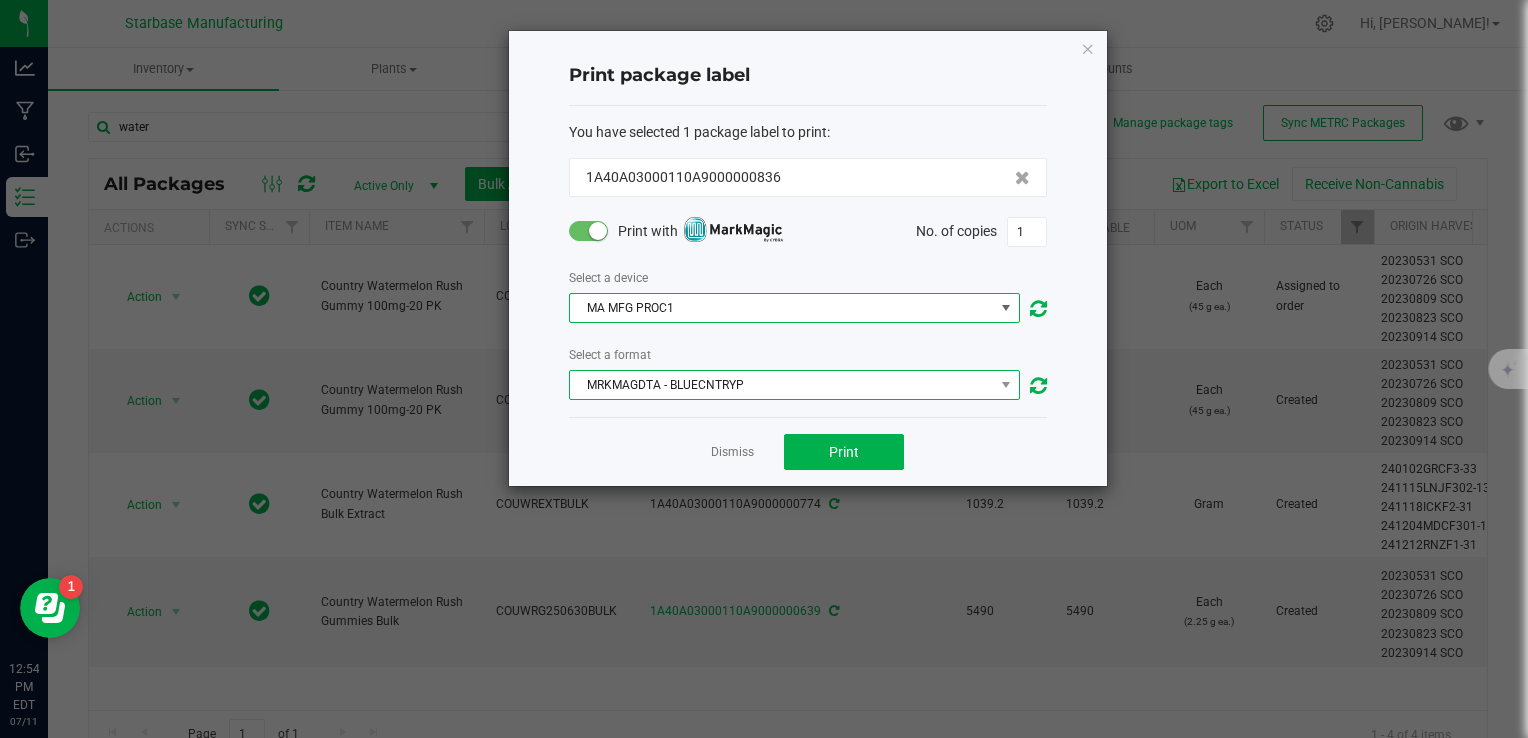 click on "MRKMAGDTA - BLUECNTRYP" at bounding box center [782, 385] 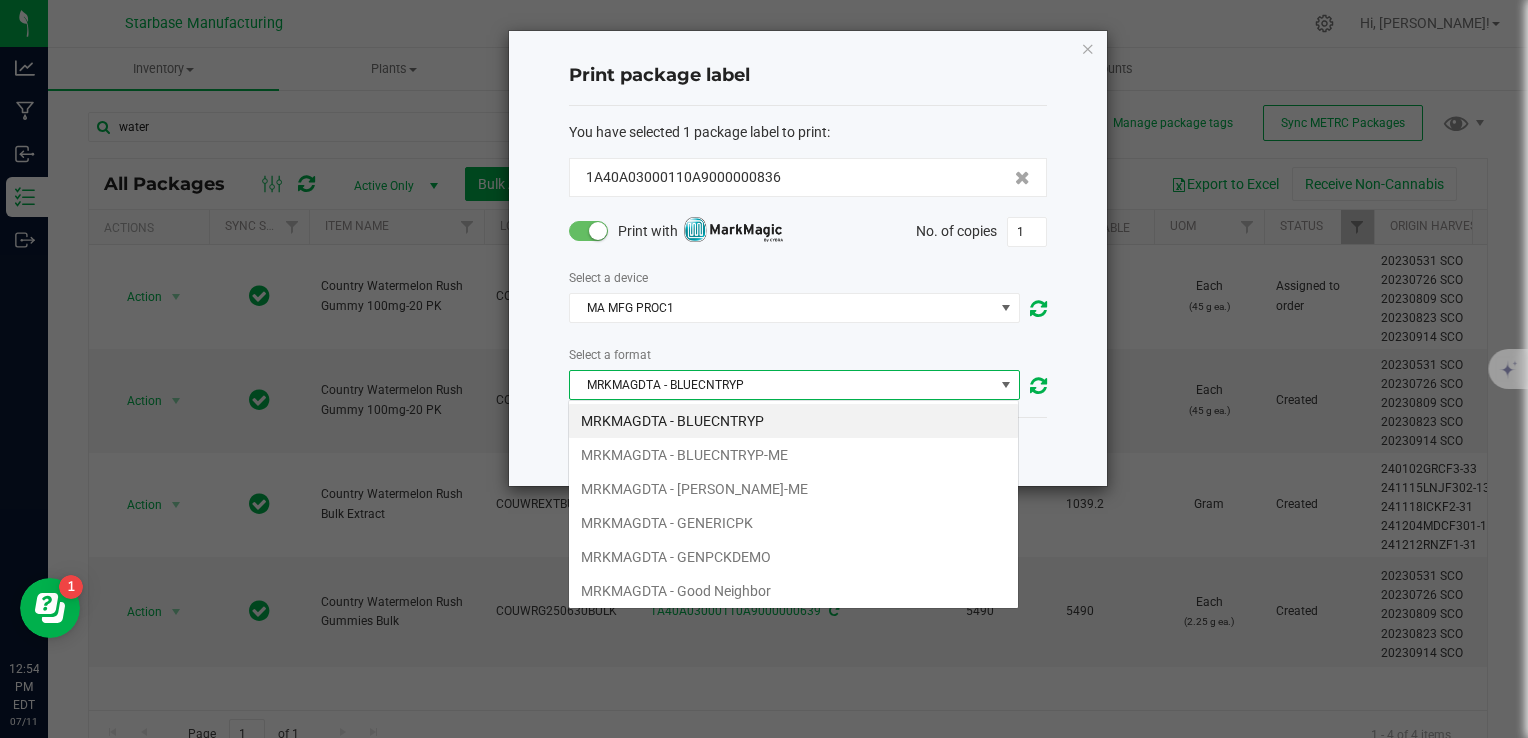 scroll, scrollTop: 99970, scrollLeft: 99548, axis: both 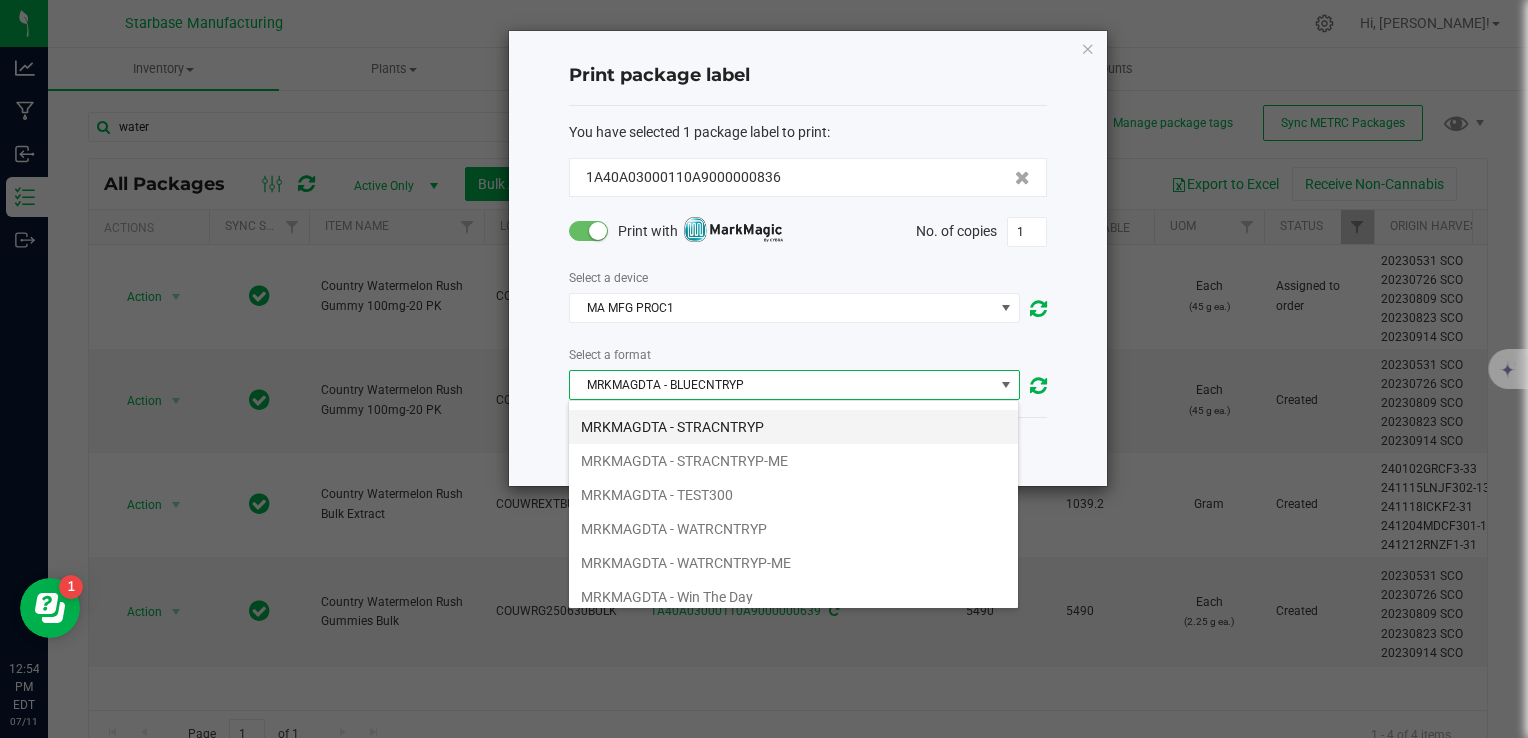 click on "MRKMAGDTA - STRACNTRYP" at bounding box center (793, 427) 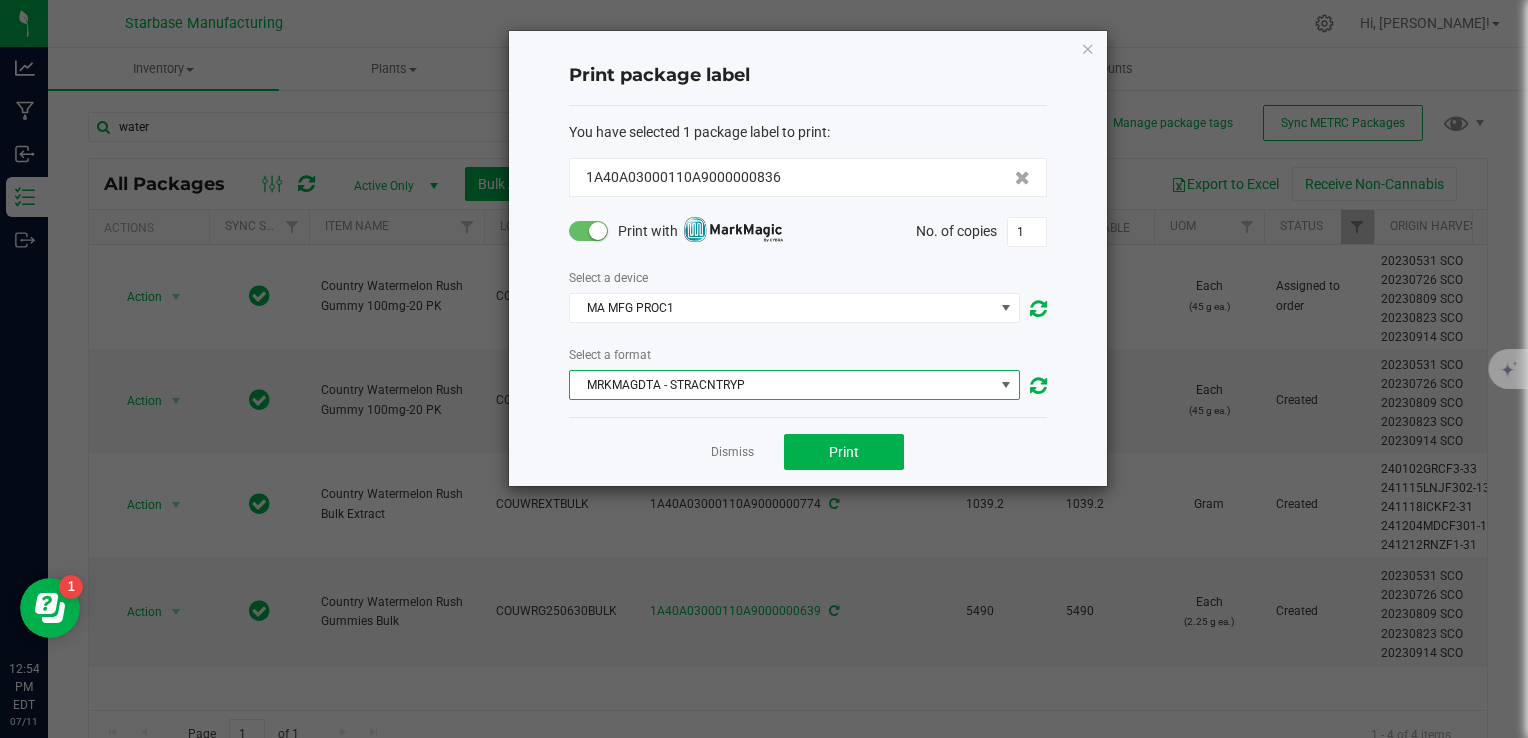 click on "MRKMAGDTA - STRACNTRYP" at bounding box center (782, 385) 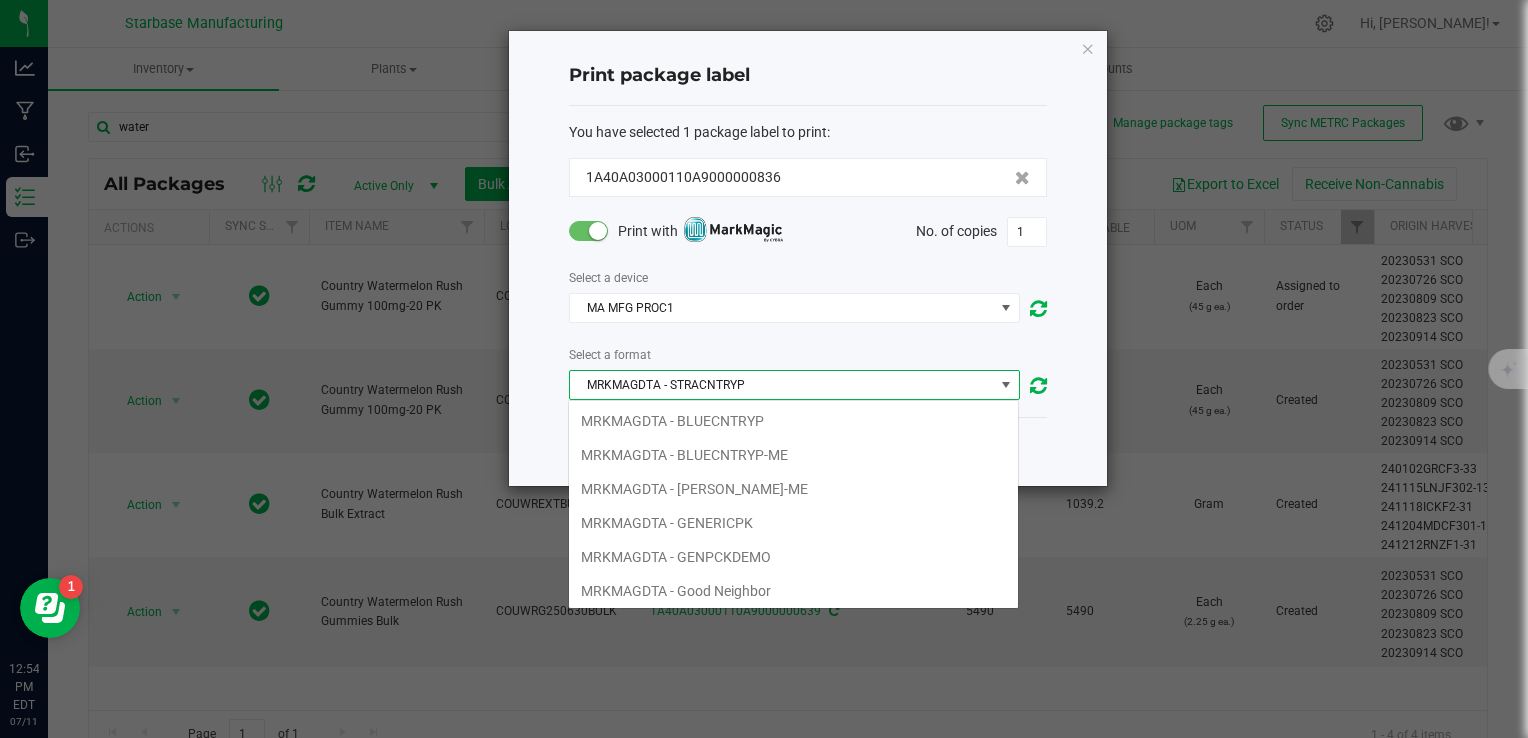 scroll, scrollTop: 404, scrollLeft: 0, axis: vertical 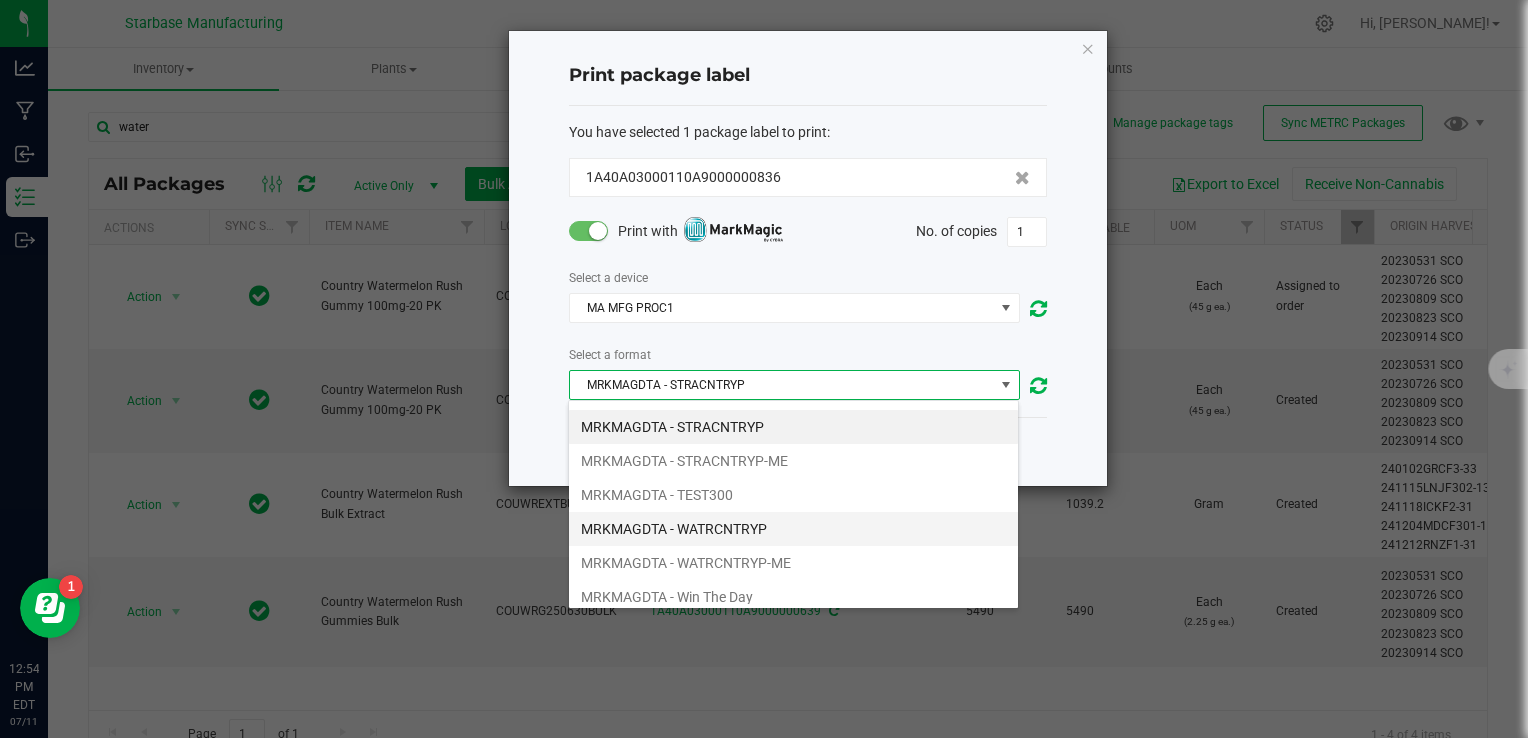 click on "MRKMAGDTA - WATRCNTRYP" at bounding box center [793, 529] 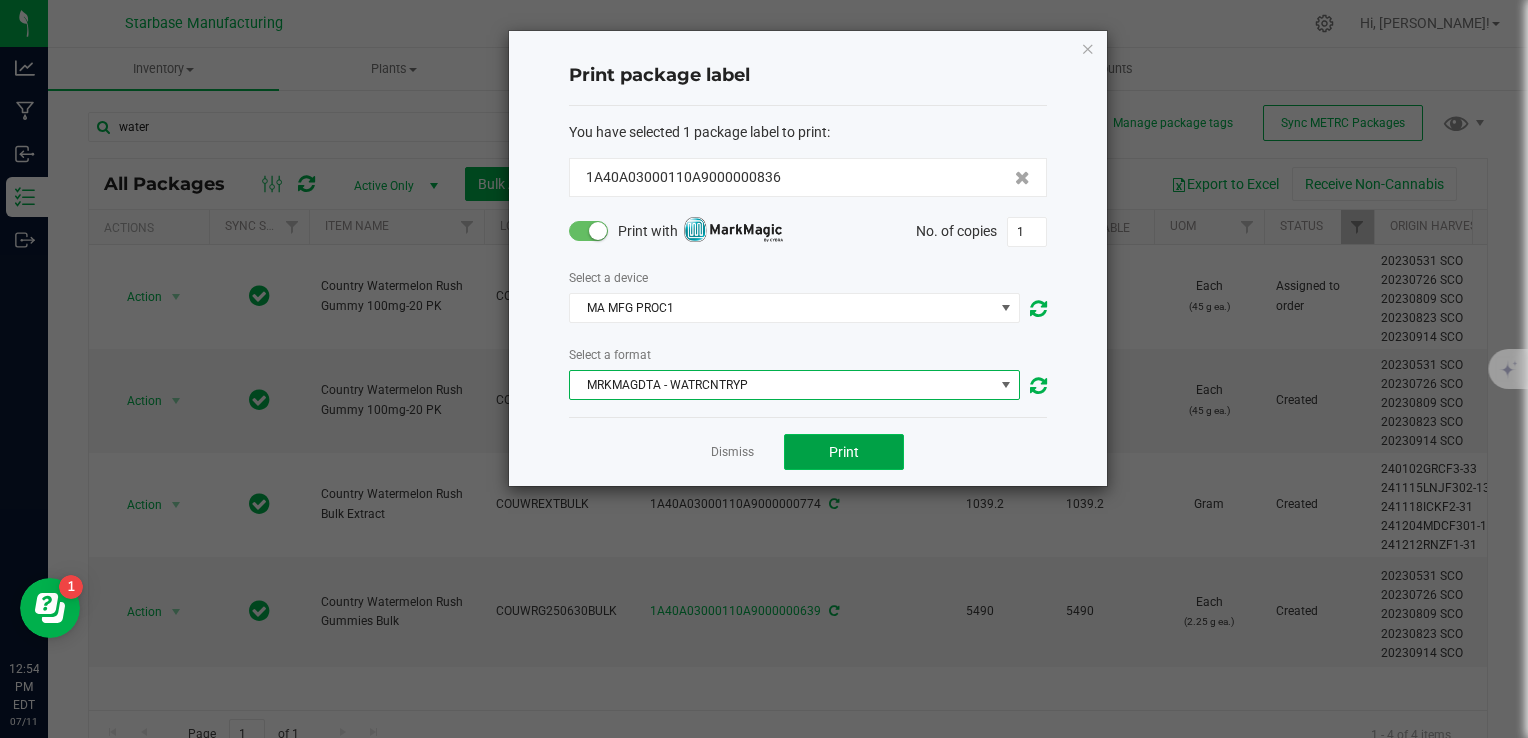 click on "Print" 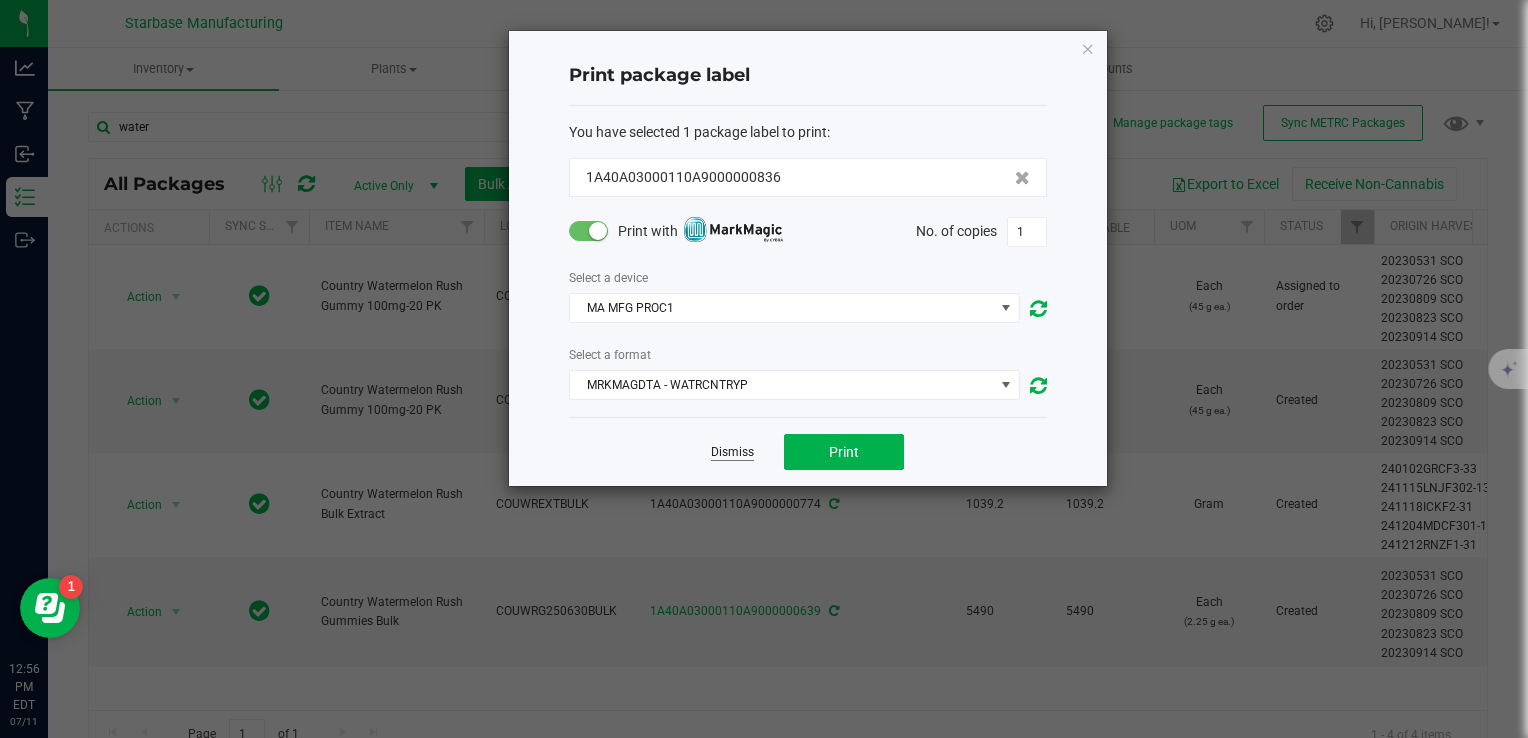 click on "Dismiss" 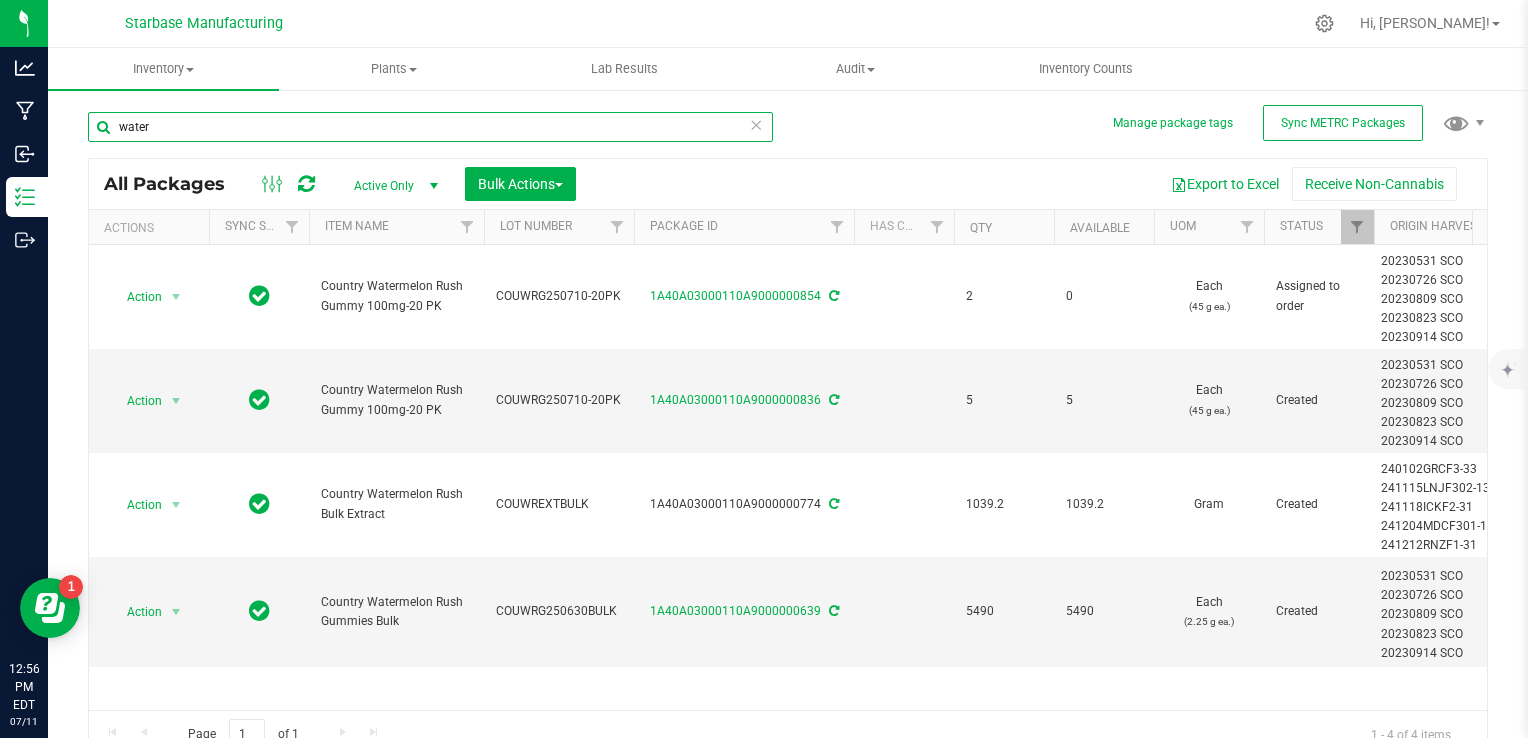 click on "water" at bounding box center (430, 127) 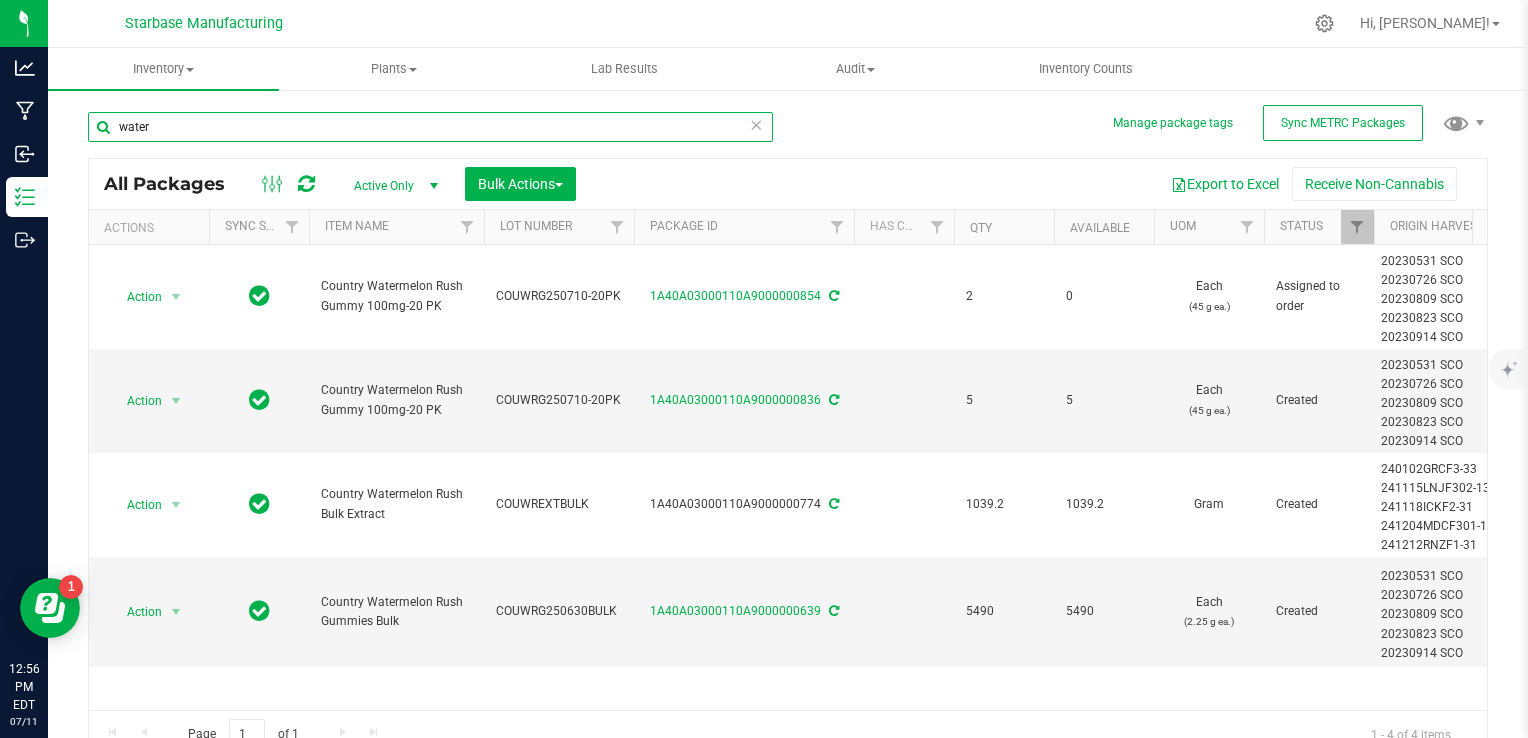 click on "water" at bounding box center (430, 127) 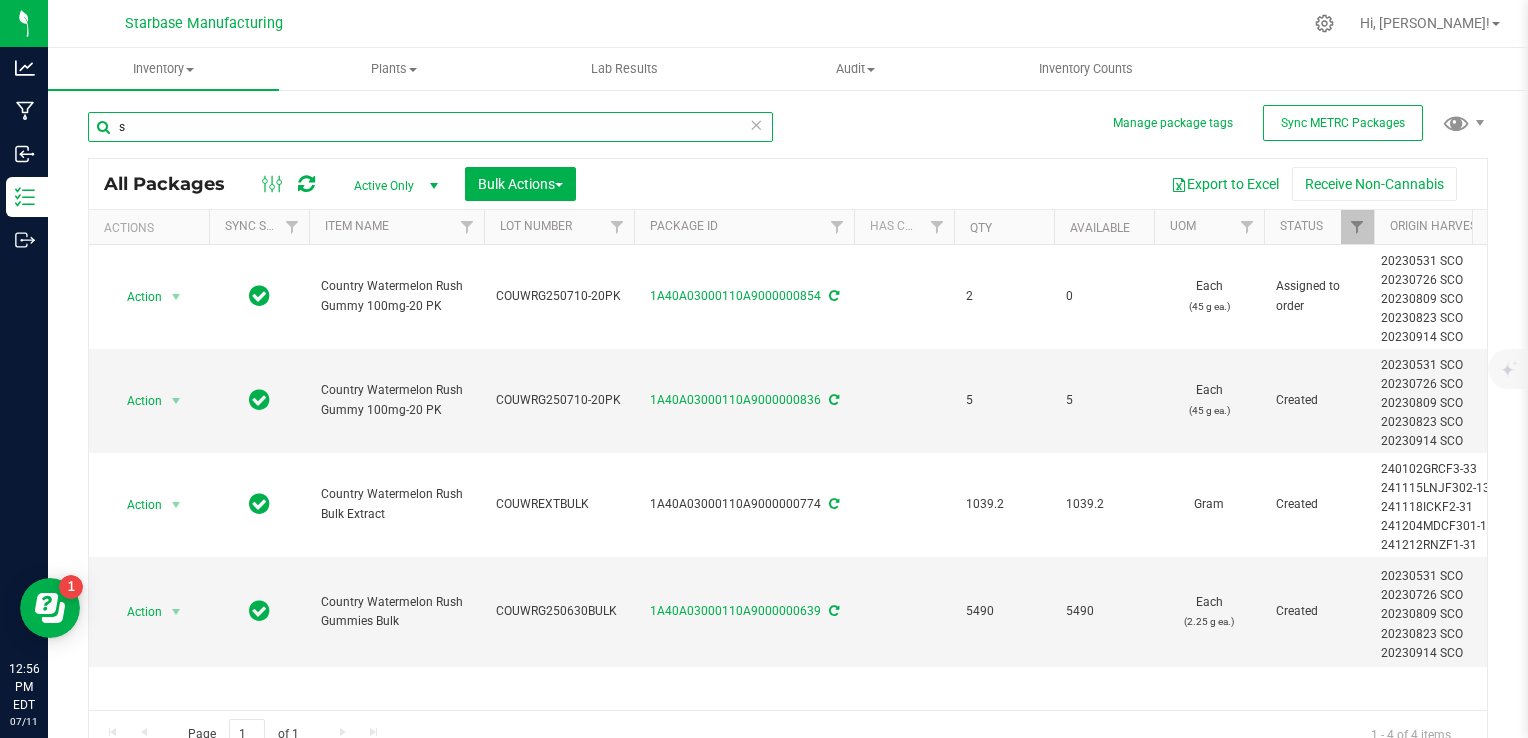 click on "s" at bounding box center [430, 127] 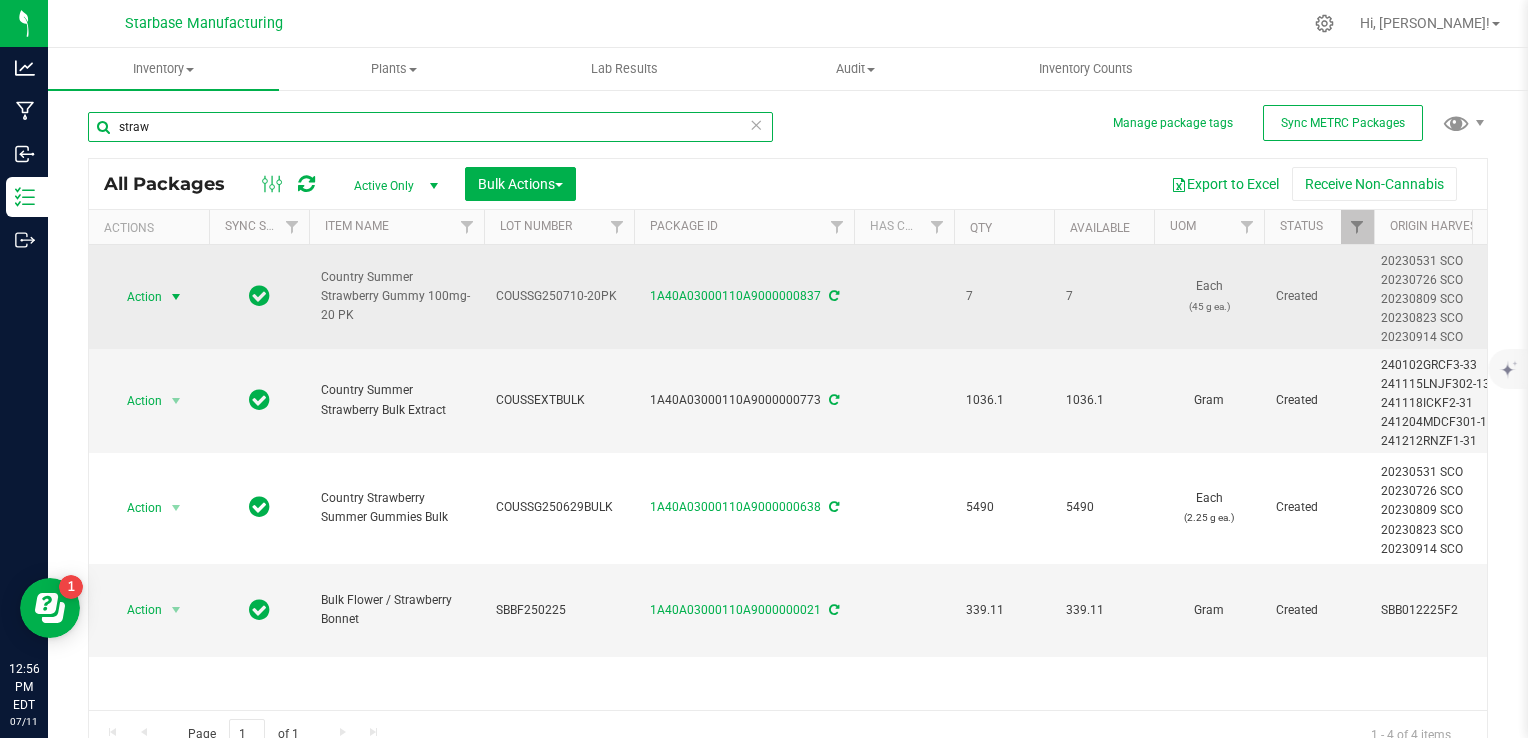 type on "straw" 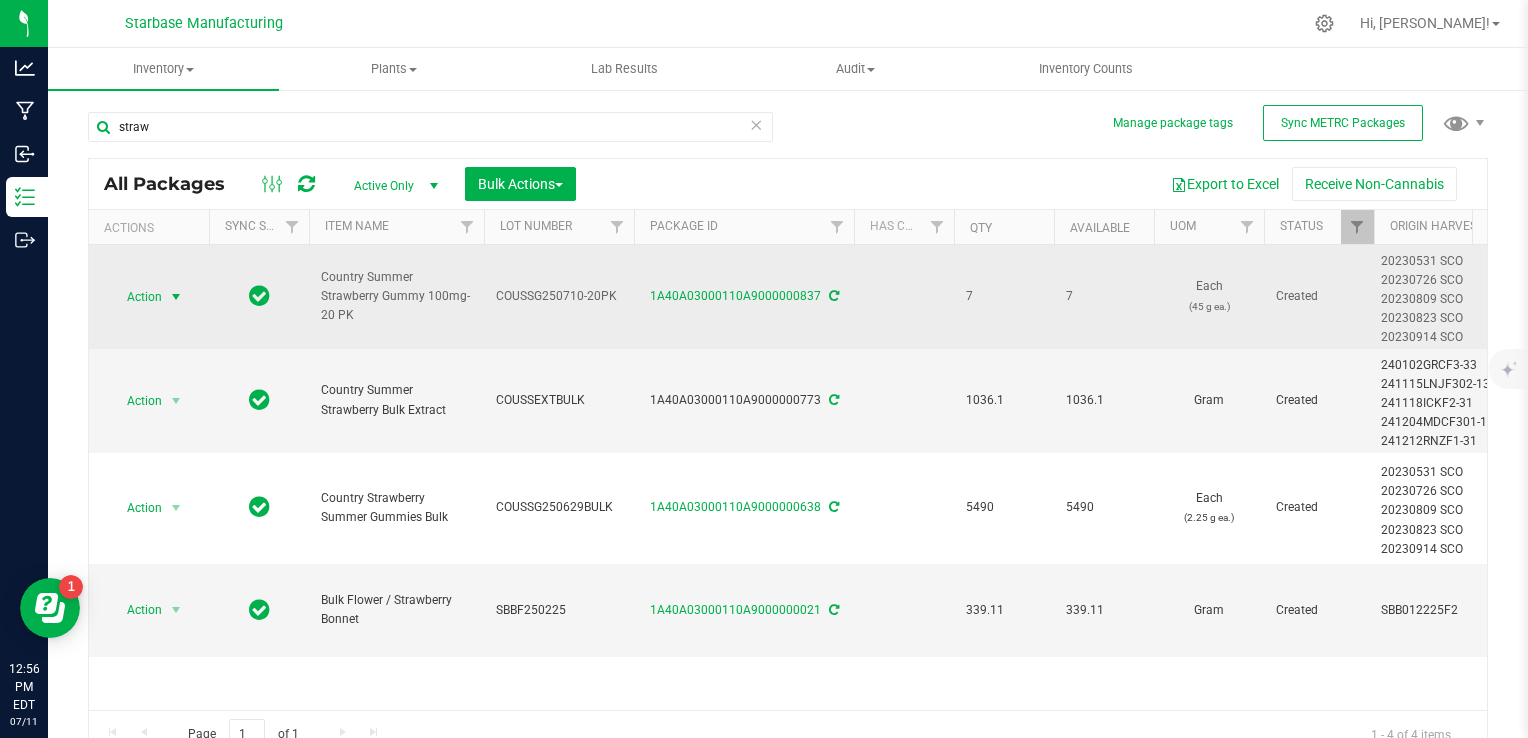 click at bounding box center [176, 297] 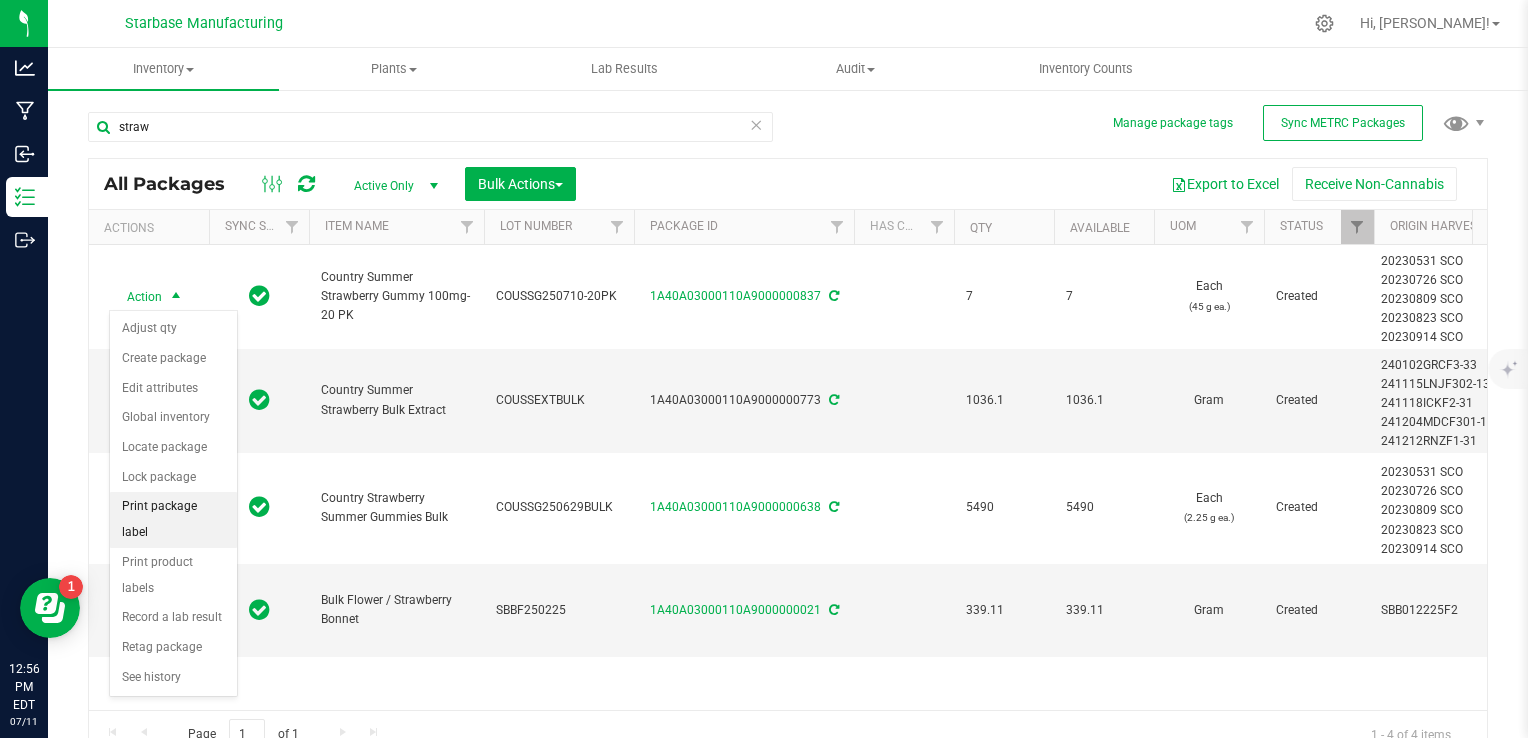 click on "Print package label" at bounding box center (173, 519) 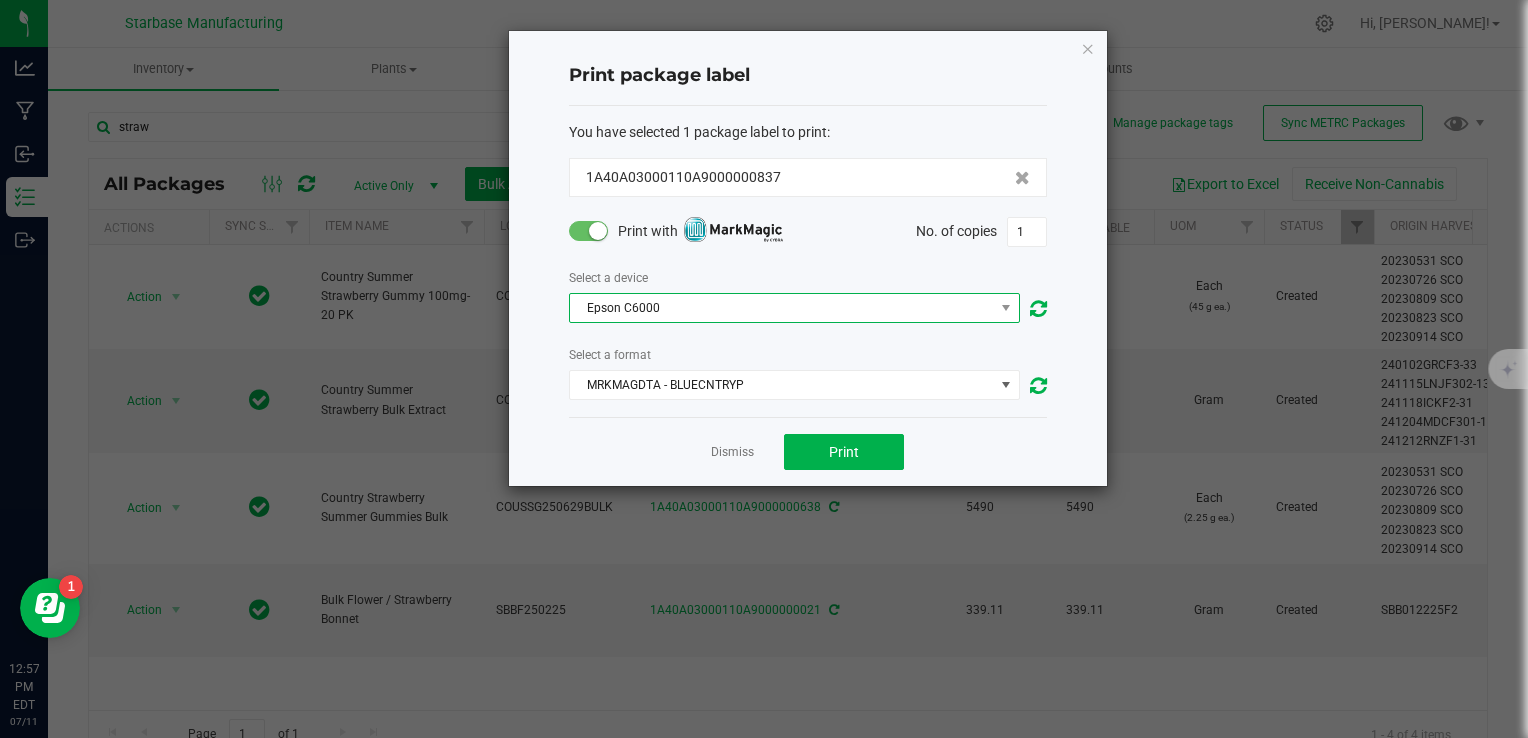 click on "Epson C6000" at bounding box center (782, 308) 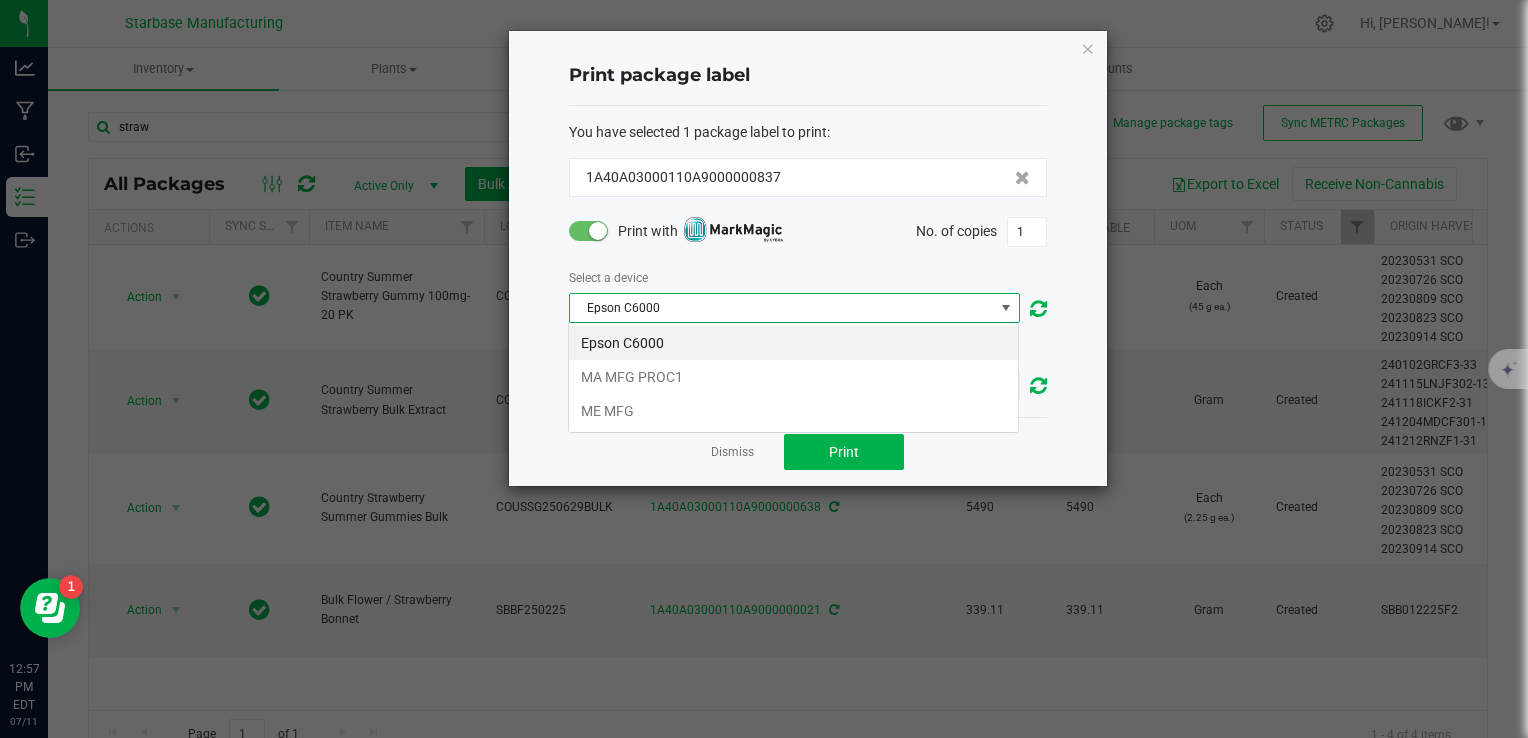 scroll, scrollTop: 99970, scrollLeft: 99548, axis: both 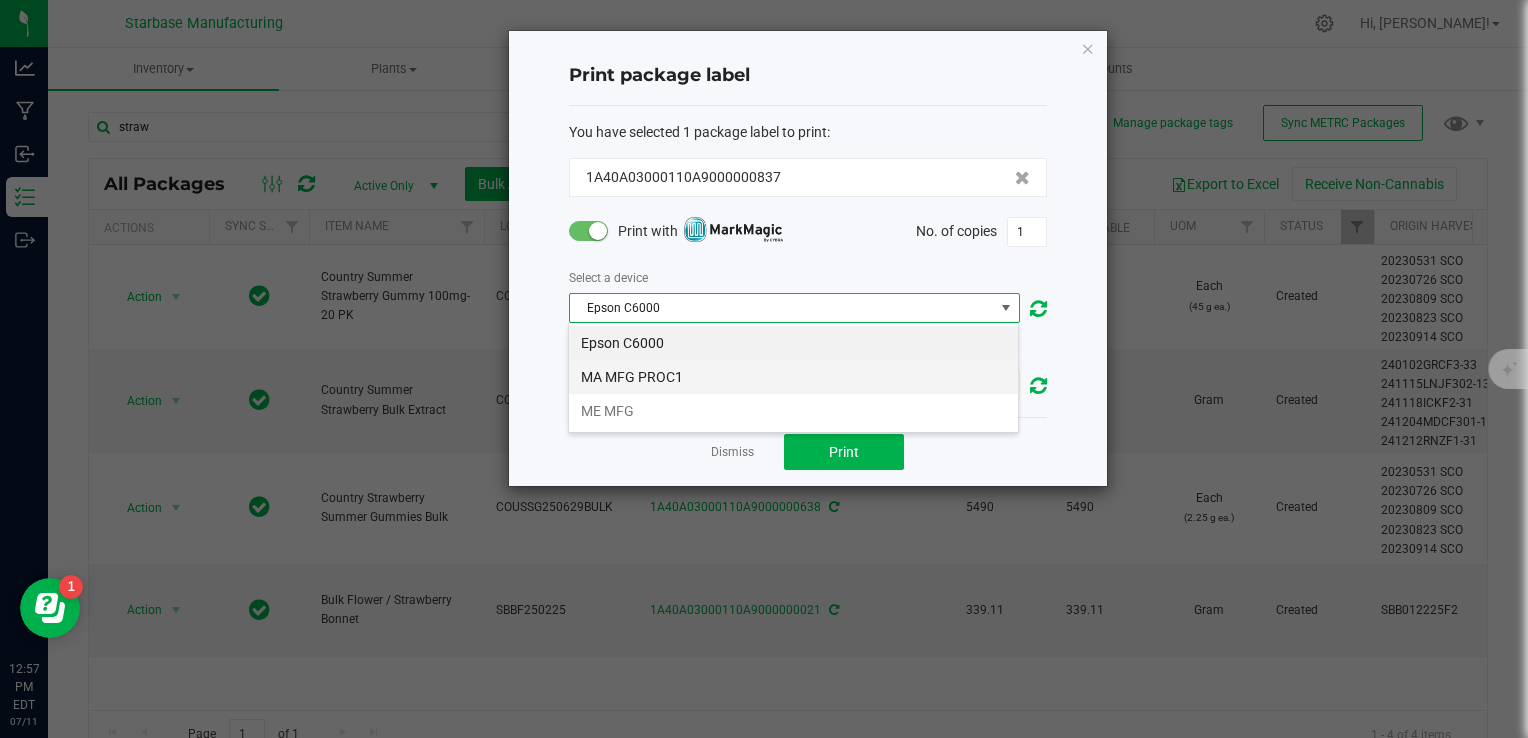 click on "MA MFG PROC1" at bounding box center [793, 377] 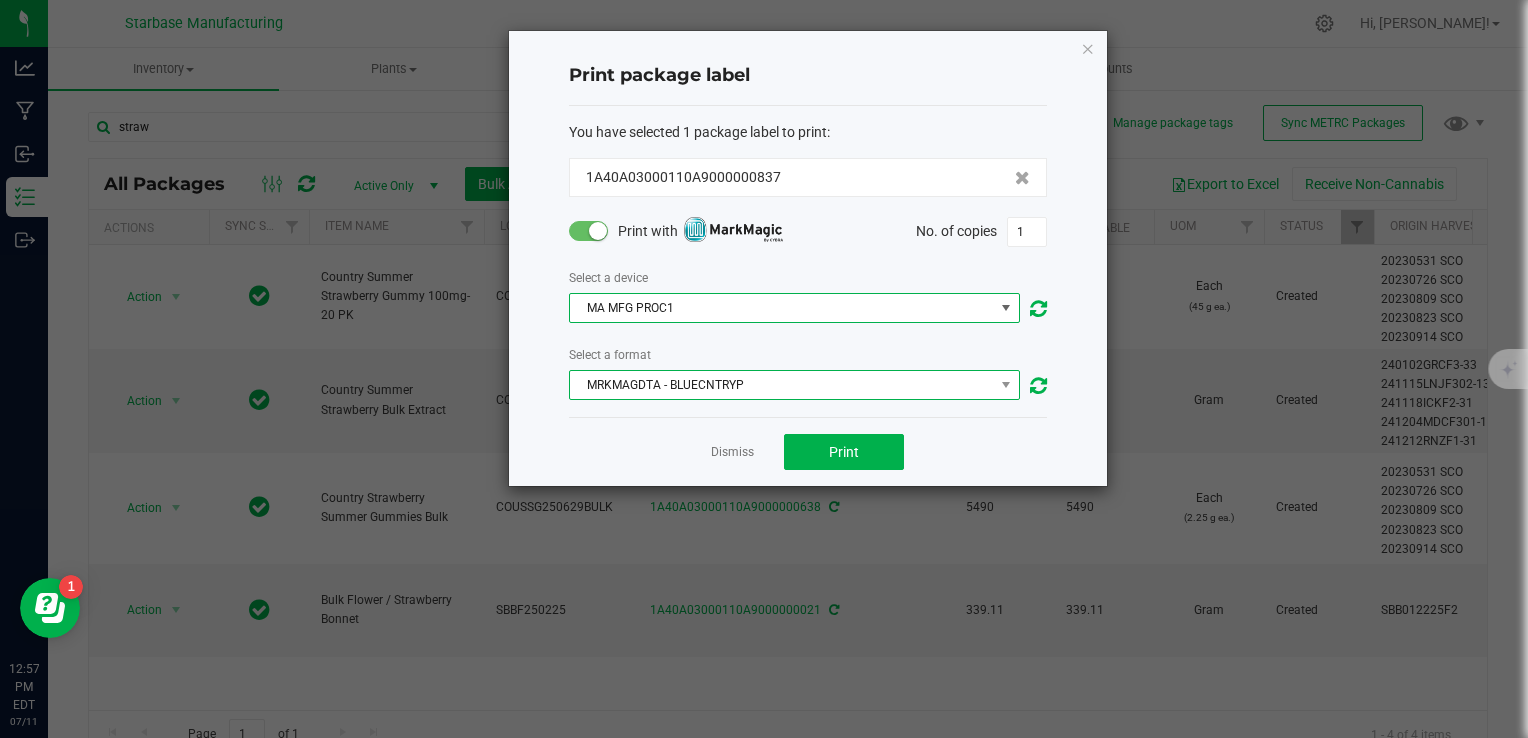 click on "MRKMAGDTA - BLUECNTRYP" at bounding box center (782, 385) 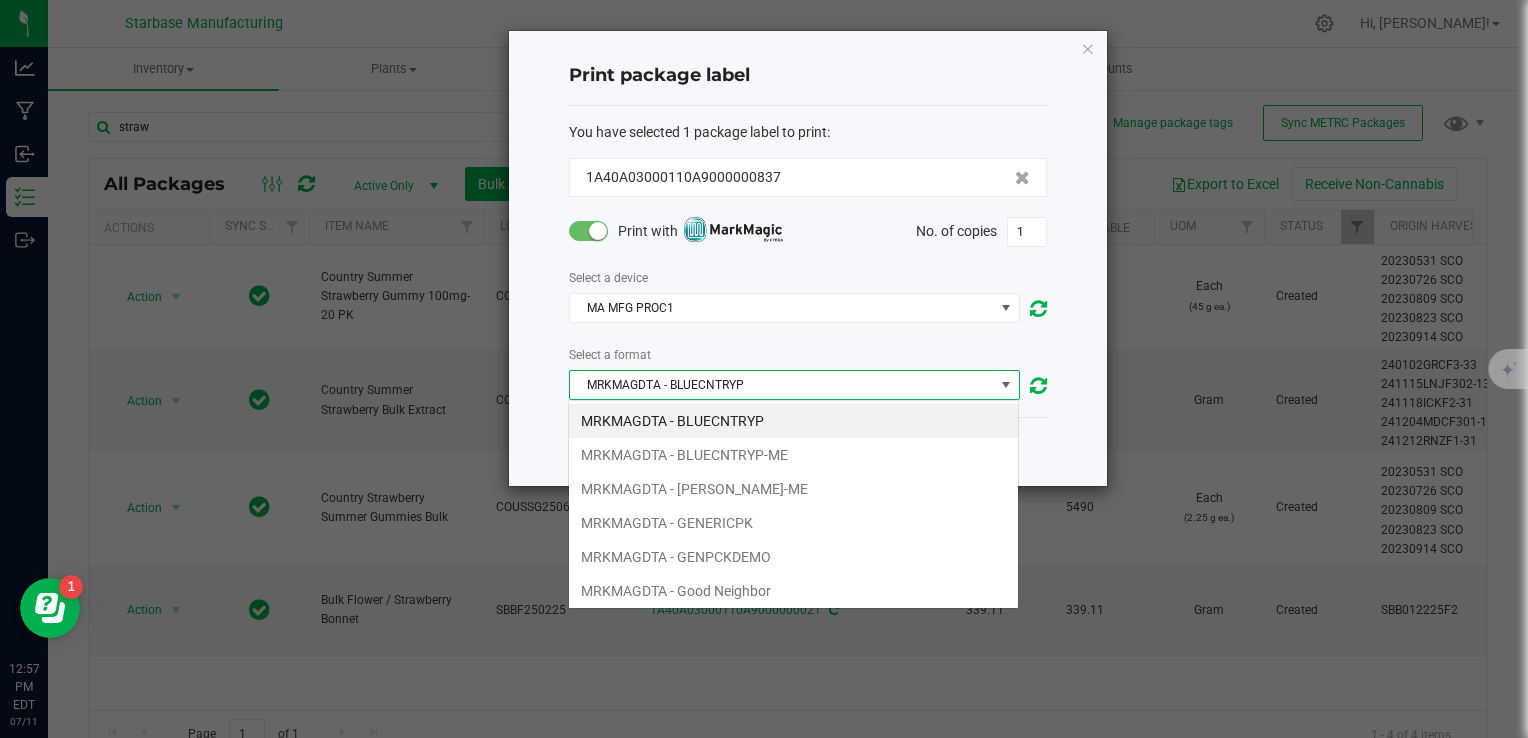 scroll, scrollTop: 99970, scrollLeft: 99548, axis: both 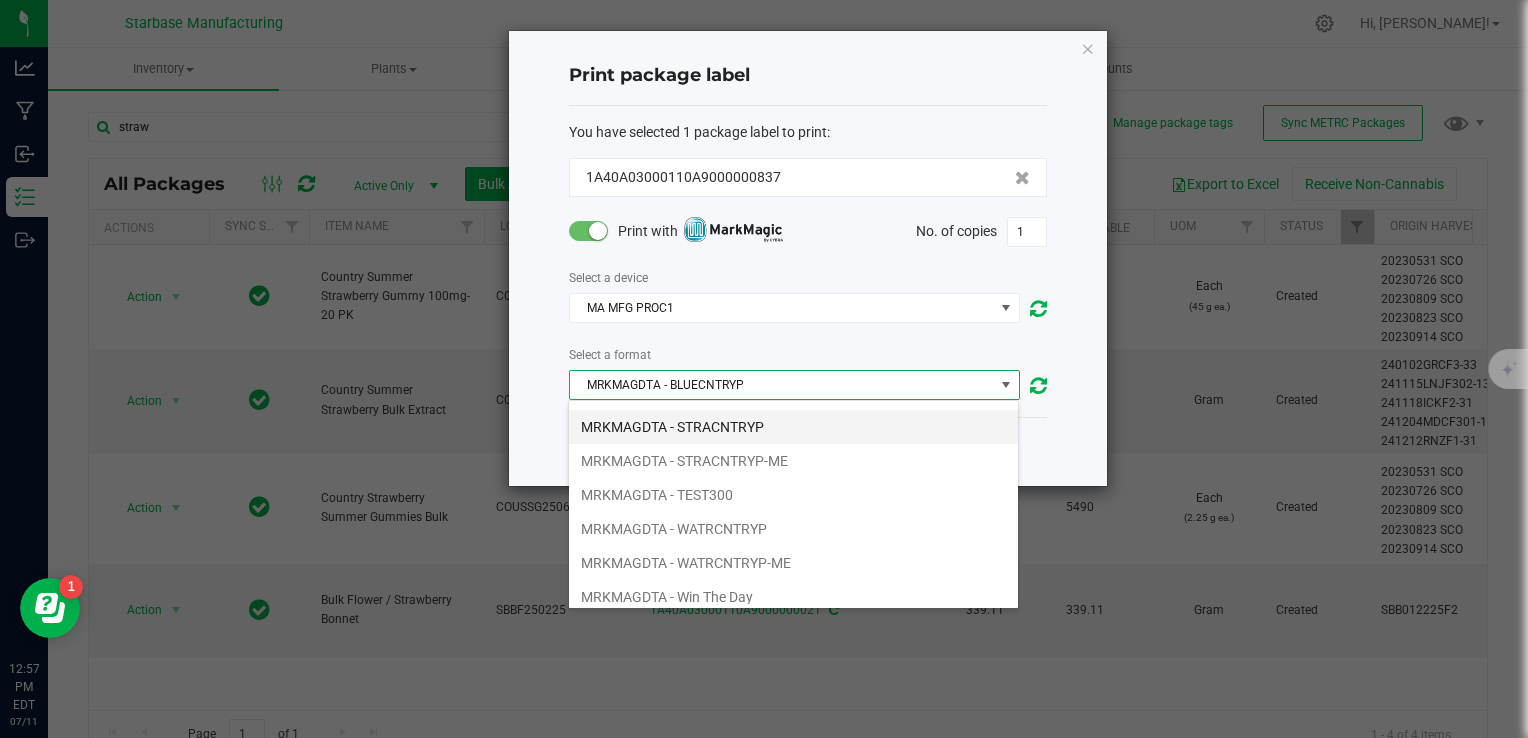 click on "MRKMAGDTA - STRACNTRYP" at bounding box center [793, 427] 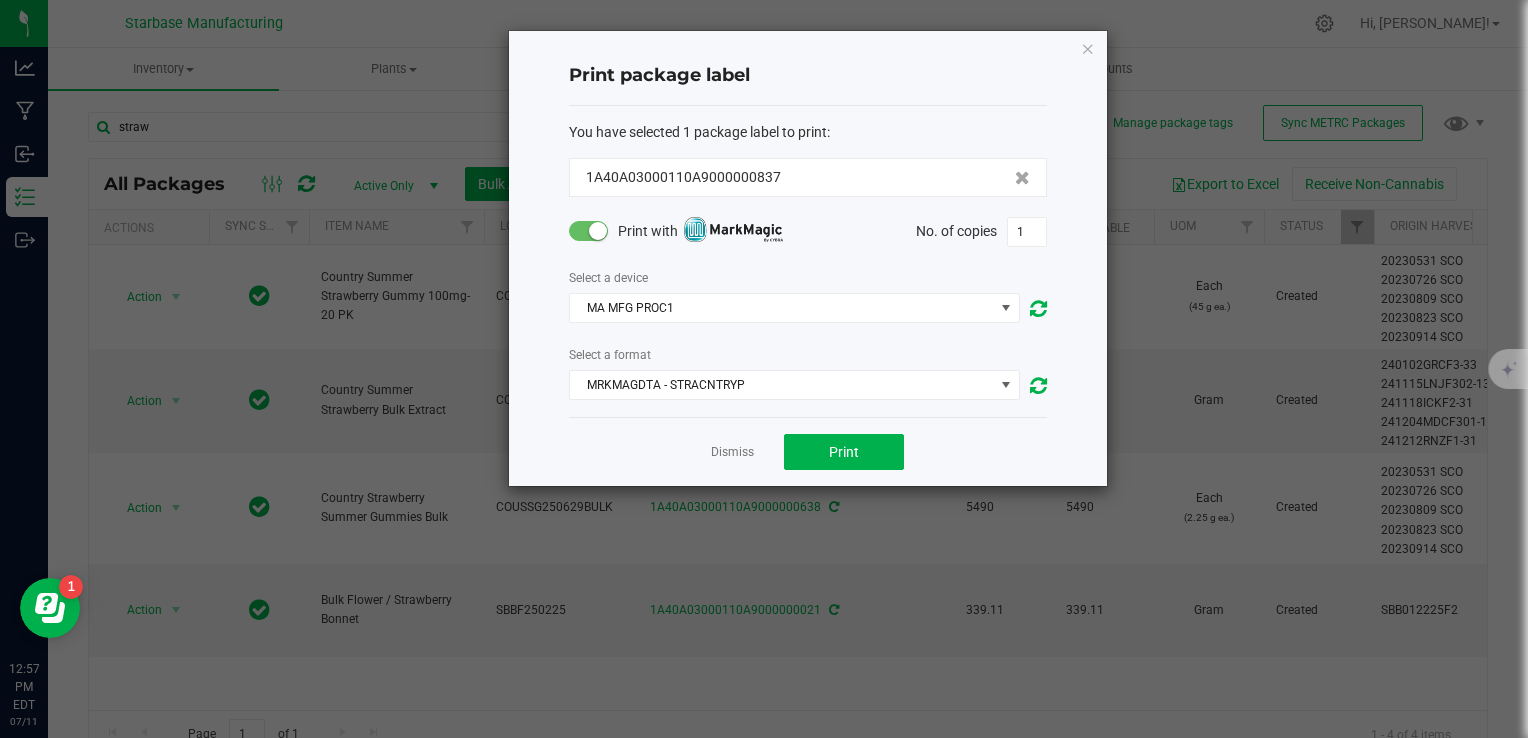 click on "Dismiss   Print" 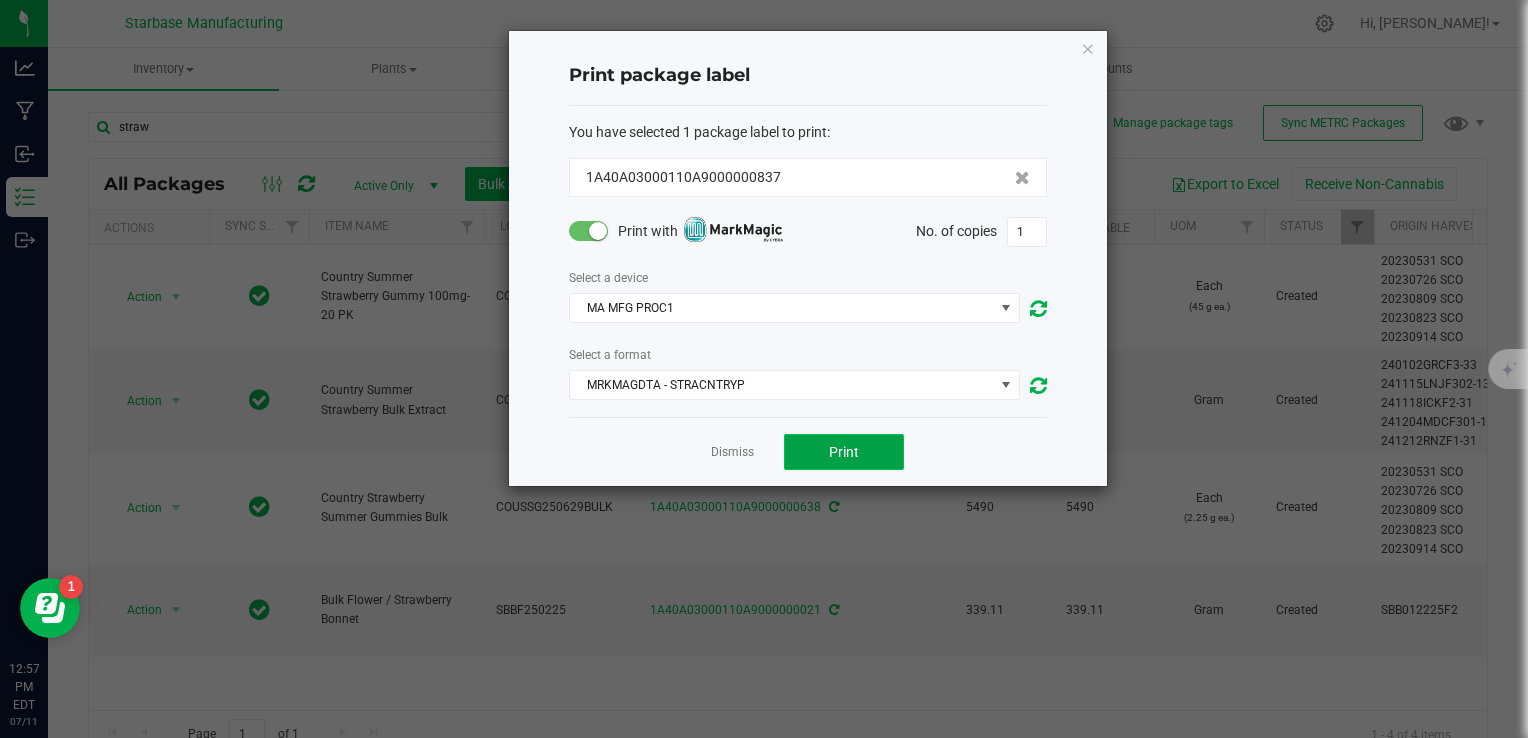 drag, startPoint x: 709, startPoint y: 431, endPoint x: 836, endPoint y: 454, distance: 129.06587 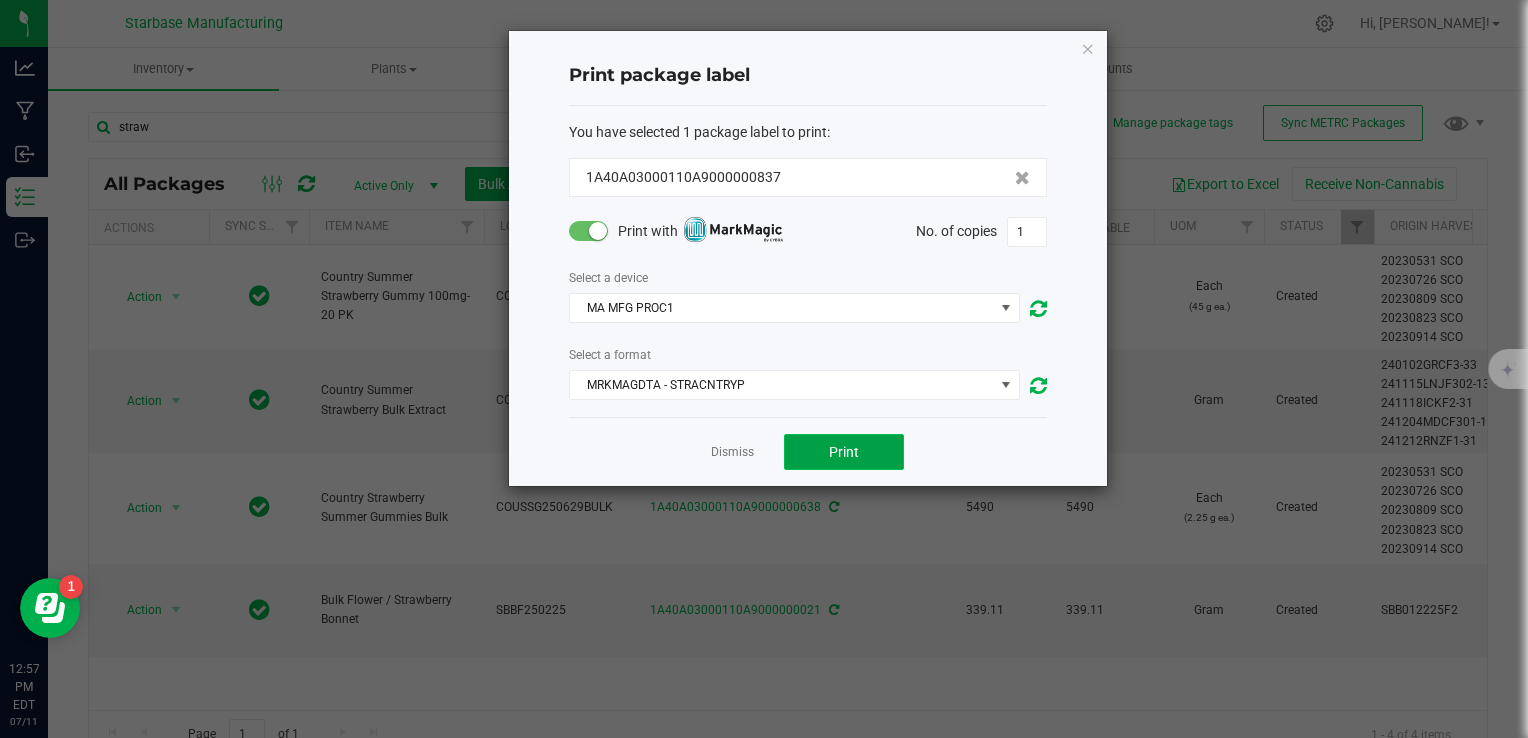 click on "Print" 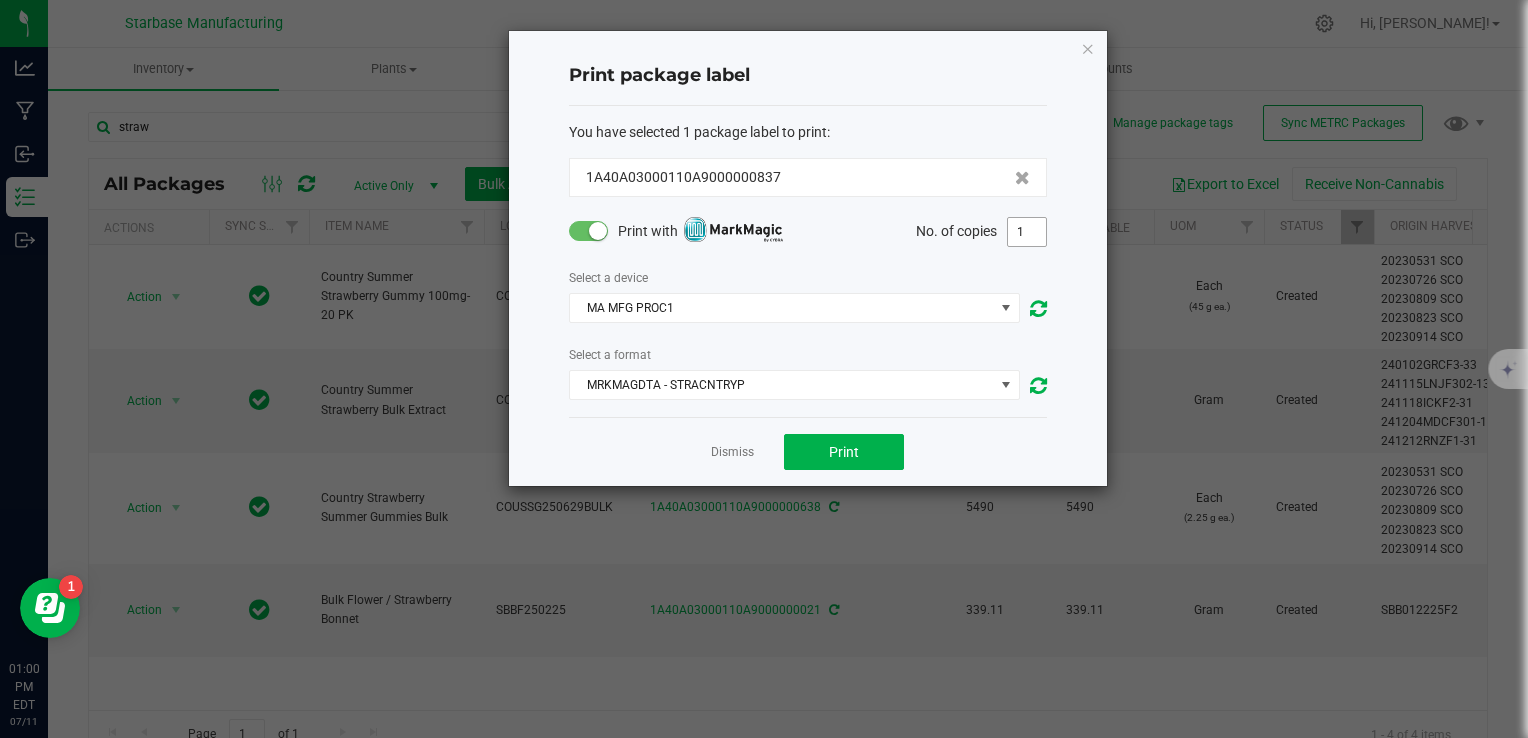 click on "1" at bounding box center (1027, 232) 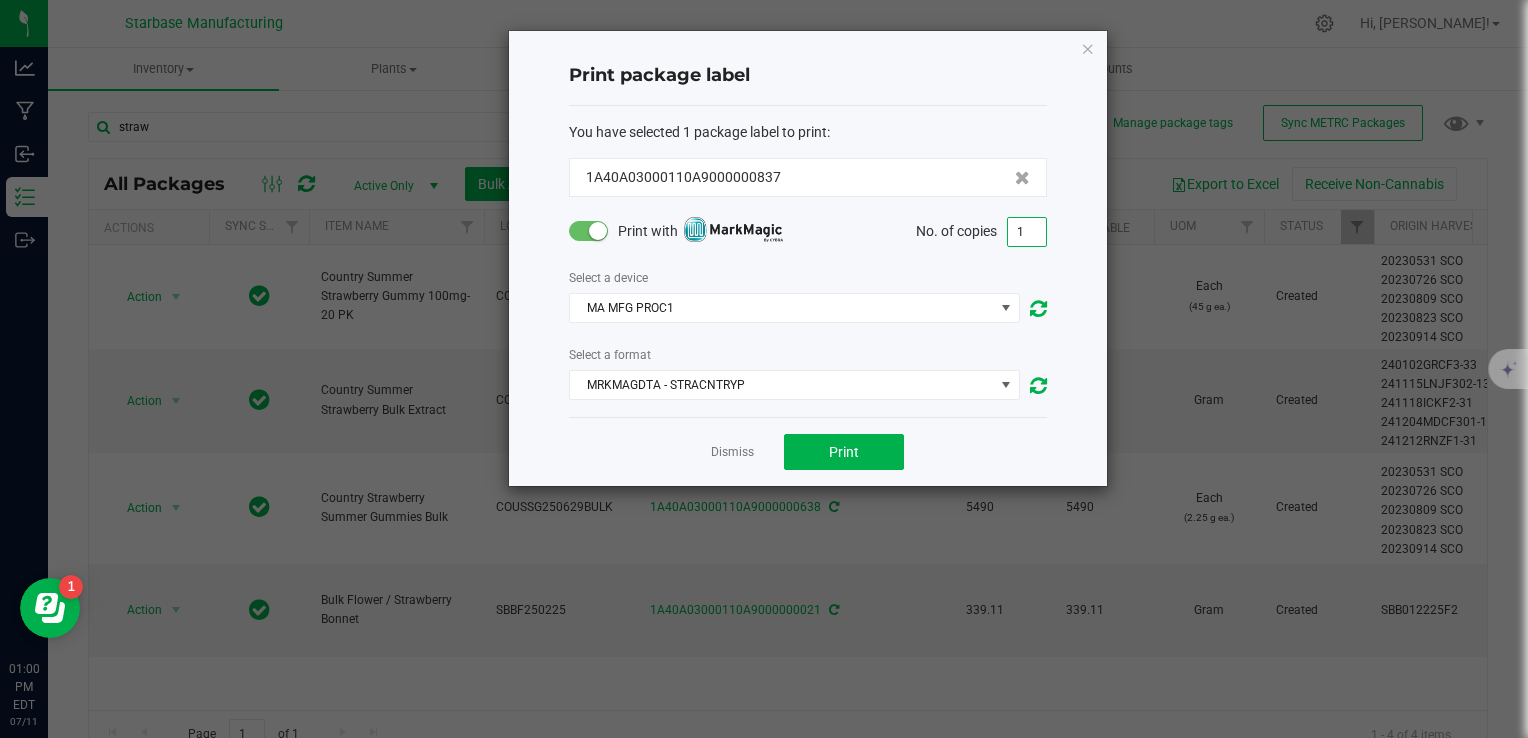 click on "1" at bounding box center (1027, 232) 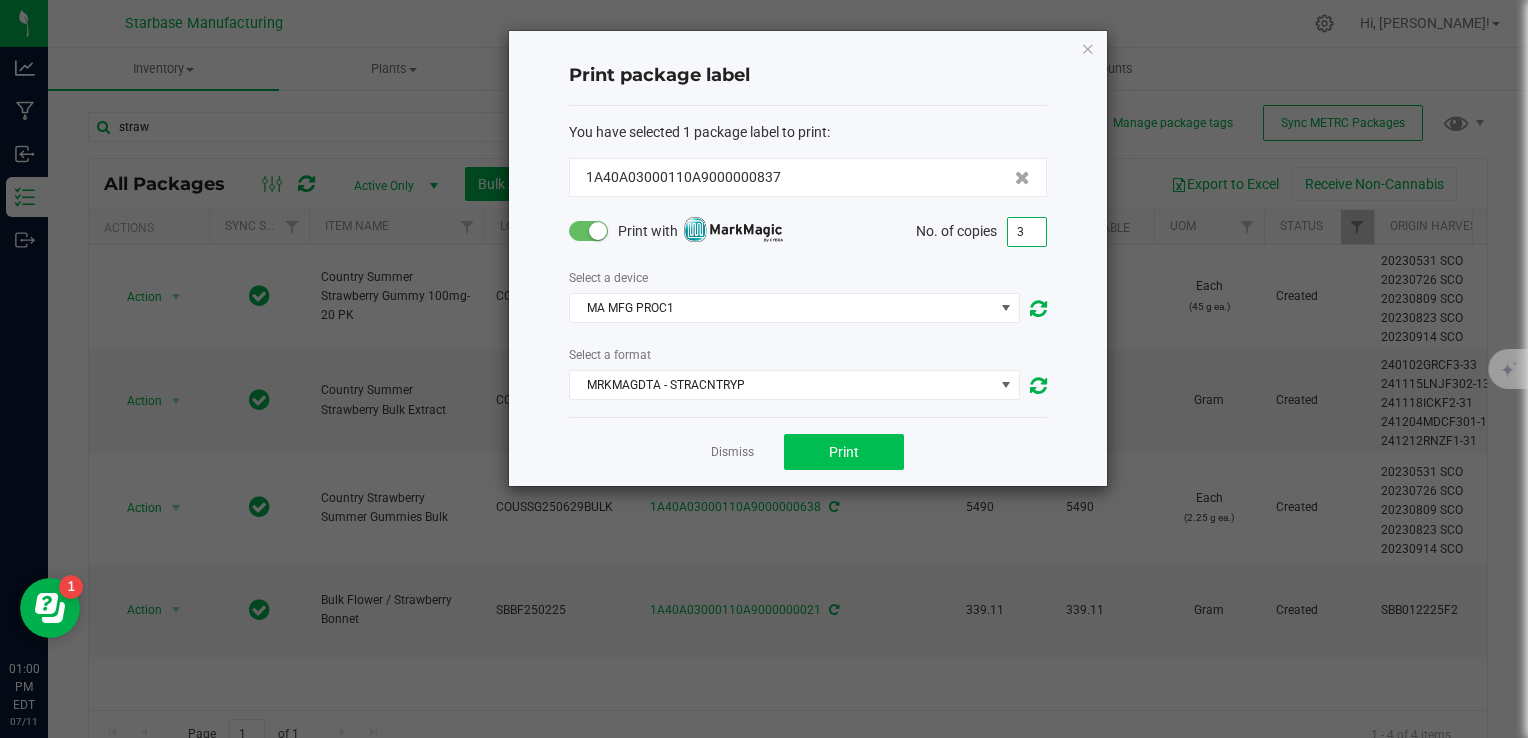 type on "3" 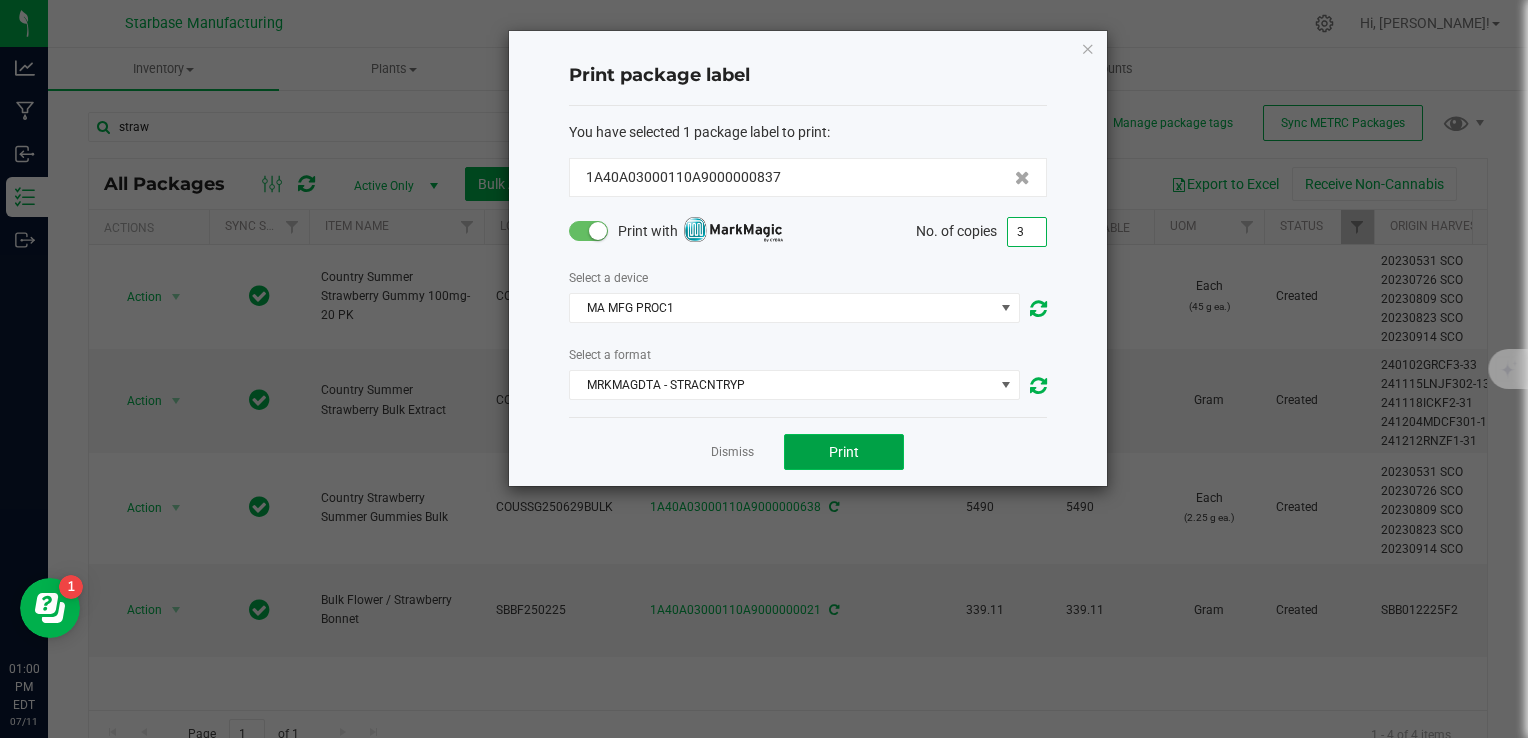 click on "Print" 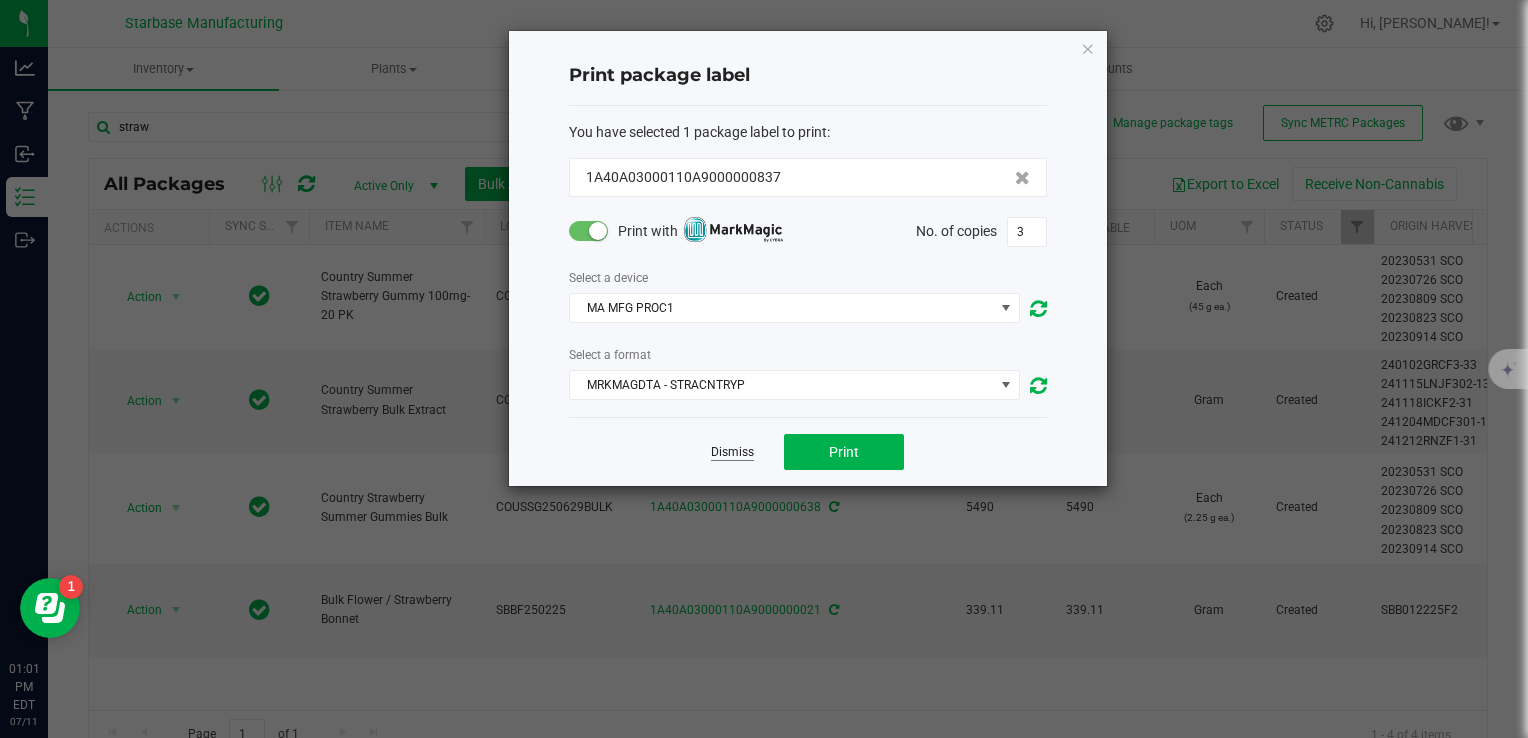 click on "Dismiss" 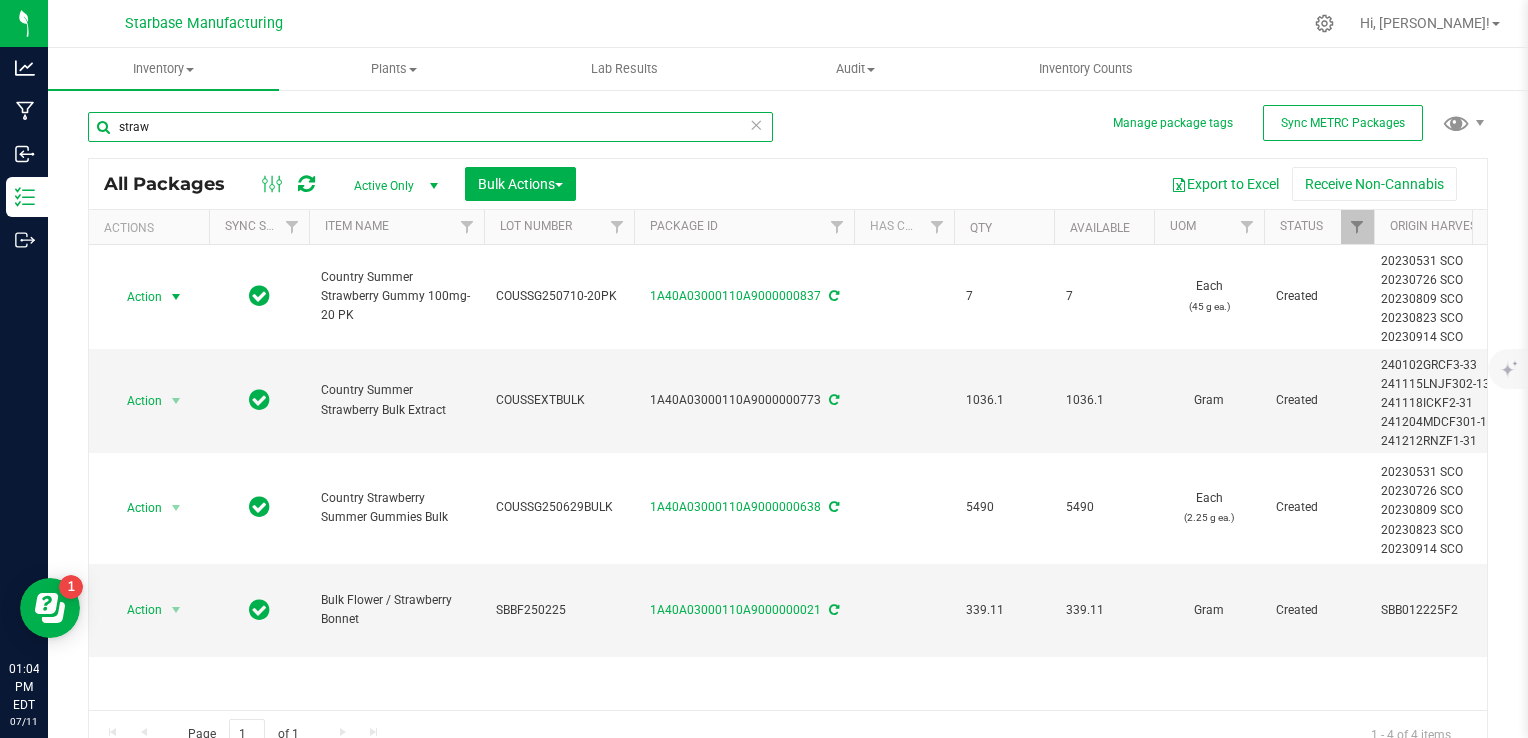 click on "straw" at bounding box center [430, 127] 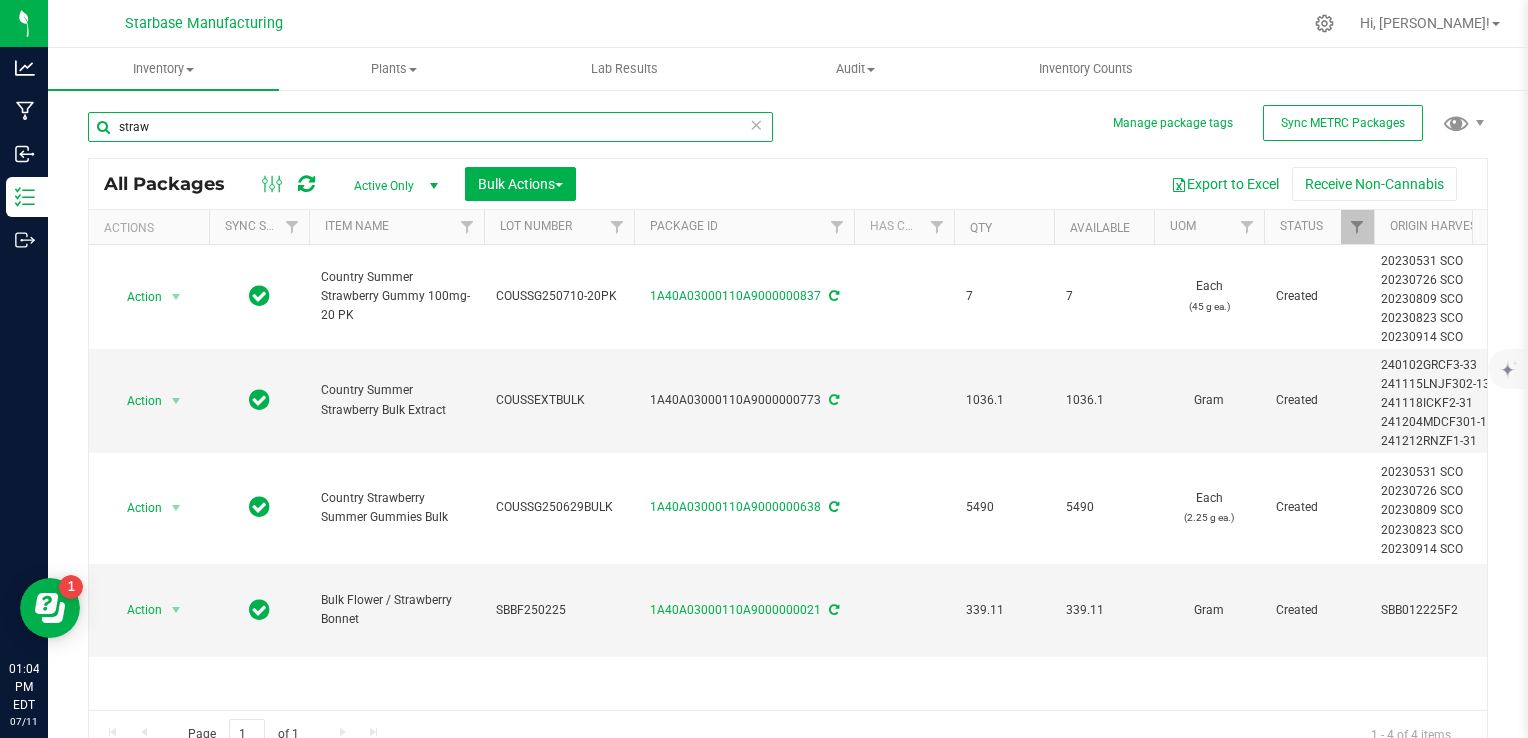 click on "straw" at bounding box center (430, 127) 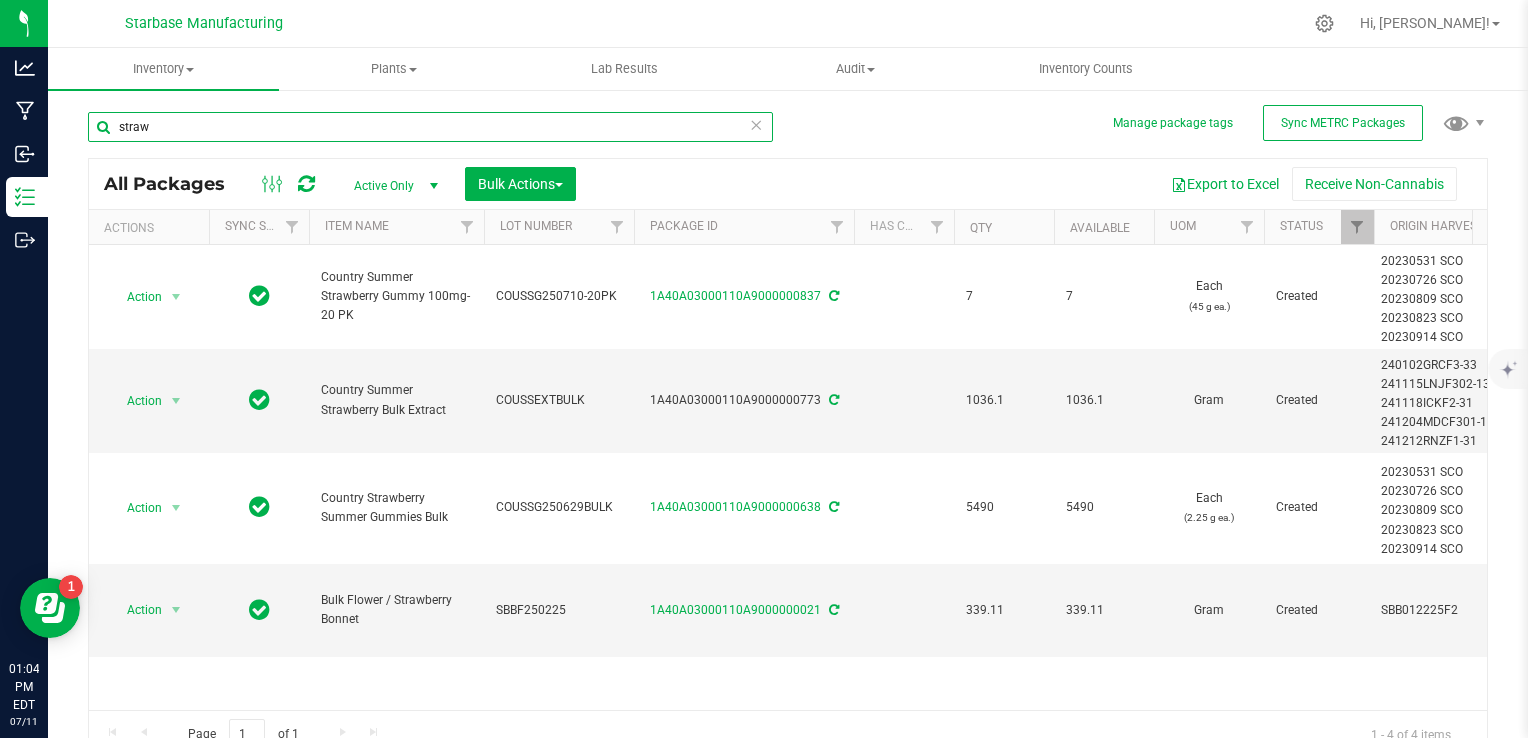 click on "straw" at bounding box center [430, 127] 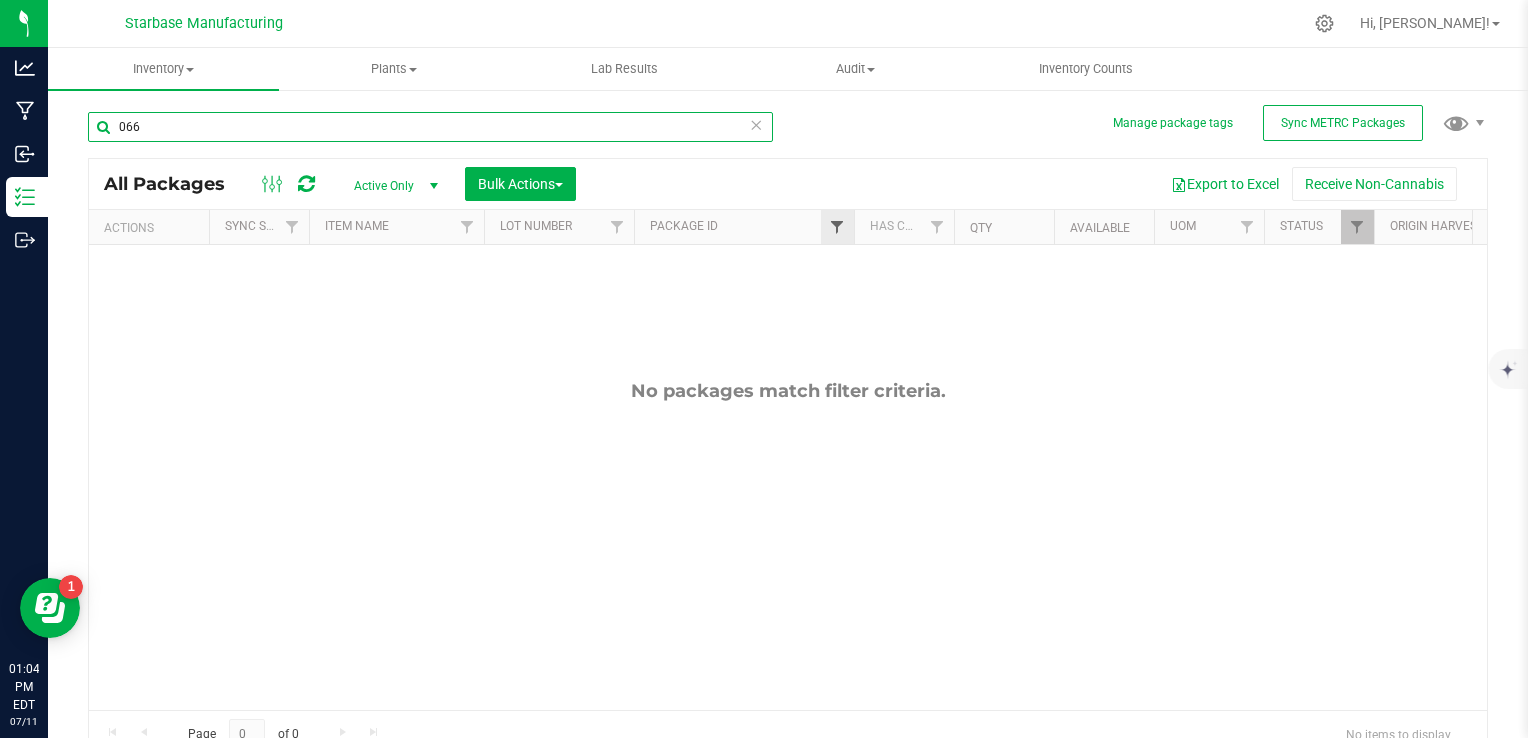 type on "066" 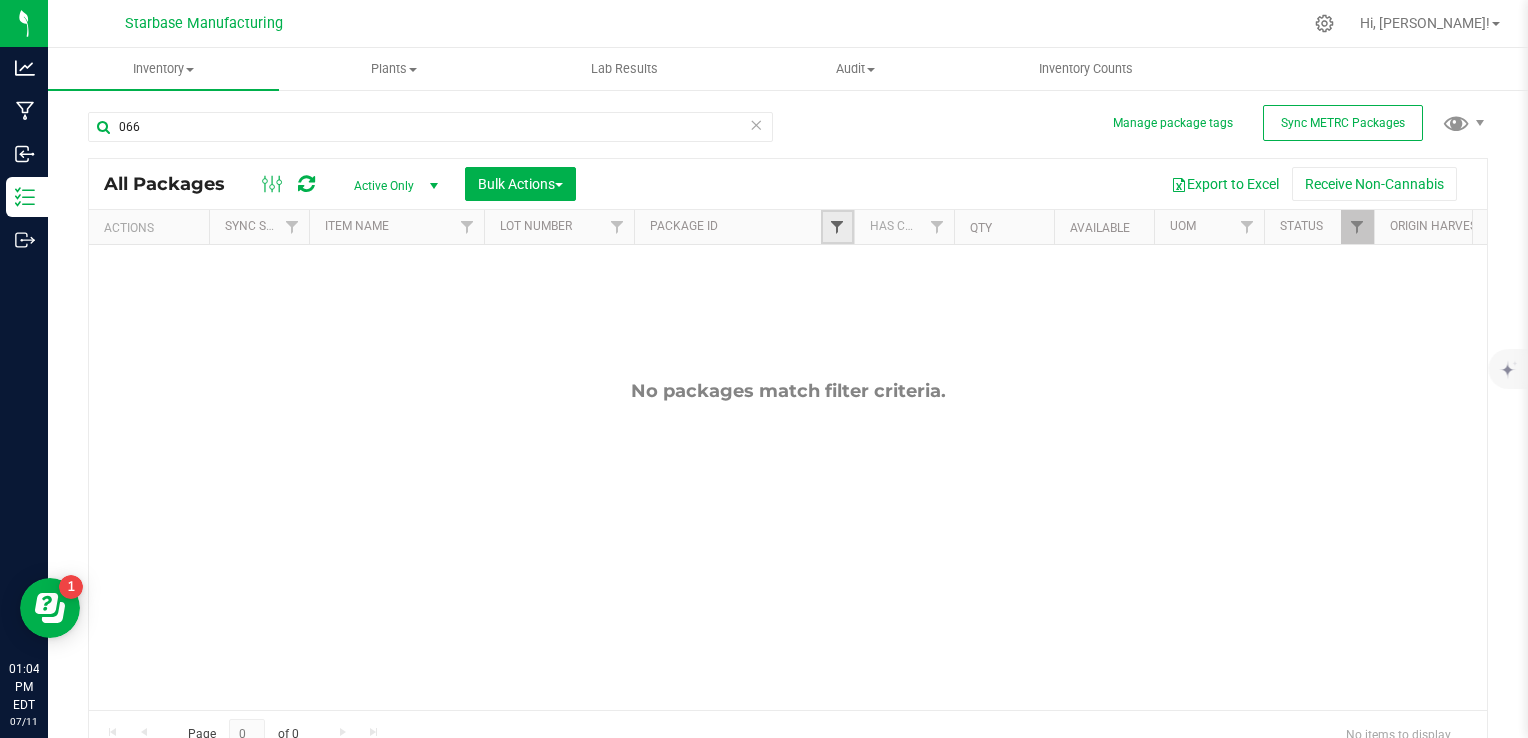click at bounding box center [837, 227] 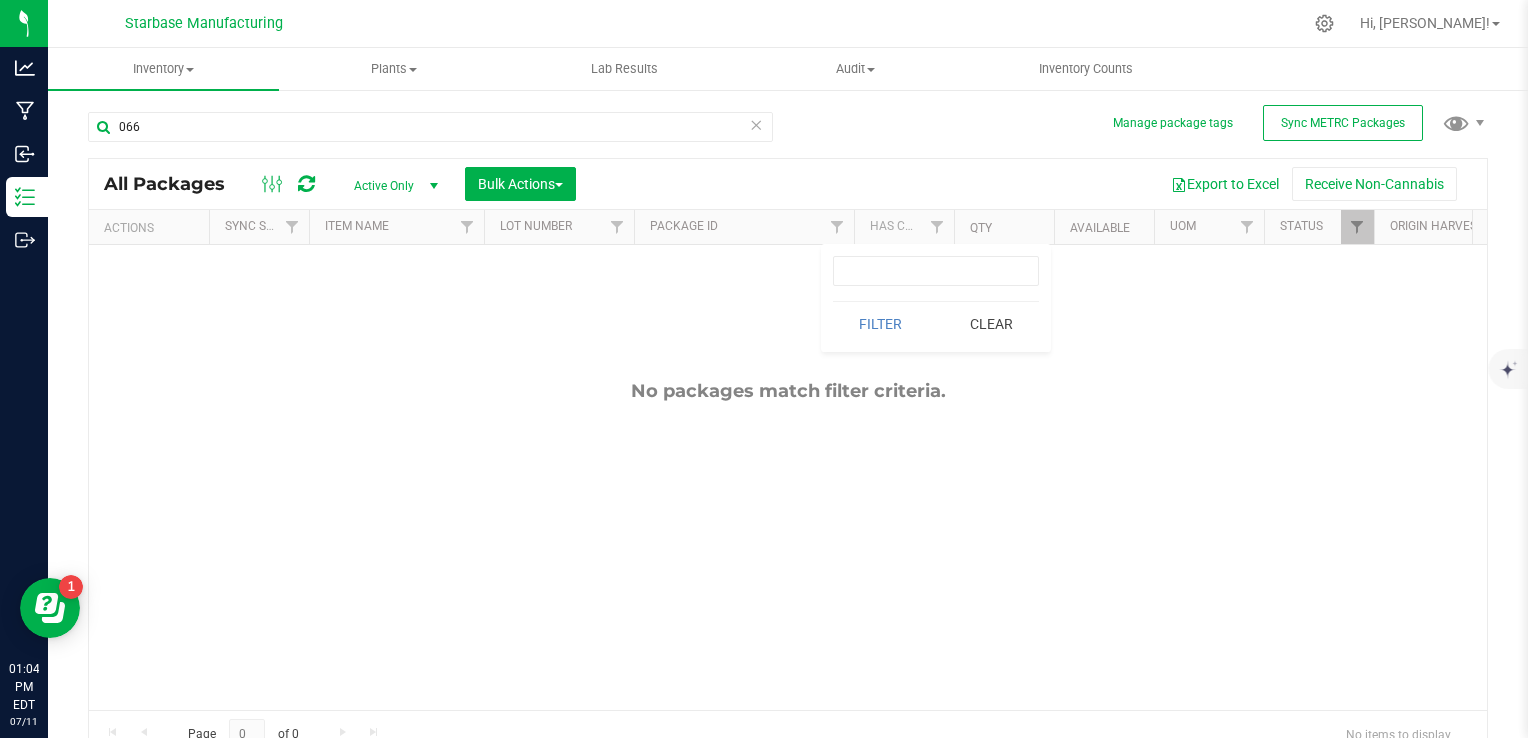 click on "Package ID" at bounding box center (744, 227) 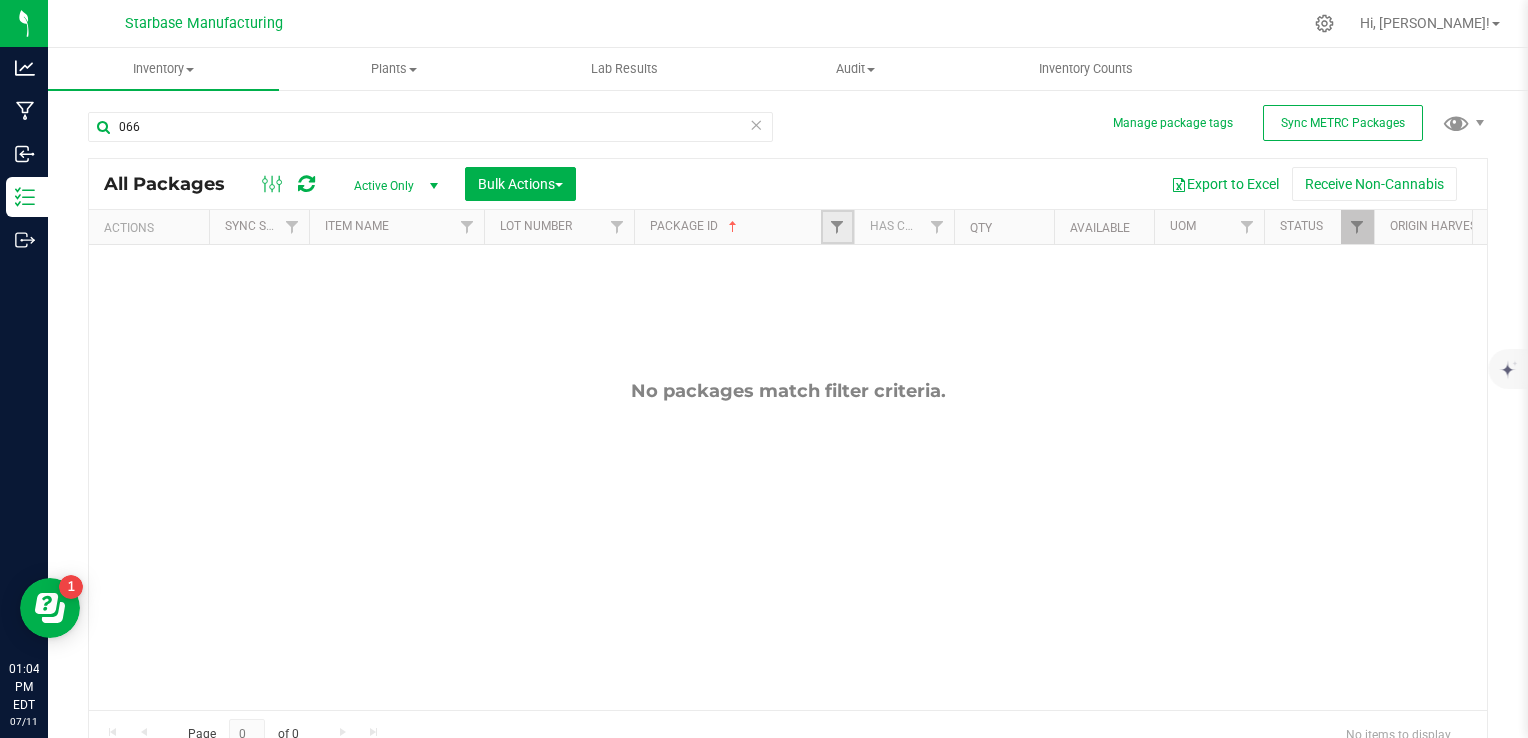 click at bounding box center [837, 227] 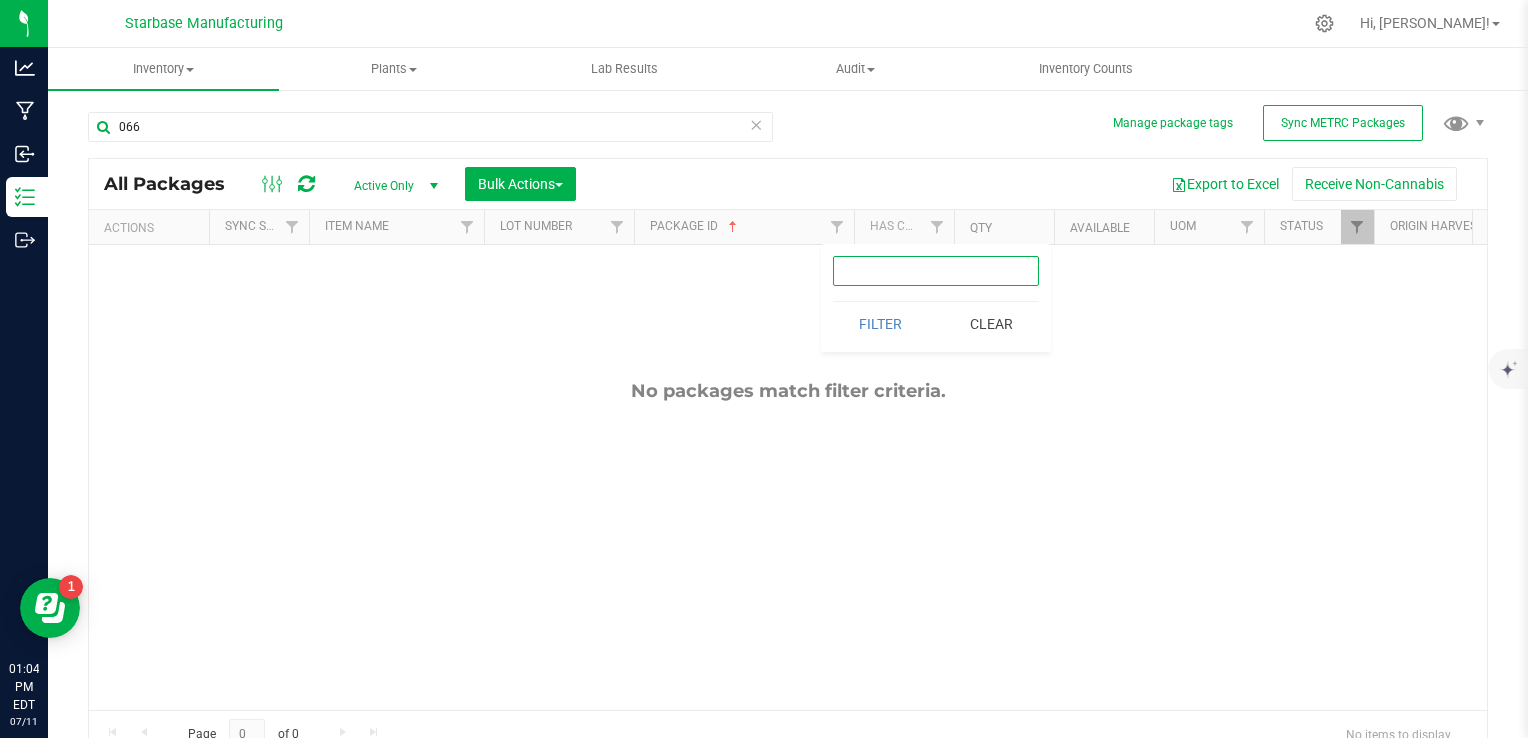 click at bounding box center (936, 271) 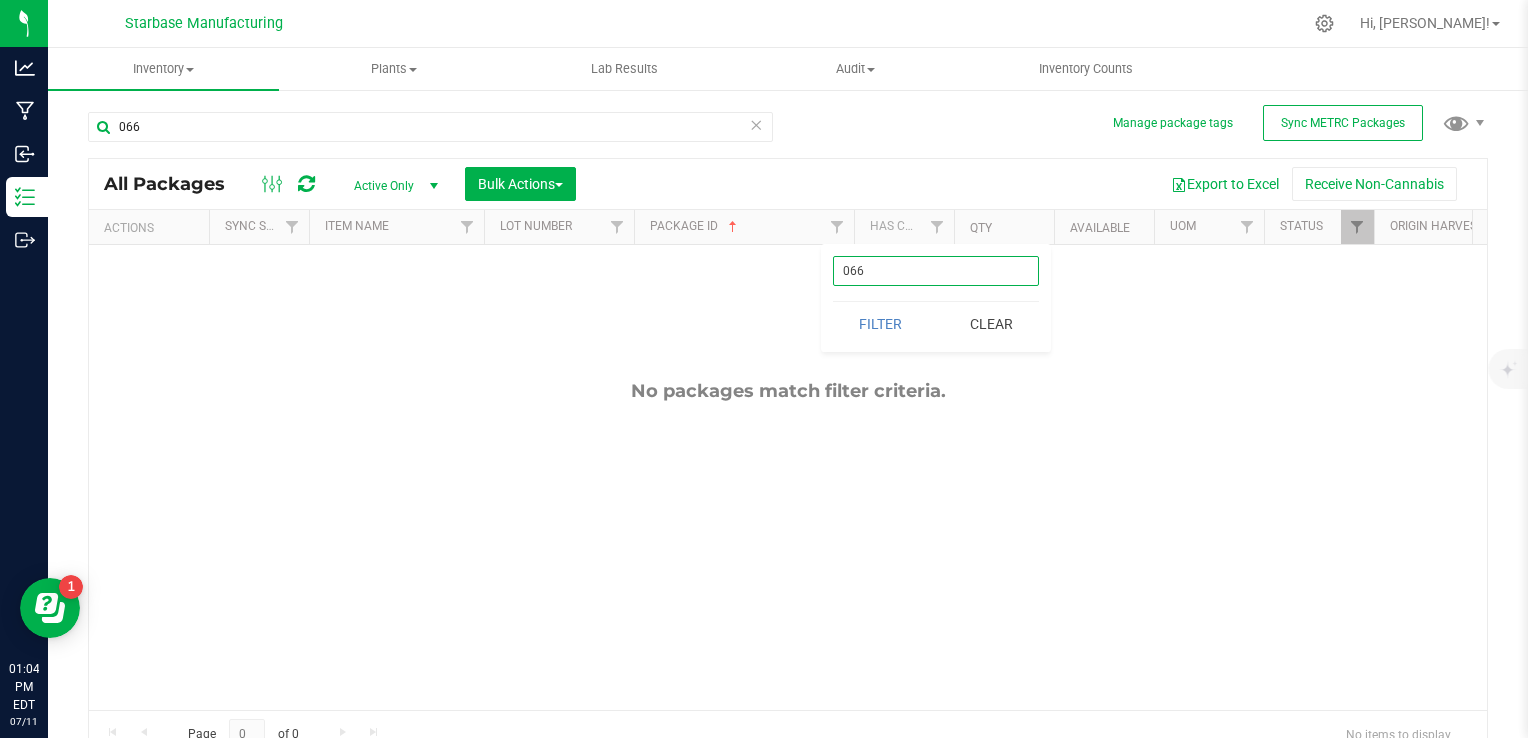 type on "066" 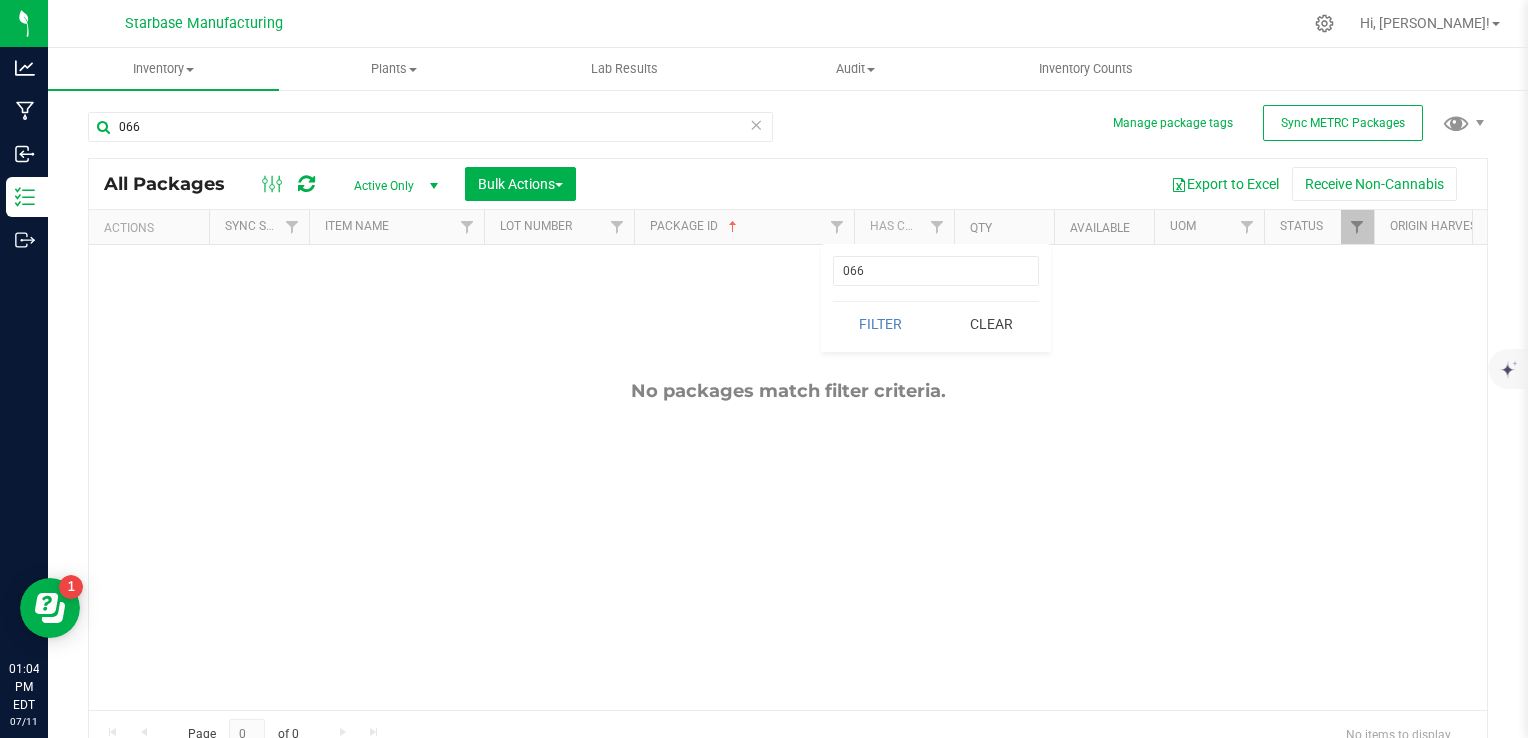 click at bounding box center [756, 124] 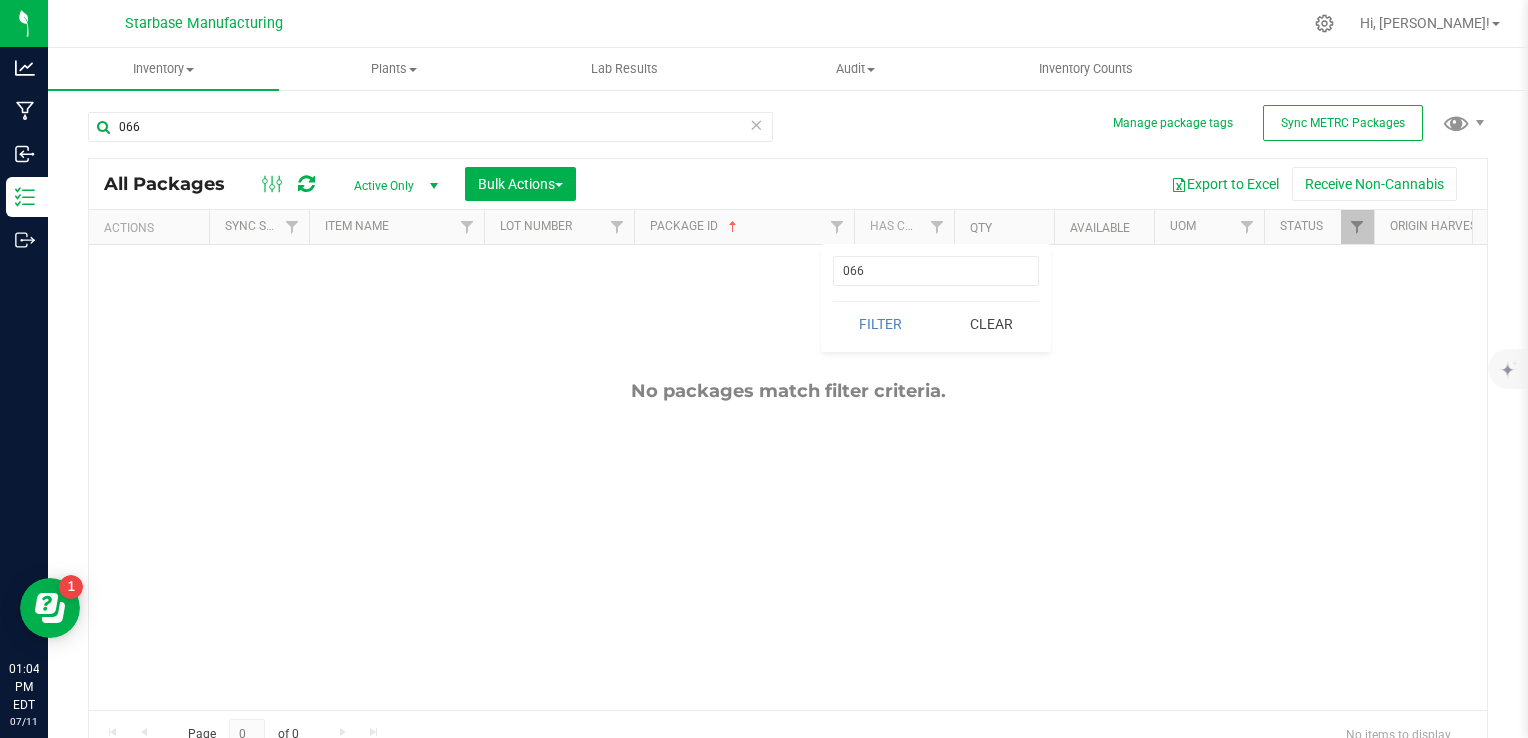 type 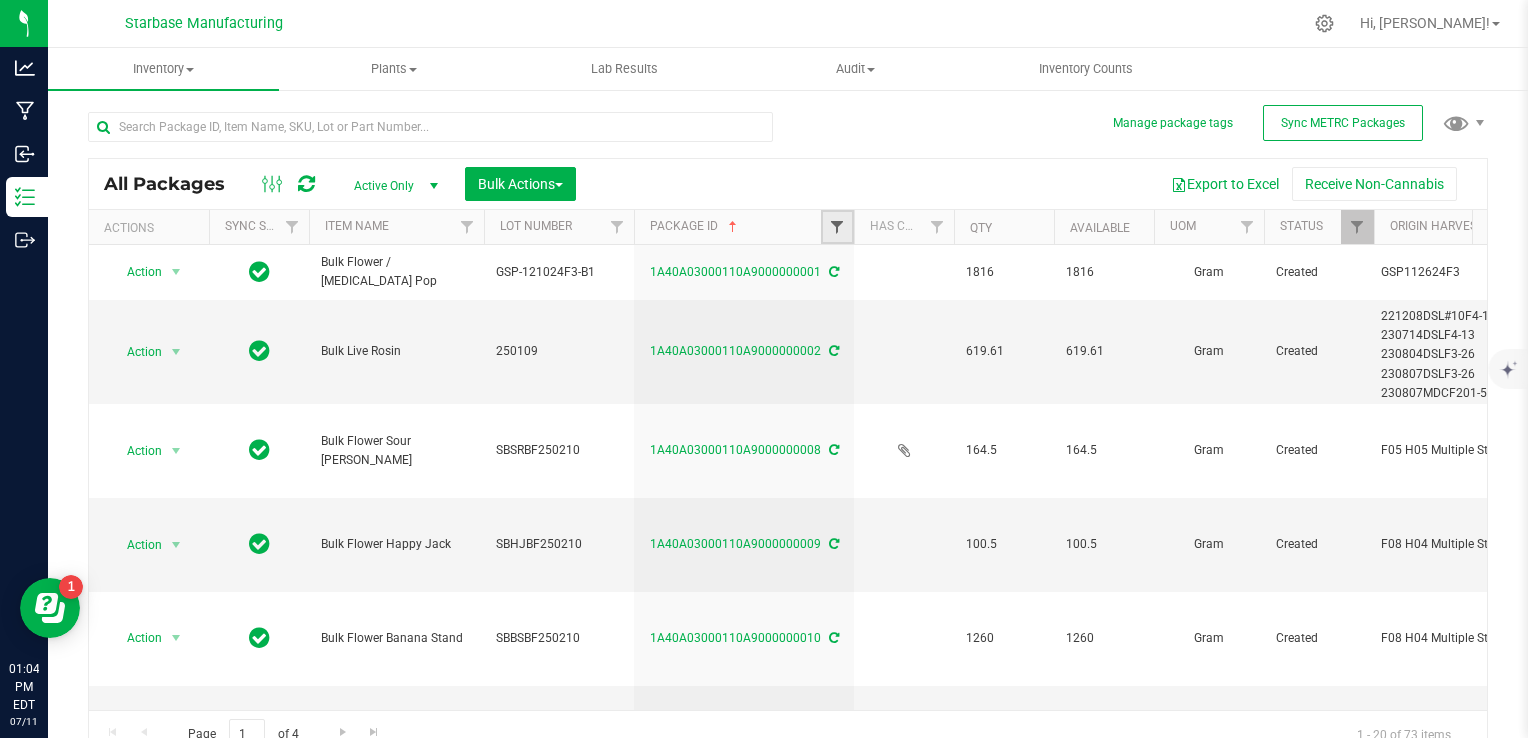 click at bounding box center [837, 227] 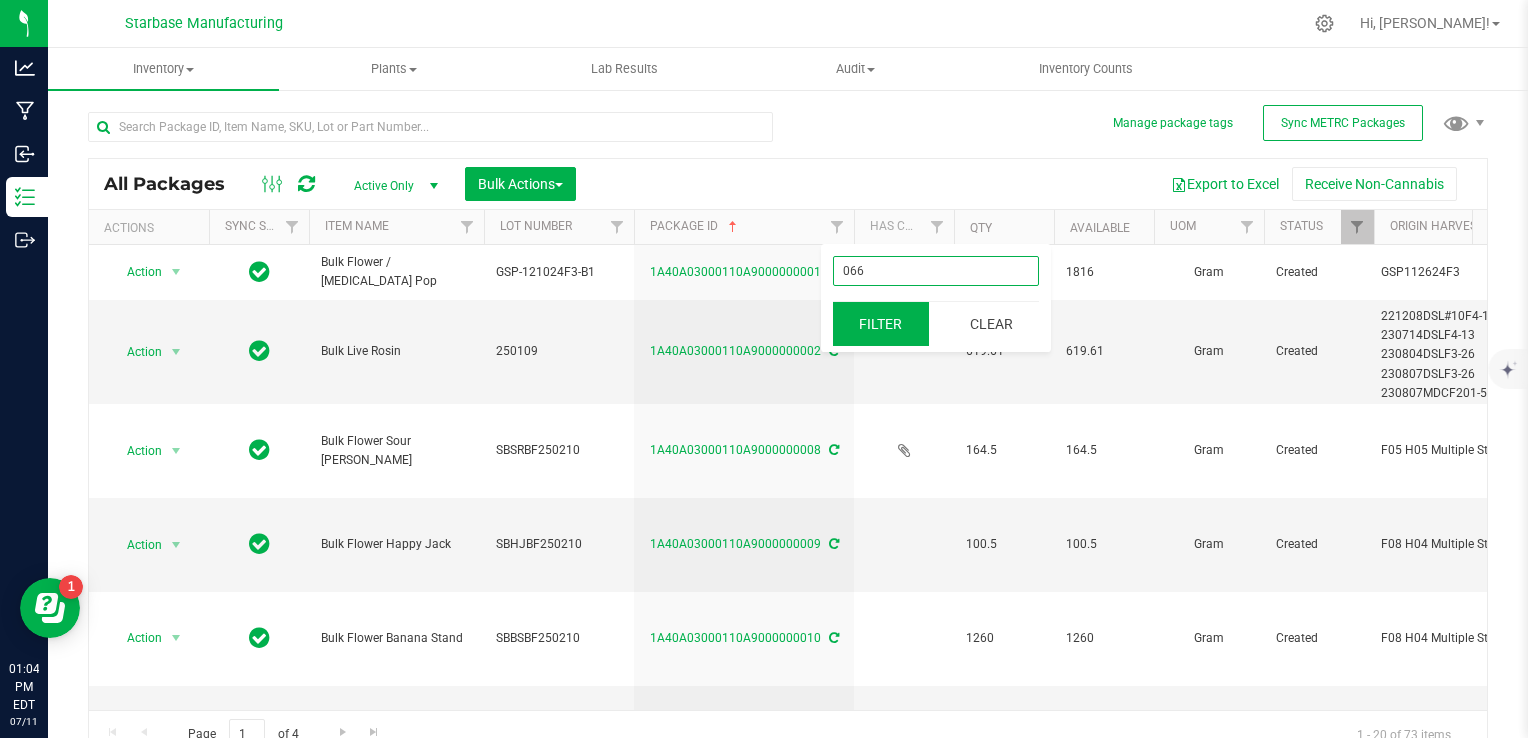 type on "066" 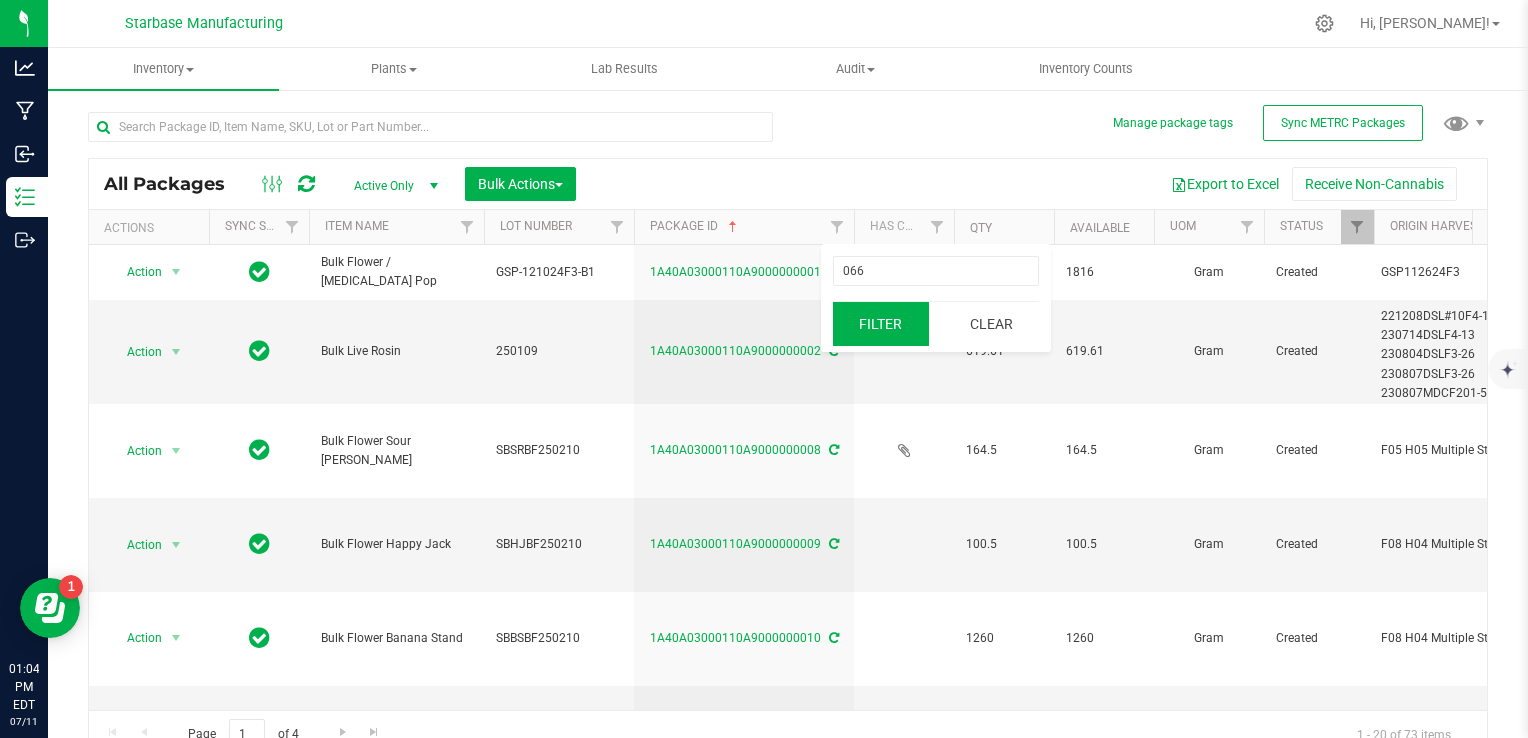 click on "Filter" at bounding box center [881, 324] 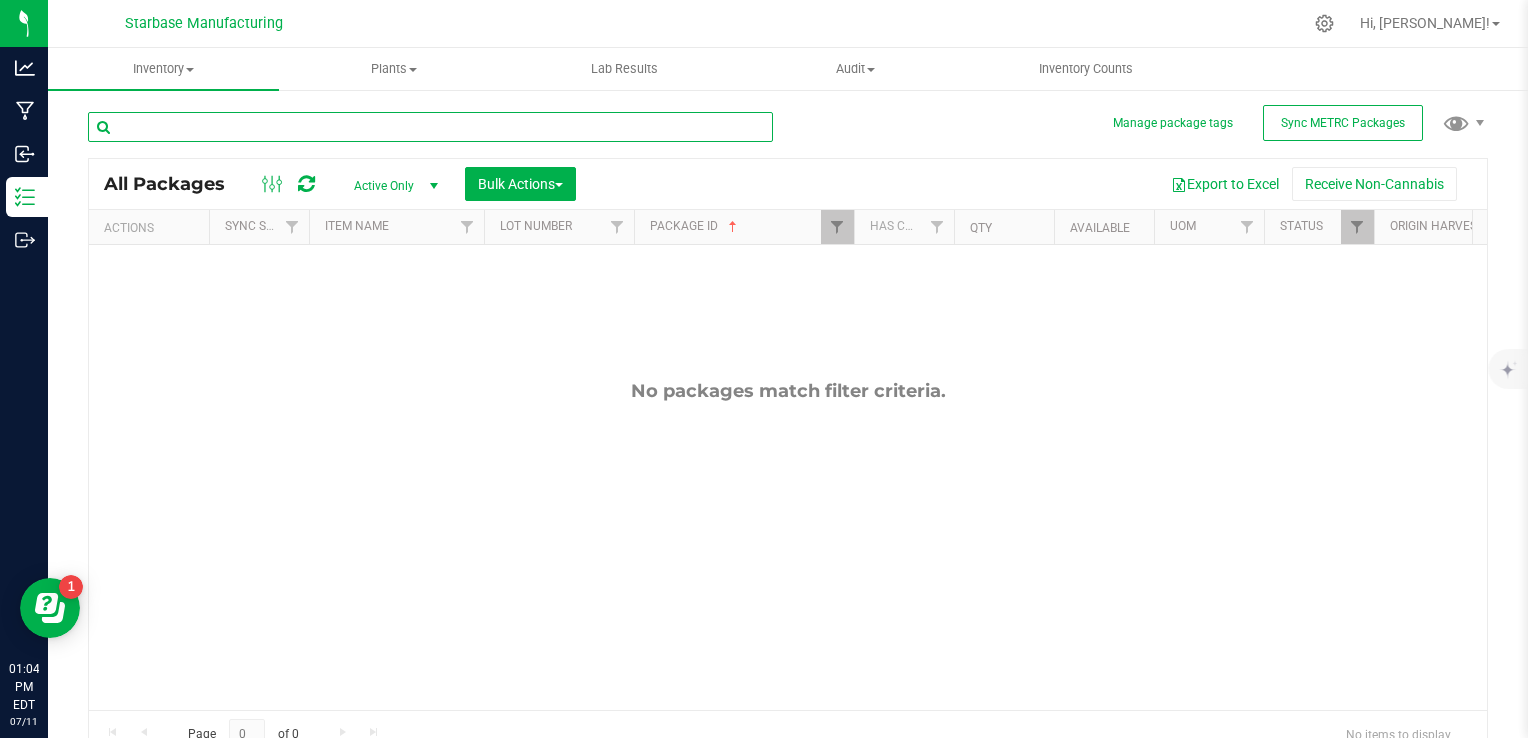click at bounding box center [430, 127] 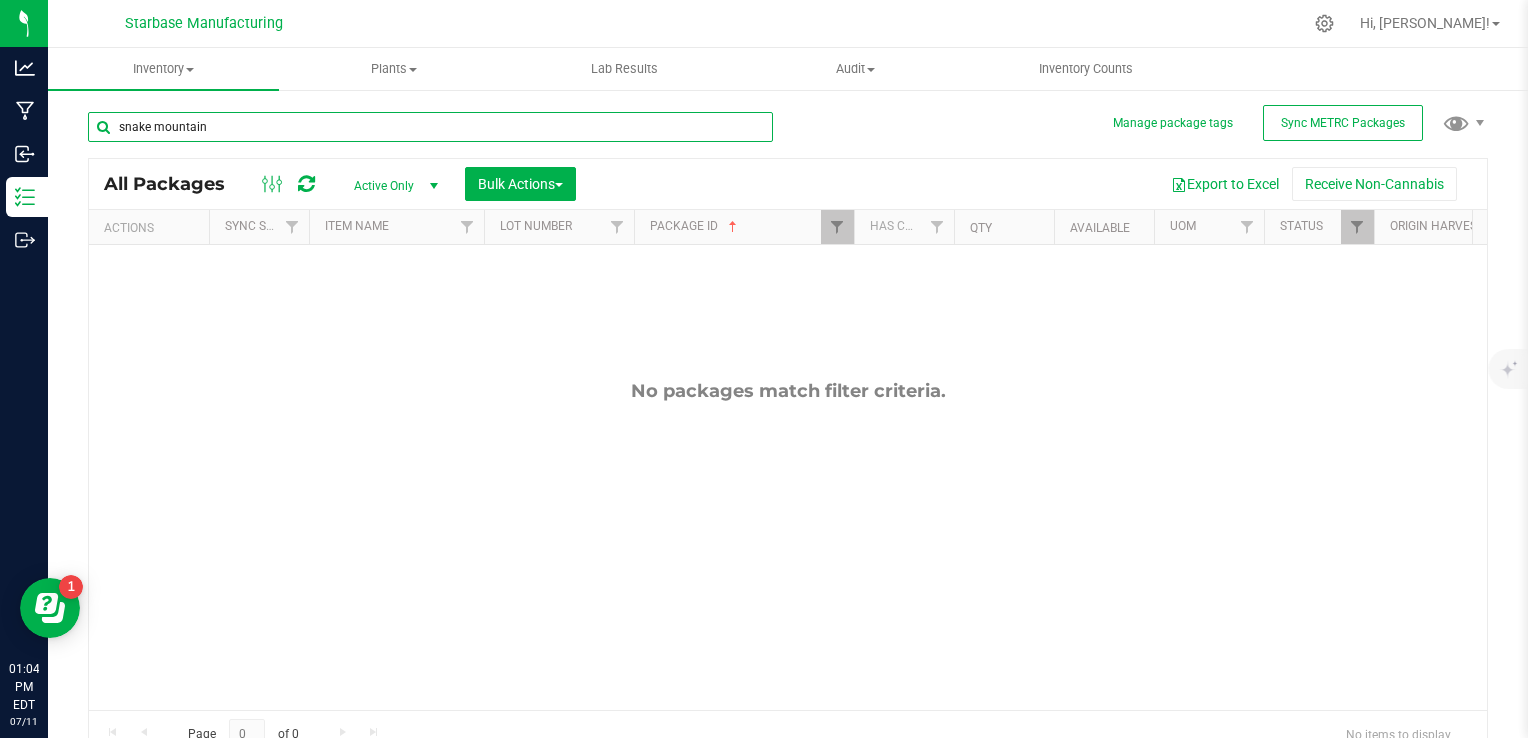 type on "snake mountain" 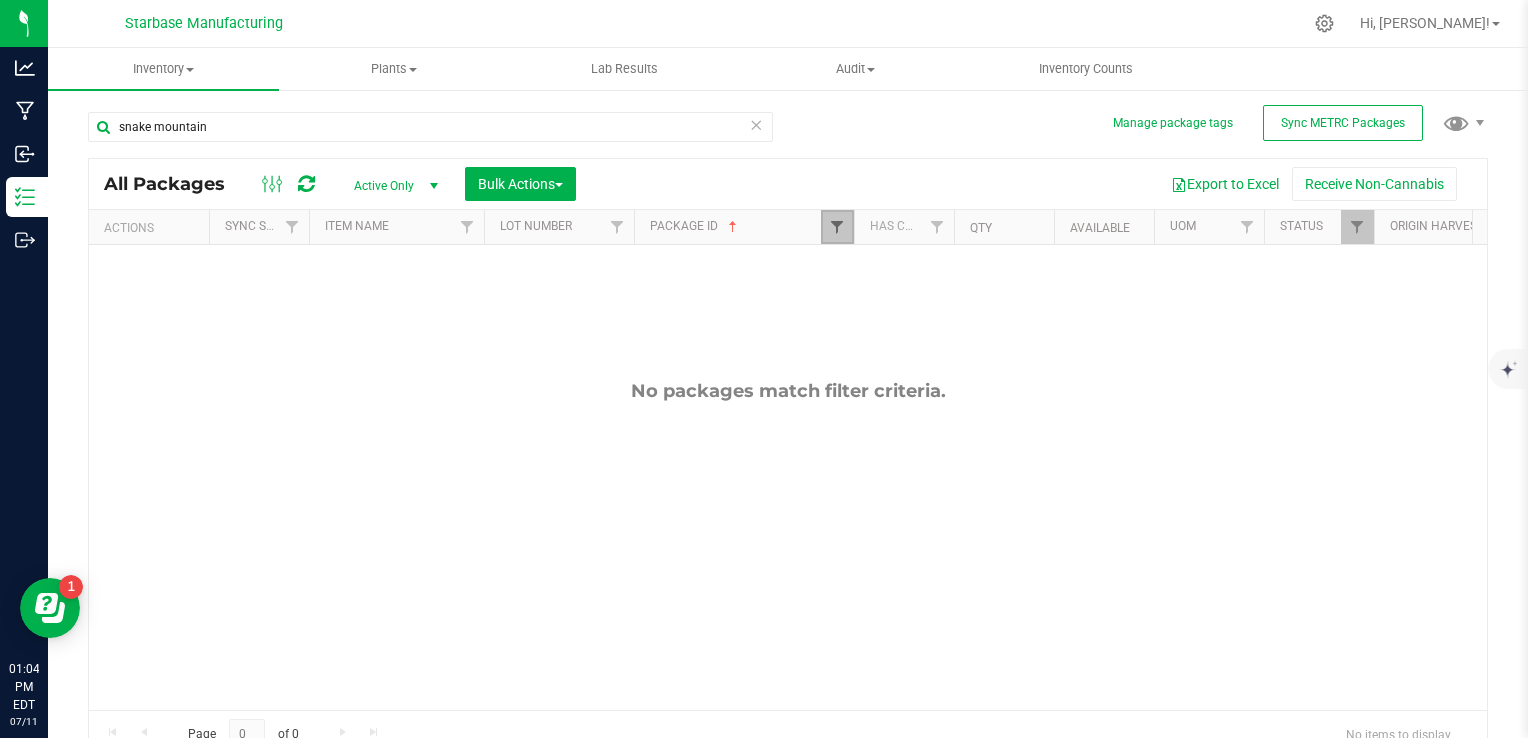 click at bounding box center (837, 227) 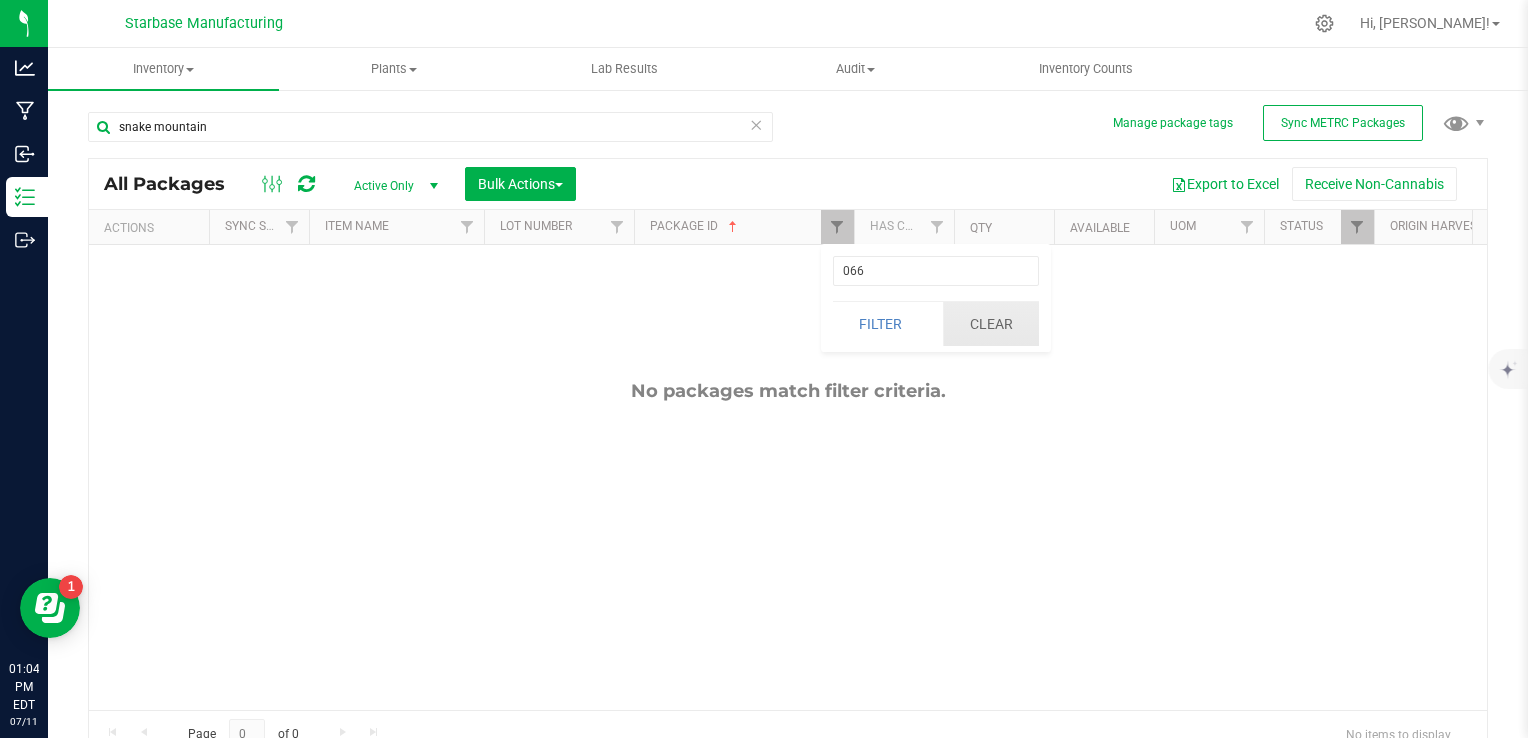click on "Clear" at bounding box center [991, 324] 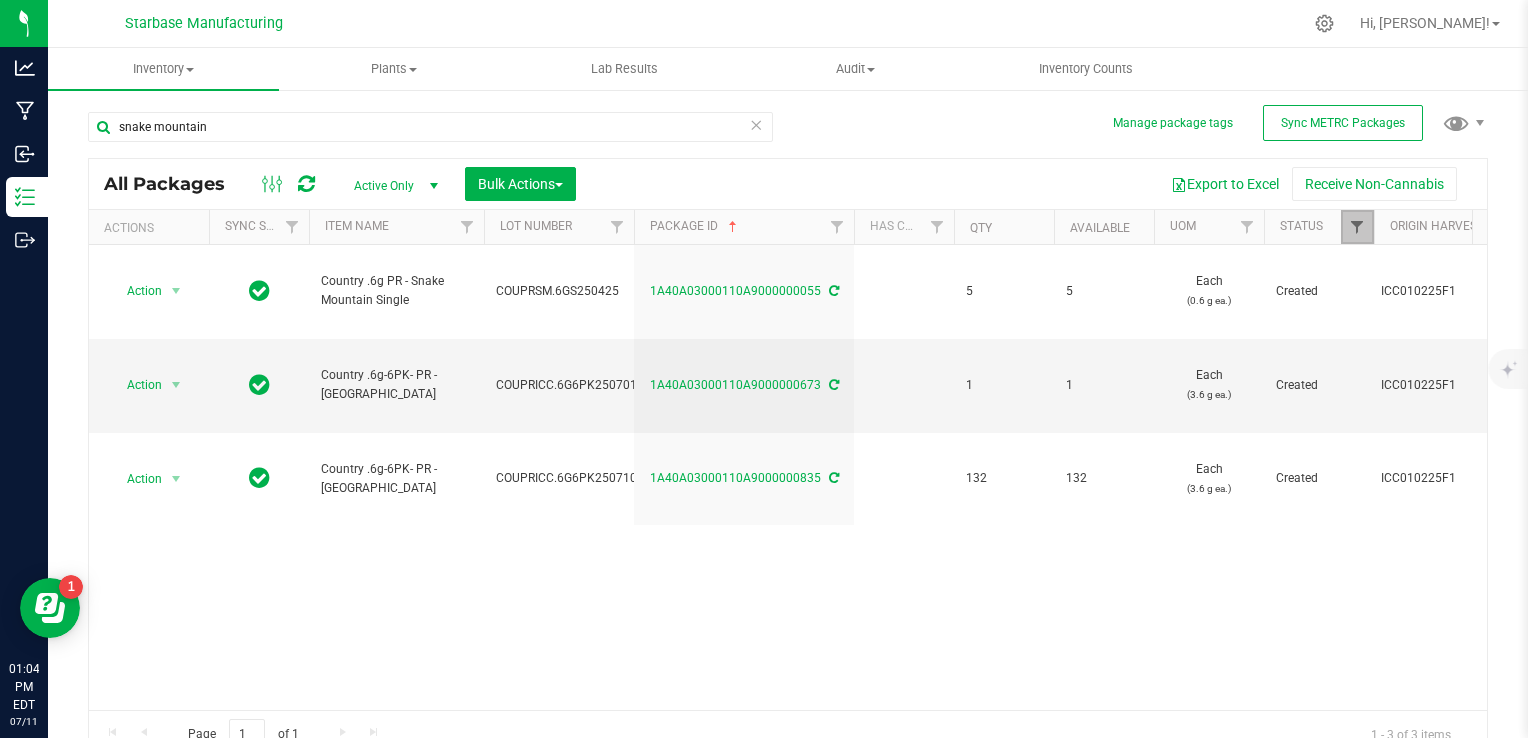 click at bounding box center [1357, 227] 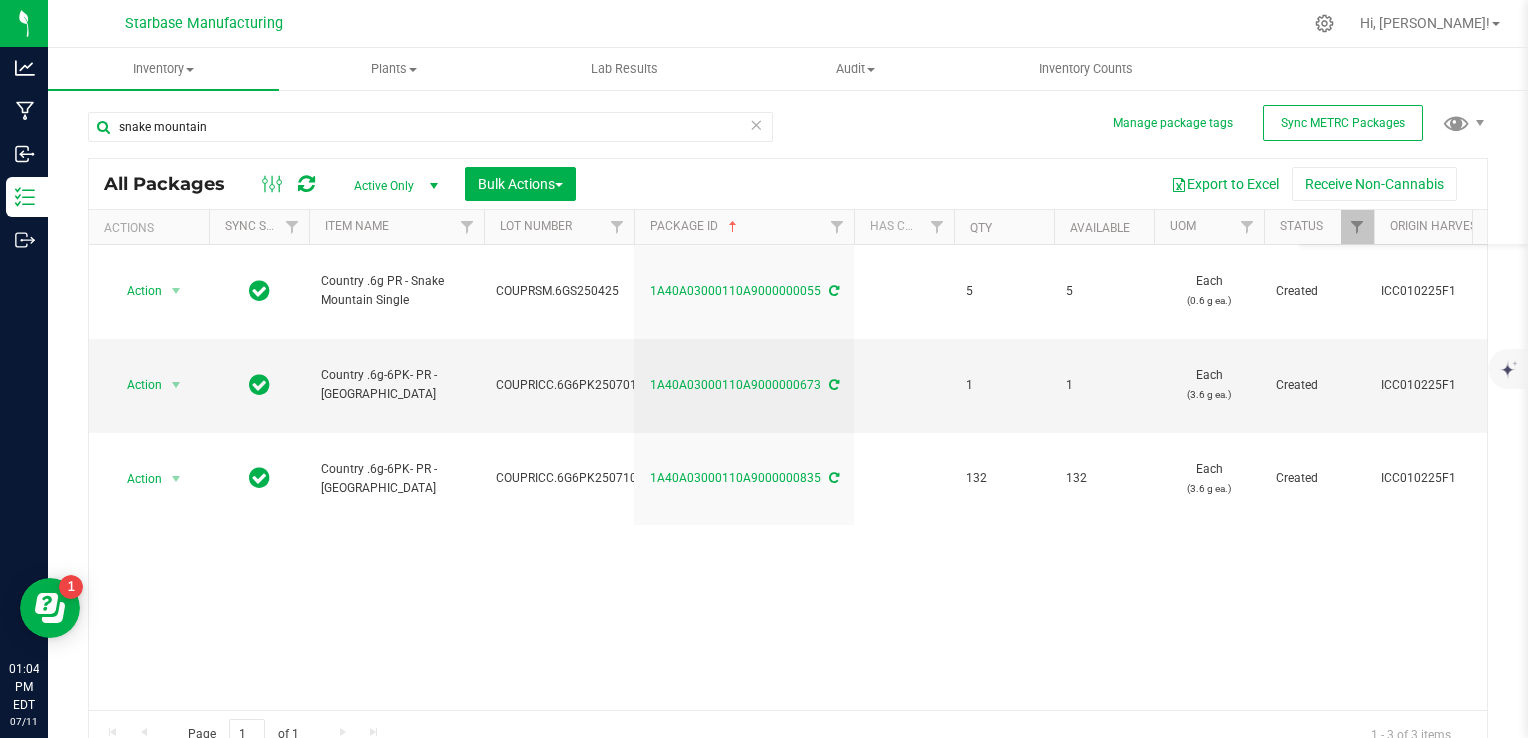 click on "Action Action Adjust qty Create package Edit attributes Global inventory Locate package Lock package Print package label Print product labels Record a lab result Retag package See history
Country .6g PR - Snake Mountain Single
COUPRSM.6GS250425
1A40A03000110A9000000055
5
5
Each
(0.6 g ea.)
Created
ICC010225F1 $1.69295 $2.75000
Vault
A2
[DATE]
MC281262 I [PHONE_NUMBER] I [EMAIL_ADDRESS][DOMAIN_NAME]
TestPassed
CNTY-PR-.6G-SM
$8.46 $13.75" at bounding box center [788, 477] 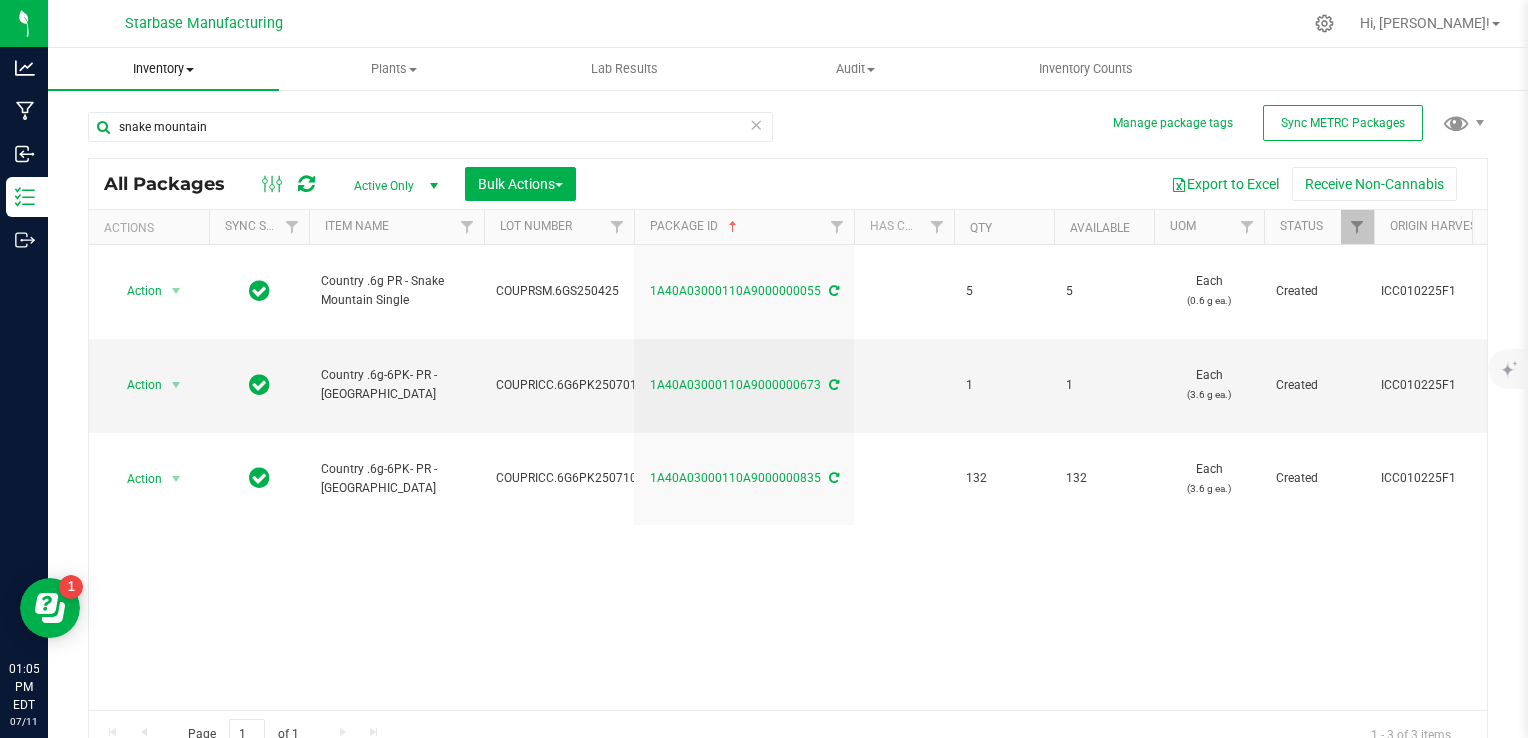 click on "Inventory" at bounding box center (163, 69) 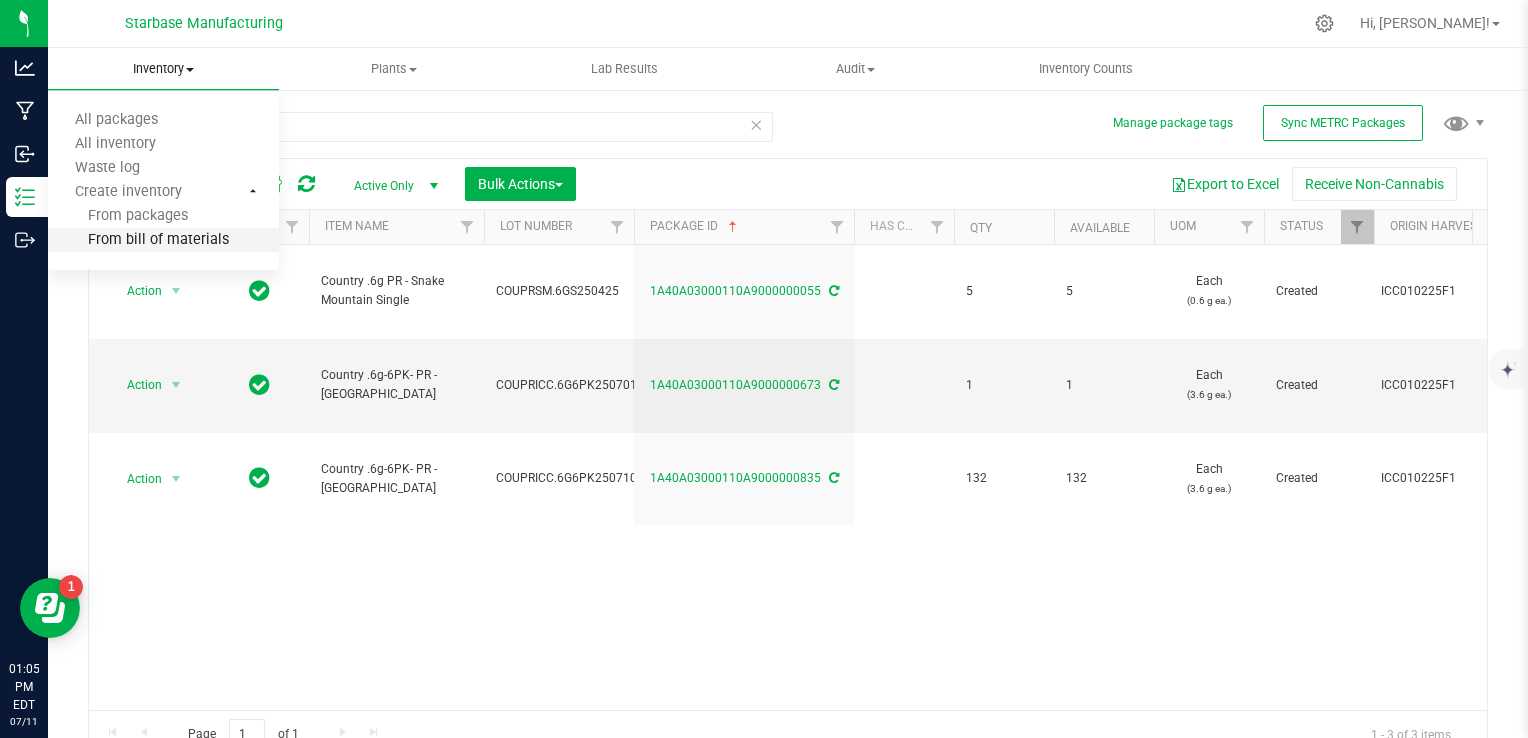 click on "From bill of materials" at bounding box center [138, 240] 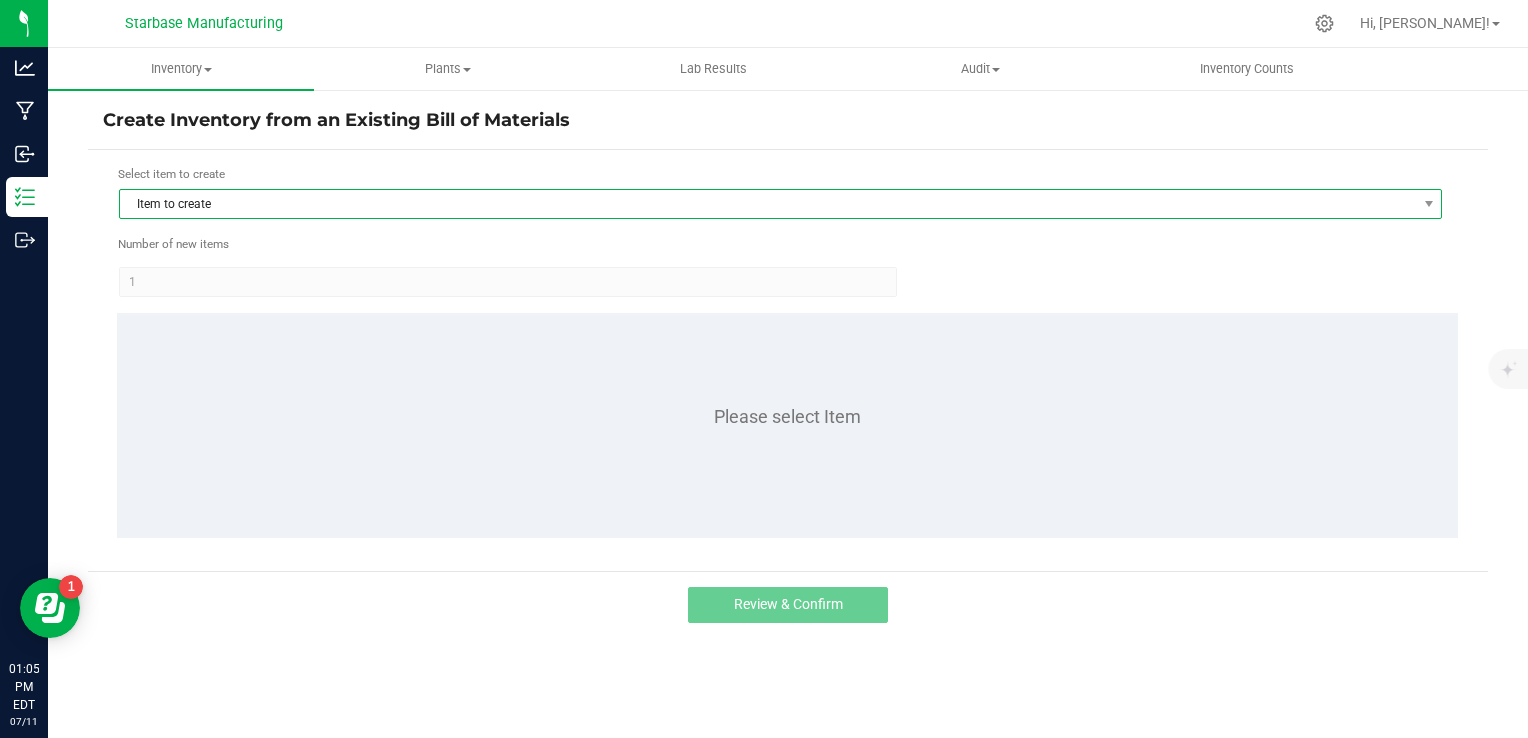click on "Item to create" at bounding box center (768, 204) 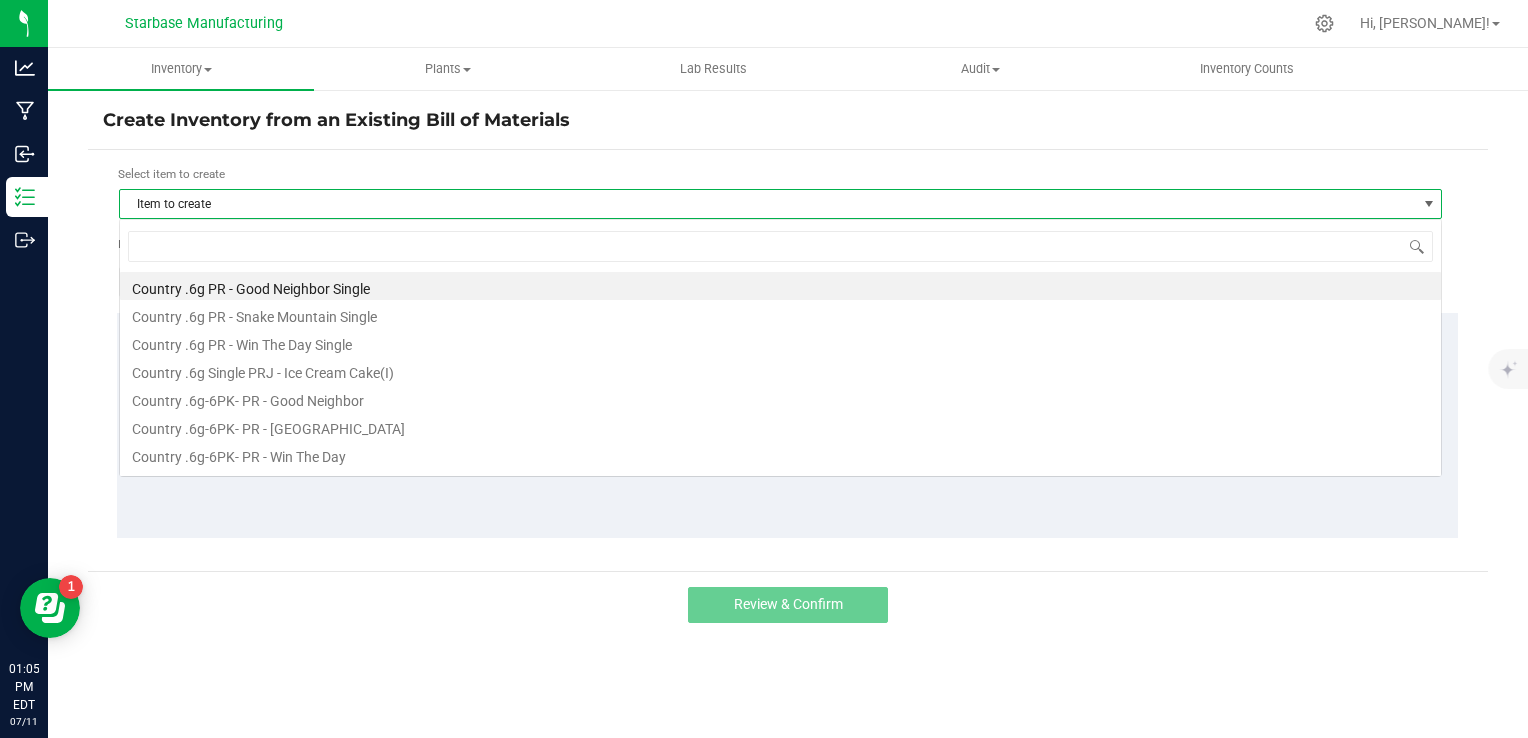 scroll, scrollTop: 99970, scrollLeft: 98676, axis: both 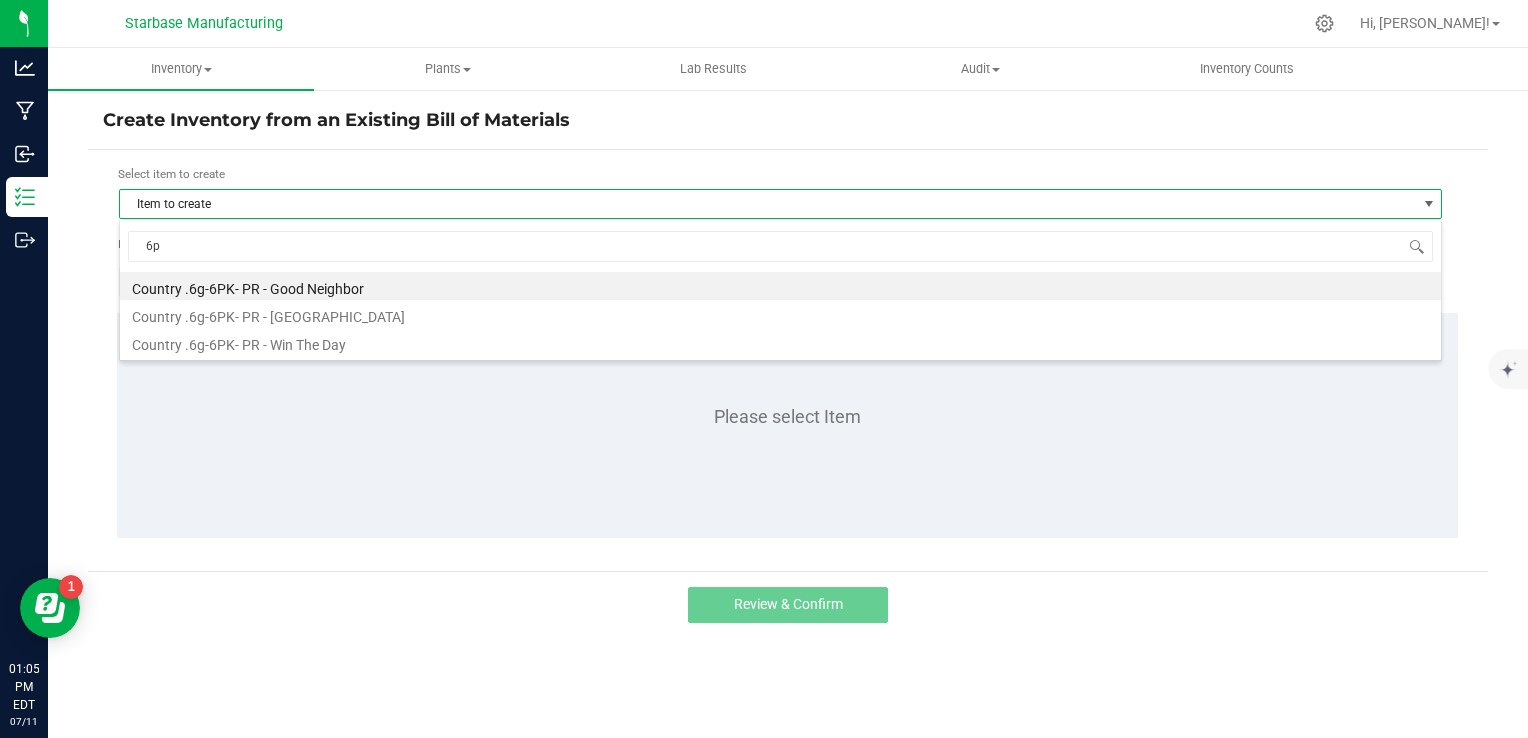 type on "6pk" 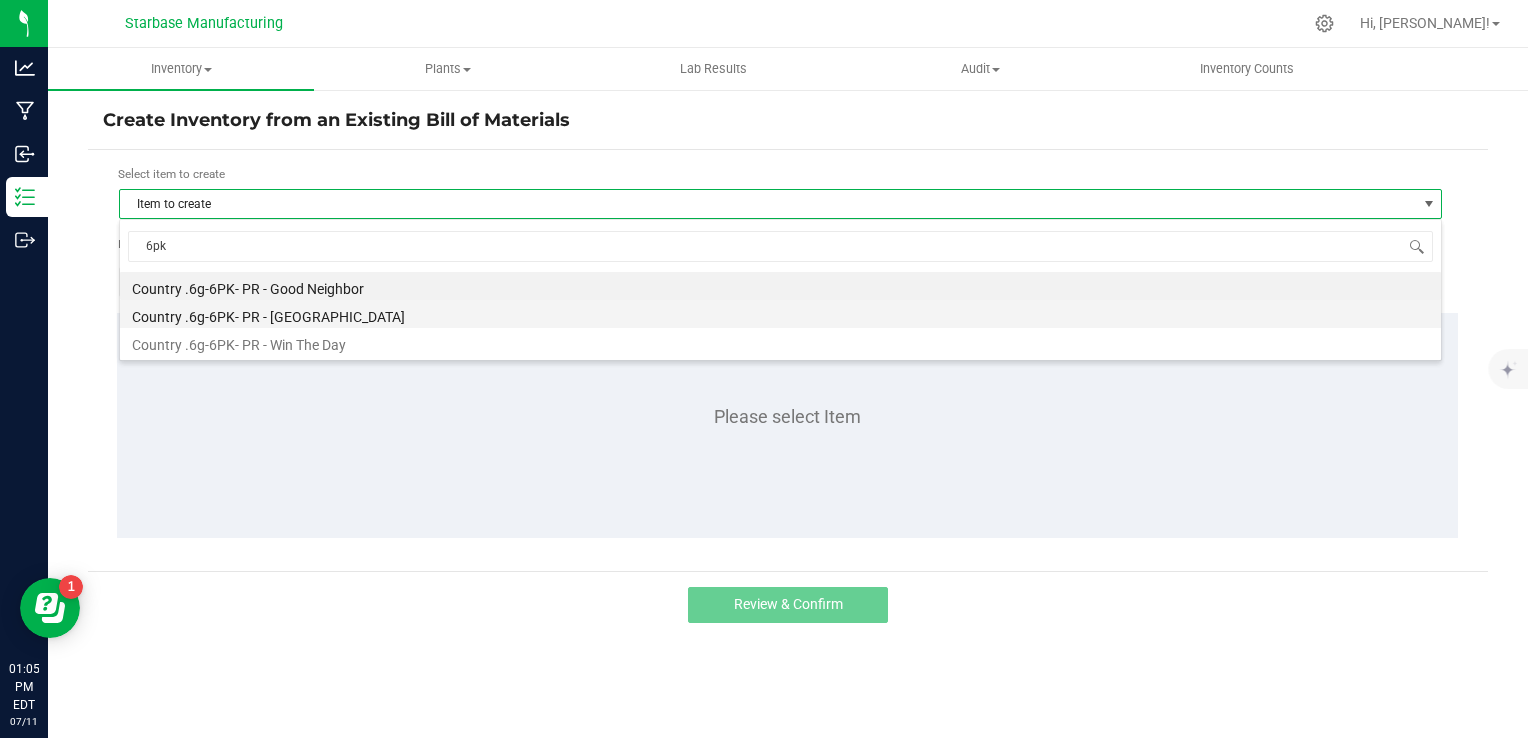 click on "Country .6g-6PK- PR - [GEOGRAPHIC_DATA]" at bounding box center [780, 314] 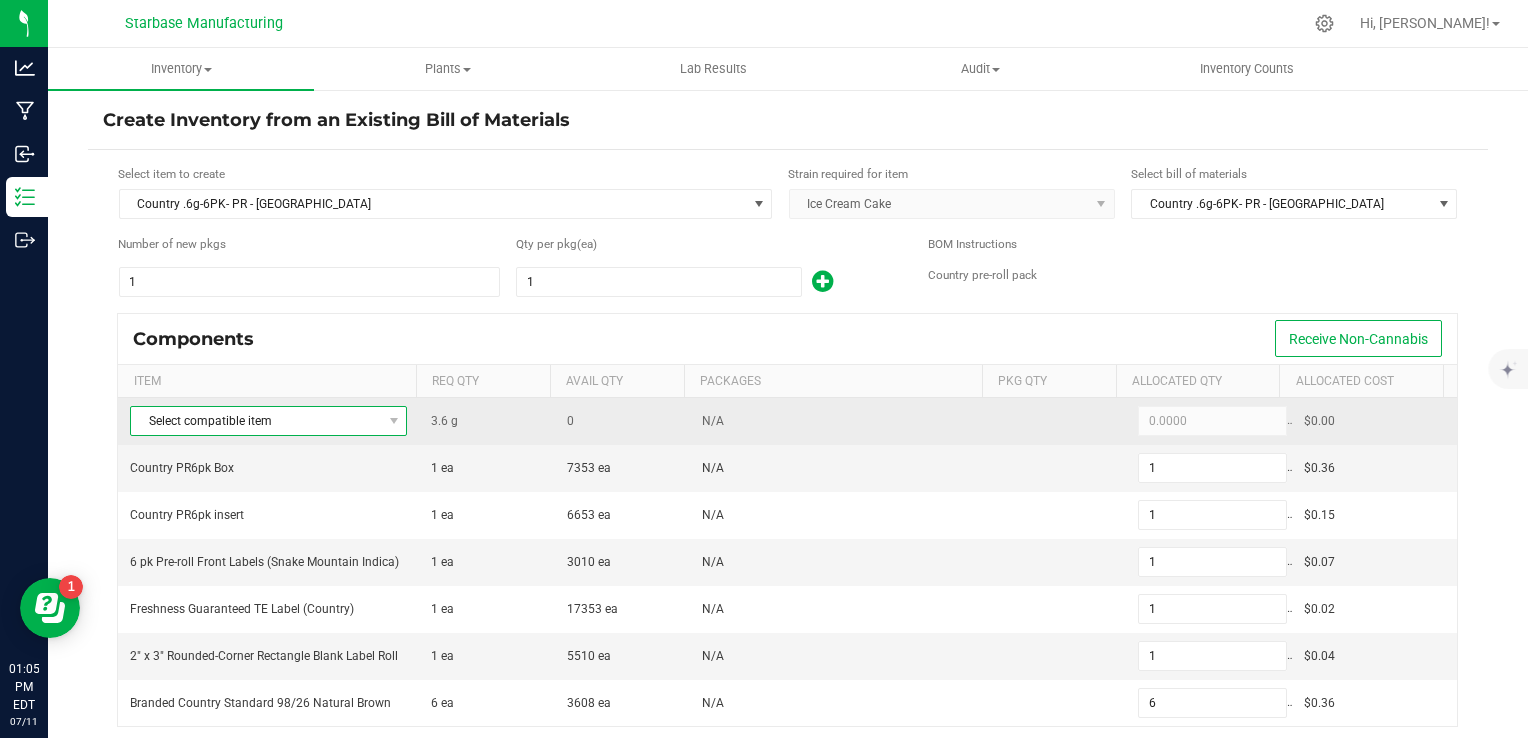 click on "Select compatible item" at bounding box center (256, 421) 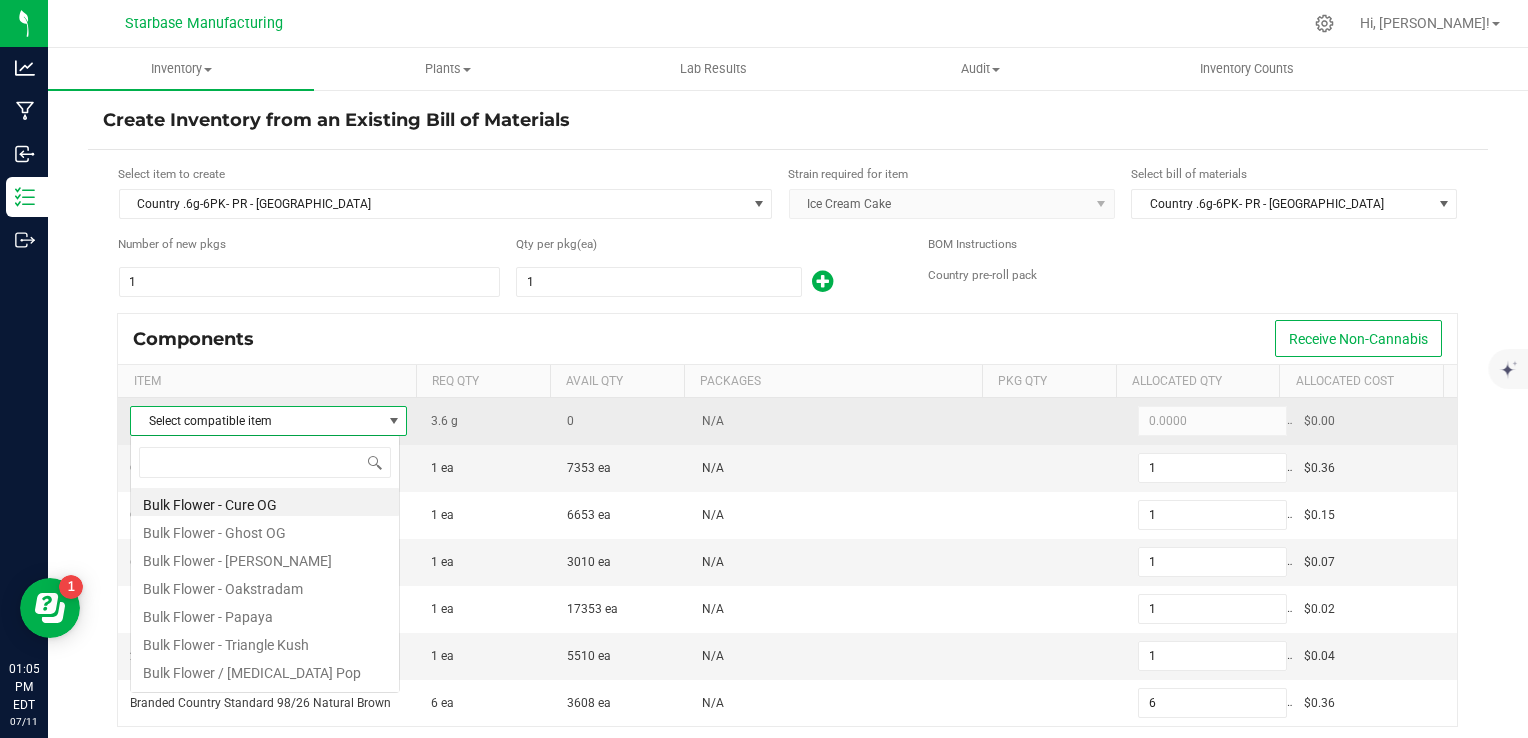 scroll, scrollTop: 99970, scrollLeft: 99729, axis: both 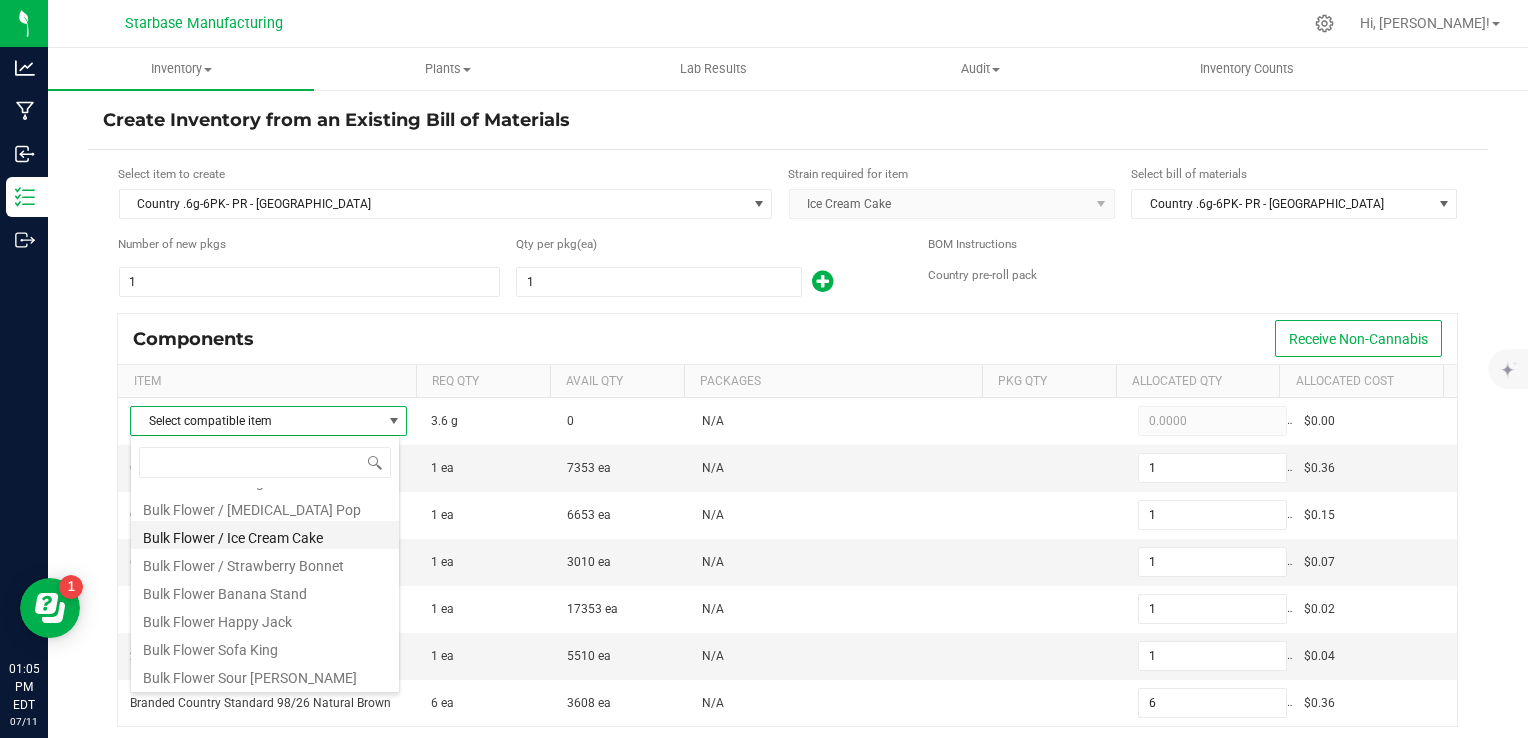 click on "Bulk Flower / Ice Cream Cake" at bounding box center [265, 535] 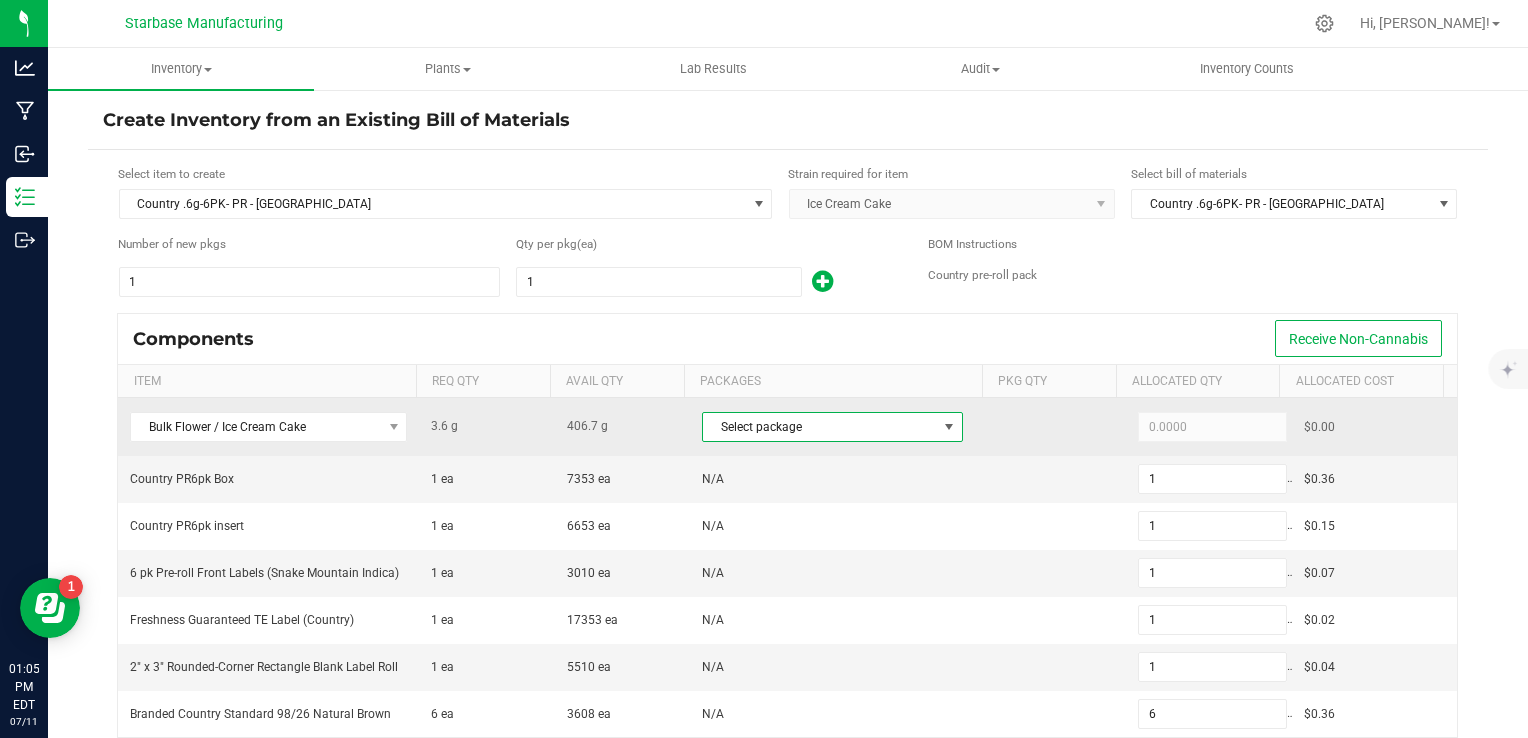 click on "Select package" at bounding box center (820, 427) 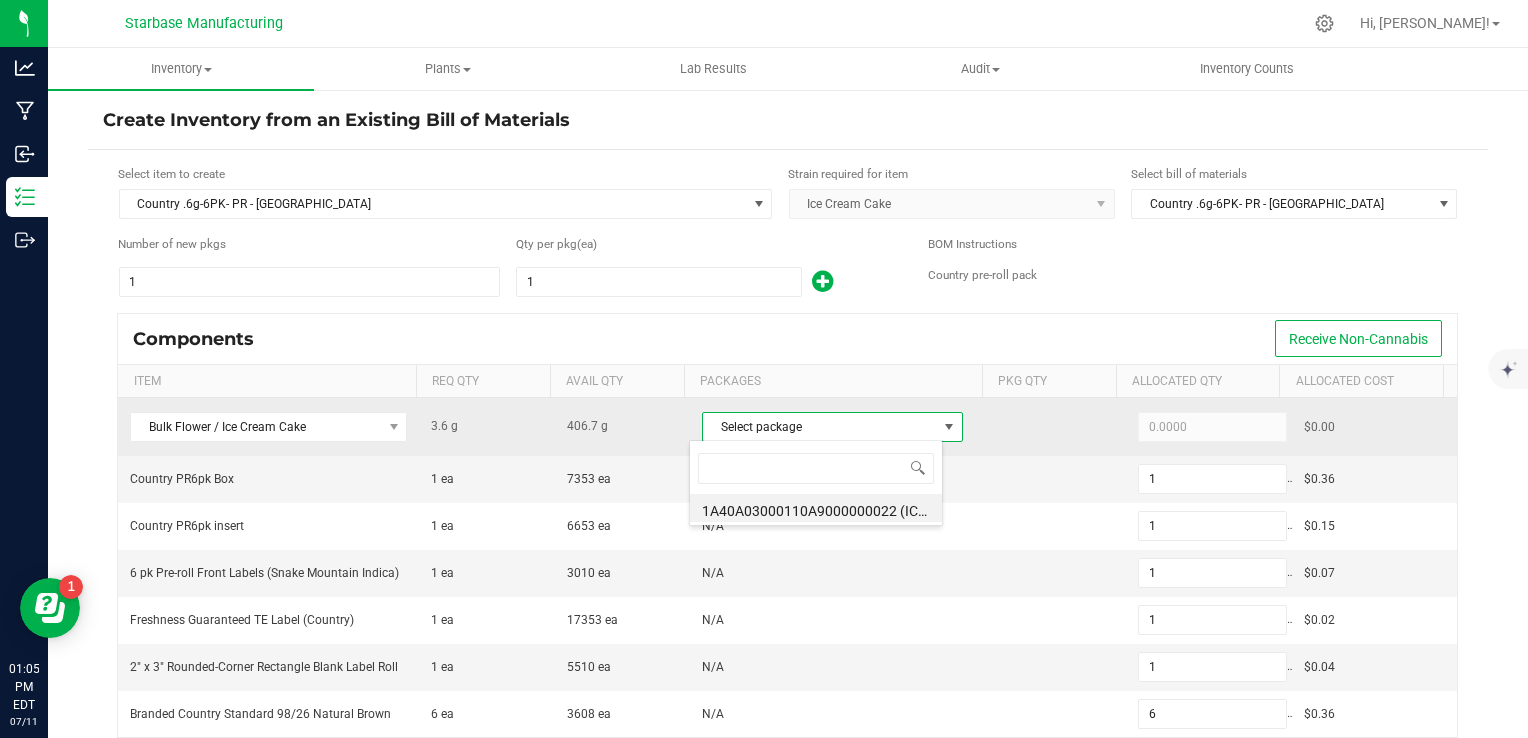 scroll, scrollTop: 99970, scrollLeft: 99745, axis: both 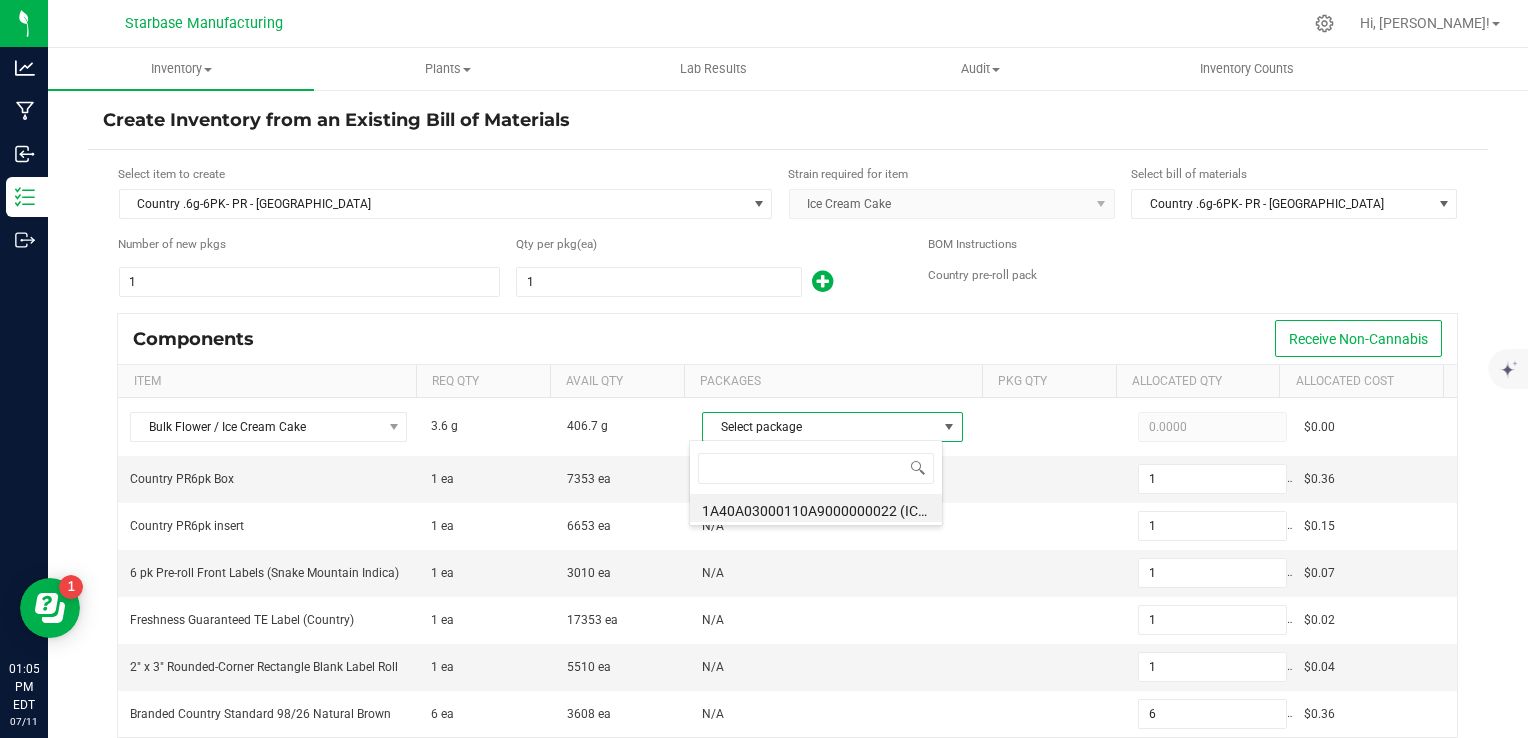 click on "Components   Receive Non-Cannabis" at bounding box center [787, 339] 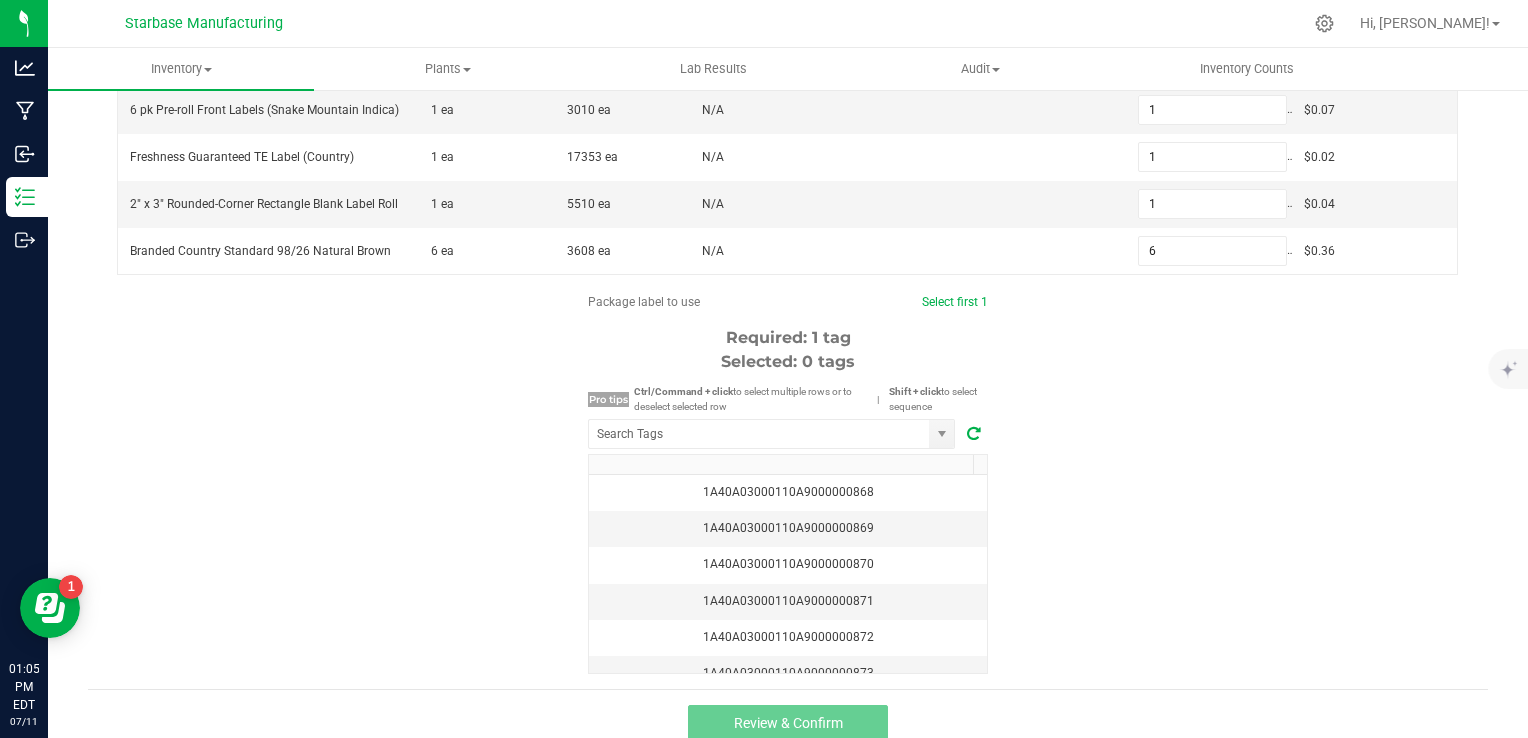 scroll, scrollTop: 474, scrollLeft: 0, axis: vertical 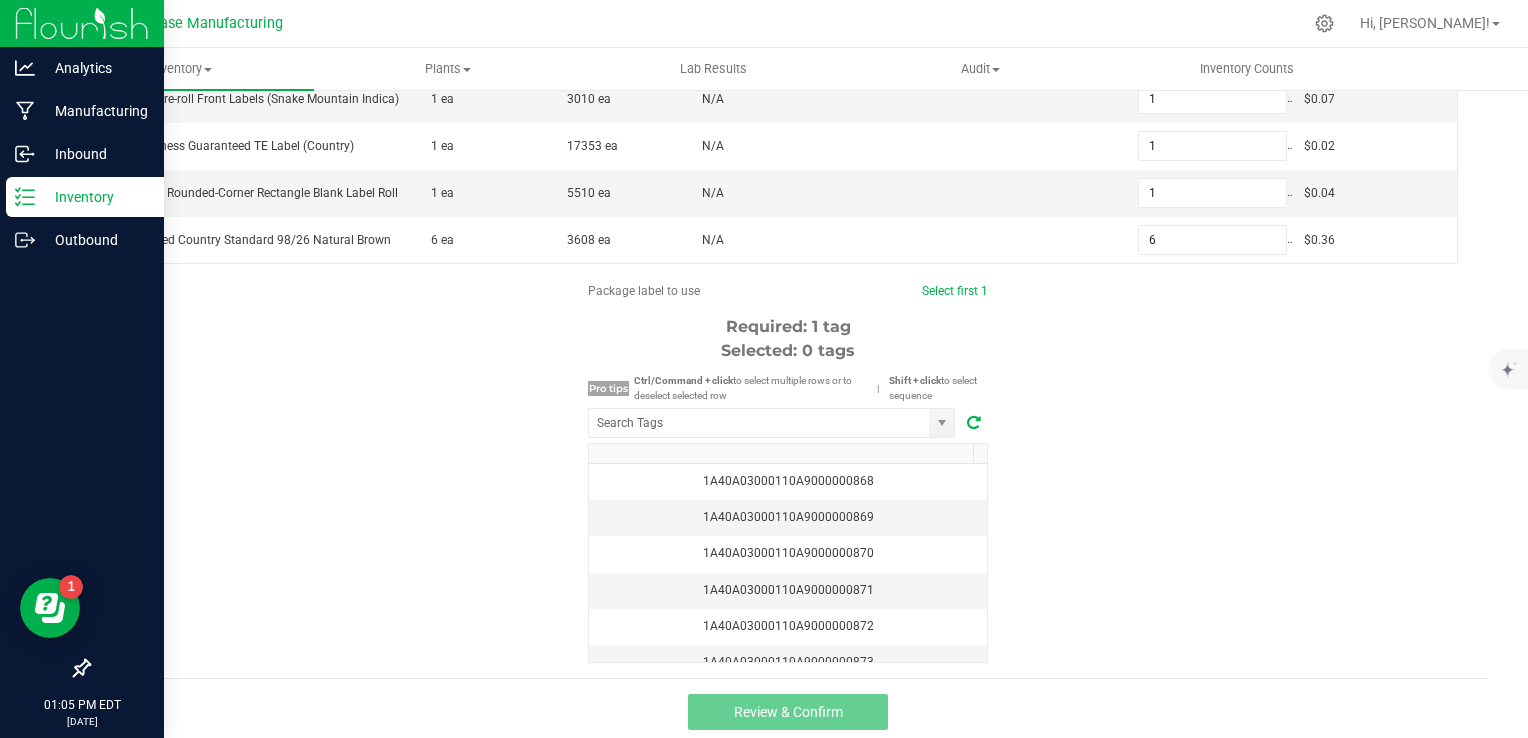 click 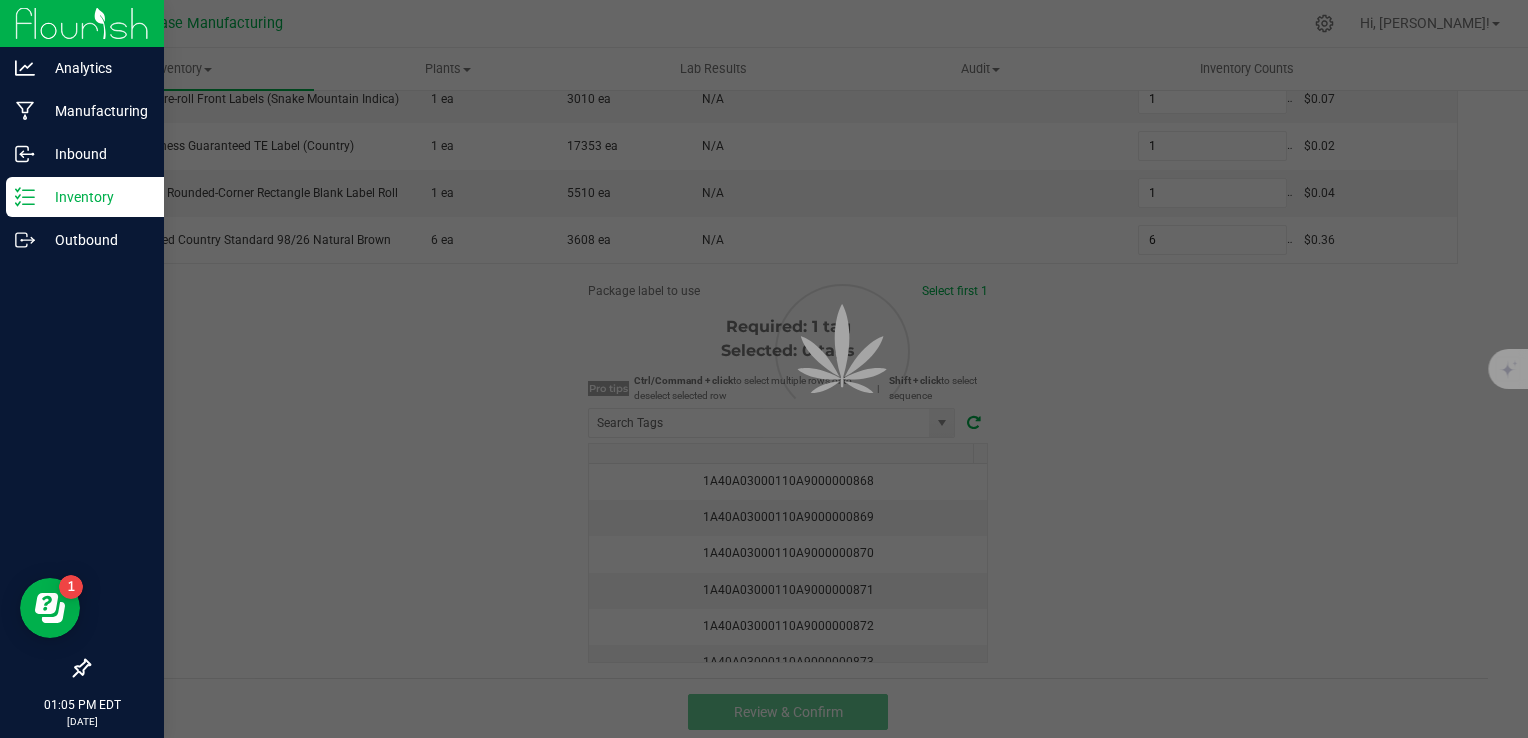 scroll, scrollTop: 0, scrollLeft: 0, axis: both 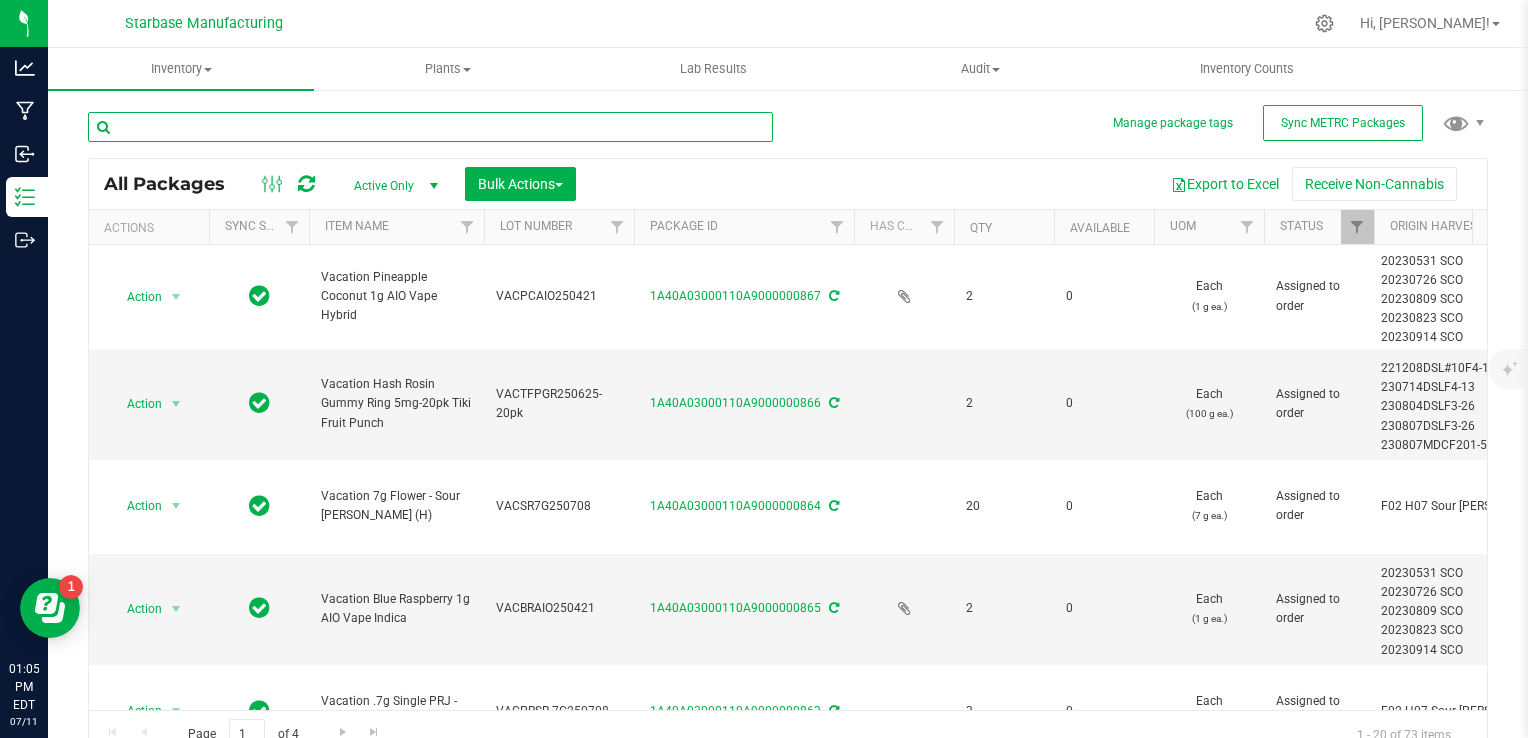click at bounding box center (430, 127) 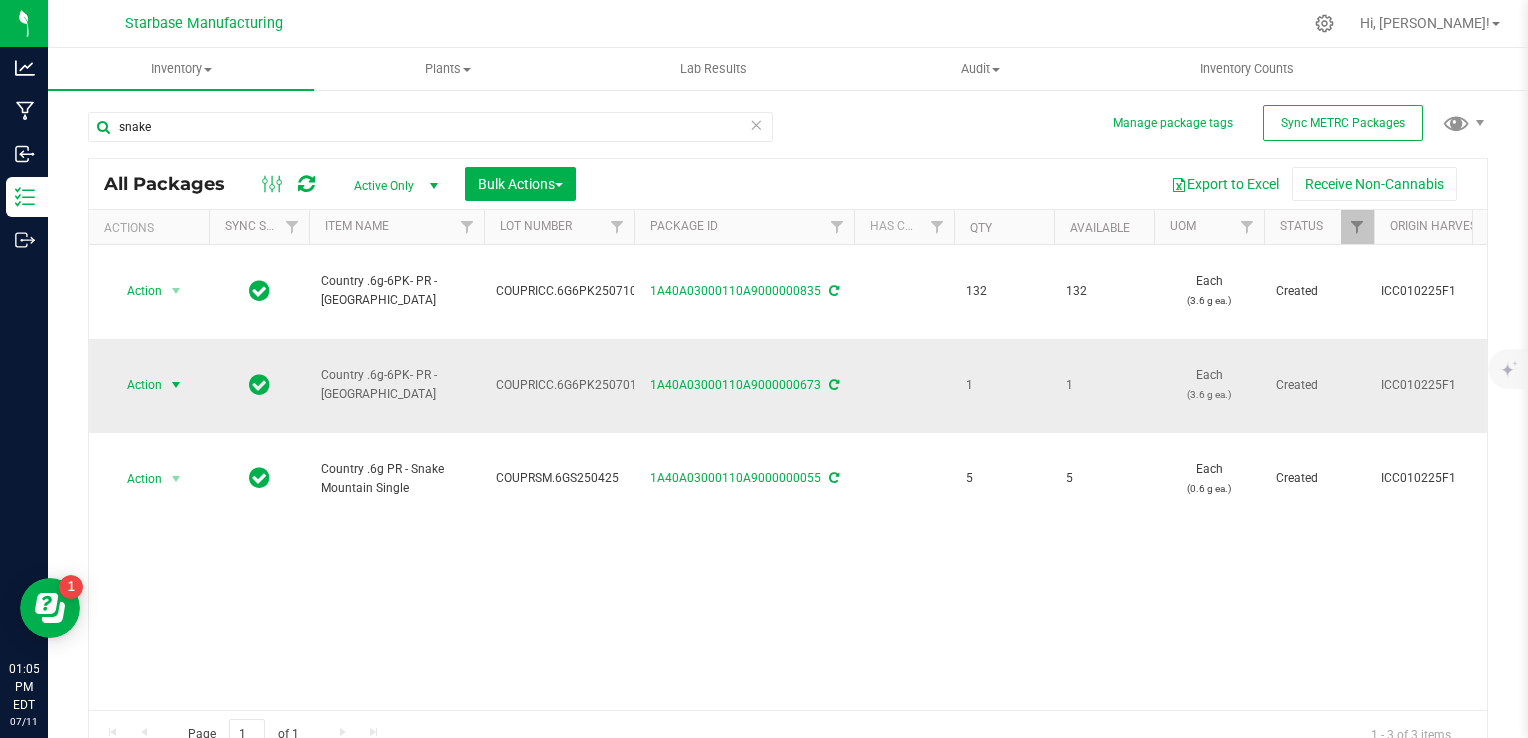 click at bounding box center (176, 385) 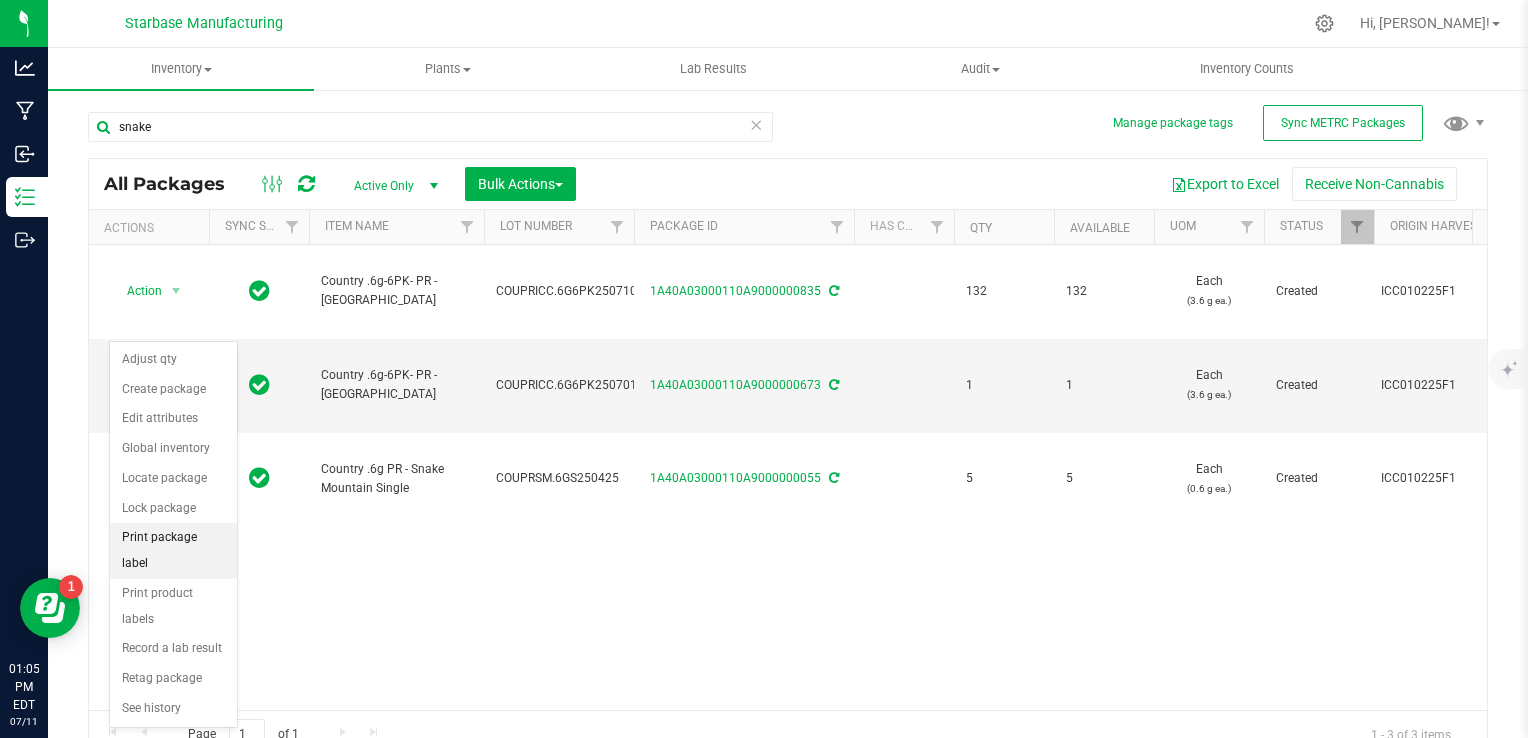 click on "Print package label" at bounding box center (173, 550) 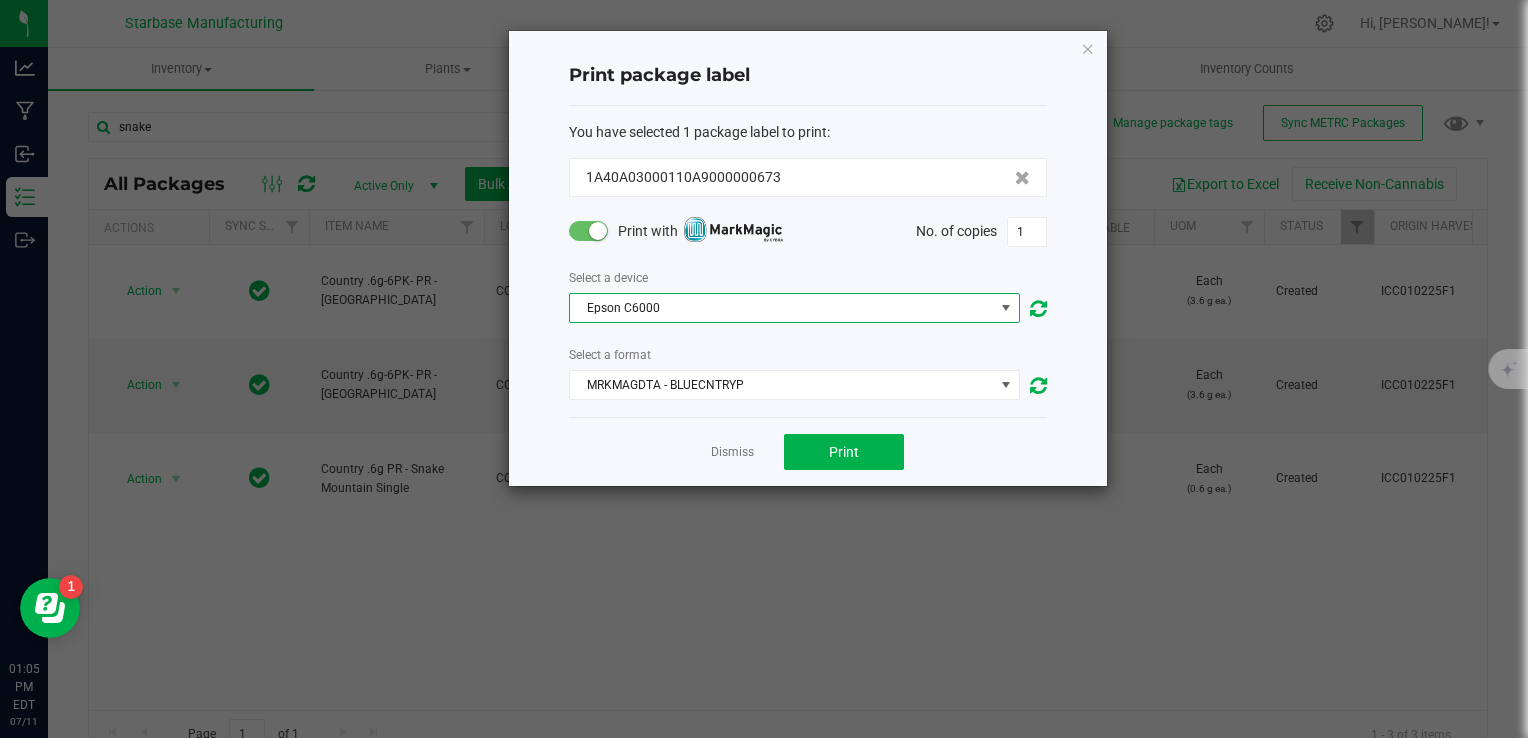 click on "Epson C6000" at bounding box center (782, 308) 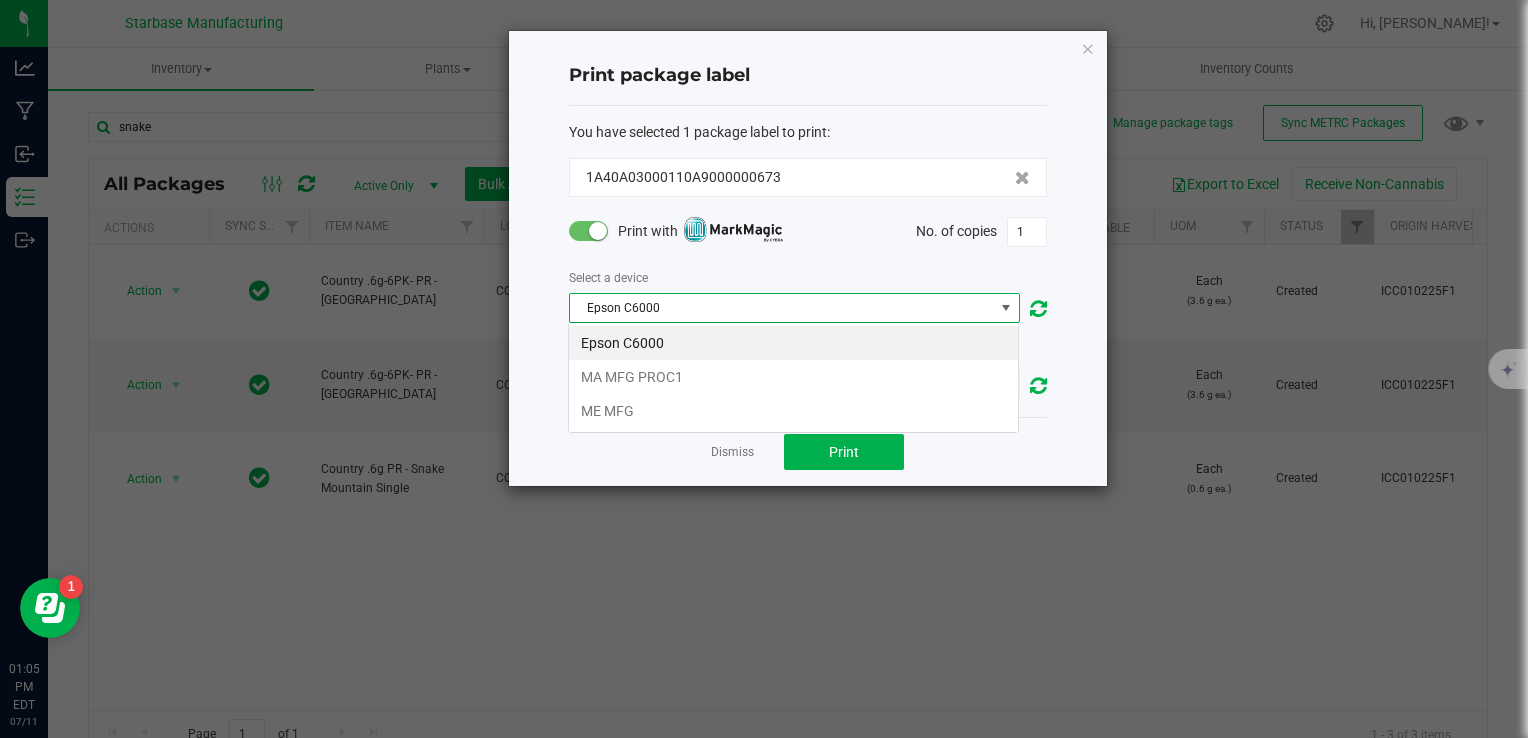 scroll, scrollTop: 99970, scrollLeft: 99548, axis: both 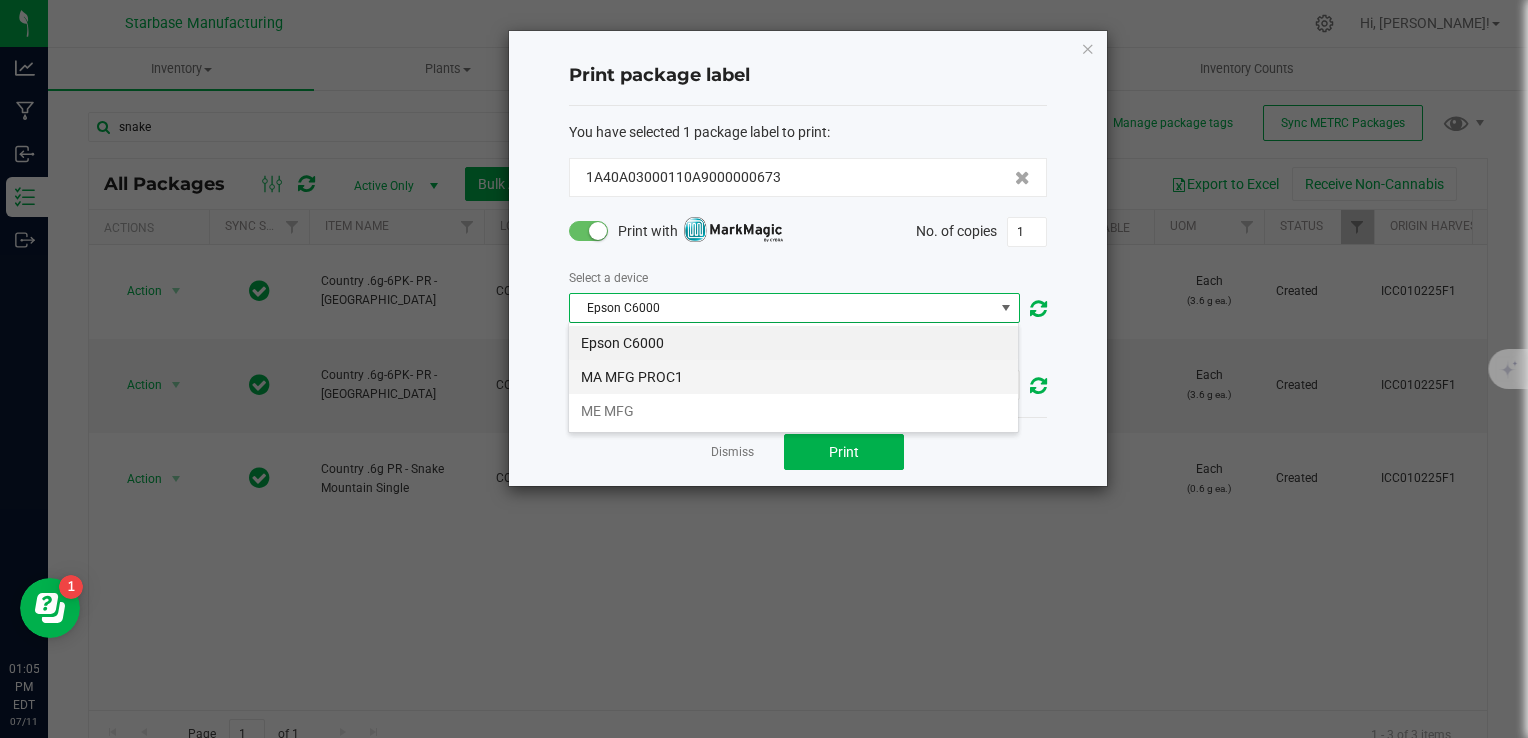 click on "MA MFG PROC1" at bounding box center (793, 377) 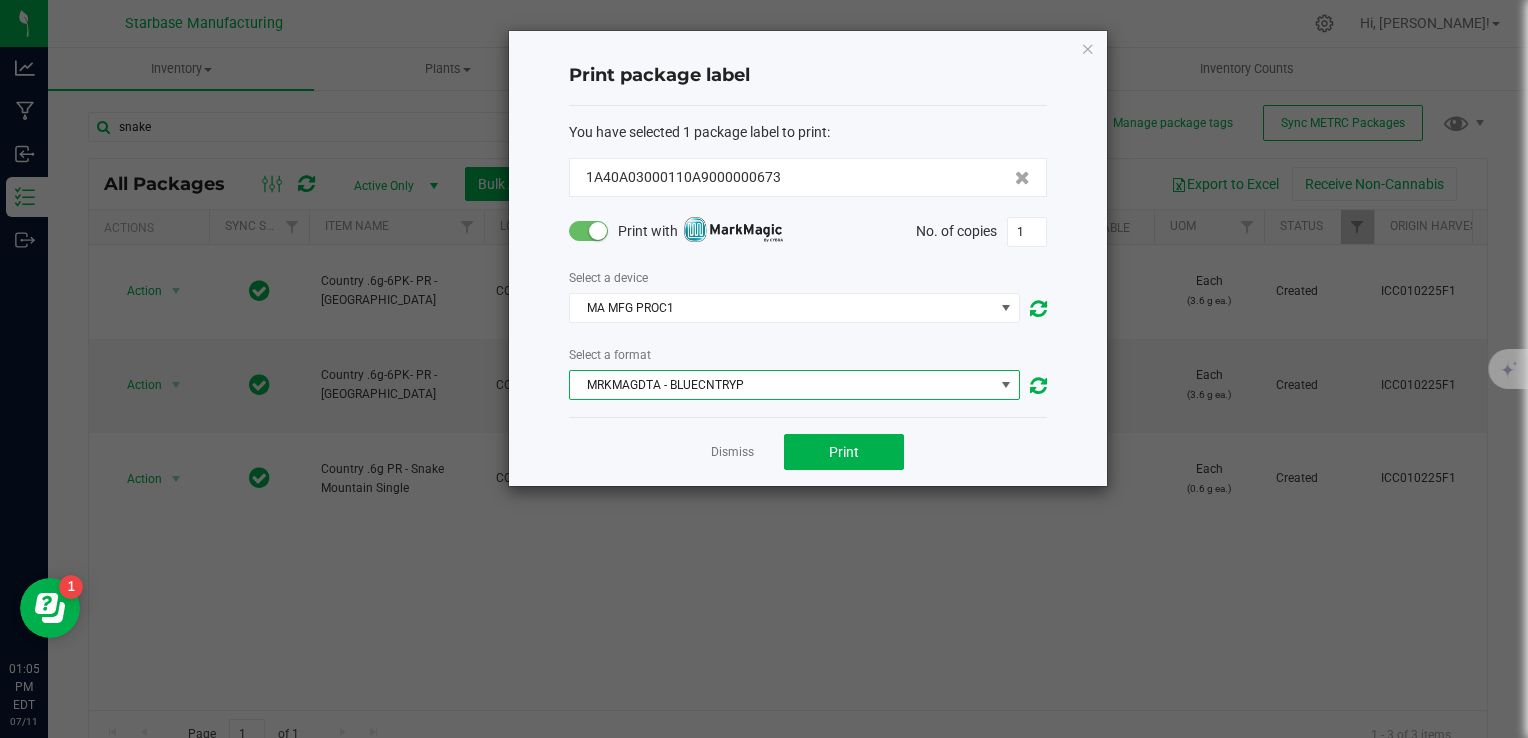 click on "MRKMAGDTA - BLUECNTRYP" at bounding box center [782, 385] 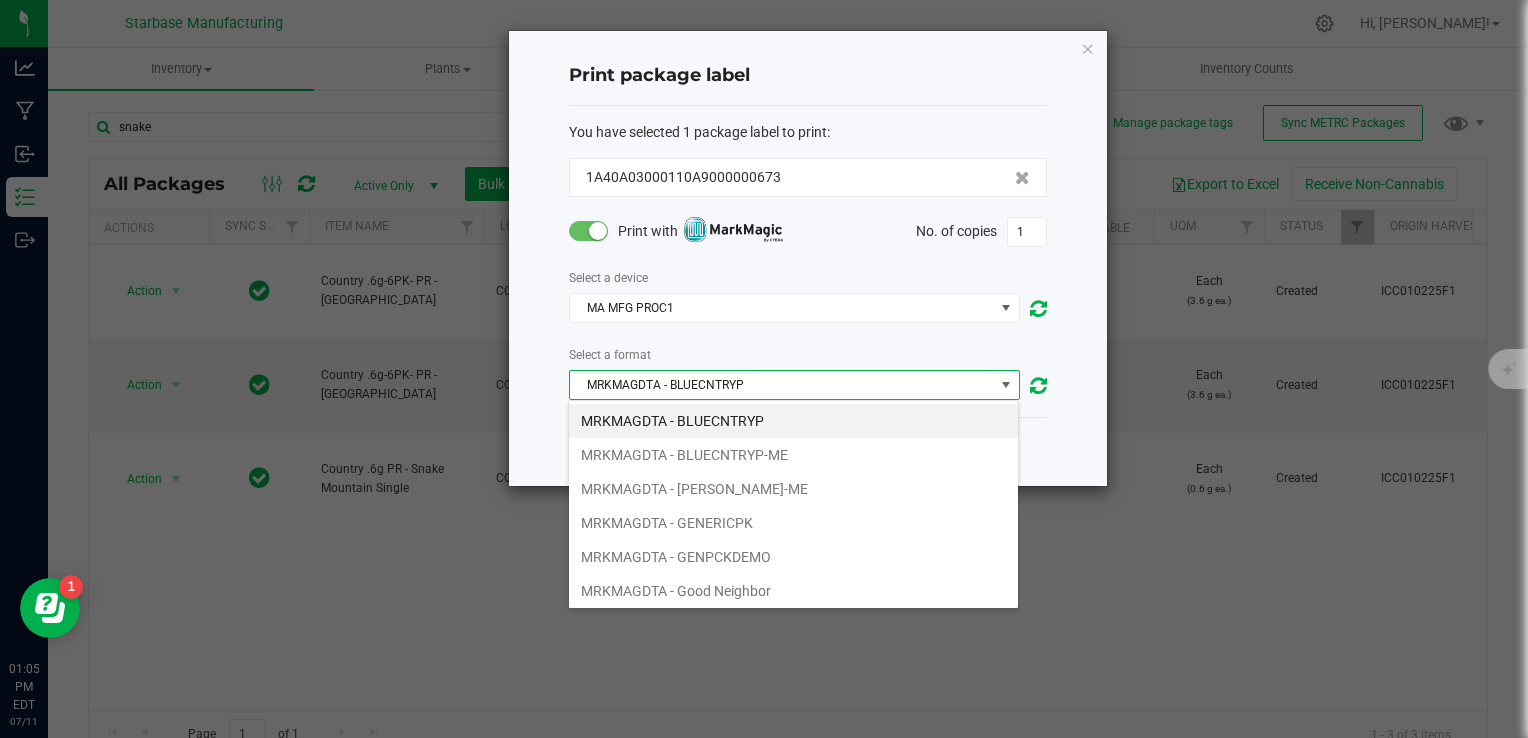 scroll, scrollTop: 99970, scrollLeft: 99548, axis: both 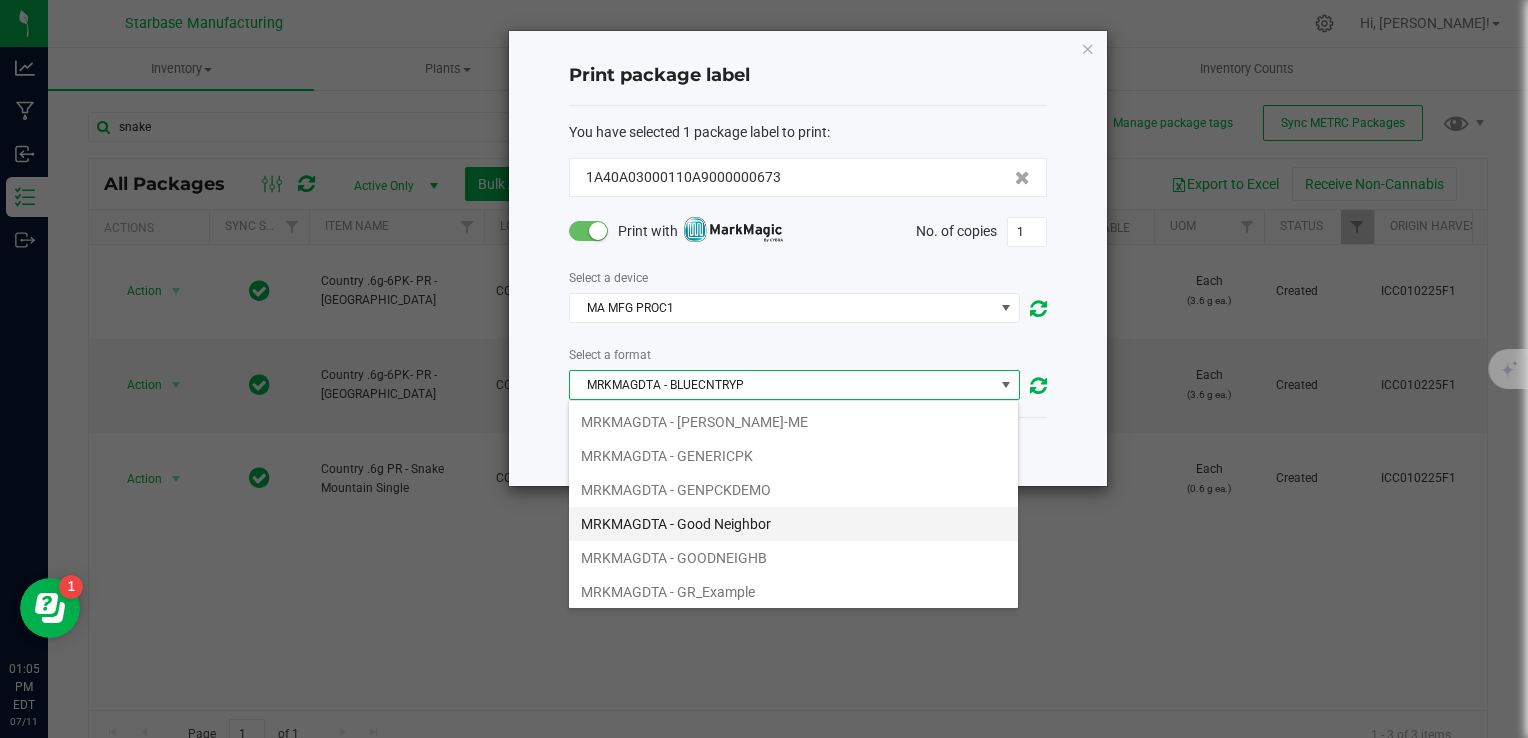 click on "MRKMAGDTA - Good Neighbor" at bounding box center [793, 524] 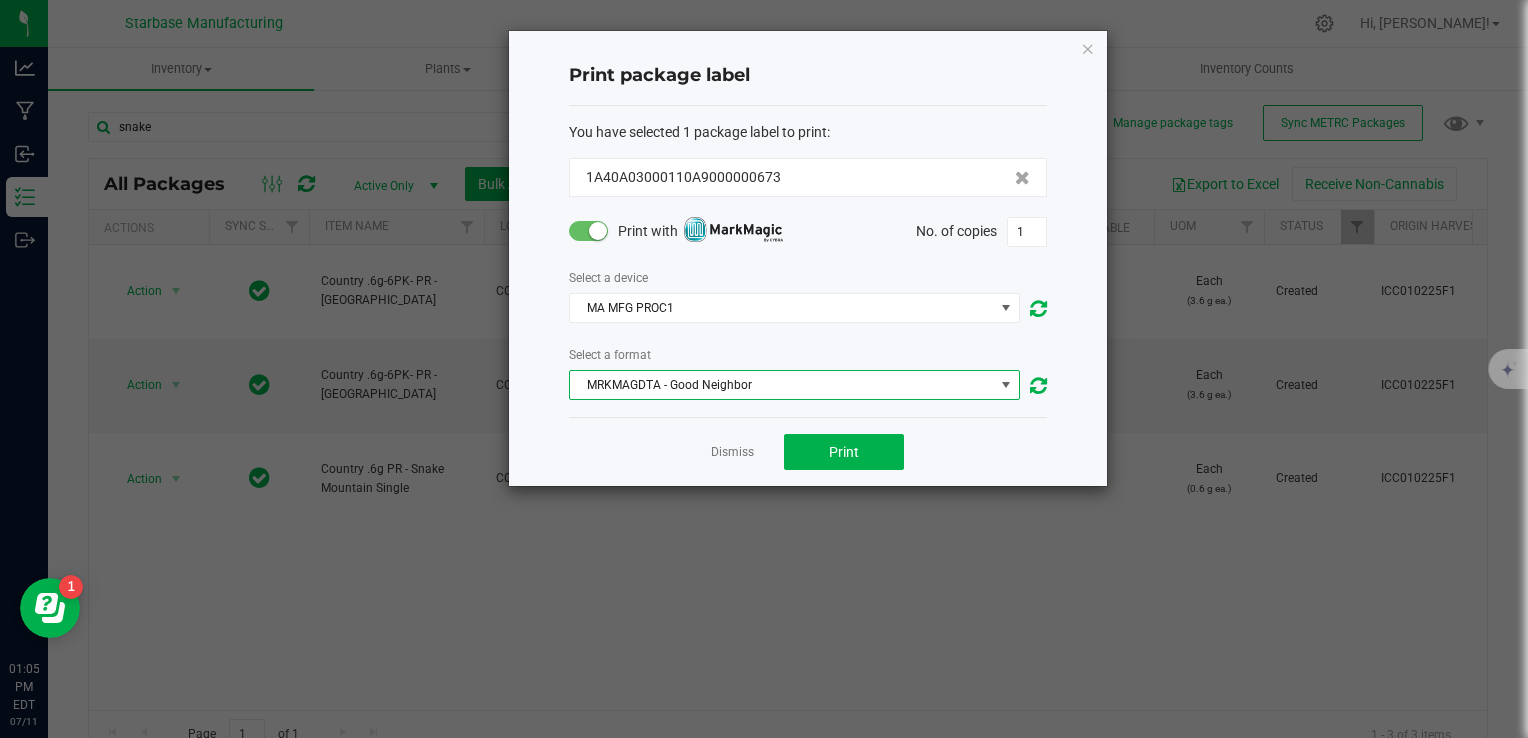 click on "MRKMAGDTA - Good Neighbor" at bounding box center [782, 385] 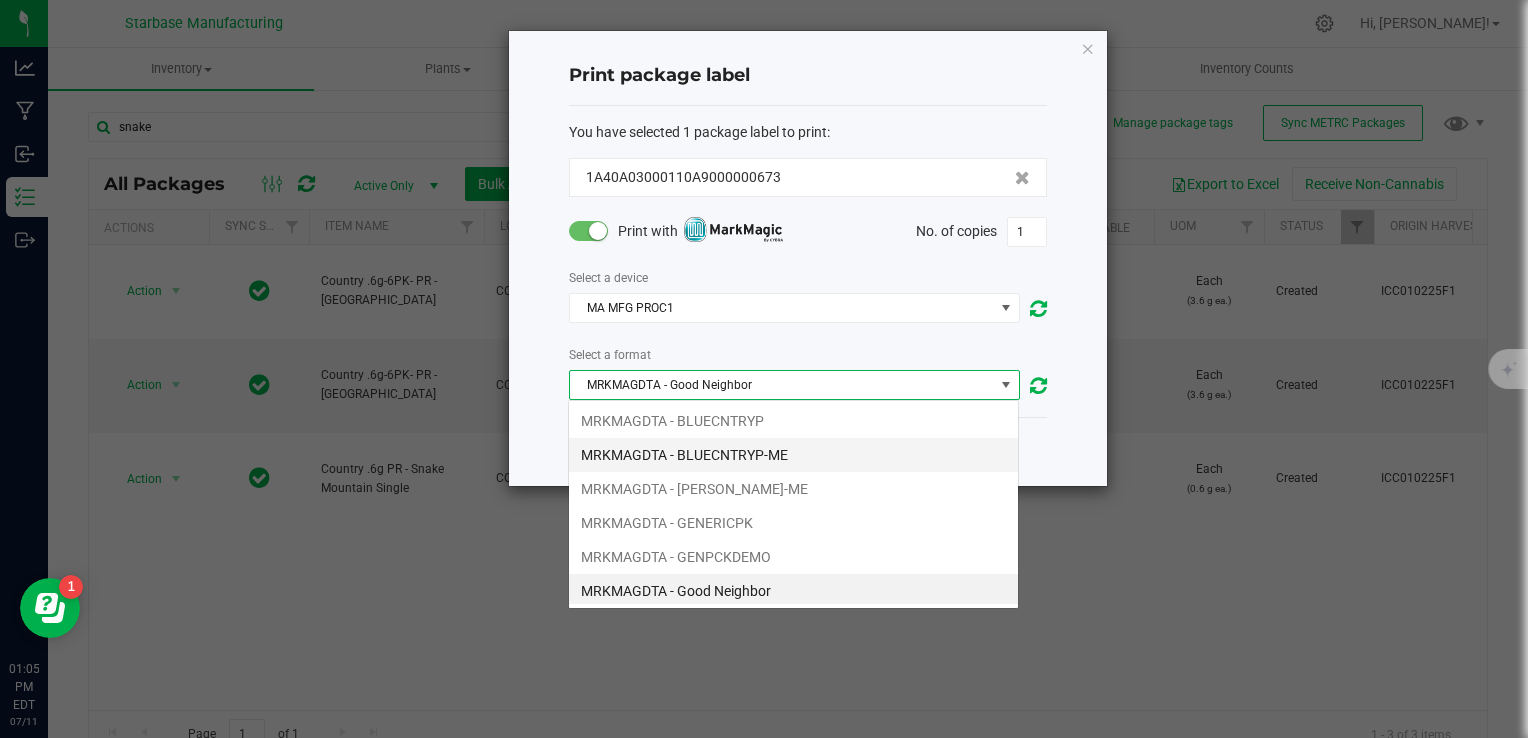 scroll, scrollTop: 2, scrollLeft: 0, axis: vertical 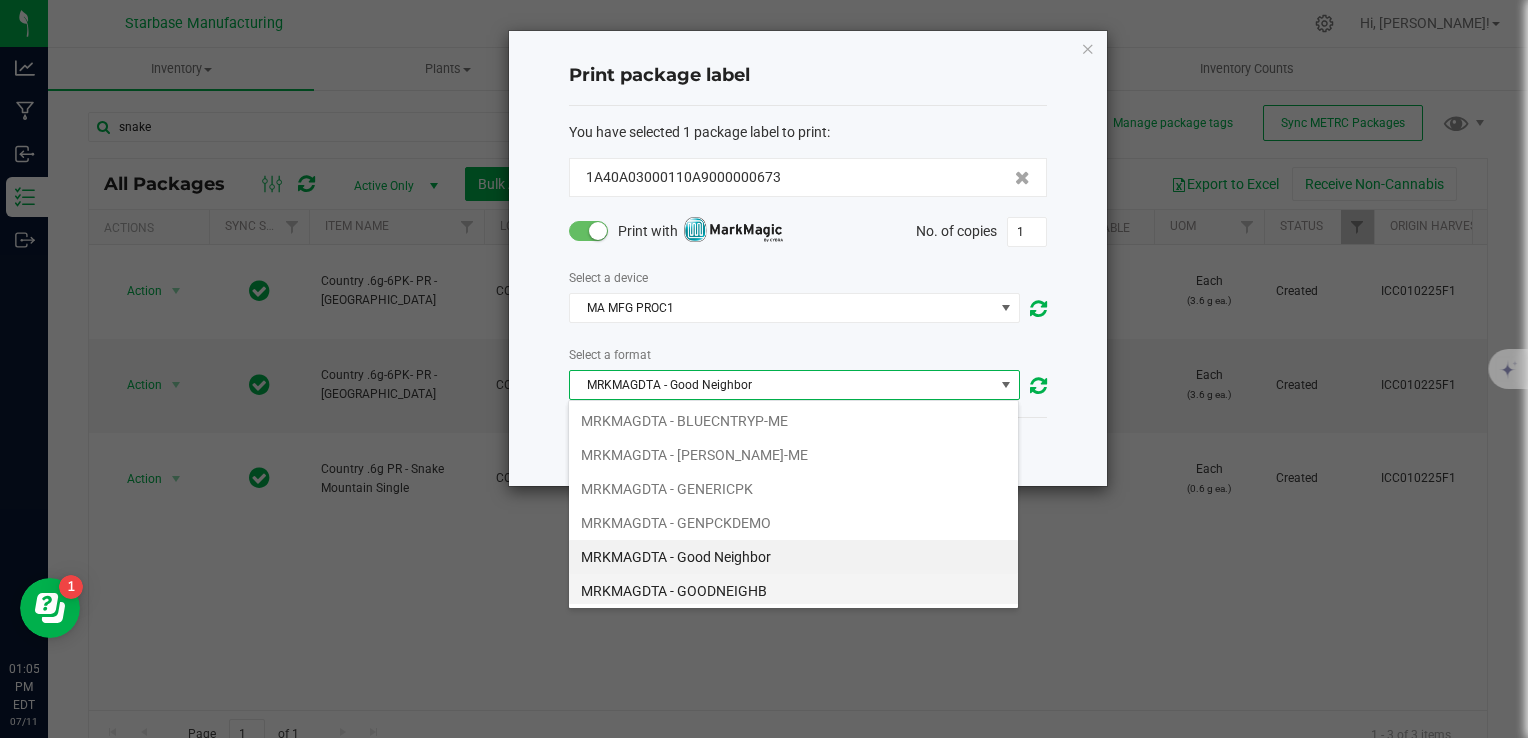 click on "MRKMAGDTA - GOODNEIGHB" at bounding box center (793, 591) 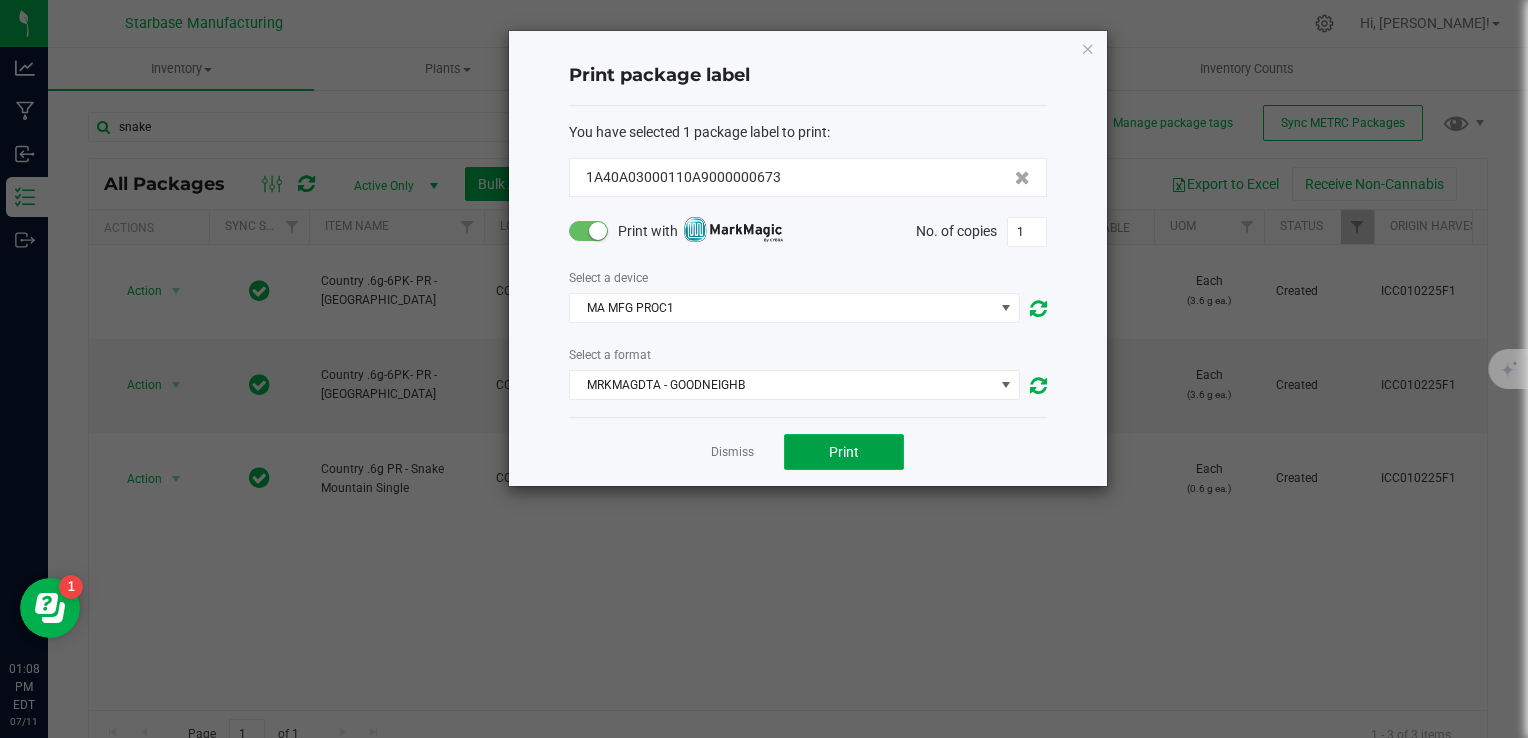 click on "Print" 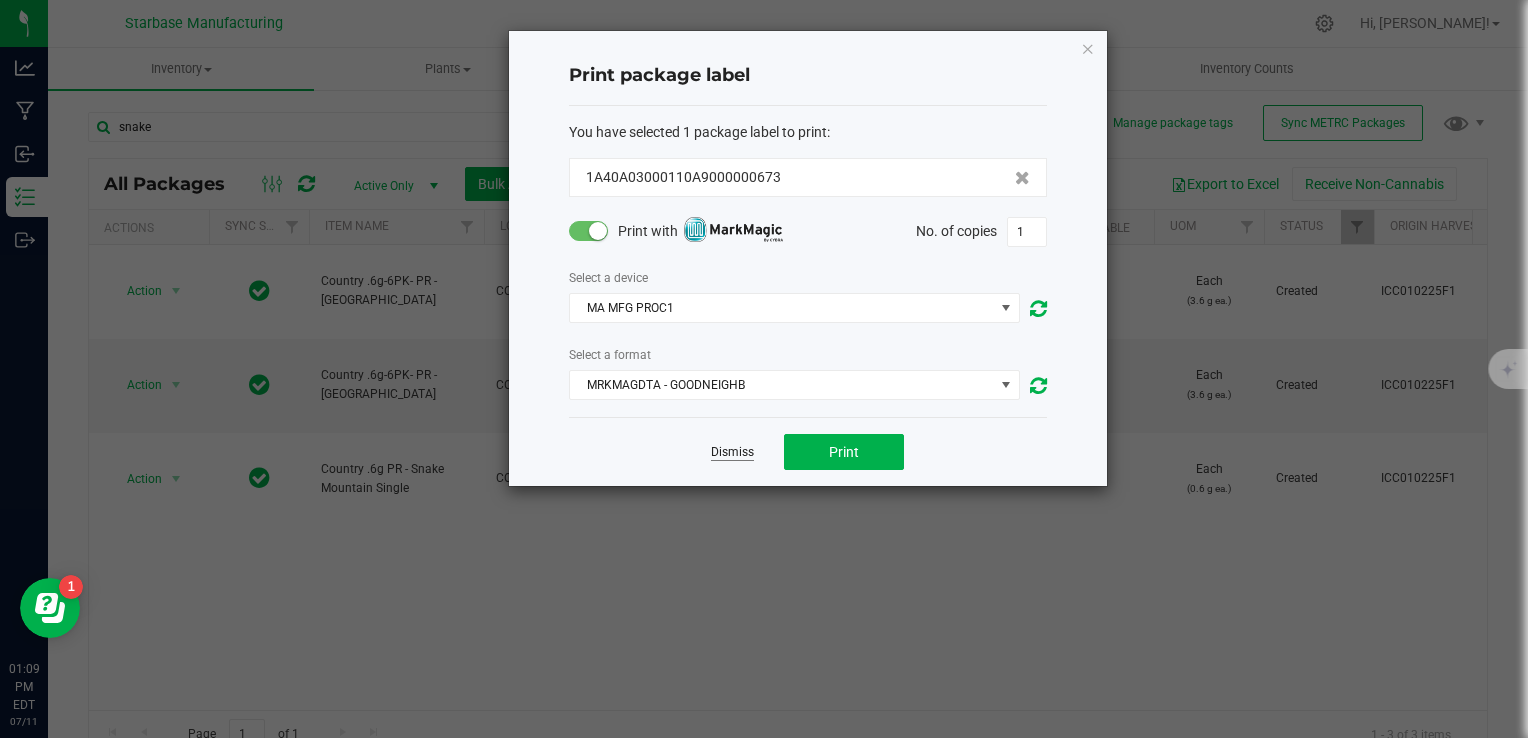 click on "Dismiss" 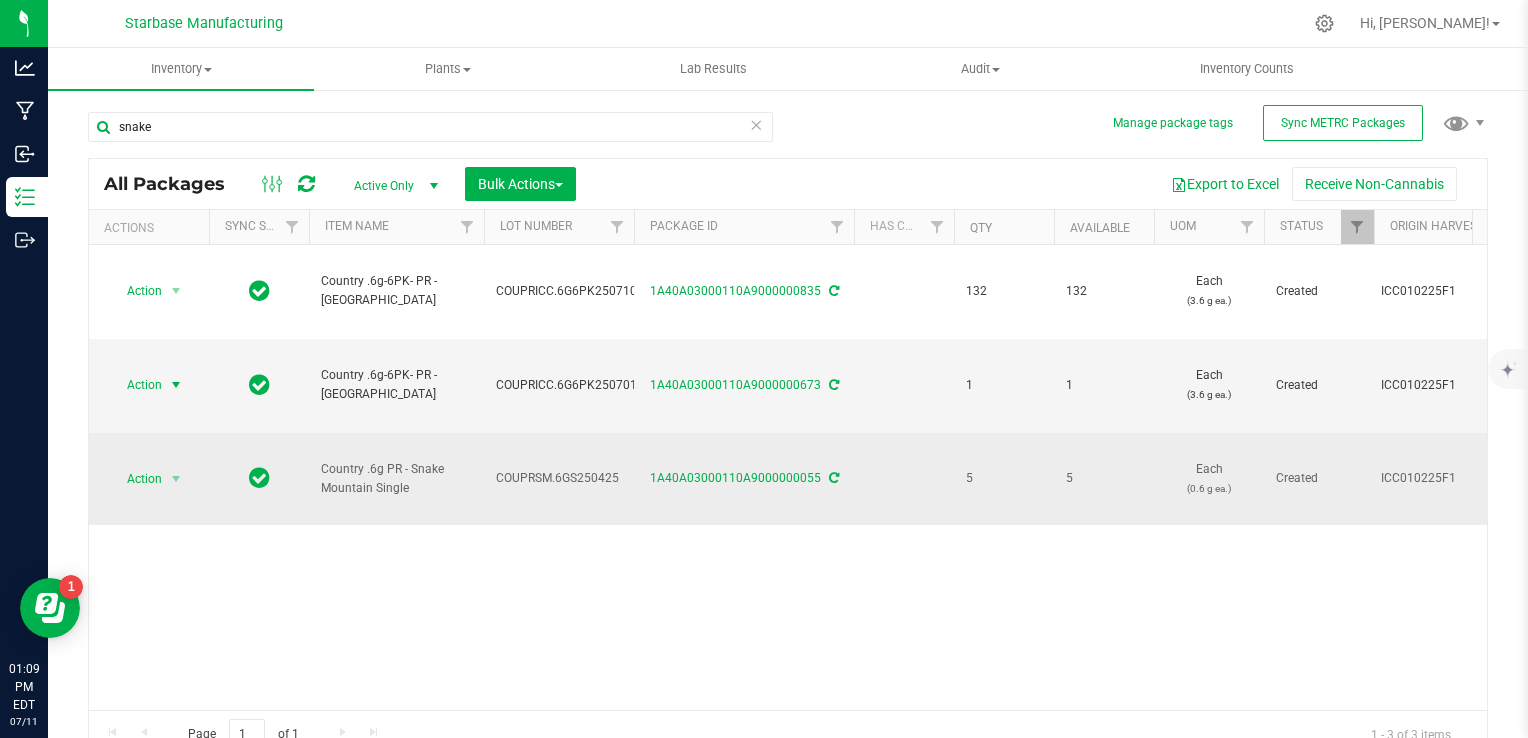 scroll, scrollTop: 0, scrollLeft: 316, axis: horizontal 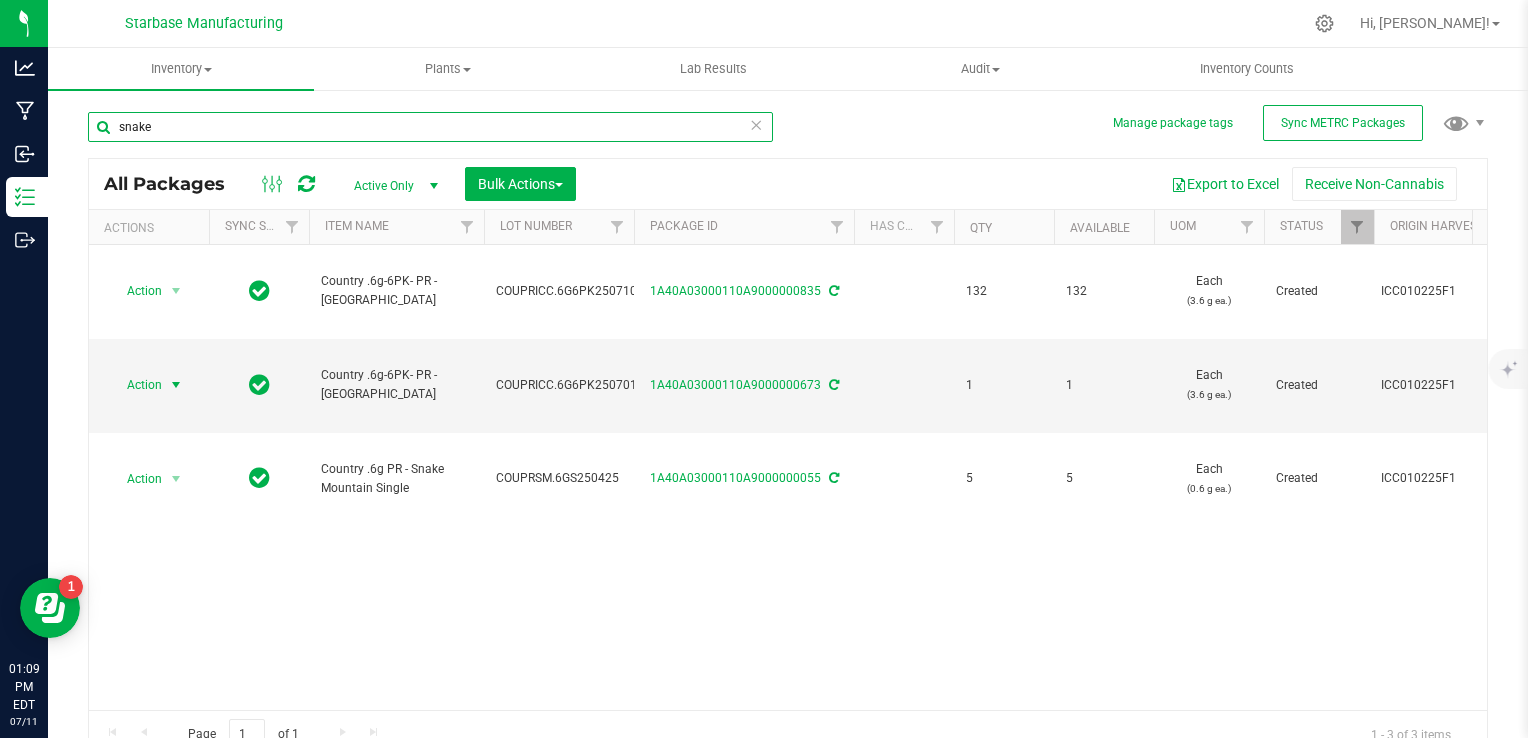 click on "snake" at bounding box center [430, 127] 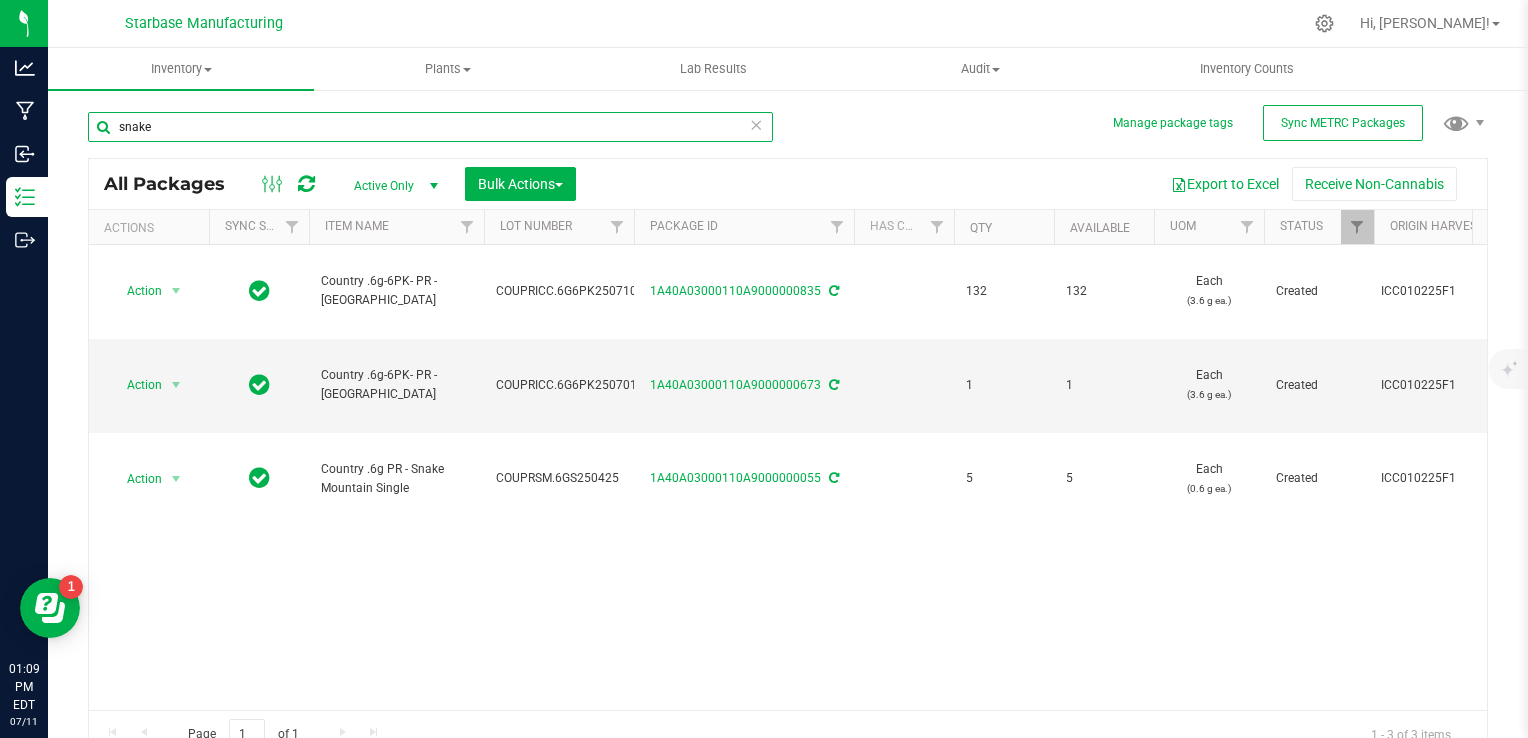click on "snake" at bounding box center (430, 127) 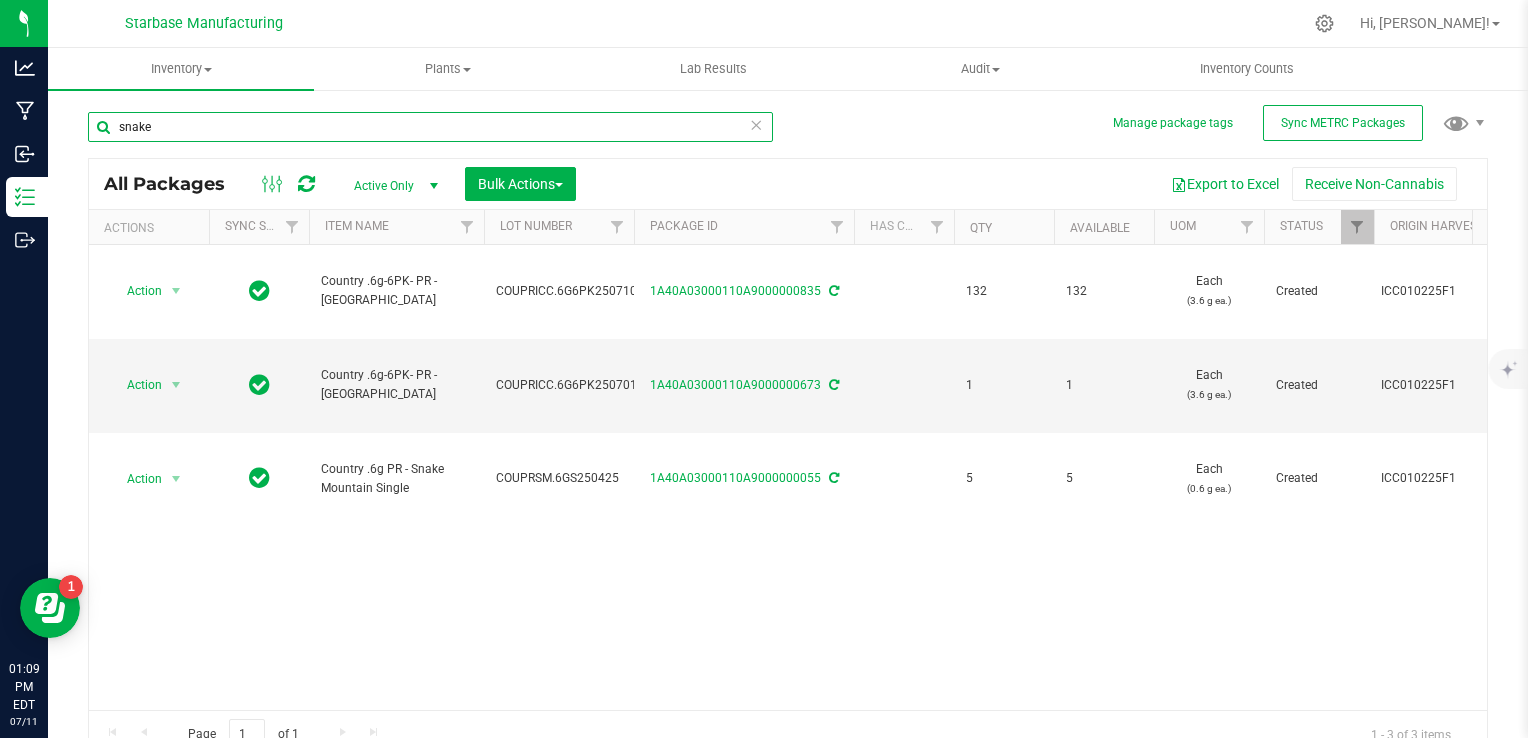 click on "snake" at bounding box center [430, 127] 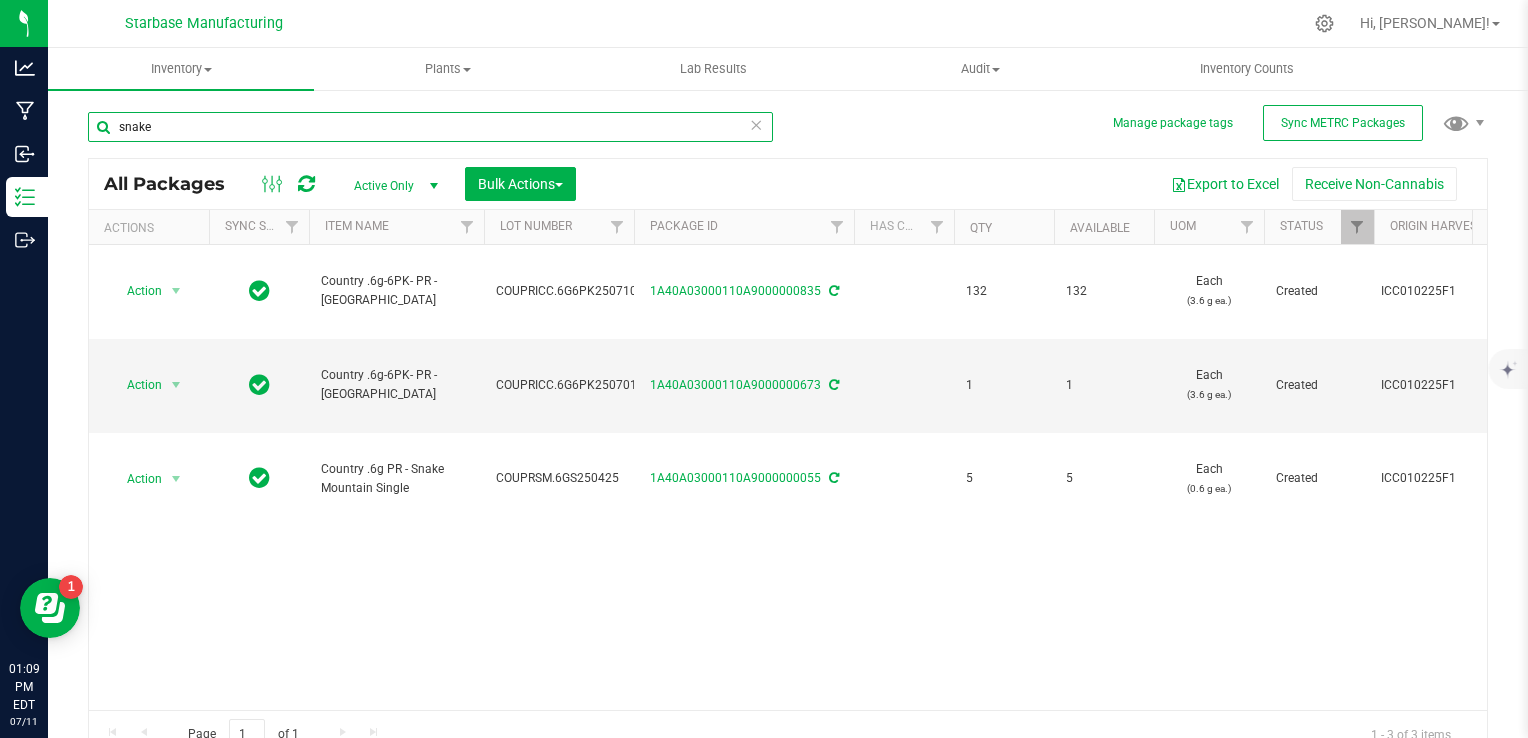 click on "snake" at bounding box center [430, 127] 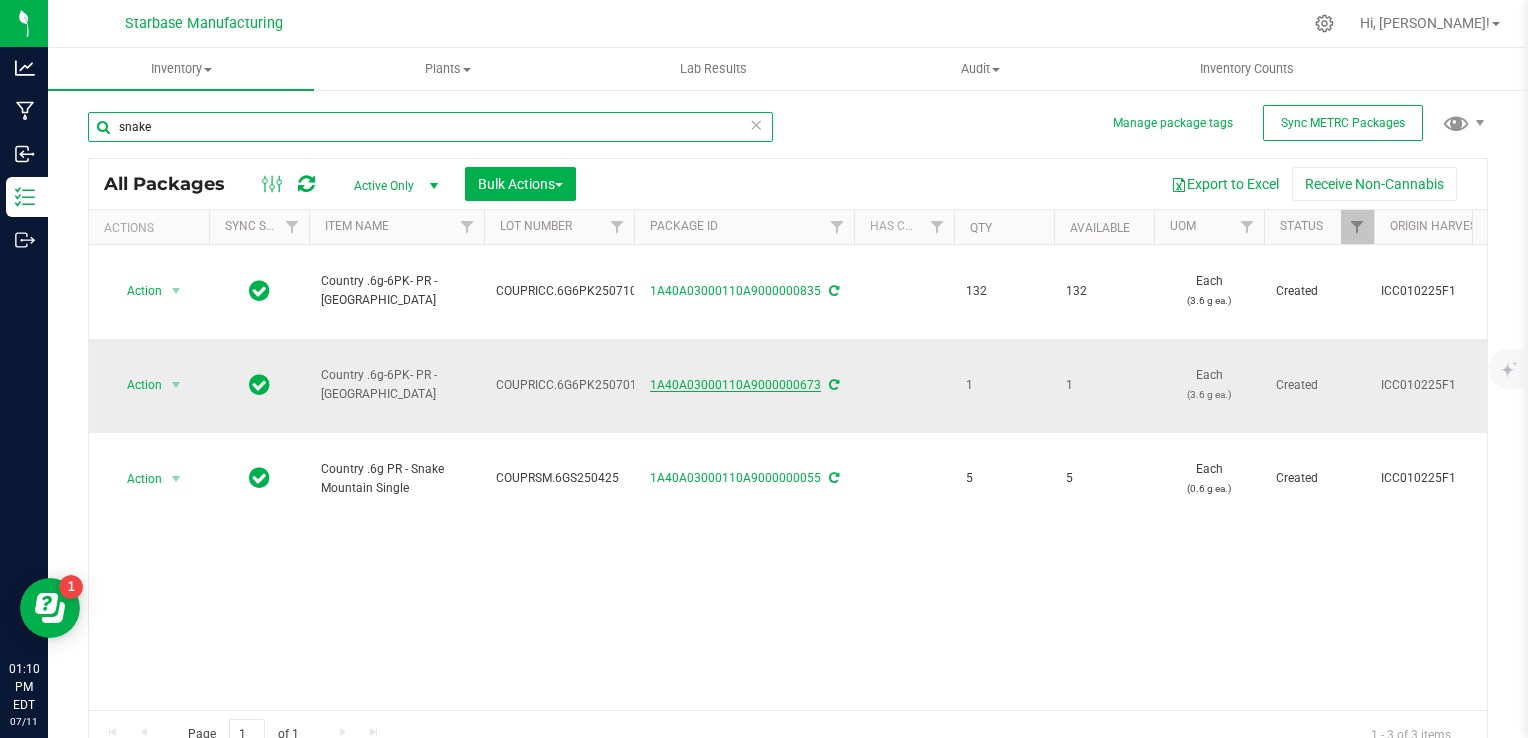scroll, scrollTop: 0, scrollLeft: 322, axis: horizontal 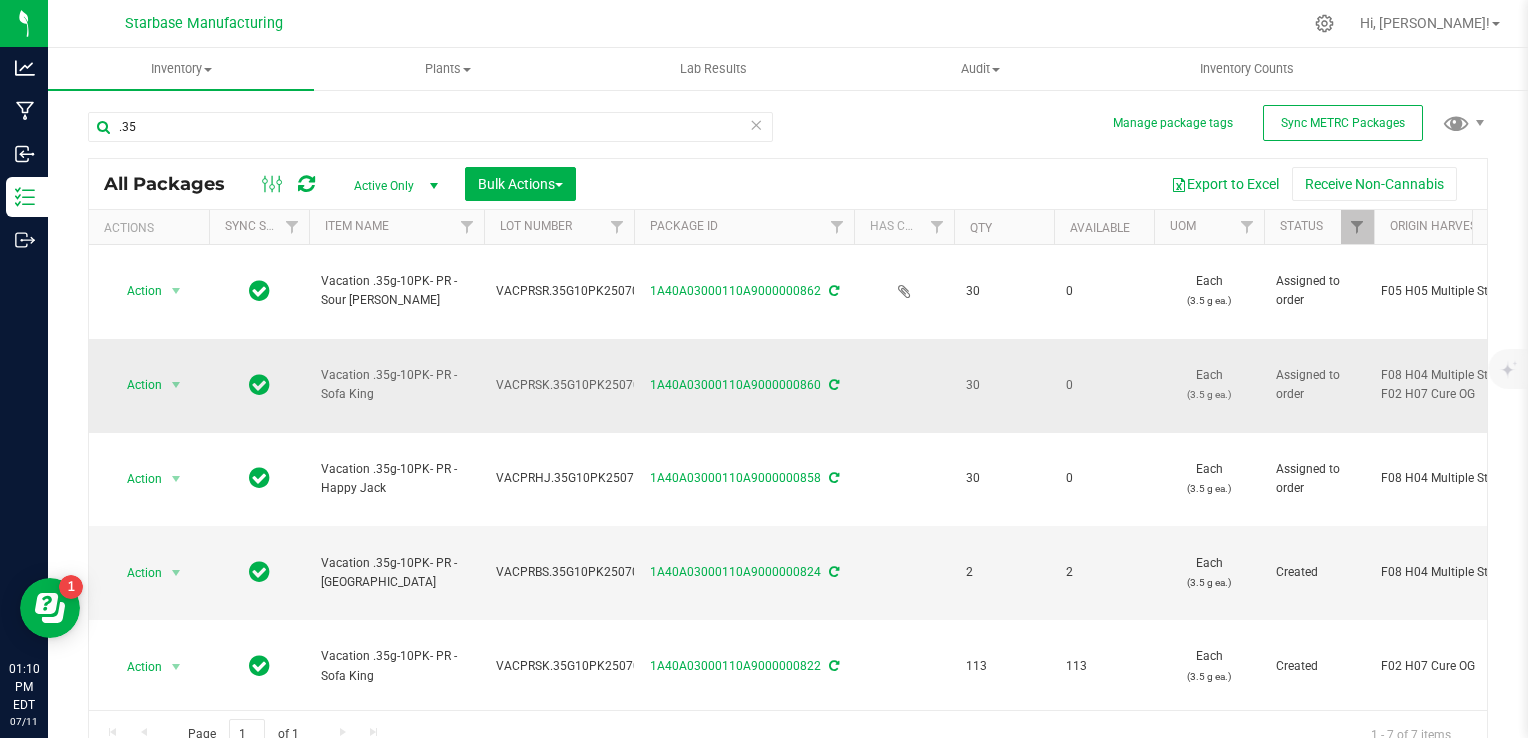 drag, startPoint x: 377, startPoint y: 333, endPoint x: 369, endPoint y: 318, distance: 17 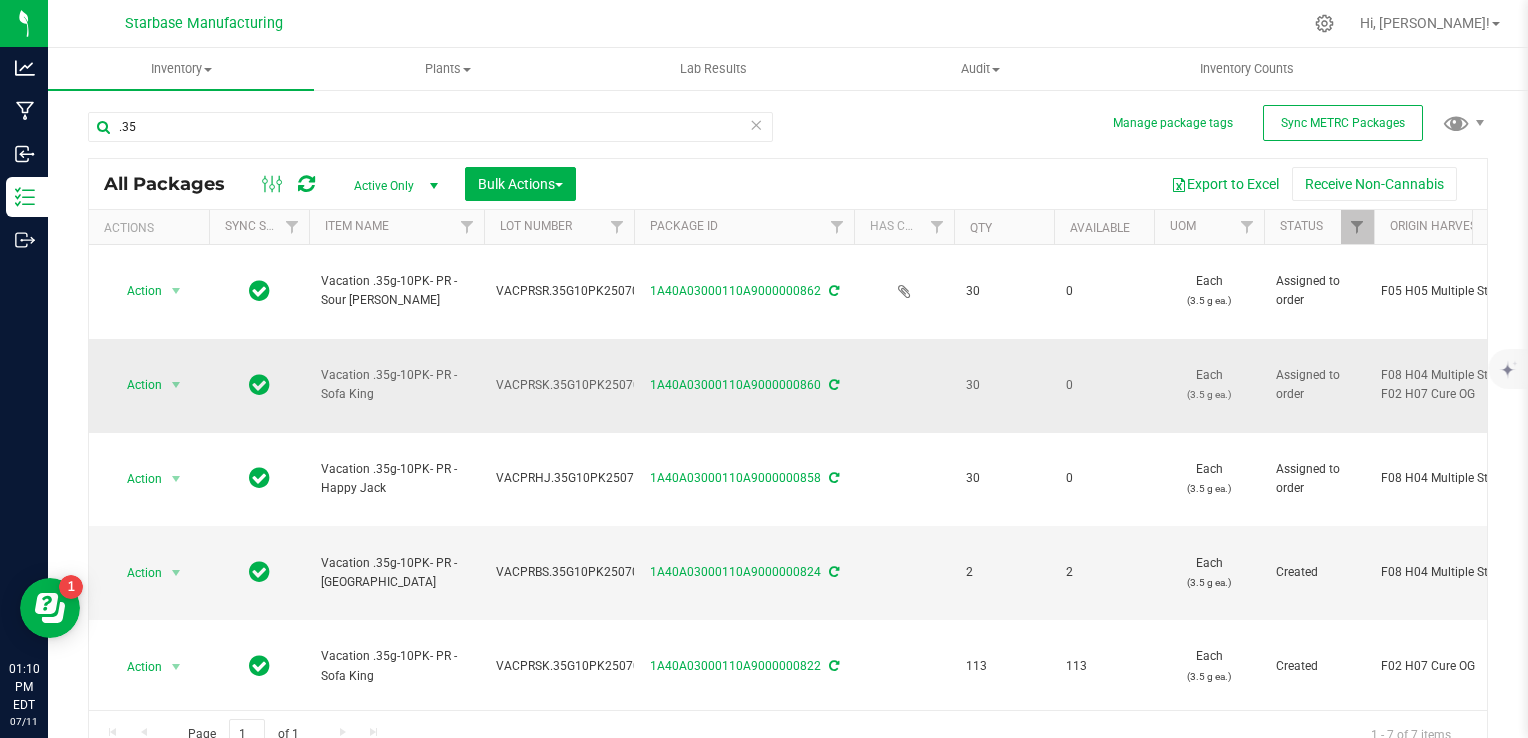 click on "Vacation .35g-10PK- PR - Sofa King" at bounding box center [396, 385] 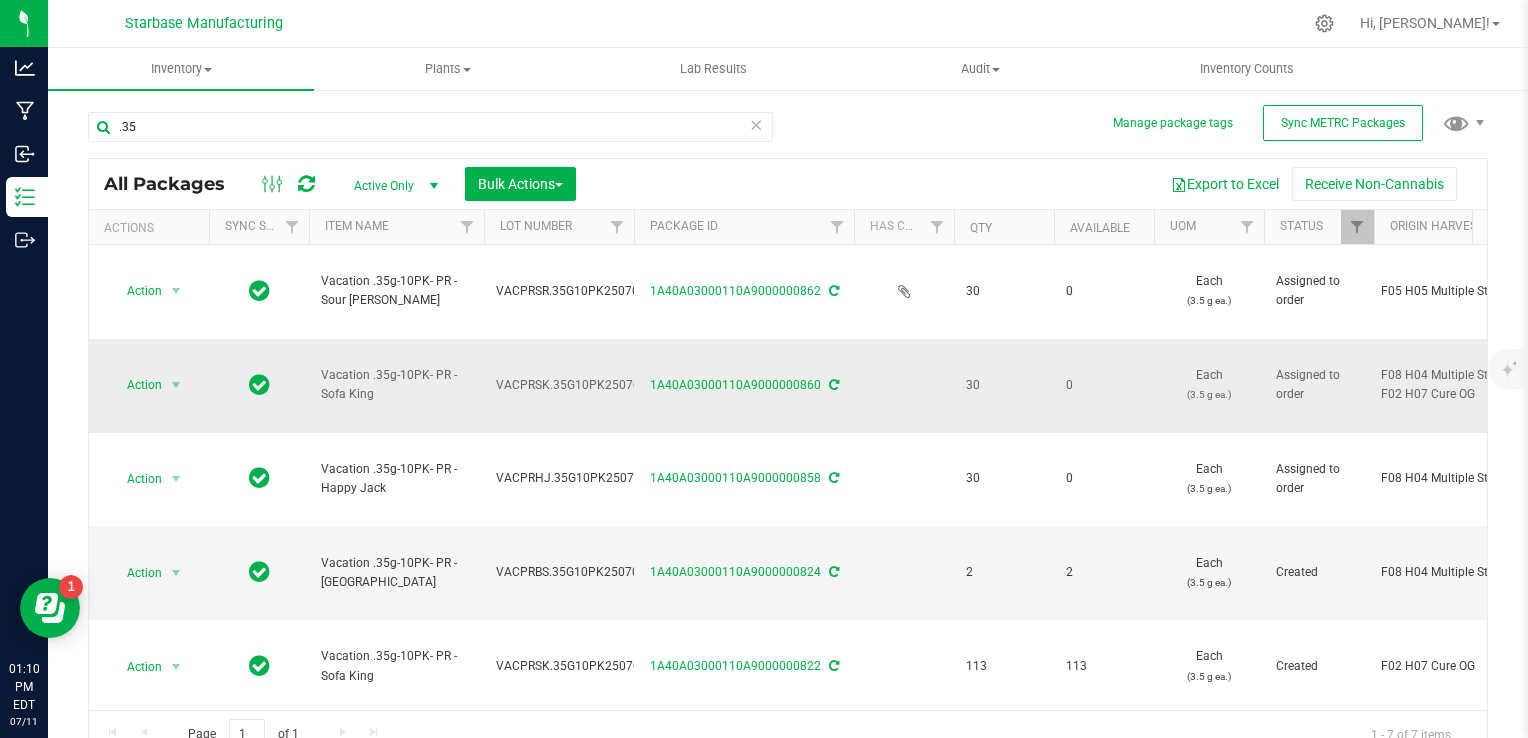 copy on ".35g-10PK- PR - Sofa King" 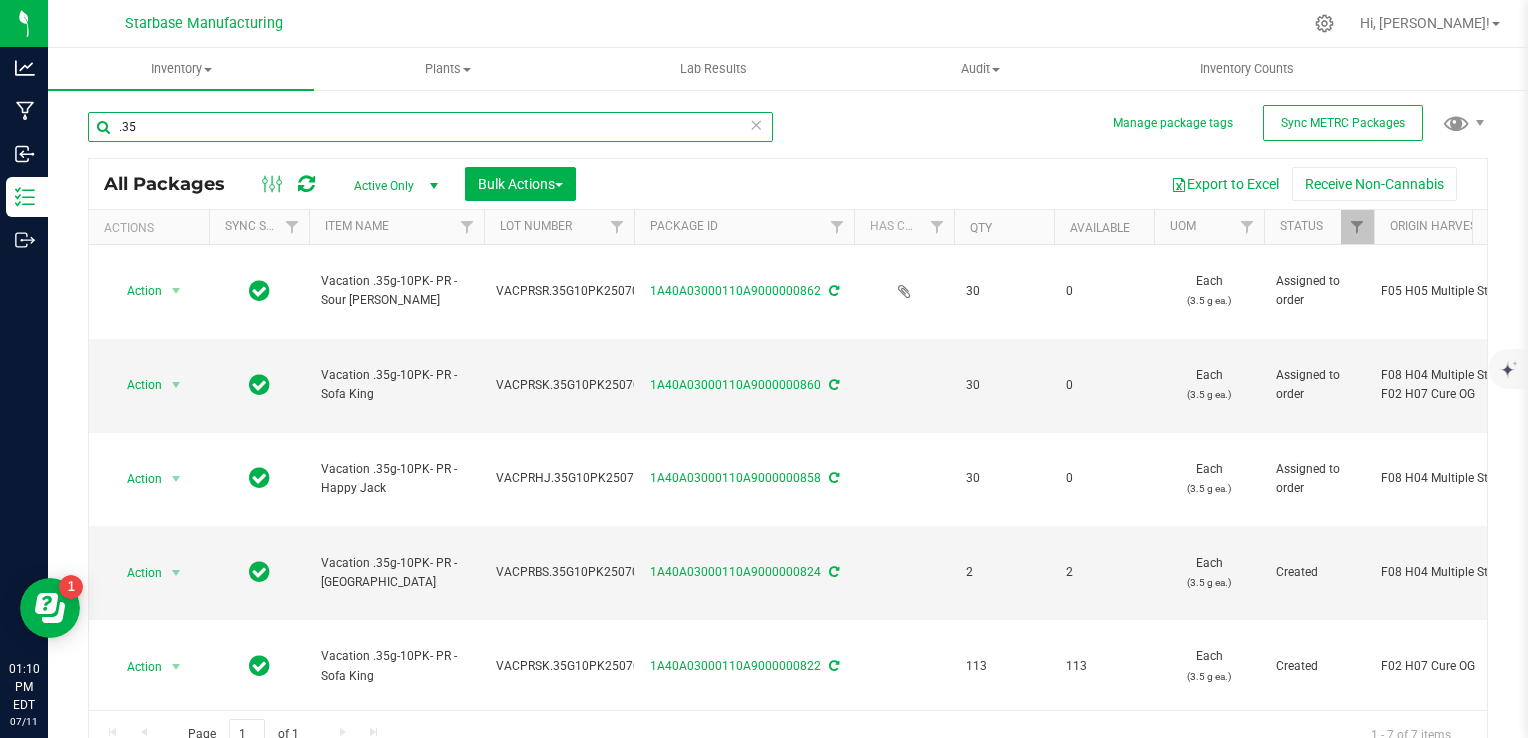 click on ".35" at bounding box center [430, 127] 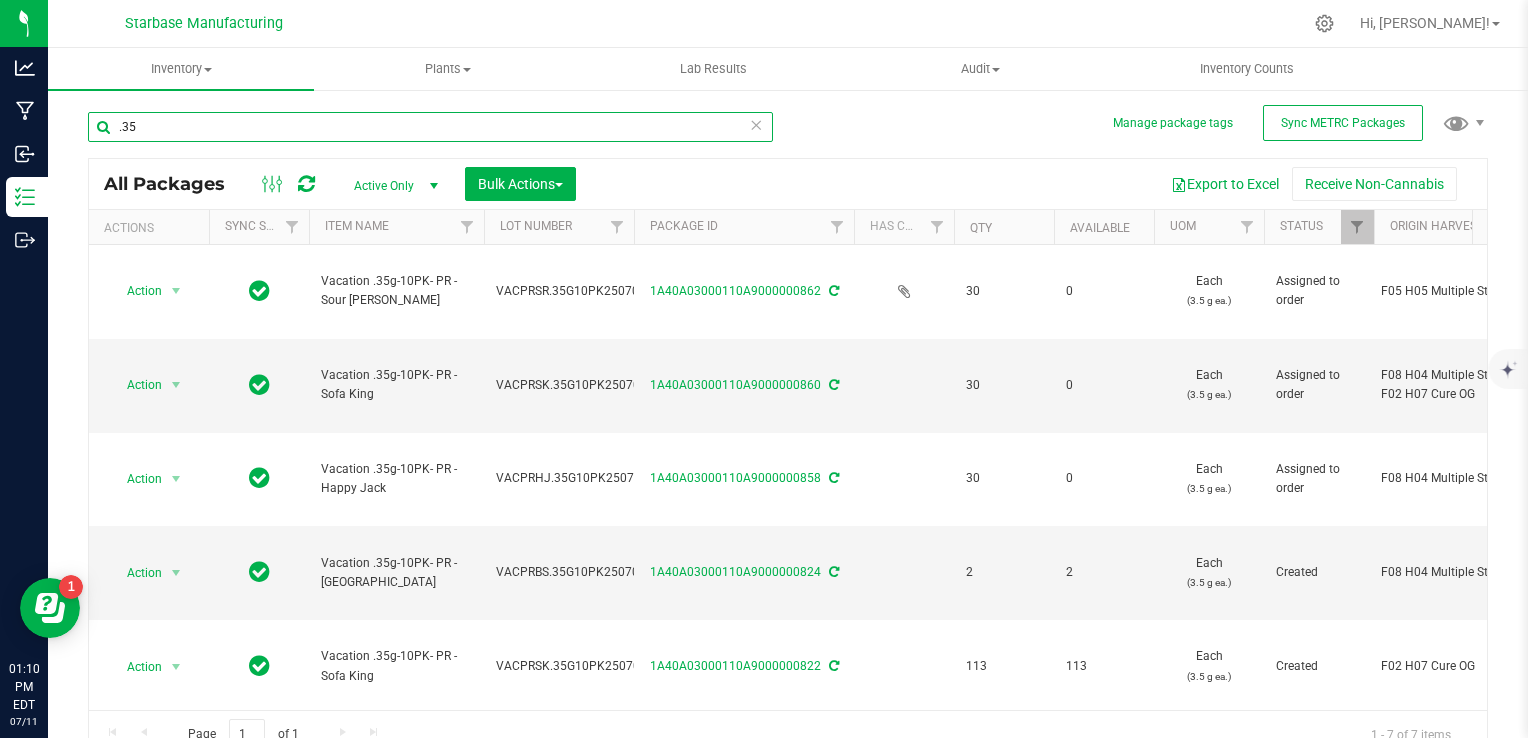 click on ".35" at bounding box center (430, 127) 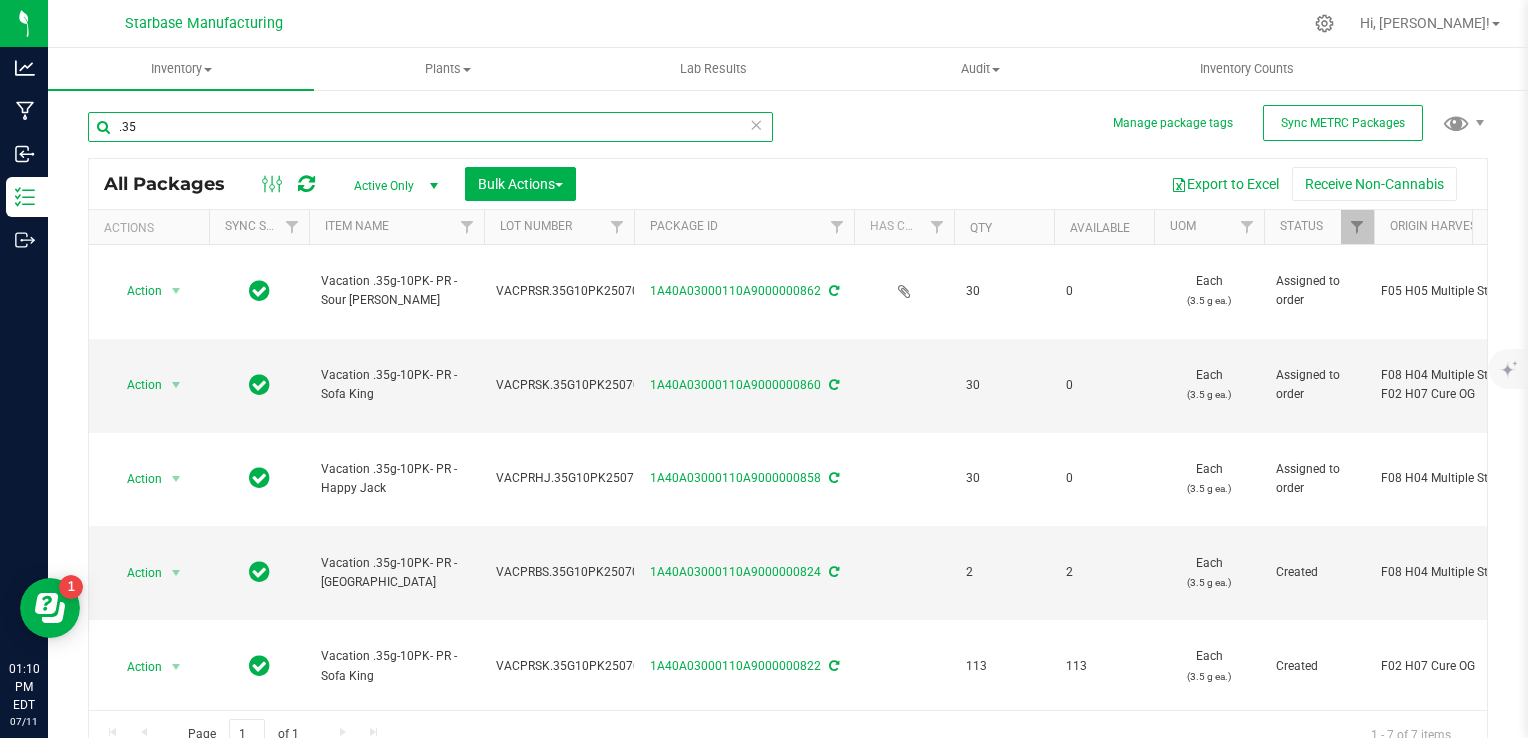 click on ".35" at bounding box center [430, 127] 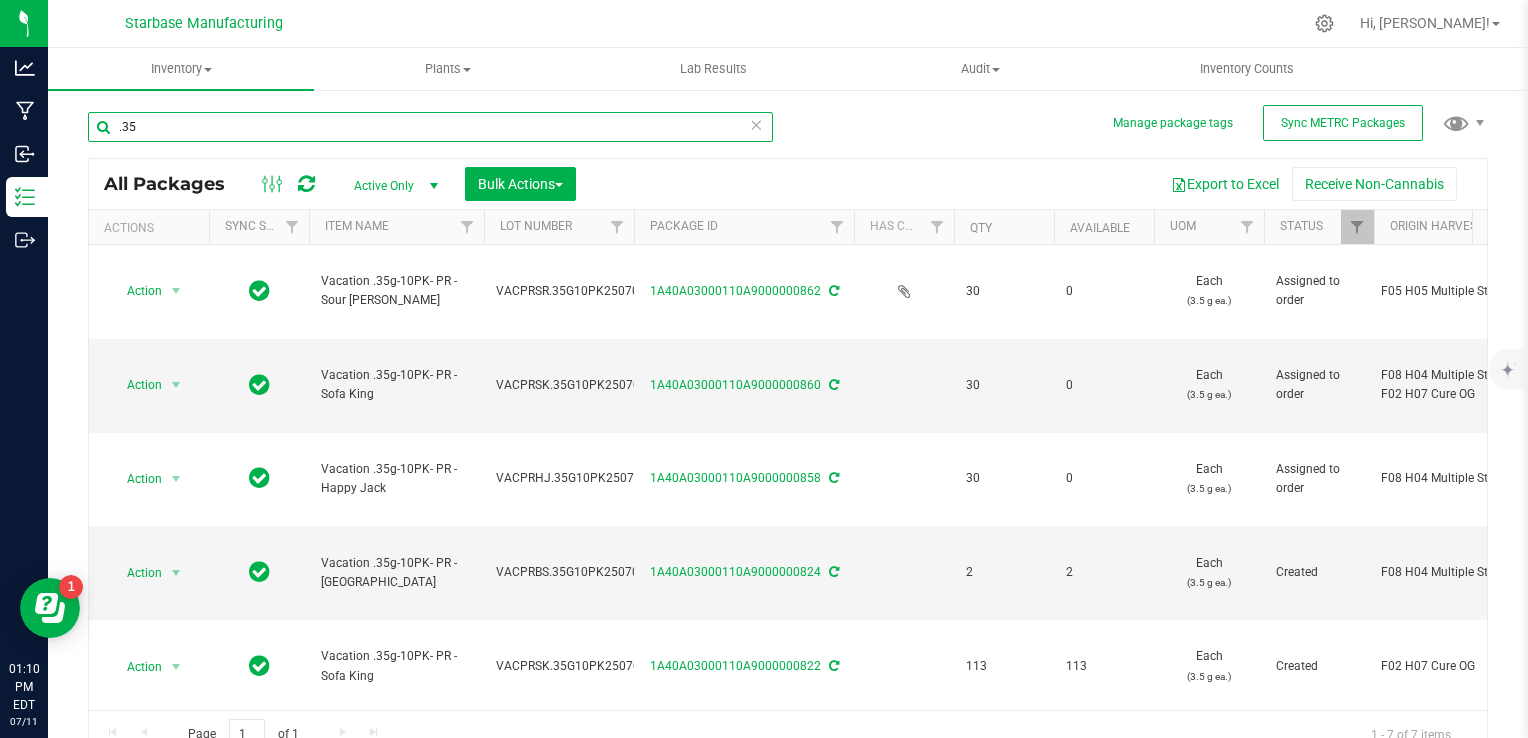 paste on "g-10PK- PR - Sofa King" 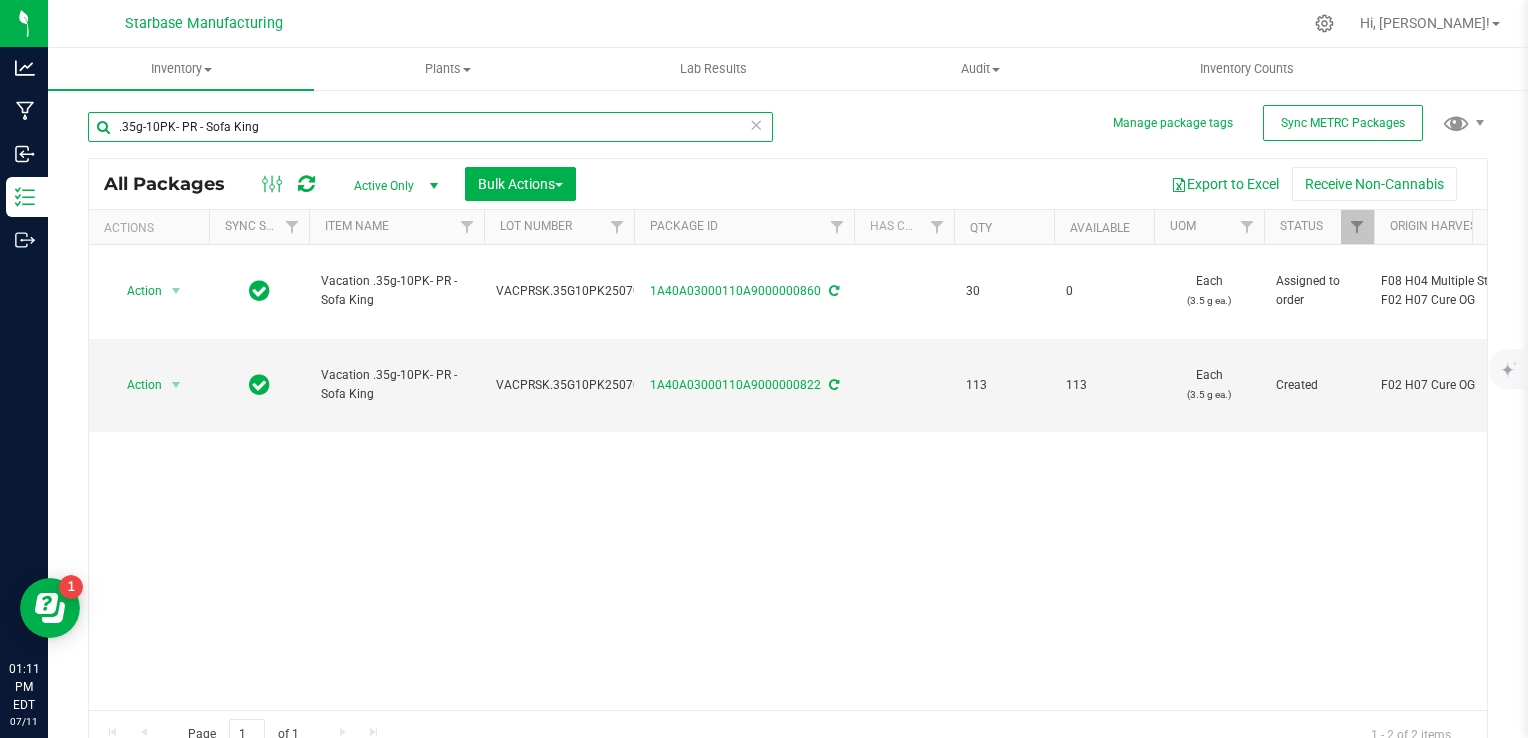 drag, startPoint x: 272, startPoint y: 137, endPoint x: 207, endPoint y: 124, distance: 66.287254 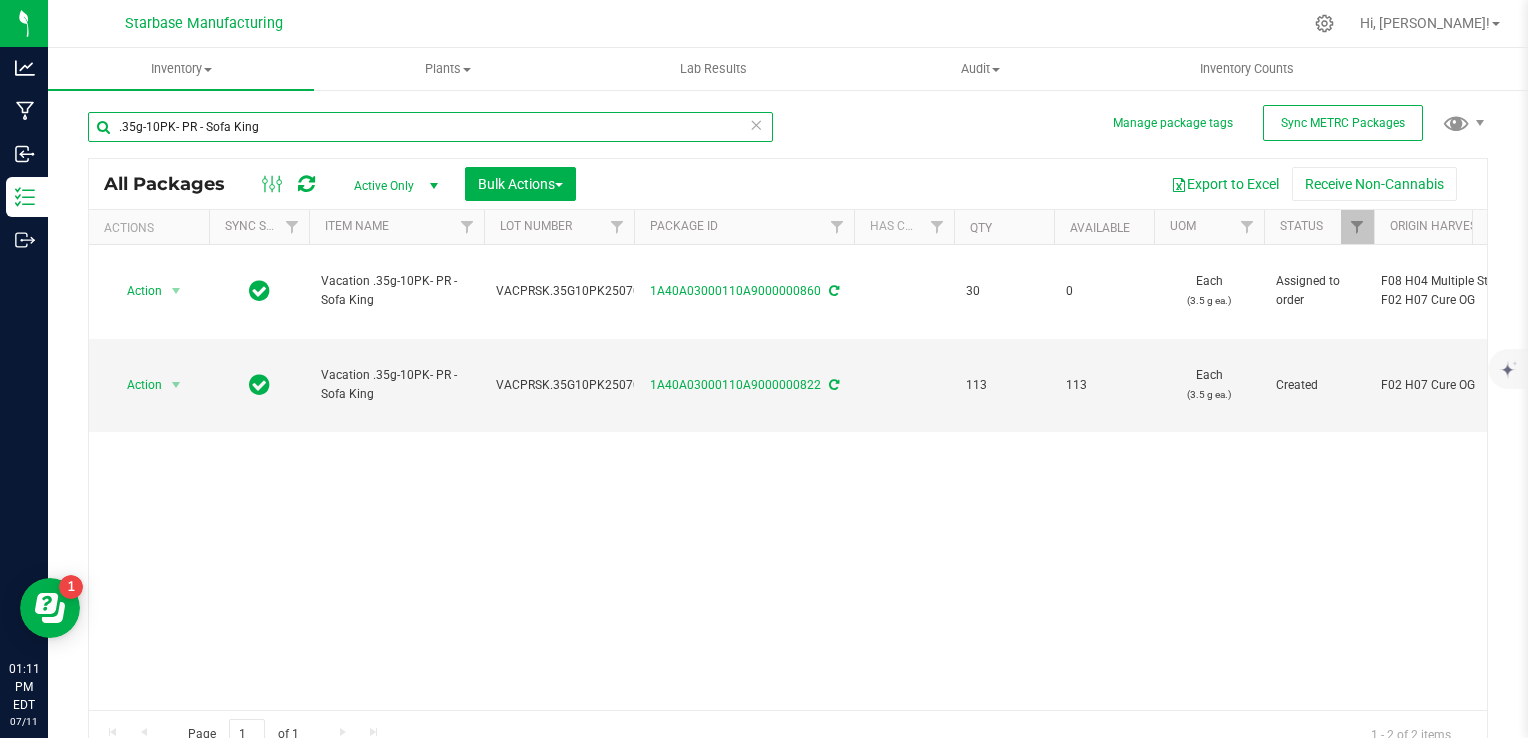 click on ".35g-10PK- PR - Sofa King" at bounding box center [430, 127] 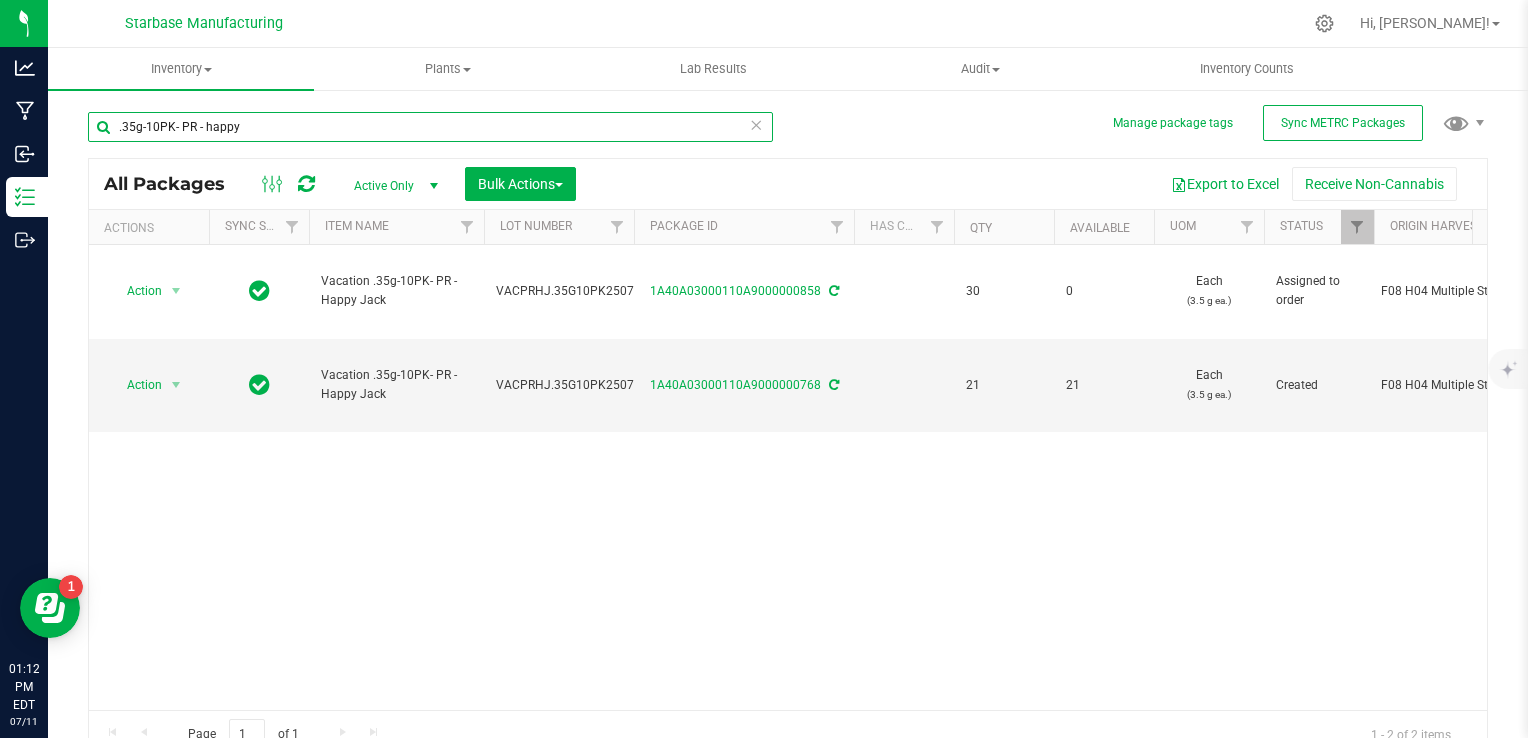 click on ".35g-10PK- PR - happy" at bounding box center [430, 127] 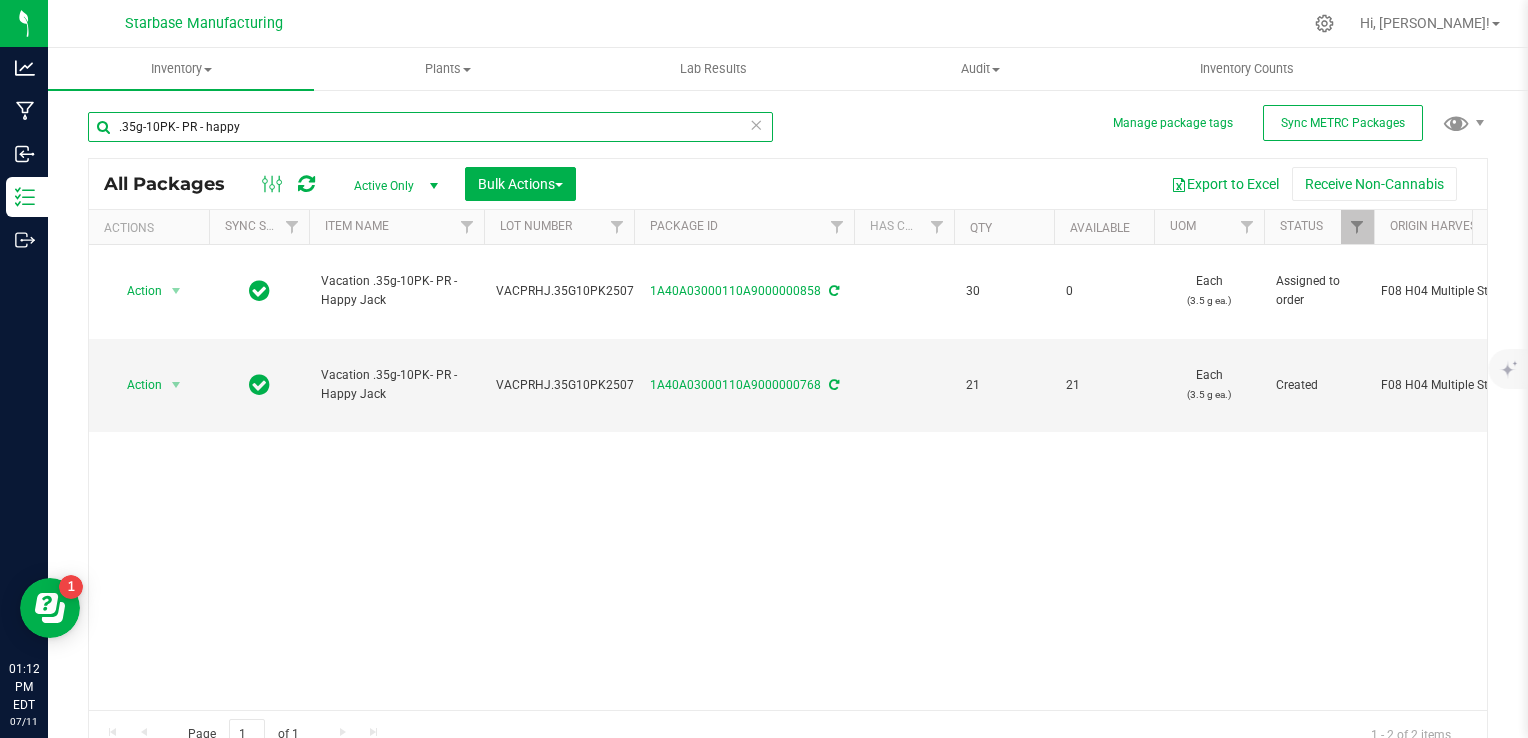 click on ".35g-10PK- PR - happy" at bounding box center [430, 127] 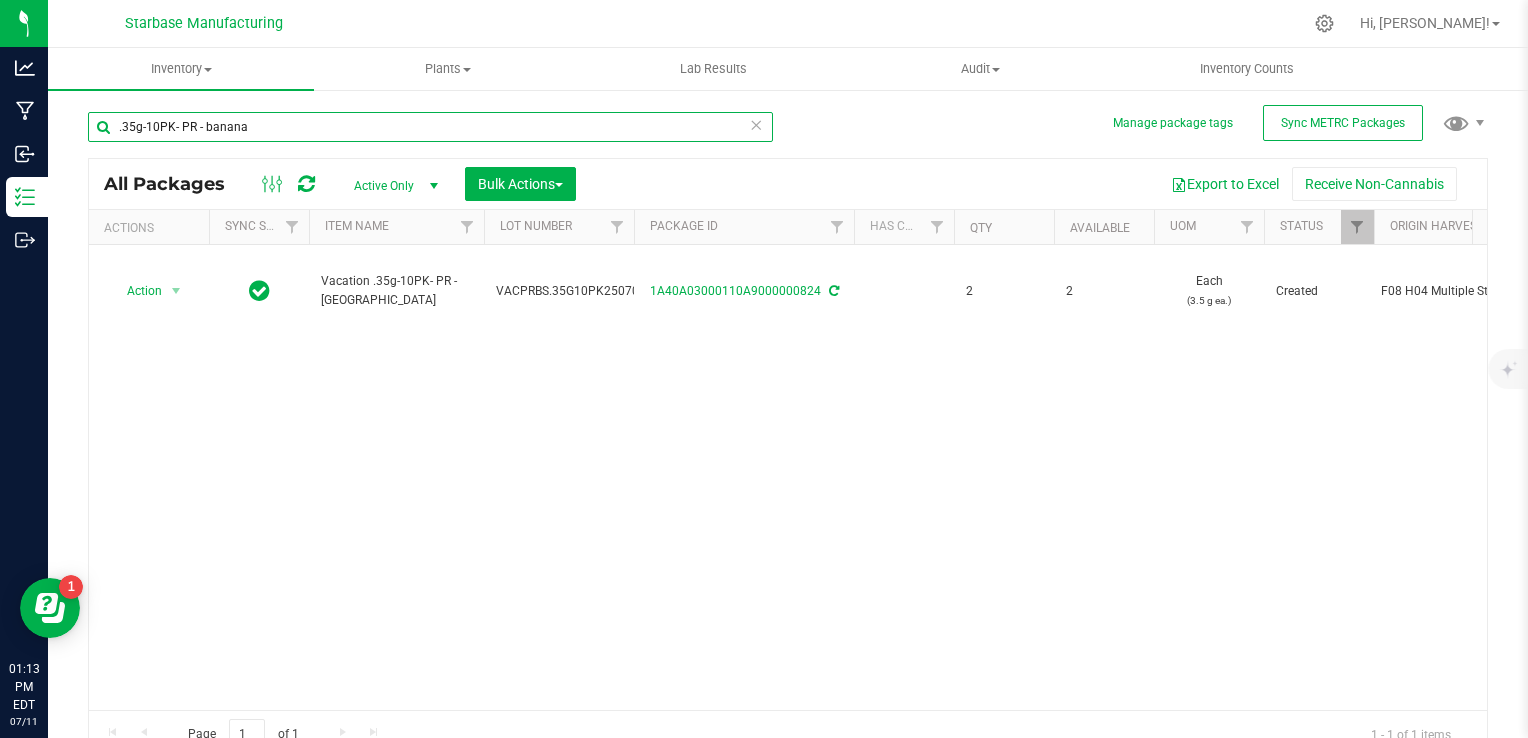 click on ".35g-10PK- PR - banana" at bounding box center [430, 127] 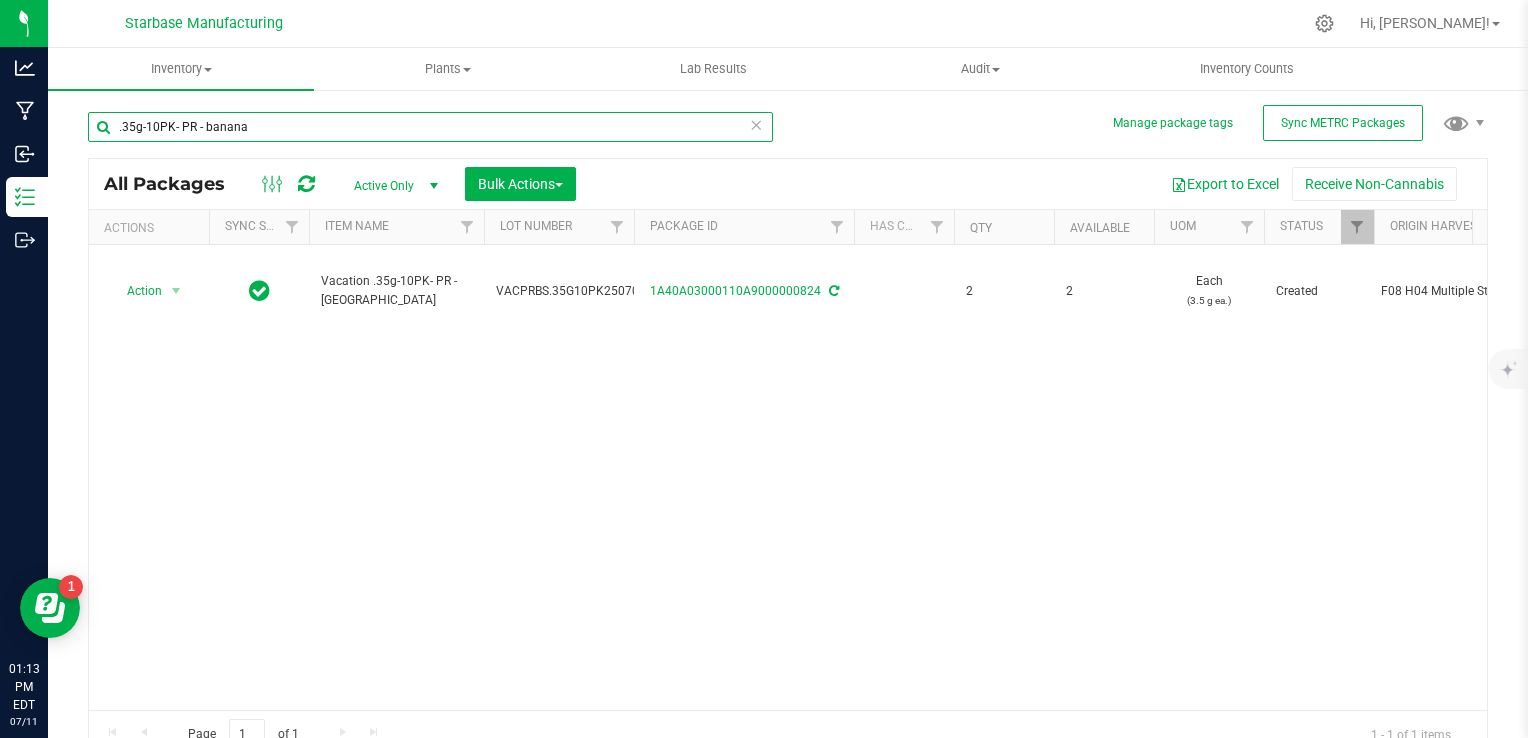 click on ".35g-10PK- PR - banana" at bounding box center [430, 127] 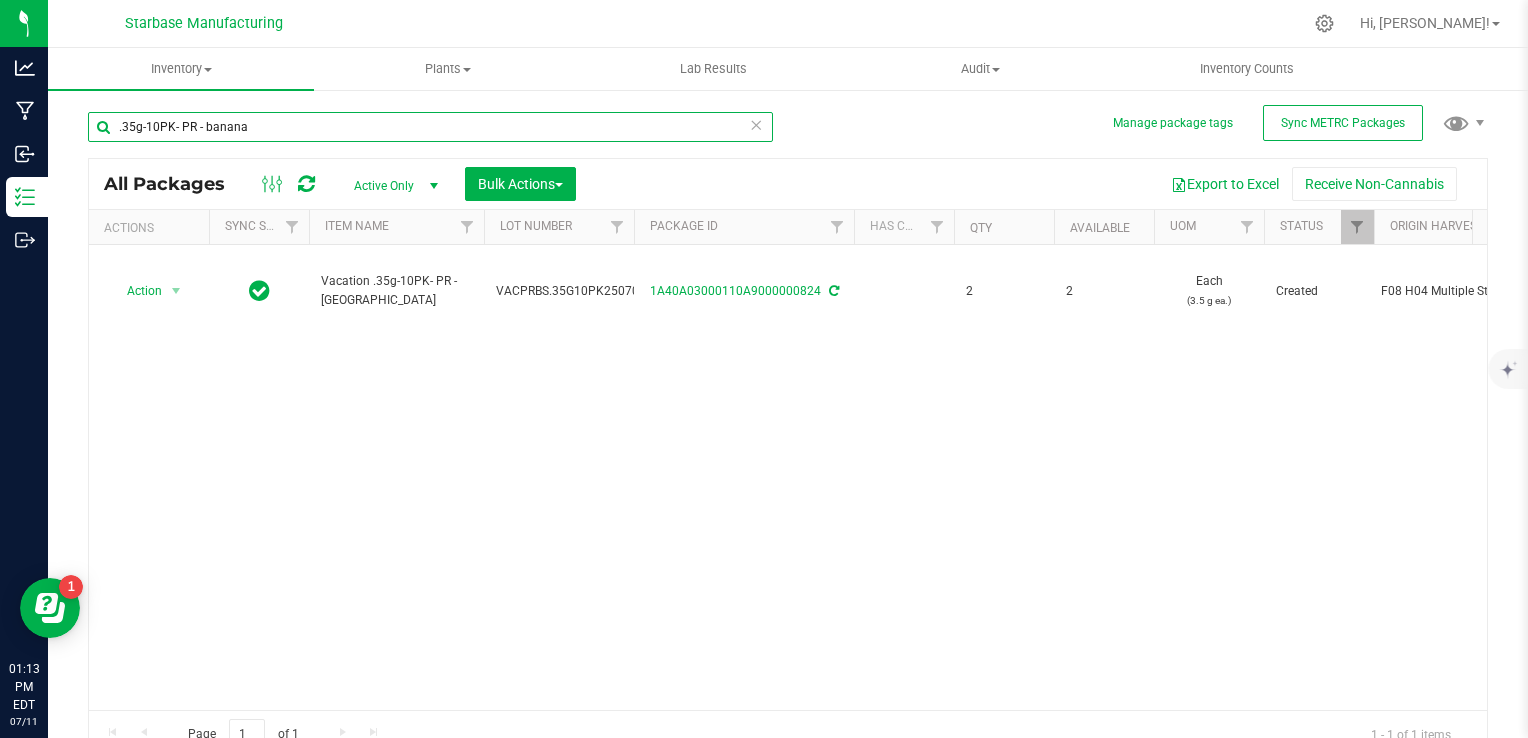 click on ".35g-10PK- PR - banana" at bounding box center (430, 127) 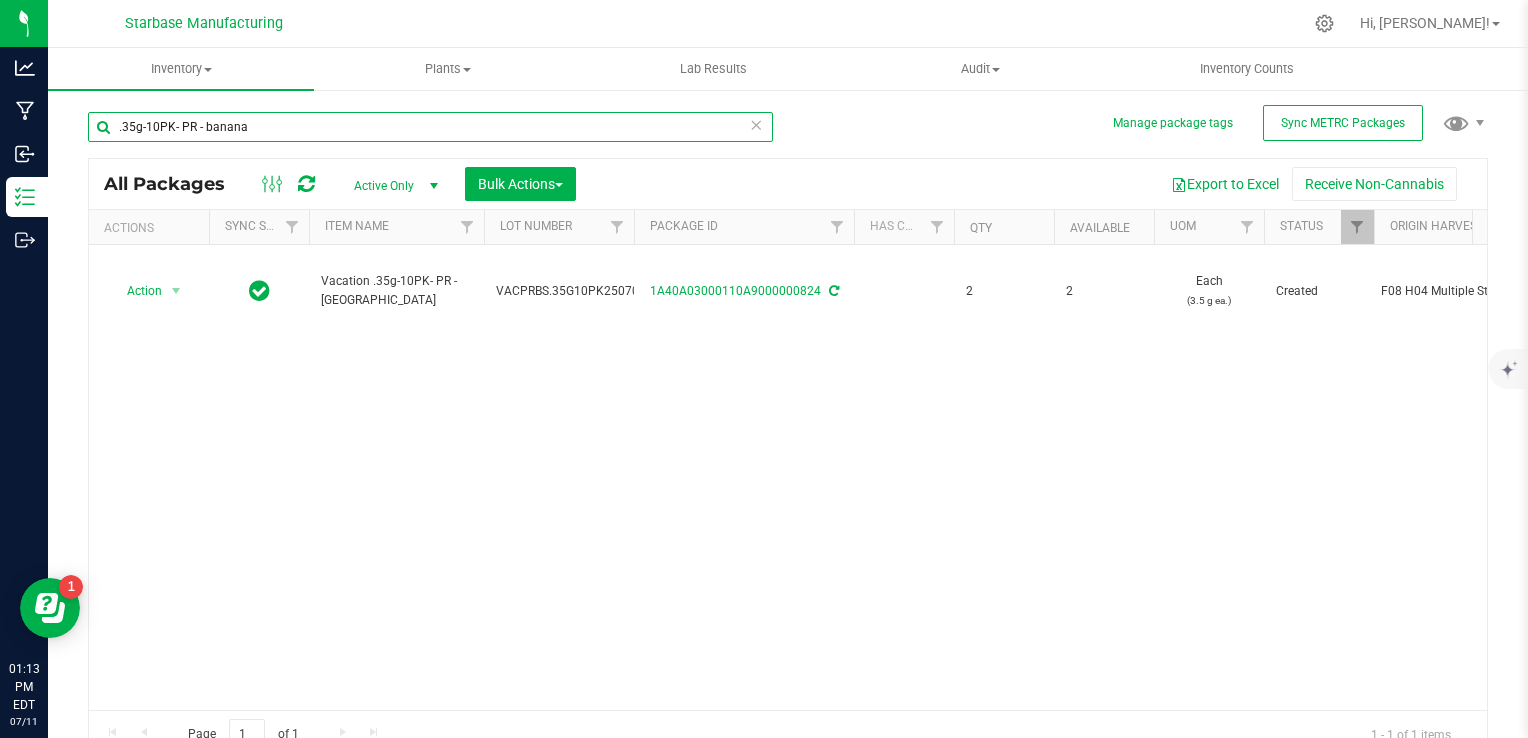 click on ".35g-10PK- PR - banana" at bounding box center (430, 127) 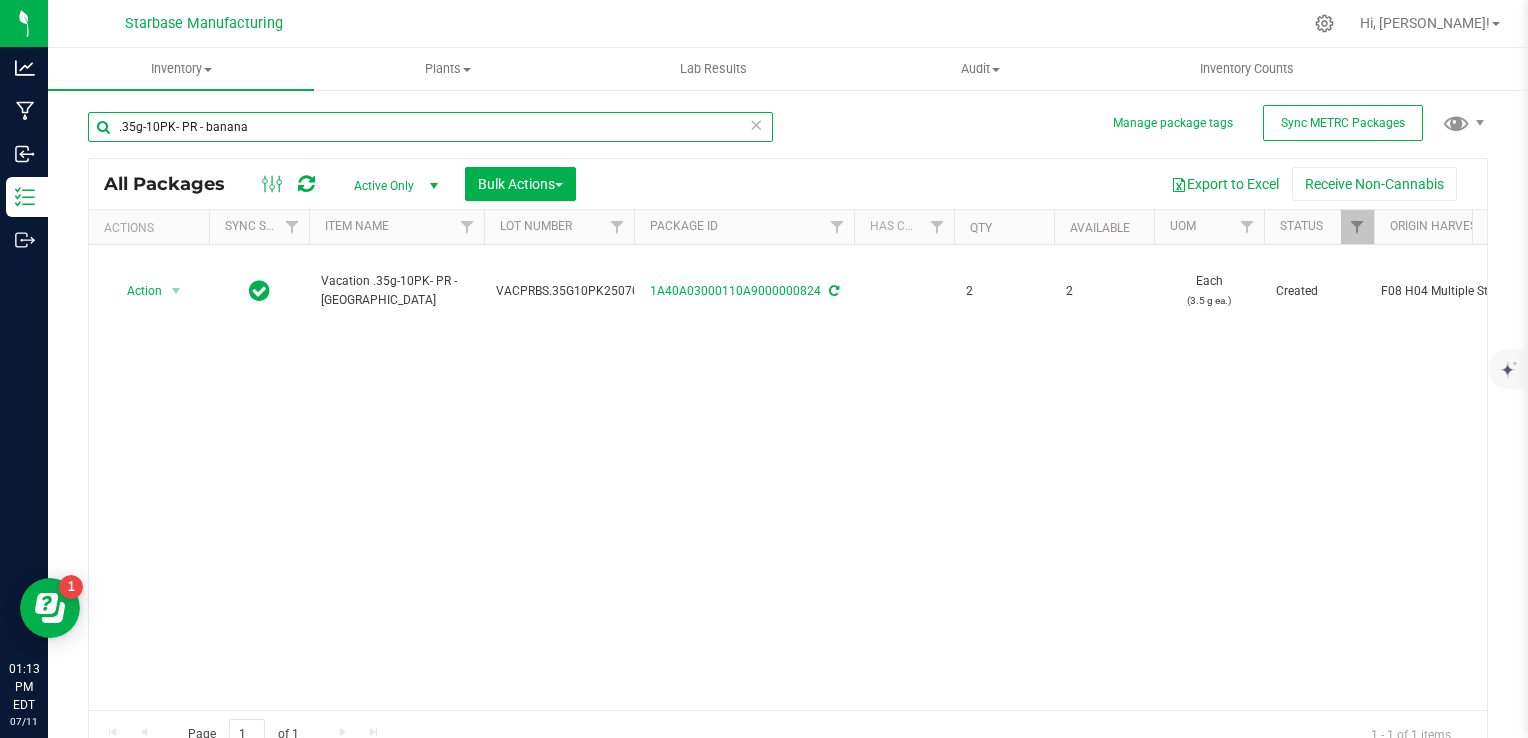 click on ".35g-10PK- PR - banana" at bounding box center [430, 127] 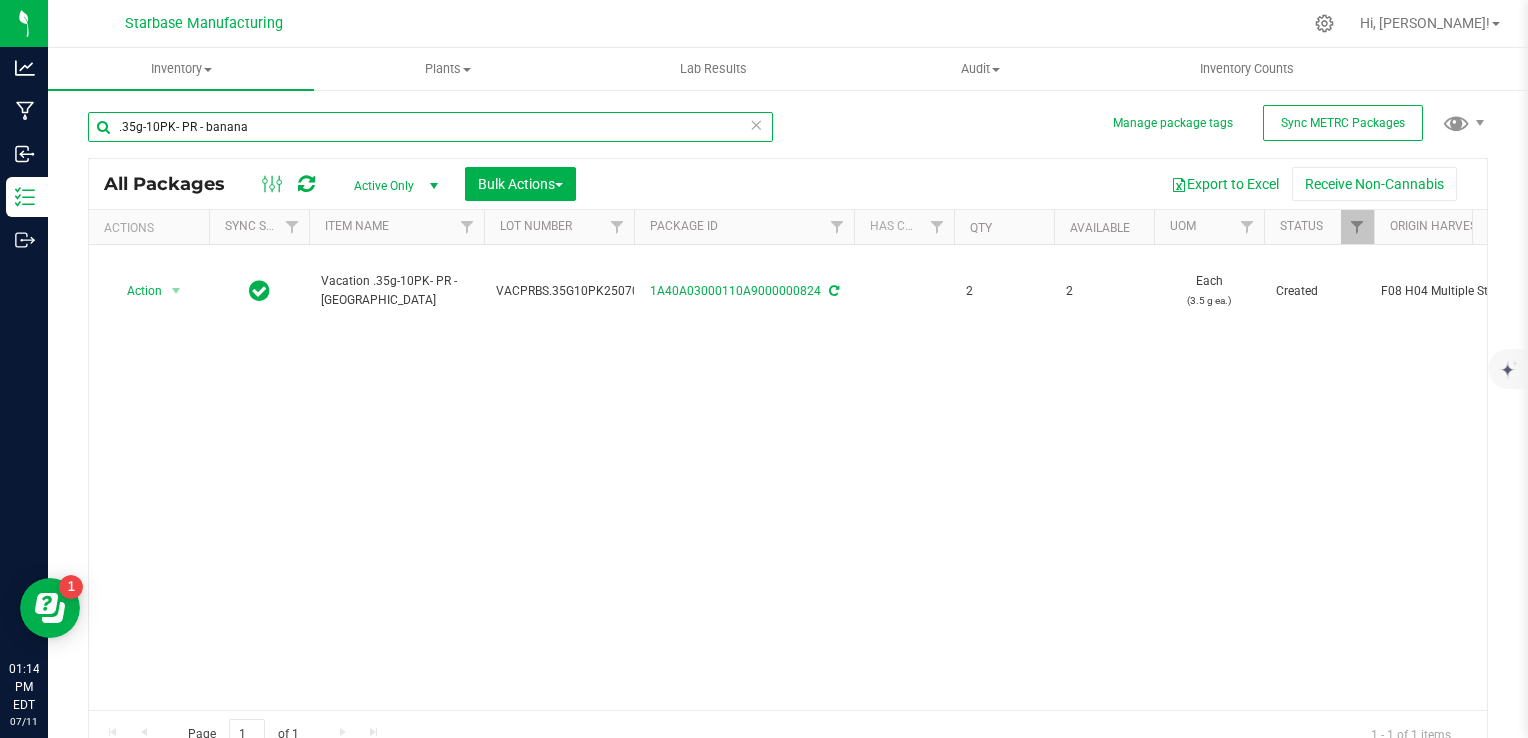 click on ".35g-10PK- PR - banana" at bounding box center [430, 127] 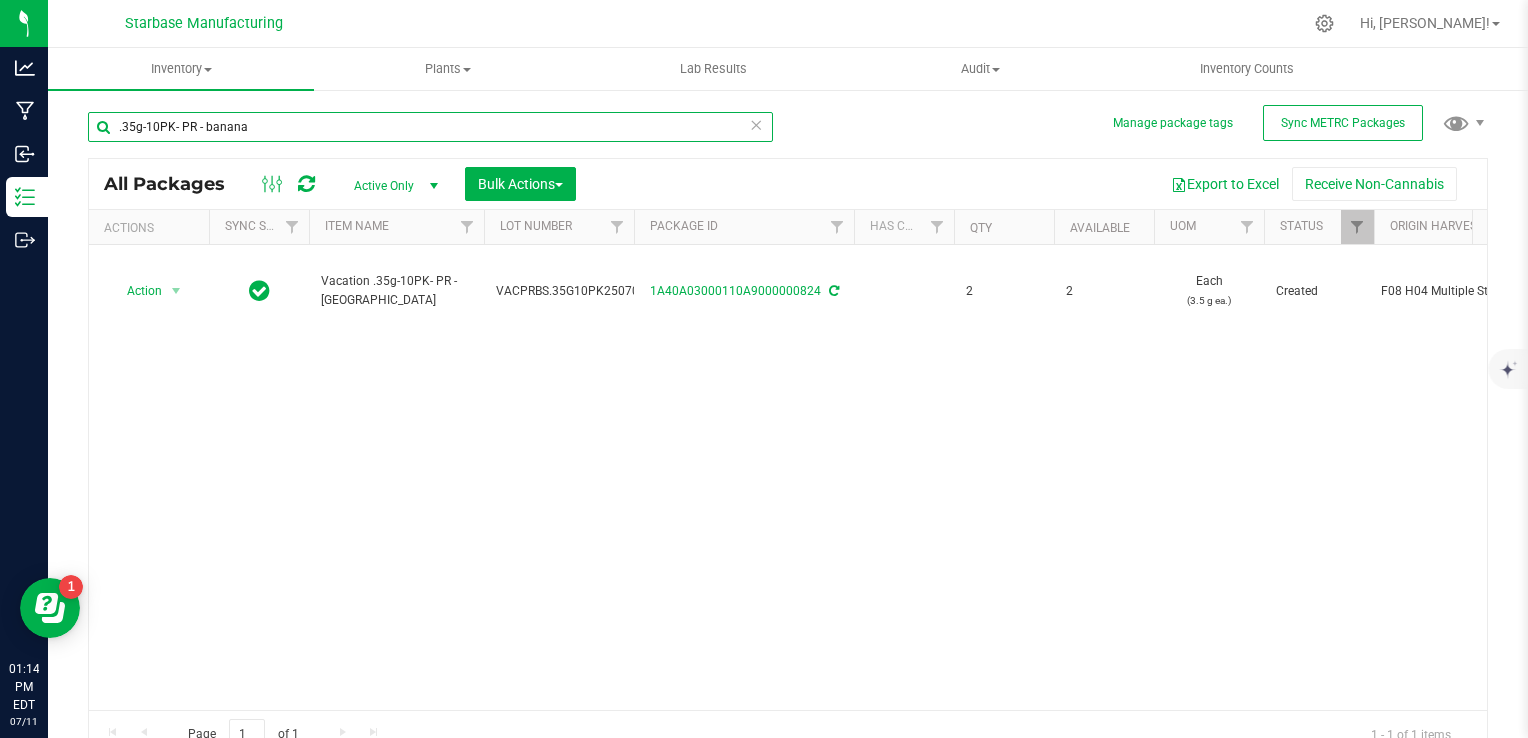 click on ".35g-10PK- PR - banana" at bounding box center (430, 127) 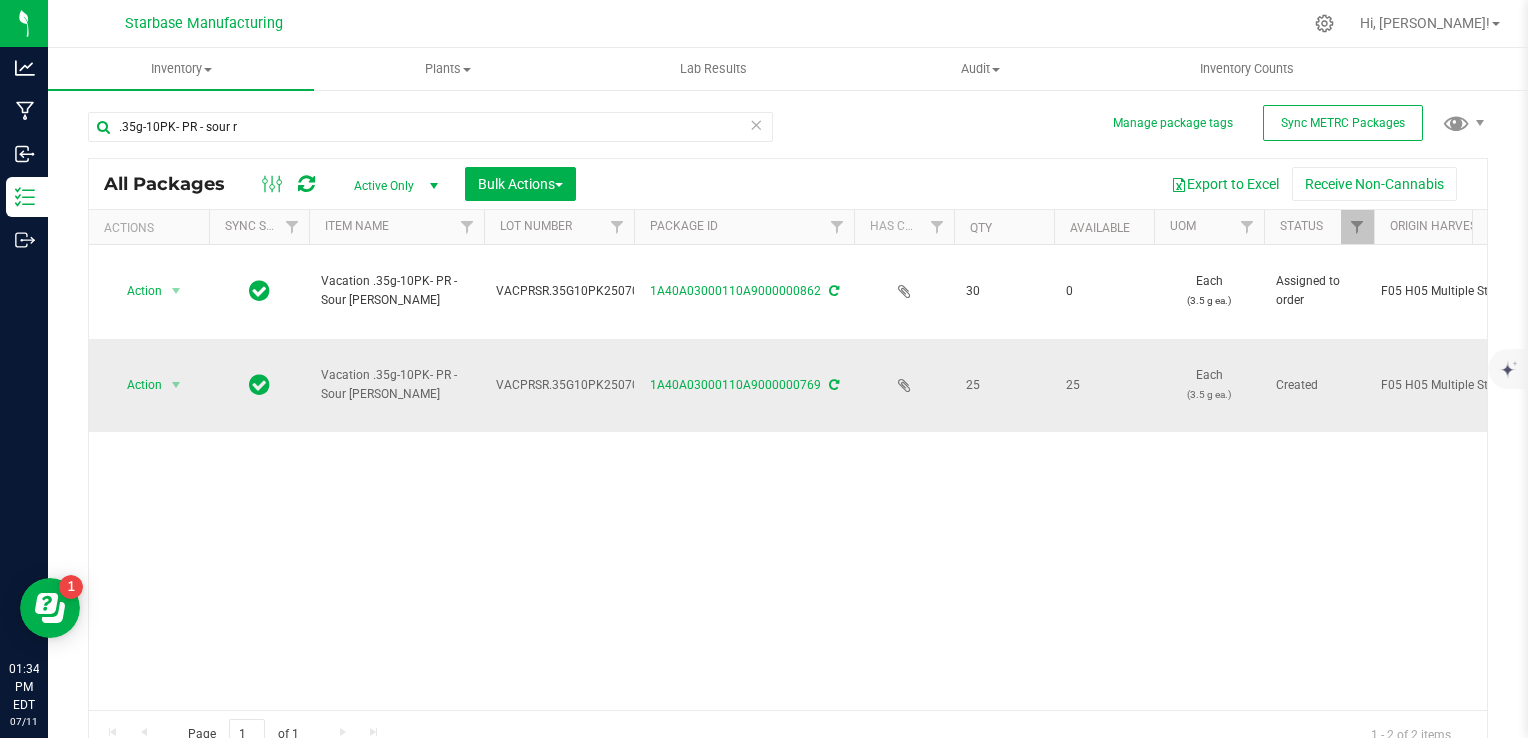 click on "VACPRSR.35G10PK250703" at bounding box center [559, 385] 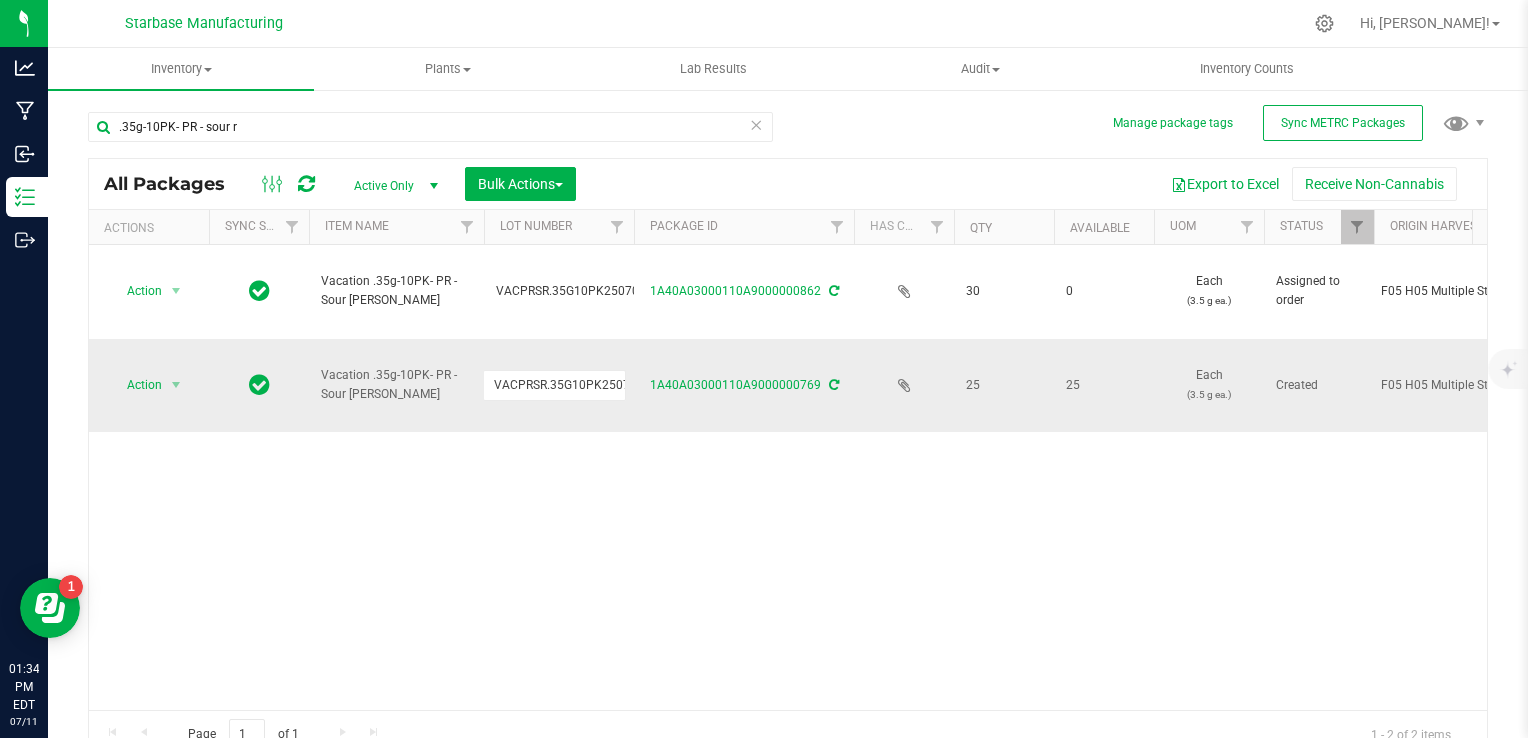 scroll, scrollTop: 0, scrollLeft: 14, axis: horizontal 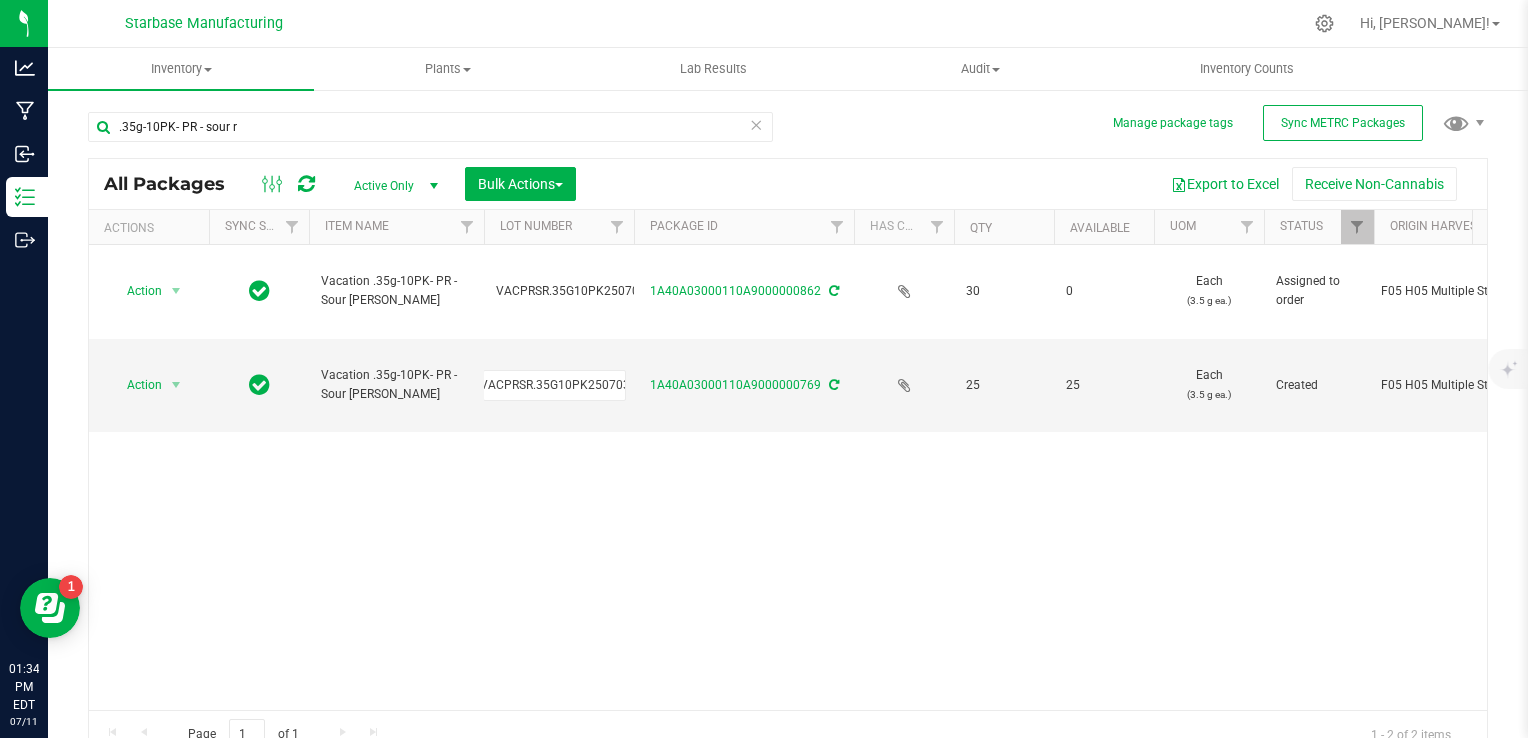 click on "Action Action Edit attributes Global inventory Locate package Print package label Print product labels See history View package order
Vacation .35g-10PK- PR - Sour [PERSON_NAME]
VACPRSR.35G10PK250703
1A40A03000110A9000000862
30
0
Each
(3.5 g ea.)
Assigned to order
F05 H05 Multiple Strains $5.51582 $12.50000
Vault
A1
[DATE]
MC281359, [PHONE_NUMBER], [EMAIL_ADDRESS][DOMAIN_NAME]
00000092 20250711-001
$165.47 $375.00" at bounding box center (788, 477) 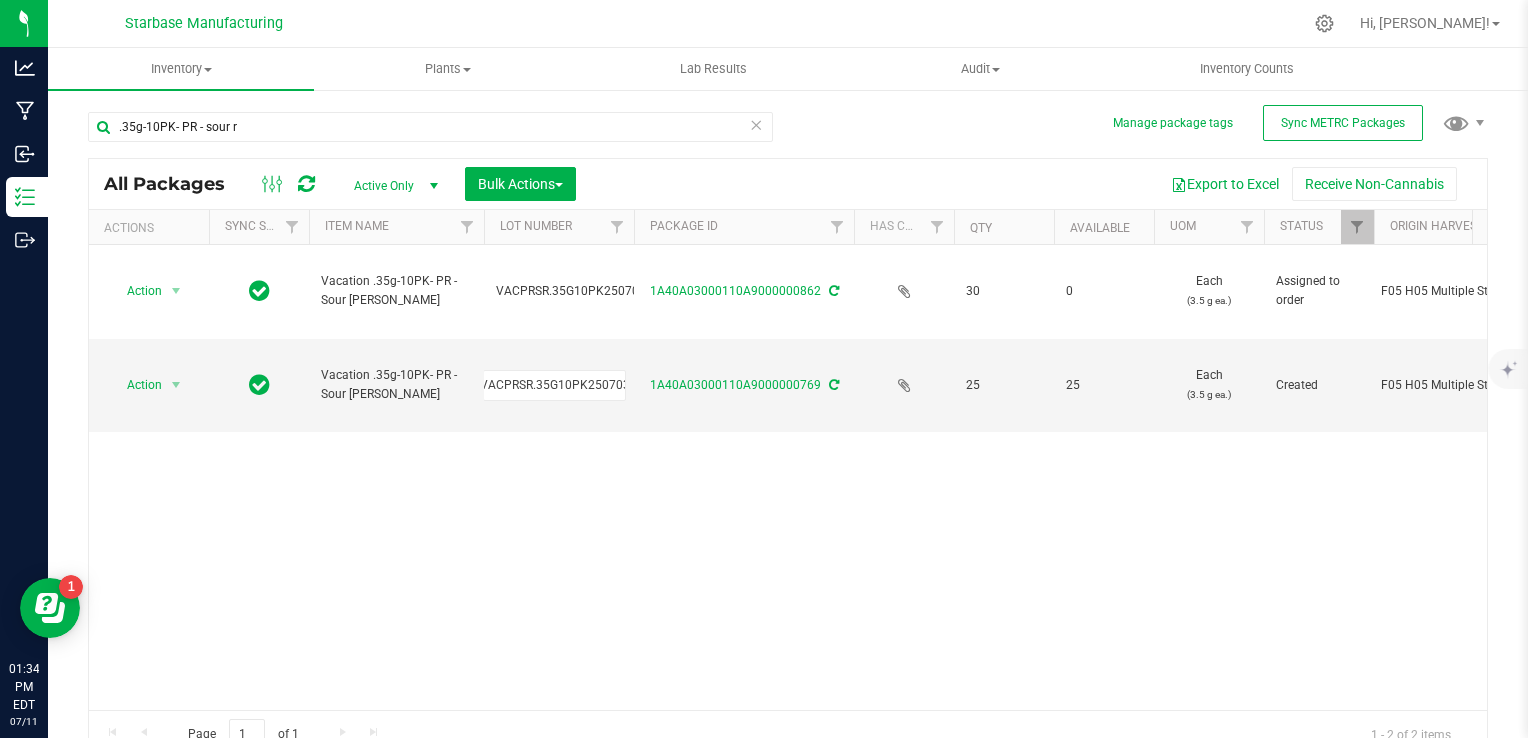scroll, scrollTop: 0, scrollLeft: 0, axis: both 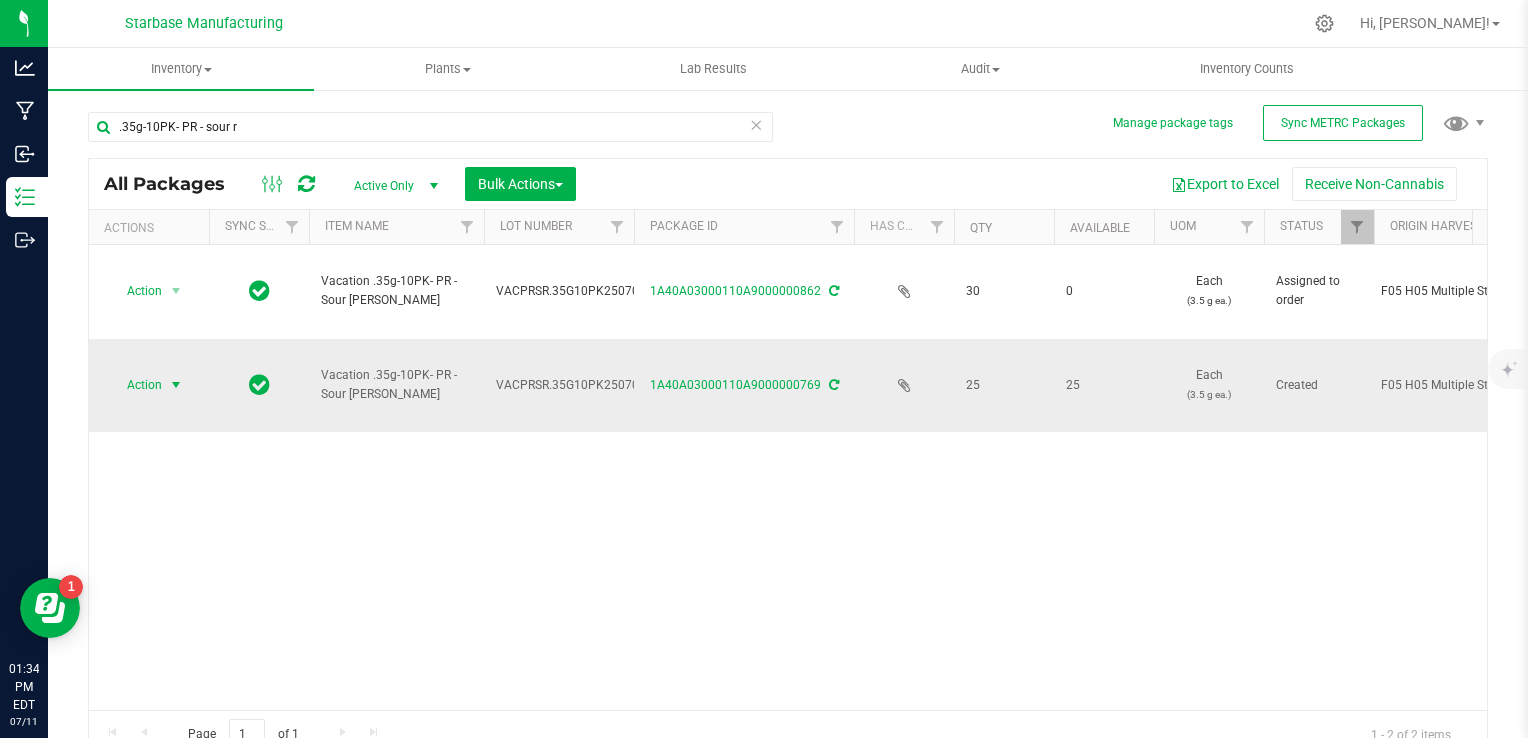 click on "Action" at bounding box center (136, 385) 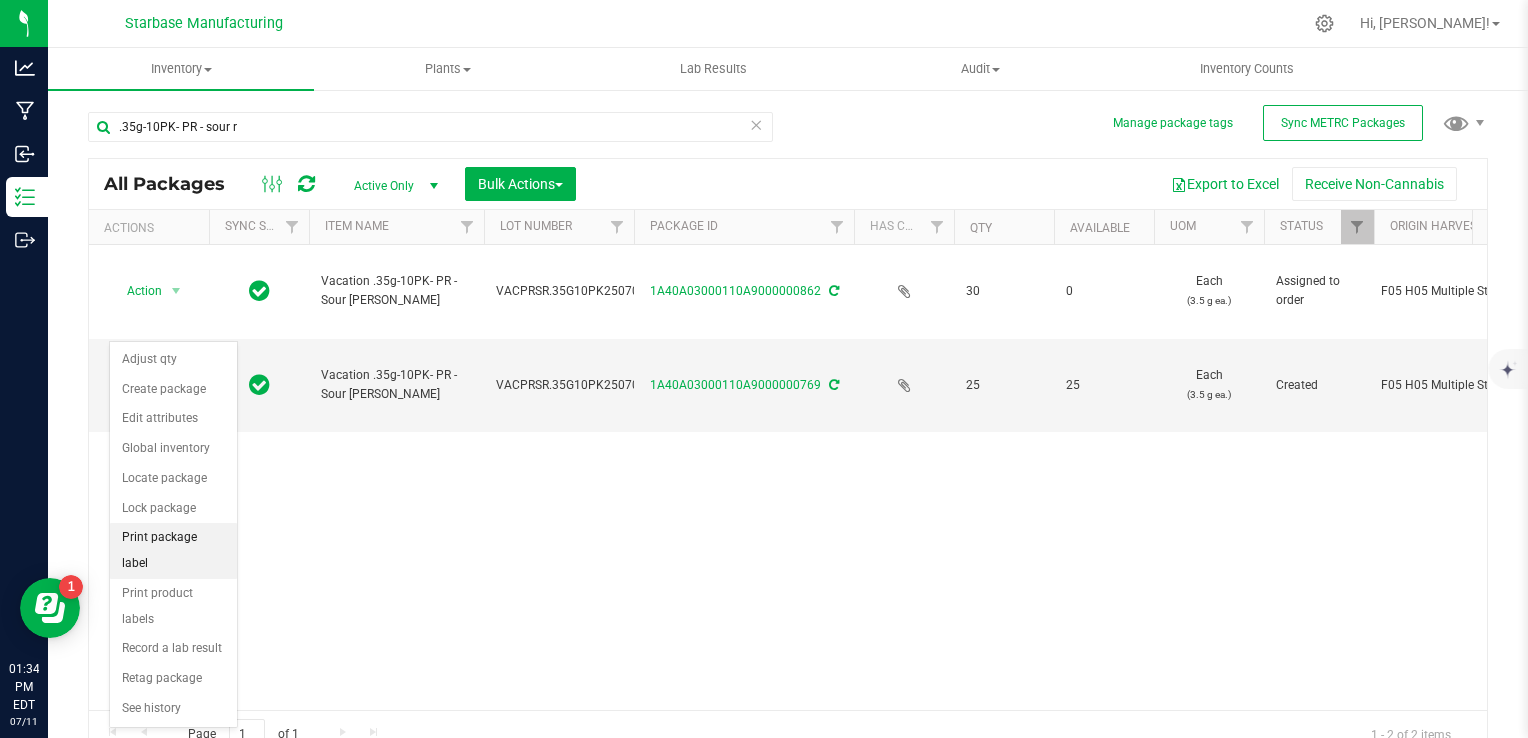 click on "Print package label" at bounding box center [173, 550] 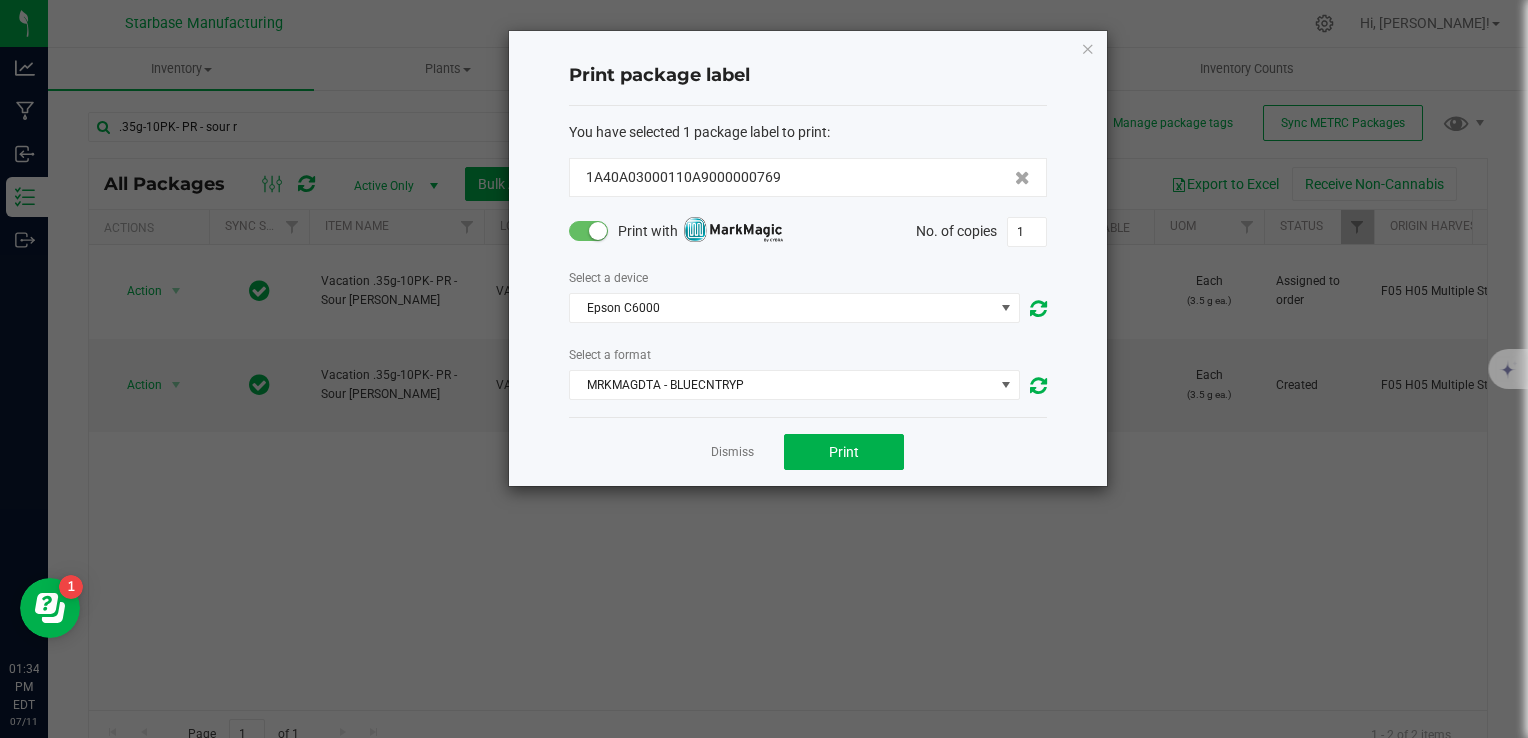 click on "Print with   No. of copies  1" 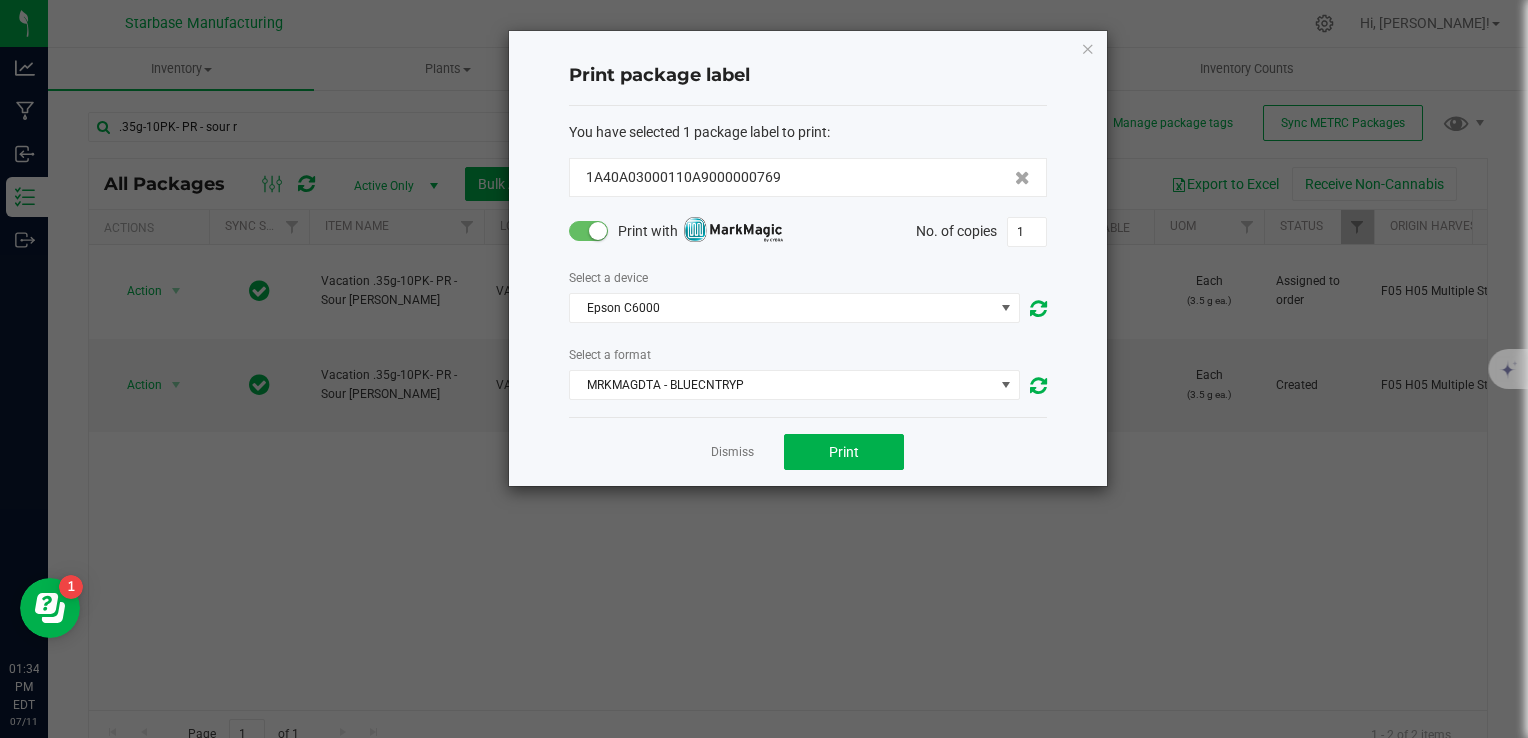 click at bounding box center (598, 231) 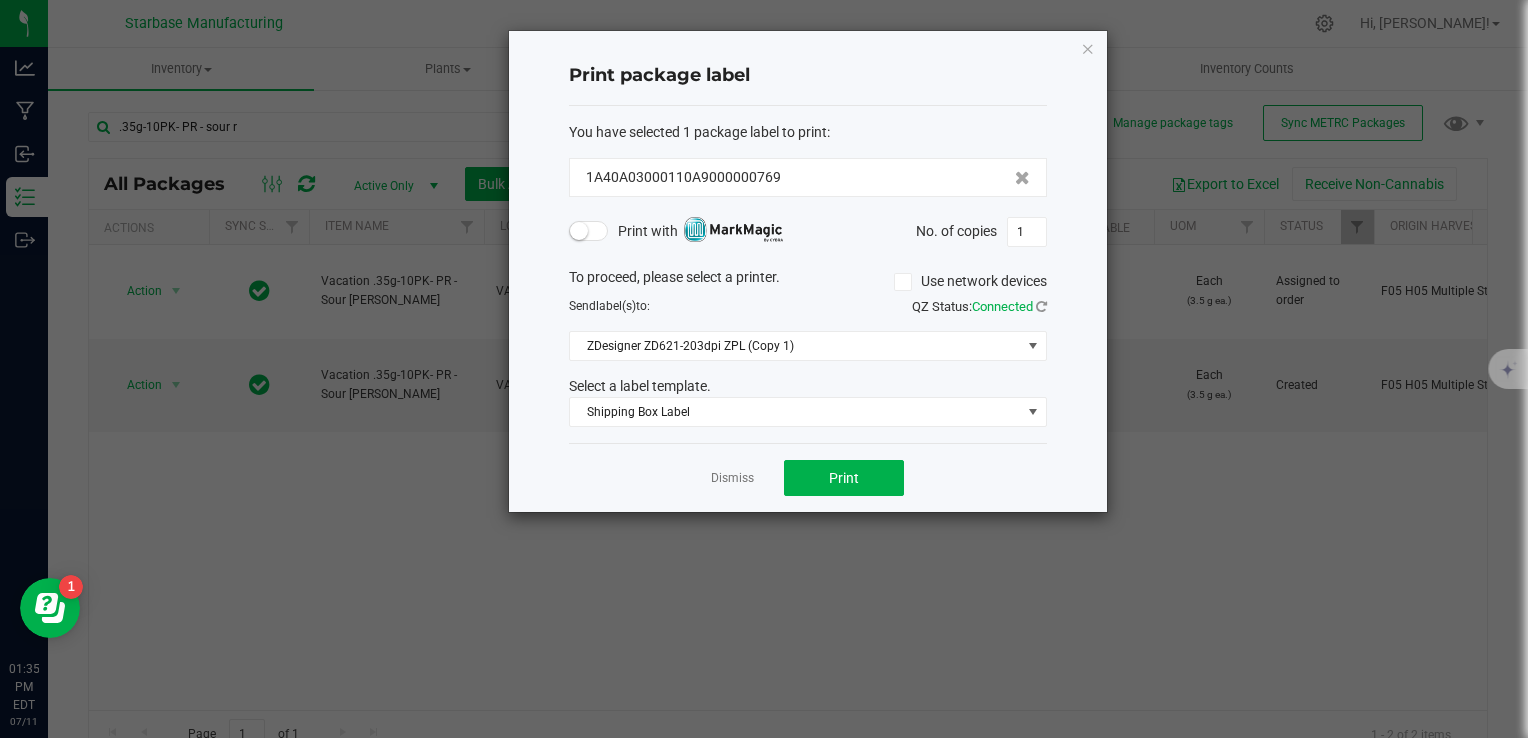 click 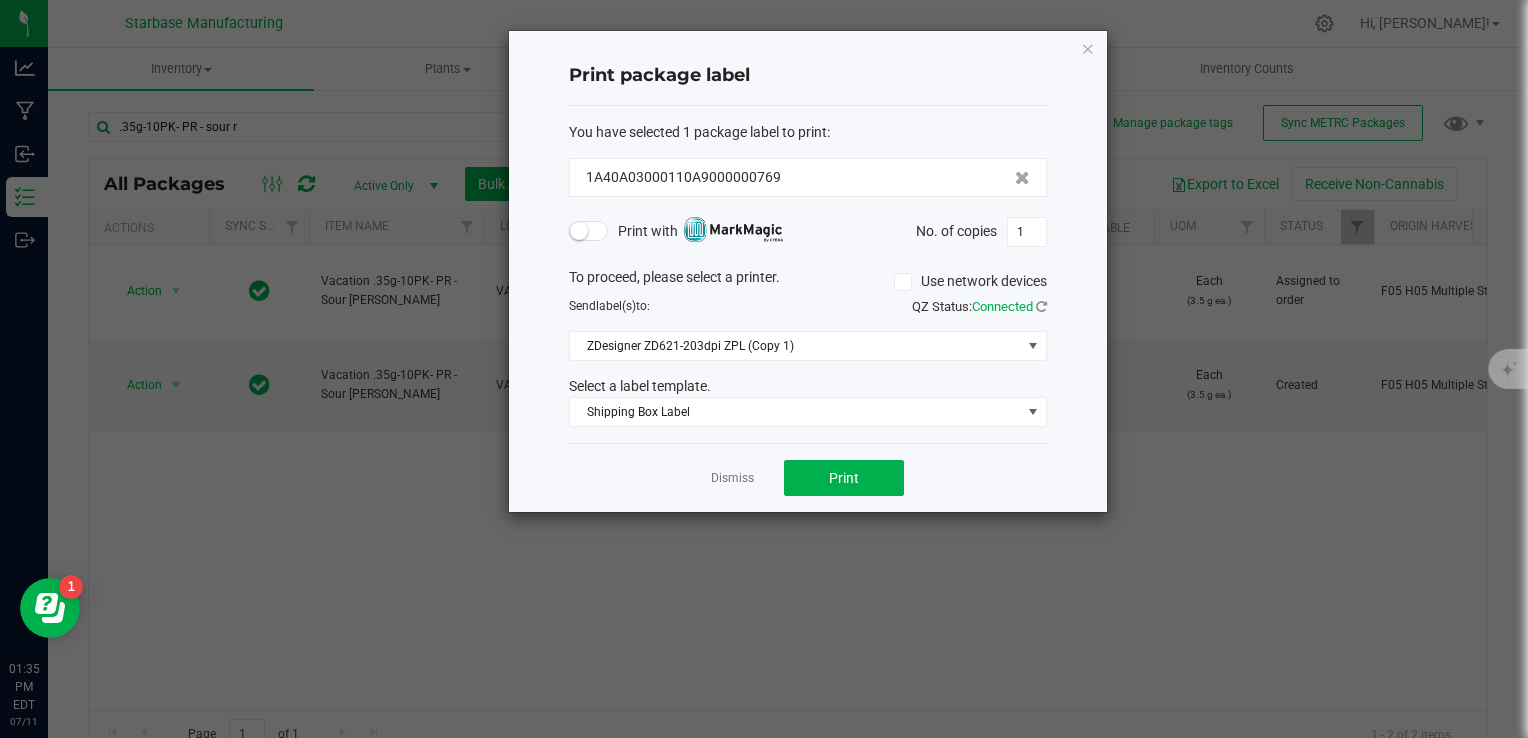 click on "Use network devices" 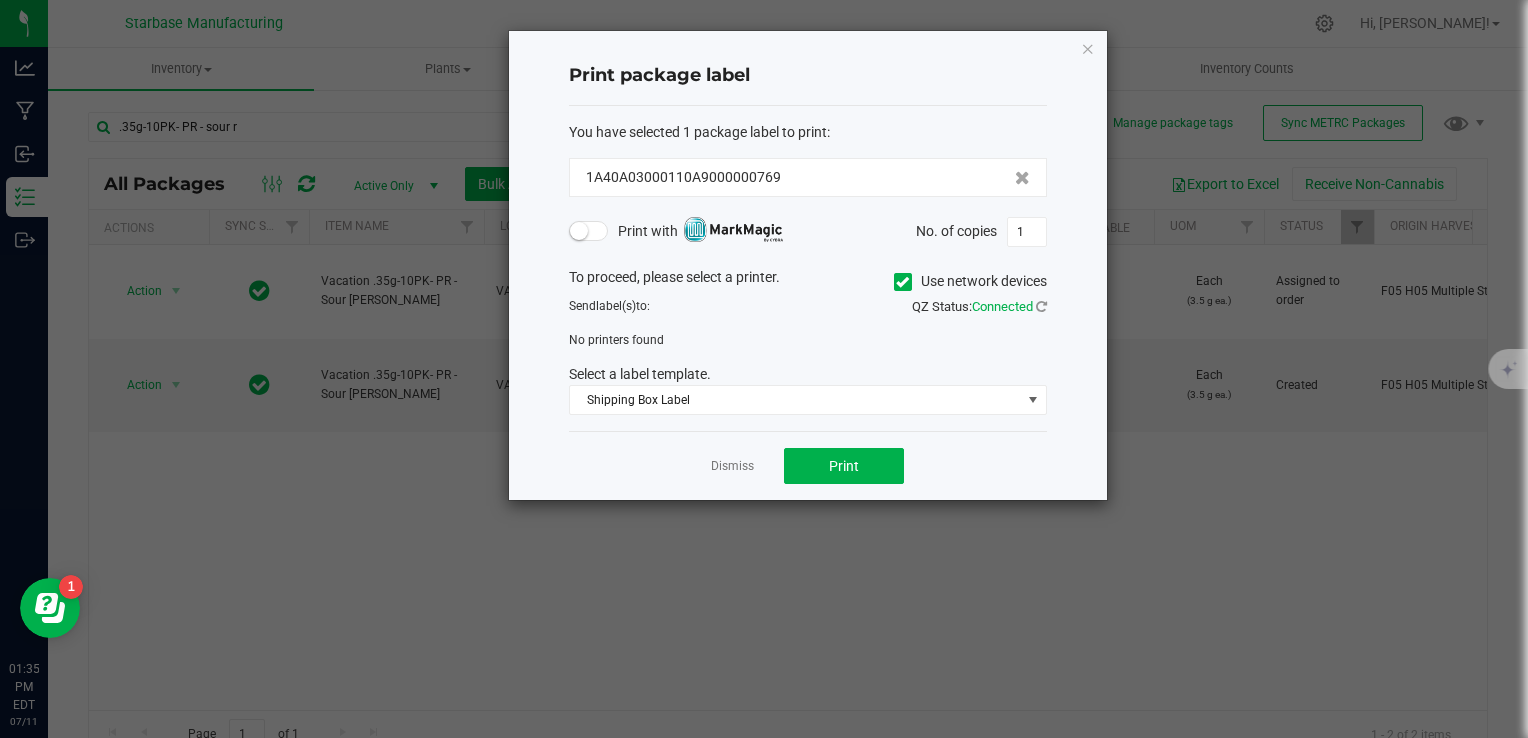 click 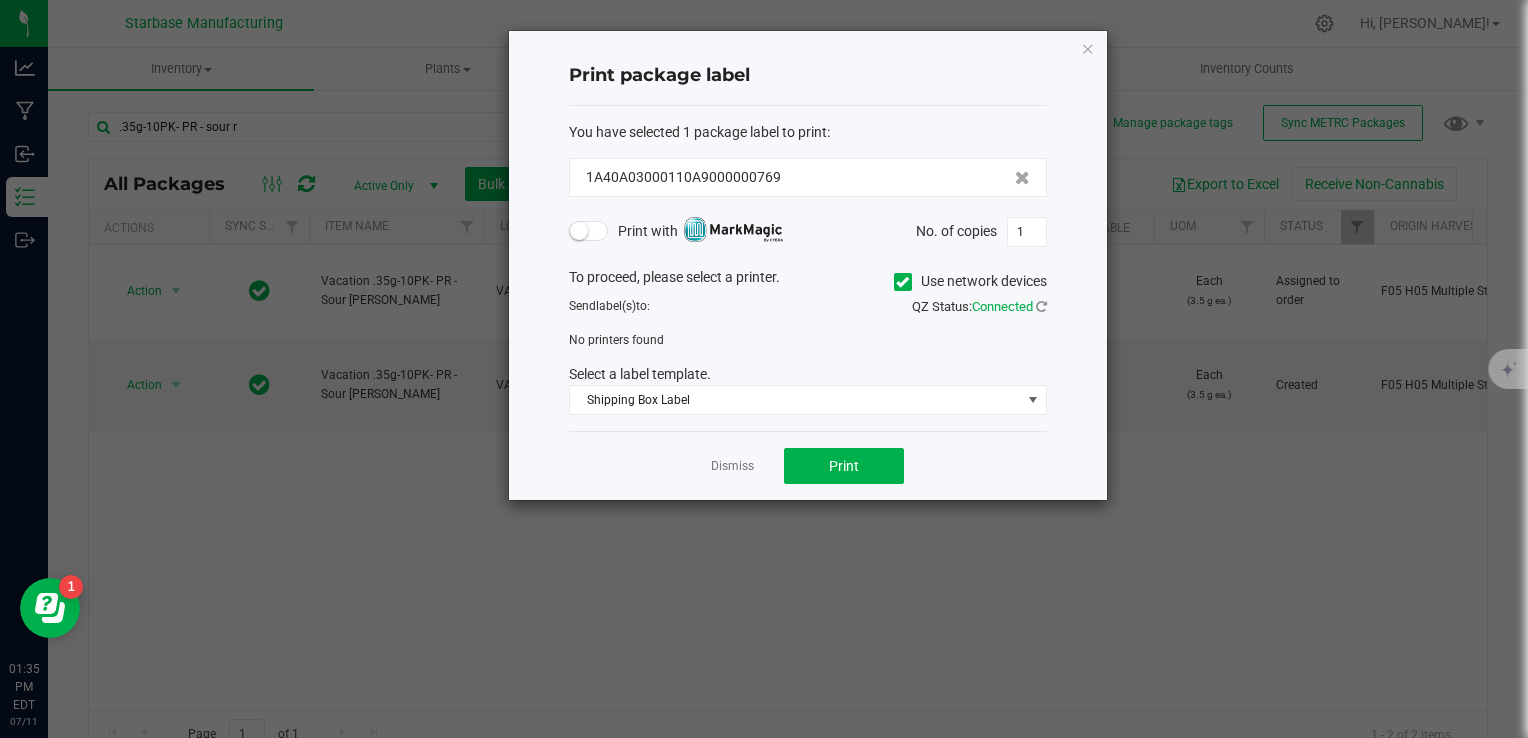 click on "Use network devices" 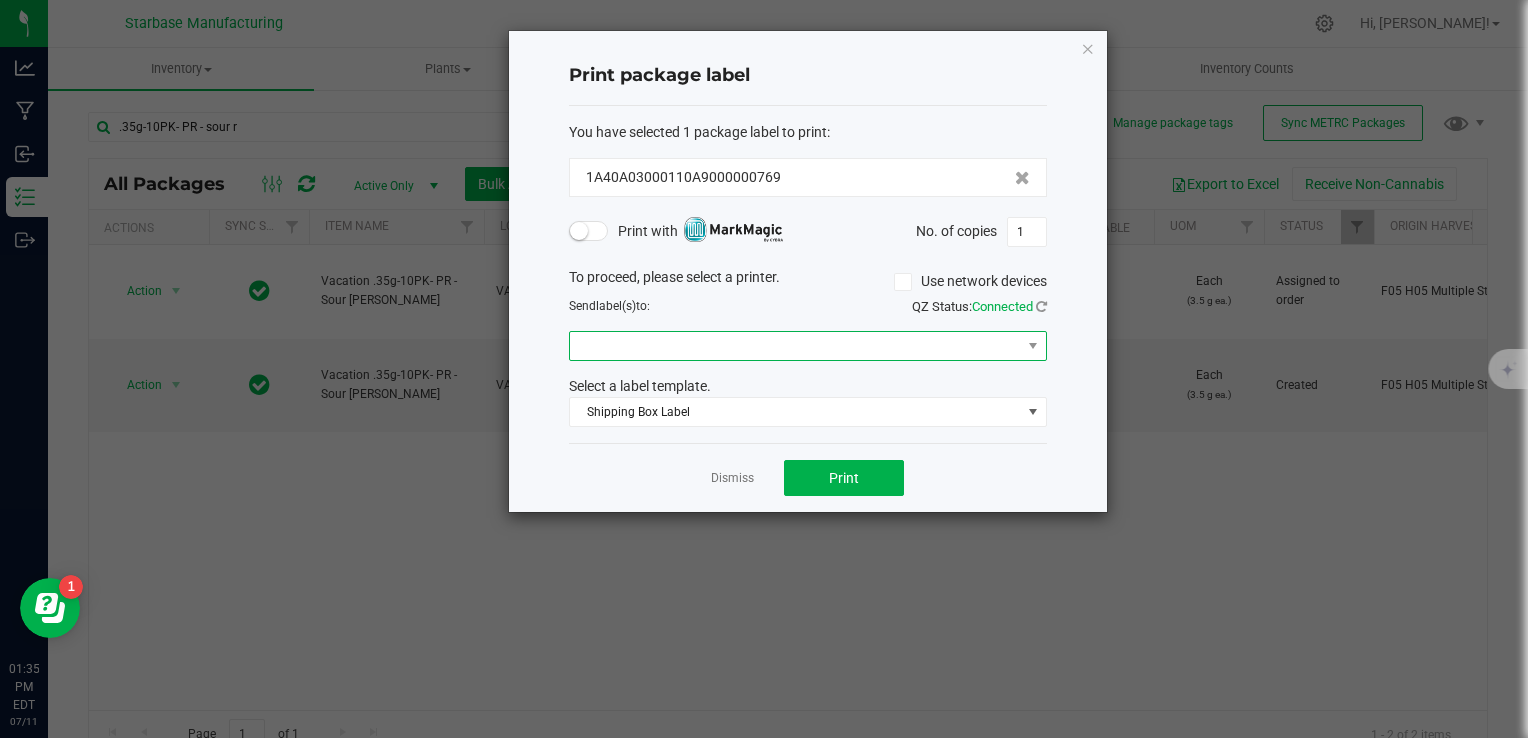 click at bounding box center (795, 346) 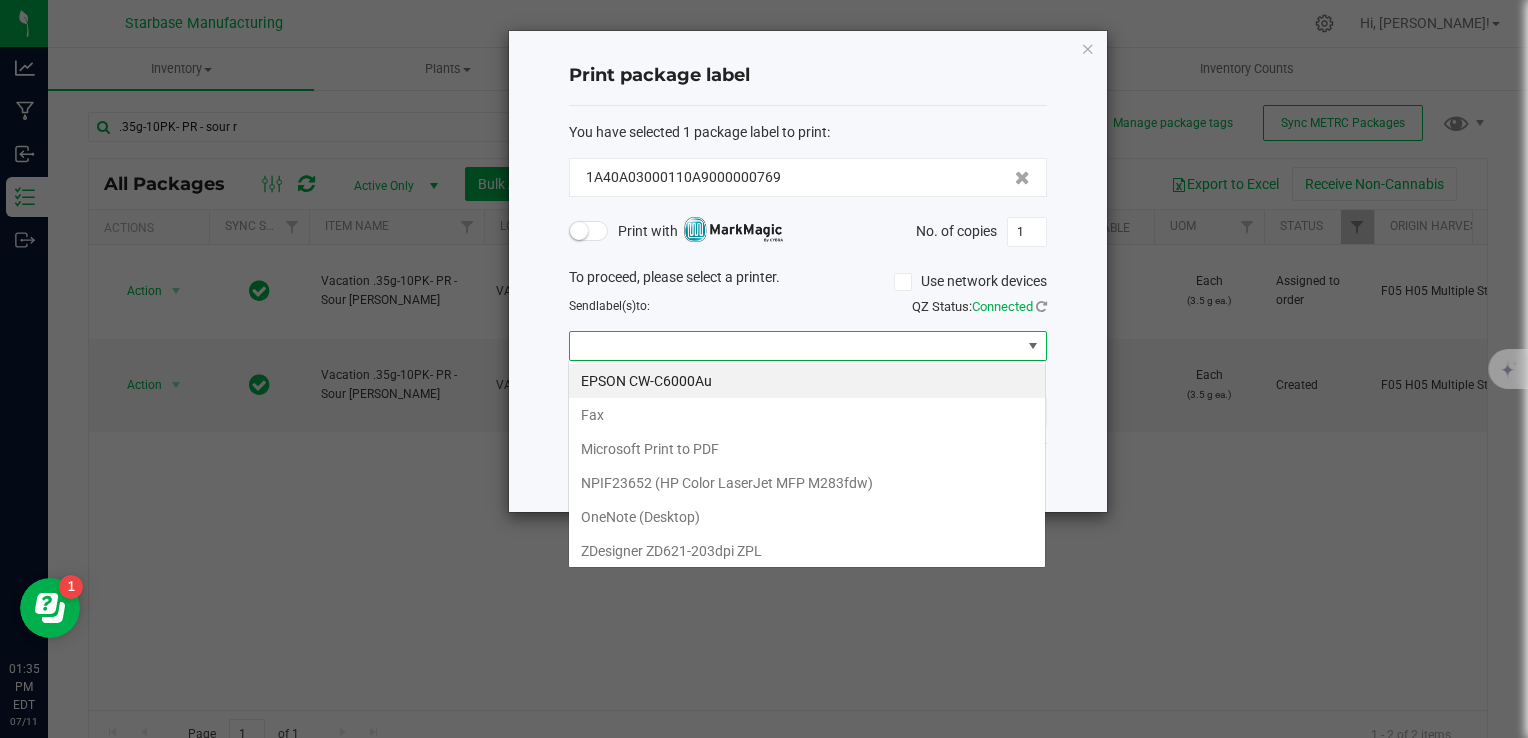 scroll, scrollTop: 99970, scrollLeft: 99521, axis: both 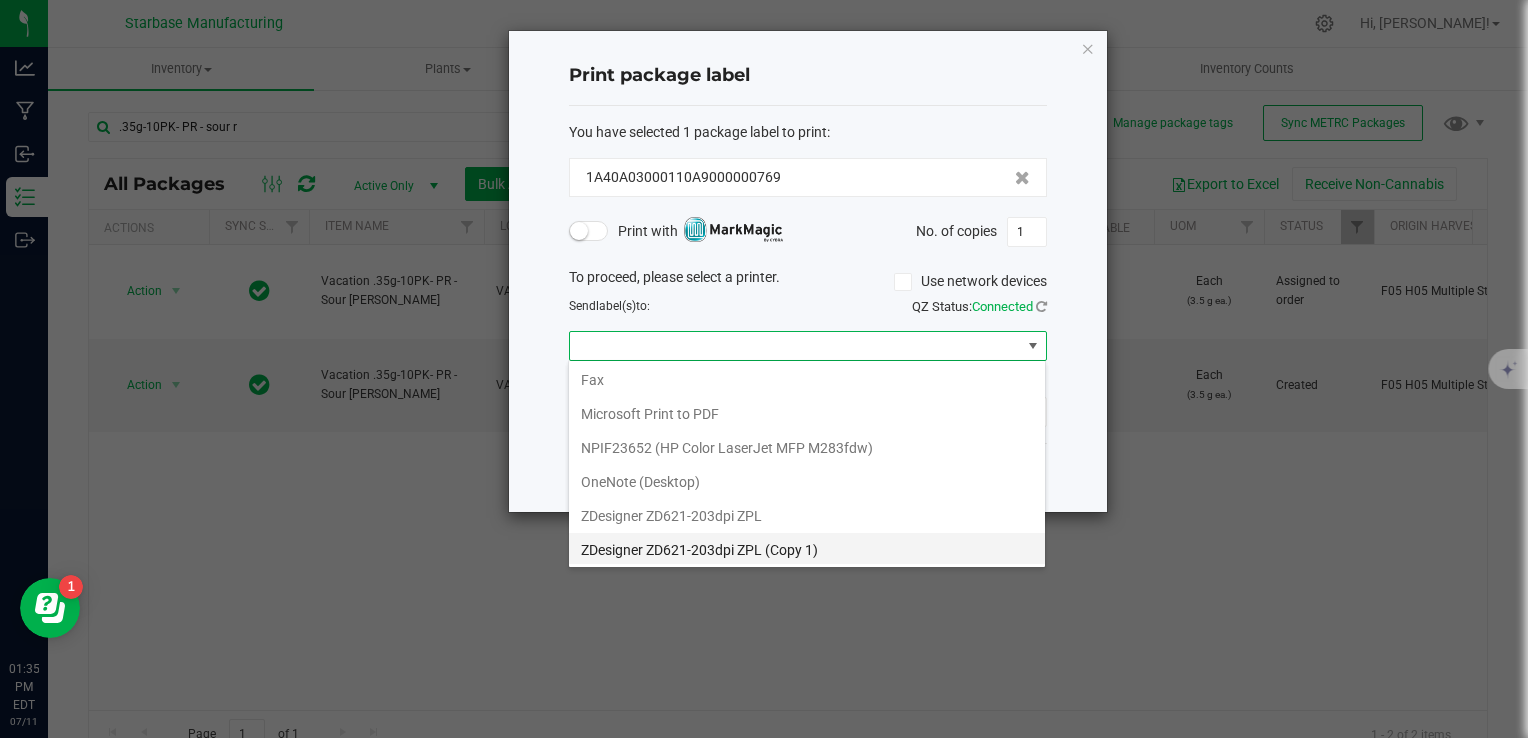 click on "ZDesigner ZD621-203dpi ZPL (Copy 1)" at bounding box center (807, 550) 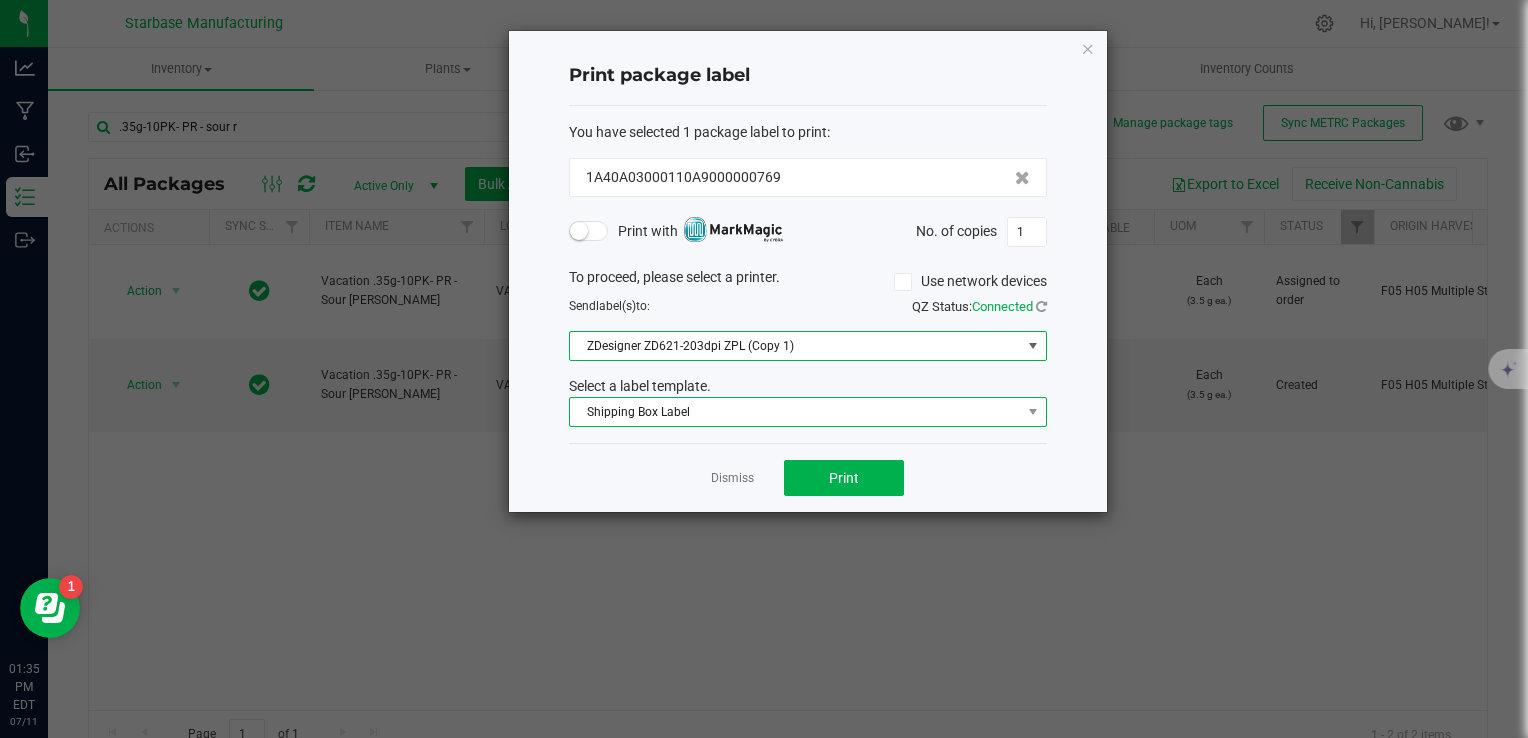 click on "Shipping Box Label" at bounding box center (795, 412) 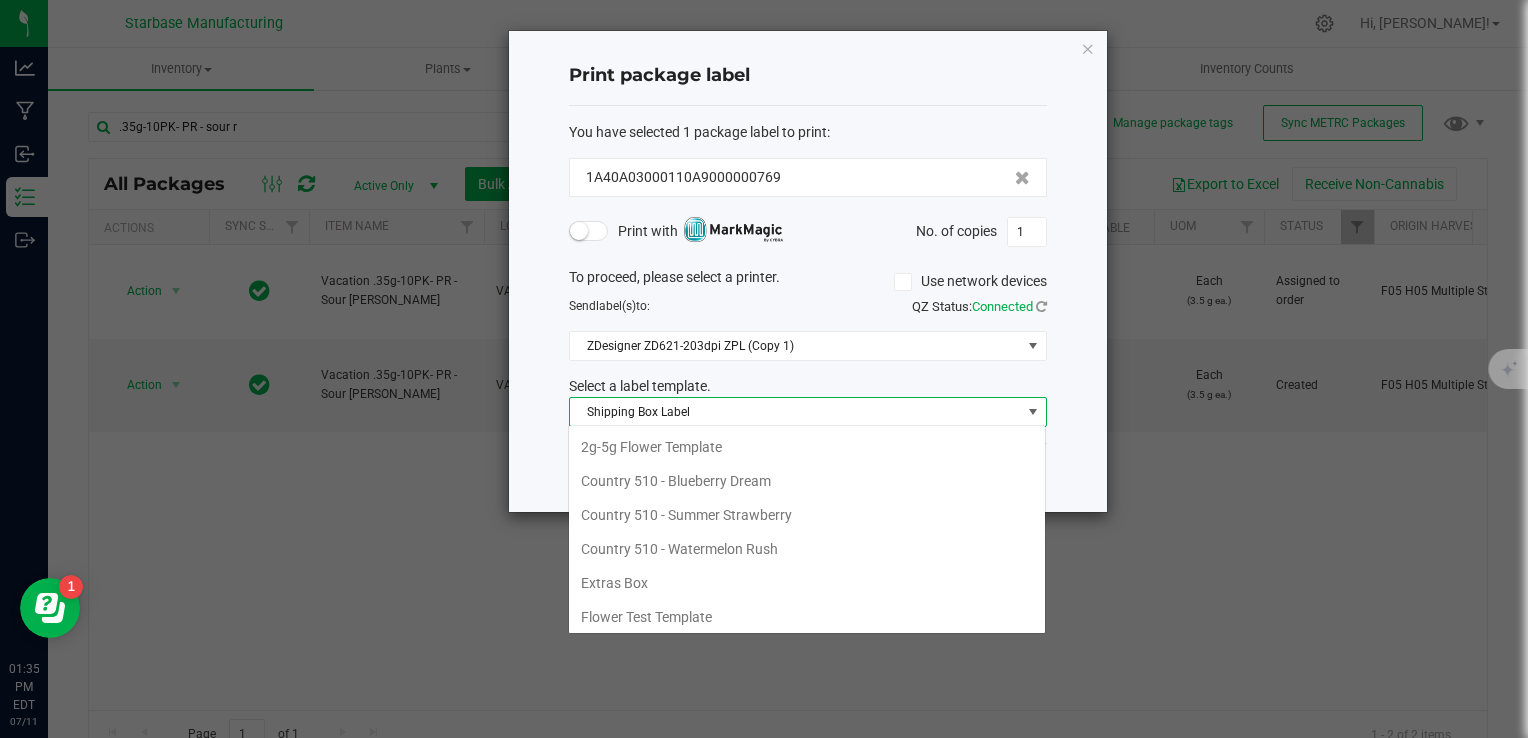scroll, scrollTop: 68, scrollLeft: 0, axis: vertical 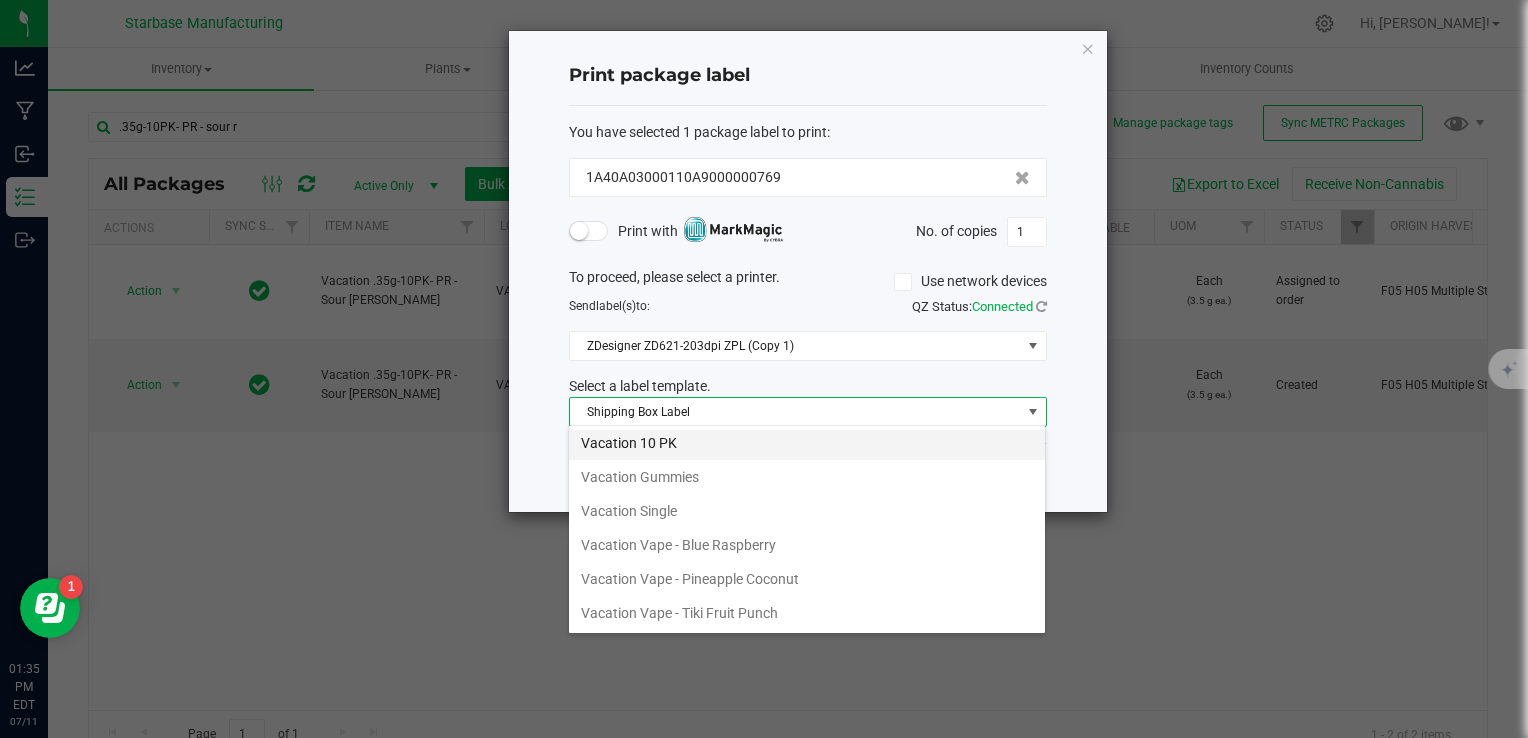 click on "Vacation 10 PK" at bounding box center [807, 443] 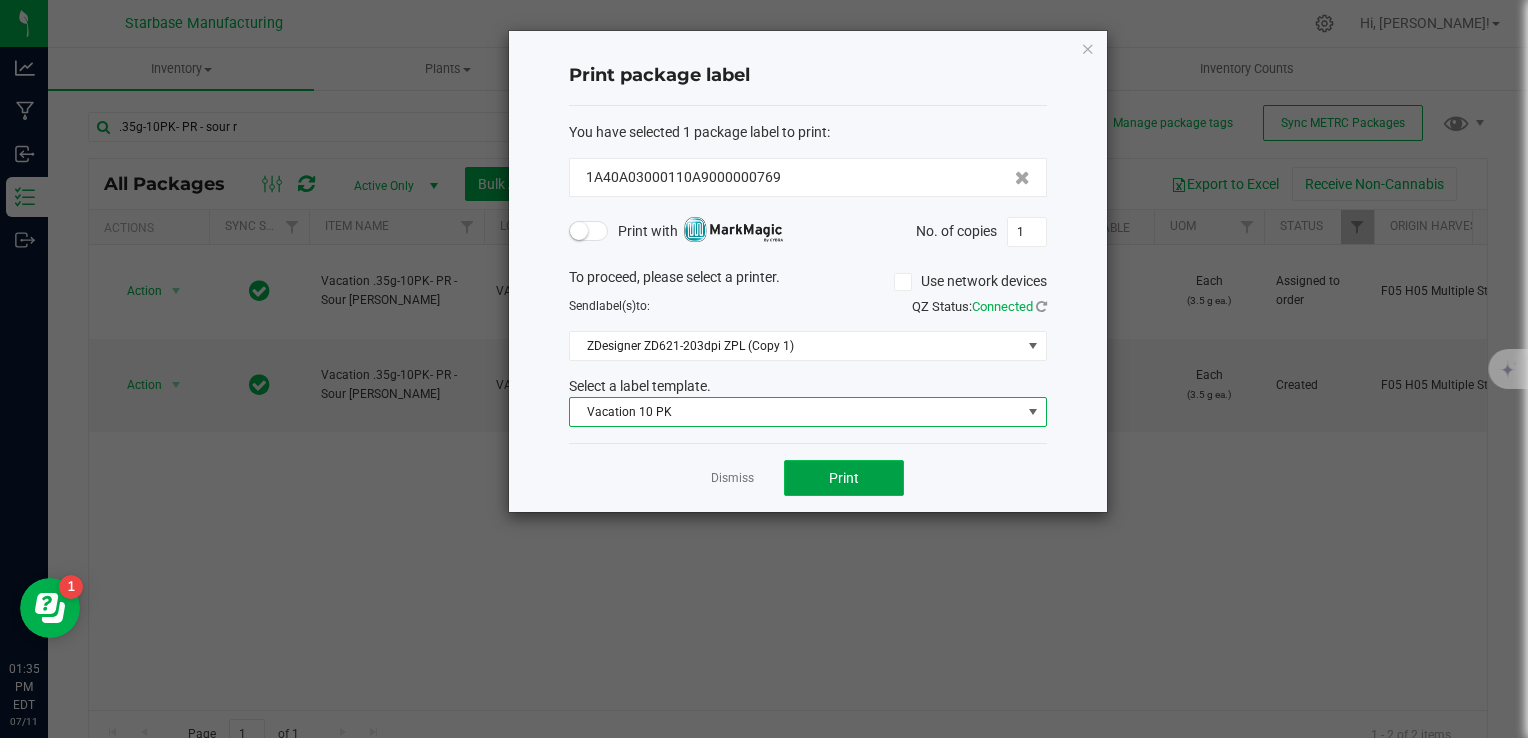 click on "Print" 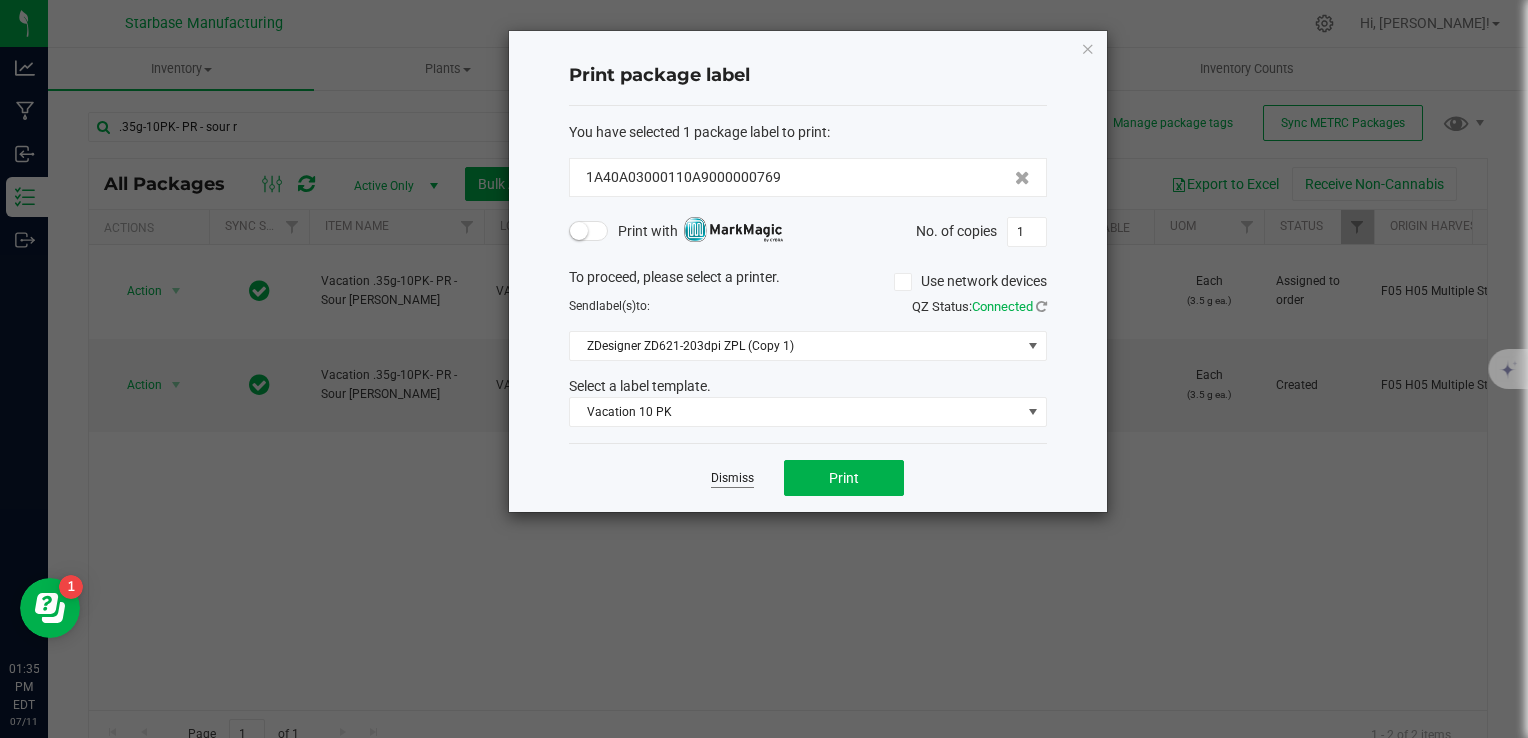 click on "Dismiss" 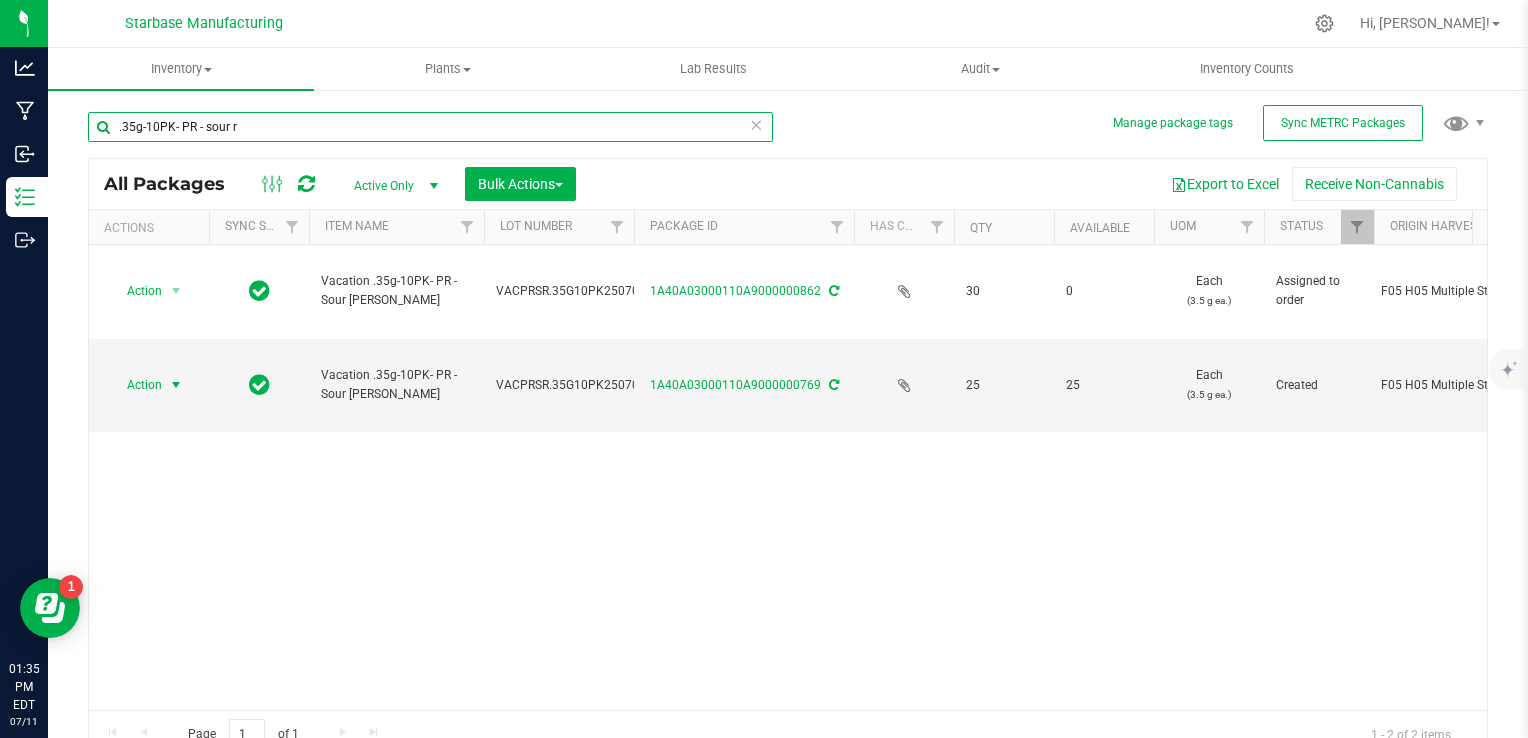 click on ".35g-10PK- PR - sour r" at bounding box center (430, 127) 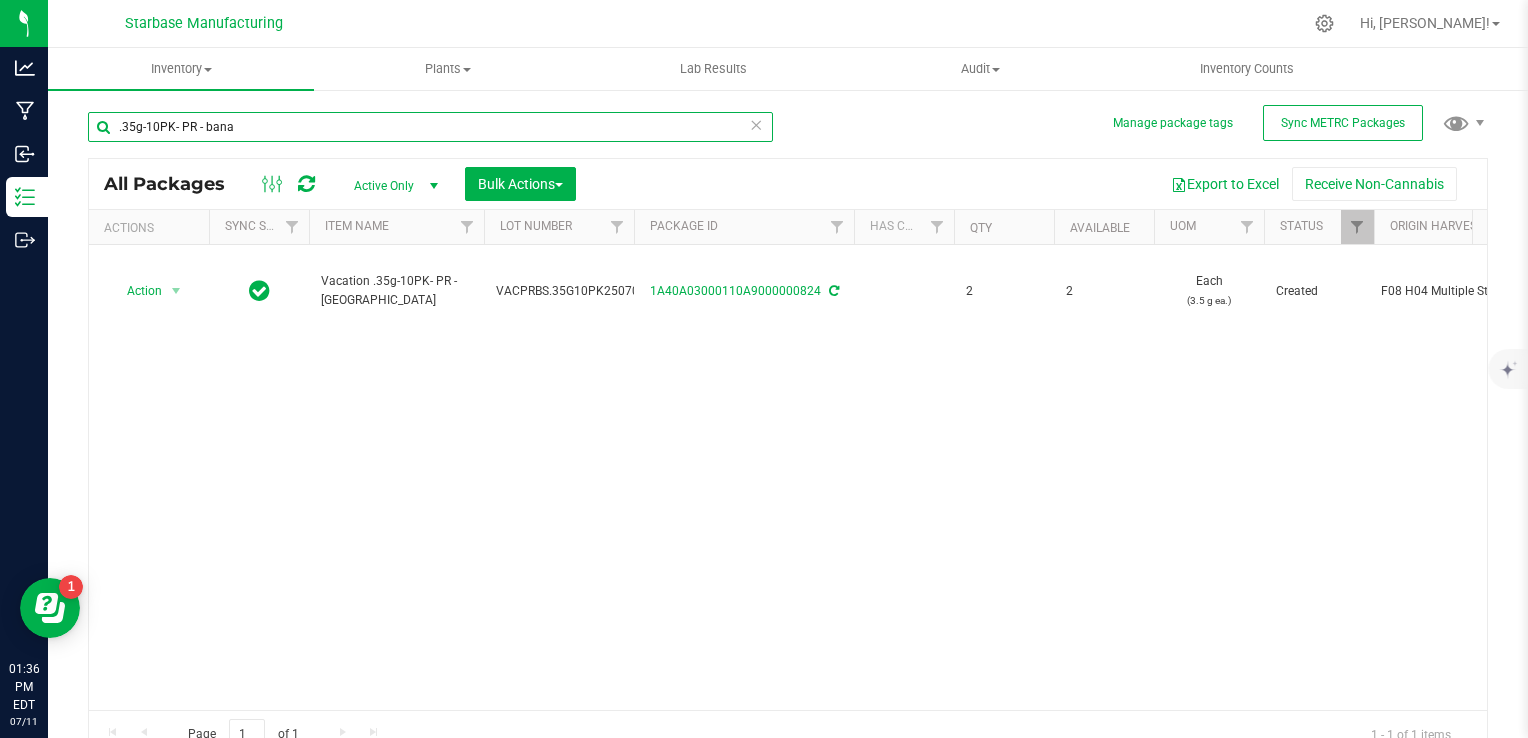 click on ".35g-10PK- PR - bana" at bounding box center (430, 127) 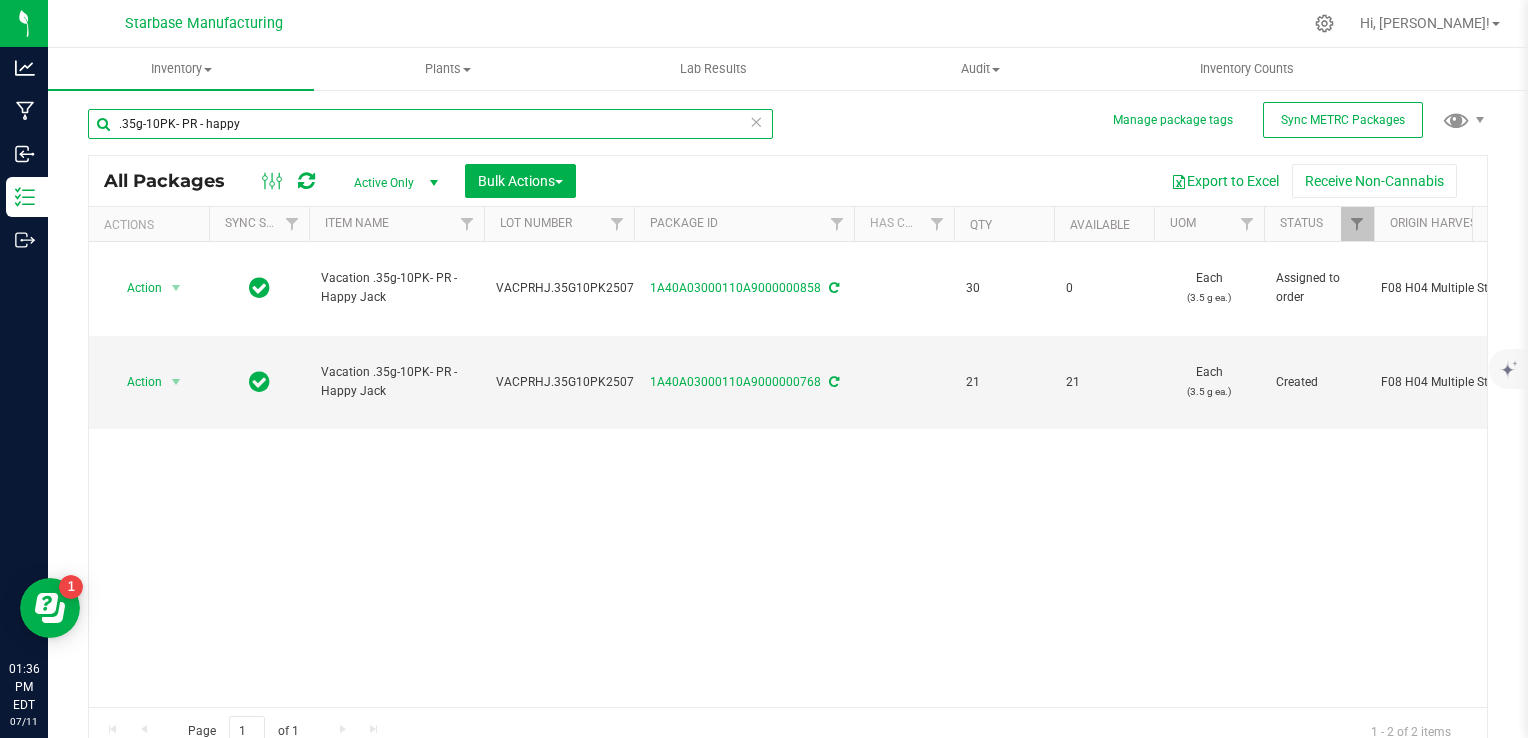 scroll, scrollTop: 4, scrollLeft: 0, axis: vertical 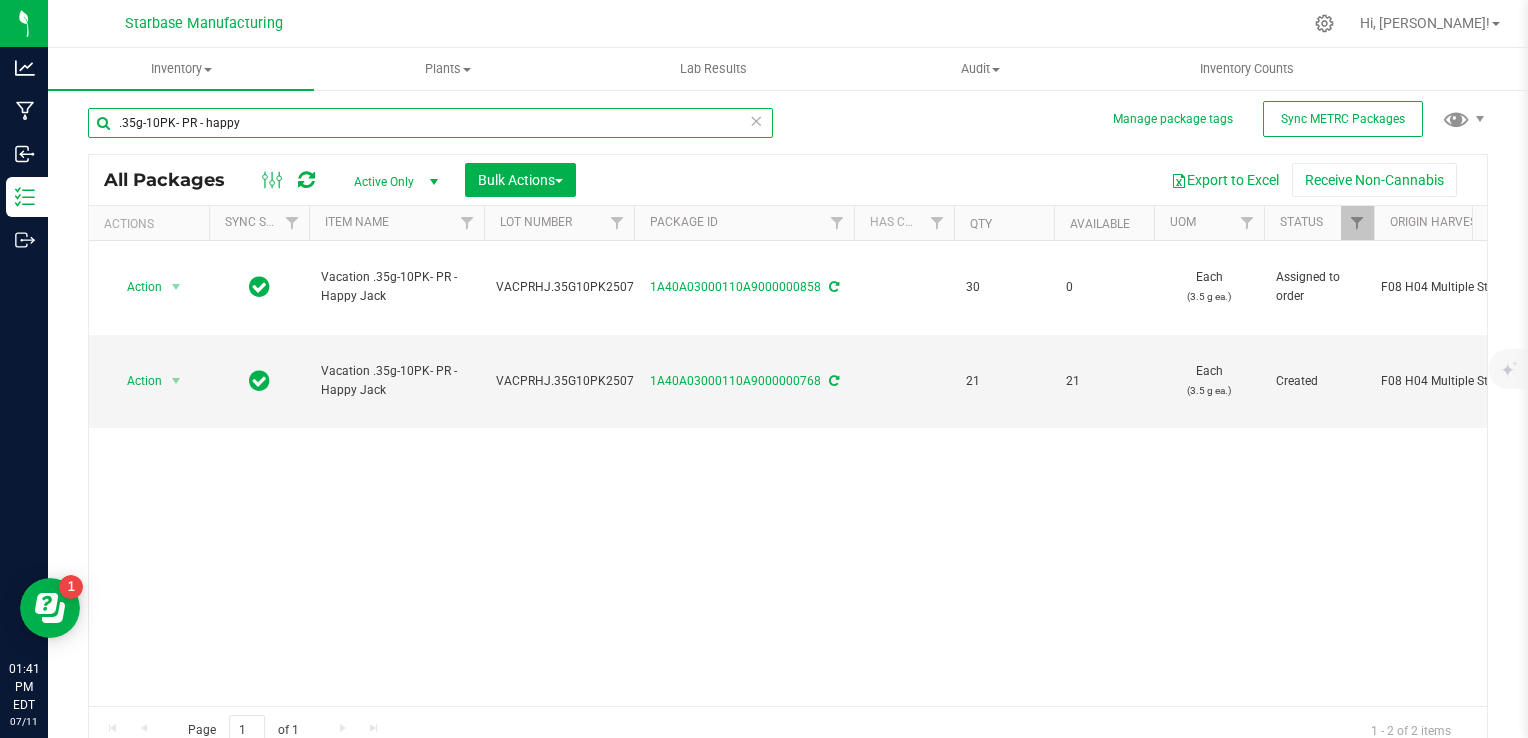 type on ".35g-10PK- PR - happy" 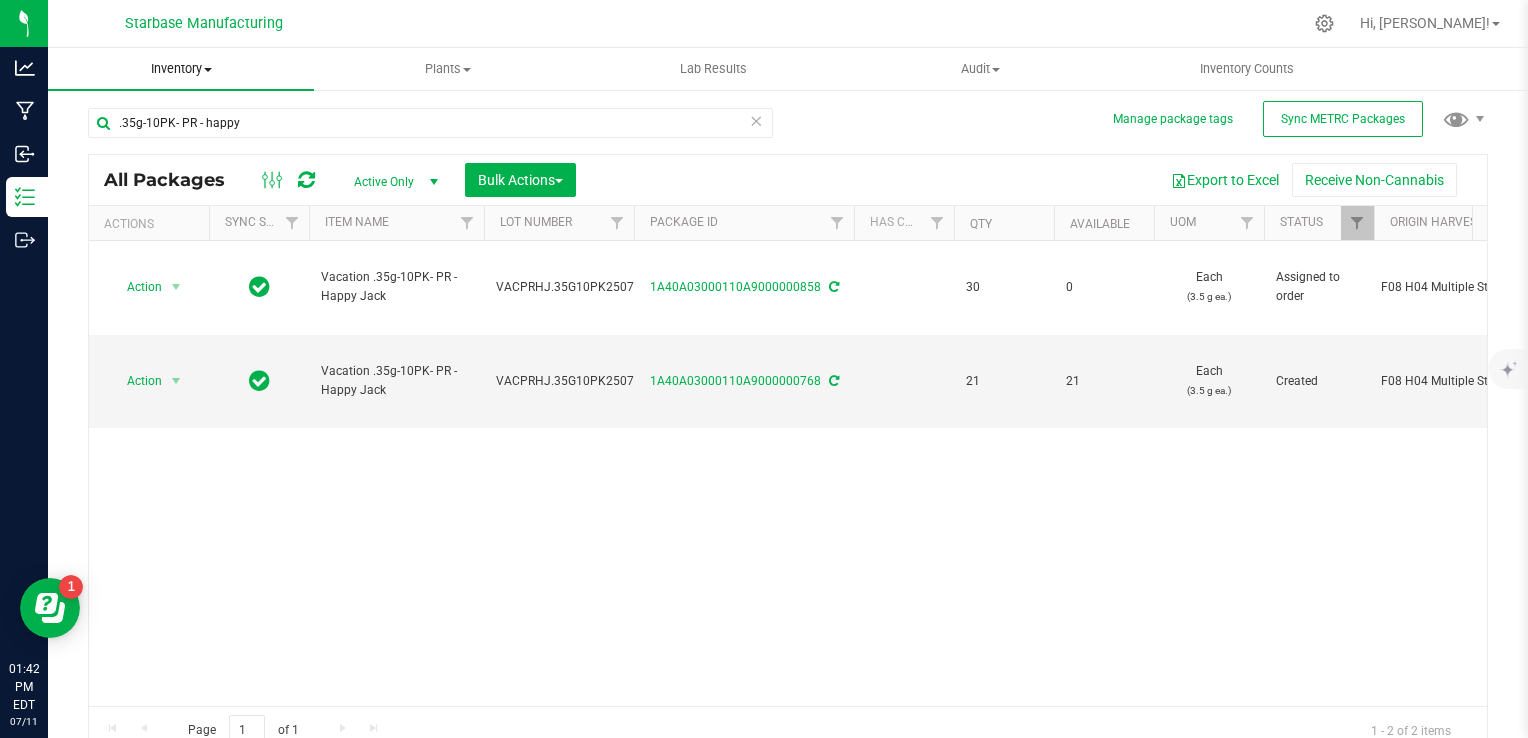 click on "Inventory" at bounding box center (181, 69) 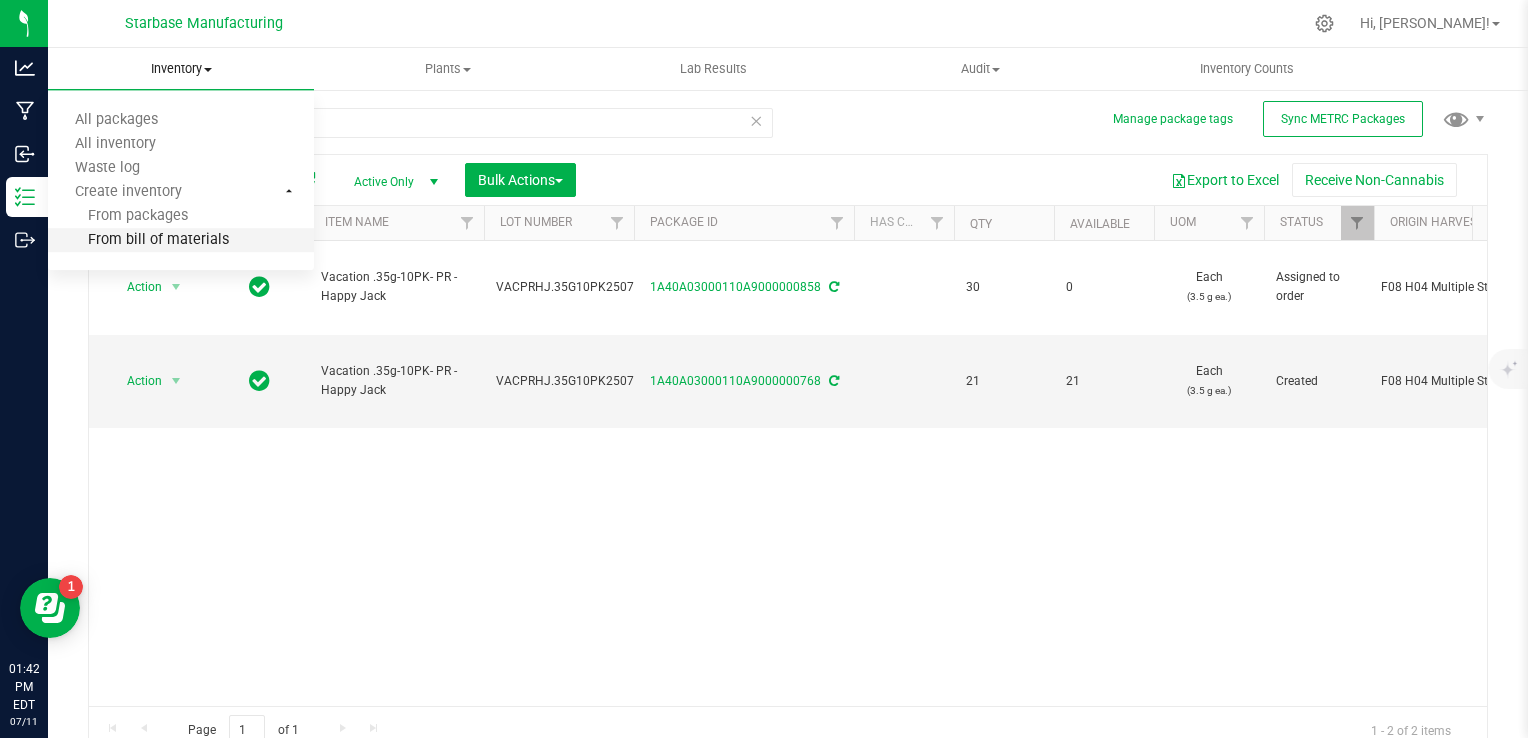 click on "From bill of materials" at bounding box center (138, 240) 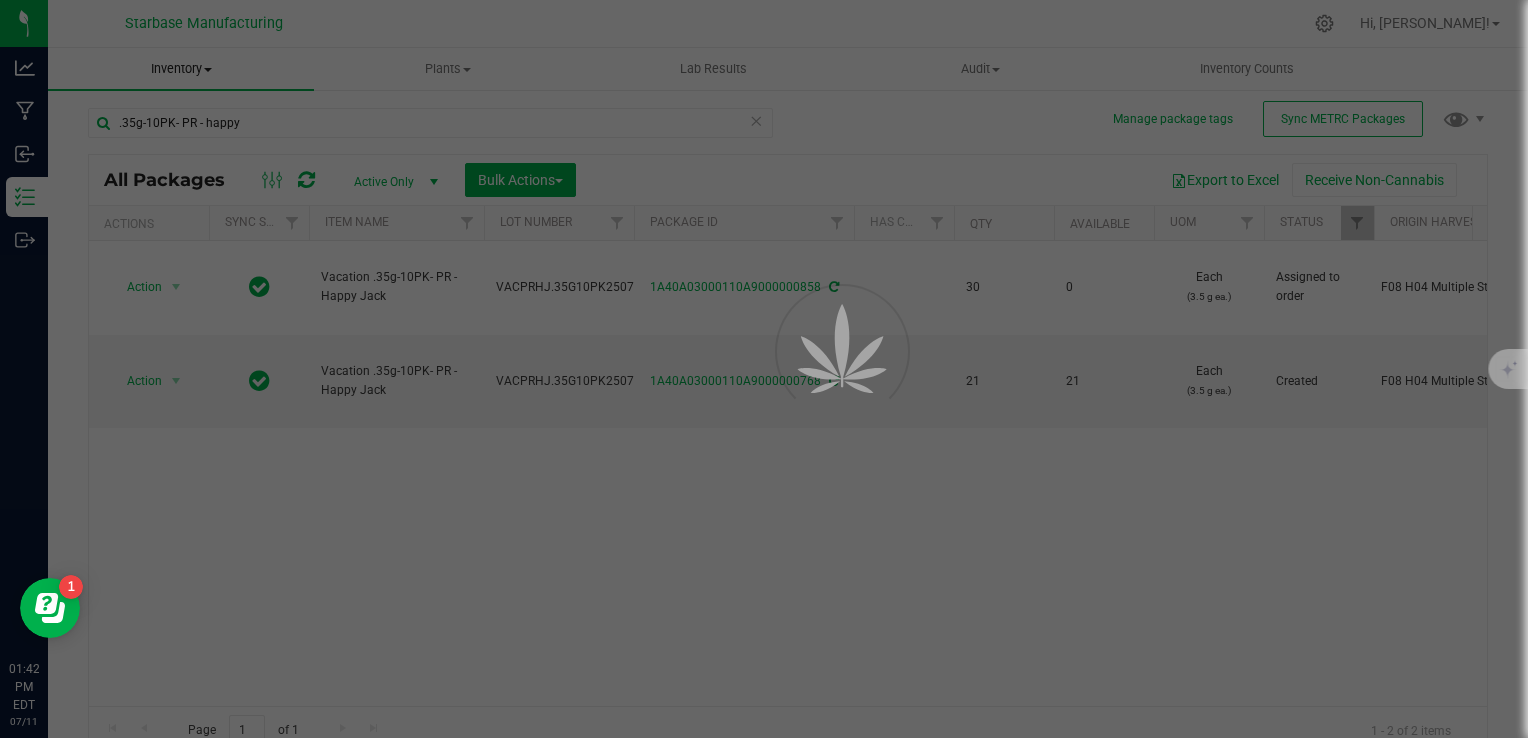 scroll, scrollTop: 0, scrollLeft: 0, axis: both 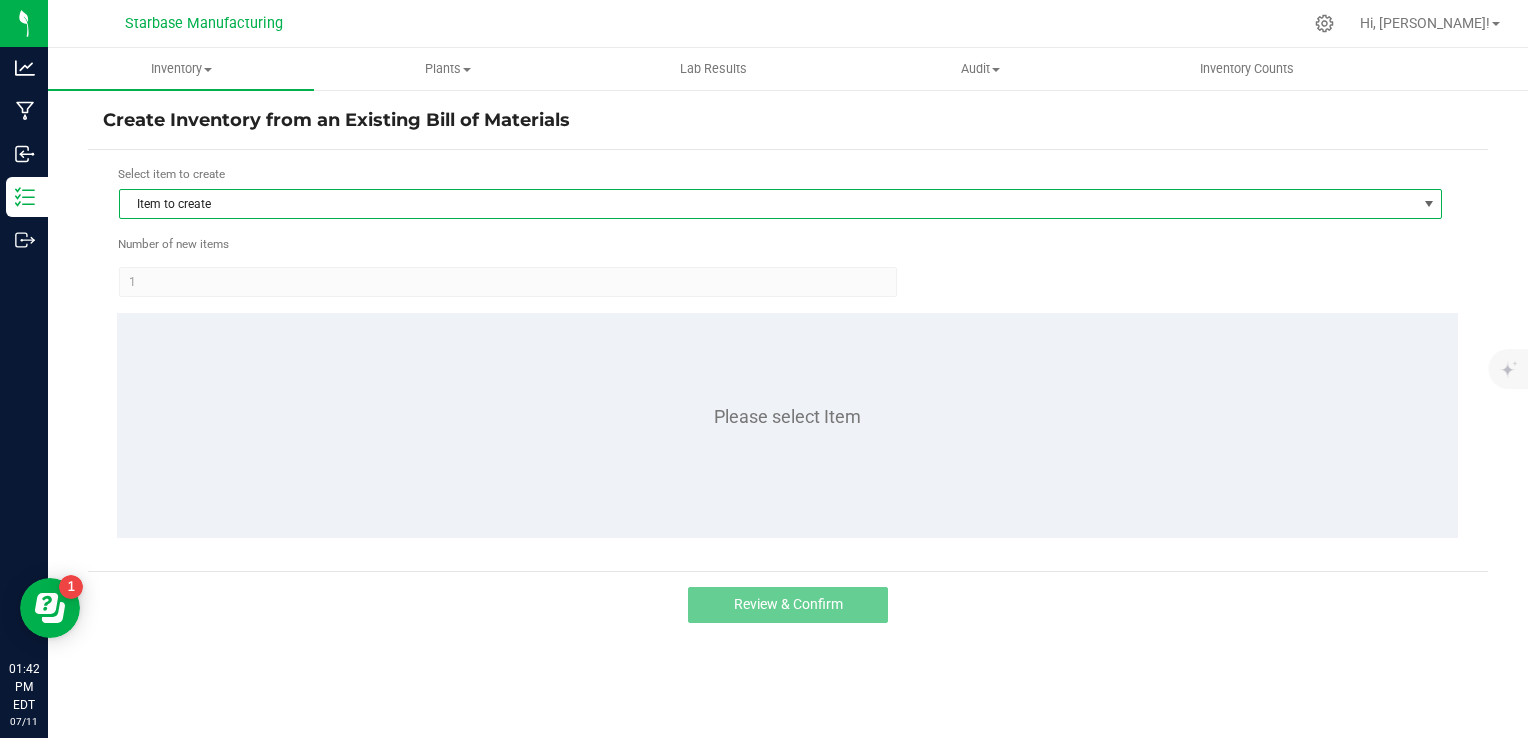 click on "Item to create" at bounding box center [768, 204] 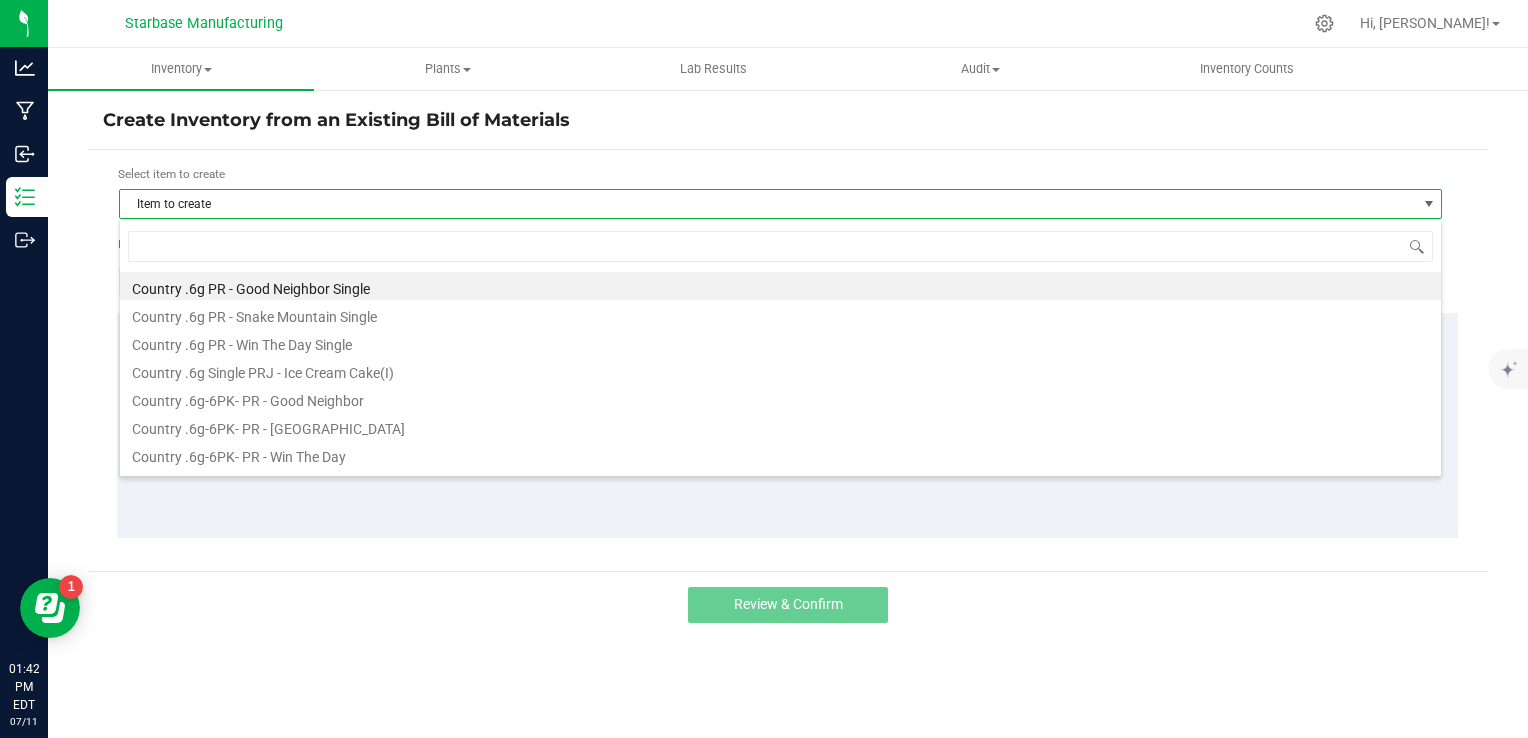 scroll, scrollTop: 99970, scrollLeft: 98676, axis: both 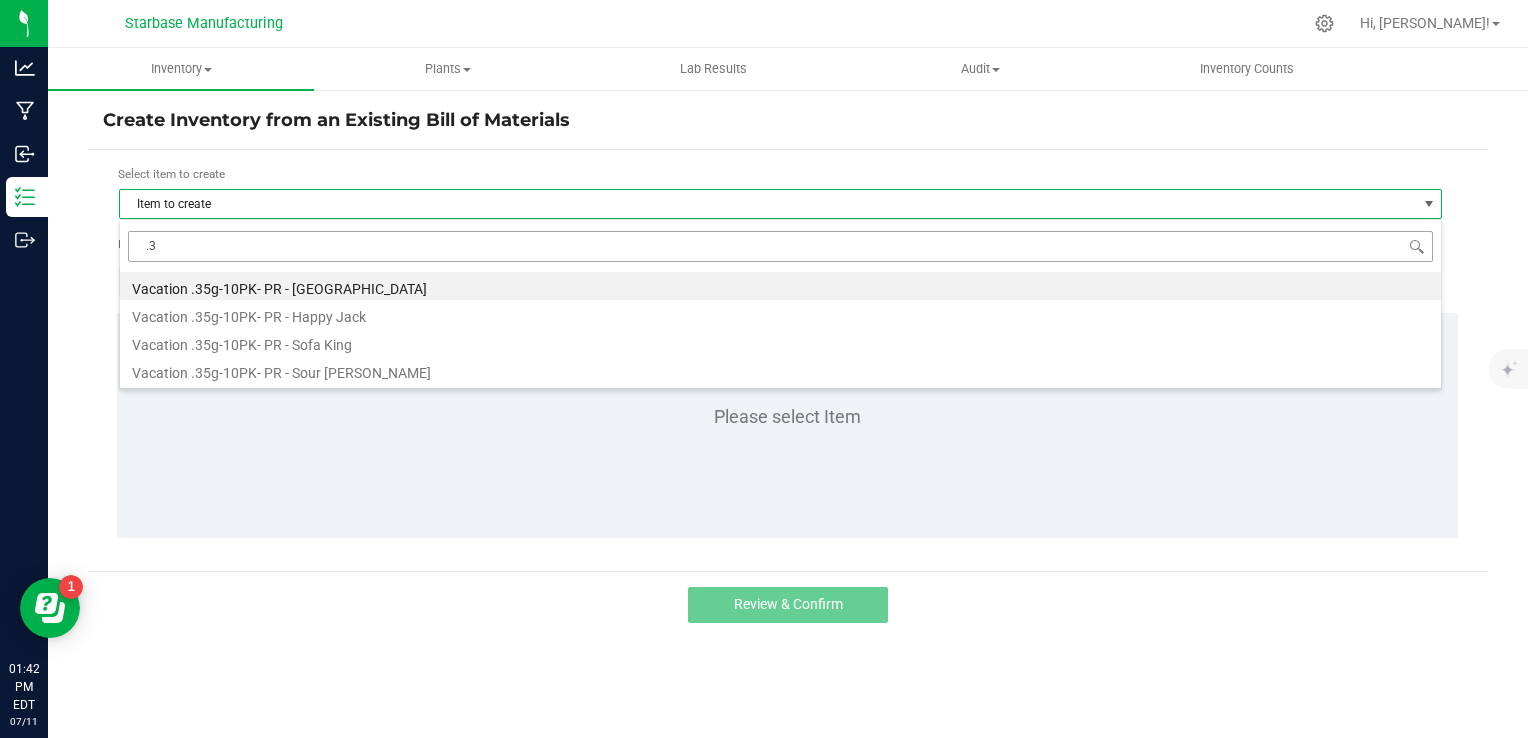 type on ".35" 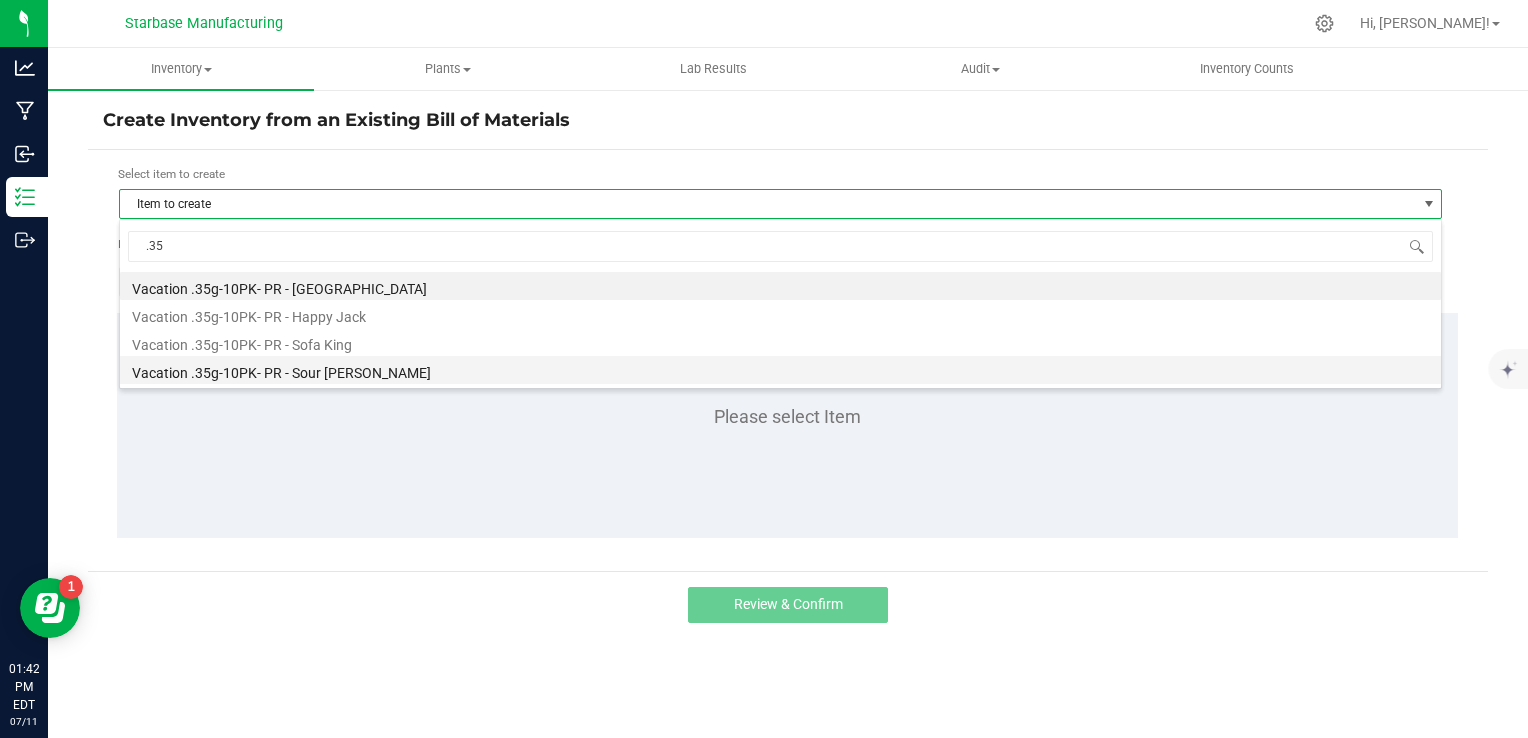 click on "Vacation .35g-10PK- PR - Sour [PERSON_NAME]" at bounding box center (780, 370) 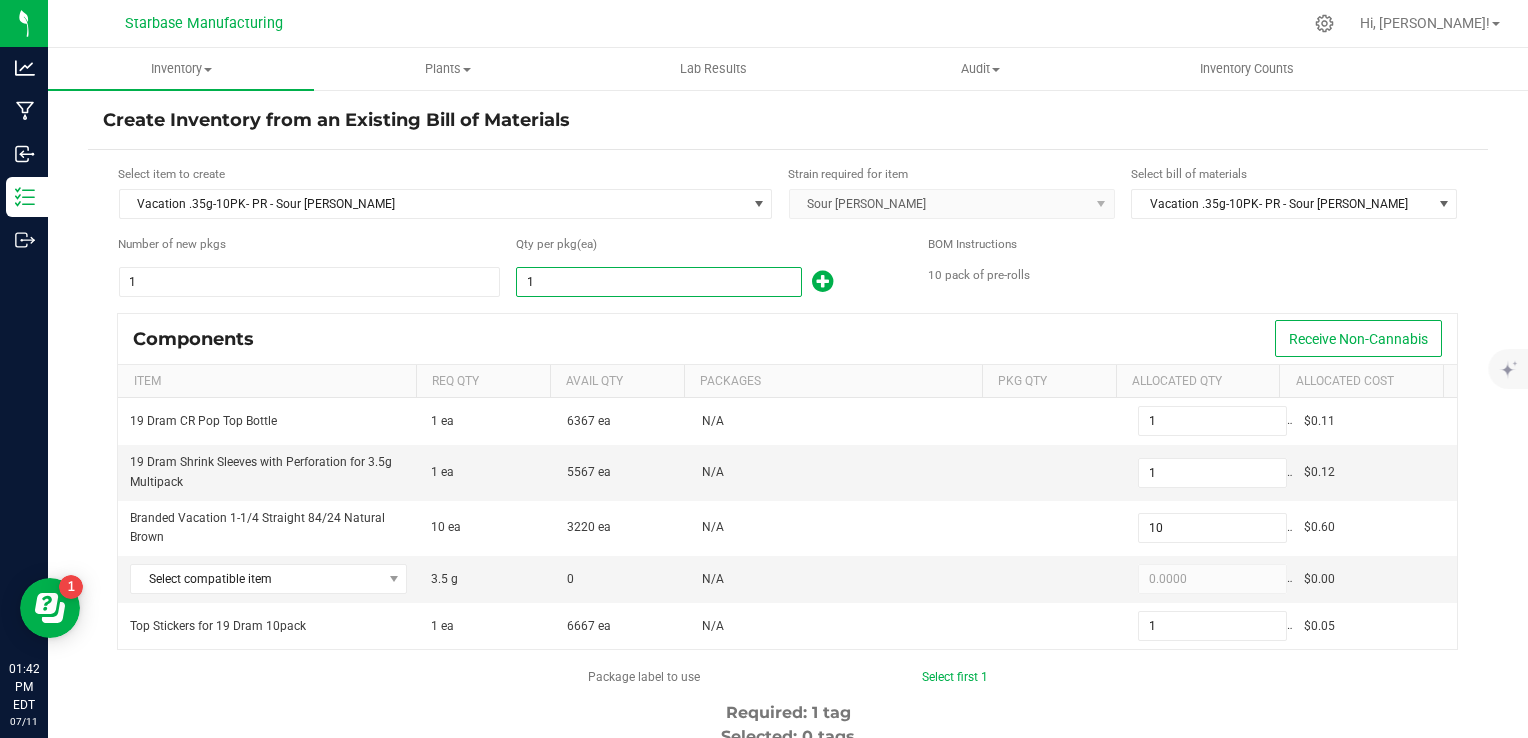 click on "1" at bounding box center (659, 282) 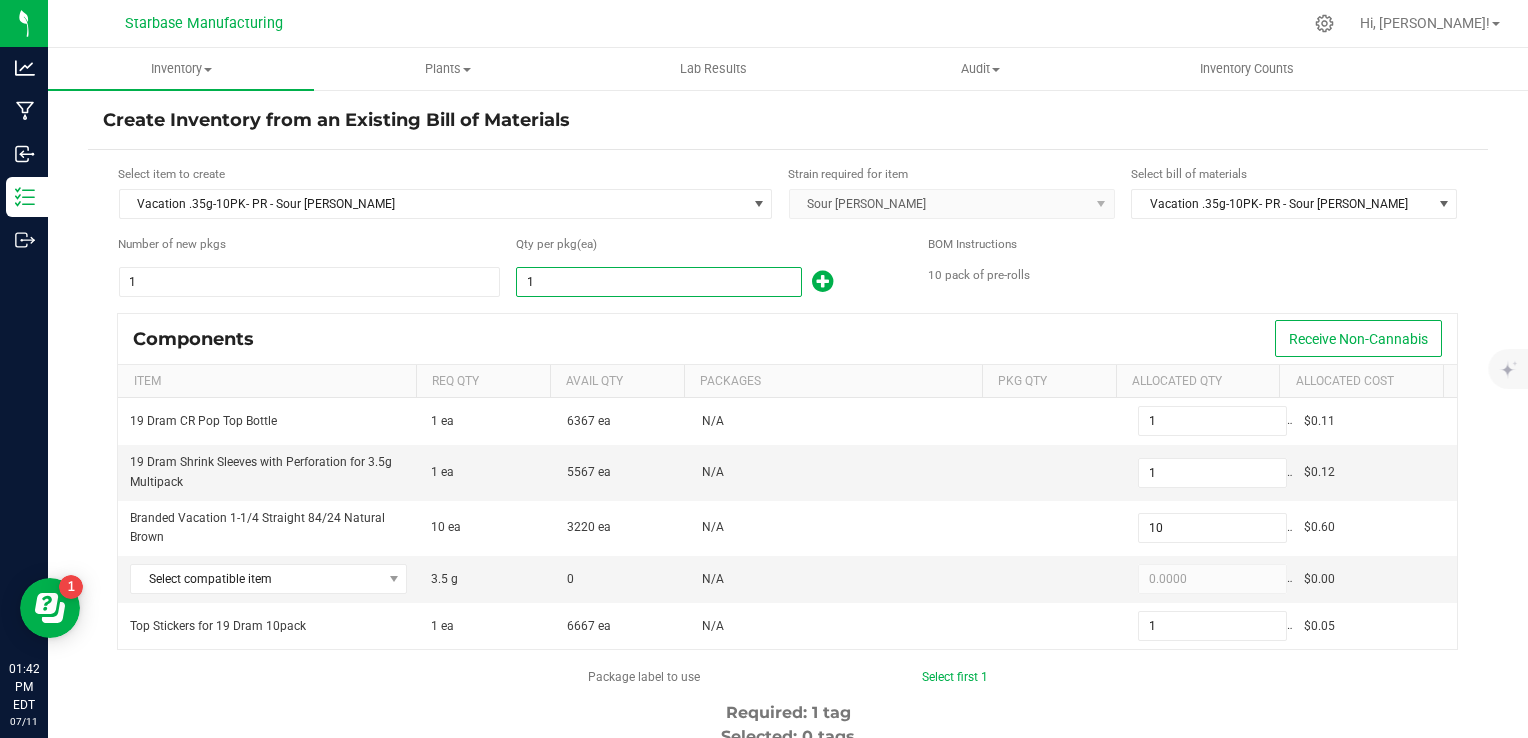 type on "3" 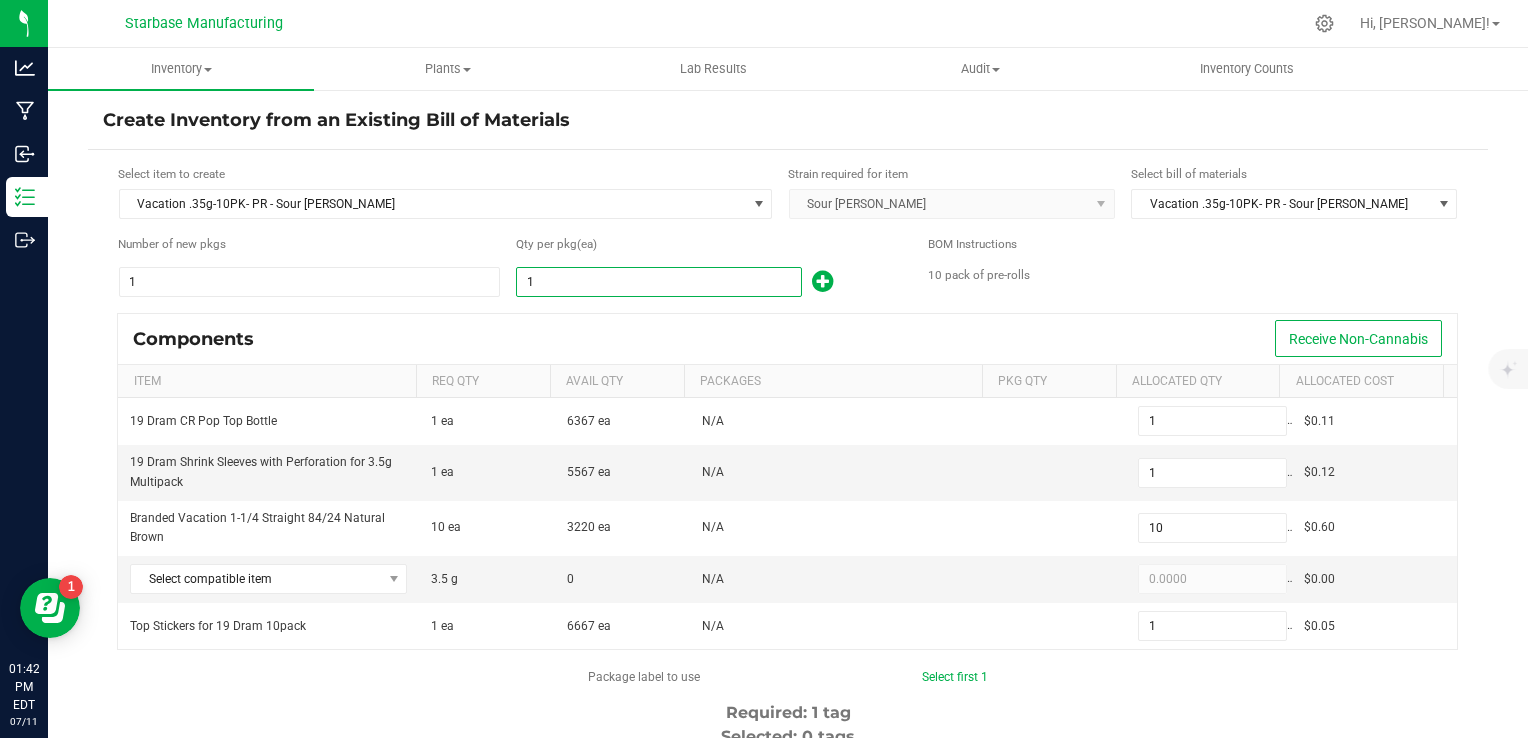 type on "3" 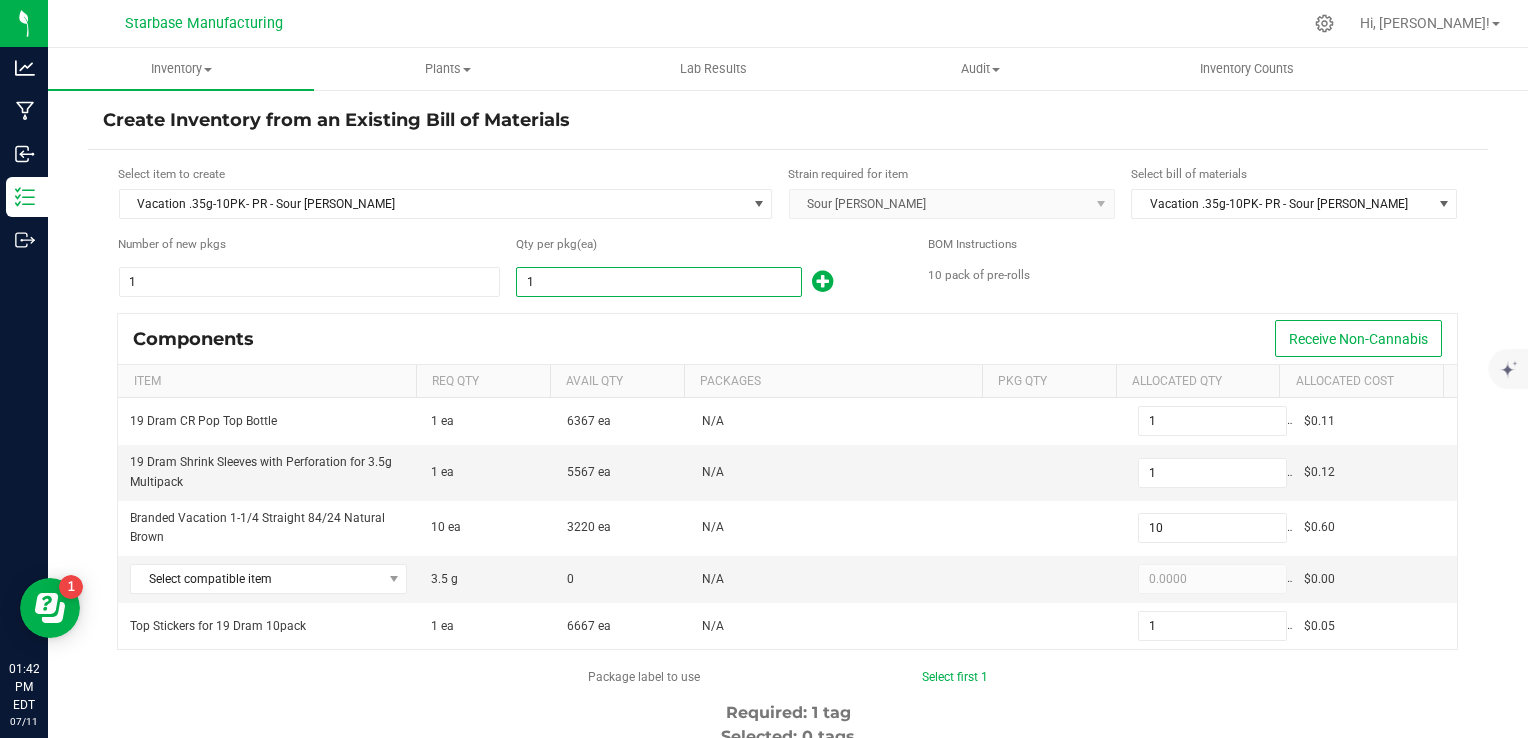 type on "3" 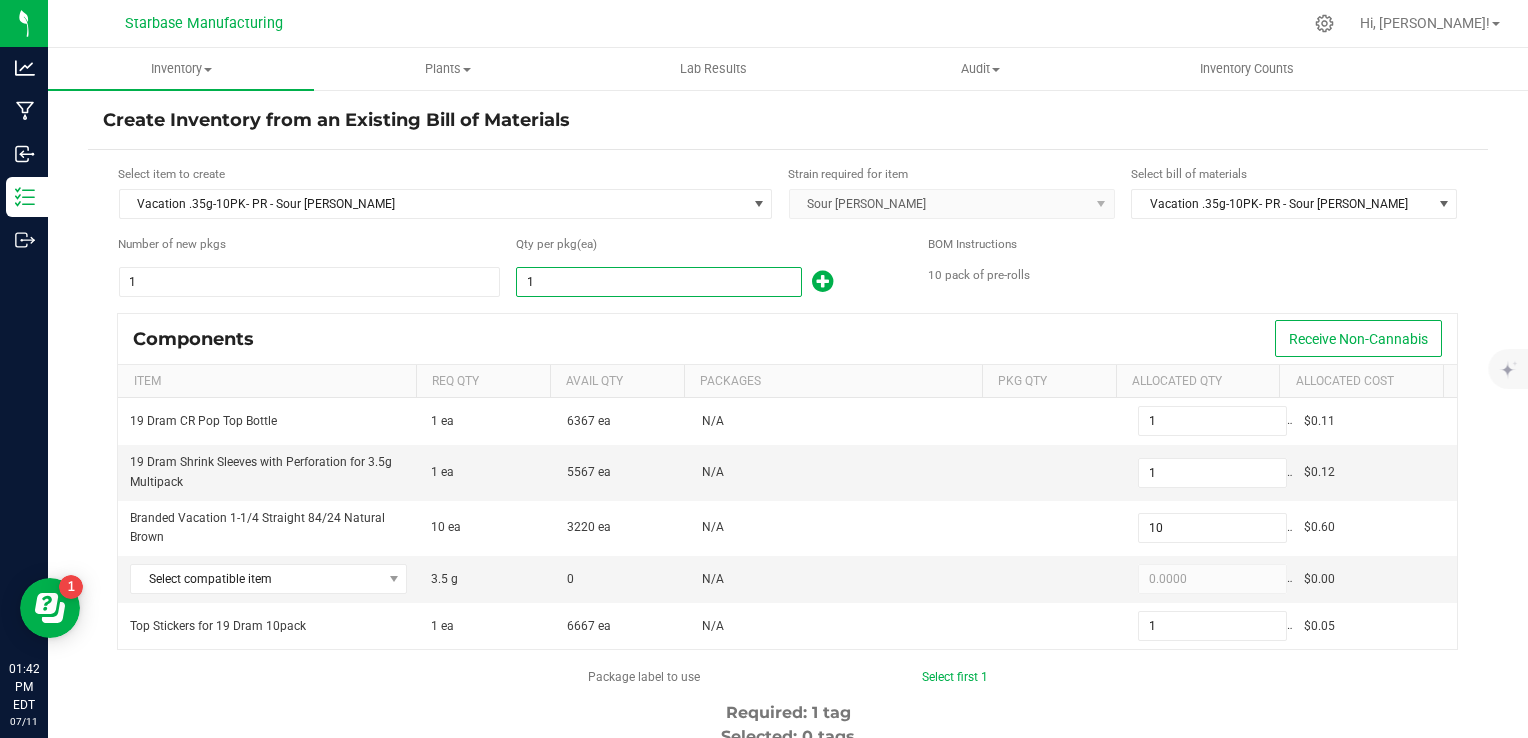 type on "30" 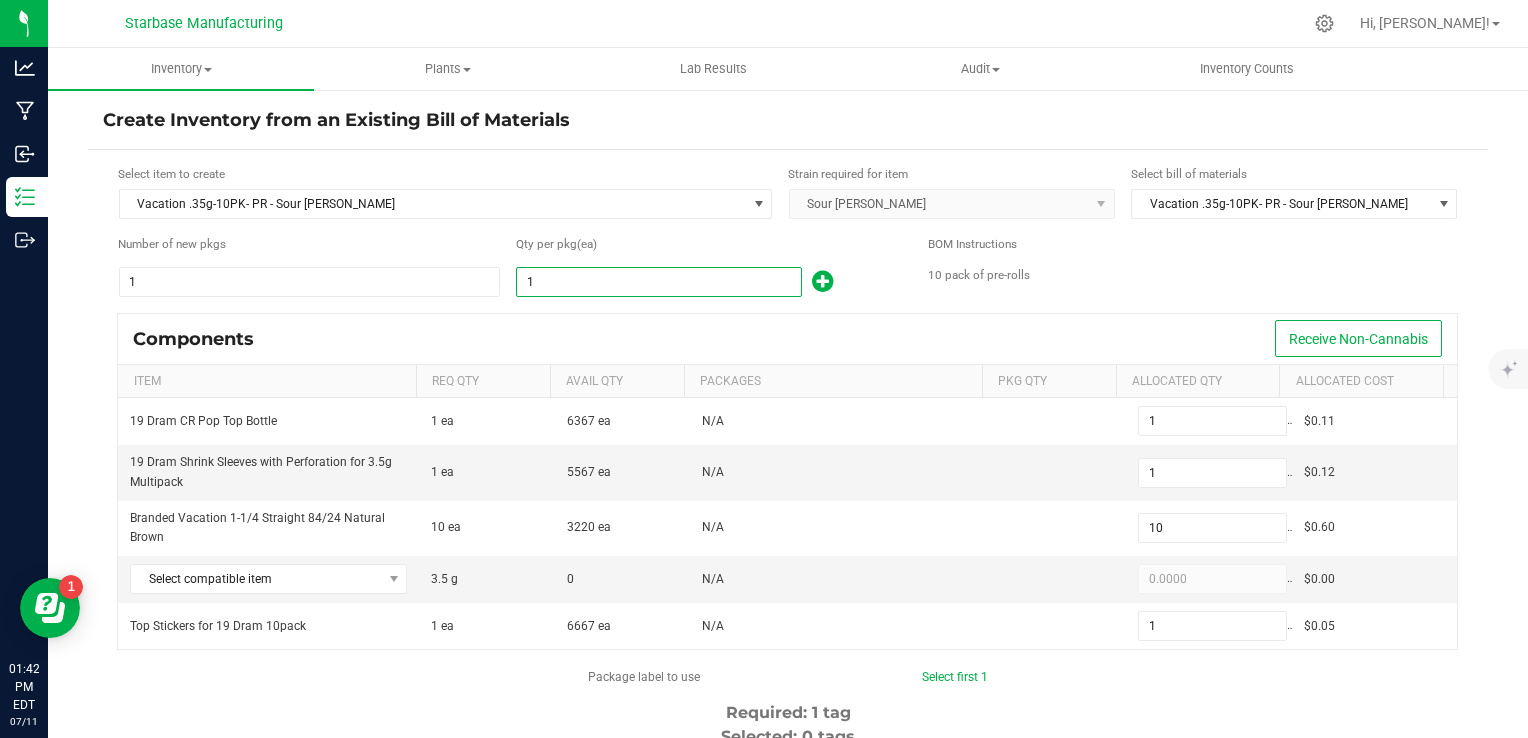 type on "3" 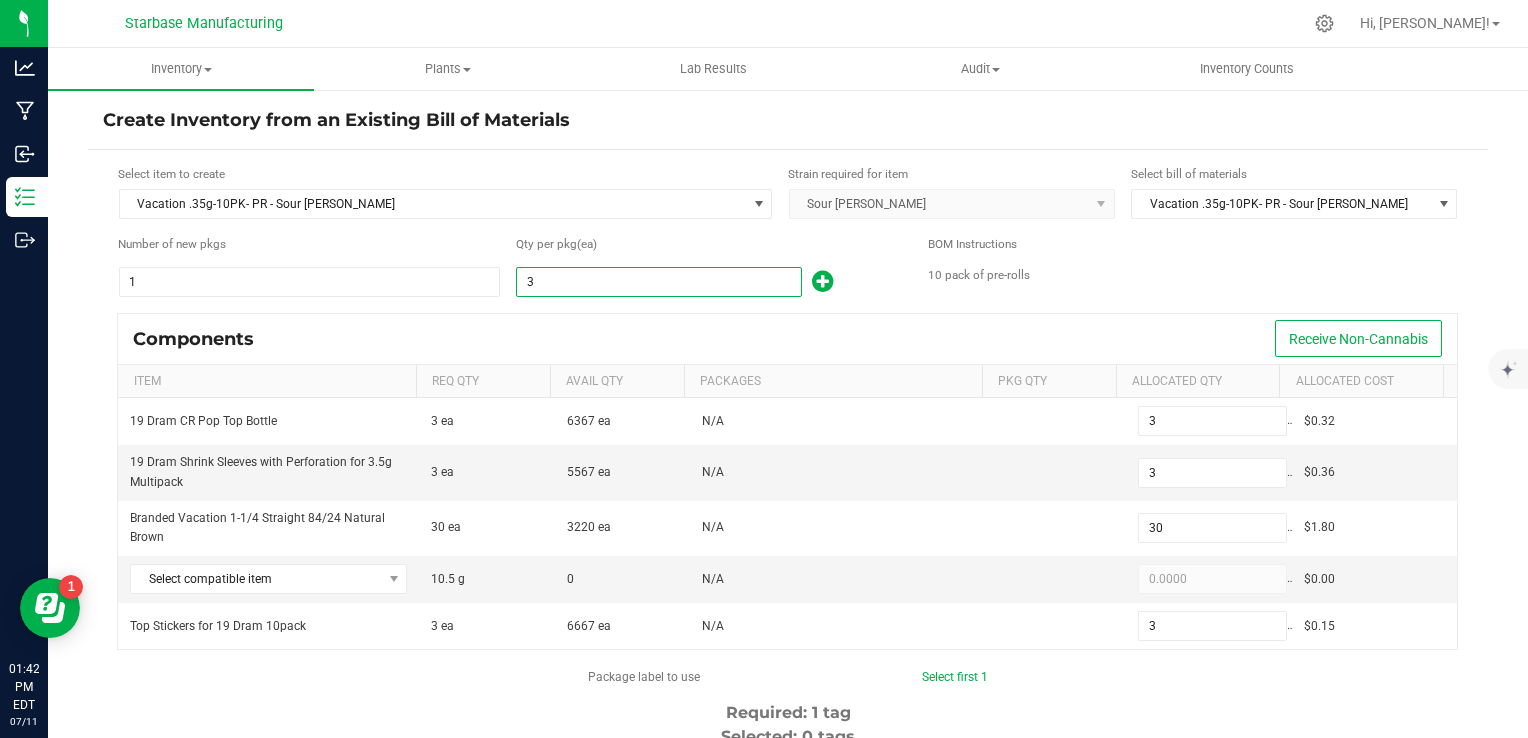 type on "37" 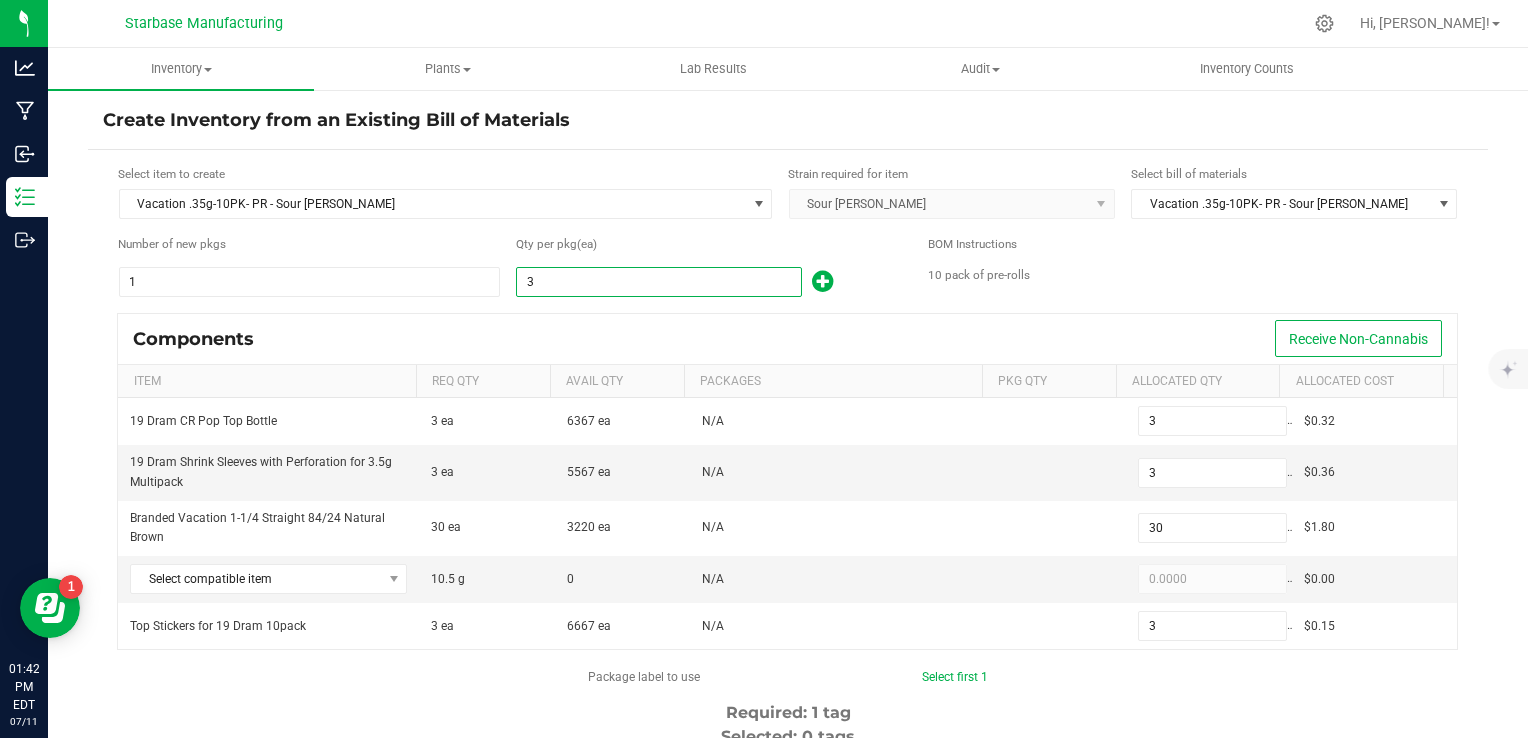 type on "37" 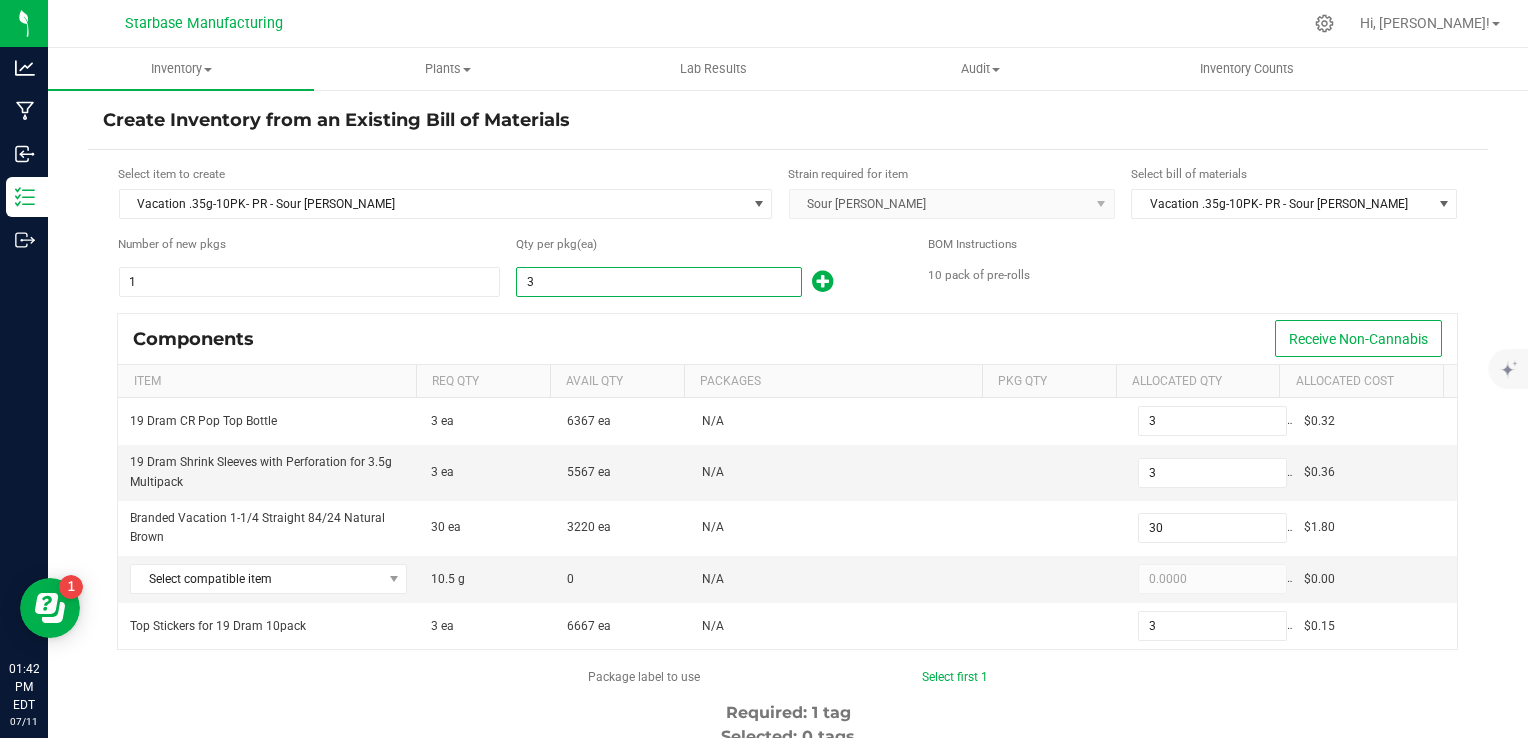type on "37" 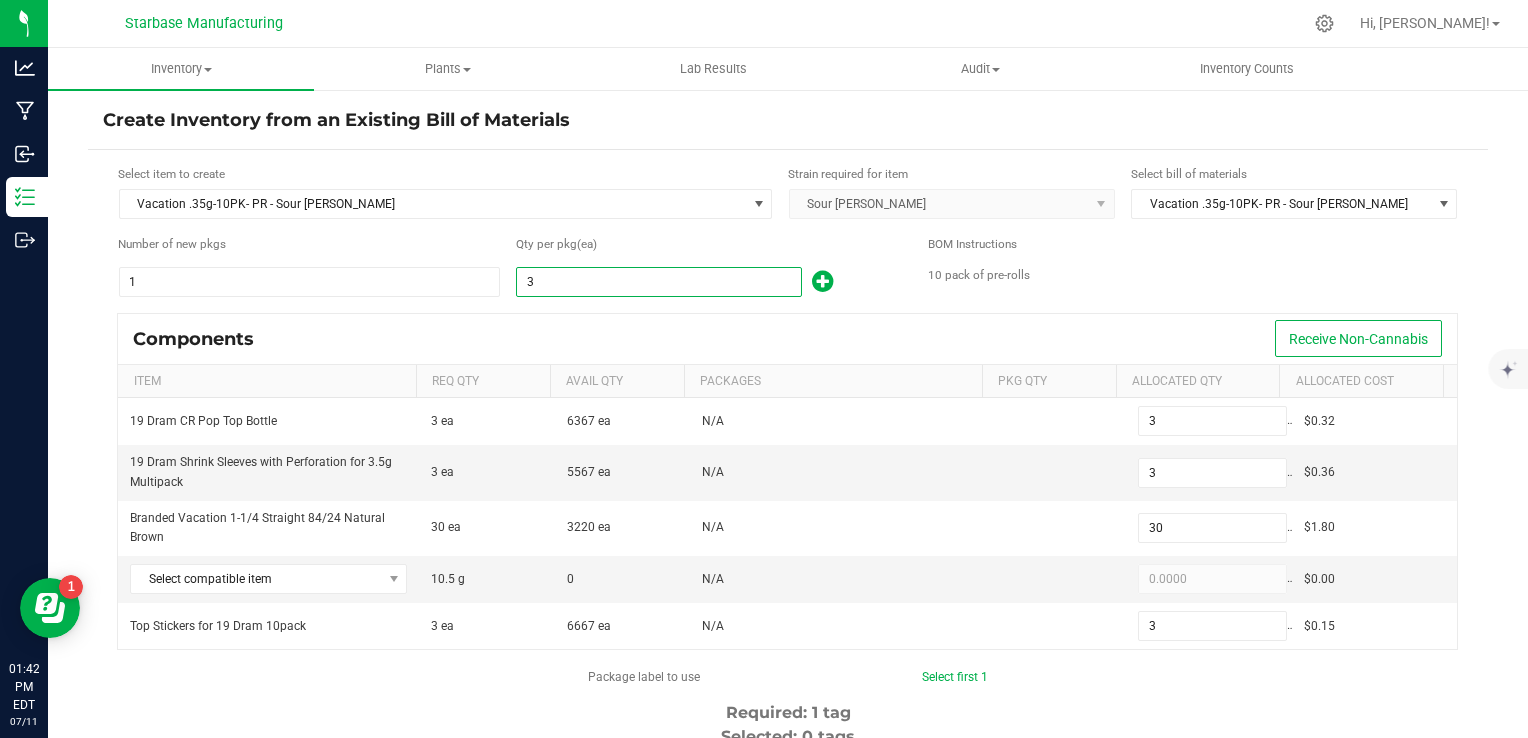 type on "370" 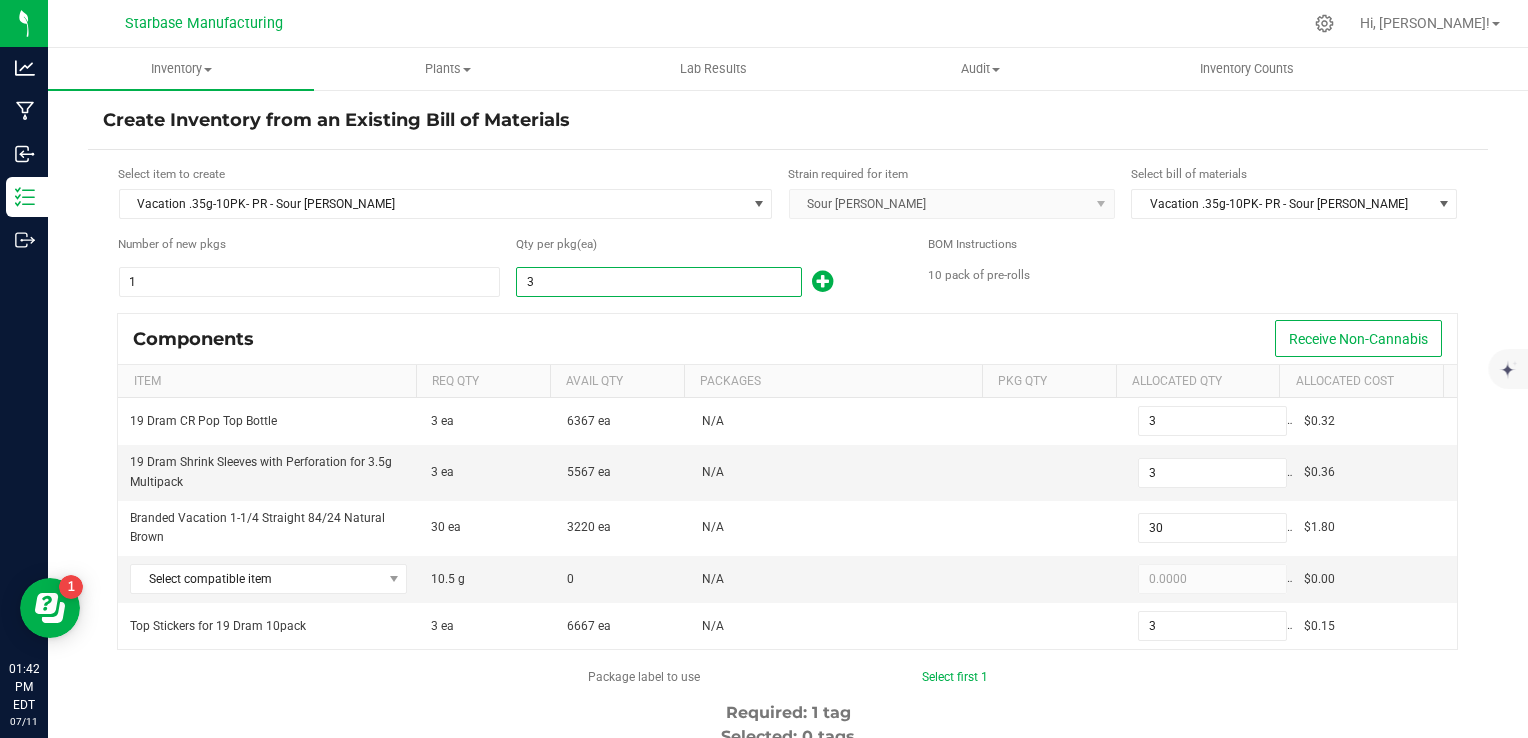 type on "37" 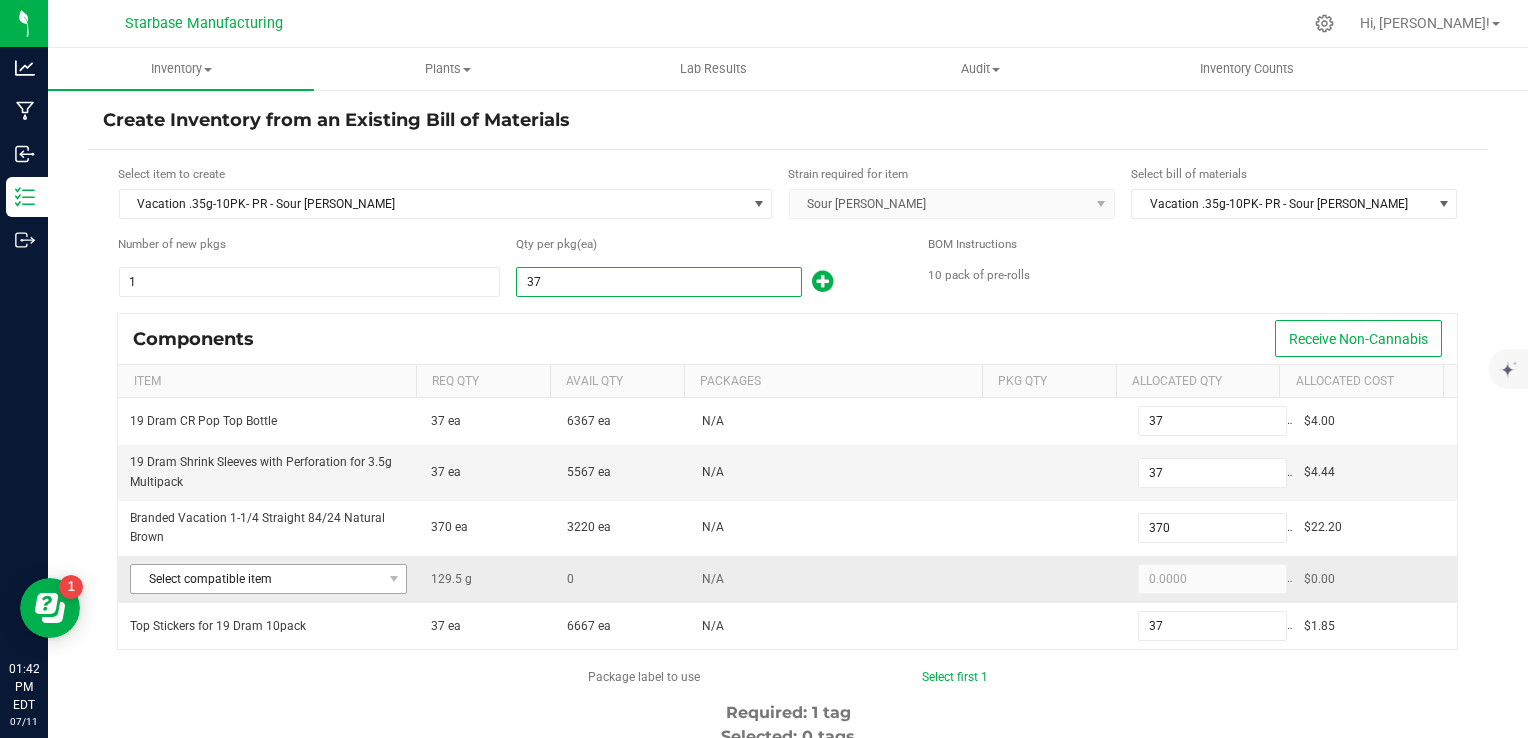 type on "37" 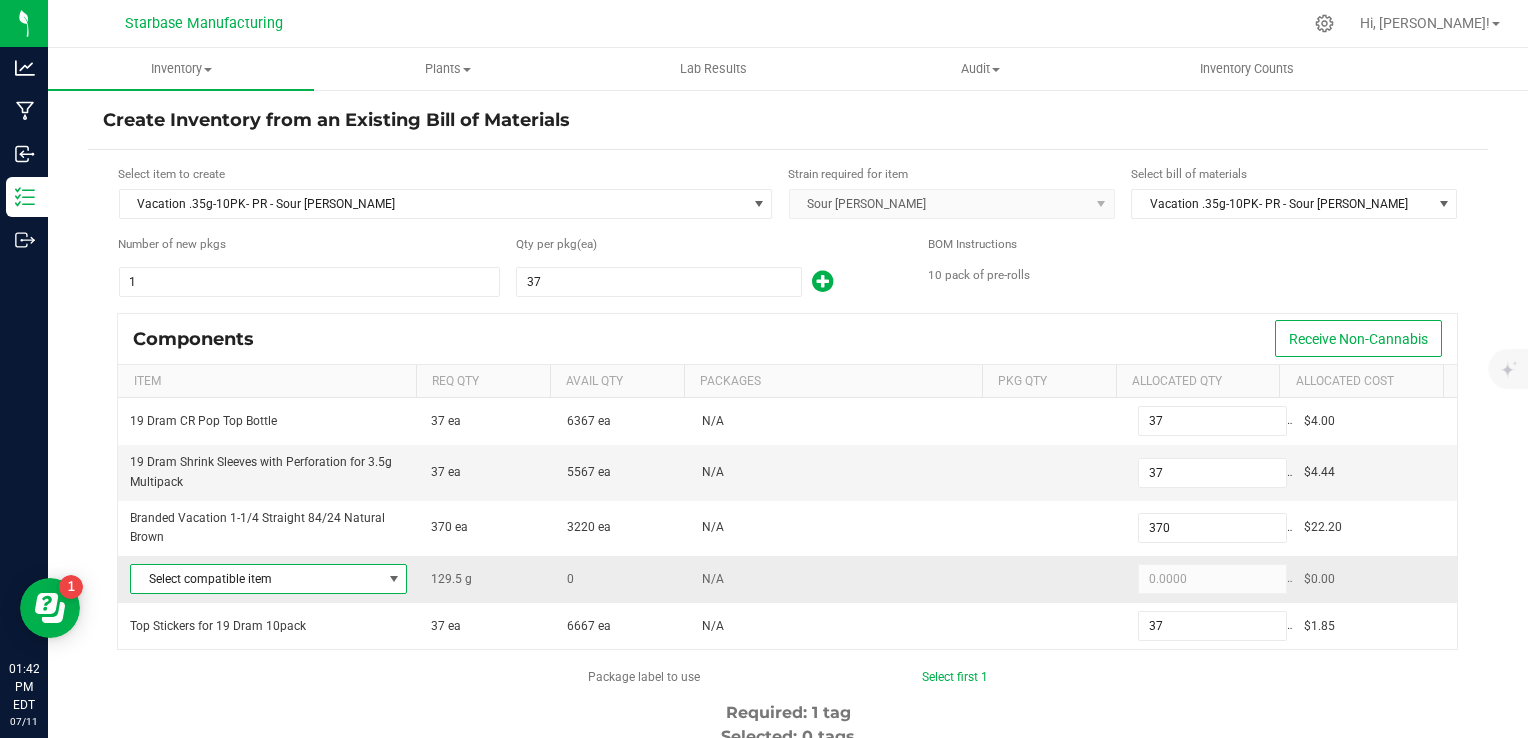 click on "Select compatible item" at bounding box center [256, 579] 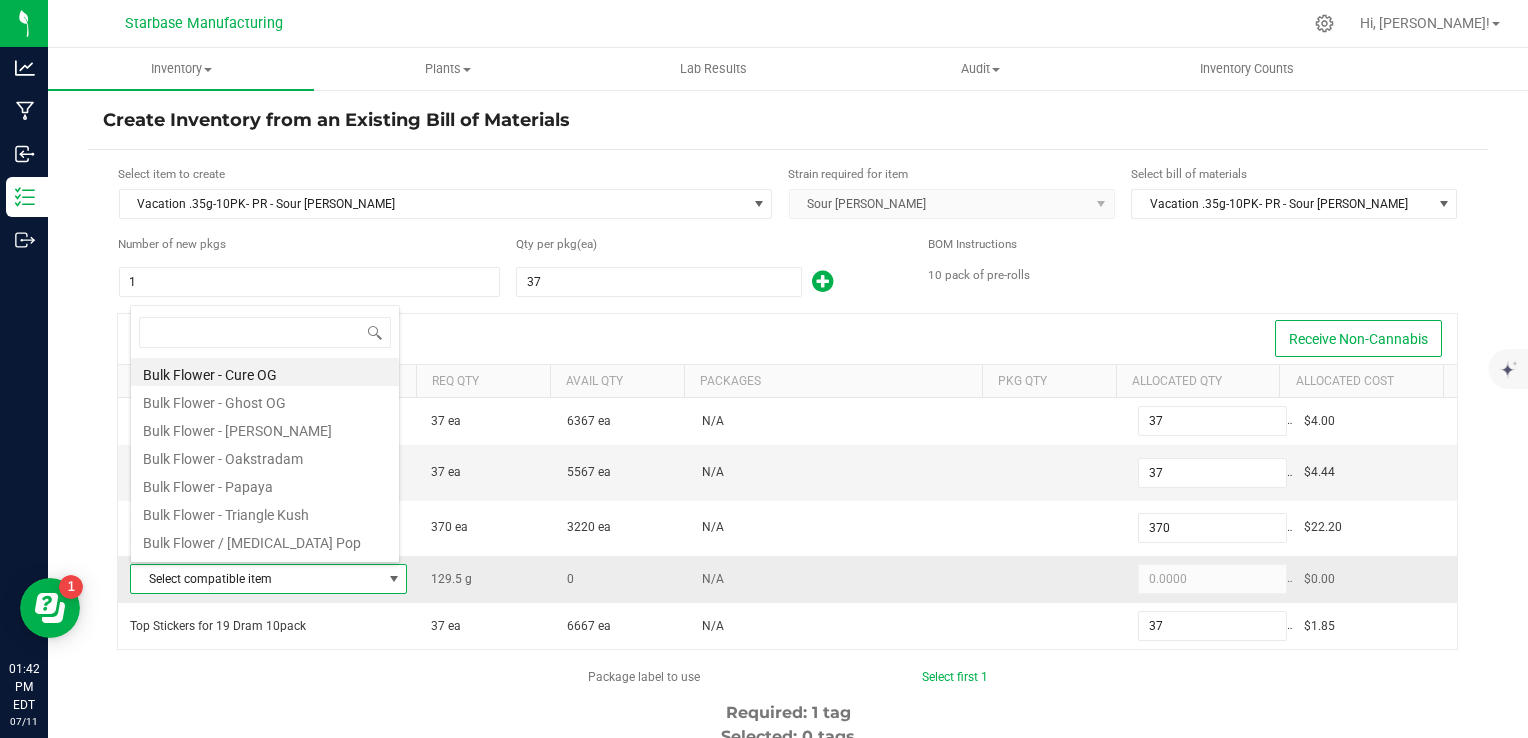 scroll, scrollTop: 99970, scrollLeft: 99729, axis: both 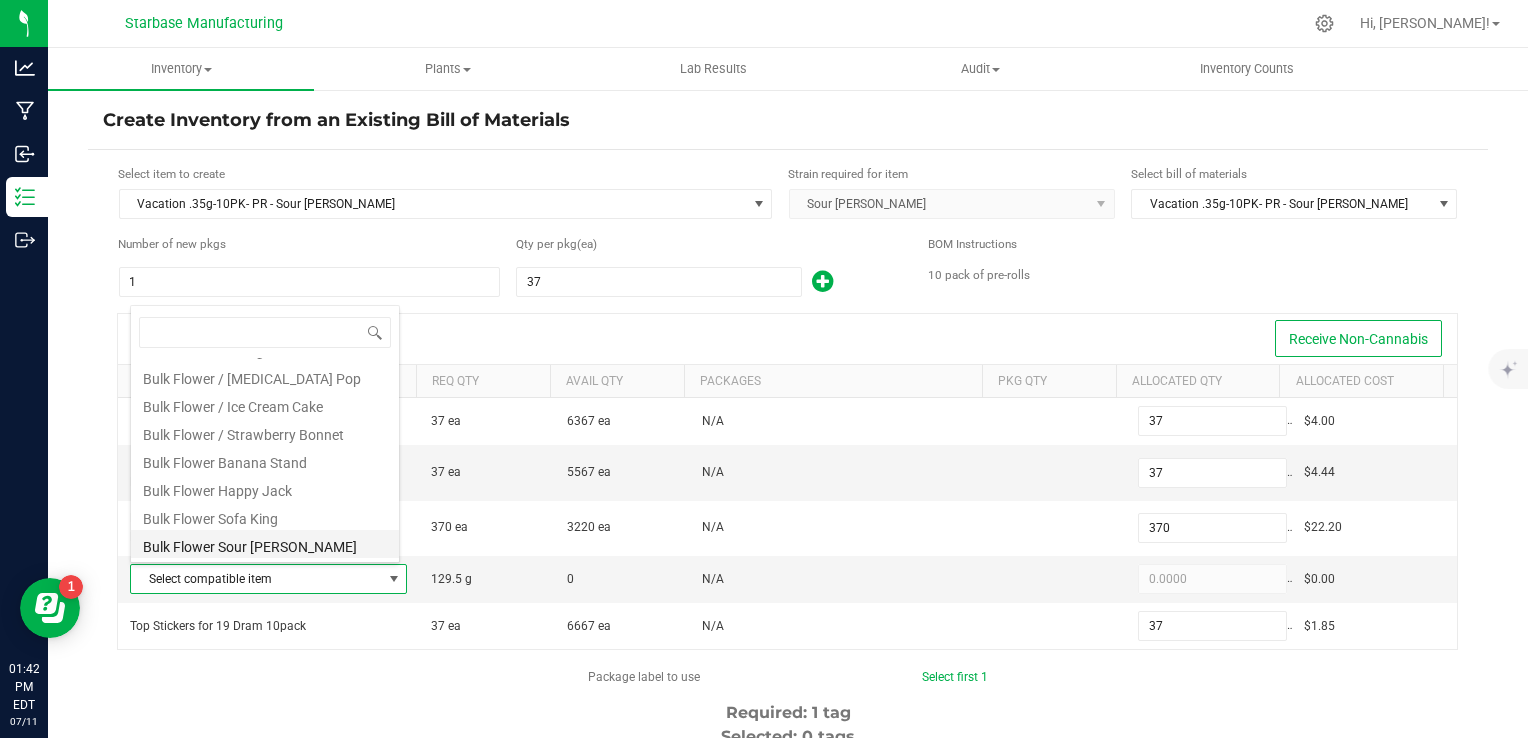 click on "Bulk Flower Sour [PERSON_NAME]" at bounding box center (265, 544) 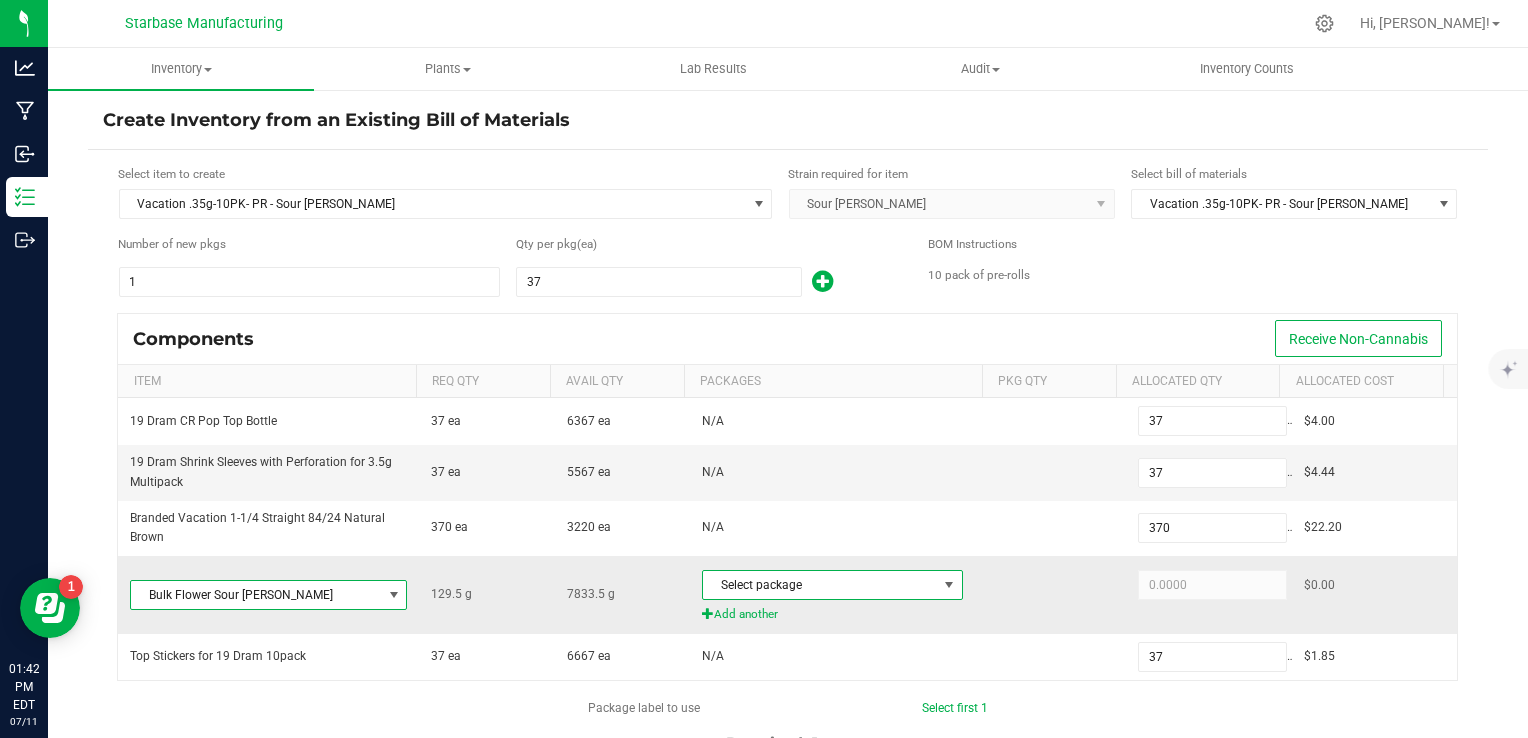 click at bounding box center (949, 585) 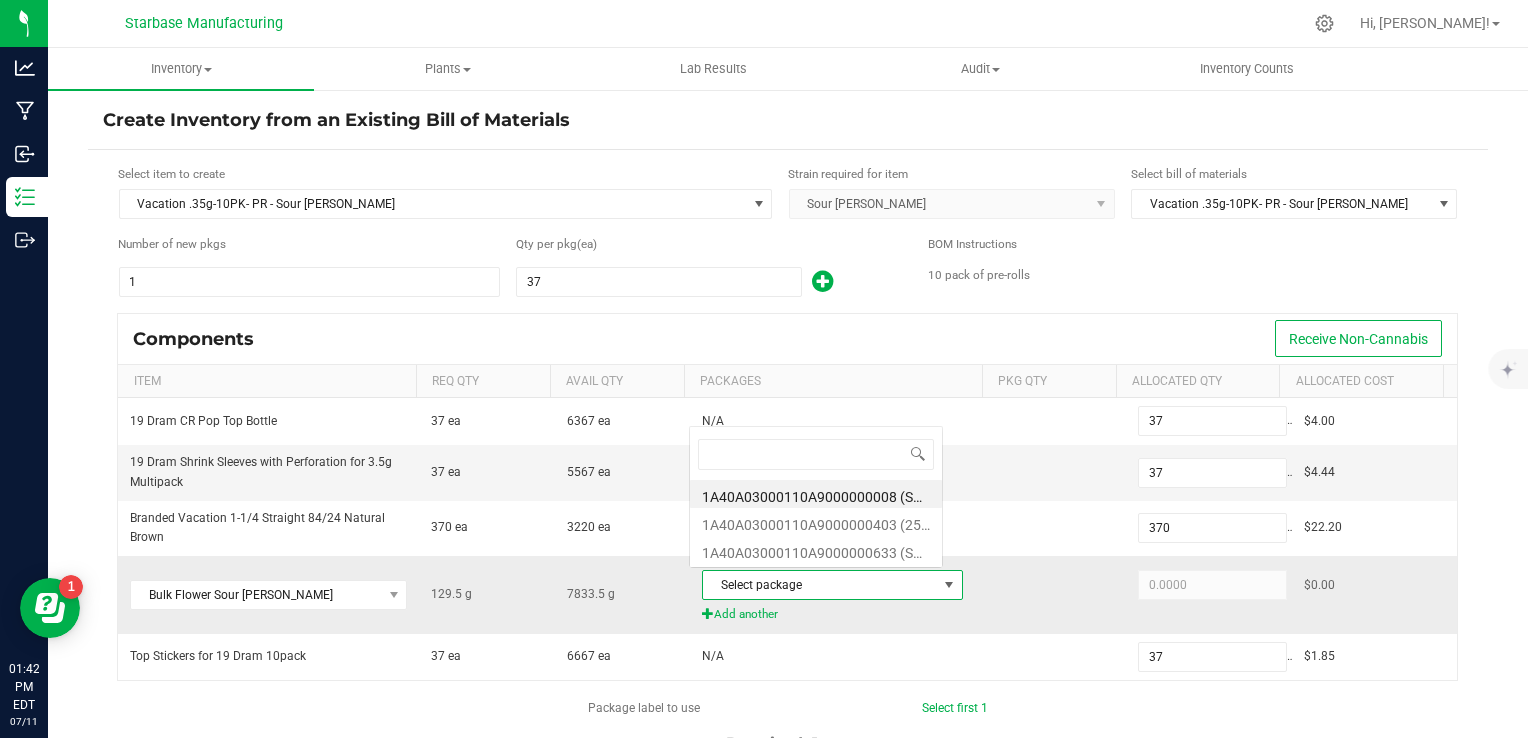 scroll, scrollTop: 0, scrollLeft: 0, axis: both 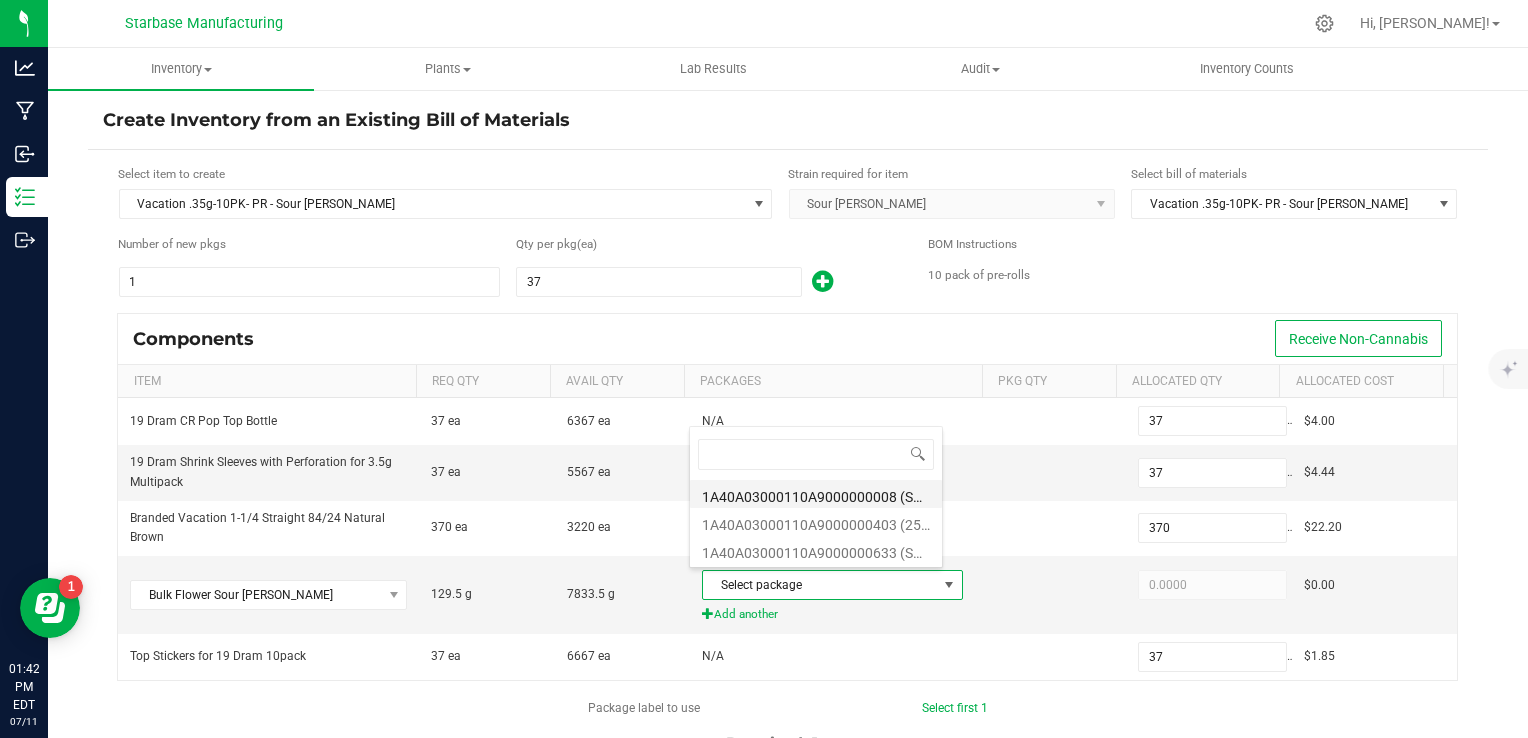 click on "1A40A03000110A9000000008 (SBSRBF250210)" at bounding box center (816, 494) 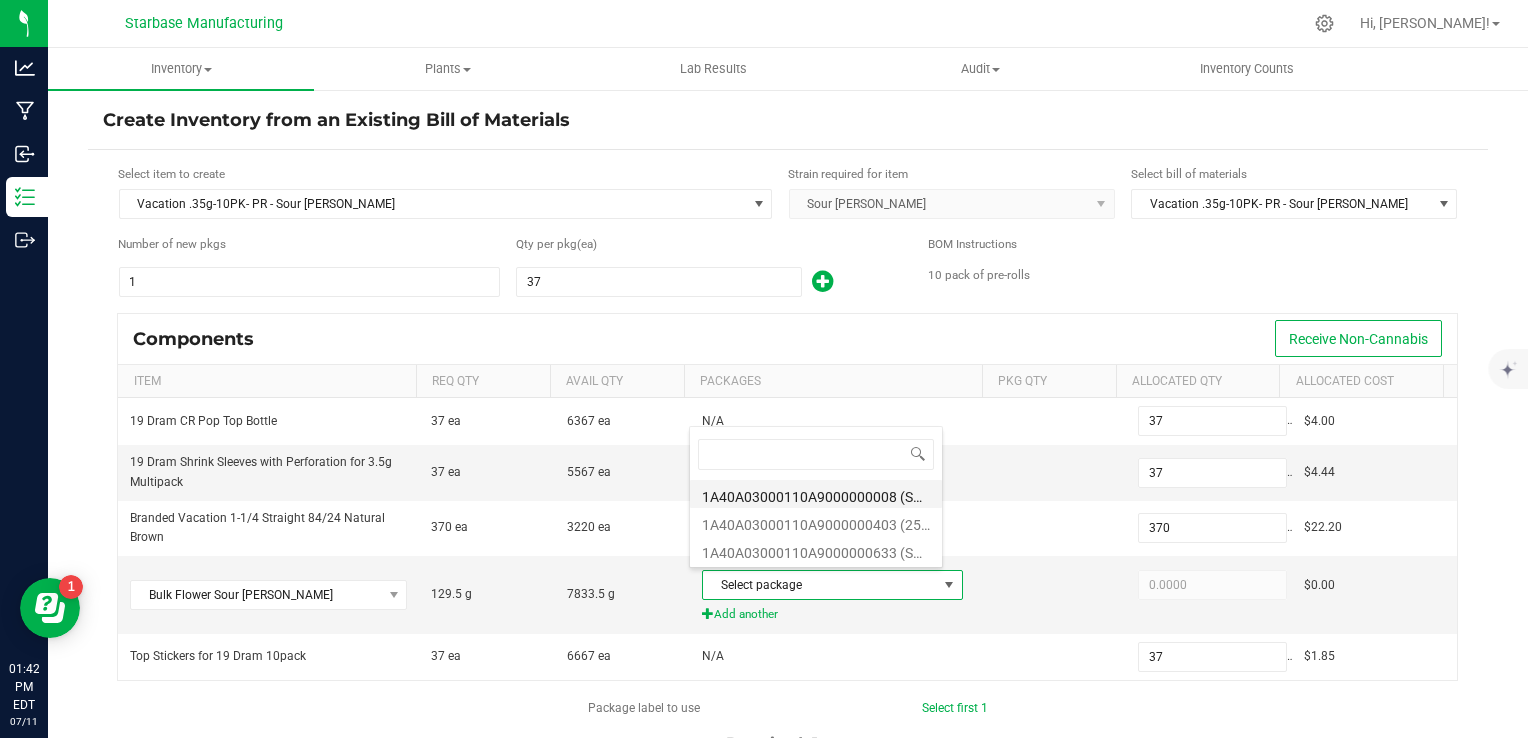 type on "129.5000" 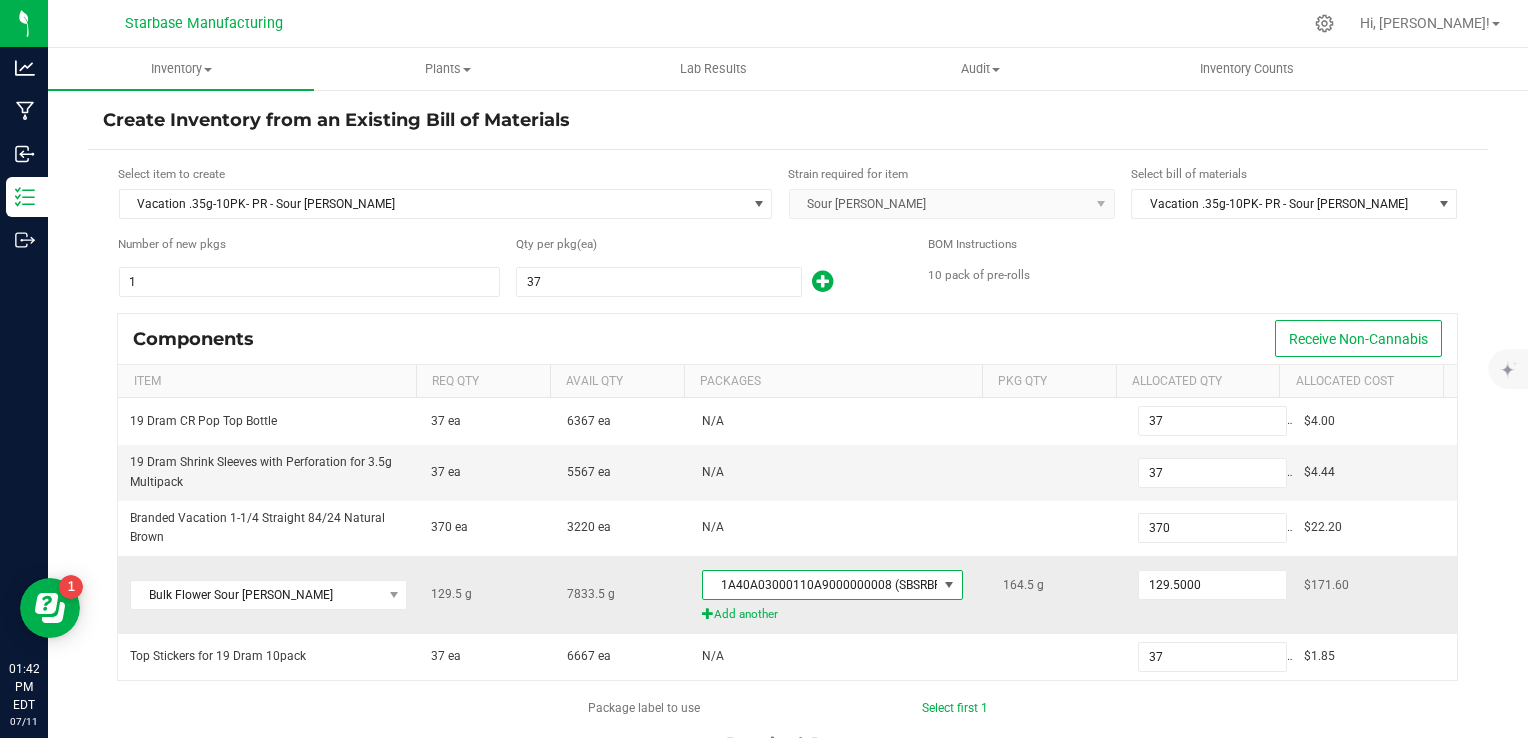 click on "1A40A03000110A9000000008 (SBSRBF250210)" at bounding box center (820, 585) 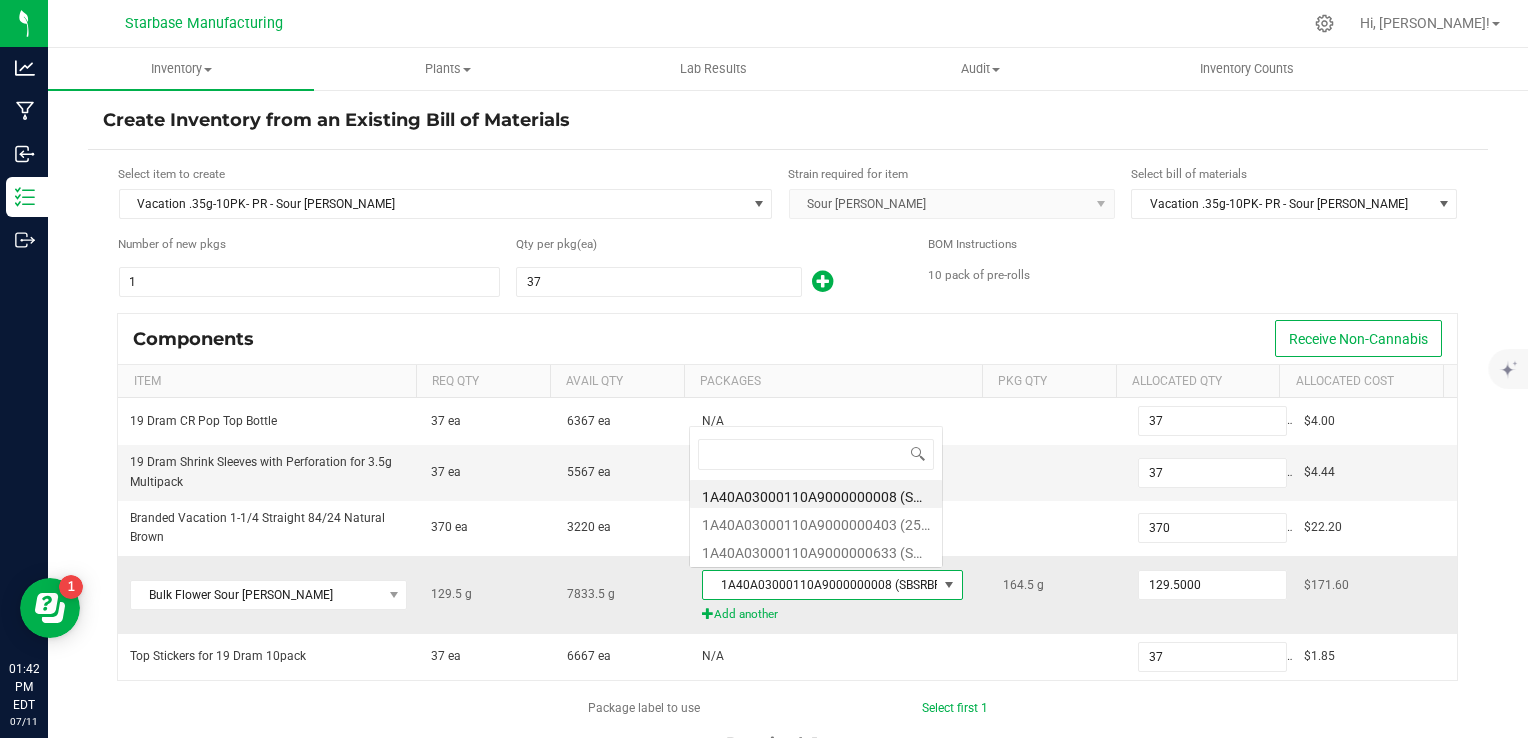 scroll, scrollTop: 0, scrollLeft: 0, axis: both 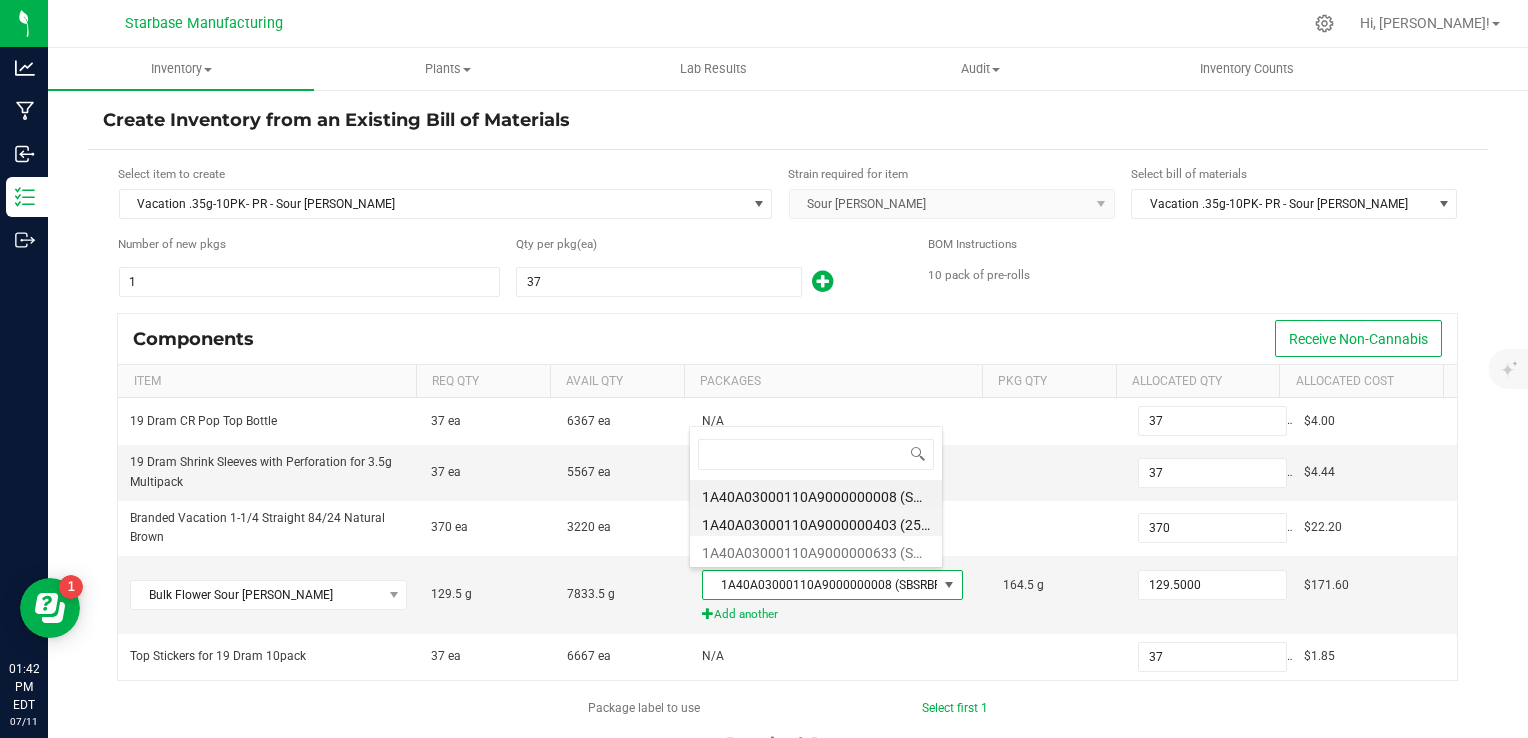 click on "1A40A03000110A9000000403 (250611)" at bounding box center [816, 522] 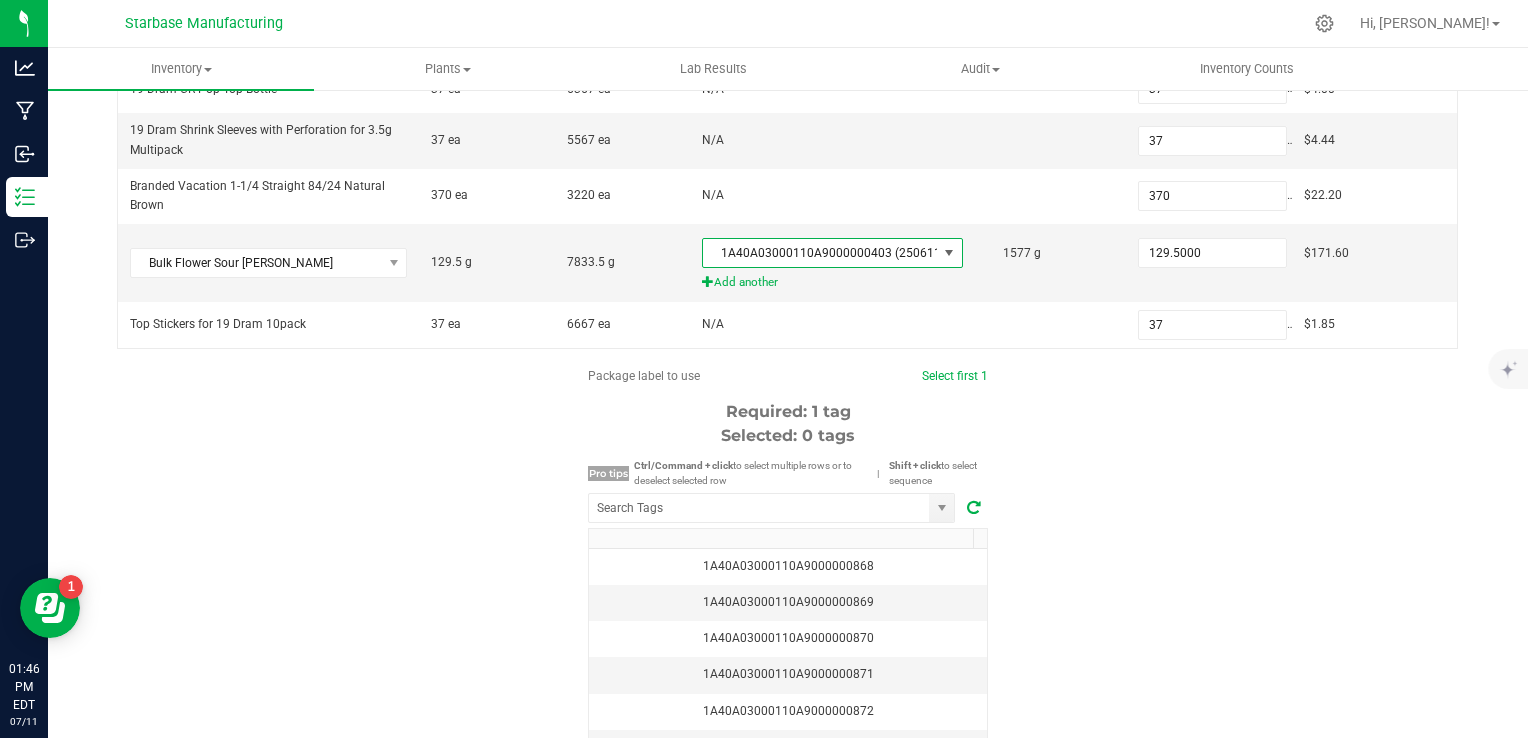 scroll, scrollTop: 332, scrollLeft: 0, axis: vertical 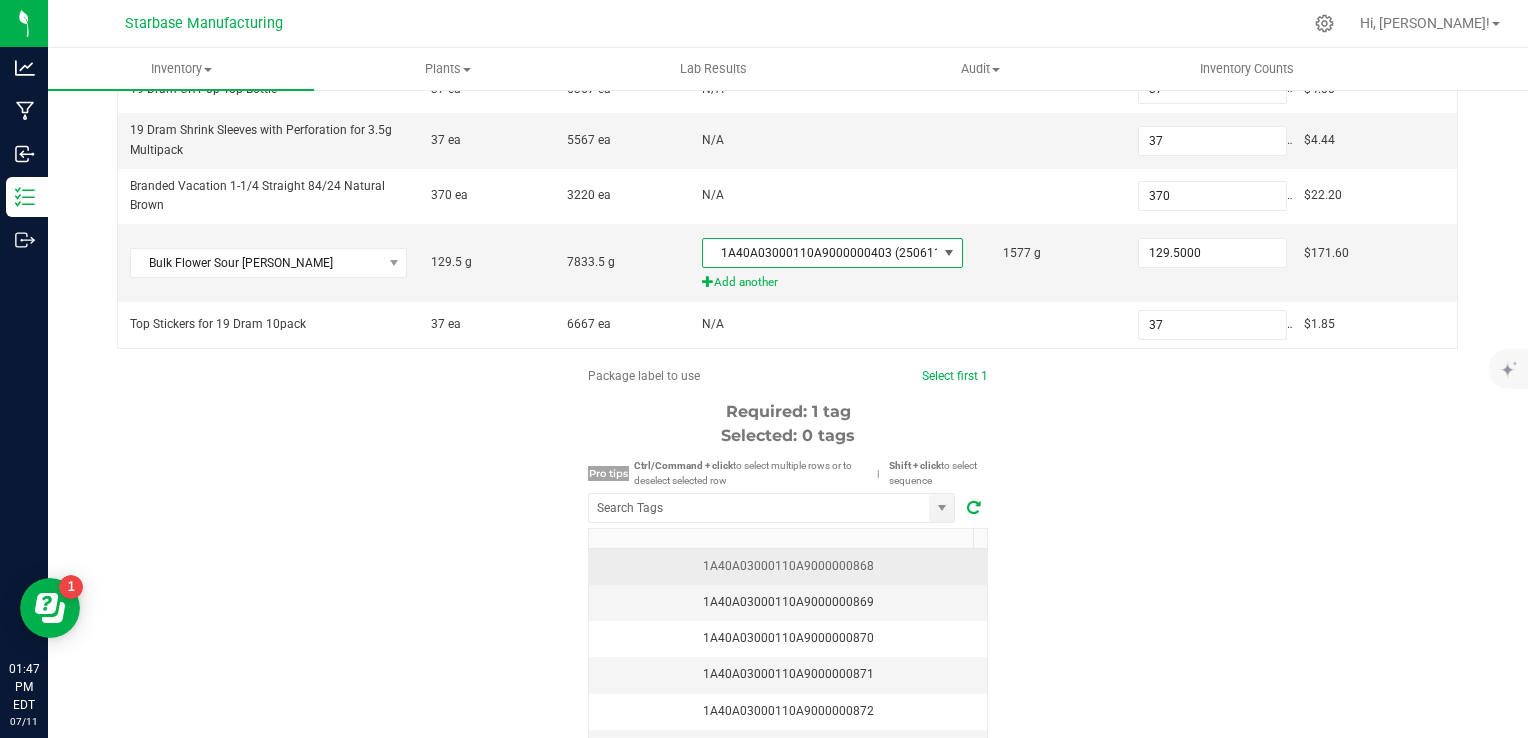 click on "1A40A03000110A9000000868" at bounding box center (788, 566) 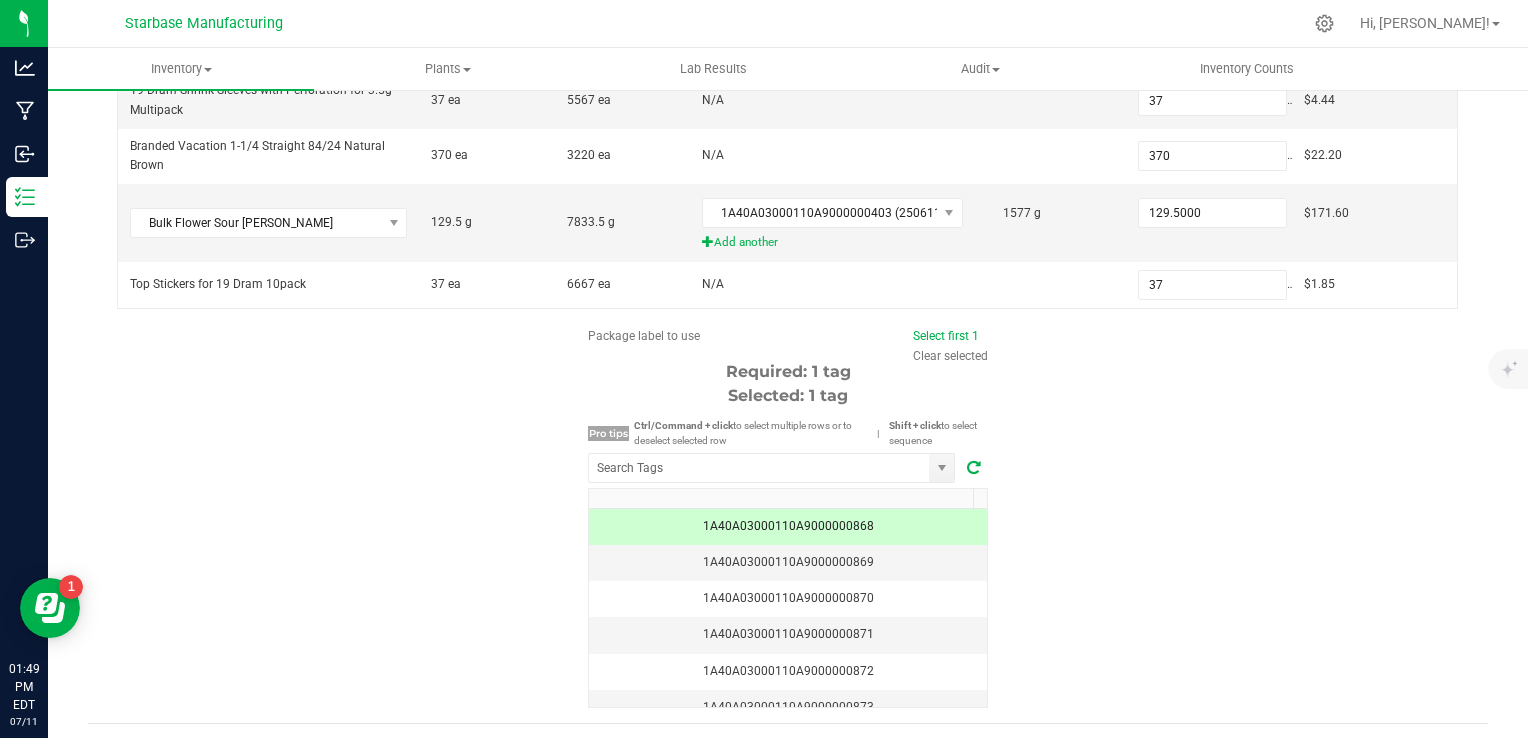 scroll, scrollTop: 419, scrollLeft: 0, axis: vertical 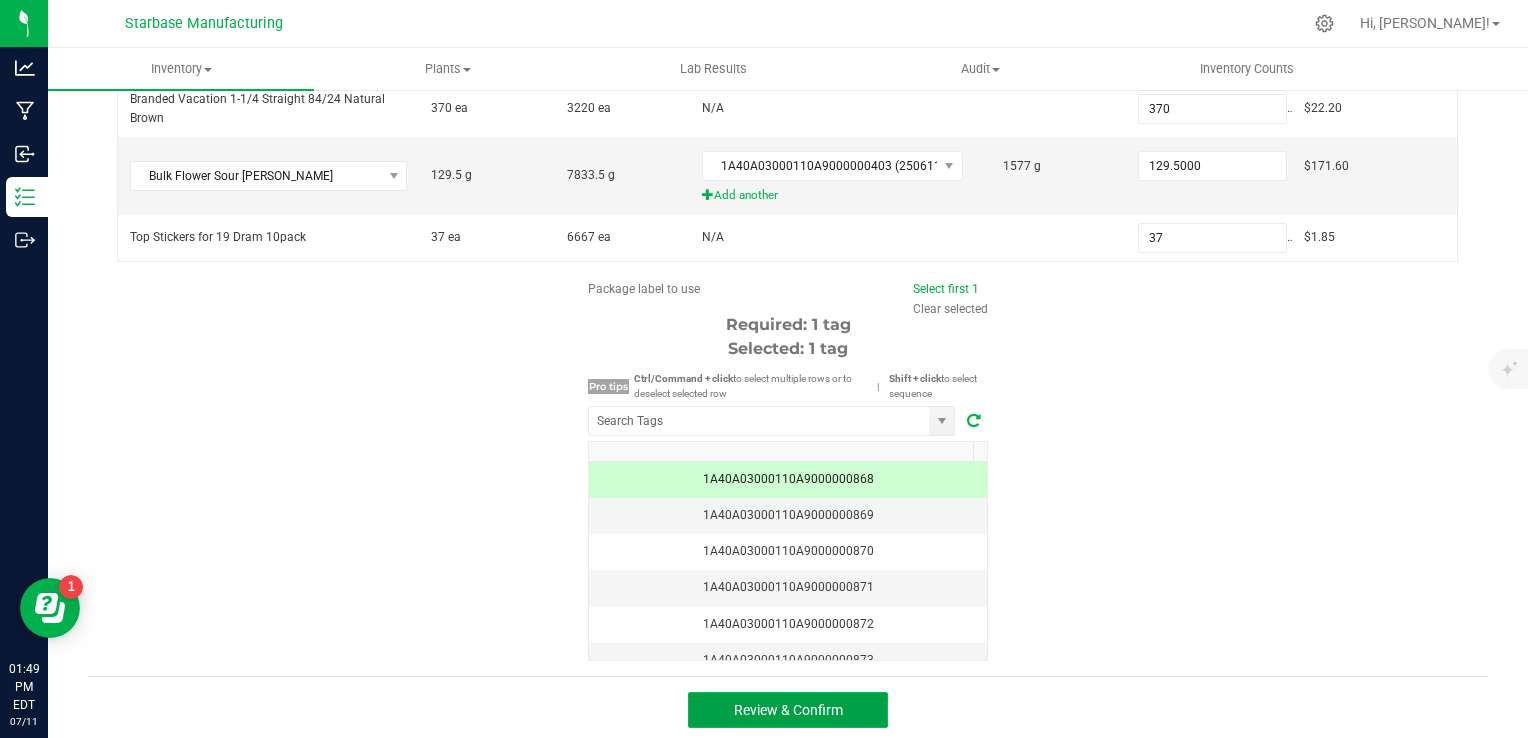 click on "Review & Confirm" at bounding box center (788, 710) 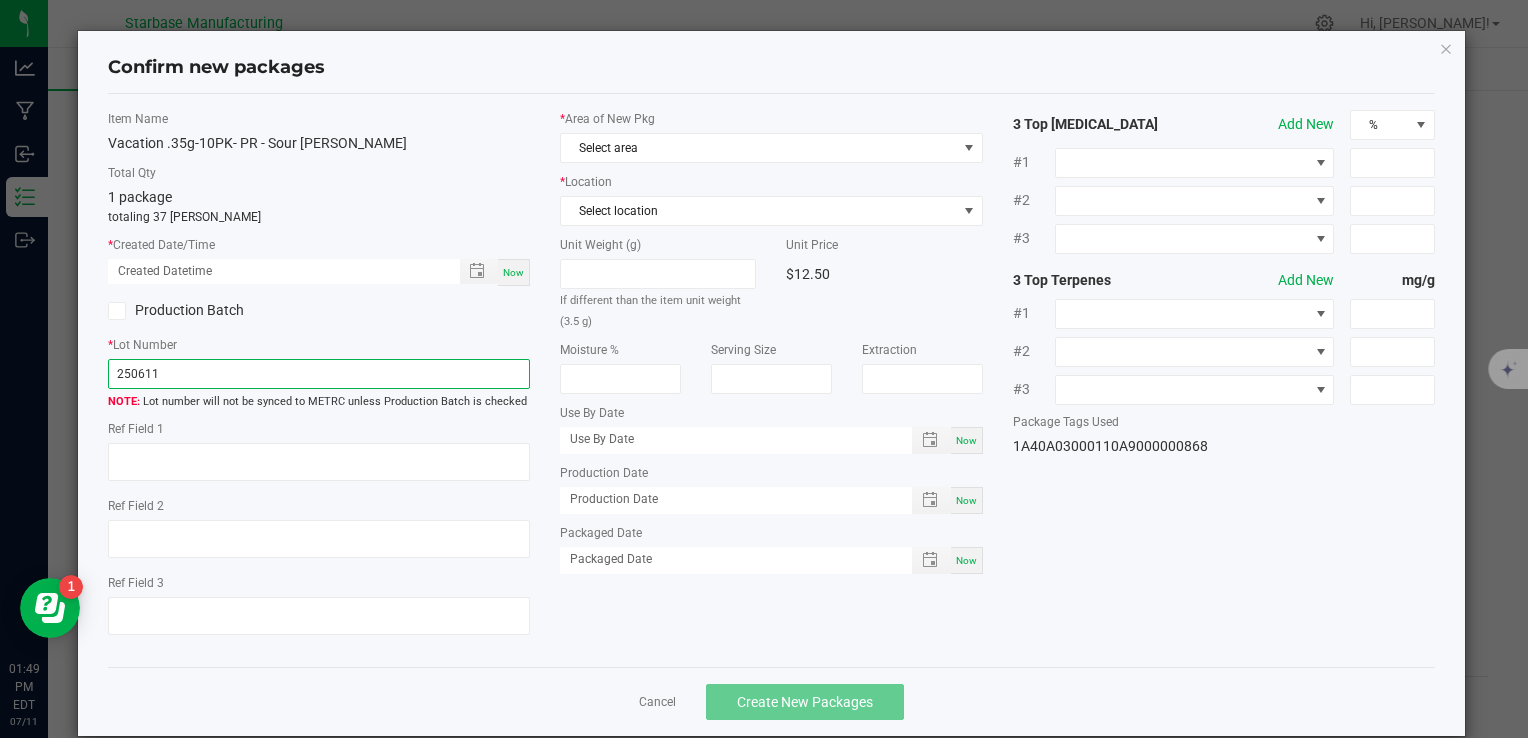 click on "250611" at bounding box center (319, 374) 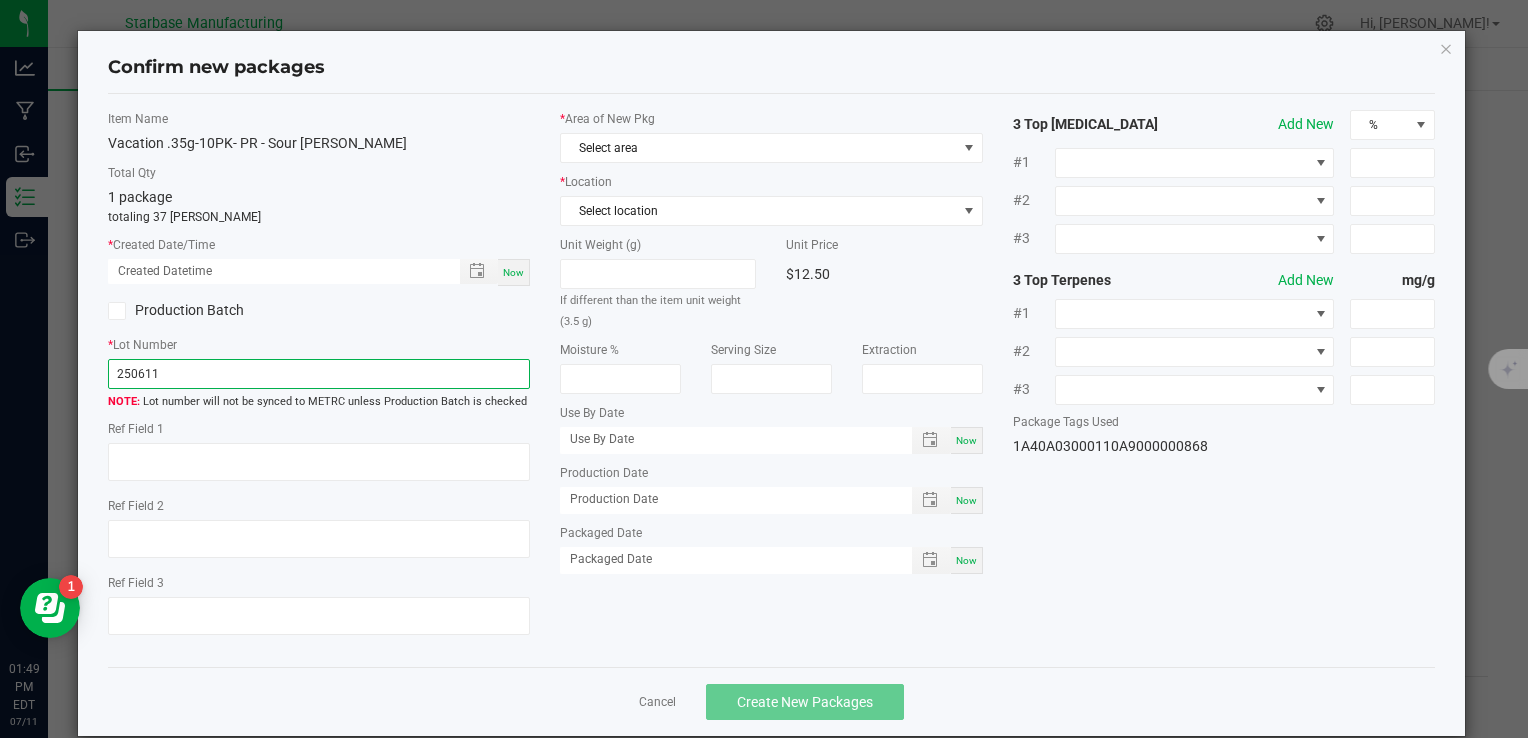 click on "250611" at bounding box center [319, 374] 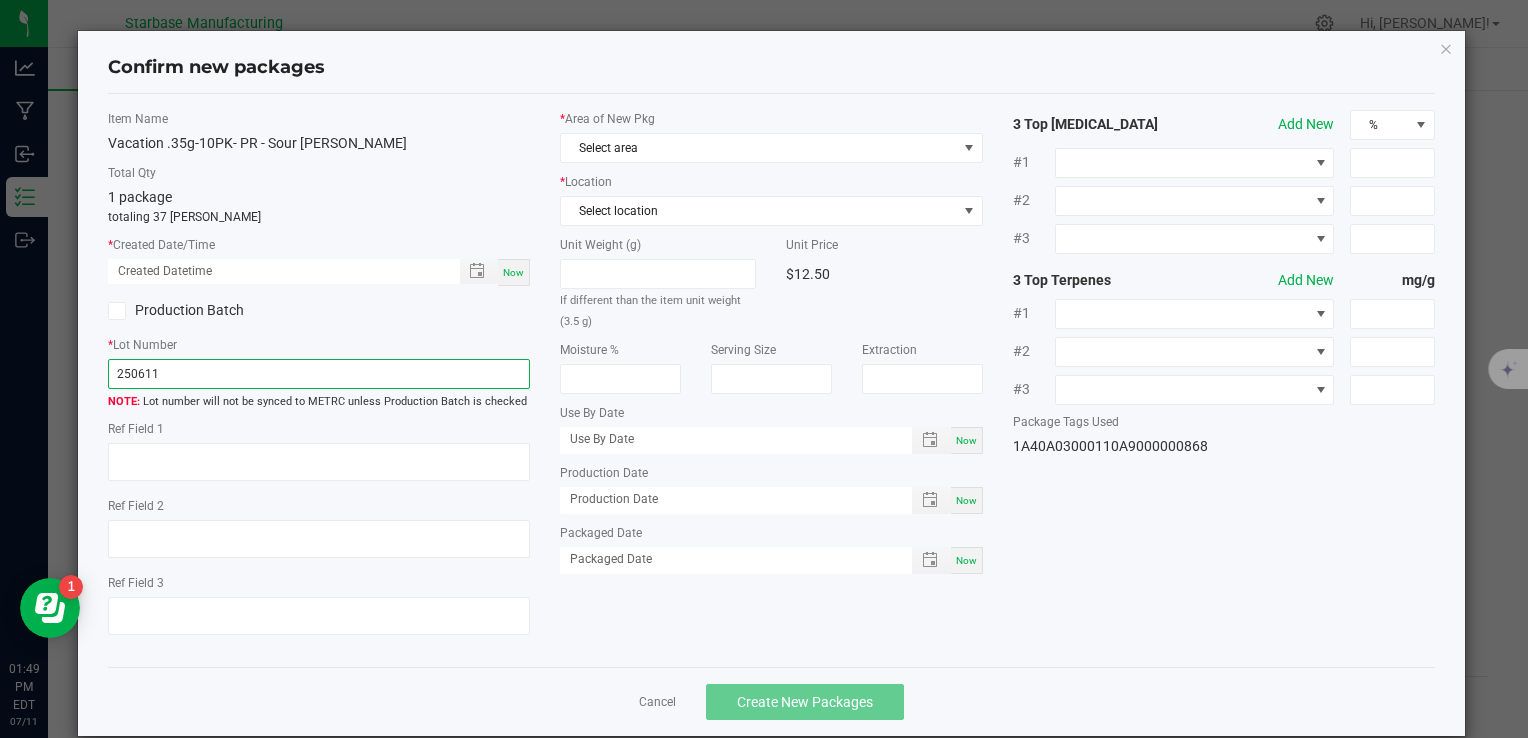 click on "250611" at bounding box center [319, 374] 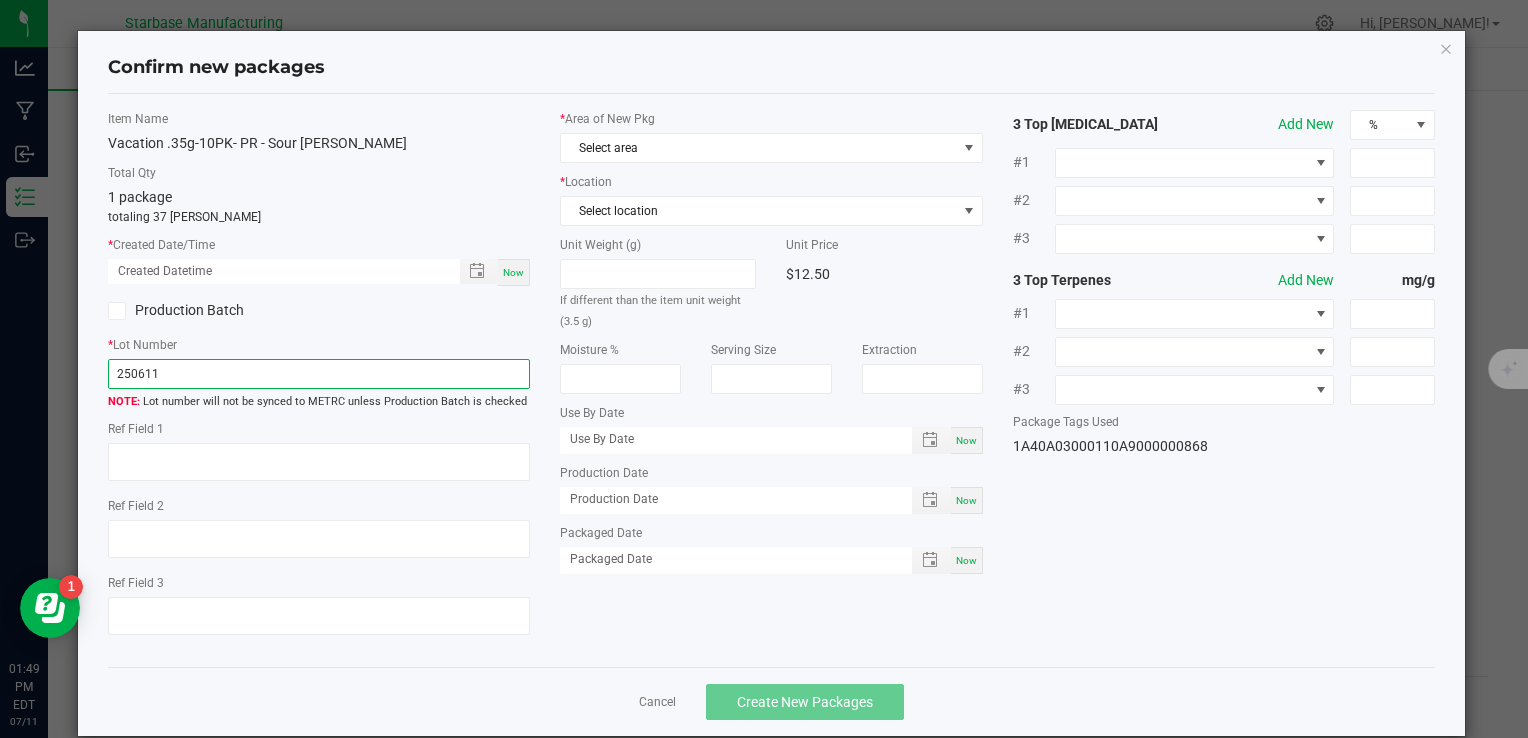 paste on "VACPRSR.35G10PK250703" 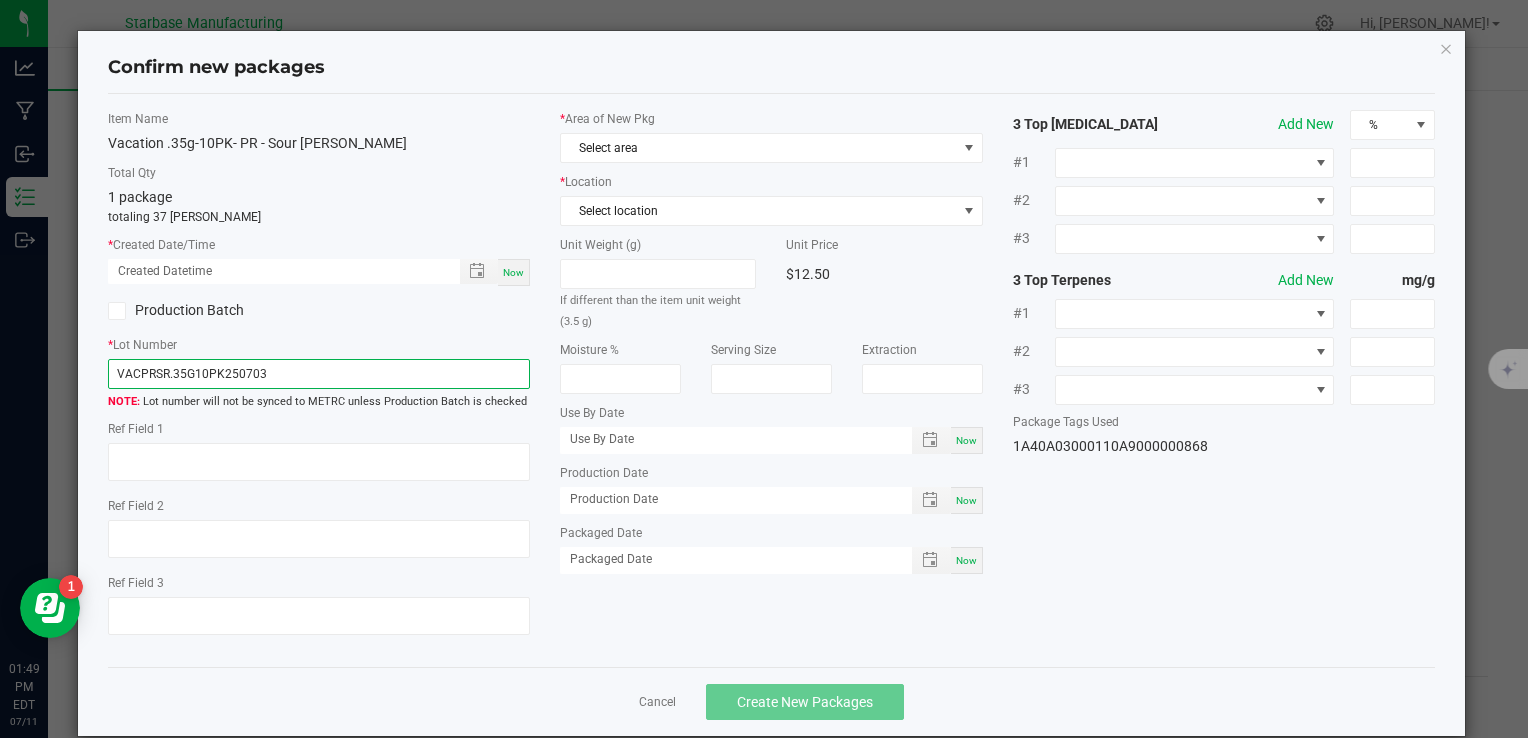 type on "VACPRSR.35G10PK250703" 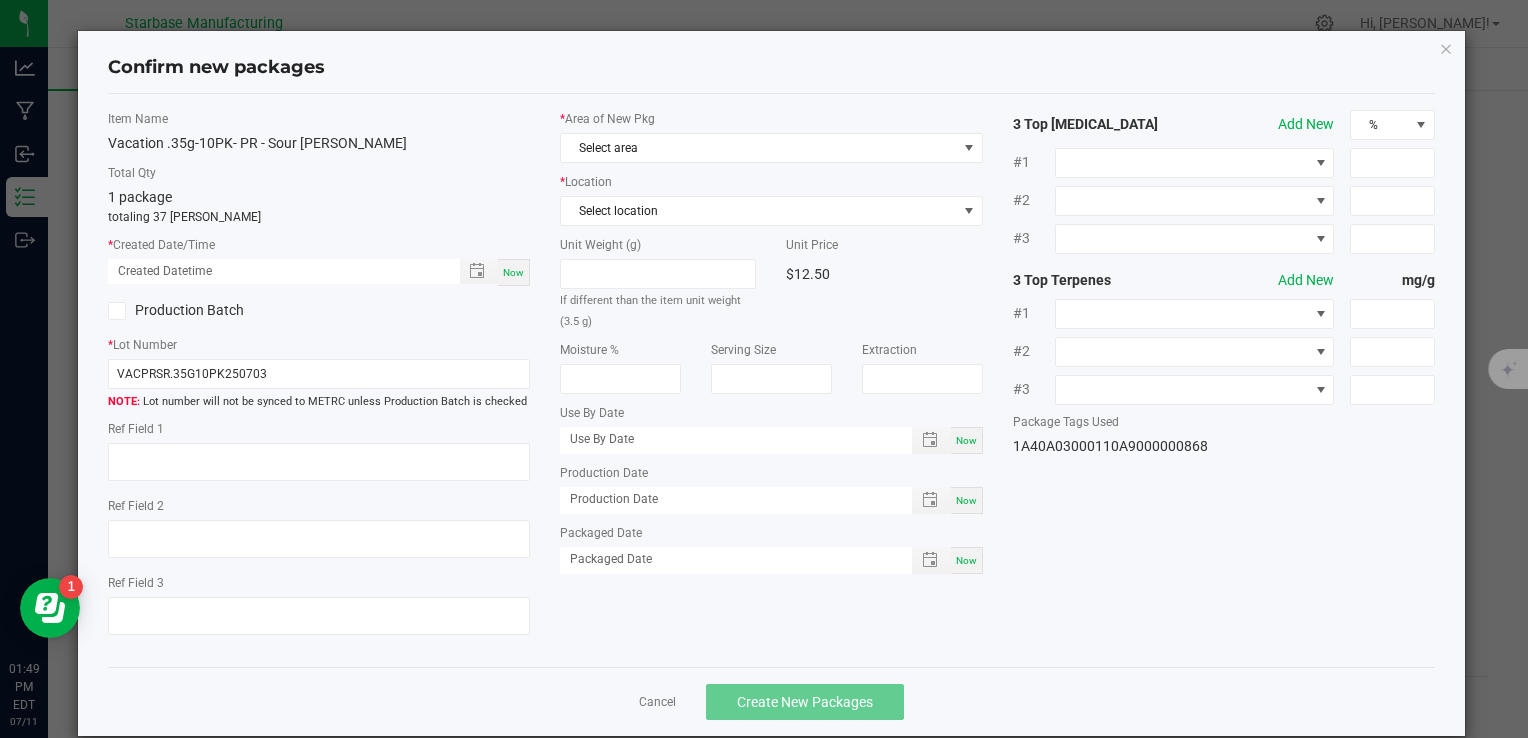 click on "Now" at bounding box center [513, 272] 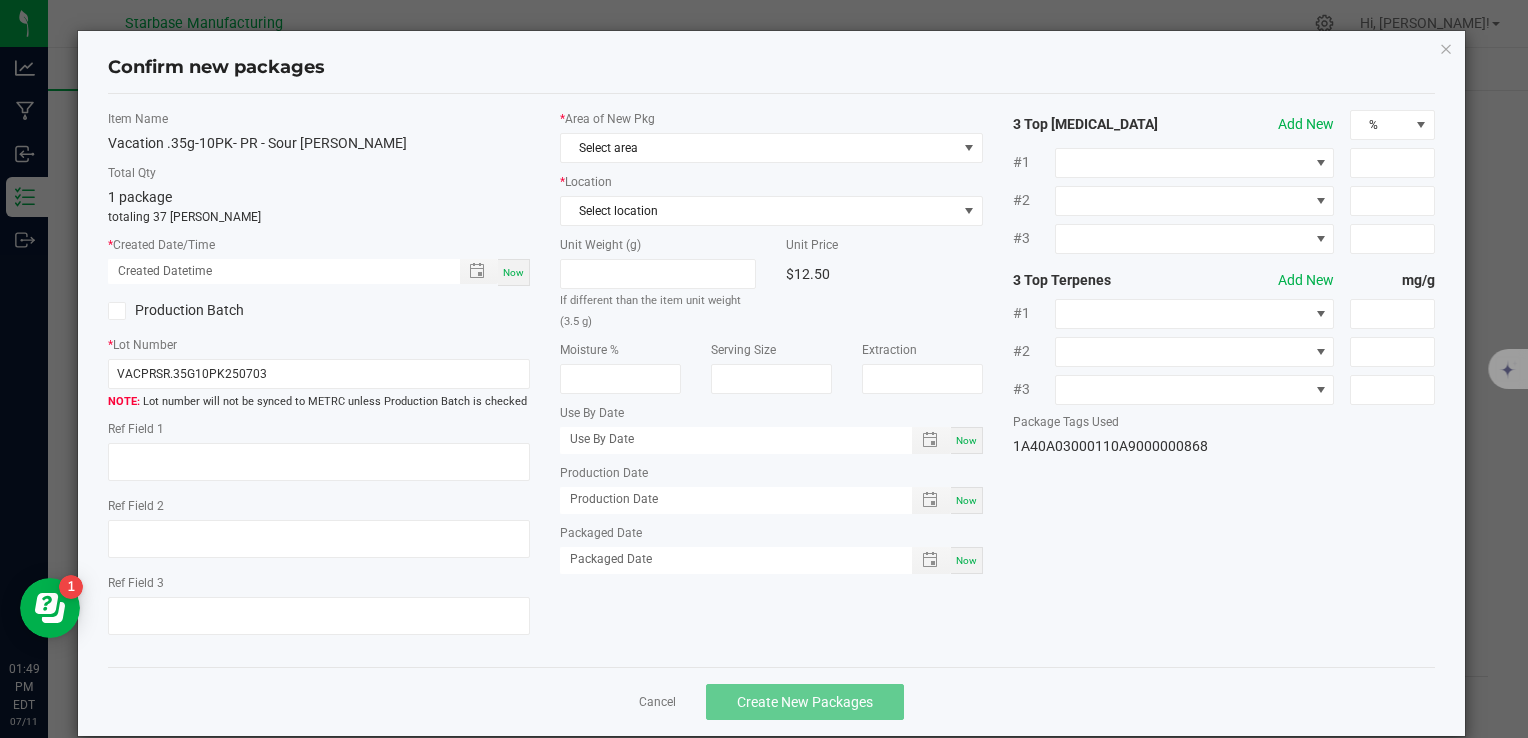 type on "[DATE] 01:49 PM" 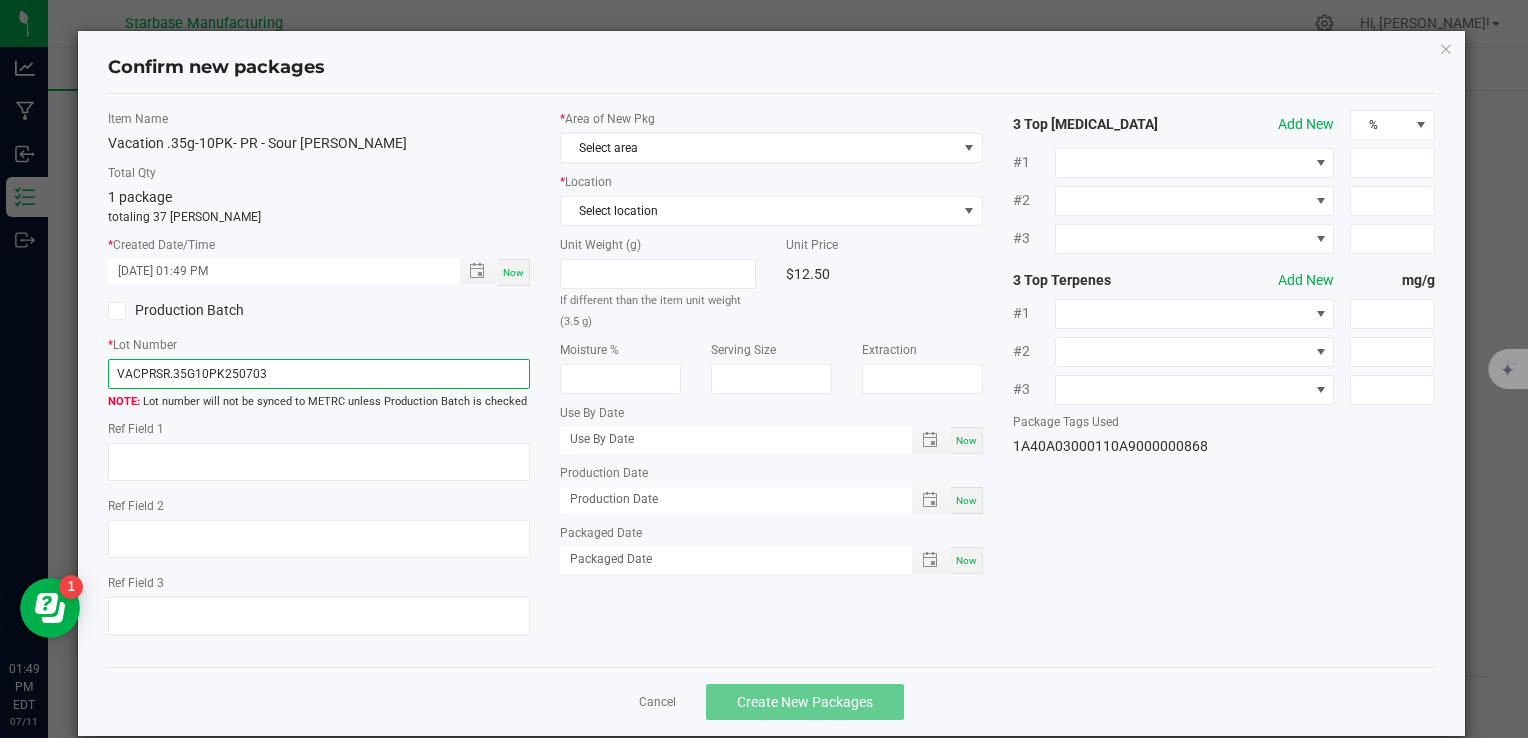 click on "VACPRSR.35G10PK250703" at bounding box center (319, 374) 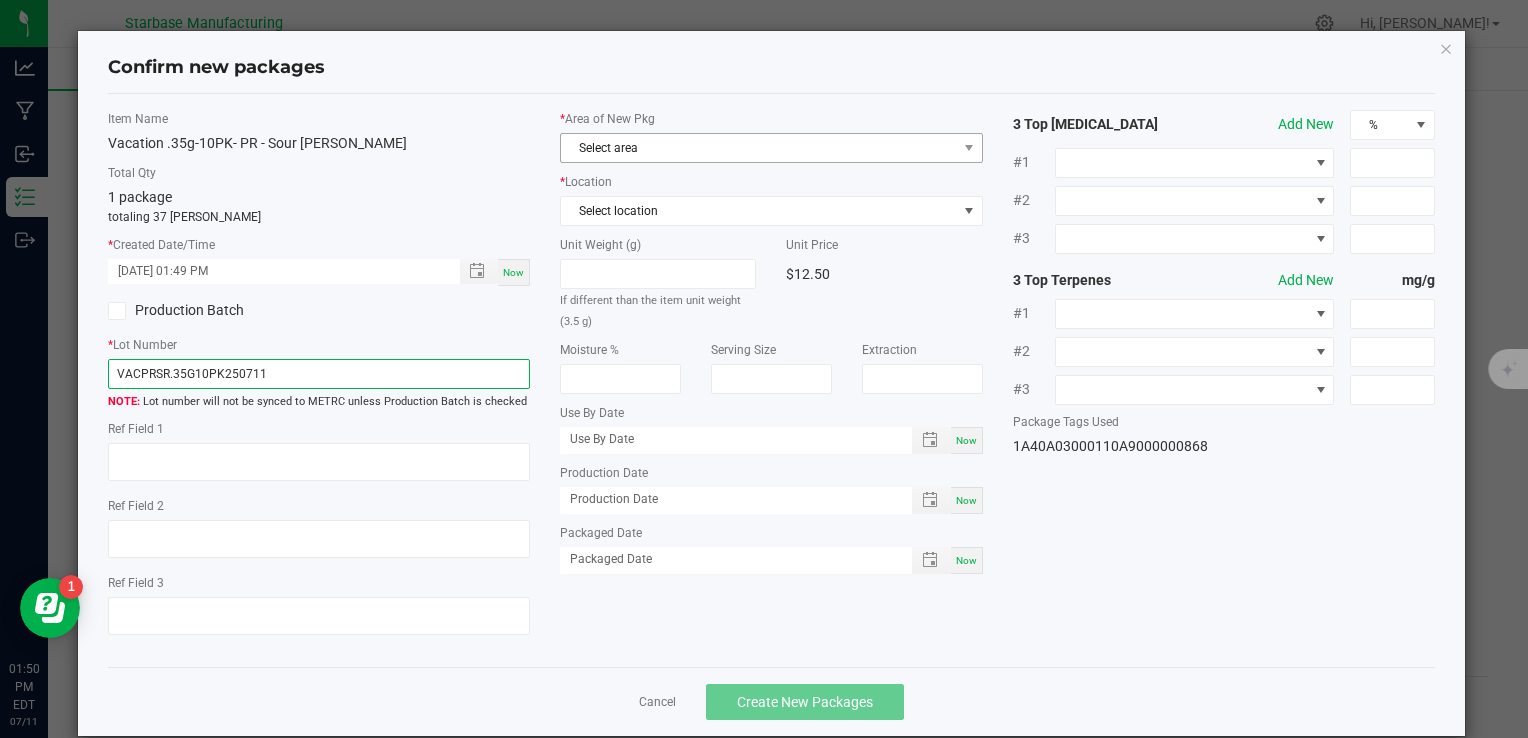 type on "VACPRSR.35G10PK250711" 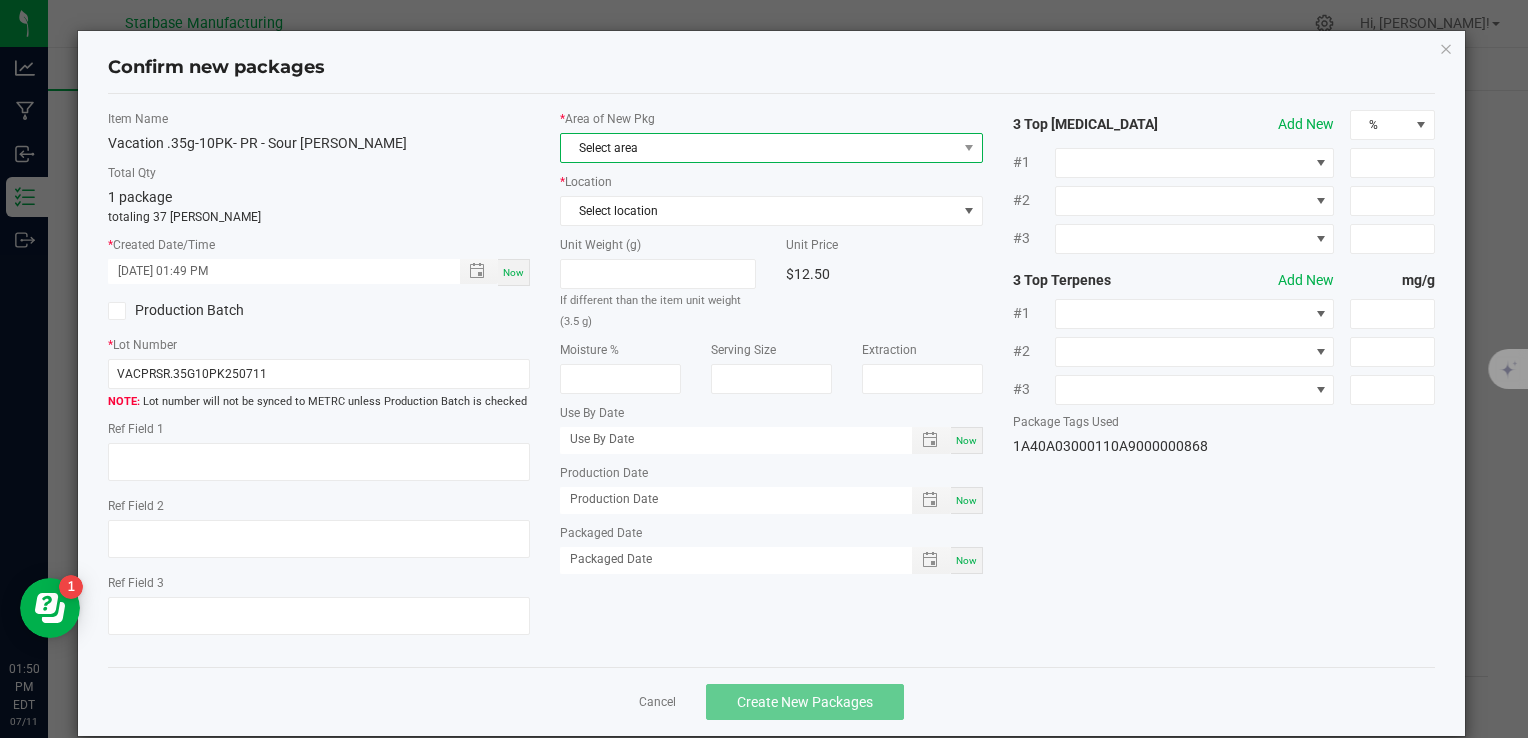 click on "Select area" at bounding box center [758, 148] 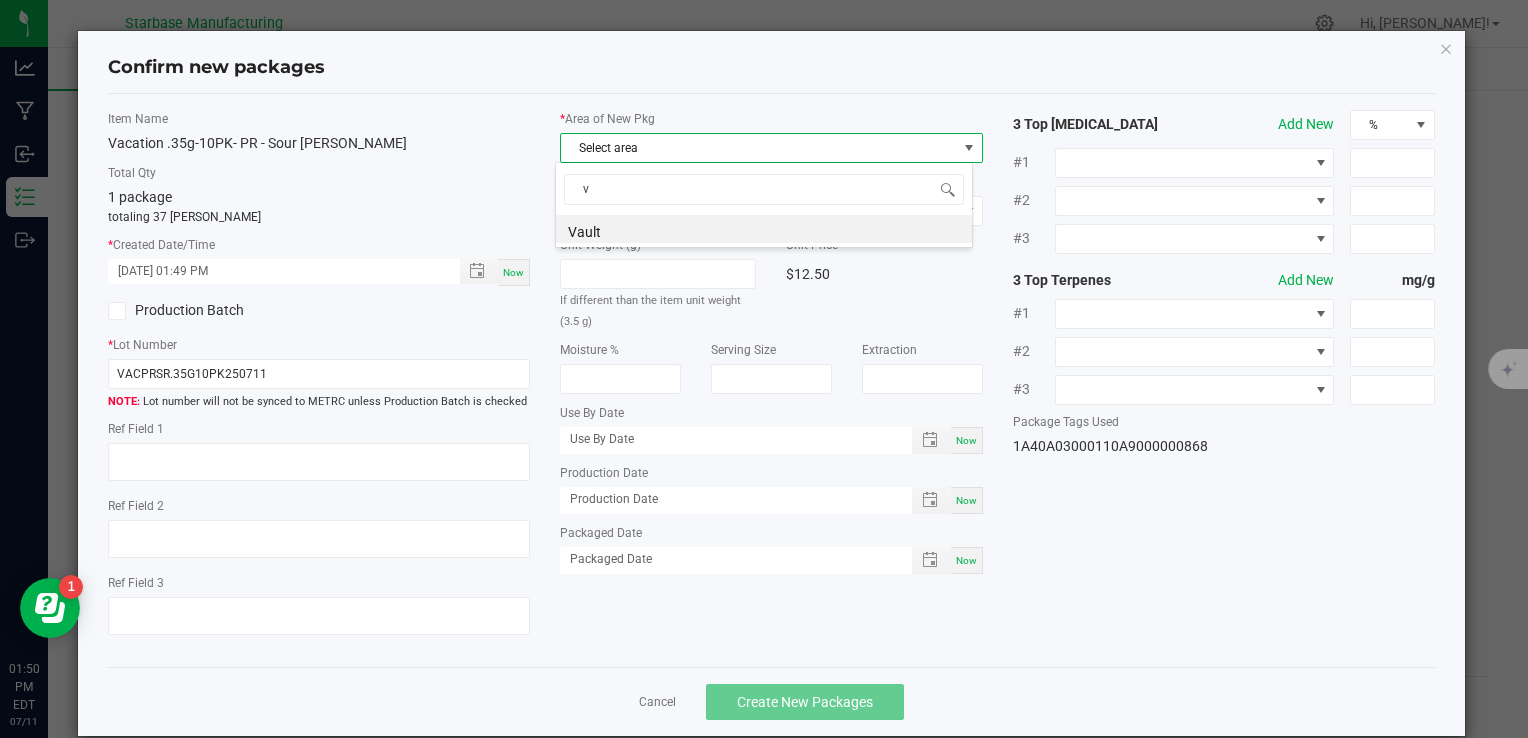 scroll, scrollTop: 99970, scrollLeft: 99582, axis: both 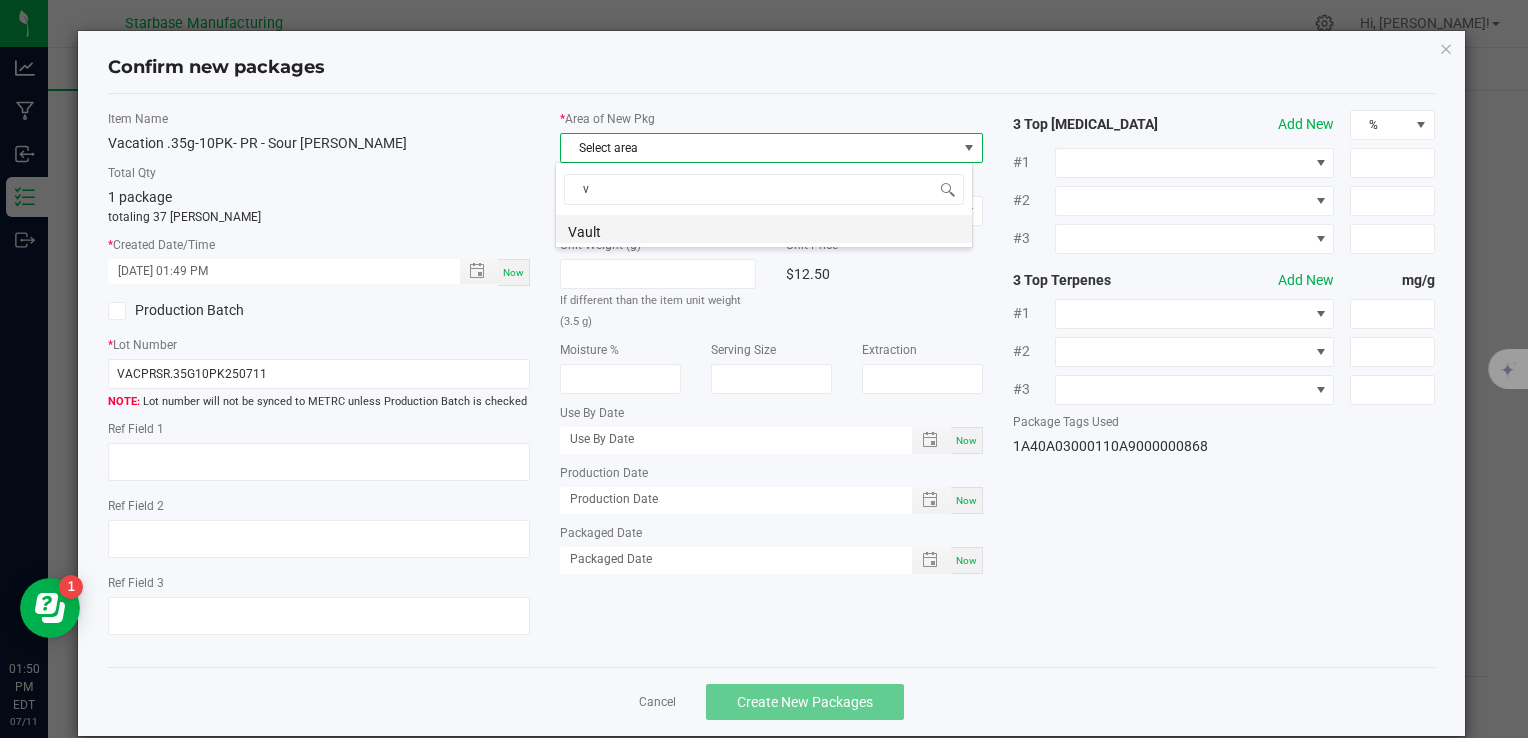 click on "Vault" at bounding box center (764, 229) 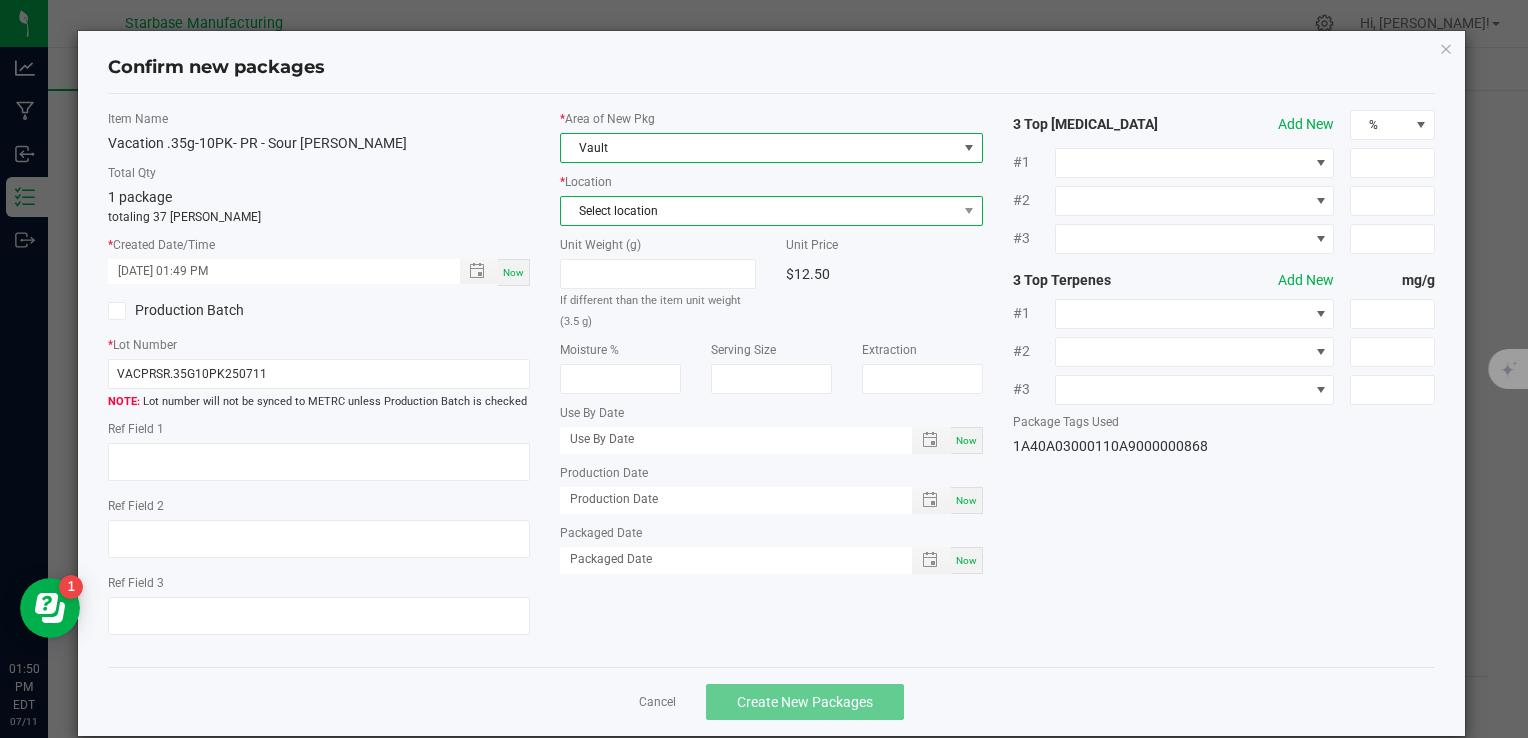 click on "Select location" at bounding box center (758, 211) 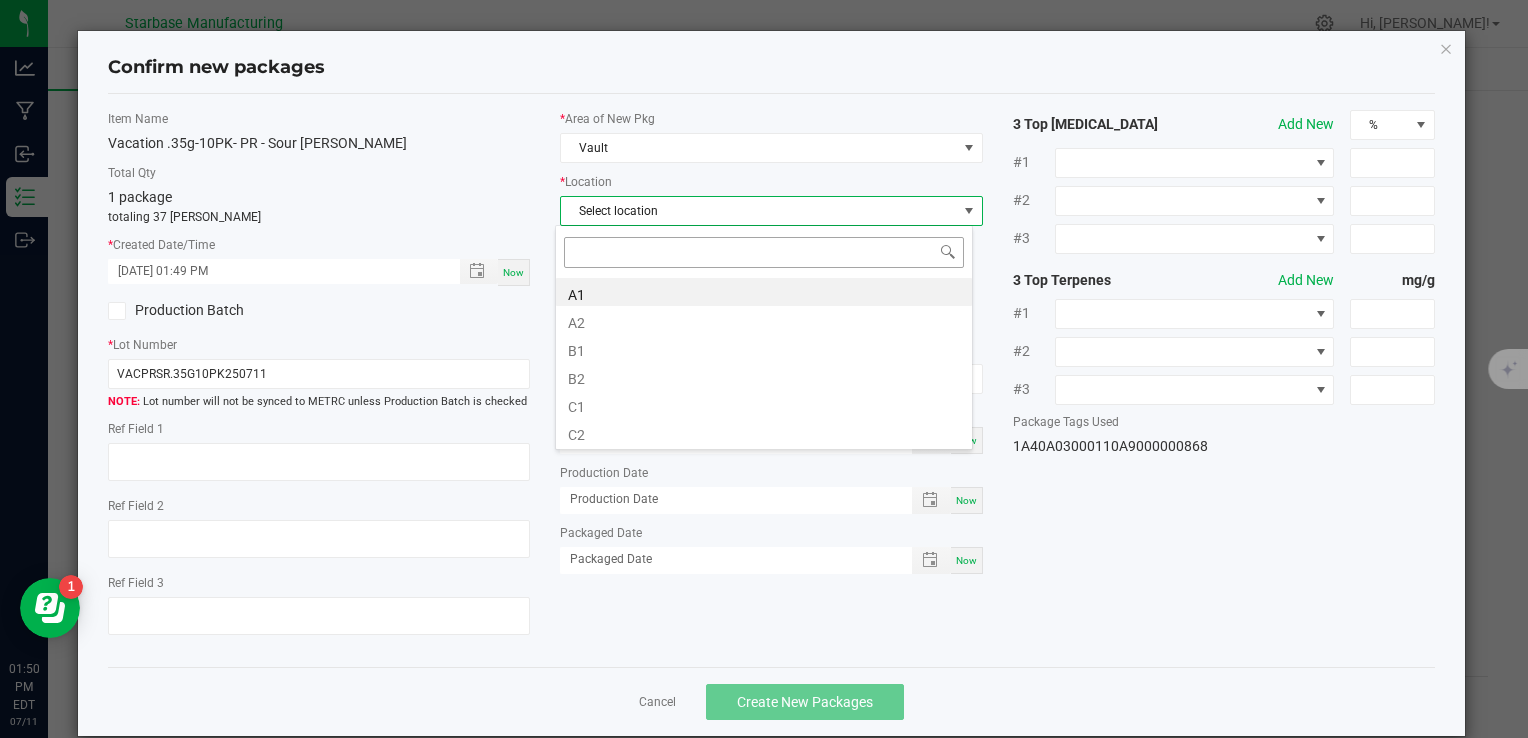 scroll, scrollTop: 99970, scrollLeft: 99582, axis: both 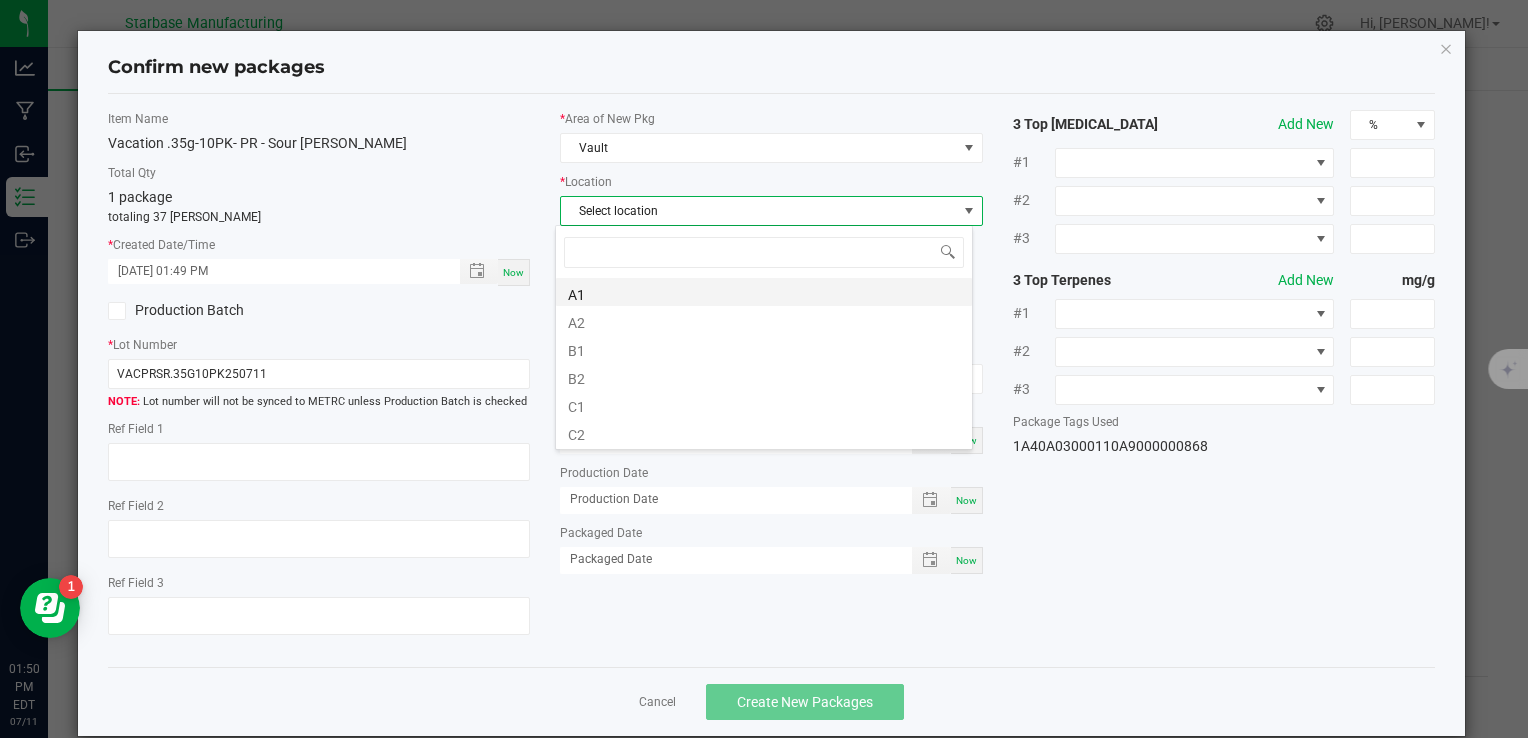 click on "A1" at bounding box center [764, 292] 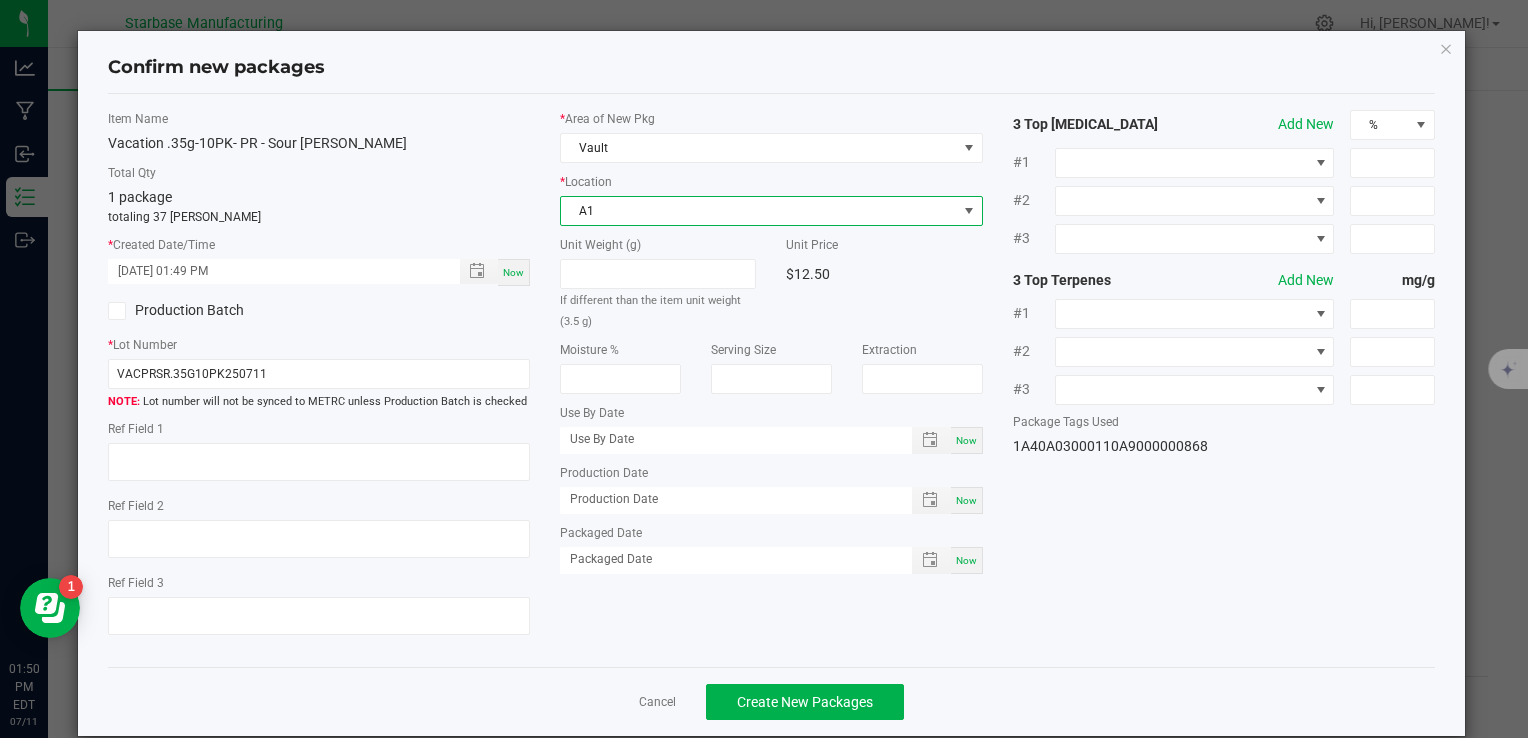 click on "A1" at bounding box center [758, 211] 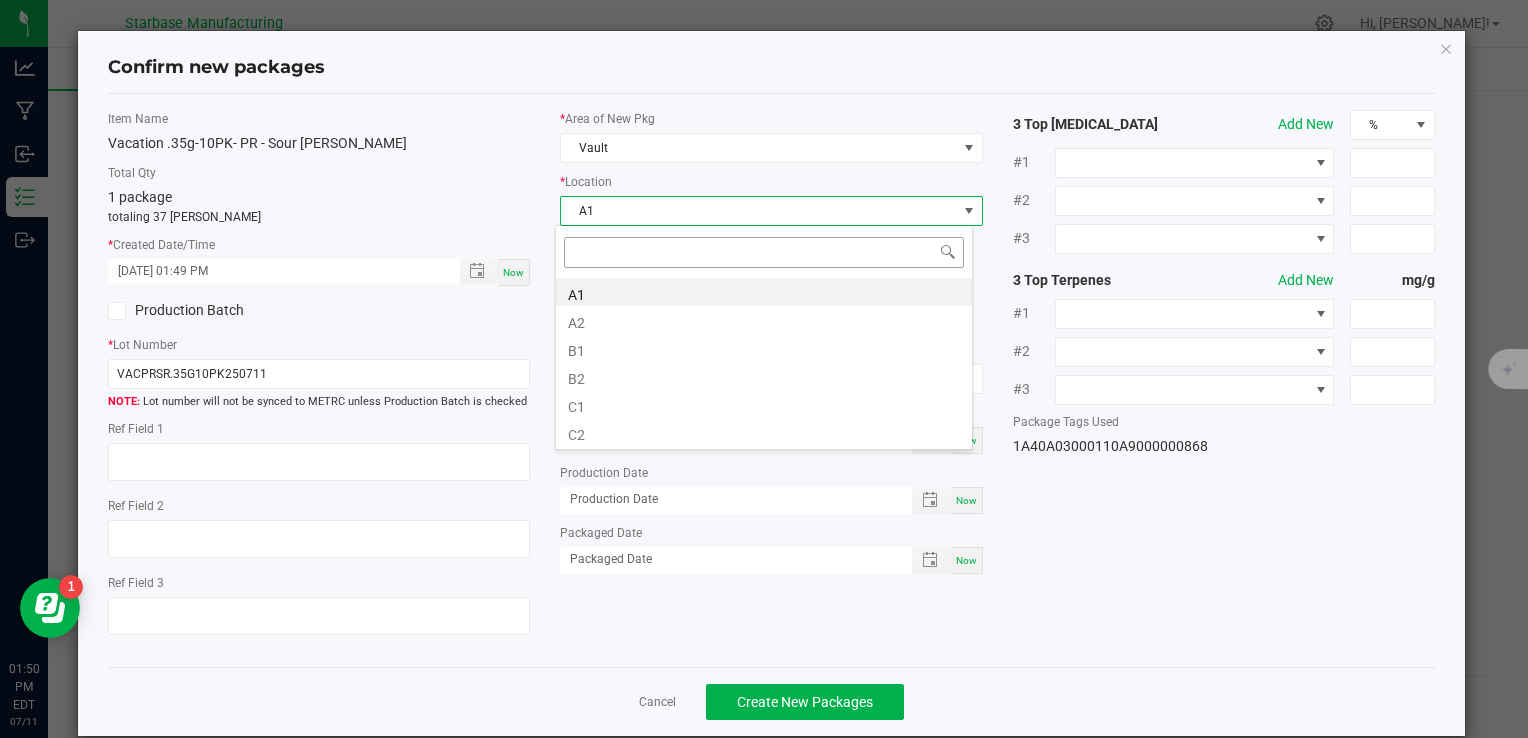 scroll, scrollTop: 99970, scrollLeft: 99582, axis: both 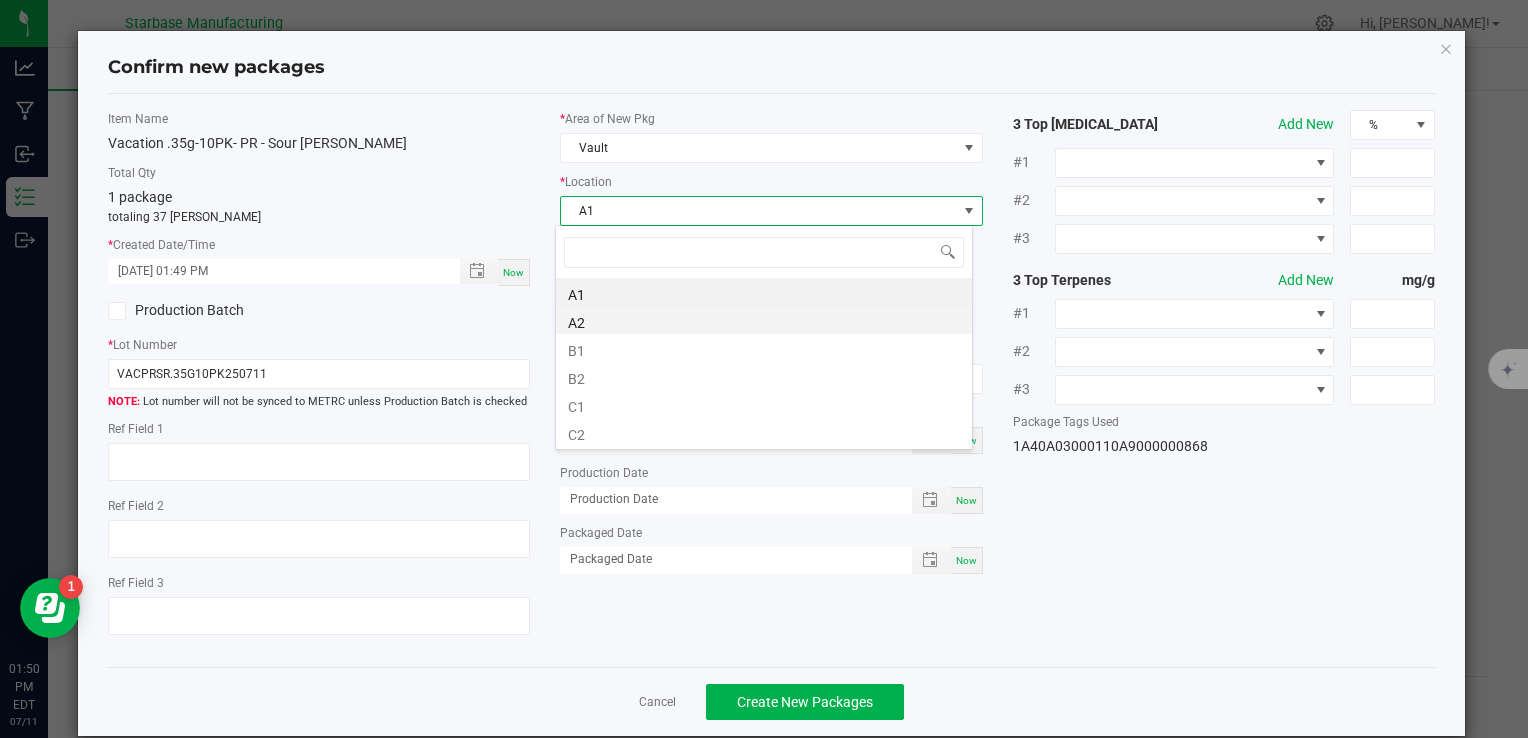 click on "A2" at bounding box center [764, 320] 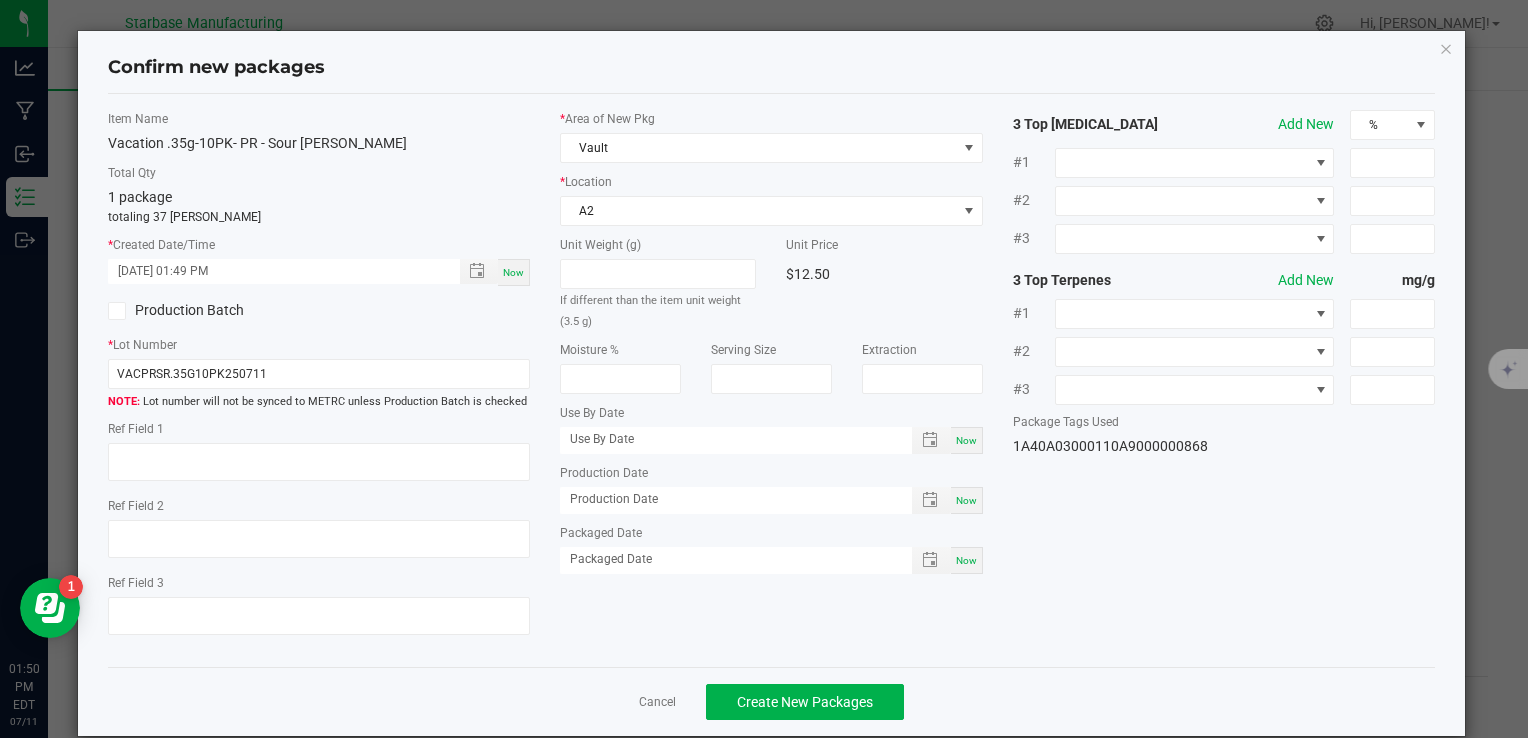 click on "Now" at bounding box center (967, 500) 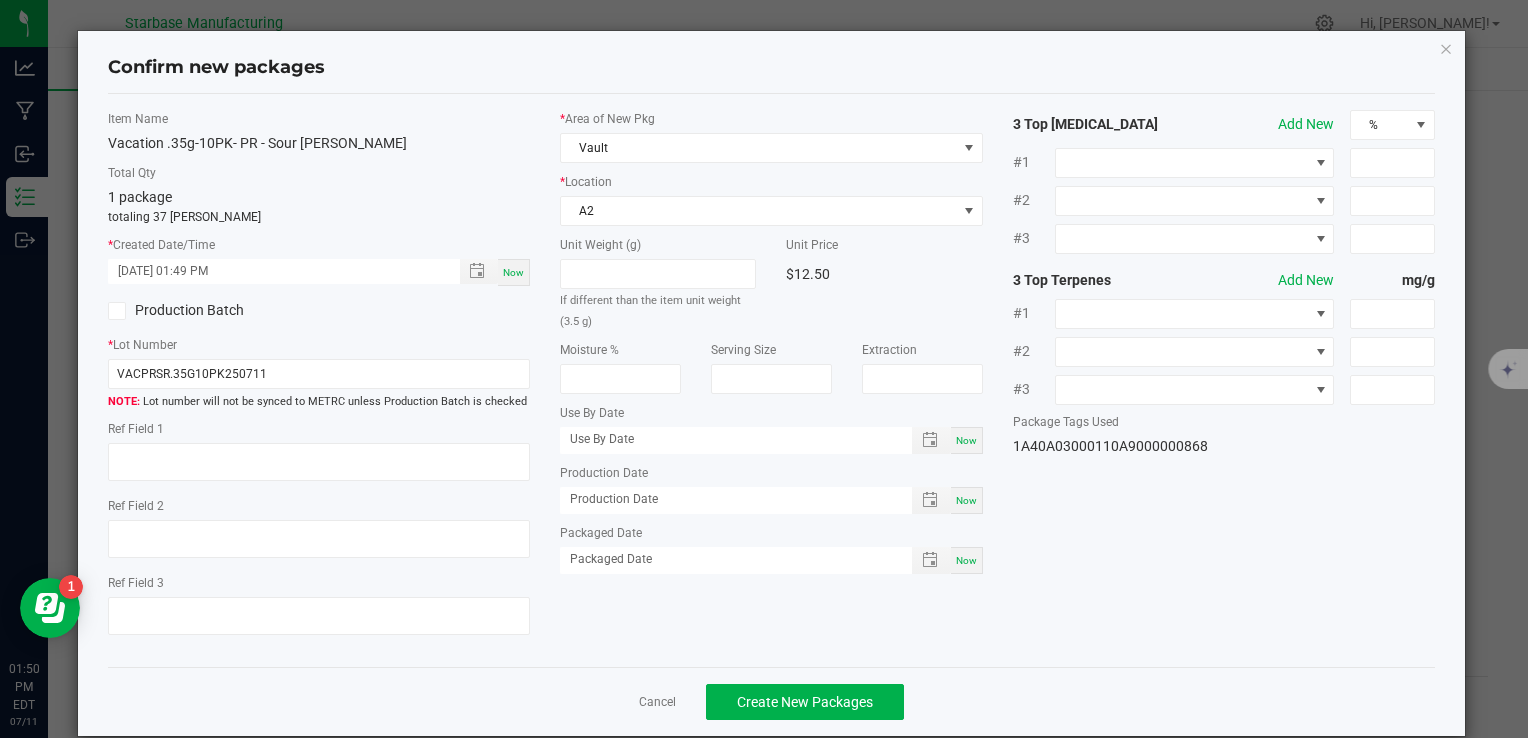 type on "[DATE]" 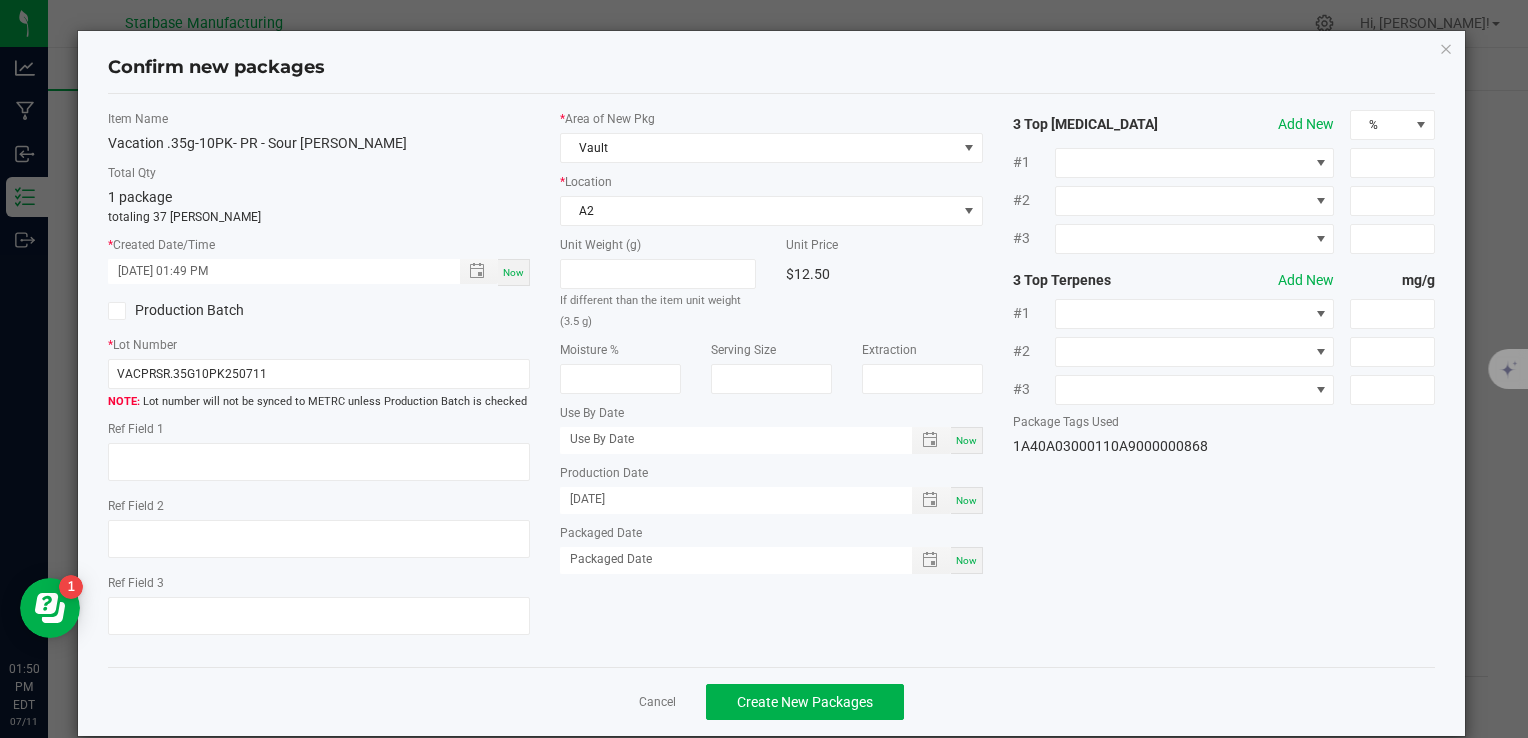 click on "Now" at bounding box center (966, 560) 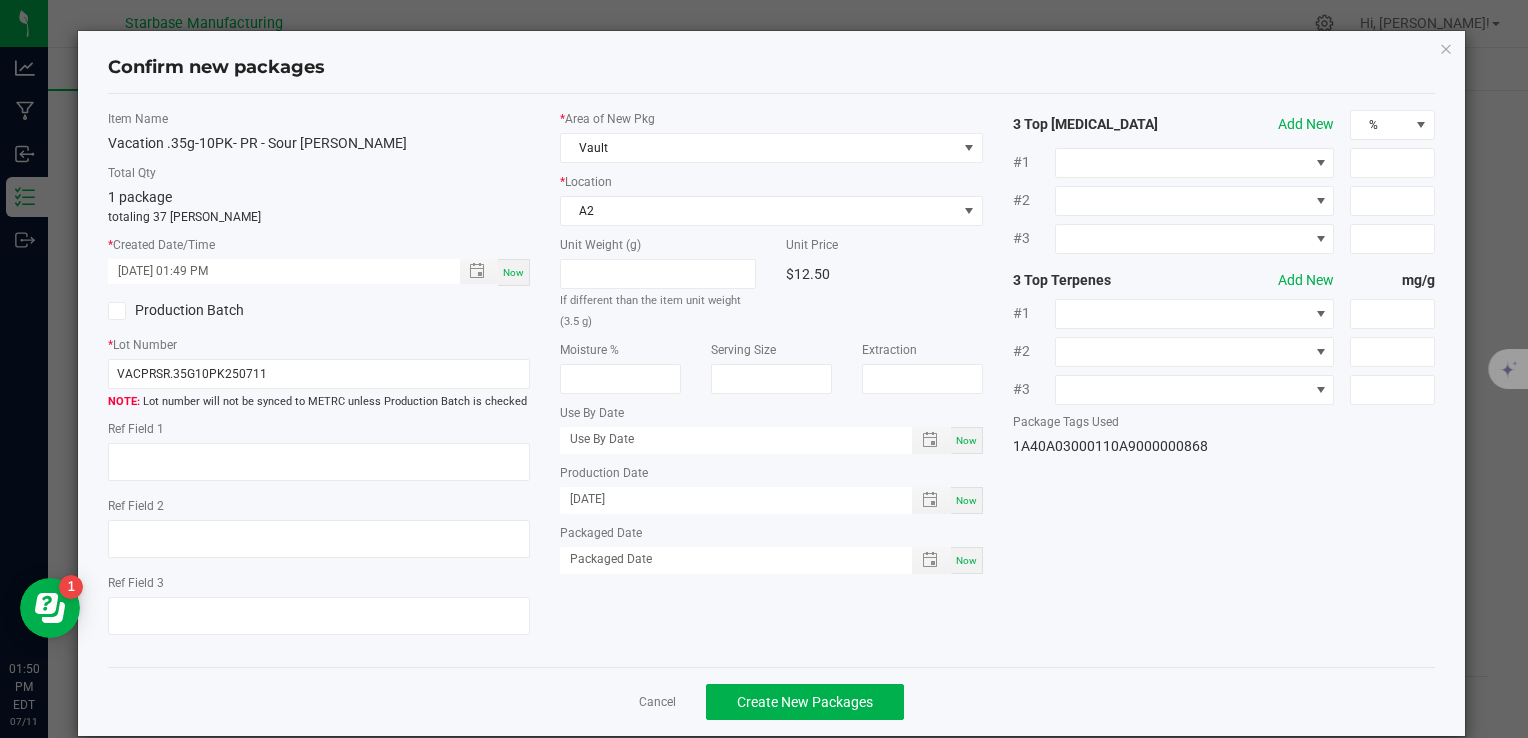 type on "[DATE]" 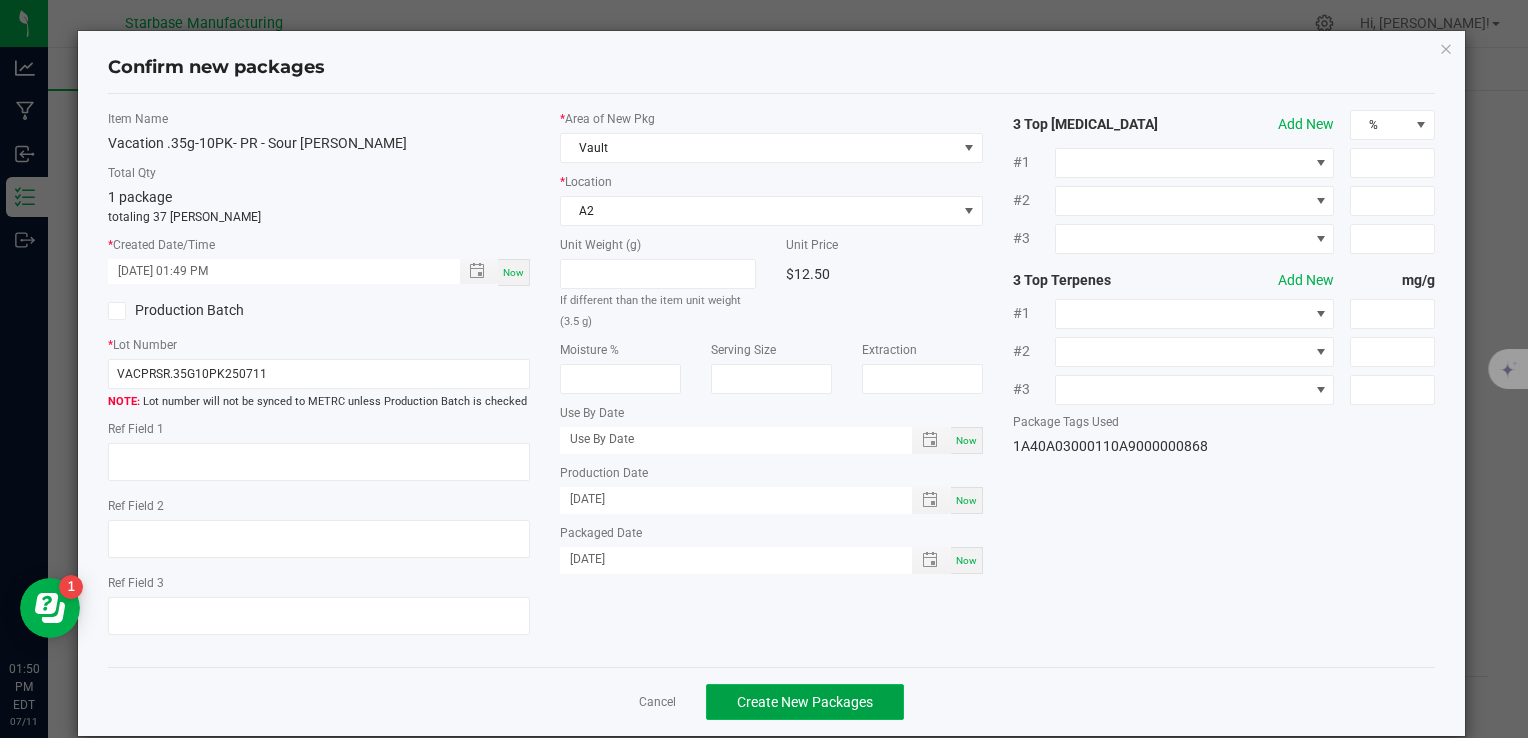 click on "Create New Packages" 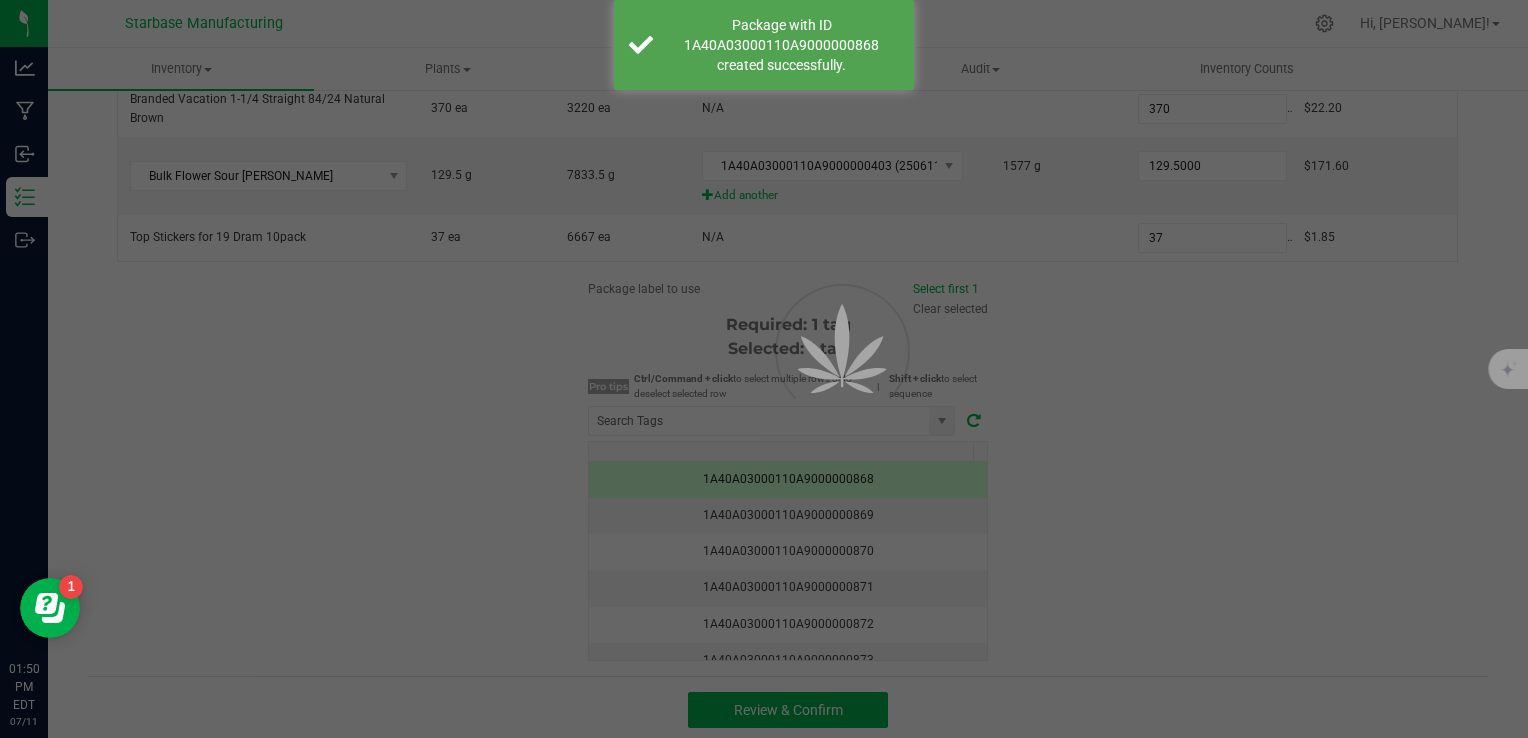 scroll, scrollTop: 0, scrollLeft: 0, axis: both 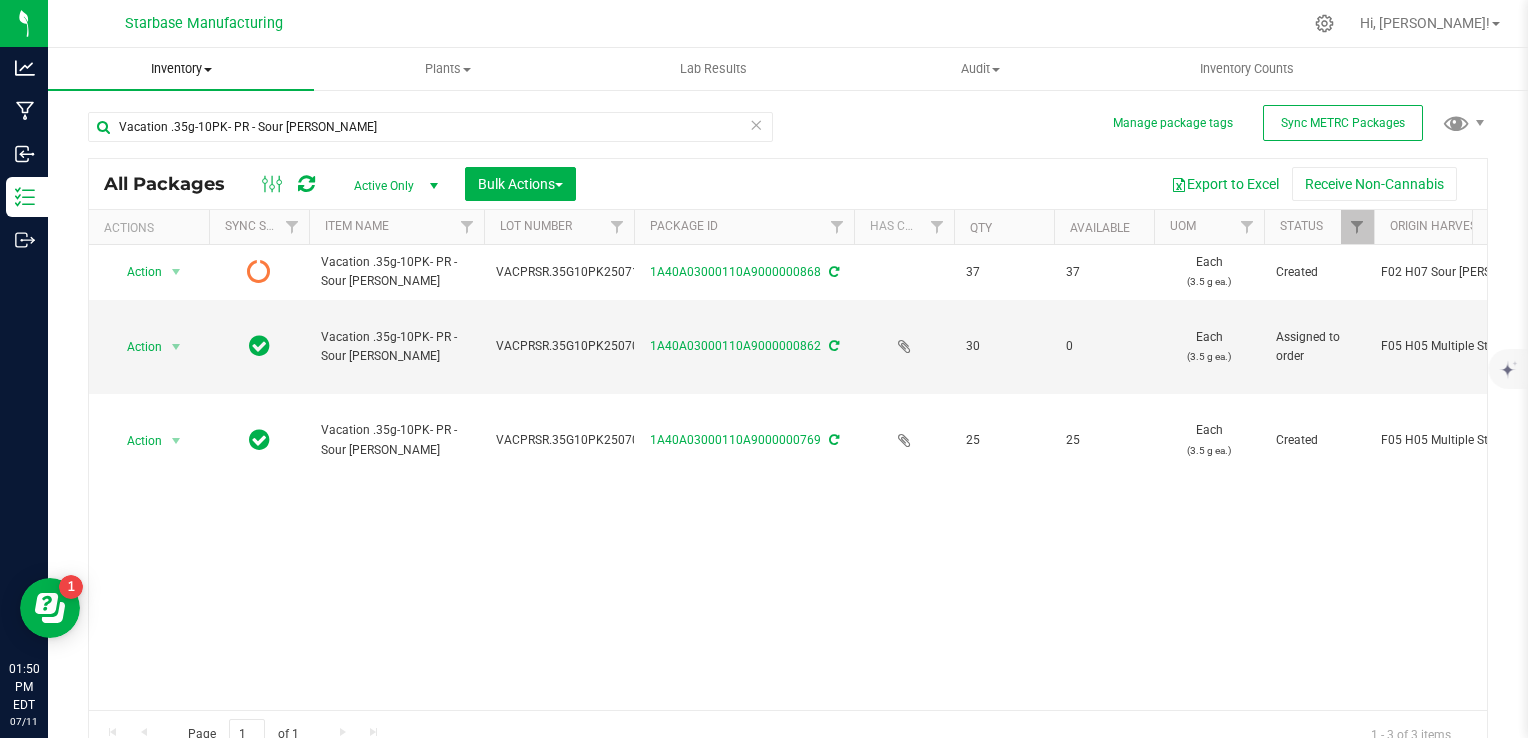 click on "Inventory" at bounding box center [181, 69] 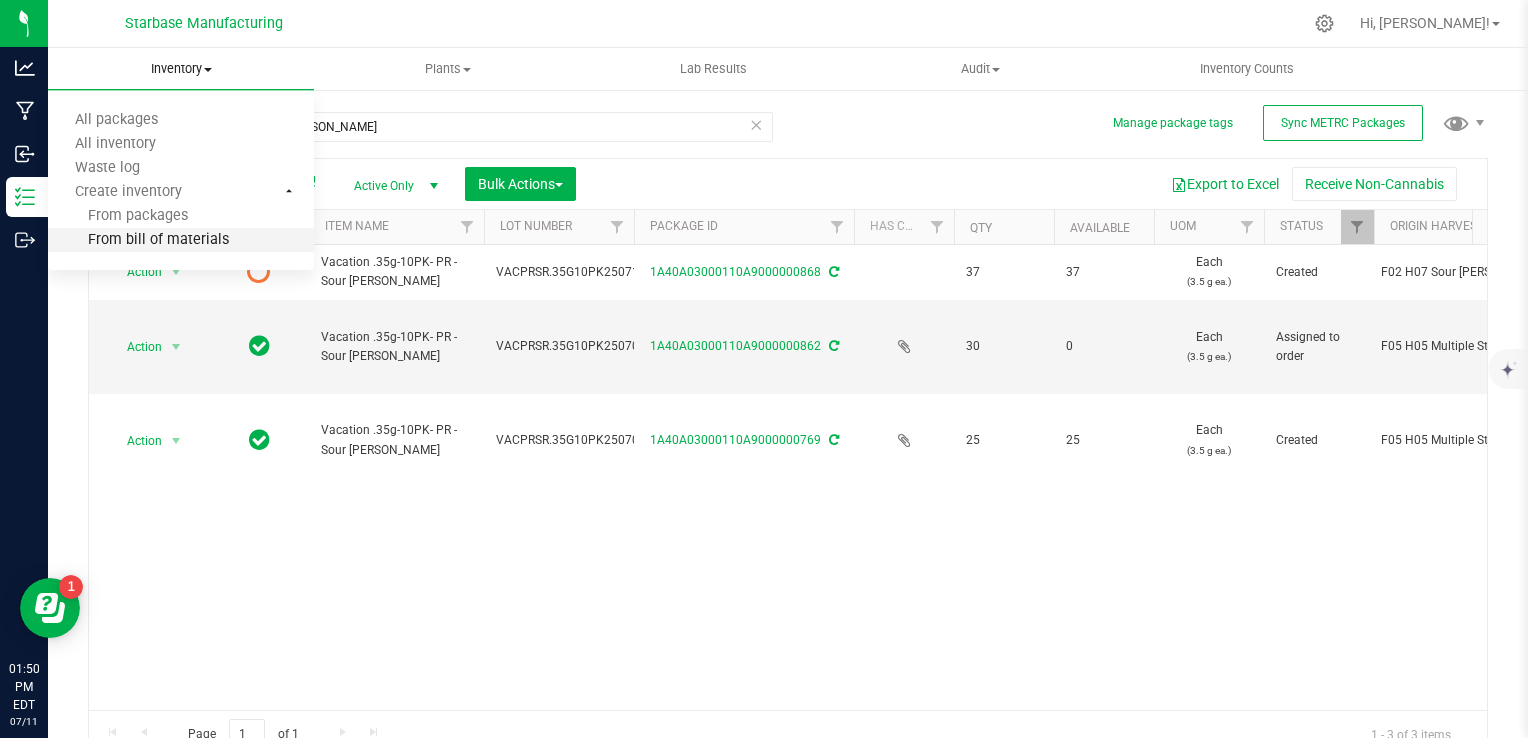 click on "From bill of materials" at bounding box center (138, 240) 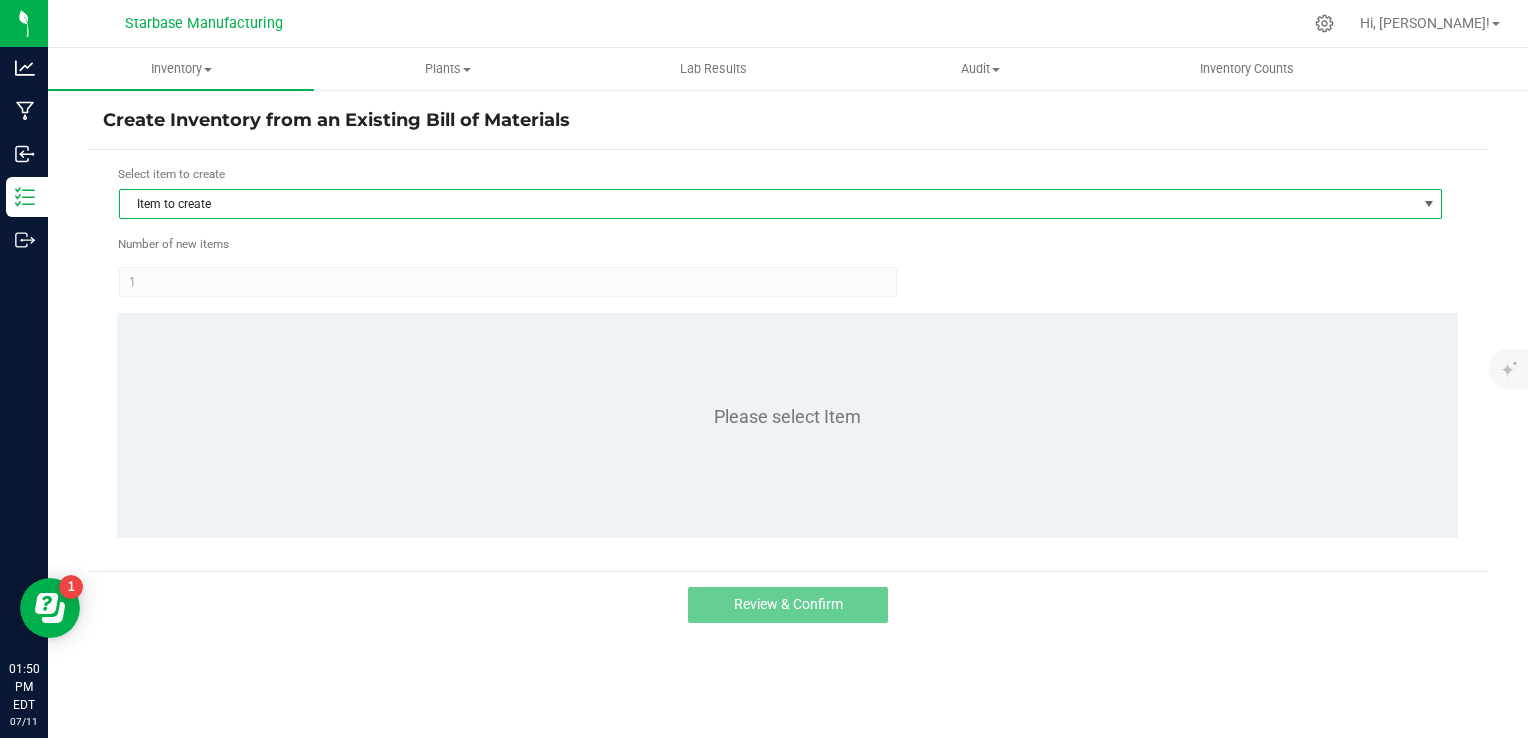 click on "Item to create" at bounding box center (768, 204) 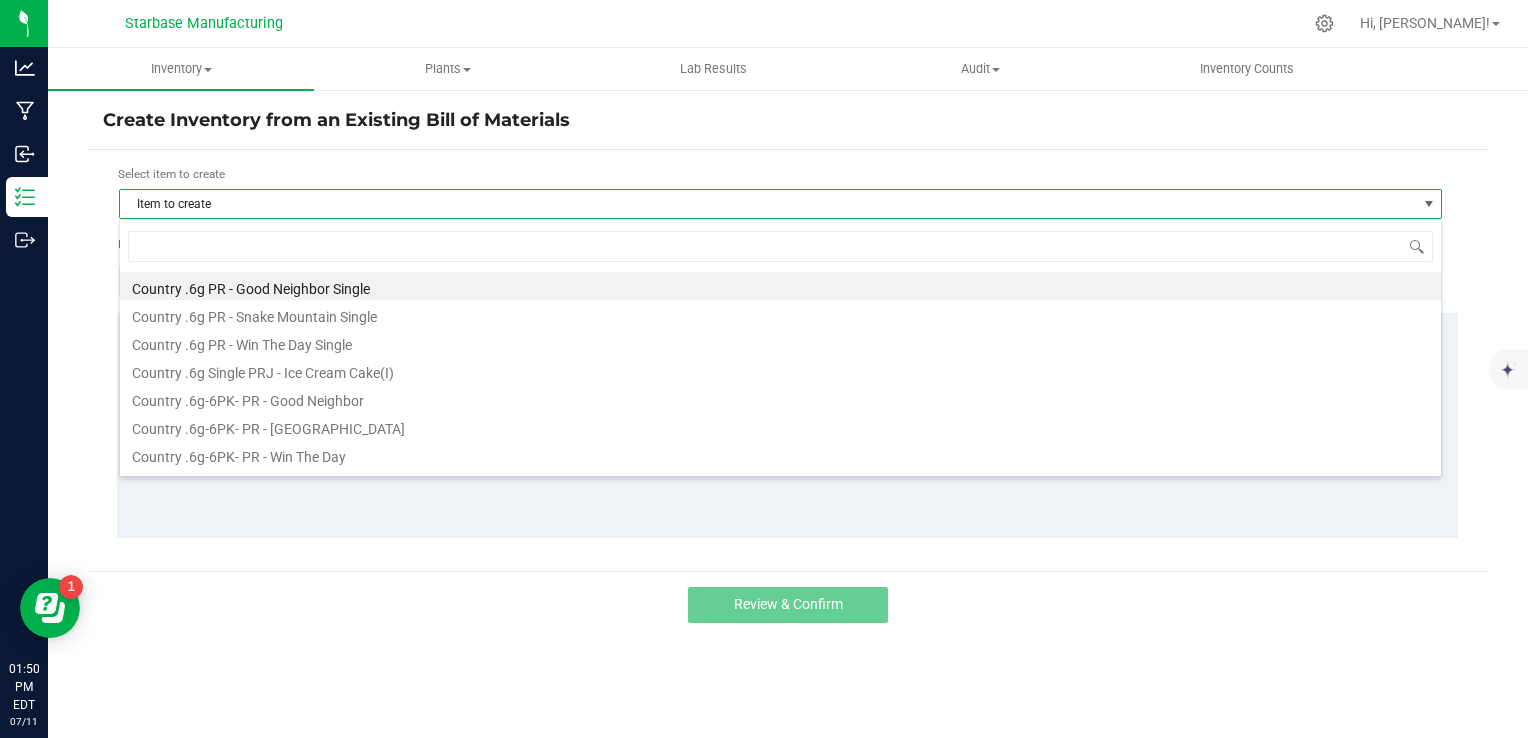 scroll, scrollTop: 99970, scrollLeft: 98676, axis: both 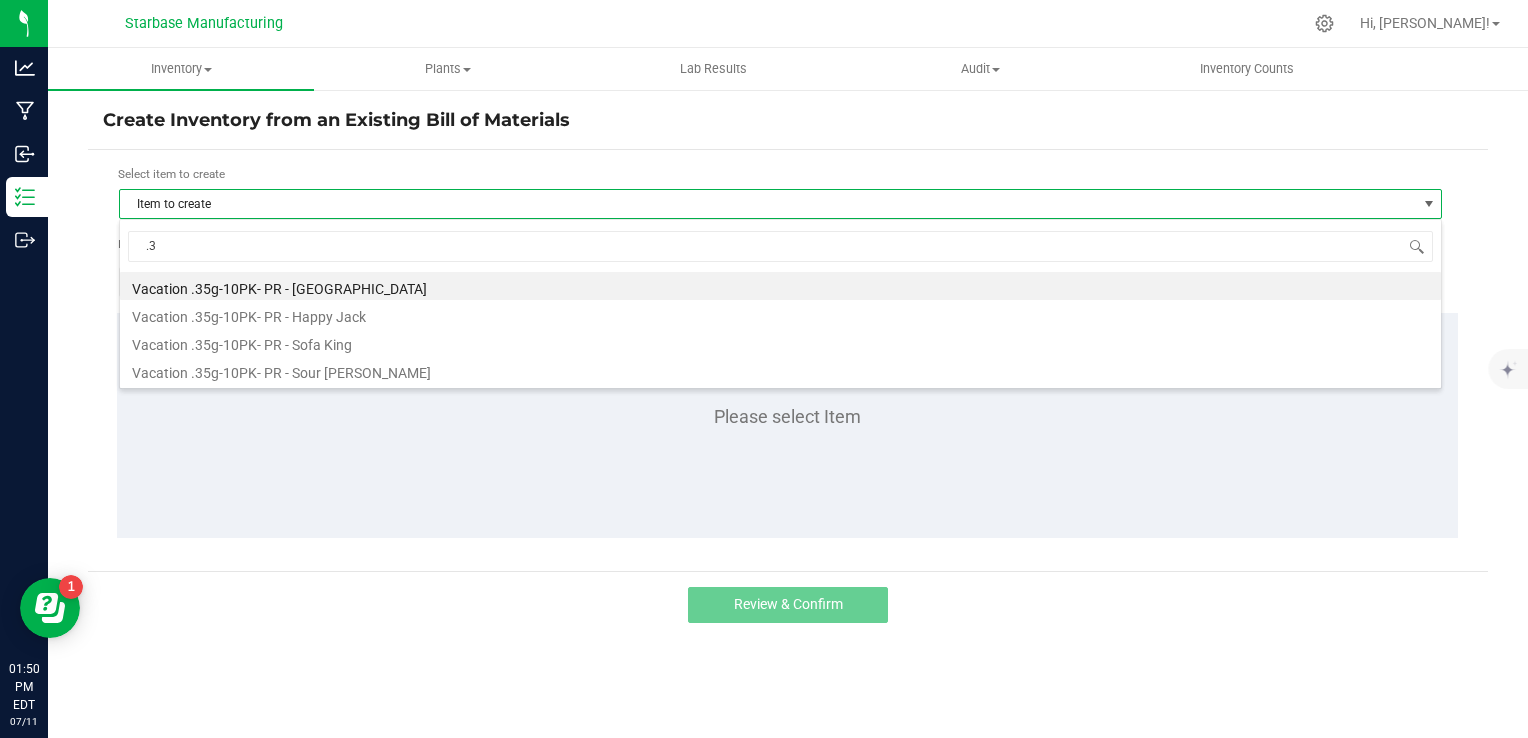 type on ".35" 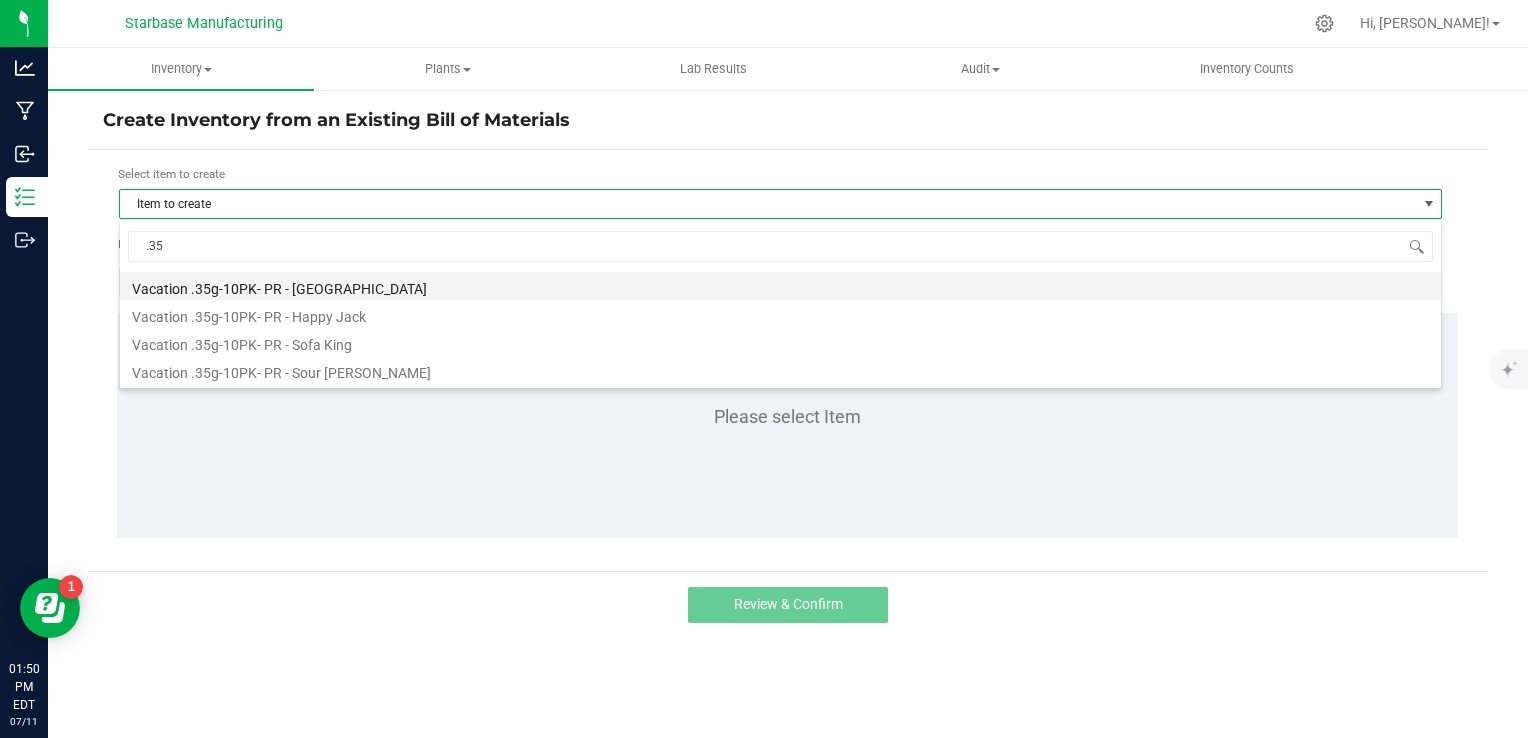 click on "Vacation .35g-10PK- PR - [GEOGRAPHIC_DATA]" at bounding box center [780, 286] 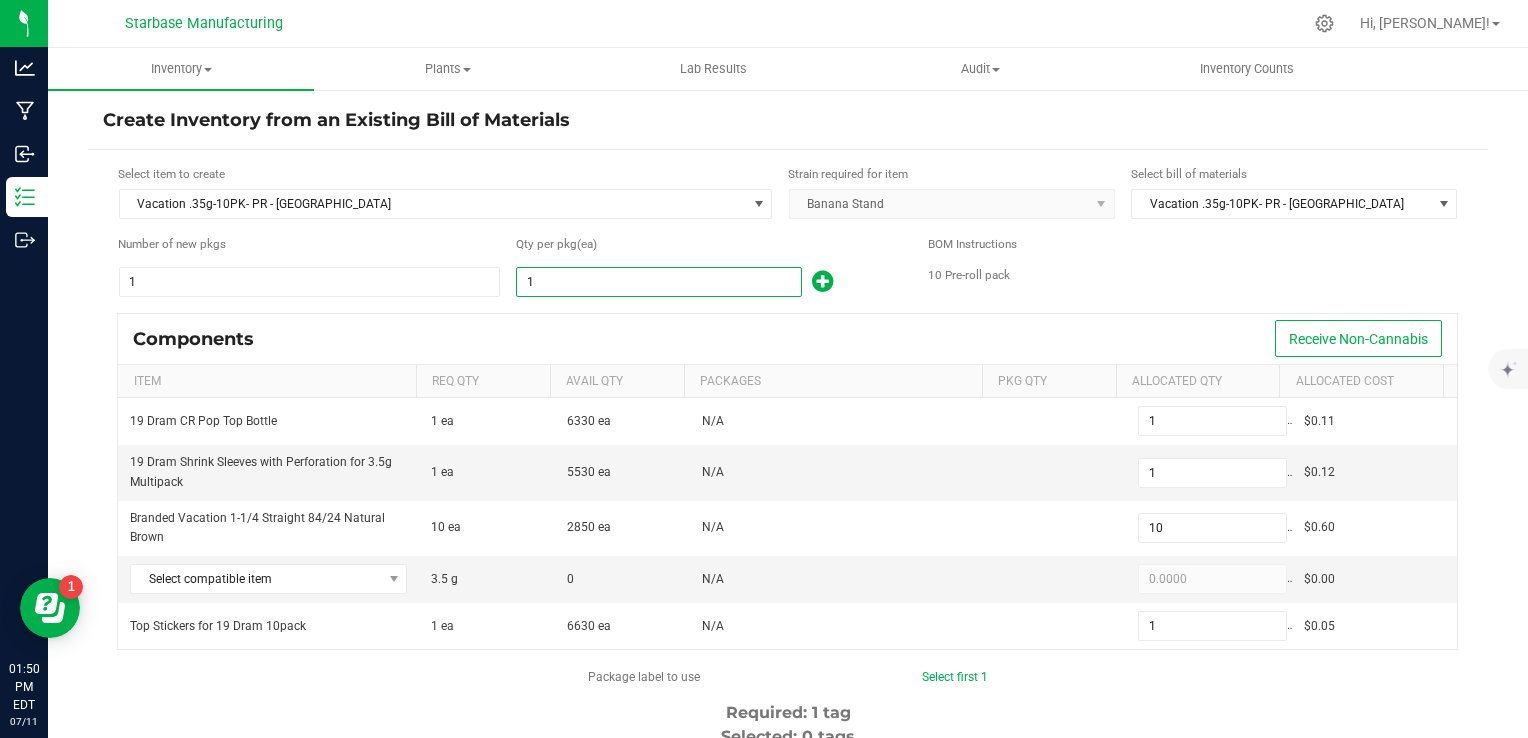 click on "1" at bounding box center [659, 282] 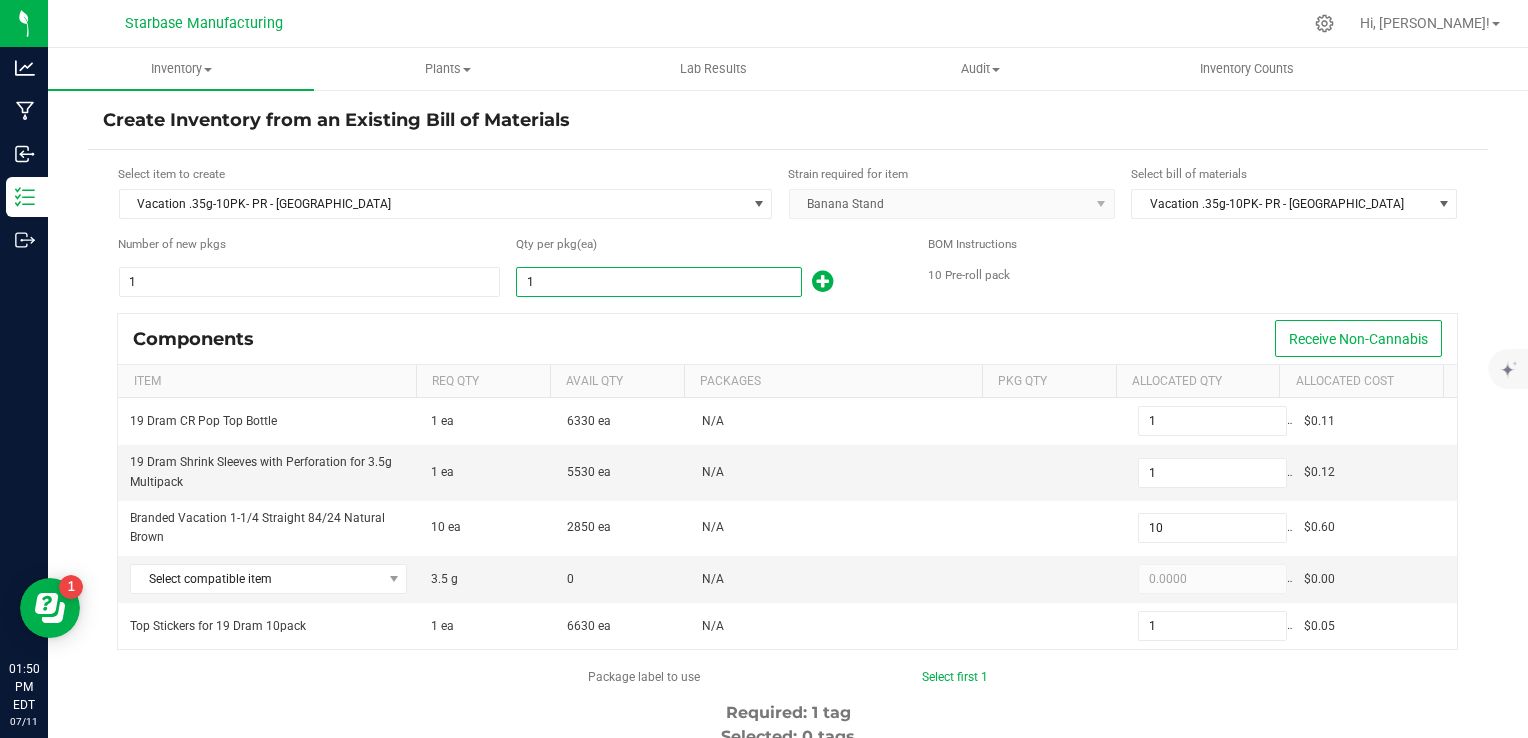 type on "11" 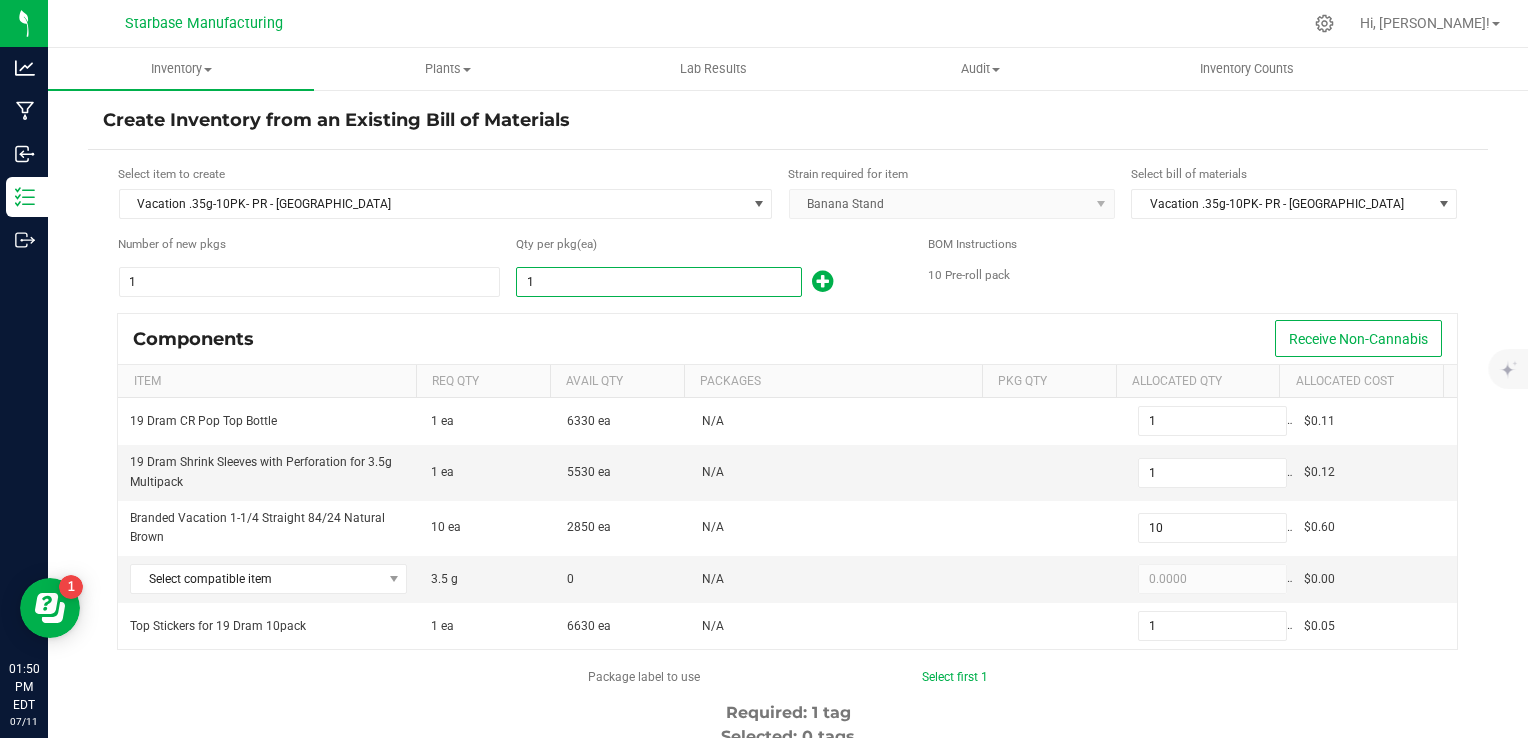type on "11" 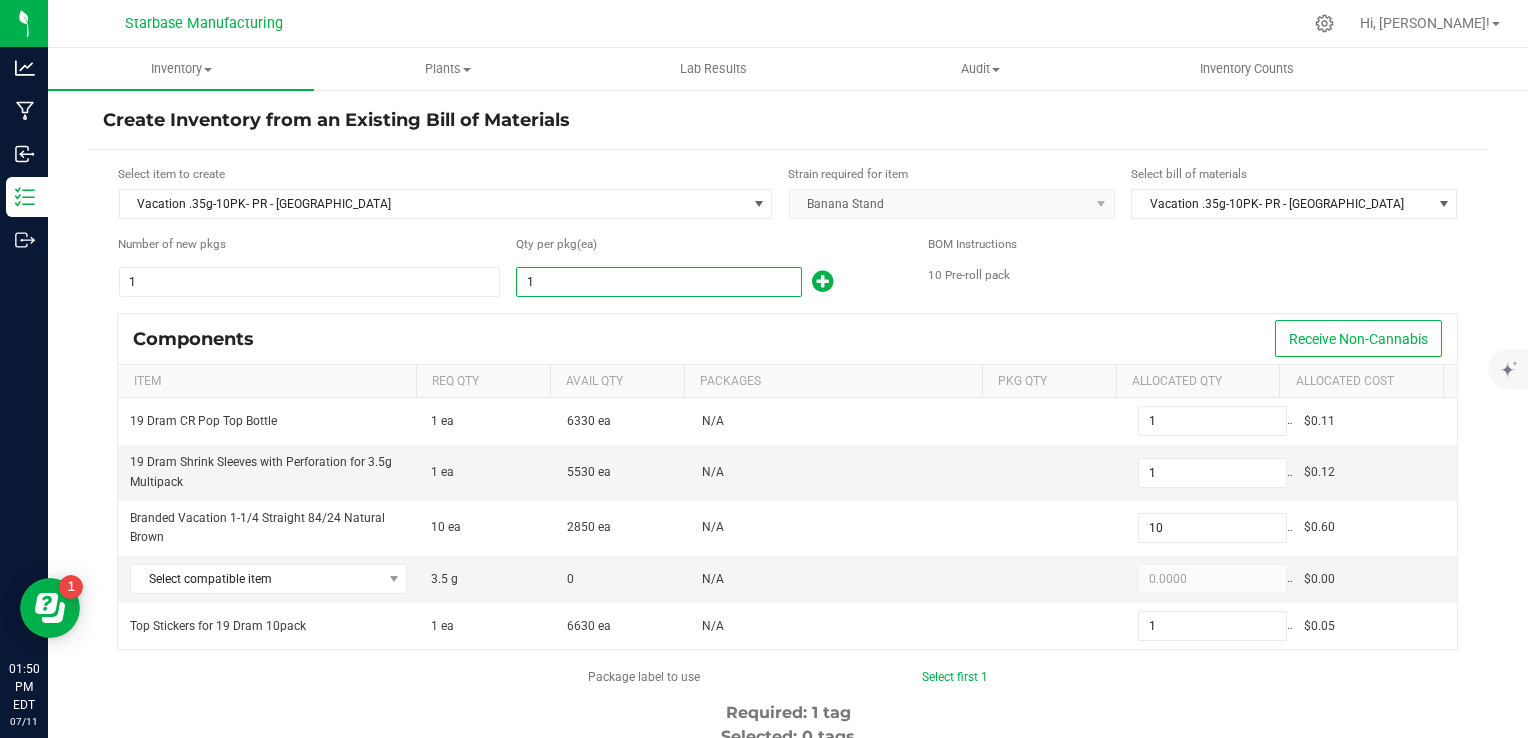 type on "11" 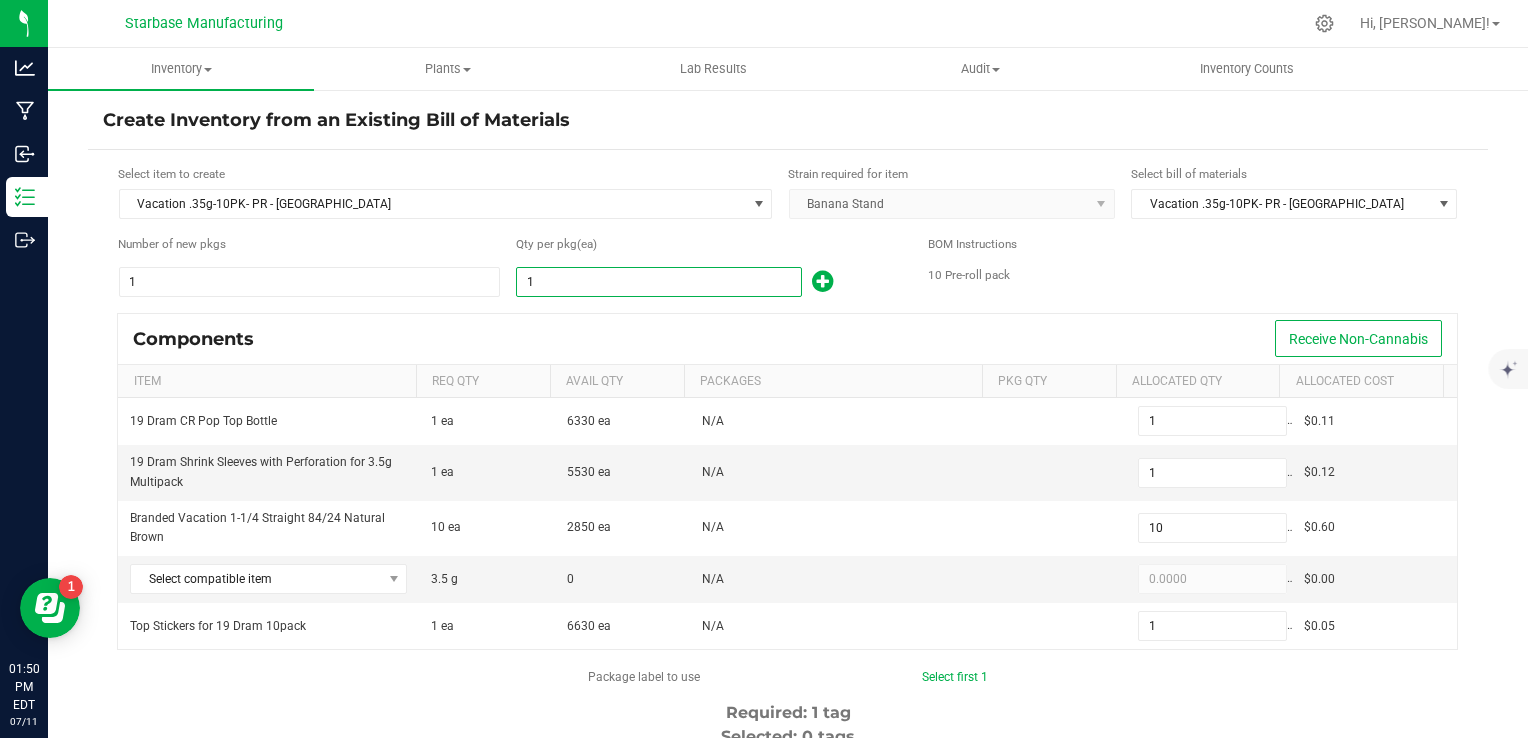 type on "110" 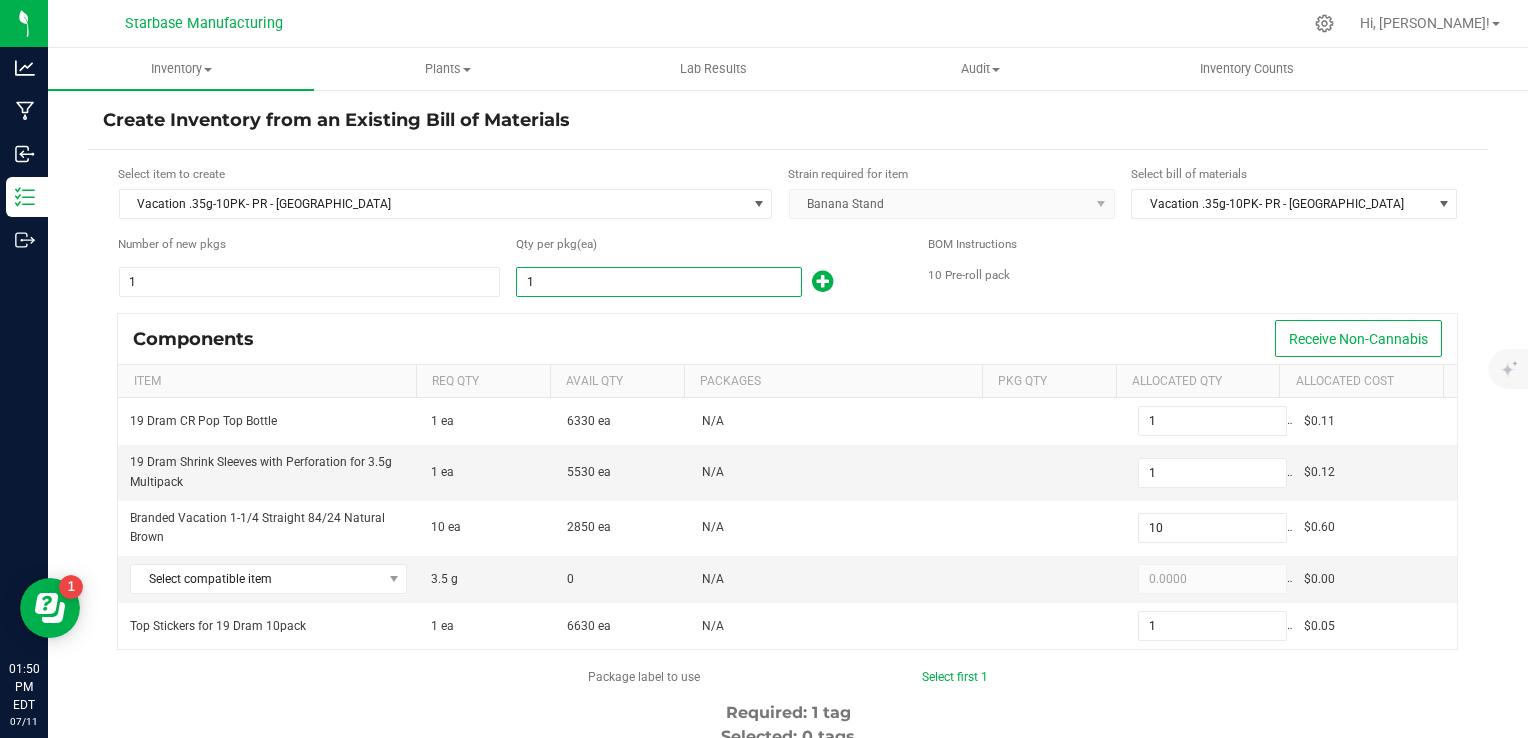 type on "11" 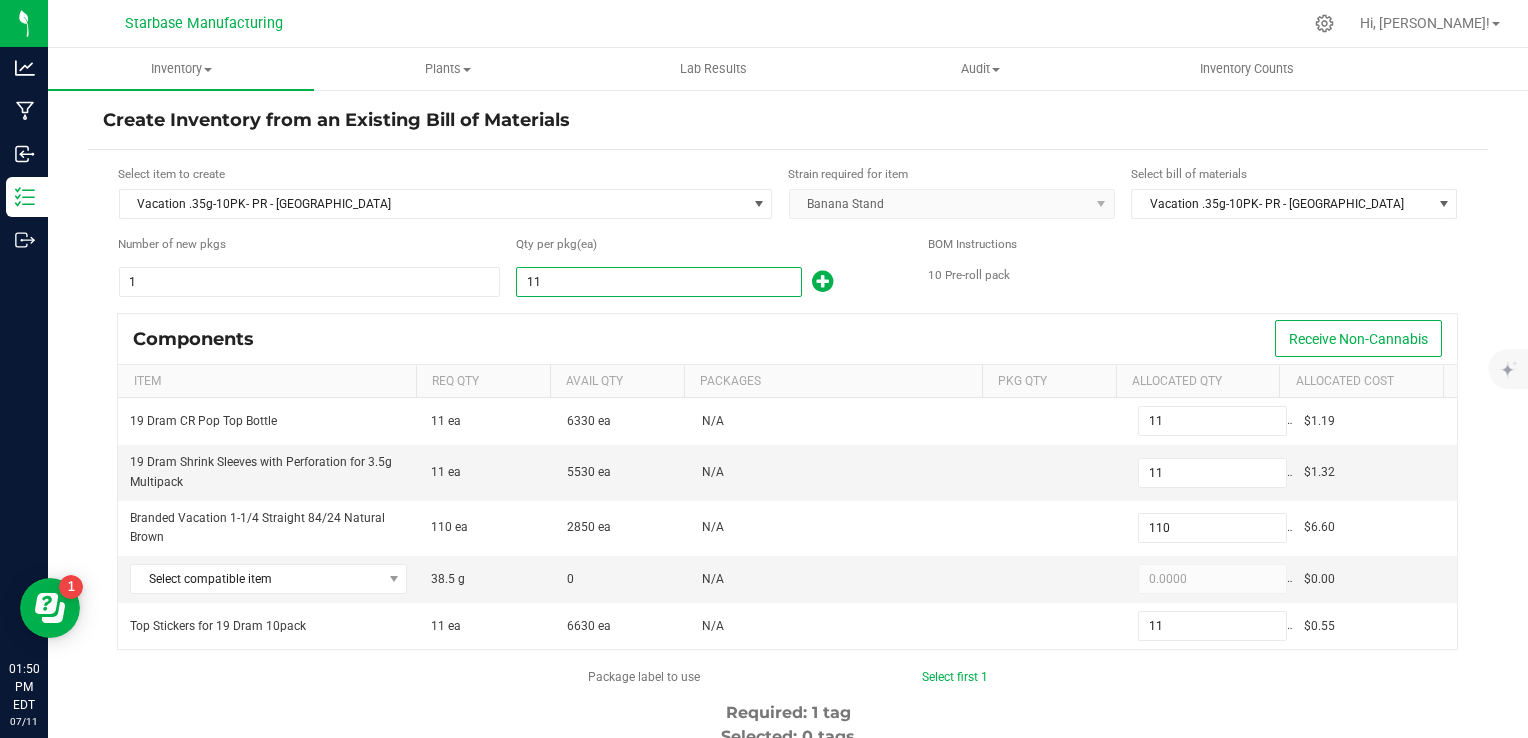 type on "11" 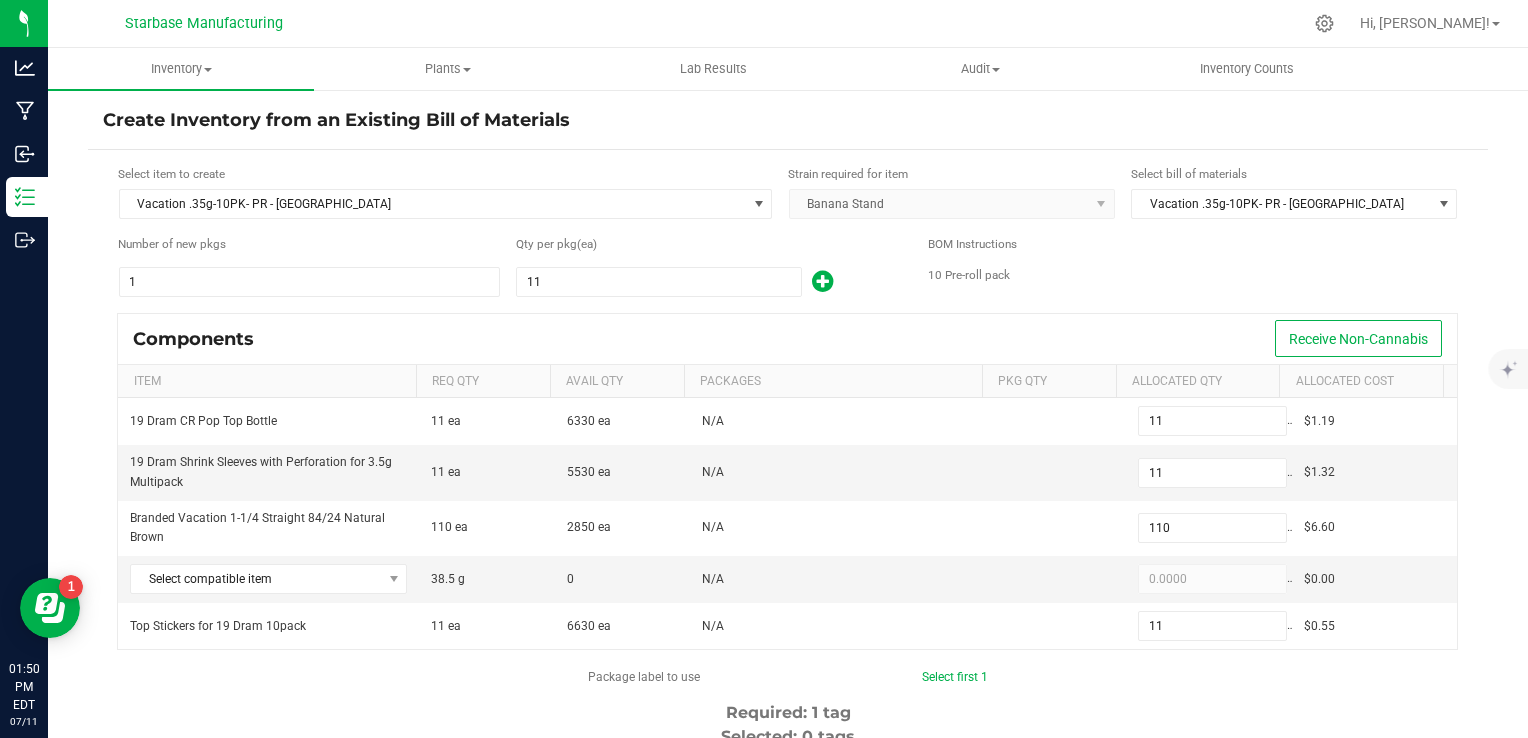 click on "Components   Receive Non-Cannabis" at bounding box center (787, 339) 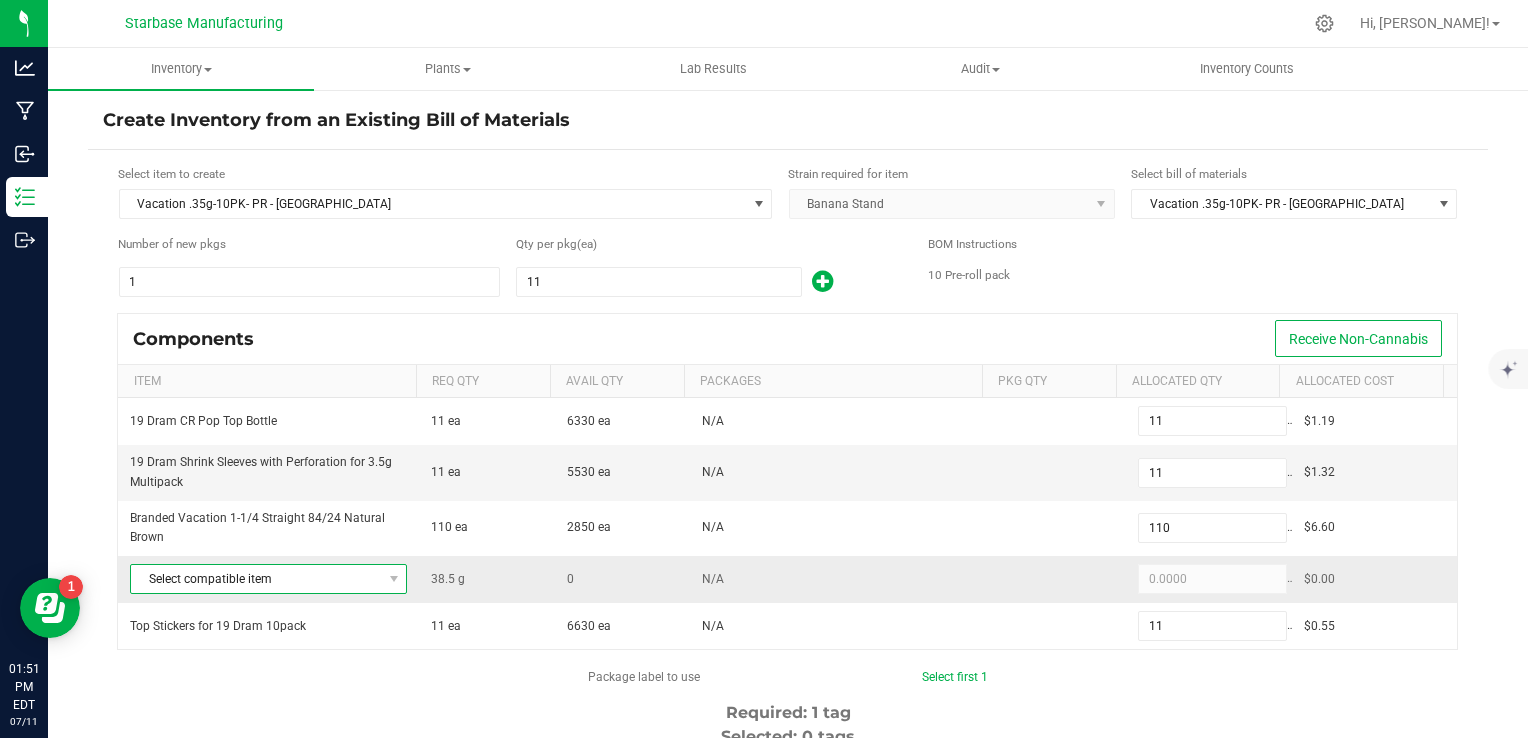 click on "Select compatible item" at bounding box center [256, 579] 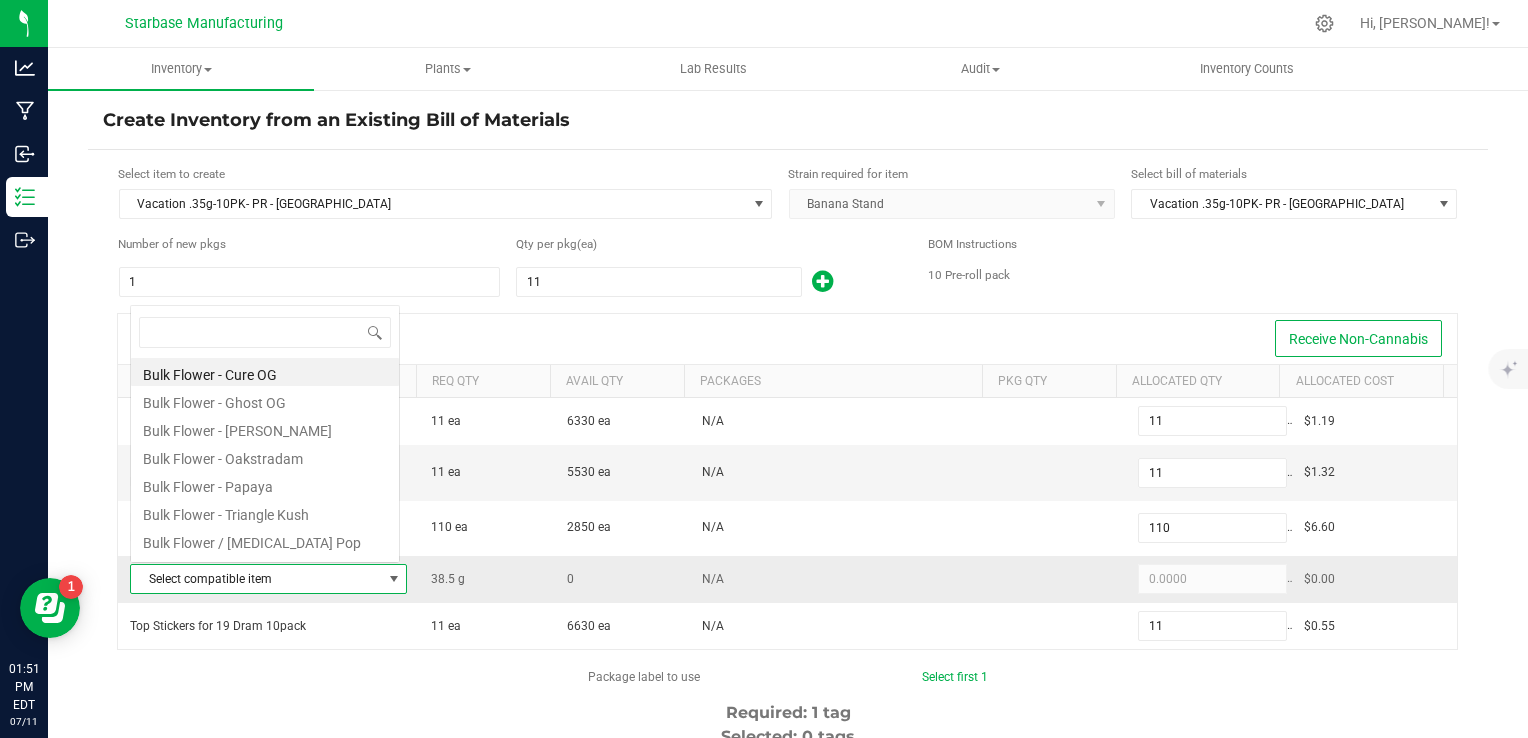 scroll, scrollTop: 0, scrollLeft: 0, axis: both 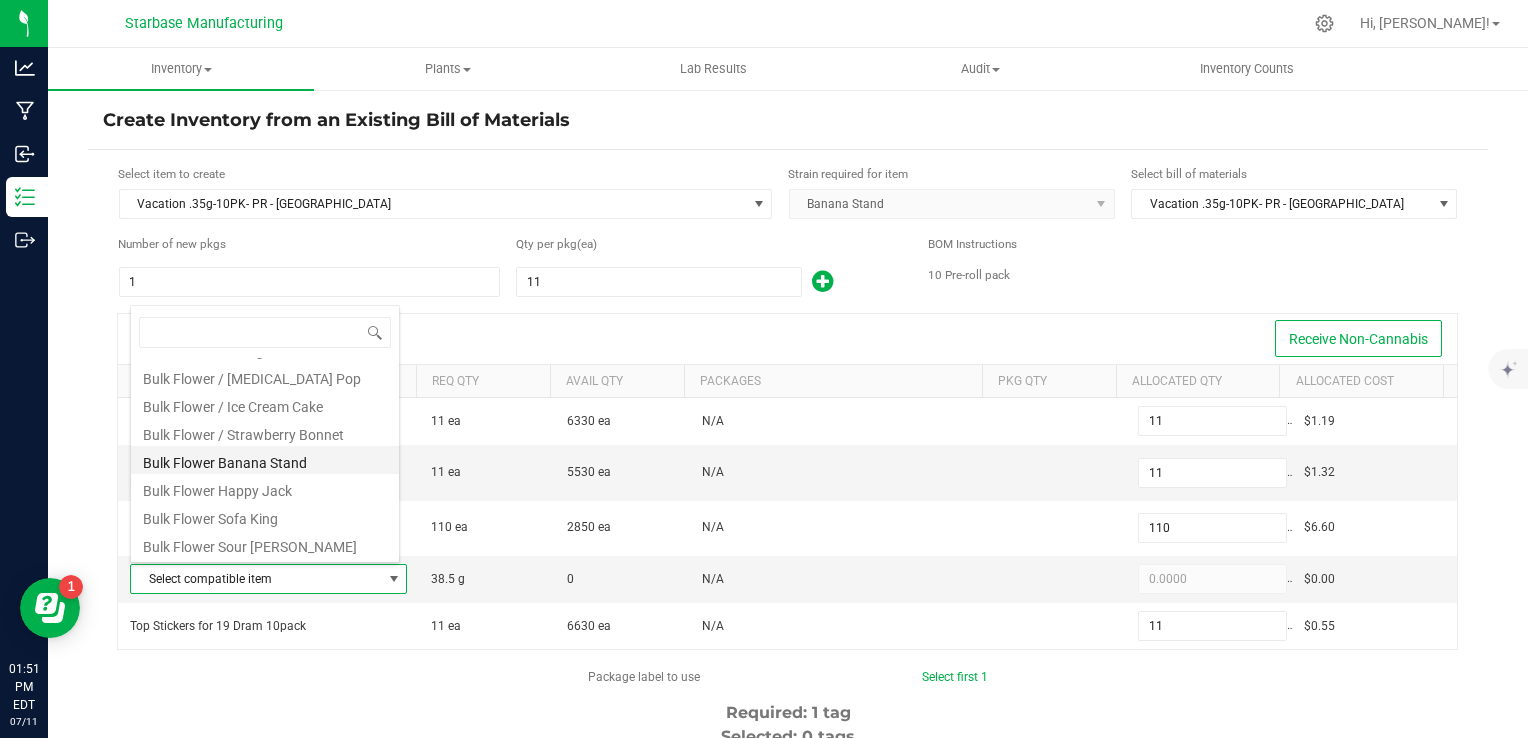 click on "Bulk Flower Banana Stand" at bounding box center (265, 460) 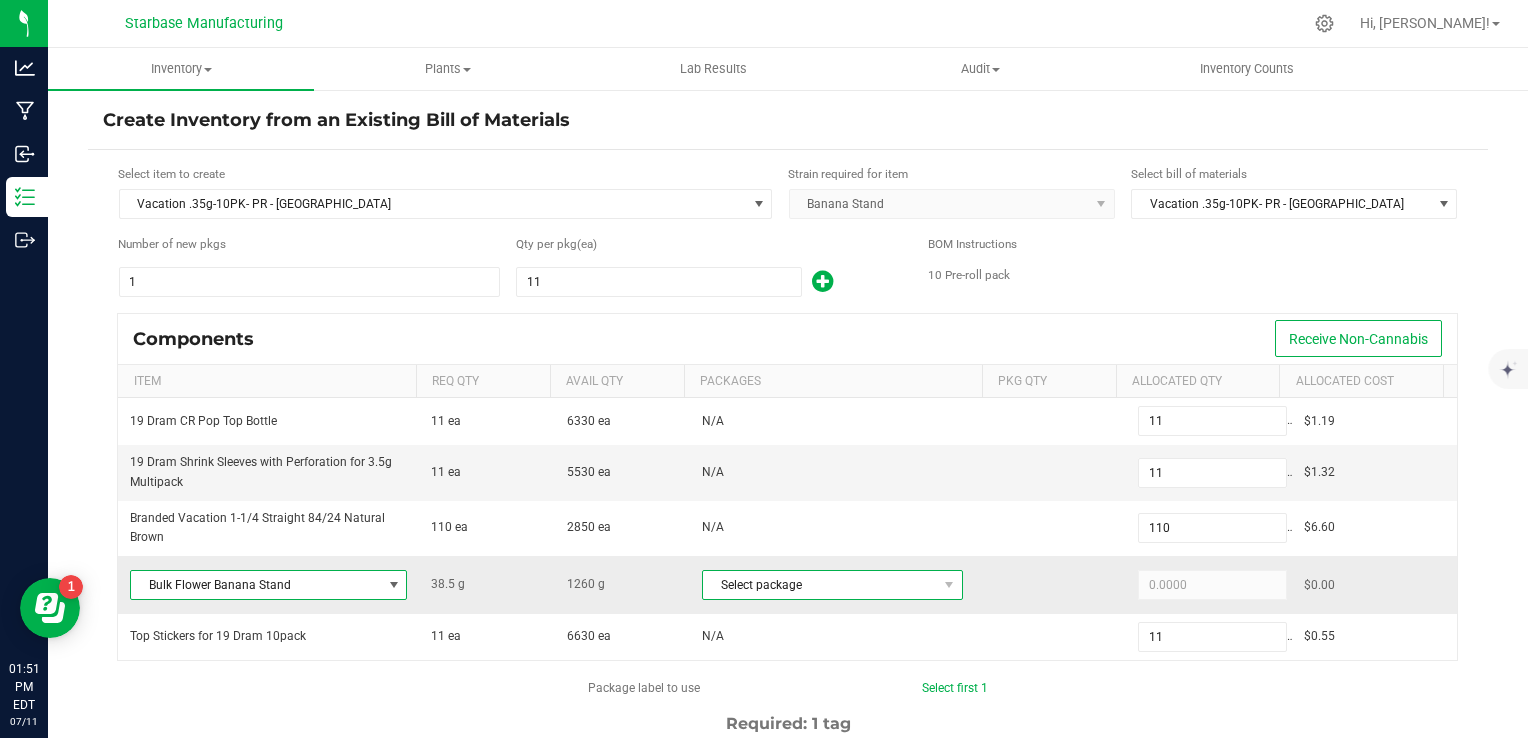 click on "Select package" at bounding box center [820, 585] 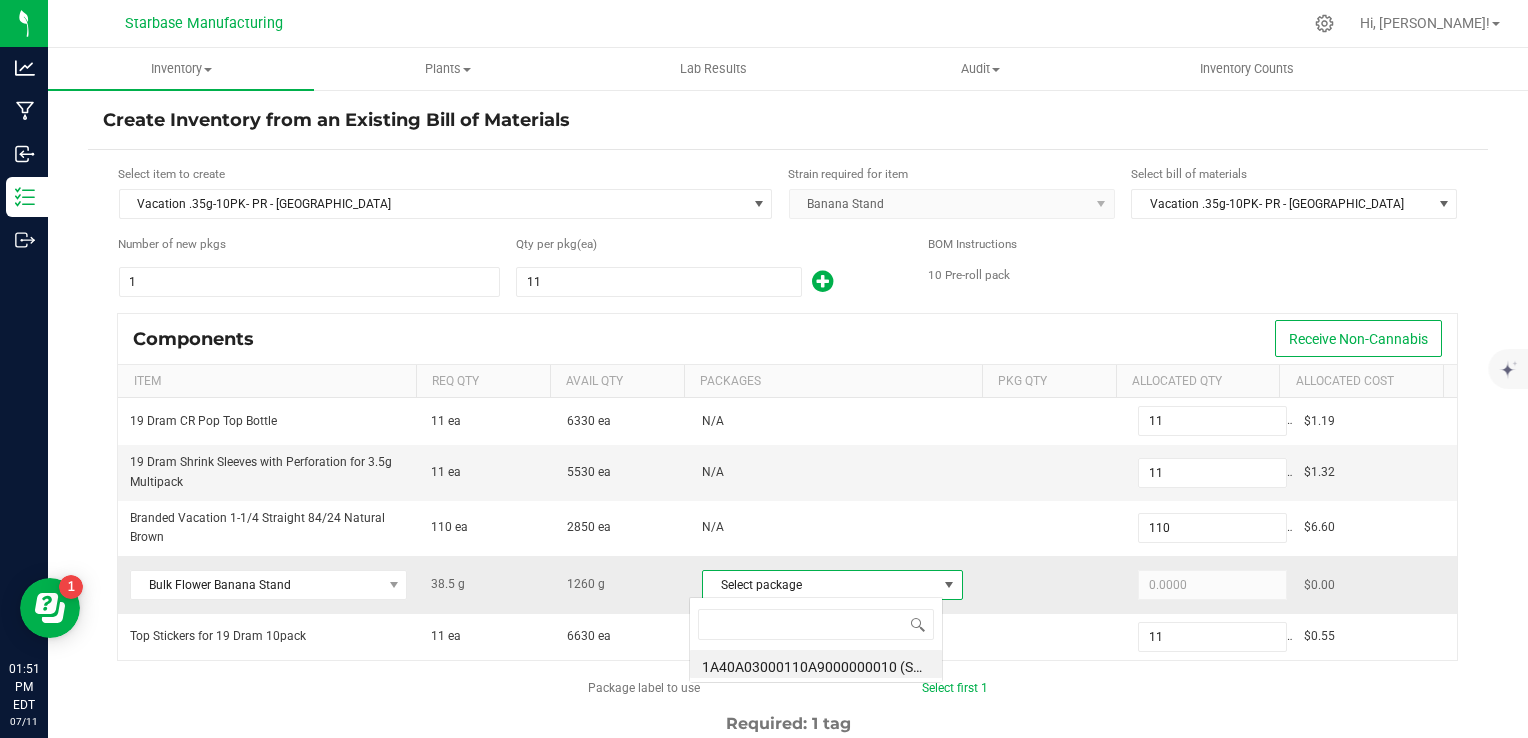 scroll, scrollTop: 99970, scrollLeft: 99745, axis: both 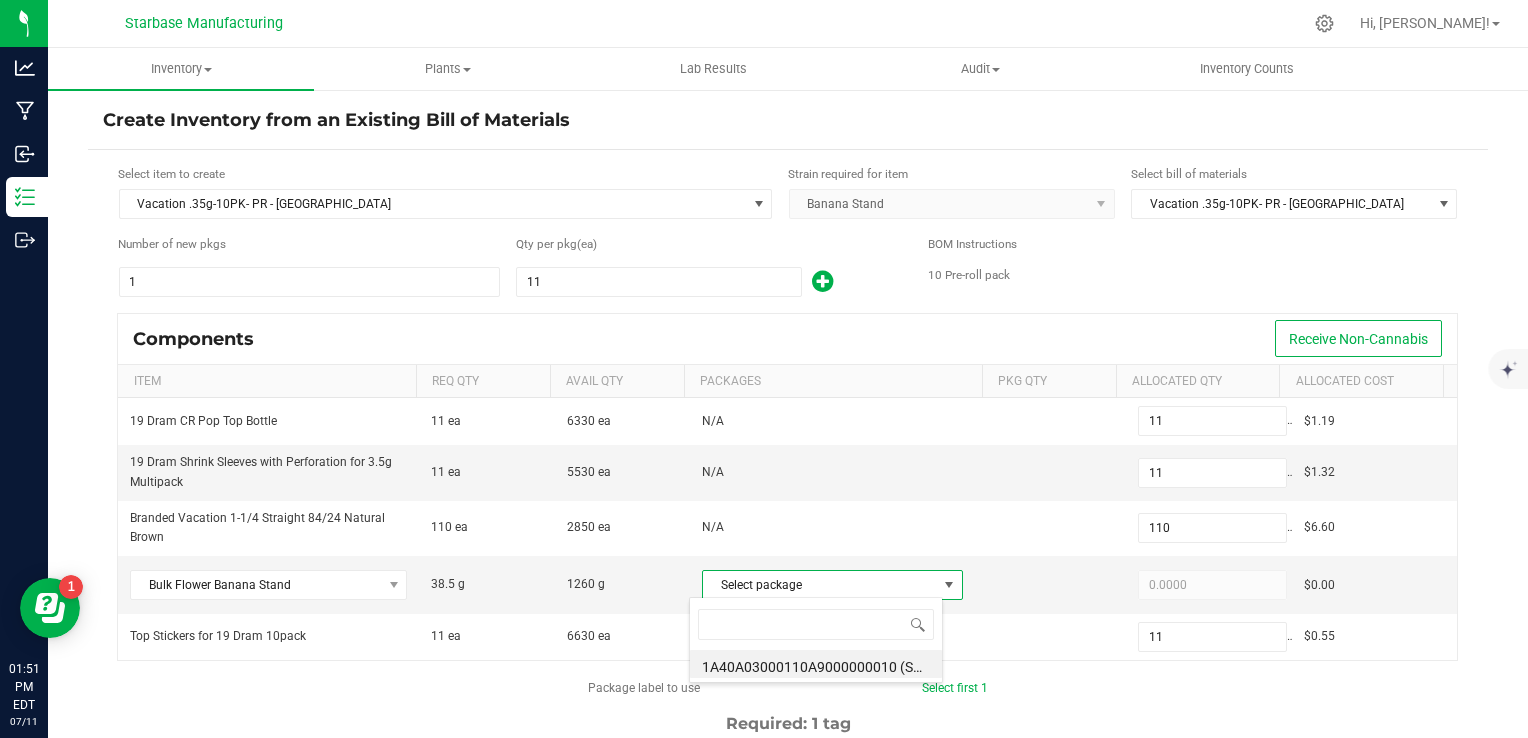 click on "1A40A03000110A9000000010 (SBBSBF250210)" at bounding box center (816, 640) 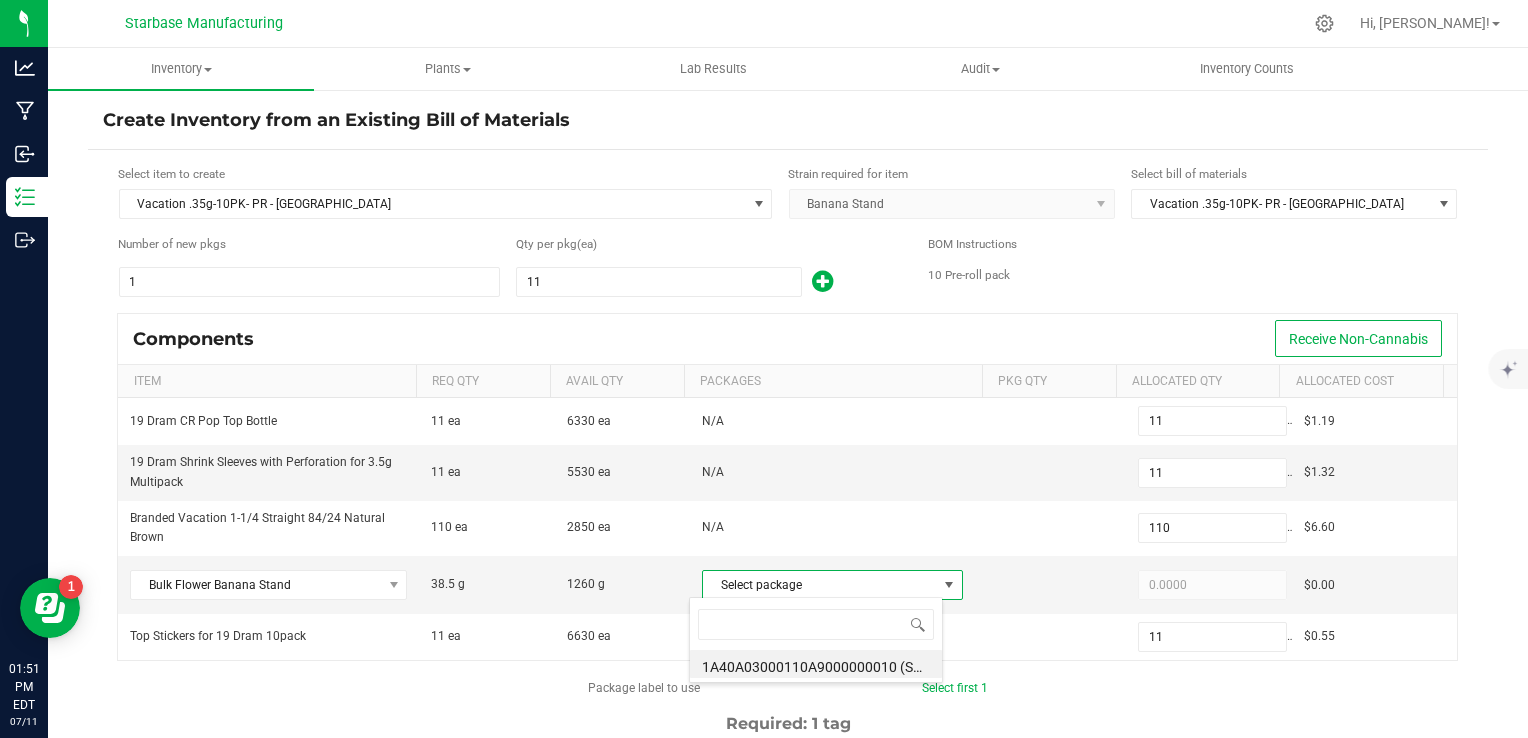 click on "1A40A03000110A9000000010 (SBBSBF250210)" at bounding box center [816, 640] 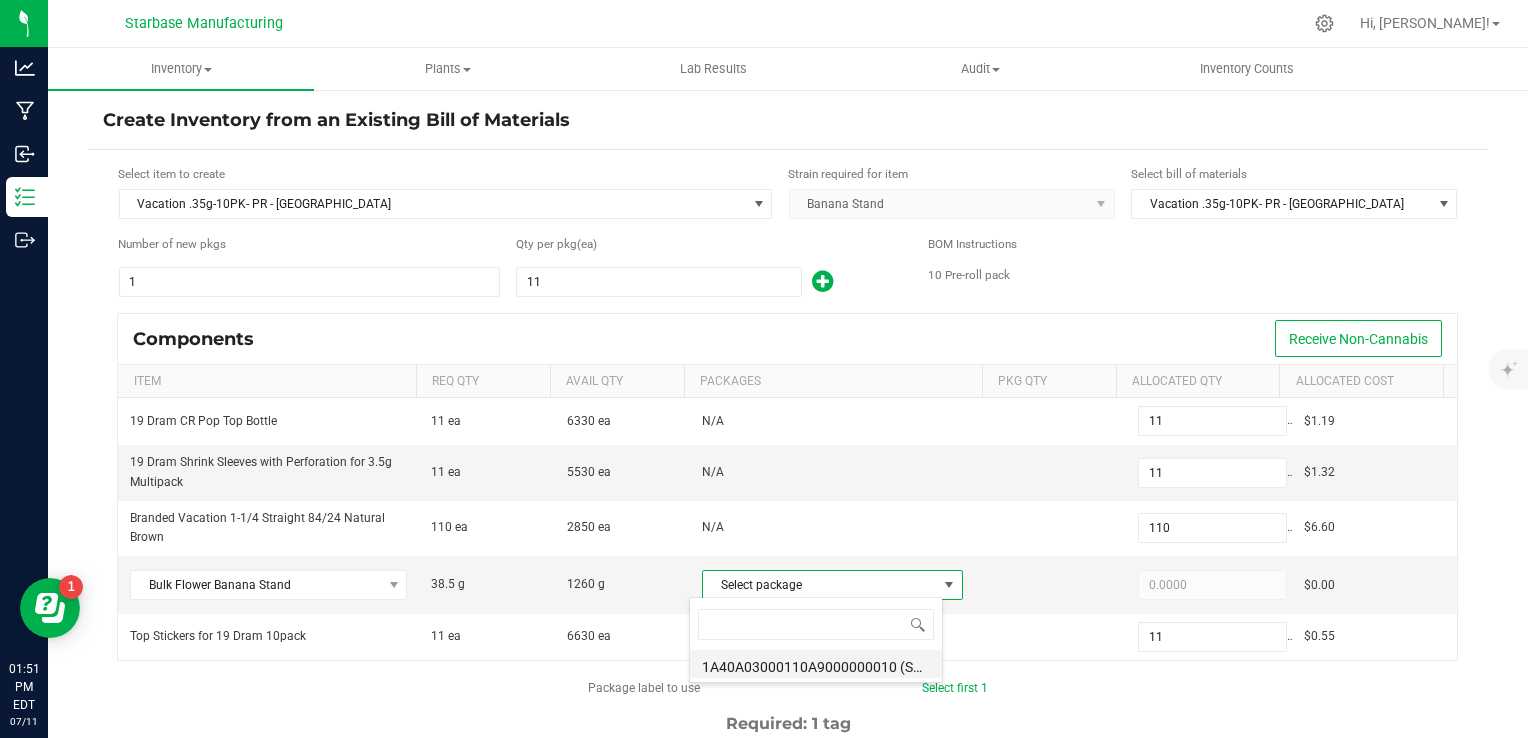 click on "1A40A03000110A9000000010 (SBBSBF250210)" at bounding box center (816, 664) 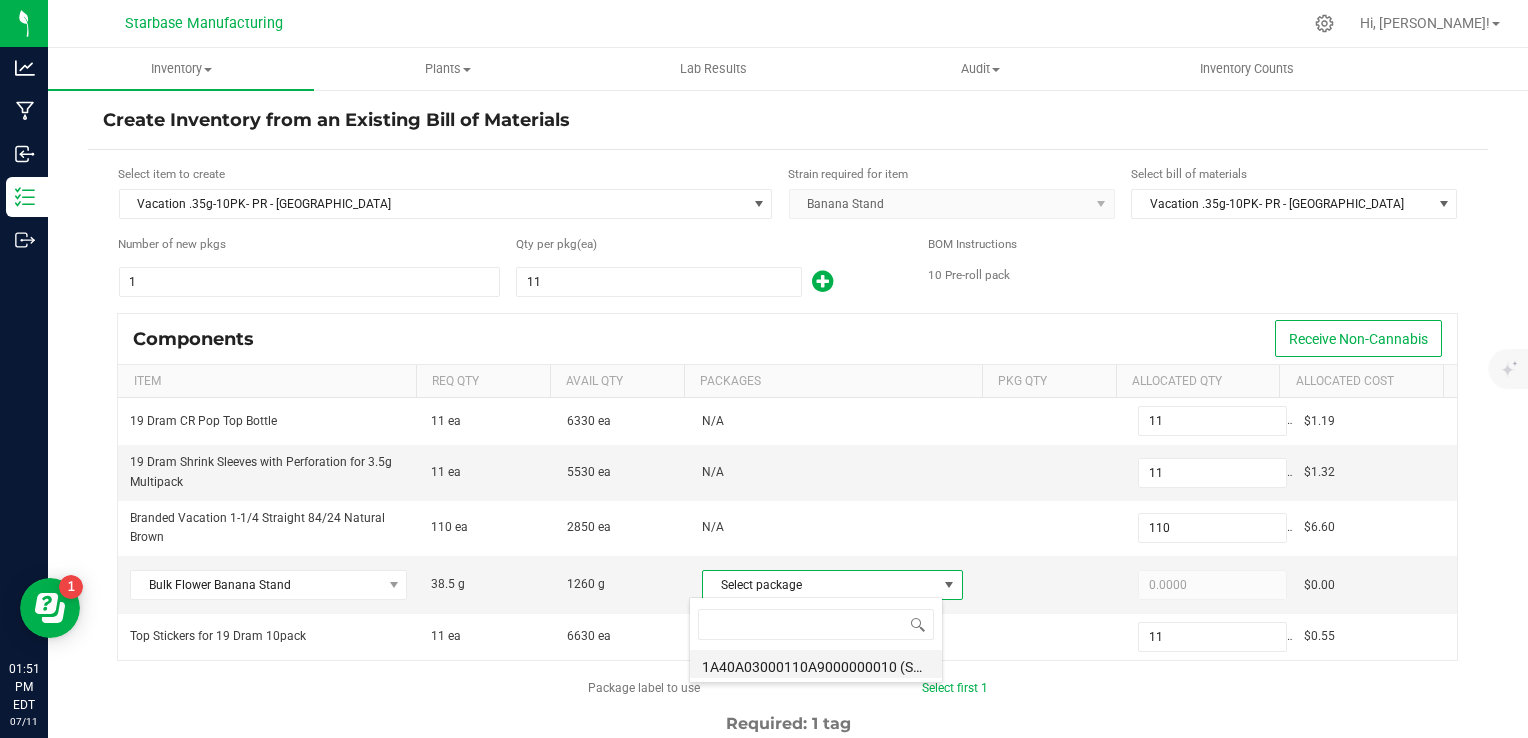 type on "38.5000" 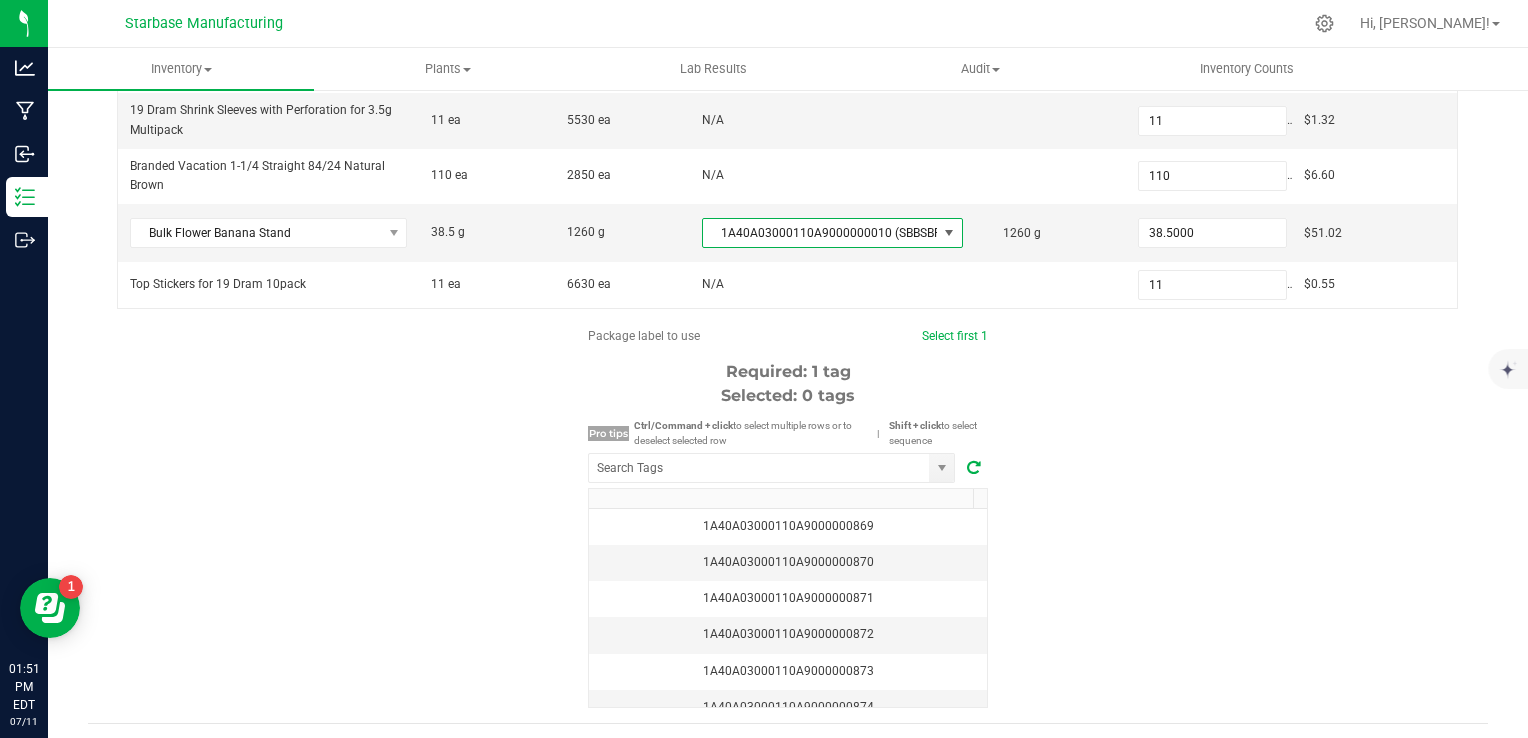 scroll, scrollTop: 399, scrollLeft: 0, axis: vertical 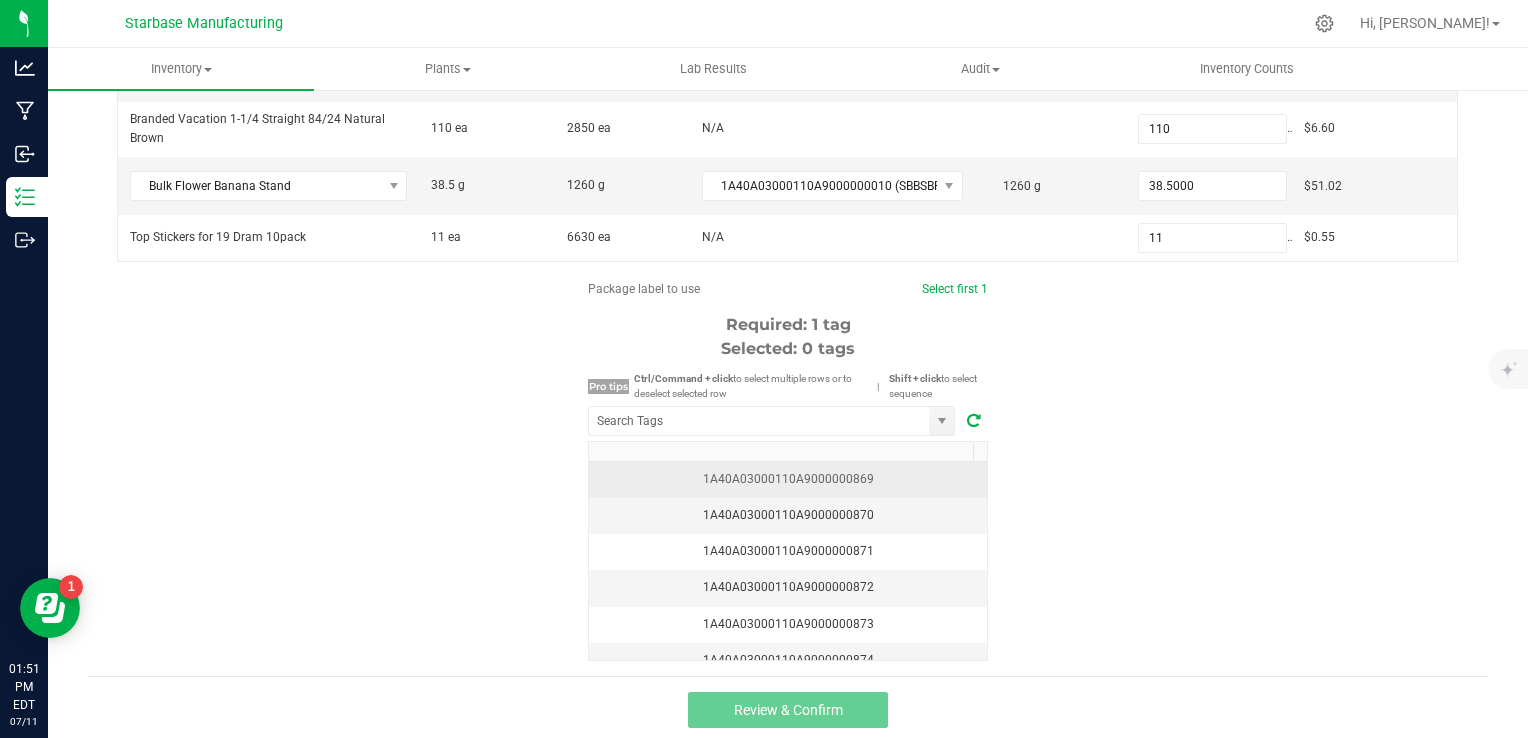 click on "1A40A03000110A9000000869" at bounding box center [788, 479] 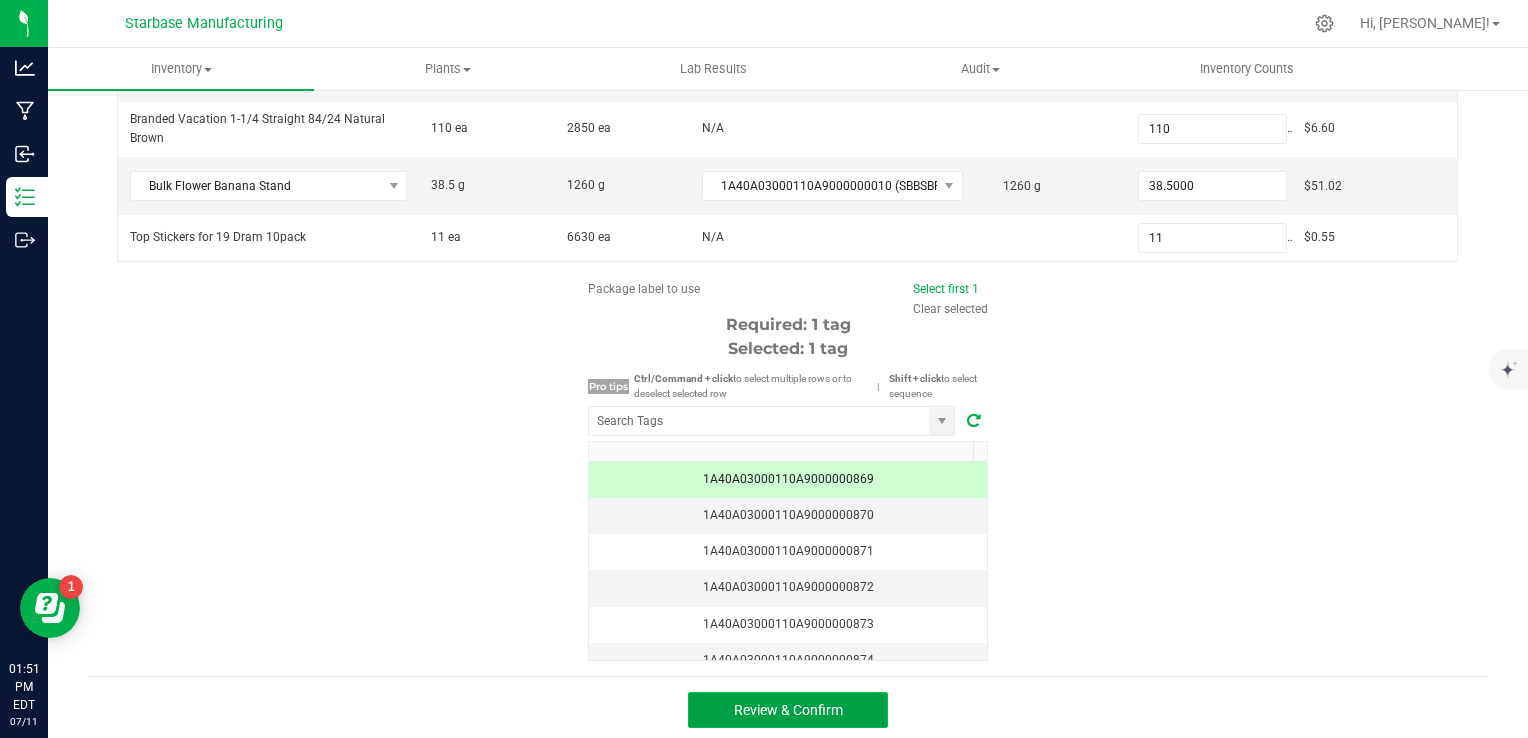 click on "Review & Confirm" at bounding box center (788, 710) 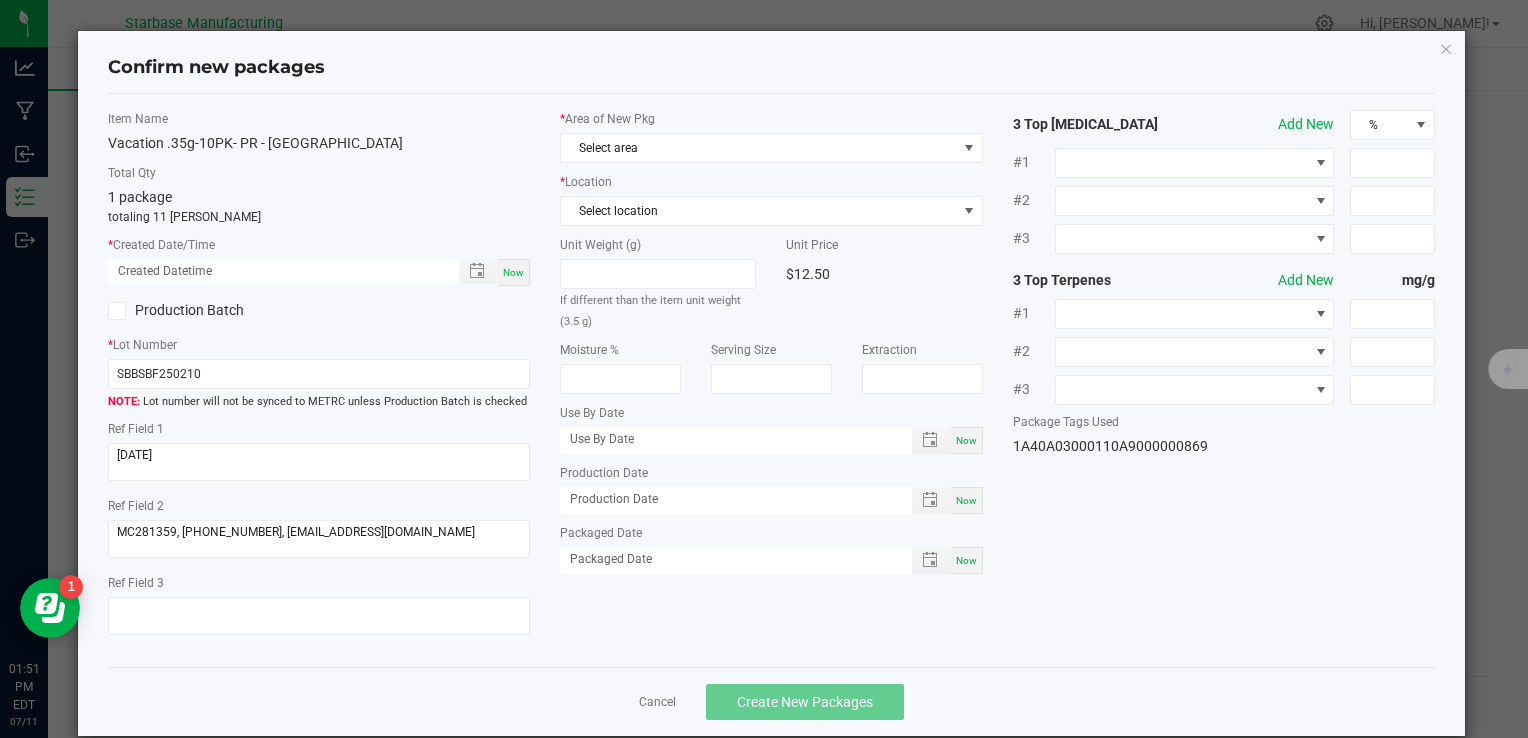 click on "Now" at bounding box center [513, 272] 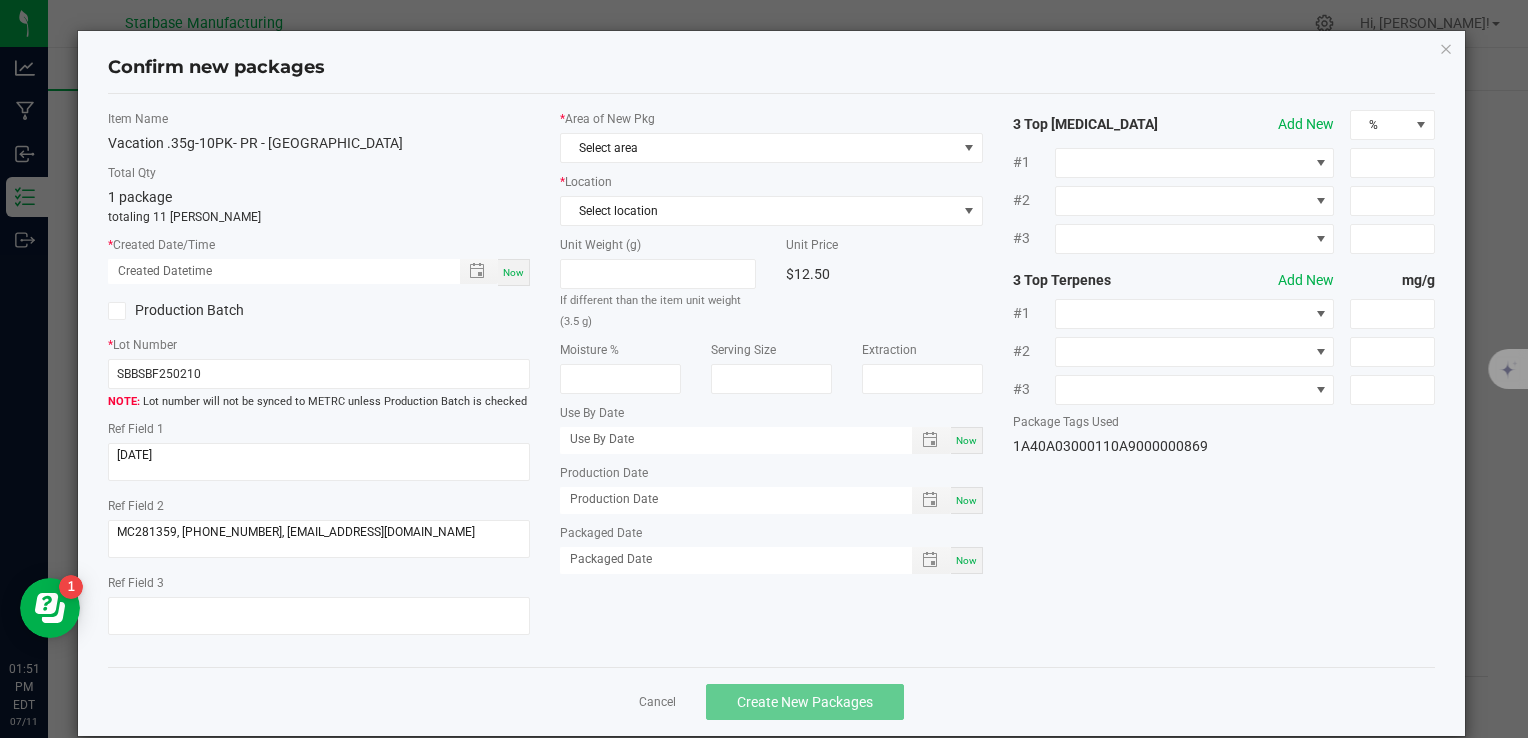 type on "[DATE] 01:51 PM" 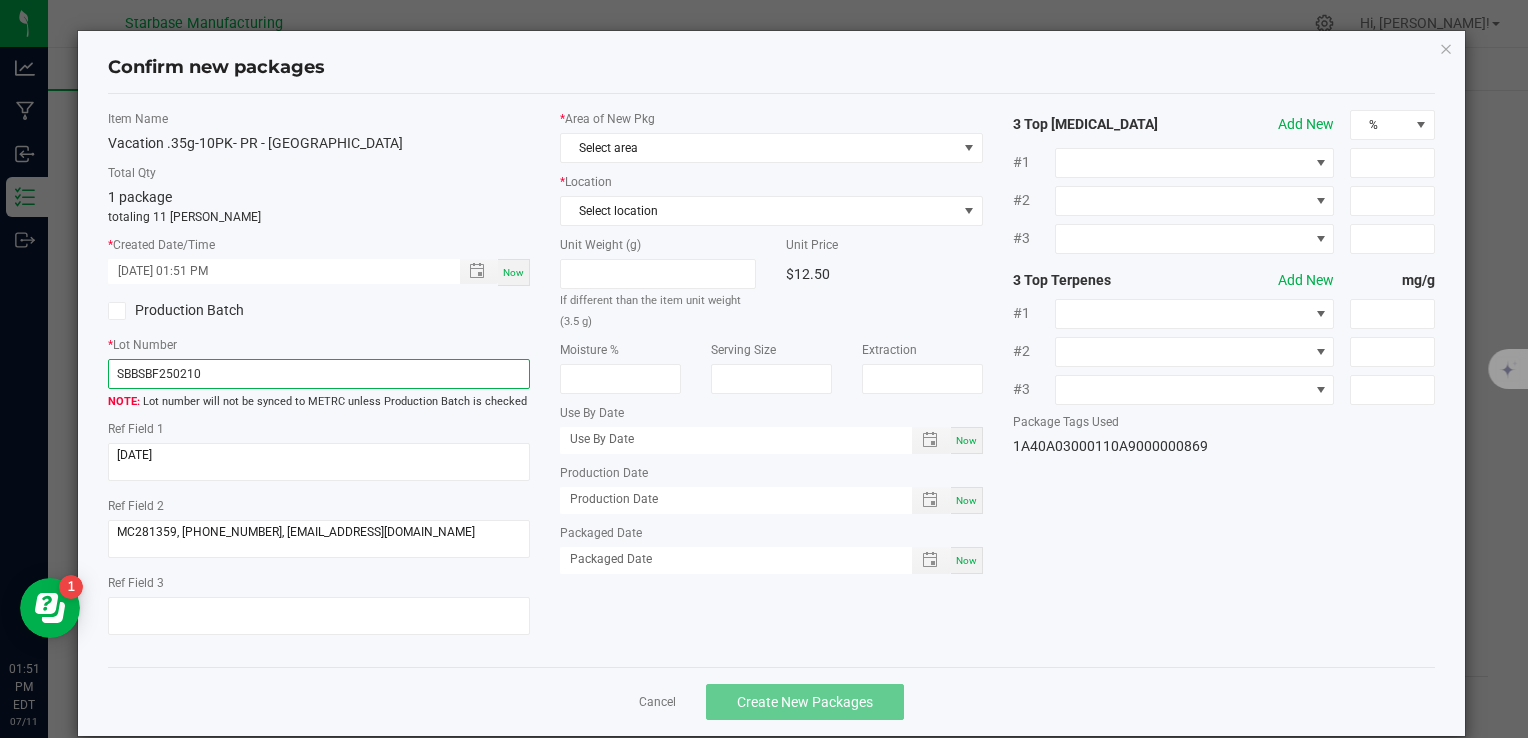 click on "SBBSBF250210" at bounding box center [319, 374] 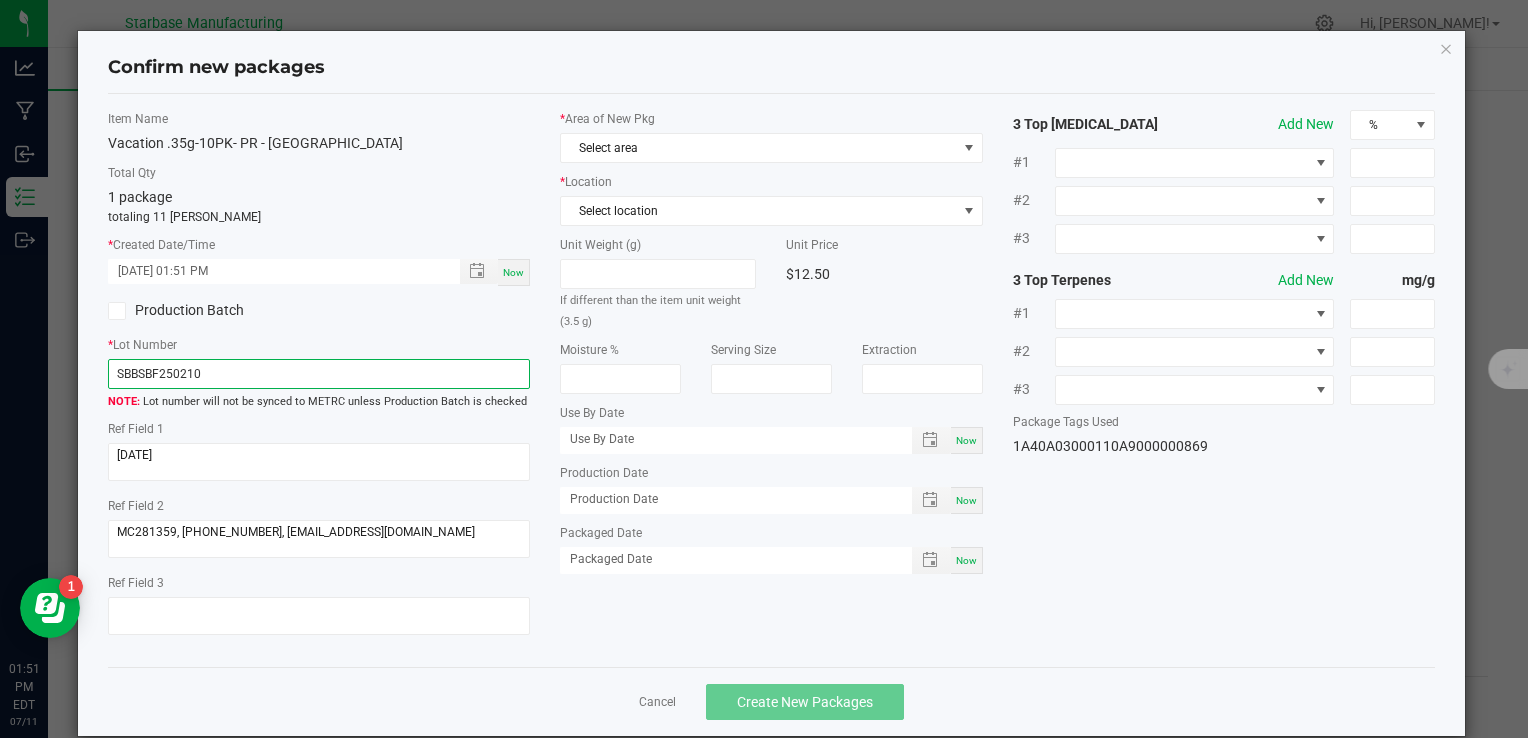 click on "SBBSBF250210" at bounding box center (319, 374) 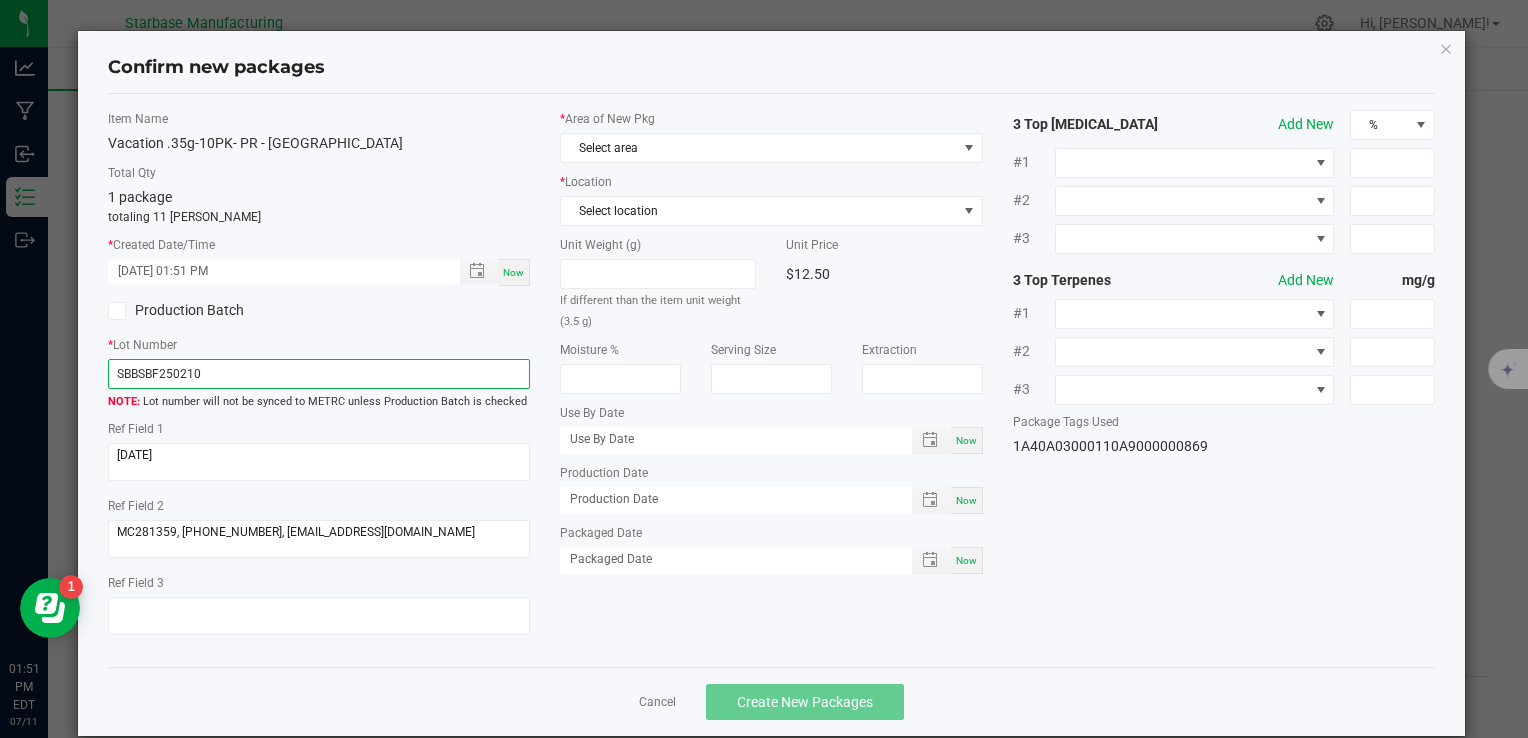 click on "SBBSBF250210" at bounding box center [319, 374] 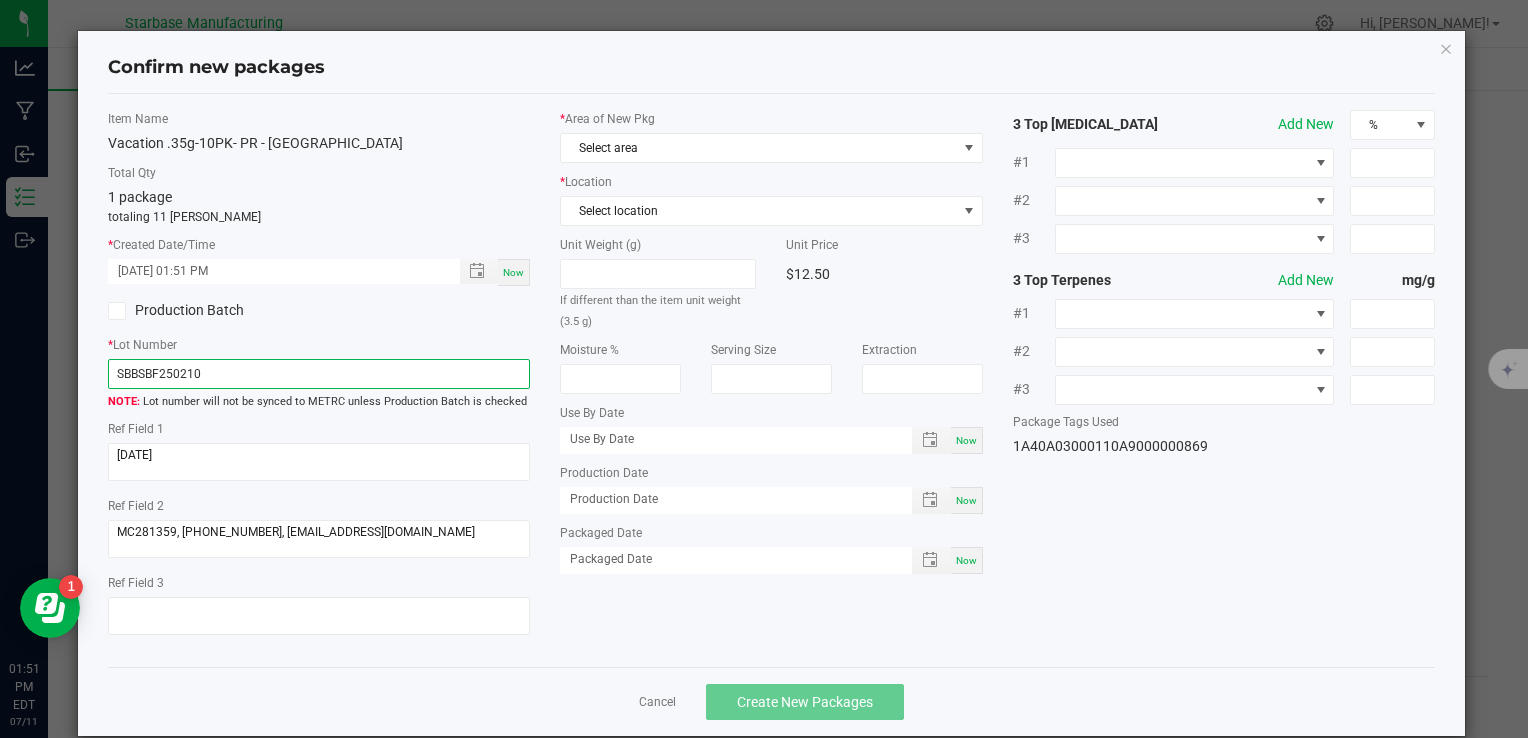 paste on "VACPRSR.35G10PK250703" 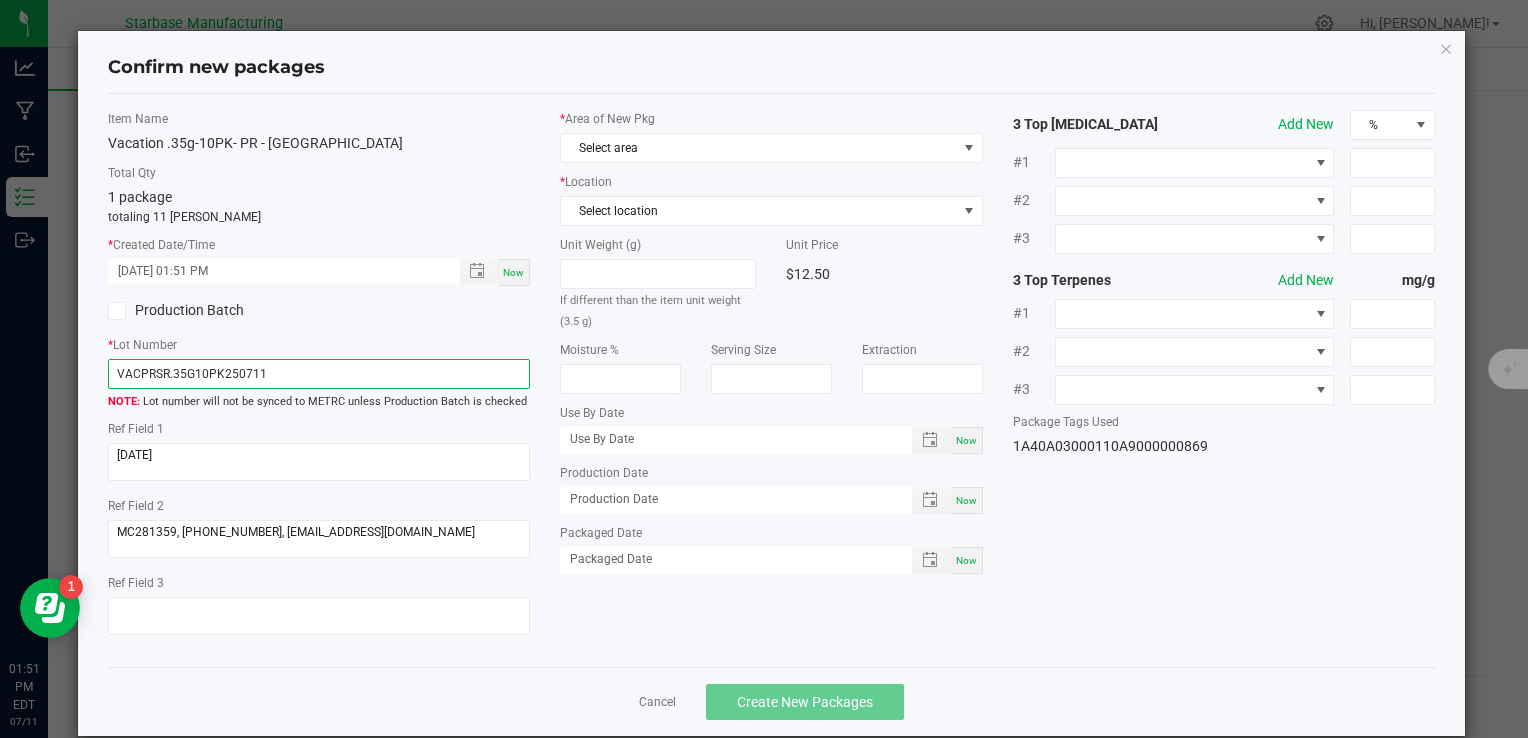 type on "VACPRSR.35G10PK250711" 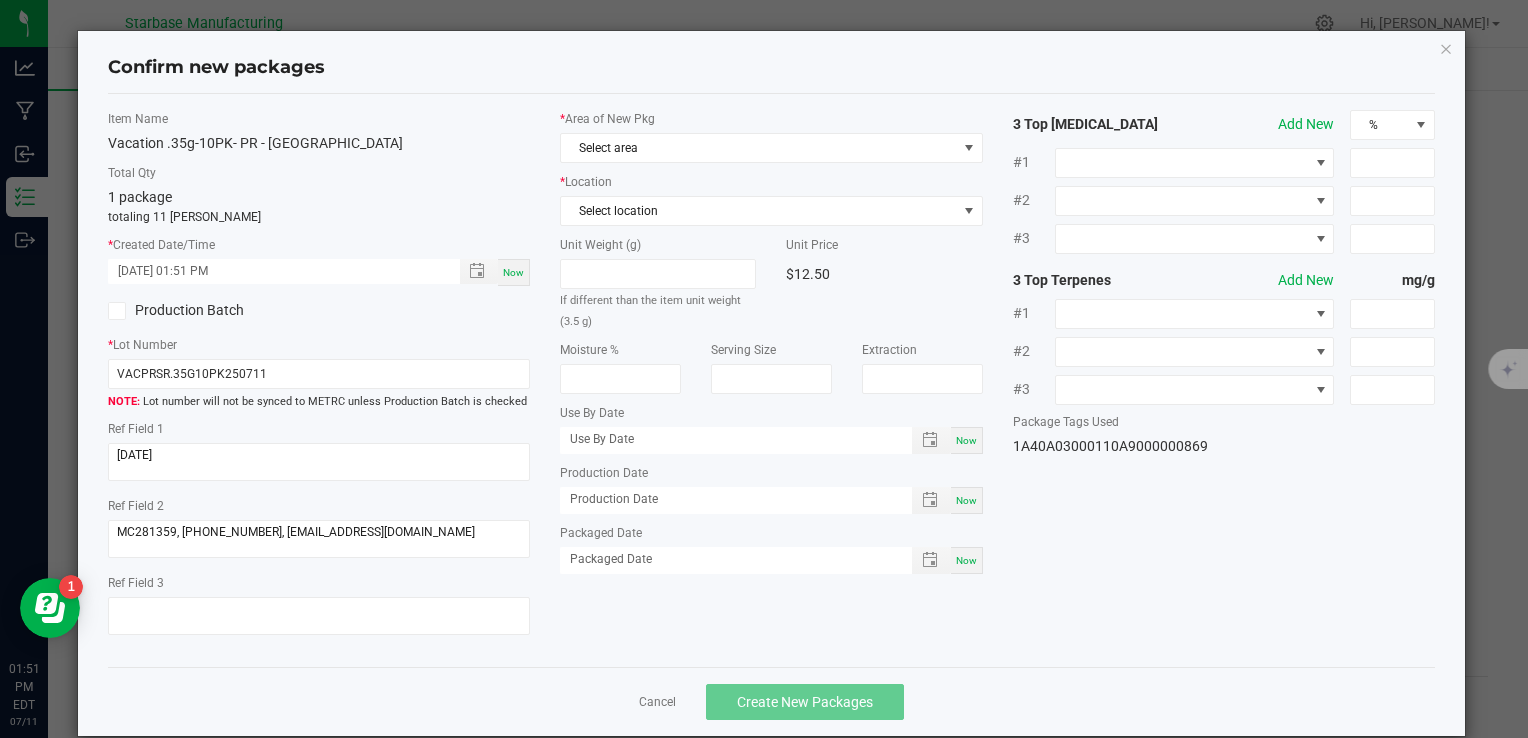 click on "Now" at bounding box center (966, 500) 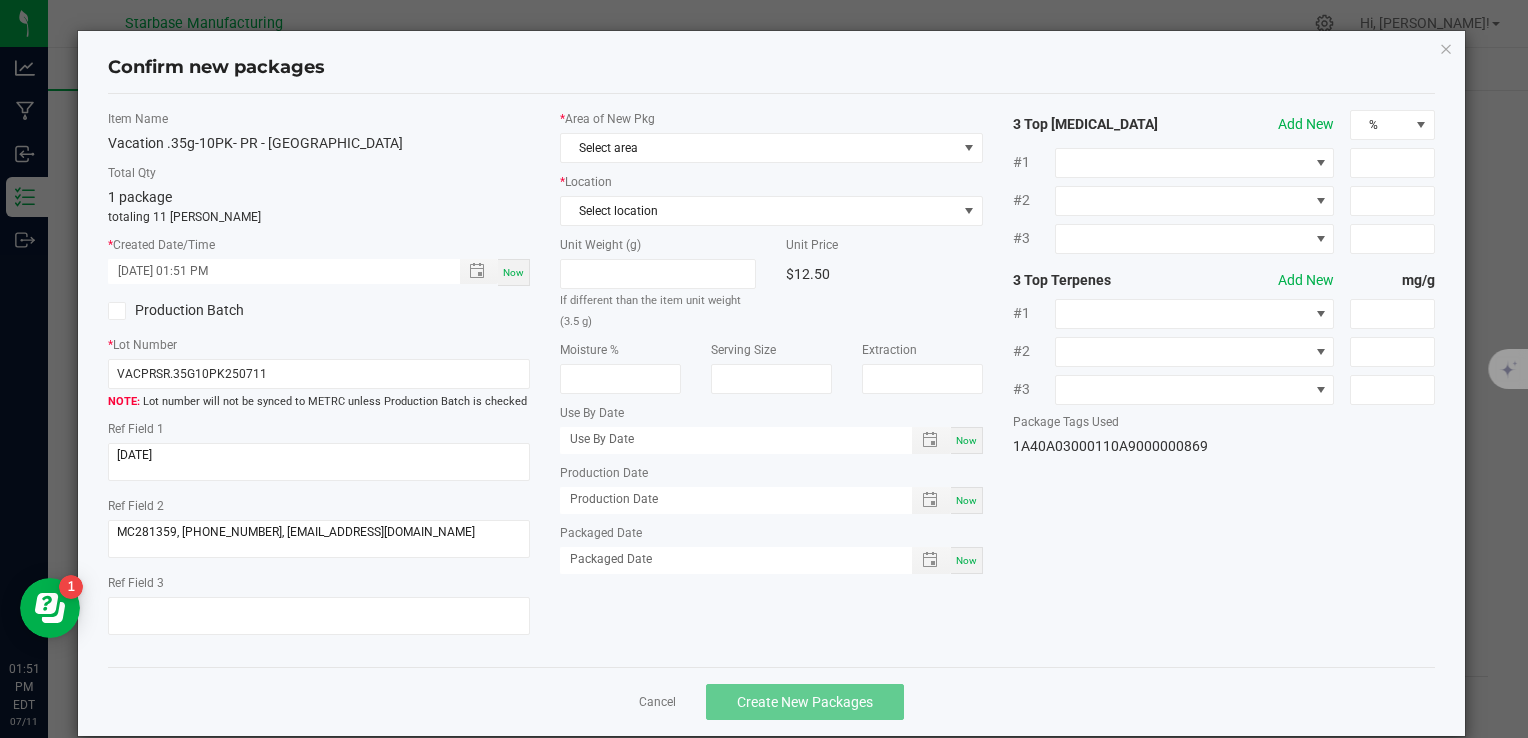 type on "[DATE]" 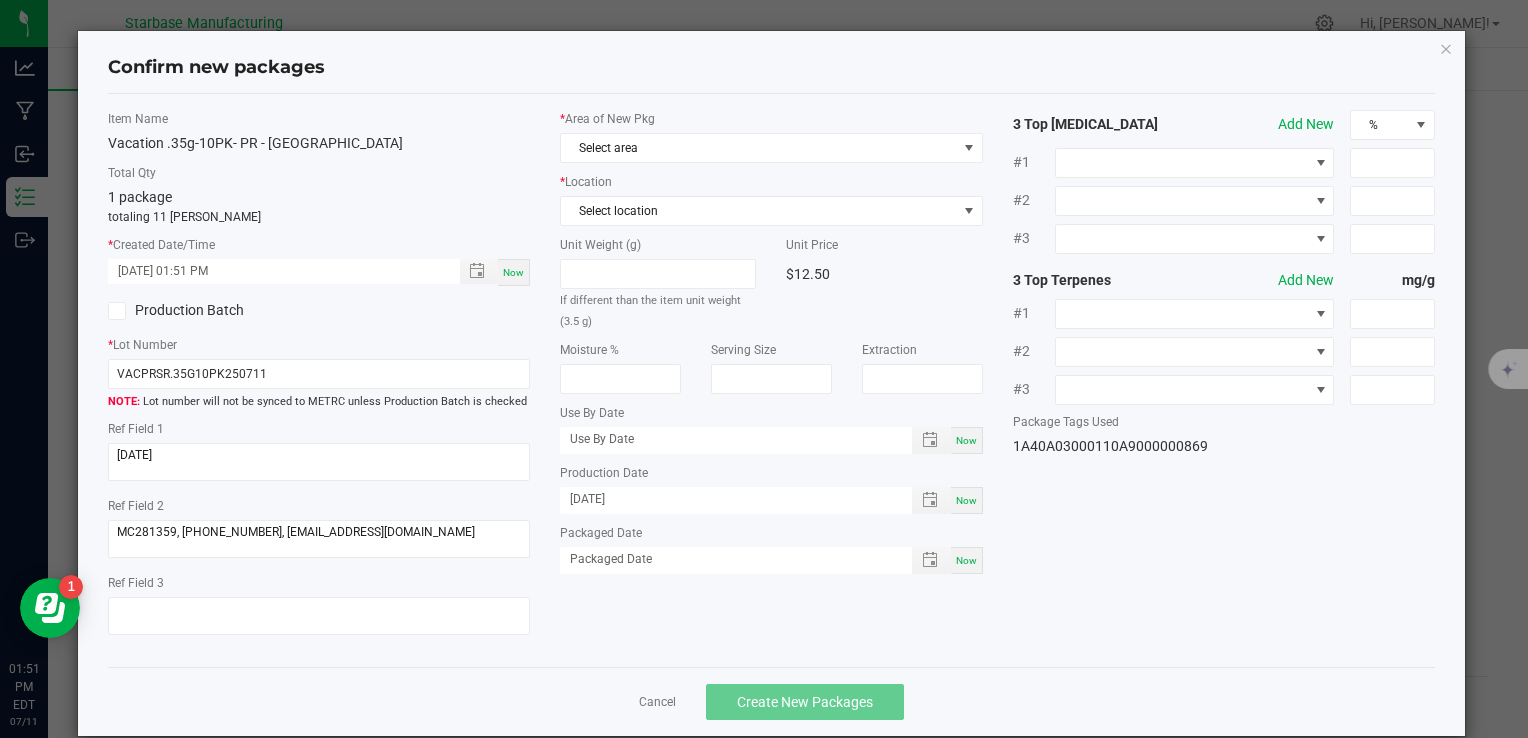 click on "Now" at bounding box center (966, 560) 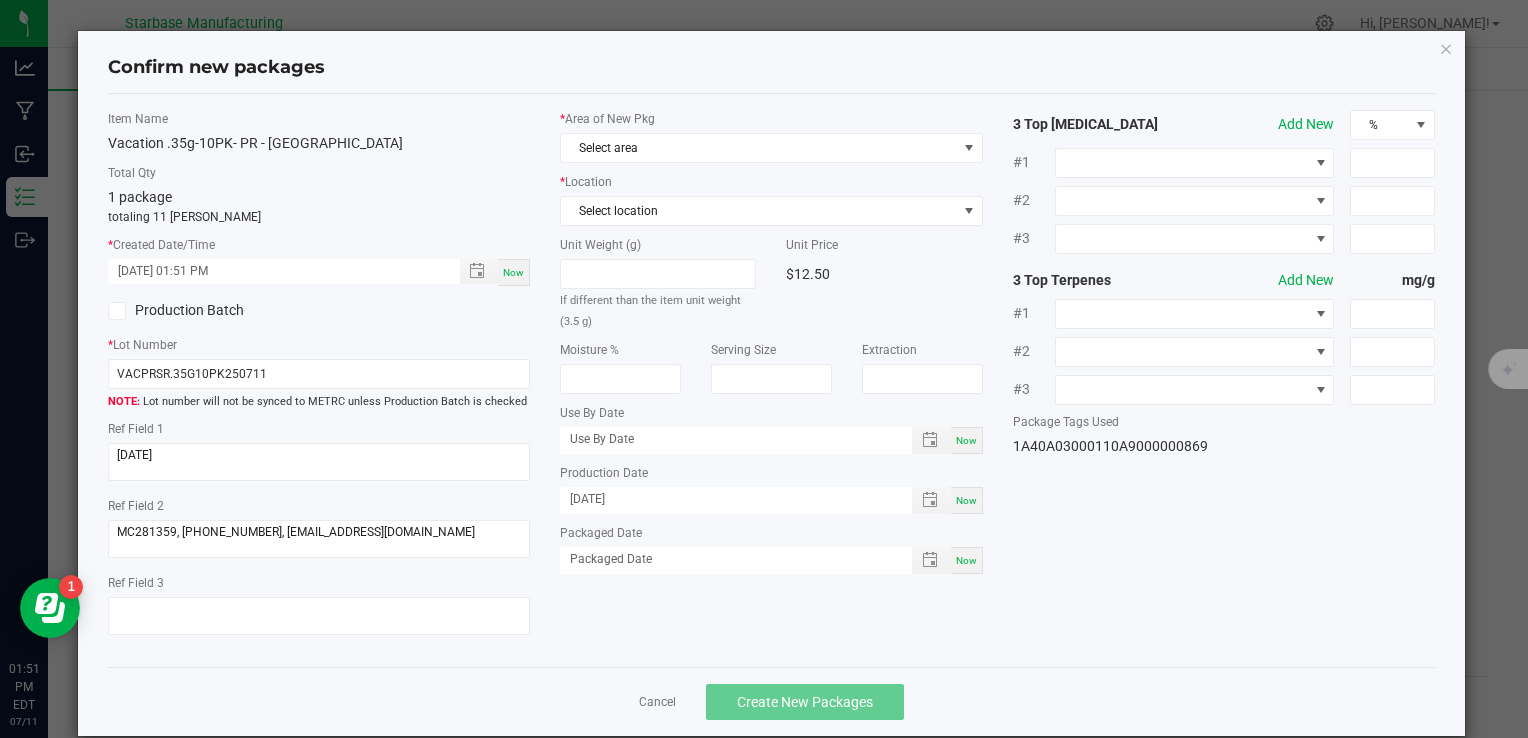 type on "[DATE]" 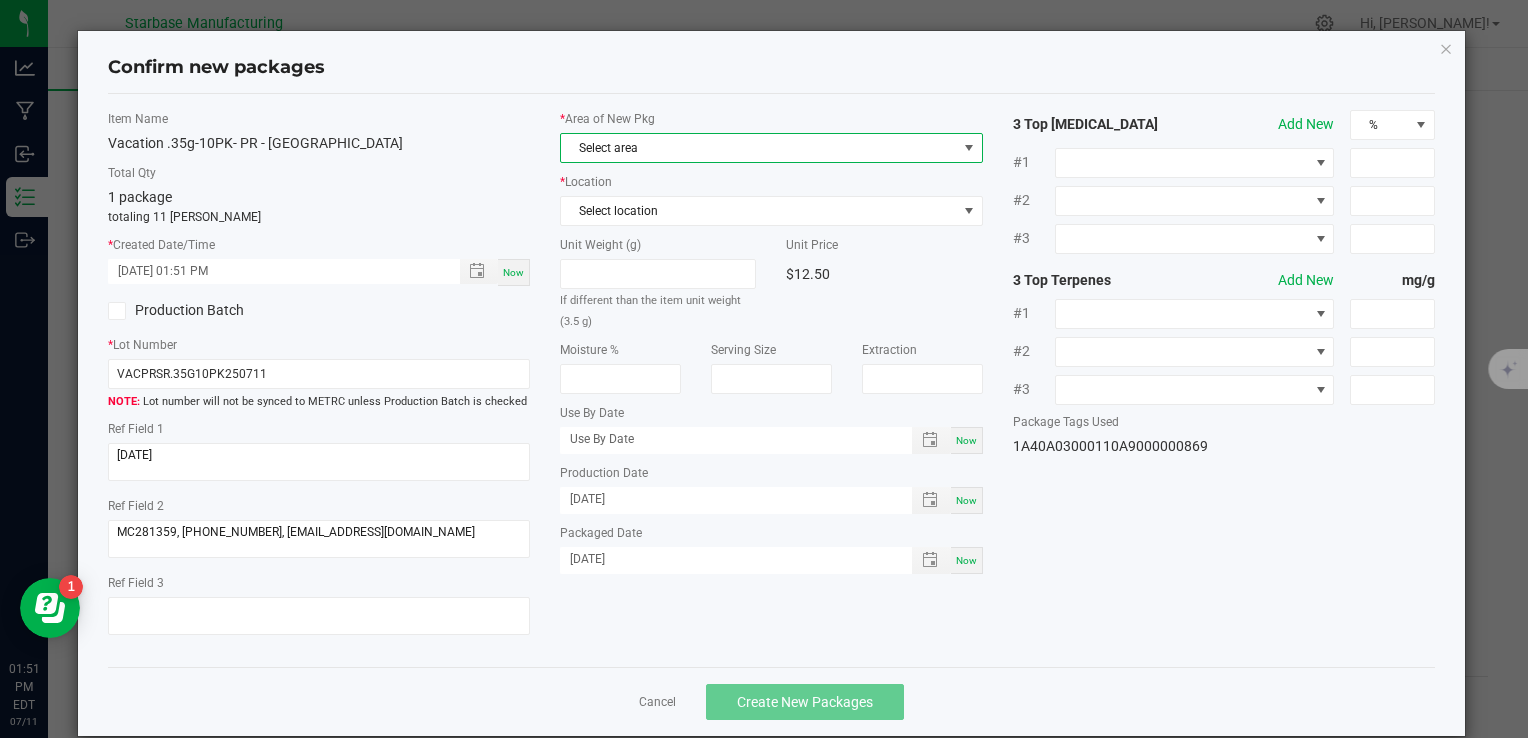click on "Select area" at bounding box center [758, 148] 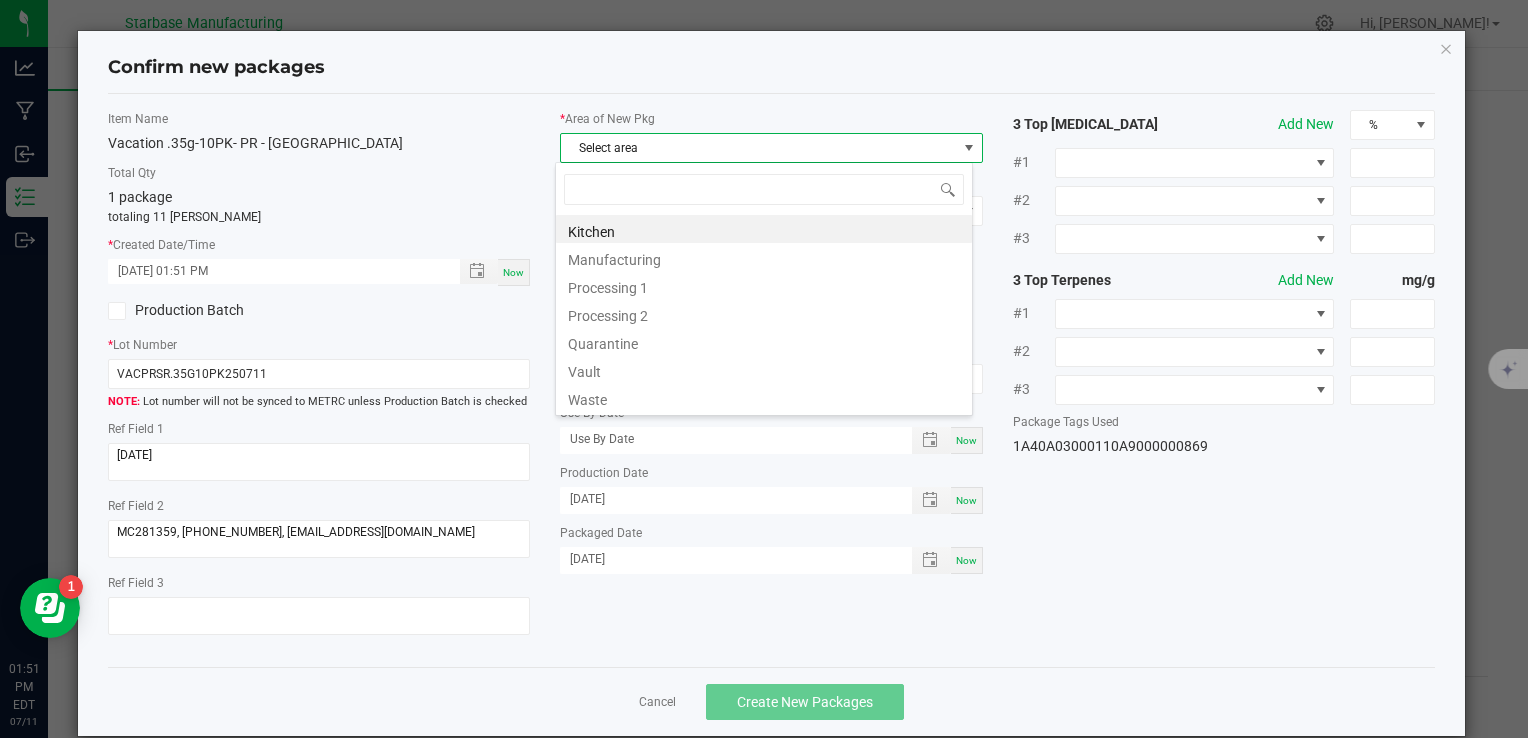 scroll, scrollTop: 99970, scrollLeft: 99582, axis: both 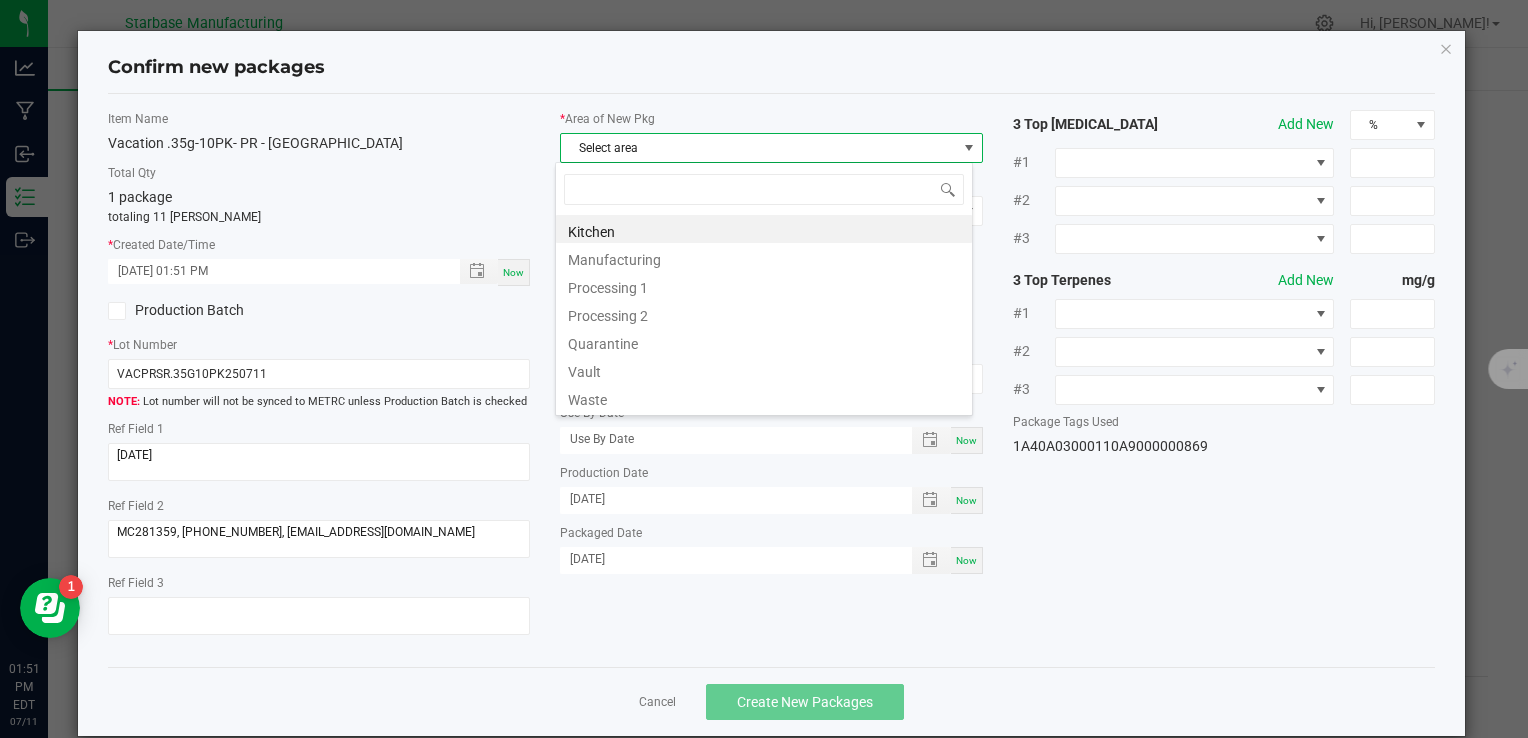 type on "v" 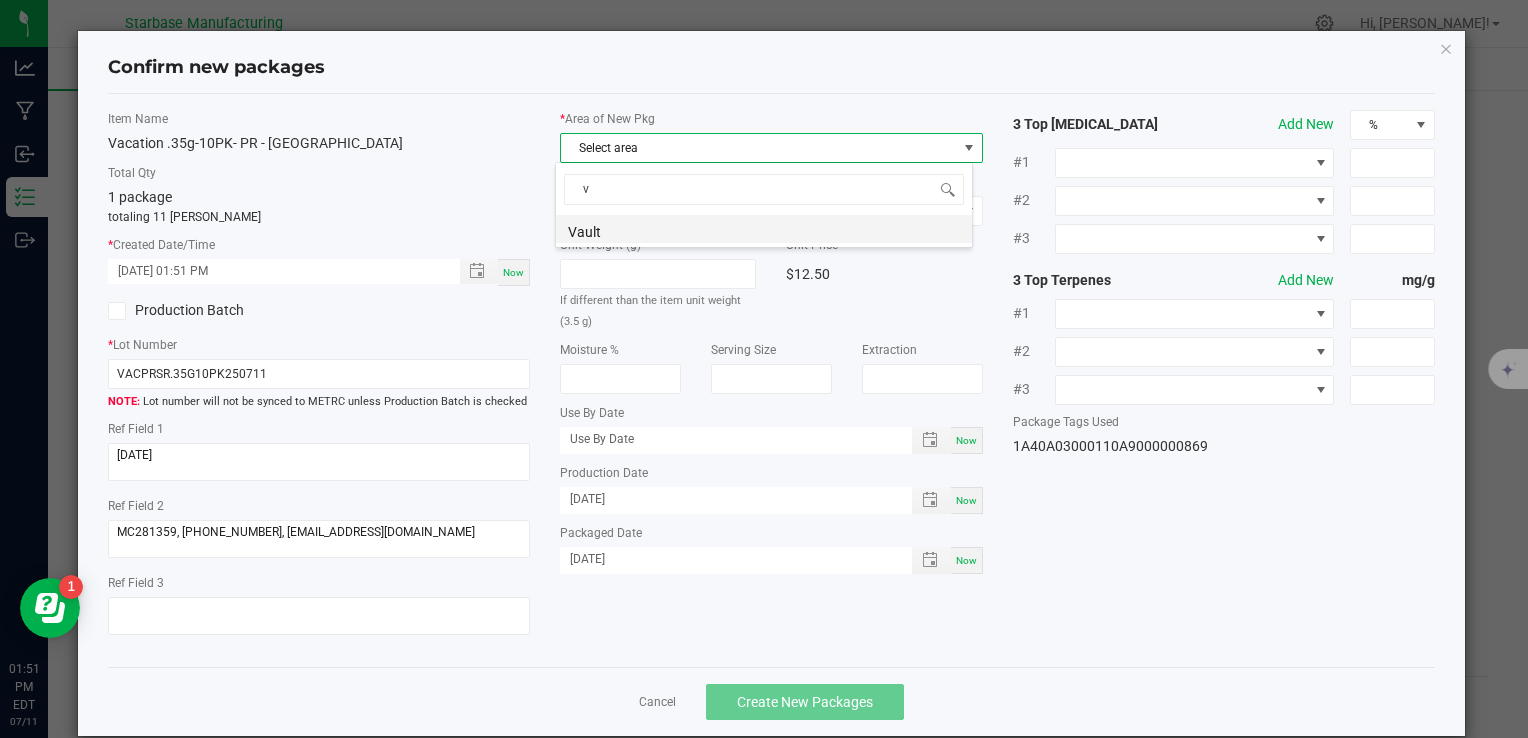 click on "Vault" at bounding box center (764, 229) 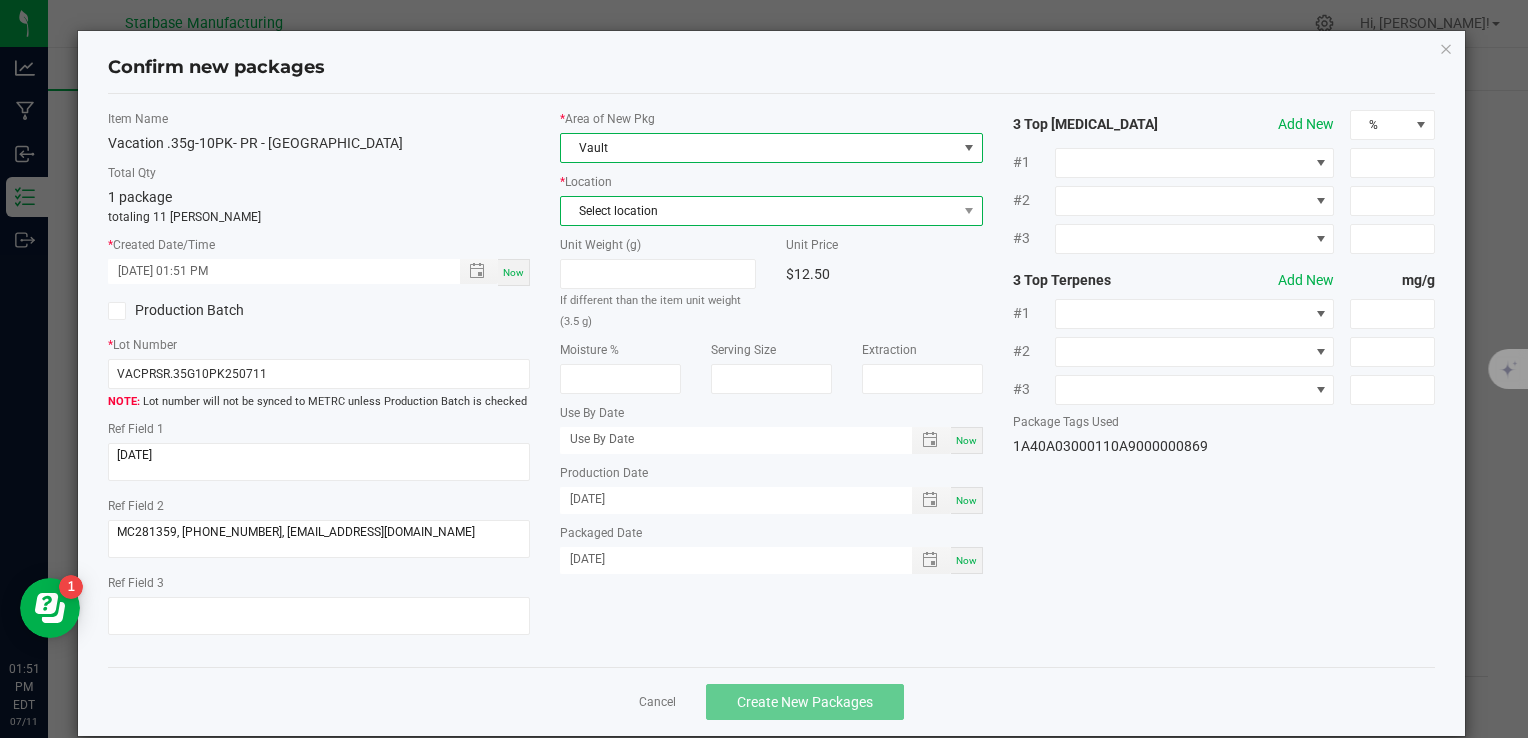 click on "Select location" at bounding box center [758, 211] 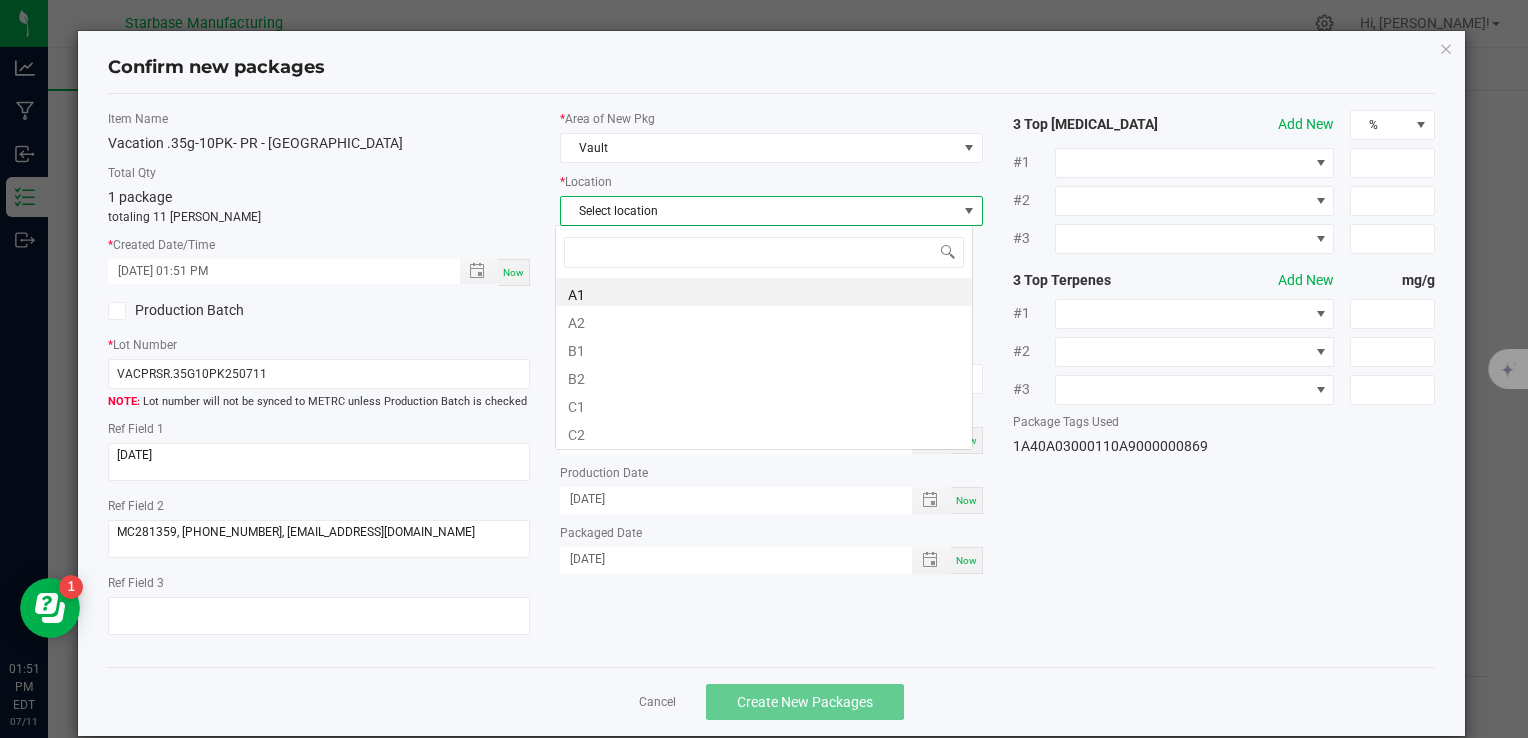 scroll, scrollTop: 99970, scrollLeft: 99582, axis: both 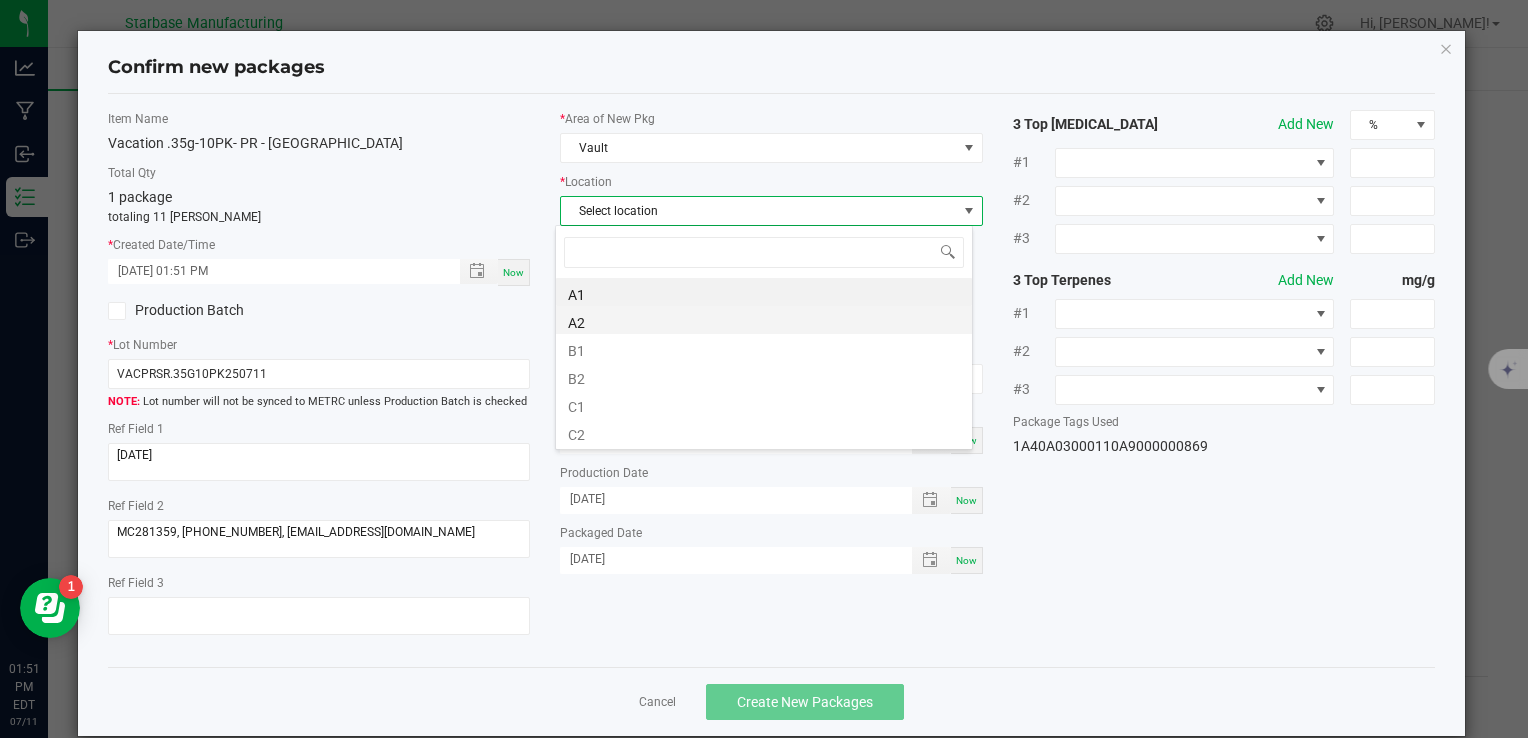 click on "A2" at bounding box center [764, 320] 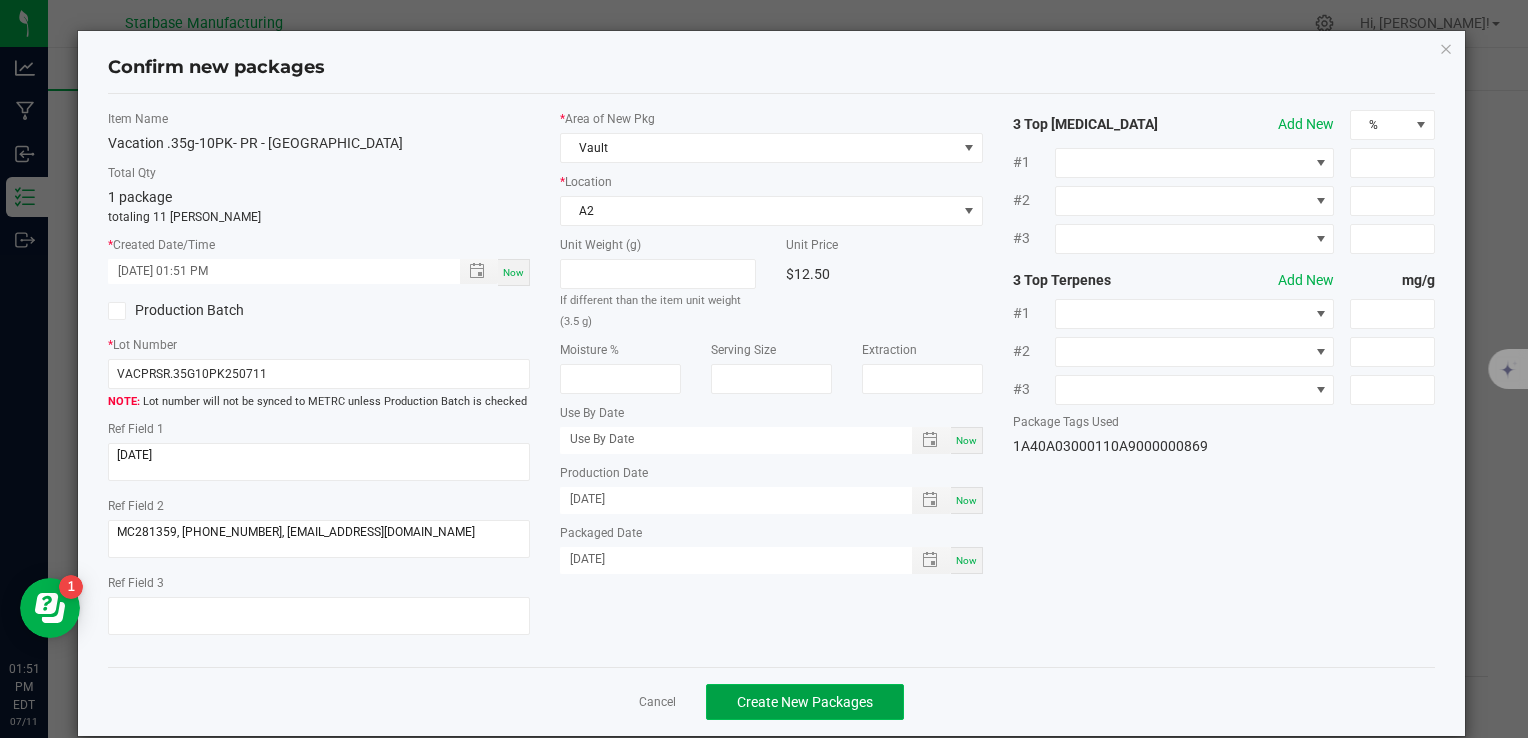 click on "Create New Packages" 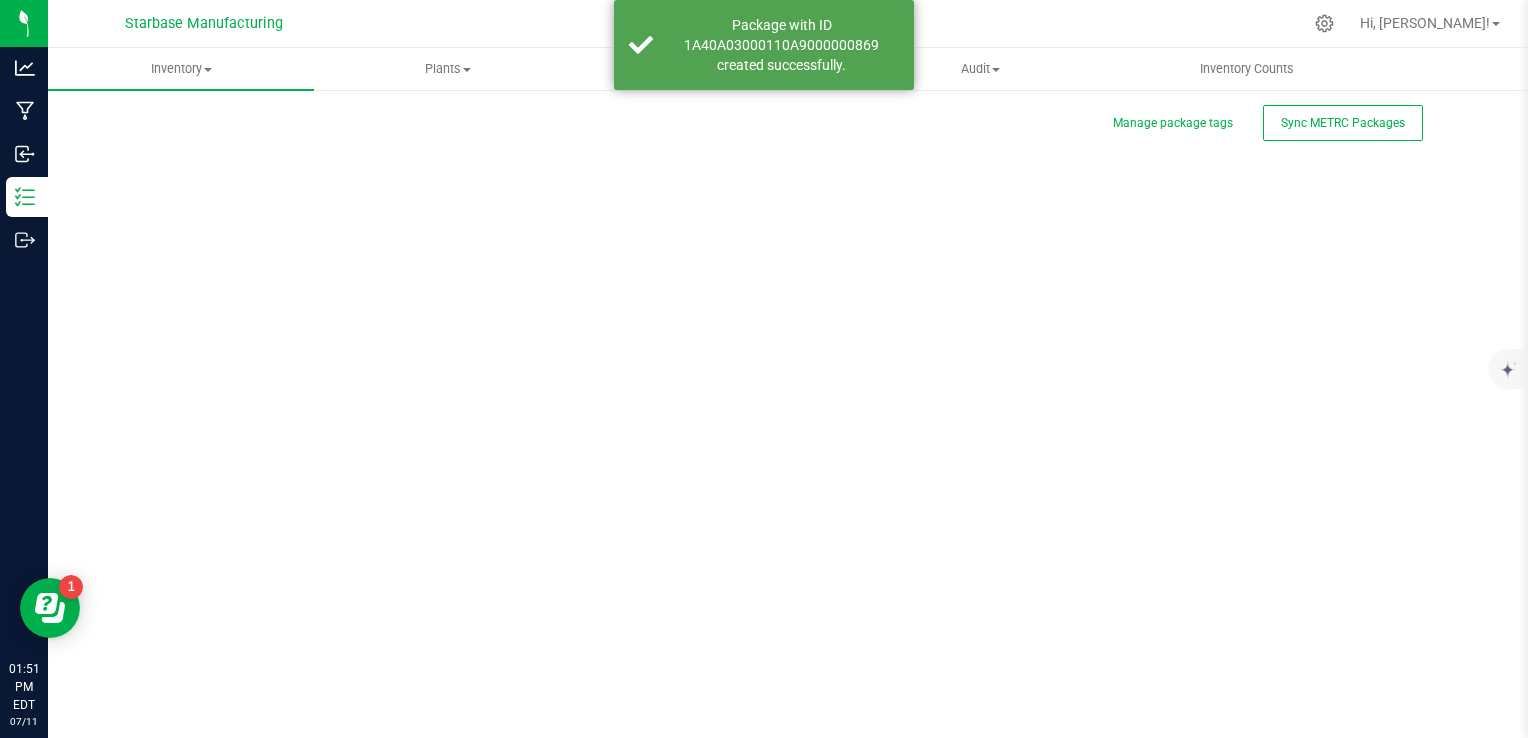 scroll, scrollTop: 0, scrollLeft: 0, axis: both 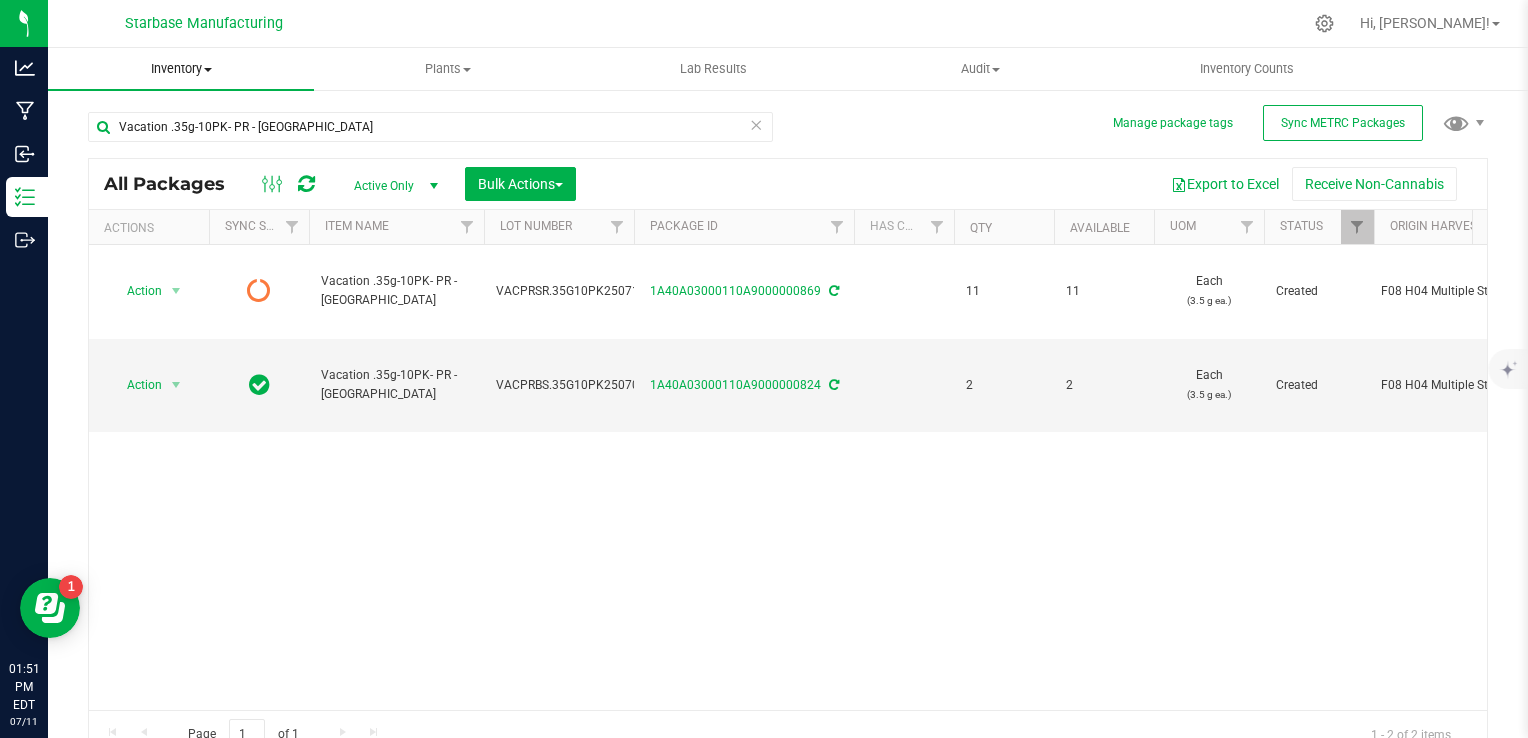 click on "Inventory" at bounding box center [181, 69] 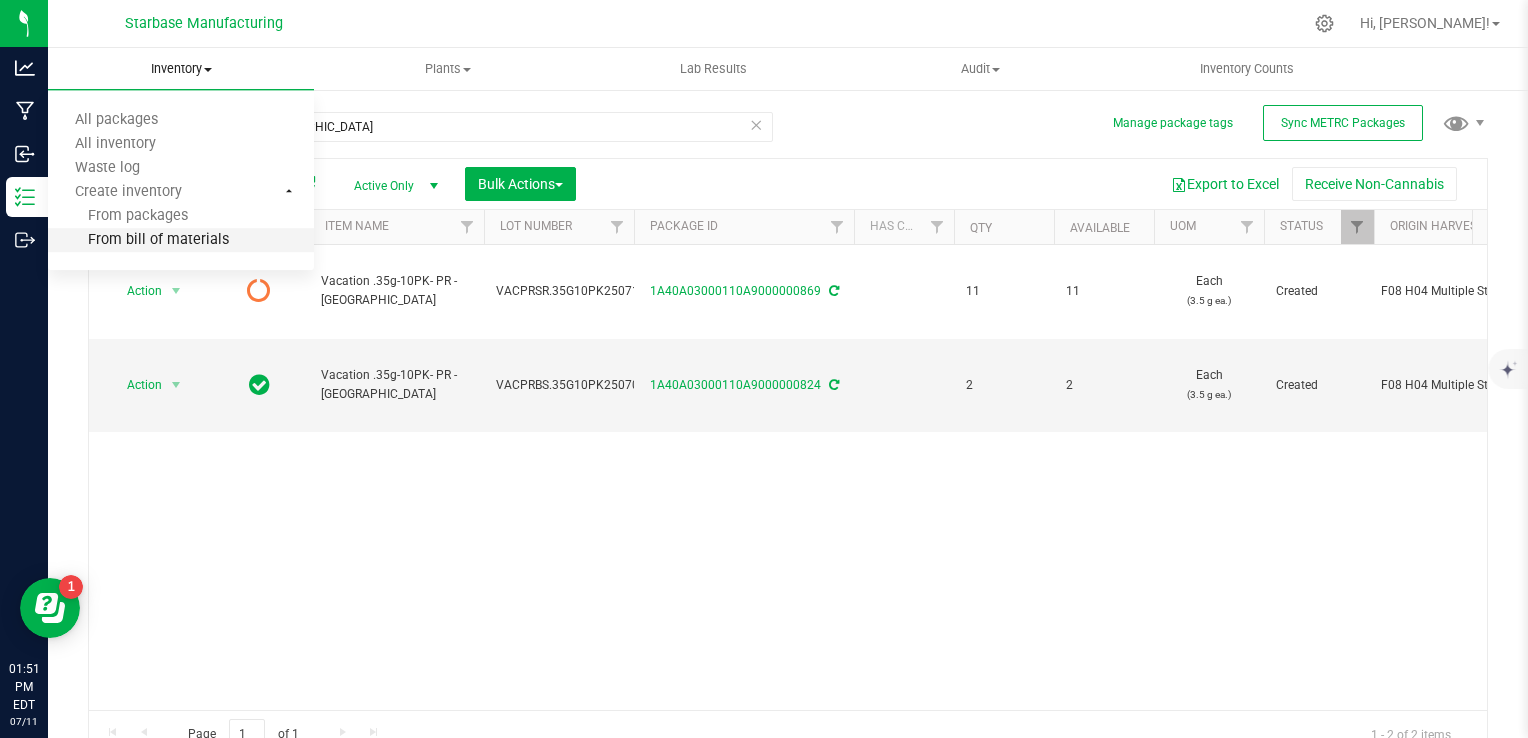 click on "From bill of materials" at bounding box center (138, 240) 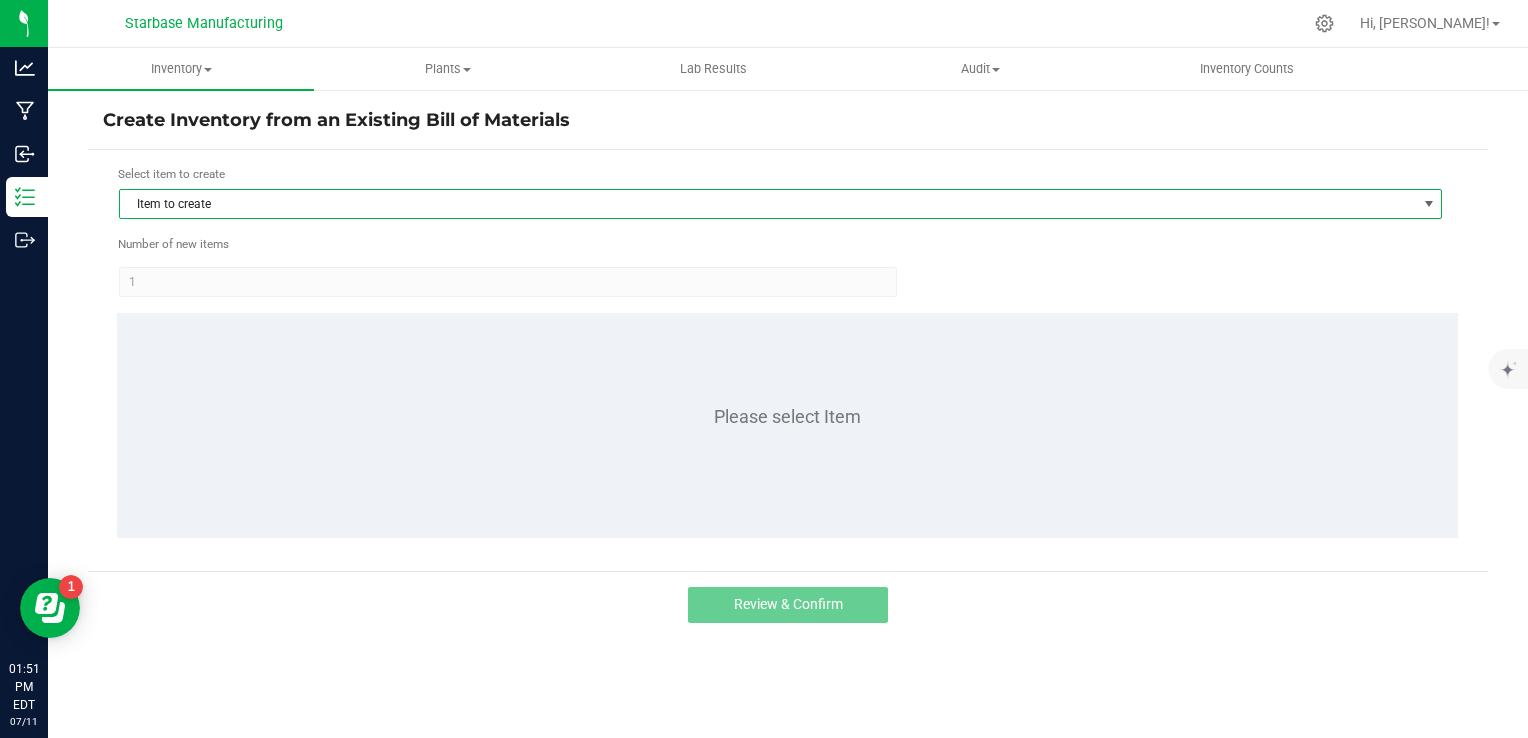 click on "Item to create" at bounding box center (768, 204) 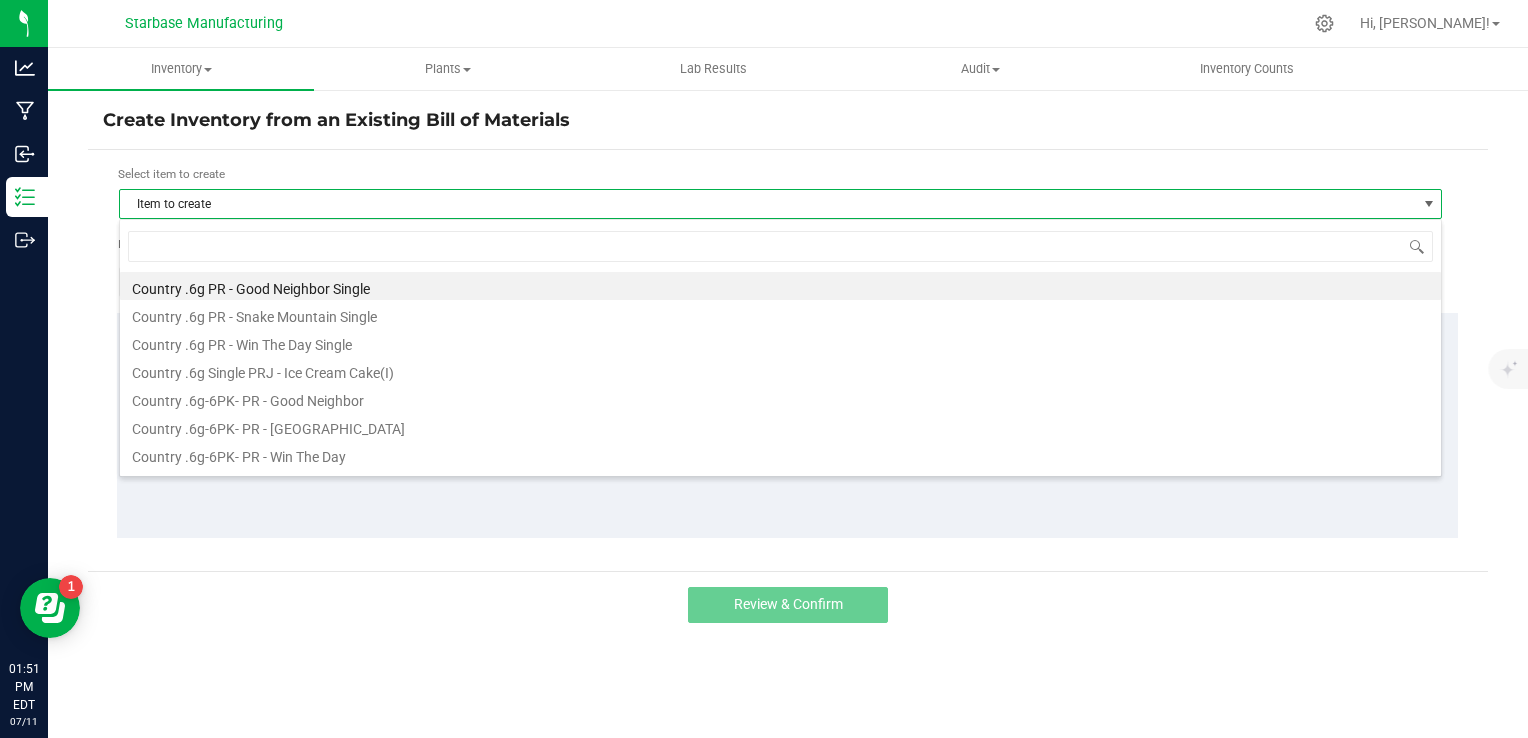 scroll, scrollTop: 99970, scrollLeft: 98676, axis: both 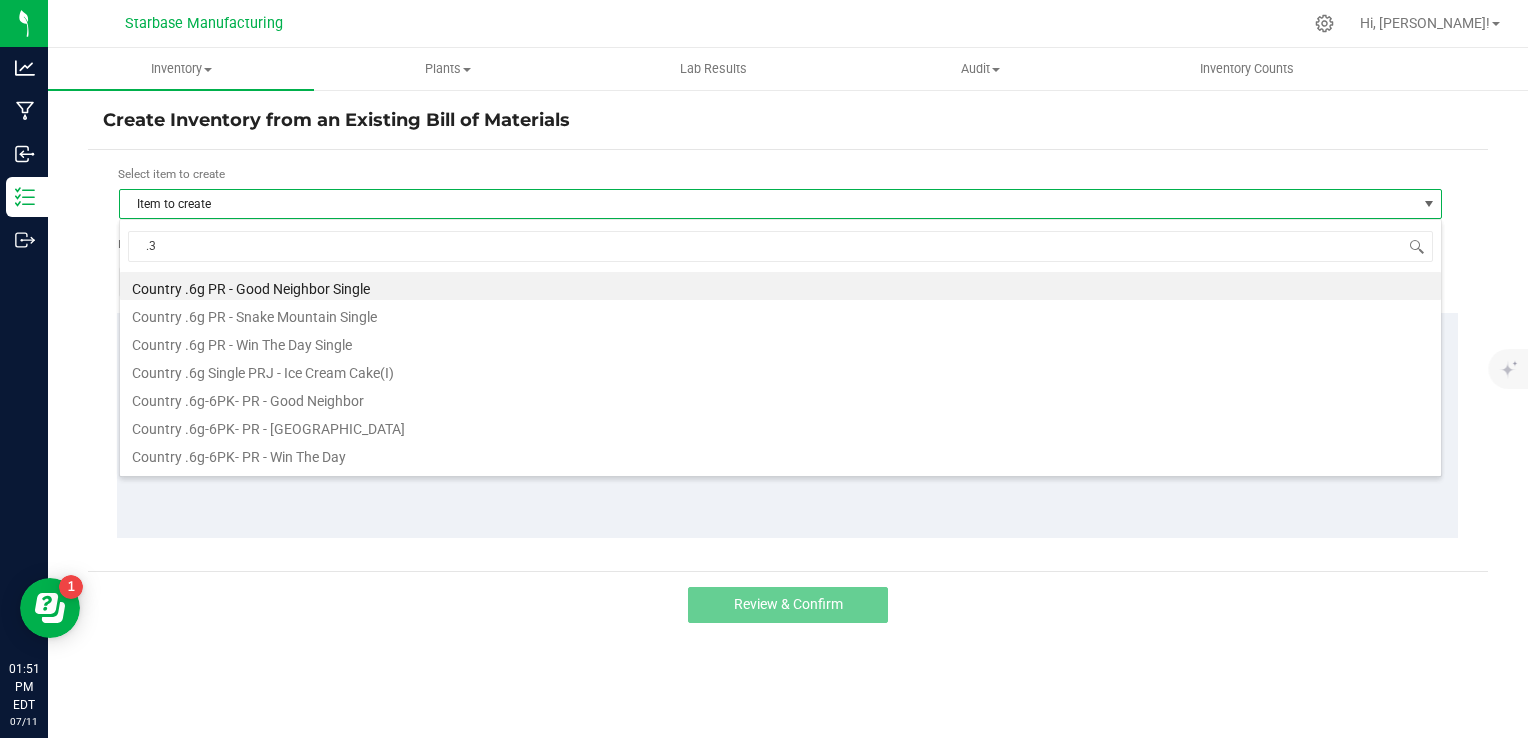 type on ".35" 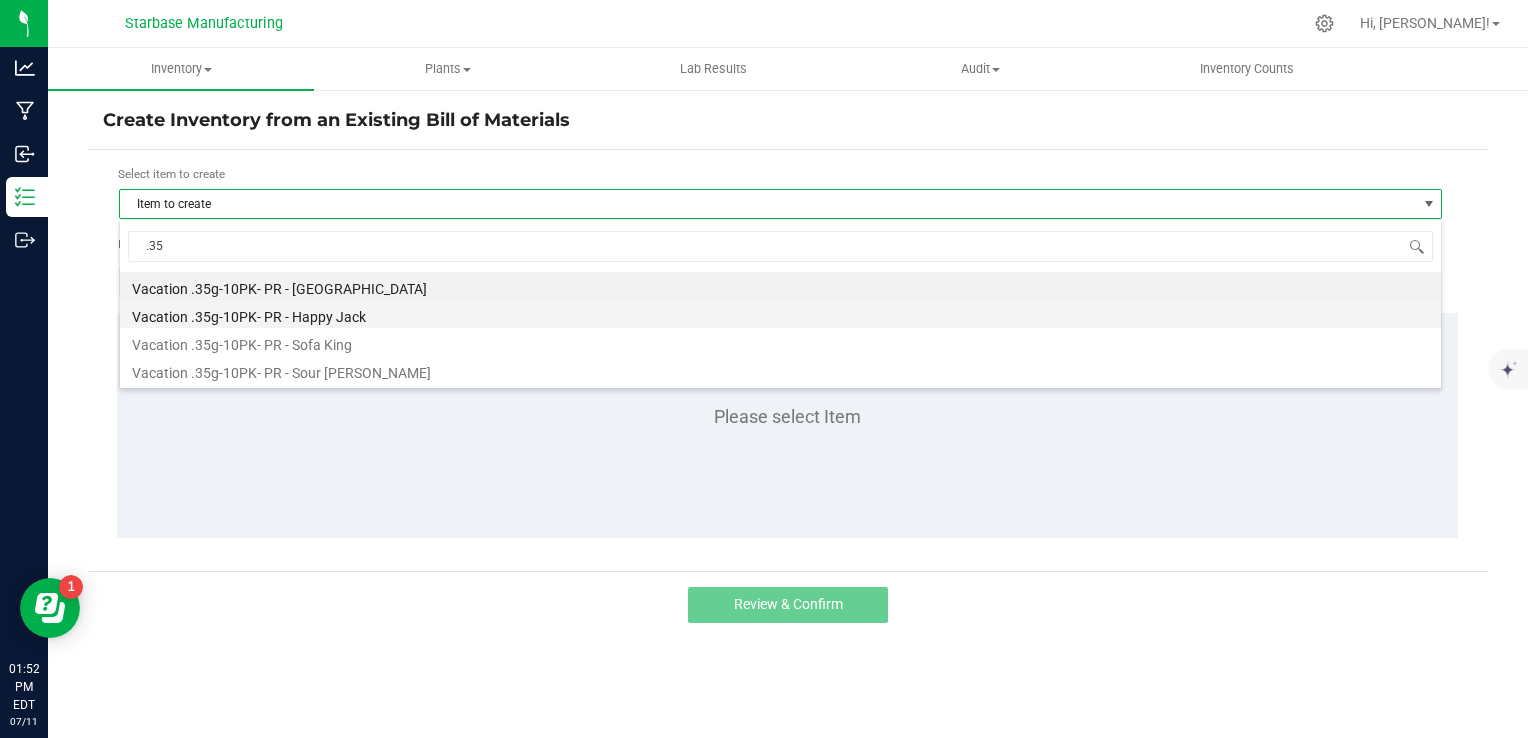 click on "Vacation .35g-10PK- PR - Happy Jack" at bounding box center [780, 314] 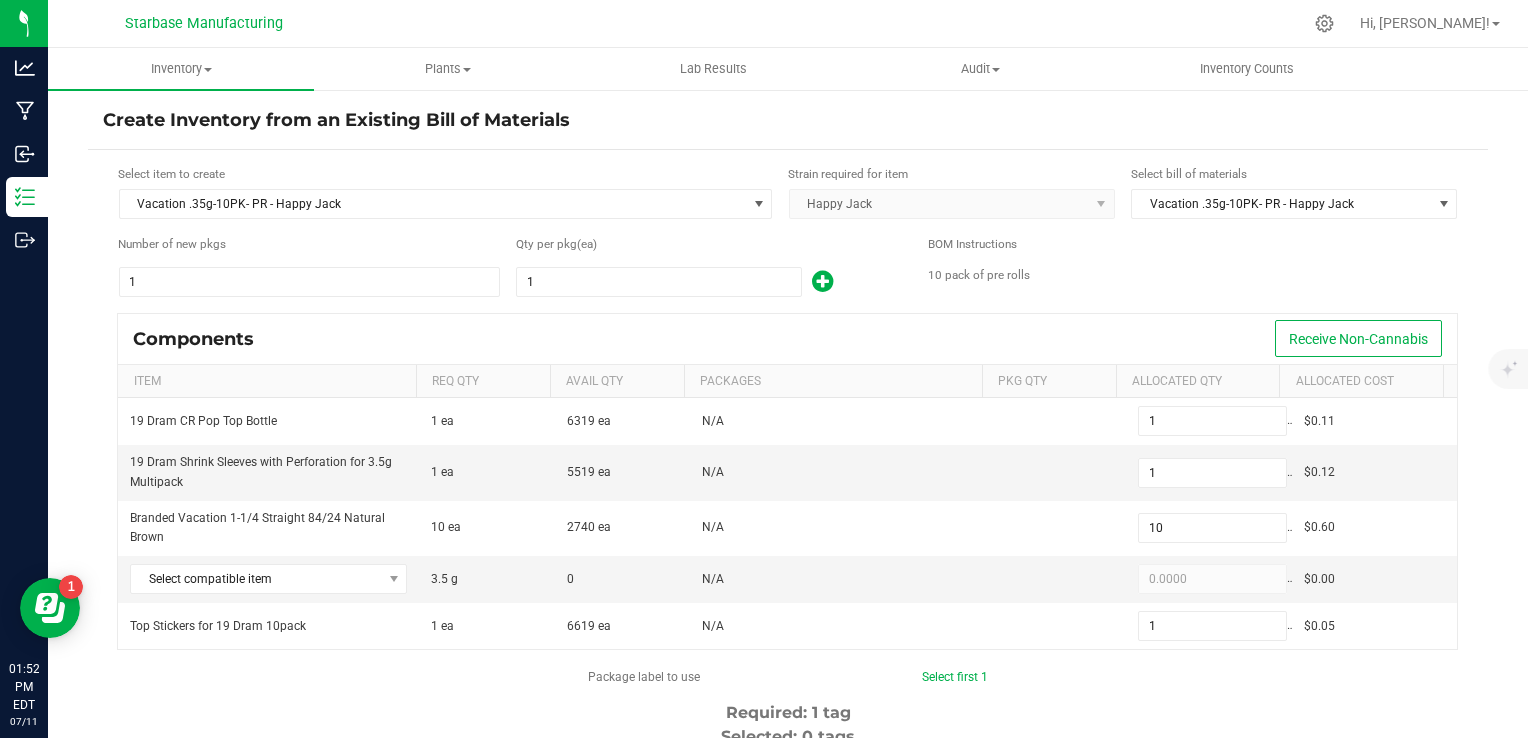 click on "Qty per pkg    (ea)  1" at bounding box center (707, 266) 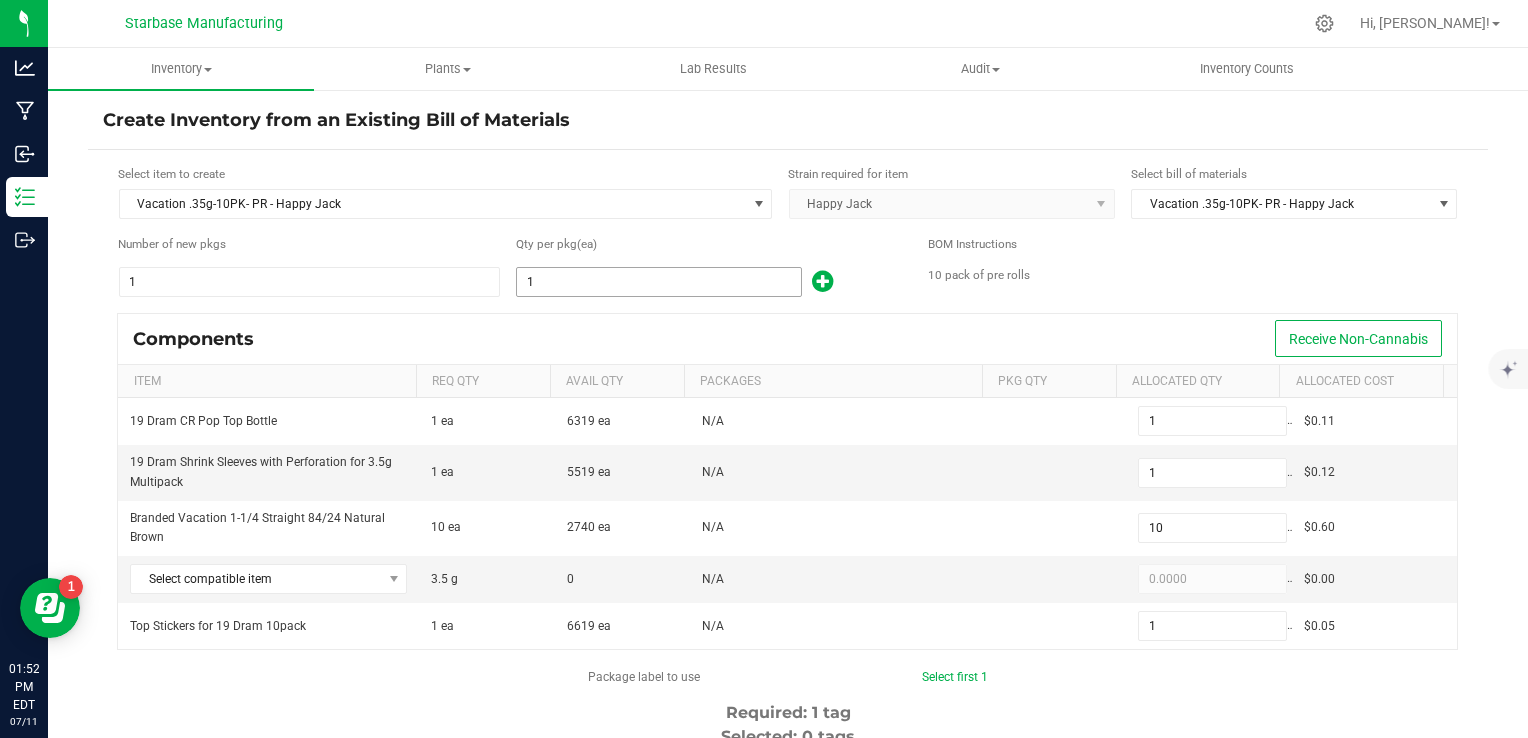 click on "1" at bounding box center (659, 282) 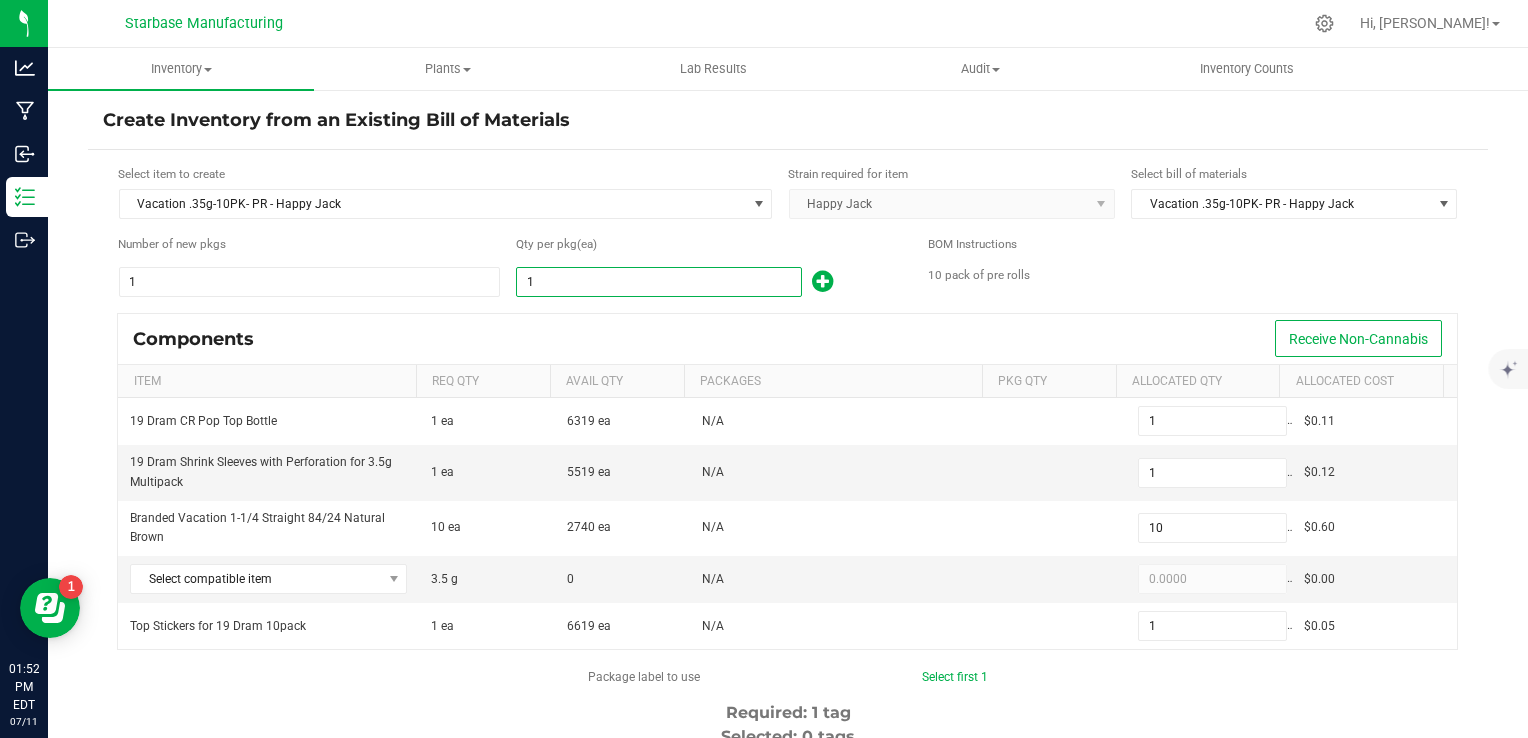 click on "1" at bounding box center (659, 282) 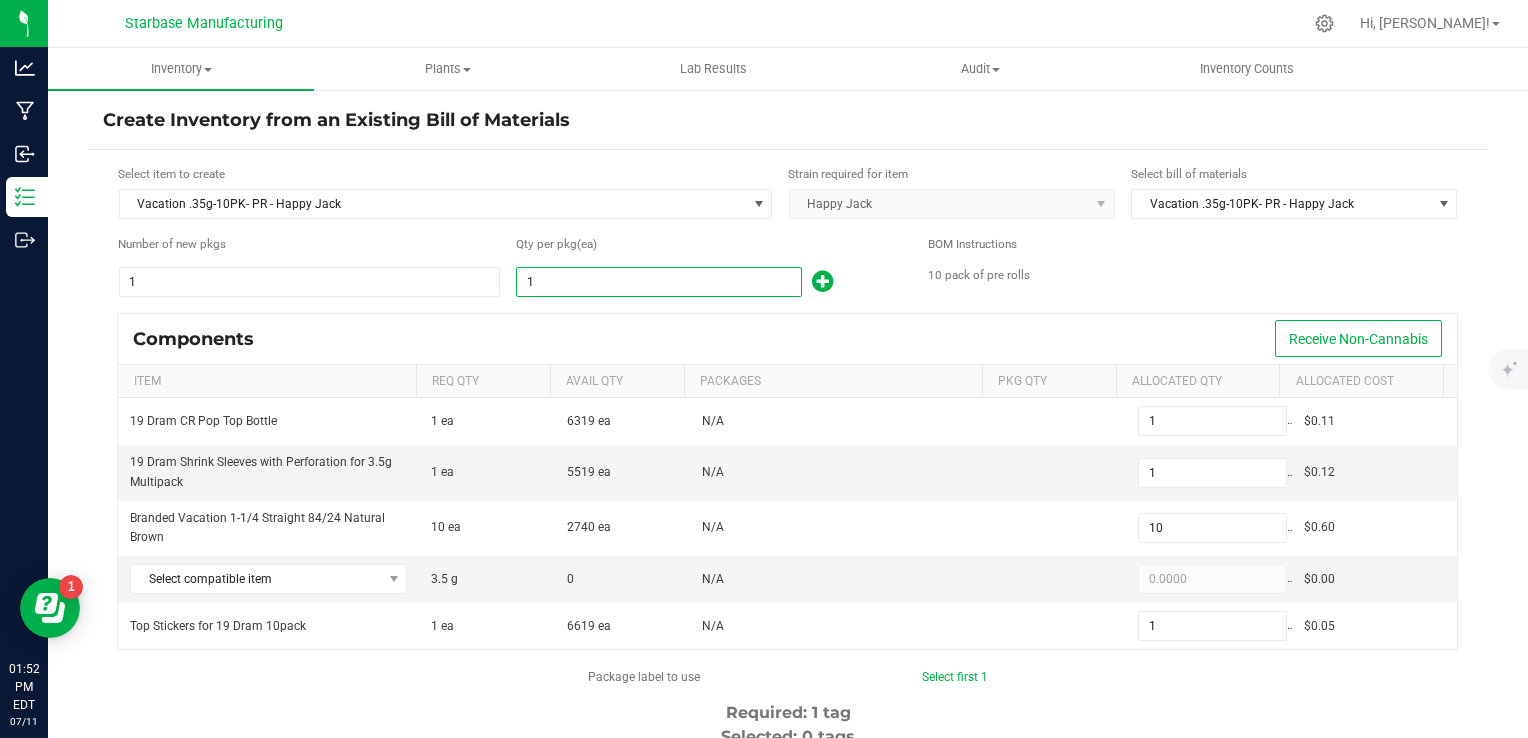 type on "8" 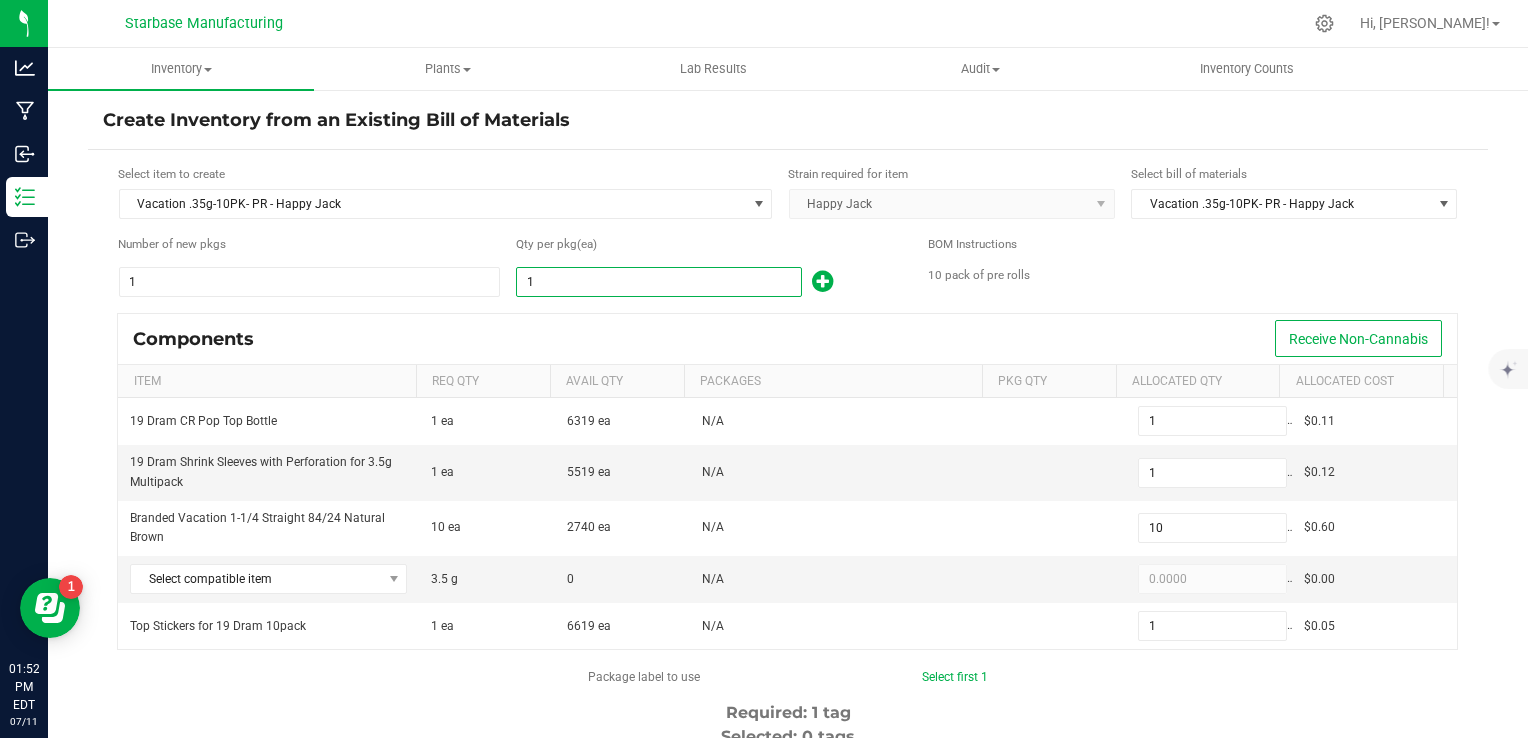 type on "8" 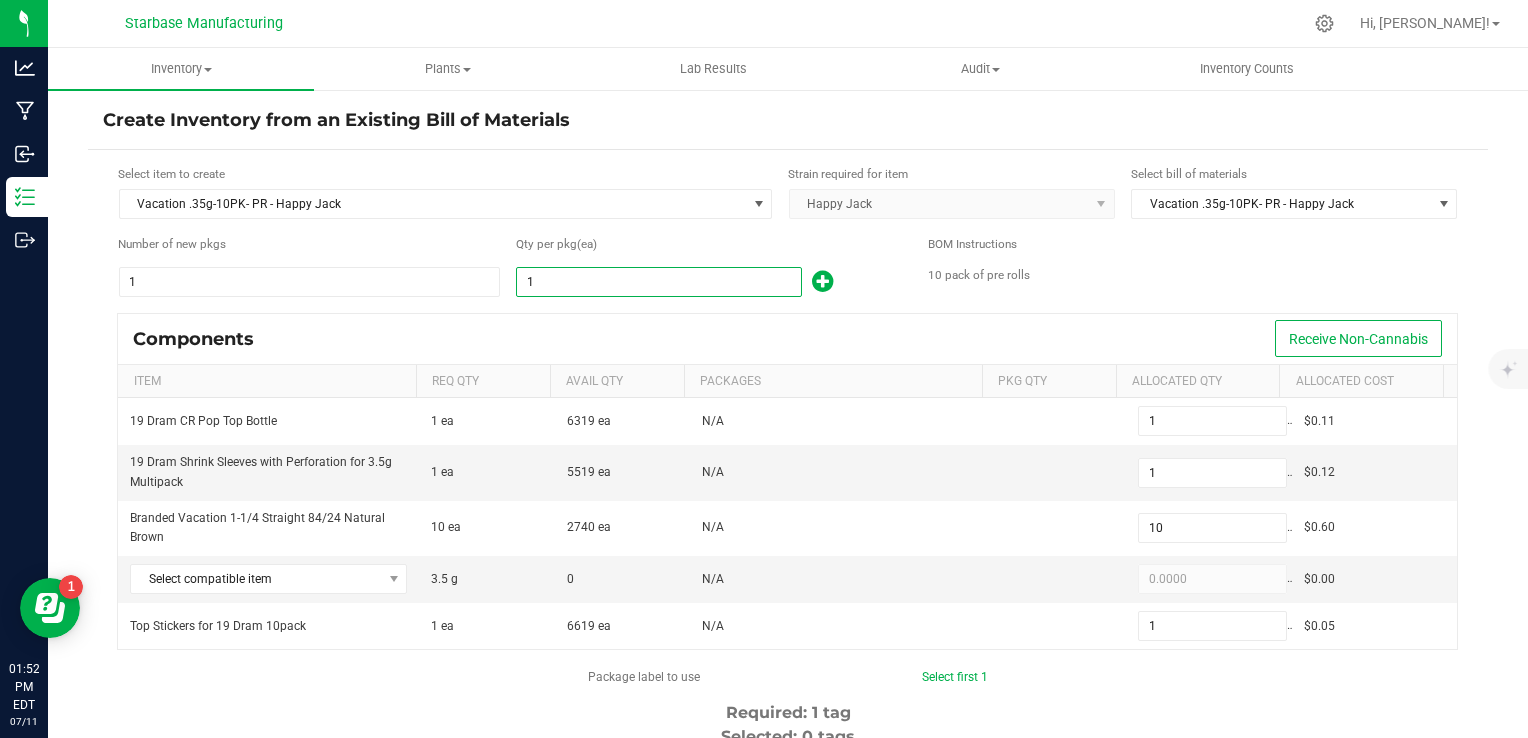 type on "8" 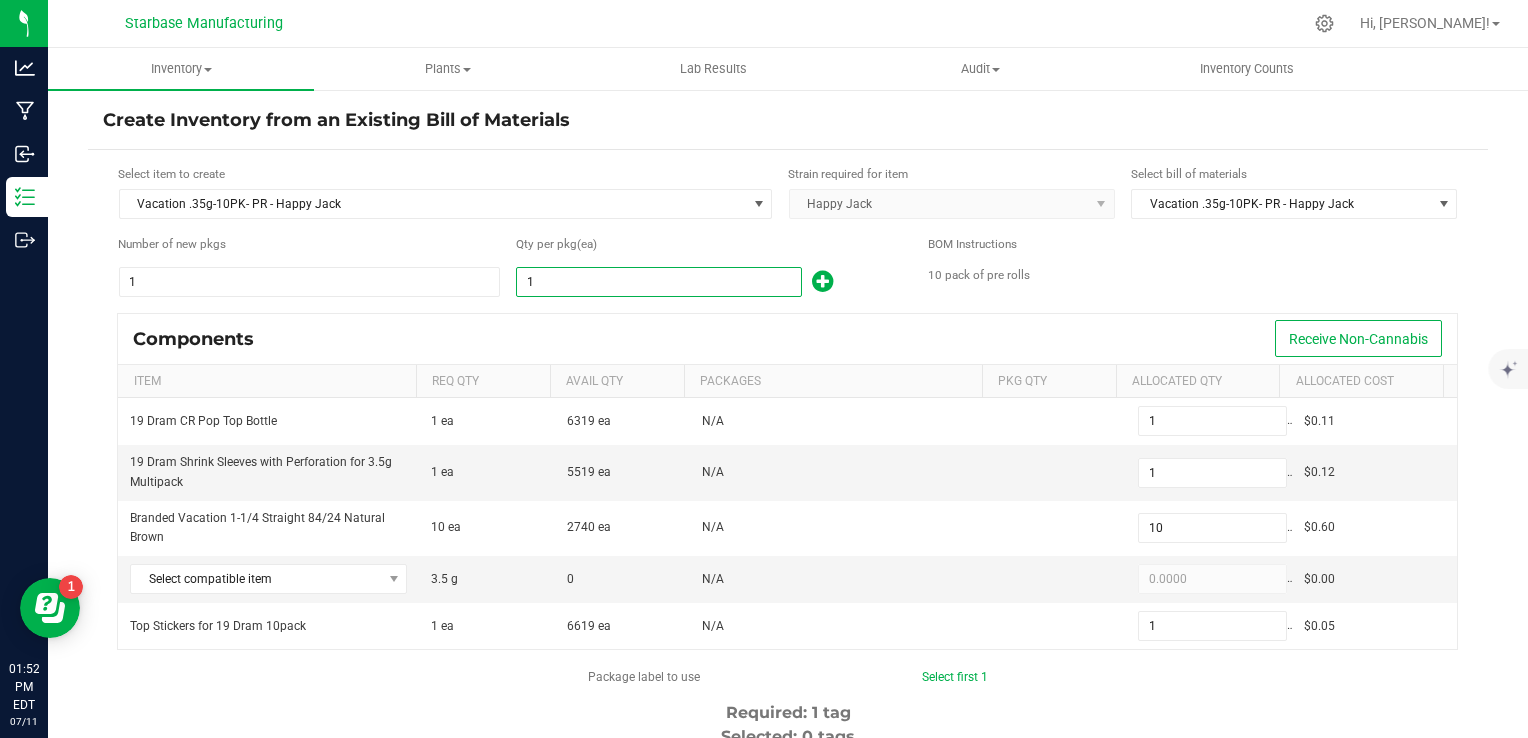 type on "80" 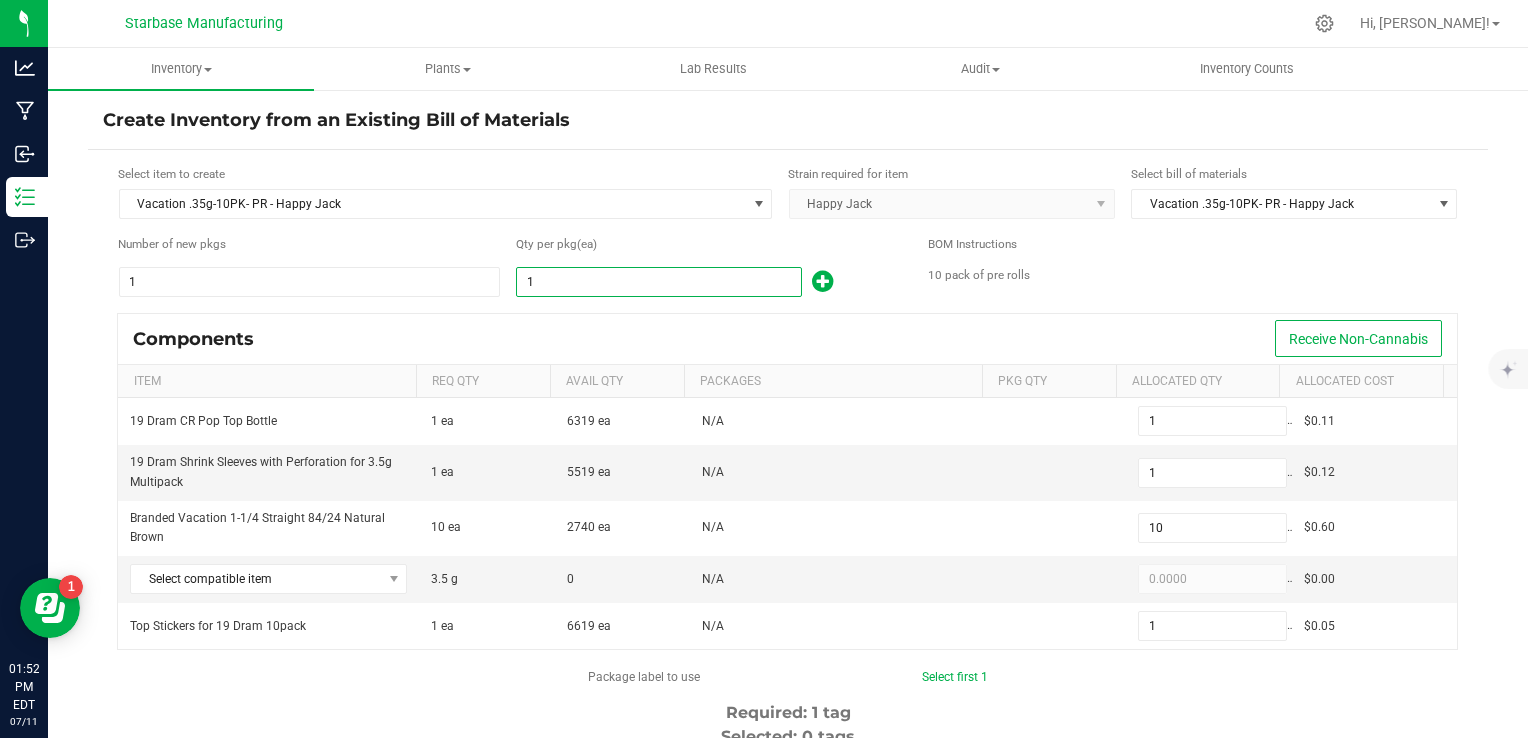 type on "8" 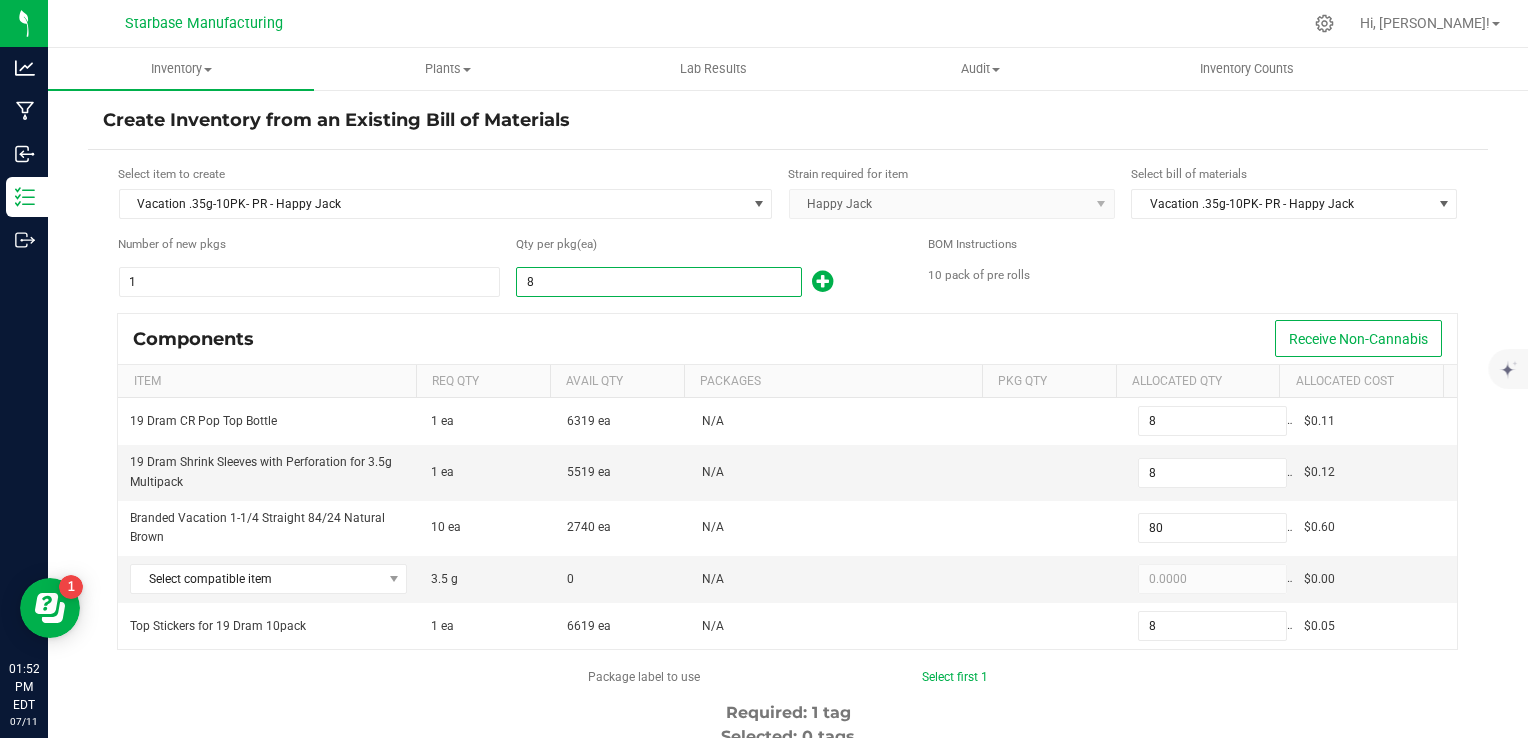 type on "83" 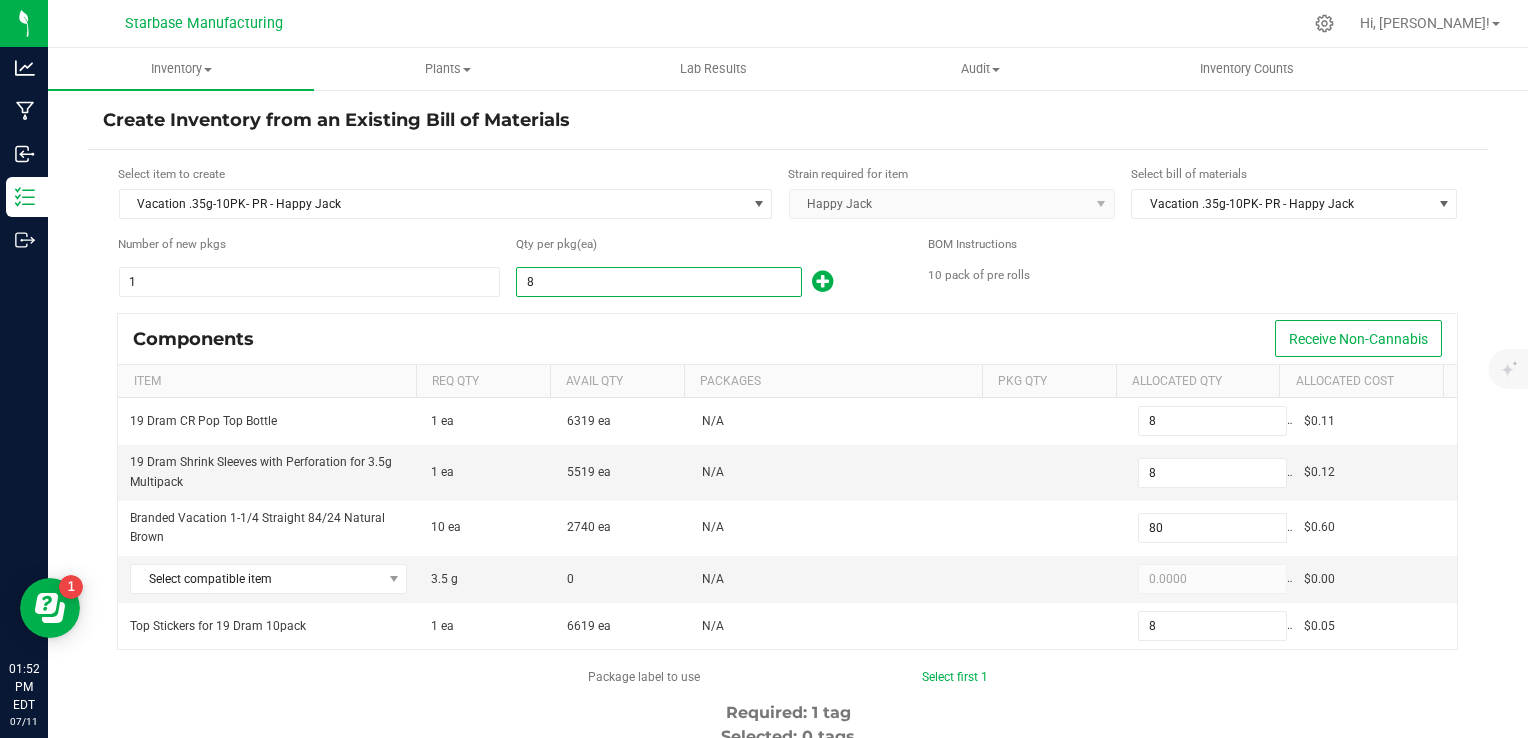 type on "83" 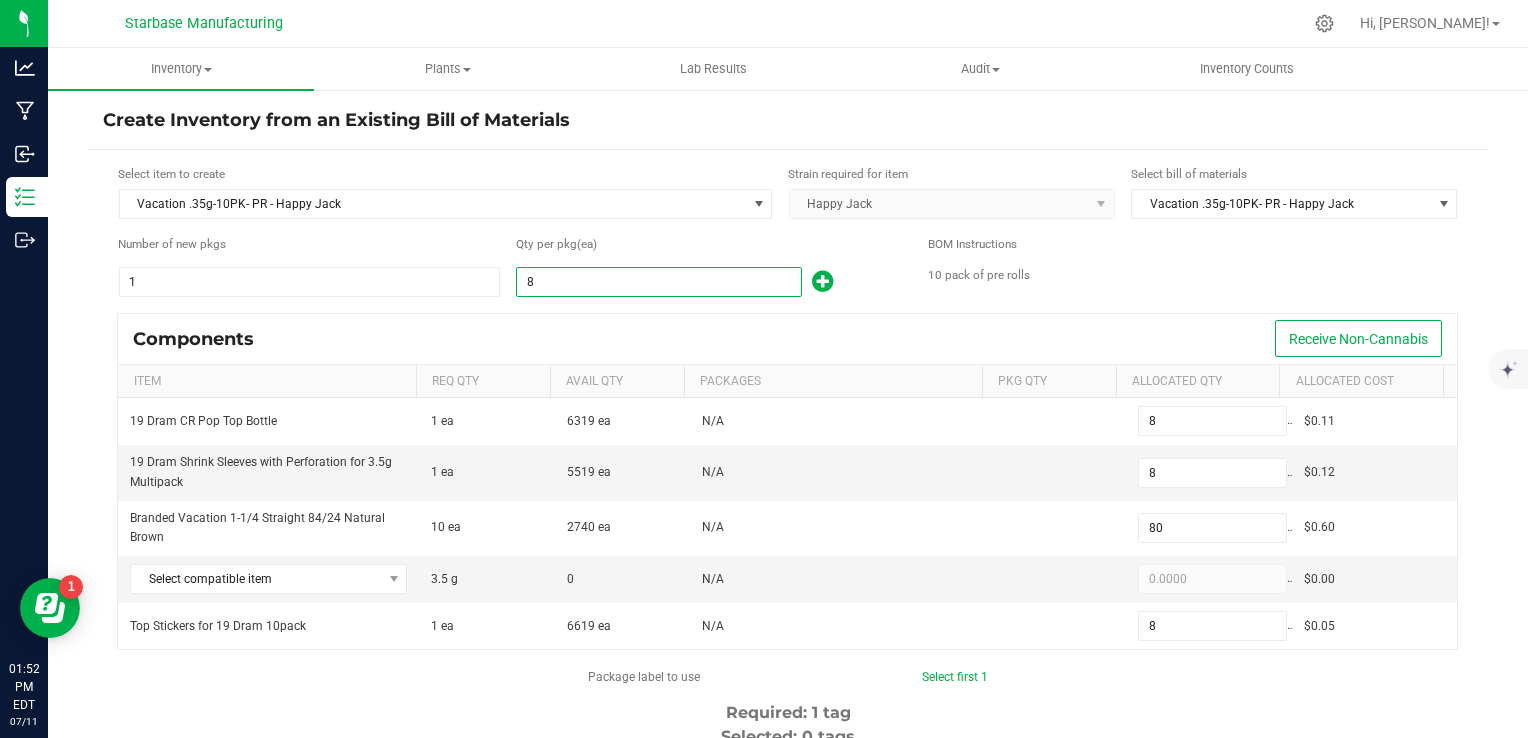type on "83" 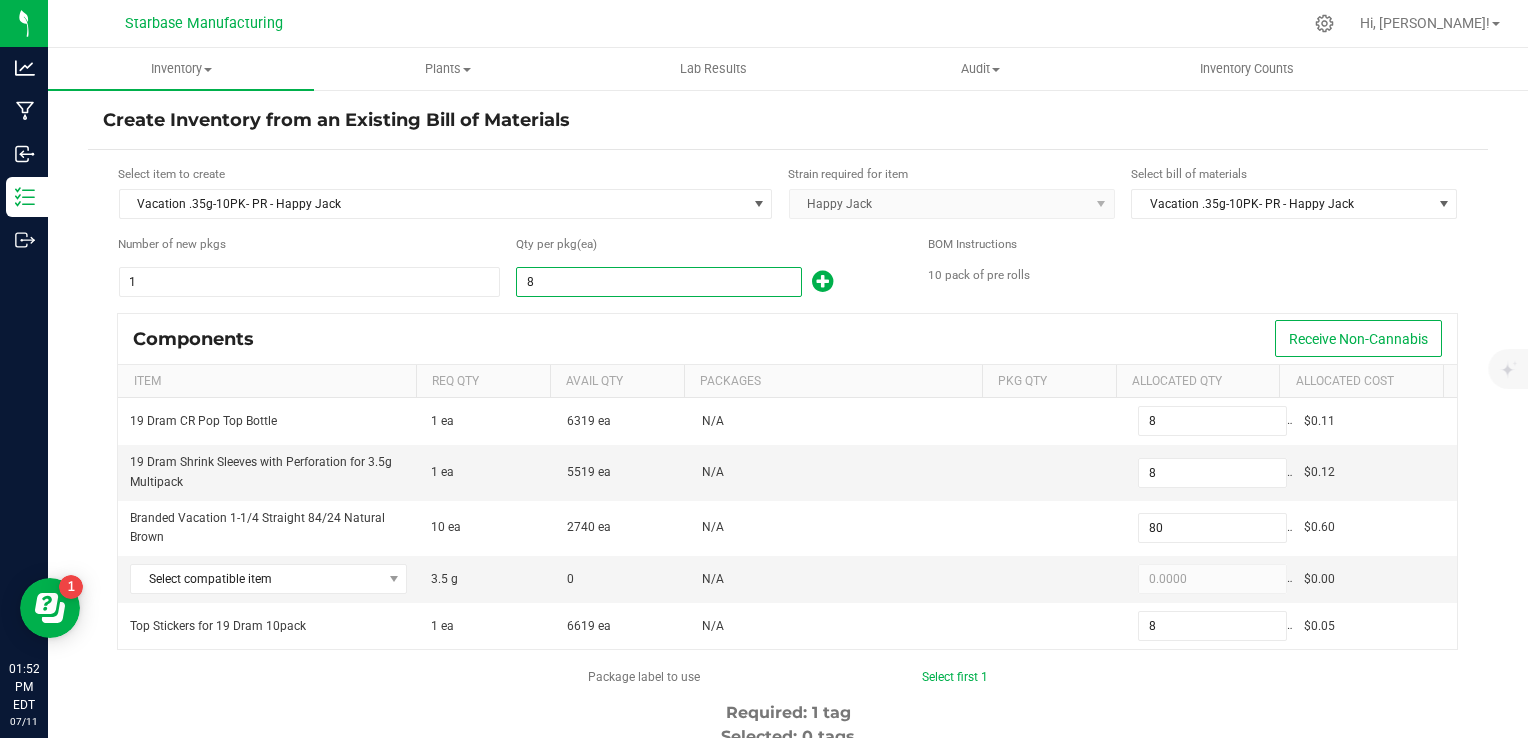 type on "830" 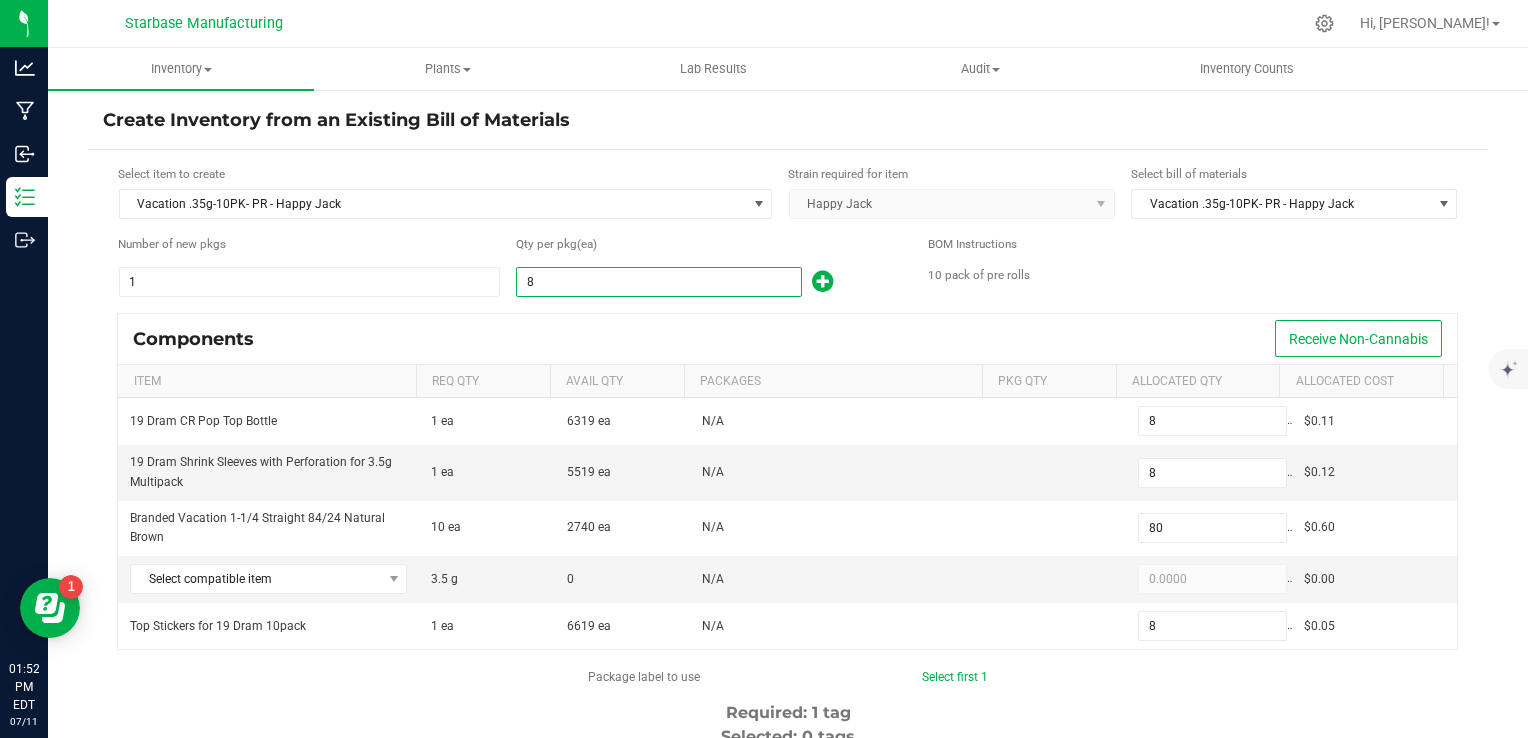 type on "83" 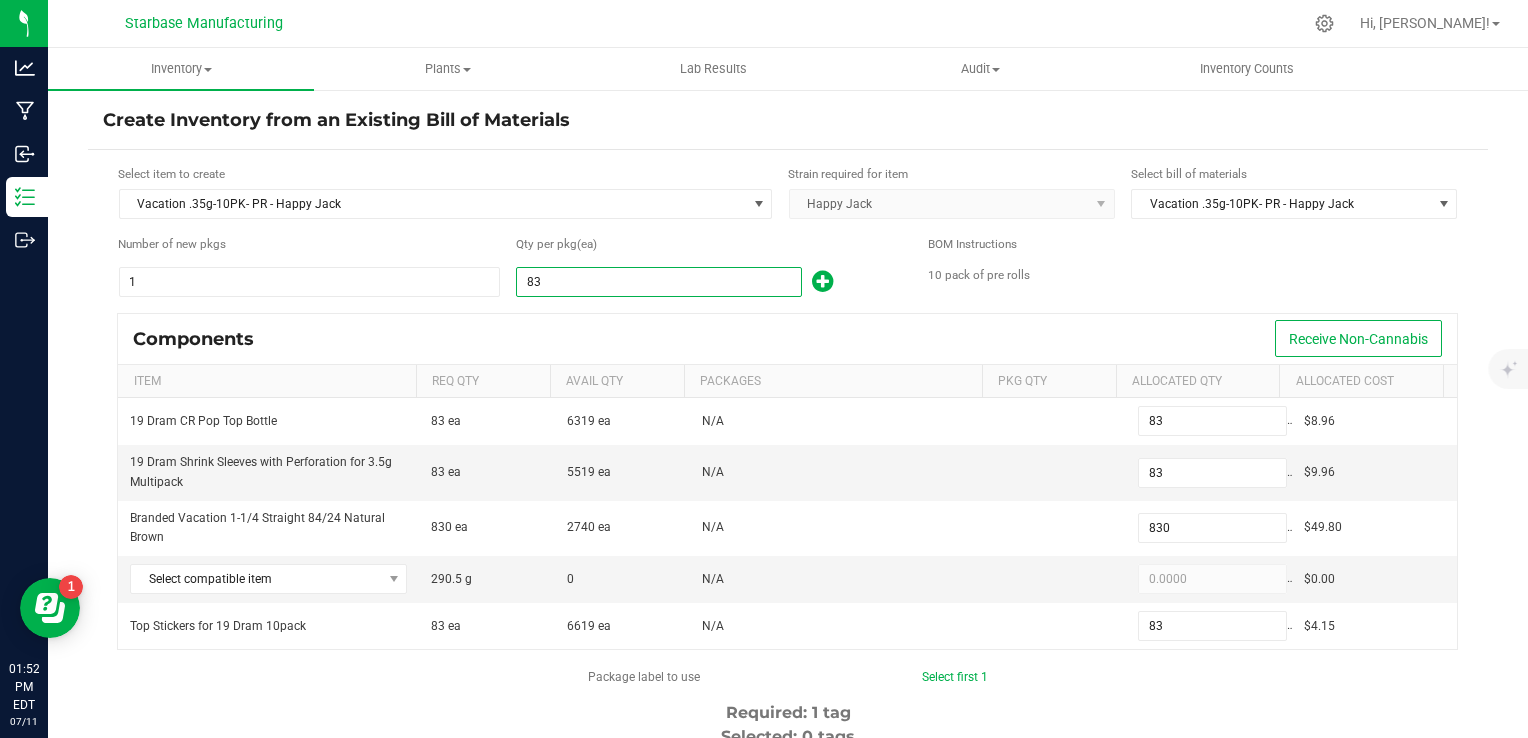 type on "83" 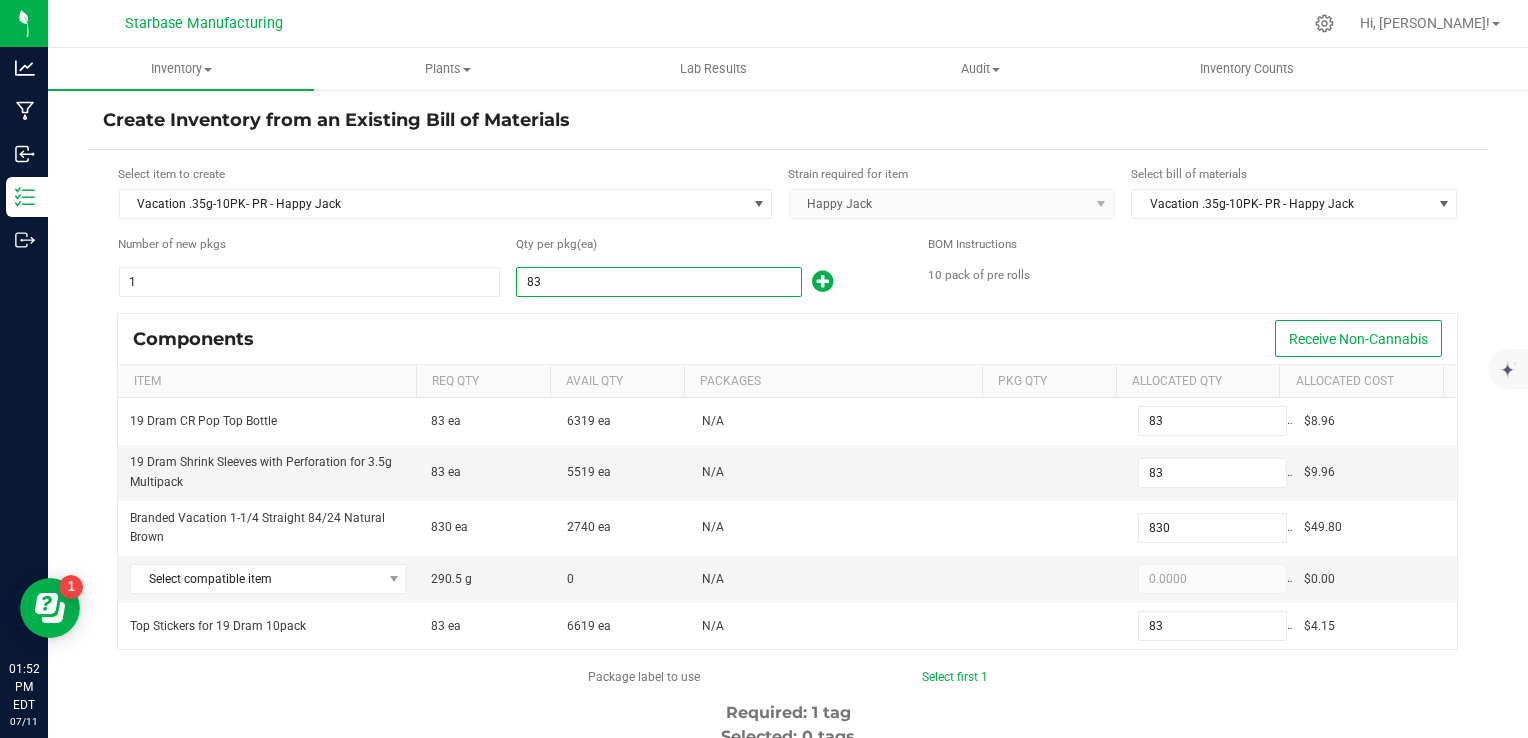 click on "Components   Receive Non-Cannabis" at bounding box center [787, 339] 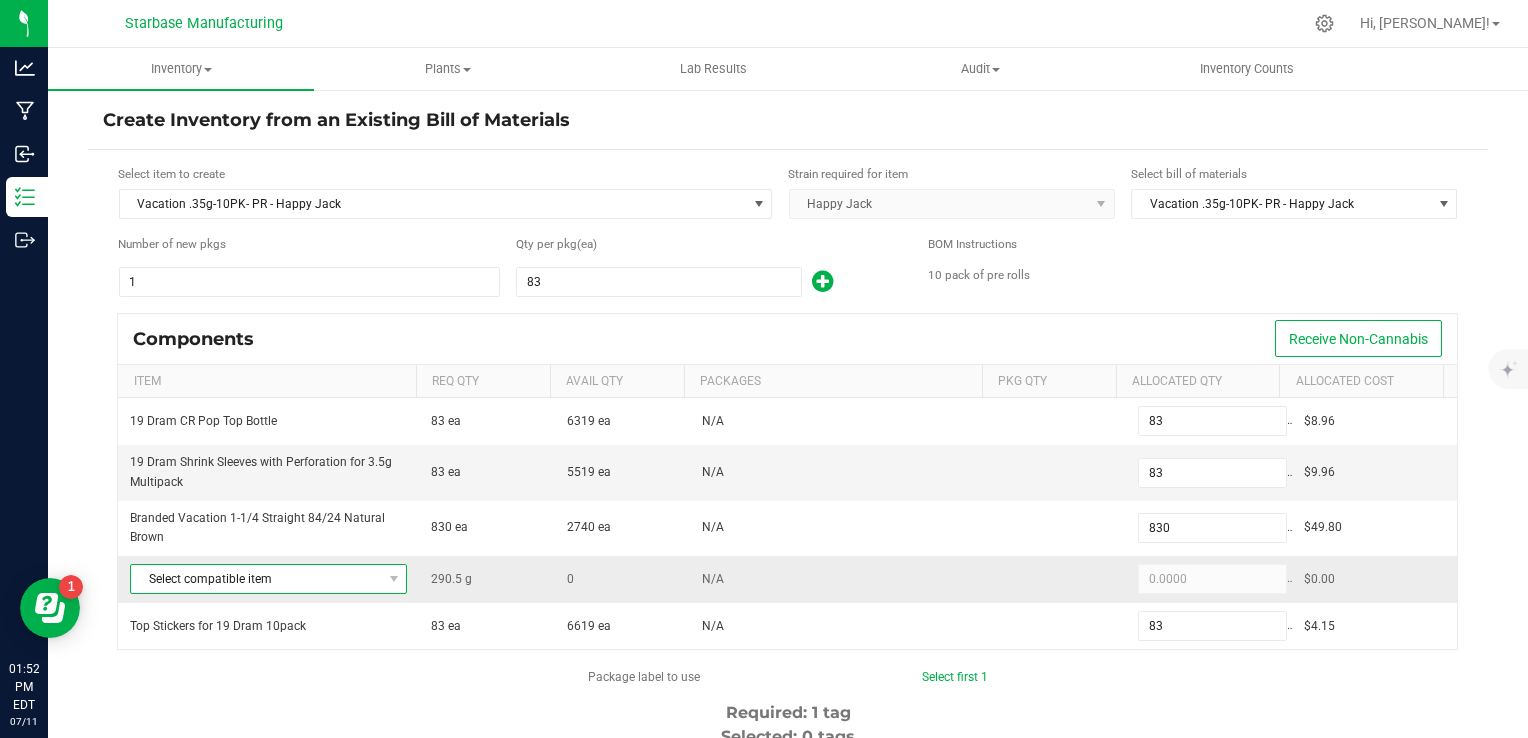 click on "Select compatible item" at bounding box center (256, 579) 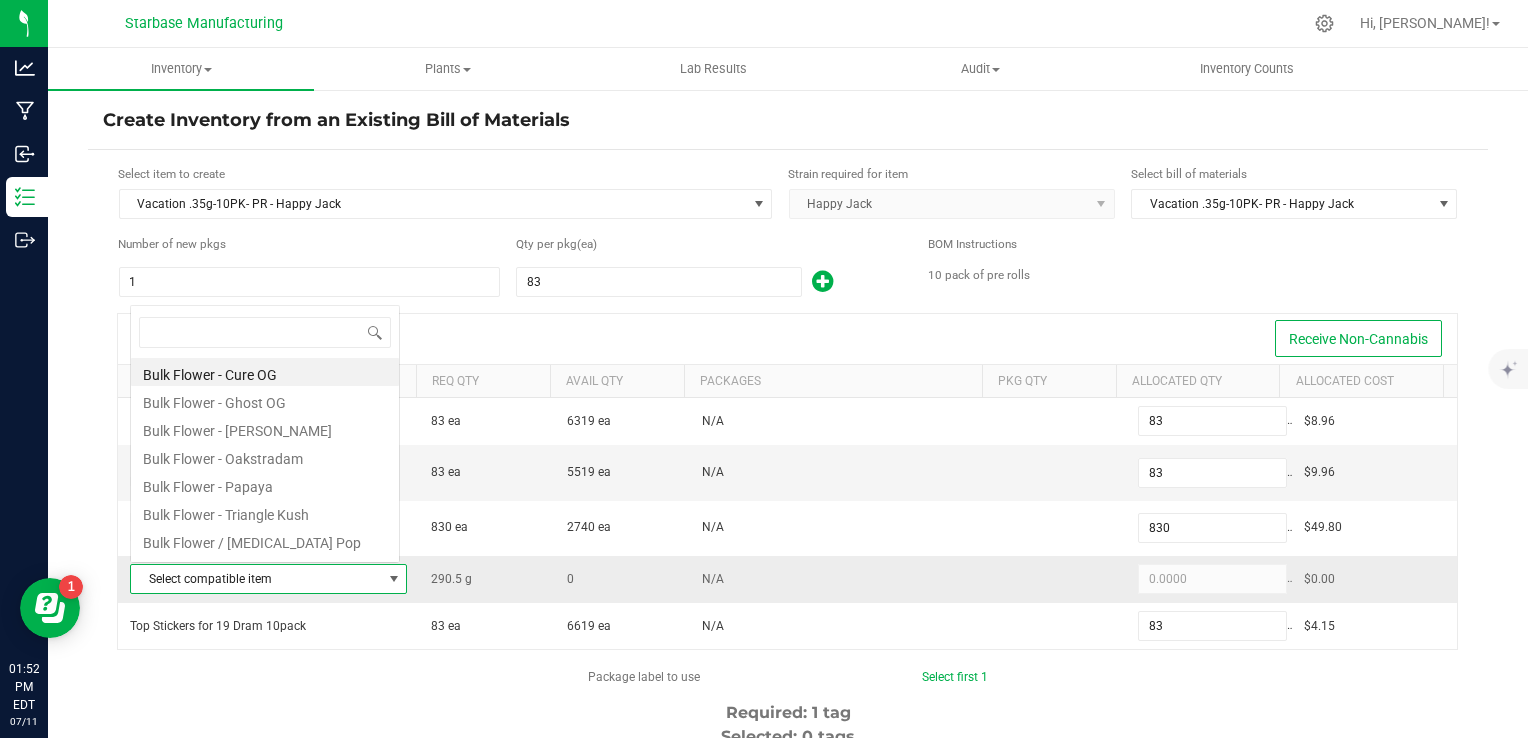 scroll, scrollTop: 0, scrollLeft: 0, axis: both 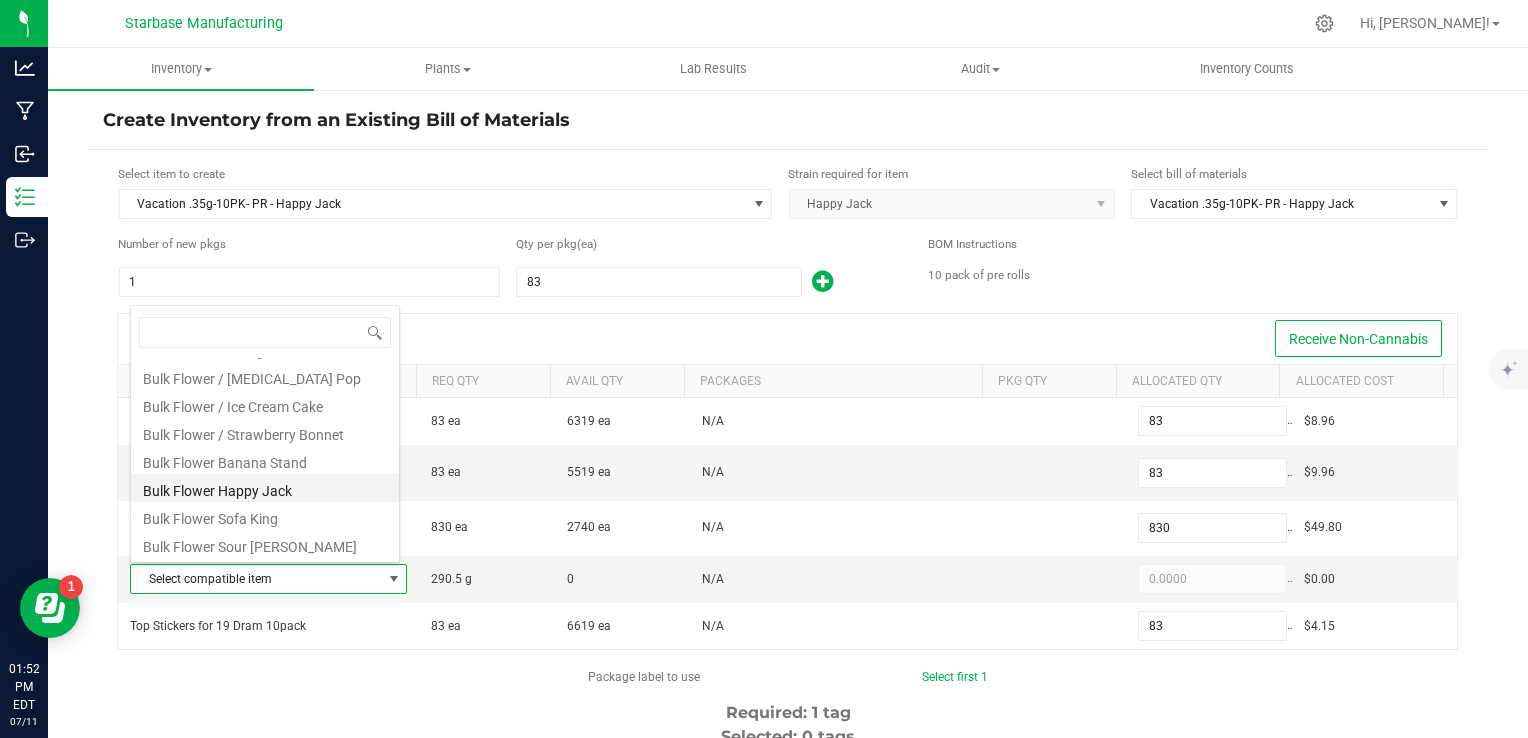 click on "Bulk Flower Happy Jack" at bounding box center [265, 488] 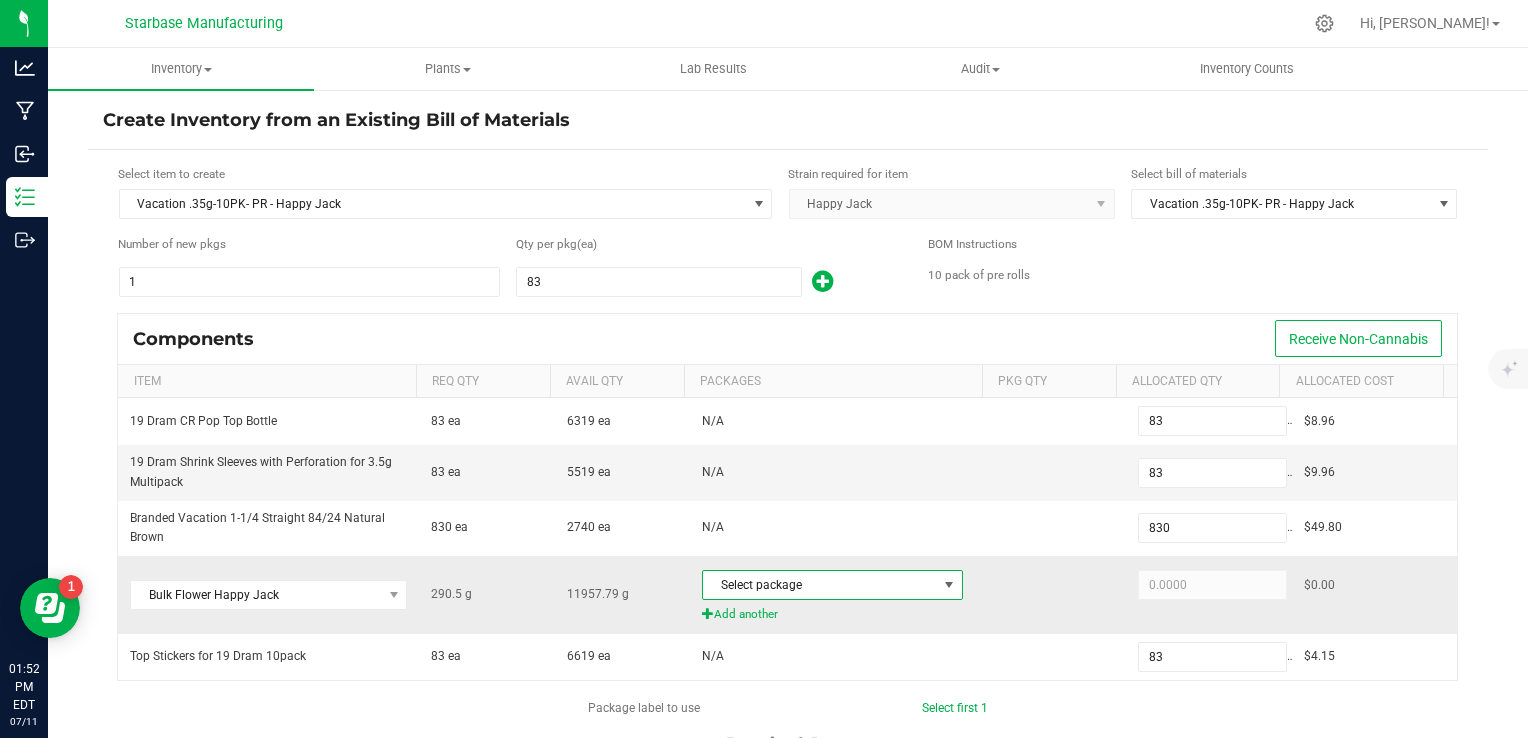 click on "Select package" at bounding box center (820, 585) 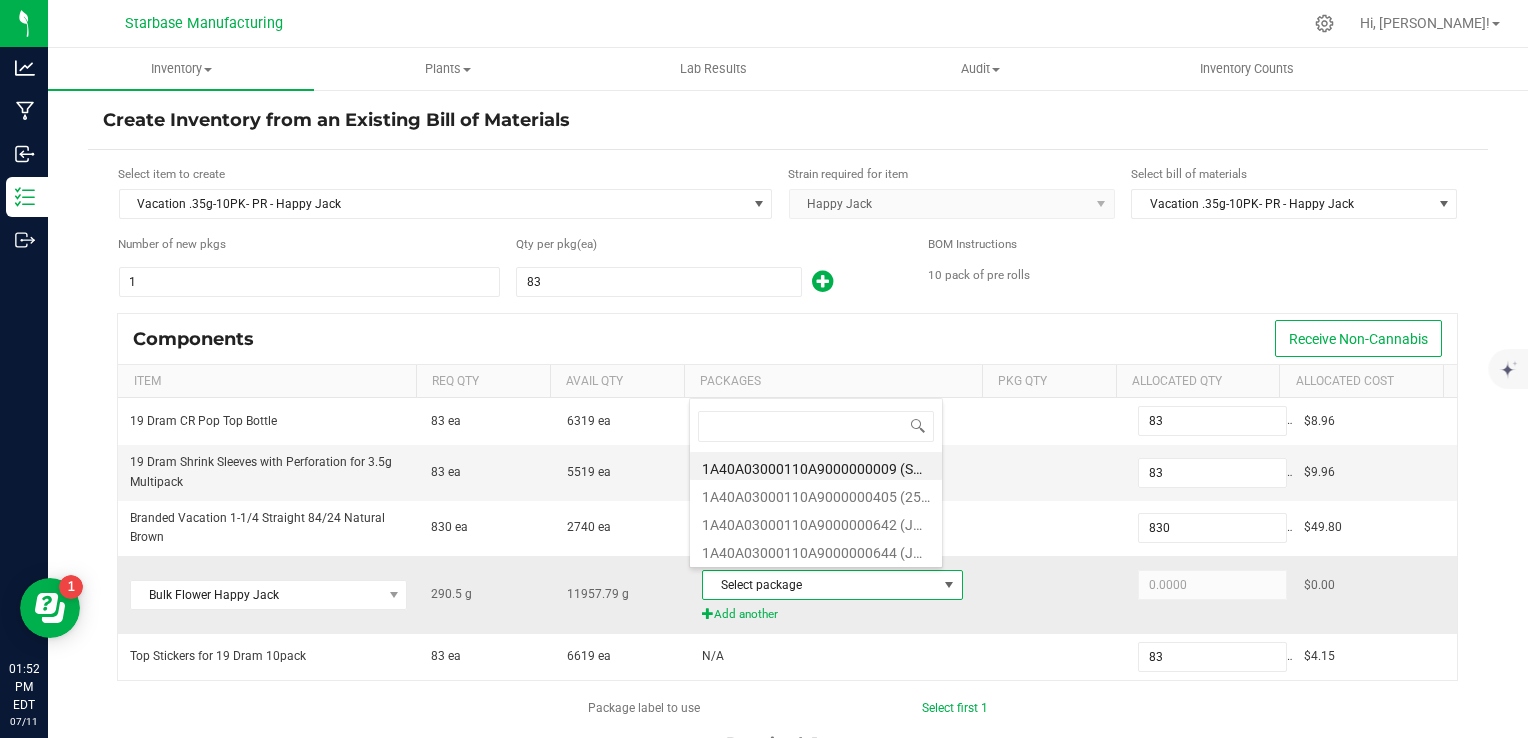 scroll, scrollTop: 99970, scrollLeft: 99745, axis: both 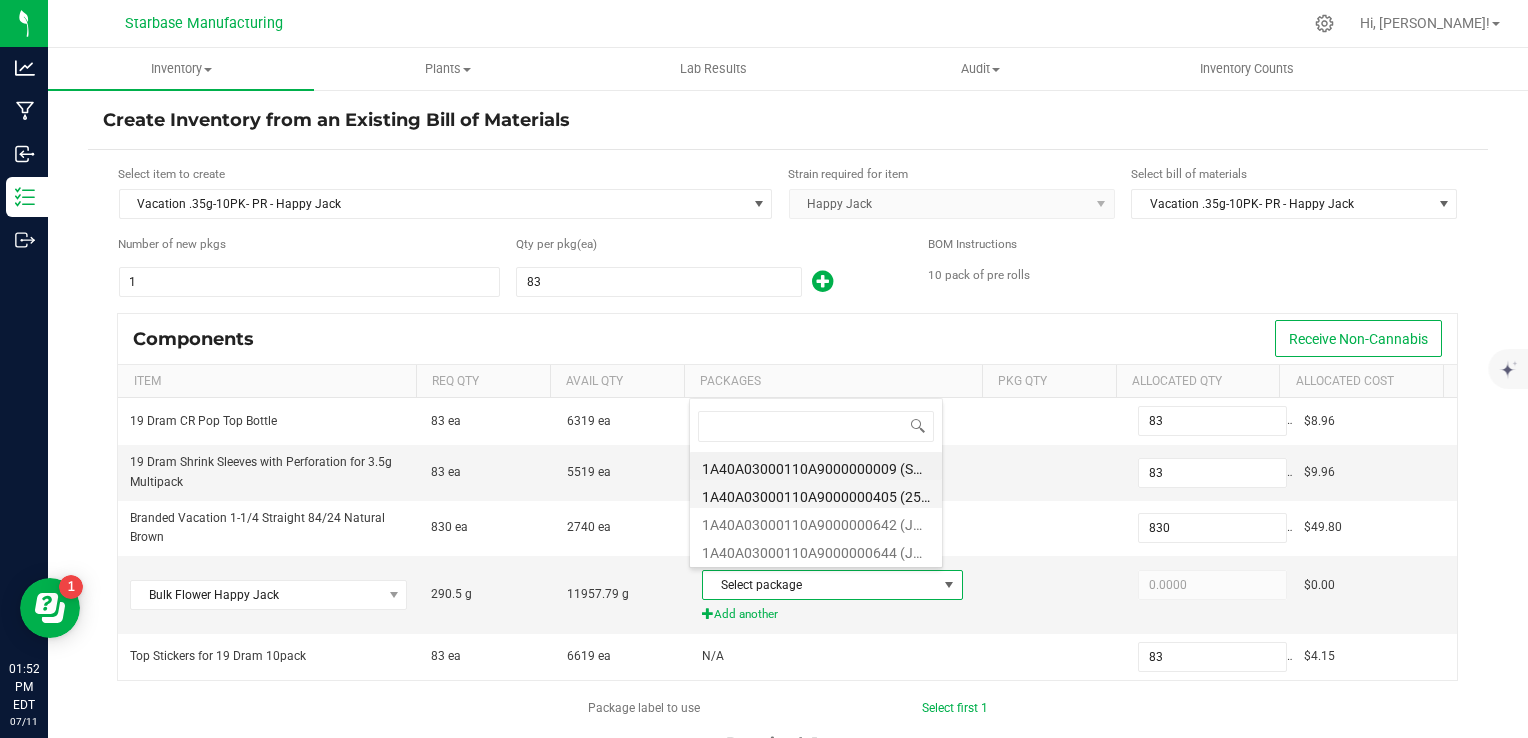 click on "1A40A03000110A9000000405 (250611)" at bounding box center (816, 494) 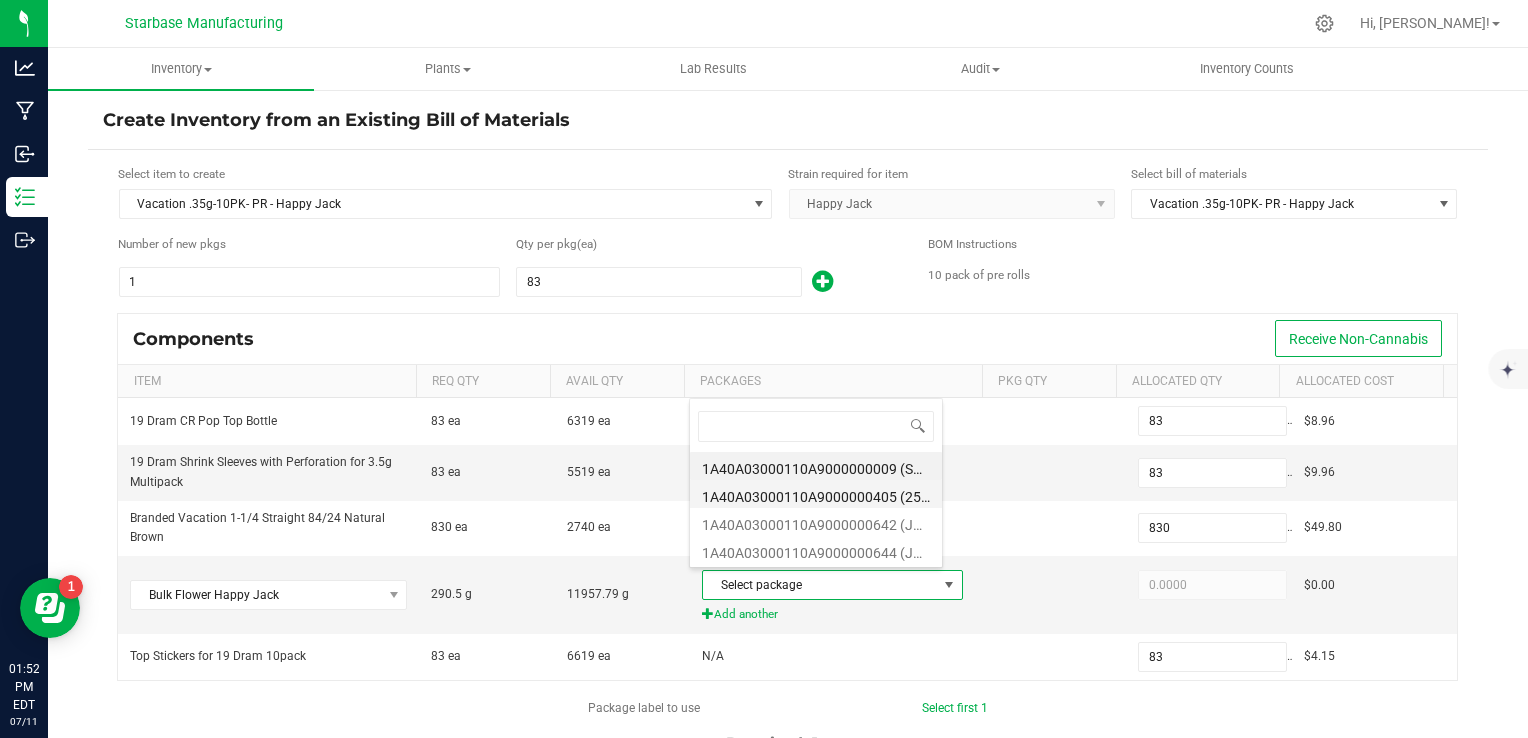 type on "290.5000" 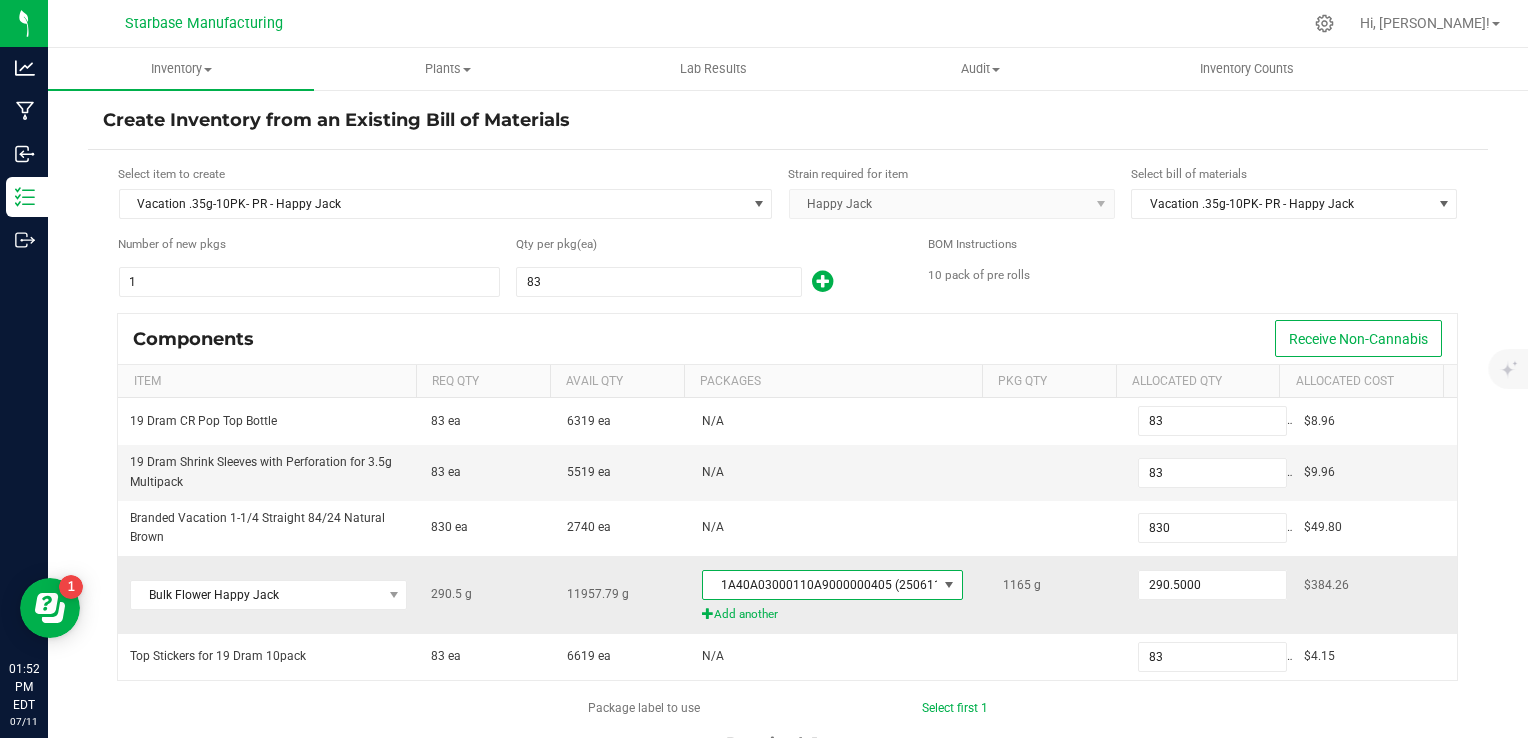 click on "1A40A03000110A9000000405 (250611)" at bounding box center (820, 585) 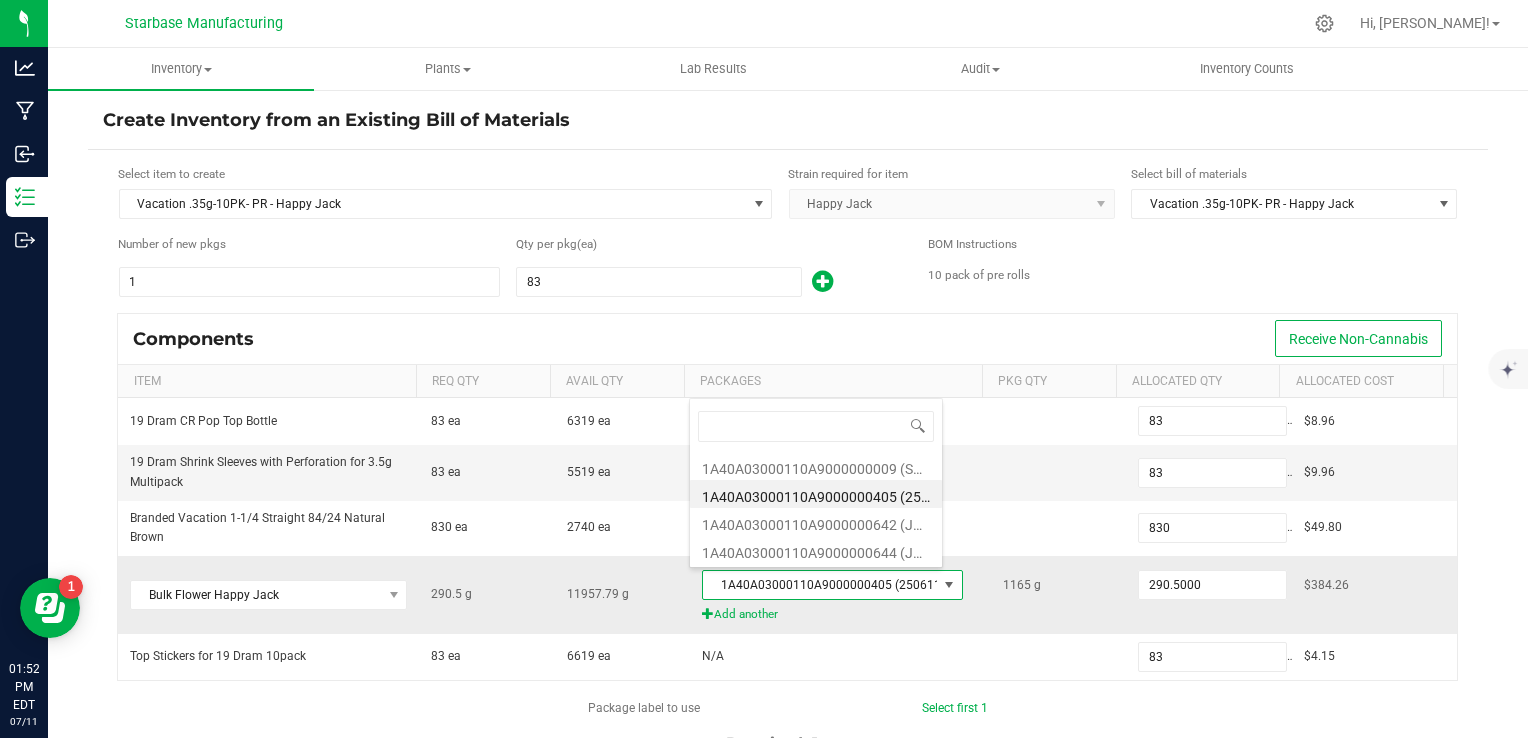 scroll, scrollTop: 99970, scrollLeft: 99745, axis: both 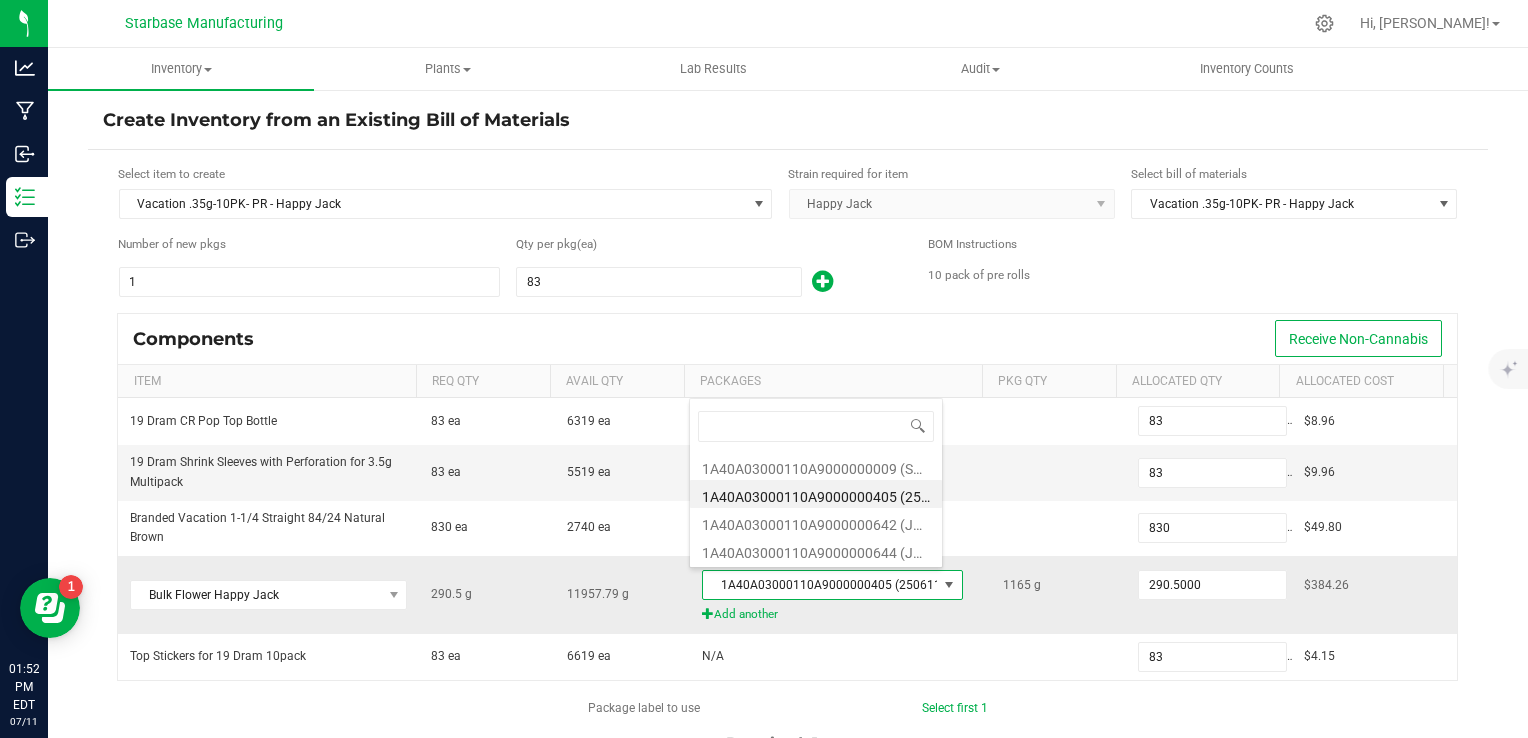 click on "1165 g" at bounding box center [1058, 585] 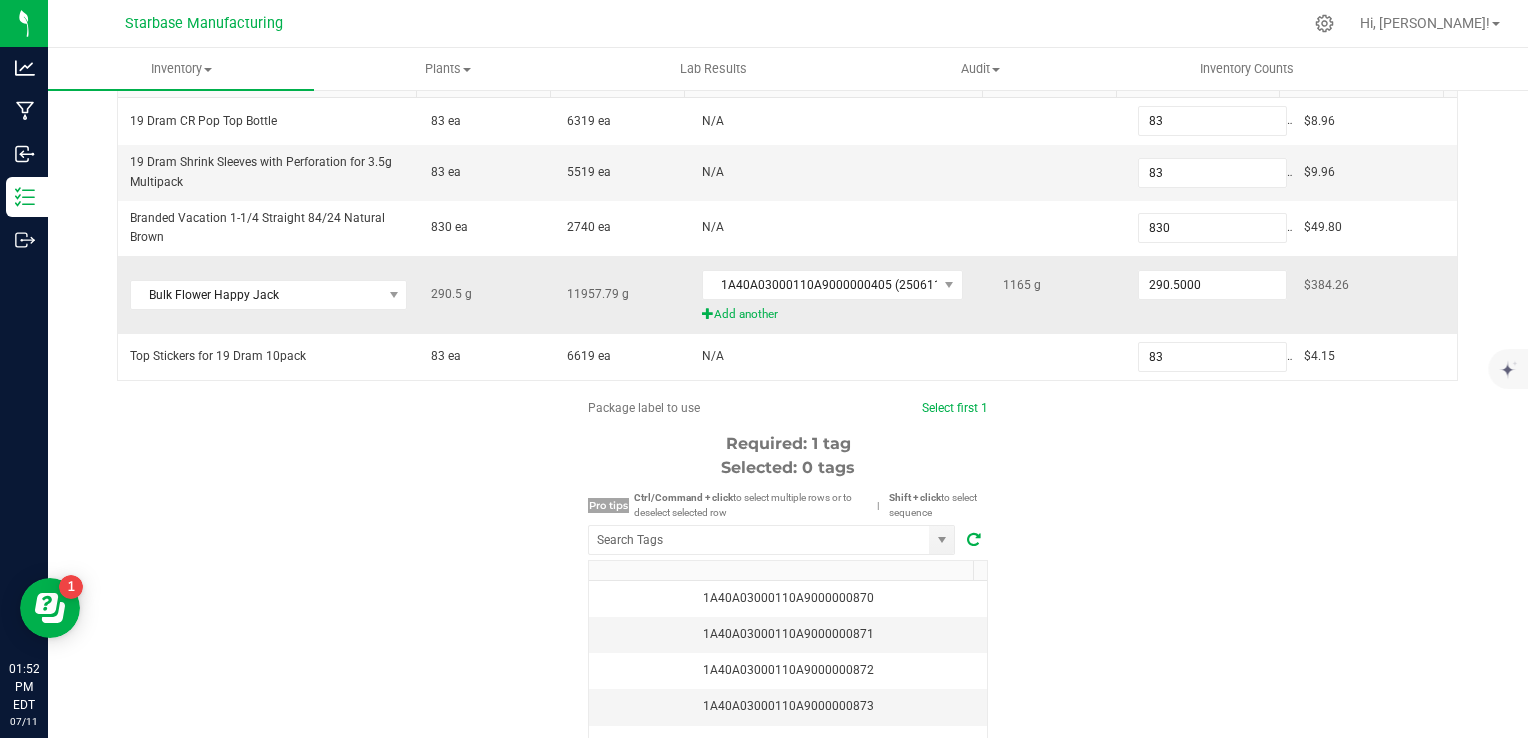 scroll, scrollTop: 340, scrollLeft: 0, axis: vertical 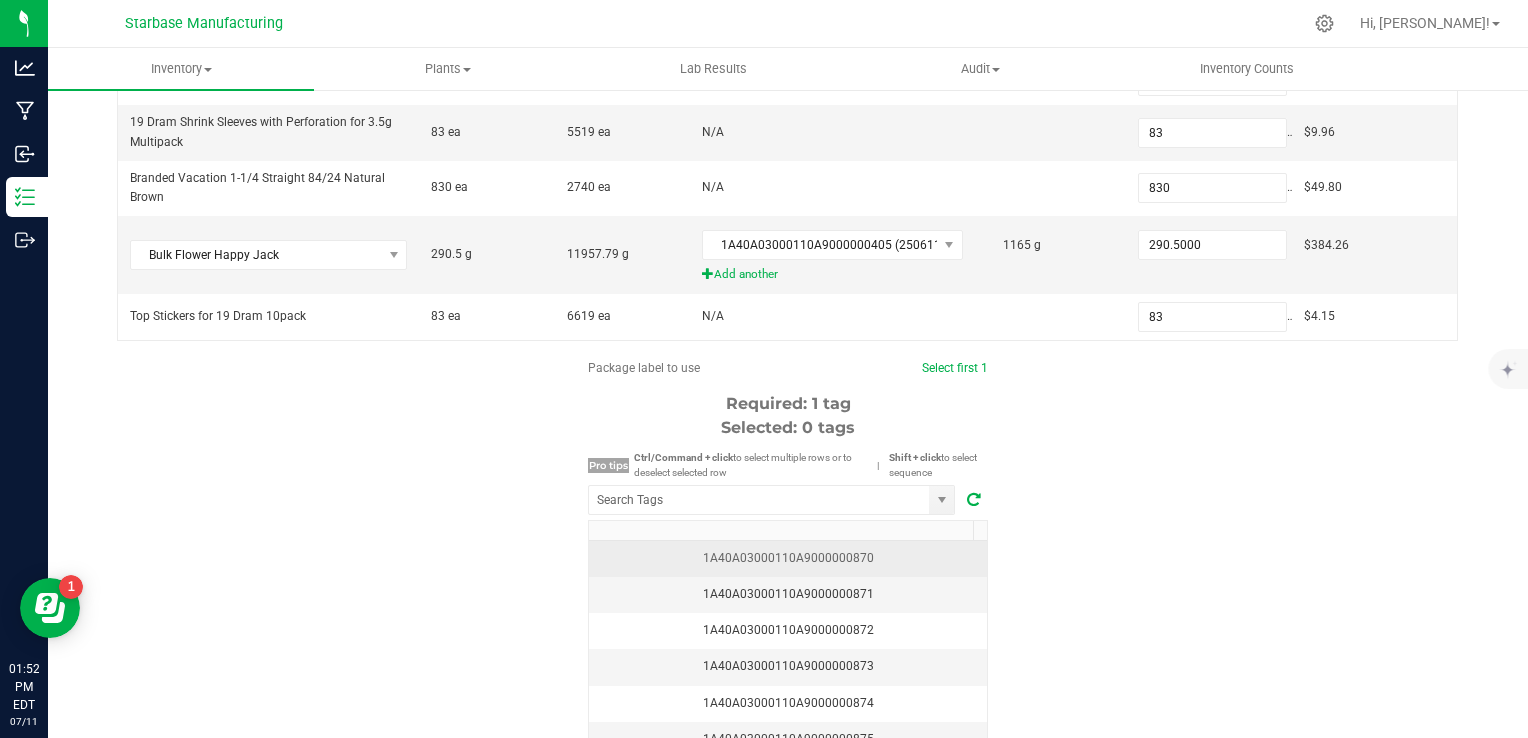 click on "1A40A03000110A9000000870" at bounding box center [788, 558] 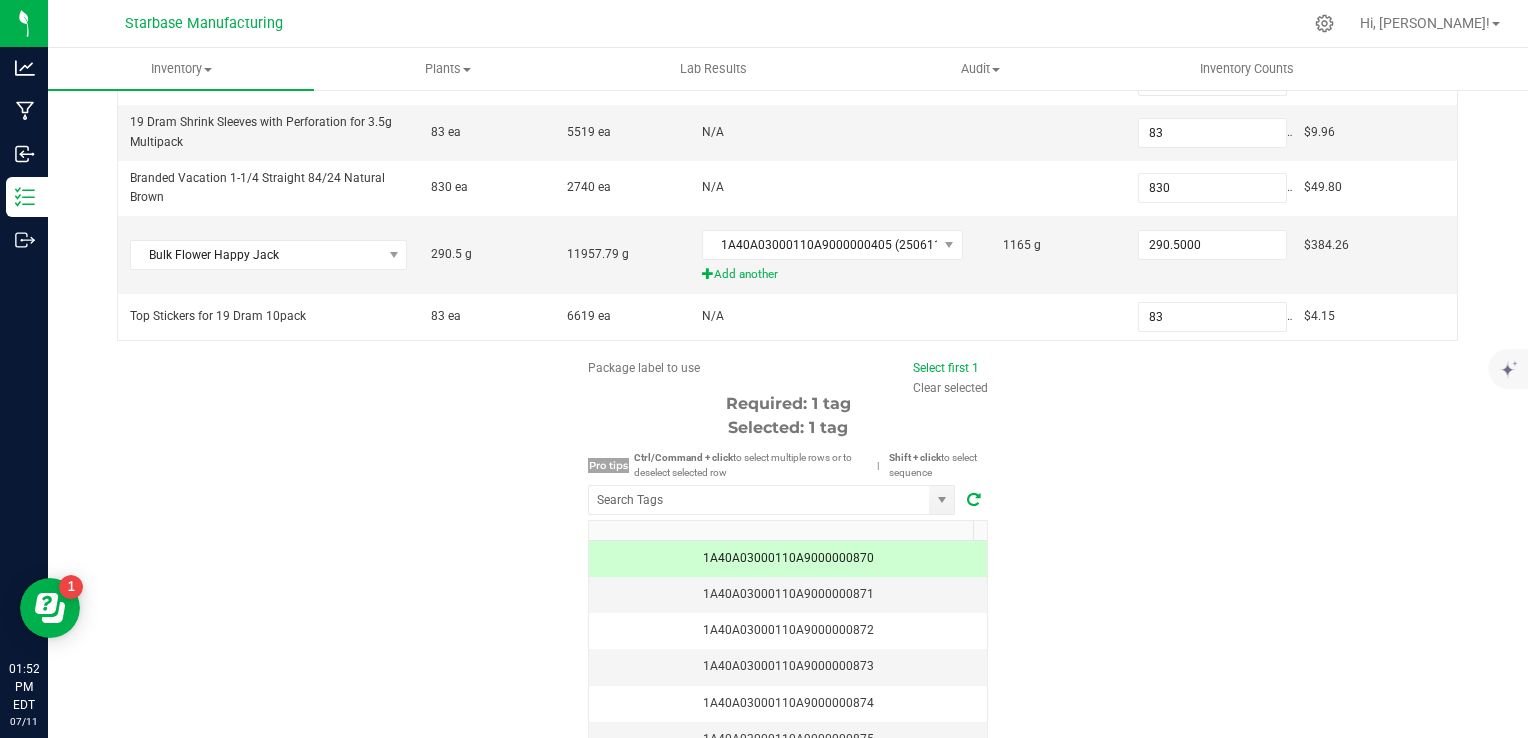 scroll, scrollTop: 419, scrollLeft: 0, axis: vertical 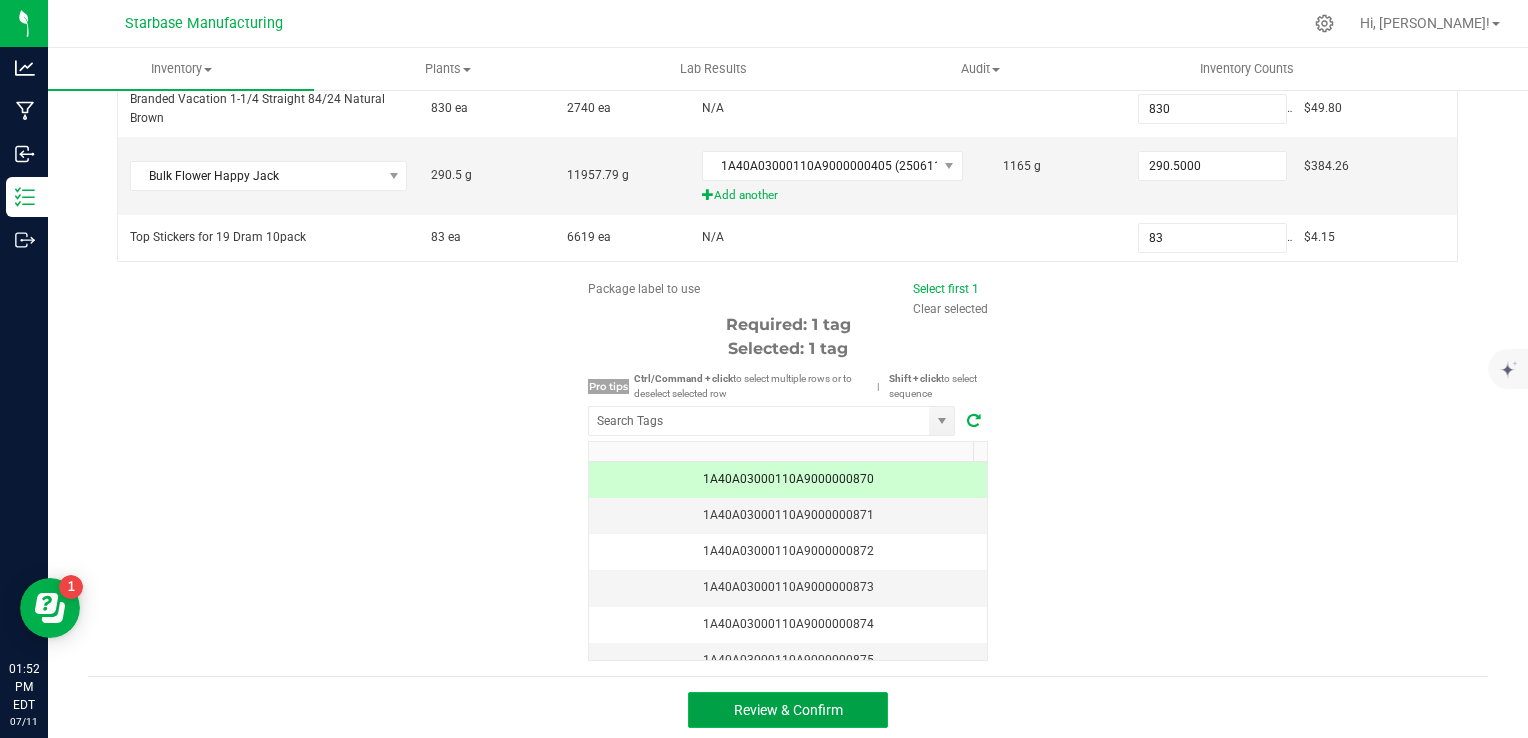 click on "Review & Confirm" at bounding box center (788, 710) 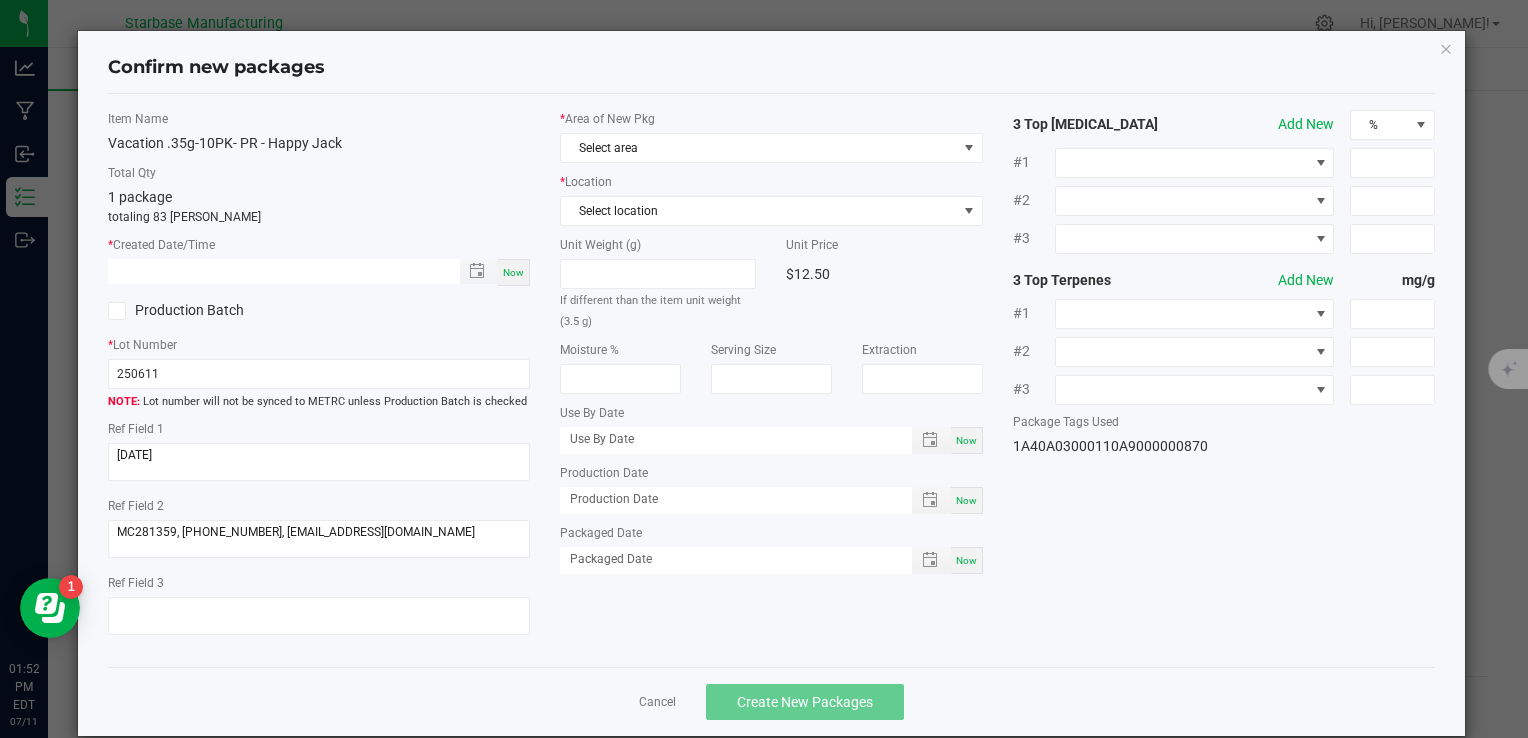 type on "month/day/year hour:minute AM" 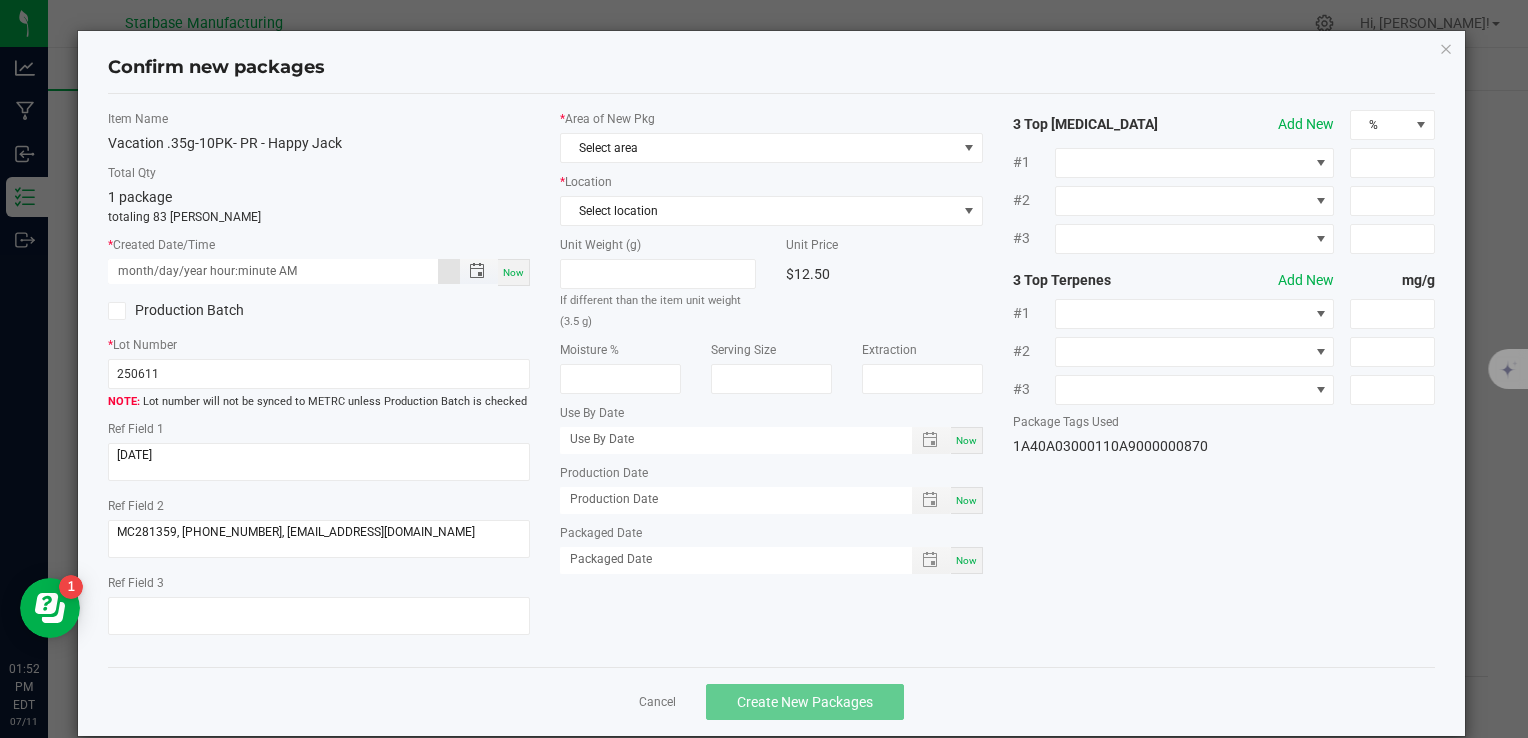 click on "month/day/year hour:minute AM" at bounding box center [273, 271] 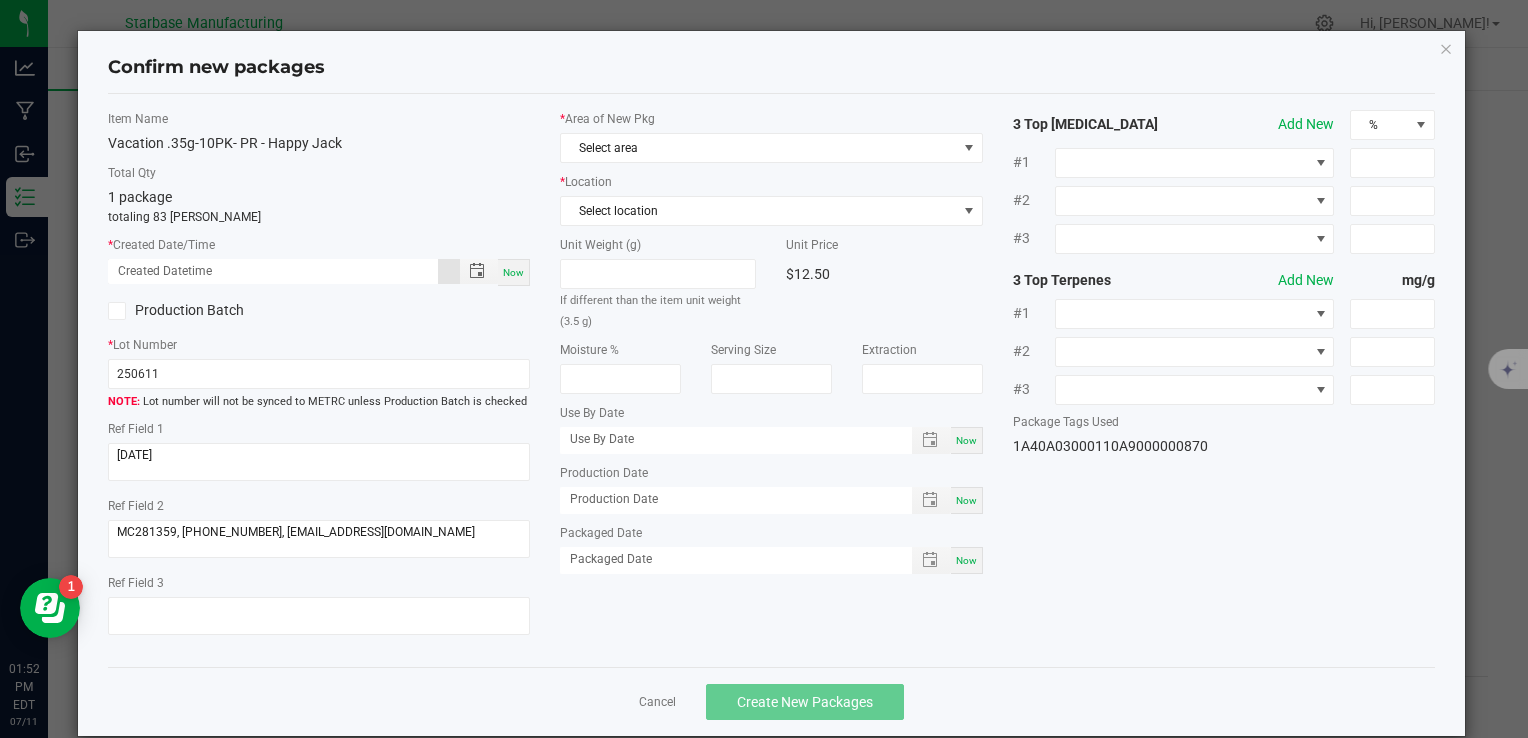 click on "Now" at bounding box center [513, 272] 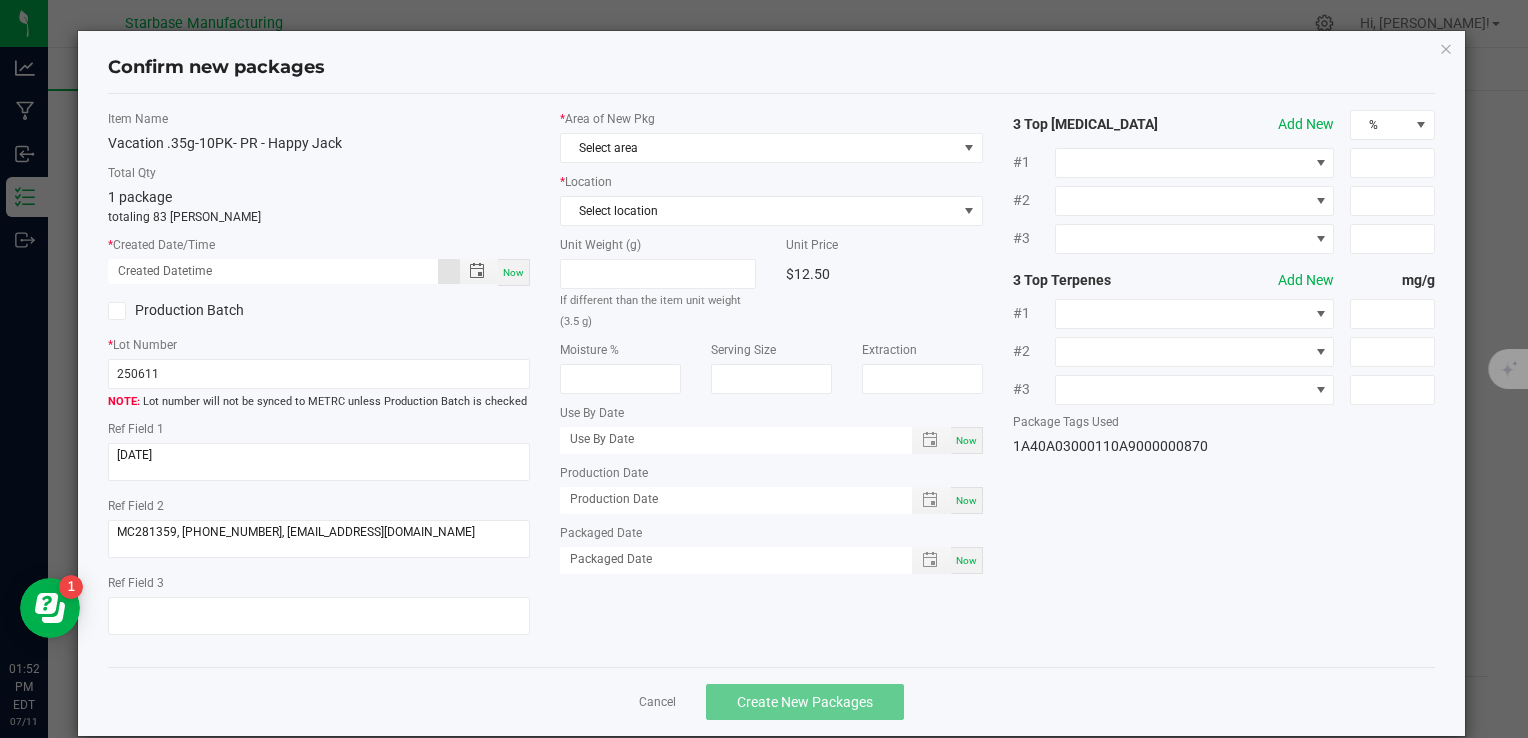 type on "[DATE] 01:52 PM" 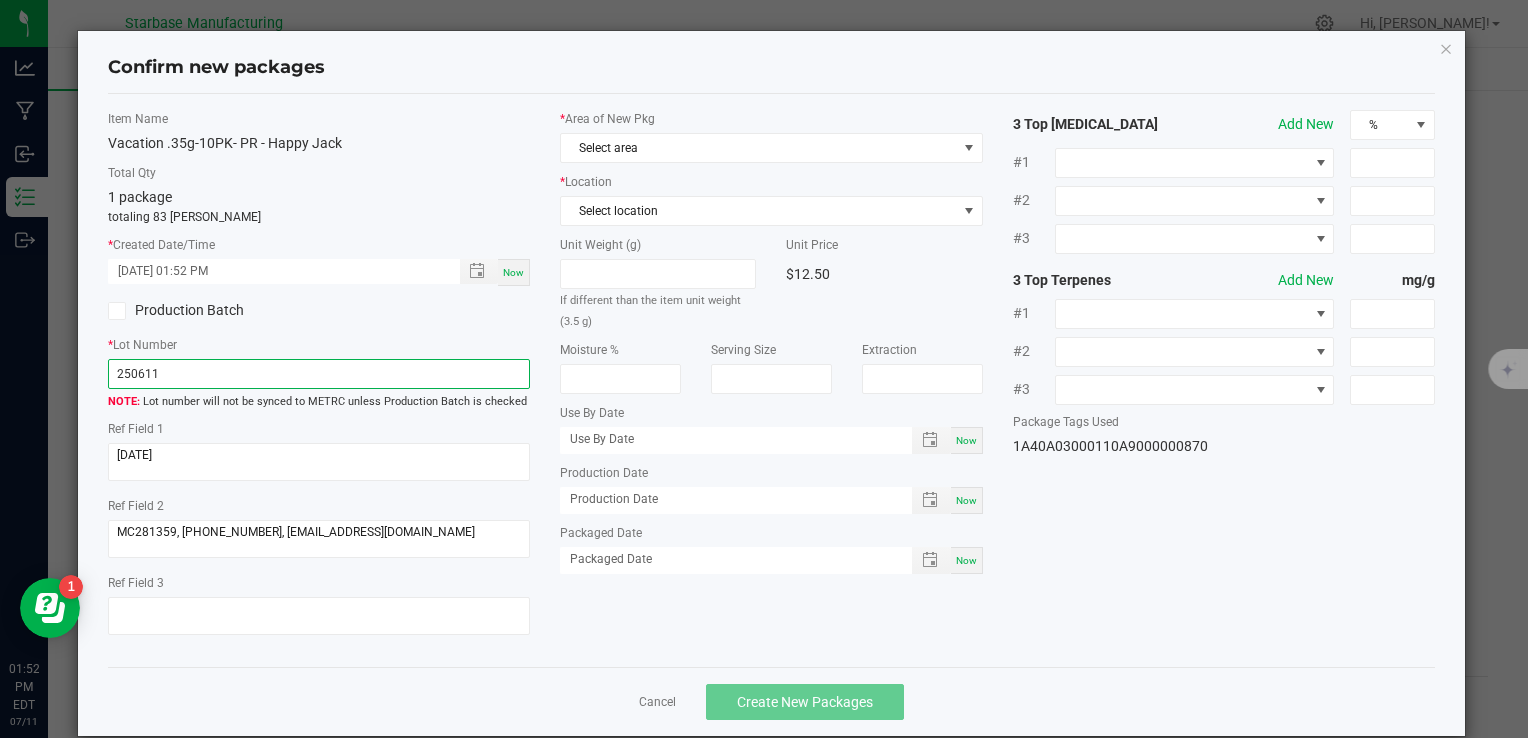click on "250611" at bounding box center (319, 374) 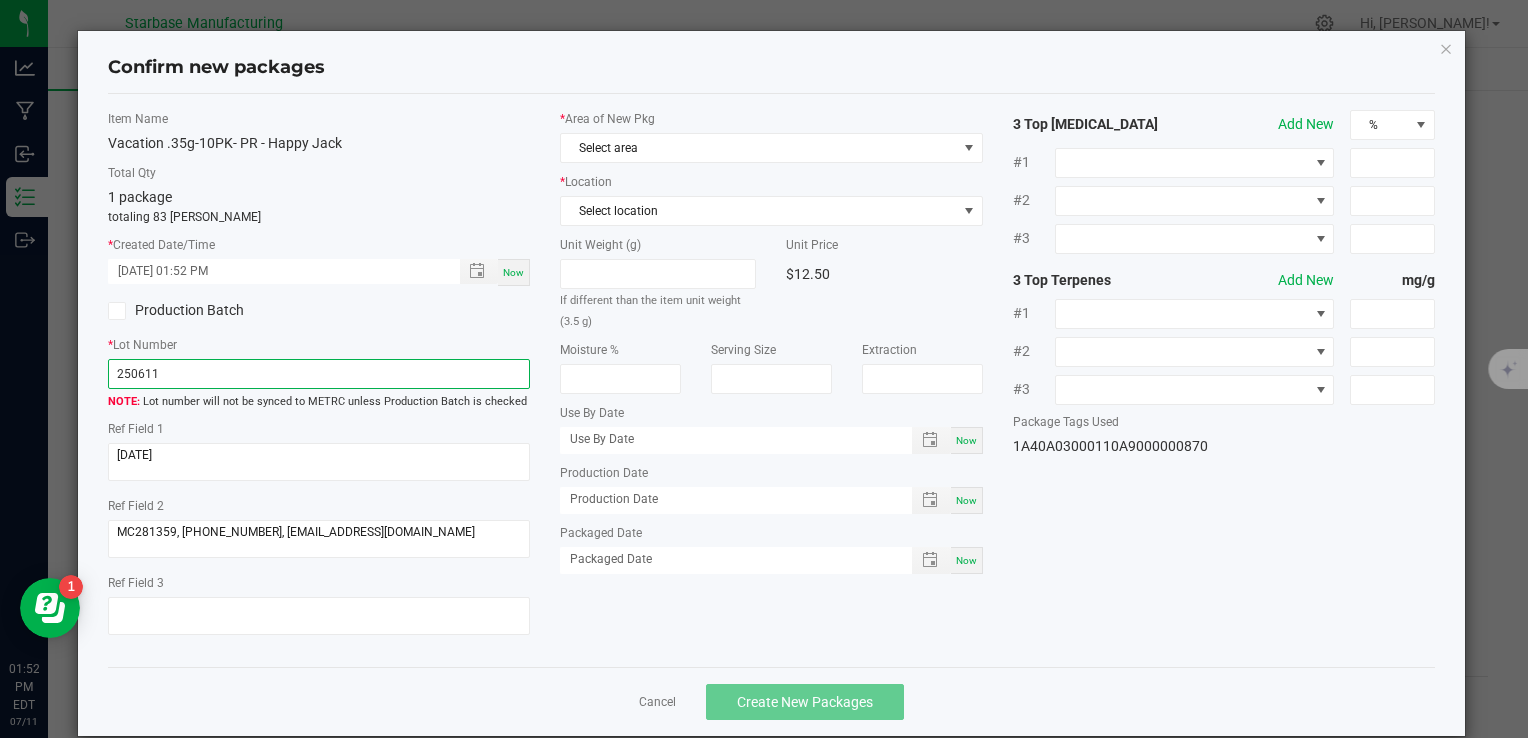 click on "250611" at bounding box center (319, 374) 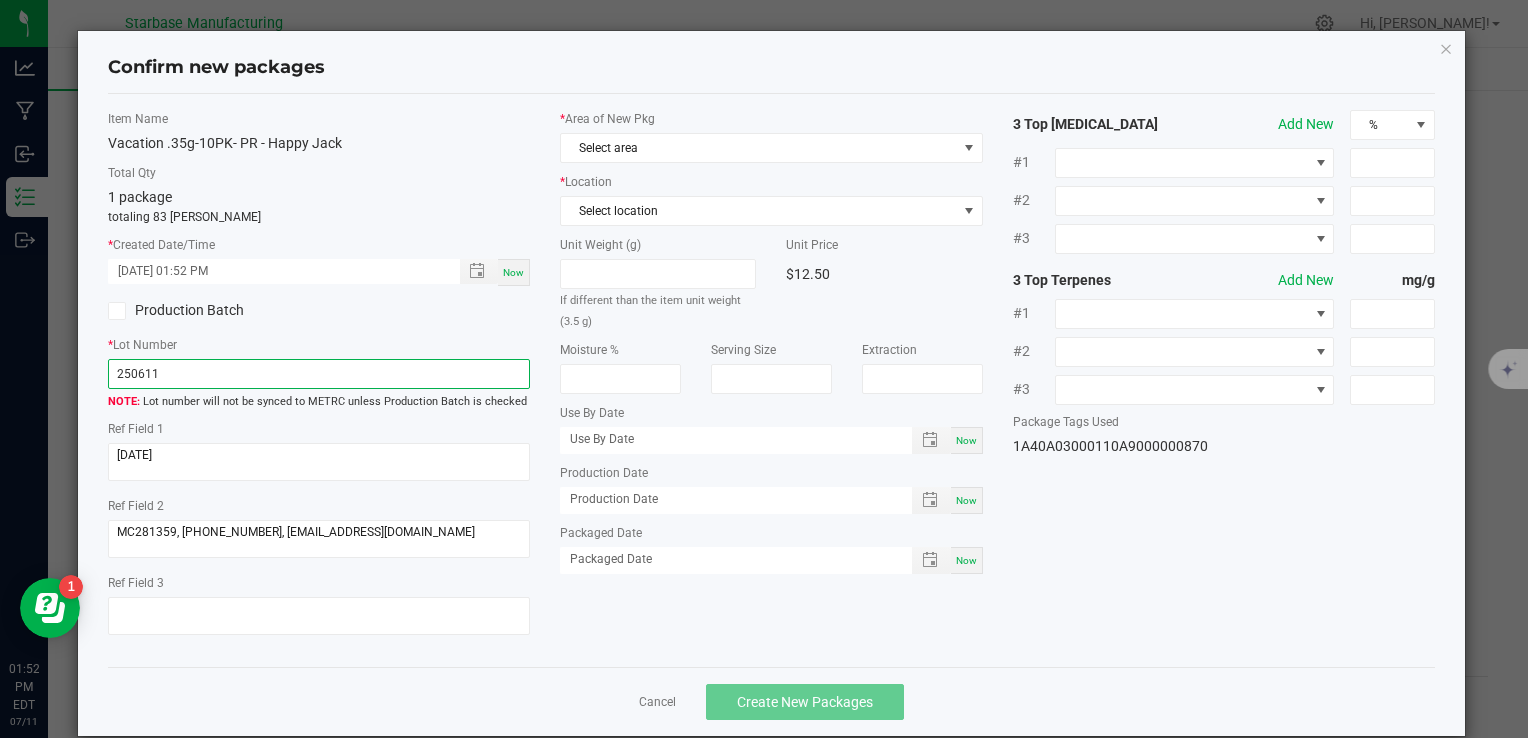 click on "250611" at bounding box center (319, 374) 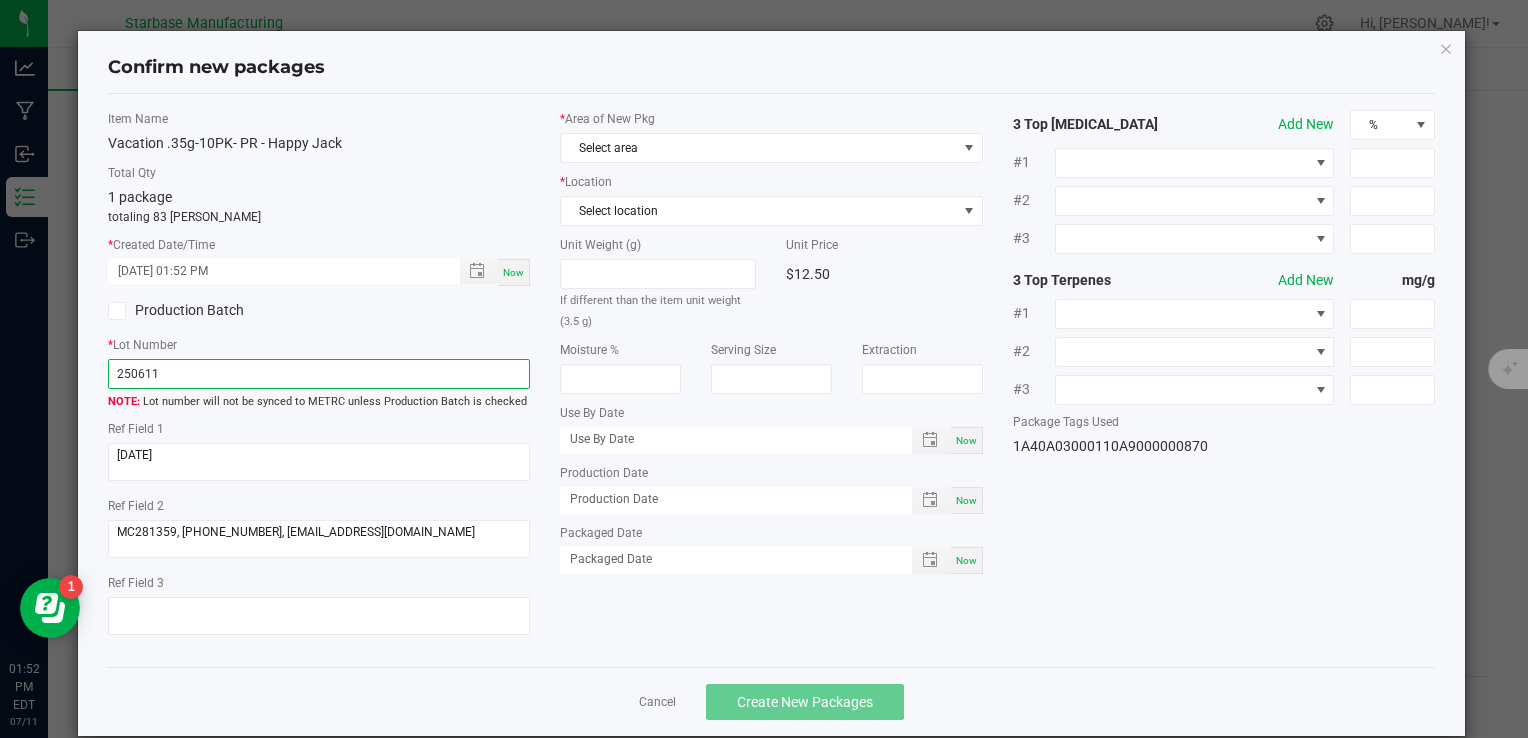 click on "250611" at bounding box center (319, 374) 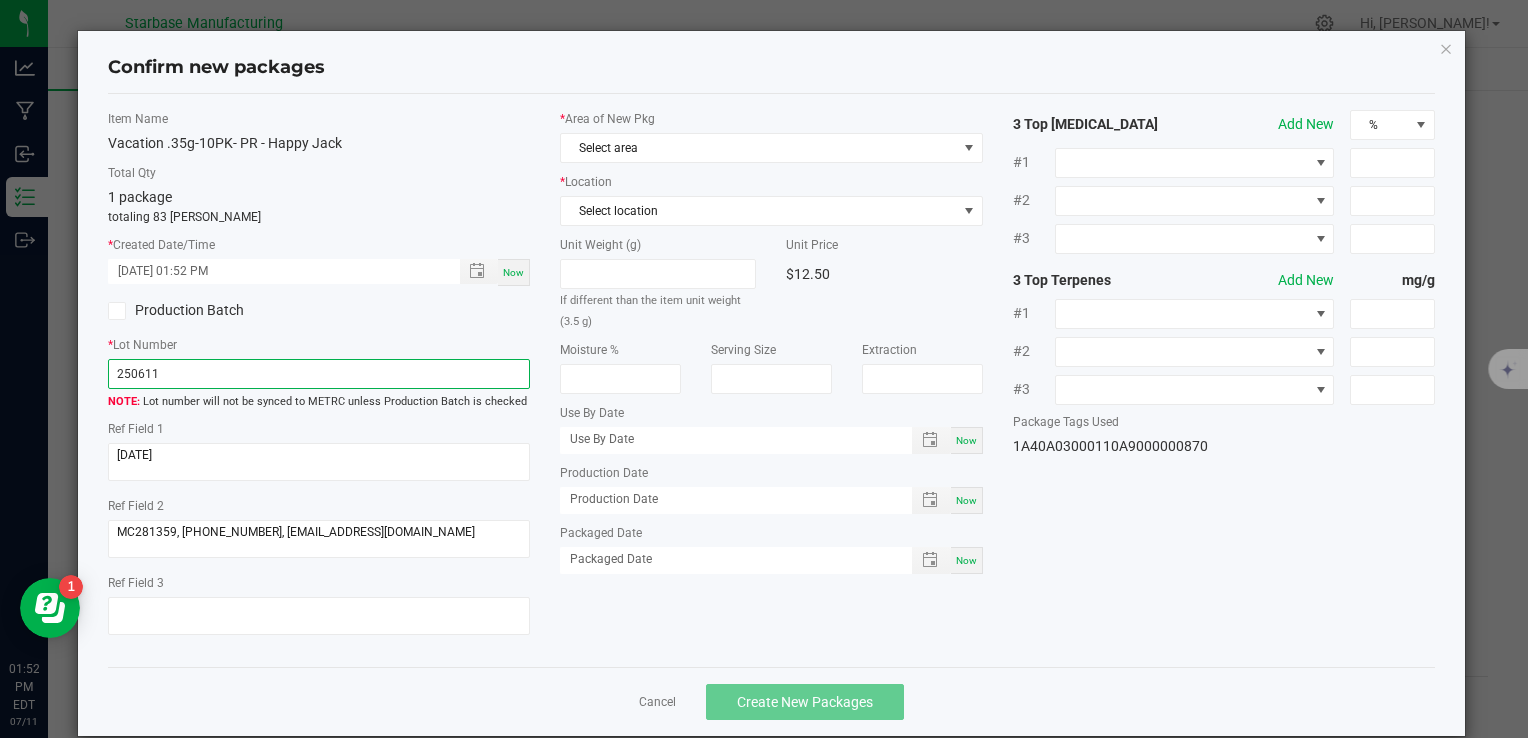 paste on "VACPRSR.35G10PK250703" 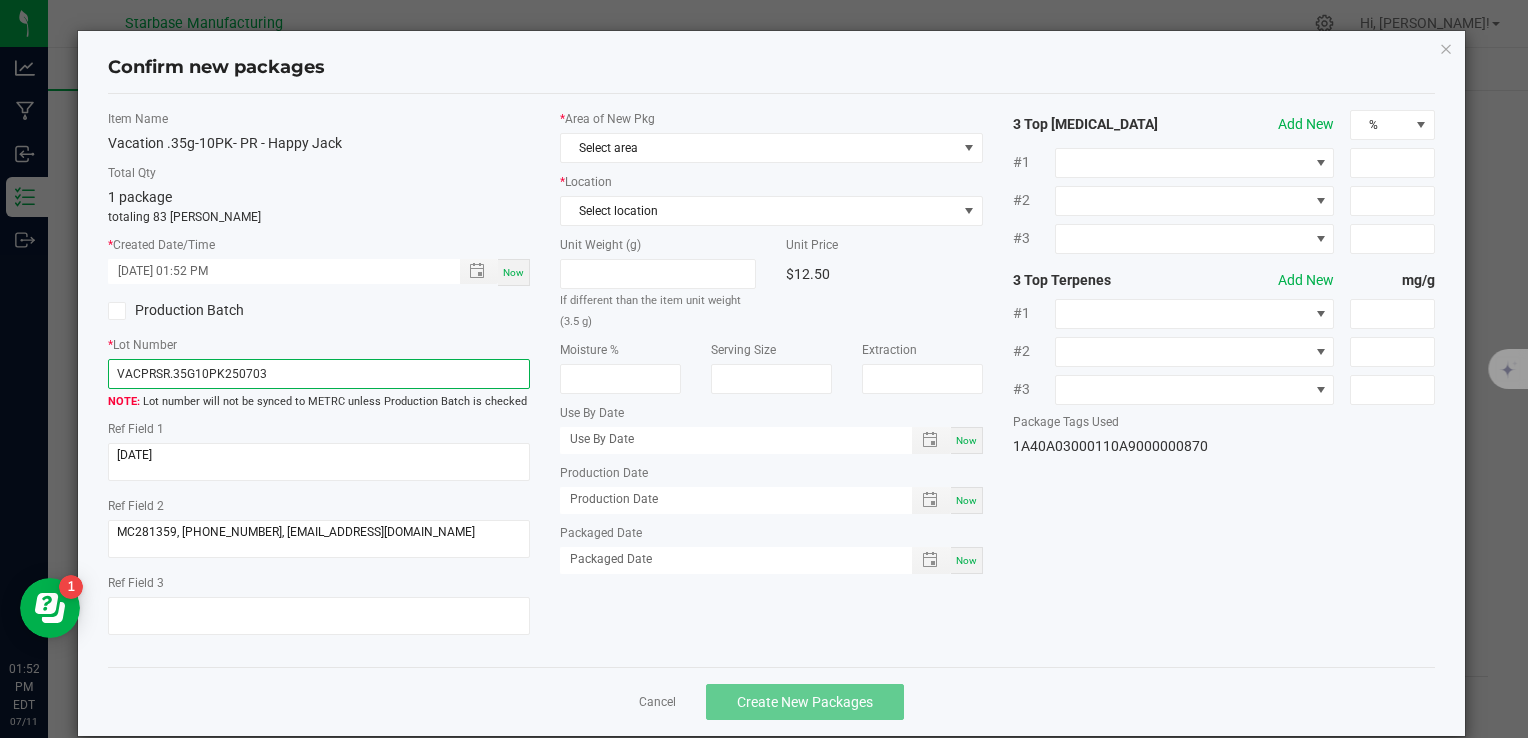 click on "VACPRSR.35G10PK250703" at bounding box center (319, 374) 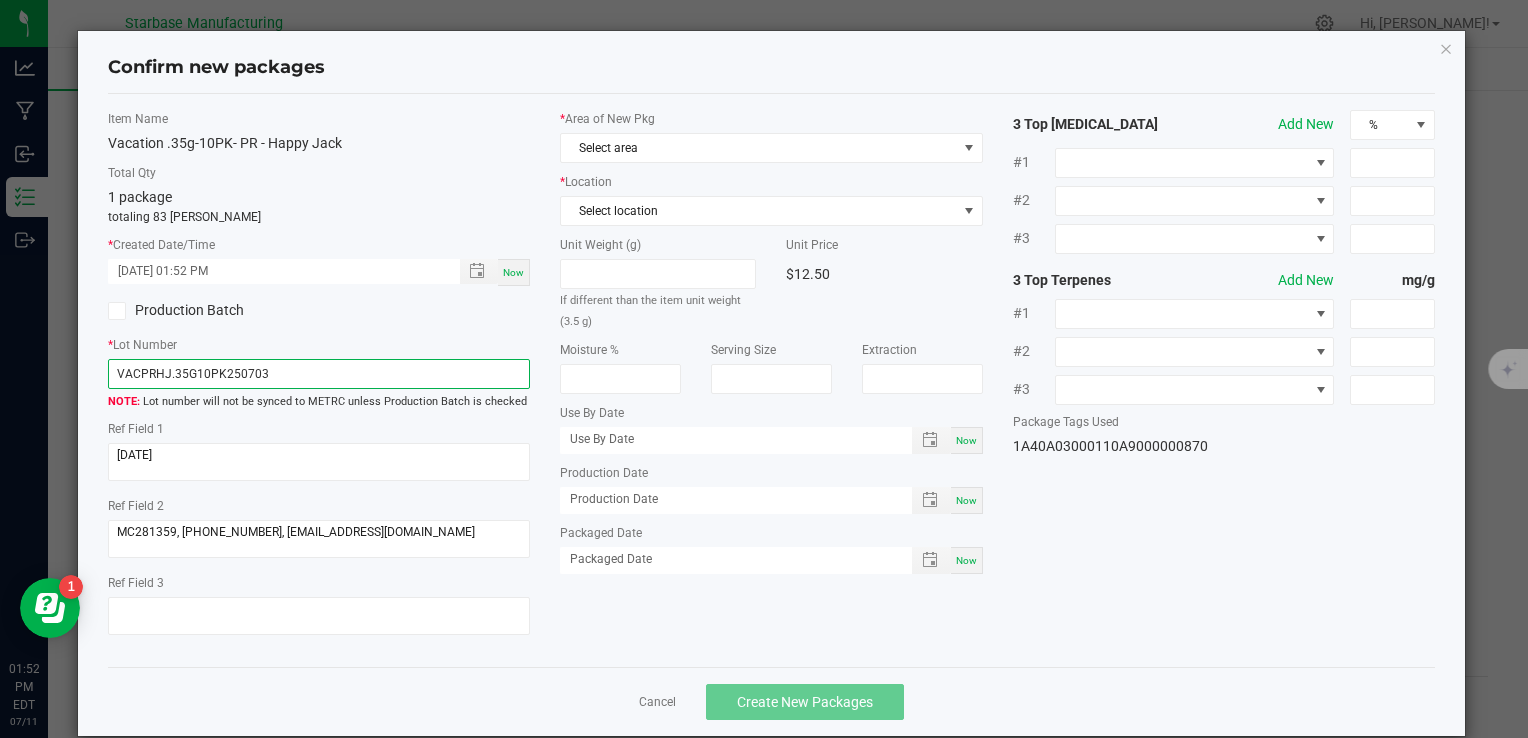 click on "VACPRHJ.35G10PK250703" at bounding box center [319, 374] 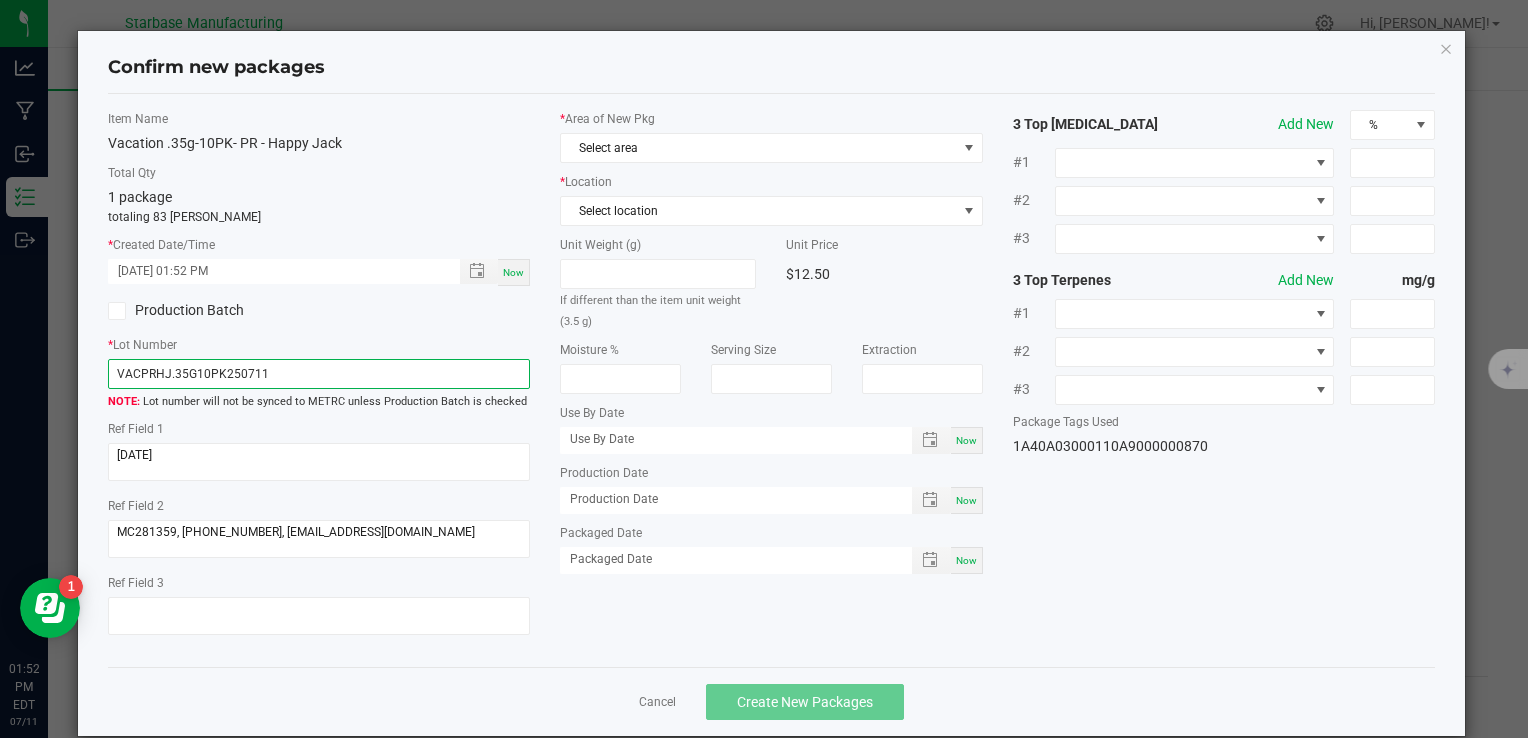type on "VACPRHJ.35G10PK250711" 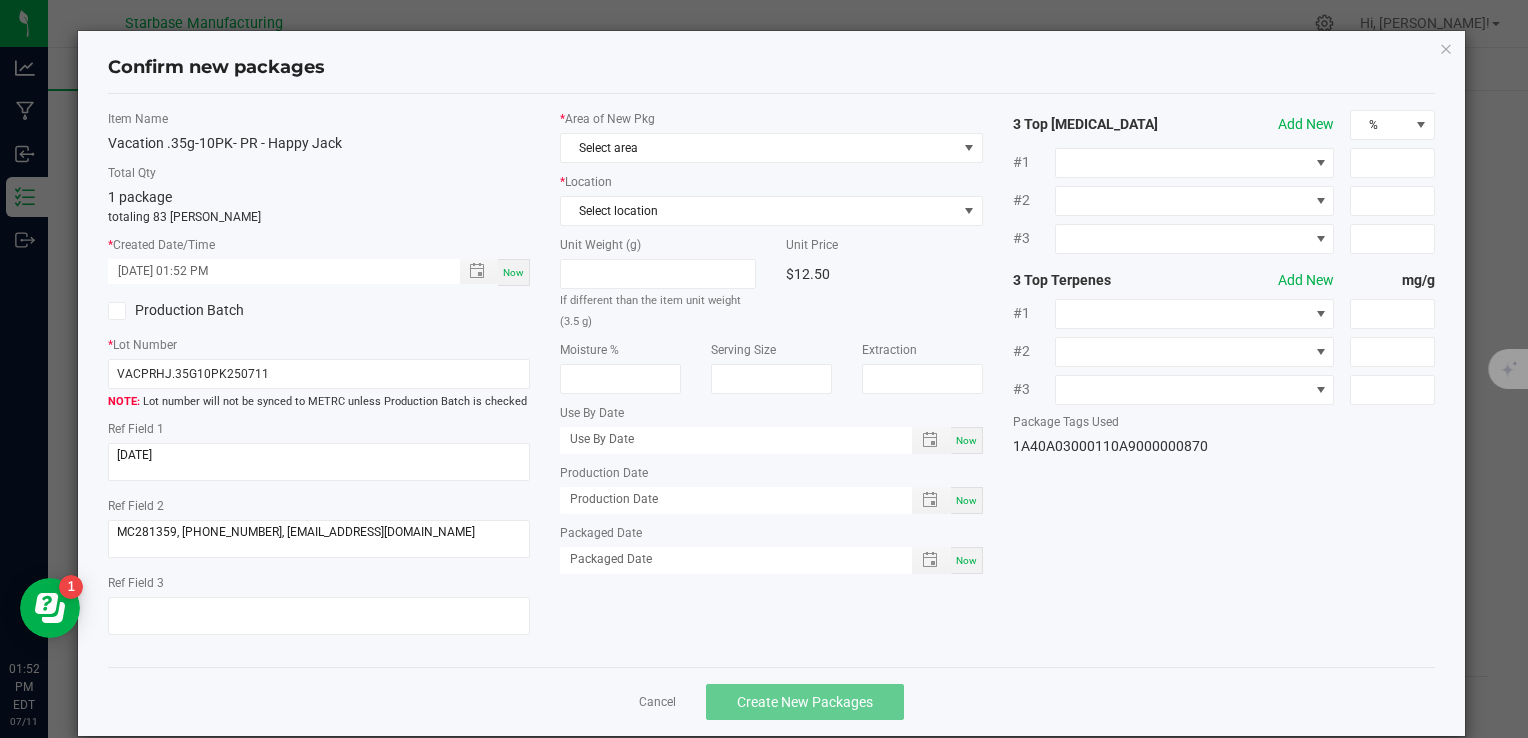 click on "Ref Field 1" 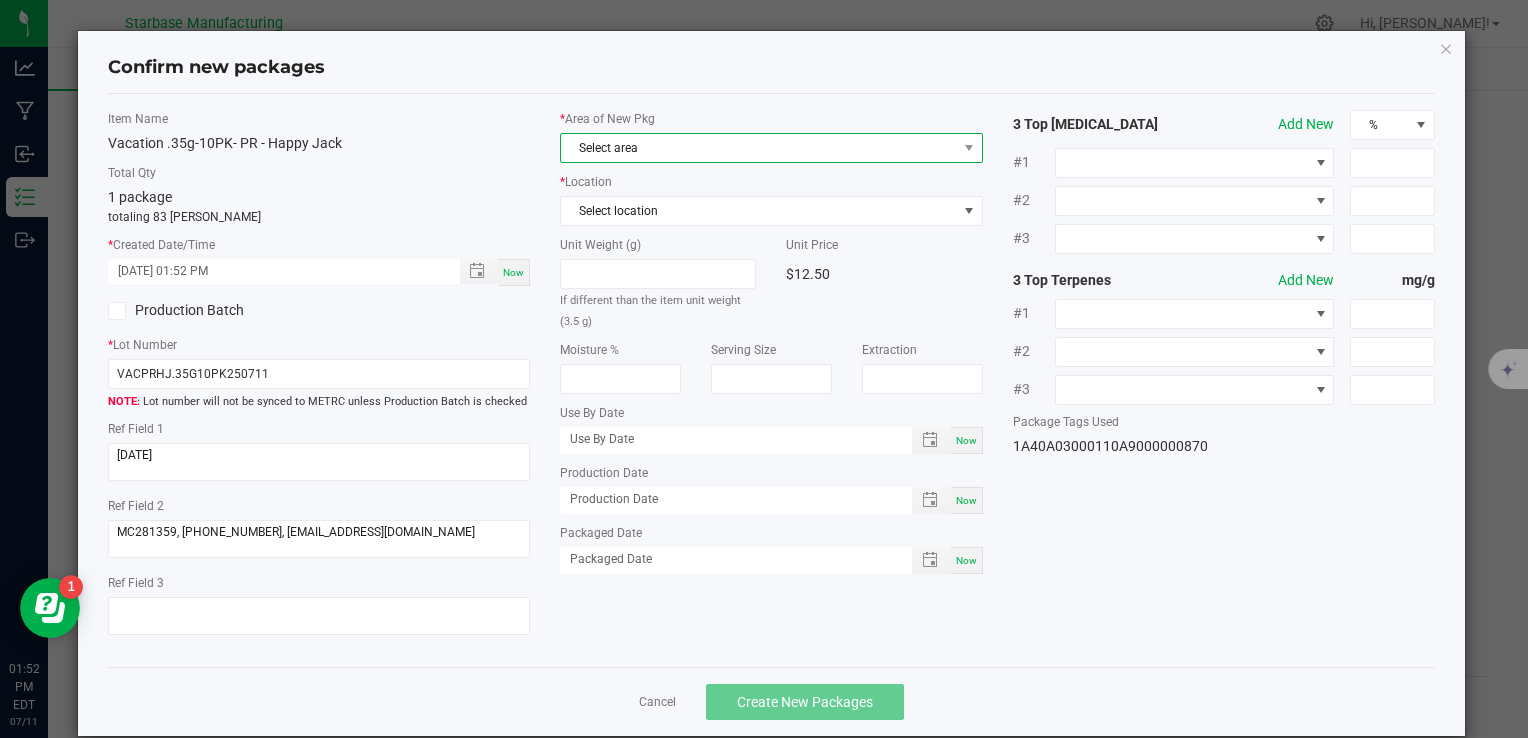 click on "Select area" at bounding box center [758, 148] 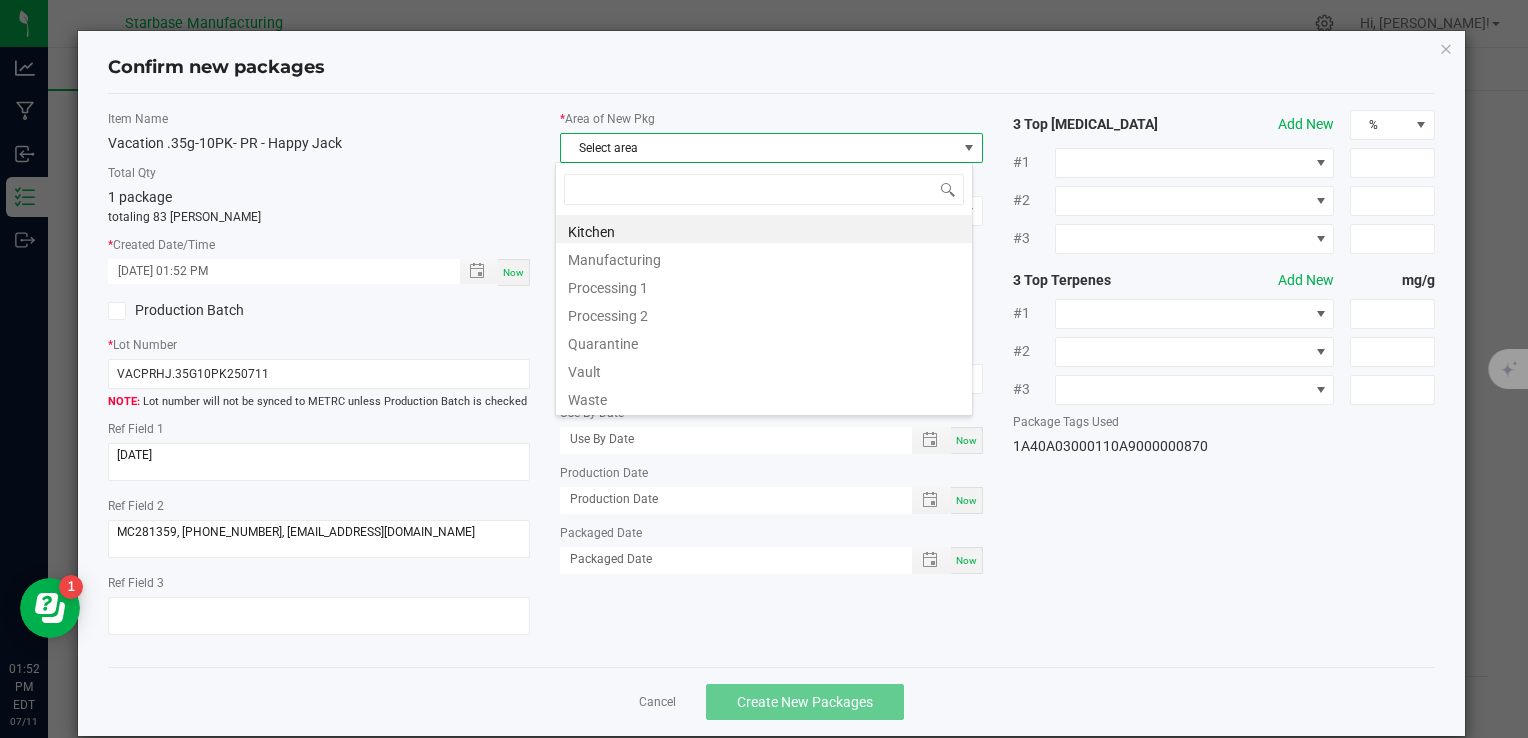 scroll, scrollTop: 99970, scrollLeft: 99582, axis: both 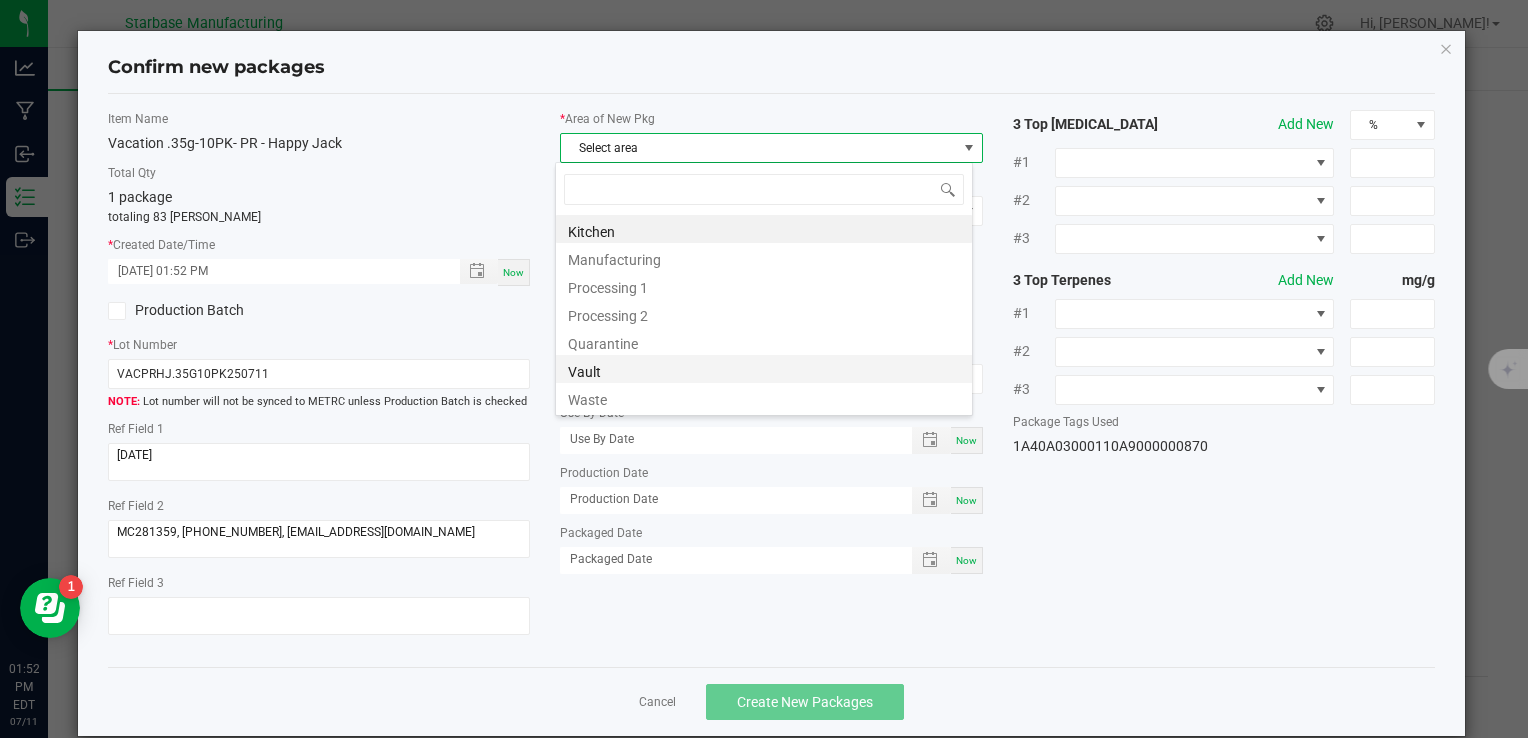 click on "Vault" at bounding box center (764, 369) 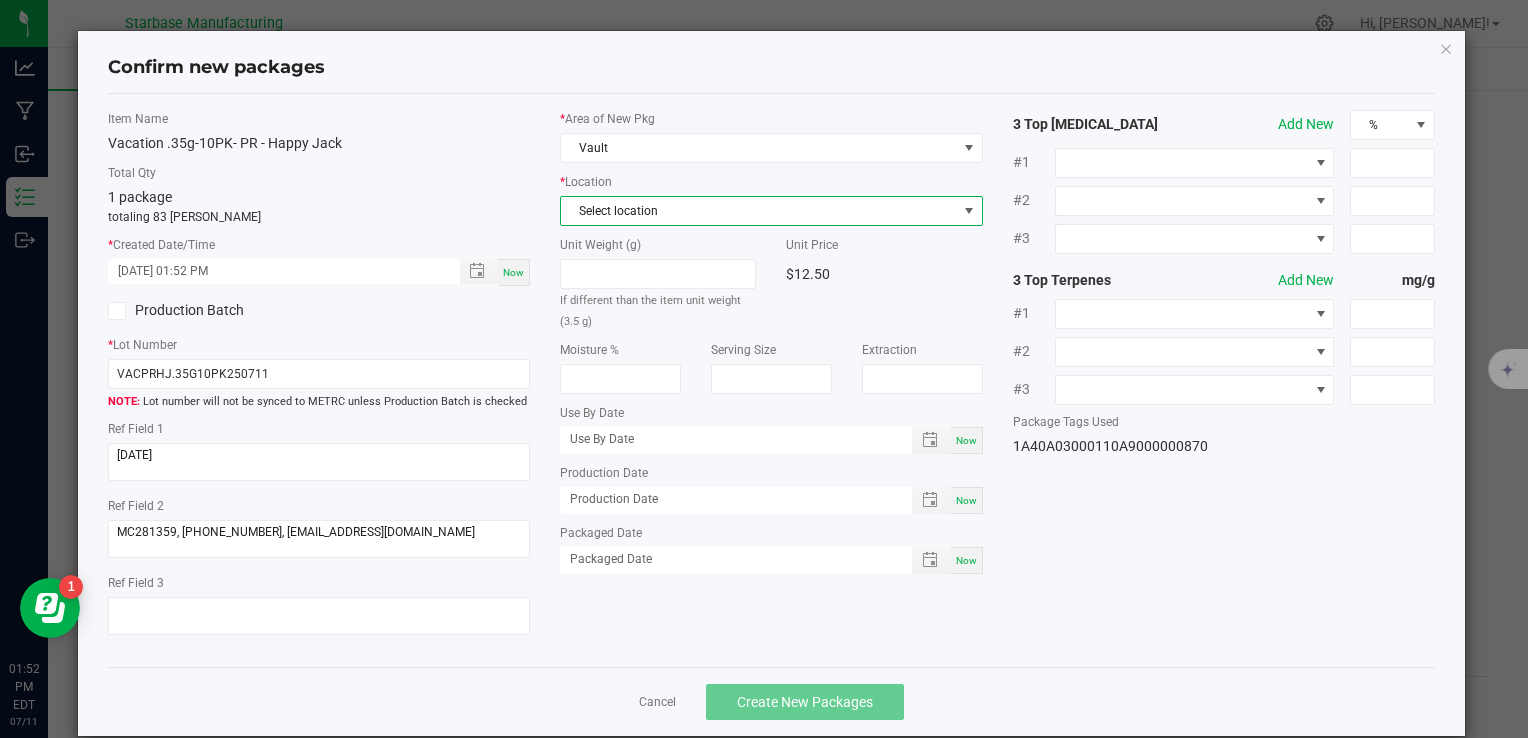 click on "Select location" at bounding box center (758, 211) 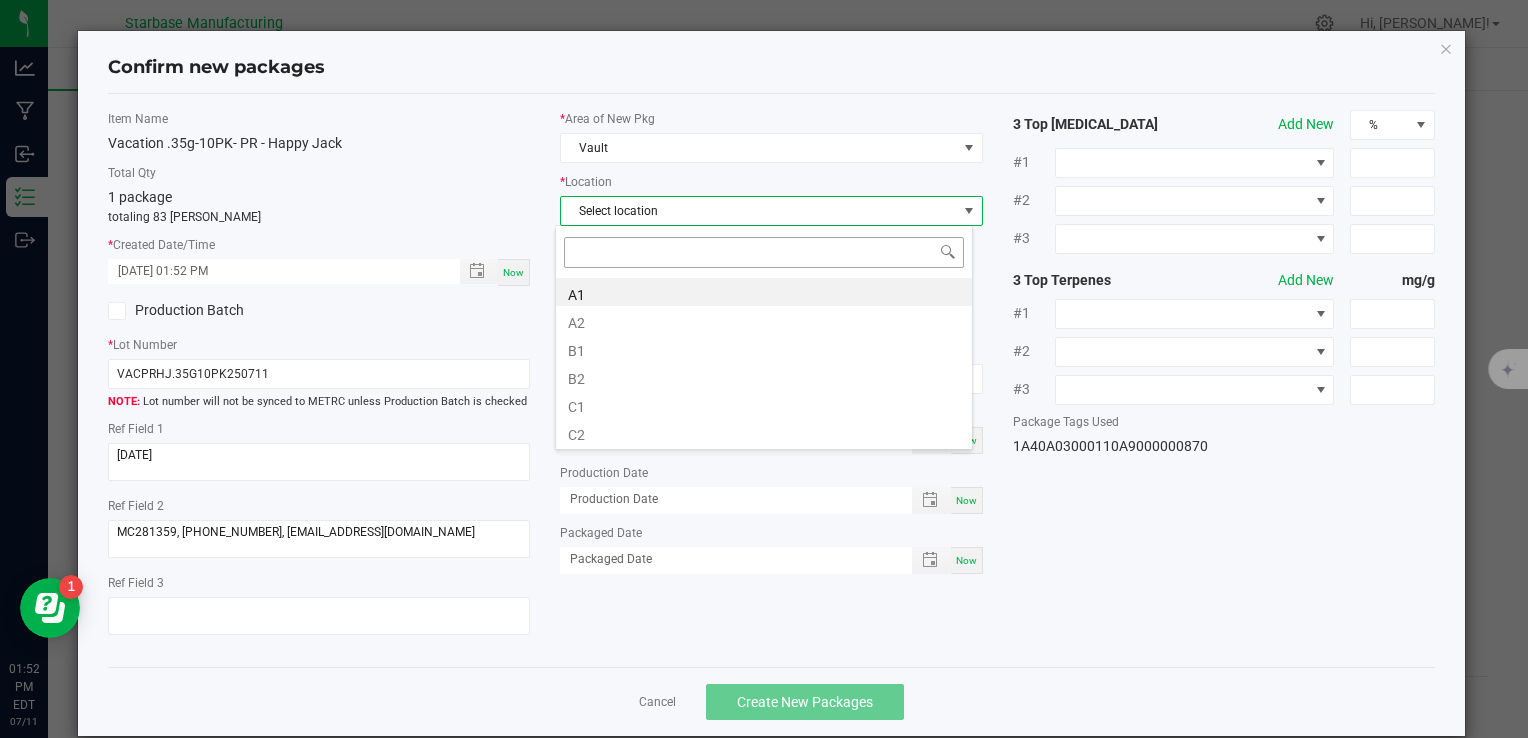 scroll, scrollTop: 99970, scrollLeft: 99582, axis: both 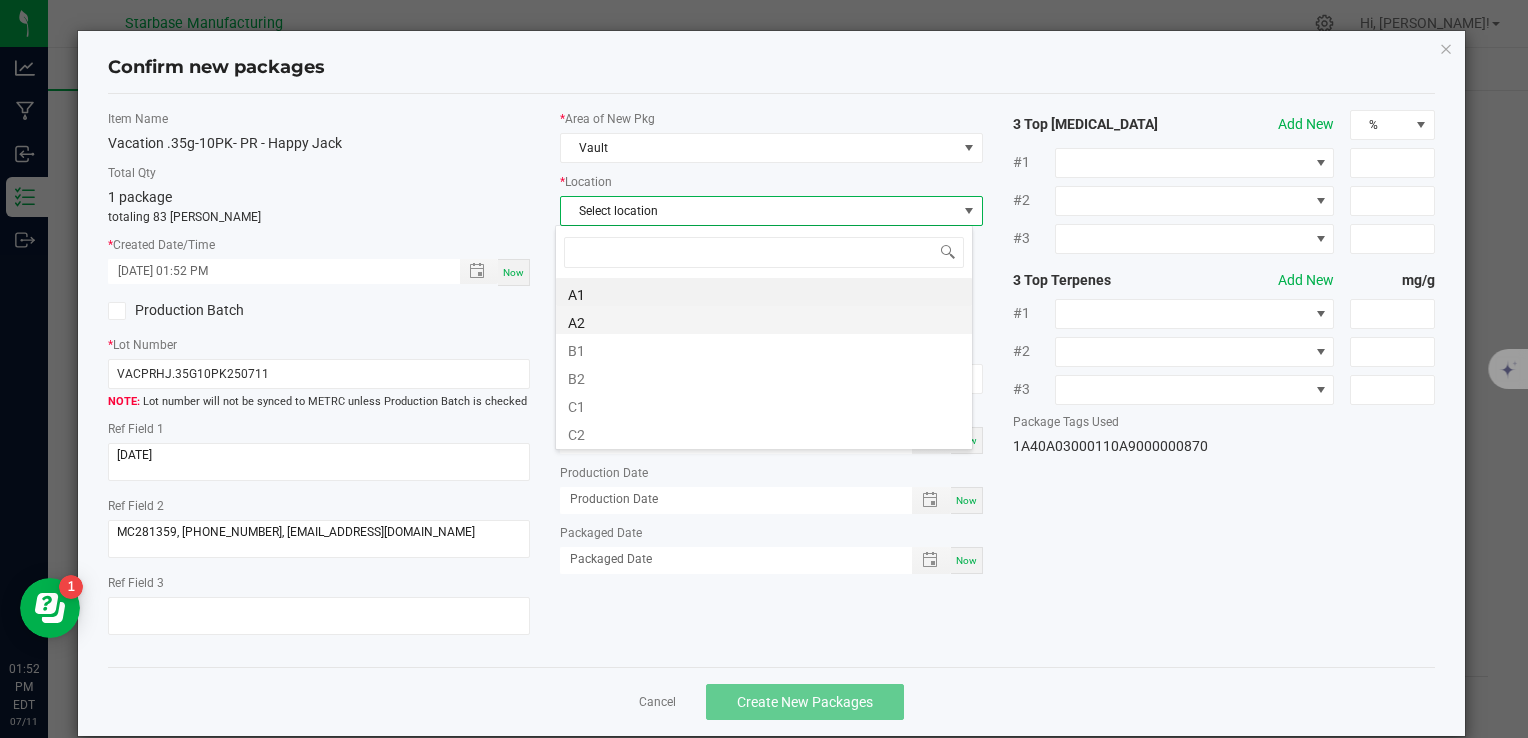 click on "A2" at bounding box center (764, 320) 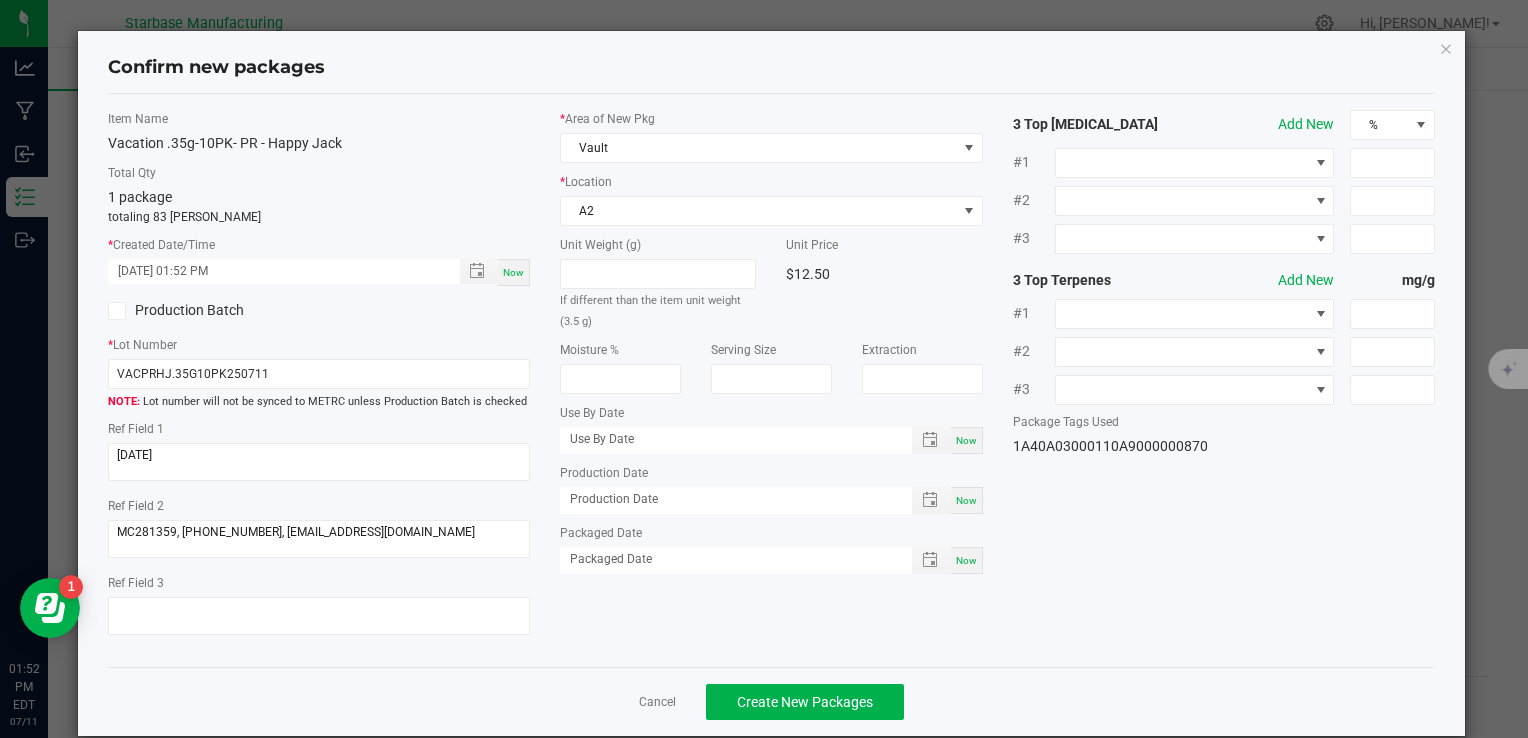 click on "Now" at bounding box center (966, 500) 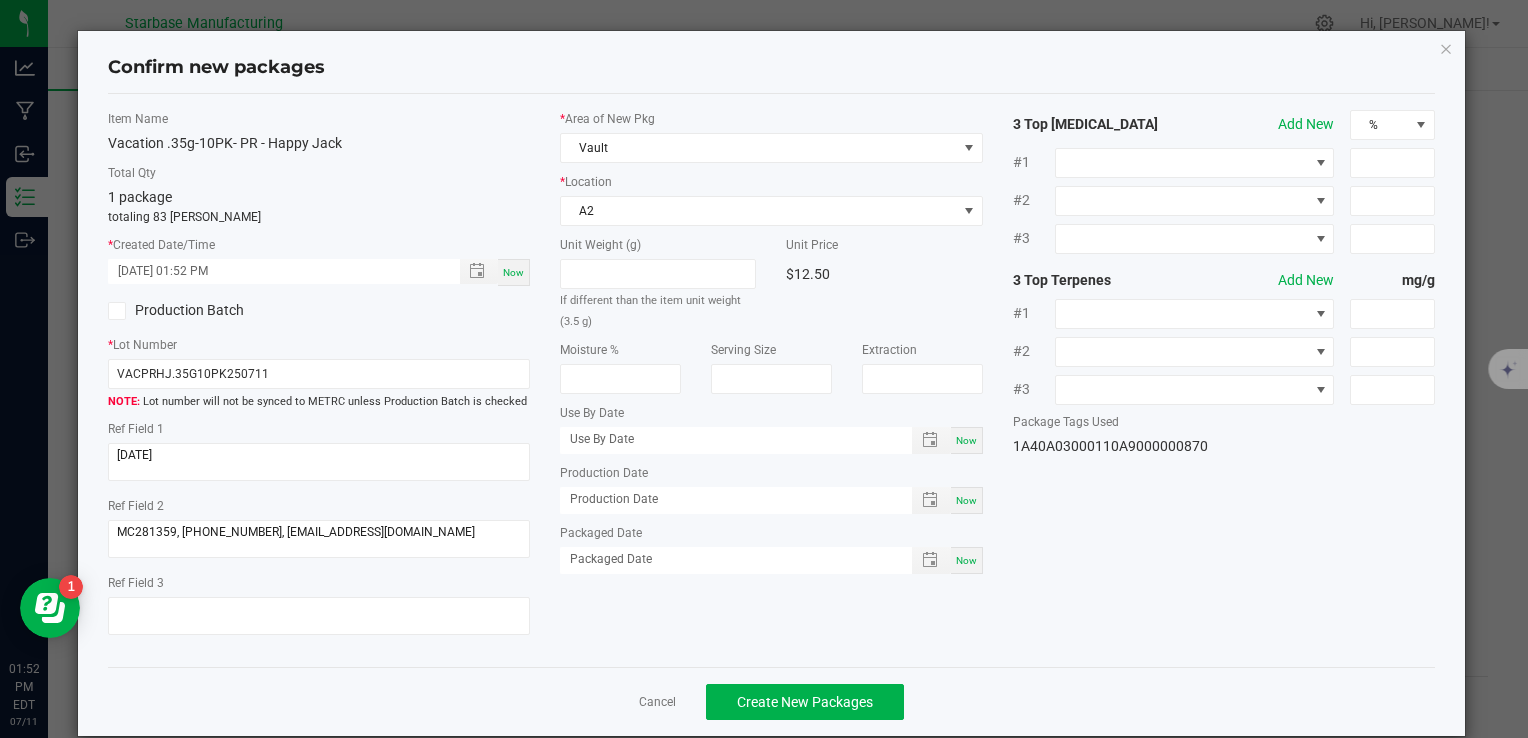 type on "[DATE]" 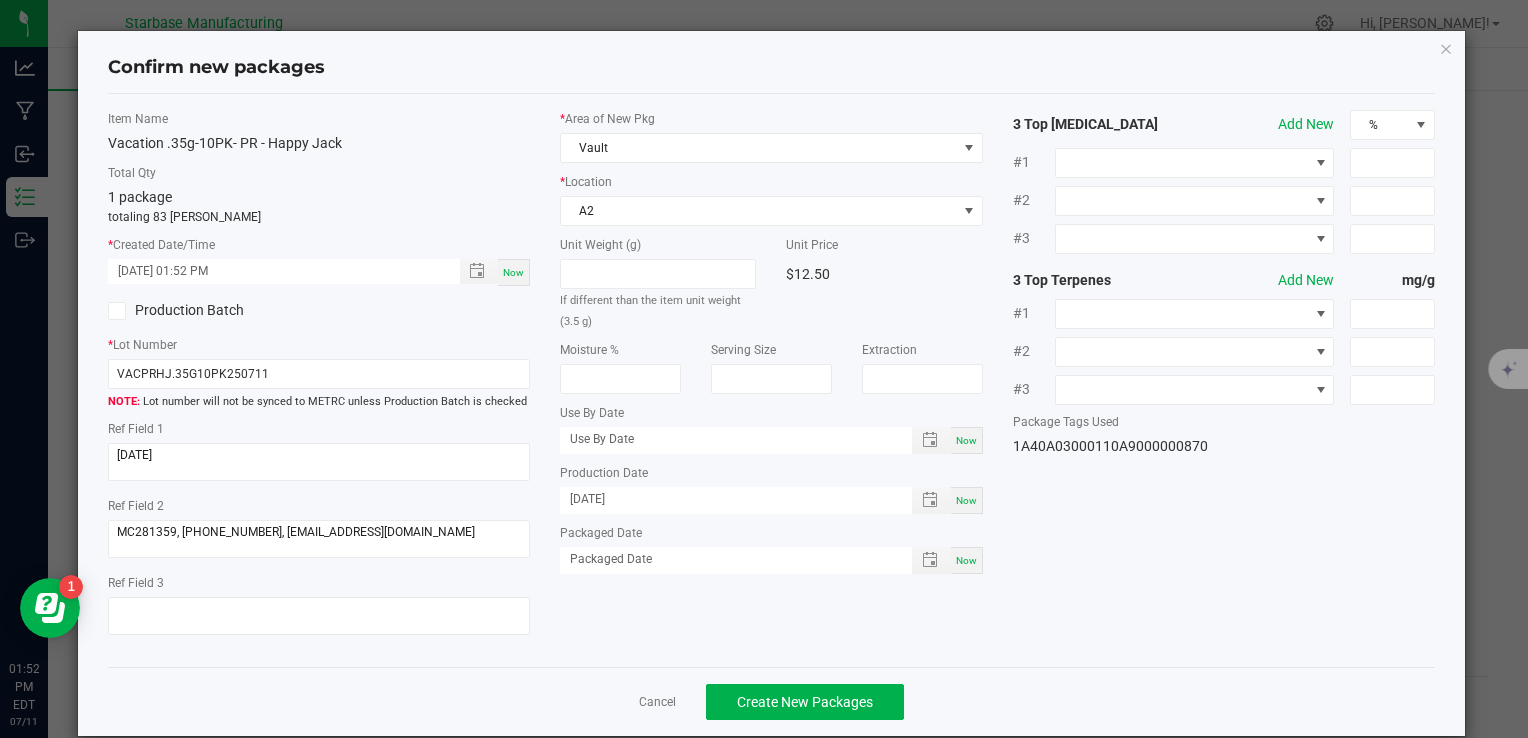 click on "Now" at bounding box center (966, 560) 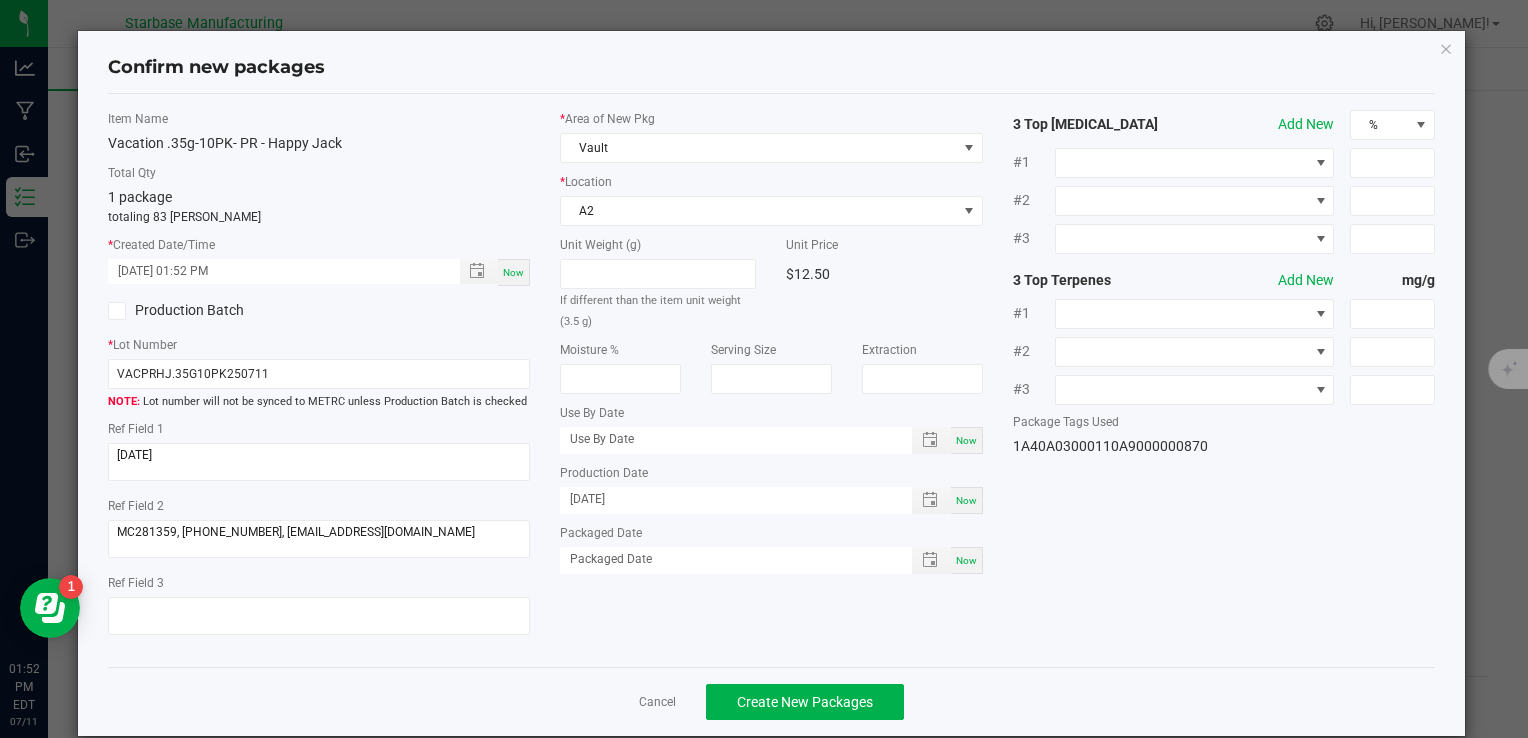 type on "[DATE]" 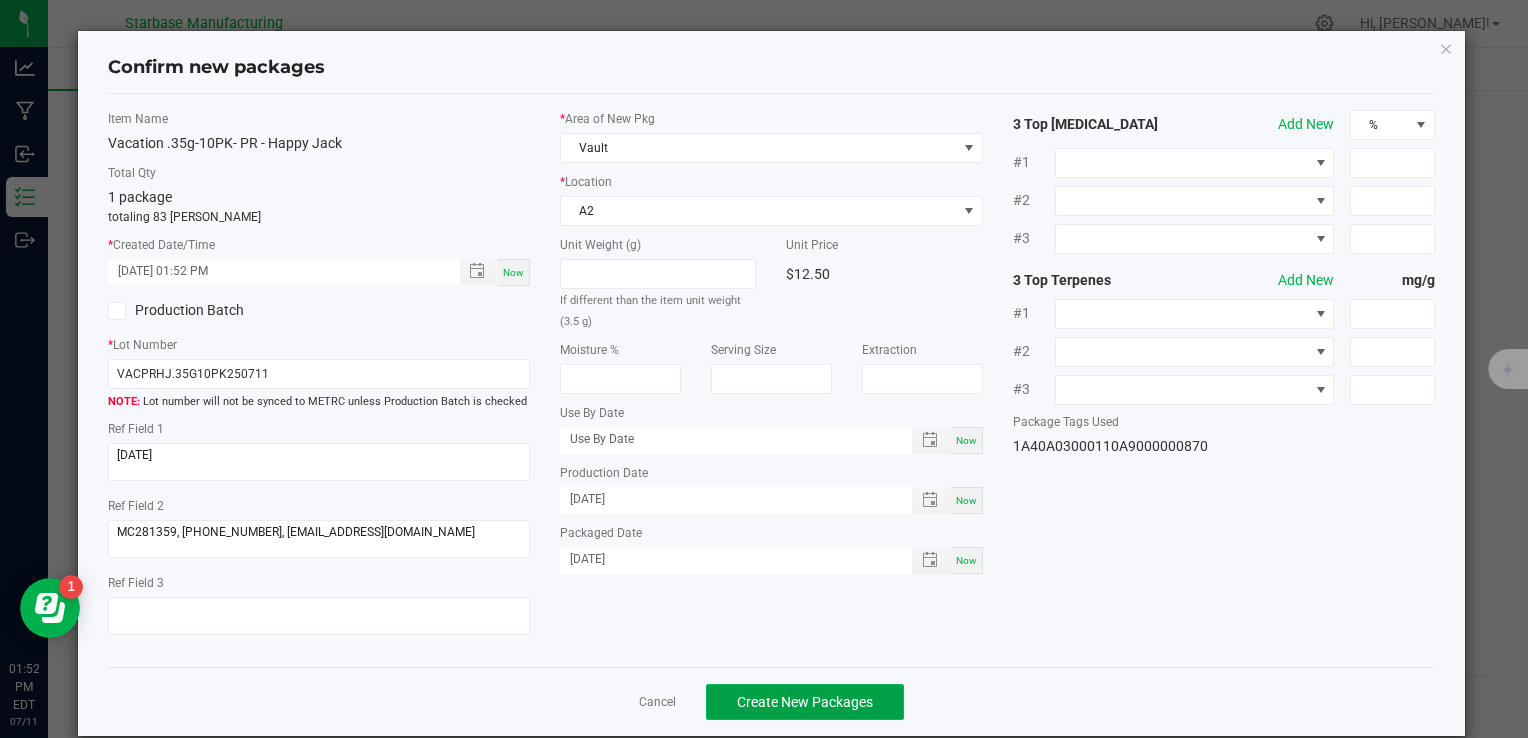click on "Create New Packages" 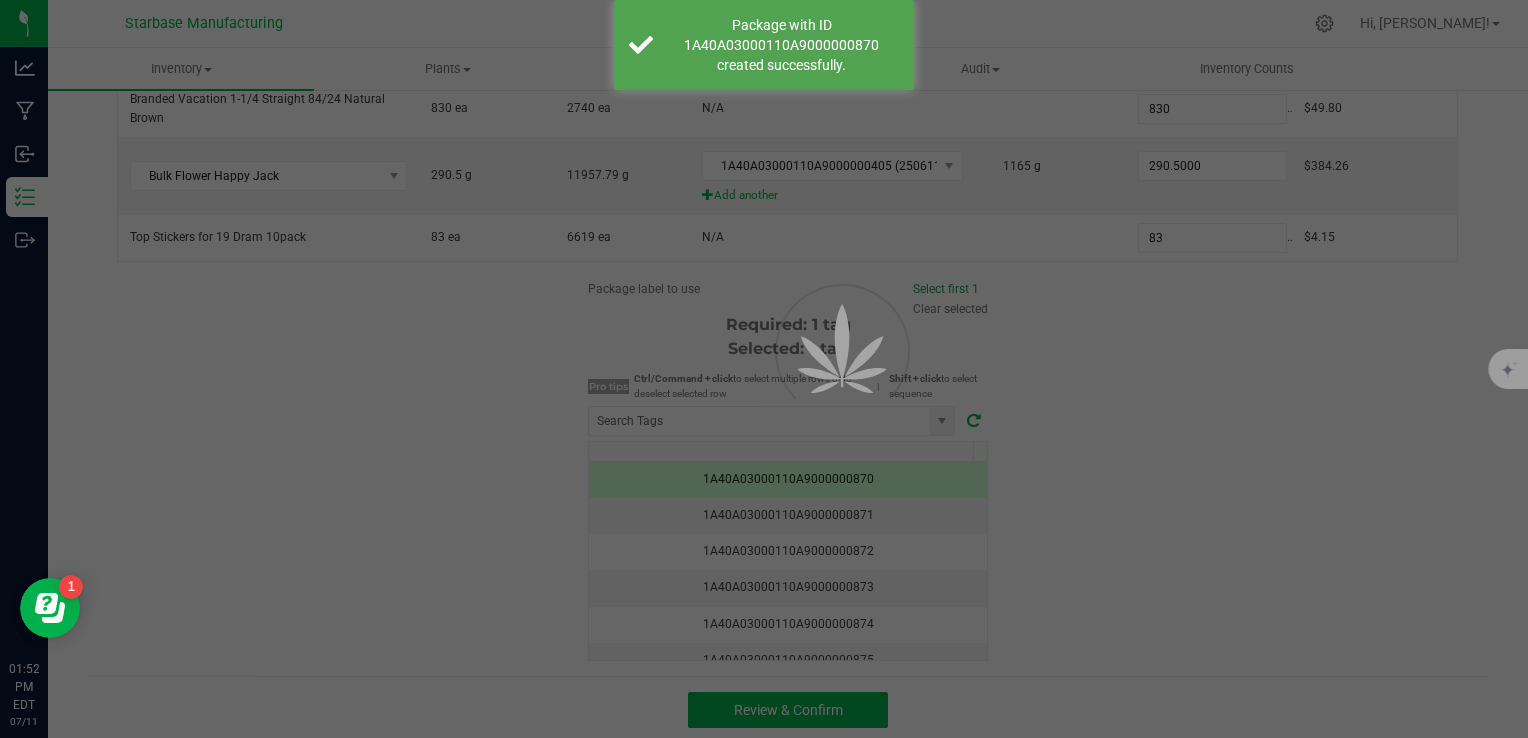 scroll, scrollTop: 0, scrollLeft: 0, axis: both 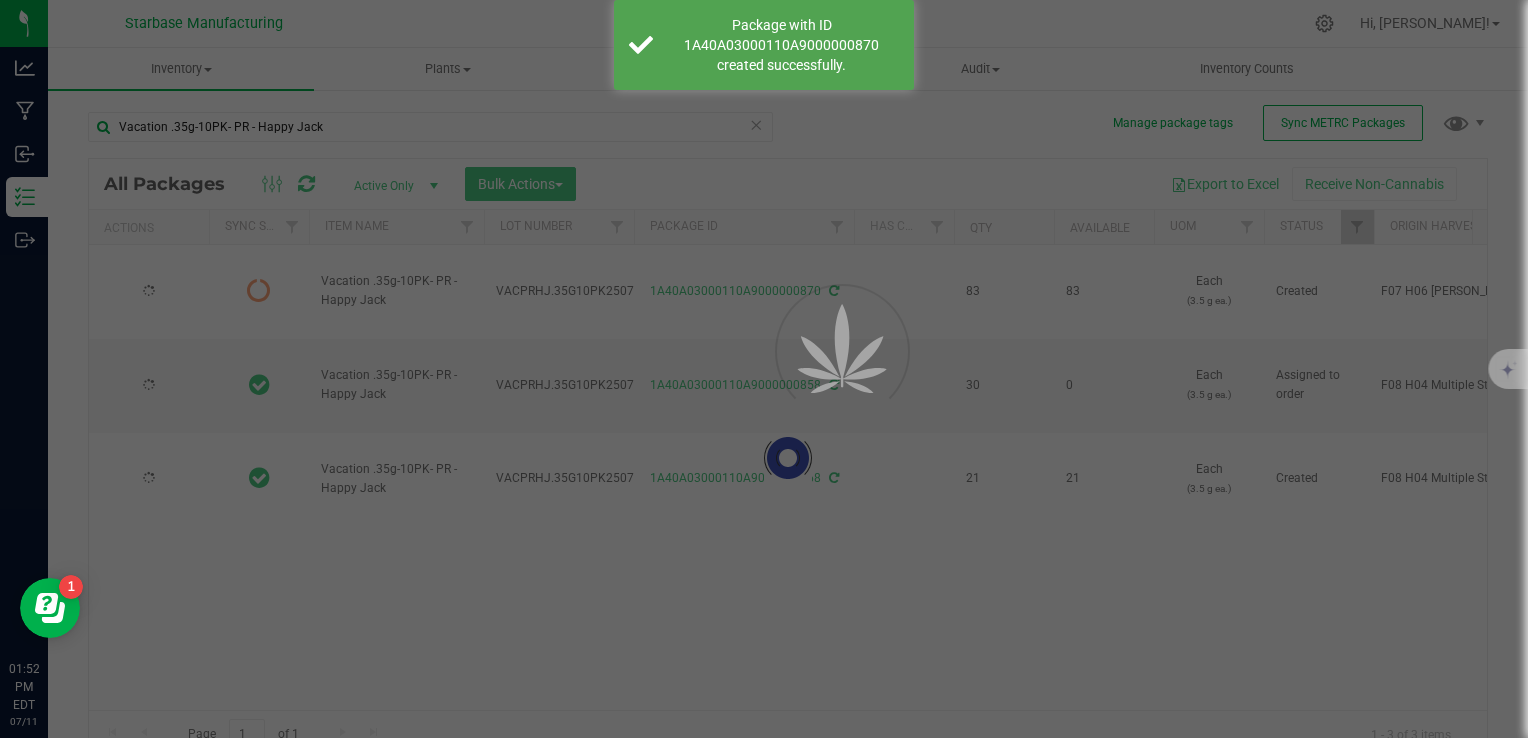 type on "[DATE]" 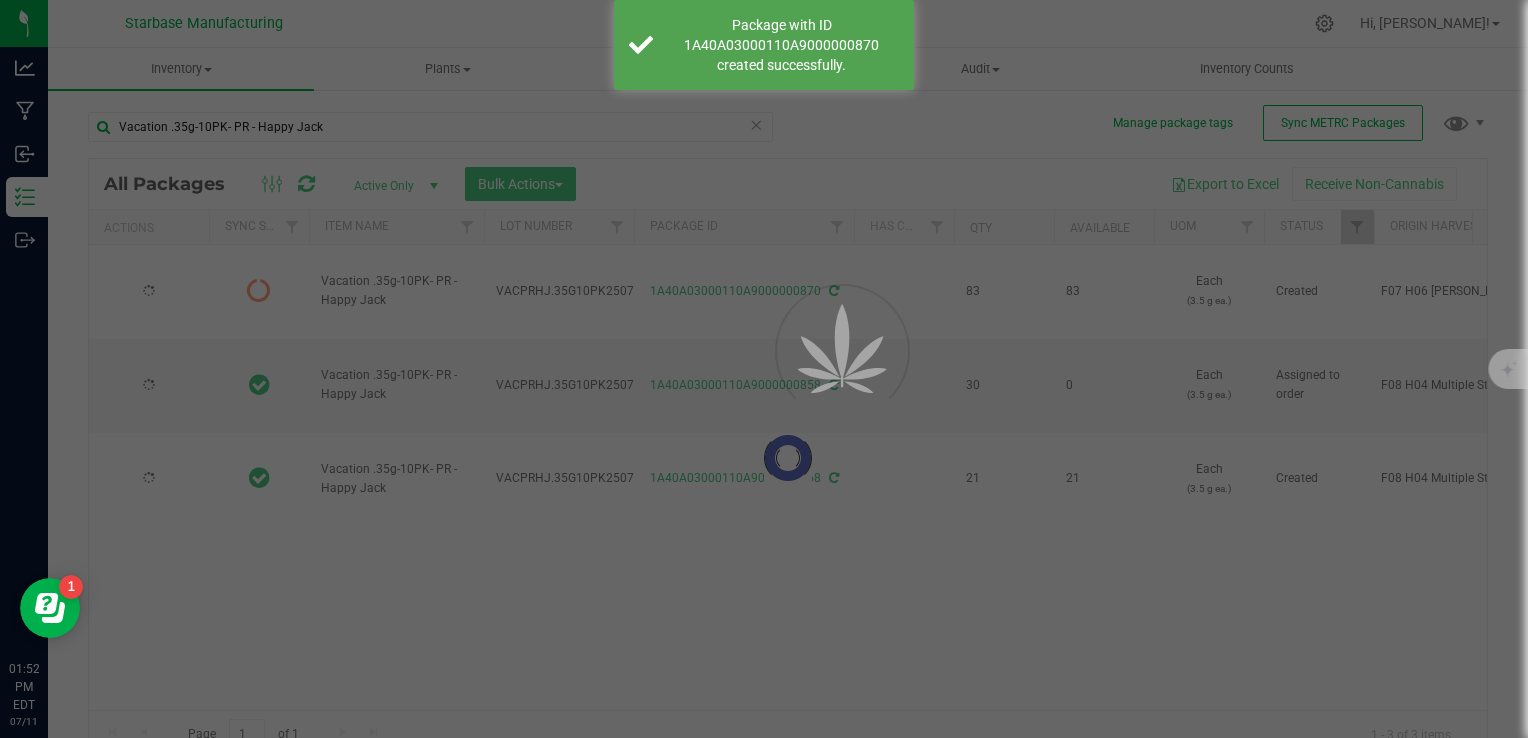 type on "[DATE]" 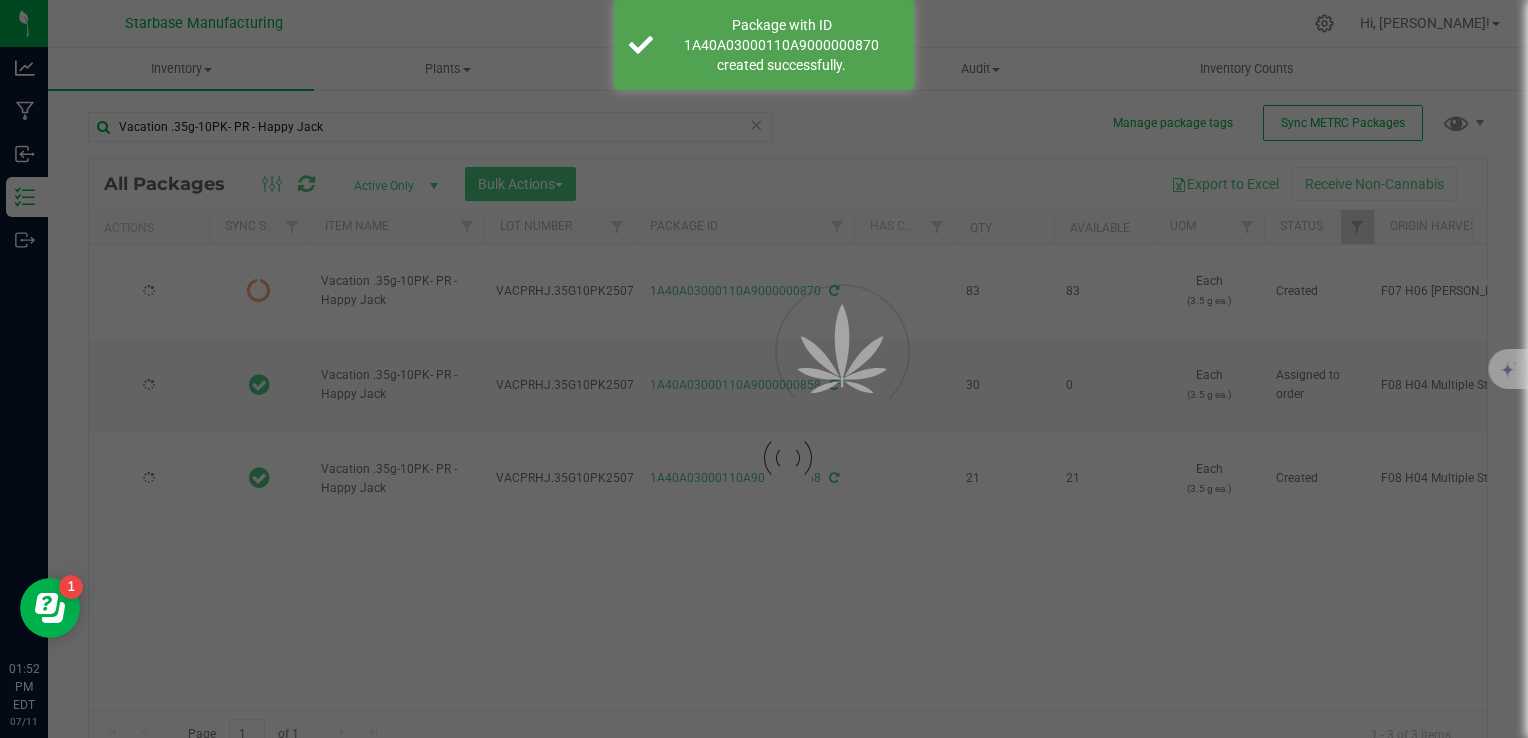 type on "[DATE]" 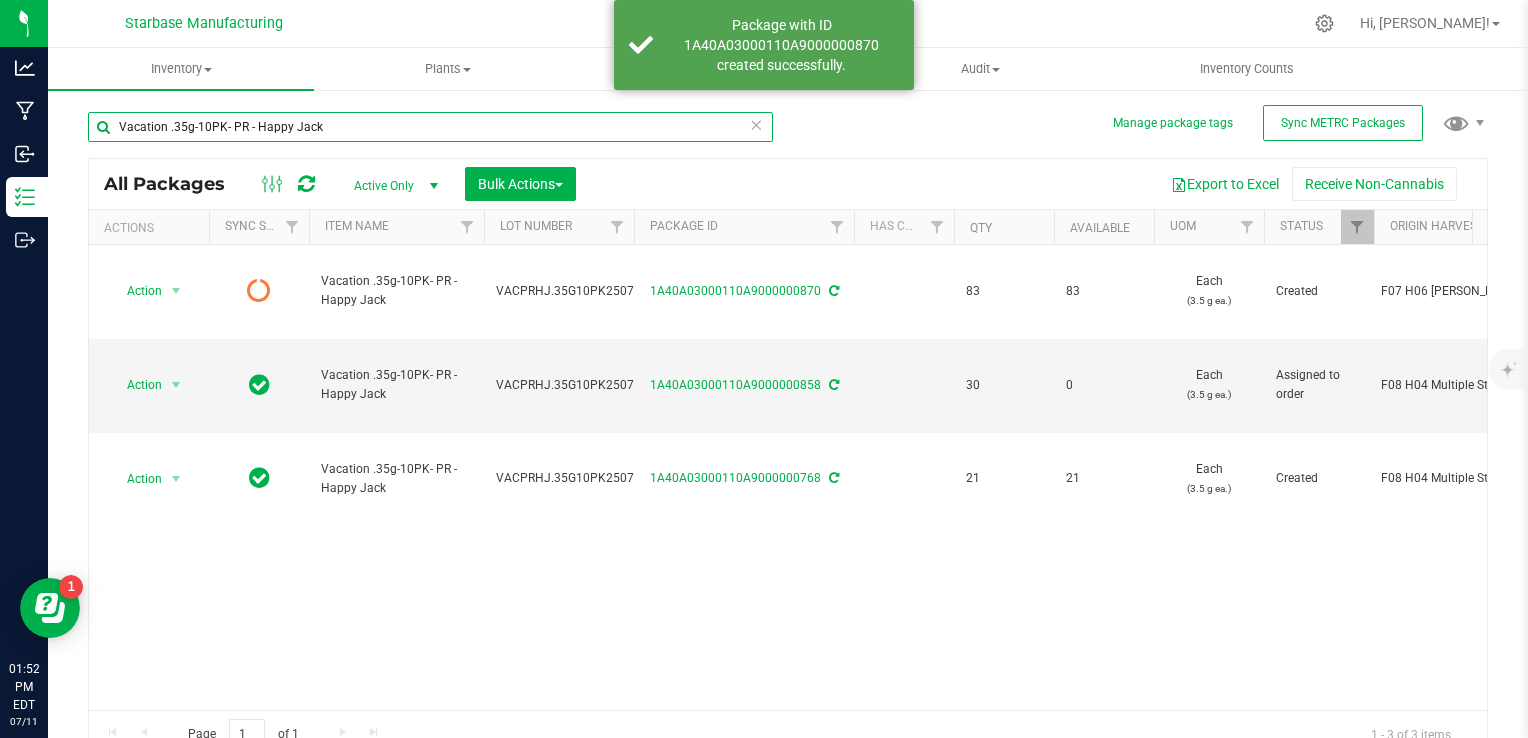 click on "Vacation .35g-10PK- PR - Happy Jack" at bounding box center (430, 127) 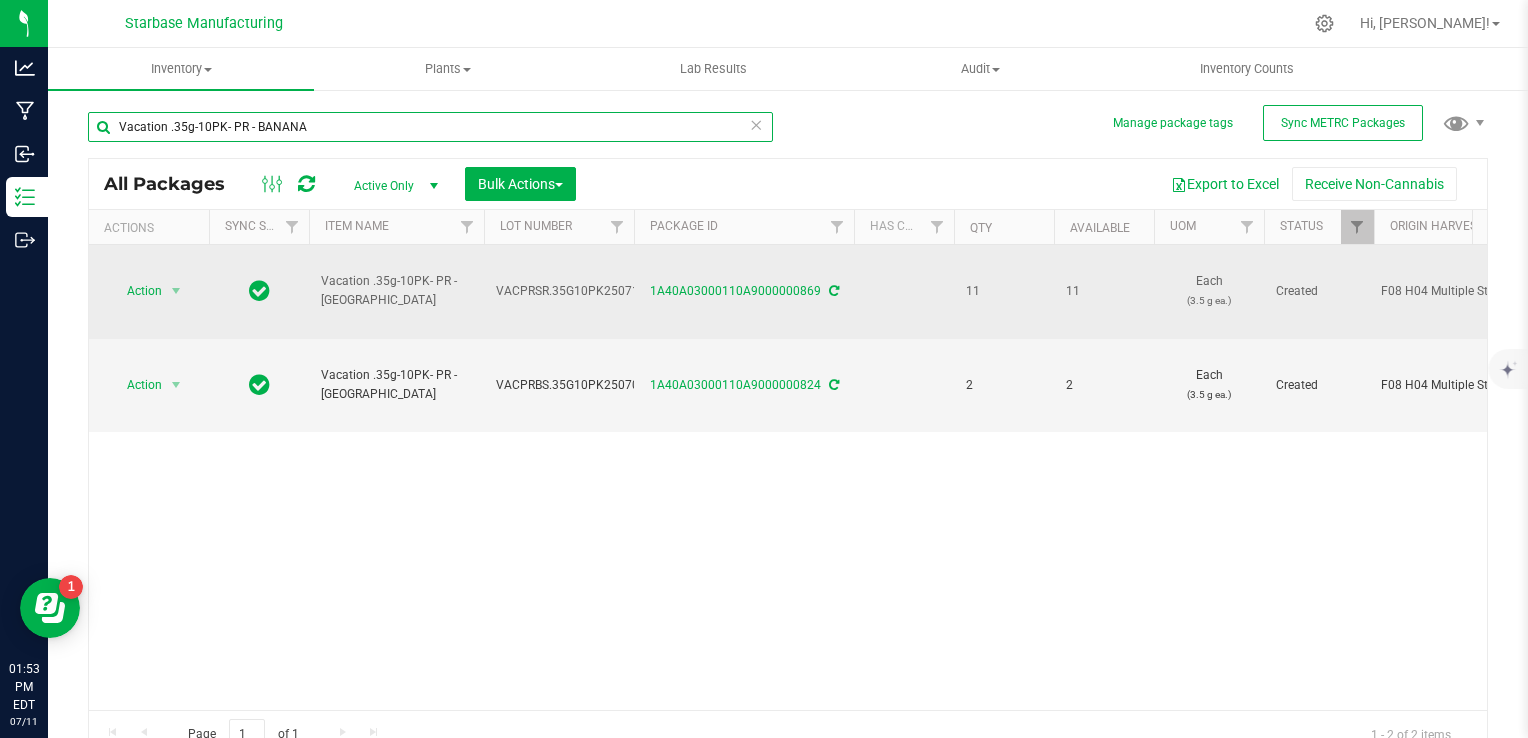 type on "Vacation .35g-10PK- PR - BANANA" 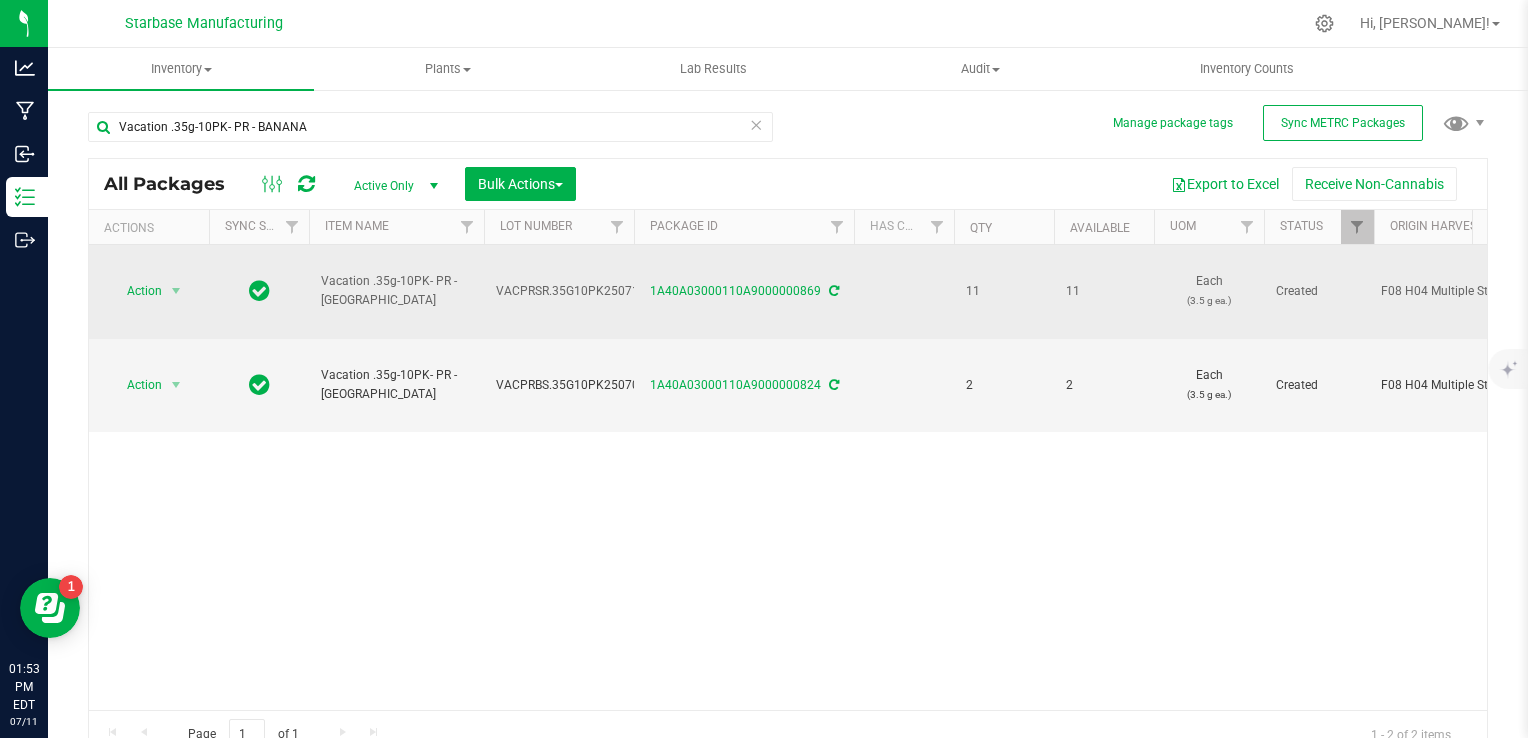 click on "VACPRSR.35G10PK250711" at bounding box center (571, 291) 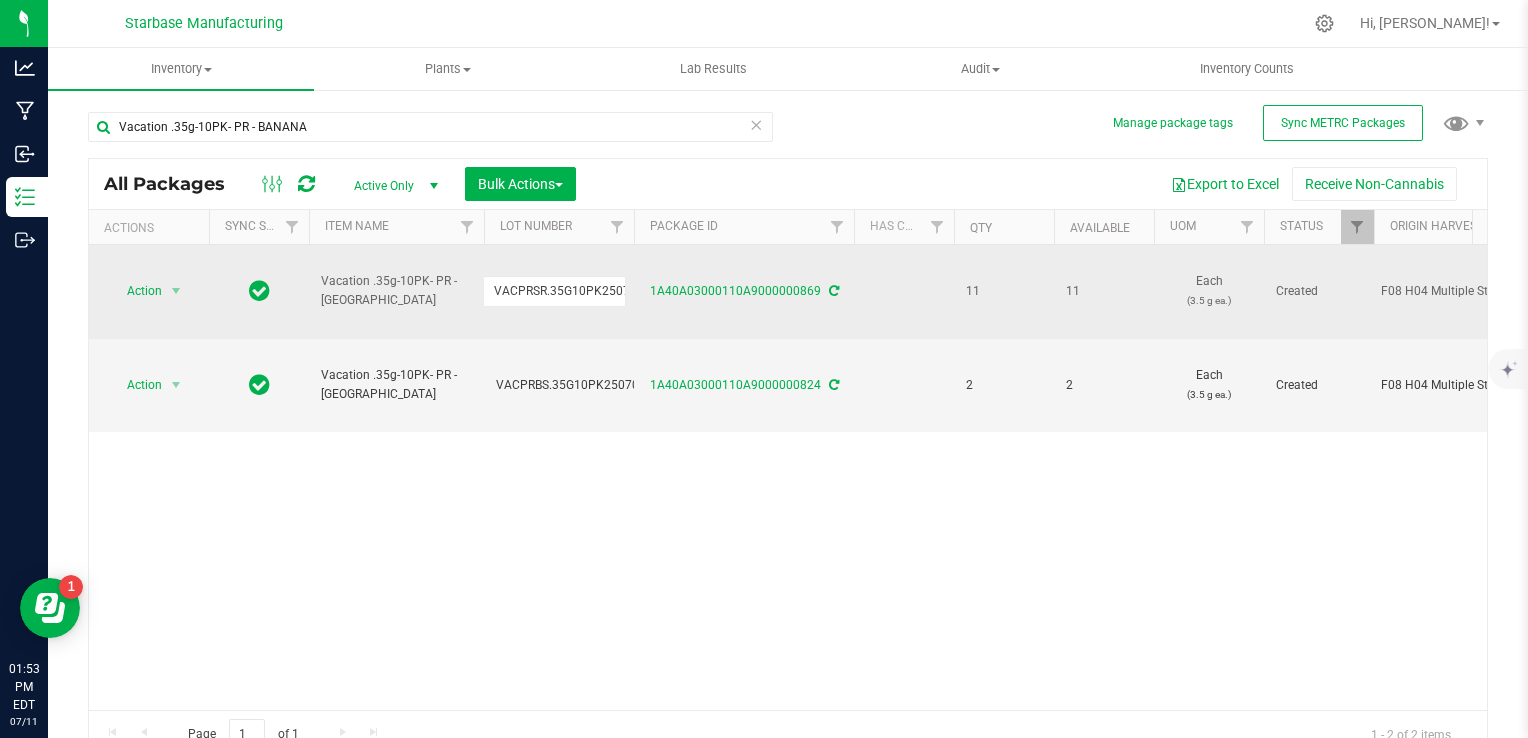 scroll, scrollTop: 0, scrollLeft: 14, axis: horizontal 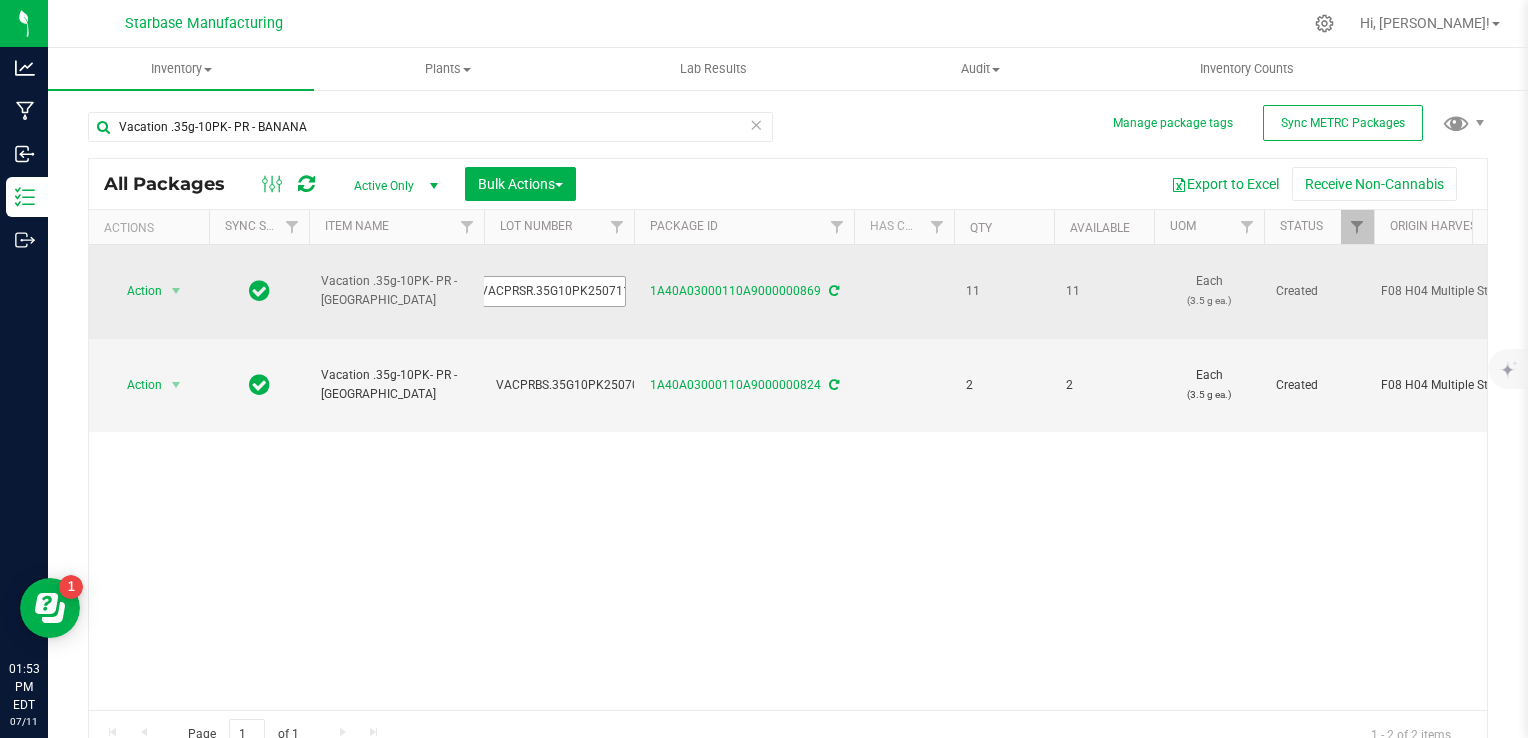 click on "VACPRSR.35G10PK250711" at bounding box center (554, 291) 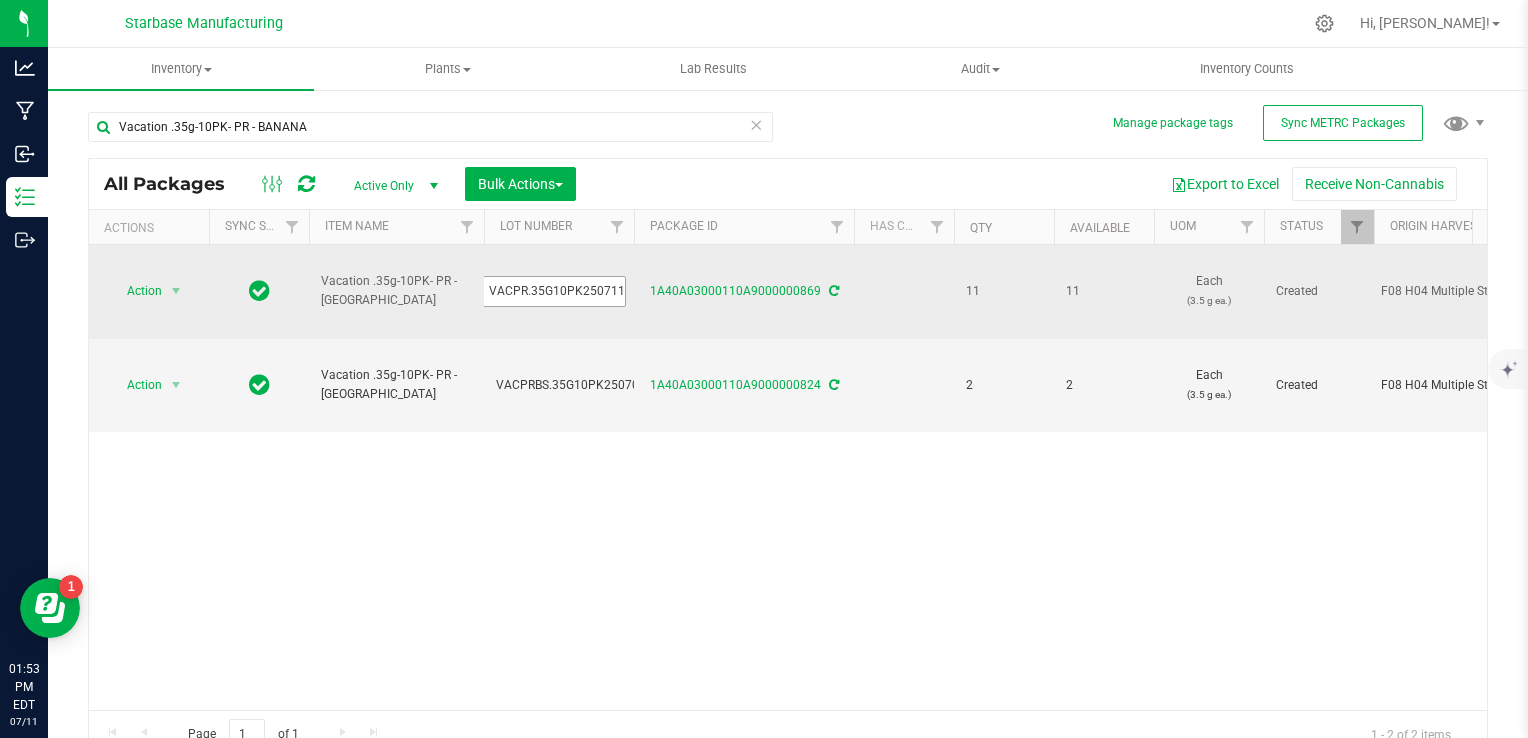 scroll, scrollTop: 0, scrollLeft: 0, axis: both 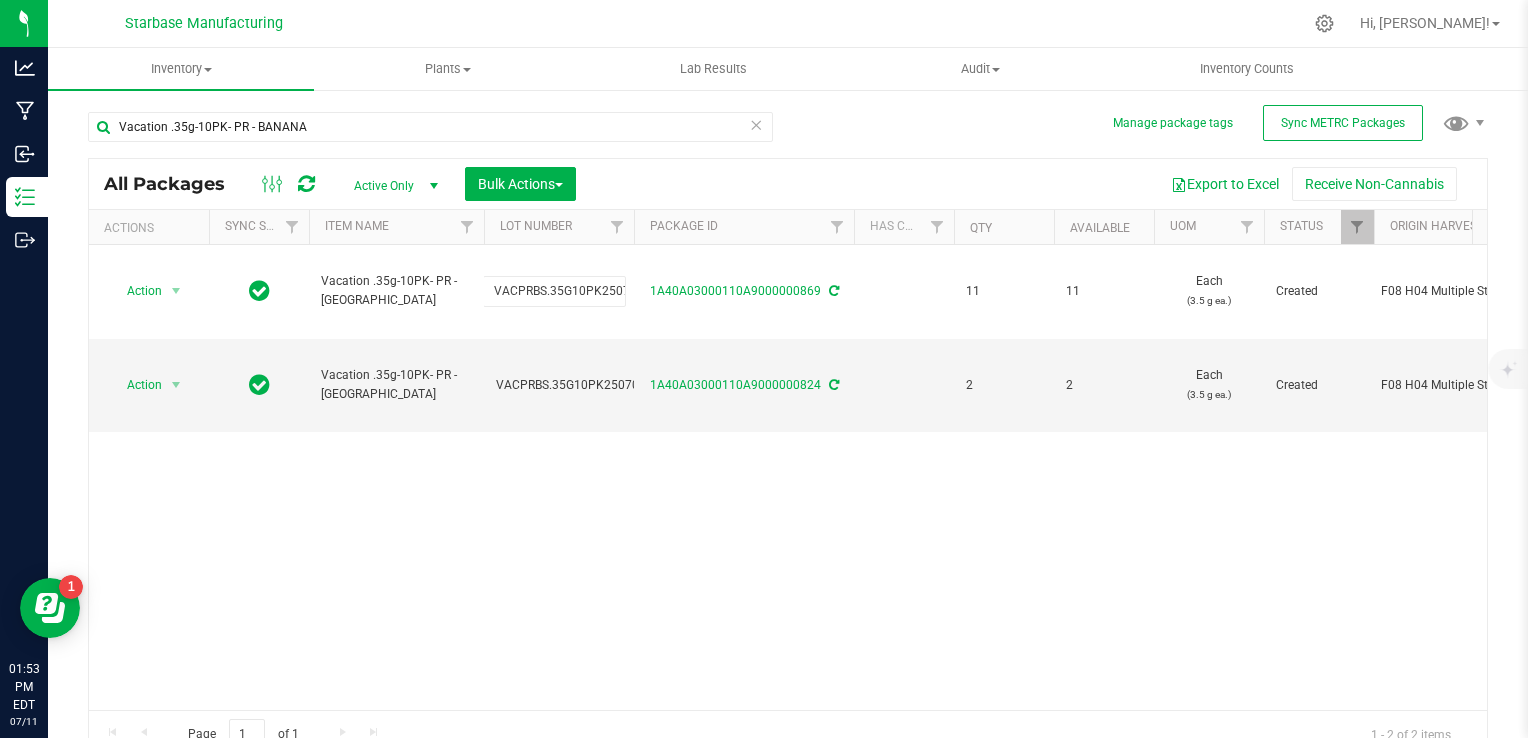 type on "VACPRBS.35G10PK250711" 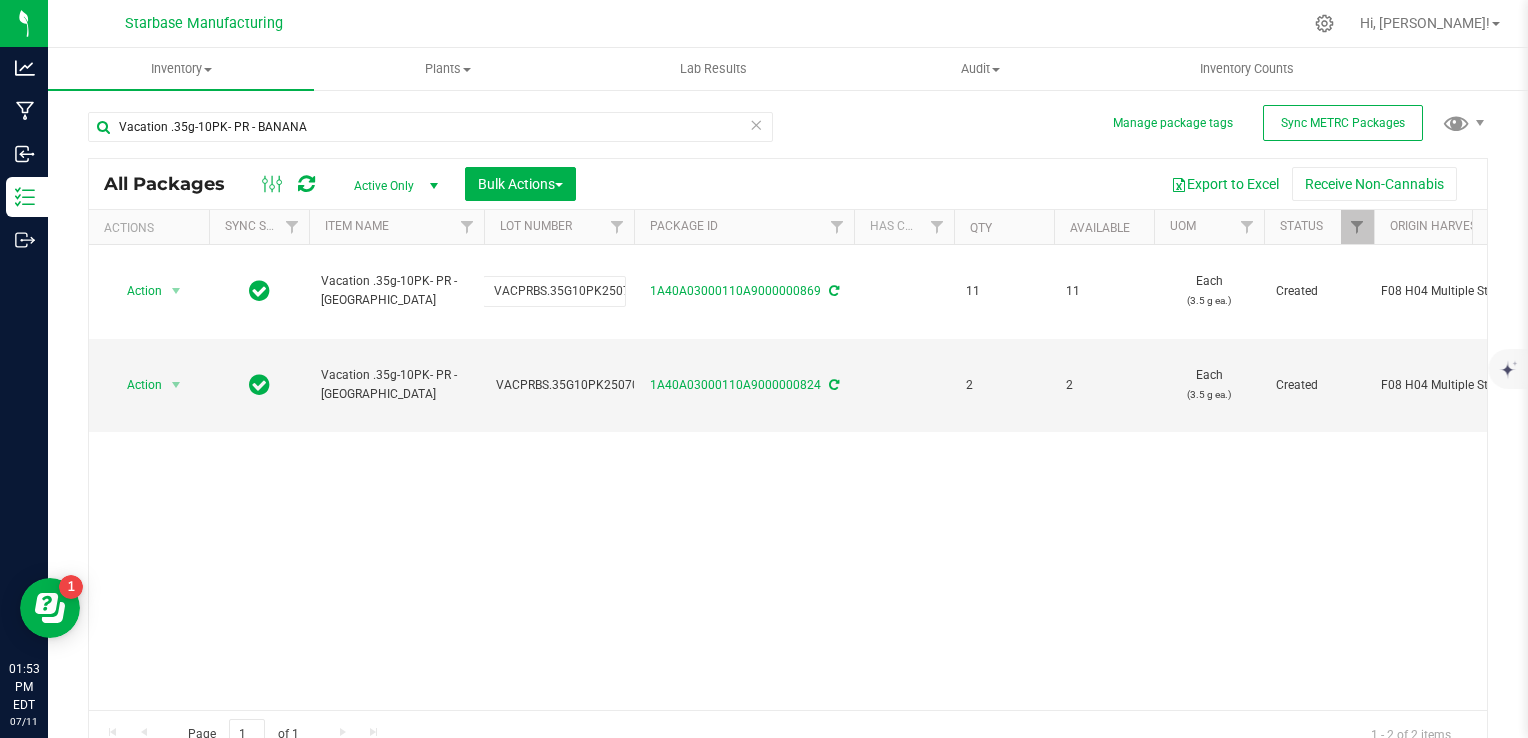 click on "All Packages
Active Only Active Only Lab Samples Locked All External Internal
Bulk Actions
Add to manufacturing run
Add to outbound order
Combine packages
Combine packages (lot)" at bounding box center (788, 458) 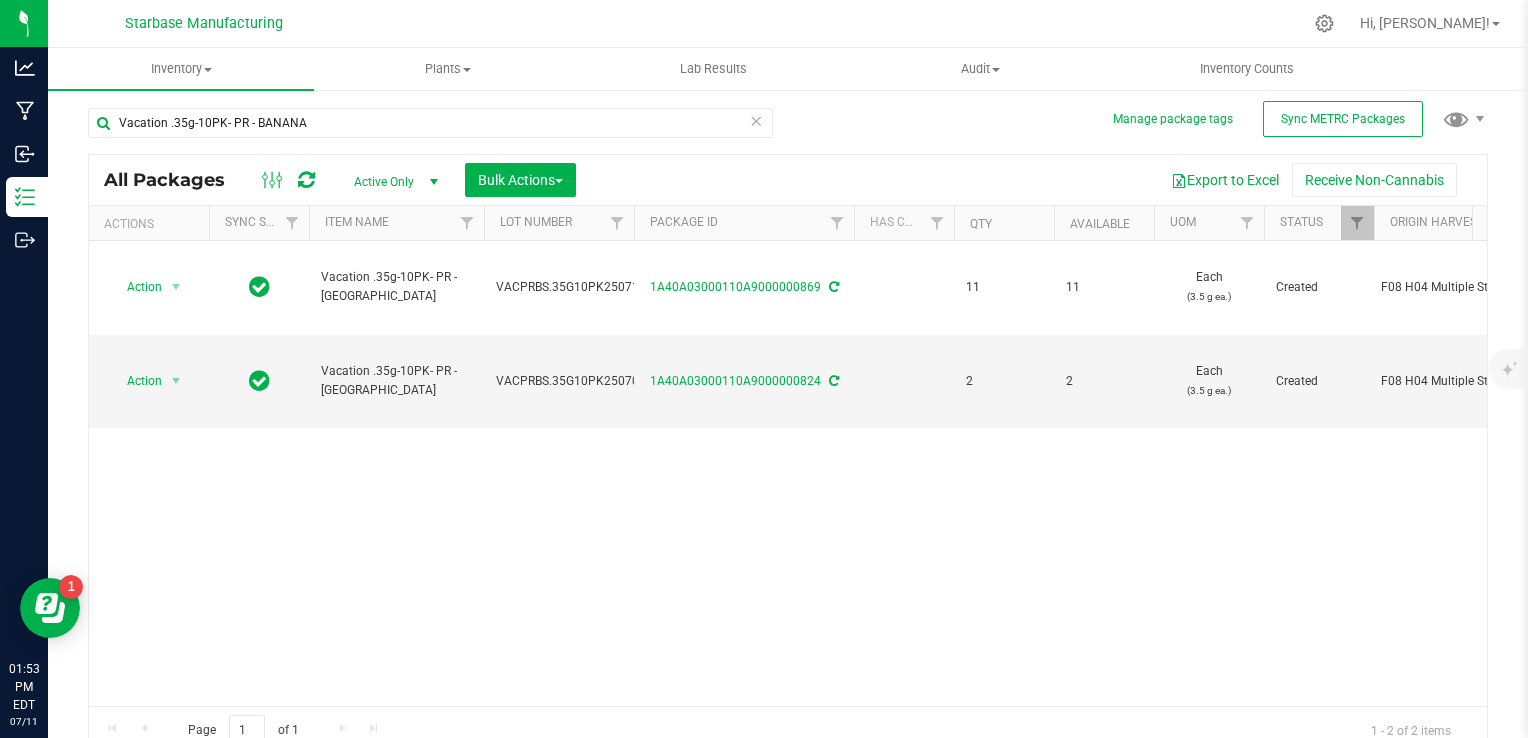 scroll, scrollTop: 0, scrollLeft: 0, axis: both 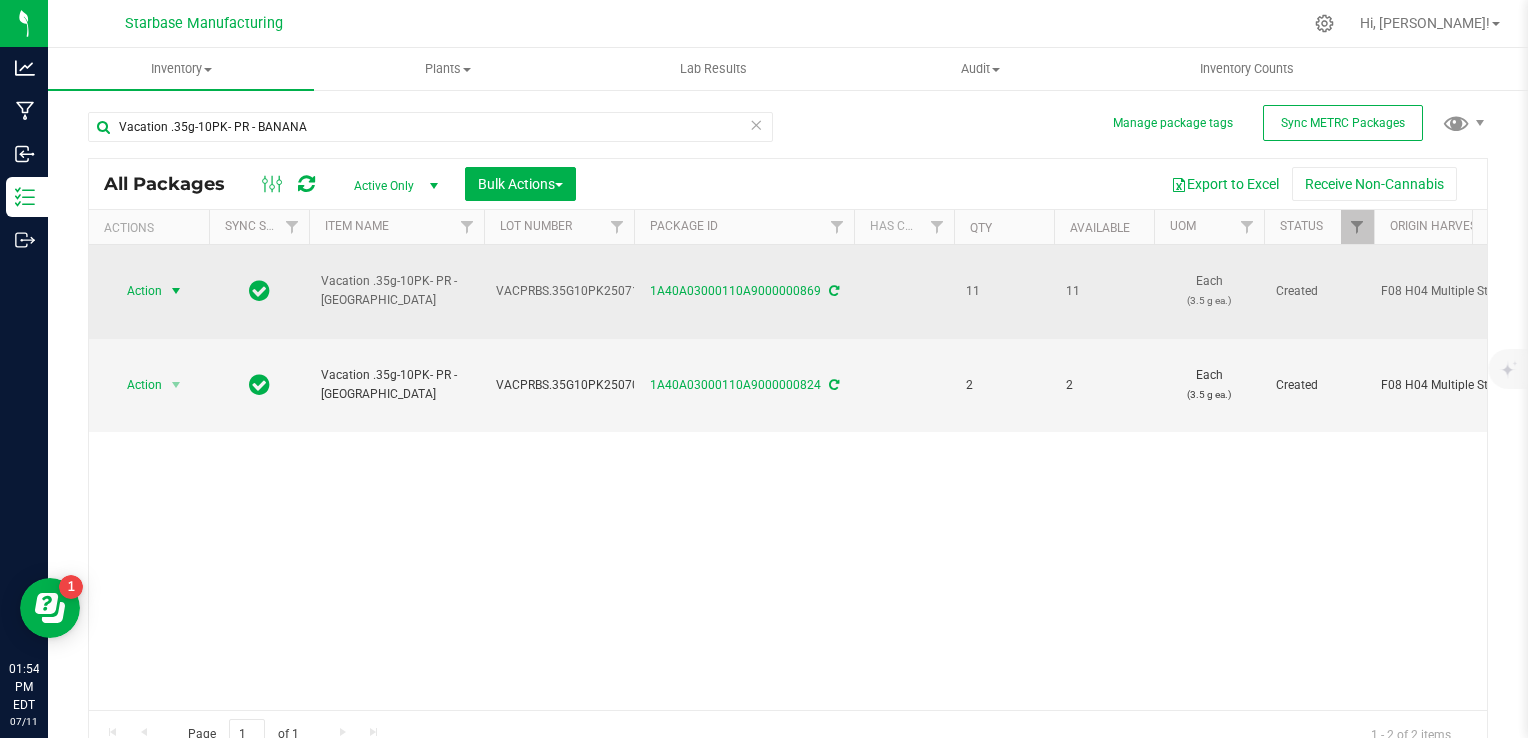 click on "Action" at bounding box center [136, 291] 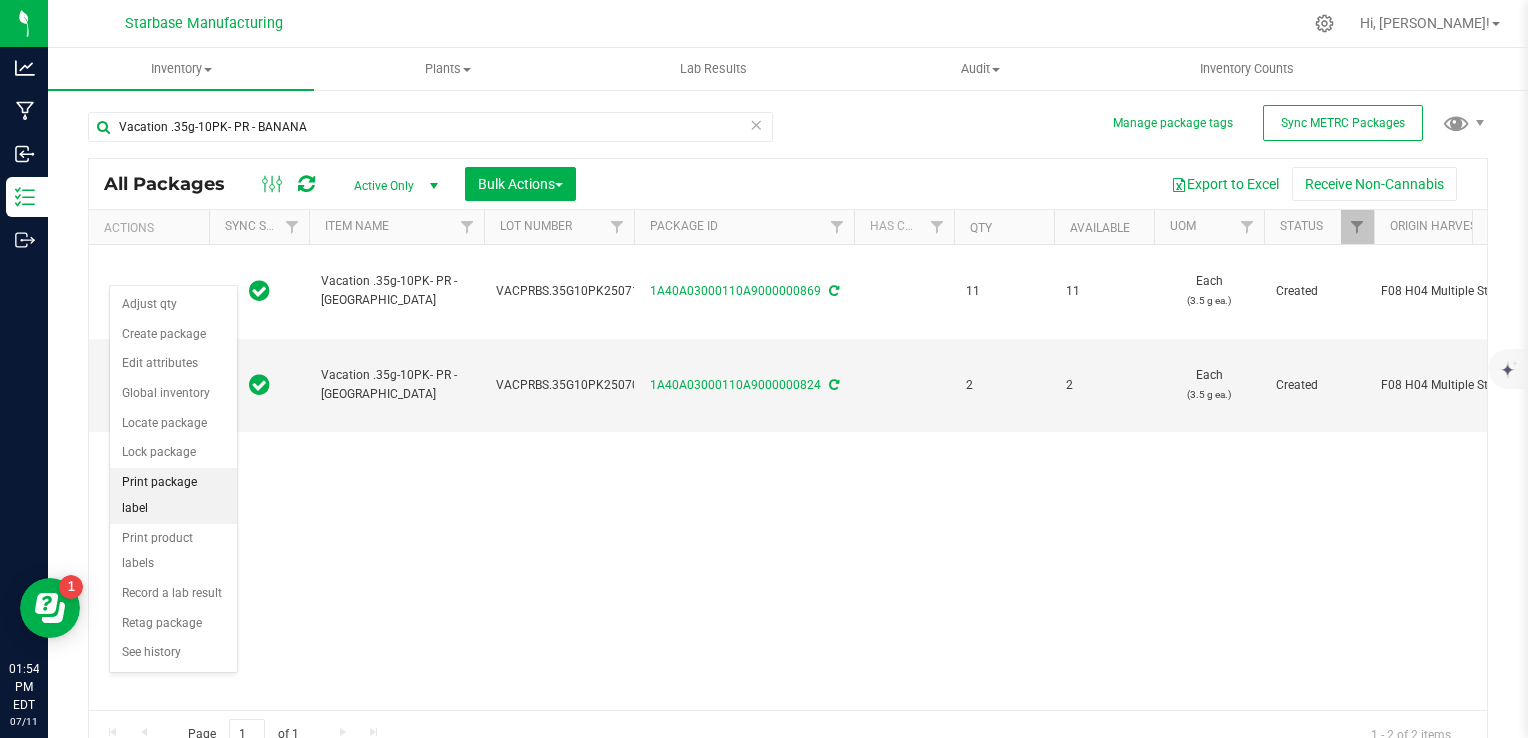 click on "Print package label" at bounding box center (173, 495) 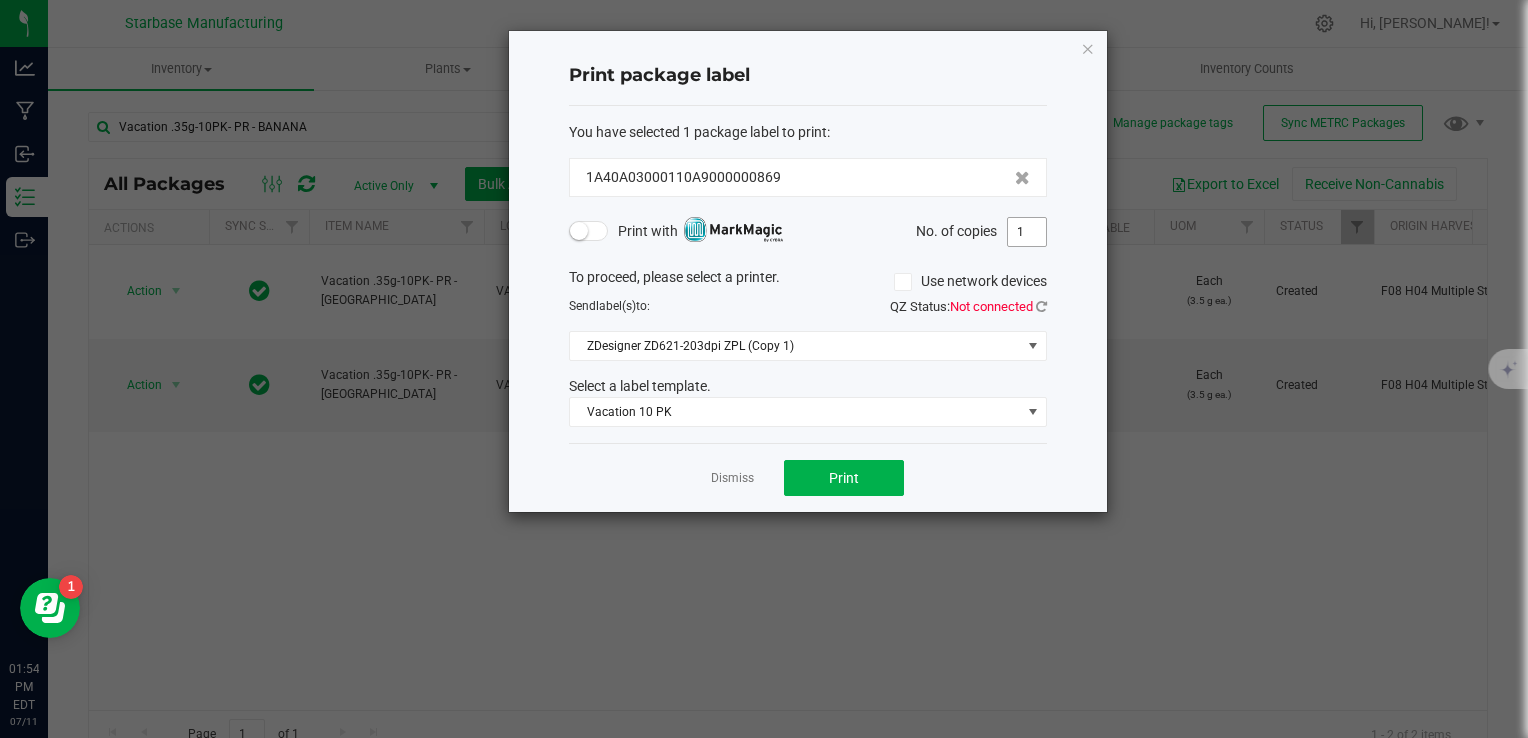 click on "1" at bounding box center [1027, 232] 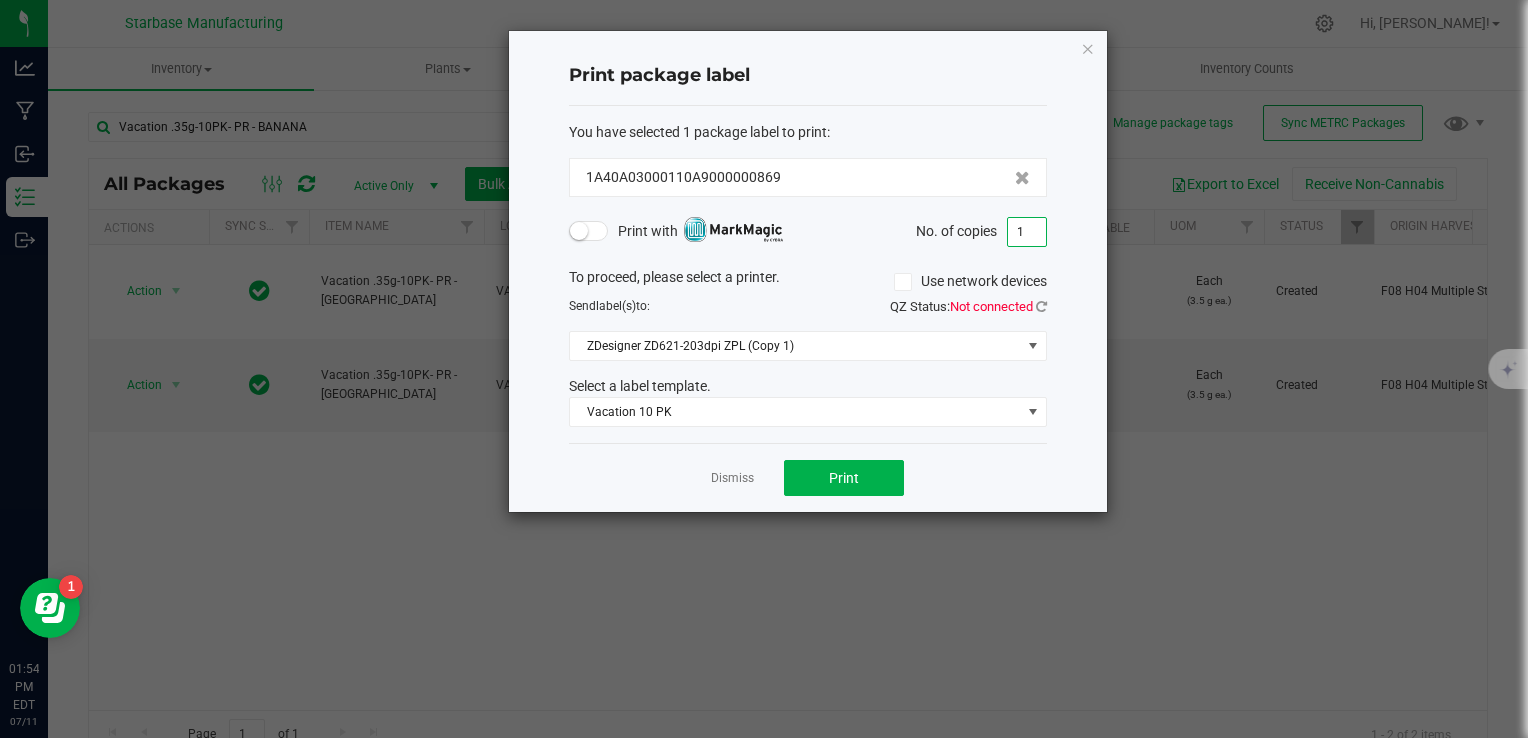 click on "1" at bounding box center (1027, 232) 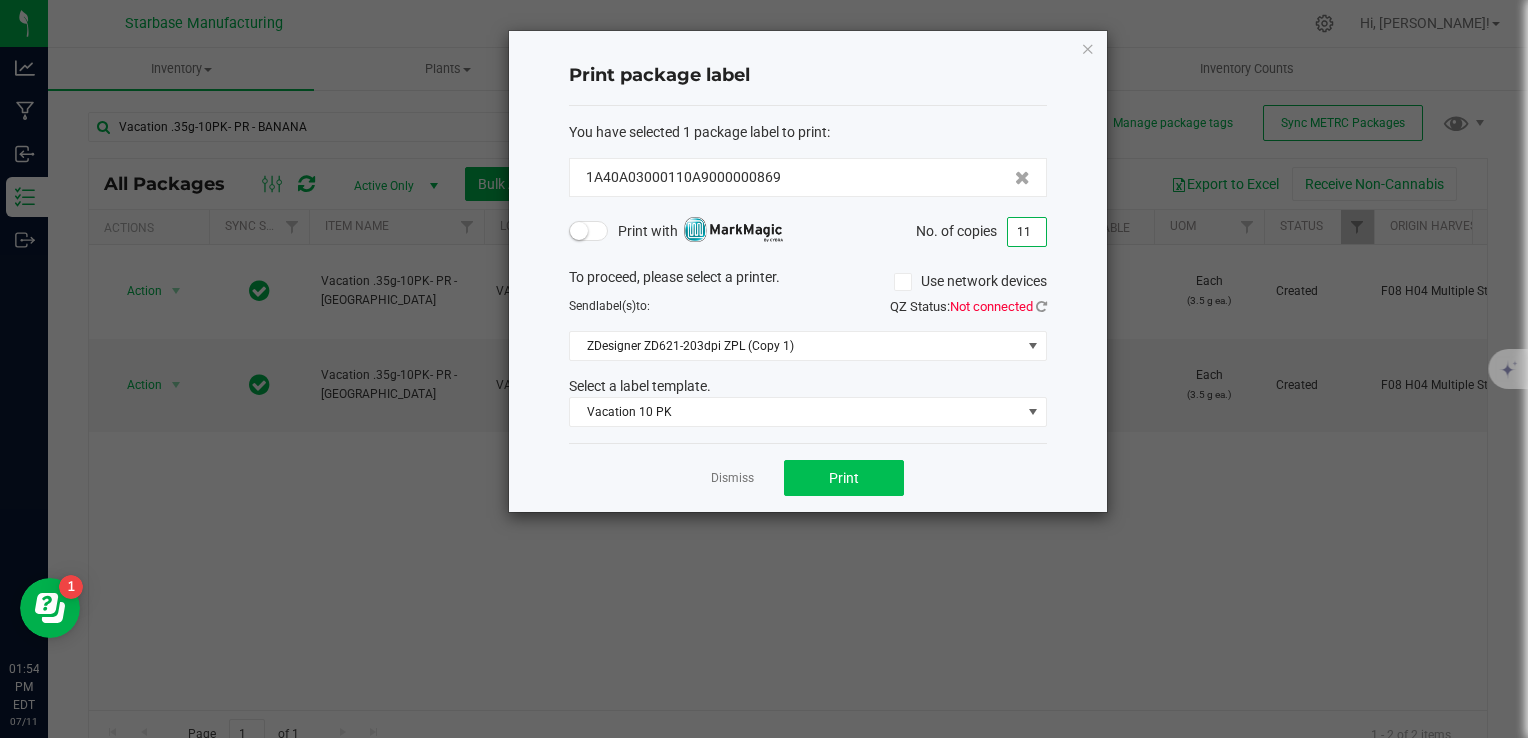 type on "11" 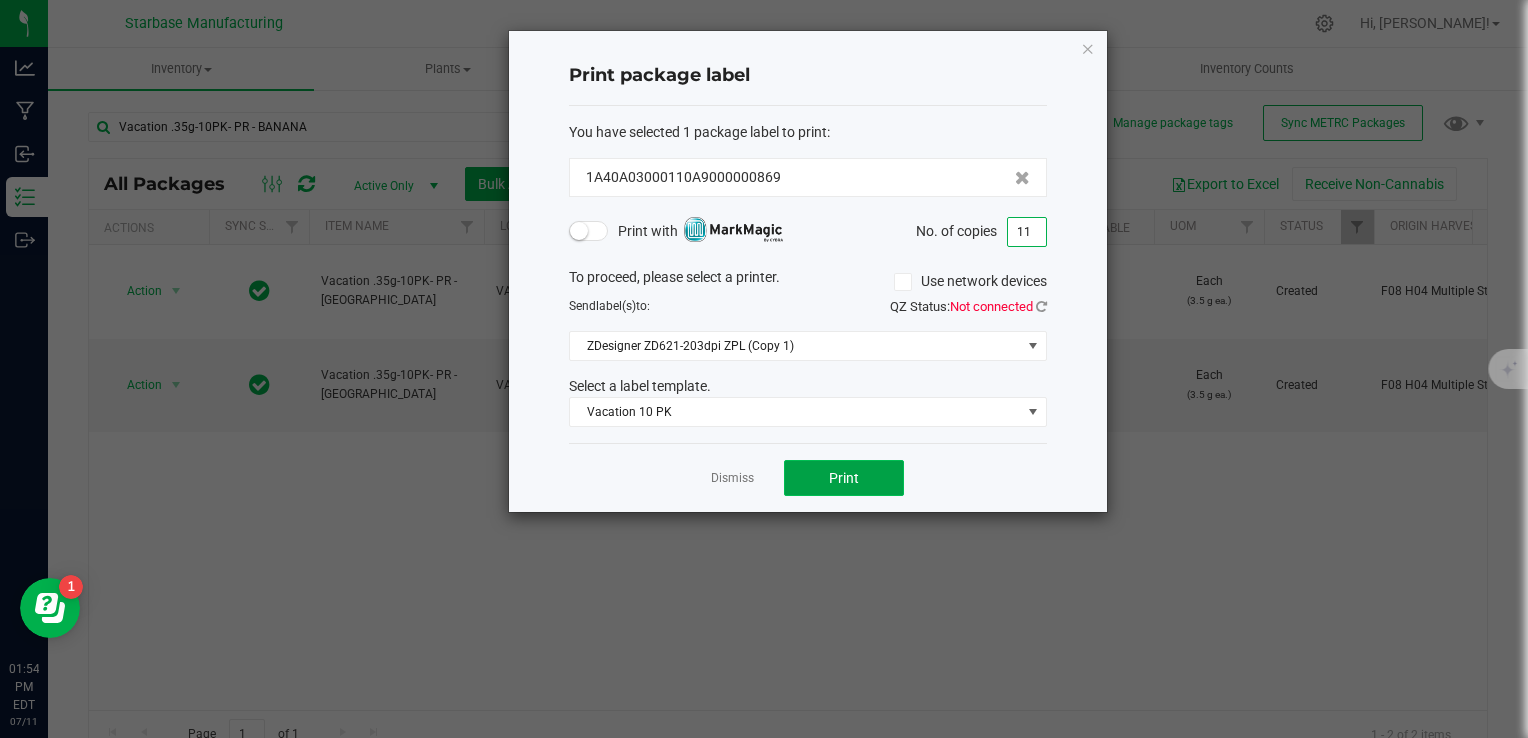 click on "Print" 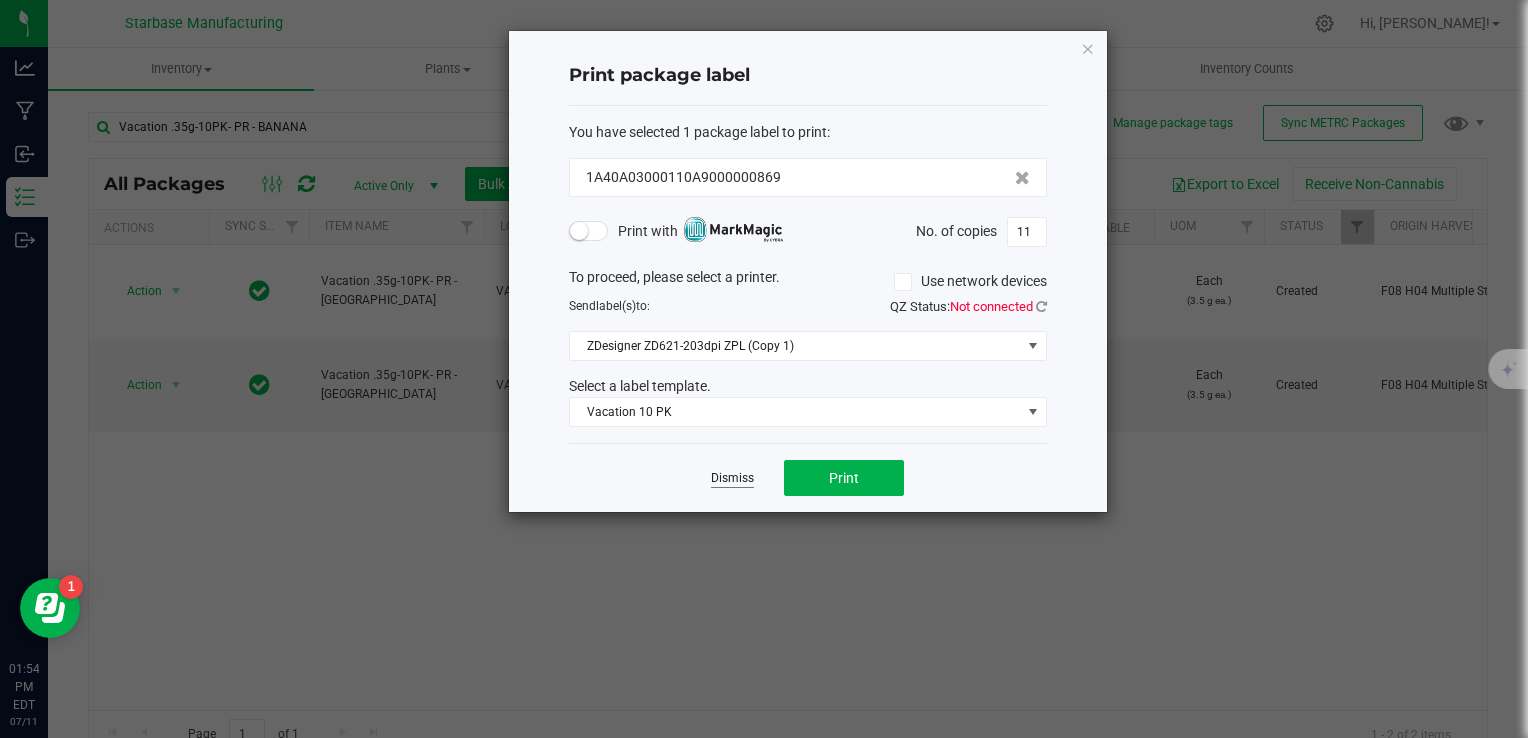 click on "Dismiss" 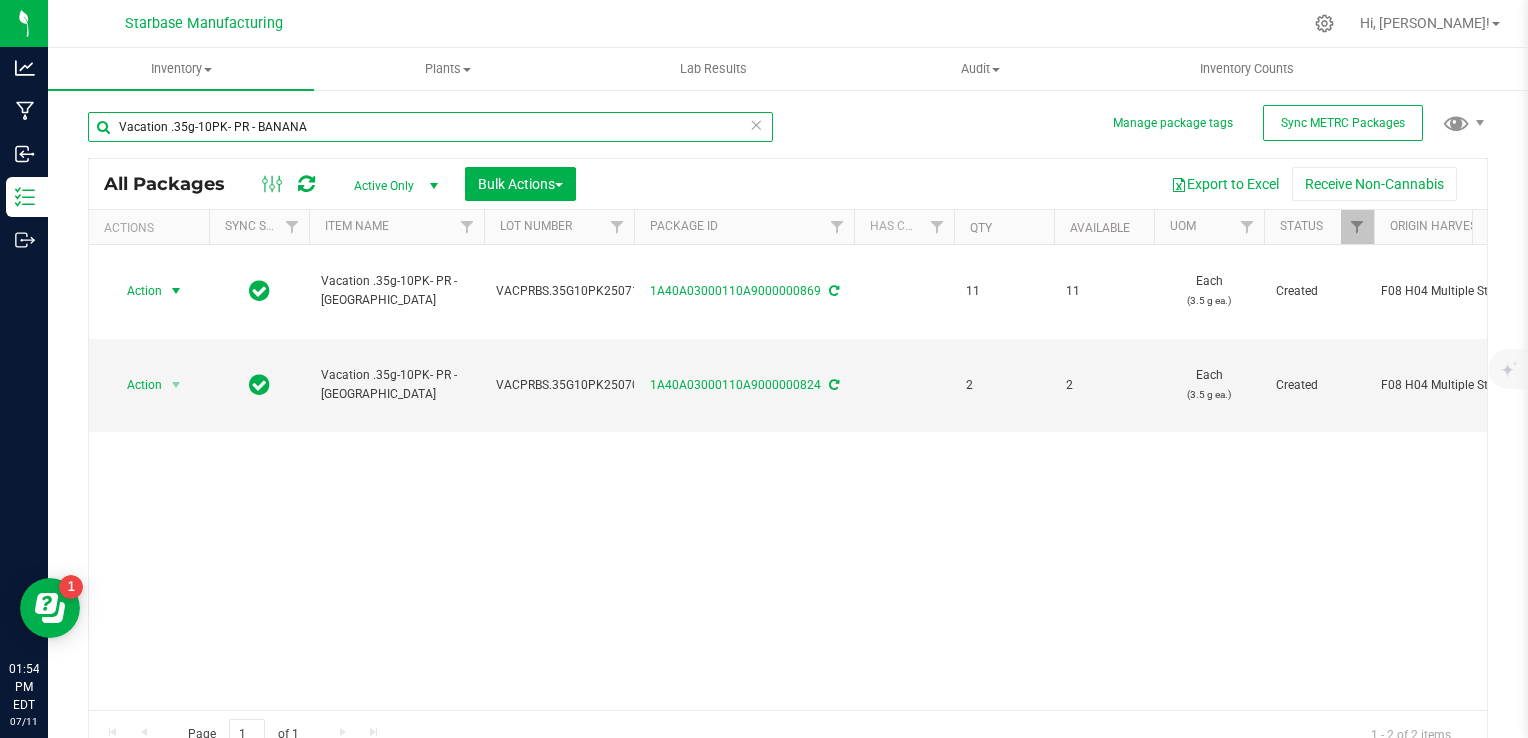 click on "Vacation .35g-10PK- PR - BANANA" at bounding box center (430, 127) 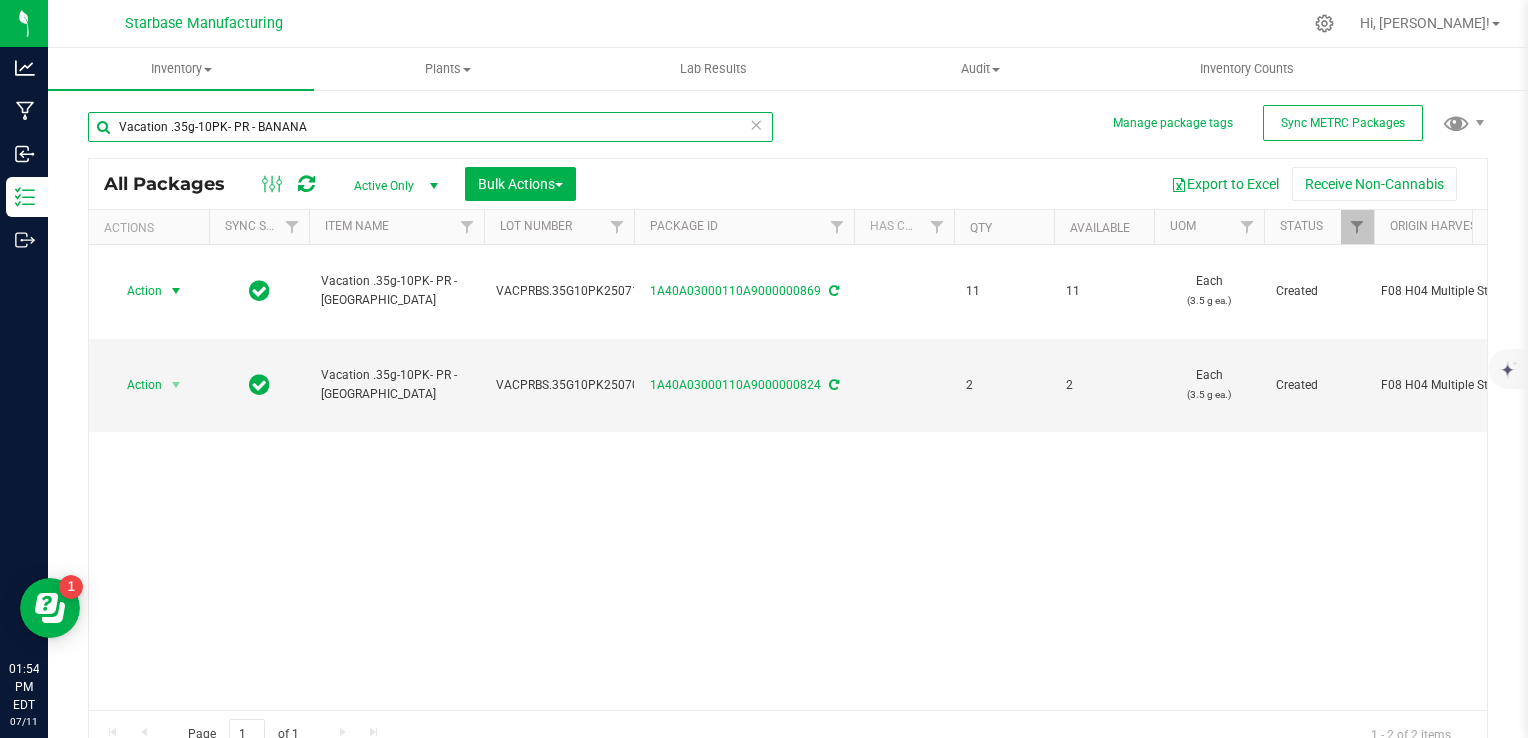 click on "Vacation .35g-10PK- PR - BANANA" at bounding box center (430, 127) 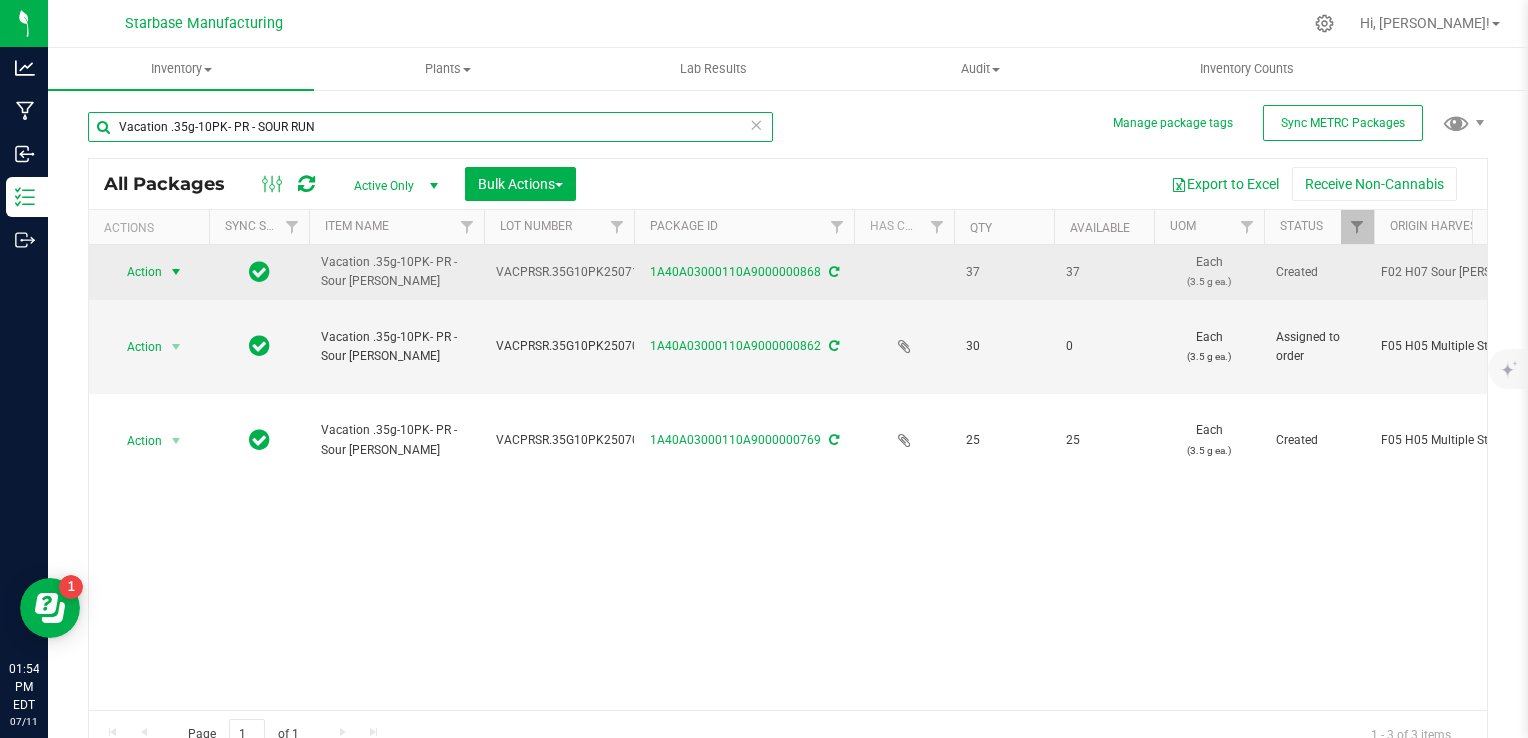 type on "Vacation .35g-10PK- PR - SOUR RUN" 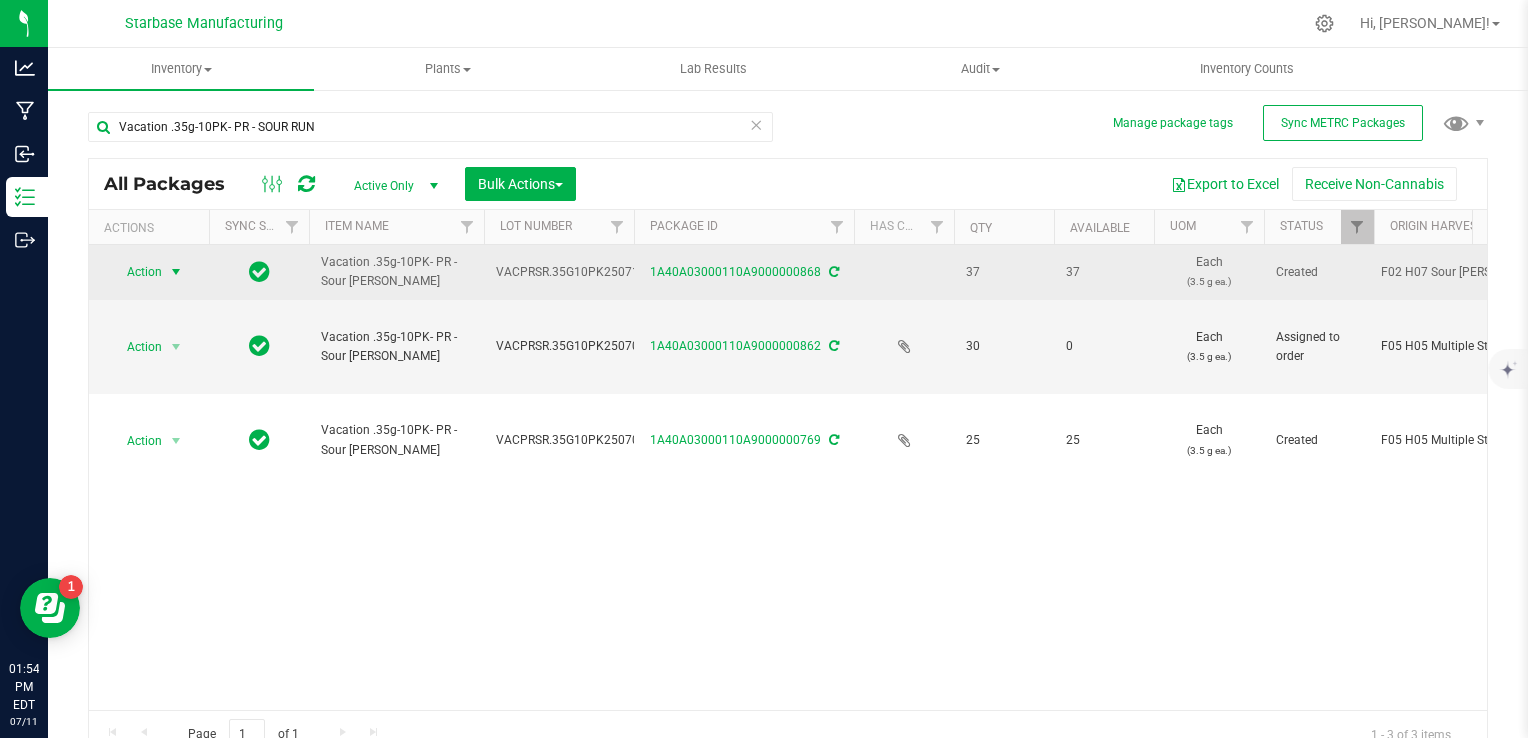 click on "Action" at bounding box center [136, 272] 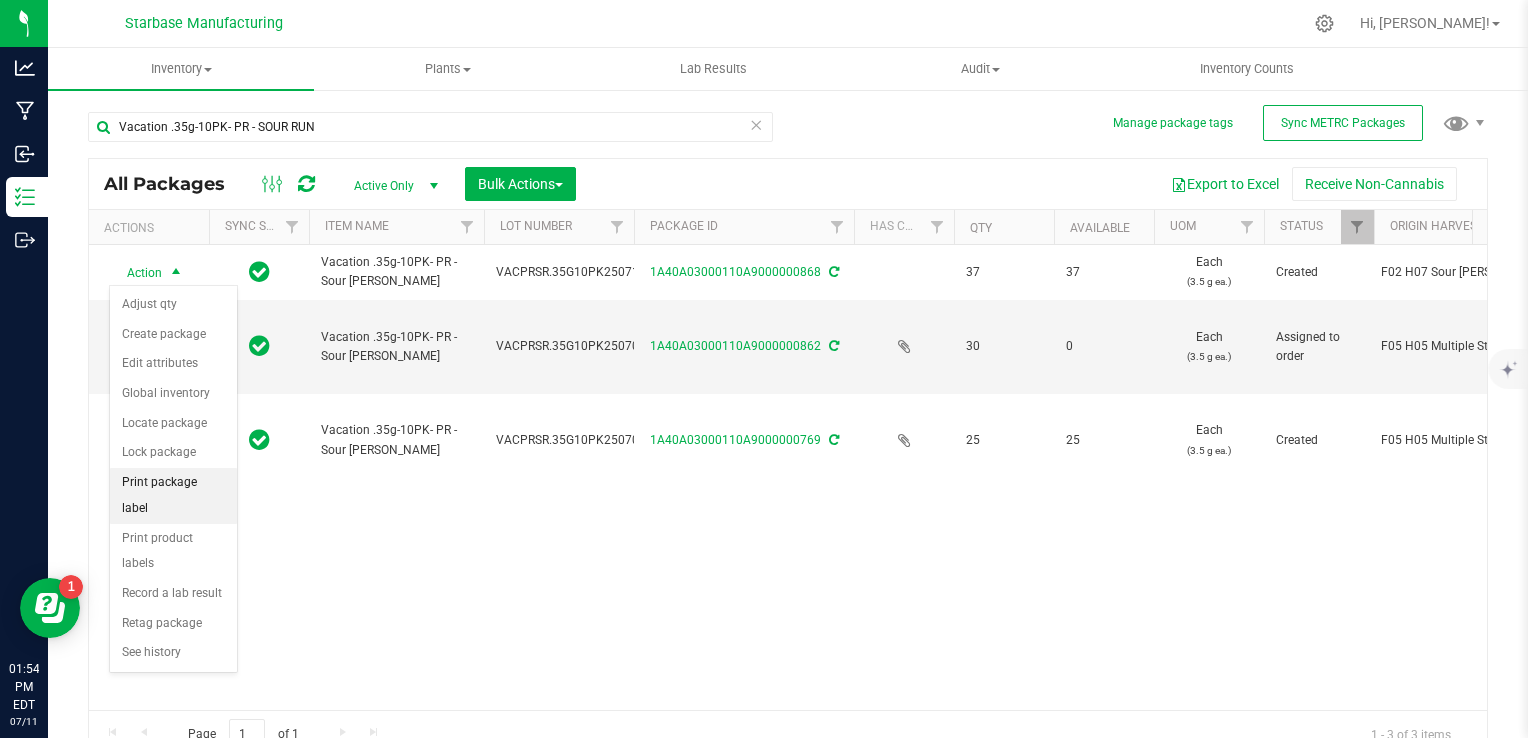 click on "Print package label" at bounding box center (173, 495) 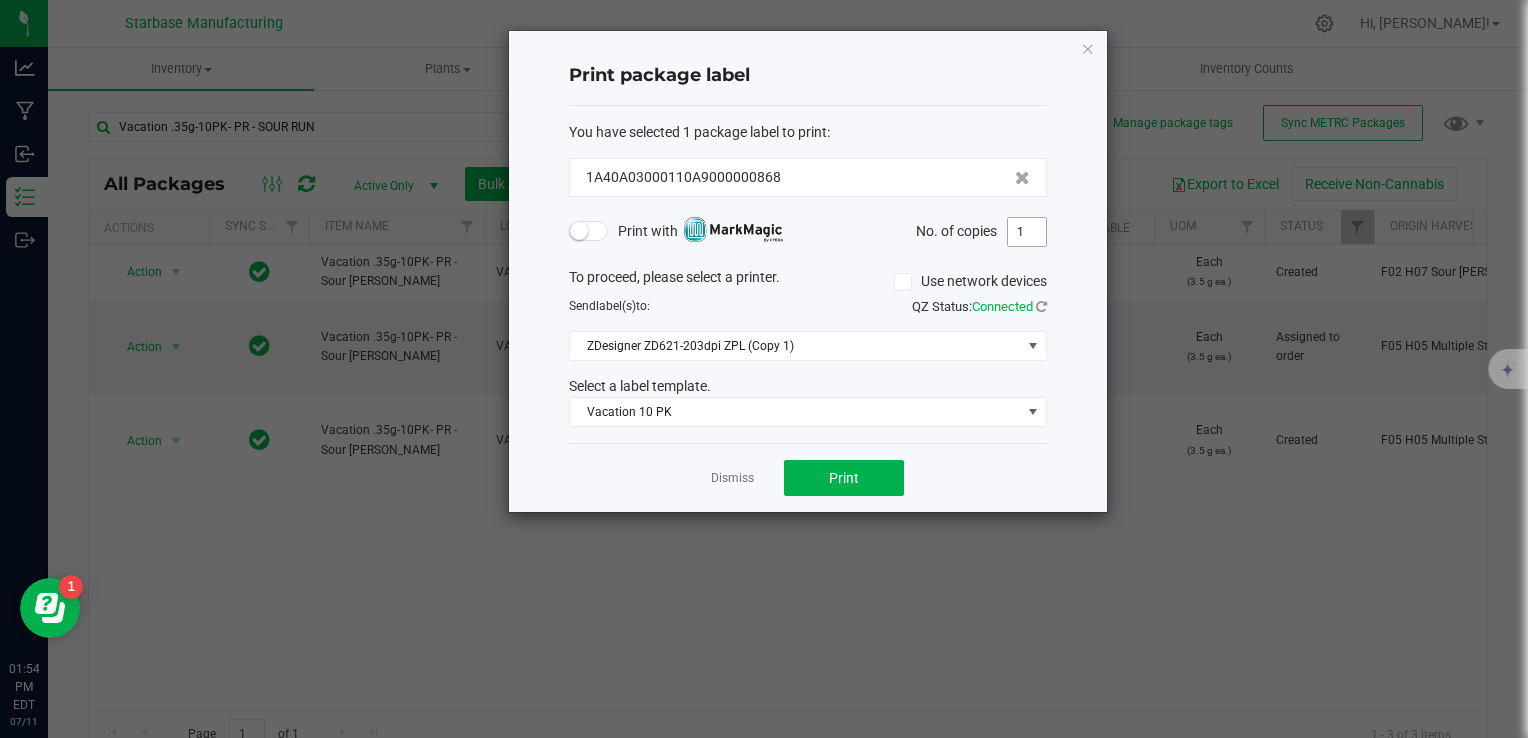 click on "1" at bounding box center (1027, 232) 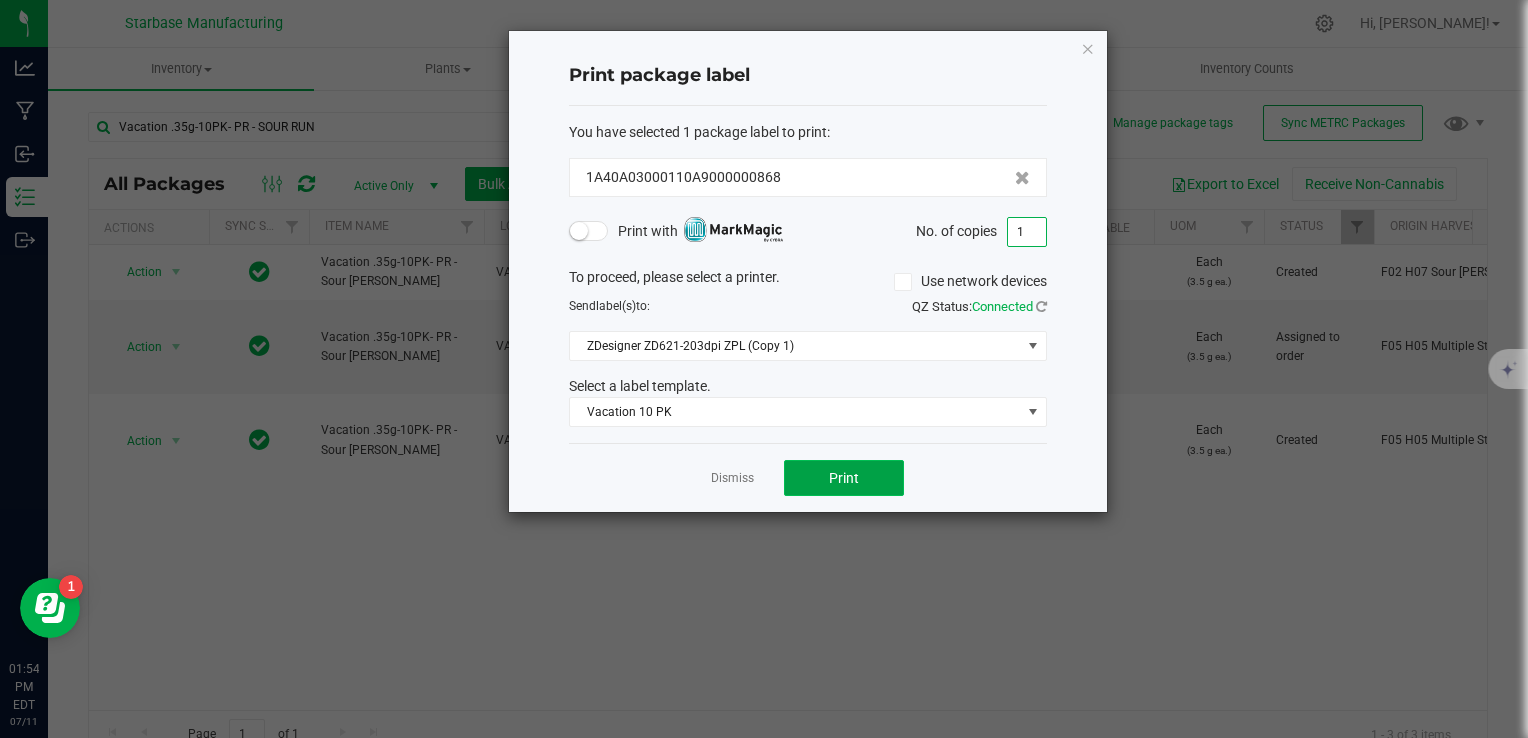 click on "Print" 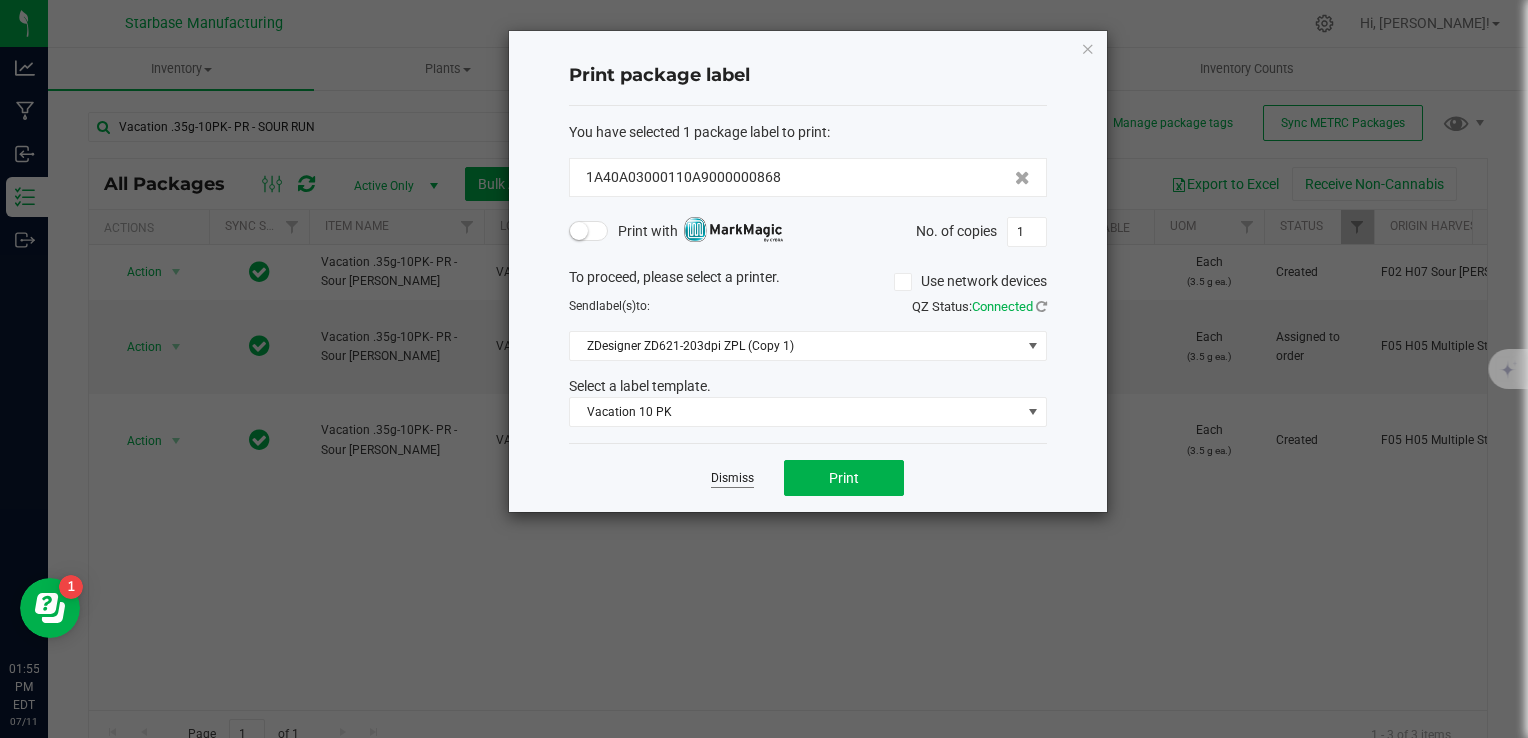 click on "Dismiss" 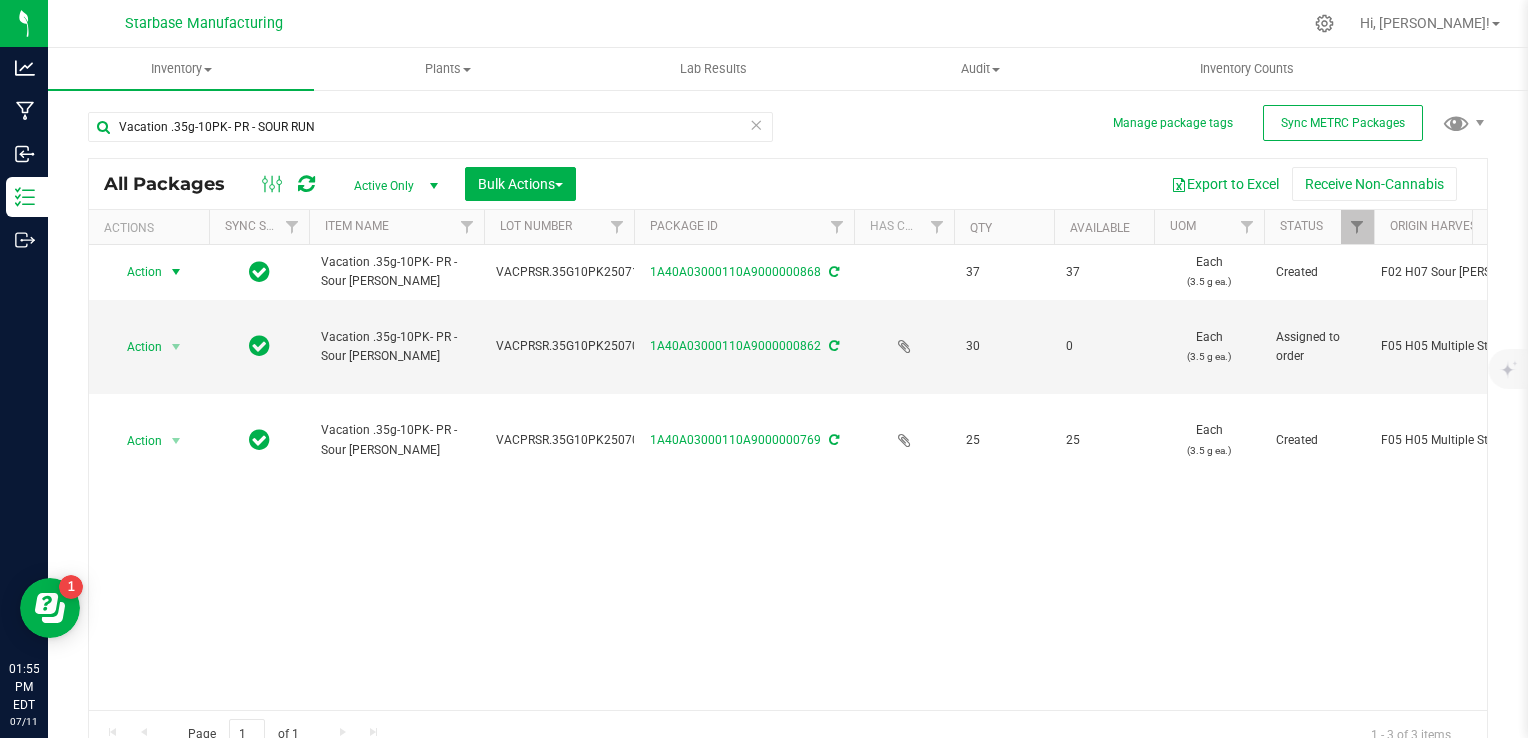 scroll, scrollTop: 0, scrollLeft: 42, axis: horizontal 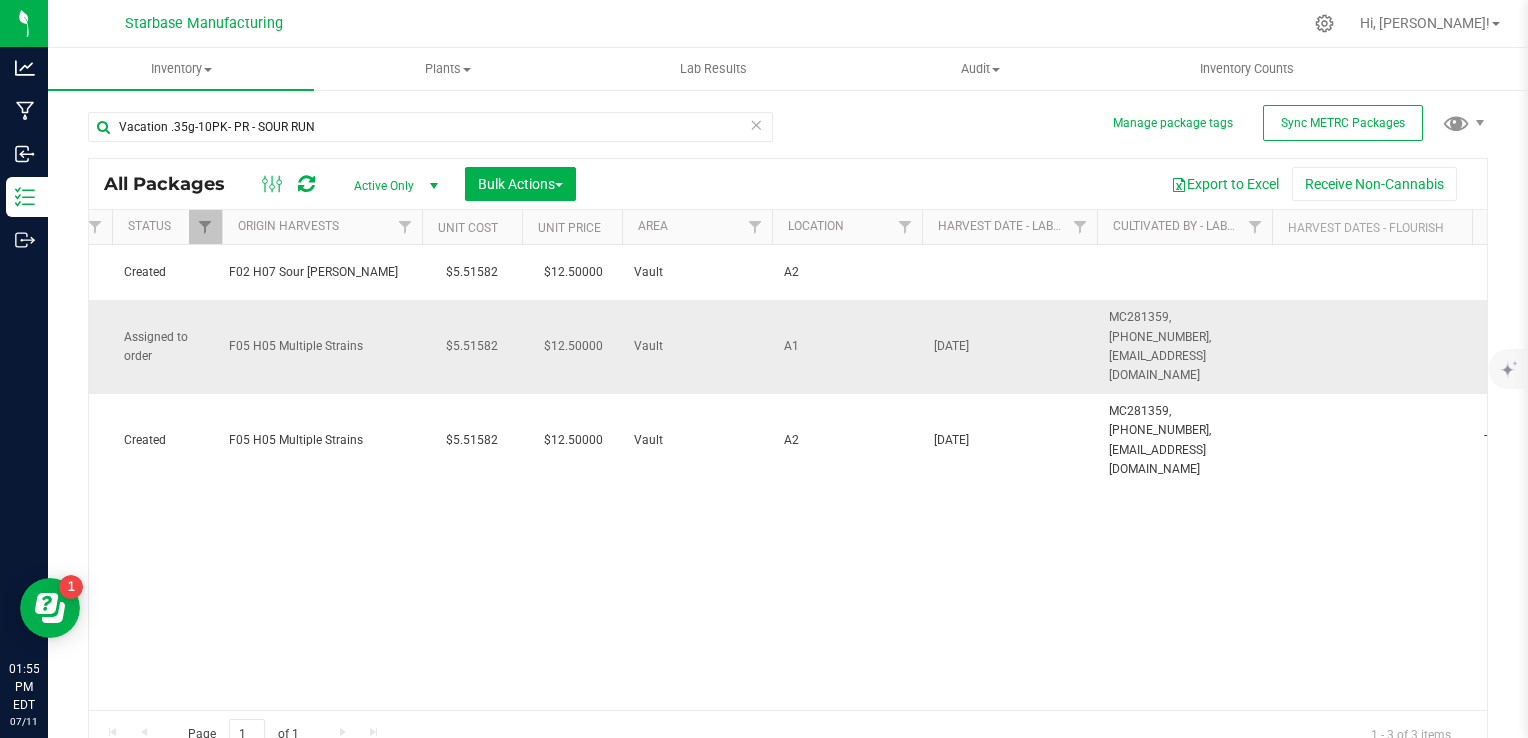 click on "[DATE]" at bounding box center [1009, 346] 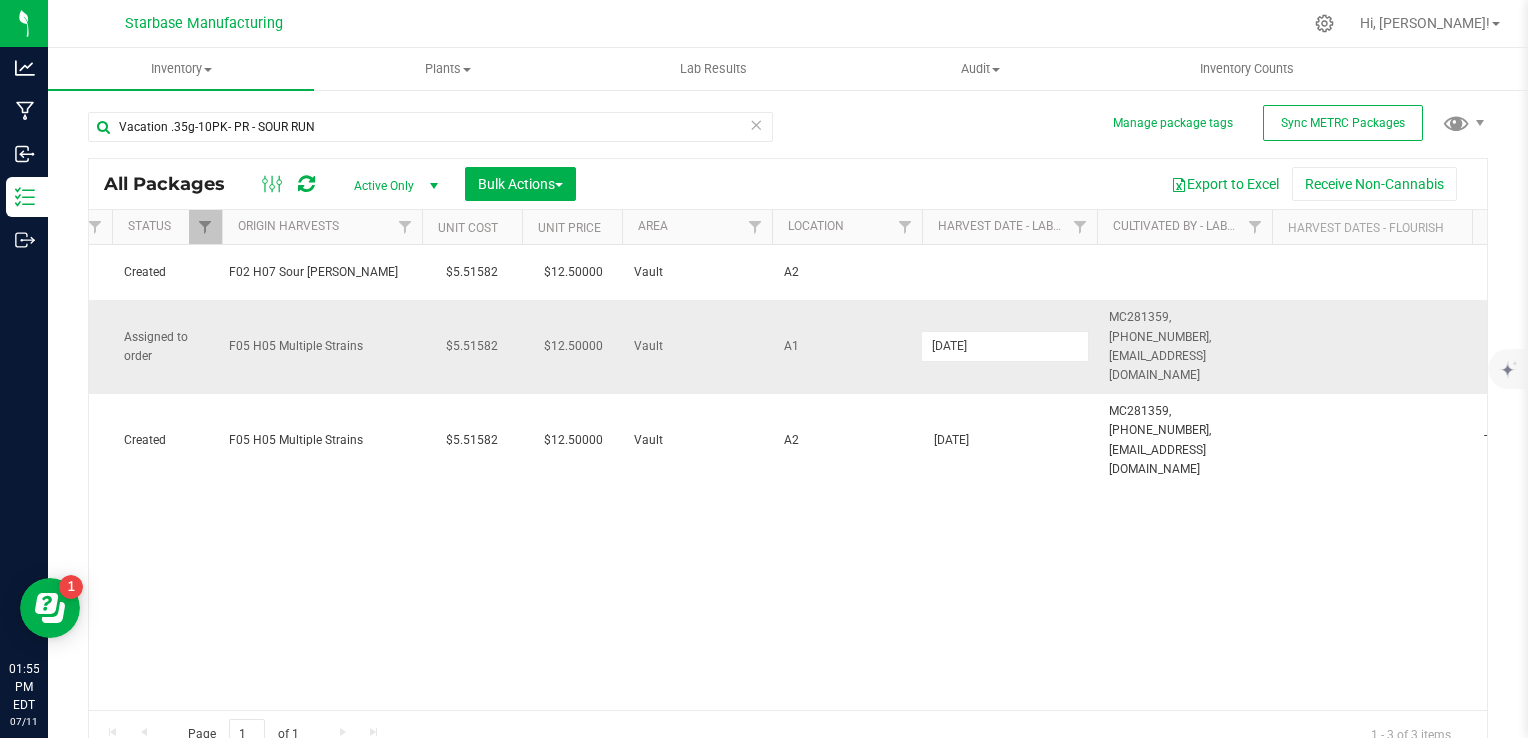 click on "[DATE]" at bounding box center [1005, 346] 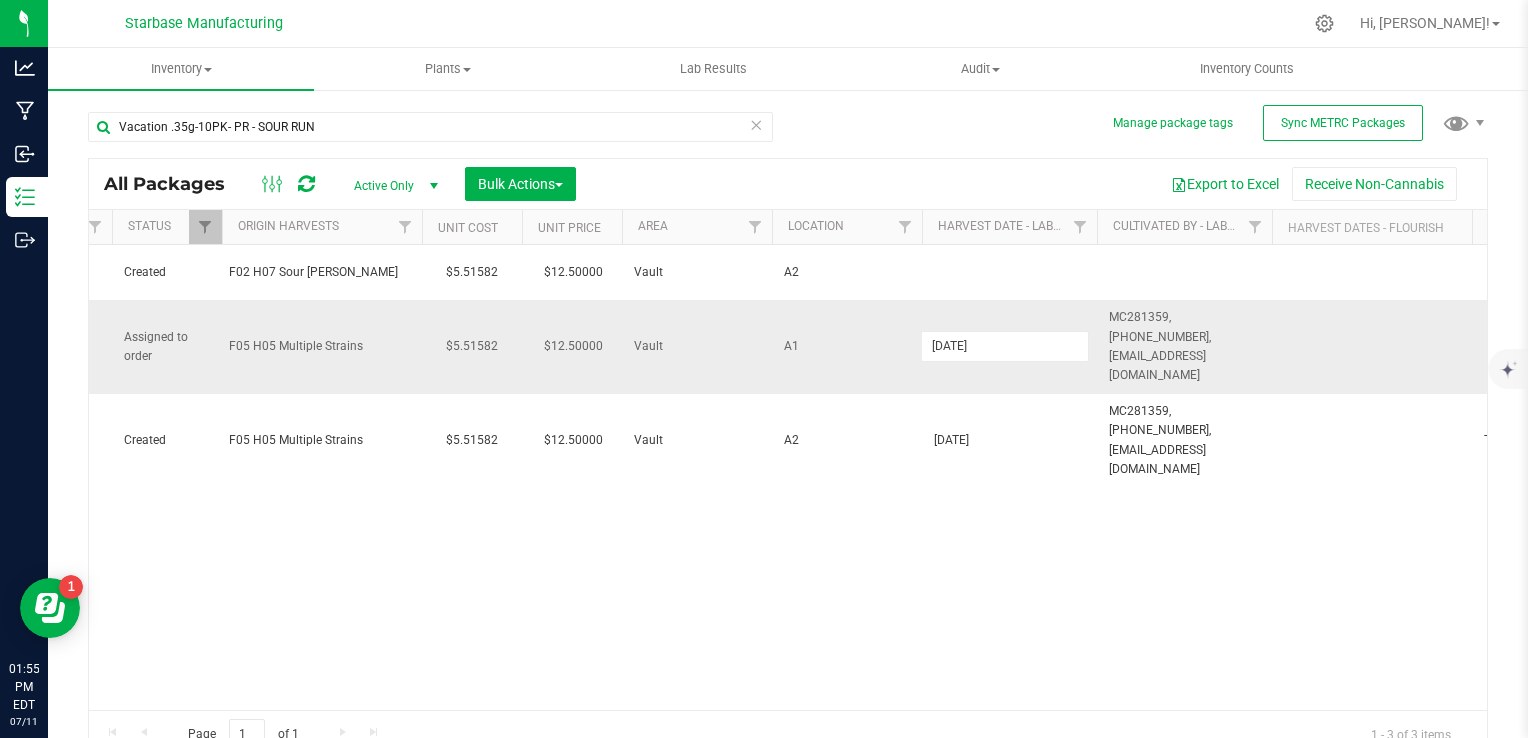 click on "[DATE]" at bounding box center (1005, 346) 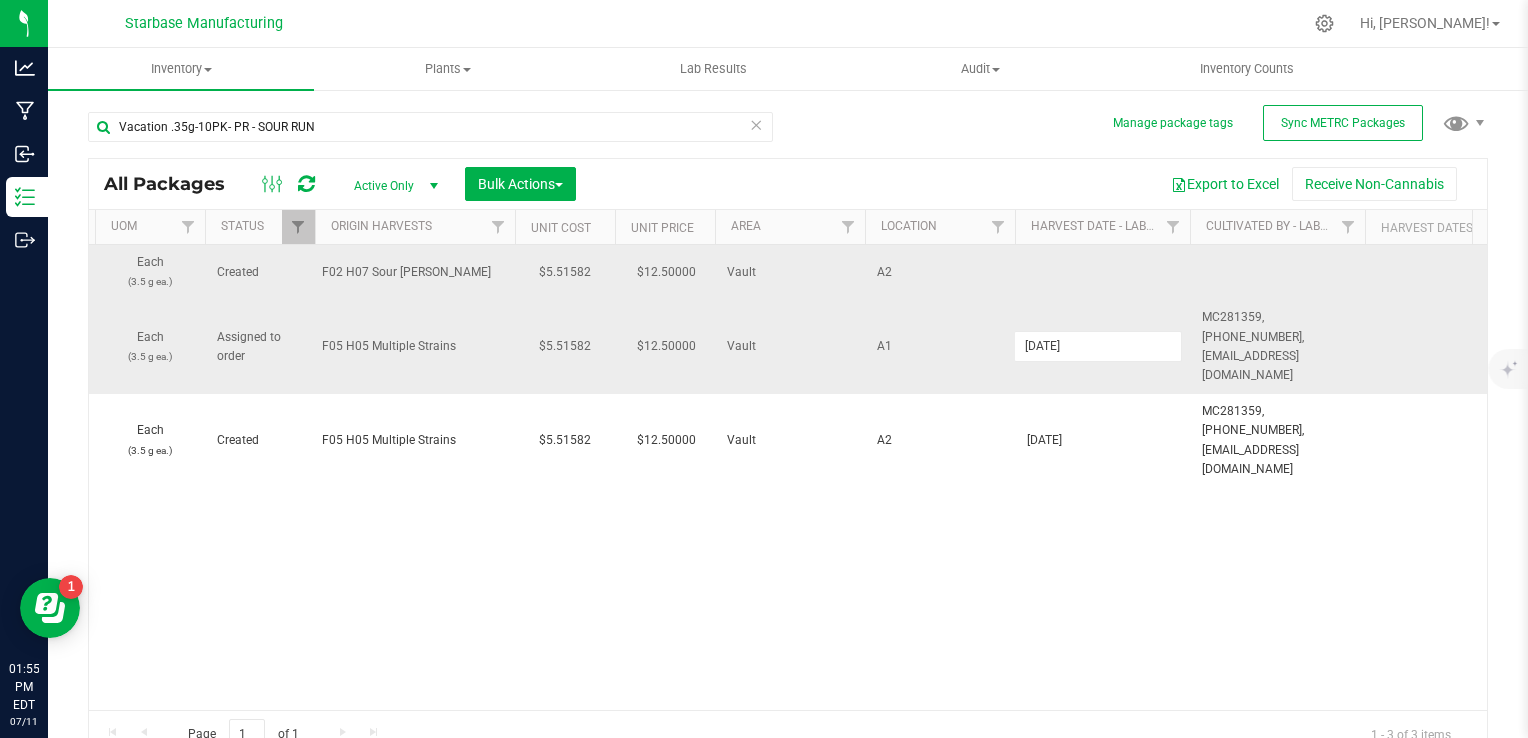 click at bounding box center [1102, 272] 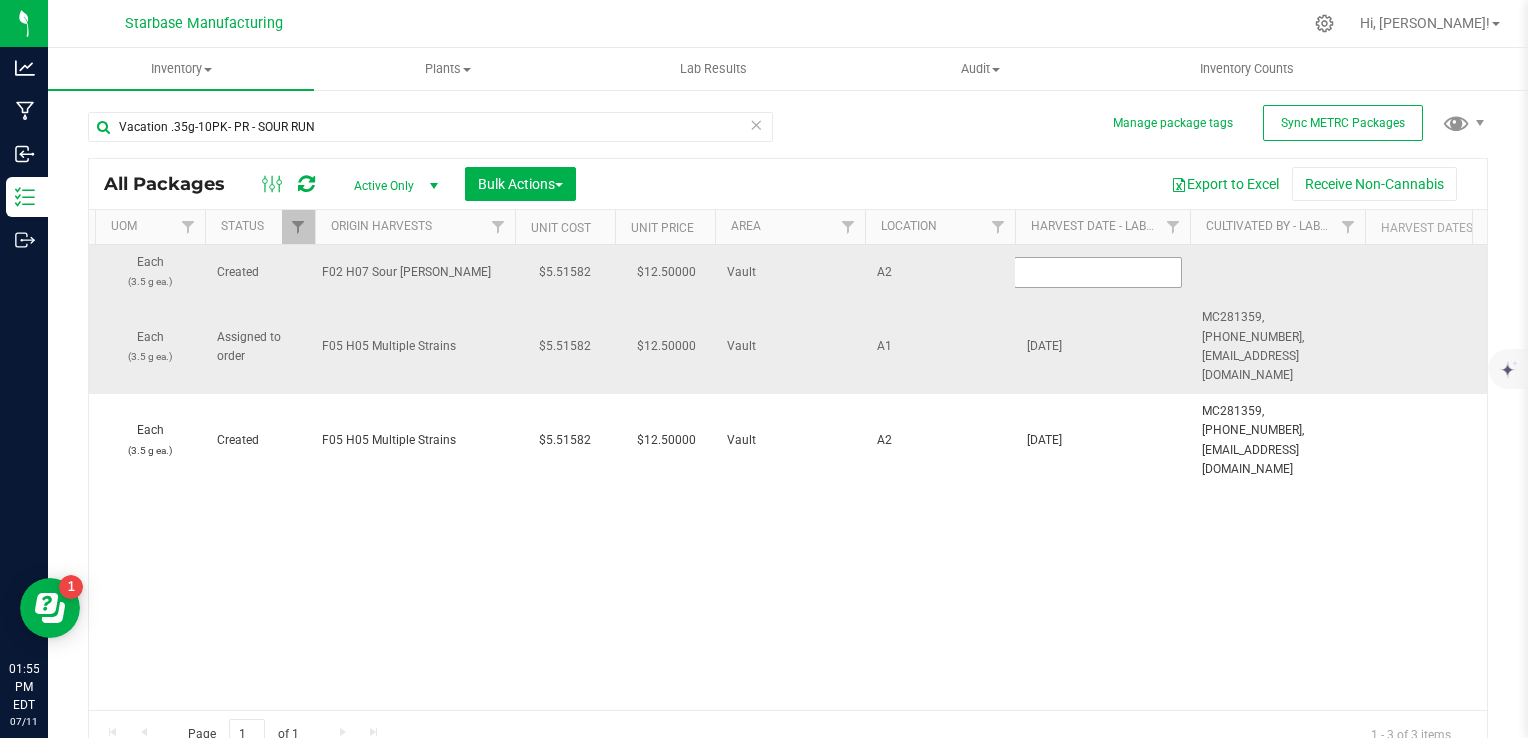 type on "VACPRSR.35G10PK250703" 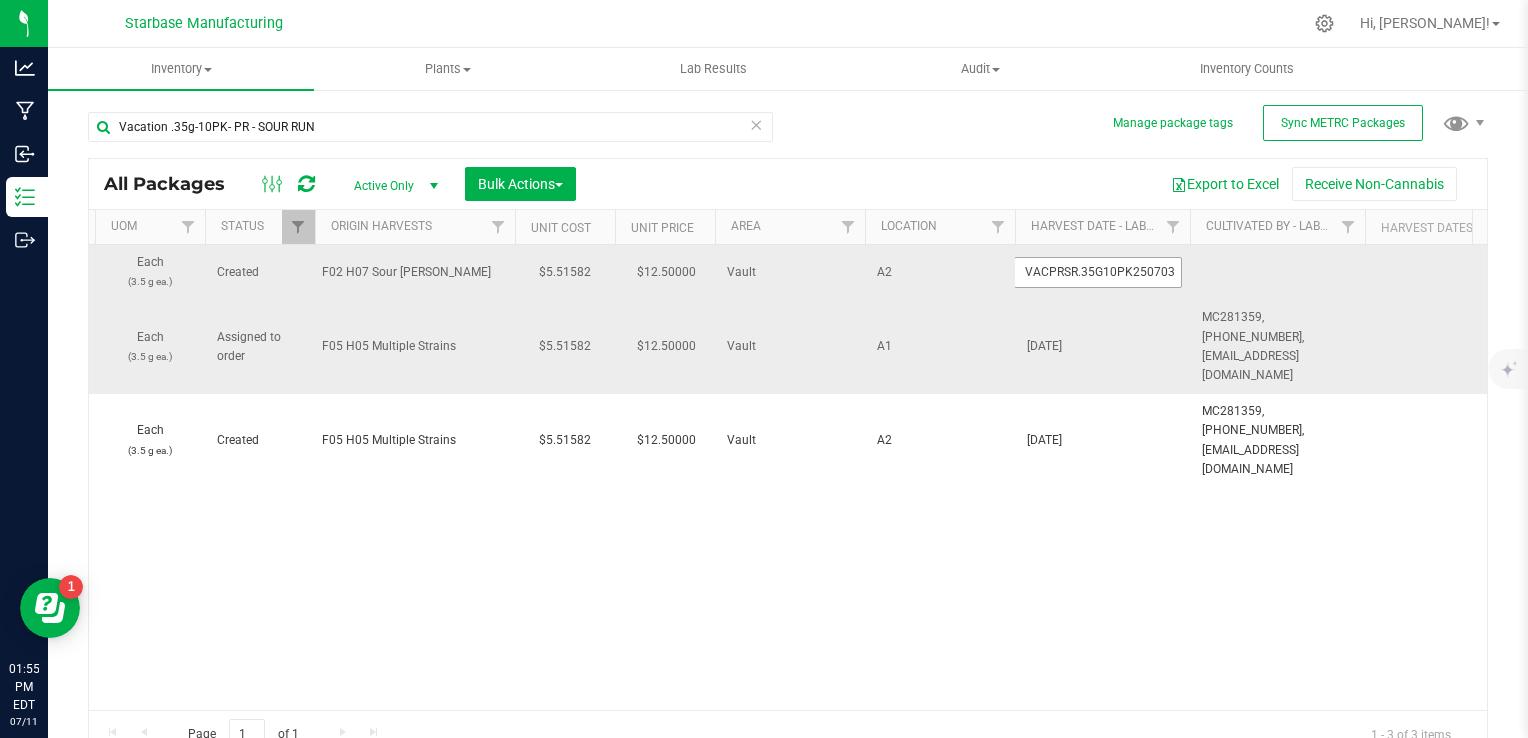click on "VACPRSR.35G10PK250703" at bounding box center [1098, 272] 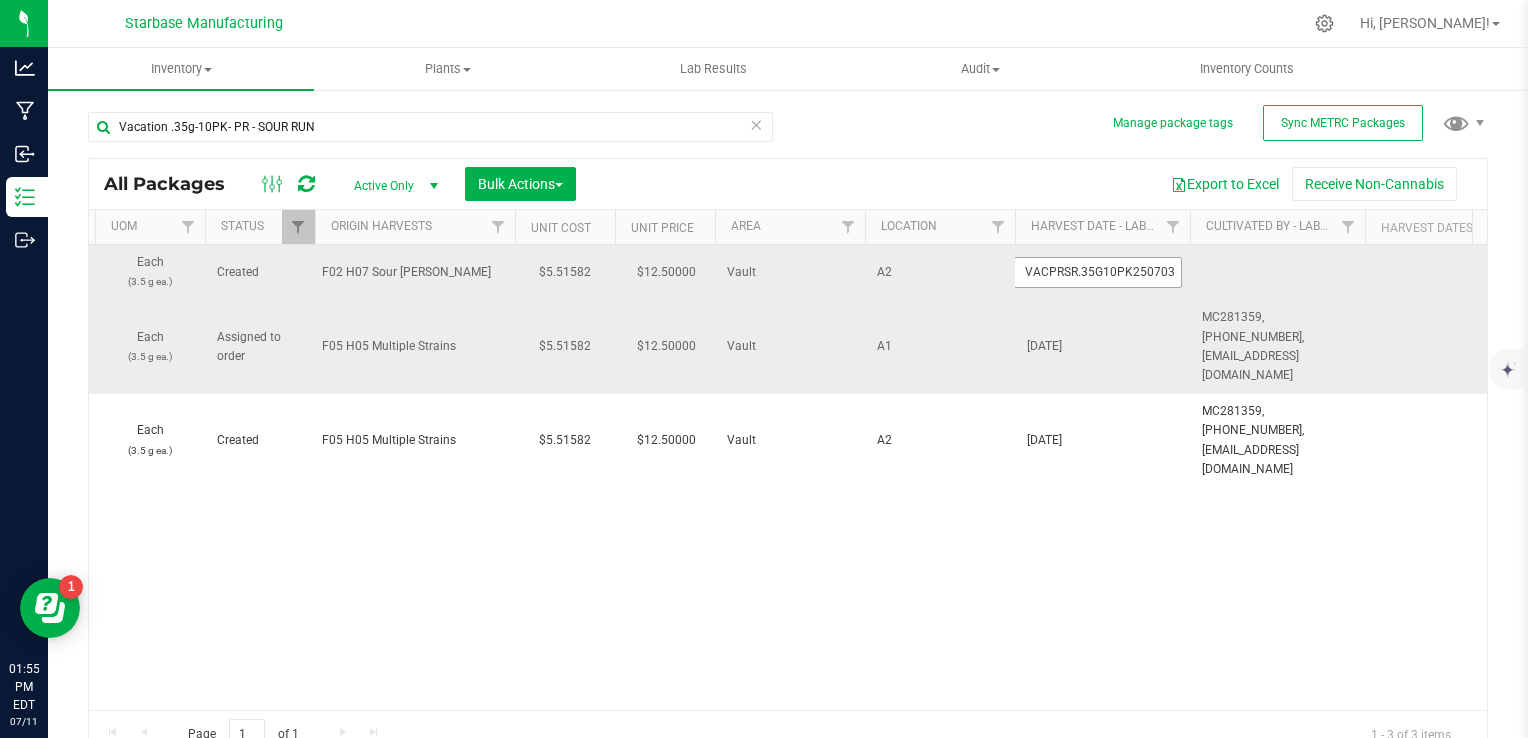 click on "VACPRSR.35G10PK250703" at bounding box center [1098, 272] 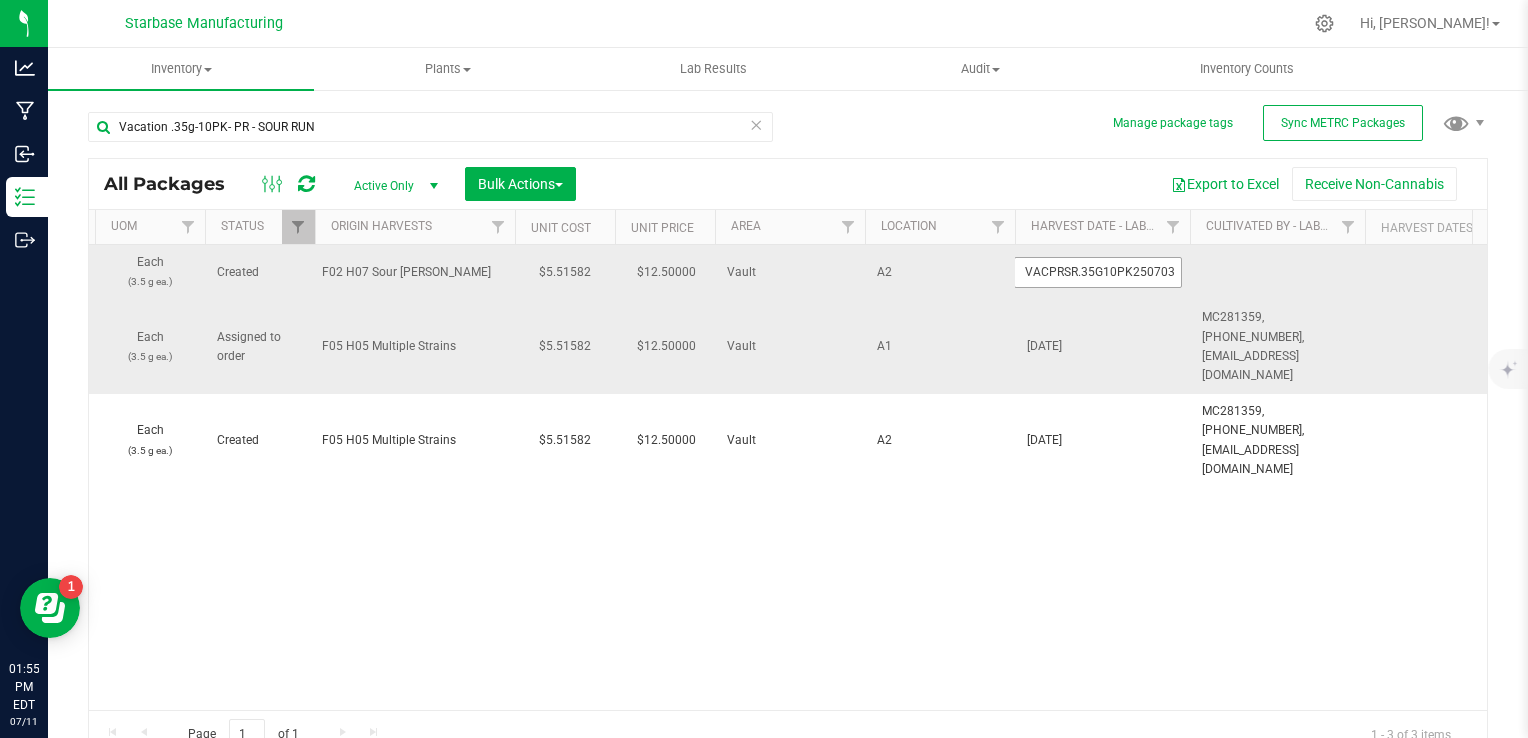 click on "VACPRSR.35G10PK250703" at bounding box center [1098, 272] 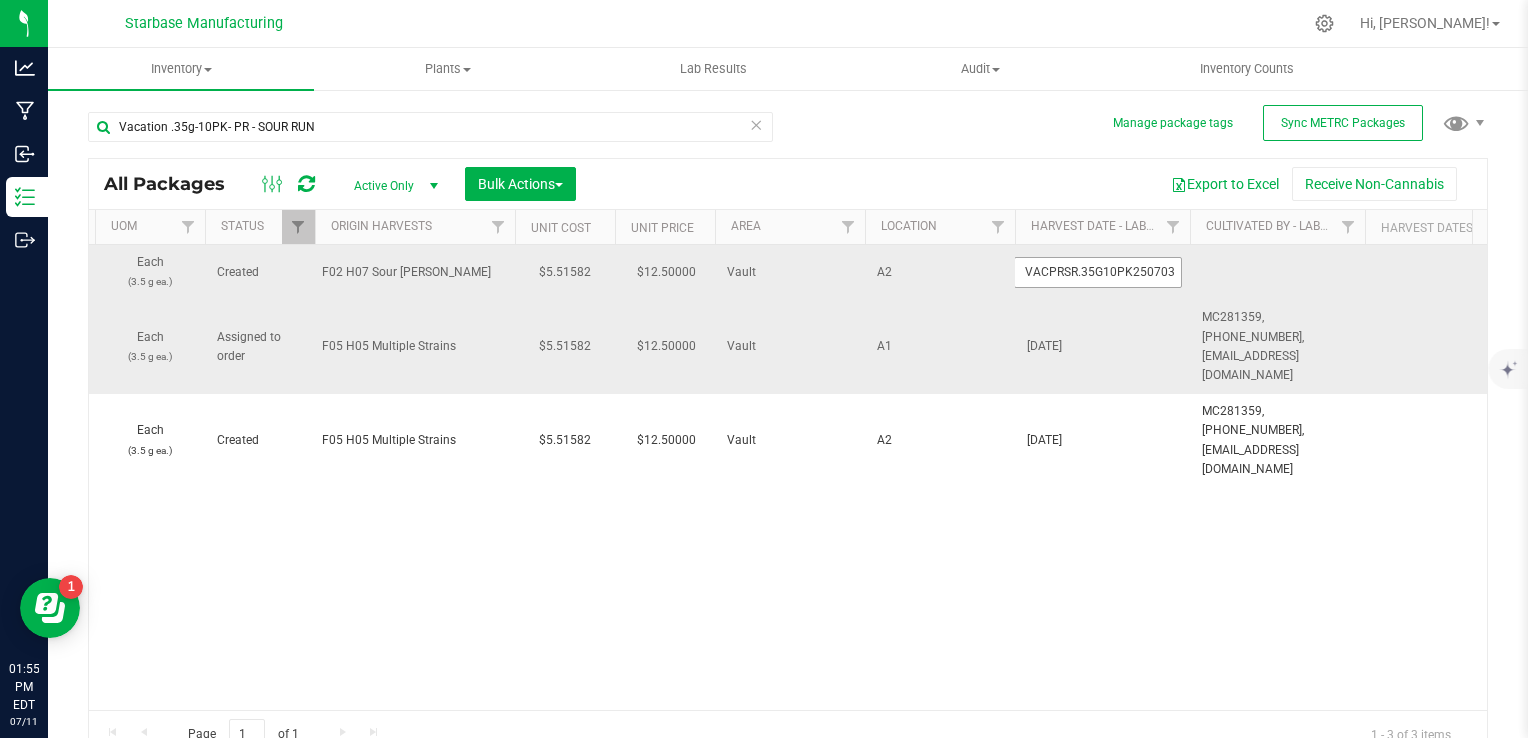 type 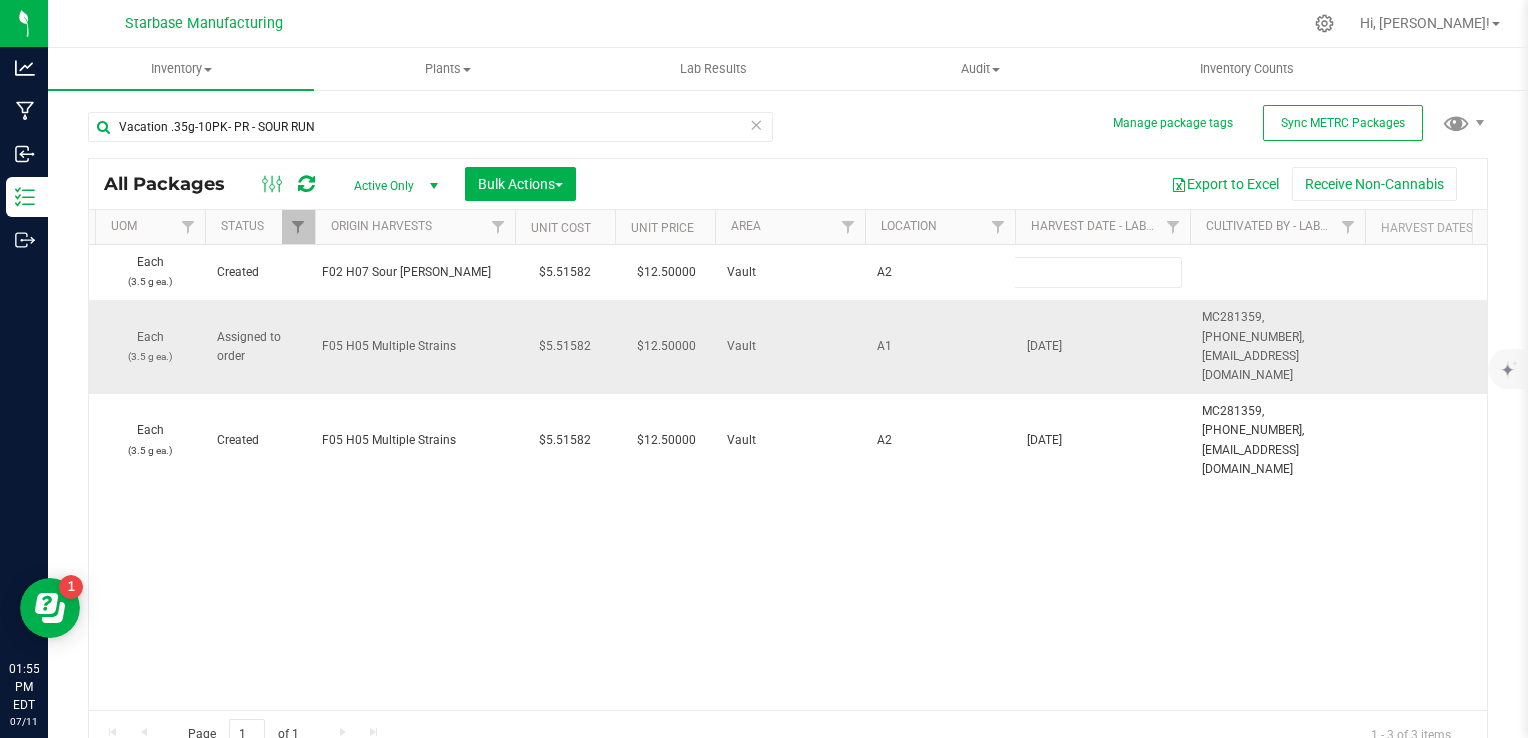 click on "MC281359, [PHONE_NUMBER], [EMAIL_ADDRESS][DOMAIN_NAME]" at bounding box center [1277, 346] 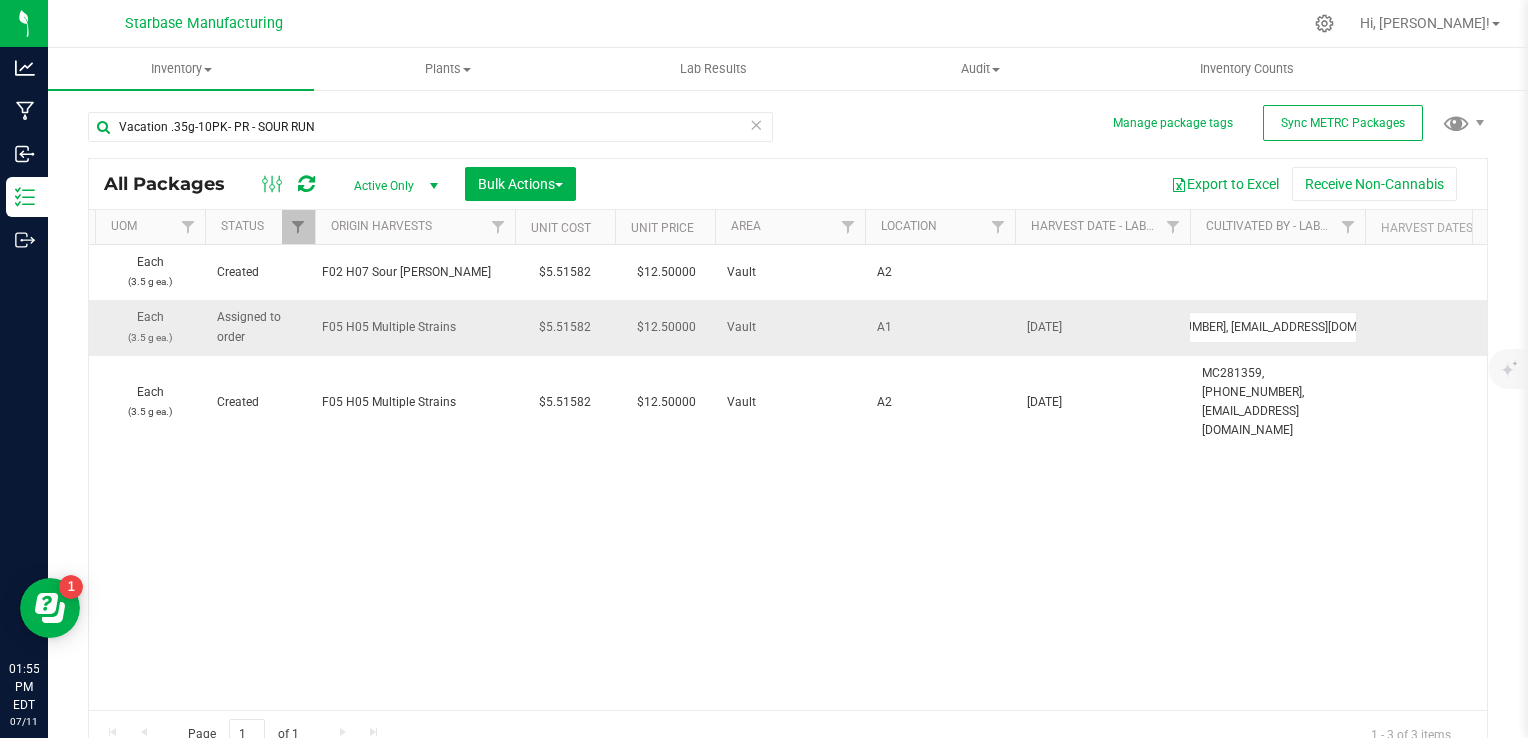 click on "MC281359, [PHONE_NUMBER], [EMAIL_ADDRESS][DOMAIN_NAME]" at bounding box center (1273, 327) 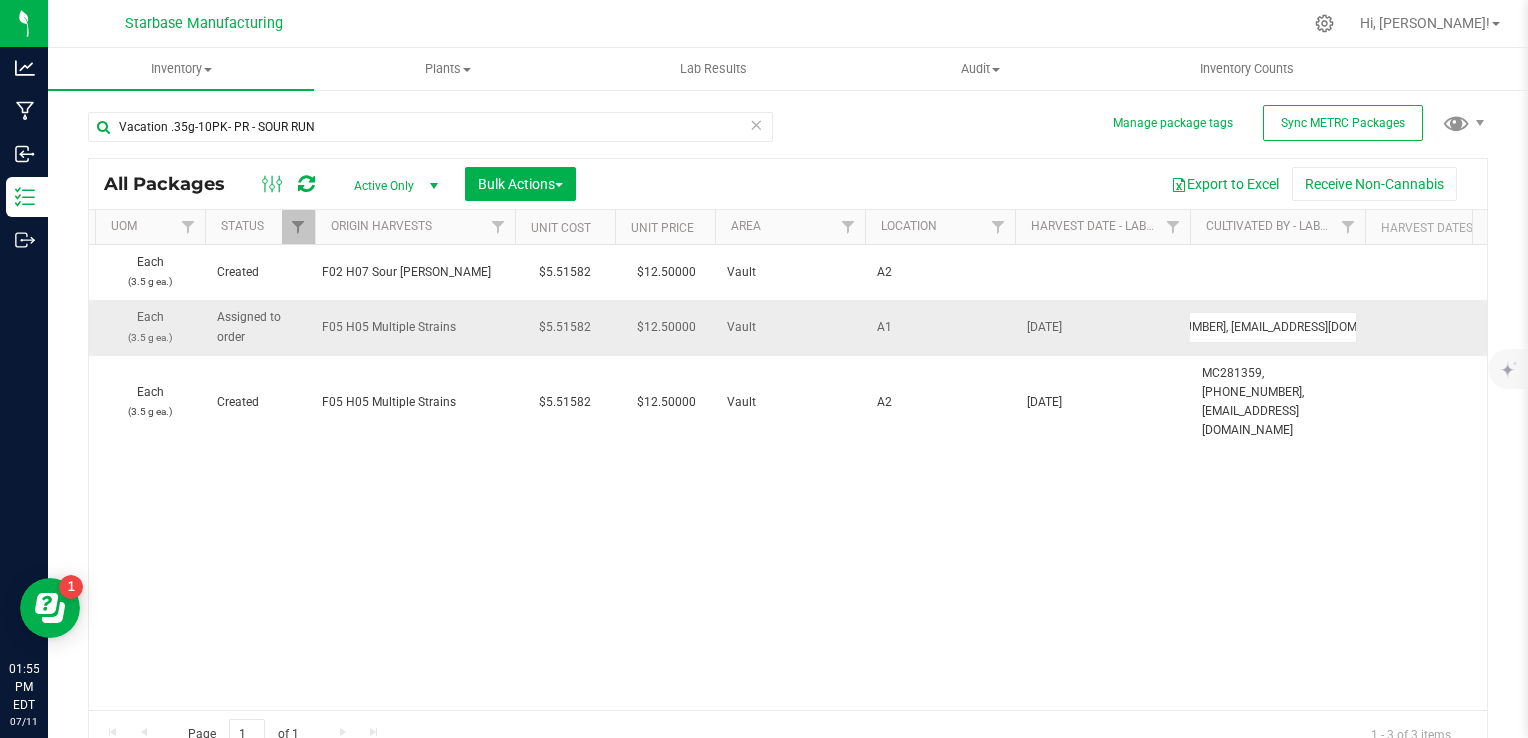 click on "MC281359, [PHONE_NUMBER], [EMAIL_ADDRESS][DOMAIN_NAME]" at bounding box center [1273, 327] 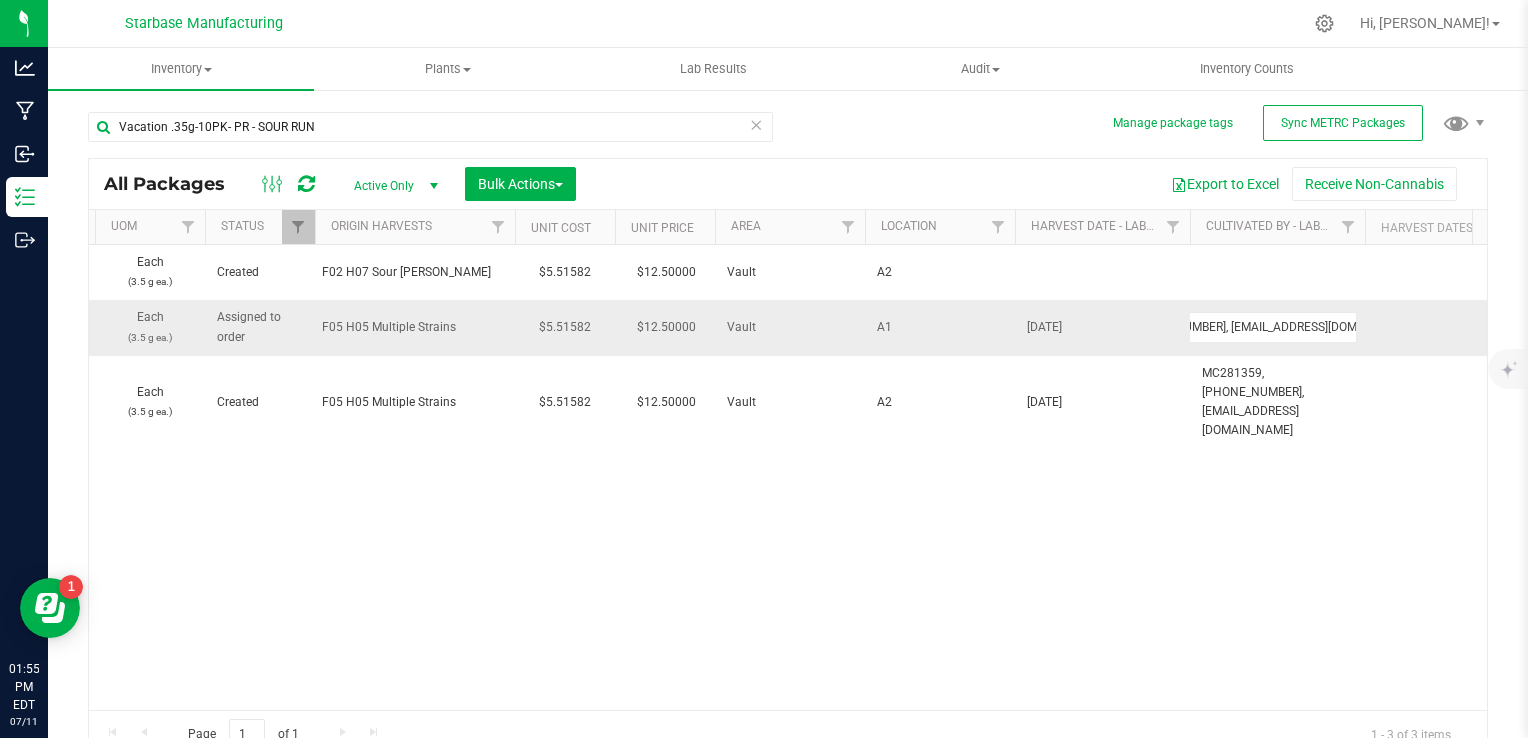 click on "MC281359, [PHONE_NUMBER], [EMAIL_ADDRESS][DOMAIN_NAME]" at bounding box center [1273, 327] 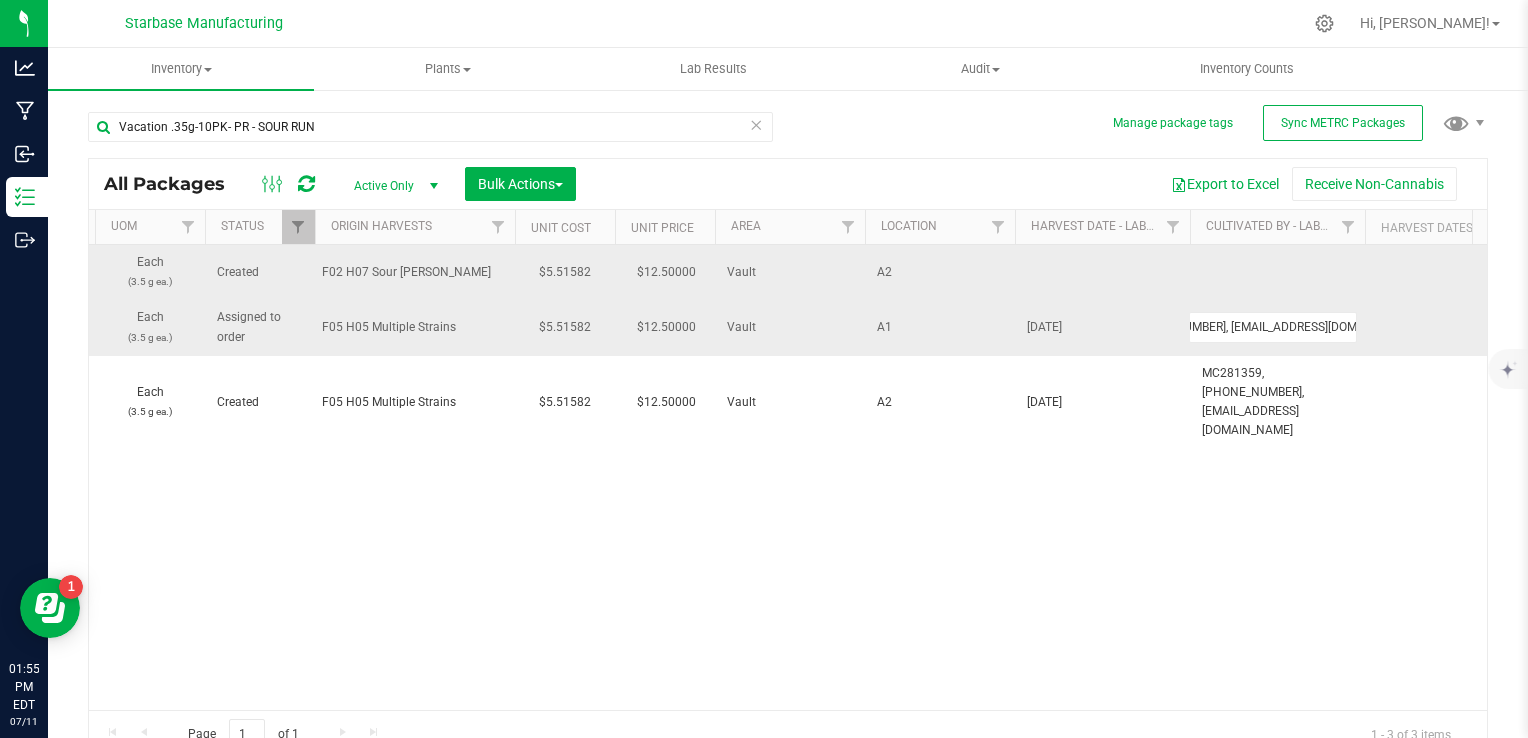 click at bounding box center [1277, 272] 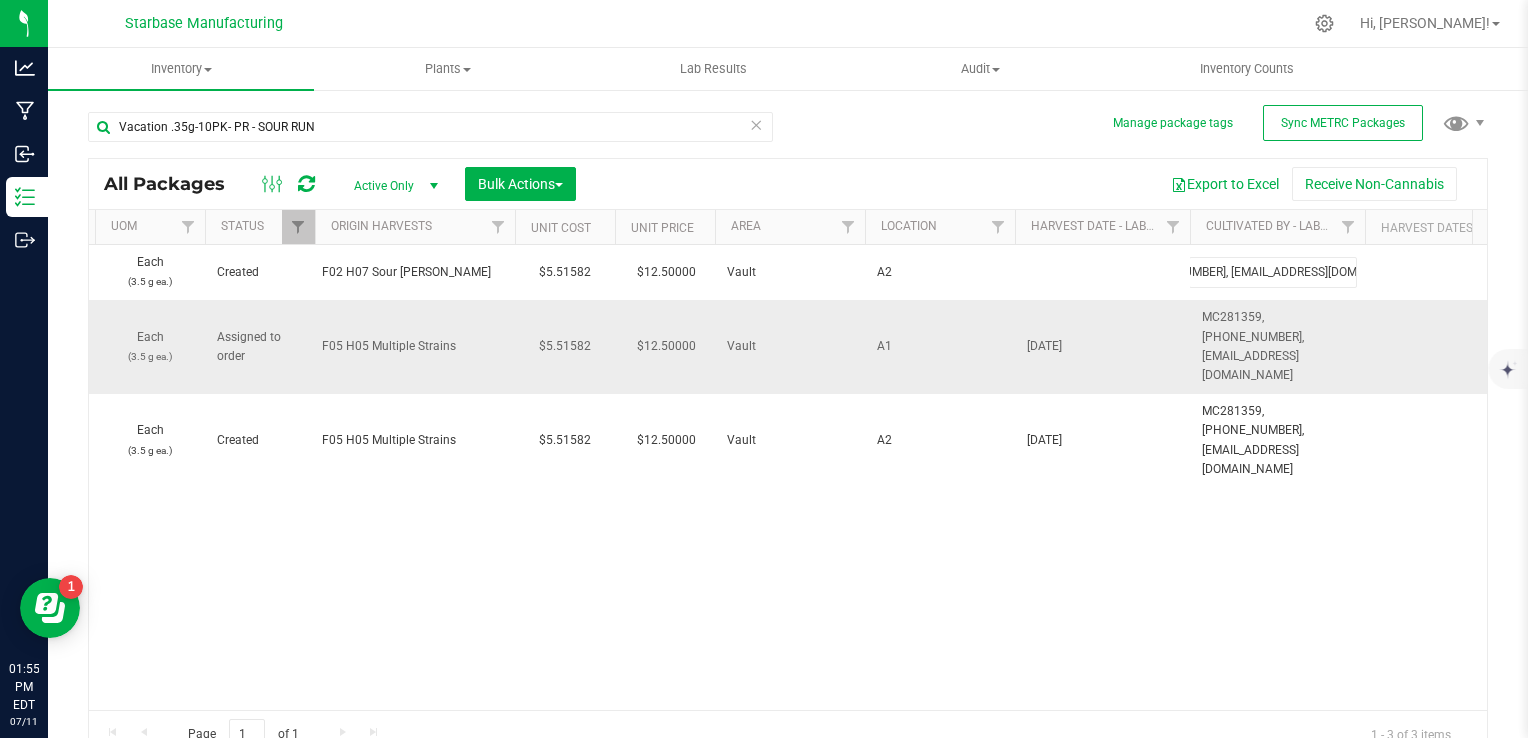 type on "MC281359, [PHONE_NUMBER], [EMAIL_ADDRESS][DOMAIN_NAME]" 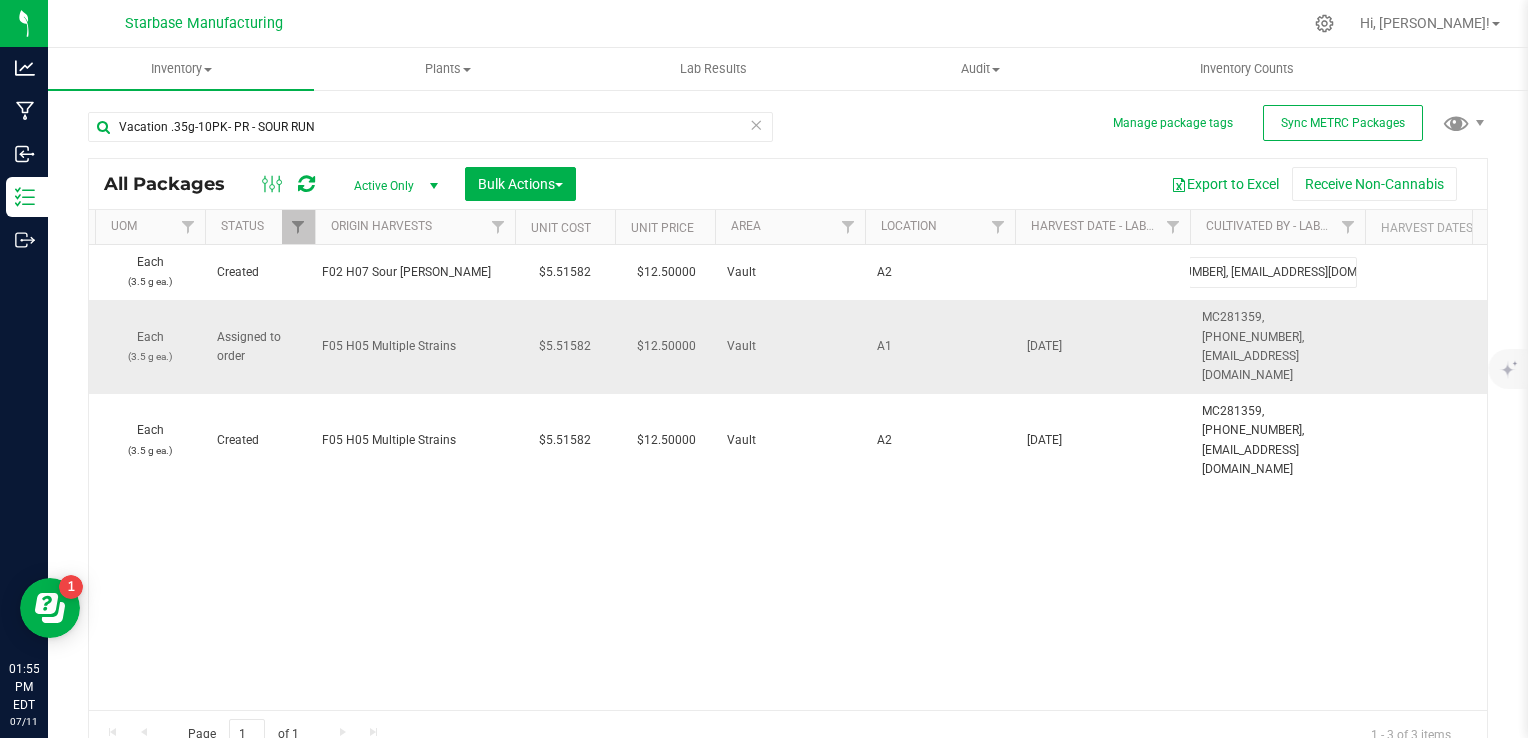 click on "All Packages
Active Only Active Only Lab Samples Locked All External Internal
Bulk Actions
Add to manufacturing run
Add to outbound order
Combine packages
Combine packages (lot)" at bounding box center (788, 458) 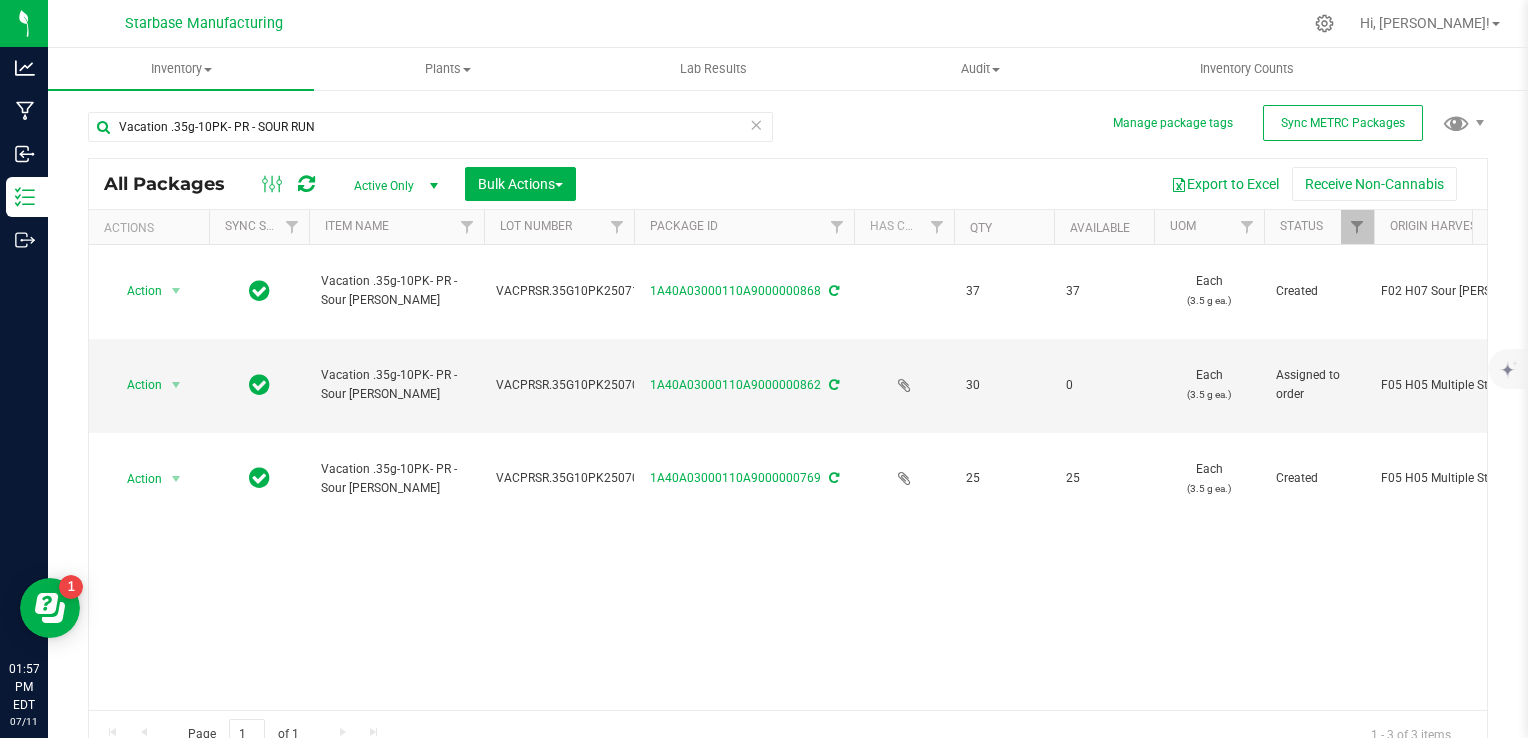 scroll, scrollTop: 0, scrollLeft: 10, axis: horizontal 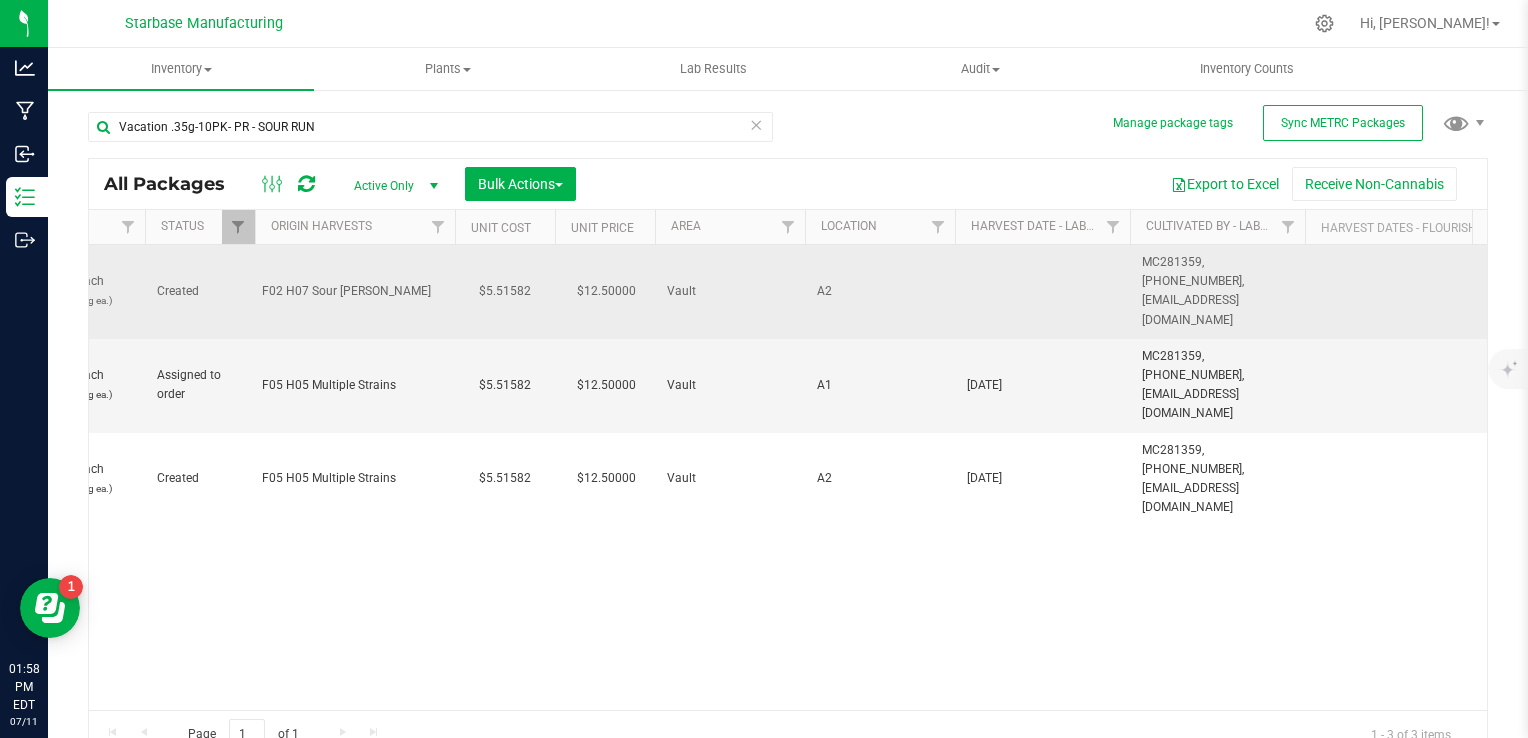 click at bounding box center (1042, 292) 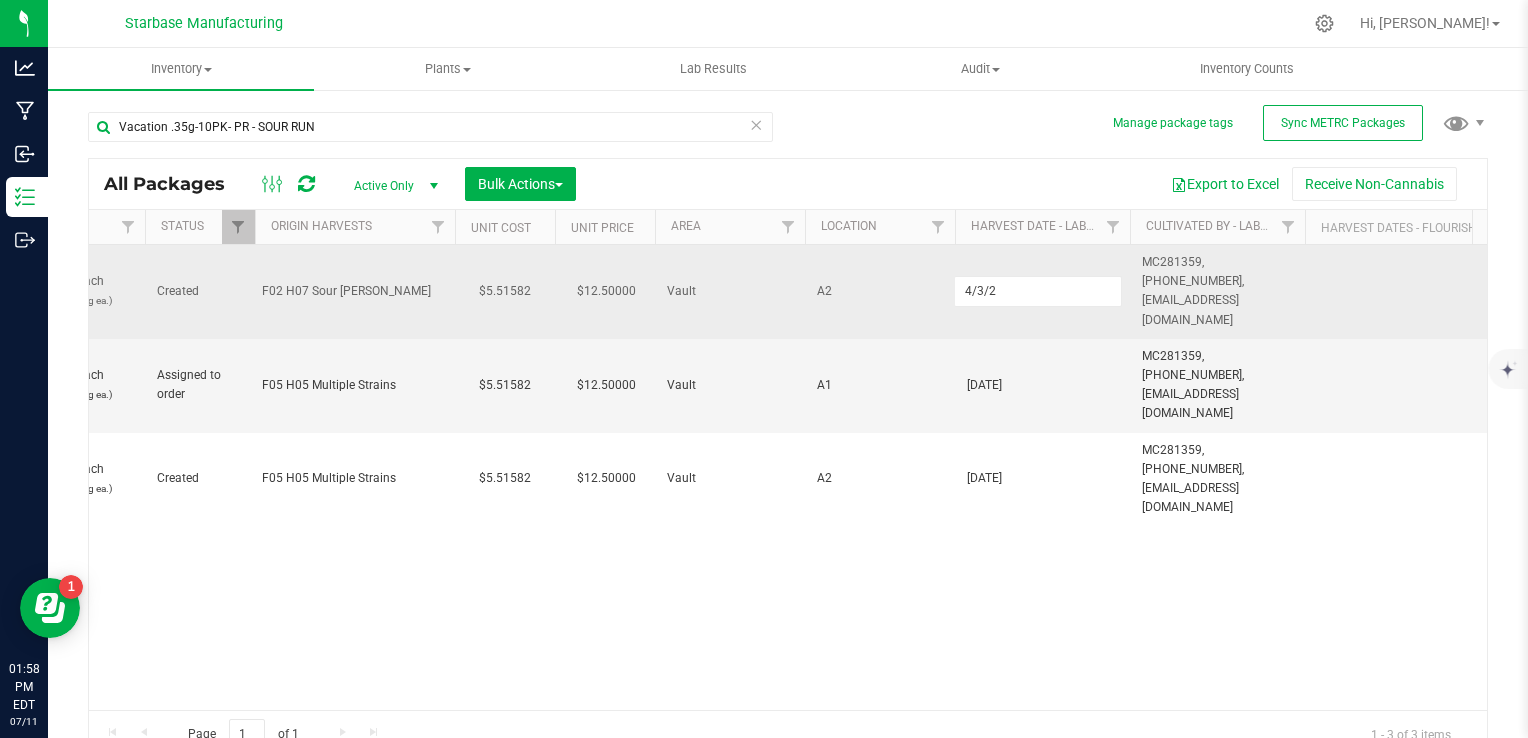type on "[DATE]" 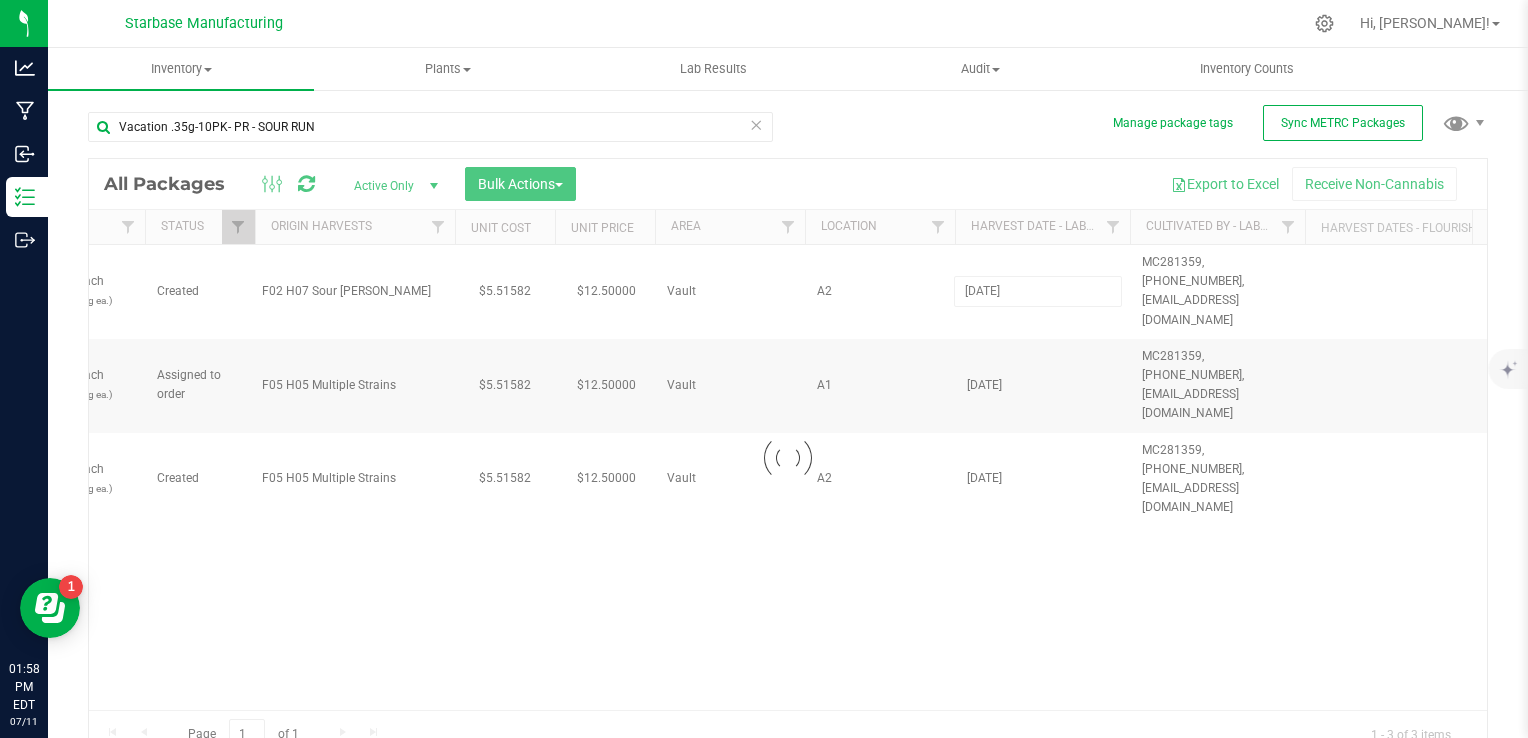 click on "Loading...
All Packages
Active Only Active Only Lab Samples Locked All External Internal
Bulk Actions
Add to manufacturing run
Add to outbound order
Combine packages
Combine packages (lot)" at bounding box center (788, 458) 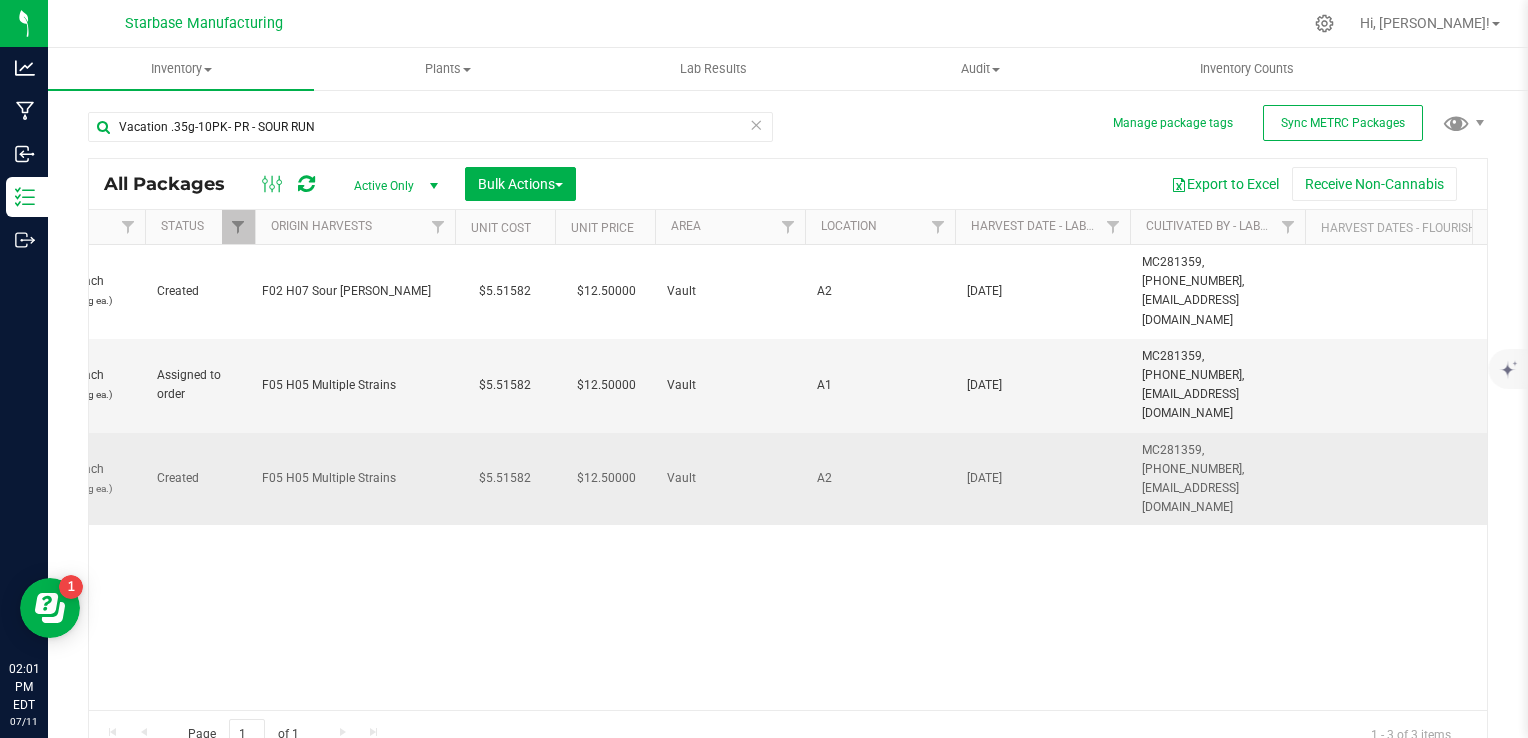 scroll, scrollTop: 0, scrollLeft: 624, axis: horizontal 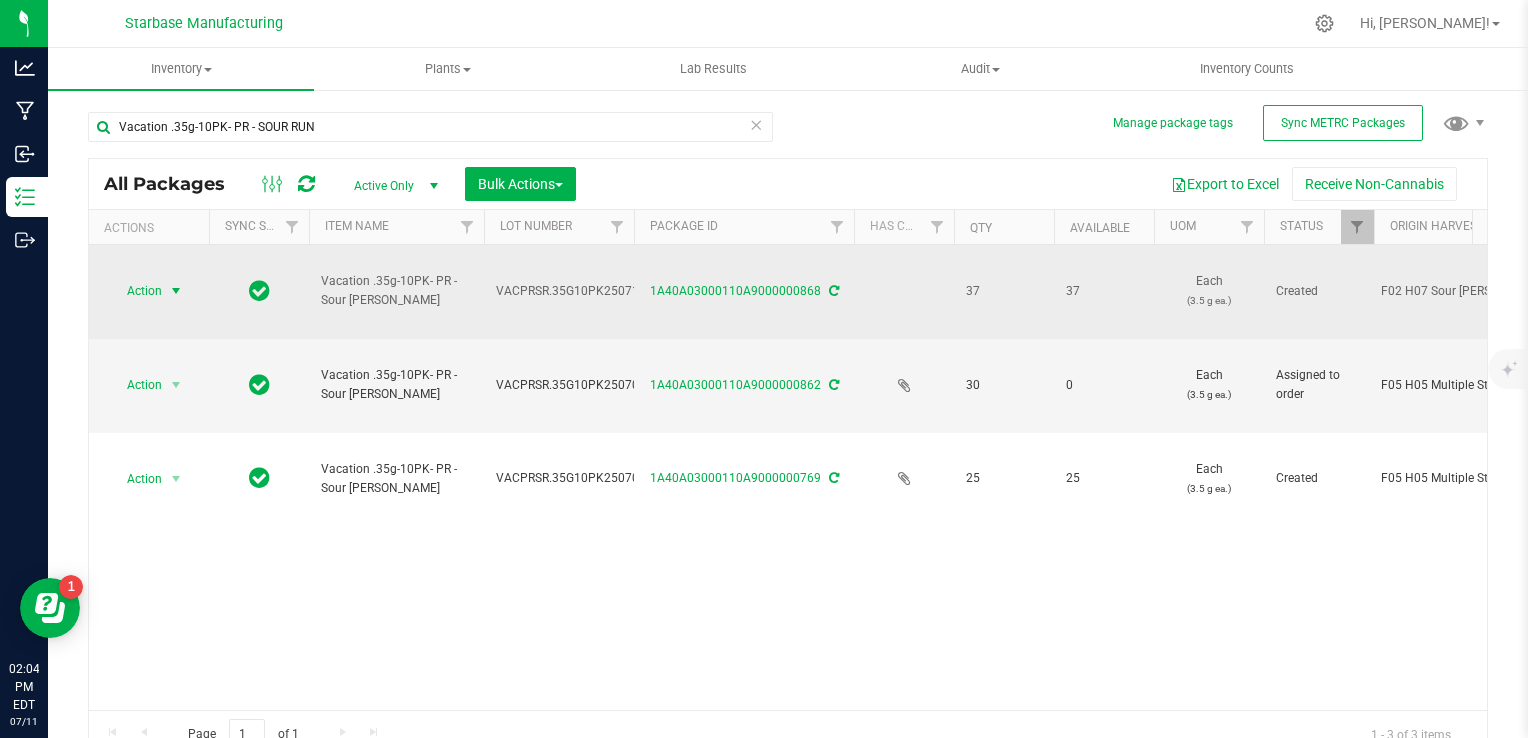 click at bounding box center [176, 291] 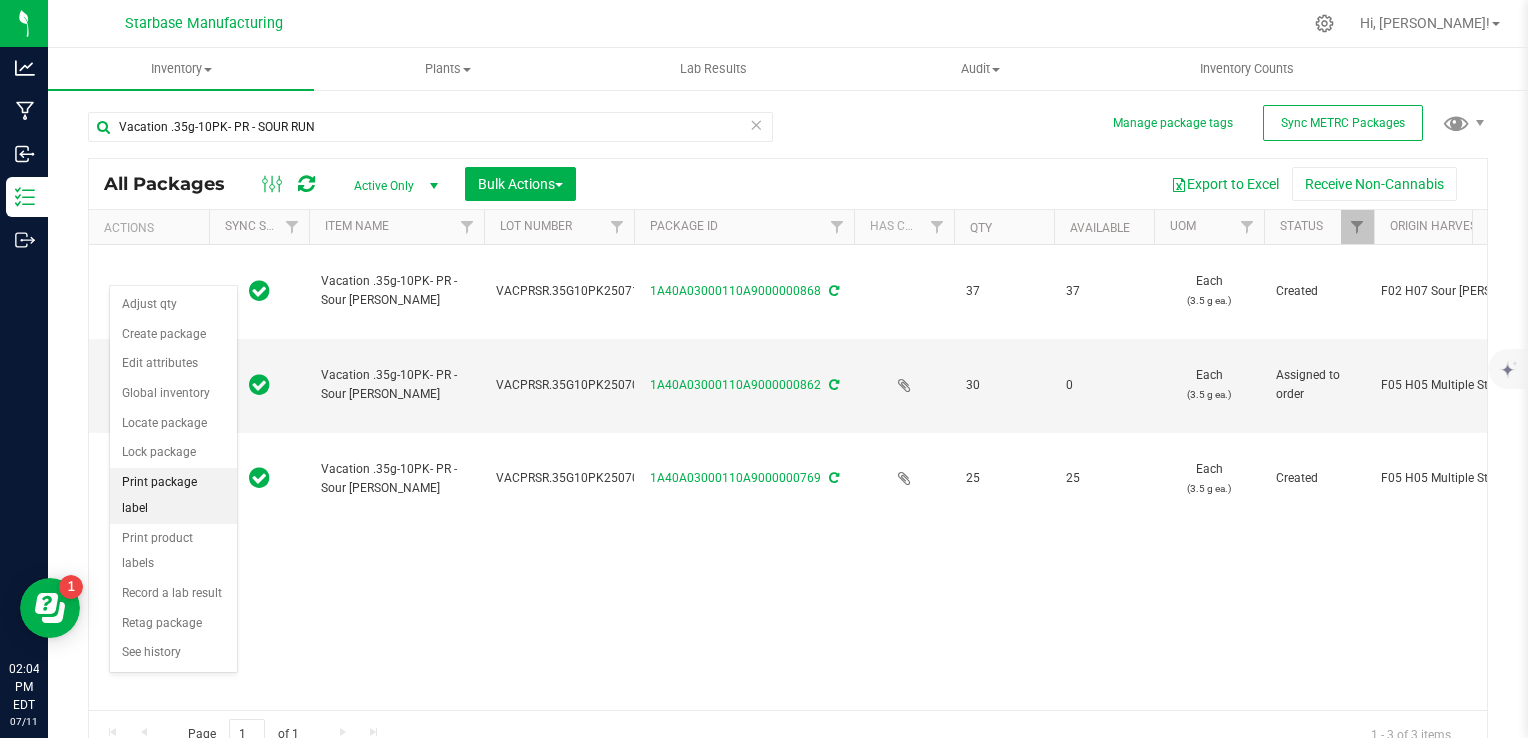 click on "Print package label" at bounding box center [173, 495] 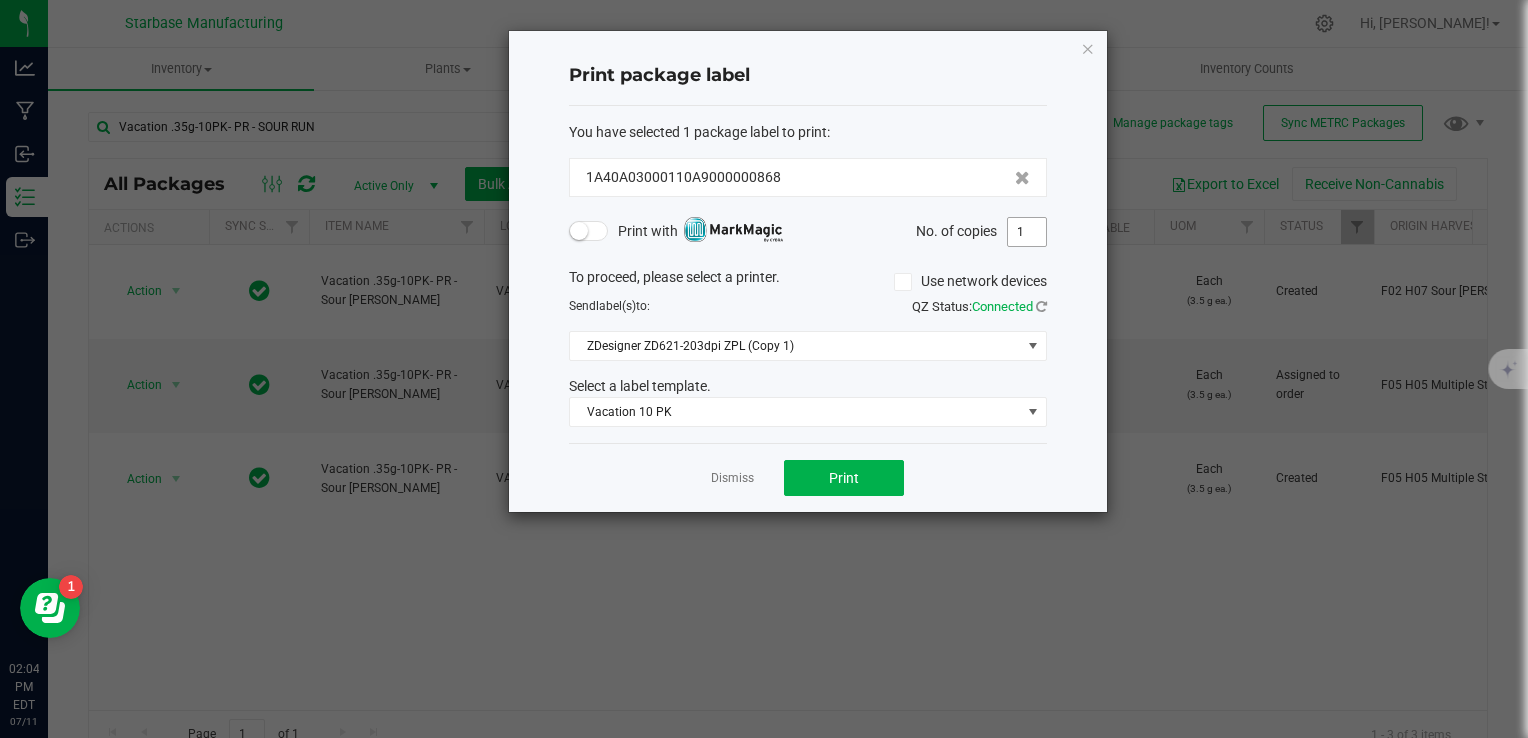 click on "1" at bounding box center (1027, 232) 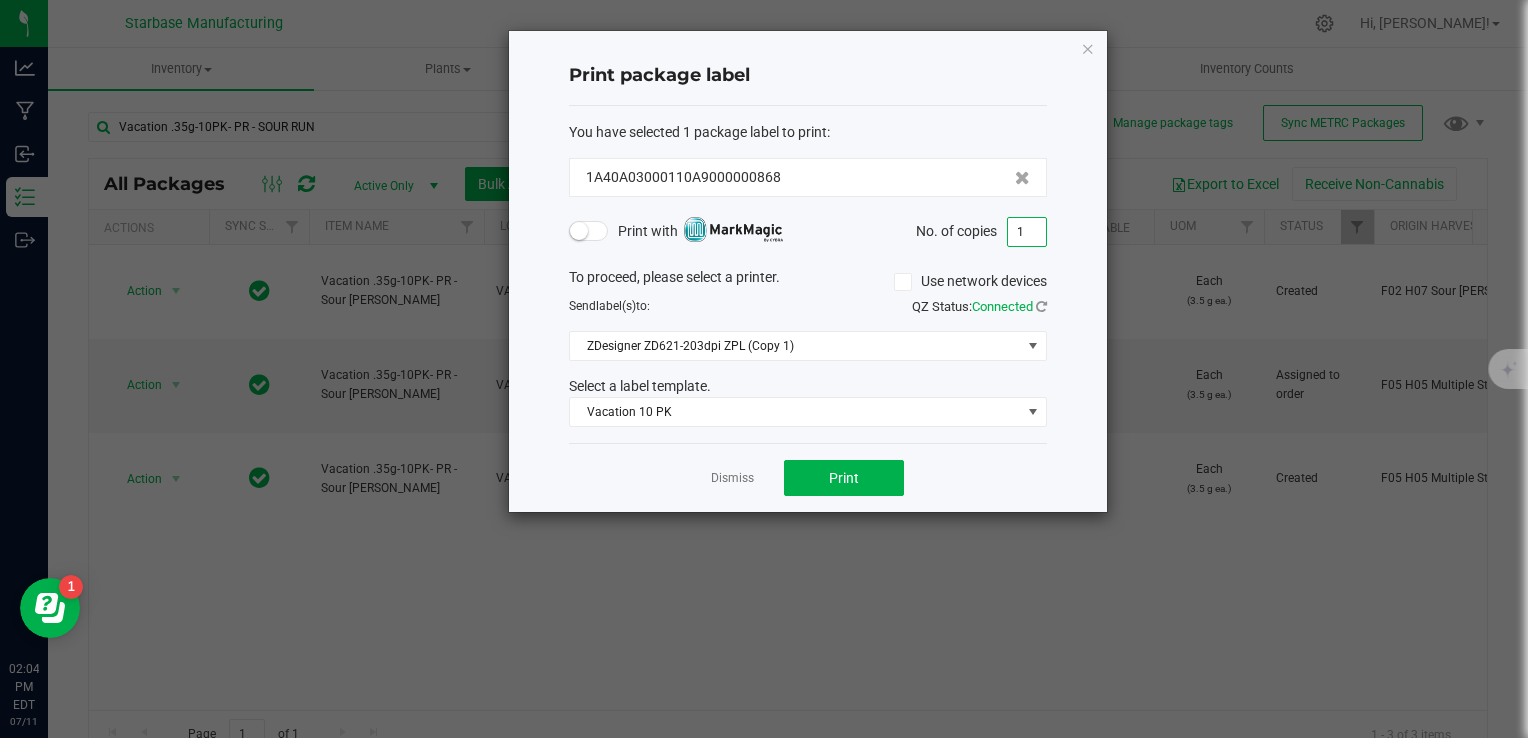 click on "1" at bounding box center (1027, 232) 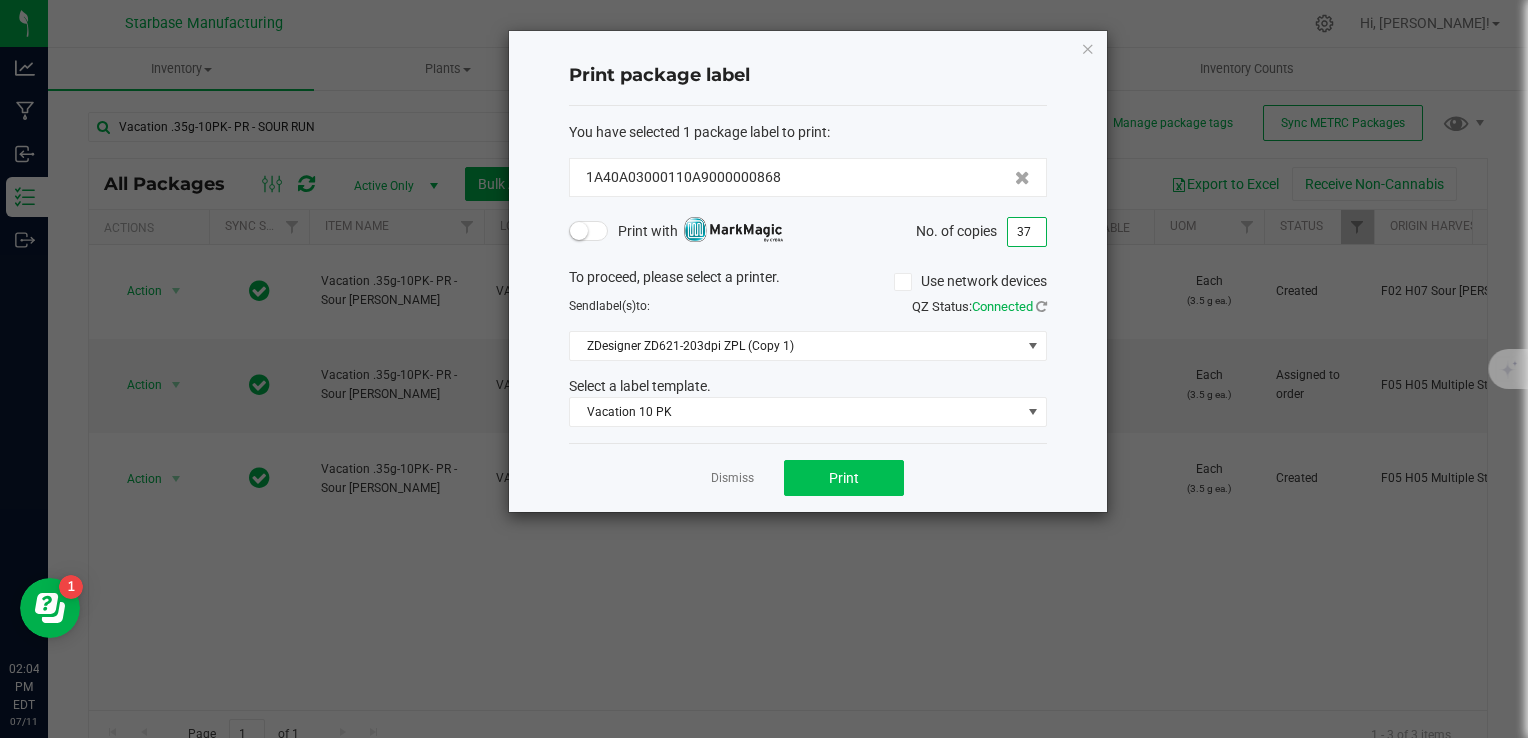 type on "37" 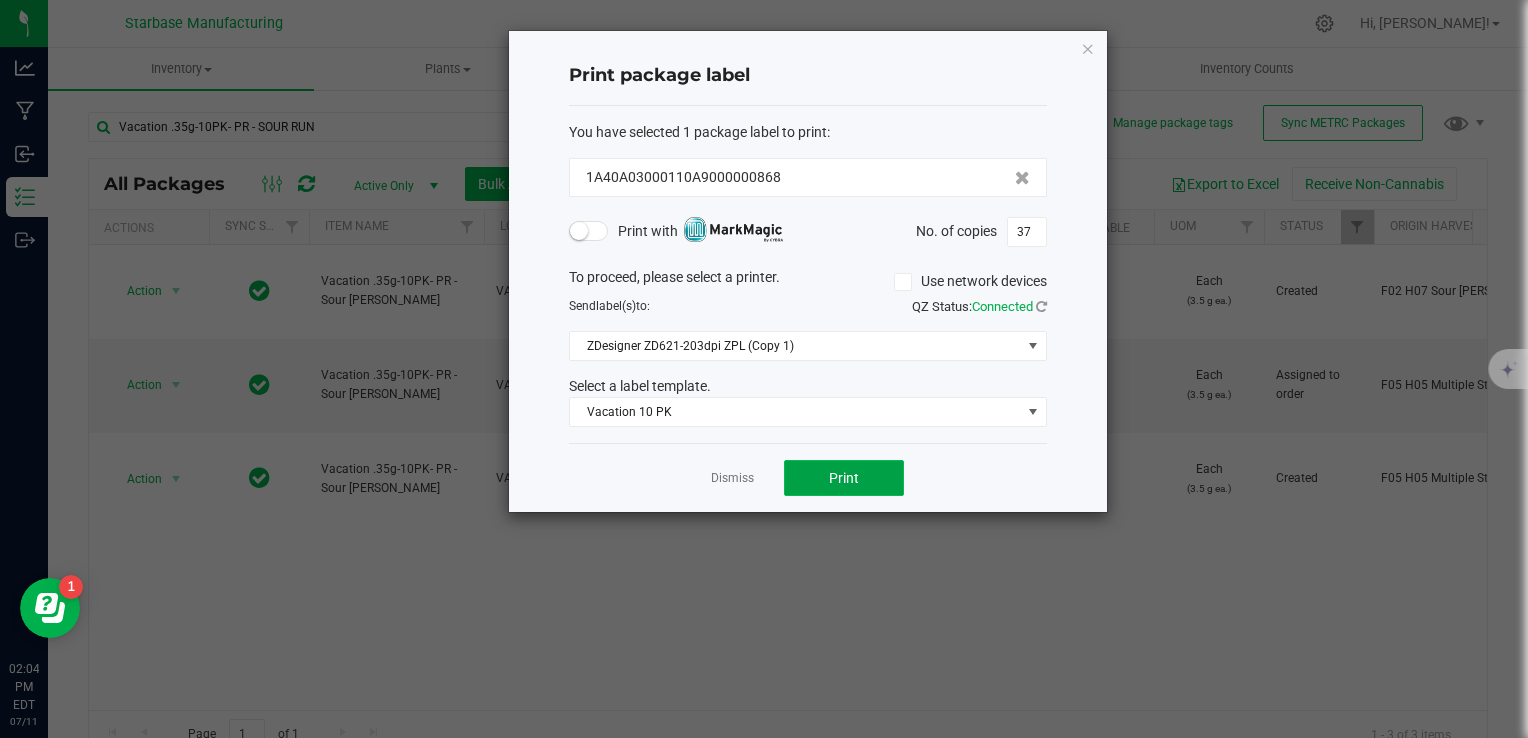 click on "Print" 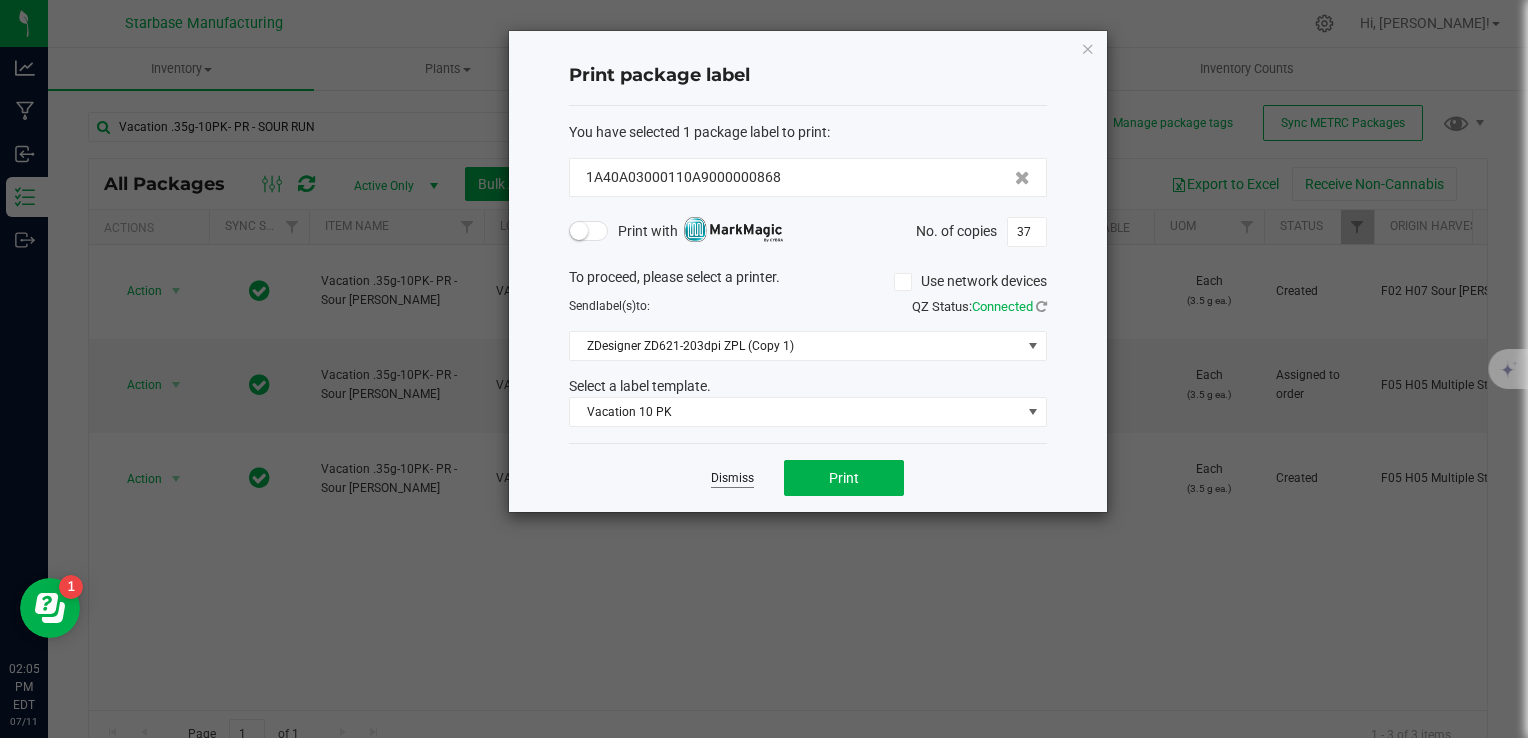 click on "Dismiss" 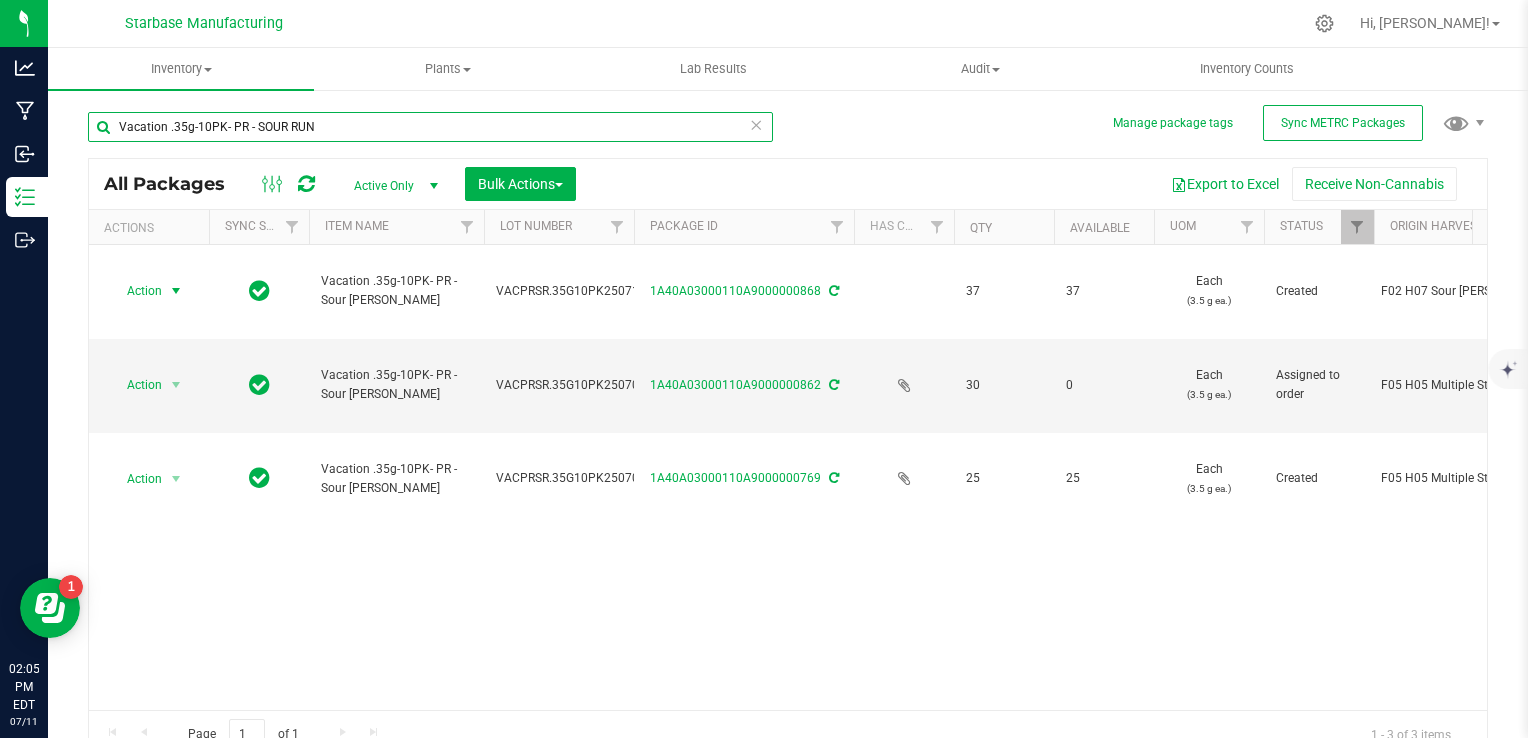 click on "Vacation .35g-10PK- PR - SOUR RUN" at bounding box center [430, 127] 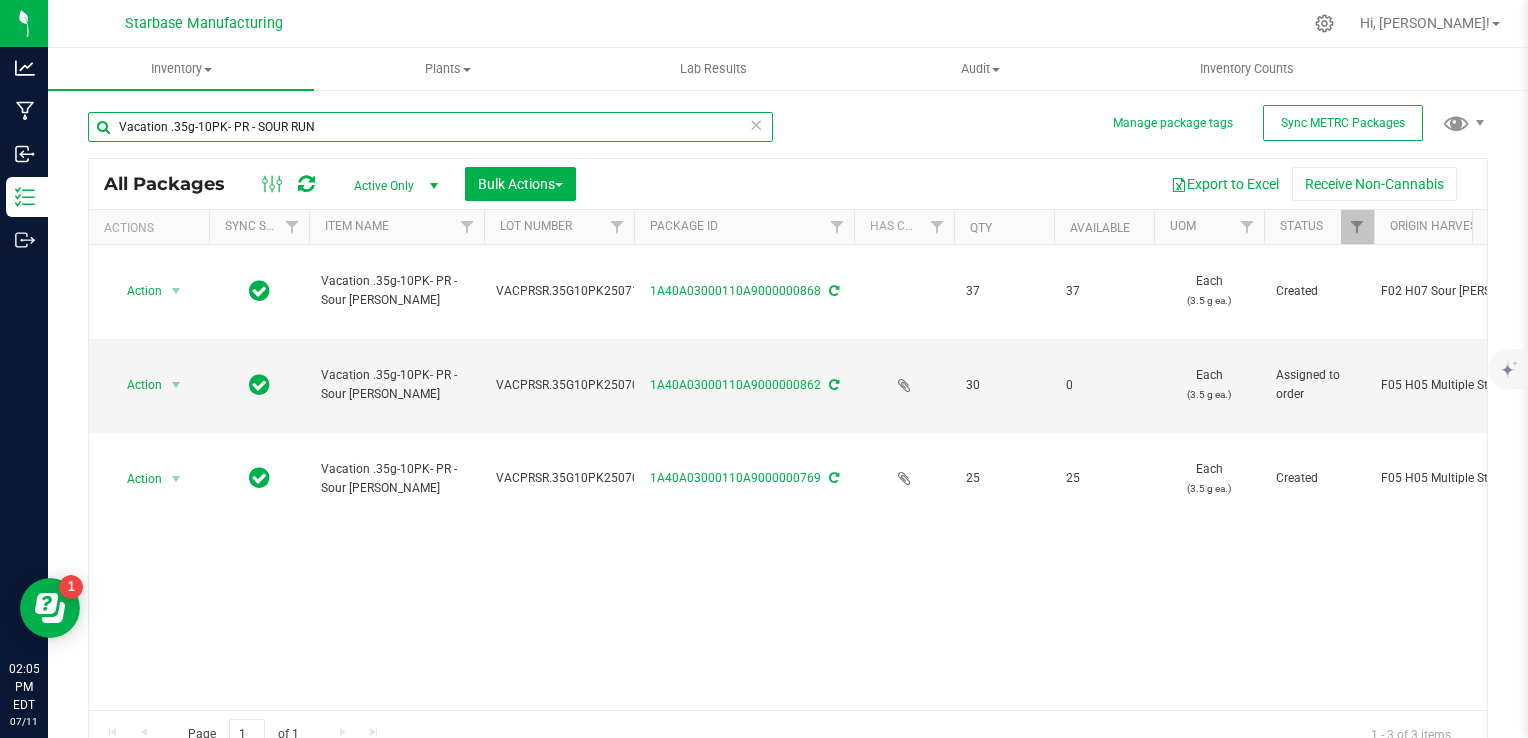 click on "Vacation .35g-10PK- PR - SOUR RUN" at bounding box center [430, 127] 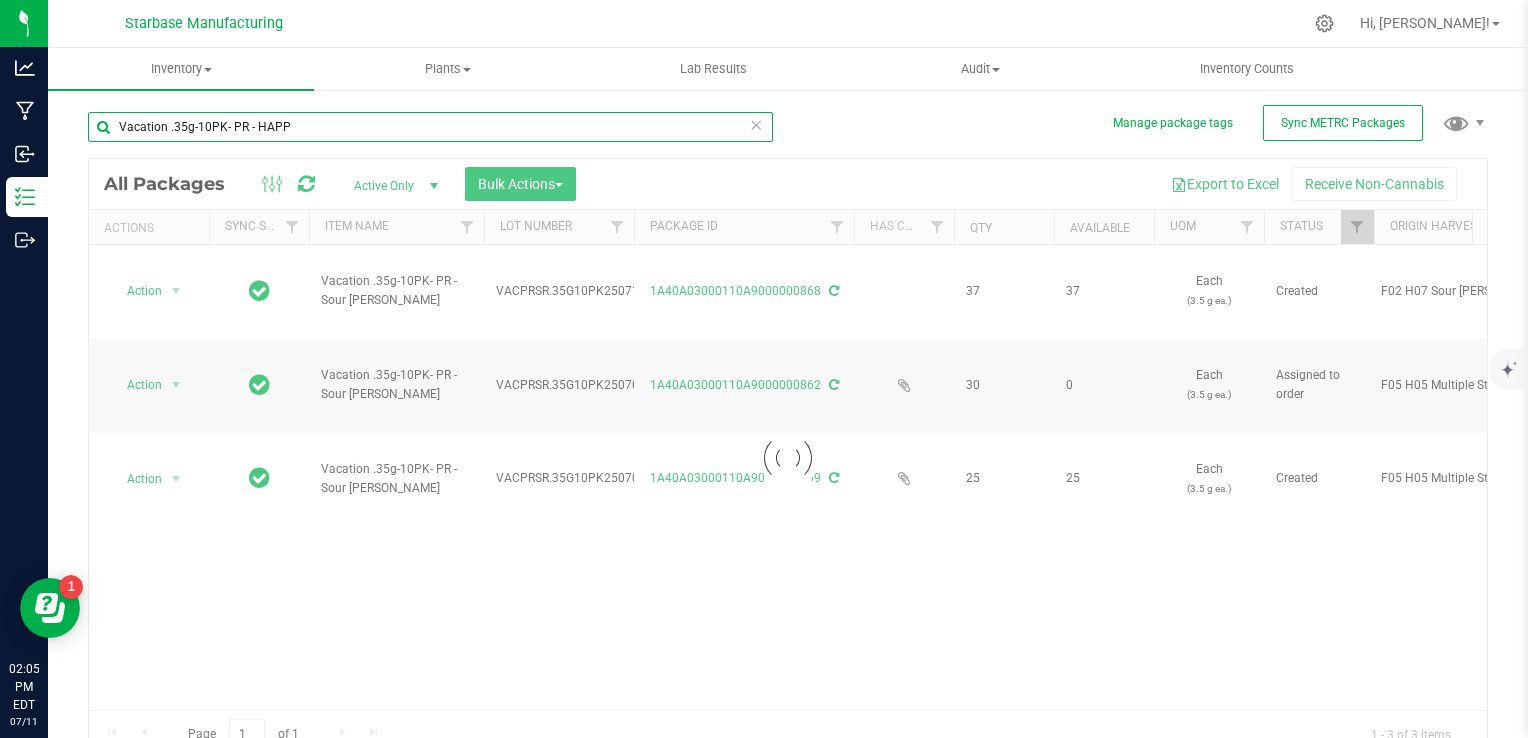 type on "Vacation .35g-10PK- PR - HAPPY" 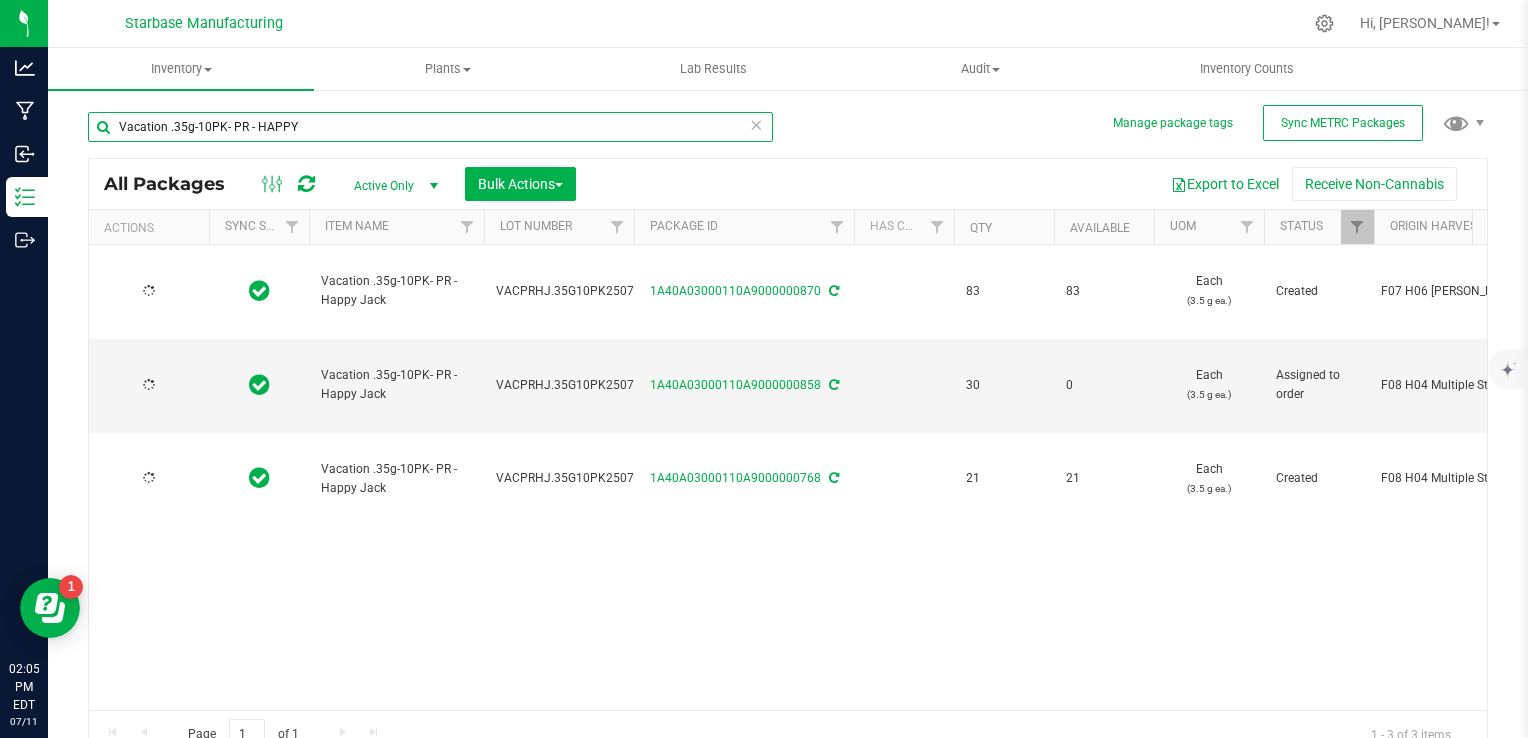 type on "[DATE]" 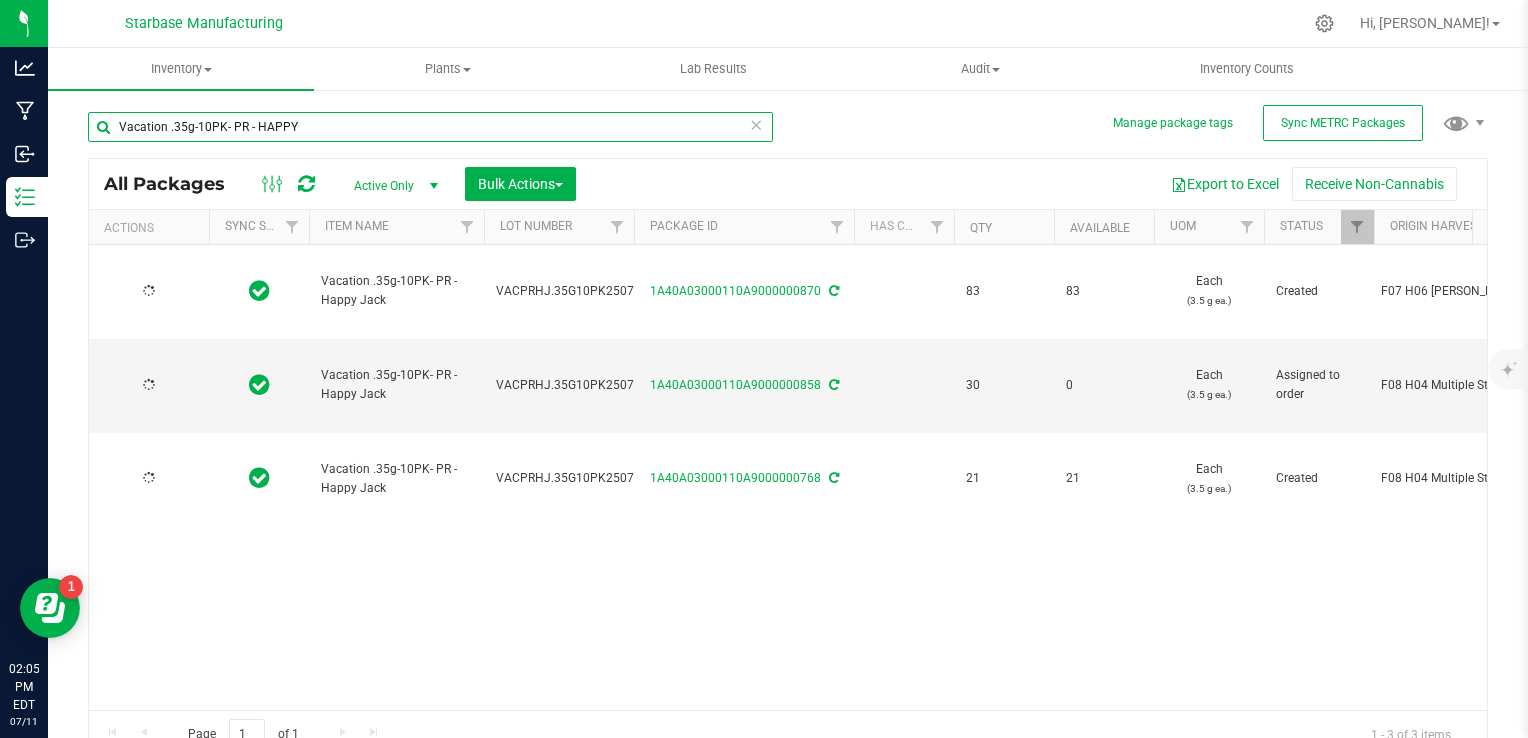 type on "[DATE]" 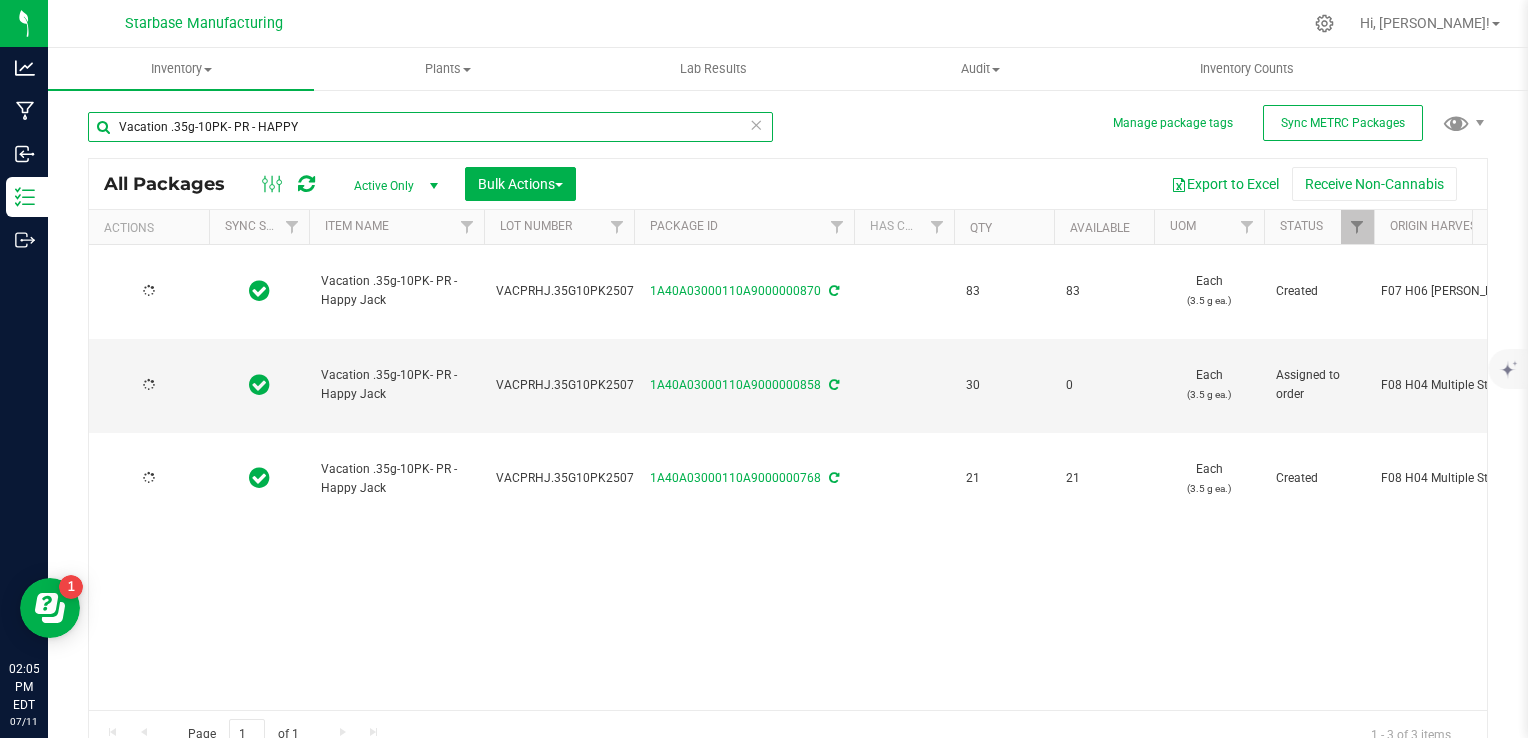 type on "[DATE]" 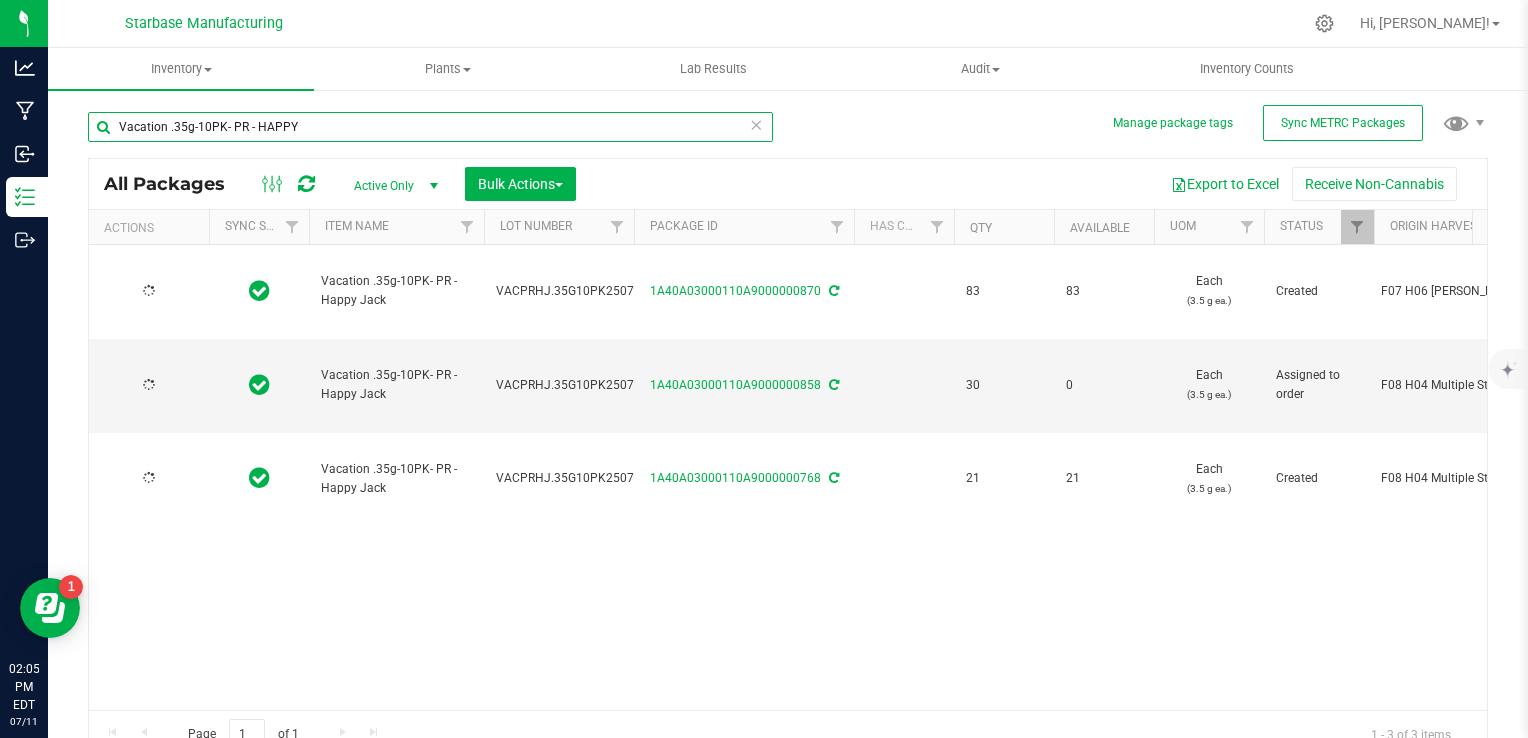 type on "Vacation .35g-10PK- PR - HAPPY" 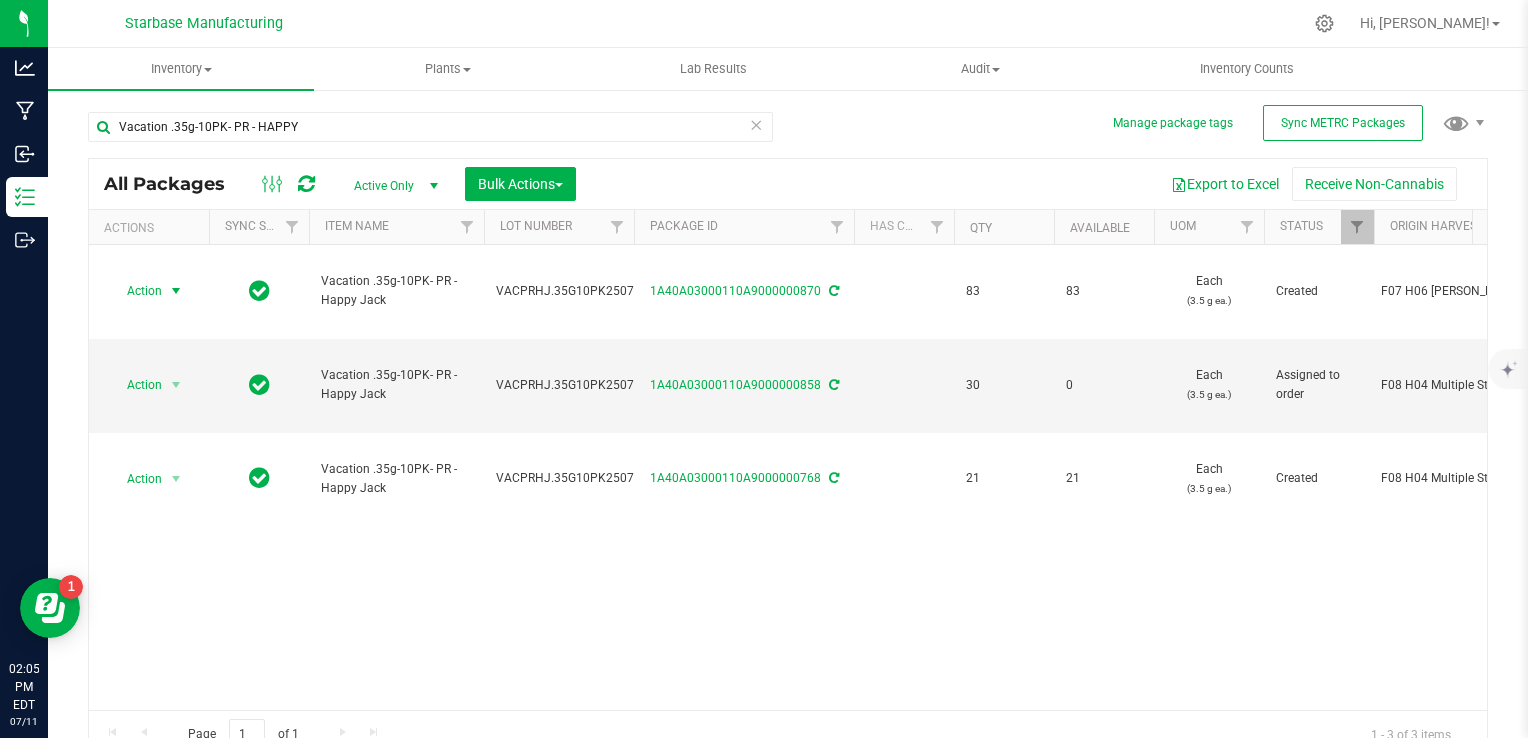 click at bounding box center [176, 291] 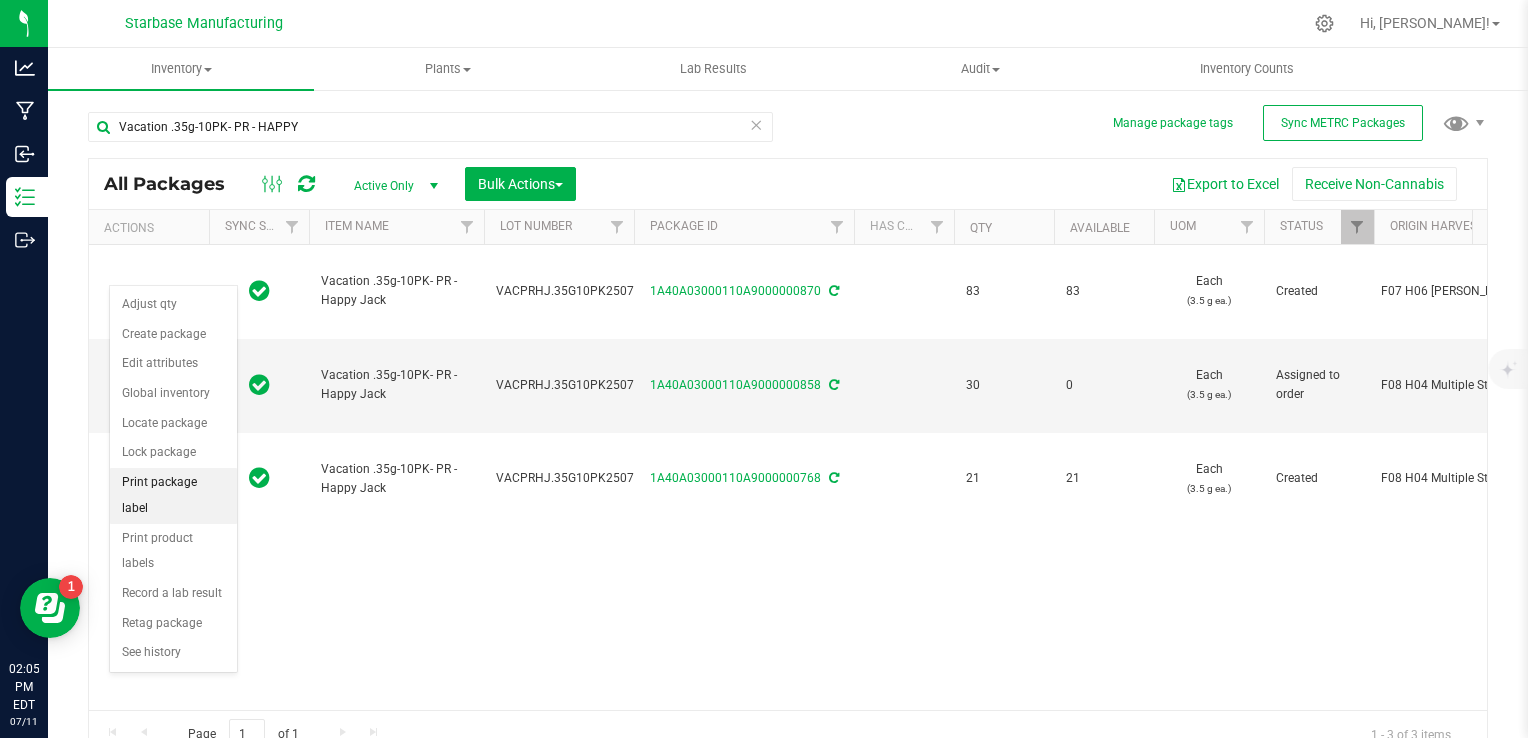 click on "Print package label" at bounding box center (173, 495) 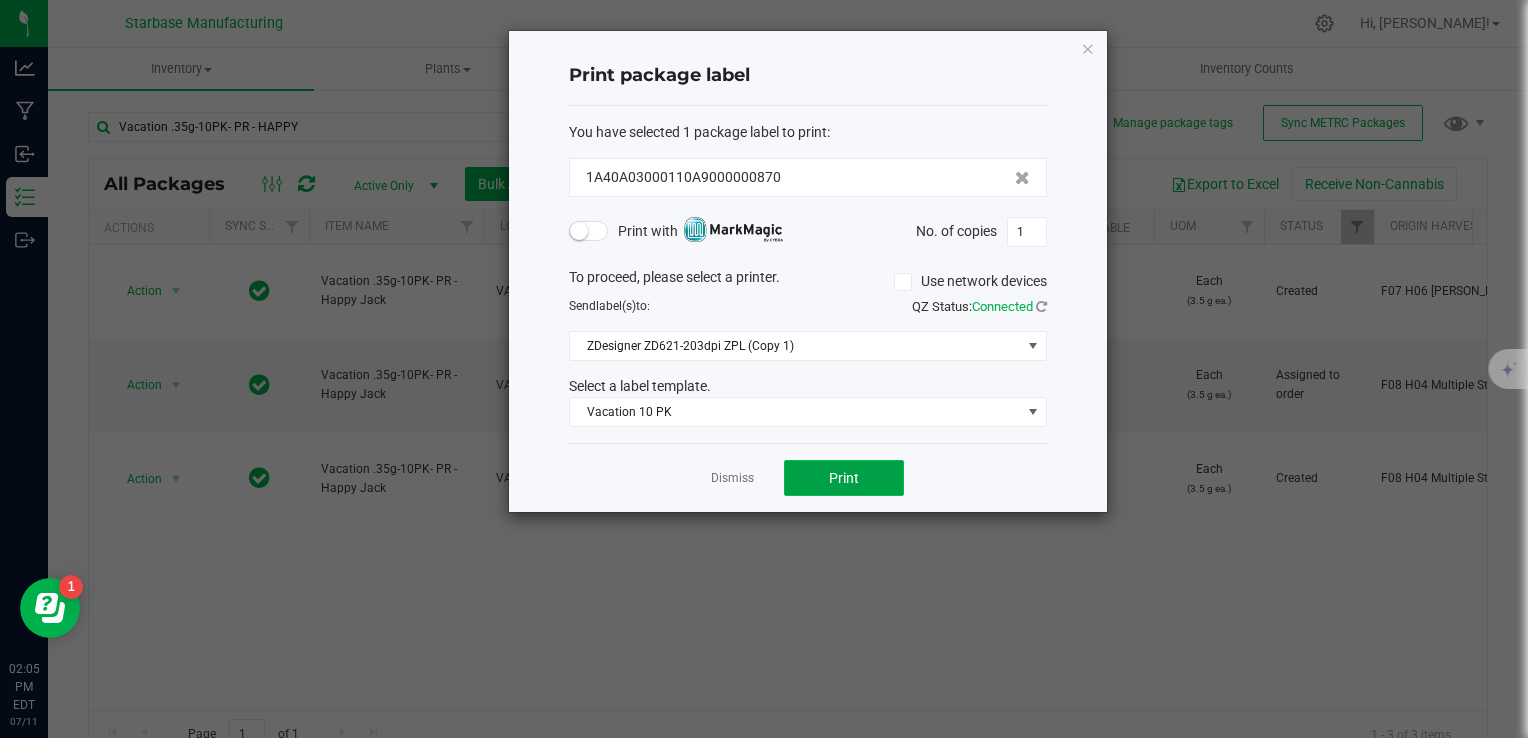 click on "Print" 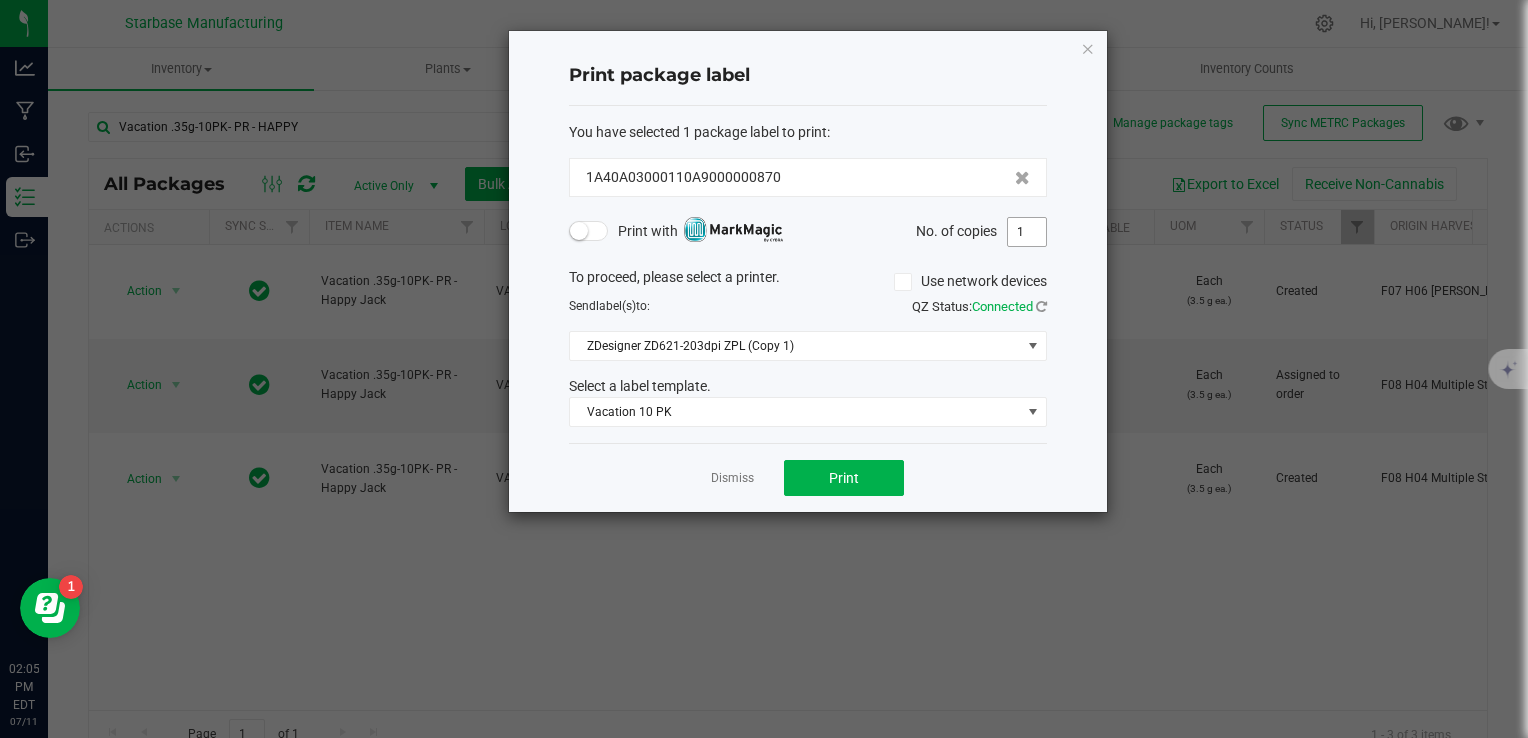 click on "1" at bounding box center (1027, 232) 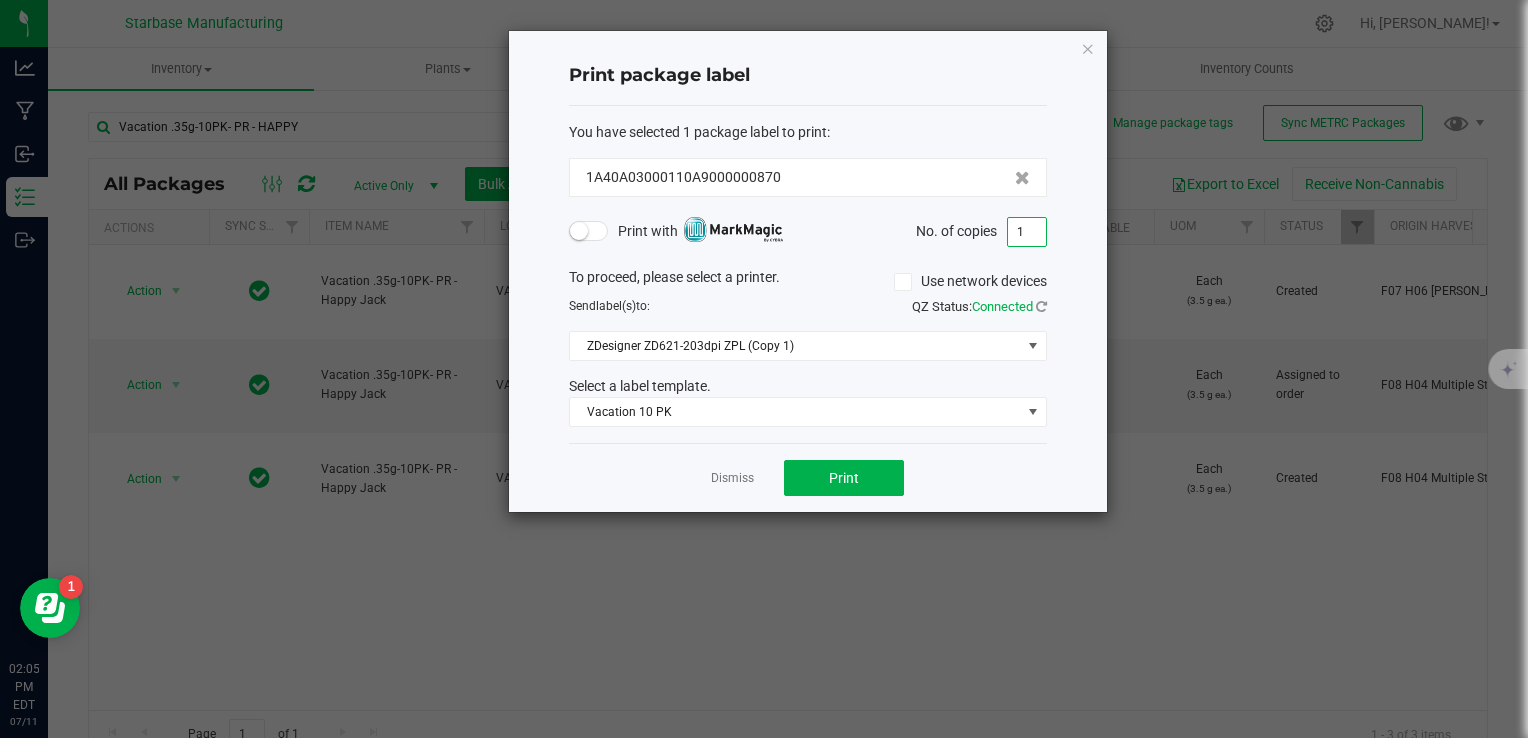 click on "1" at bounding box center [1027, 232] 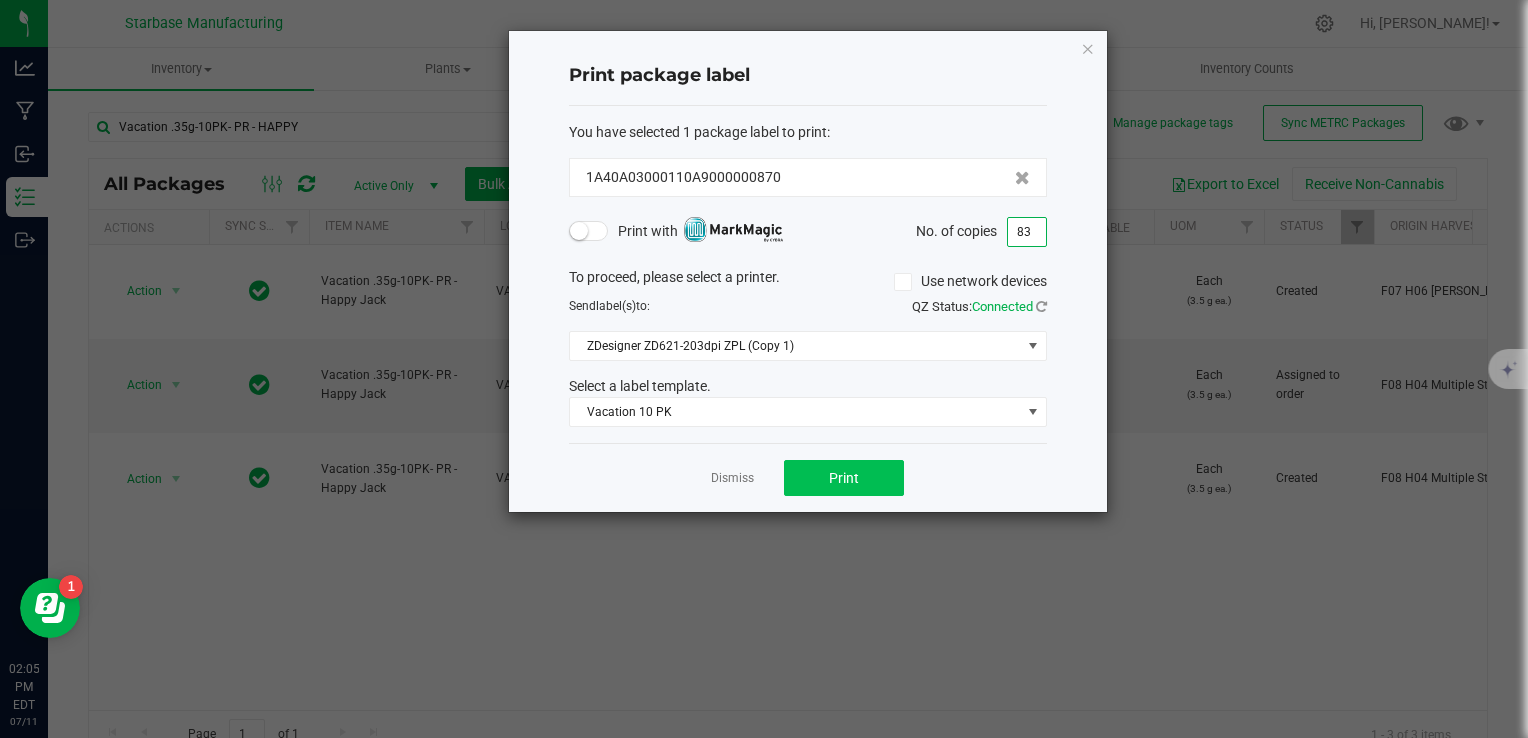 type on "83" 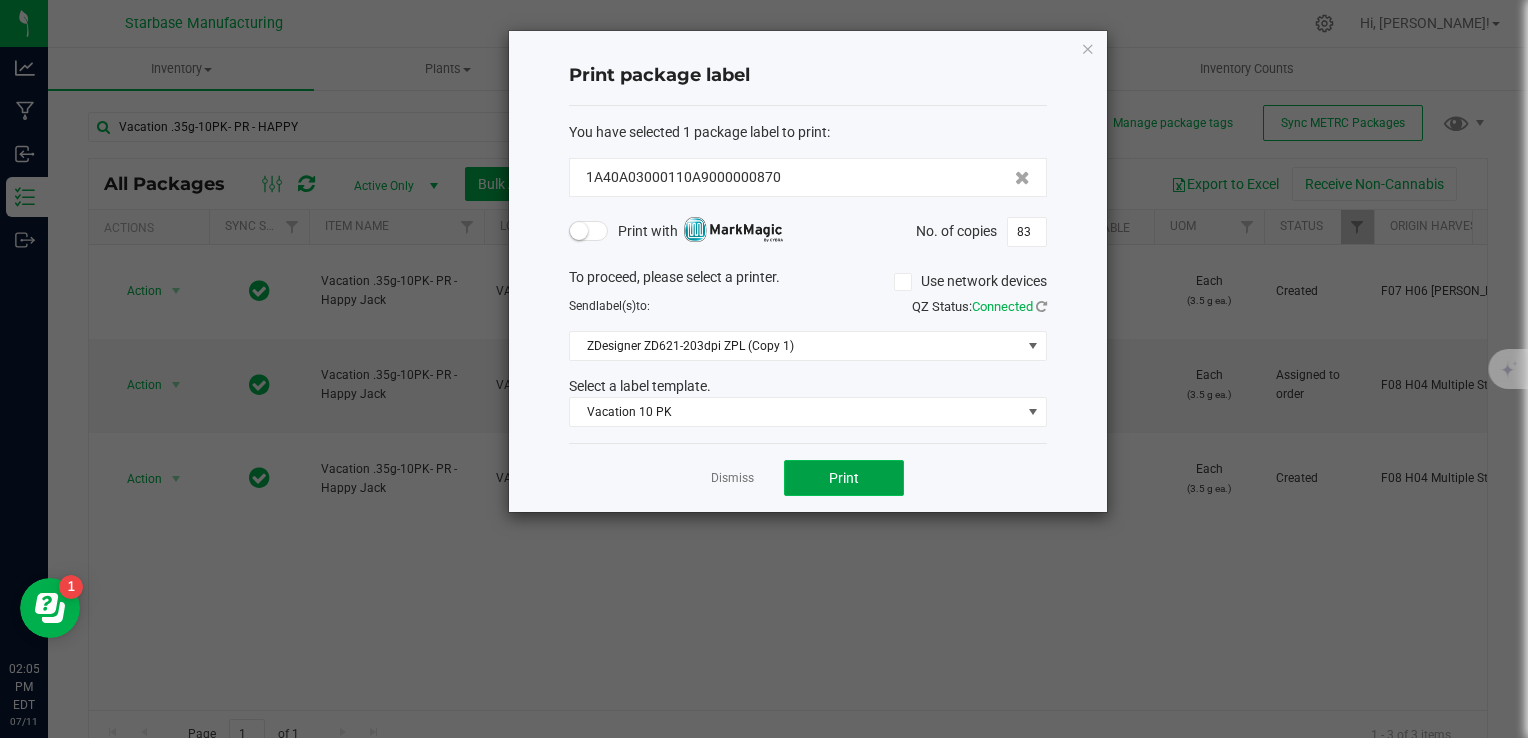 click on "Print" 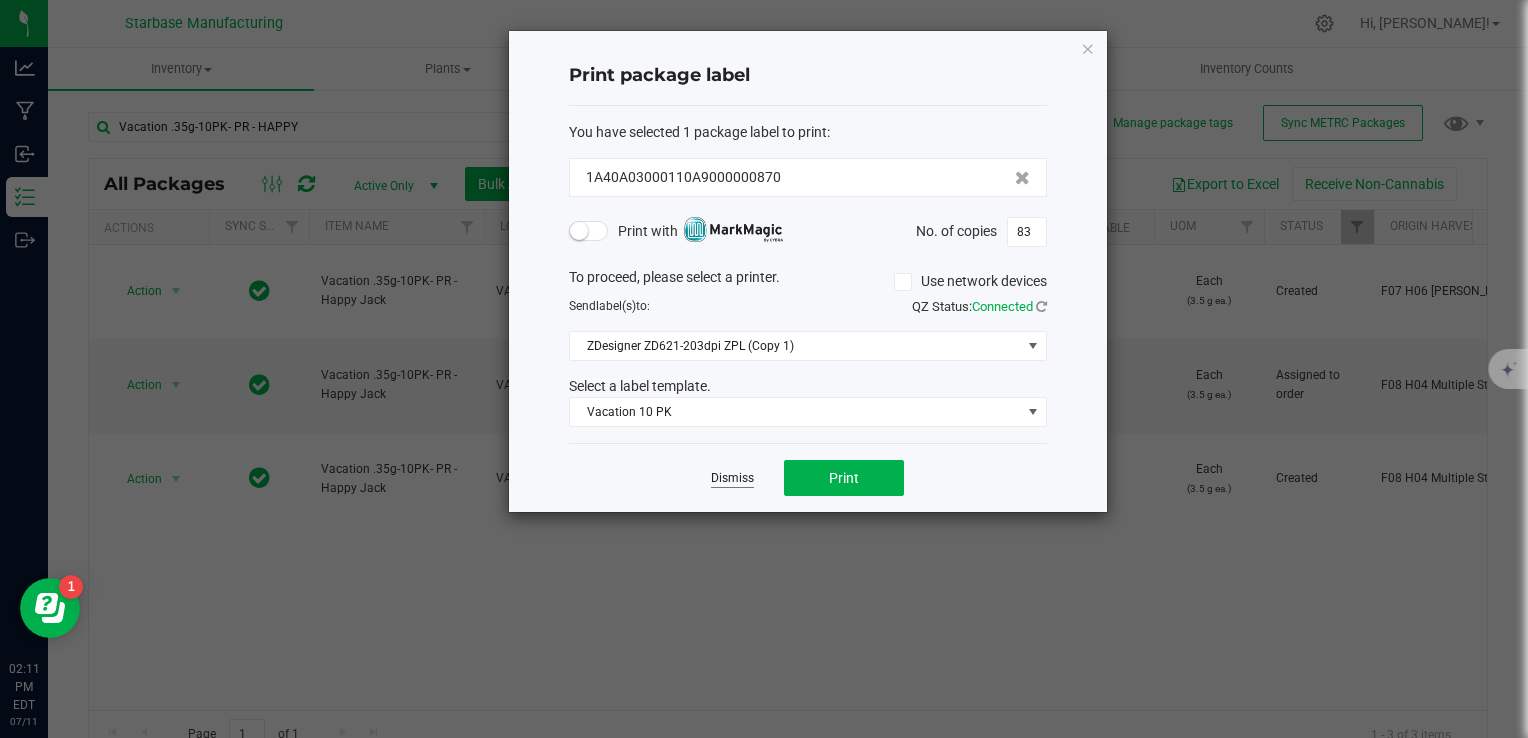 click on "Dismiss" 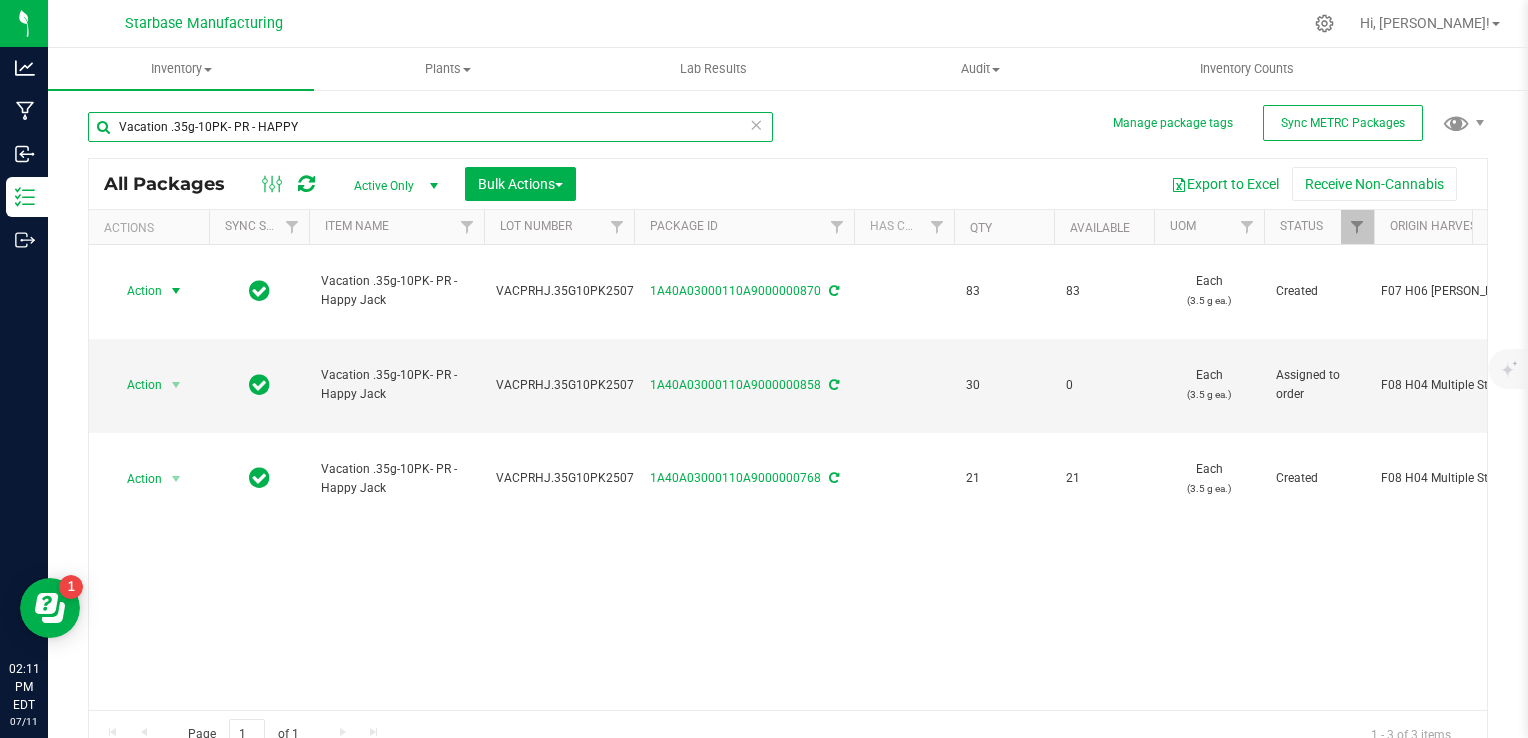 click on "Vacation .35g-10PK- PR - HAPPY" at bounding box center [430, 127] 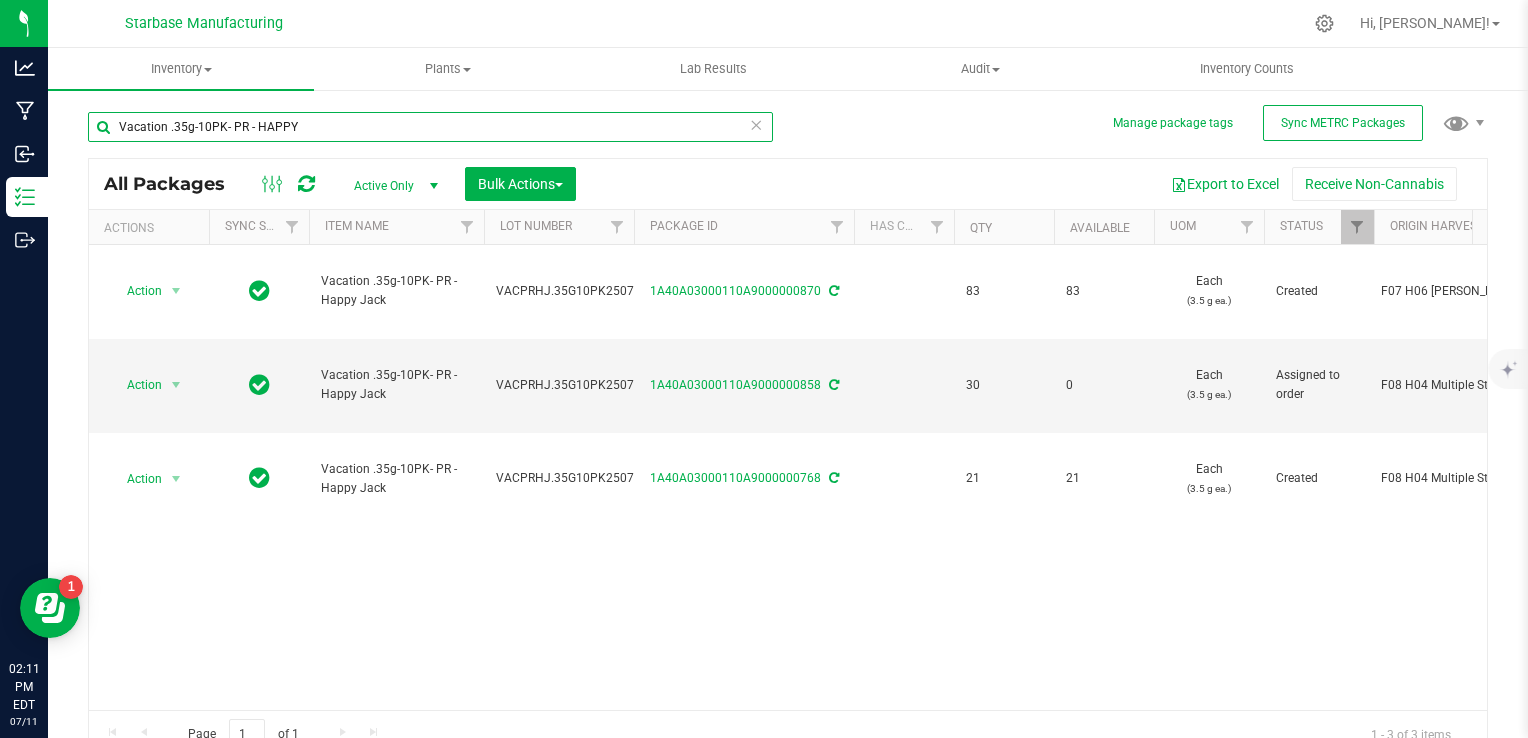 click on "Vacation .35g-10PK- PR - HAPPY" at bounding box center (430, 127) 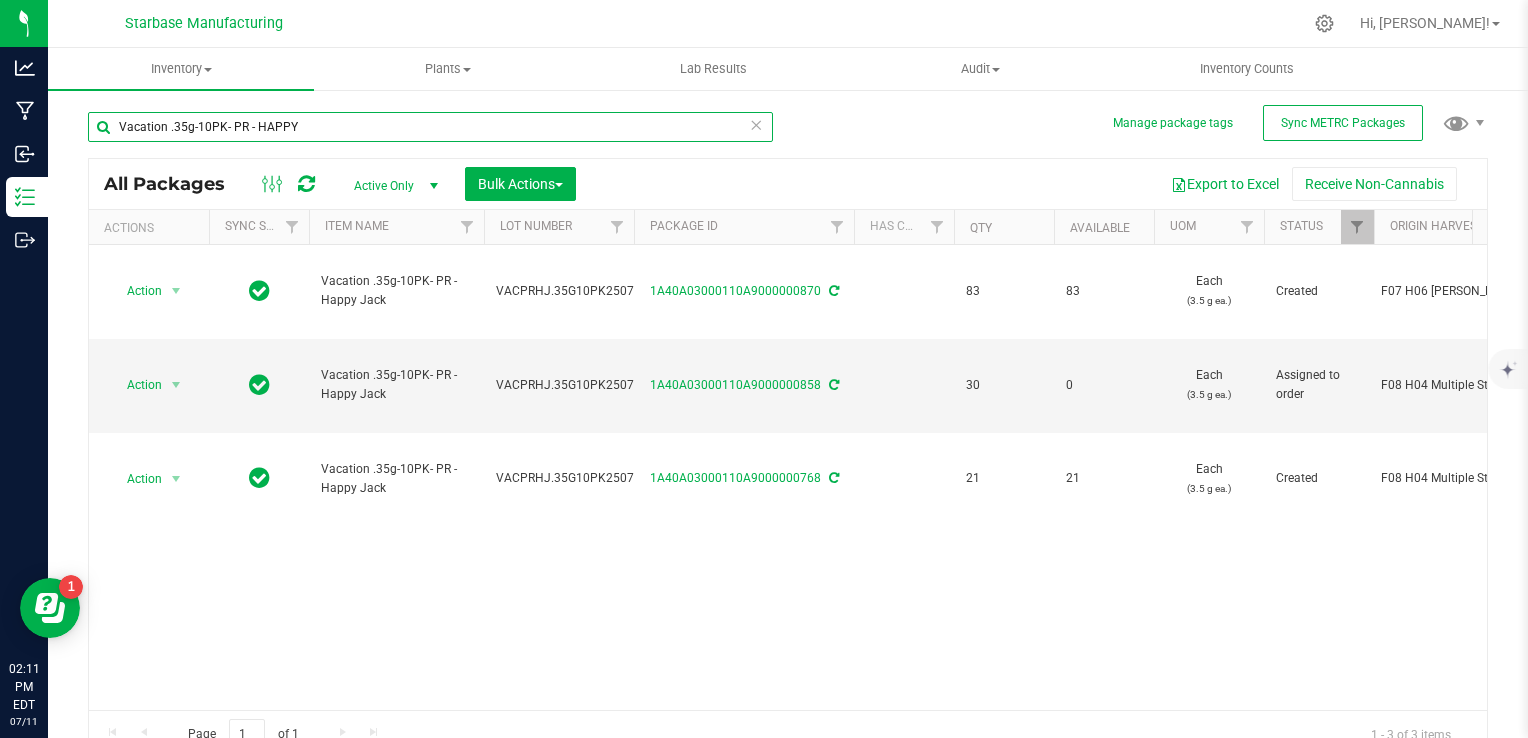 click on "Vacation .35g-10PK- PR - HAPPY" at bounding box center [430, 127] 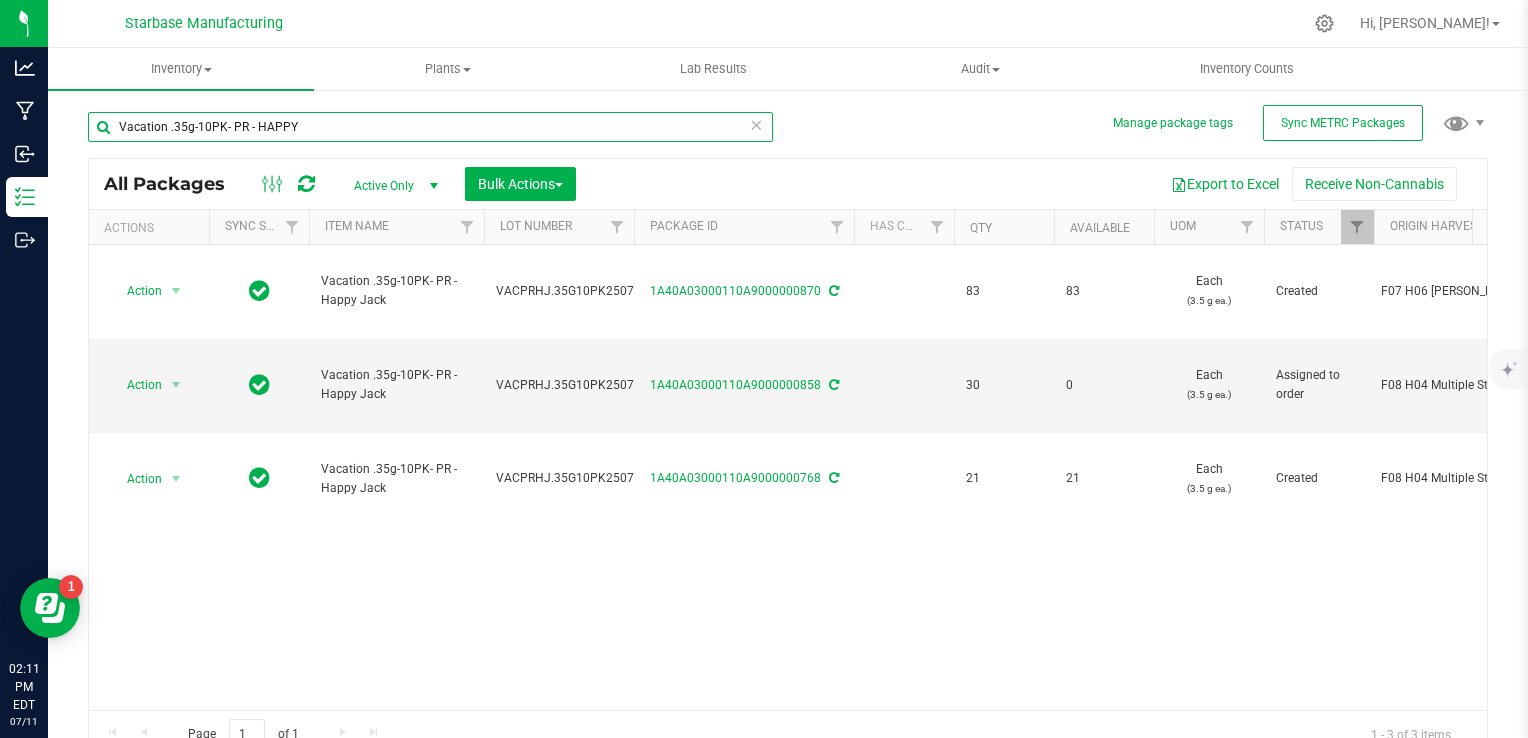 click on "Vacation .35g-10PK- PR - HAPPY" at bounding box center [430, 127] 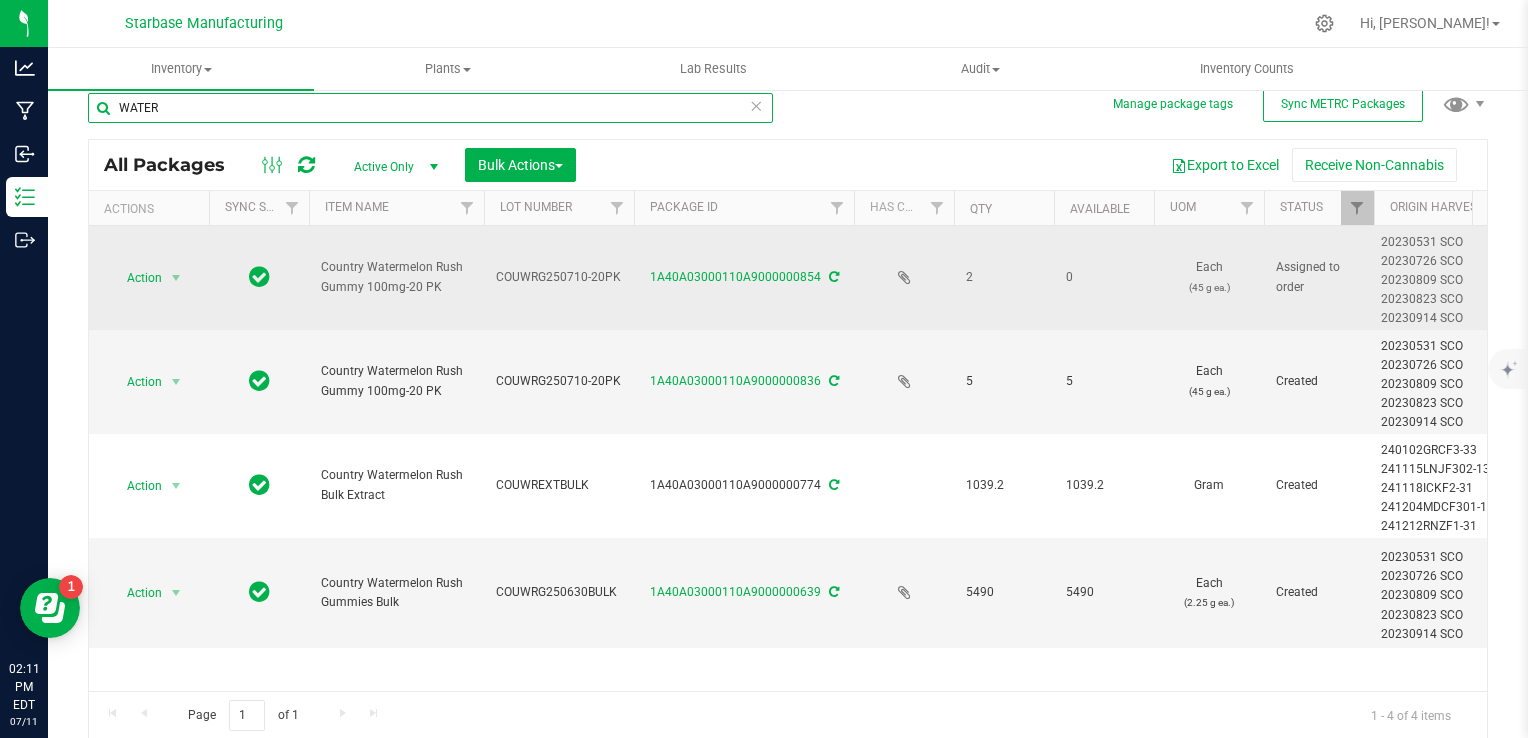 scroll, scrollTop: 18, scrollLeft: 0, axis: vertical 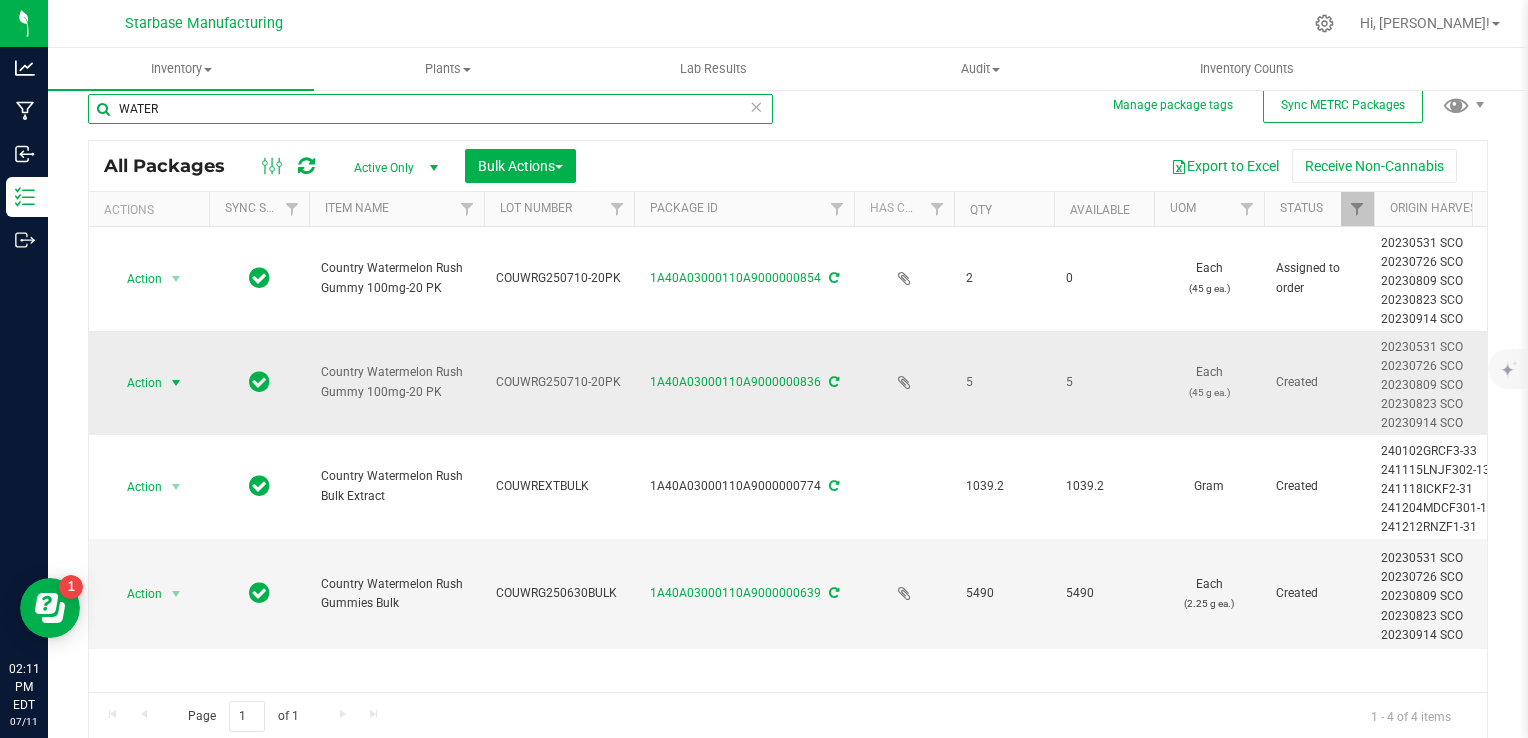 type on "WATER" 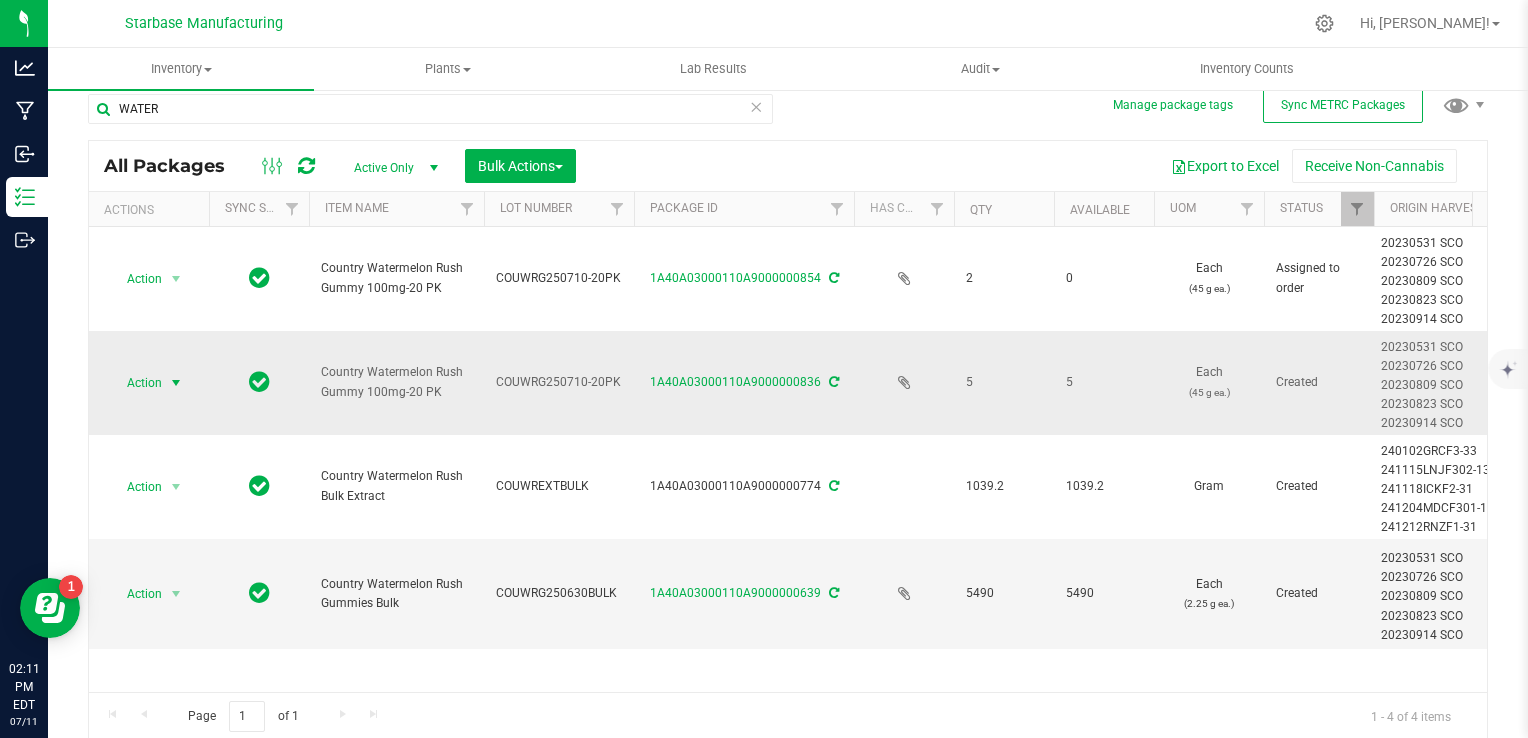 click at bounding box center [176, 383] 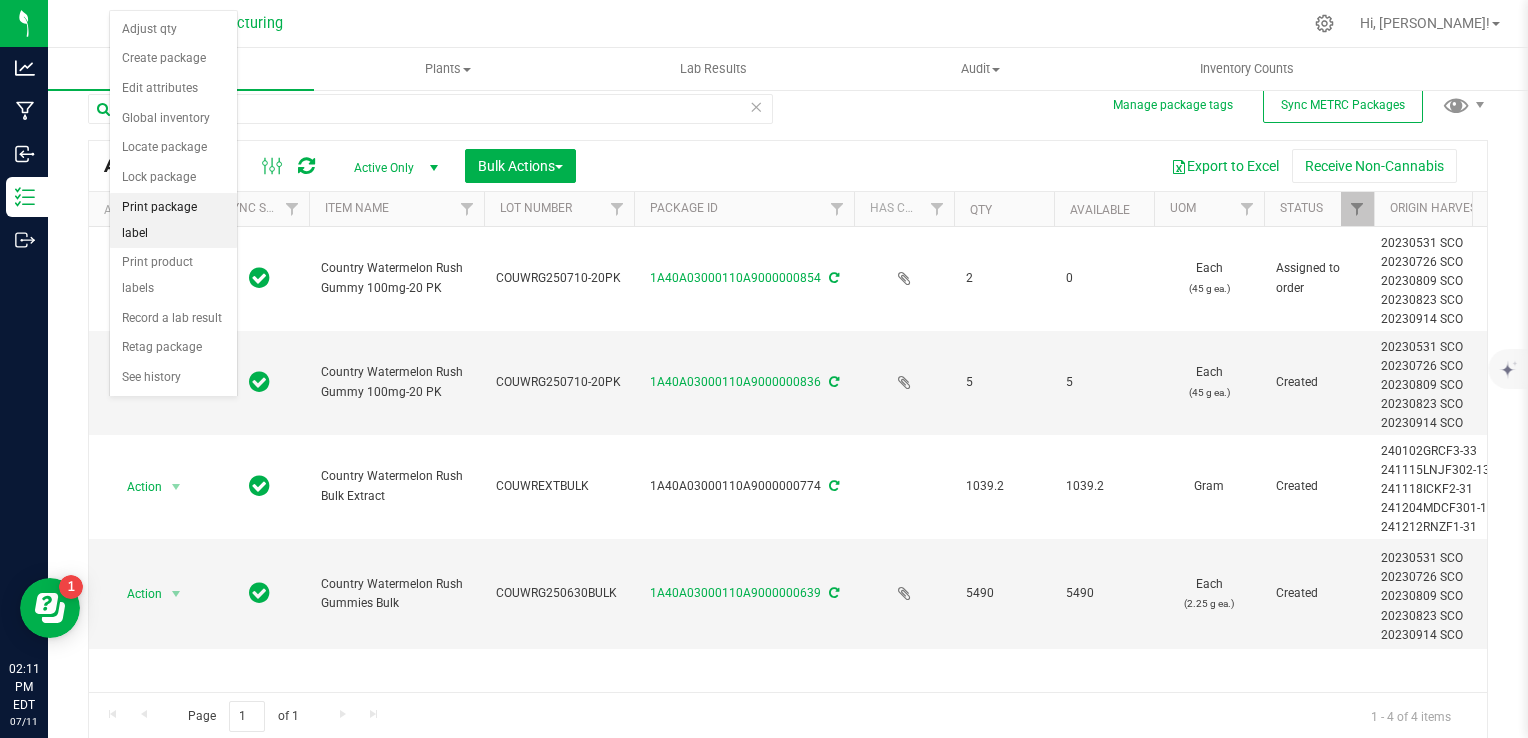 click on "Print package label" at bounding box center [173, 220] 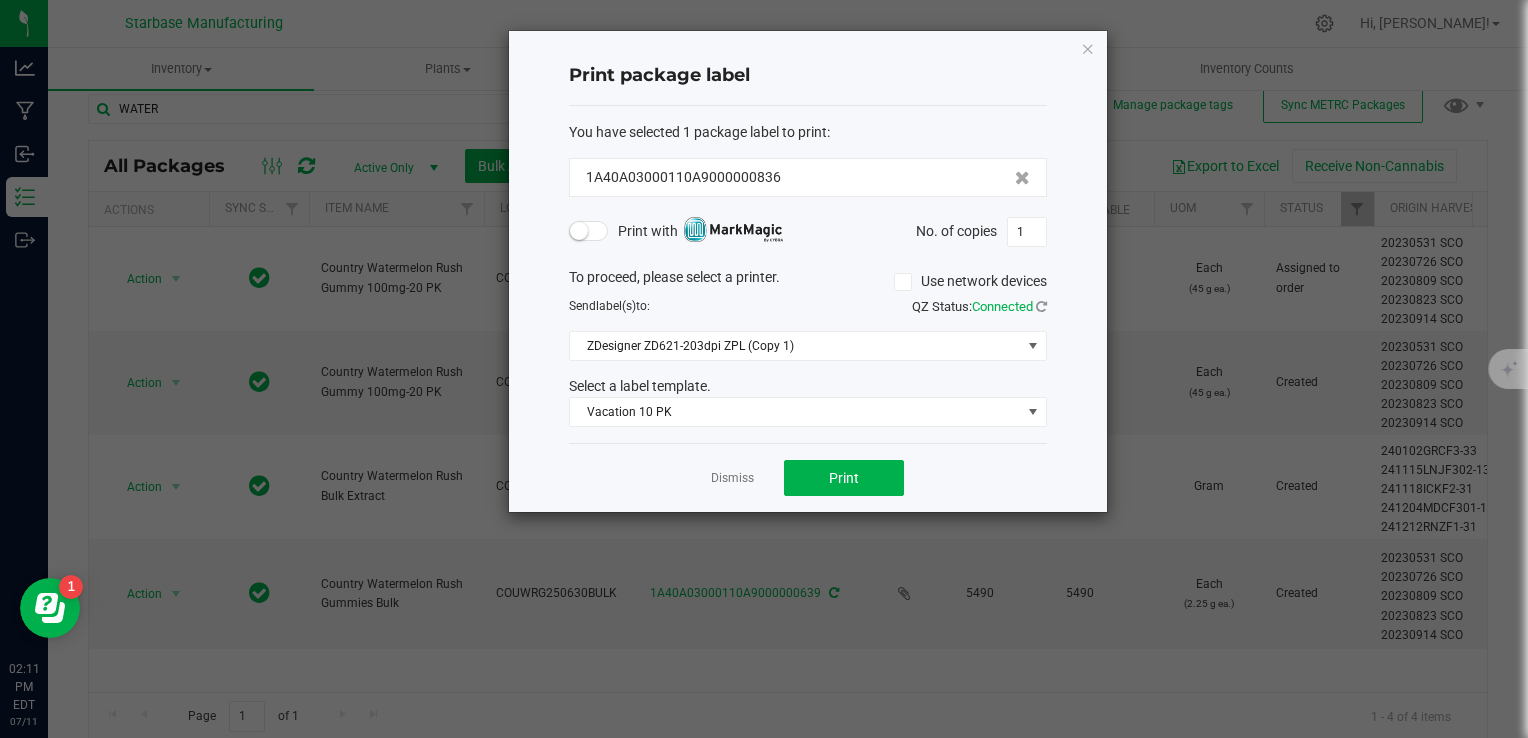 click at bounding box center (579, 231) 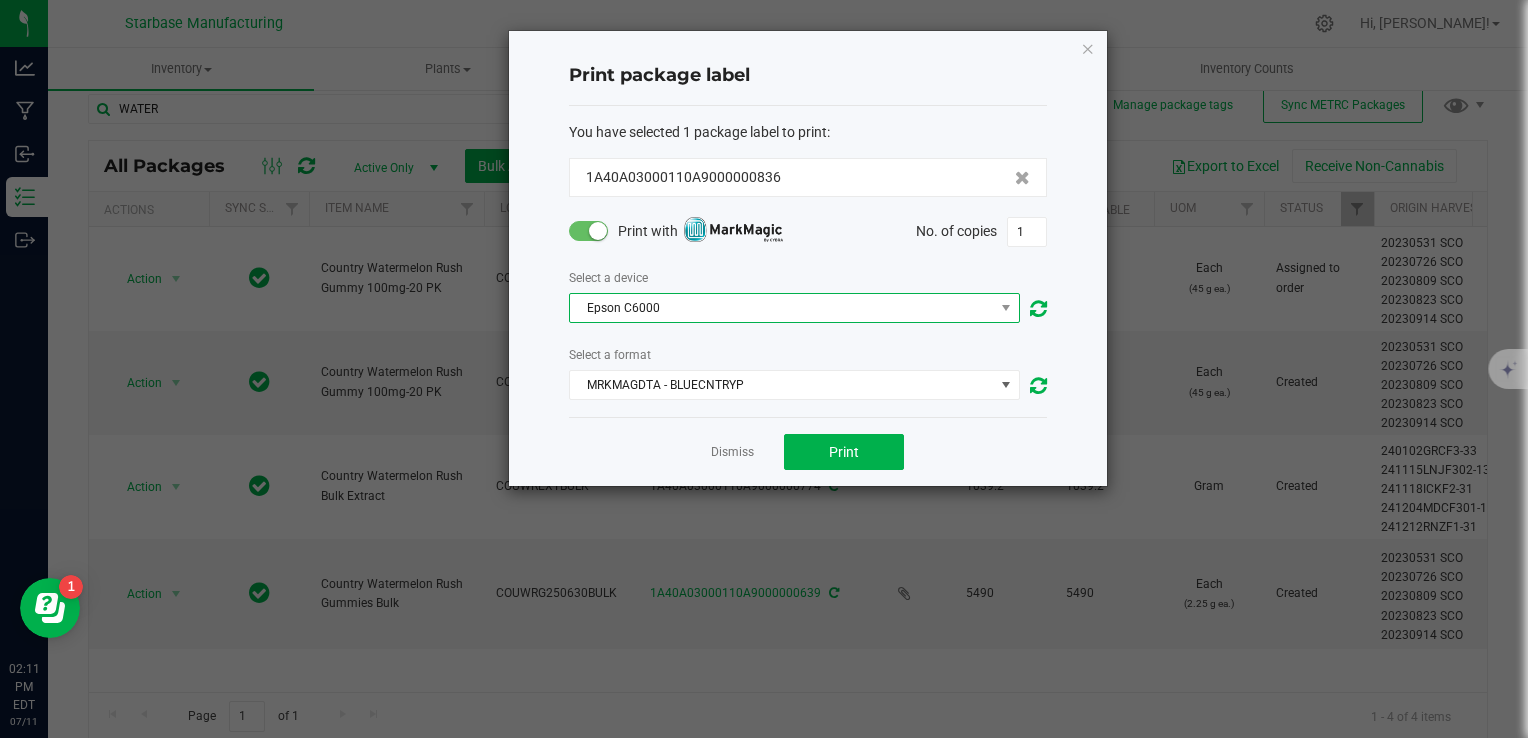 click on "Epson C6000" at bounding box center [782, 308] 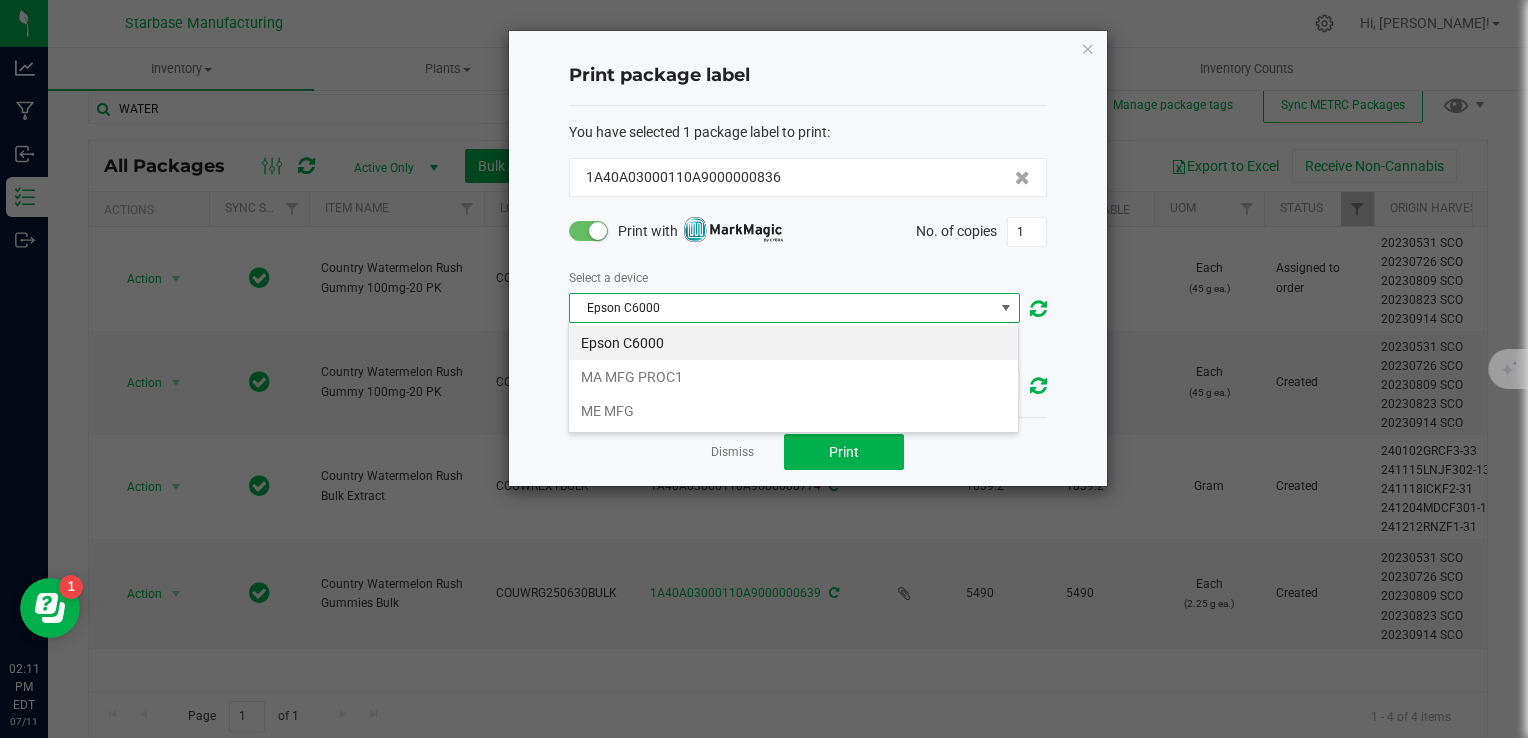 scroll, scrollTop: 99970, scrollLeft: 99548, axis: both 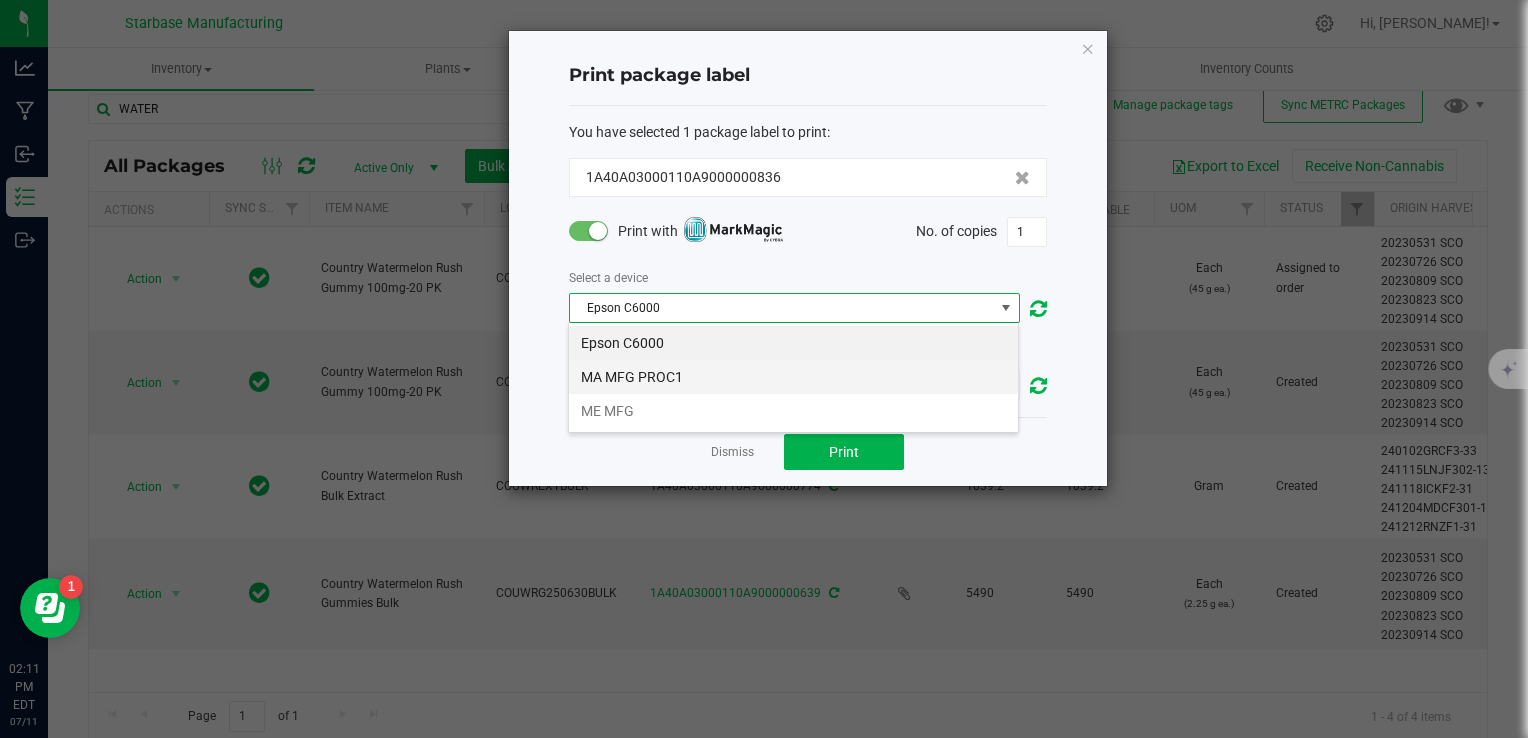 click on "MA MFG PROC1" at bounding box center [793, 377] 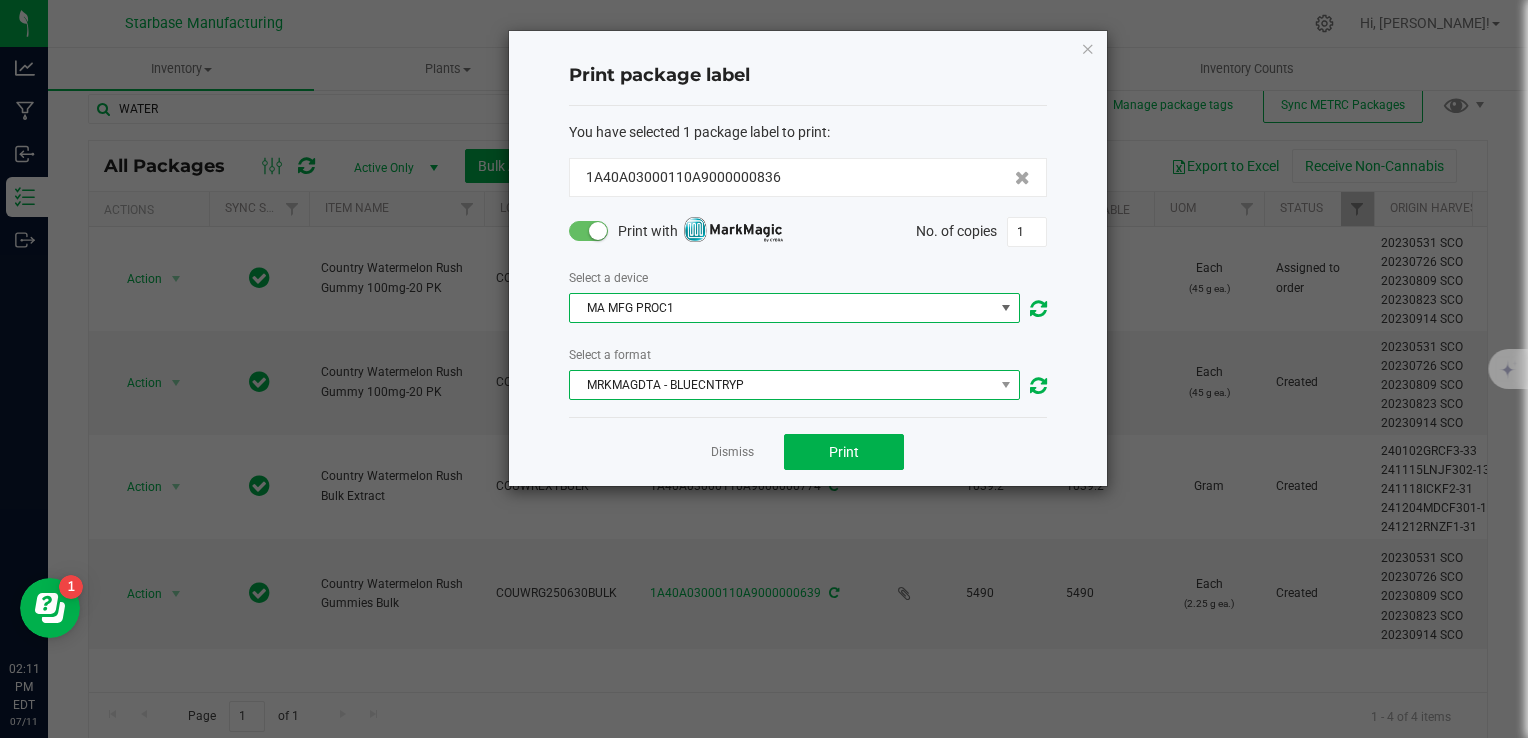 click on "MRKMAGDTA - BLUECNTRYP" at bounding box center (782, 385) 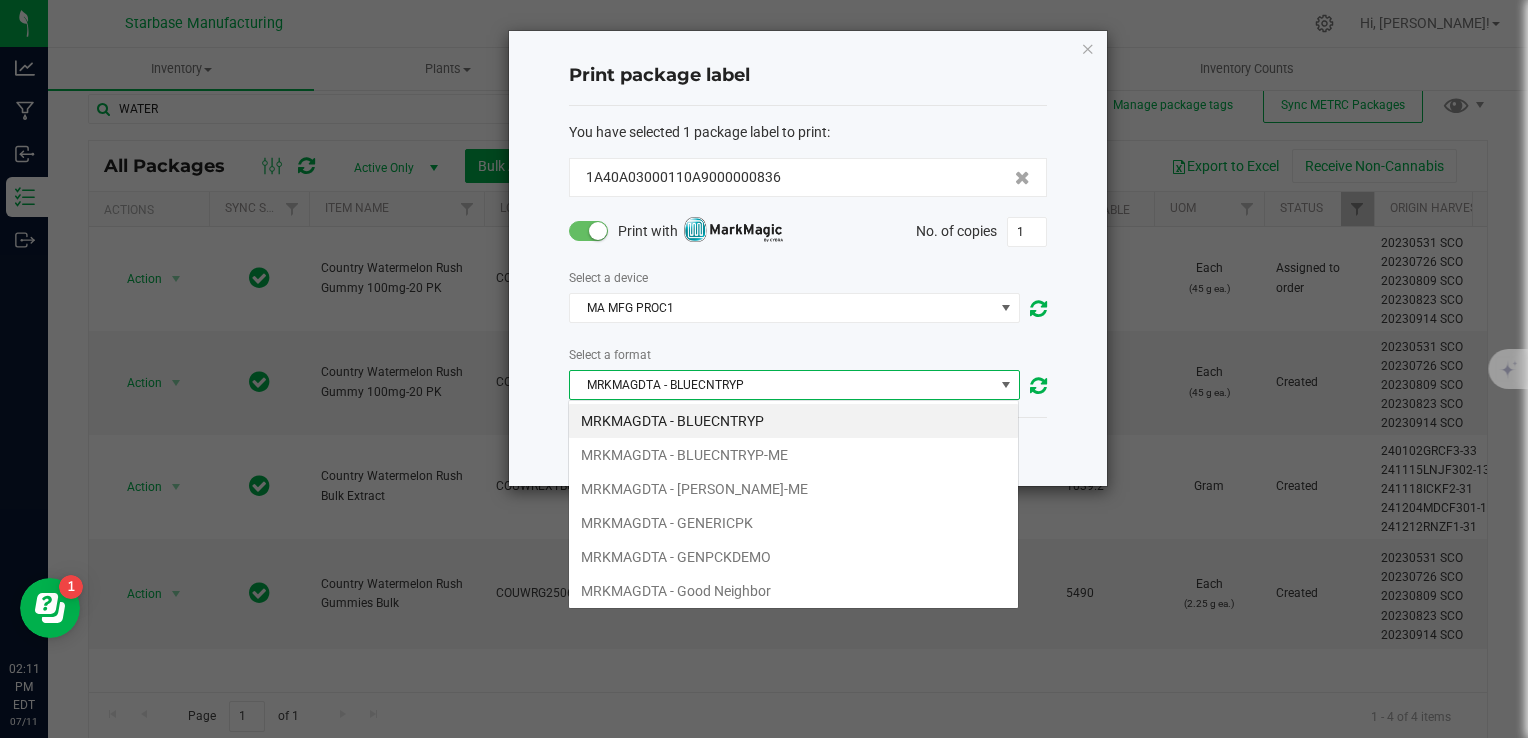 scroll, scrollTop: 99970, scrollLeft: 99548, axis: both 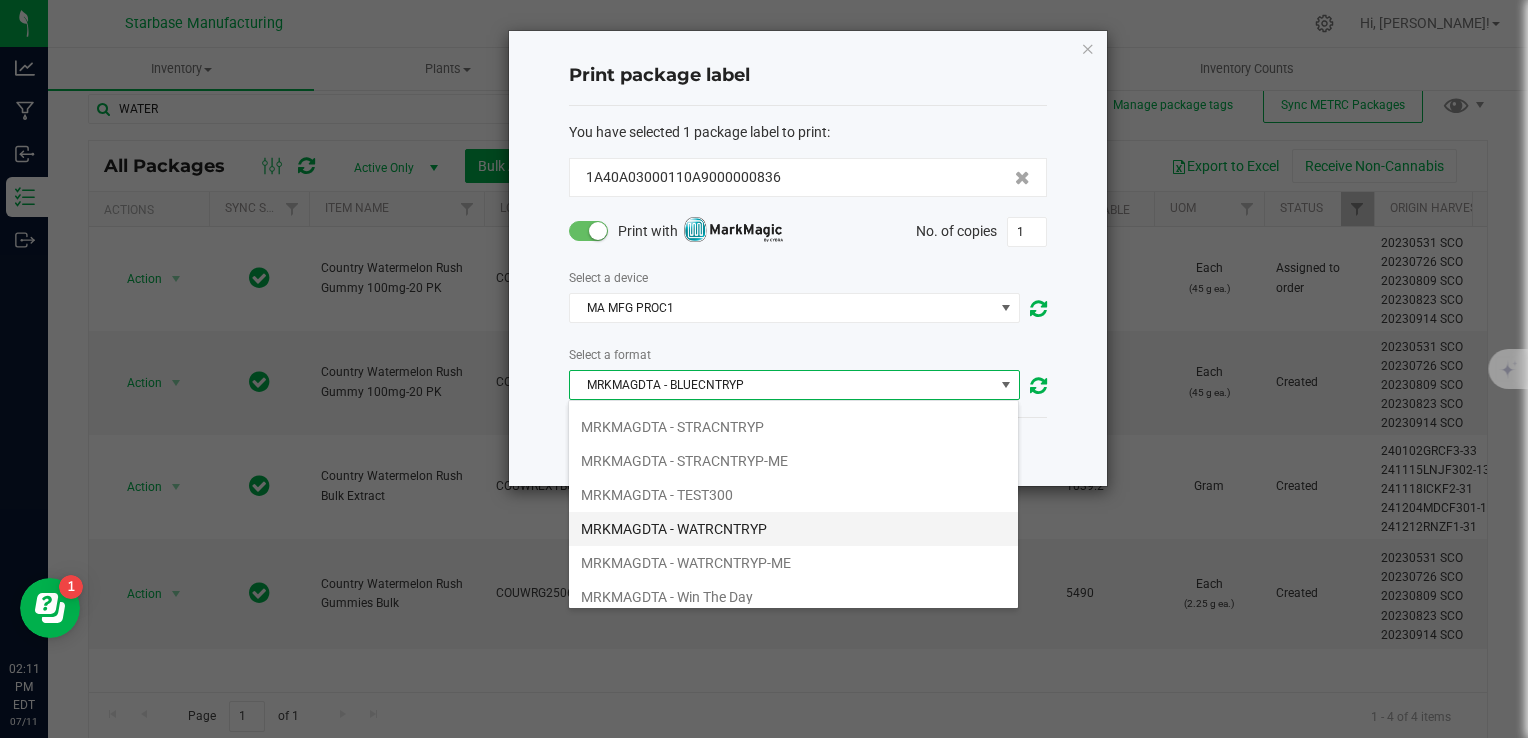 click on "MRKMAGDTA - WATRCNTRYP" at bounding box center [793, 529] 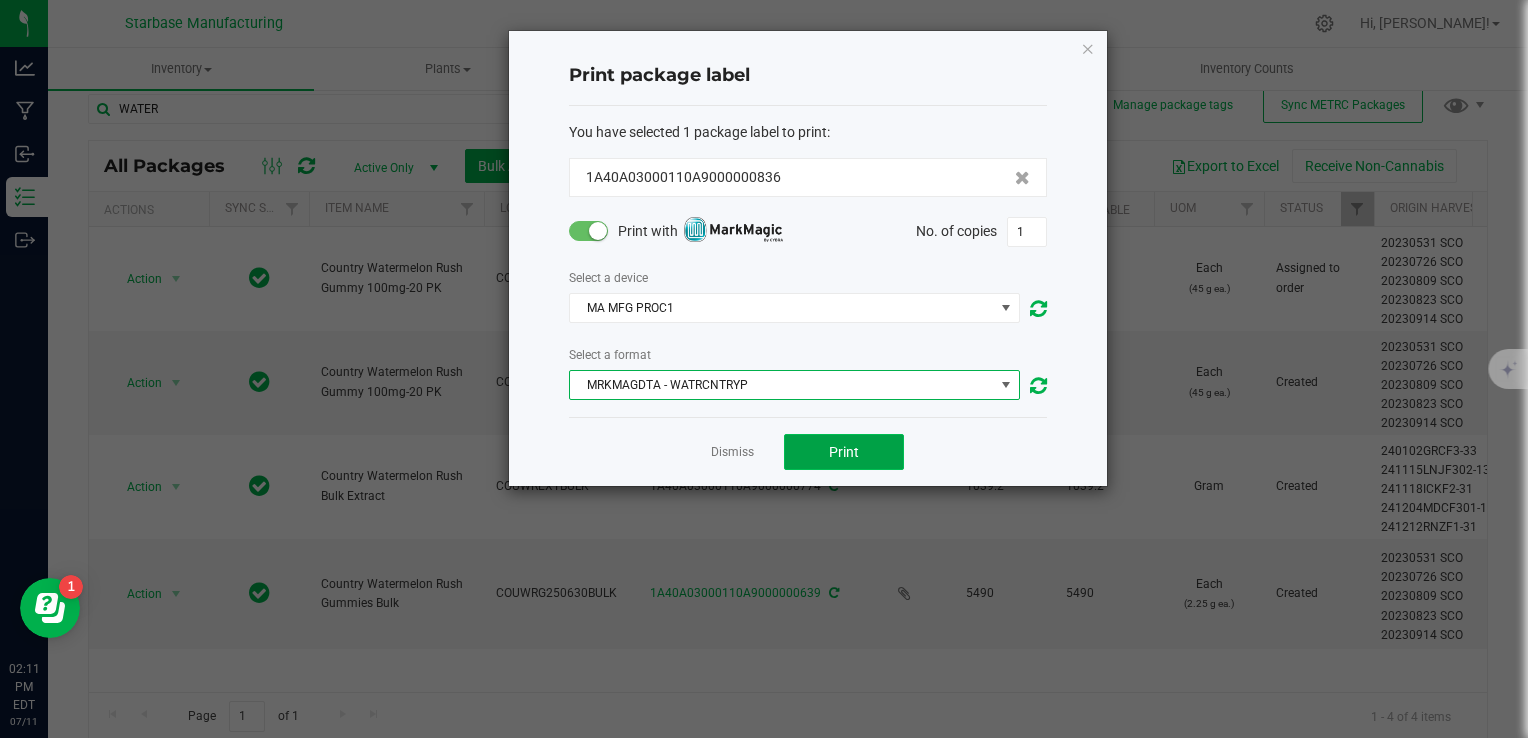 click on "Print" 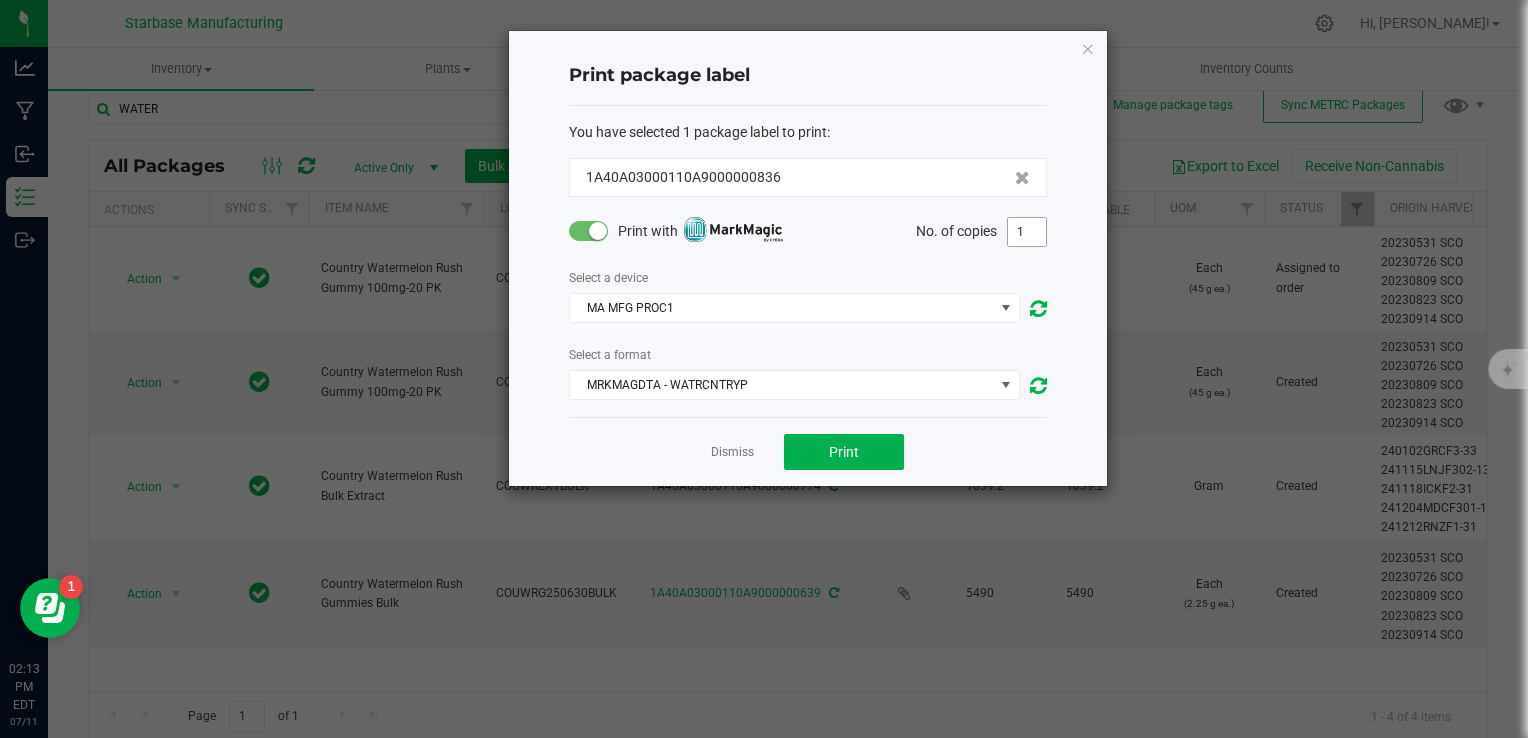 click on "1" at bounding box center [1027, 232] 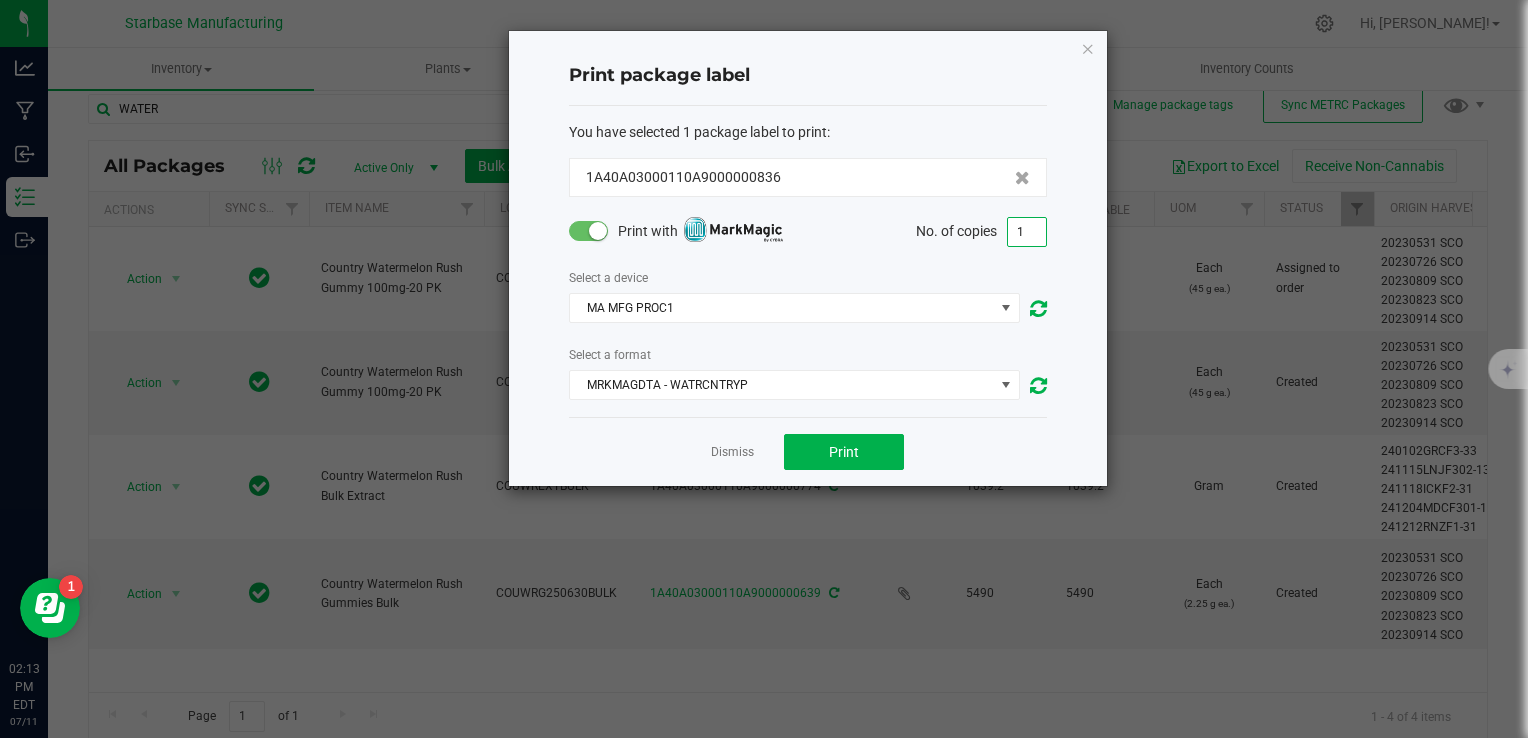 click on "1" at bounding box center (1027, 232) 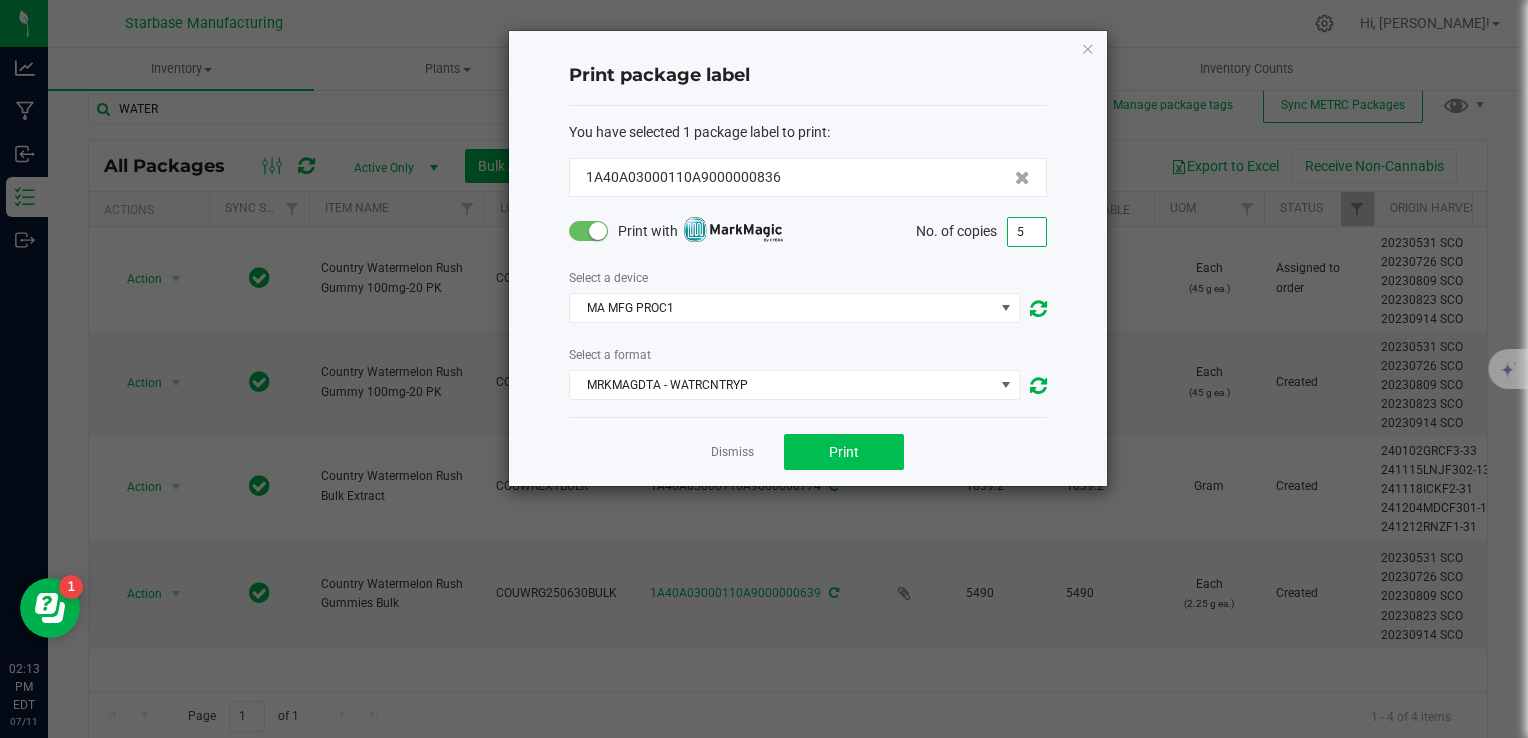 type on "5" 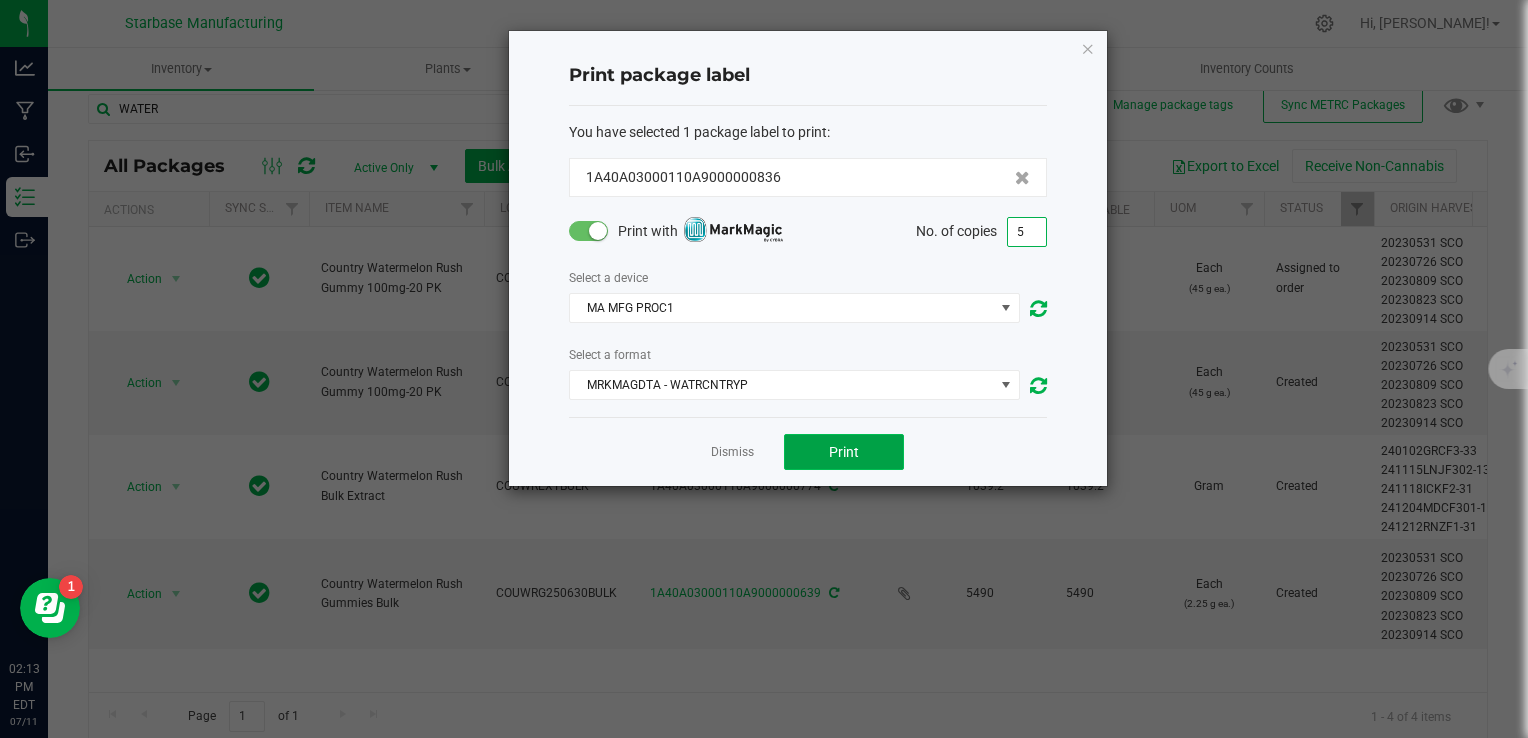 click on "Print" 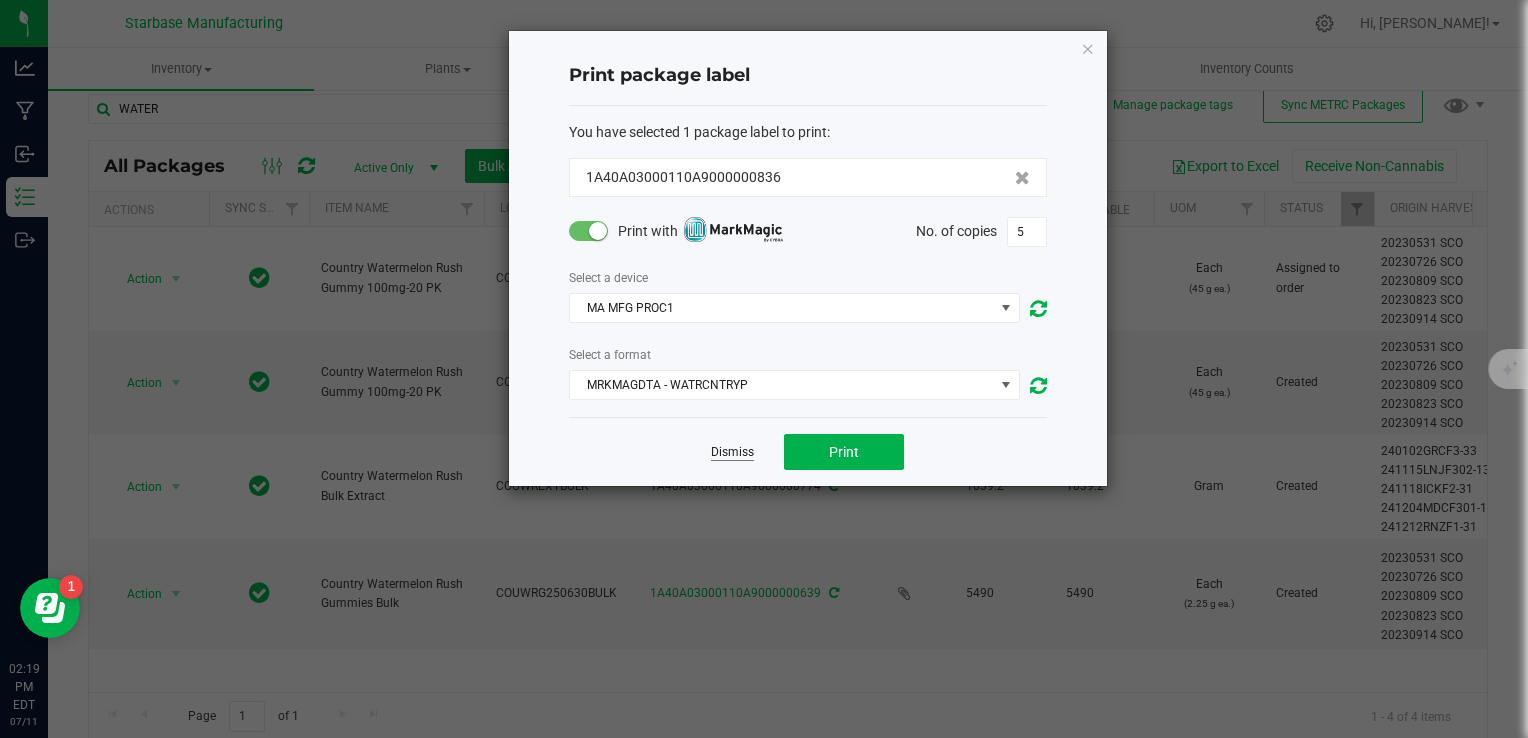 click on "Dismiss" 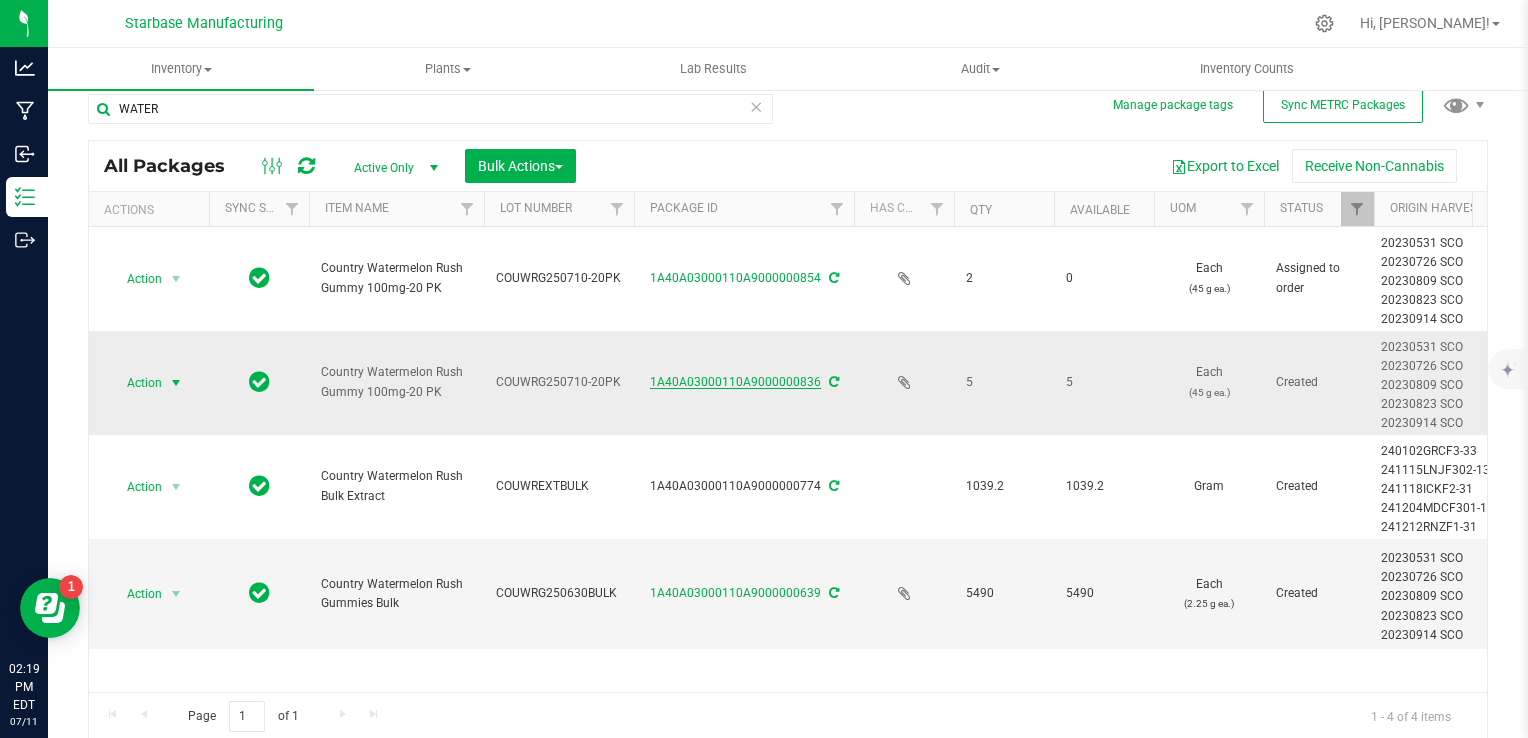 click on "1A40A03000110A9000000836" at bounding box center (735, 382) 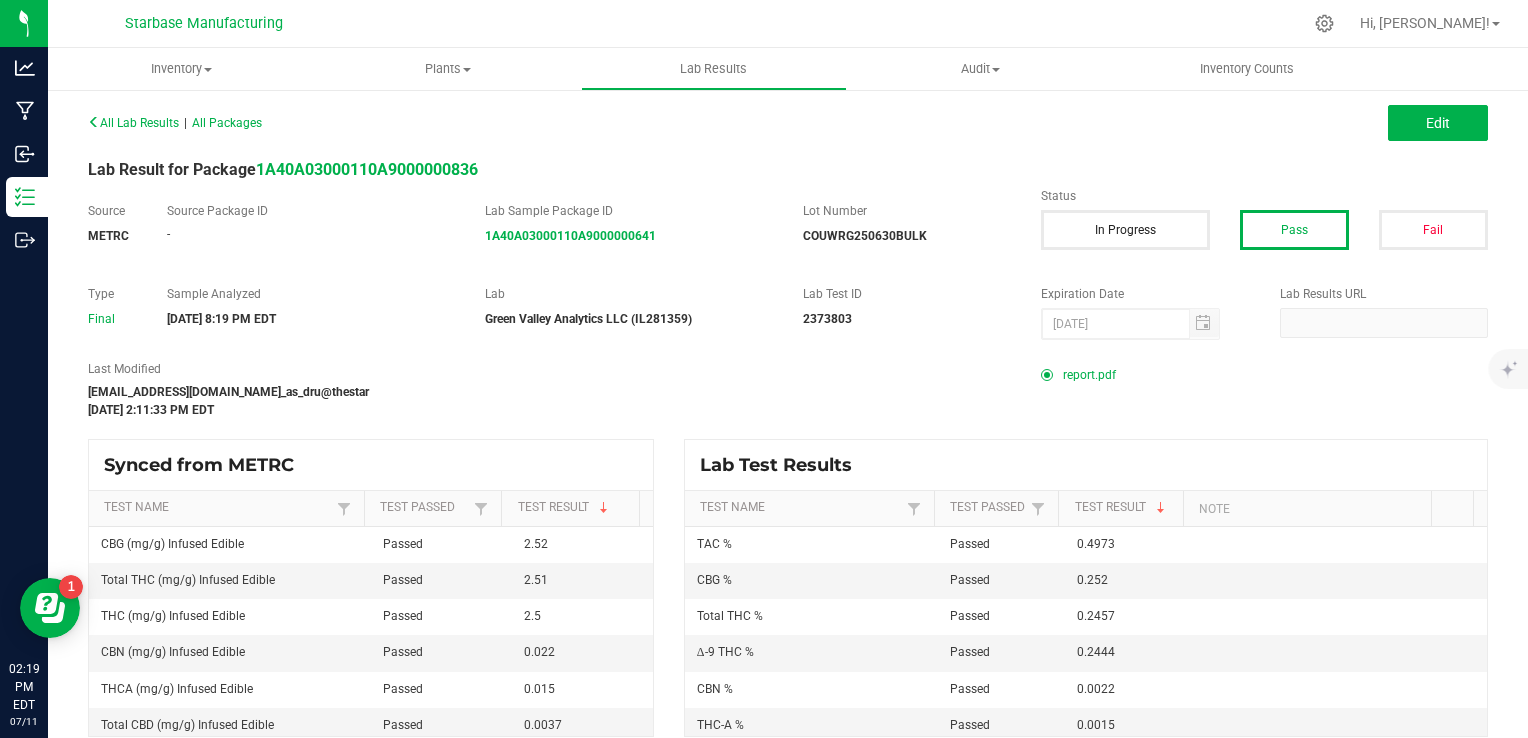 scroll, scrollTop: 17, scrollLeft: 0, axis: vertical 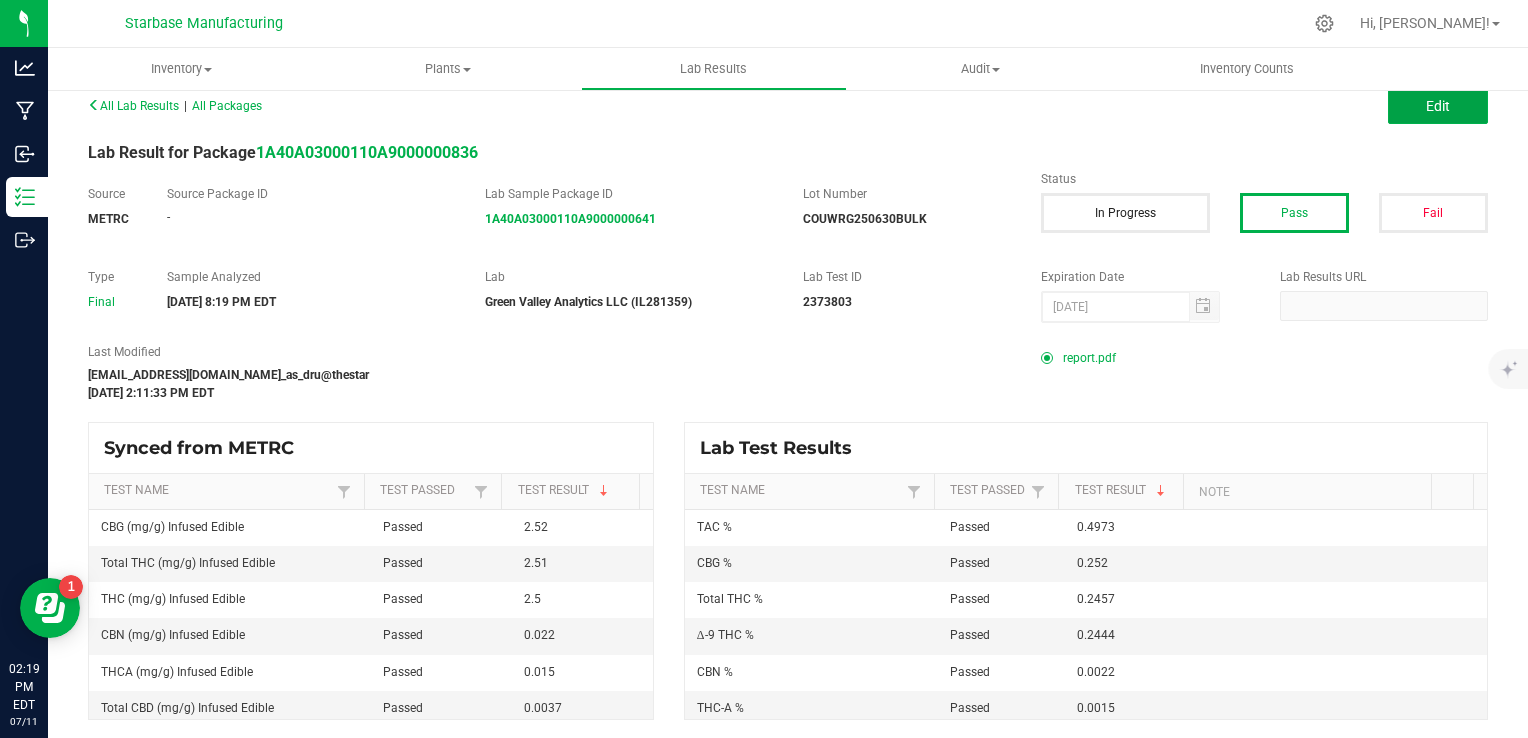 drag, startPoint x: 1434, startPoint y: 106, endPoint x: 1300, endPoint y: 323, distance: 255.03922 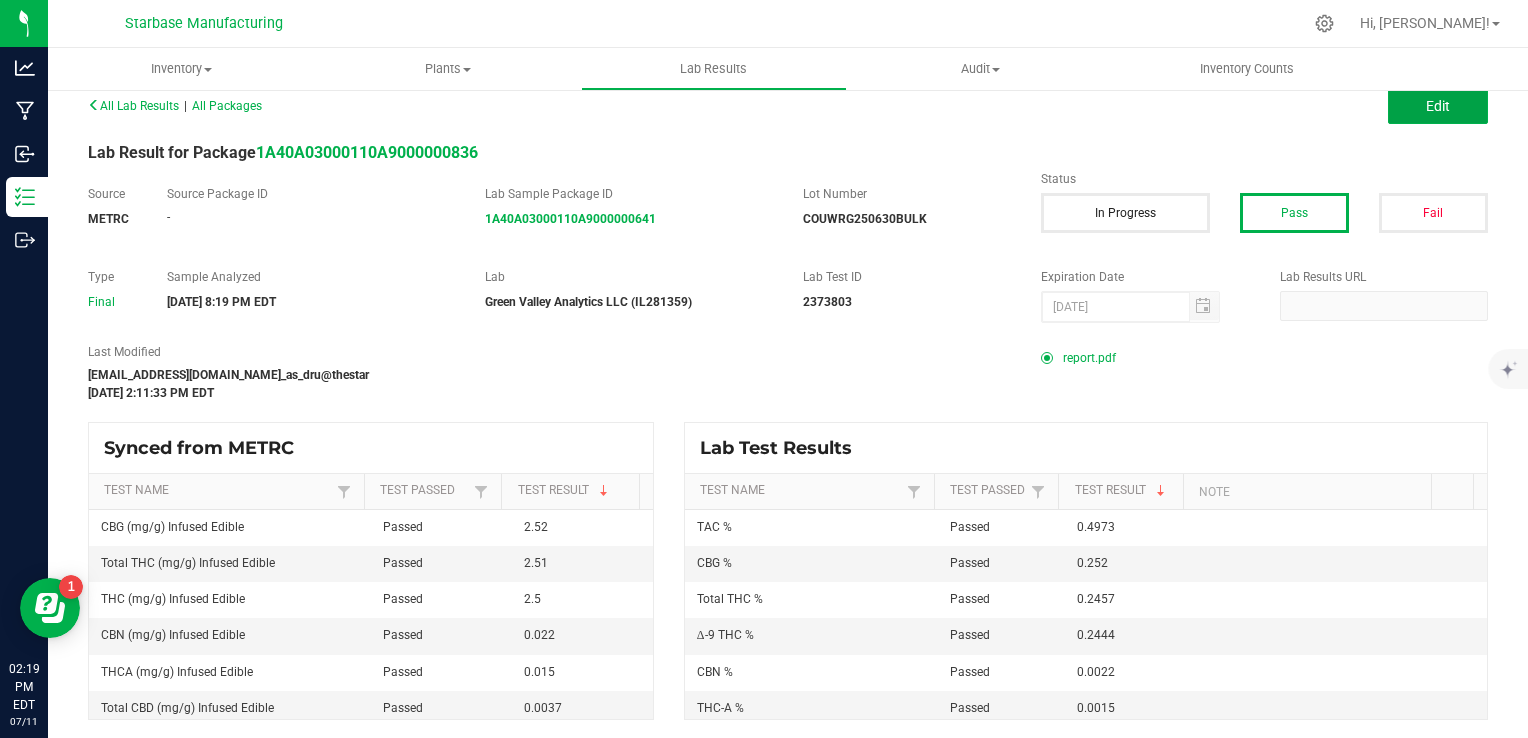 click on "Edit" at bounding box center [1438, 106] 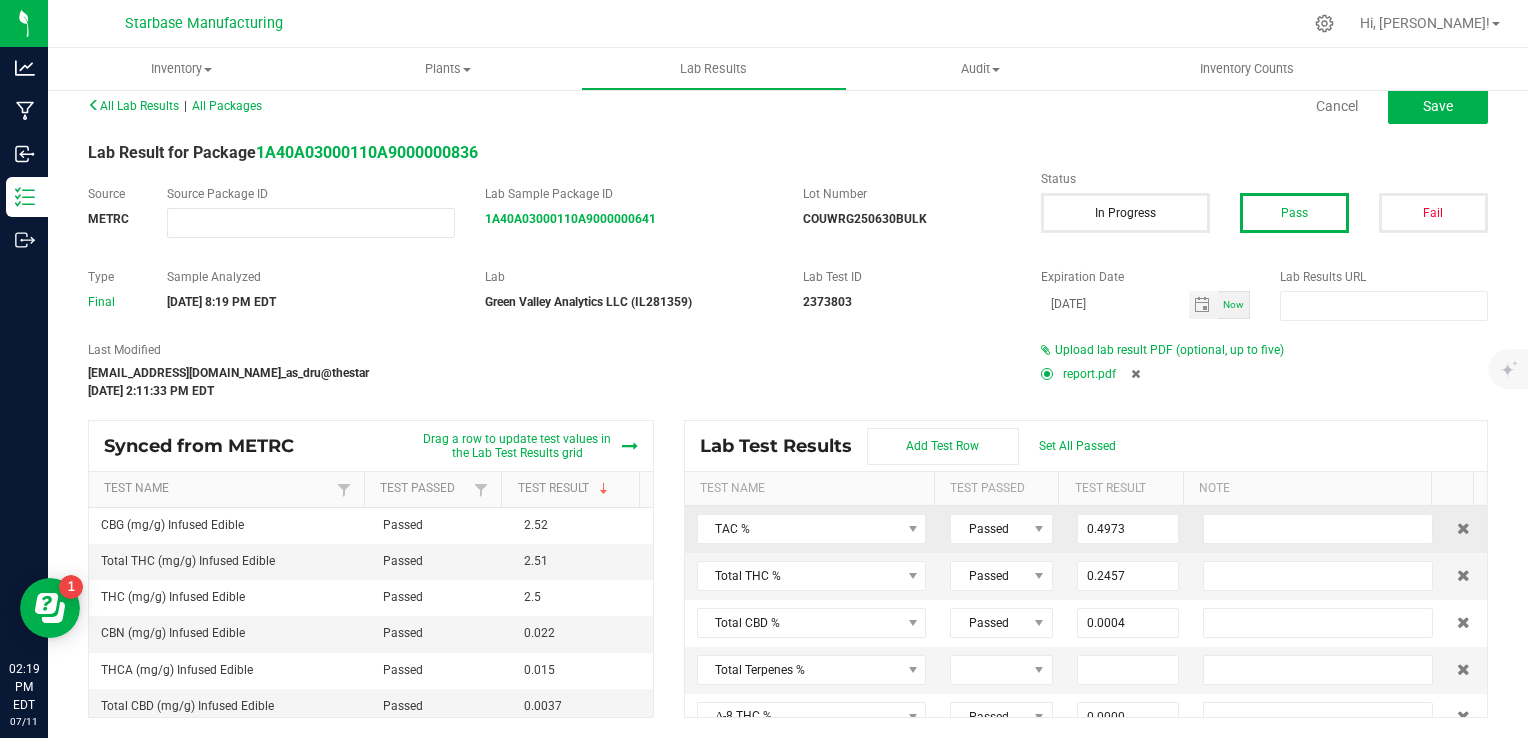 scroll, scrollTop: 16, scrollLeft: 0, axis: vertical 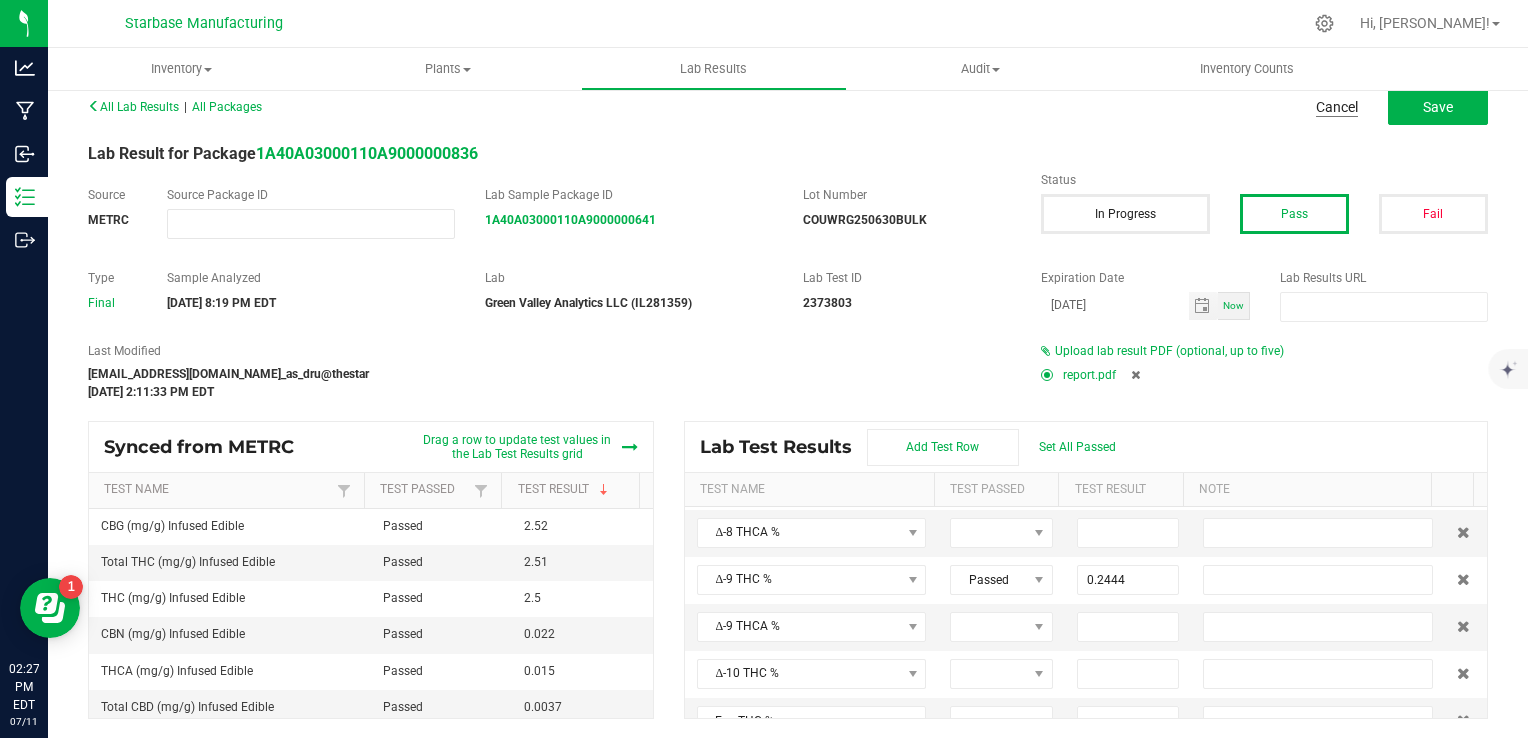click on "Cancel" at bounding box center [1337, 107] 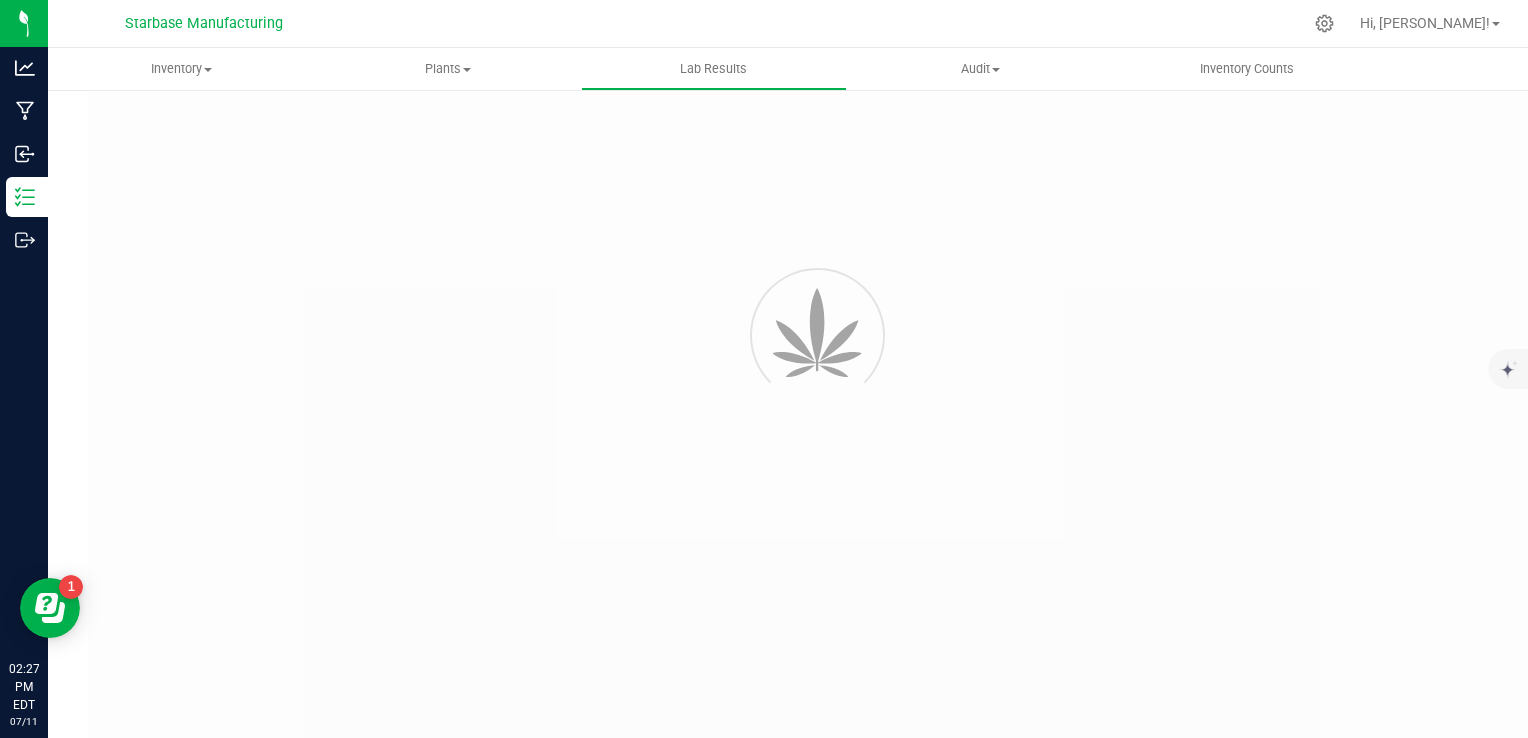 scroll, scrollTop: 0, scrollLeft: 0, axis: both 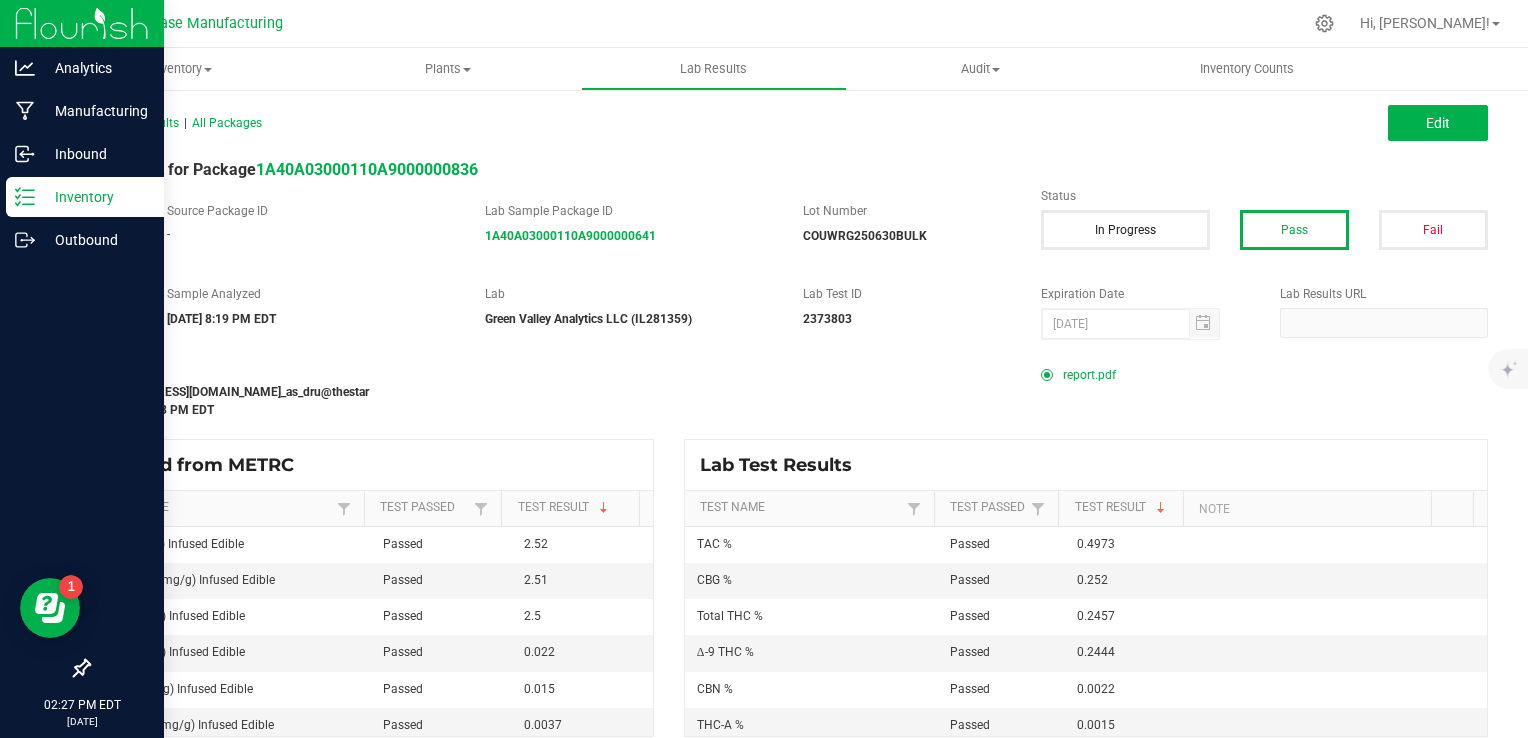 click on "Inventory" at bounding box center [85, 197] 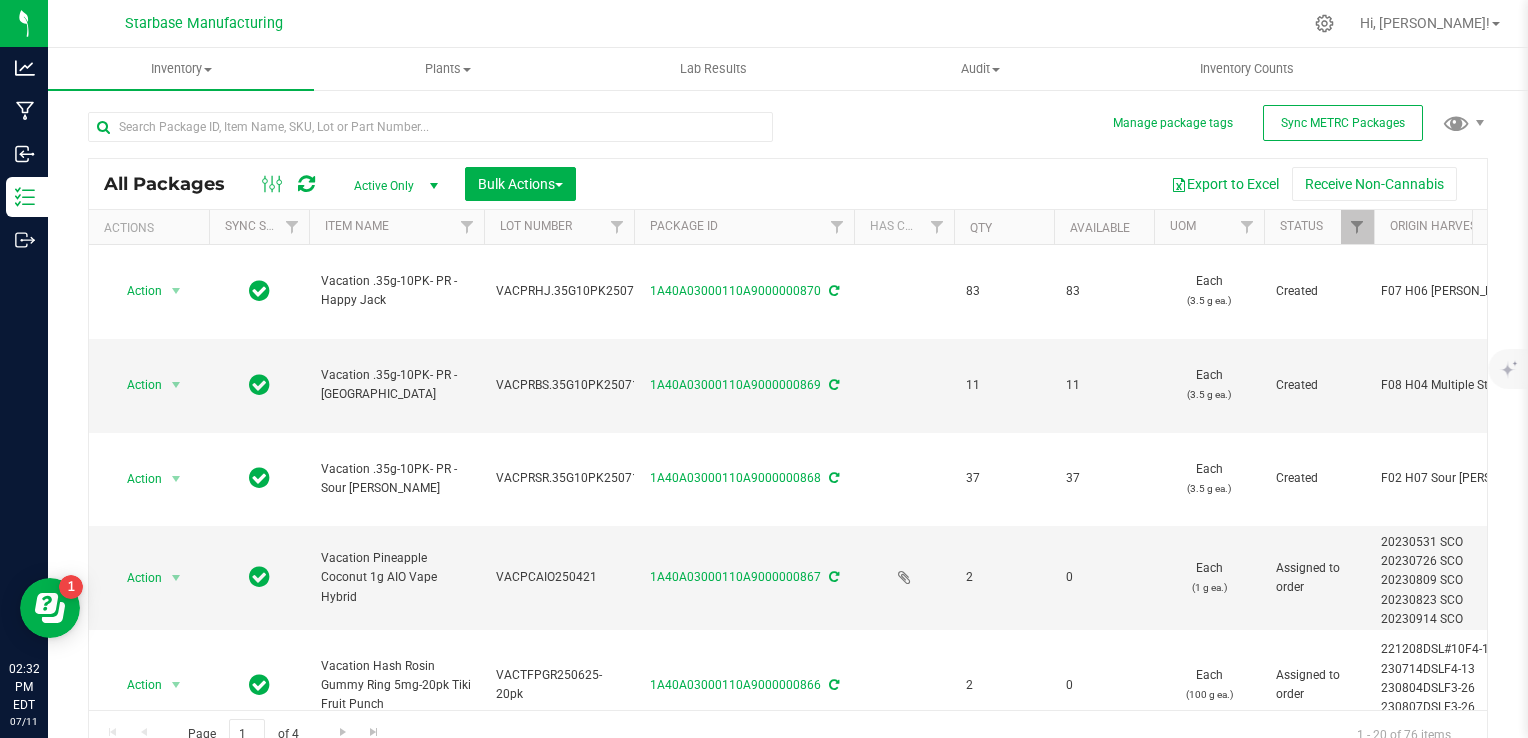 drag, startPoint x: 439, startPoint y: 371, endPoint x: 833, endPoint y: 175, distance: 440.05908 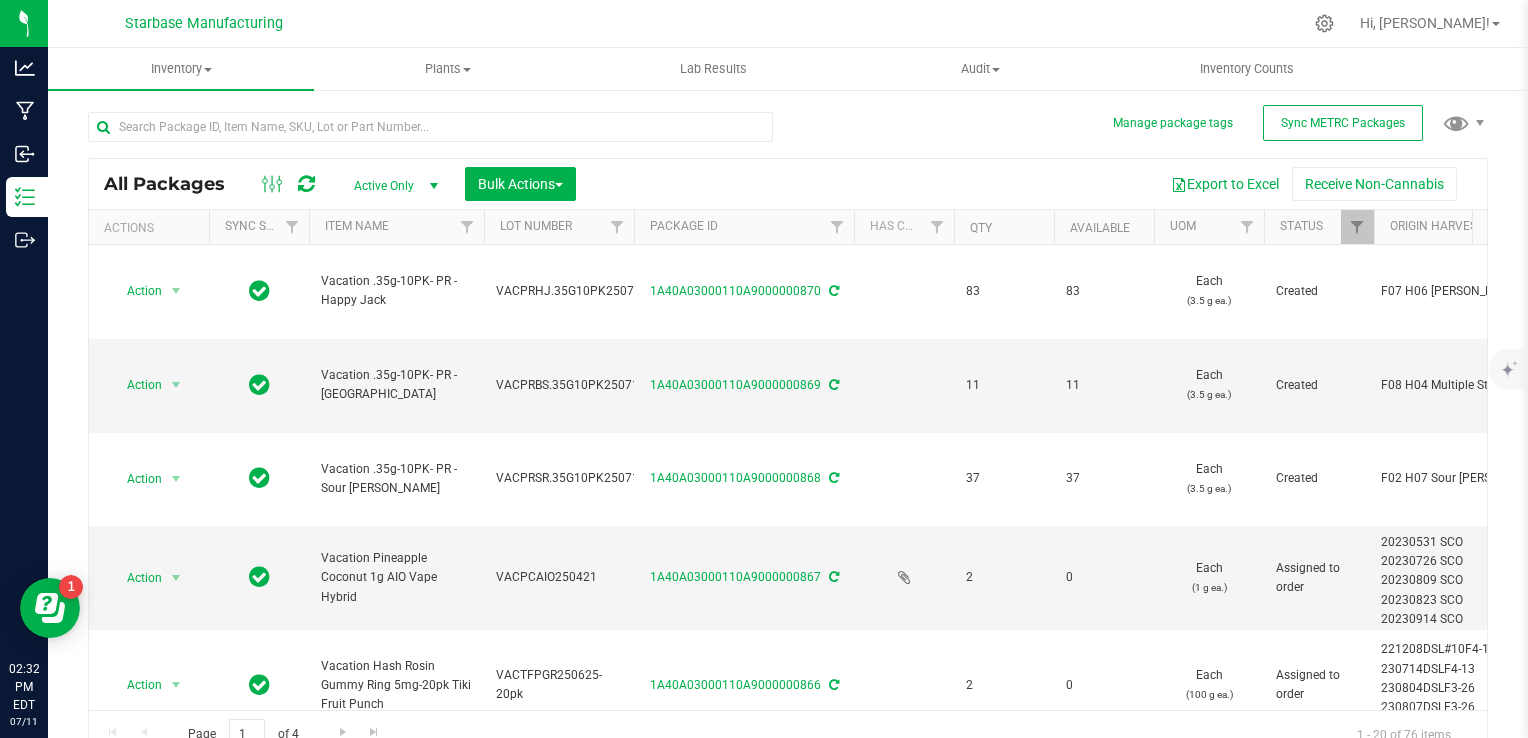 click on "Export to Excel
Receive Non-Cannabis" at bounding box center [1031, 184] 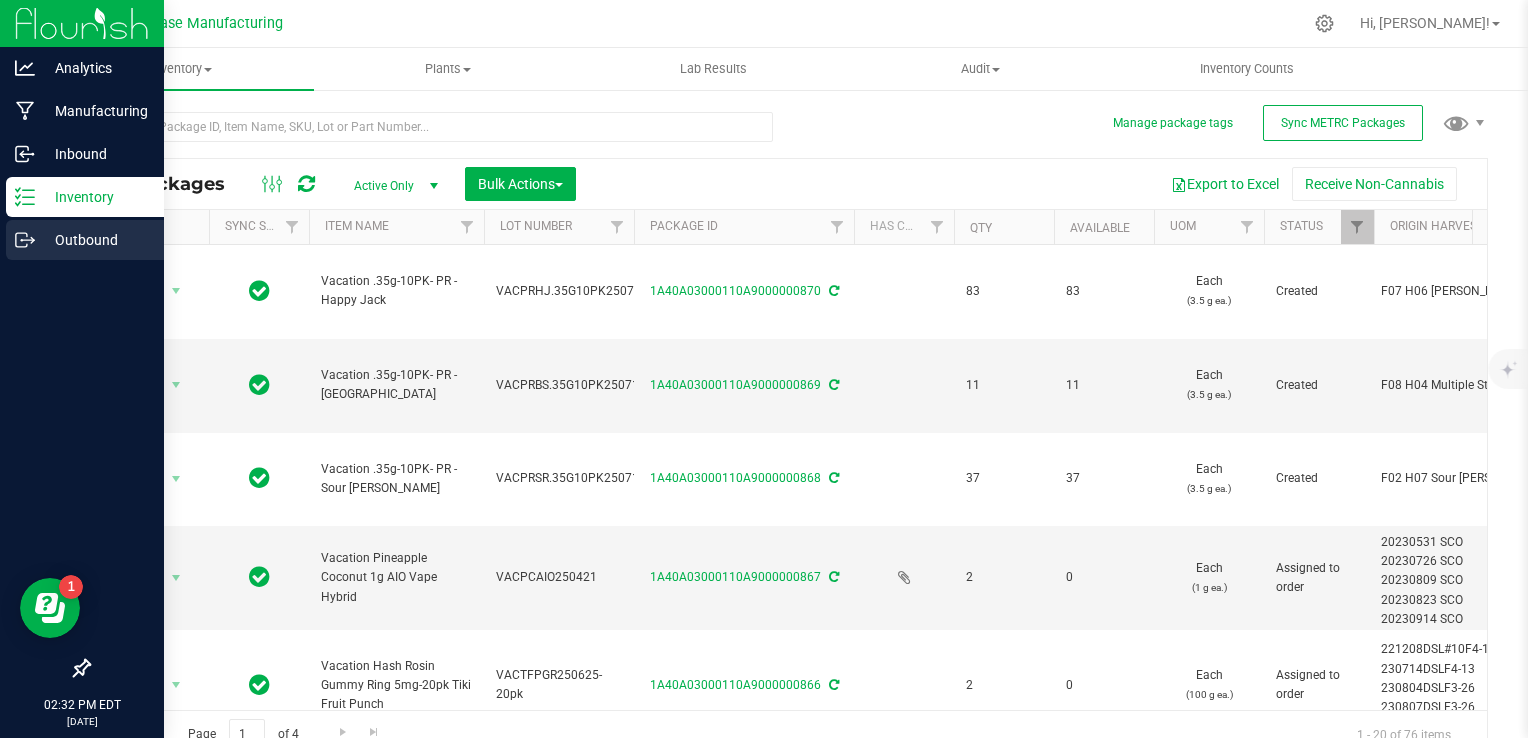 click 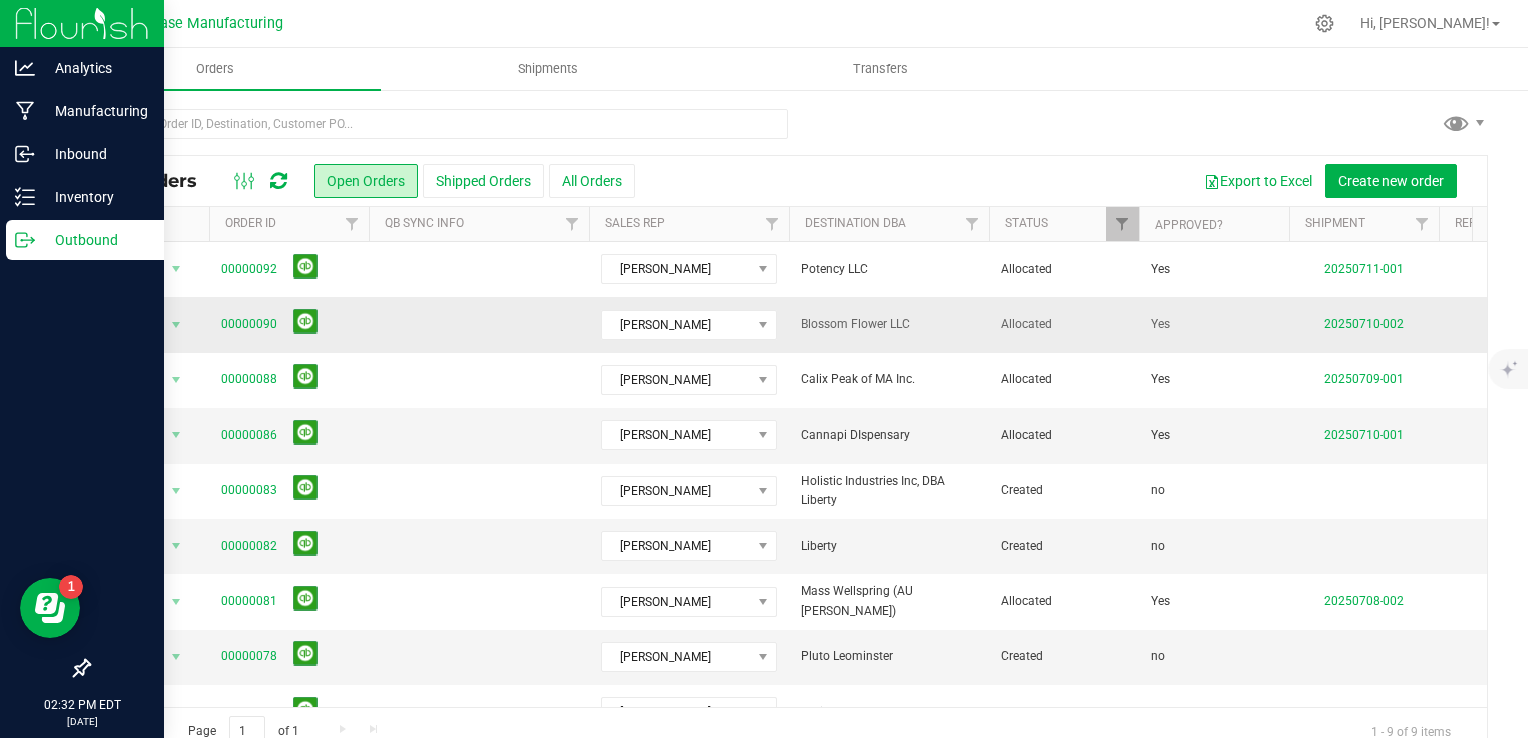 scroll, scrollTop: 12, scrollLeft: 0, axis: vertical 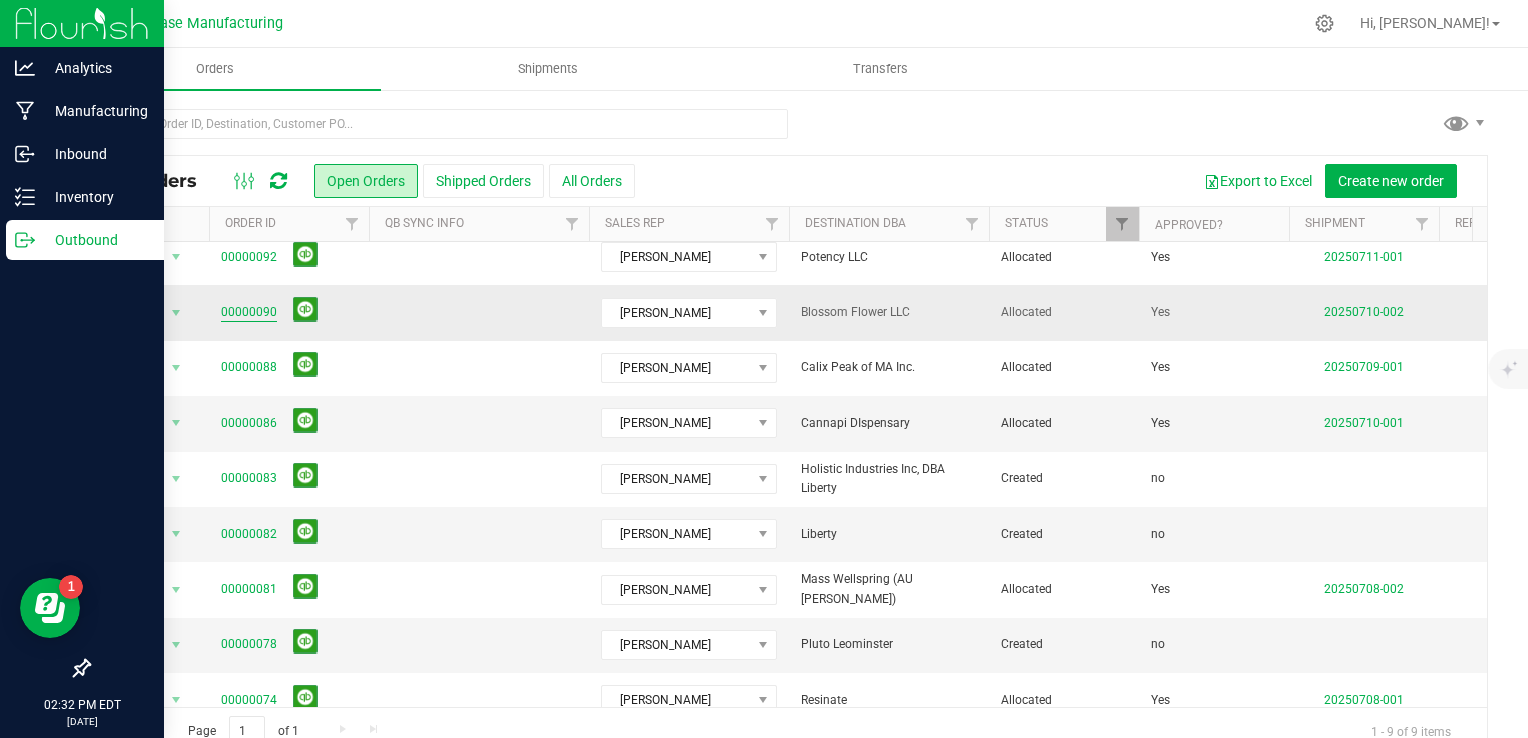click on "00000090" at bounding box center [249, 312] 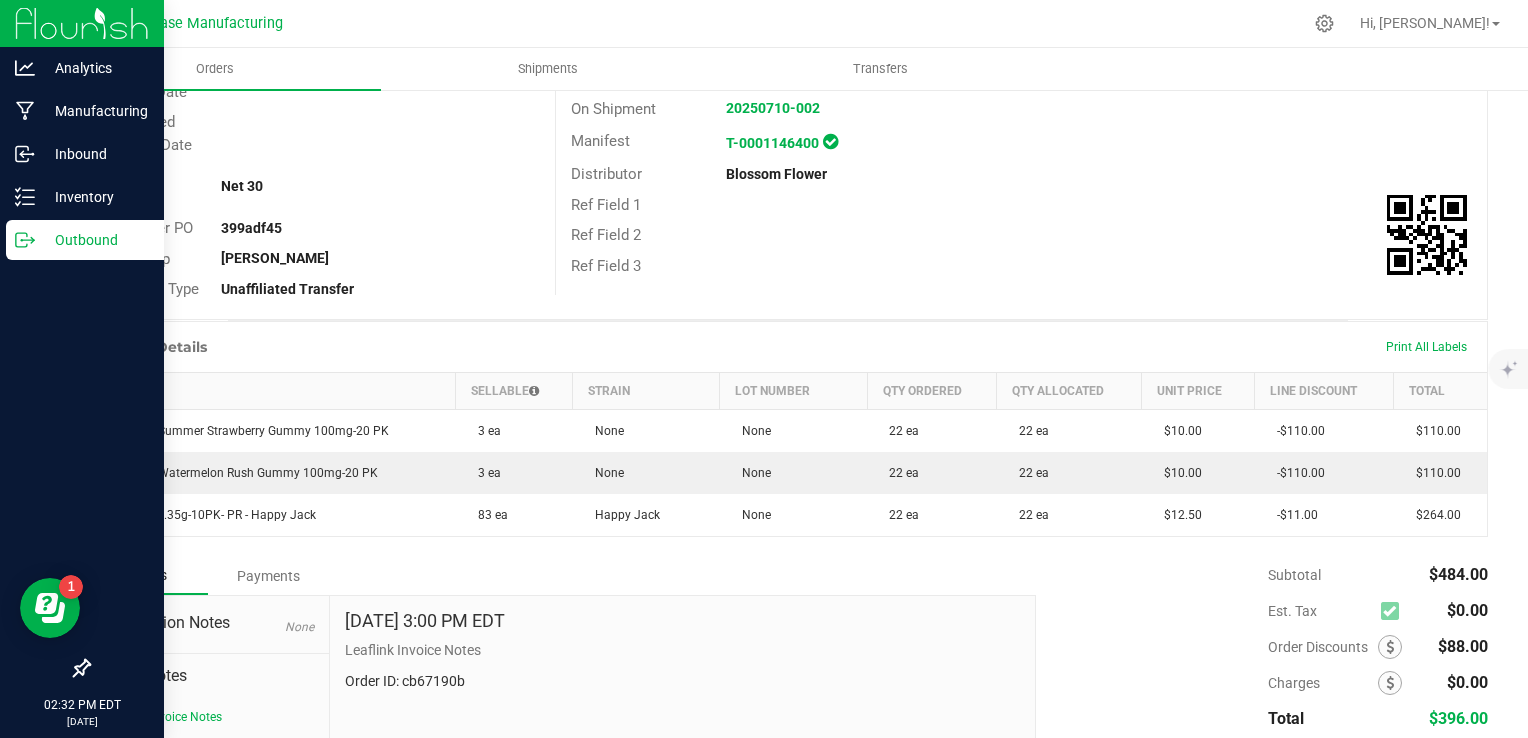 scroll, scrollTop: 284, scrollLeft: 0, axis: vertical 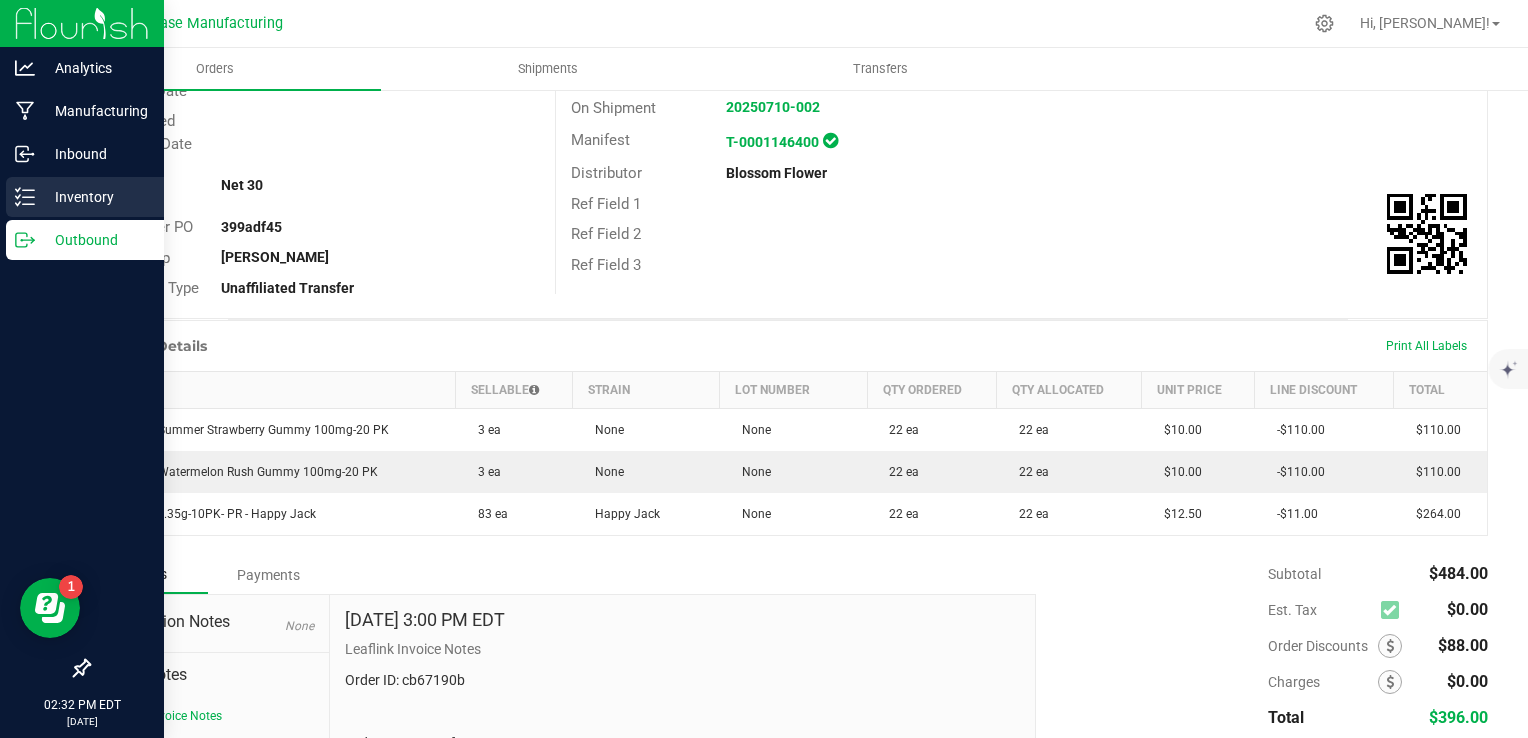 click 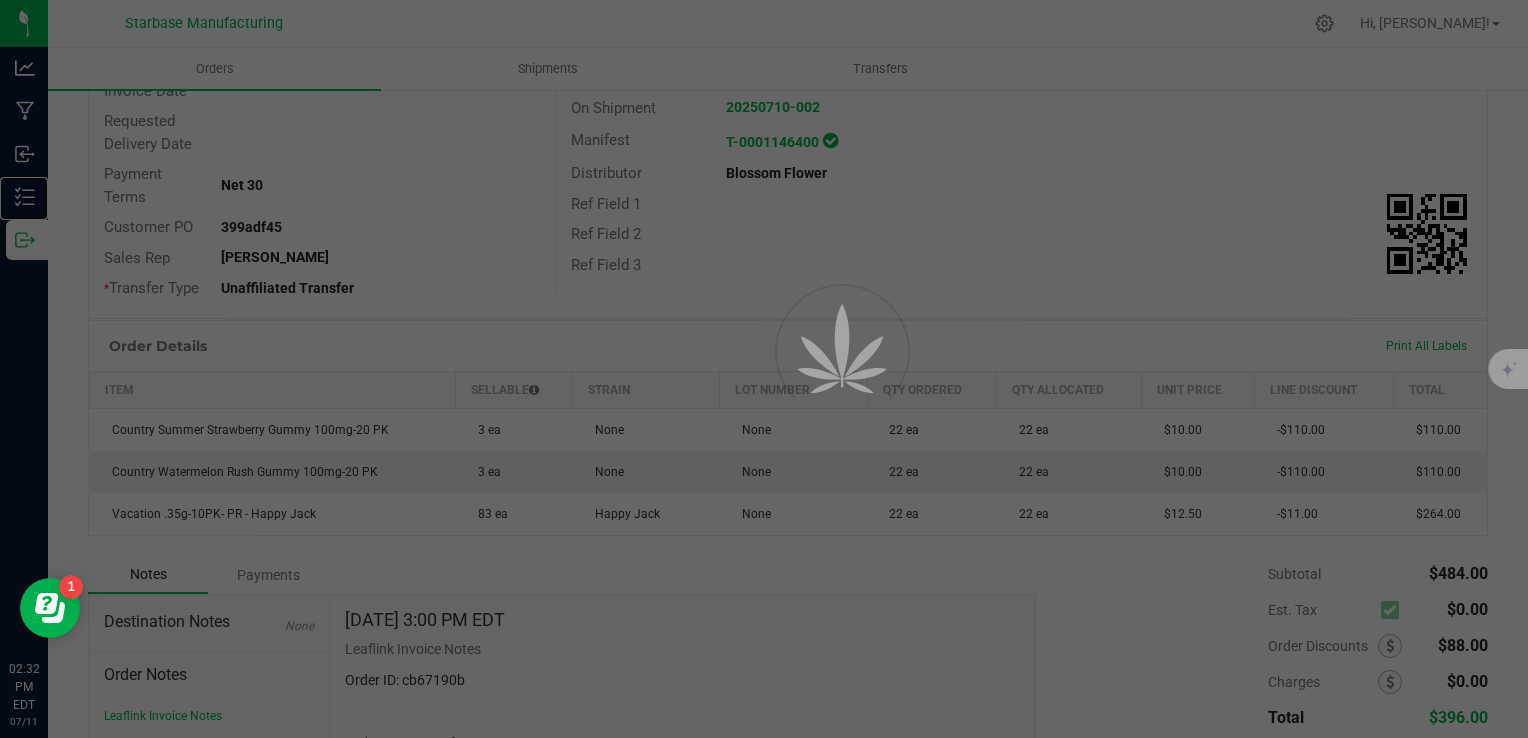 scroll, scrollTop: 0, scrollLeft: 0, axis: both 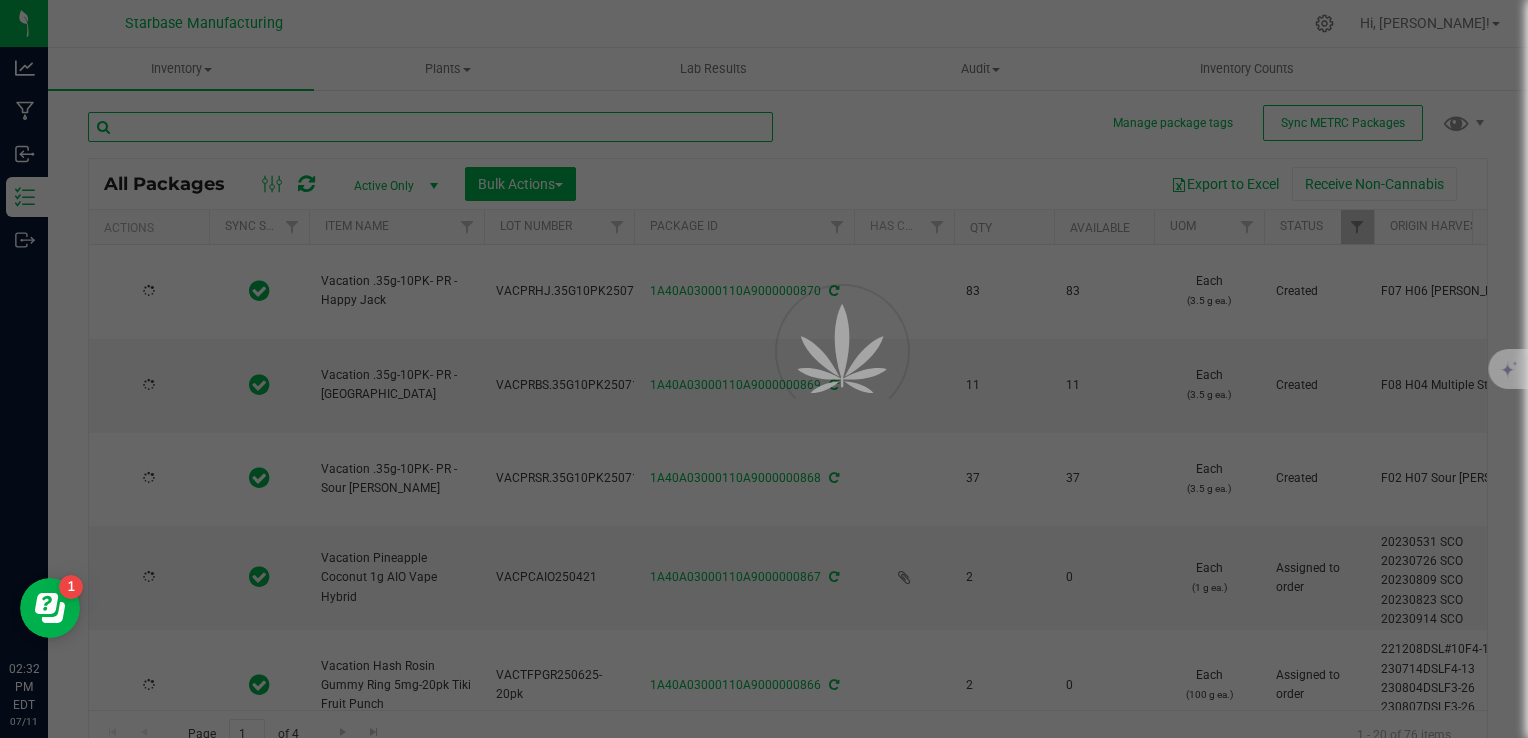 click at bounding box center [430, 127] 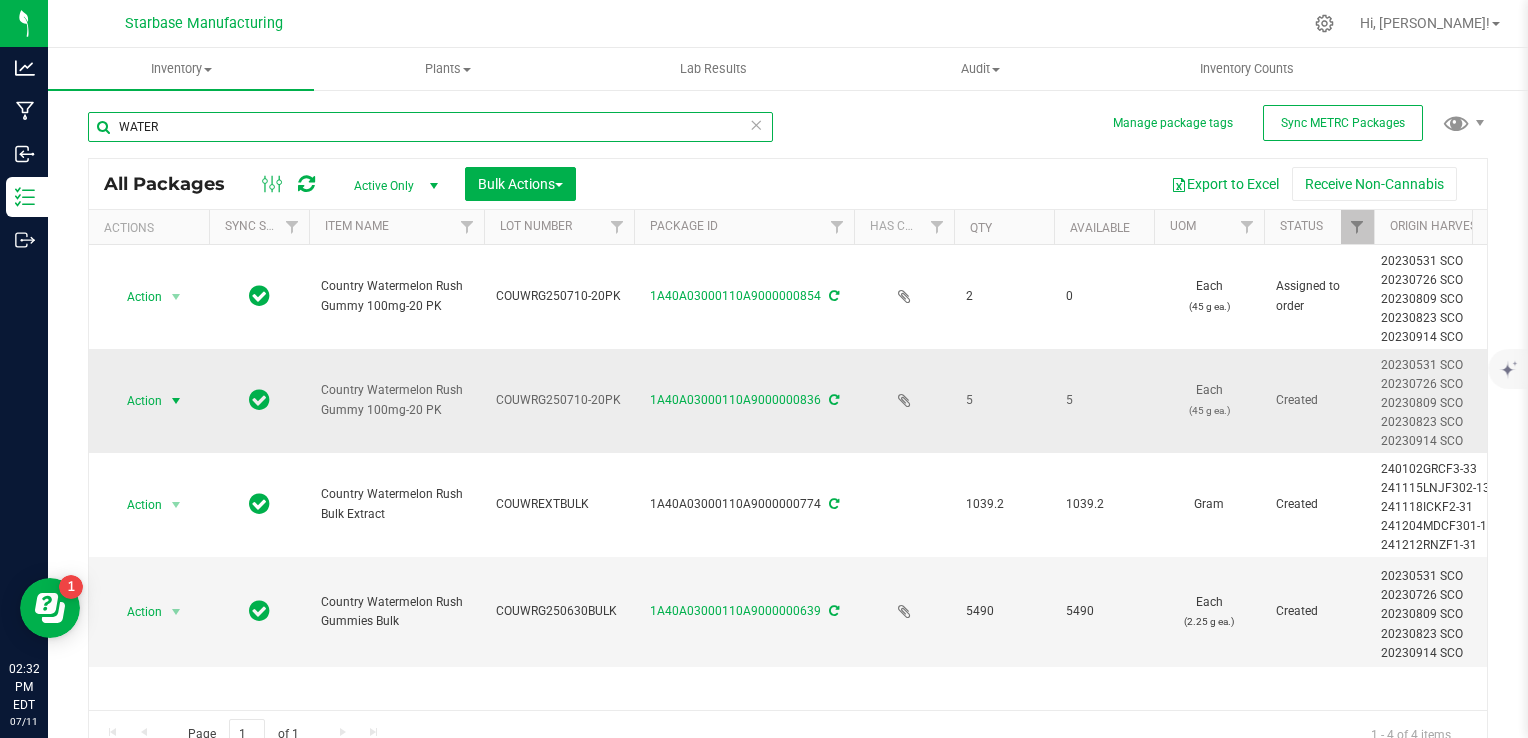 type on "WATER" 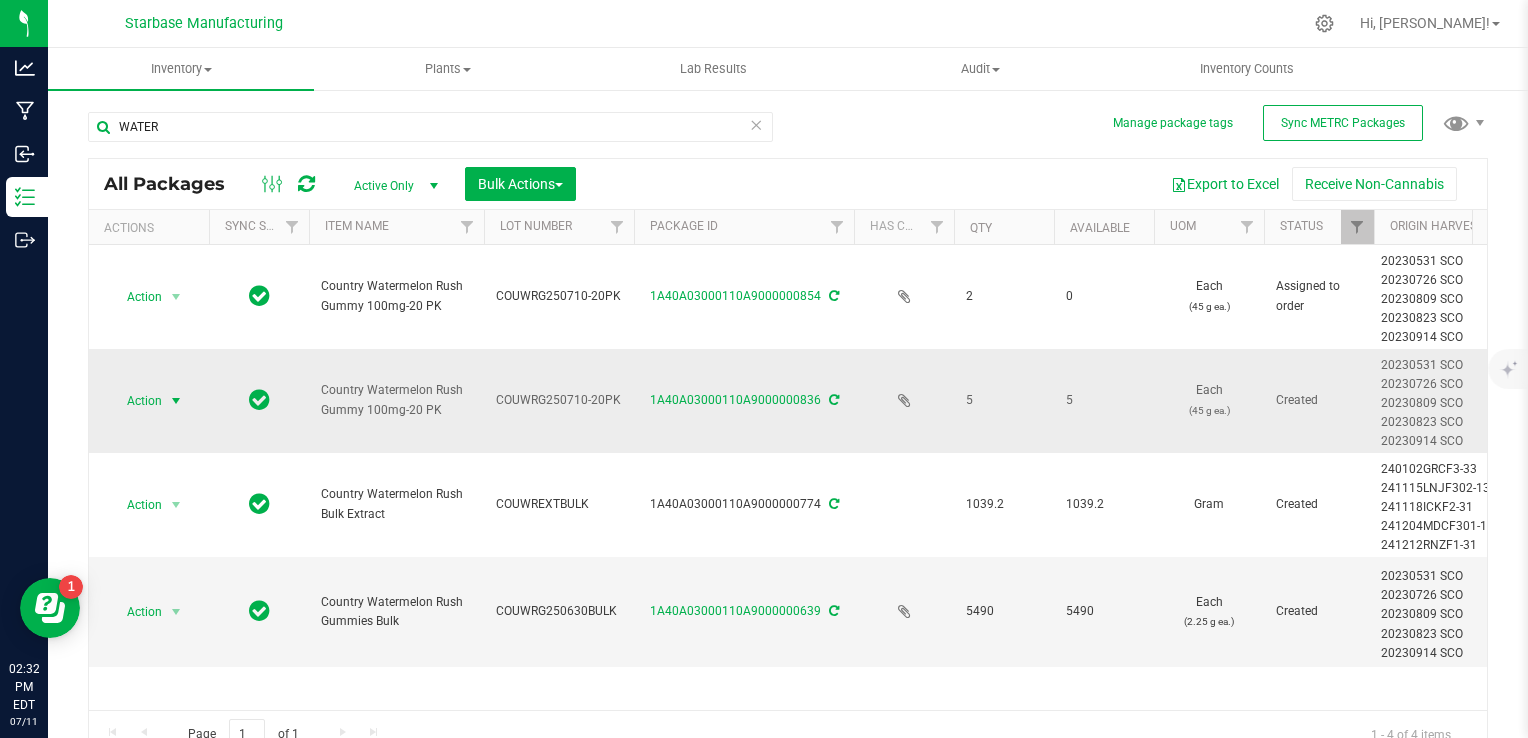 click at bounding box center (176, 401) 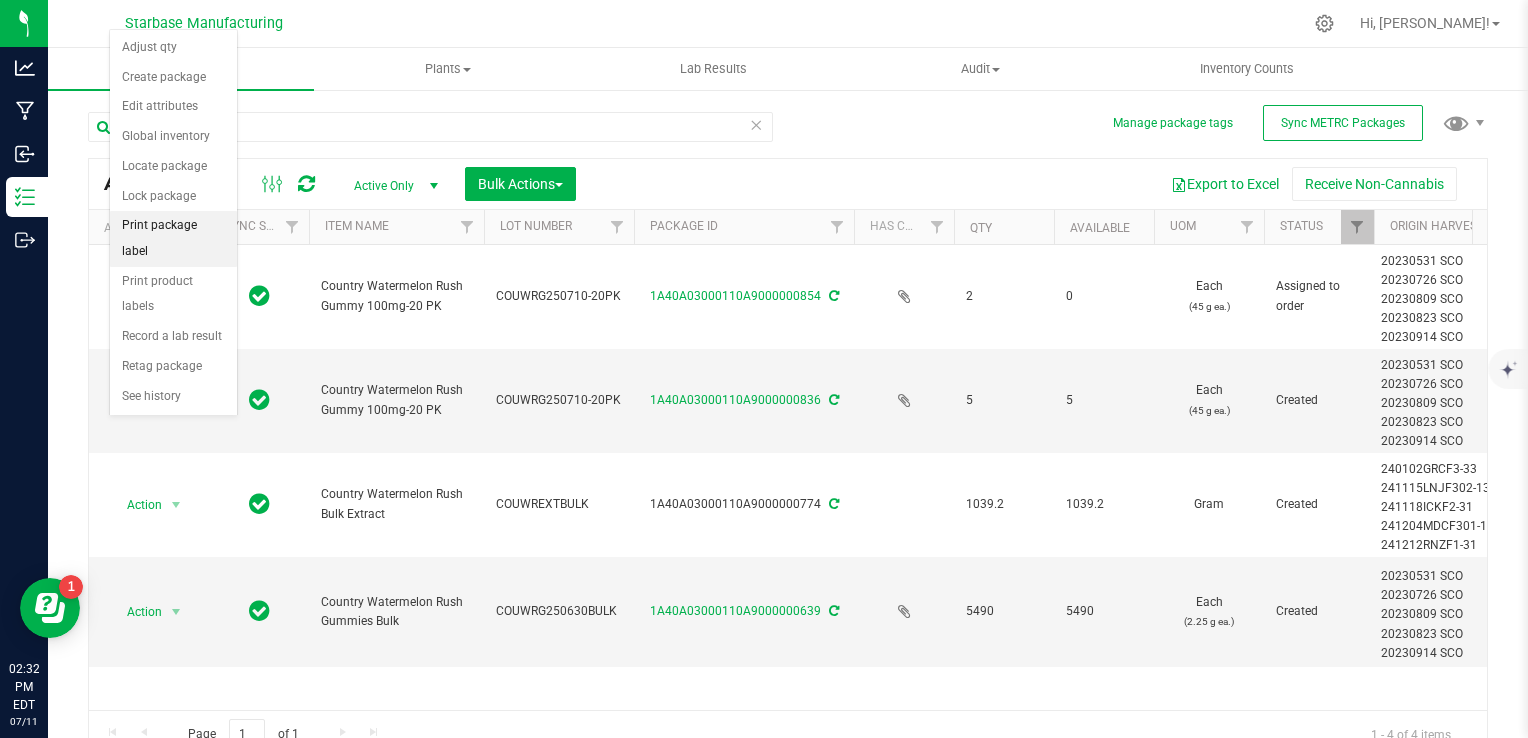 click on "Print package label" at bounding box center [173, 238] 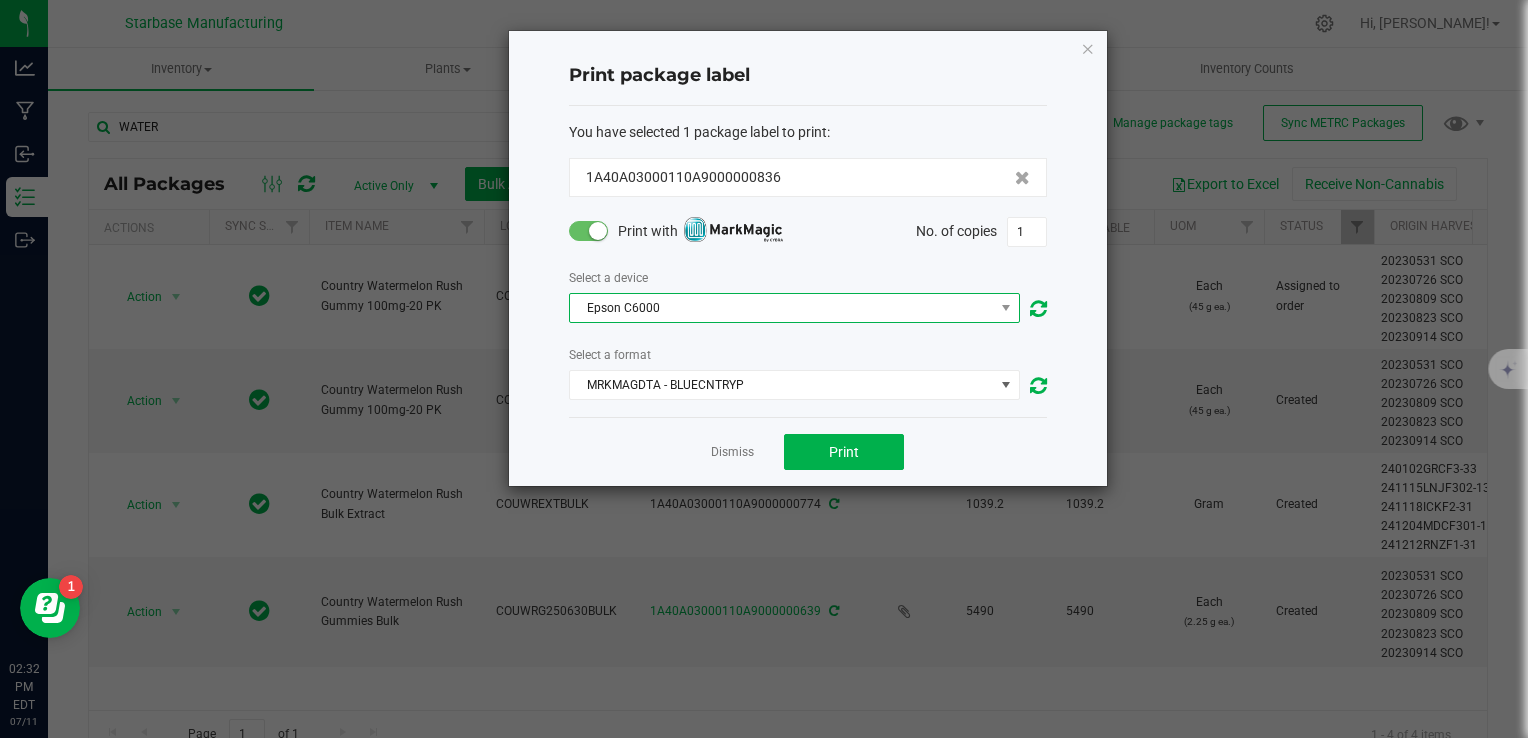 click on "Epson C6000" at bounding box center (782, 308) 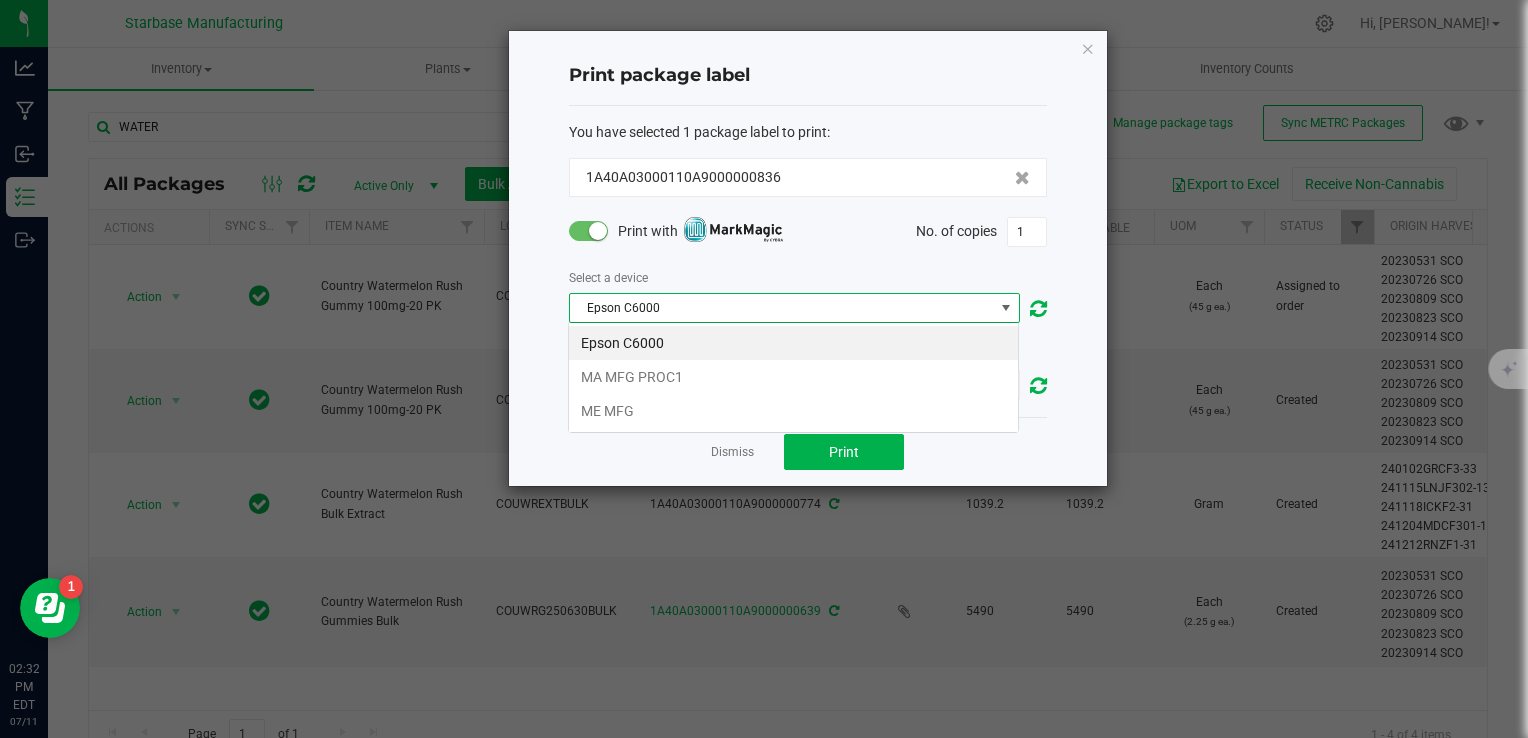 scroll, scrollTop: 99970, scrollLeft: 99548, axis: both 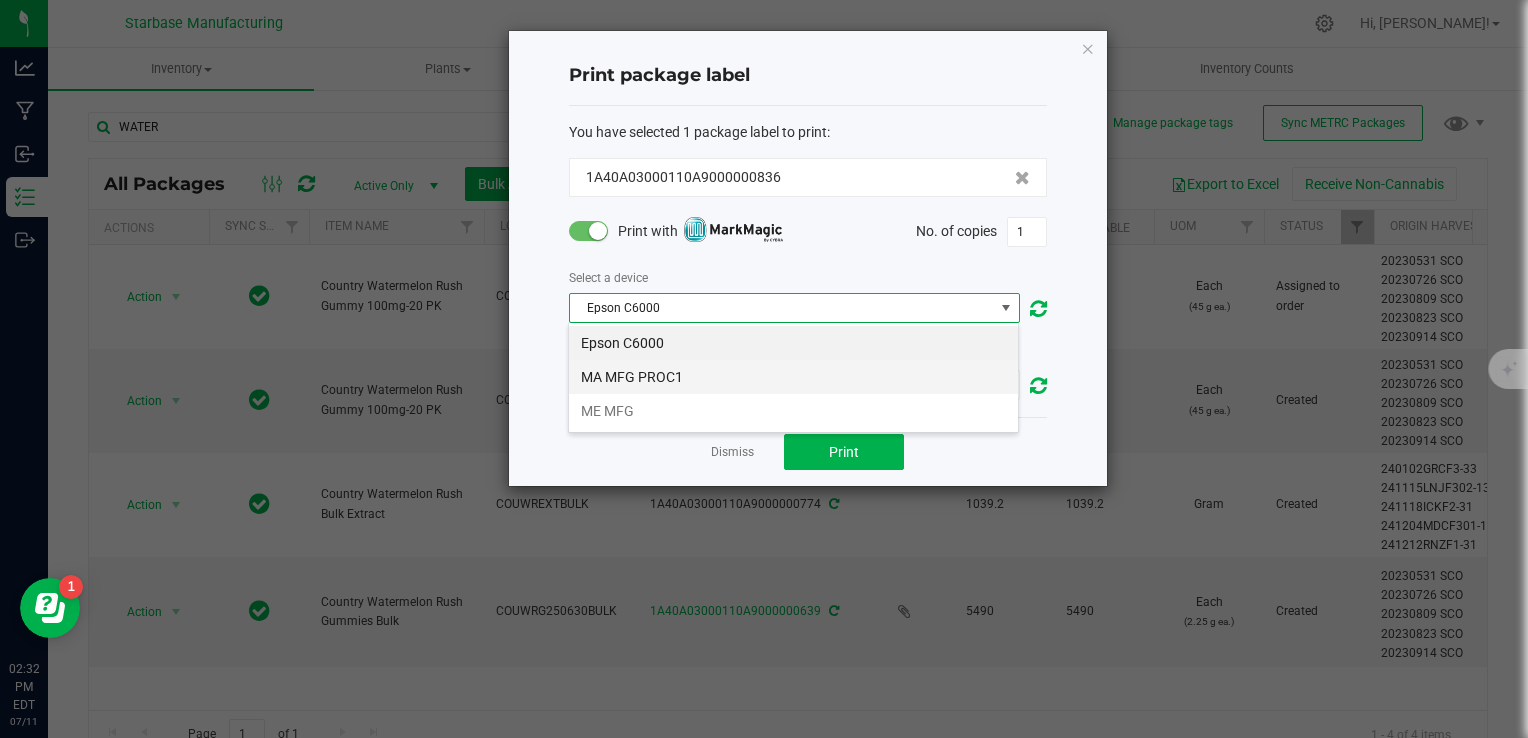 click on "MA MFG PROC1" at bounding box center [793, 377] 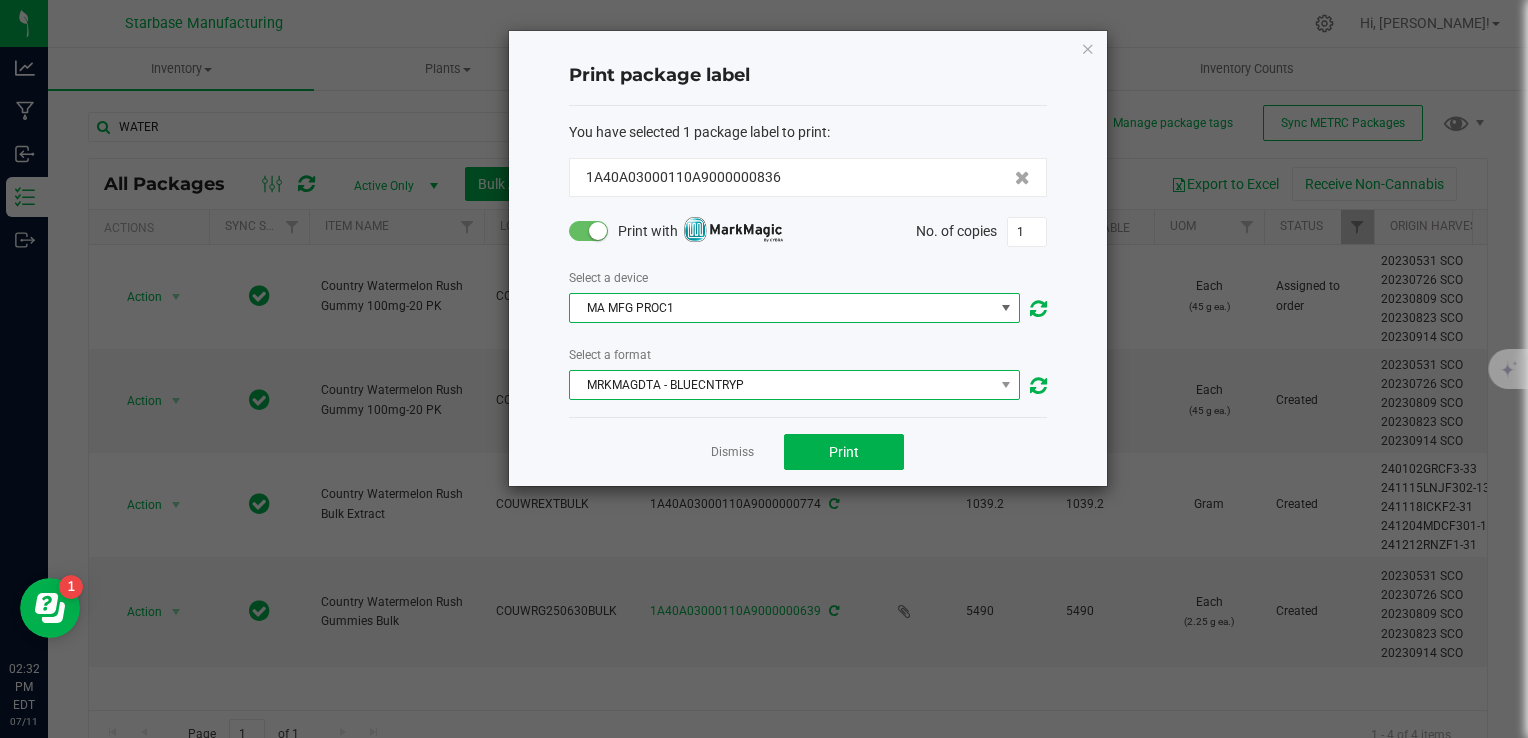 click on "MRKMAGDTA - BLUECNTRYP" at bounding box center (782, 385) 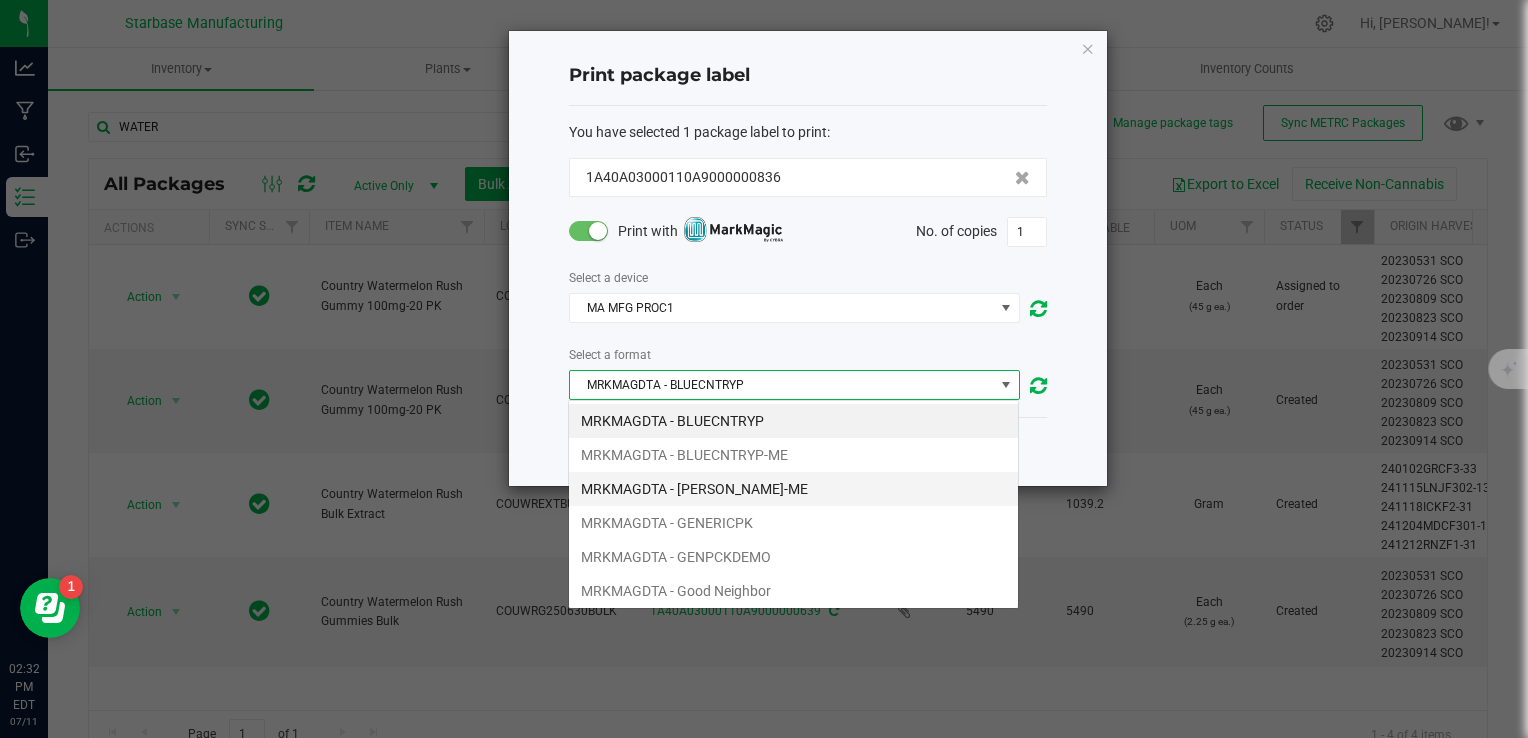 scroll, scrollTop: 99970, scrollLeft: 99548, axis: both 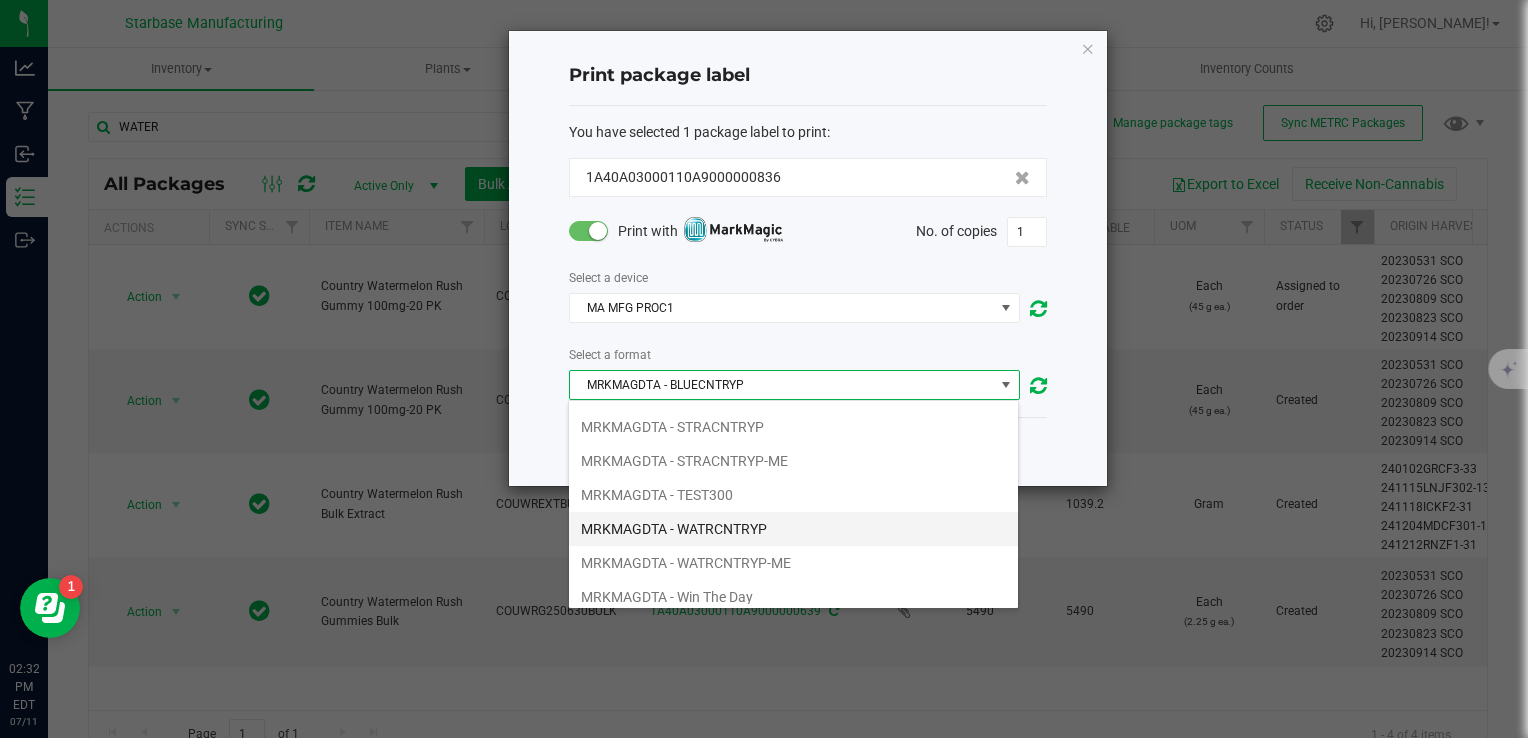 click on "MRKMAGDTA - WATRCNTRYP" at bounding box center [793, 529] 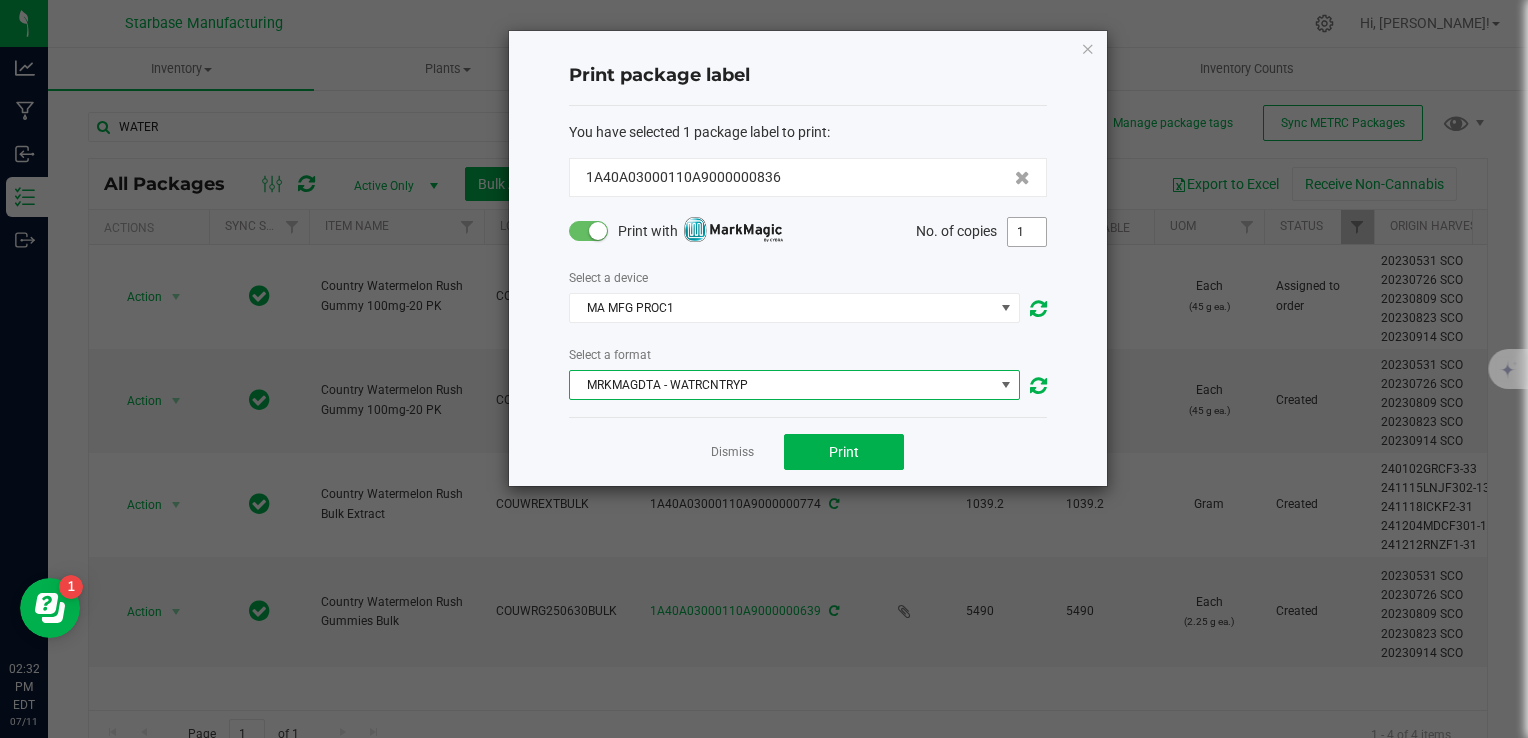 click on "1" at bounding box center (1027, 232) 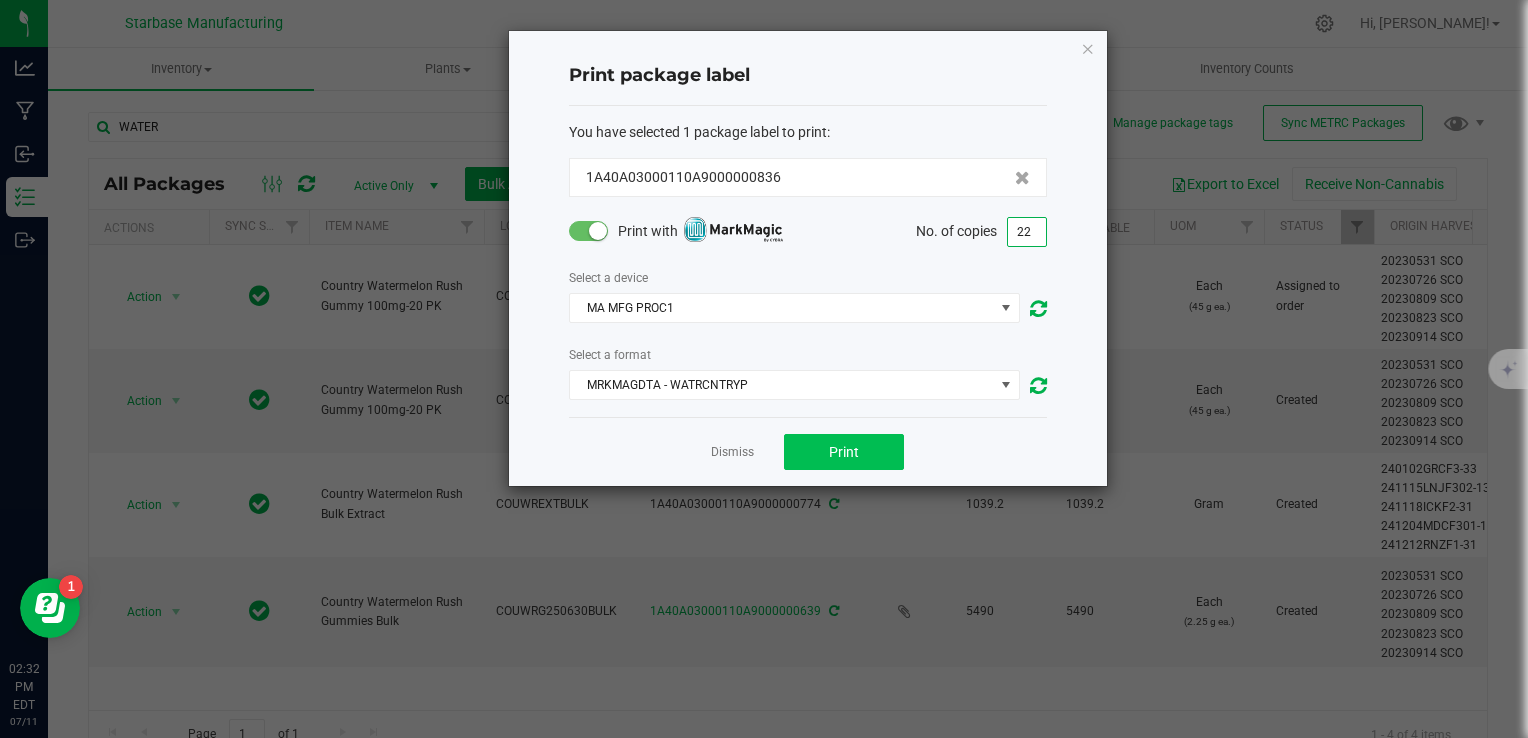 type on "22" 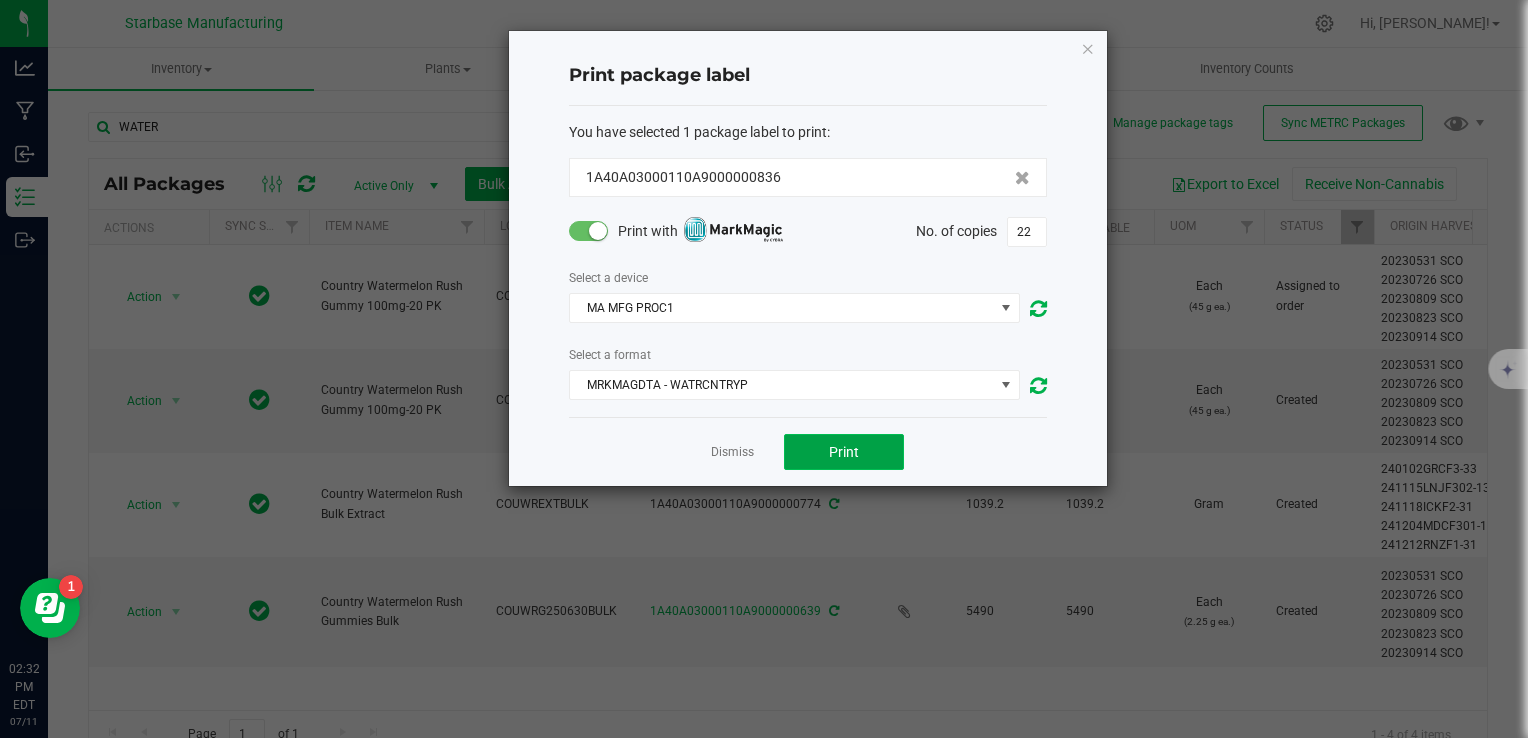 click on "Print" 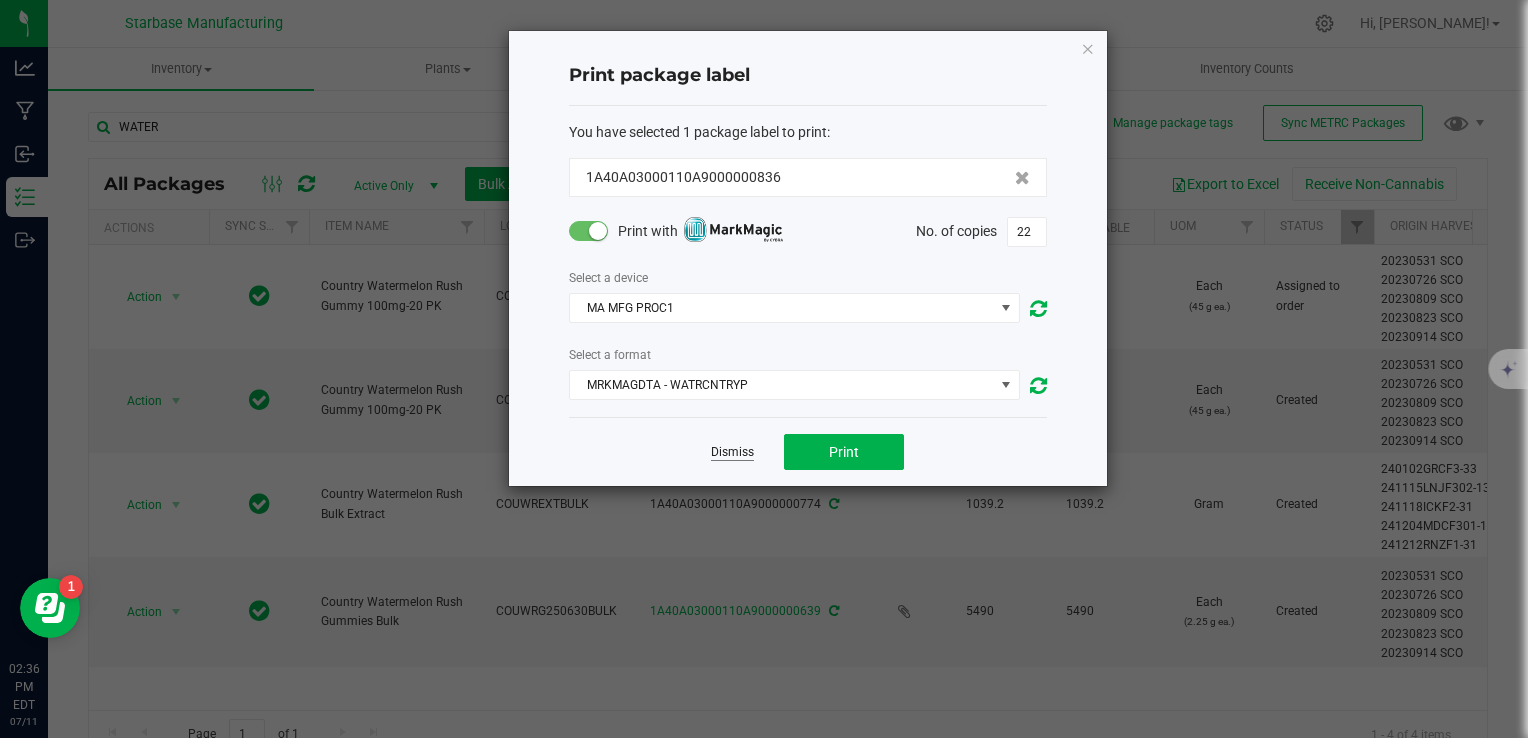 click on "Dismiss" 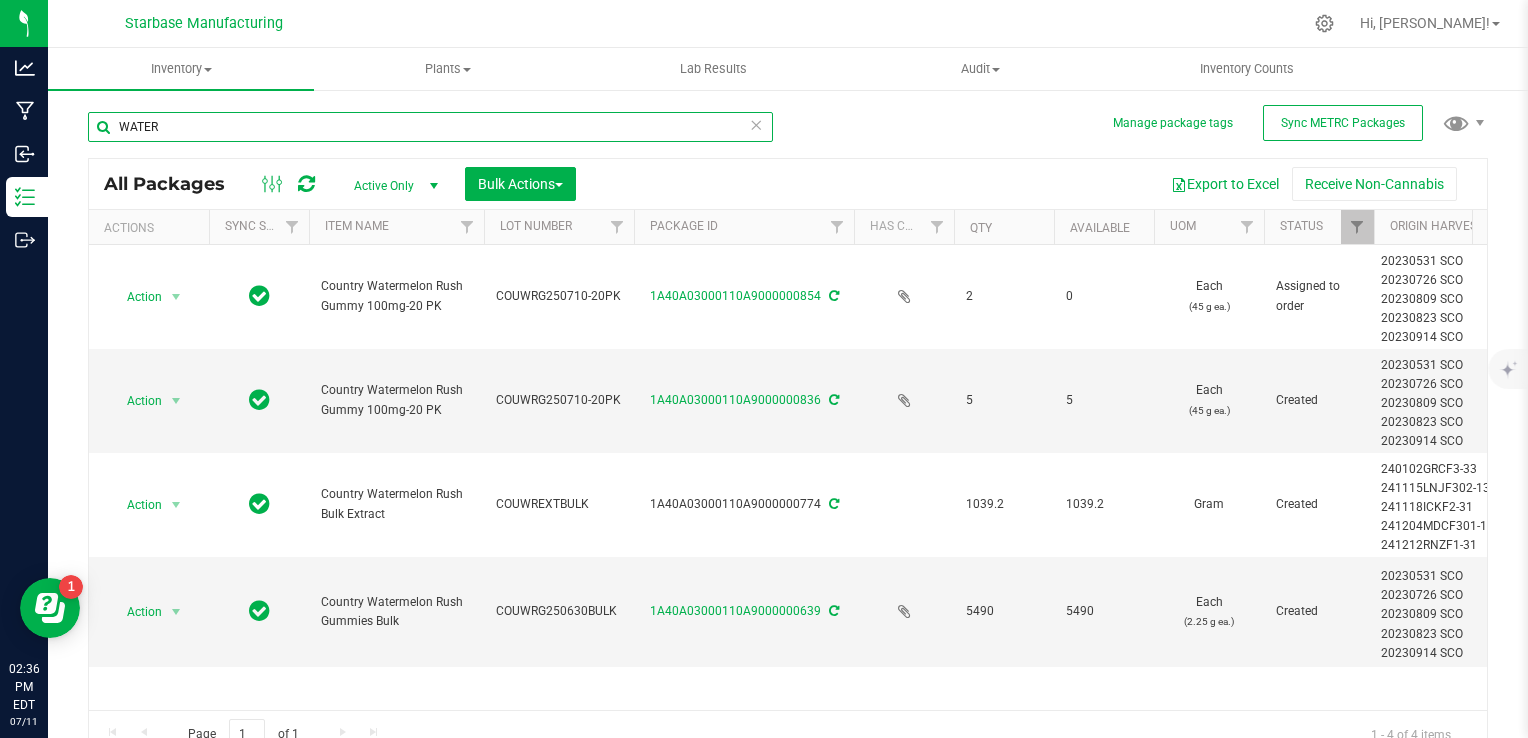 click on "WATER" at bounding box center [430, 127] 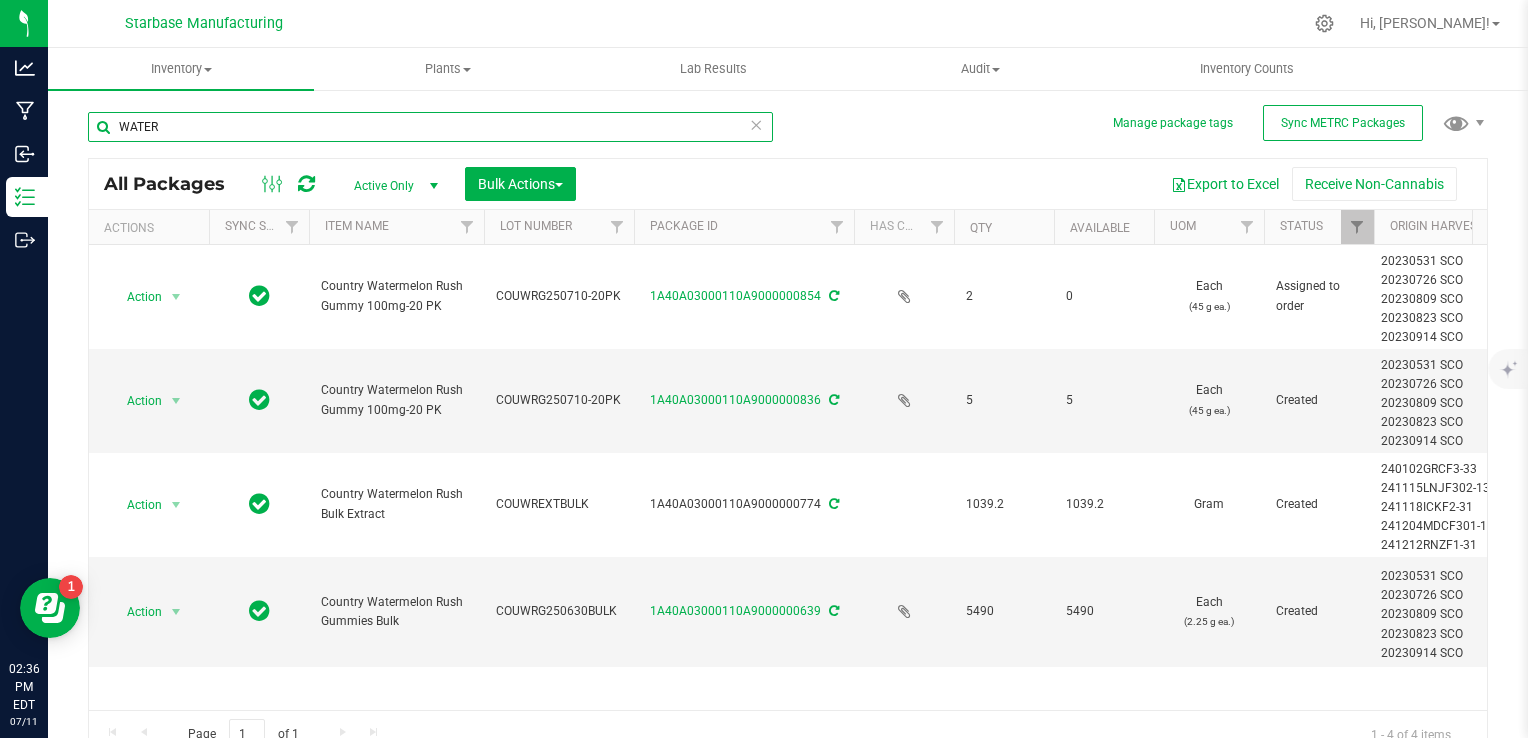 click on "WATER" at bounding box center [430, 127] 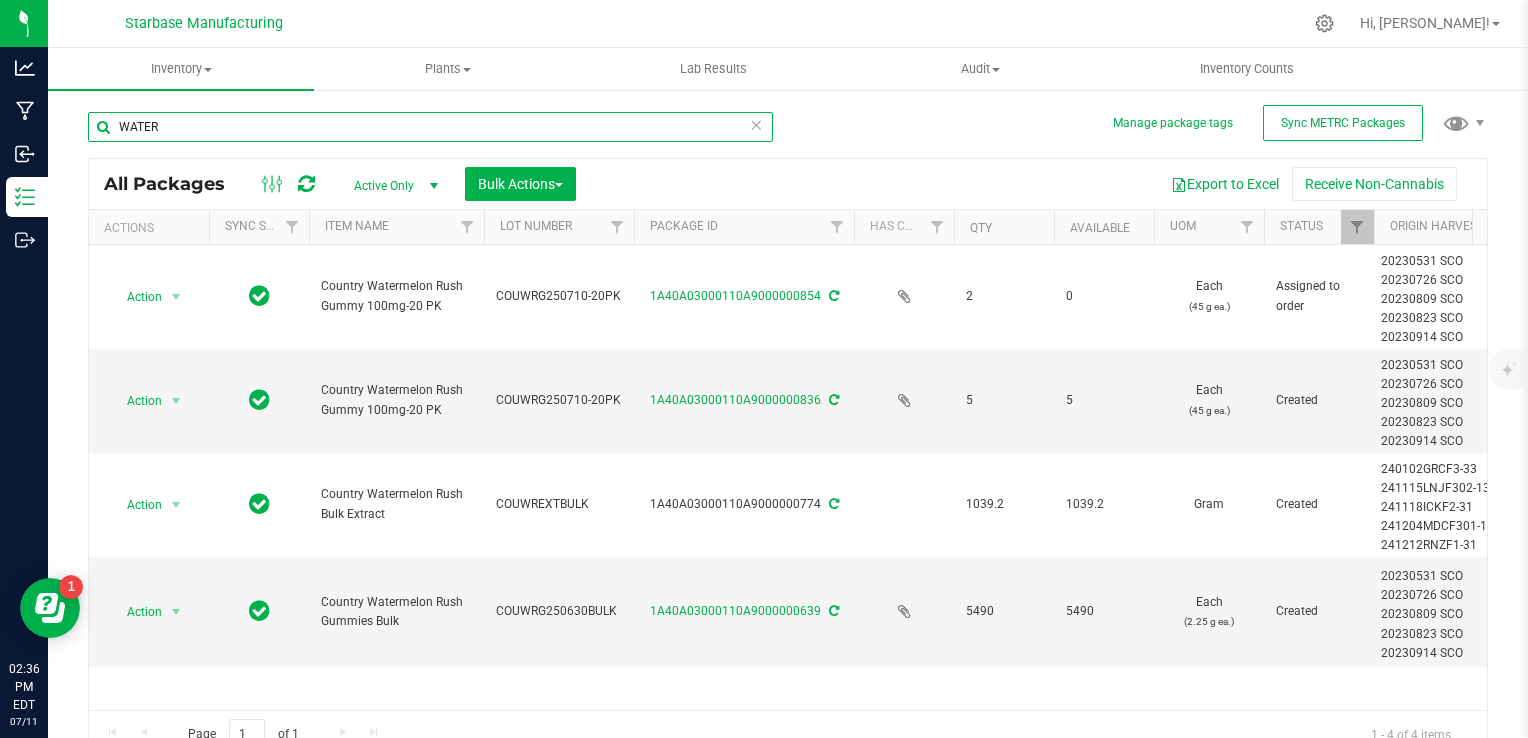 click on "WATER" at bounding box center [430, 127] 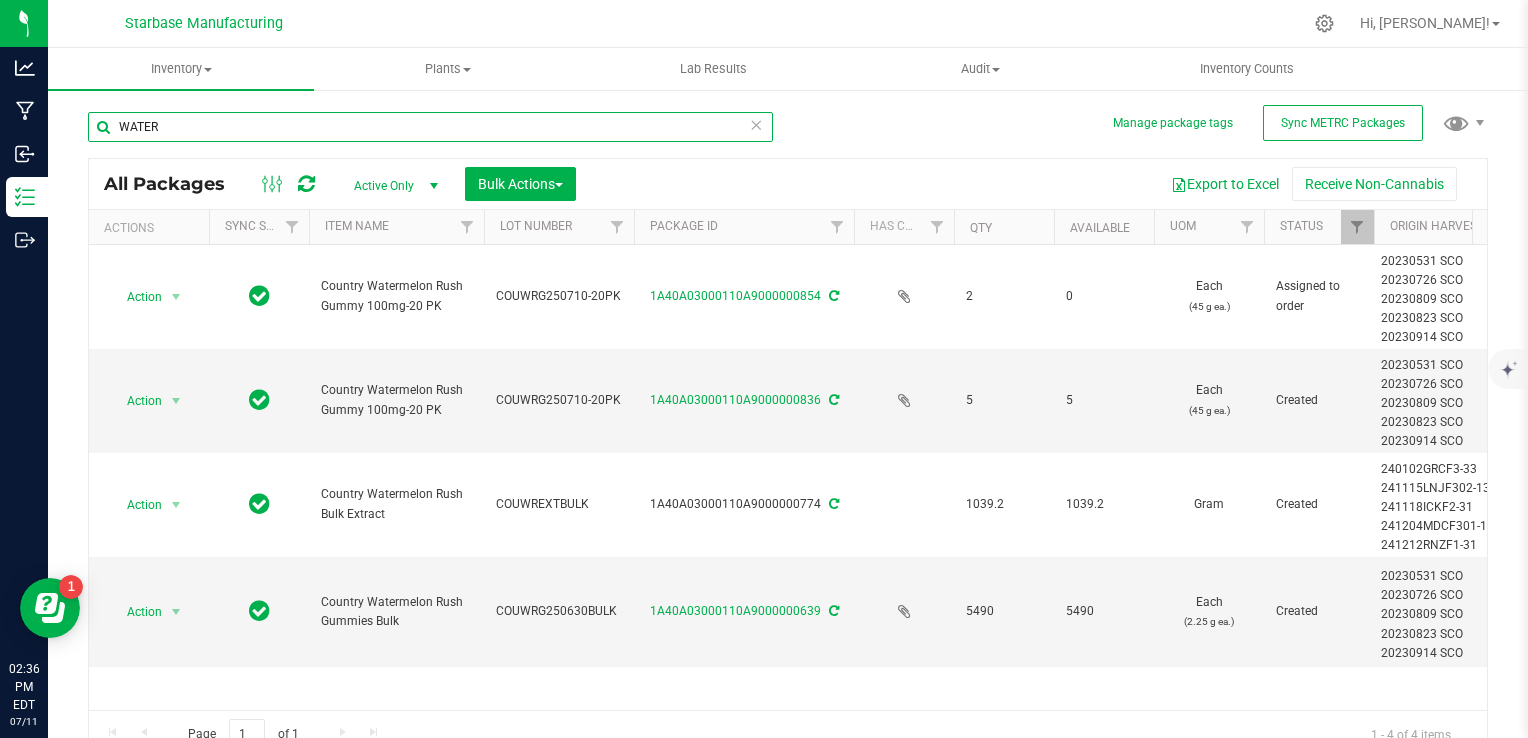 paste on "MC281359, [PHONE_NUMBER], [EMAIL_ADDRESS][DOMAIN_NAME]" 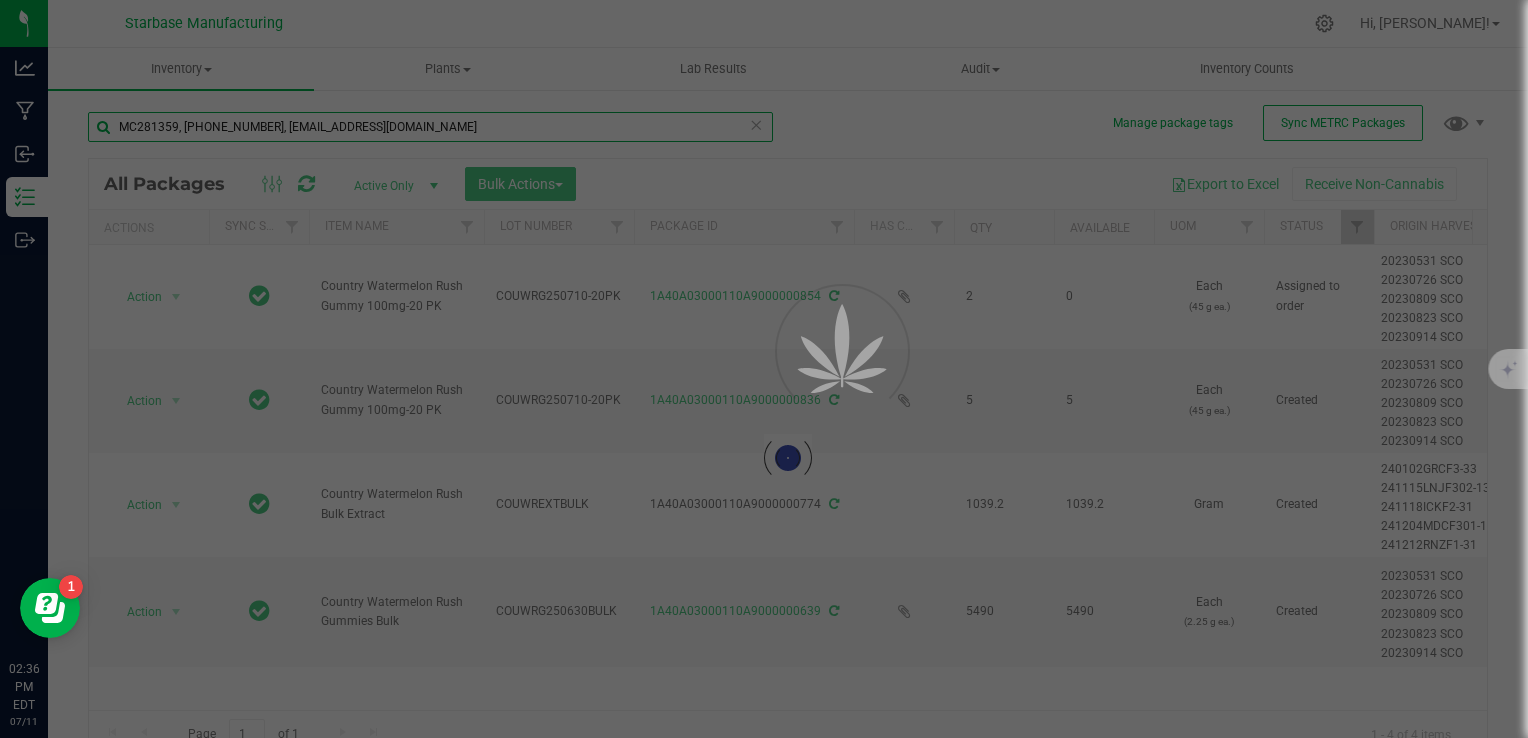 drag, startPoint x: 463, startPoint y: 126, endPoint x: 17, endPoint y: 132, distance: 446.04034 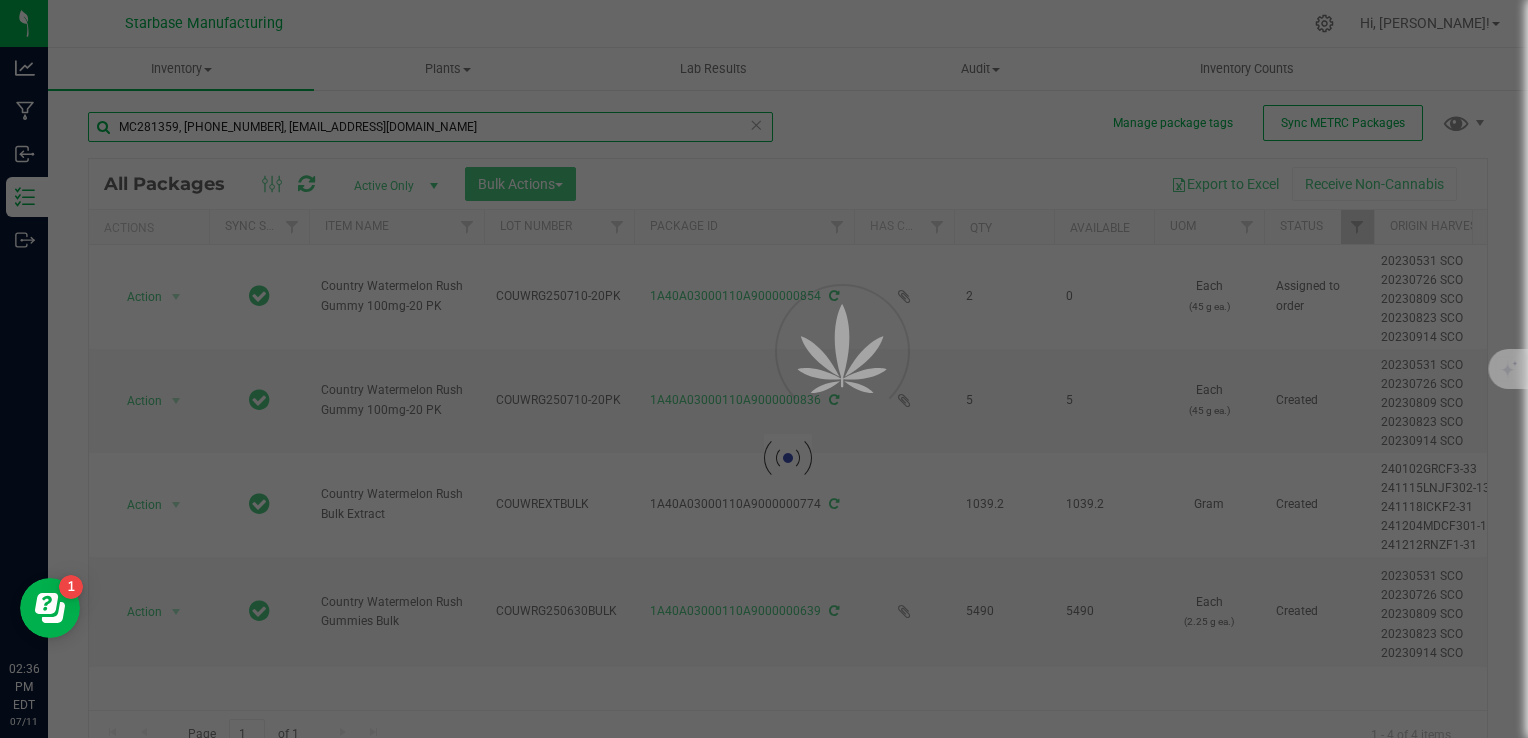 click on "Inventory
All packages
All inventory
Waste log
Create inventory
Plants
All plants" at bounding box center (788, 393) 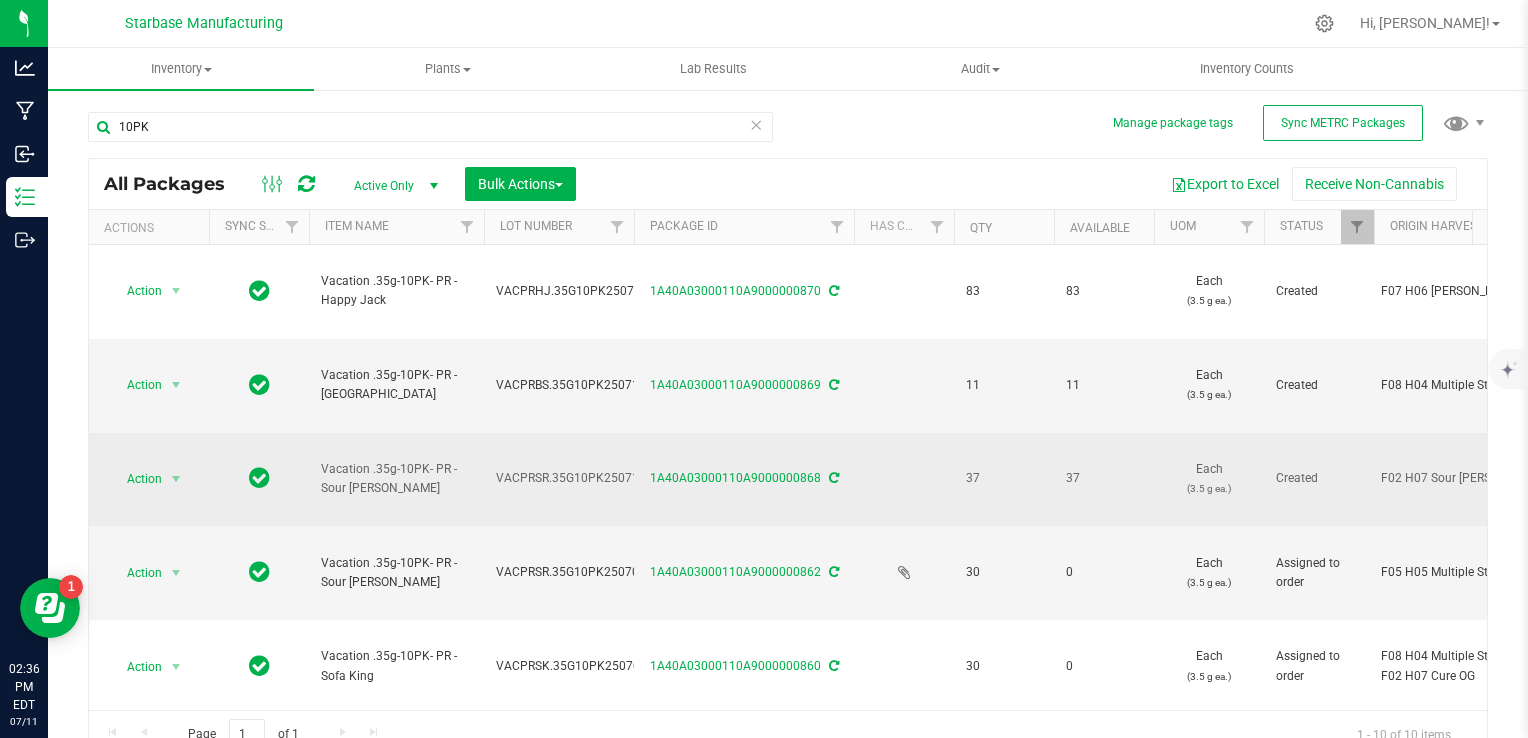 drag, startPoint x: 388, startPoint y: 394, endPoint x: 316, endPoint y: 373, distance: 75 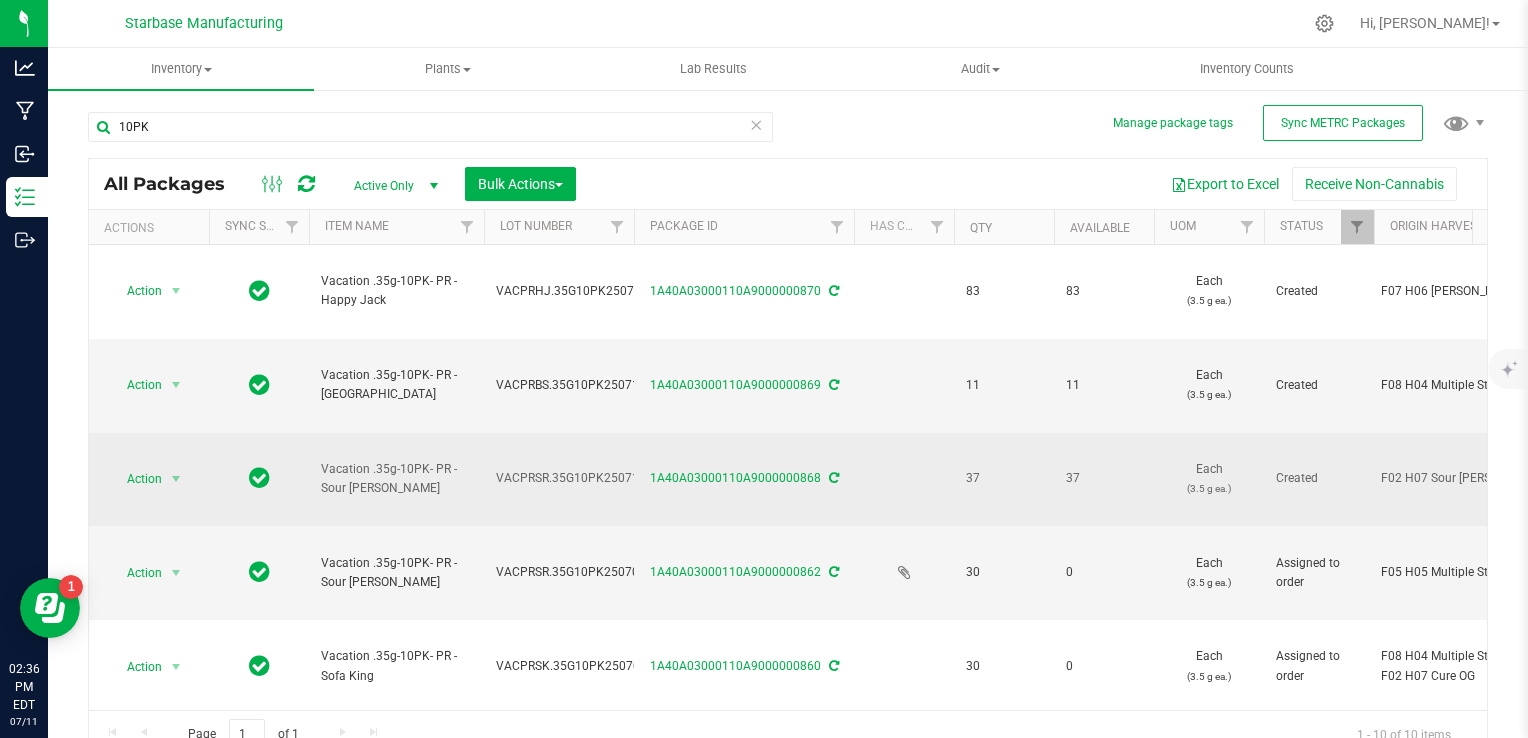 click on "Vacation .35g-10PK- PR - Sour [PERSON_NAME]" at bounding box center (396, 480) 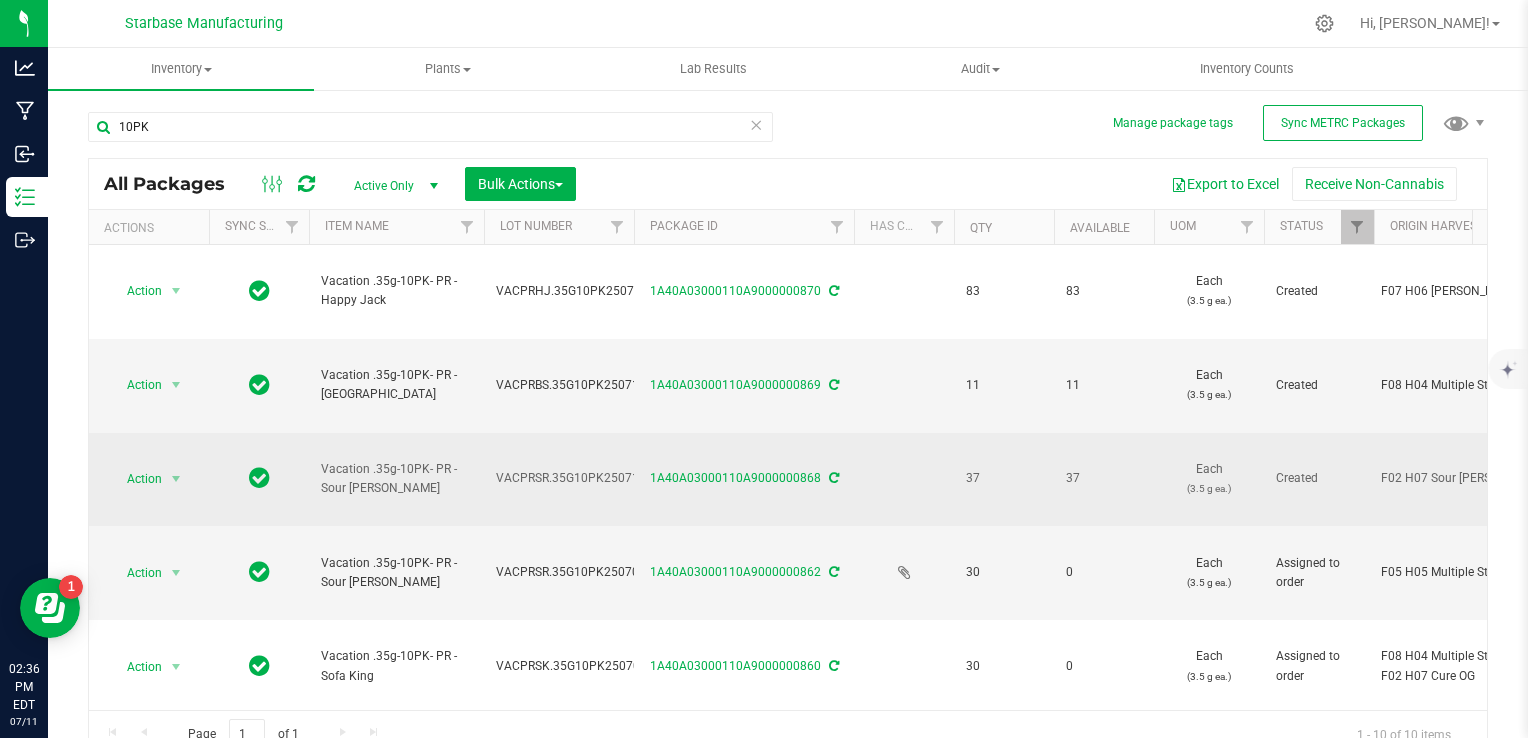 copy on "Vacation .35g-10PK- PR - Sour [PERSON_NAME]" 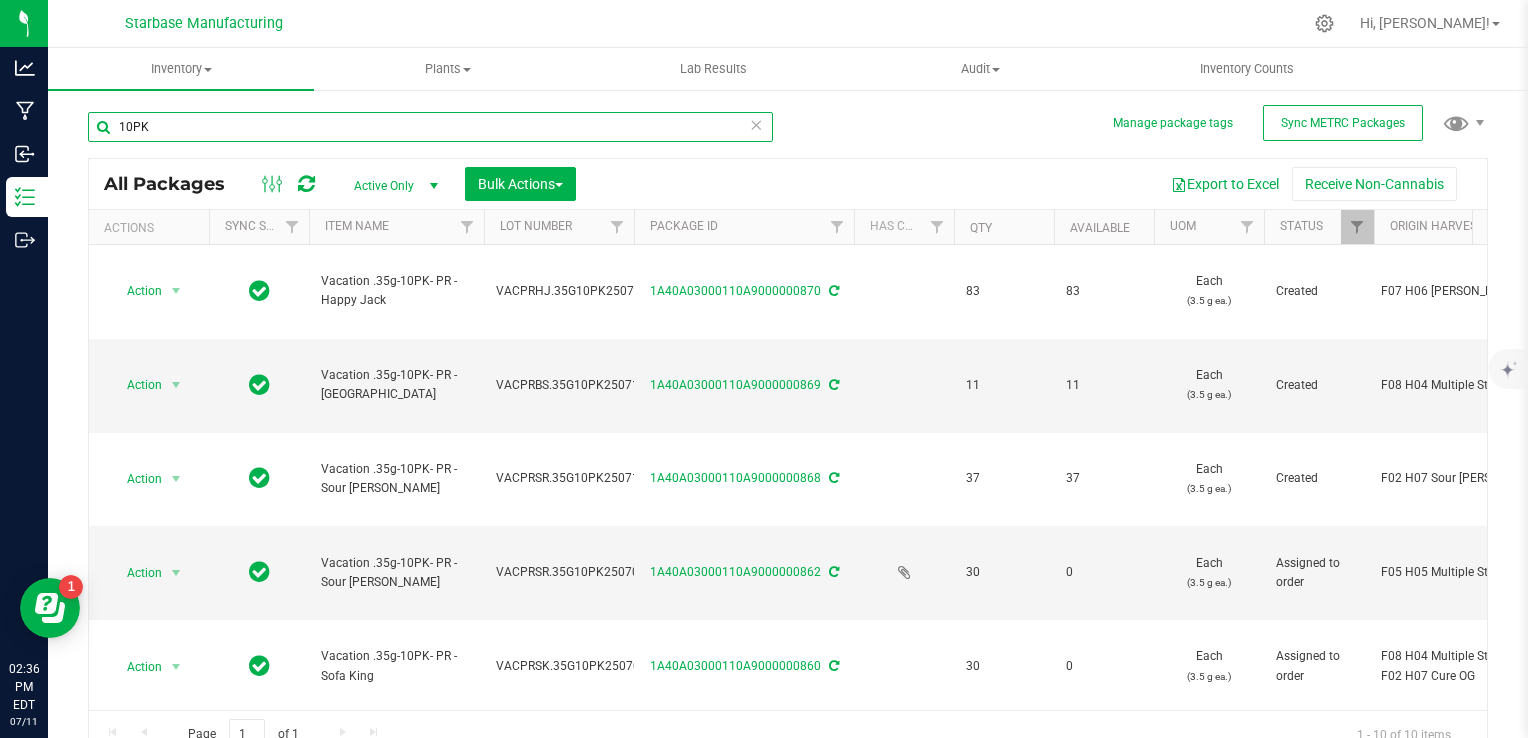 click on "10PK" at bounding box center [430, 127] 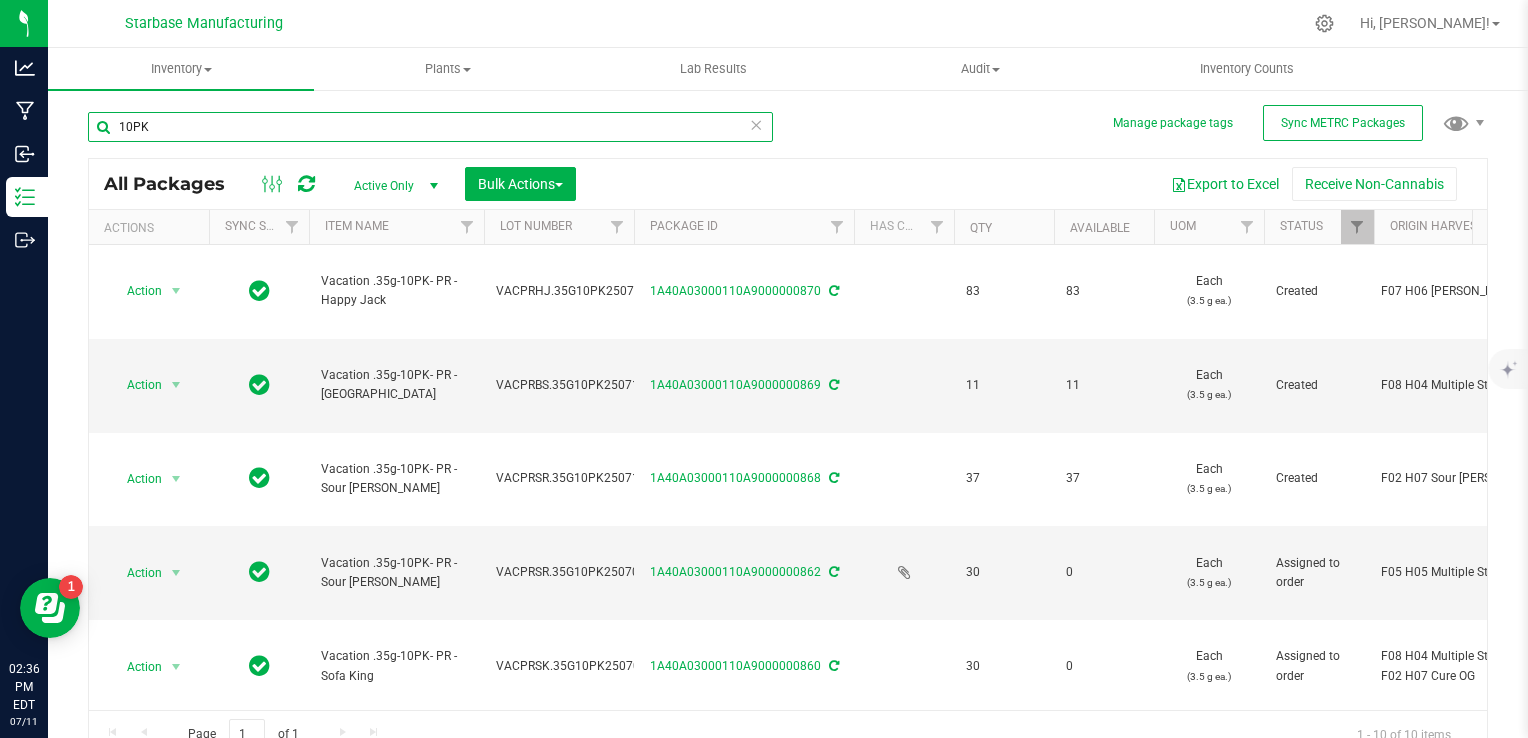 click on "10PK" at bounding box center [430, 127] 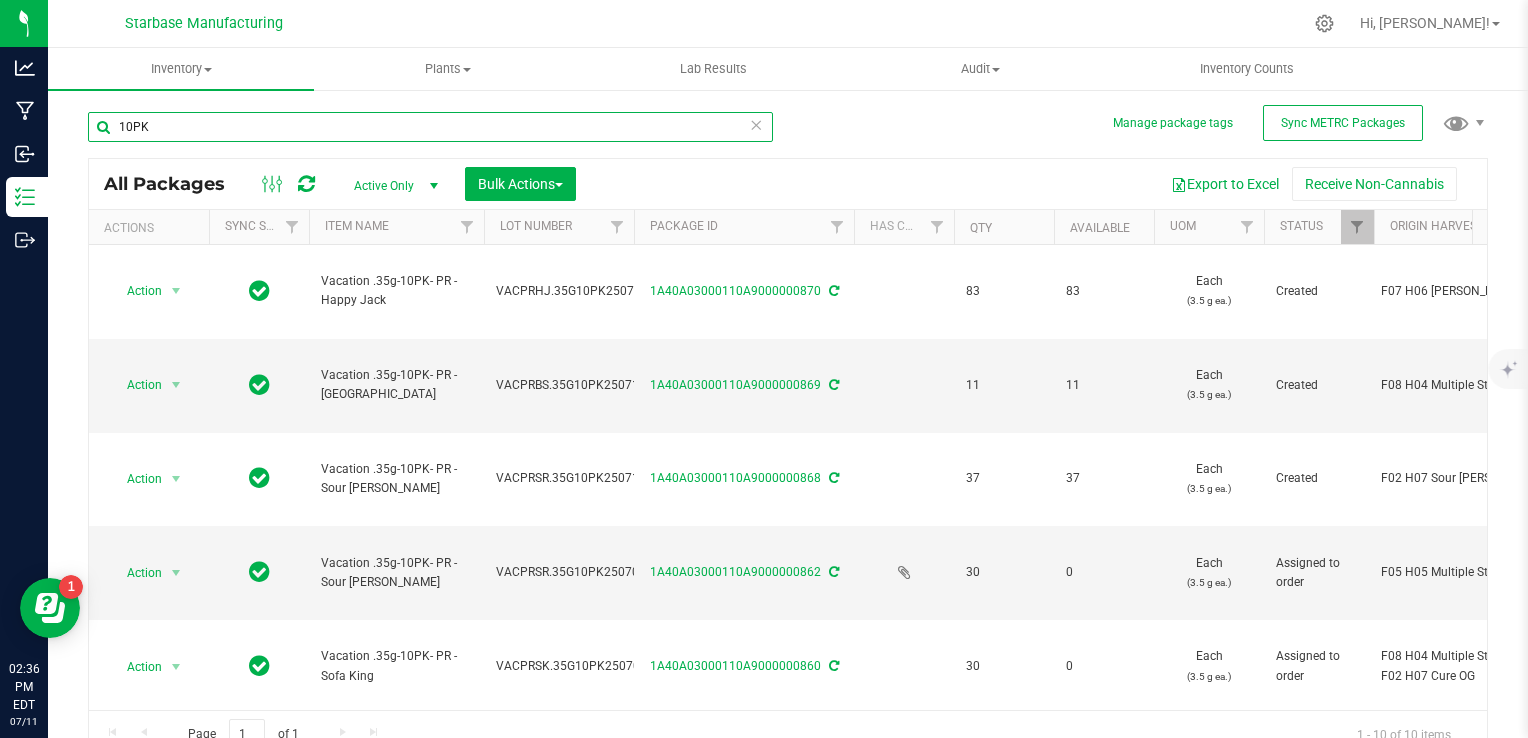 click on "10PK" at bounding box center [430, 127] 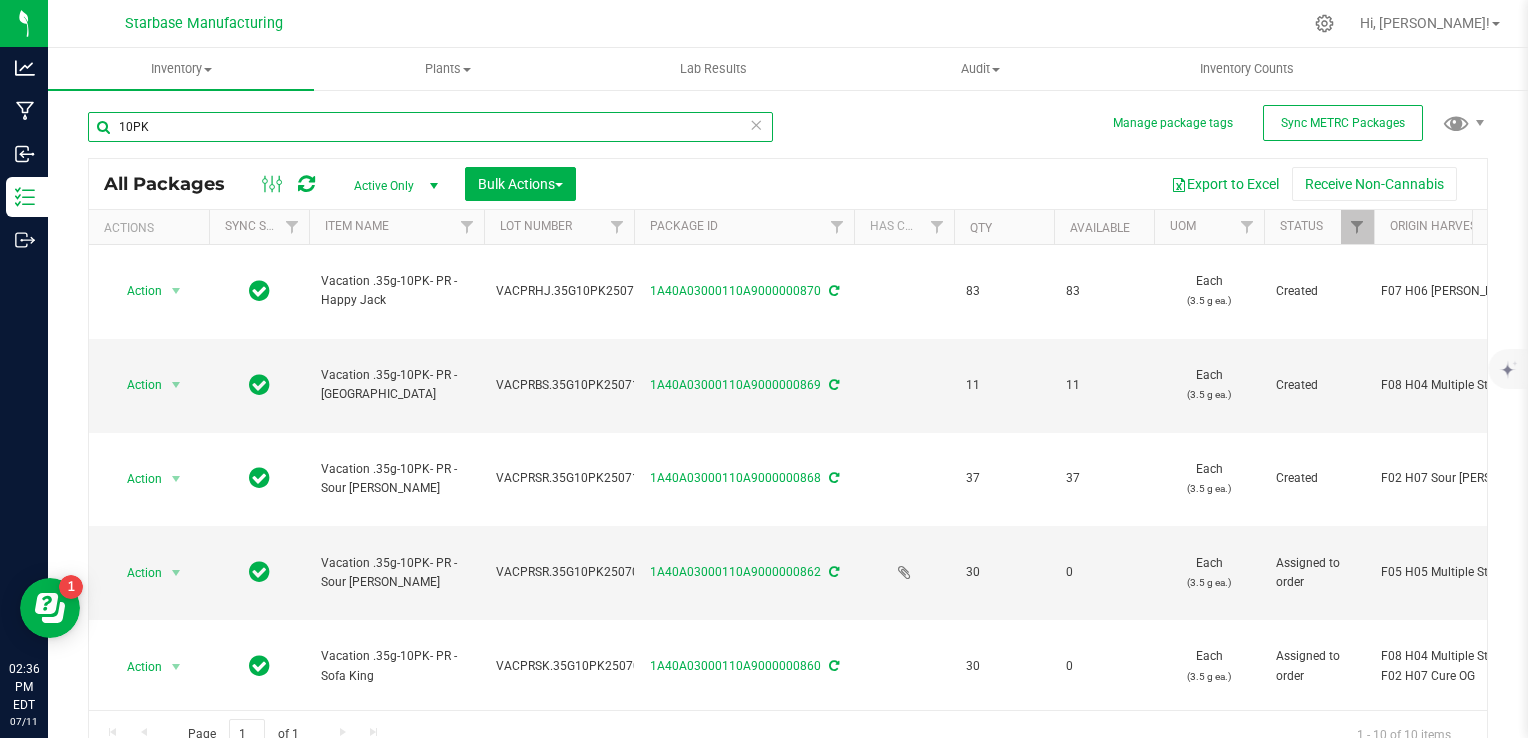 paste on "Vacation .35g-10PK- PR - Sour [PERSON_NAME]" 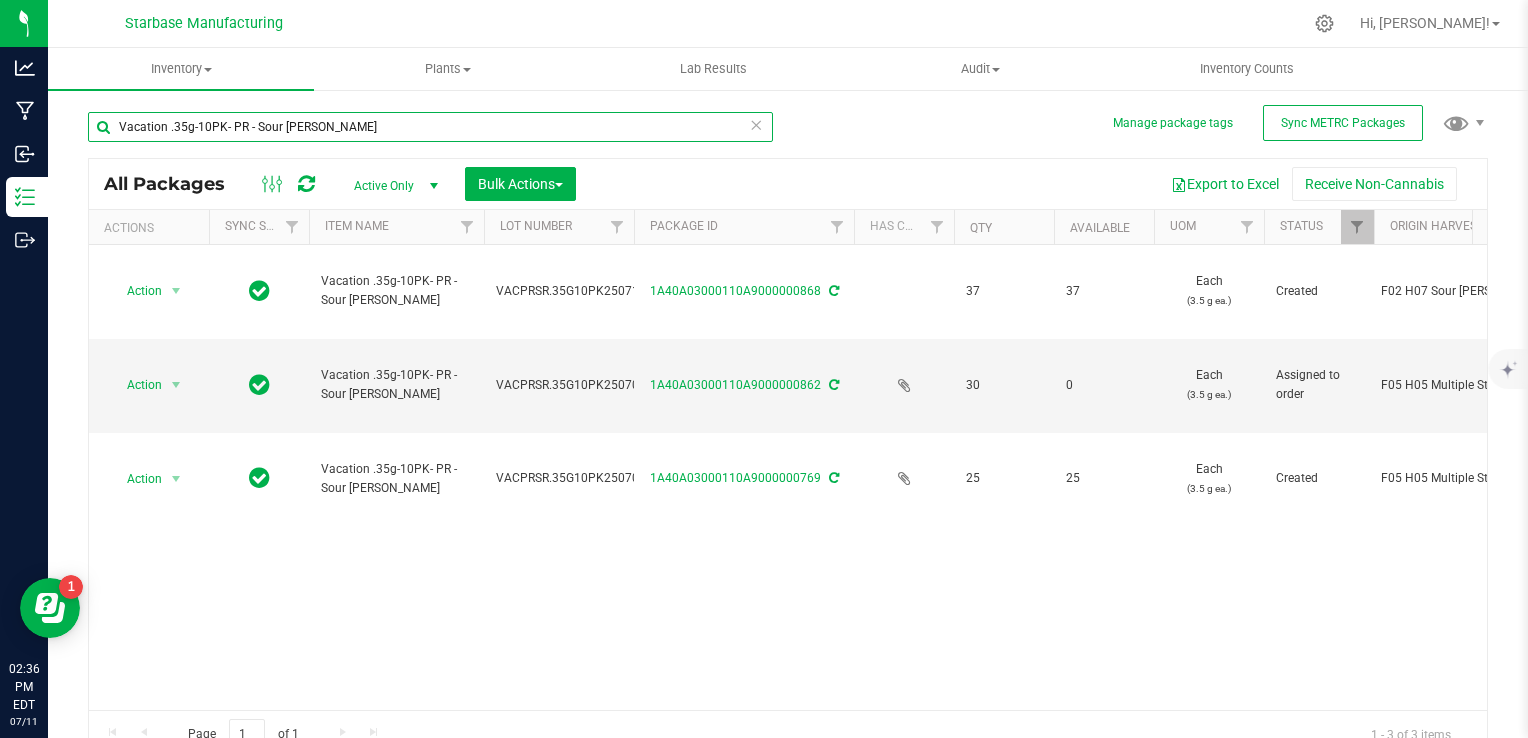drag, startPoint x: 349, startPoint y: 130, endPoint x: 255, endPoint y: 123, distance: 94.26028 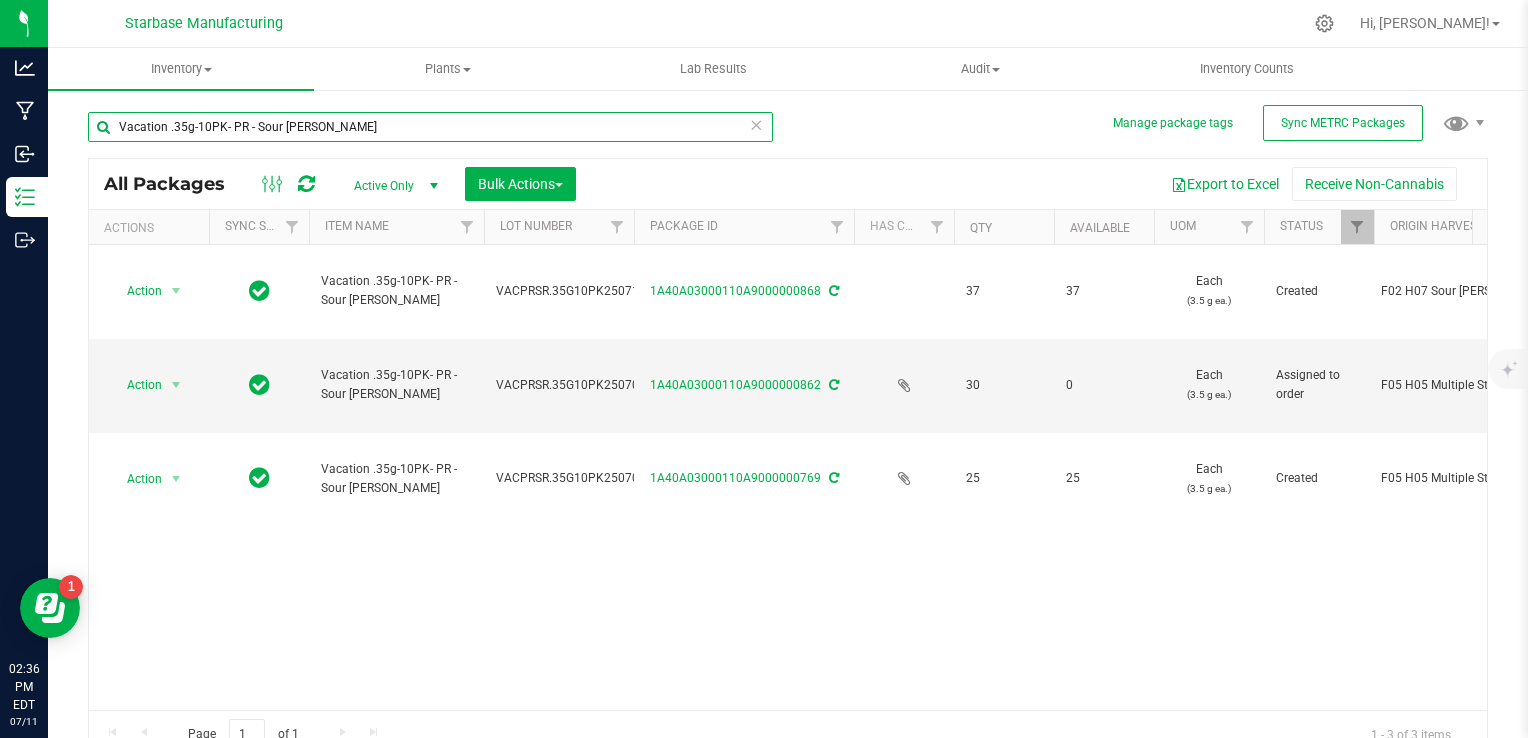 click on "Vacation .35g-10PK- PR - Sour [PERSON_NAME]" at bounding box center (430, 127) 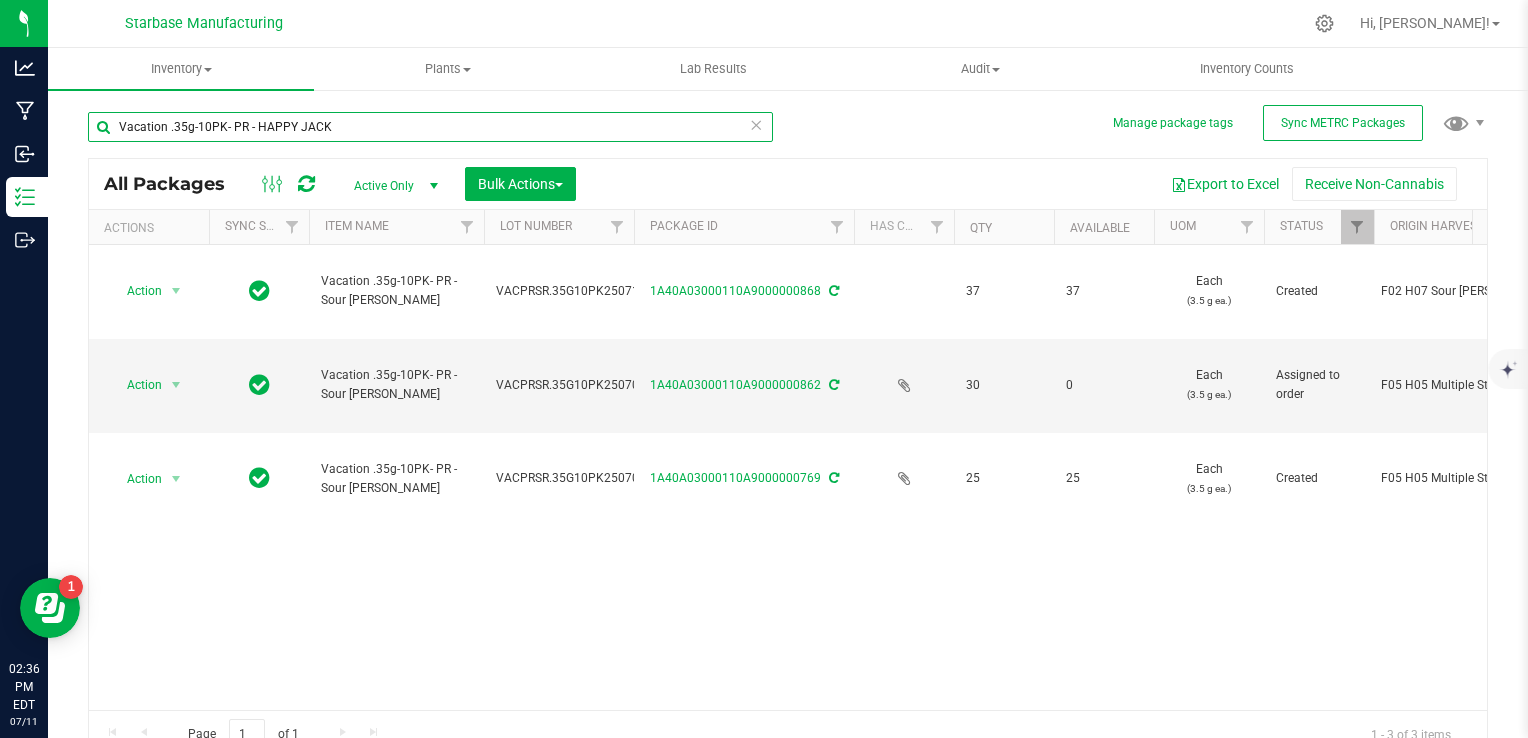 type on "Vacation .35g-10PK- PR - HAPPY JACK" 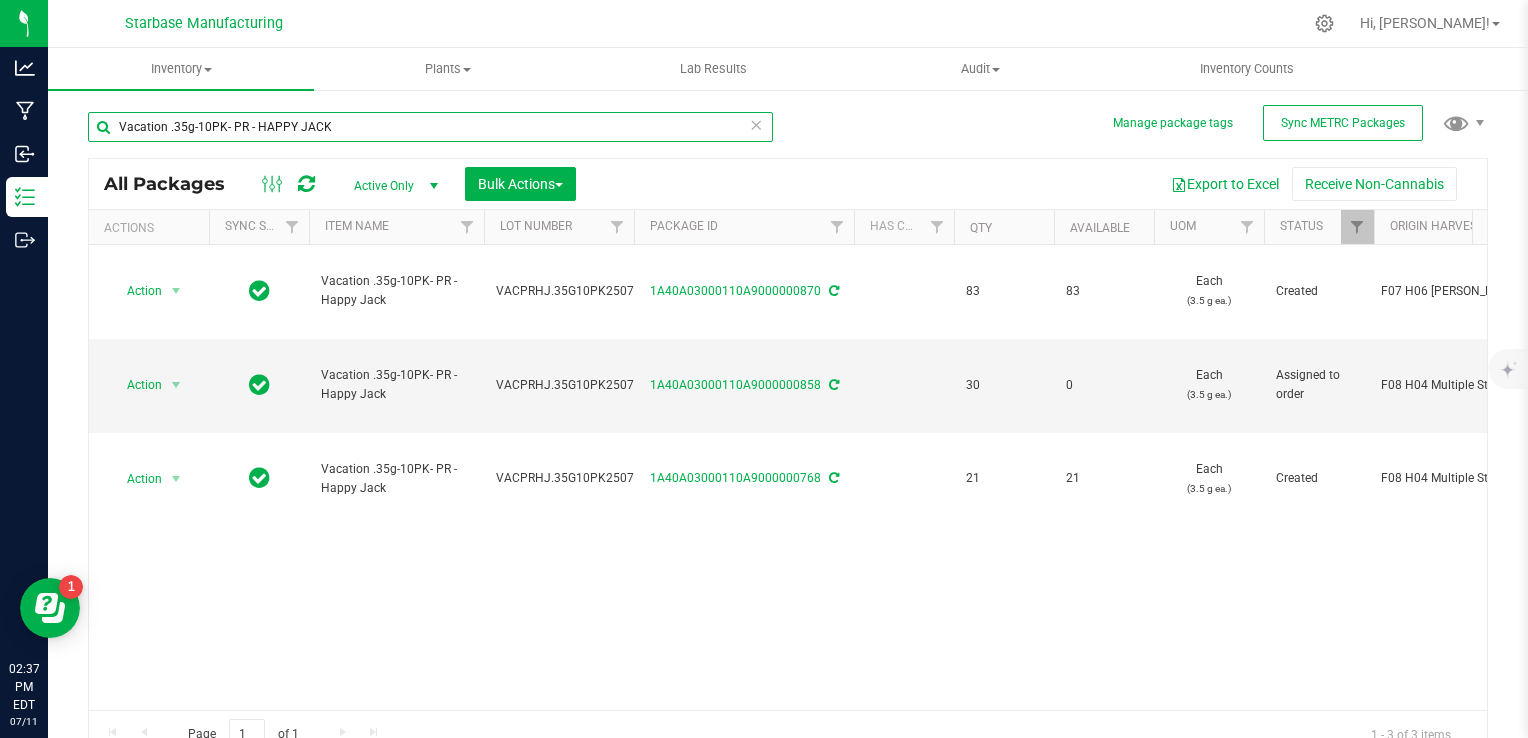 scroll, scrollTop: 0, scrollLeft: 472, axis: horizontal 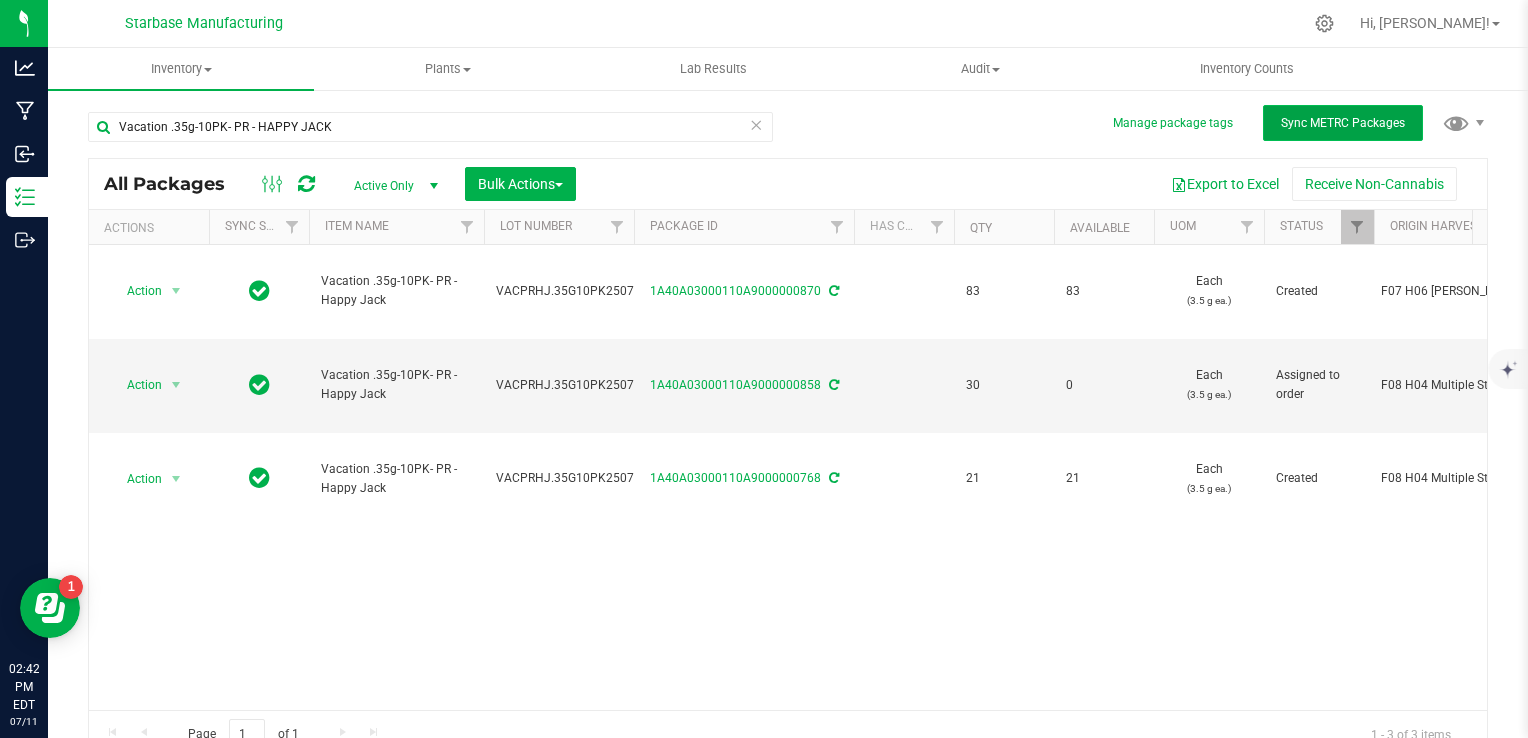 click on "Sync METRC Packages" at bounding box center (1343, 123) 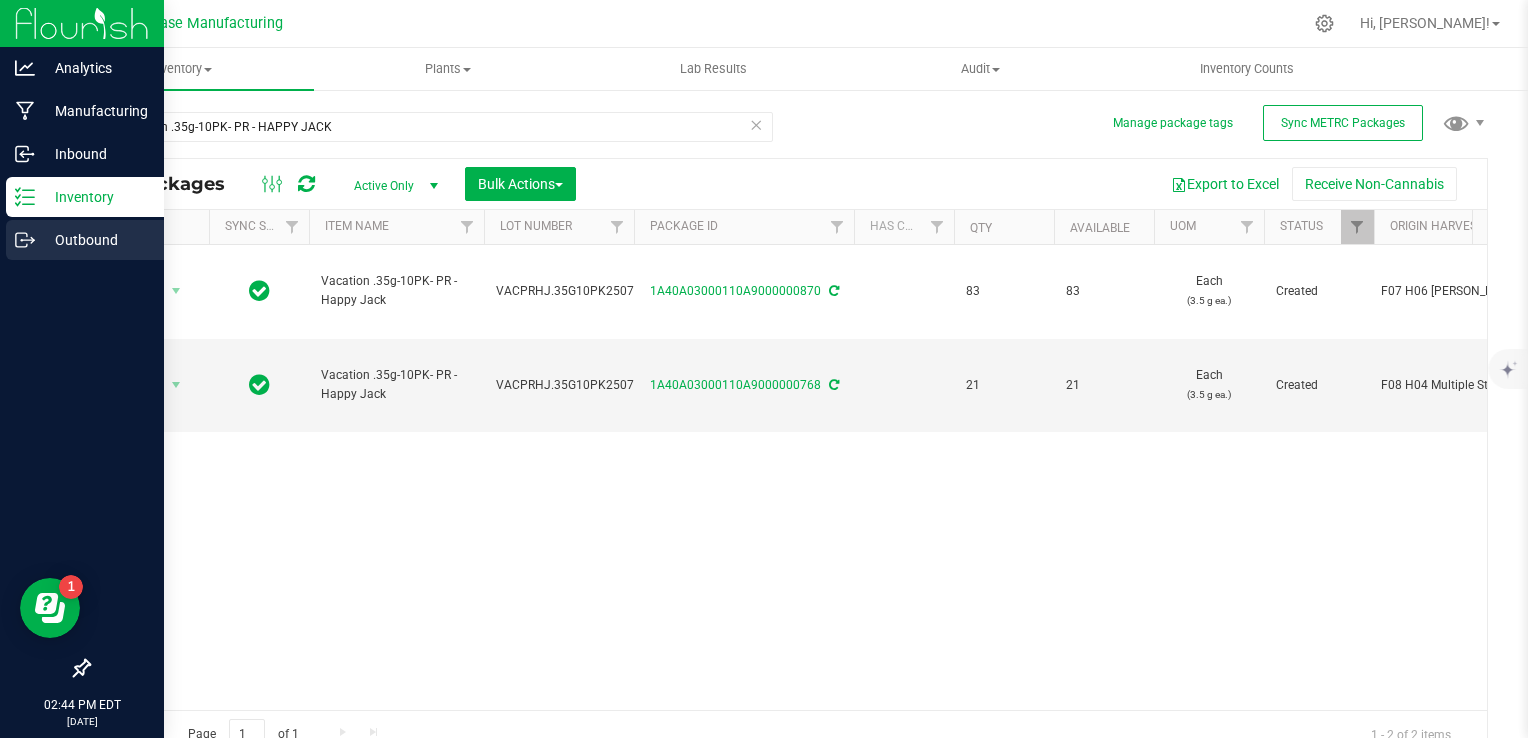 click on "Outbound" at bounding box center [85, 240] 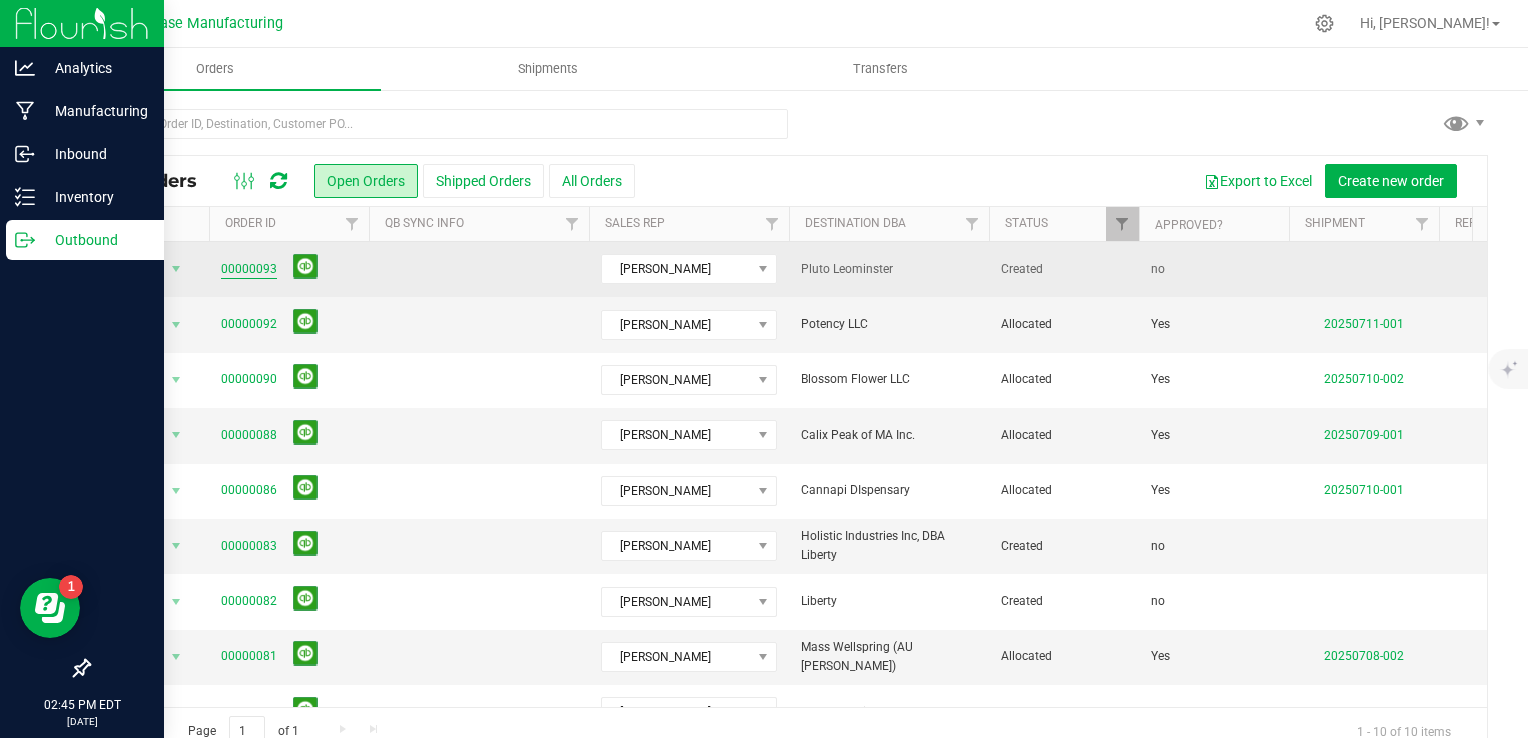 click on "00000093" at bounding box center [249, 269] 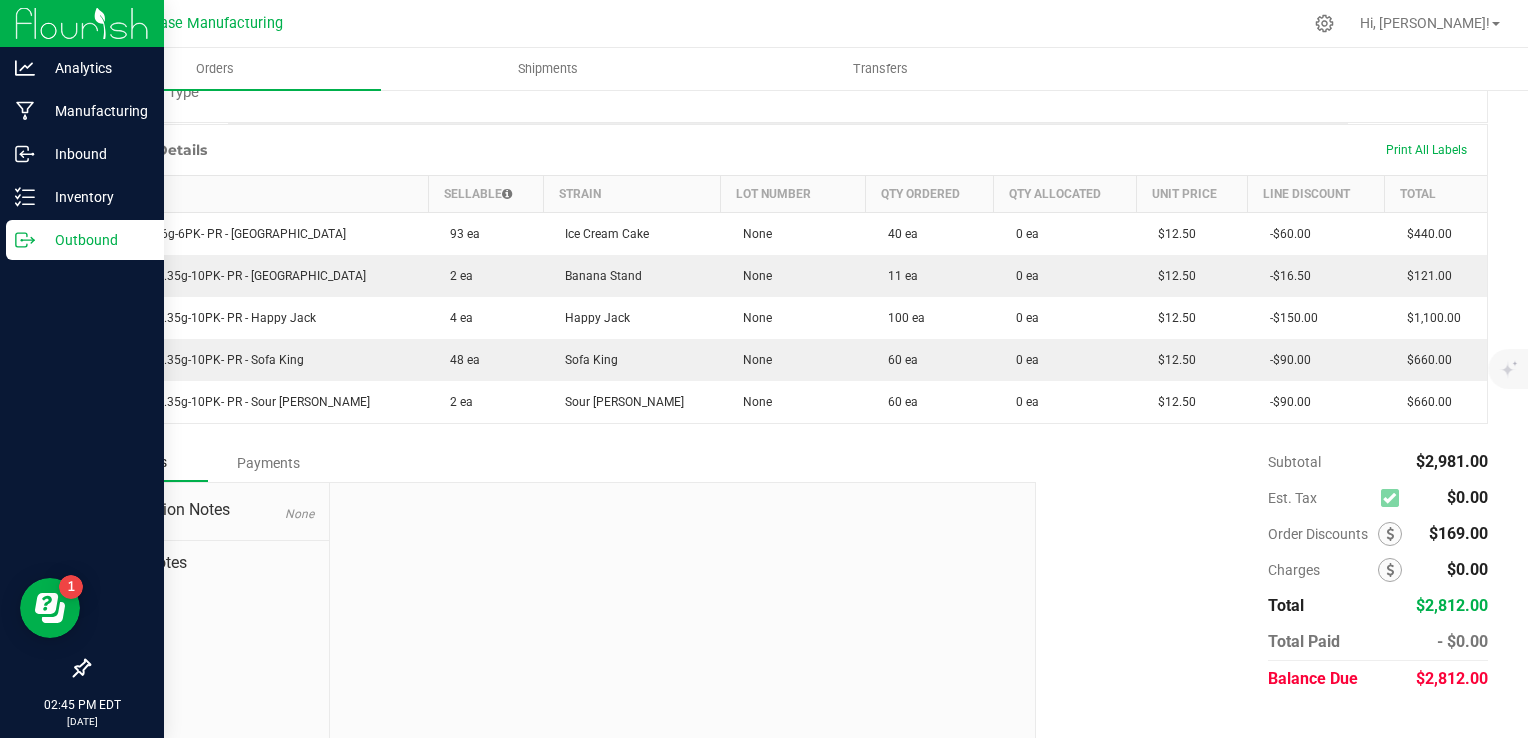 scroll, scrollTop: 511, scrollLeft: 0, axis: vertical 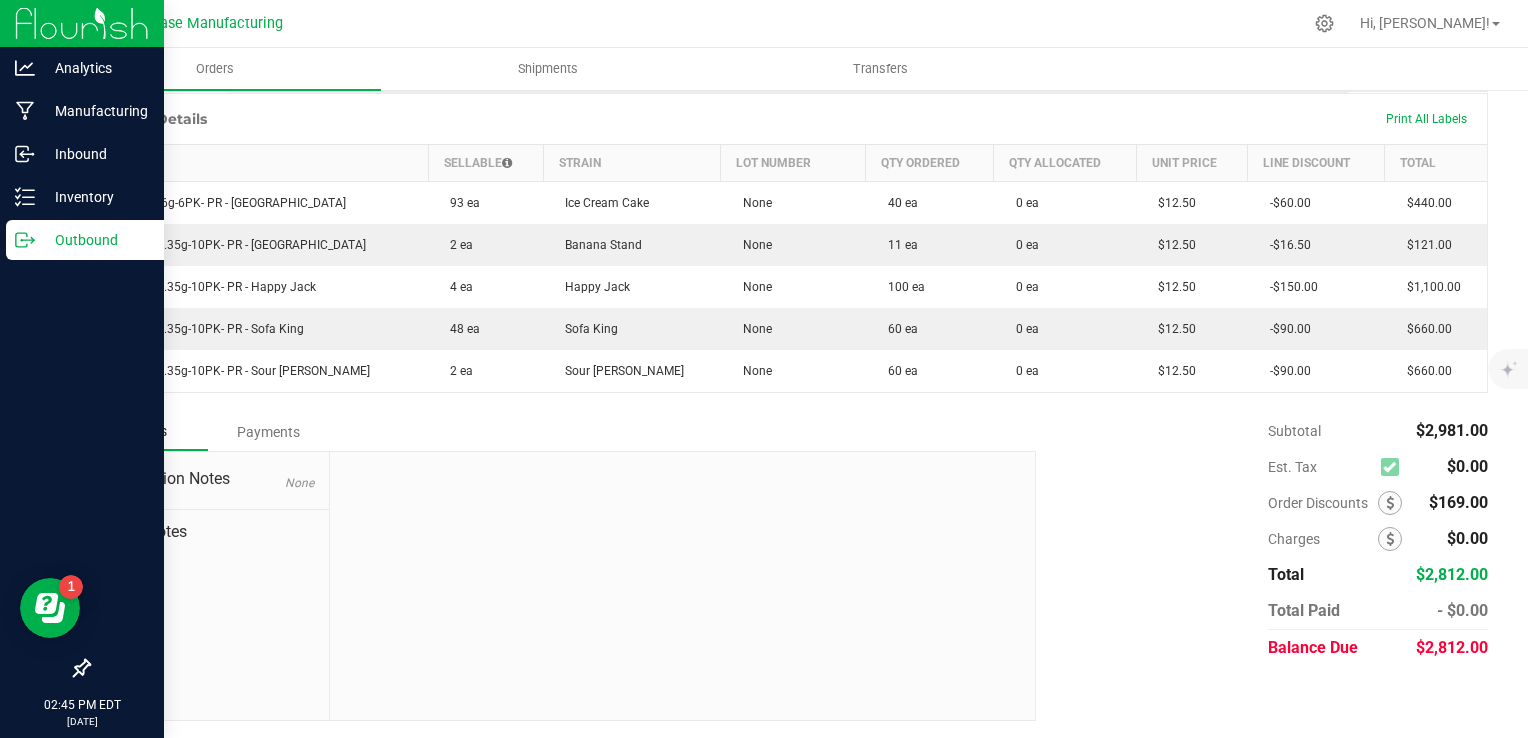 click 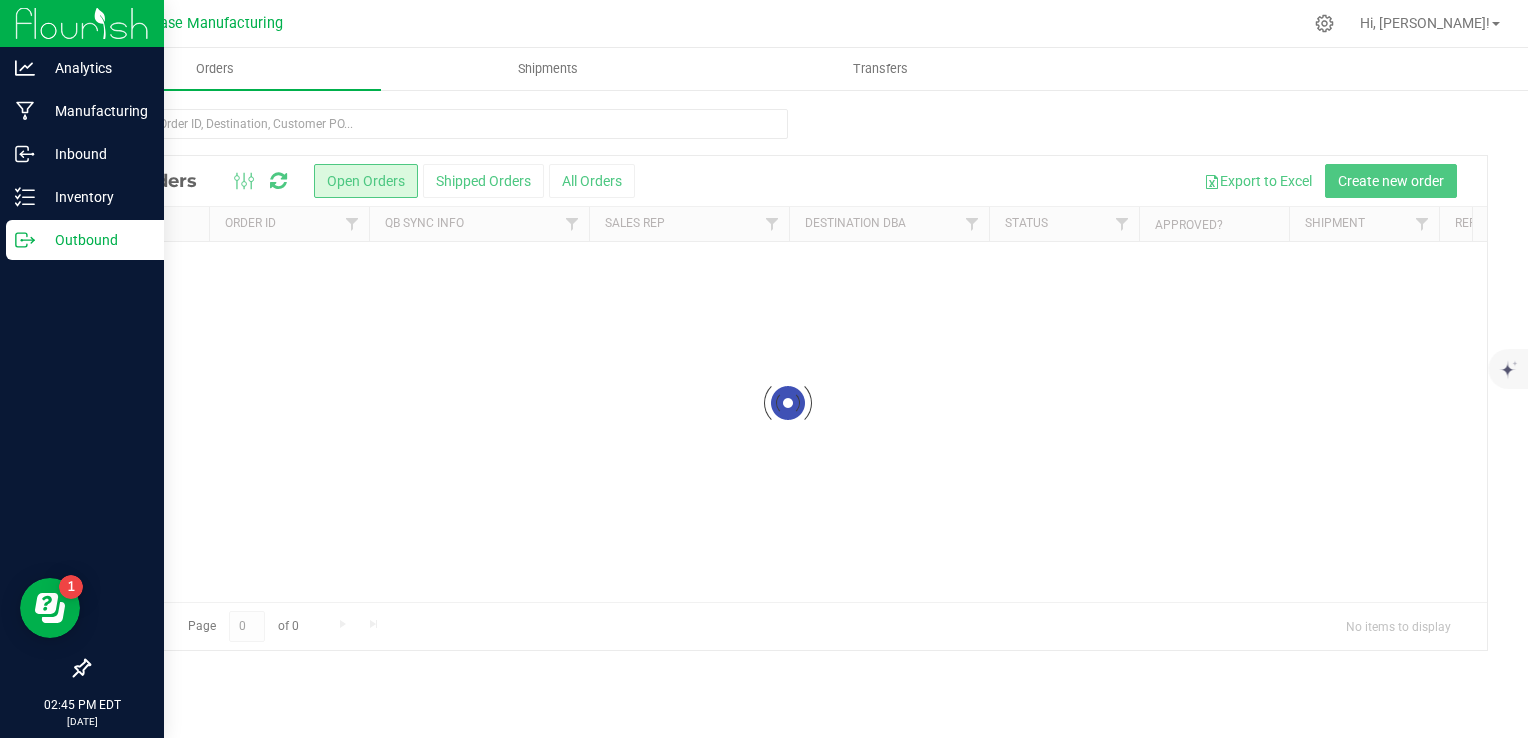 scroll, scrollTop: 0, scrollLeft: 0, axis: both 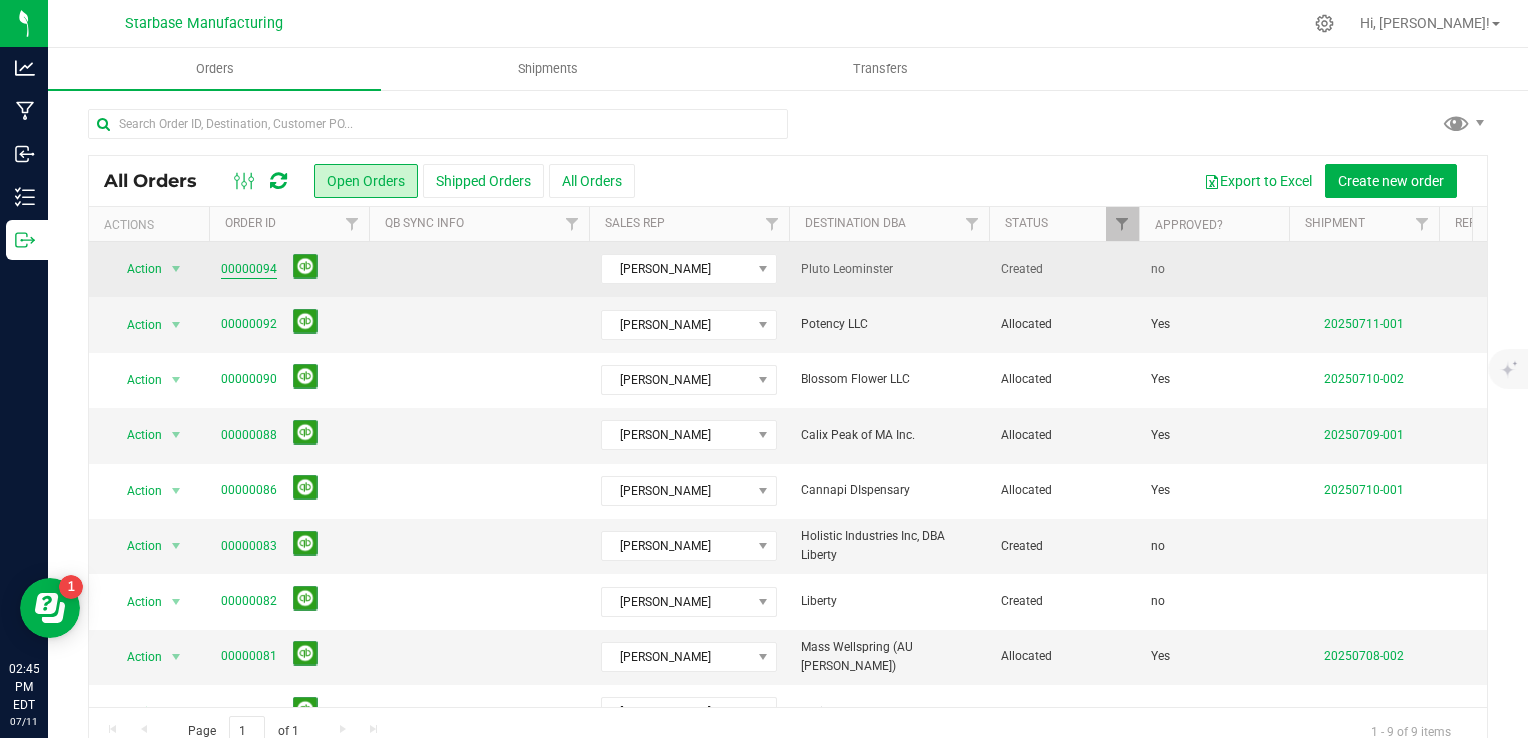 click on "00000094" at bounding box center [249, 269] 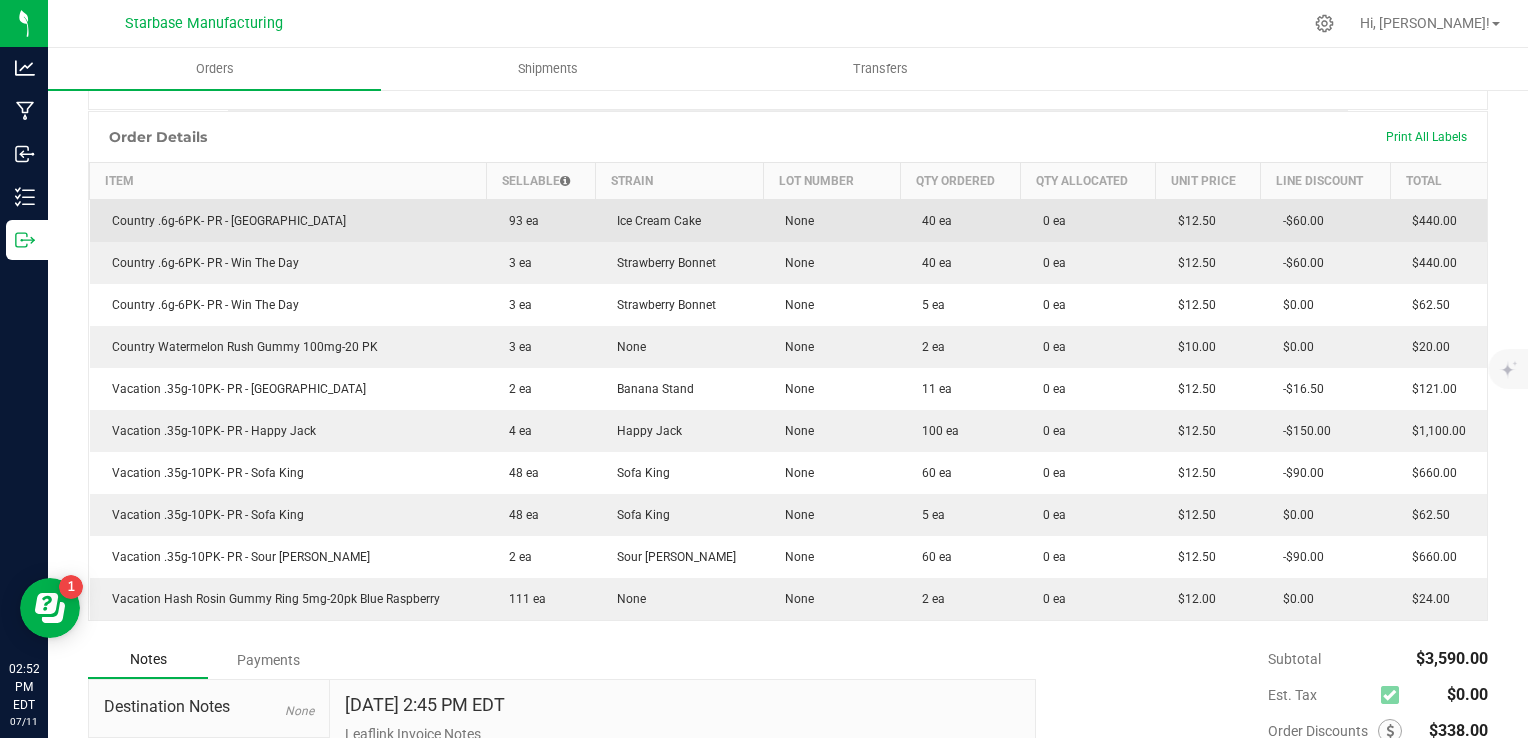 scroll, scrollTop: 0, scrollLeft: 0, axis: both 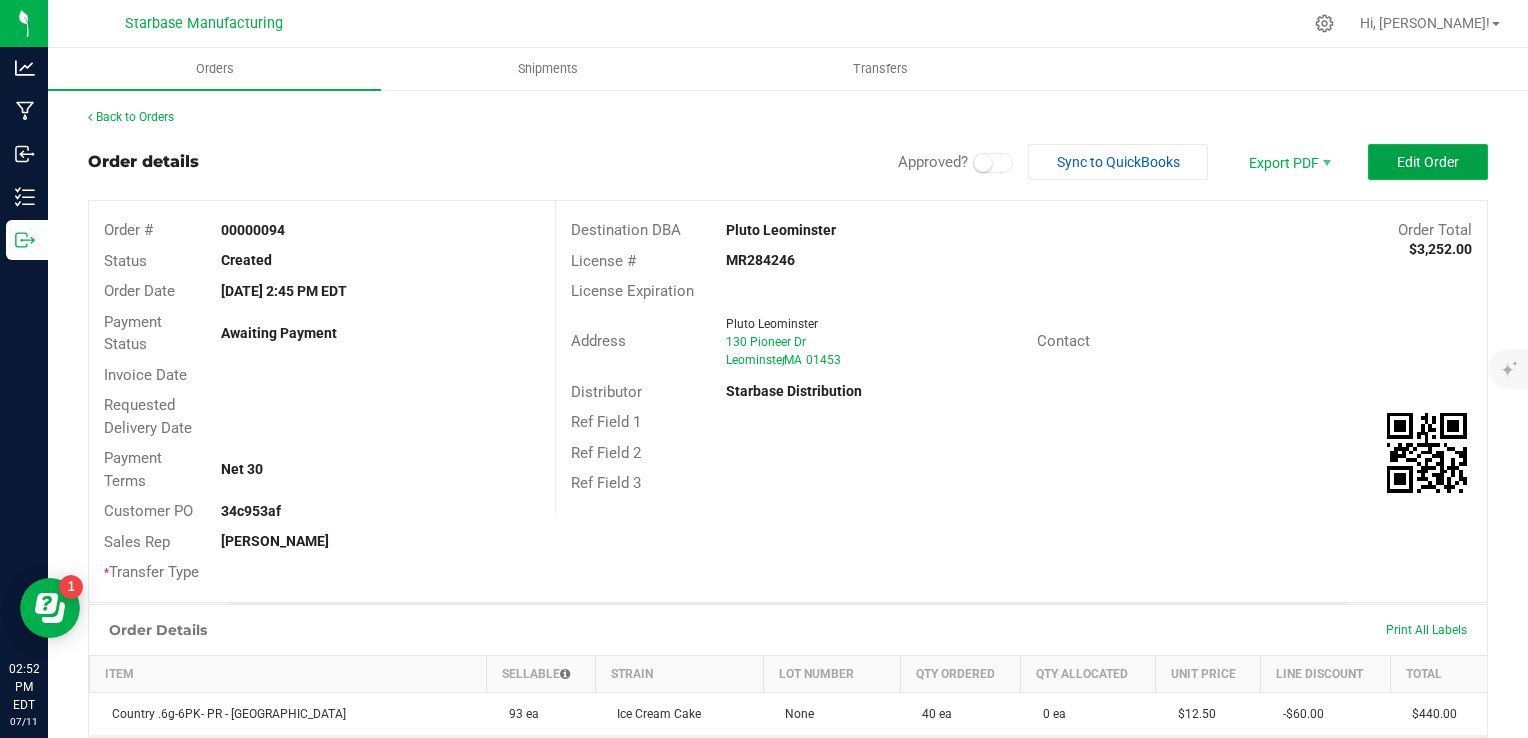 click on "Edit Order" at bounding box center [1428, 162] 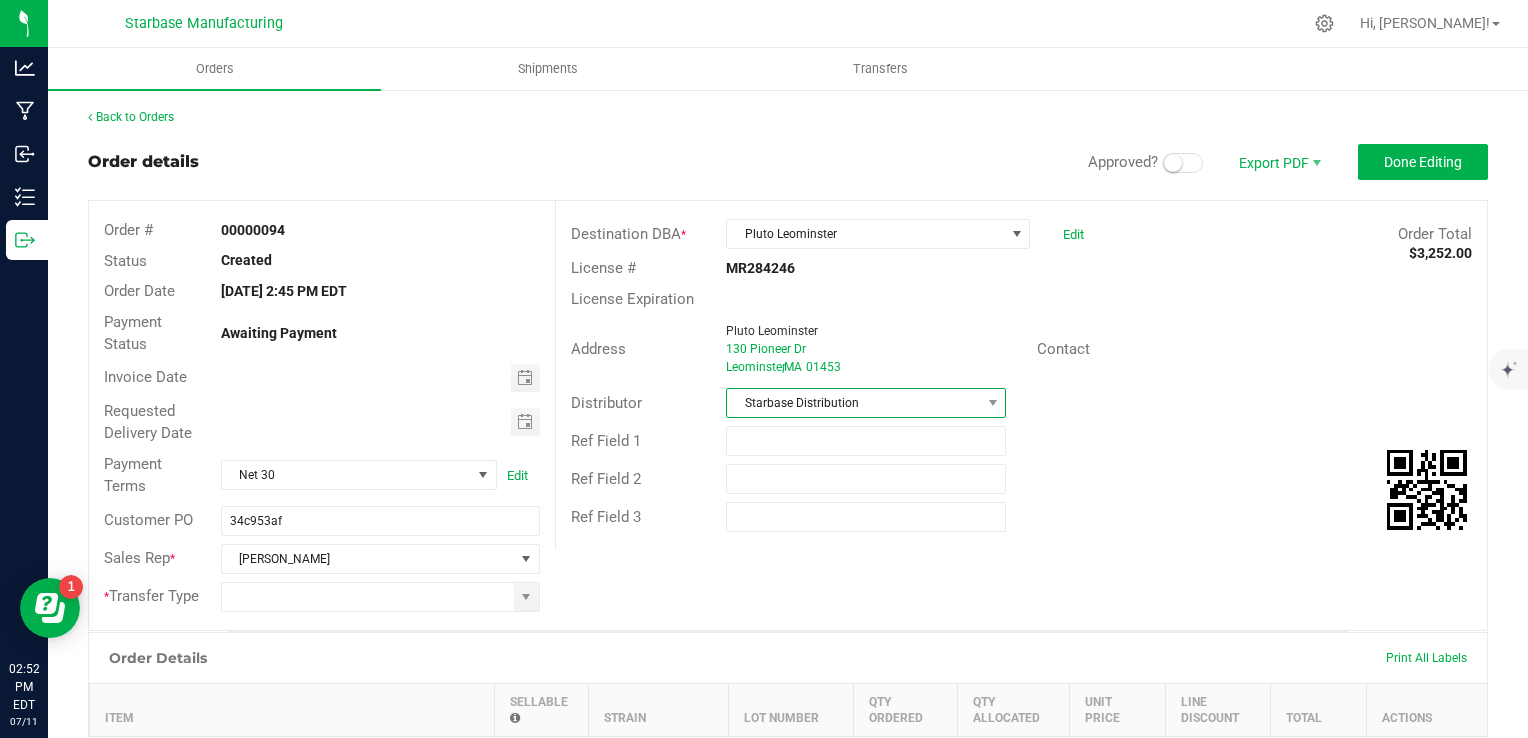 click on "Starbase Distribution" at bounding box center (853, 403) 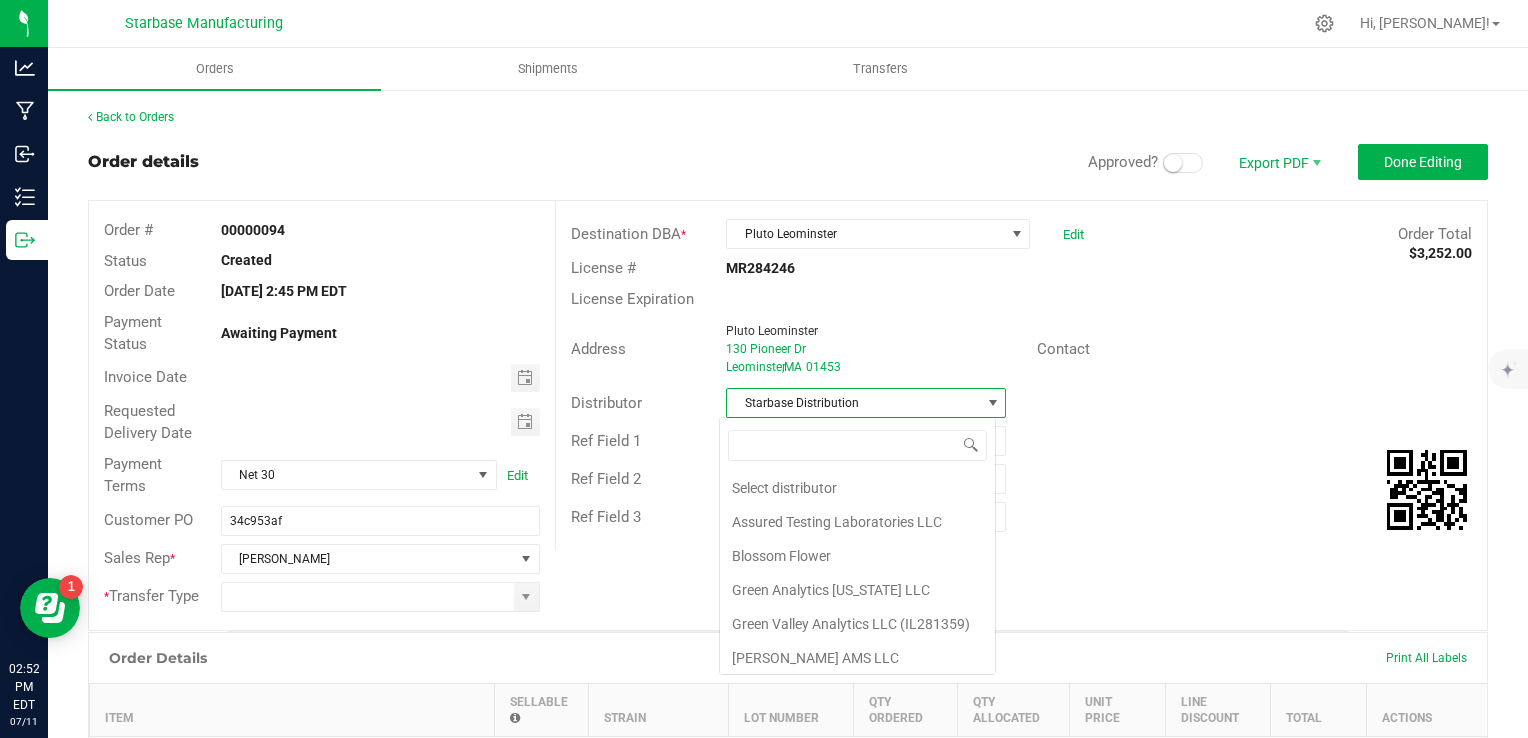 scroll, scrollTop: 35, scrollLeft: 0, axis: vertical 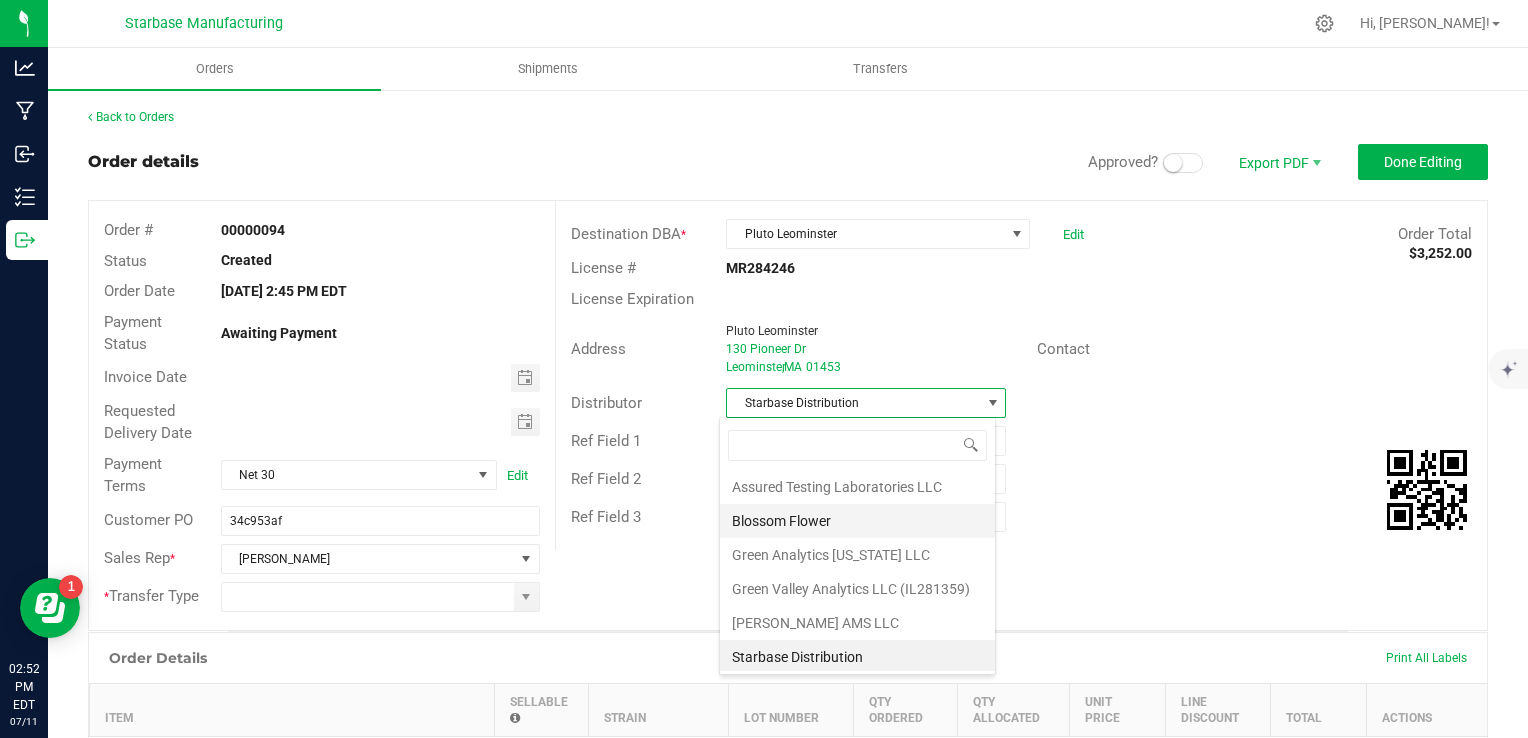 click on "Blossom Flower" at bounding box center [857, 521] 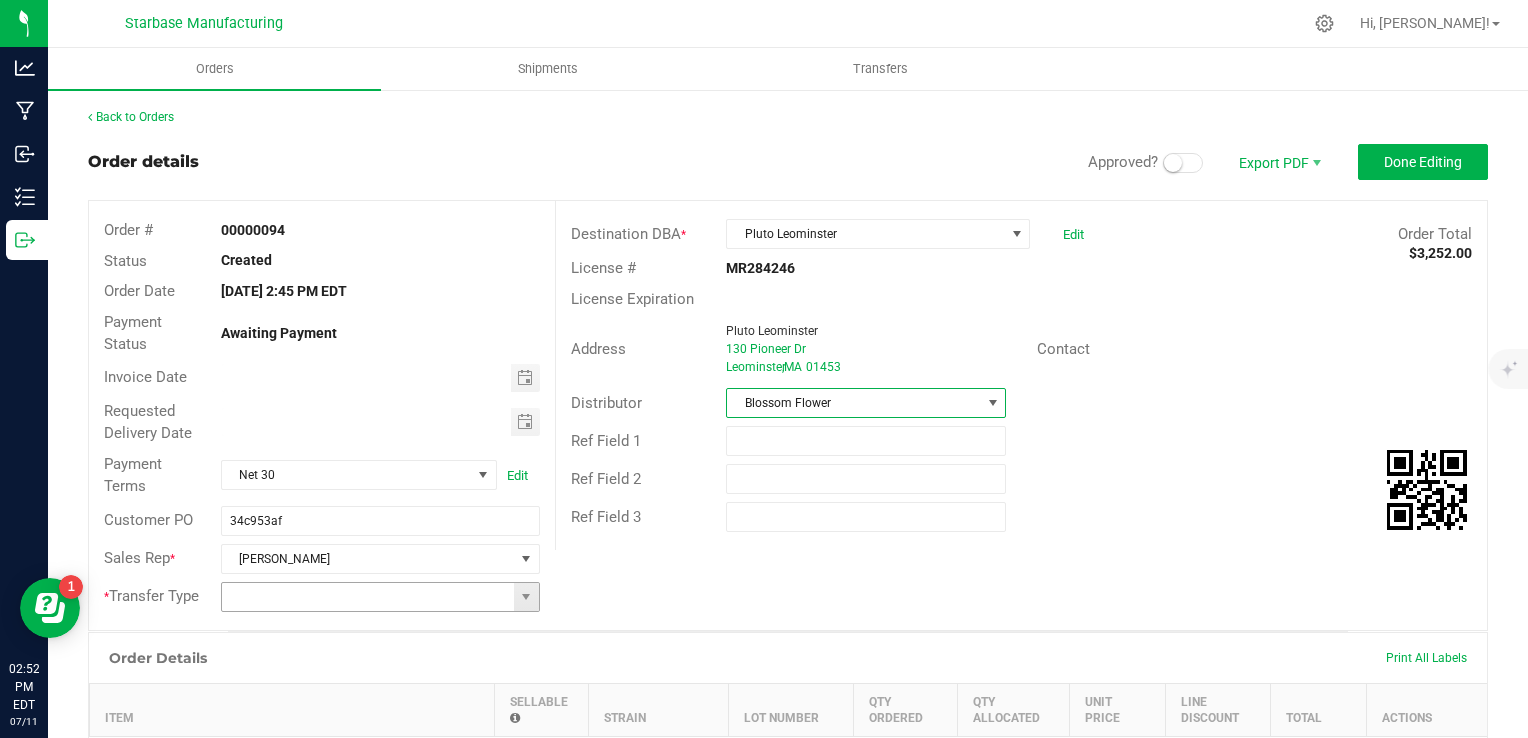 click at bounding box center (526, 597) 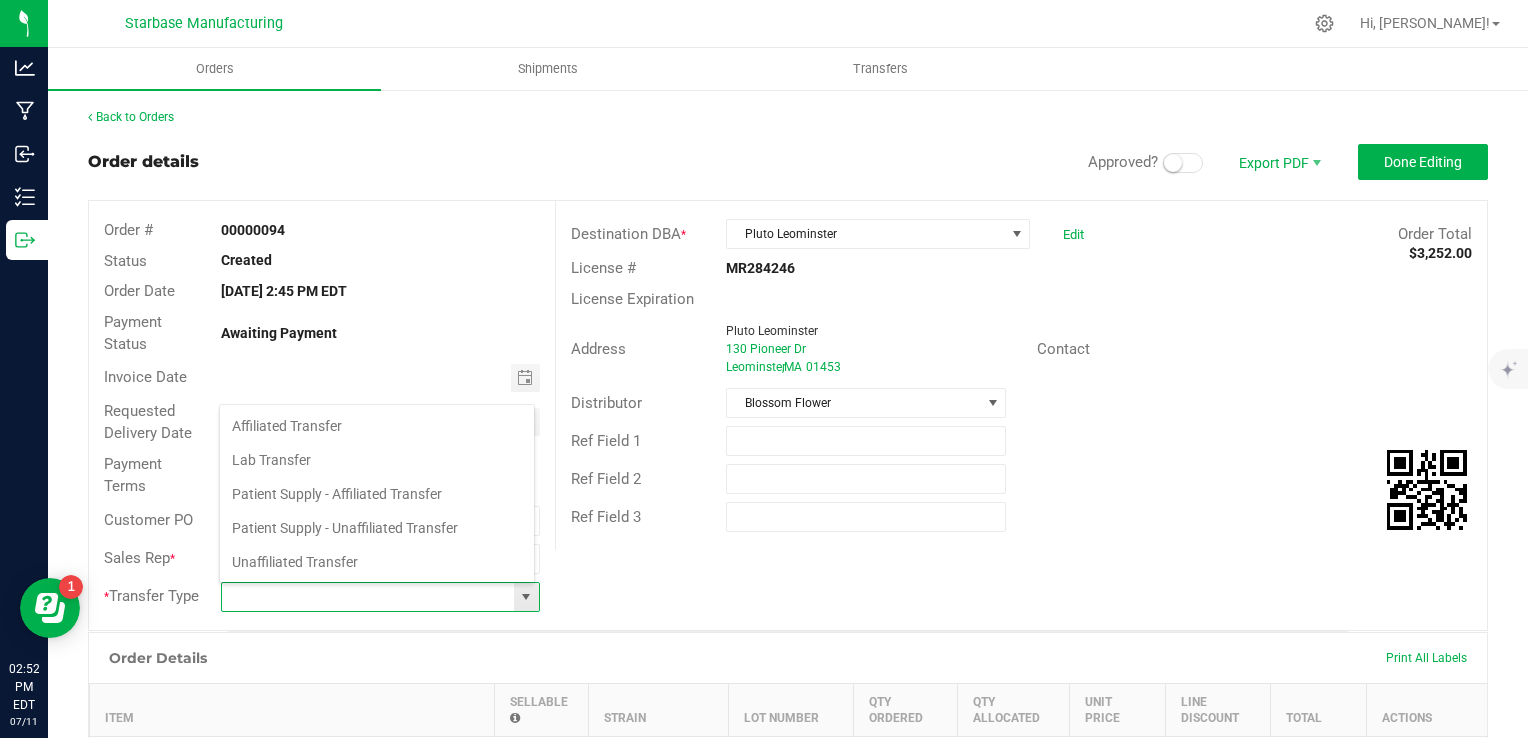 scroll, scrollTop: 99970, scrollLeft: 99684, axis: both 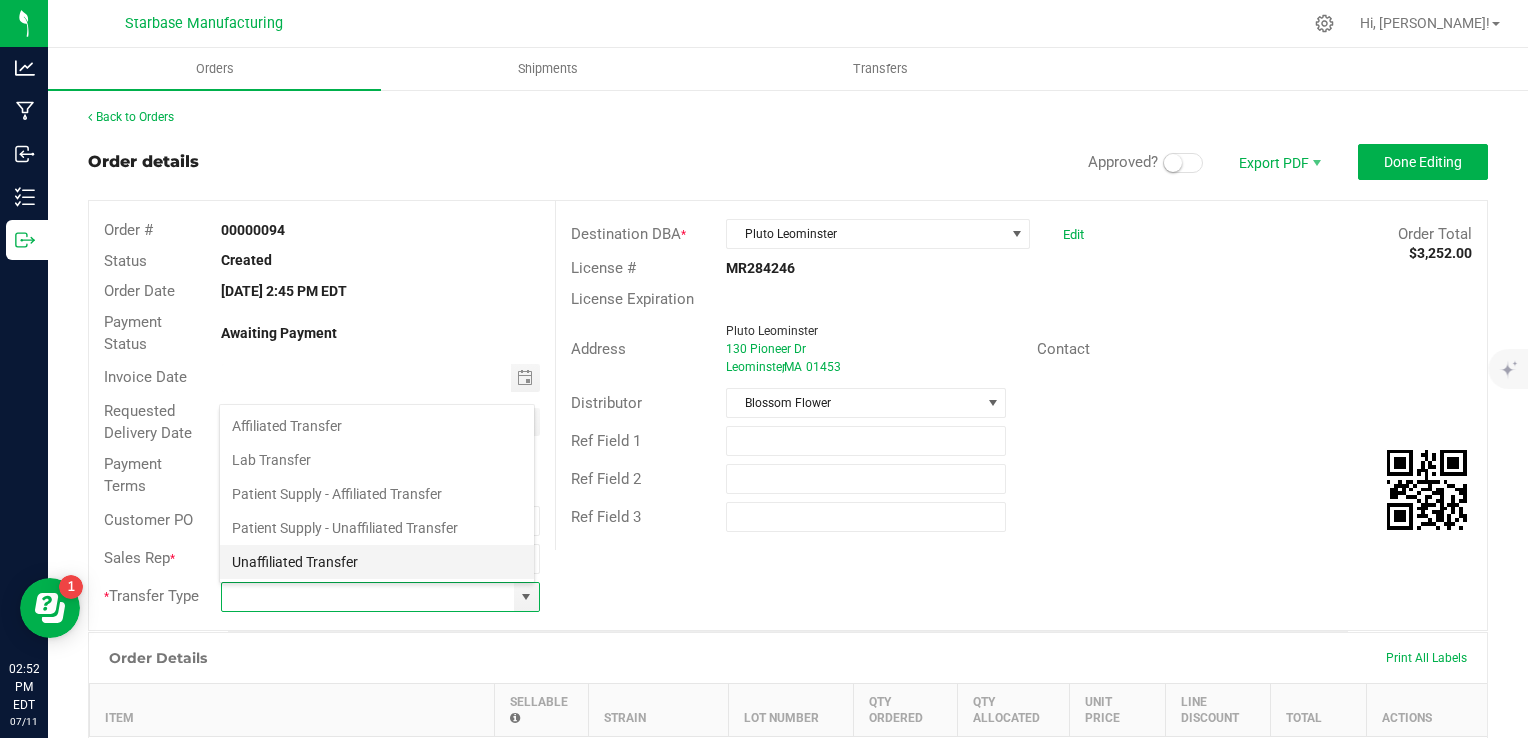 click on "Unaffiliated Transfer" at bounding box center (377, 562) 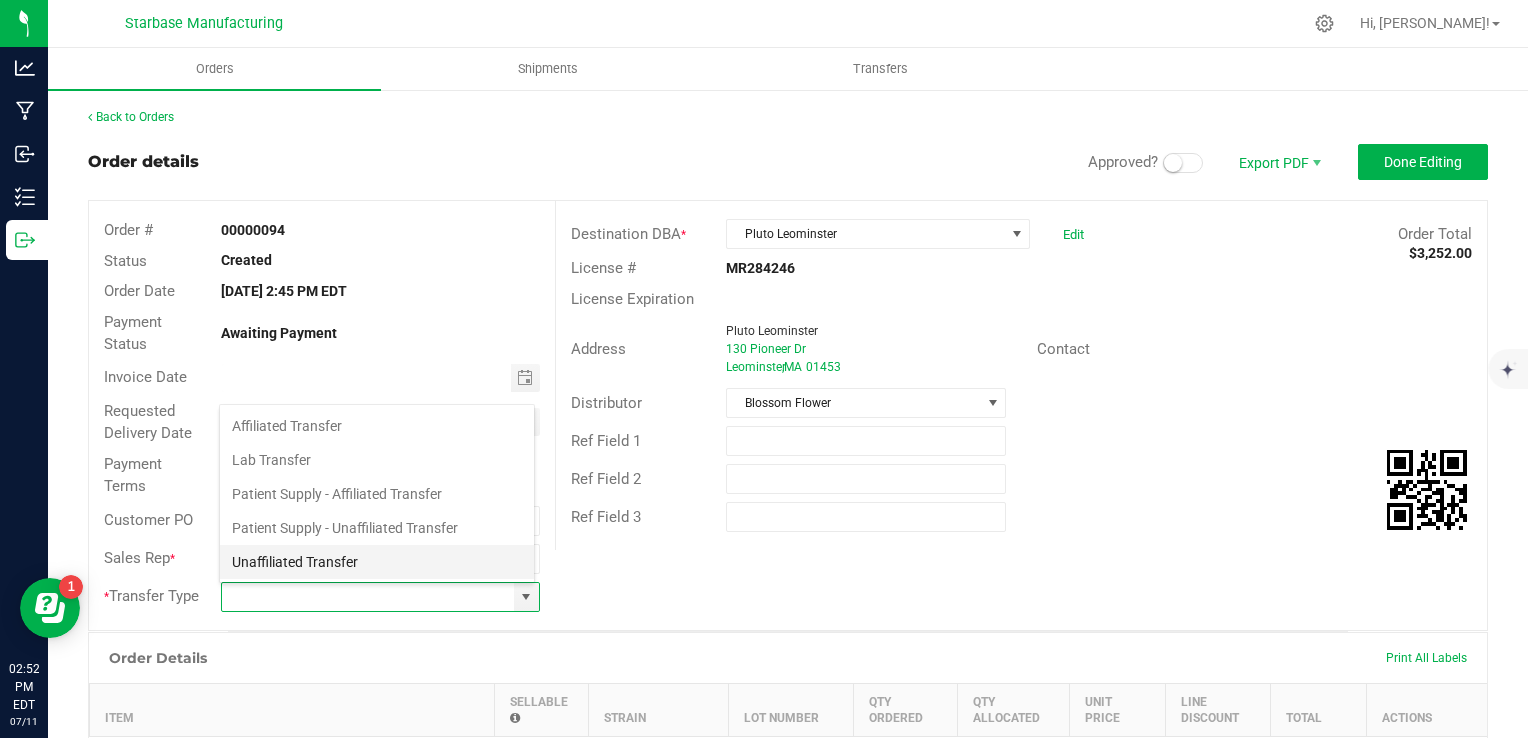 type on "Unaffiliated Transfer" 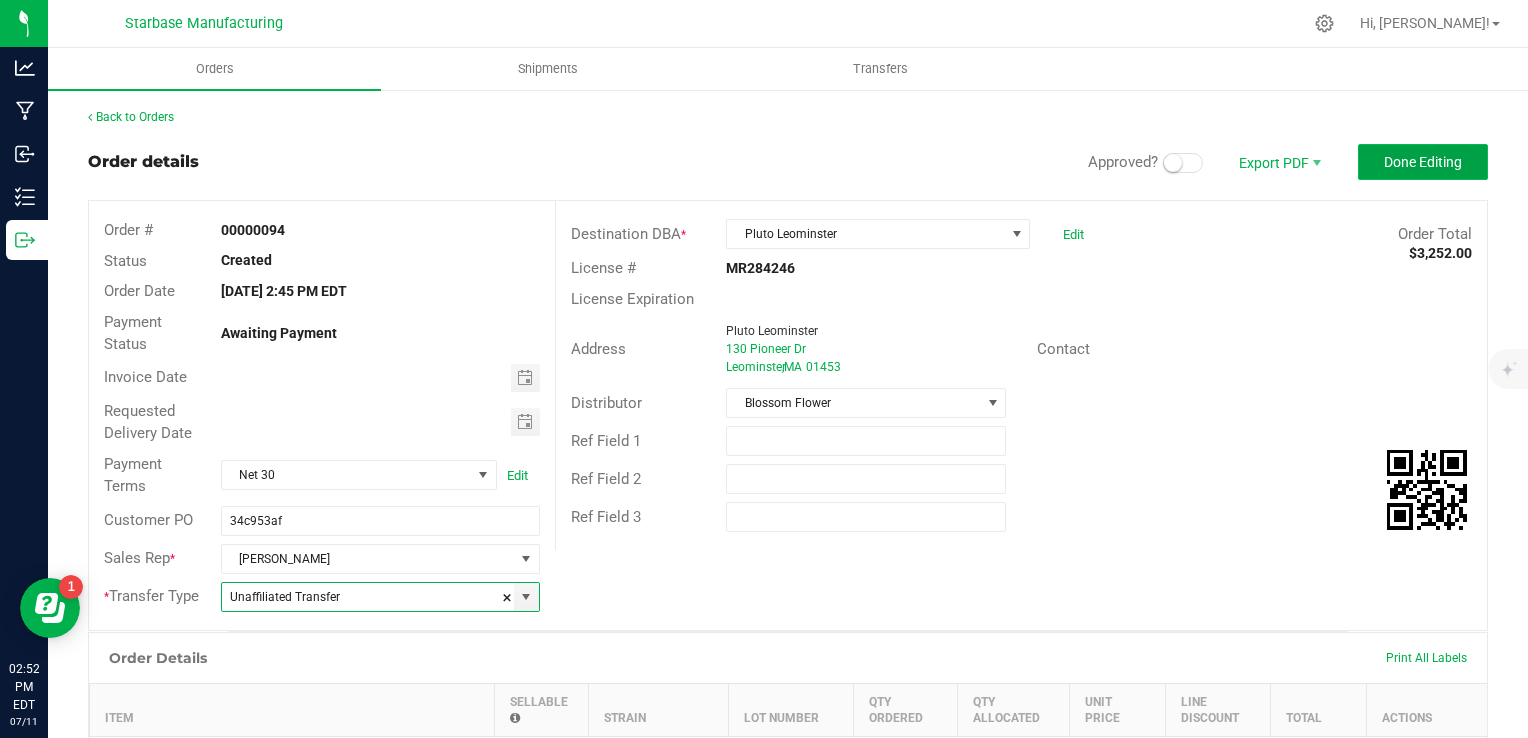 click on "Done Editing" at bounding box center [1423, 162] 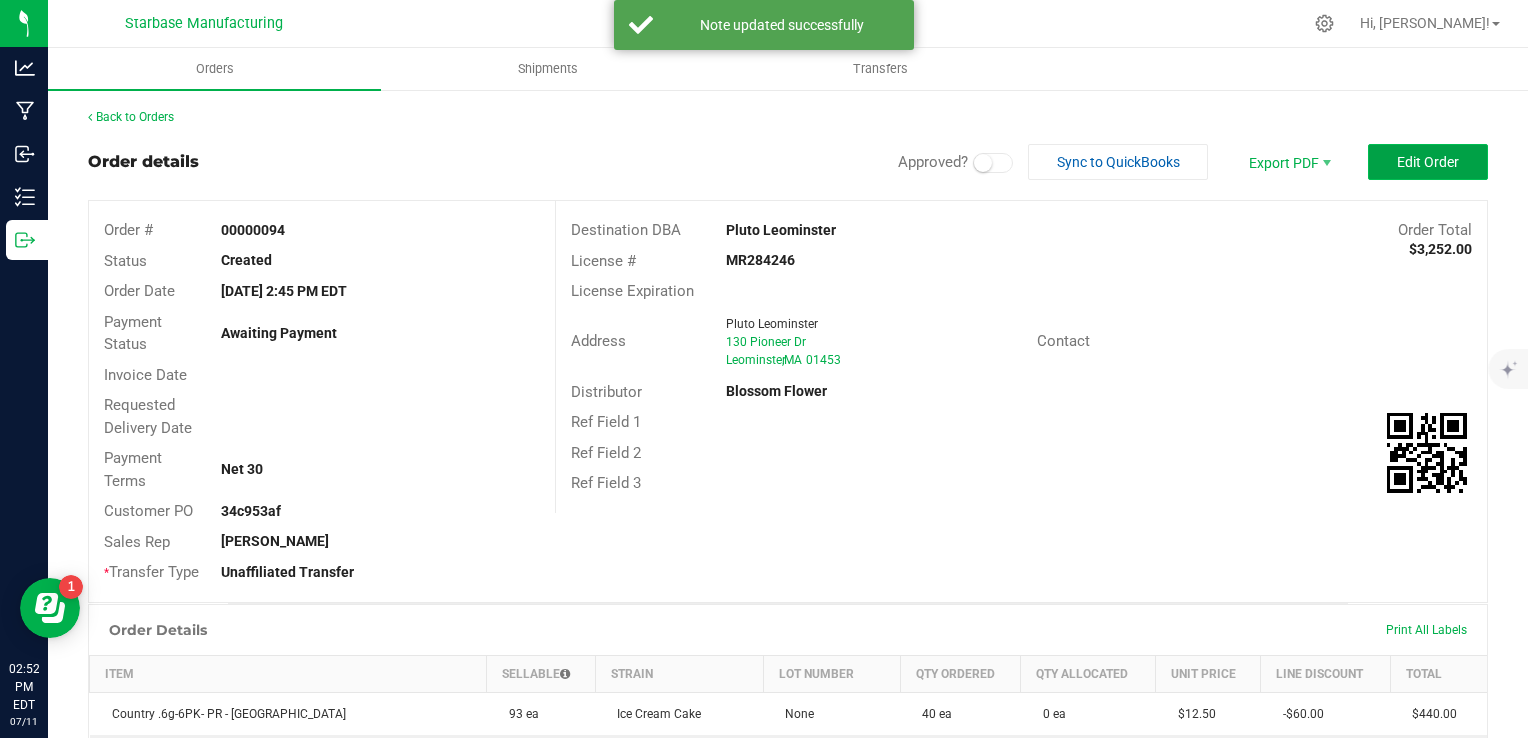 click on "Edit Order" at bounding box center [1428, 162] 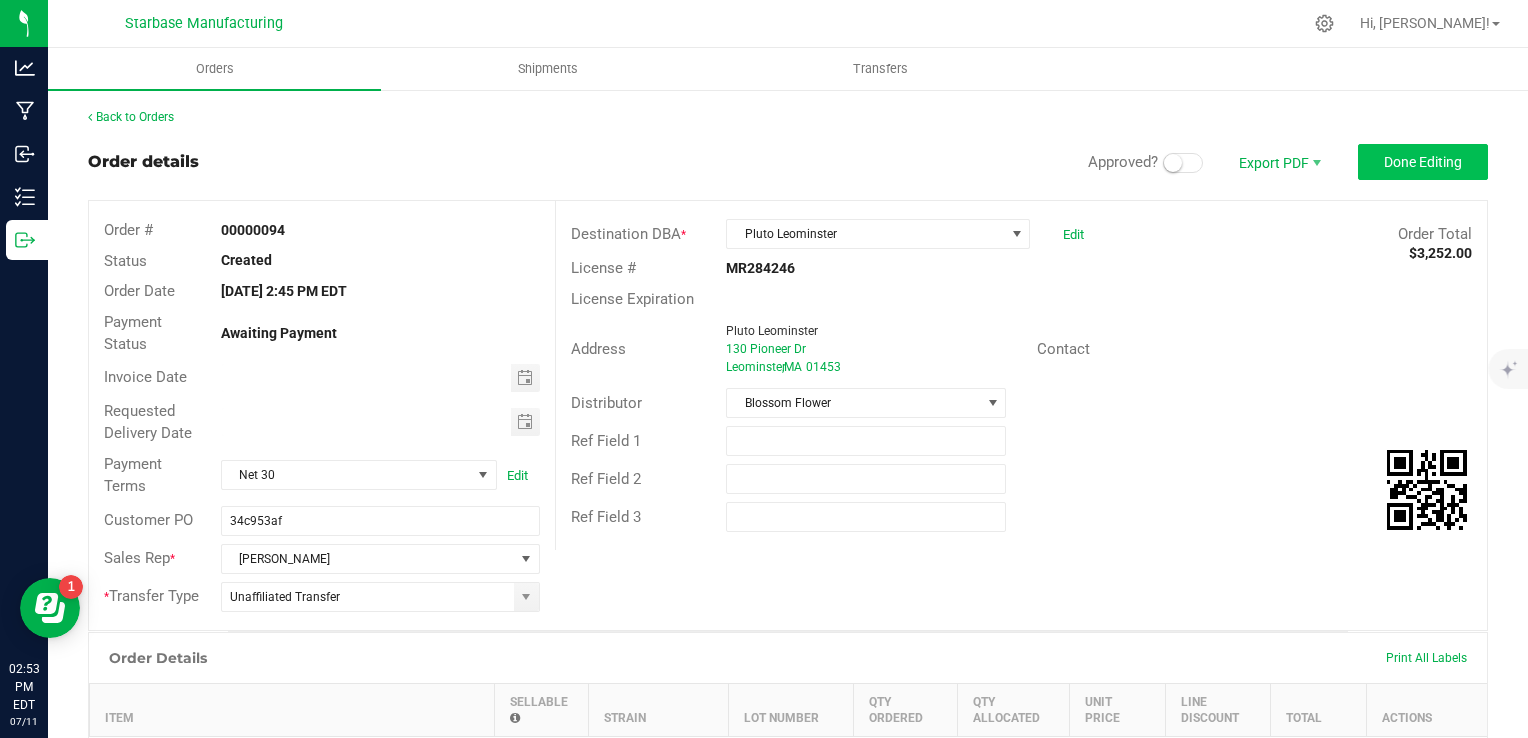 scroll, scrollTop: 0, scrollLeft: 0, axis: both 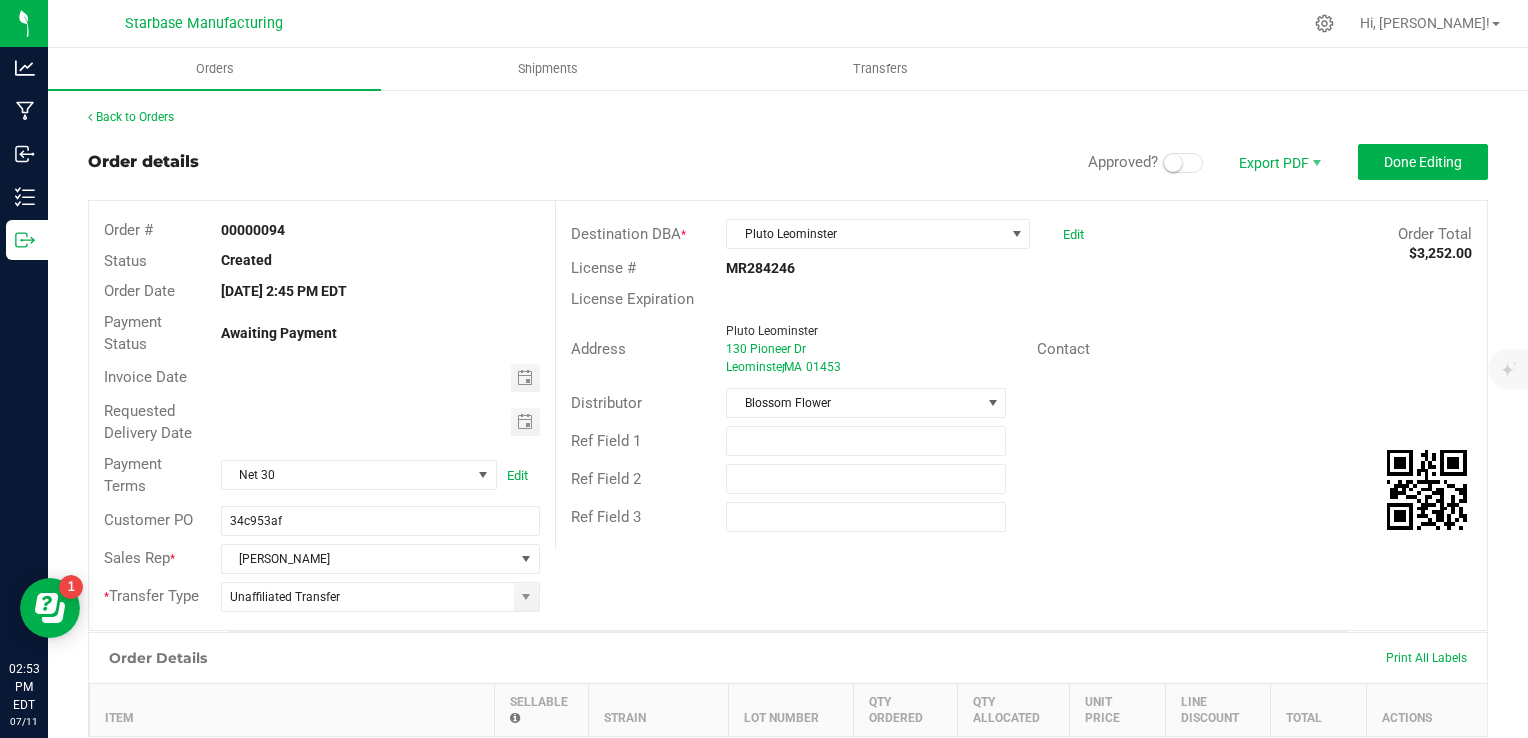 click at bounding box center [1173, 163] 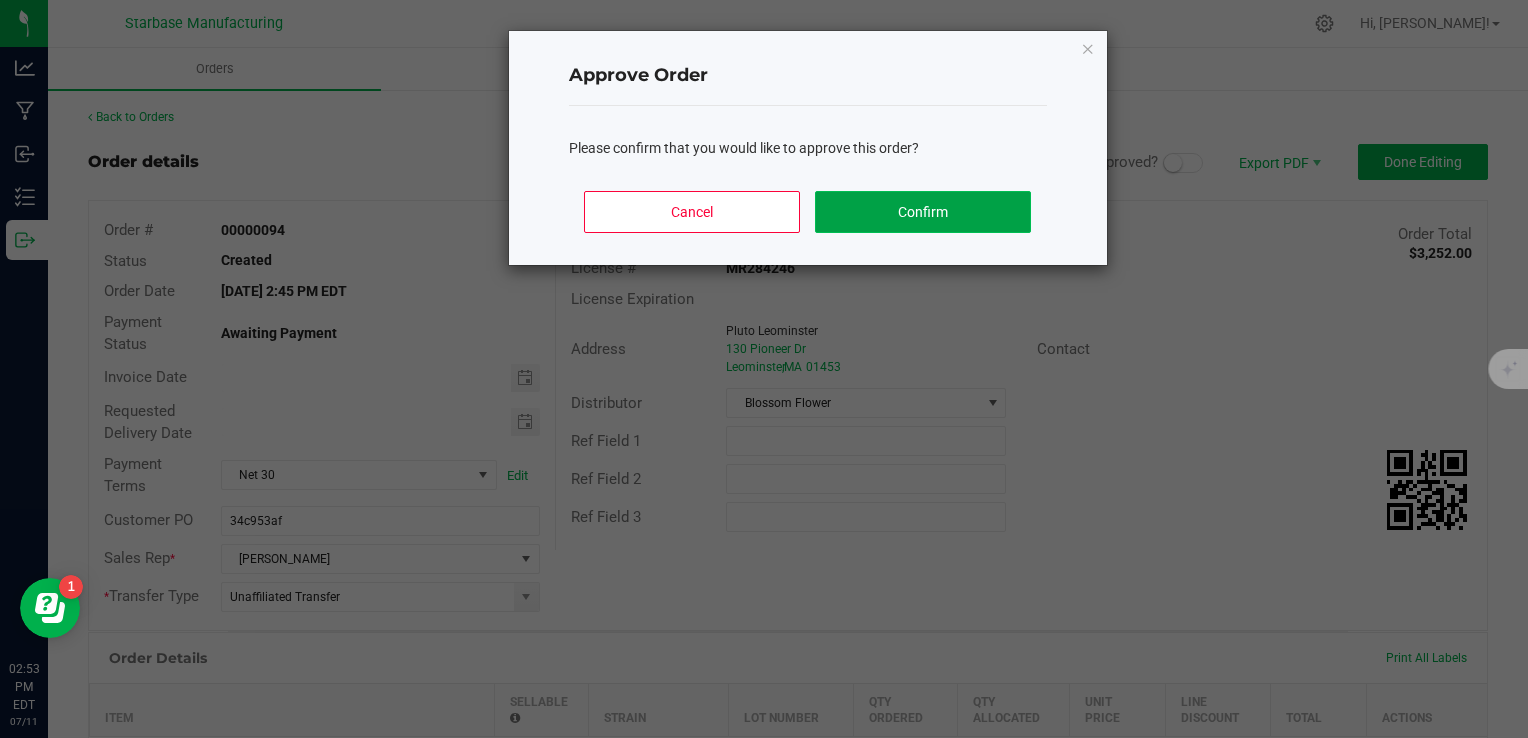 click on "Confirm" 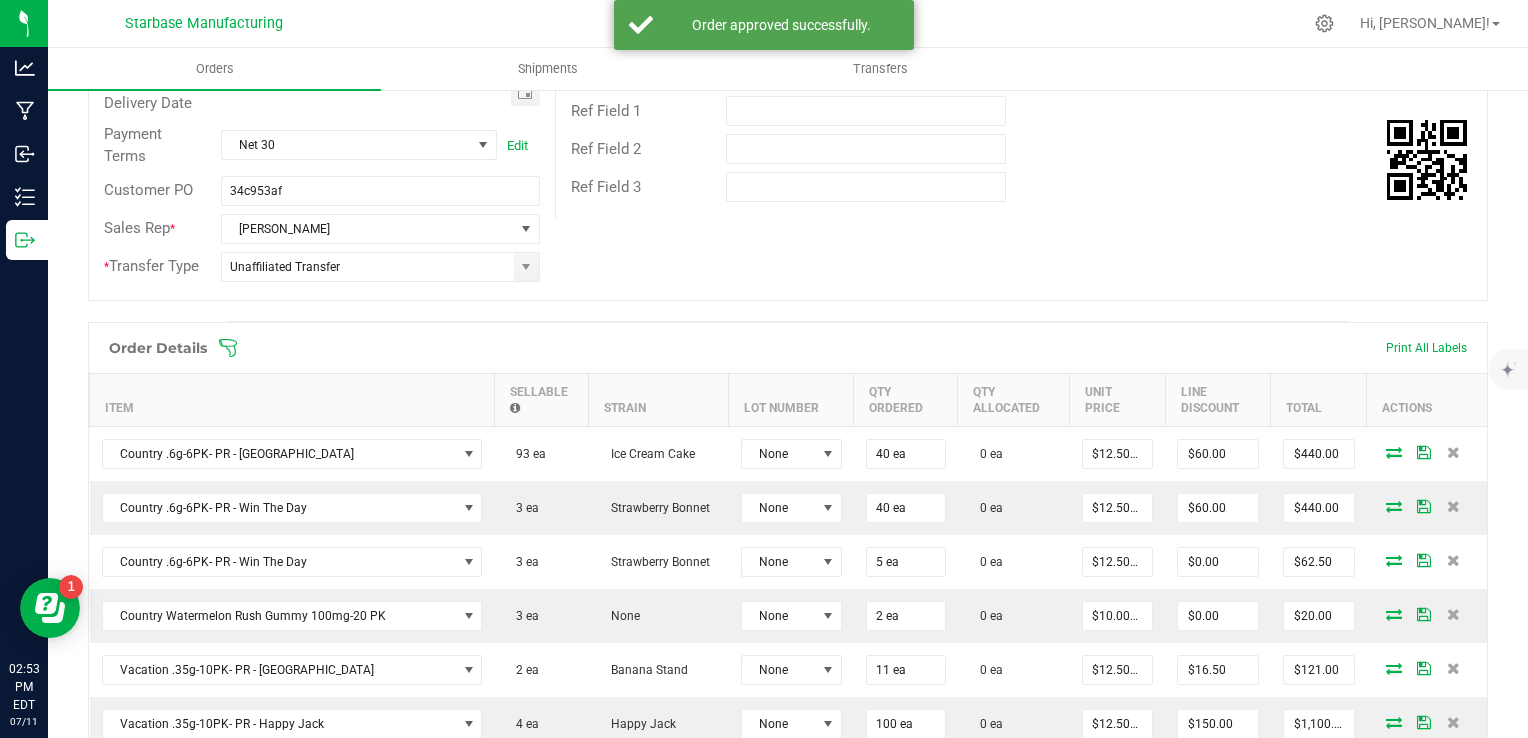 scroll, scrollTop: 348, scrollLeft: 0, axis: vertical 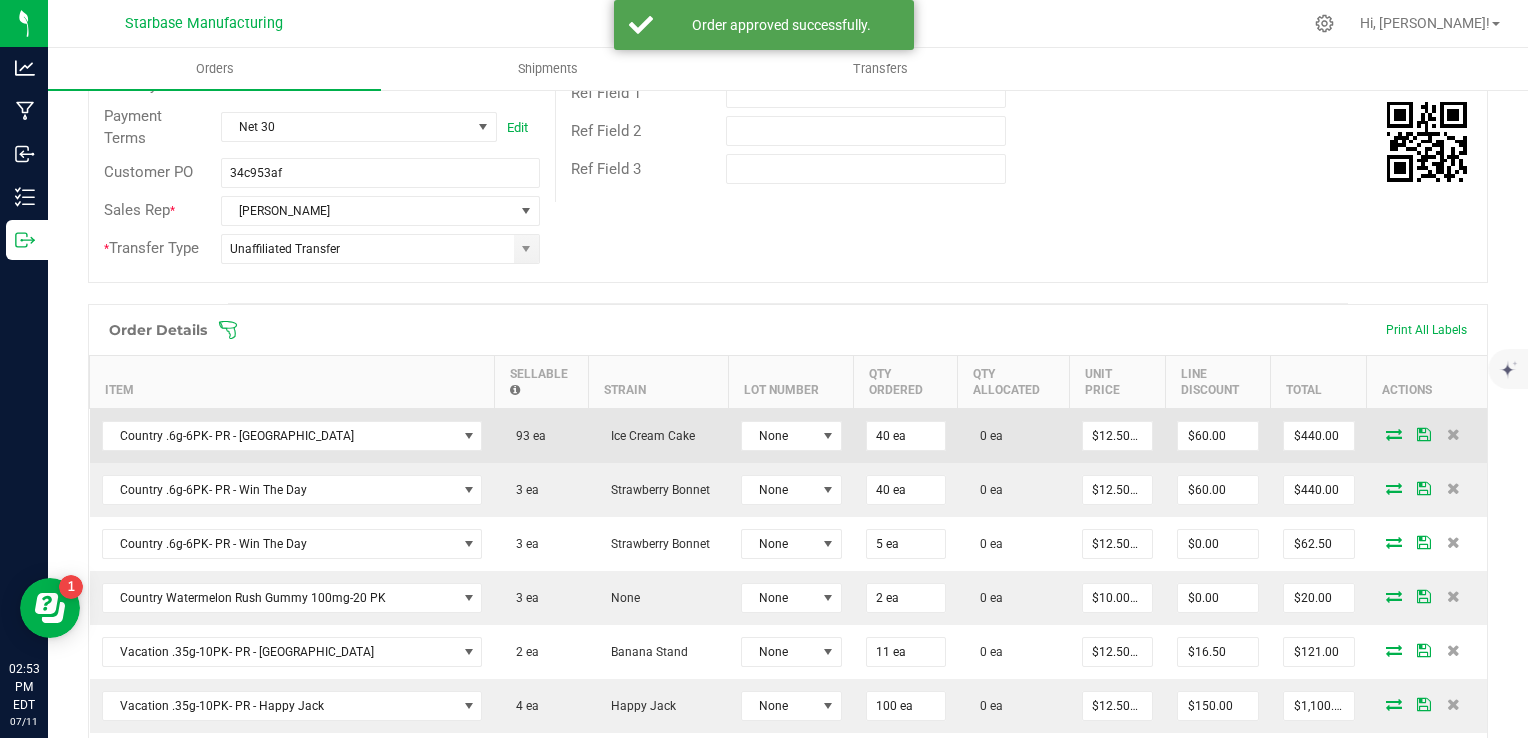 click at bounding box center (1394, 434) 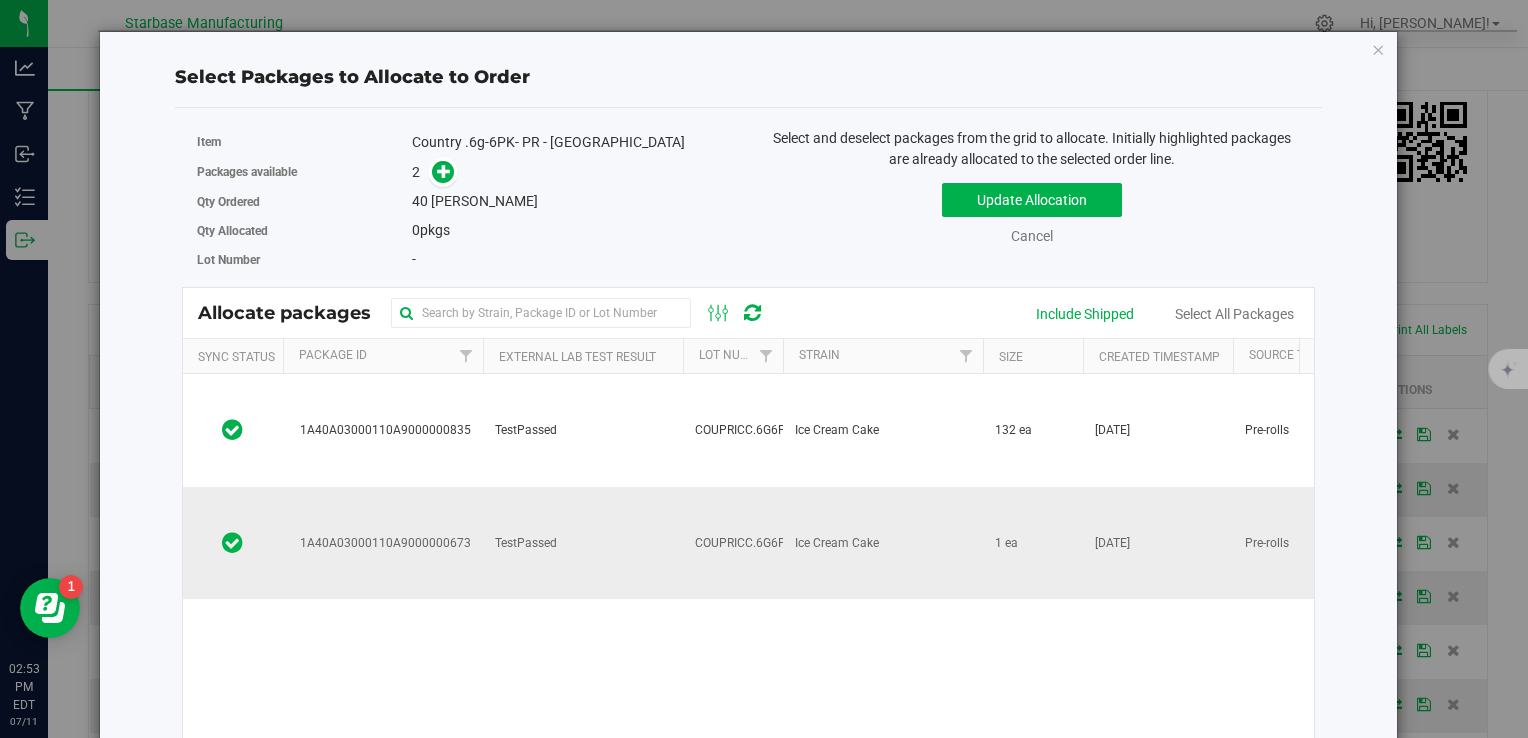 click on "TestPassed" at bounding box center (583, 543) 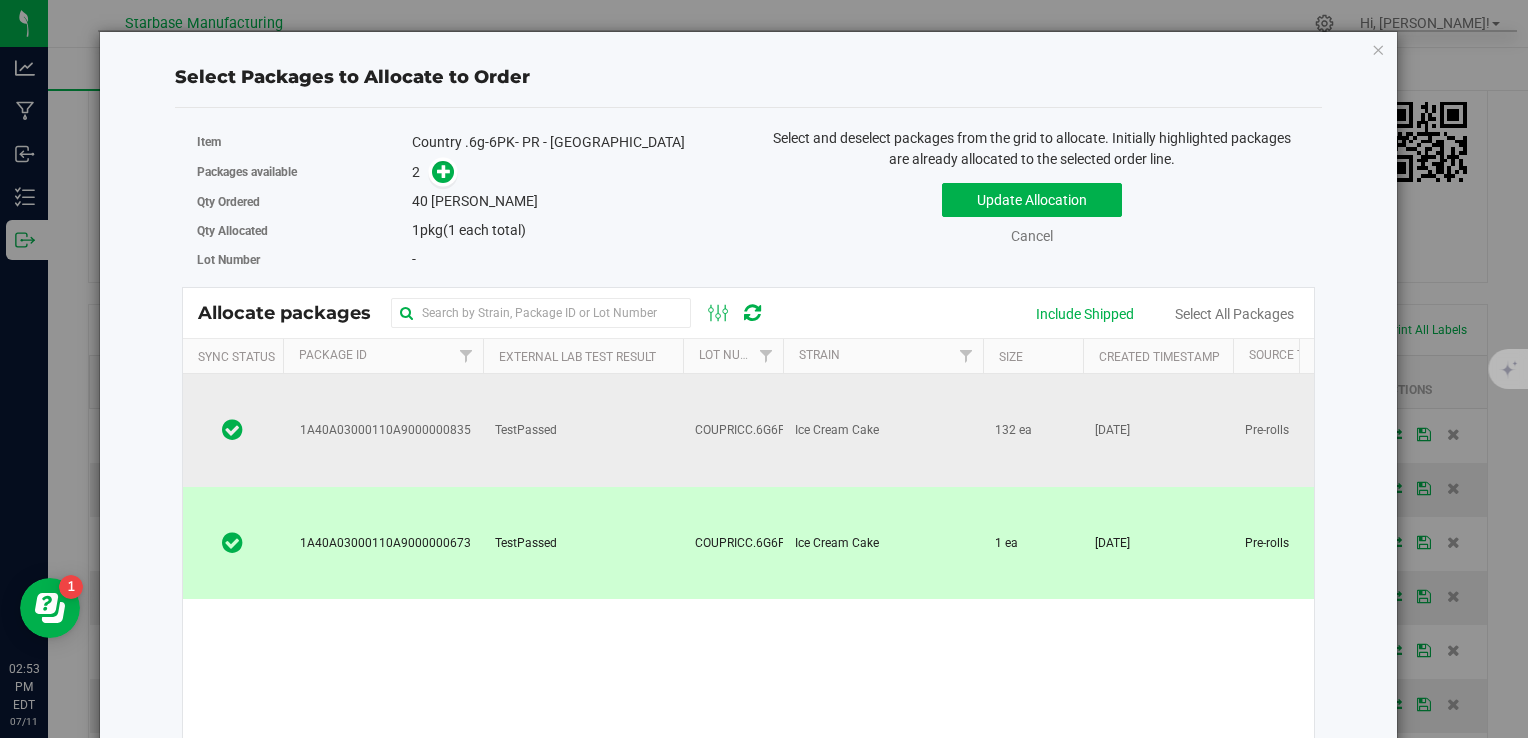 click on "TestPassed" at bounding box center (583, 430) 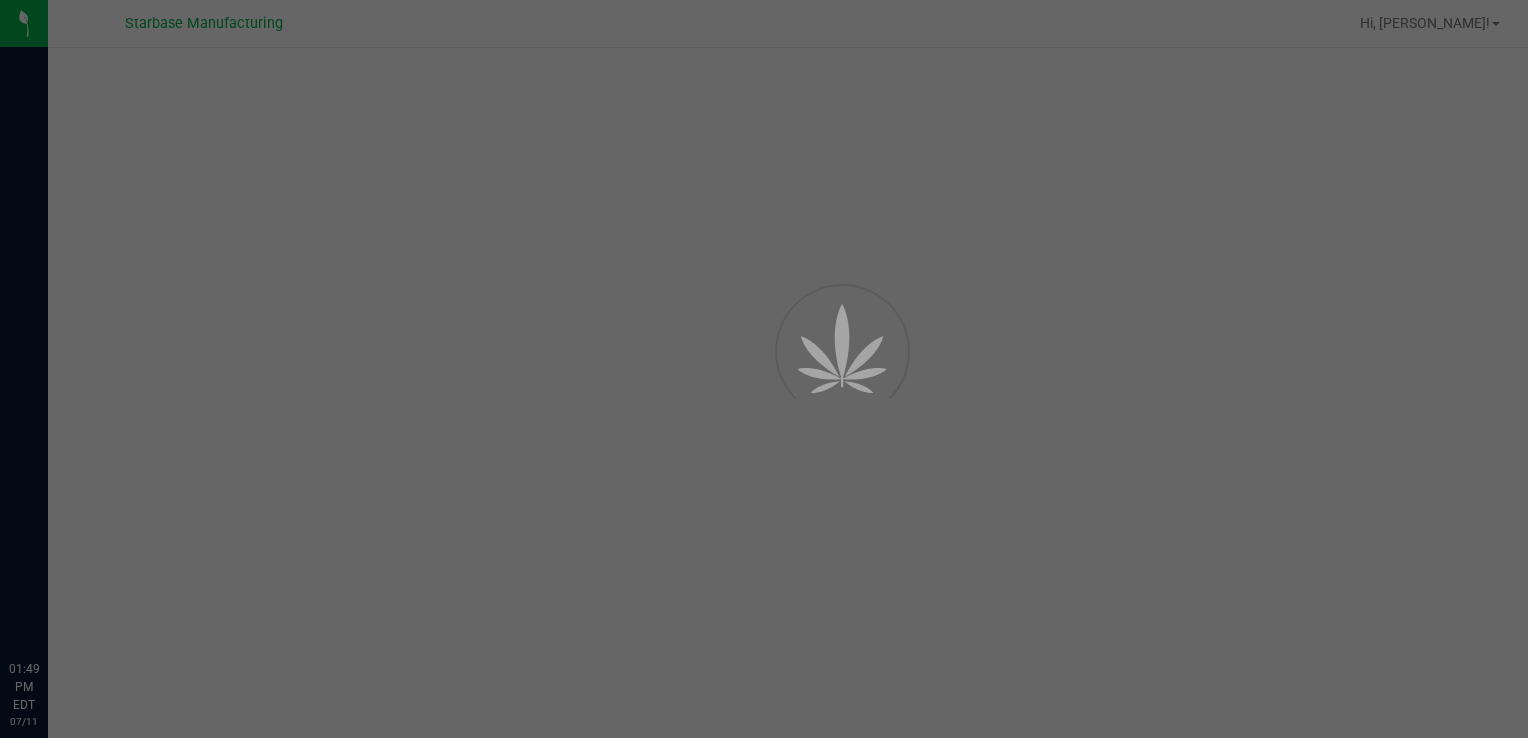 scroll, scrollTop: 0, scrollLeft: 0, axis: both 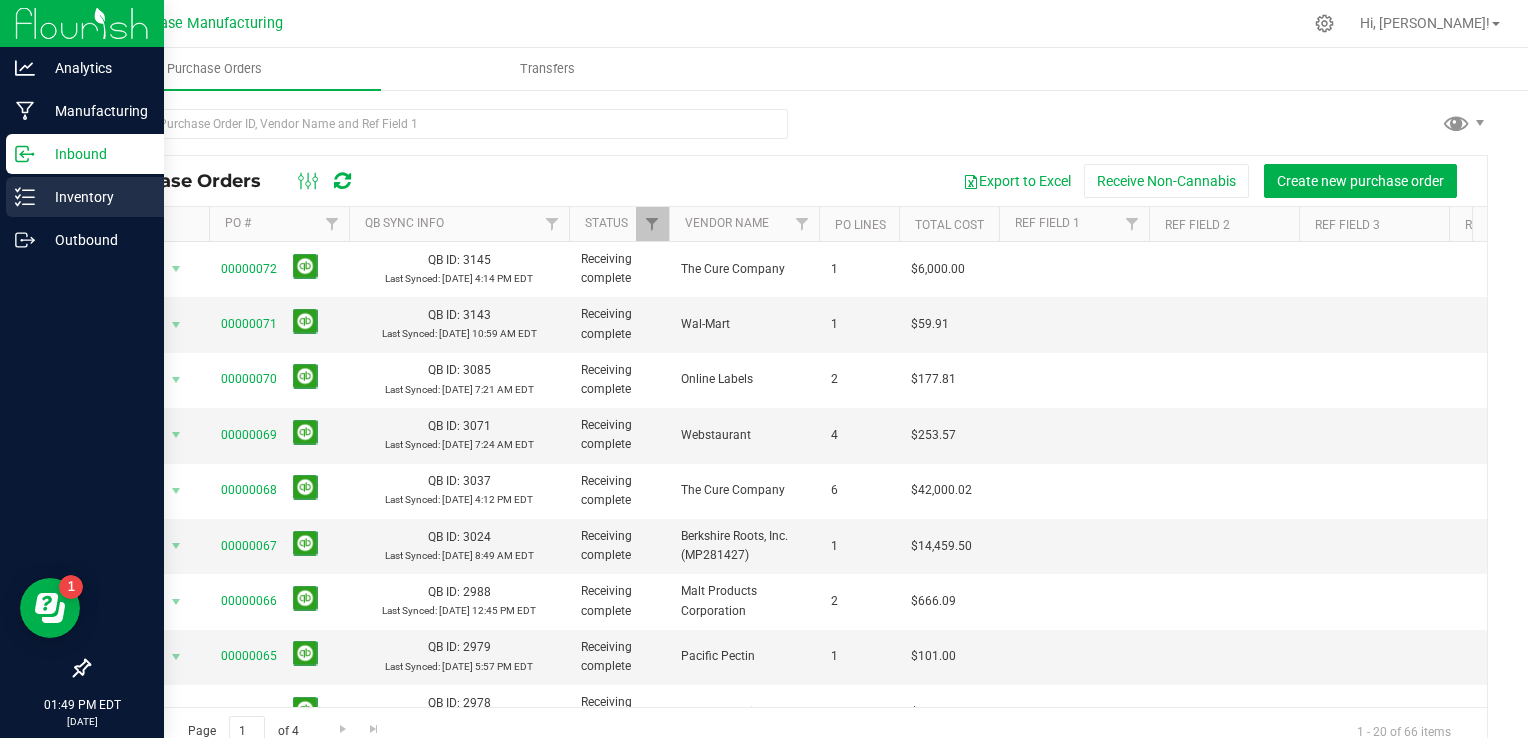 click 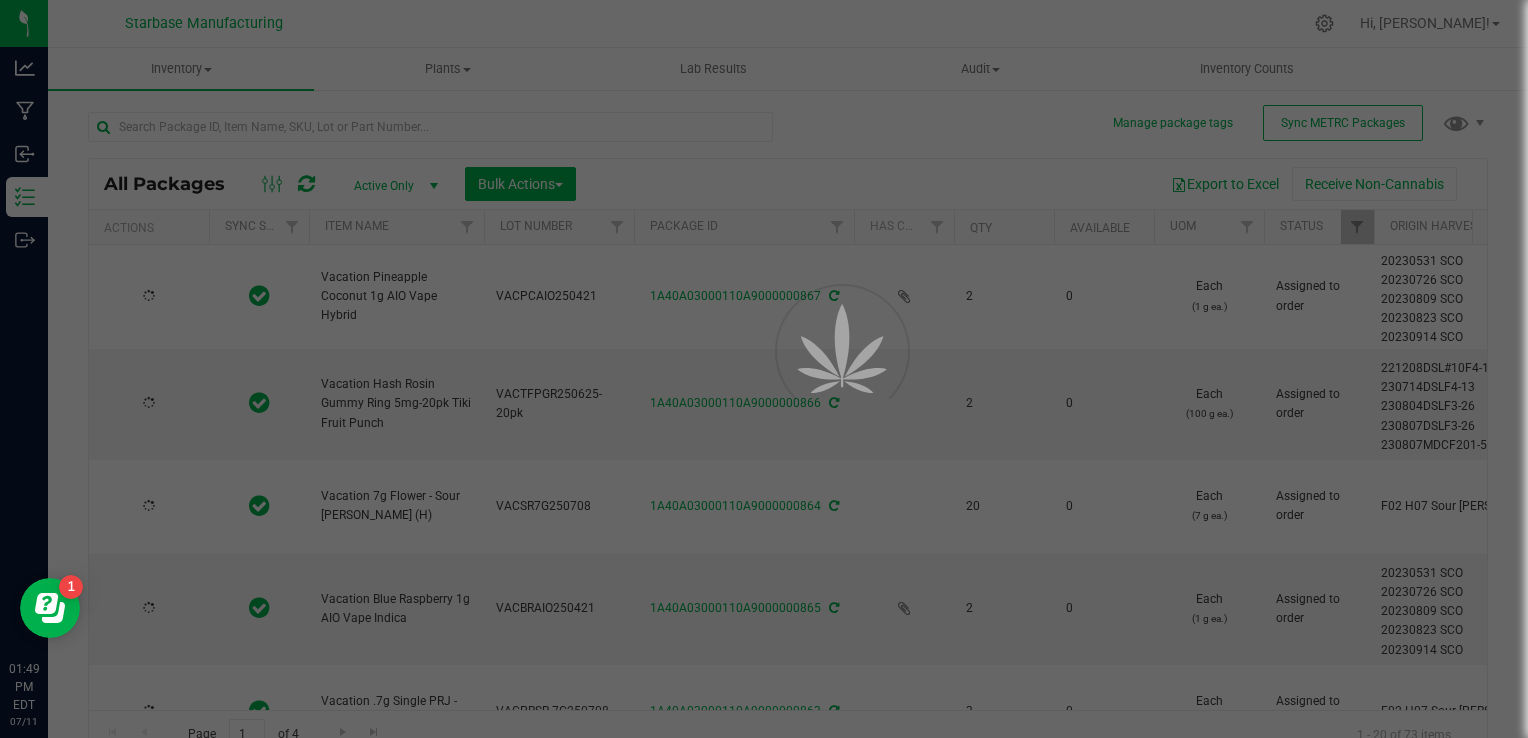 click at bounding box center [764, 369] 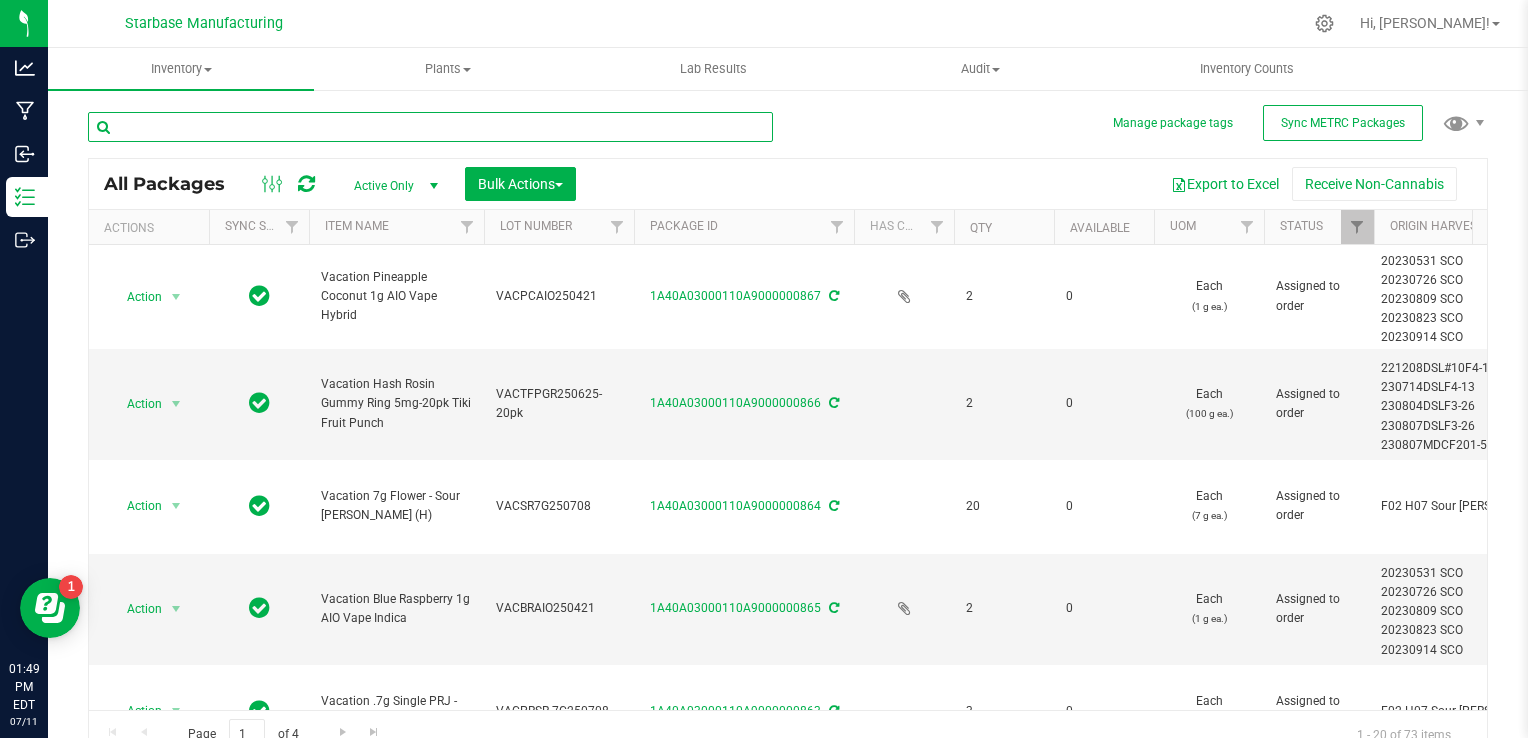 click at bounding box center [430, 127] 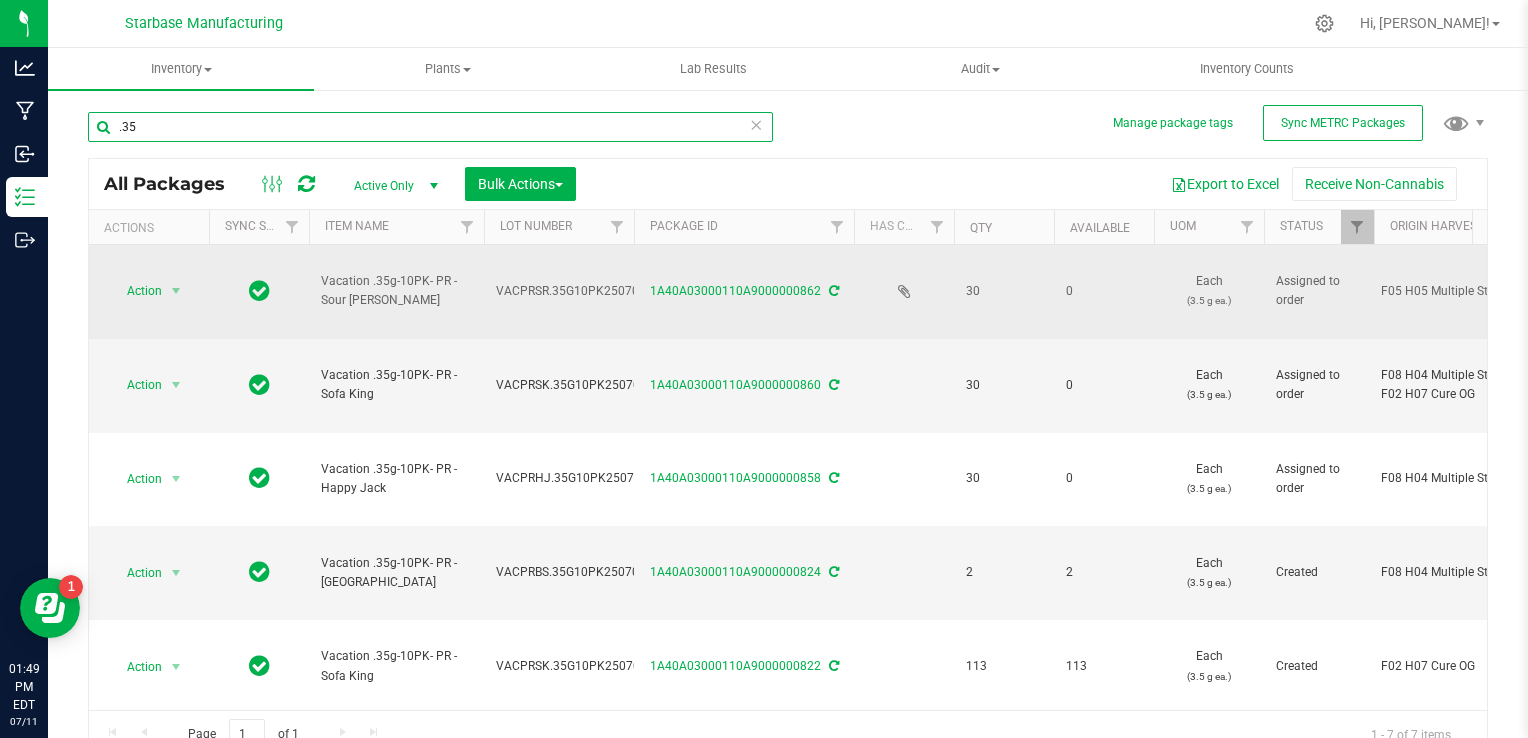type on ".35" 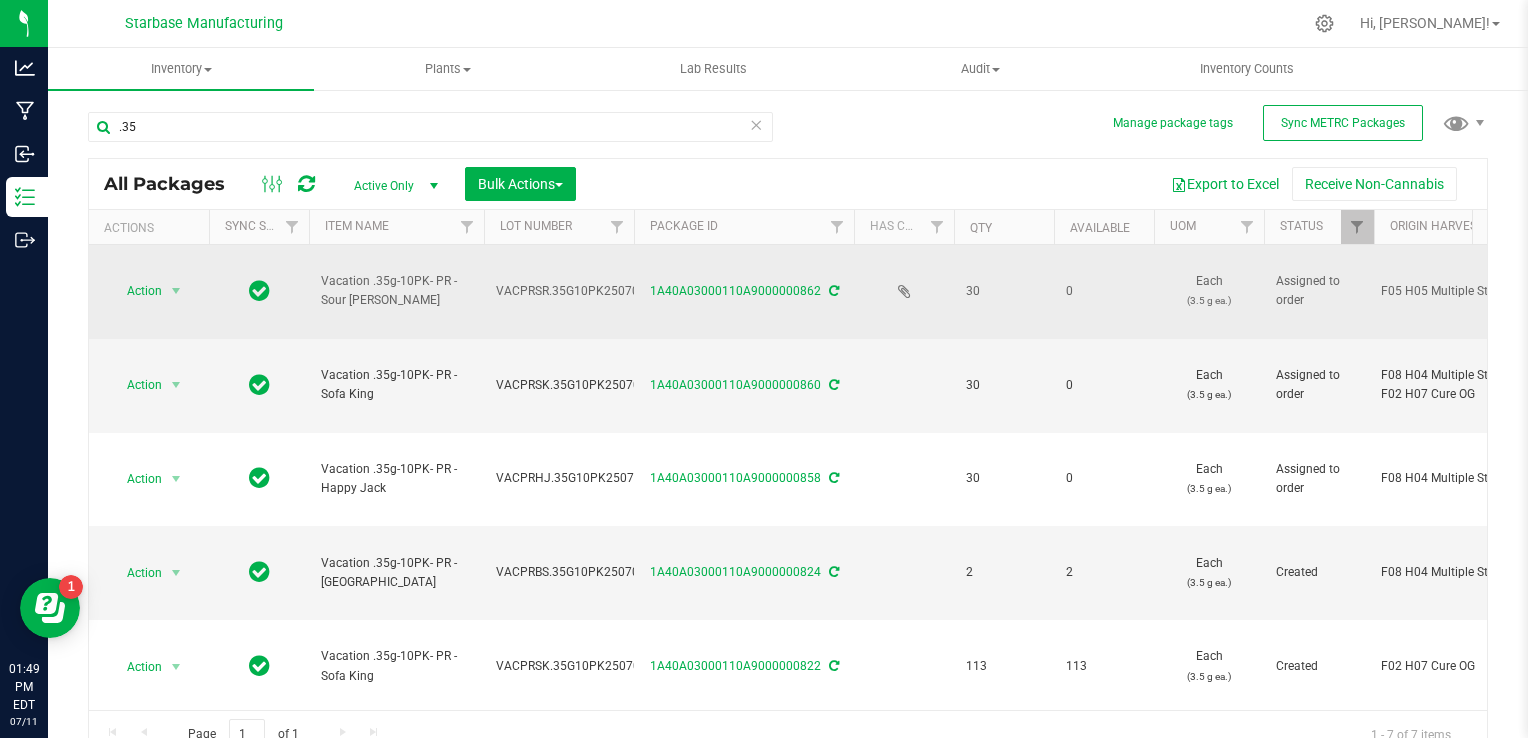 click on "VACPRSR.35G10PK250703" at bounding box center (571, 291) 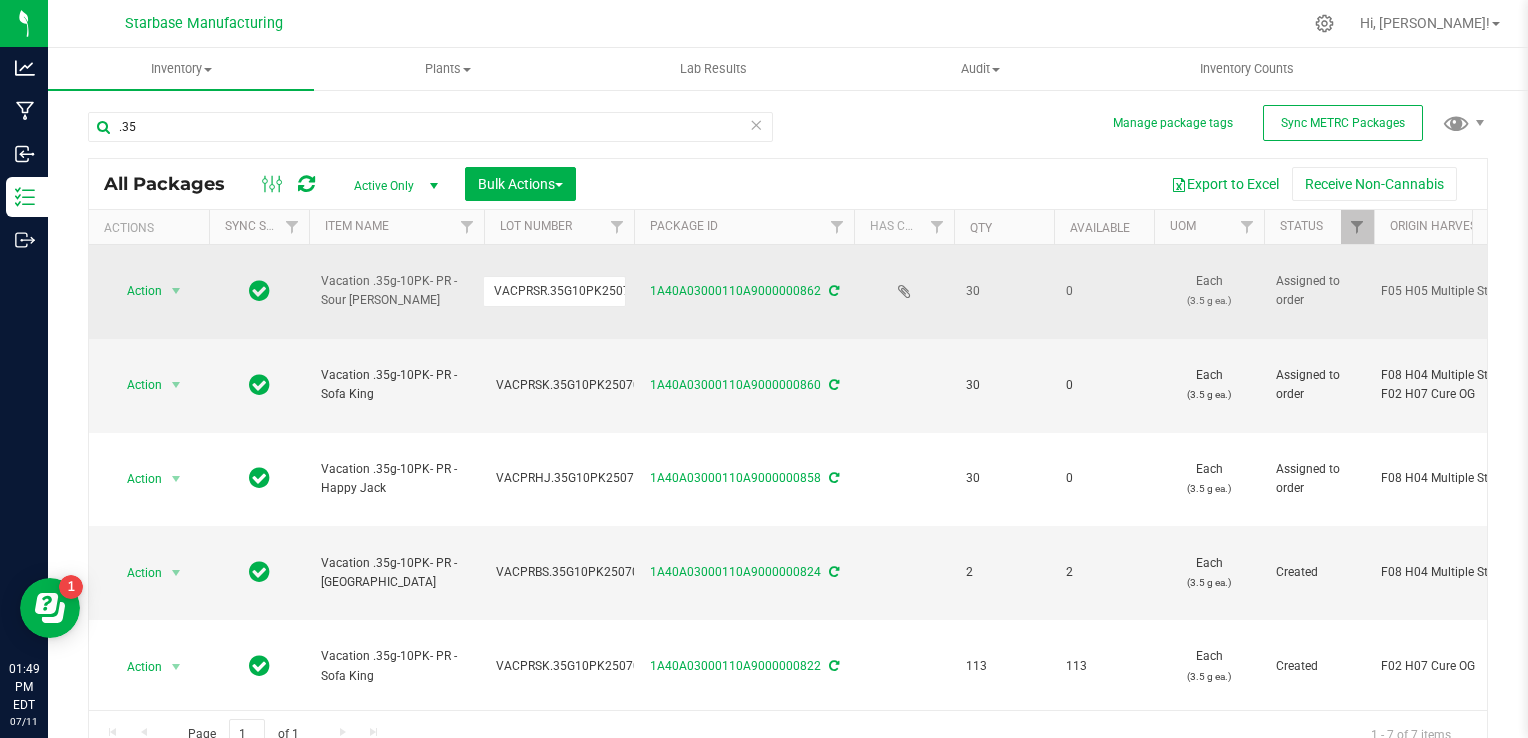 click on "VACPRSR.35G10PK250703" at bounding box center (554, 291) 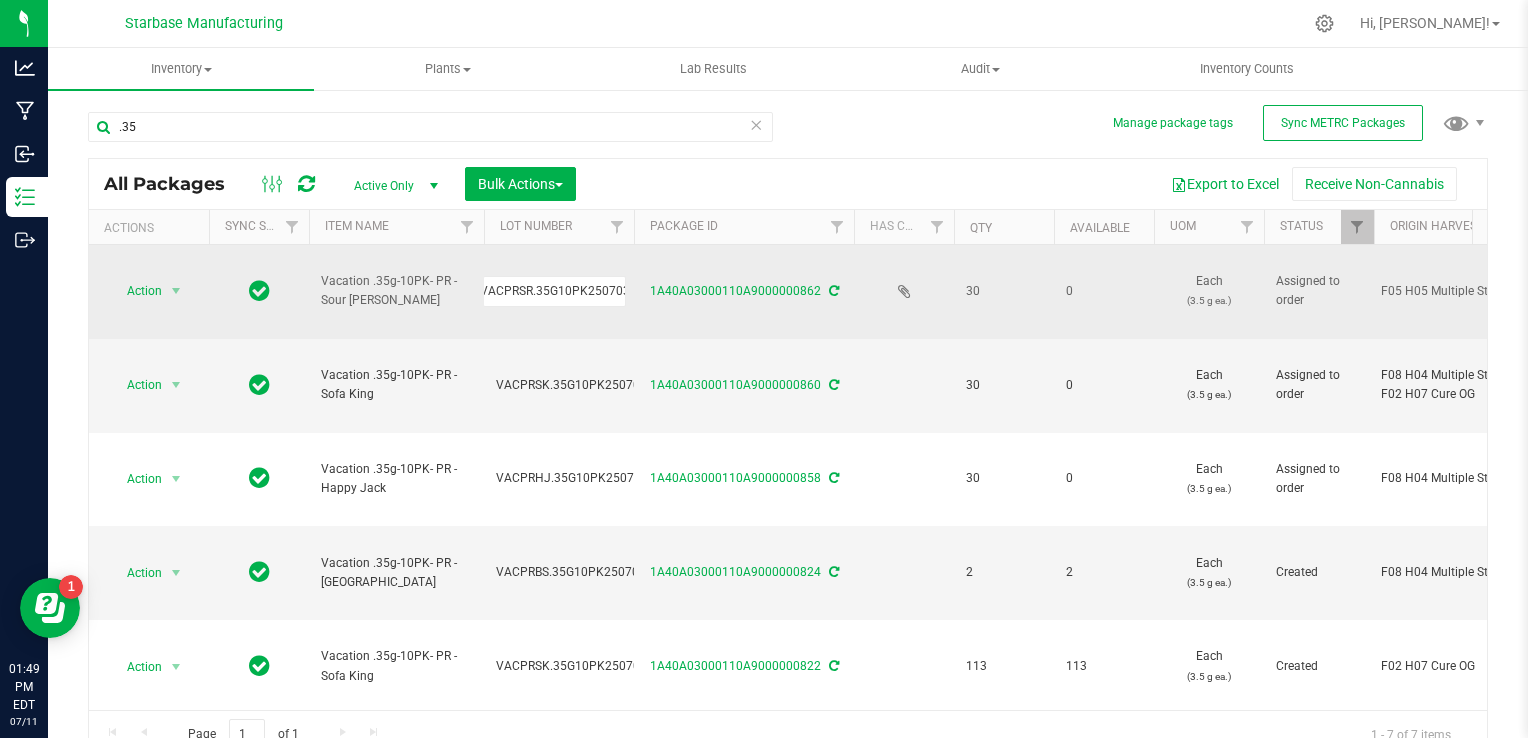 click on "VACPRSR.35G10PK250703" at bounding box center (554, 291) 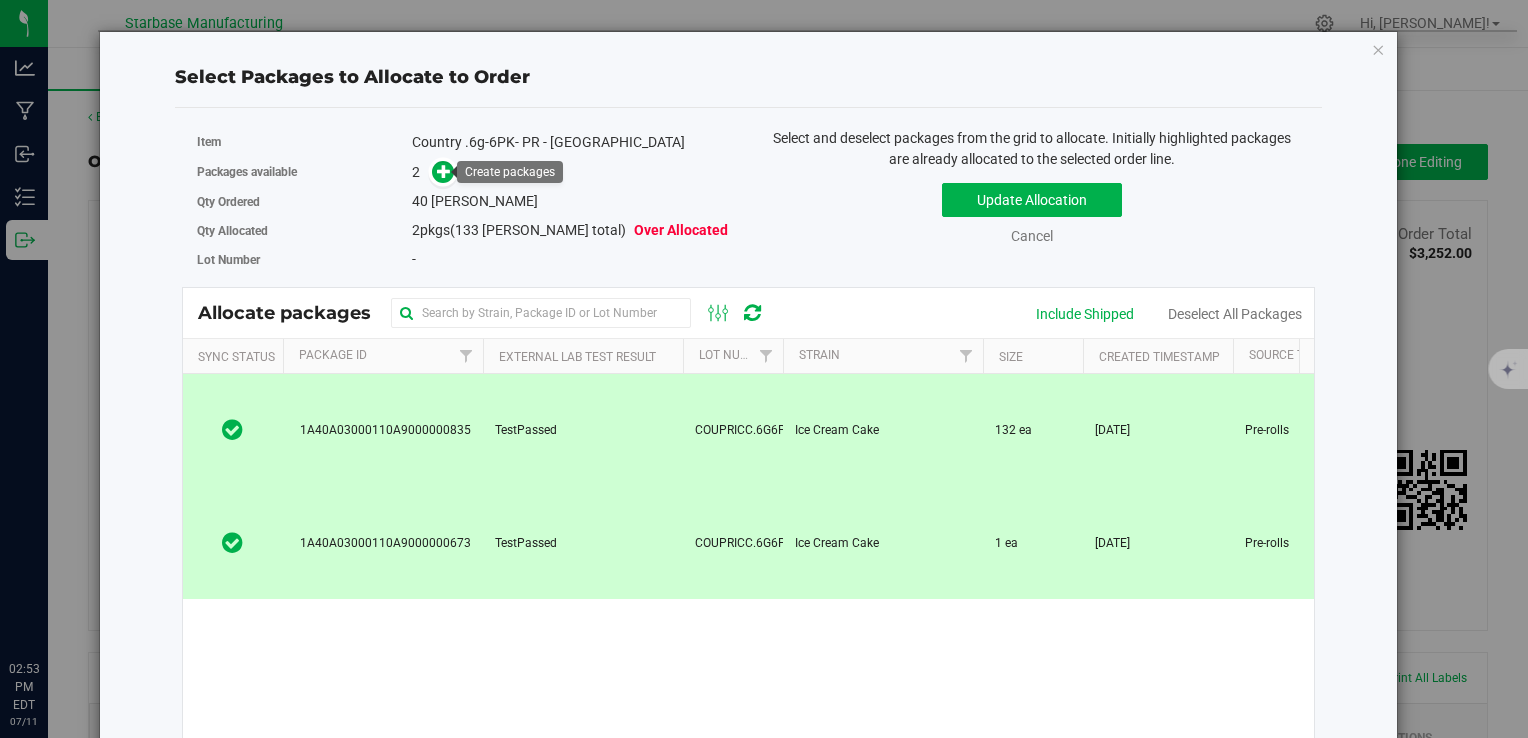 scroll, scrollTop: 0, scrollLeft: 0, axis: both 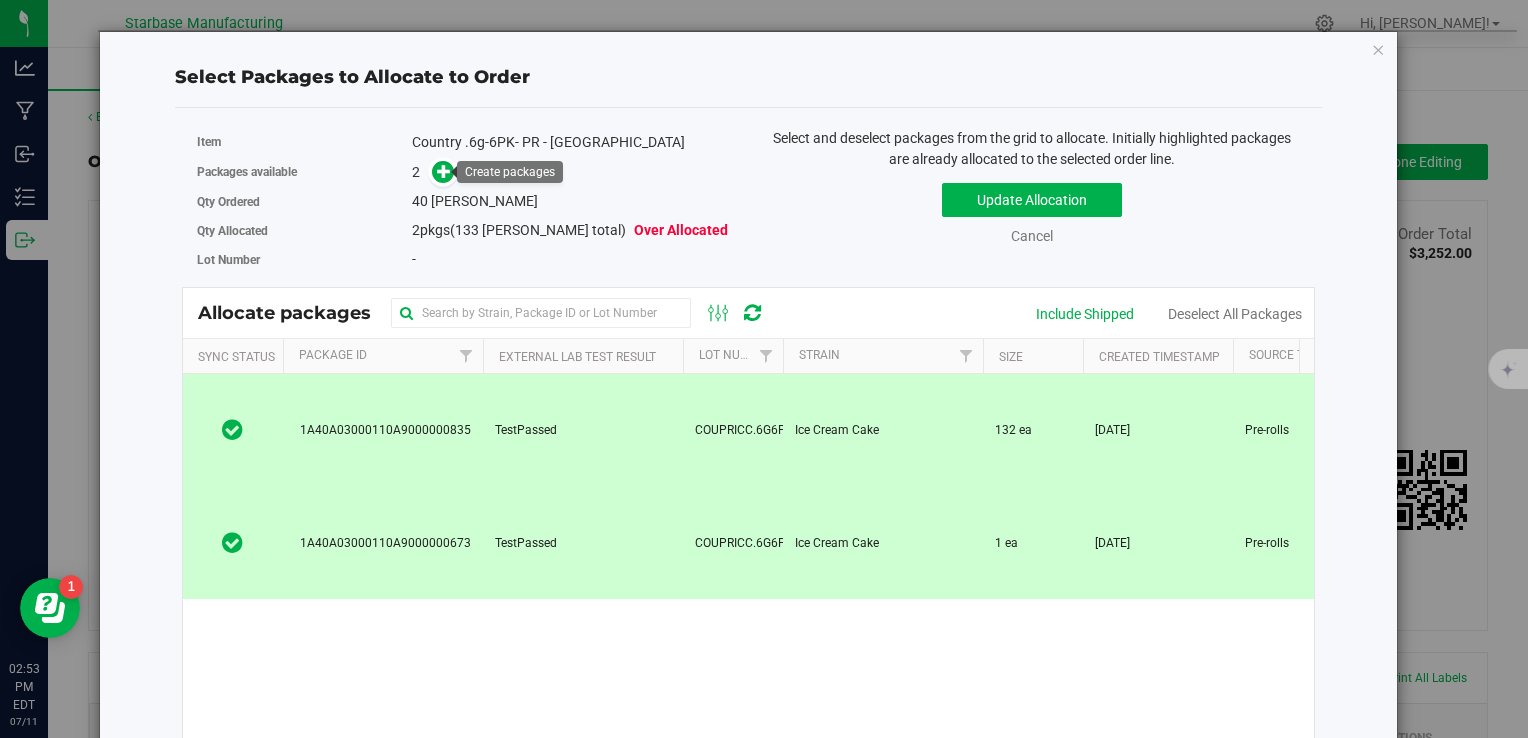 click at bounding box center [444, 171] 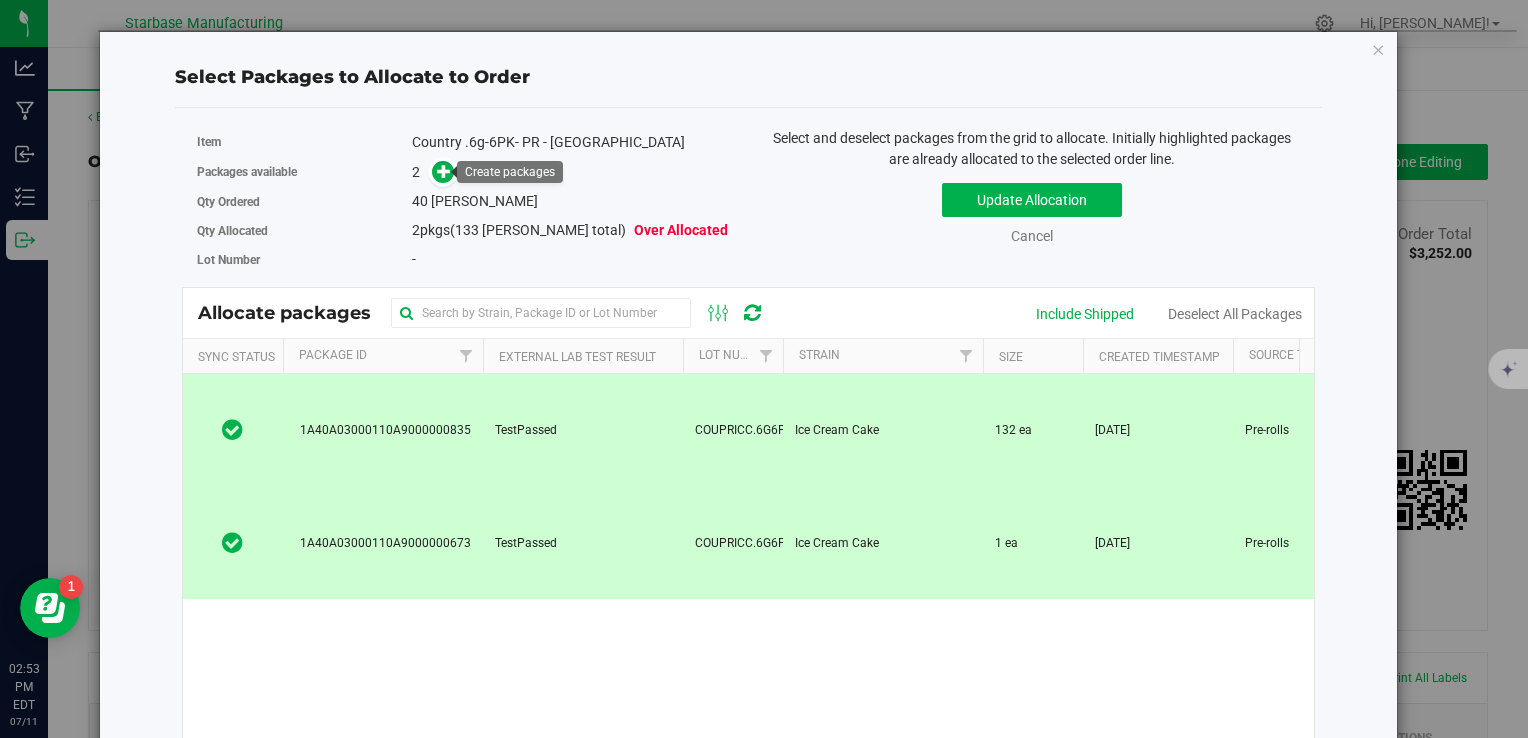 scroll, scrollTop: 0, scrollLeft: 0, axis: both 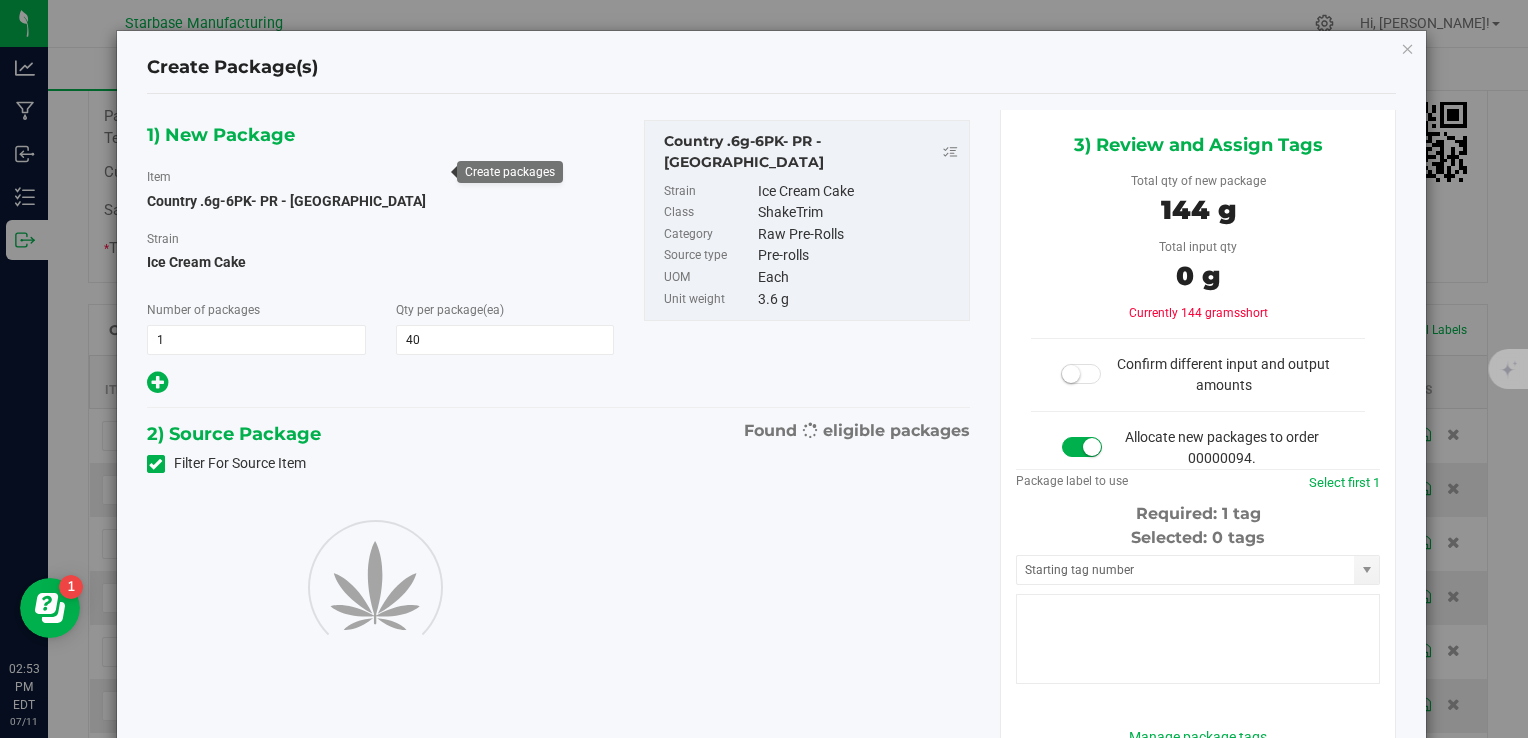 type on "40" 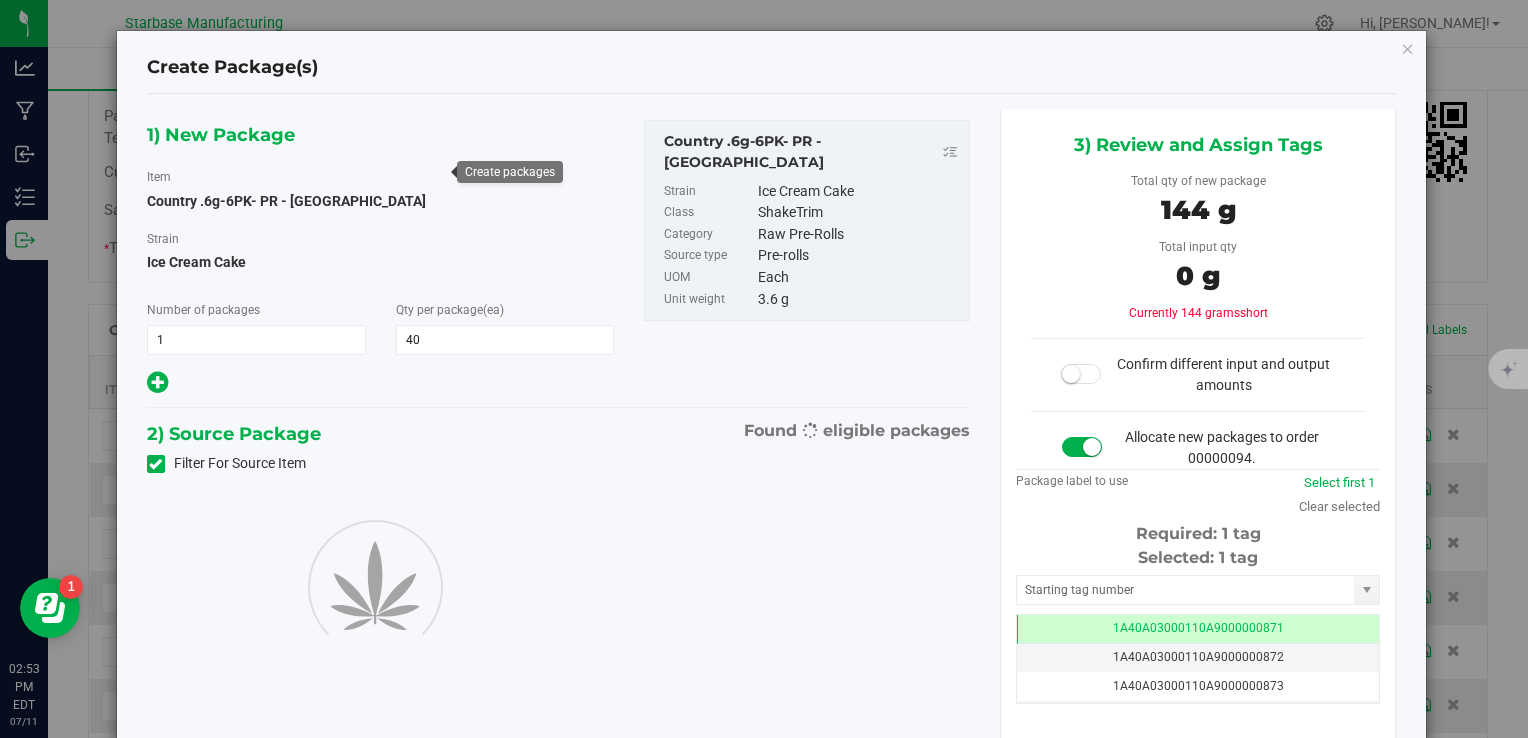 scroll, scrollTop: 0, scrollLeft: 0, axis: both 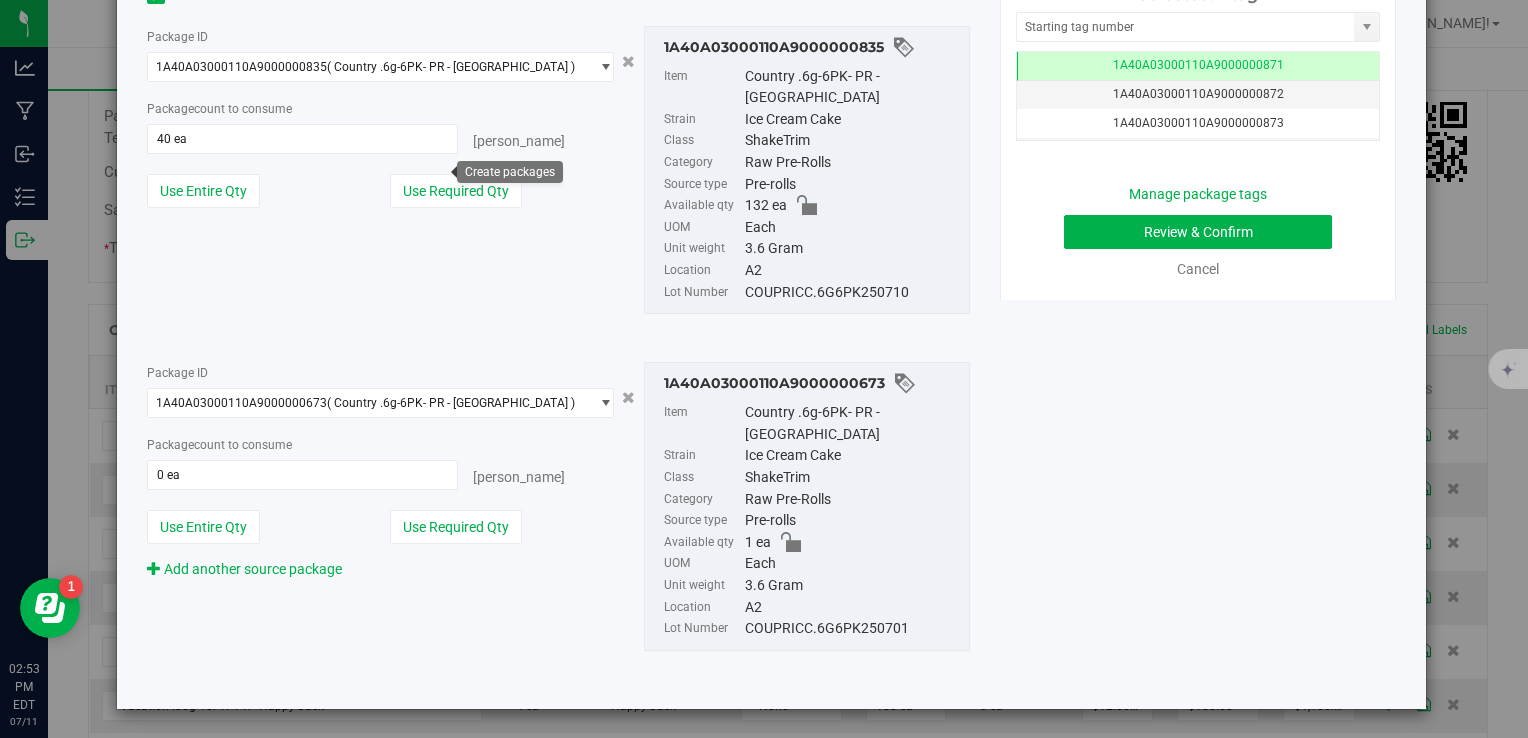 click on "0 ea 0" at bounding box center [303, 475] 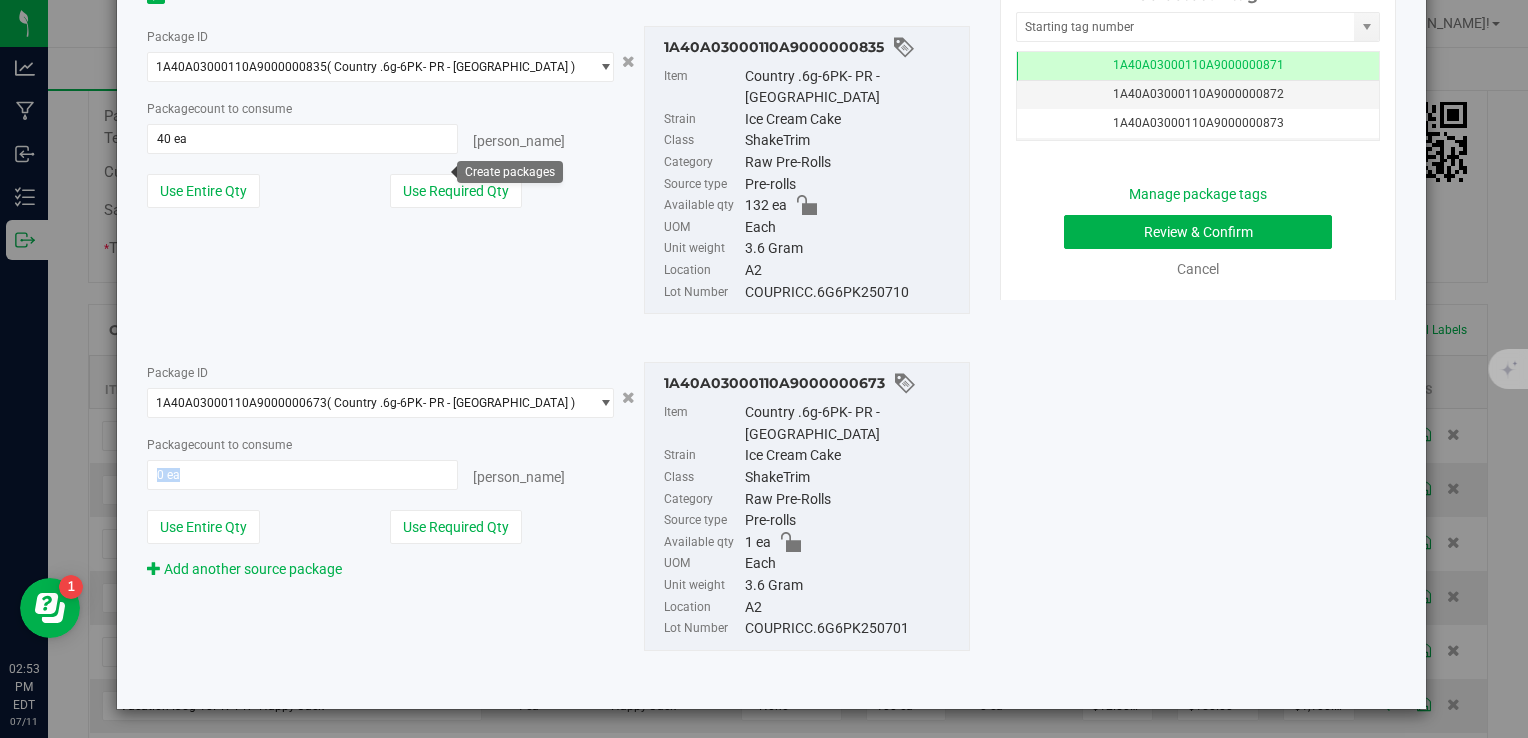 click on "0 ea 0" at bounding box center [303, 475] 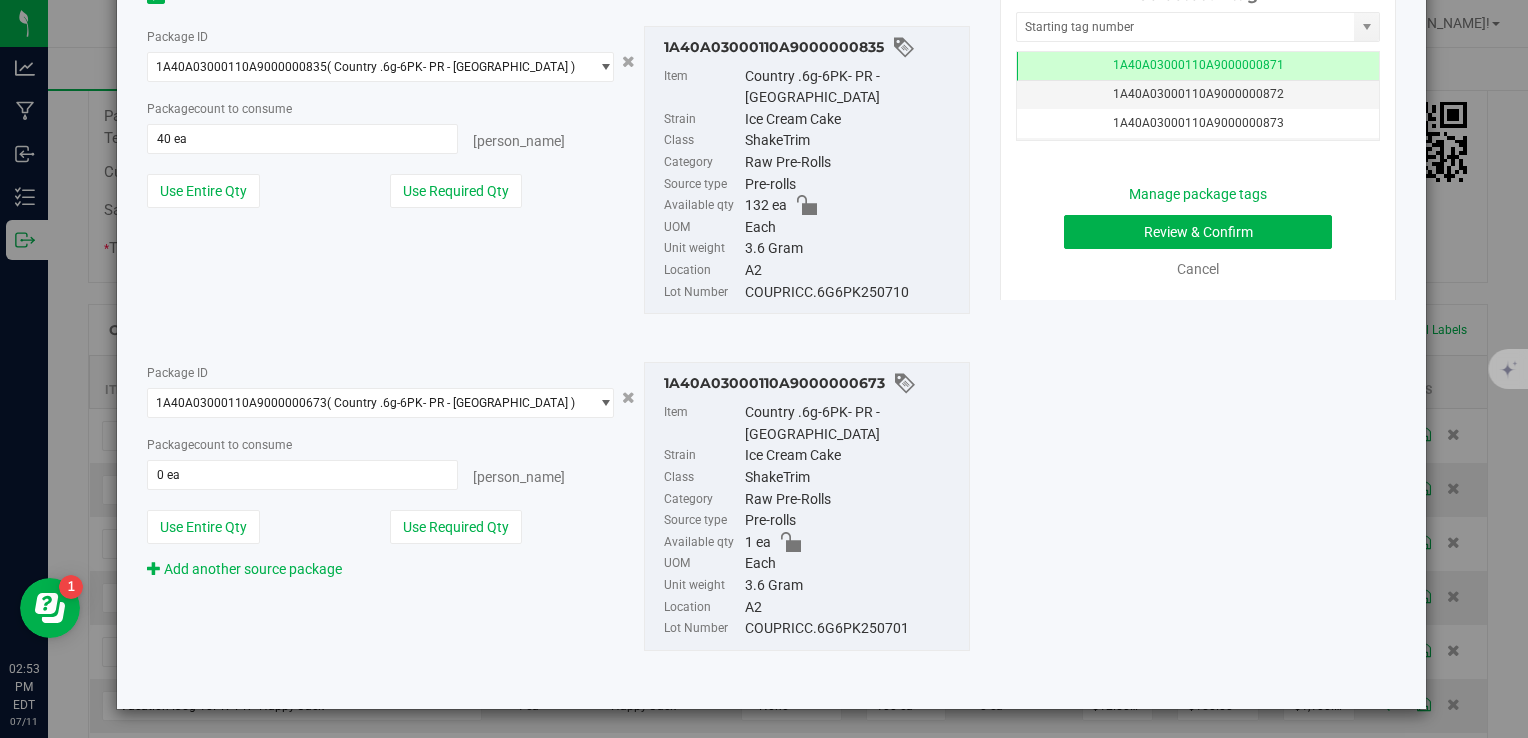 drag, startPoint x: 354, startPoint y: 458, endPoint x: 345, endPoint y: 497, distance: 40.024994 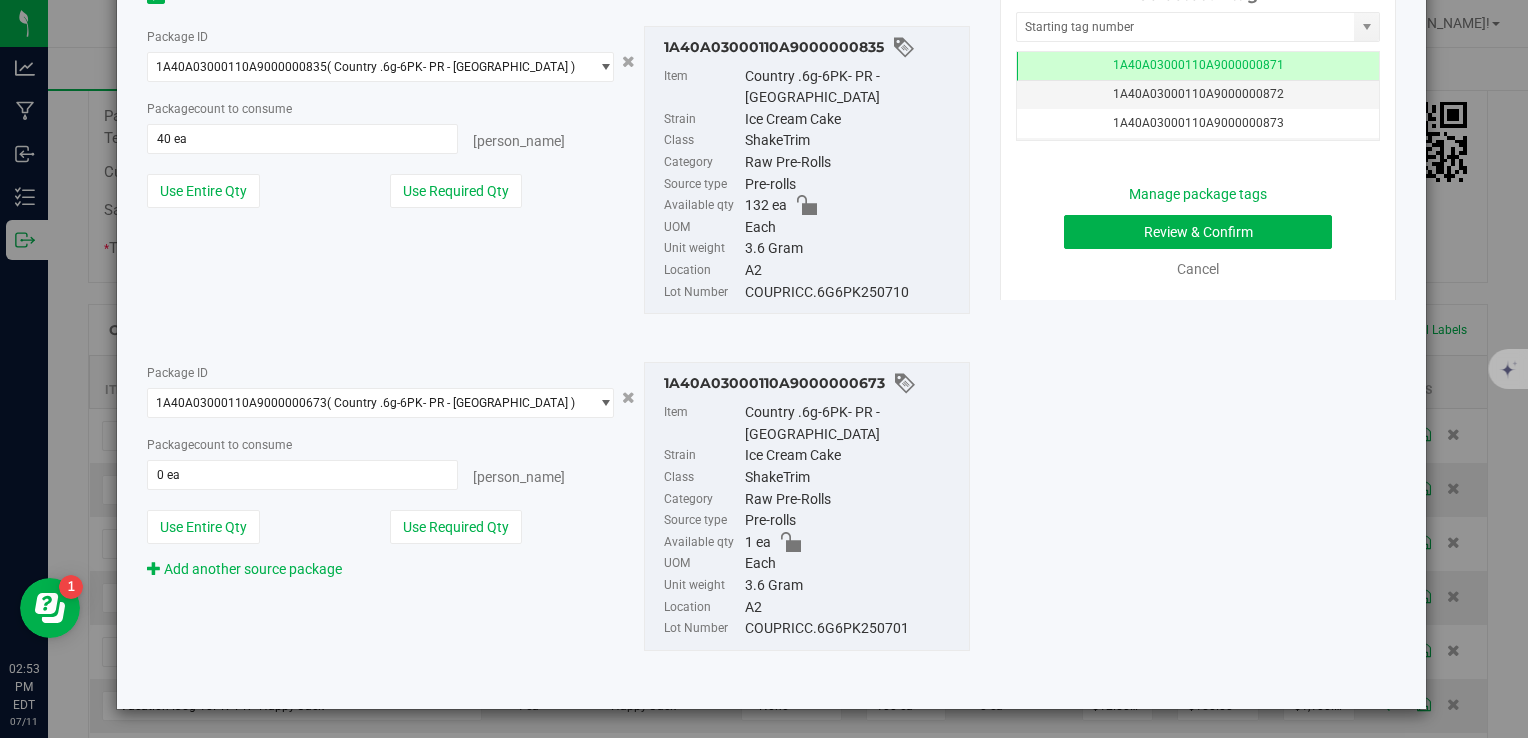 click on "Package ID
1A40A03000110A9000000673
(
Country .6g-6PK- PR - Snake Mountain
)
1A40A03000110A9000000673 1A40A03000110A9000000835
Package
count
to consume
0 ea 0
eaches" at bounding box center [381, 471] 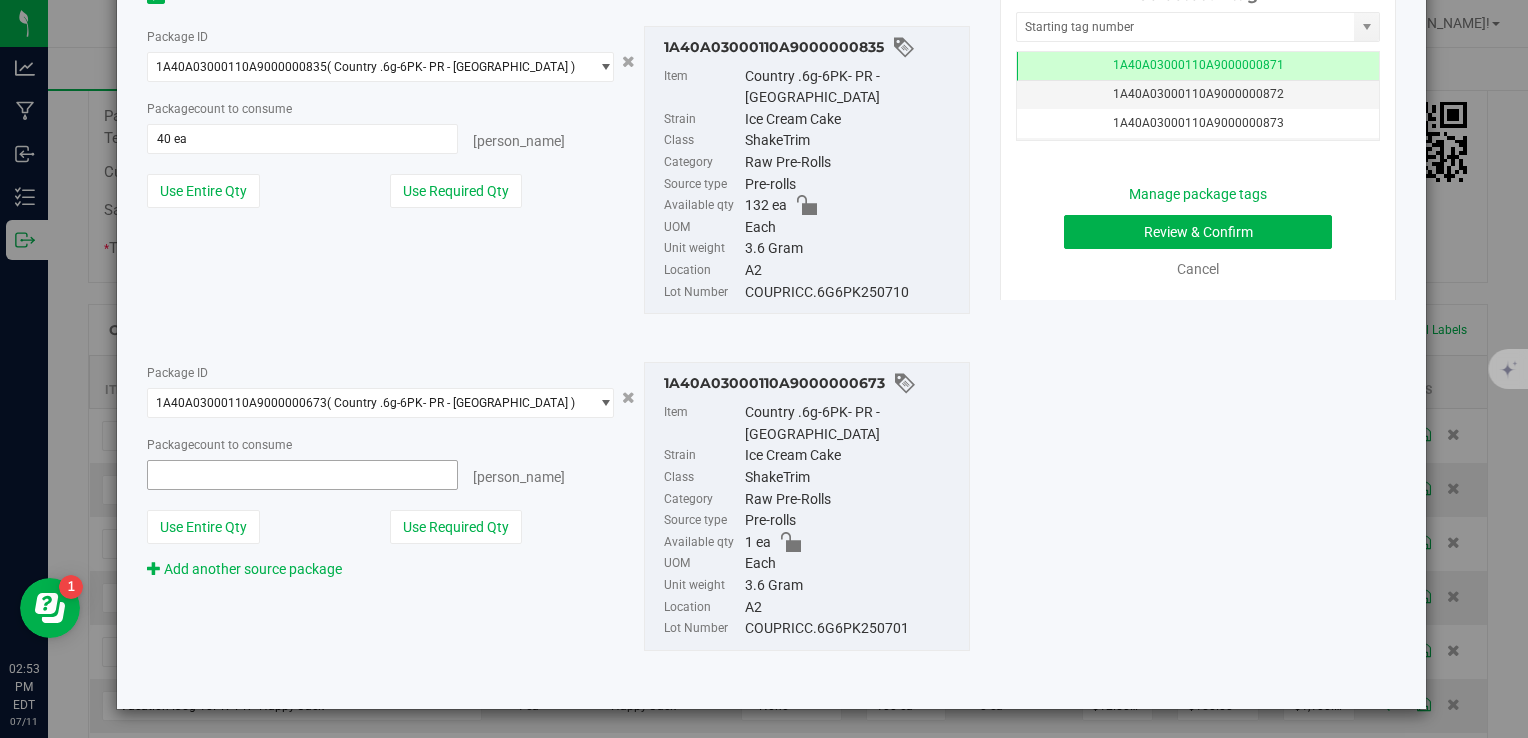 click at bounding box center [303, 475] 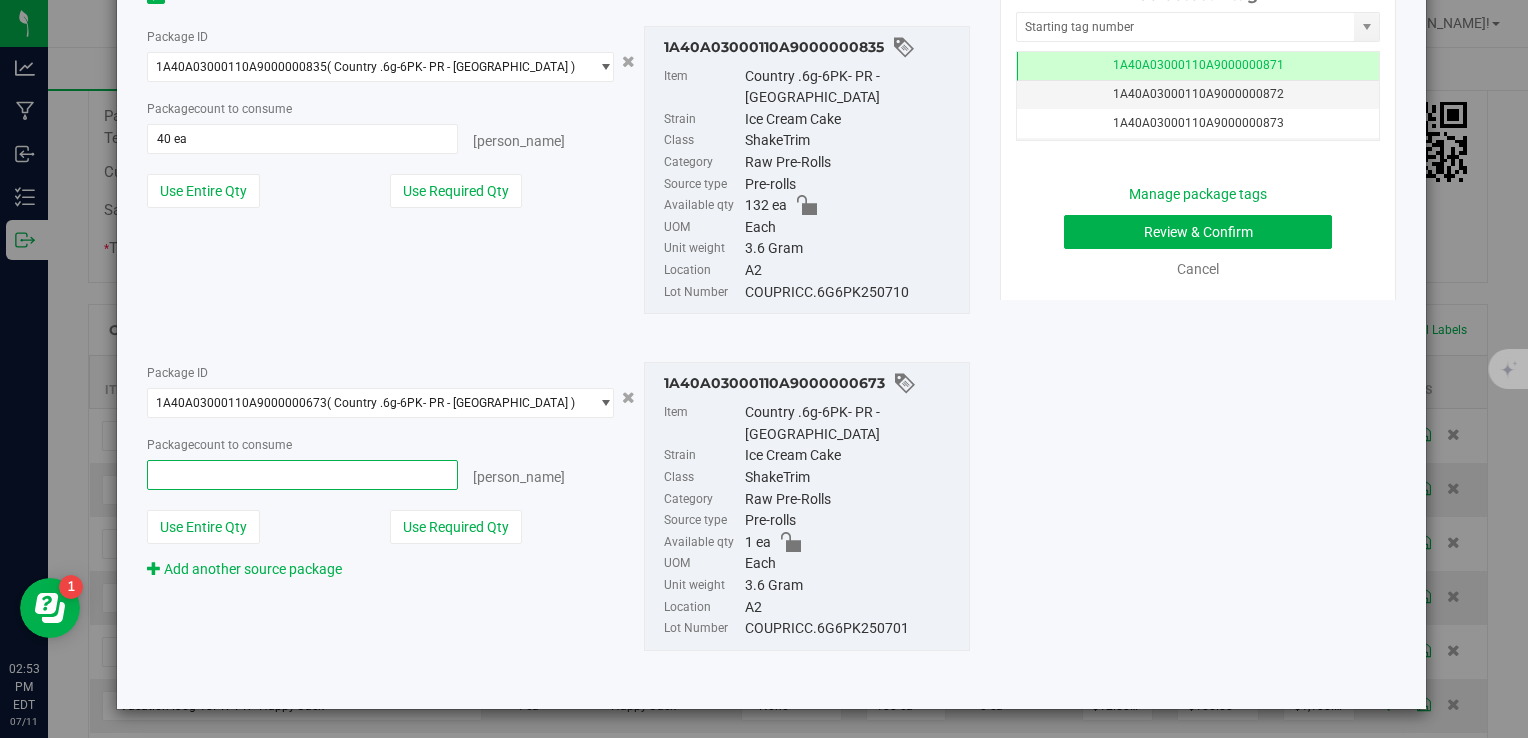 type on "1" 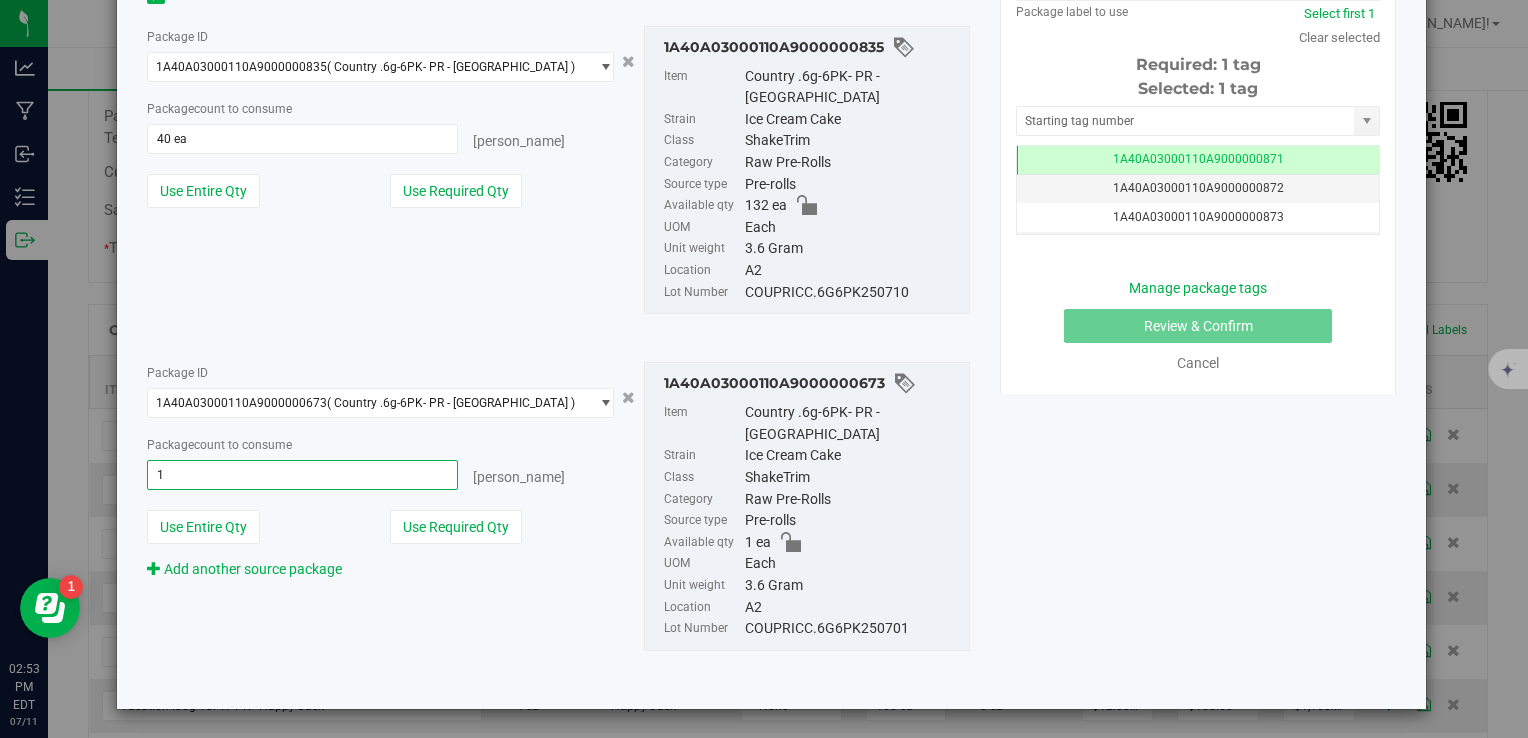 type on "1 ea" 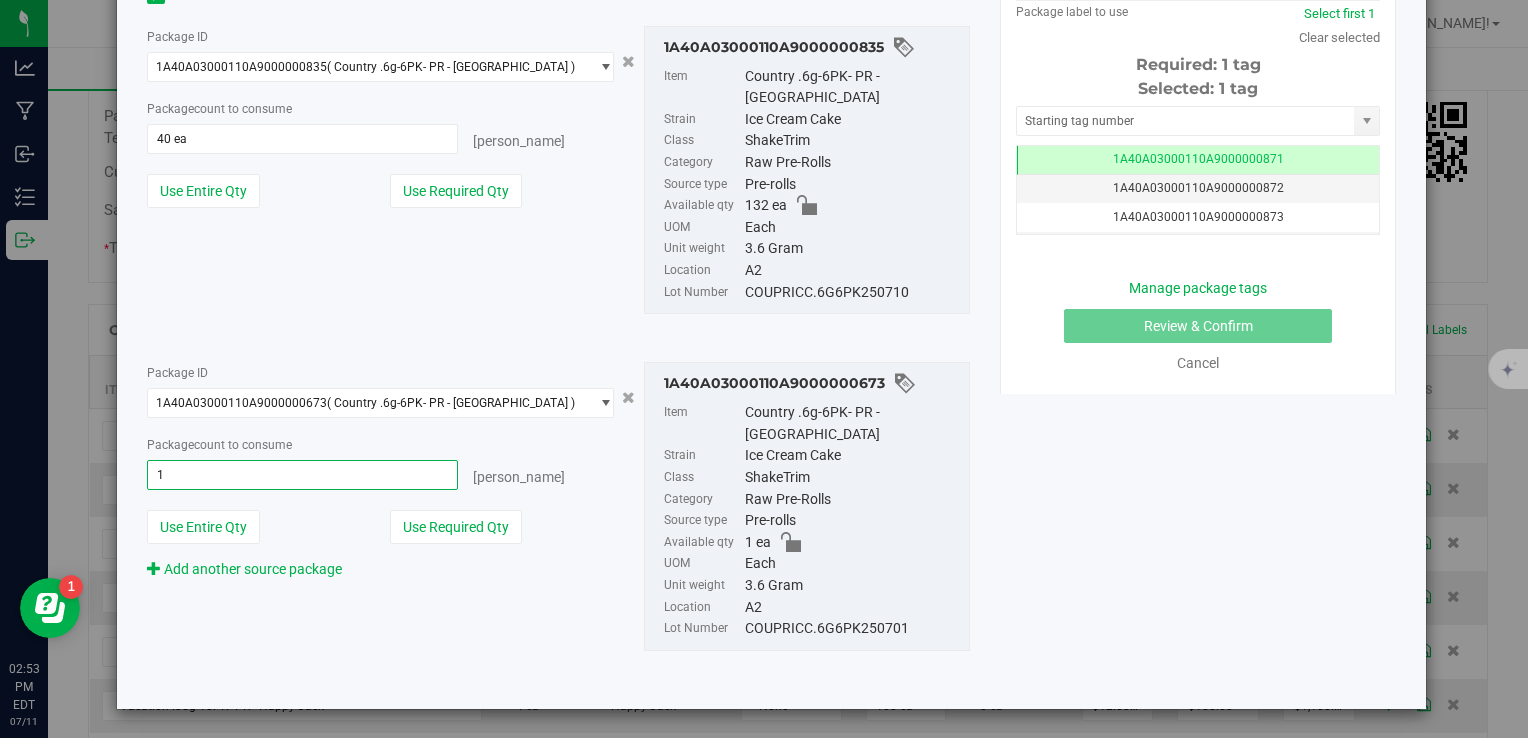 click on "Package ID
1A40A03000110A9000000835
(
Country .6g-6PK- PR - Snake Mountain
)
1A40A03000110A9000000673 1A40A03000110A9000000835
Package
count
to consume
40 ea 40
eaches" at bounding box center (558, 170) 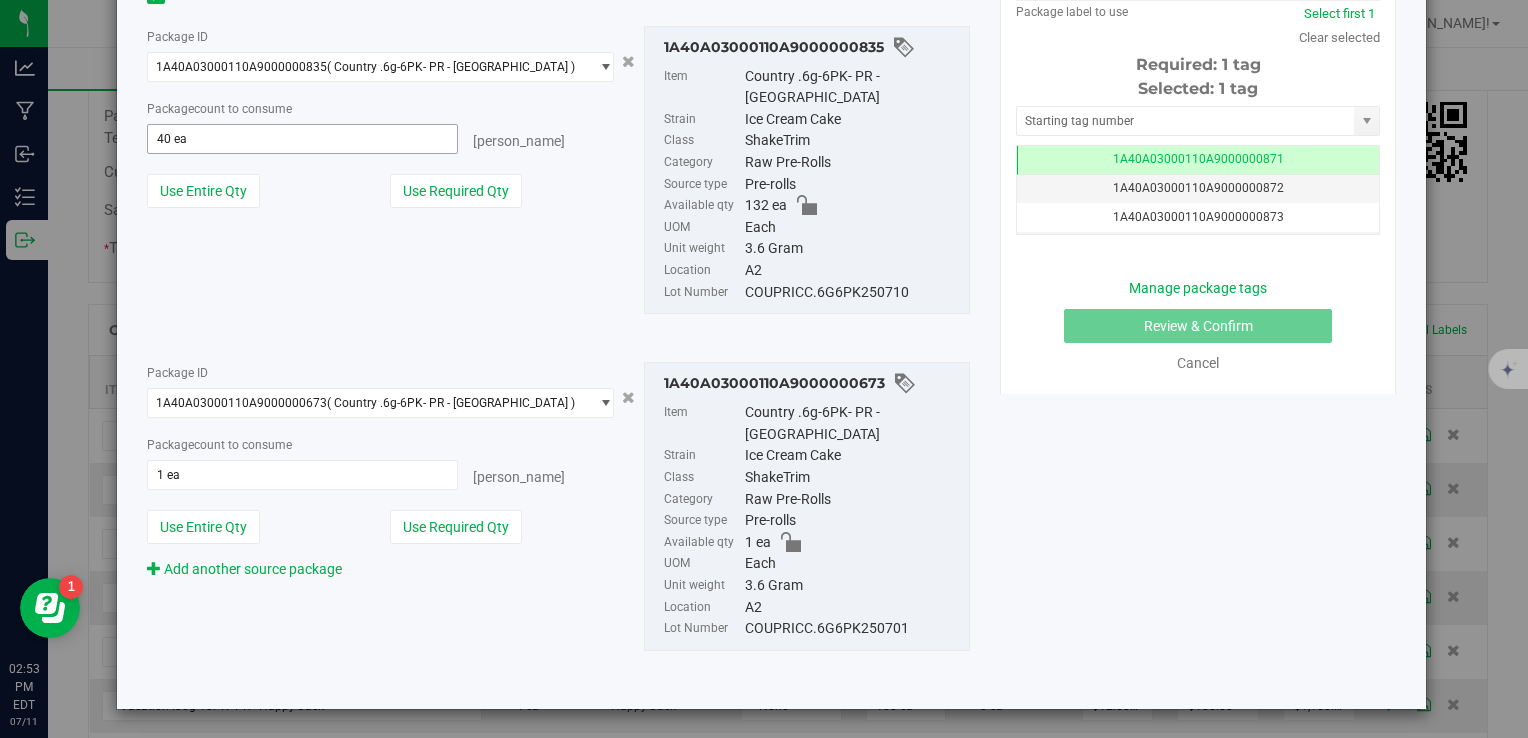 click on "40 ea 40" at bounding box center [303, 139] 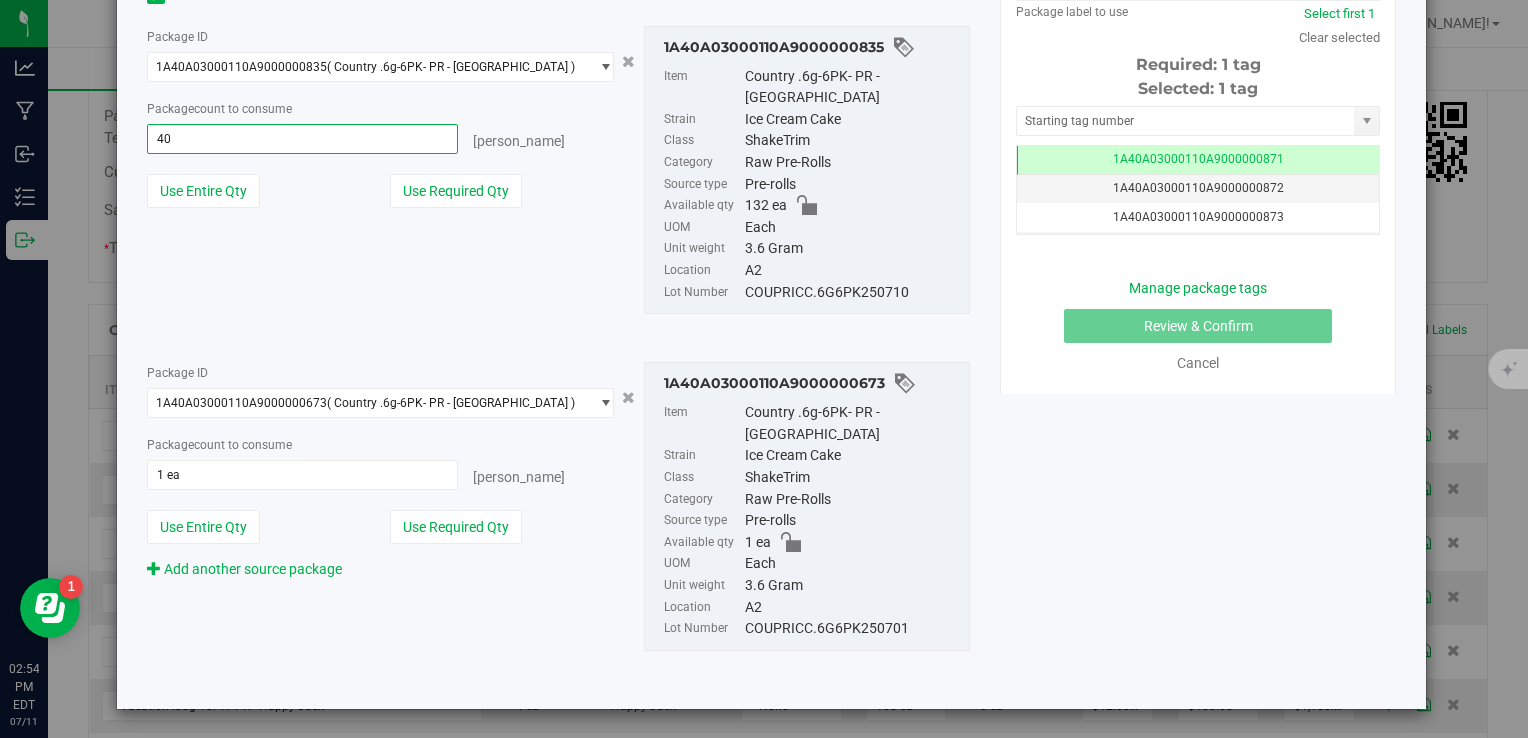 type on "4" 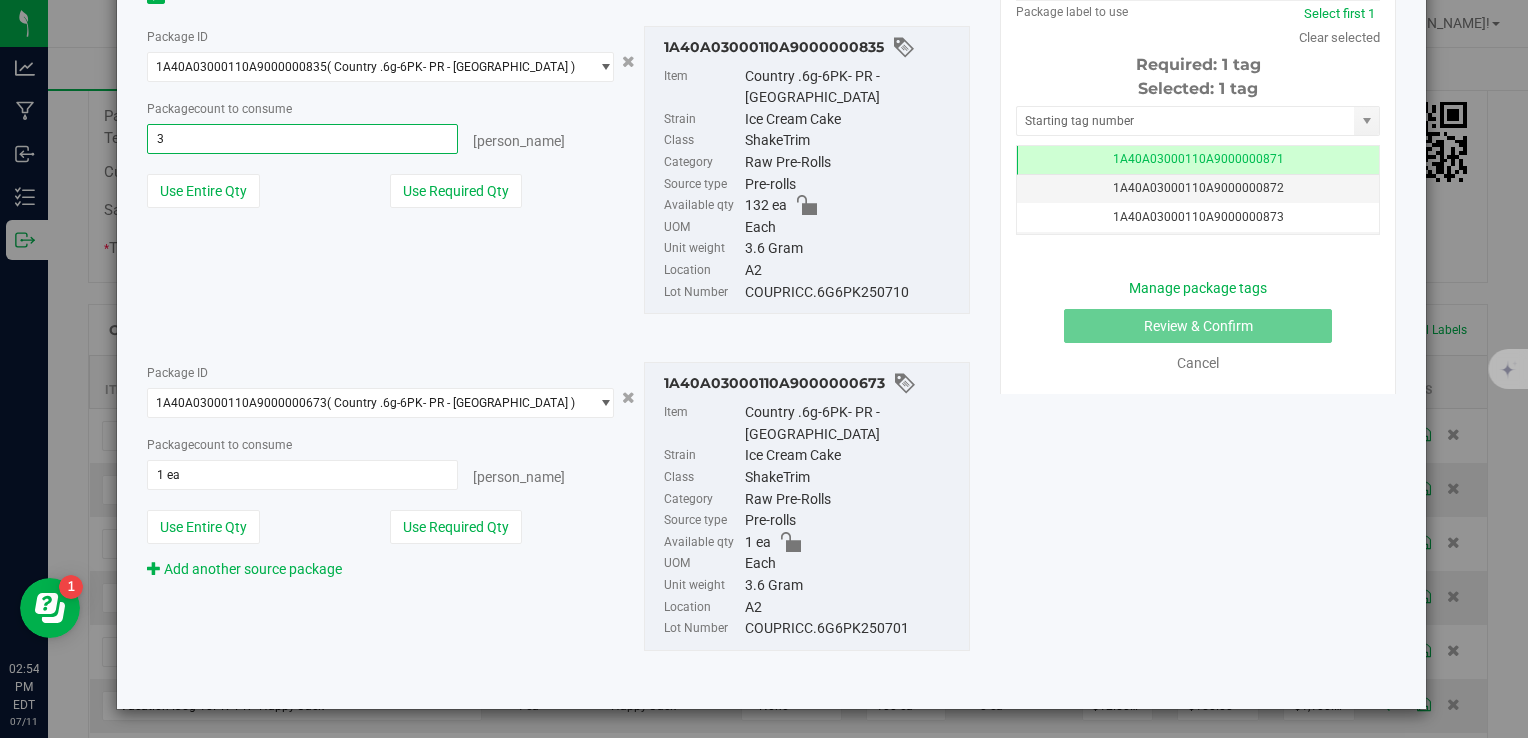 type on "39" 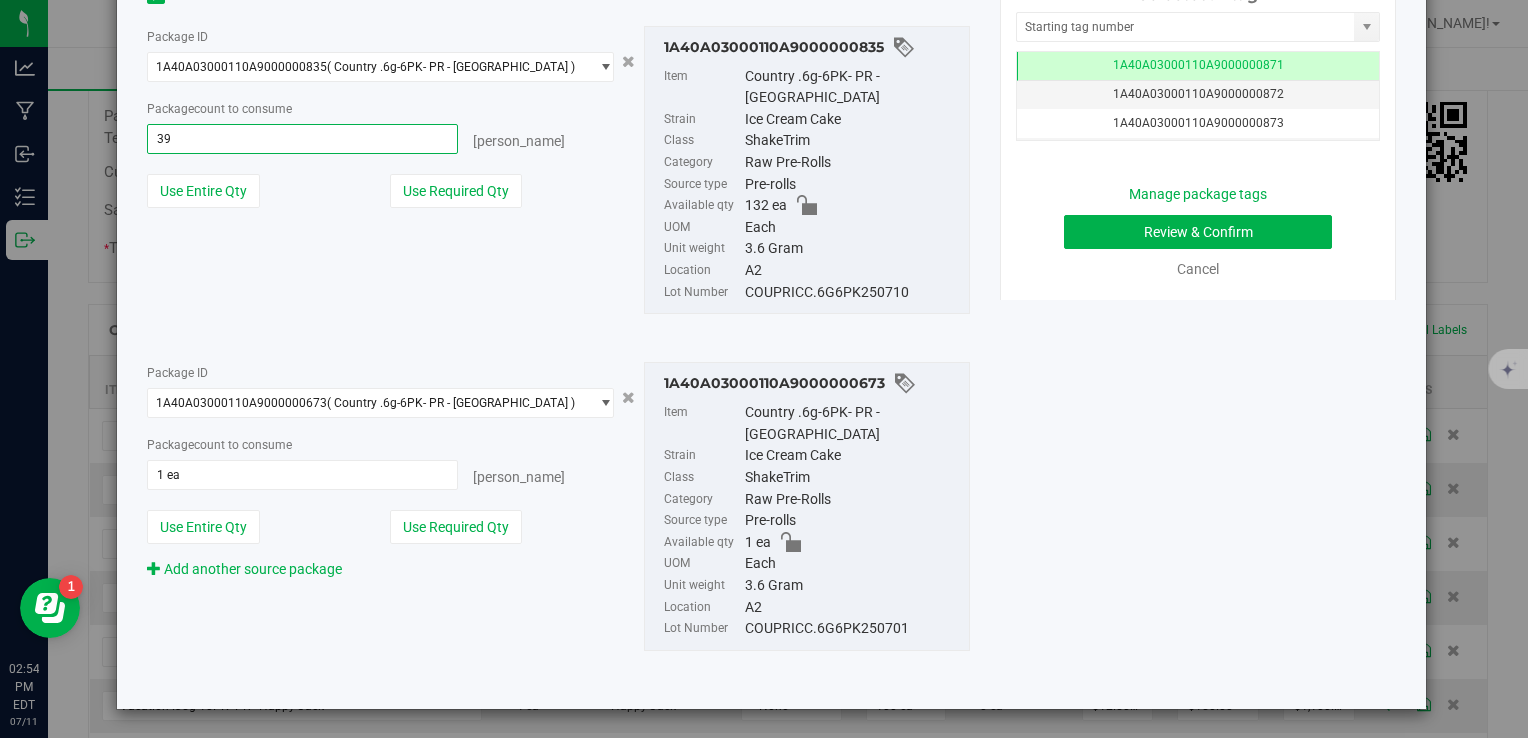 type on "39 ea" 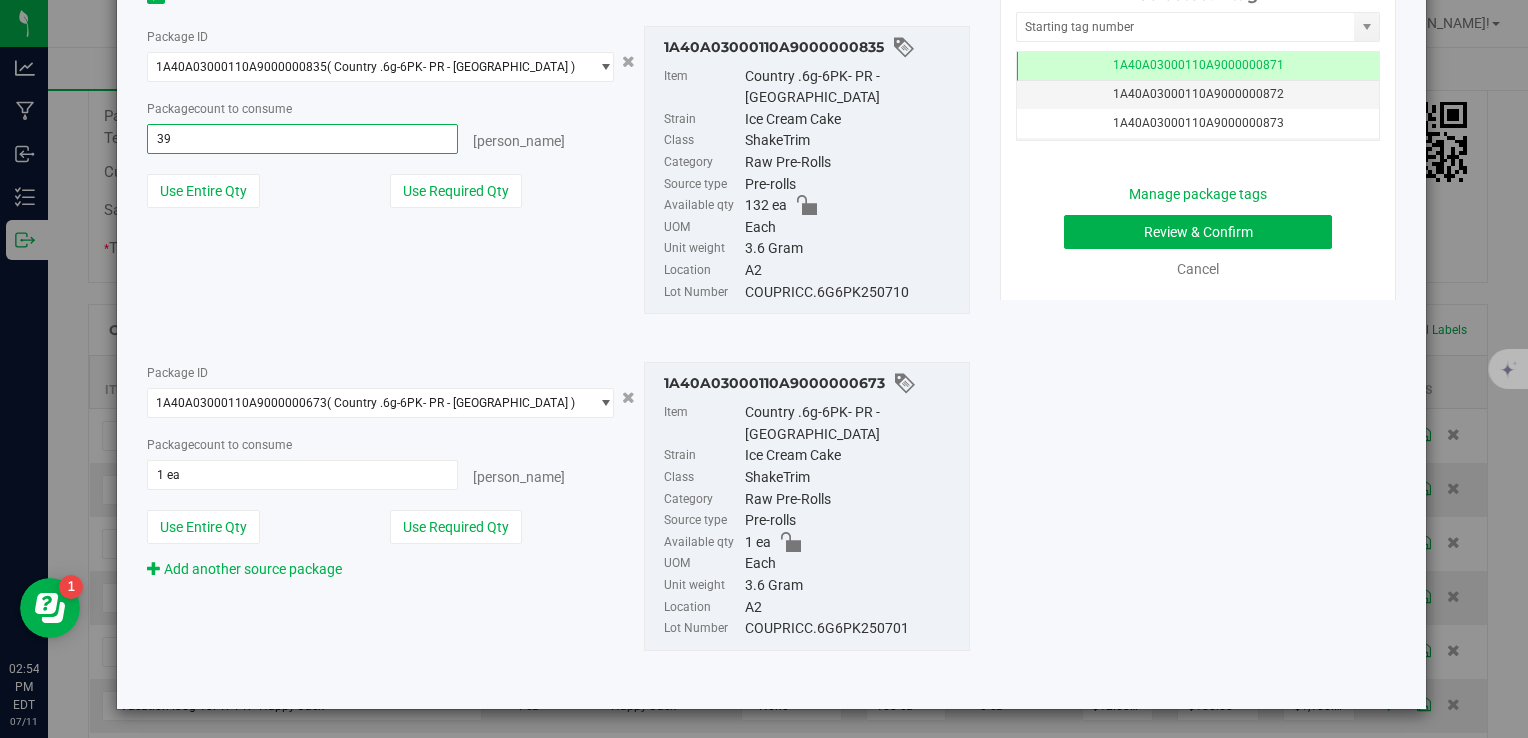 click on "COUPRICC.6G6PK250710" at bounding box center [852, 293] 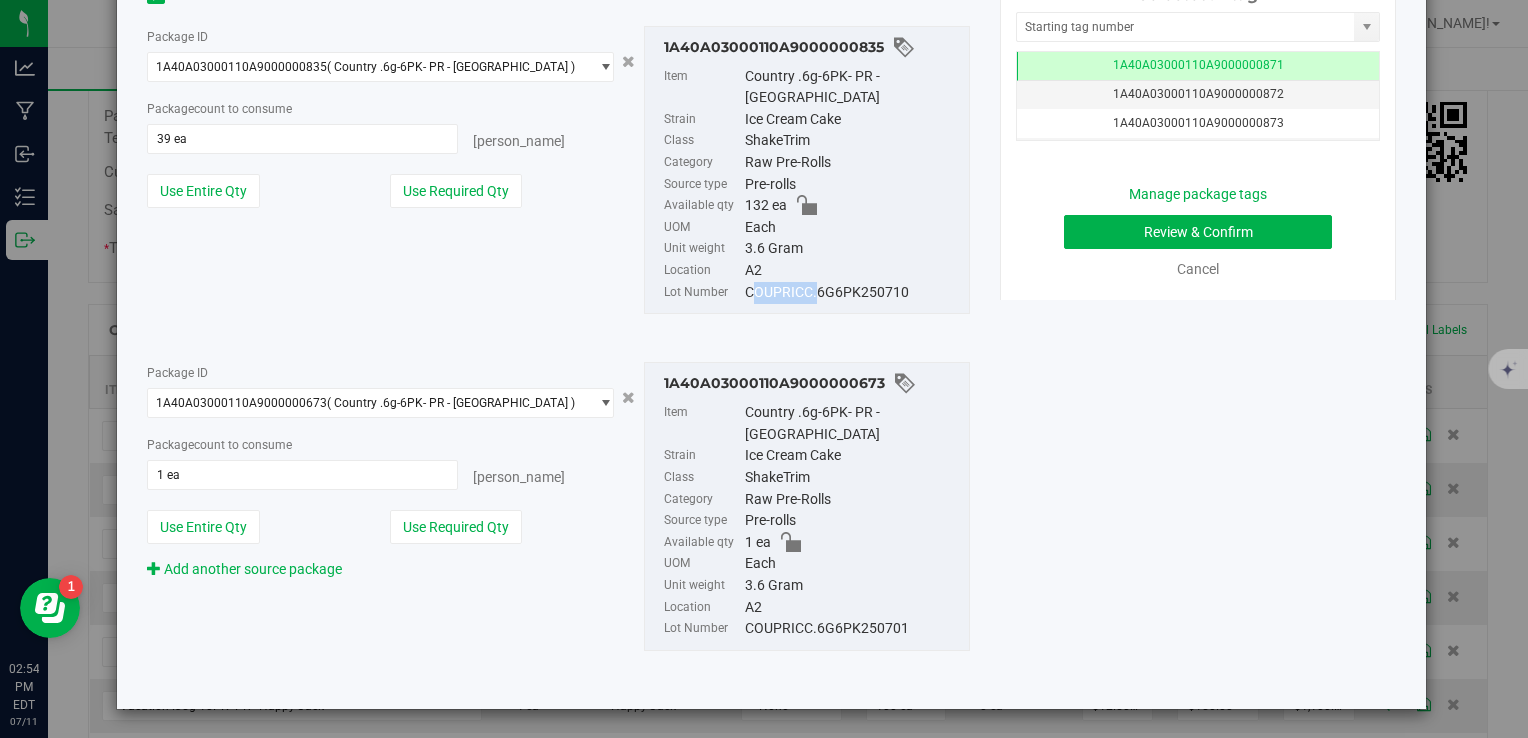 click on "COUPRICC.6G6PK250710" at bounding box center (852, 293) 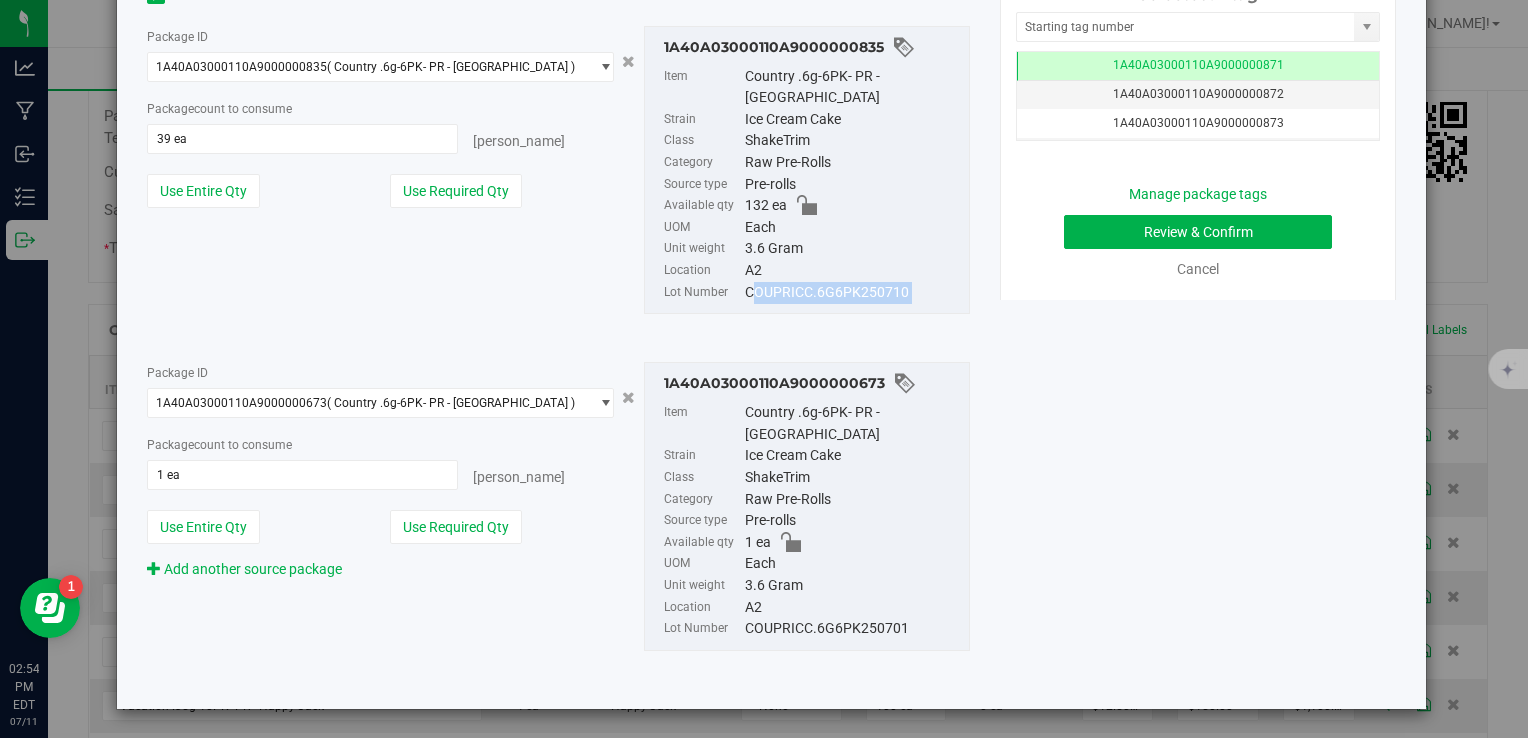 click on "COUPRICC.6G6PK250710" at bounding box center (852, 293) 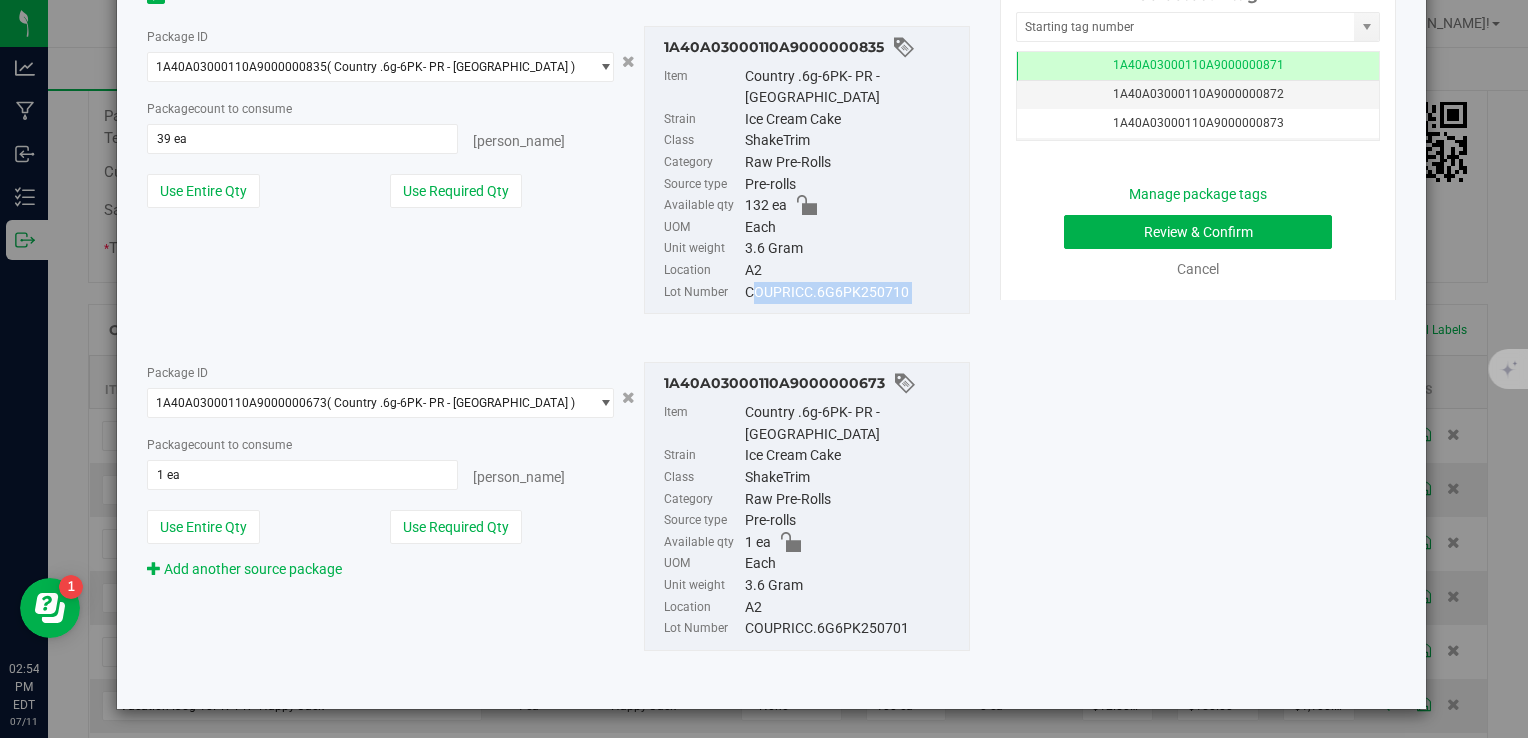 copy on "COUPRICC.6G6PK250710" 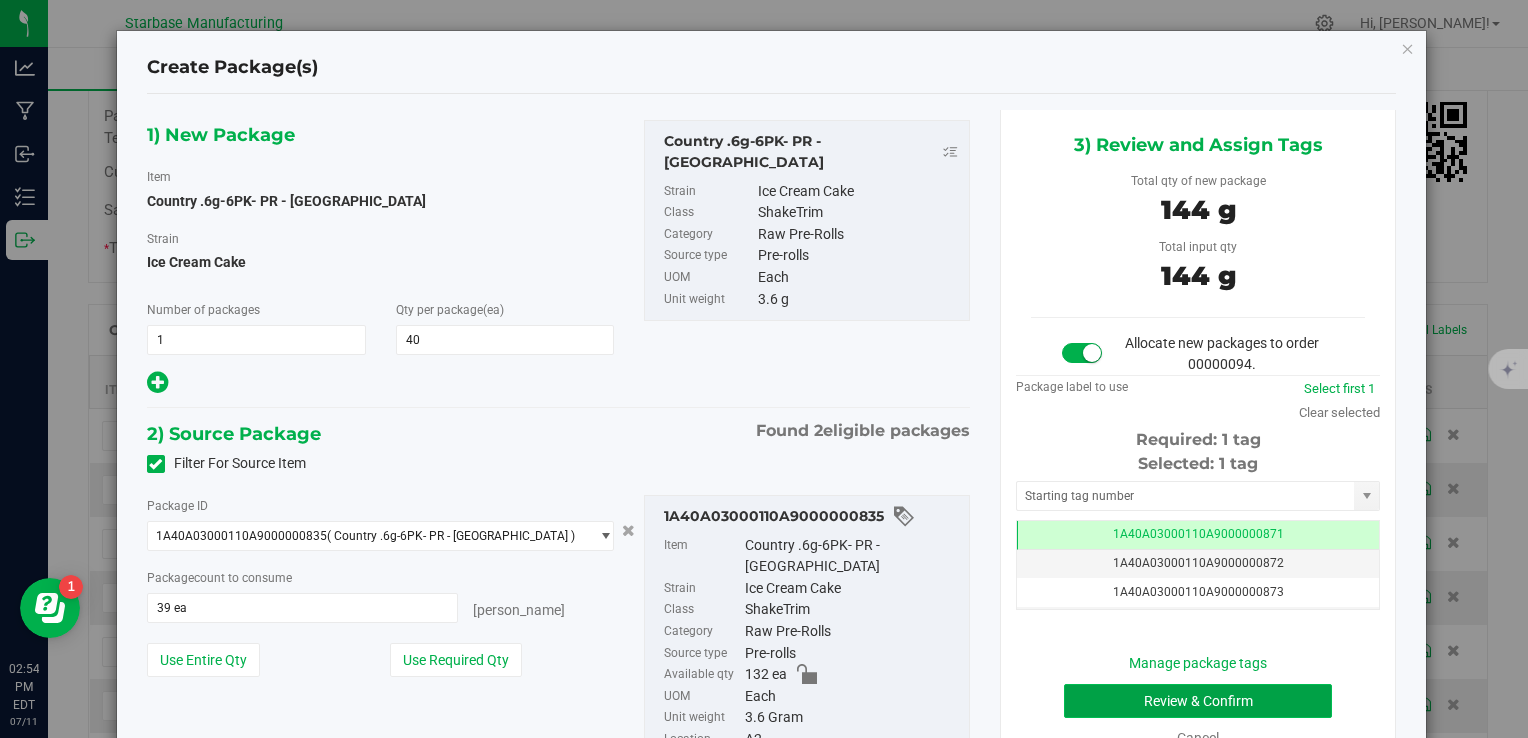 click on "Review & Confirm" at bounding box center (1198, 701) 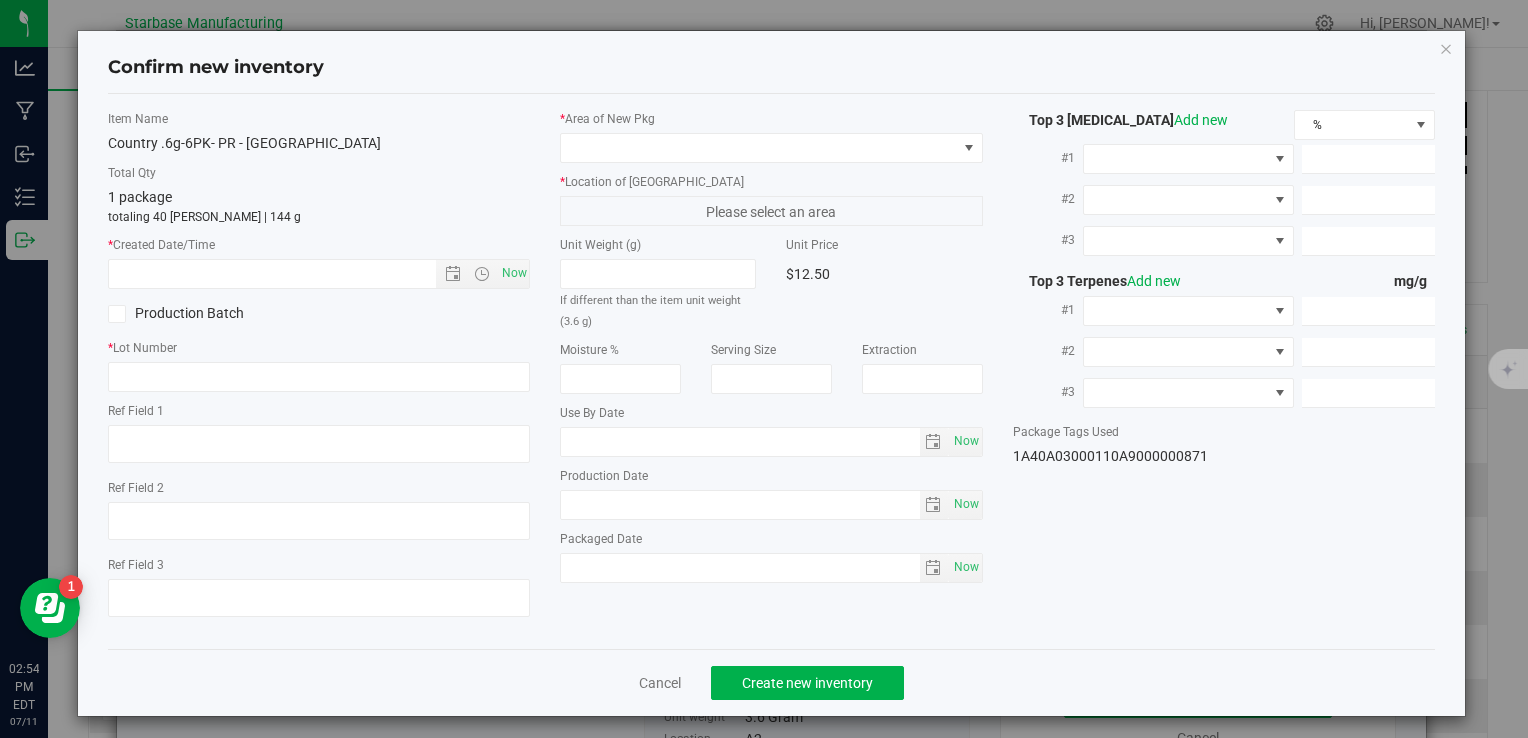 type on "[DATE]" 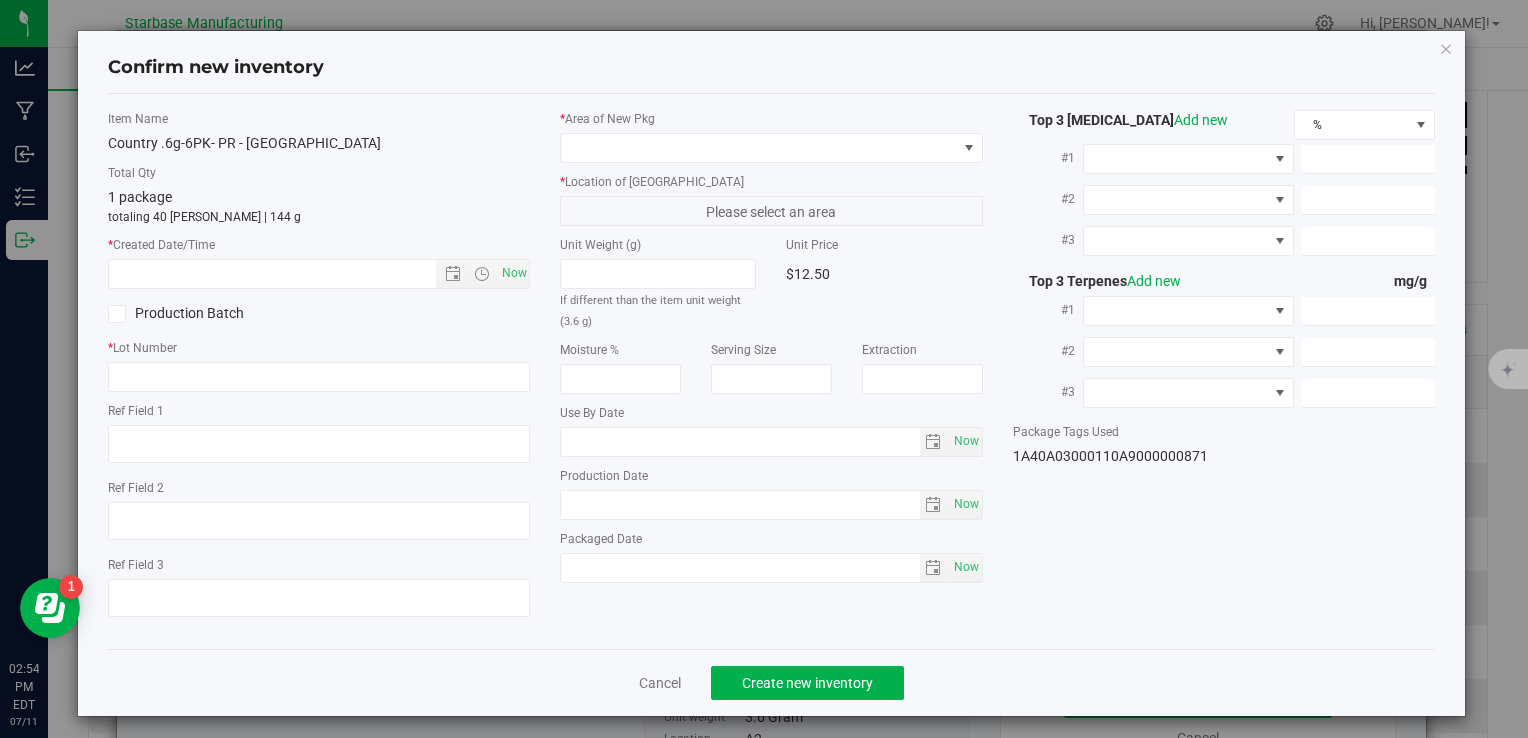 type on "MC281262 I [PHONE_NUMBER] I [EMAIL_ADDRESS][DOMAIN_NAME]" 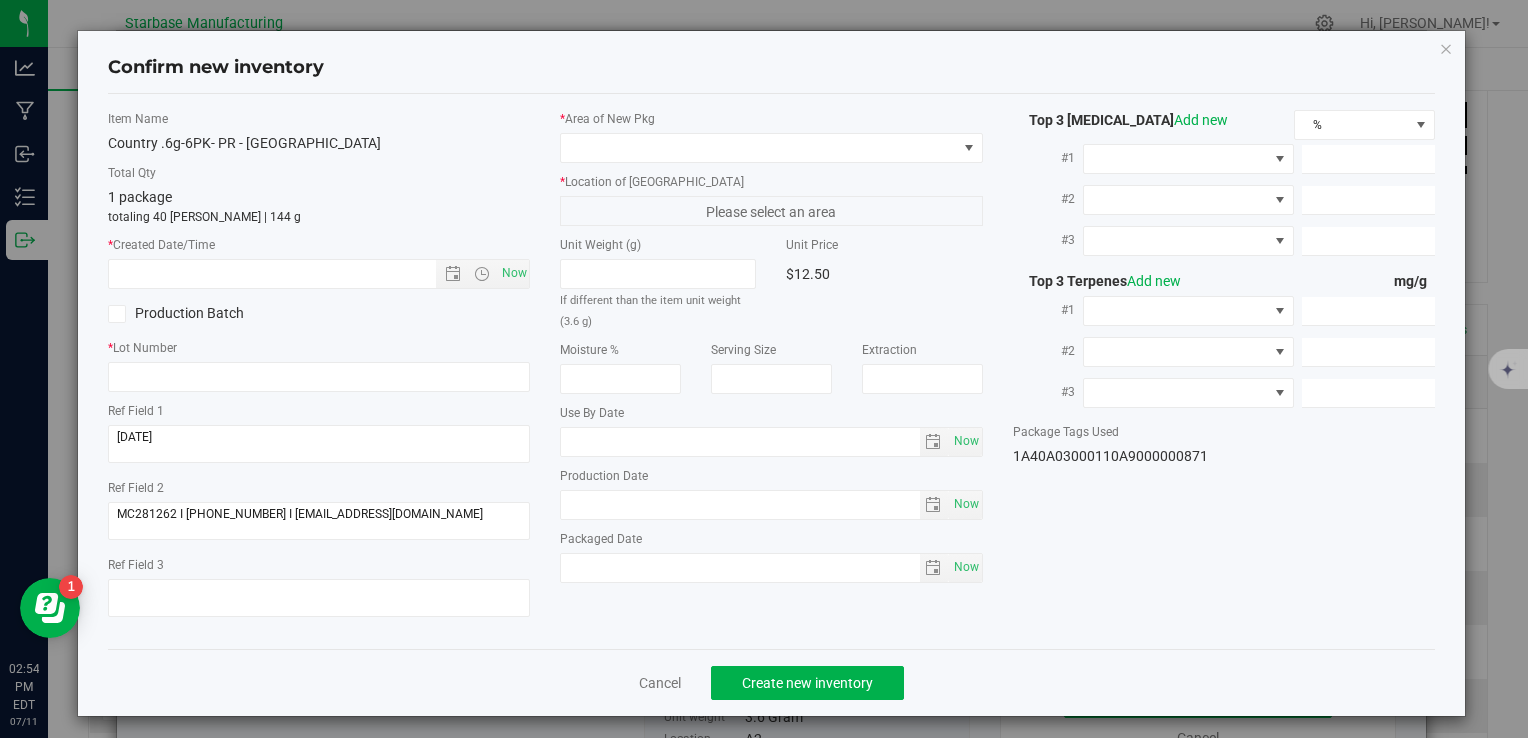 type on "[DATE]" 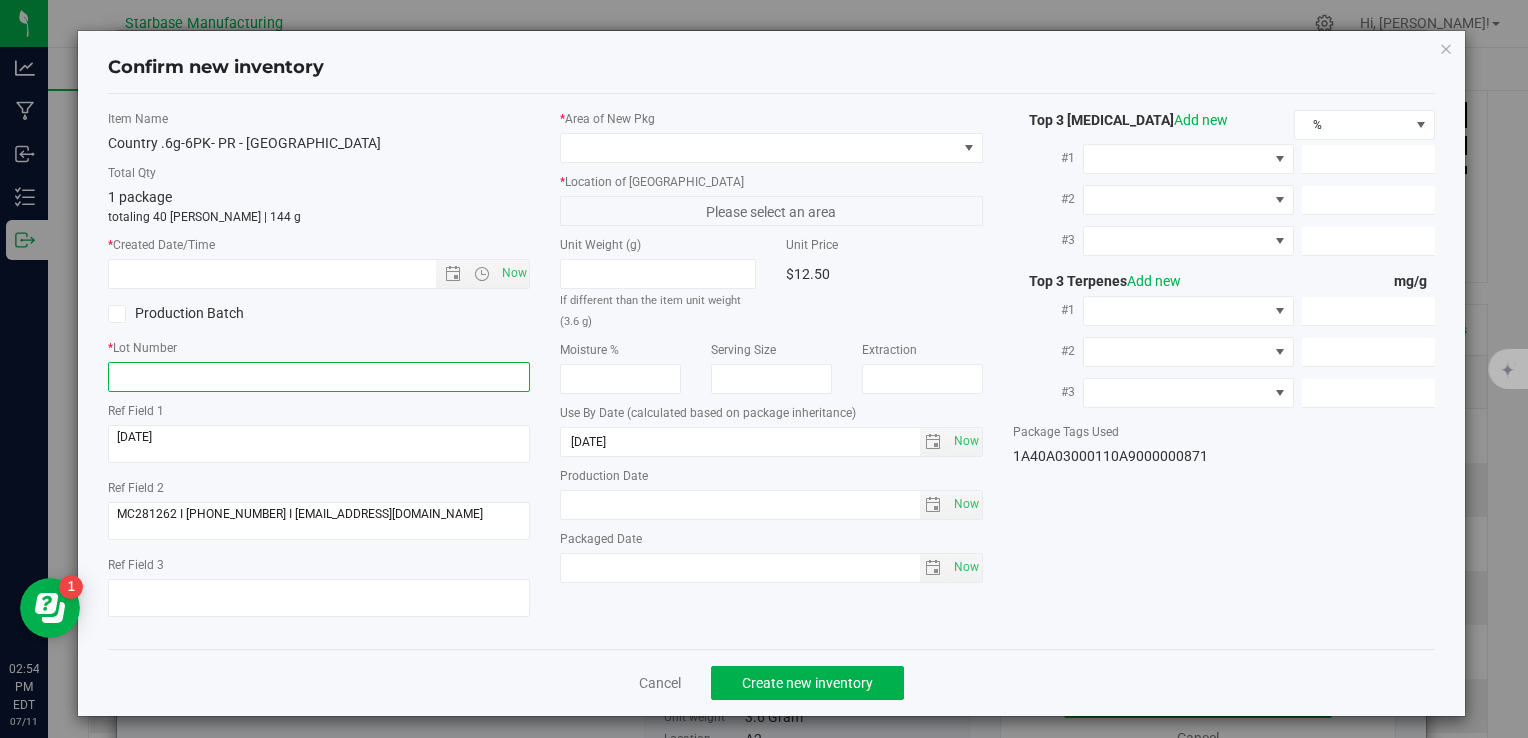 click at bounding box center (319, 377) 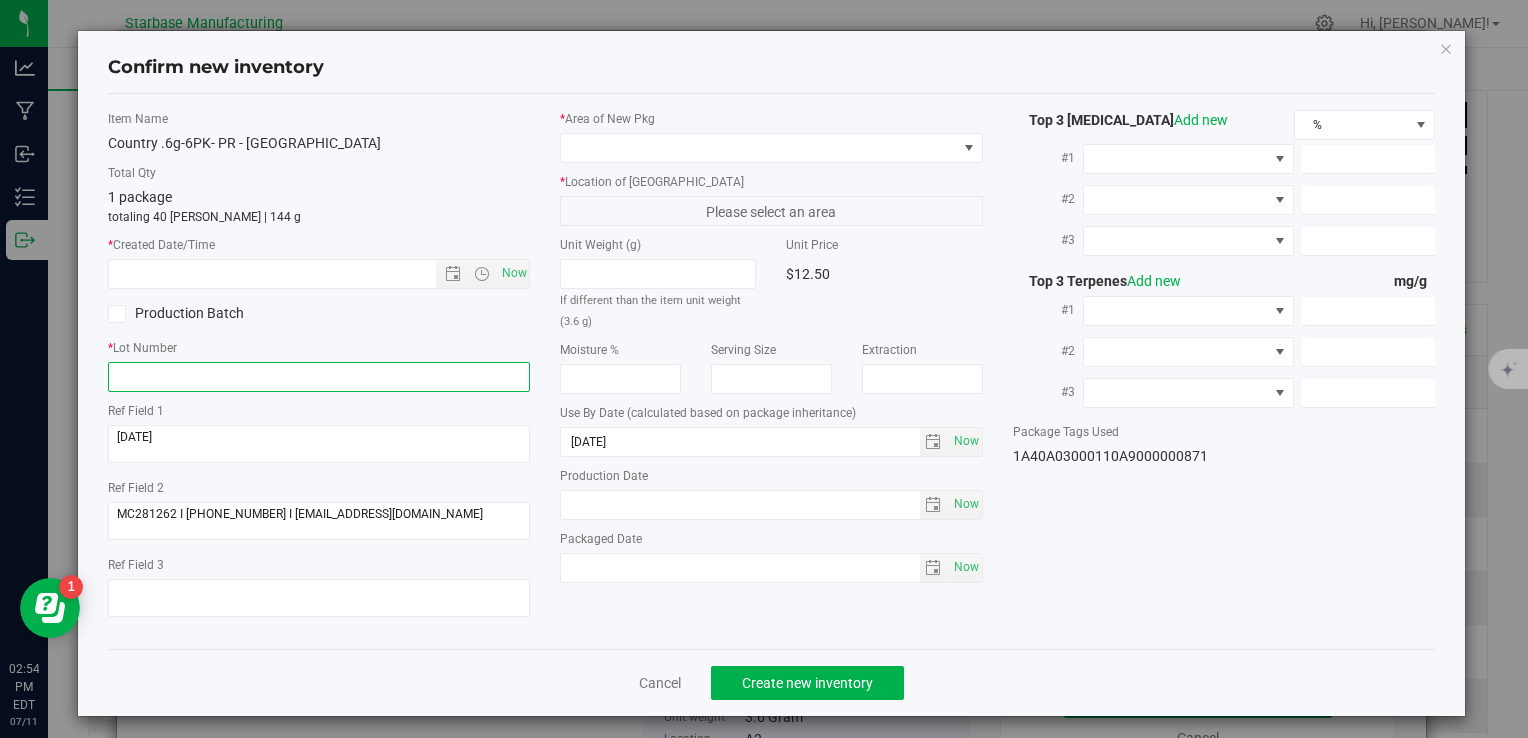 paste on "COUPRICC.6G6PK250710" 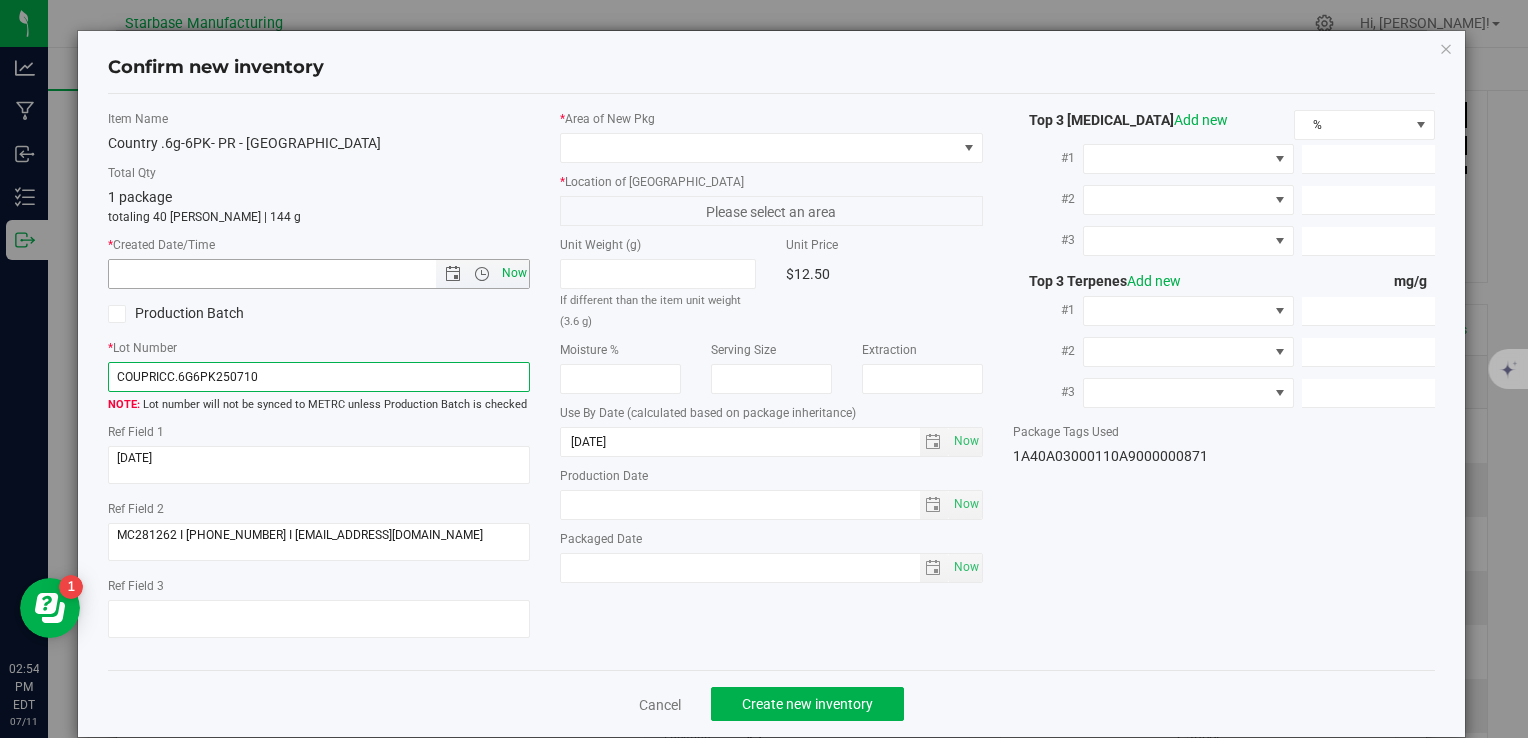 type on "COUPRICC.6G6PK250710" 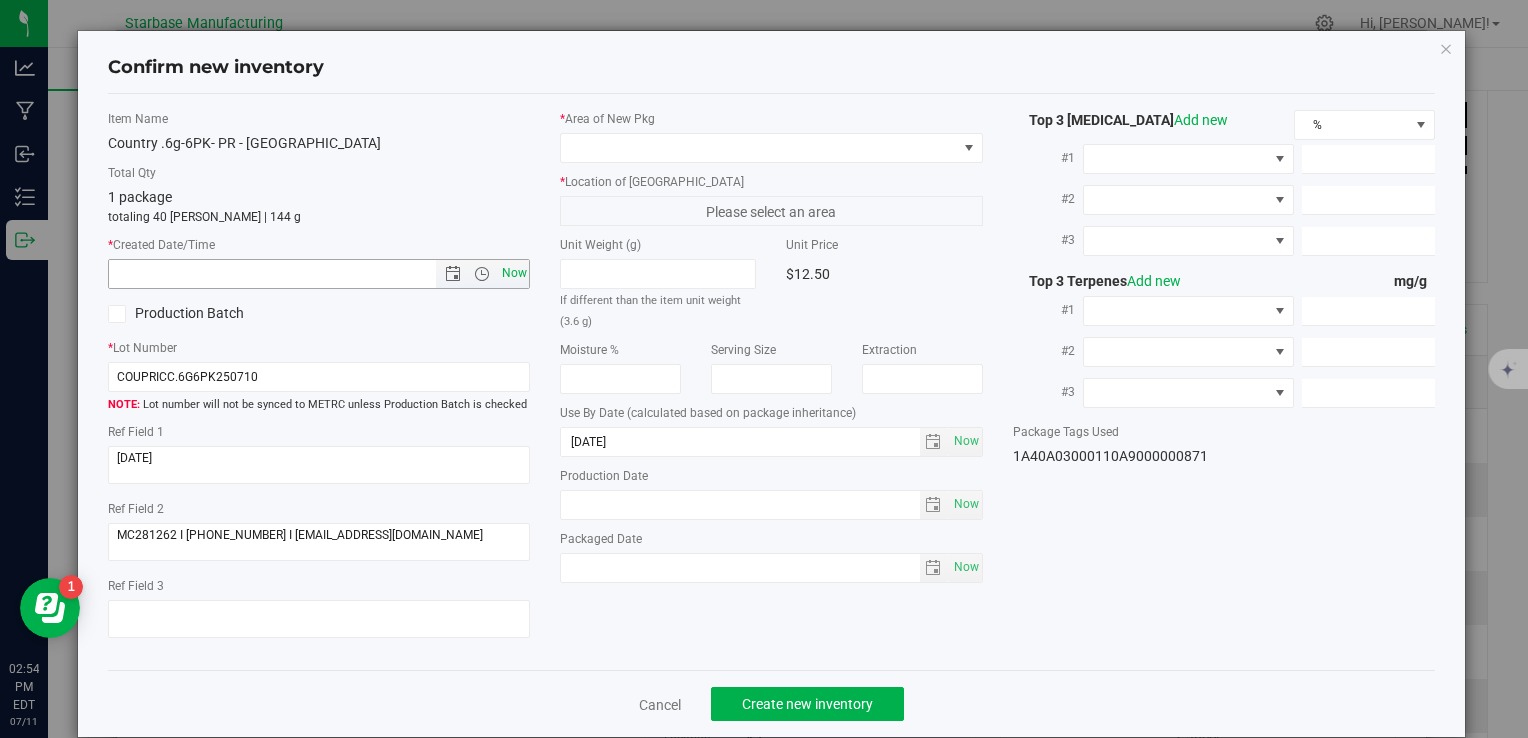 click on "Now" at bounding box center [514, 273] 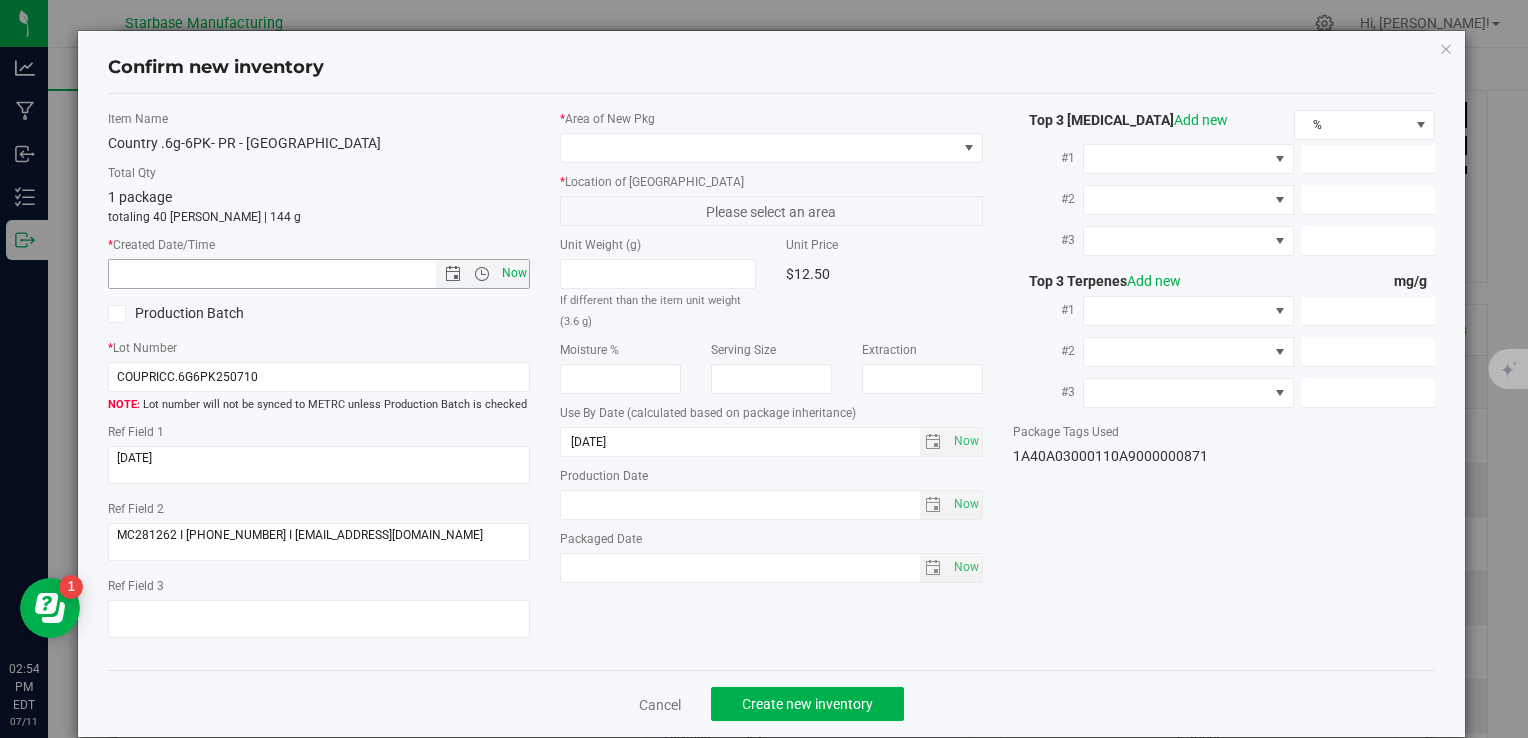 type on "7/11/2025 2:54 PM" 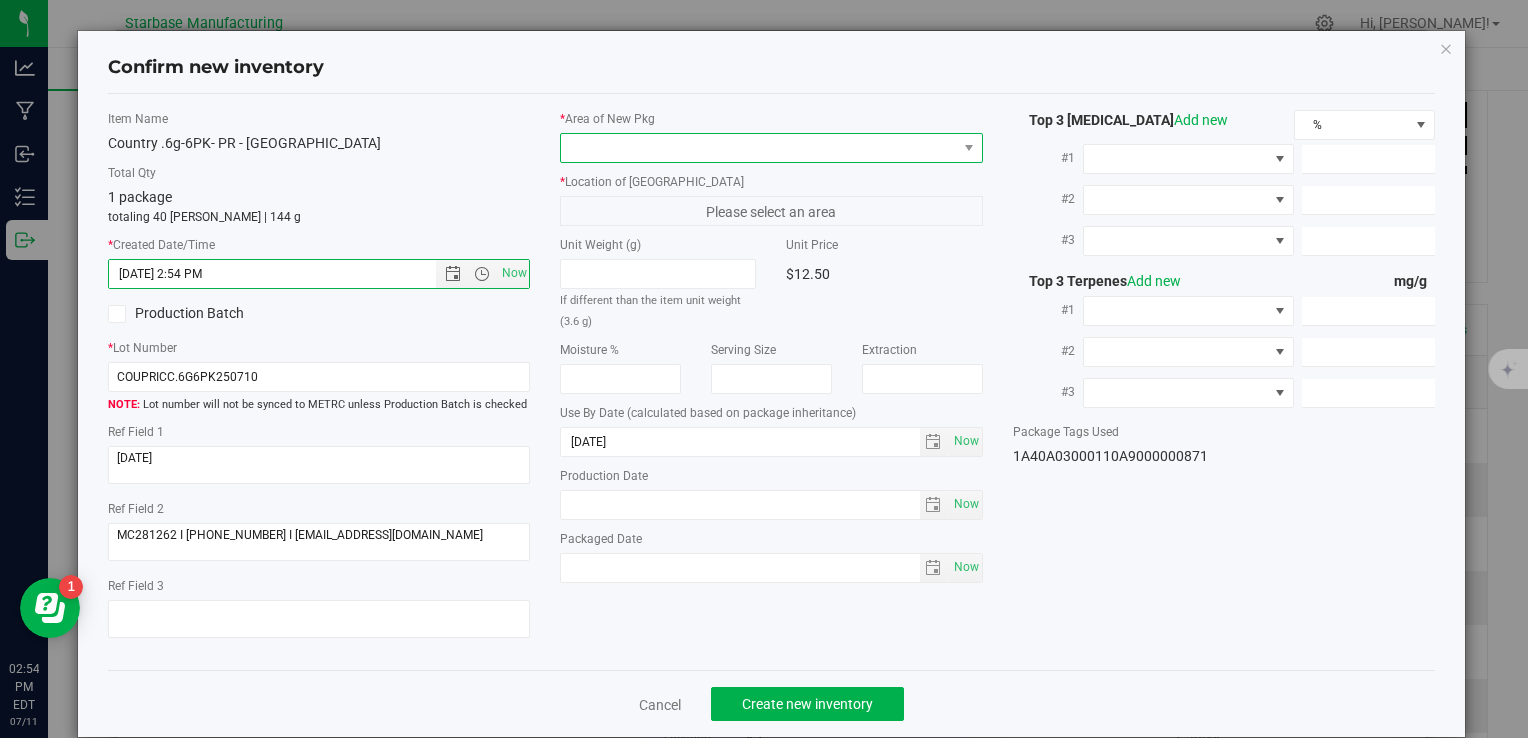 click at bounding box center [758, 148] 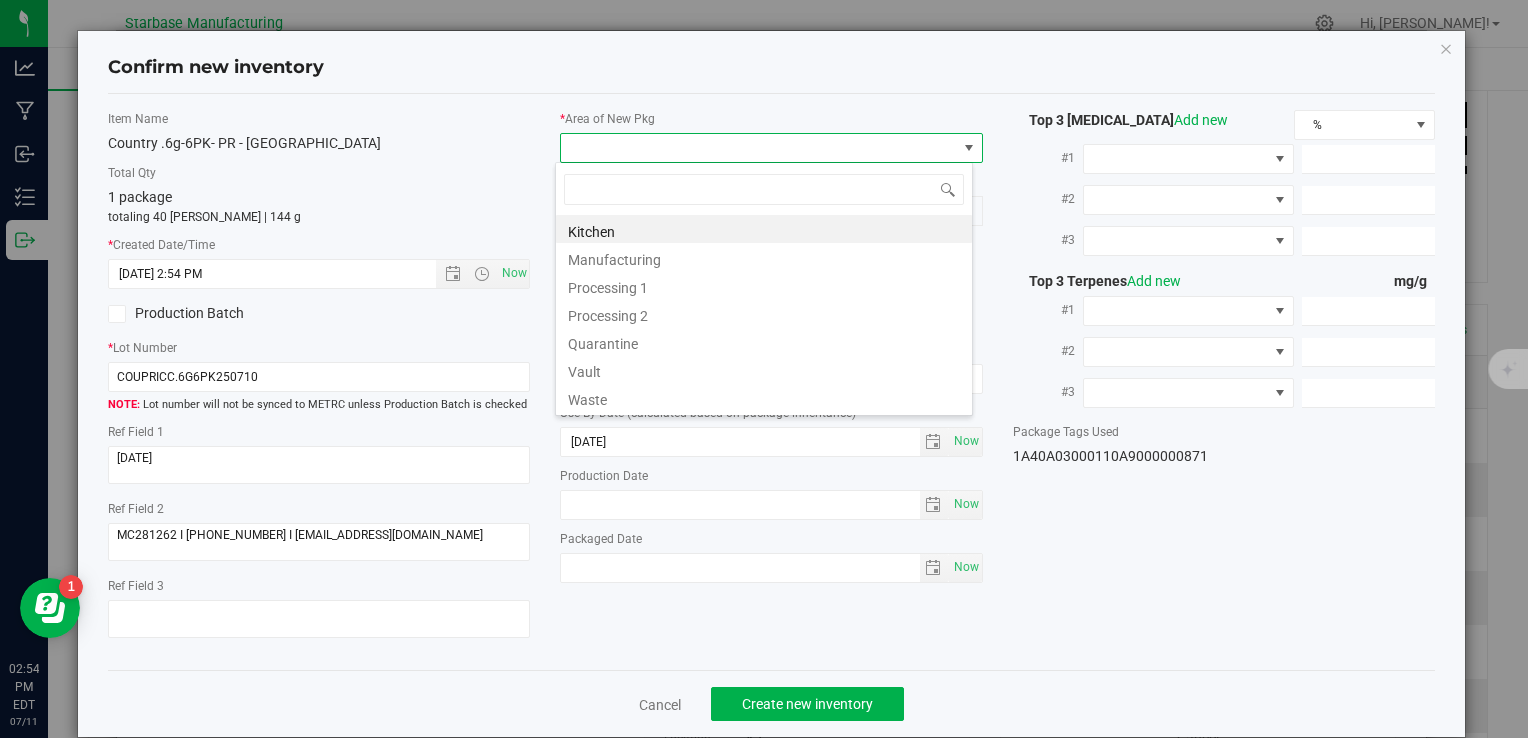 type on "V" 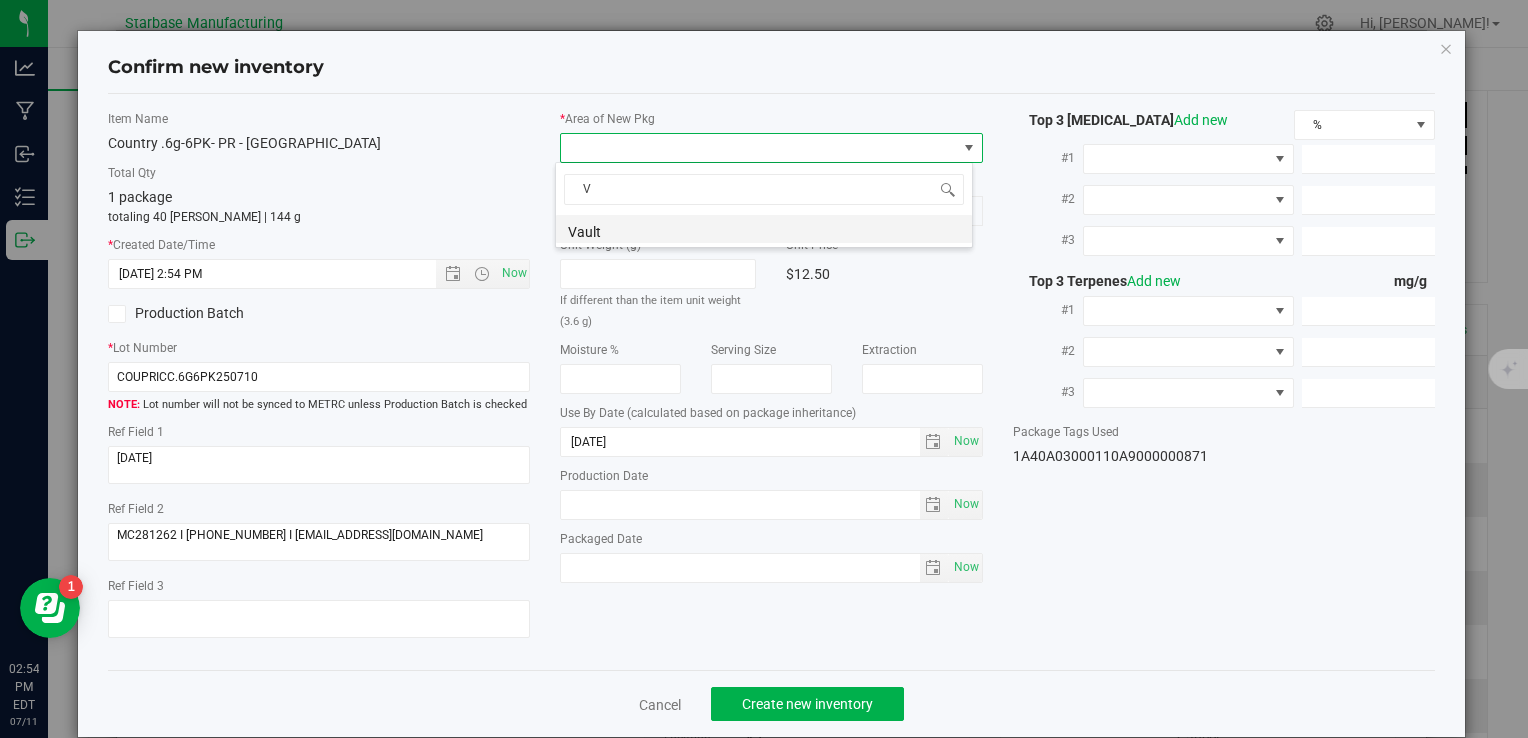 click on "Vault" at bounding box center (764, 229) 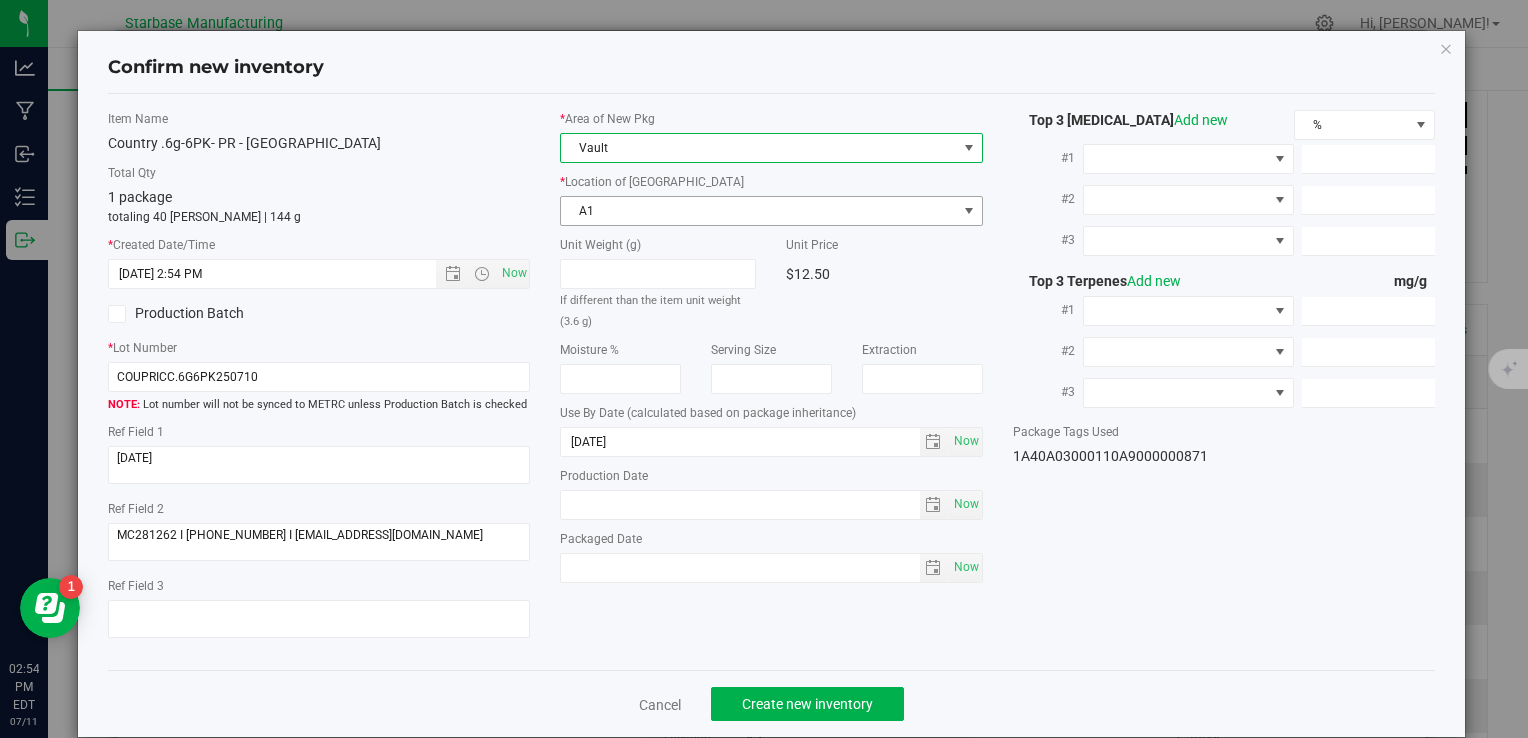 click on "*
Location of New Pkg
A1 A1 A2 B1 B2 C1 C2" at bounding box center [771, 199] 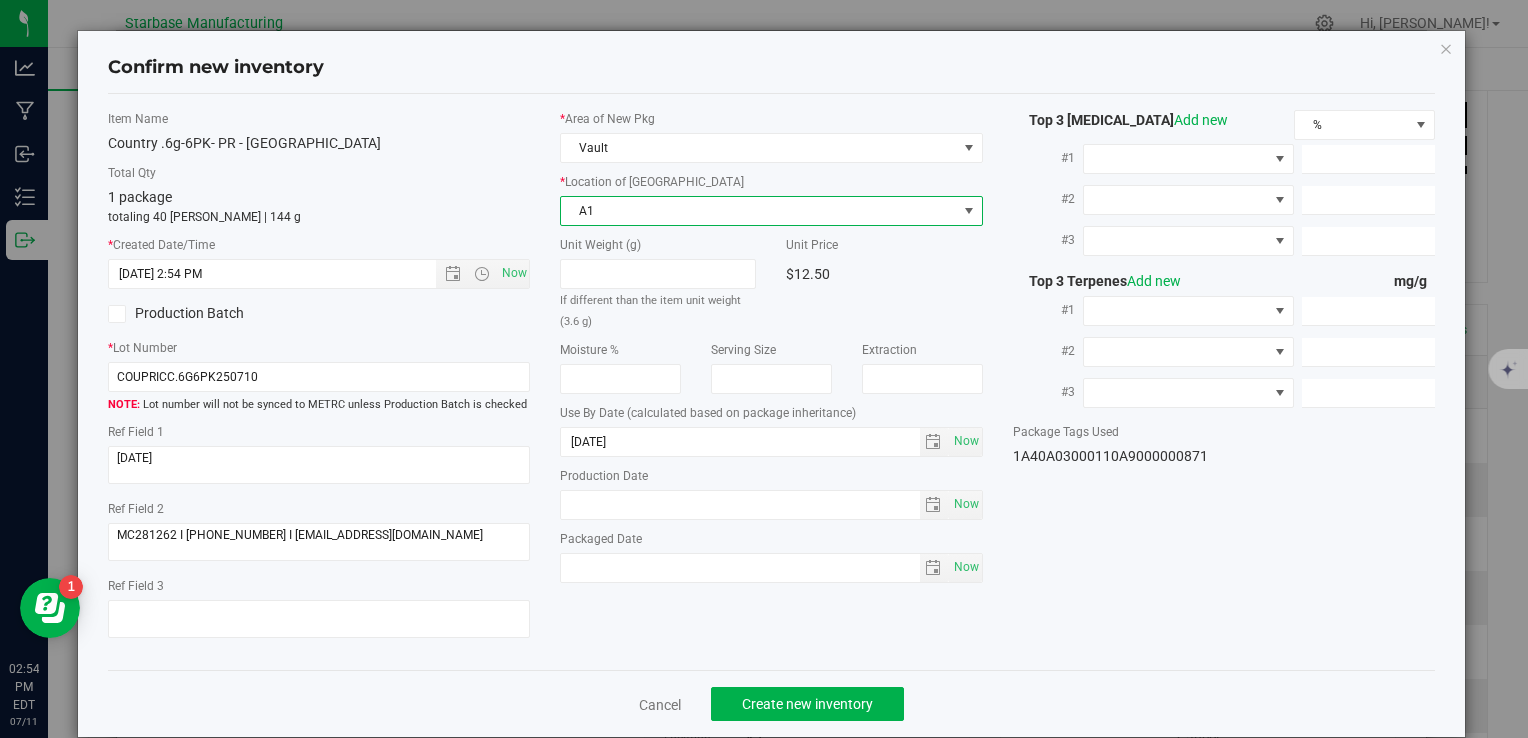 click on "A1" at bounding box center [758, 211] 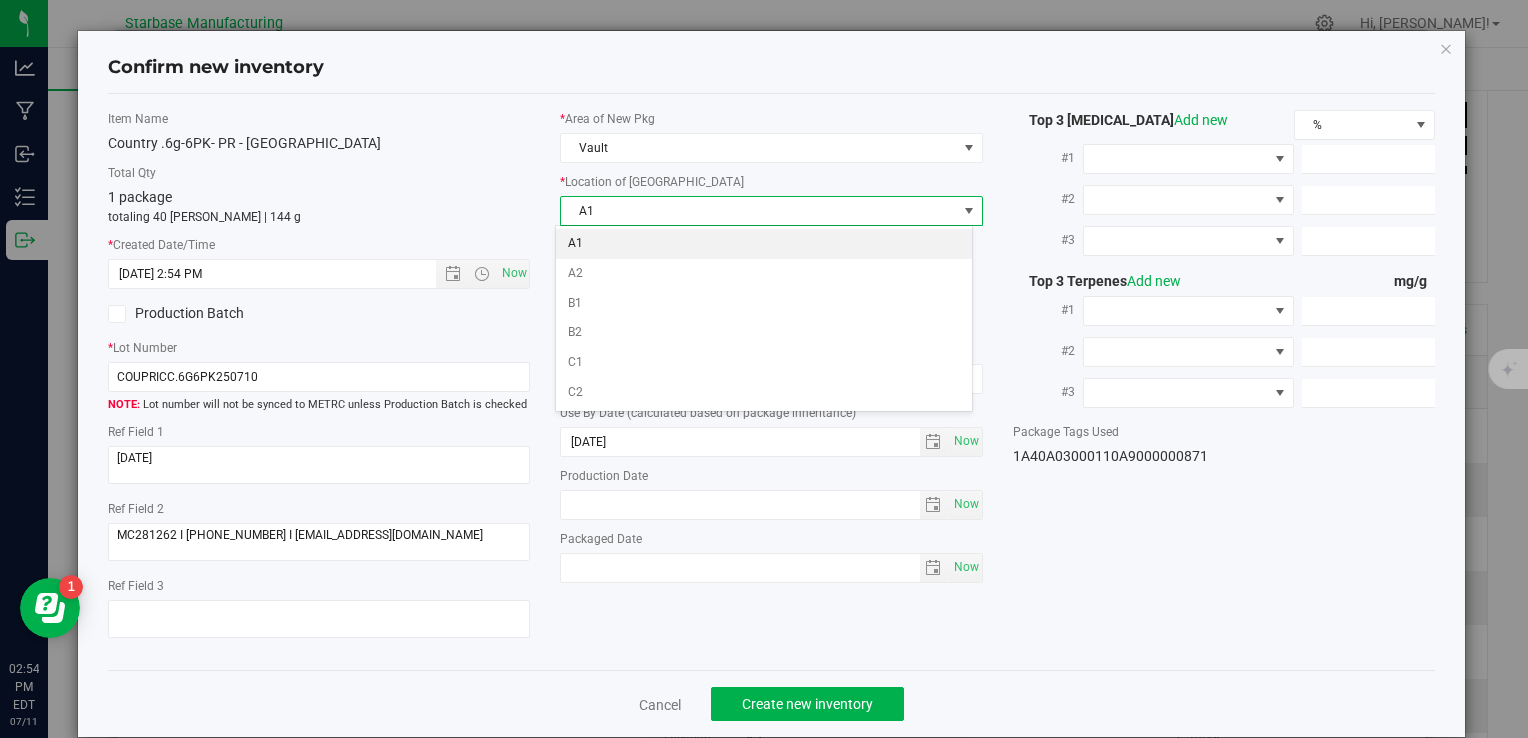 click on "A1" at bounding box center (764, 244) 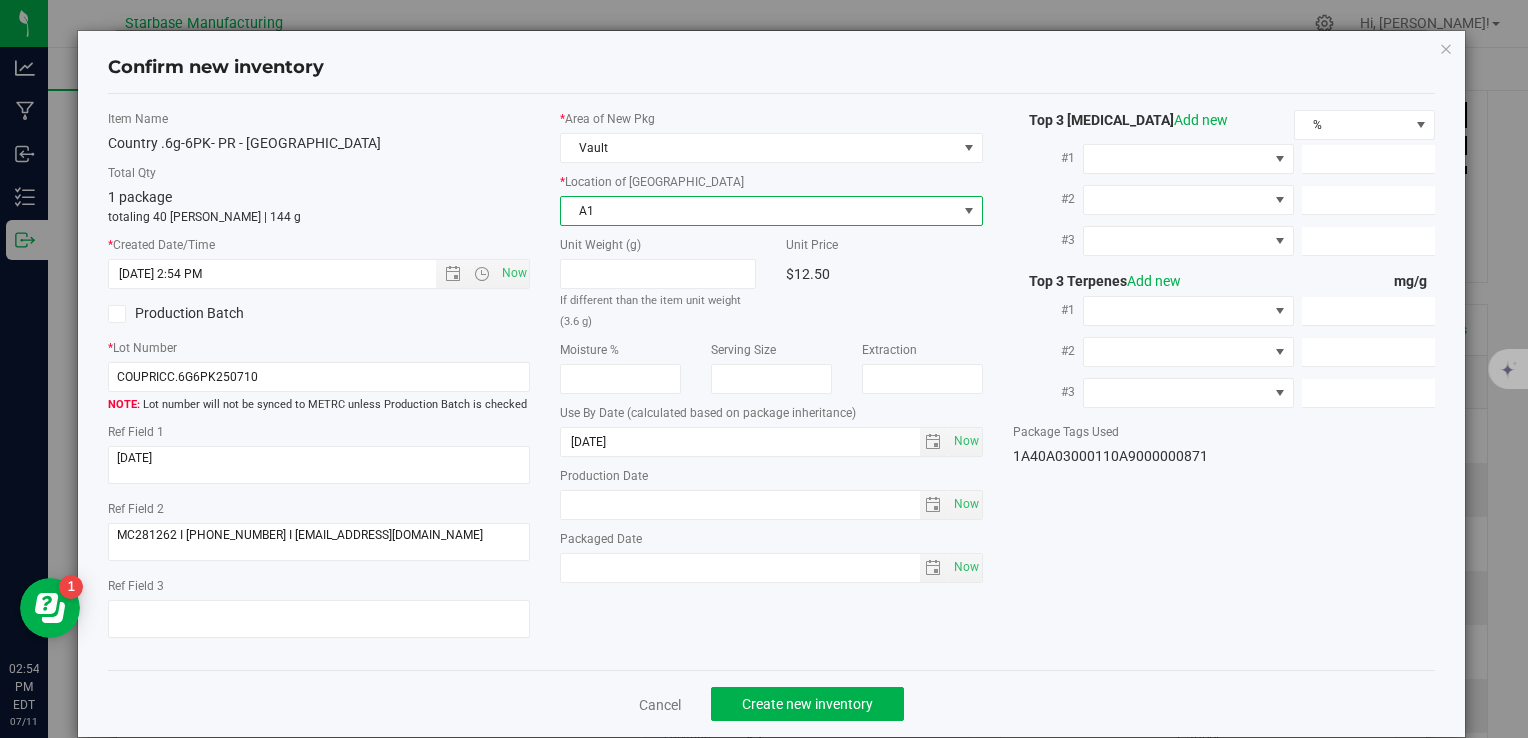 click on "Cancel
Create new inventory" at bounding box center (771, 703) 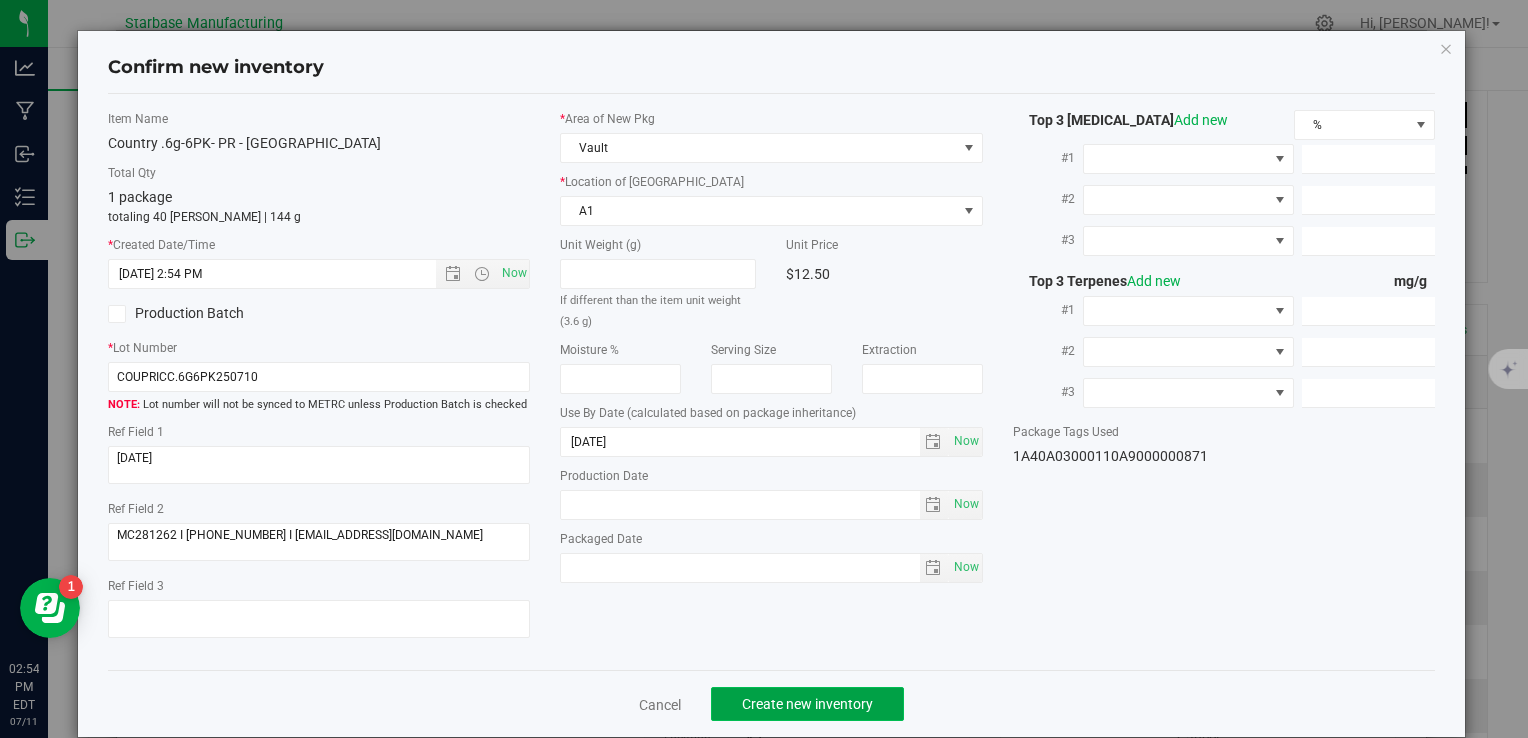 click on "Create new inventory" 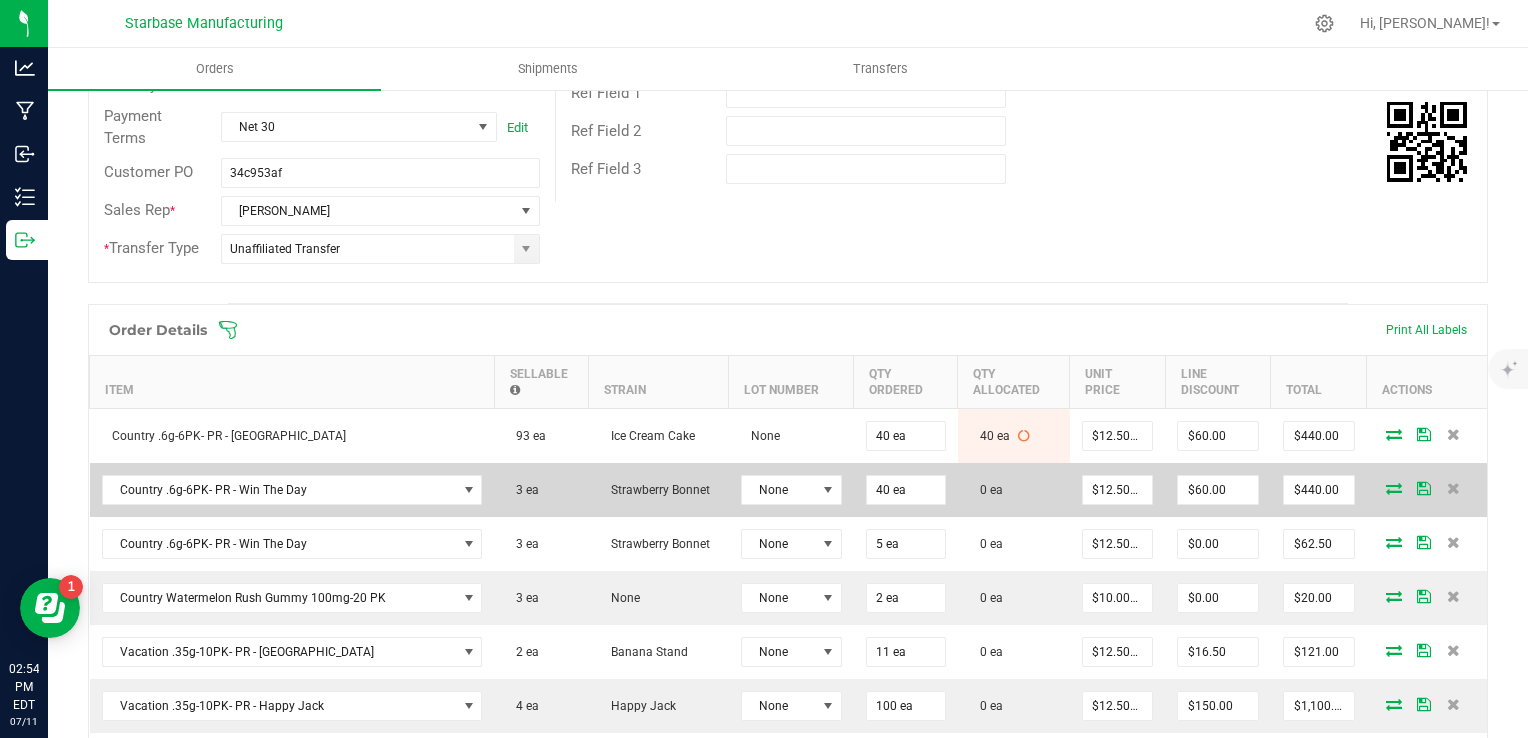 click at bounding box center (1394, 488) 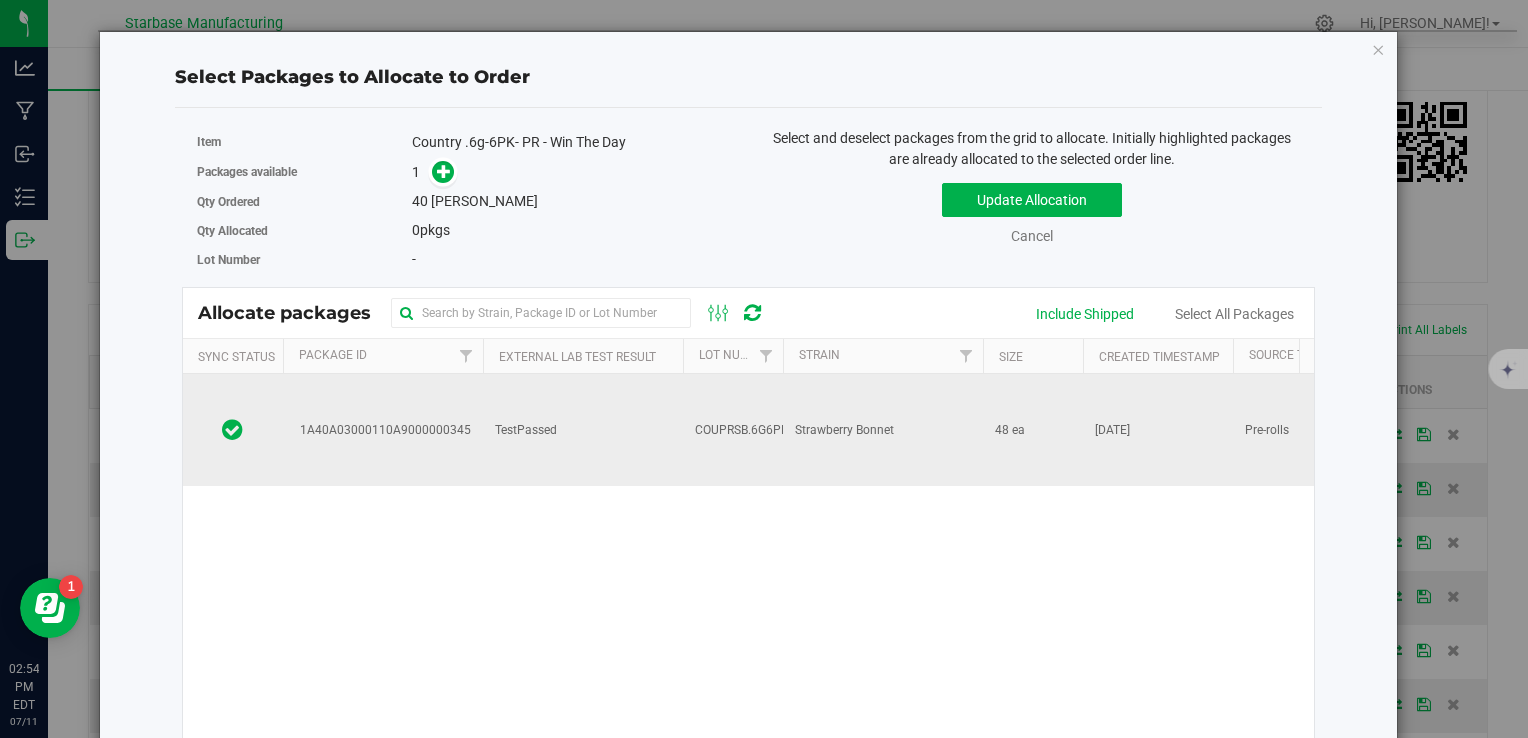 click on "TestPassed" at bounding box center [583, 430] 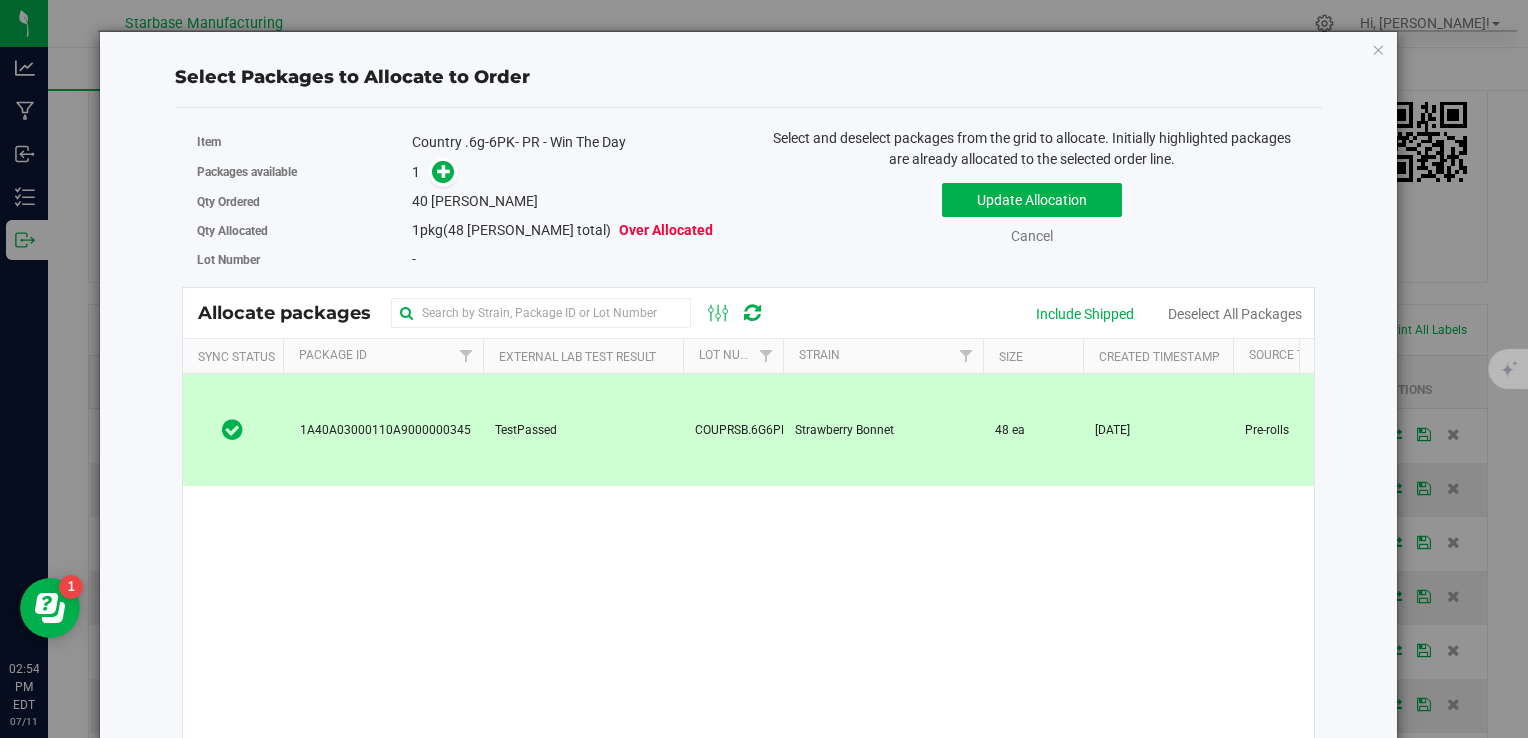 click at bounding box center (443, 172) 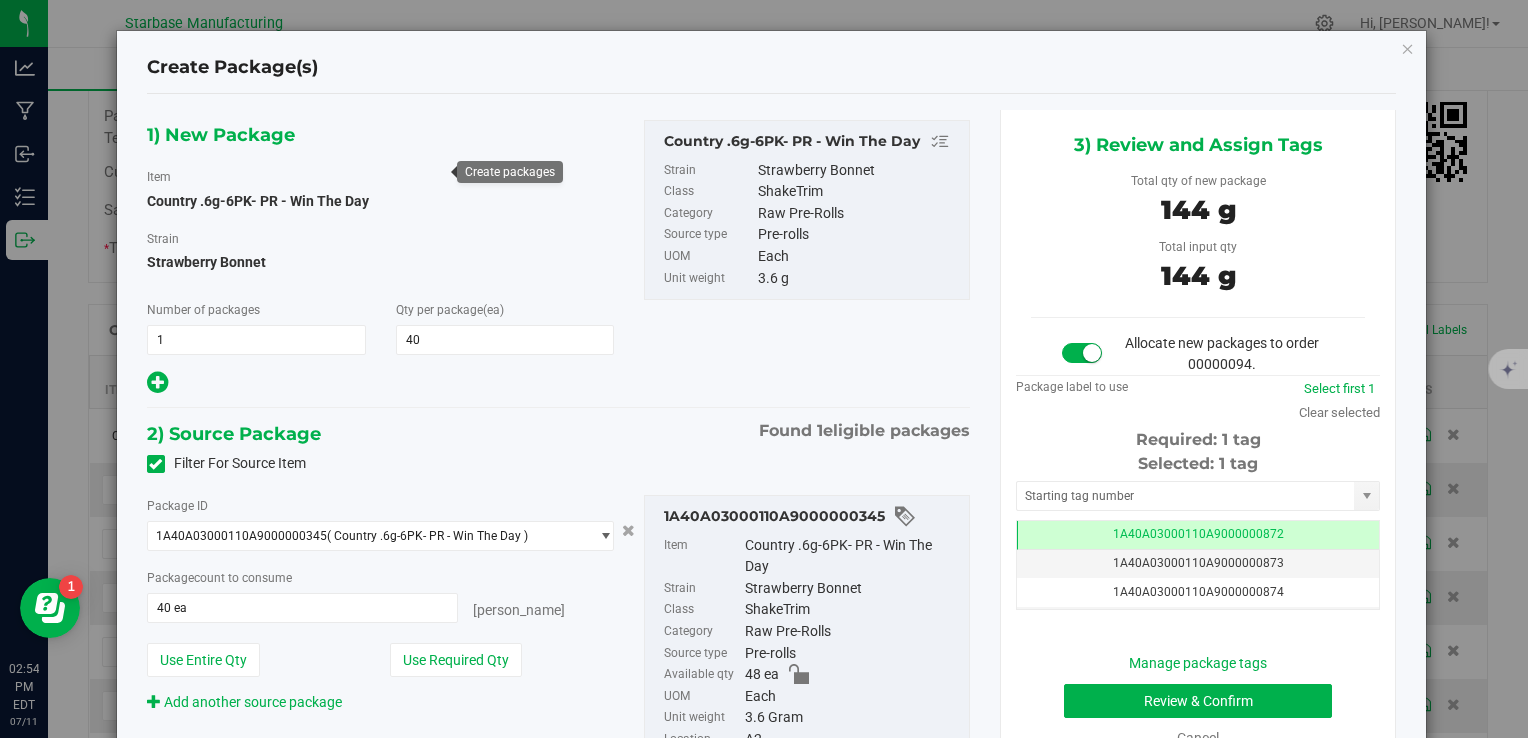 scroll, scrollTop: 0, scrollLeft: 0, axis: both 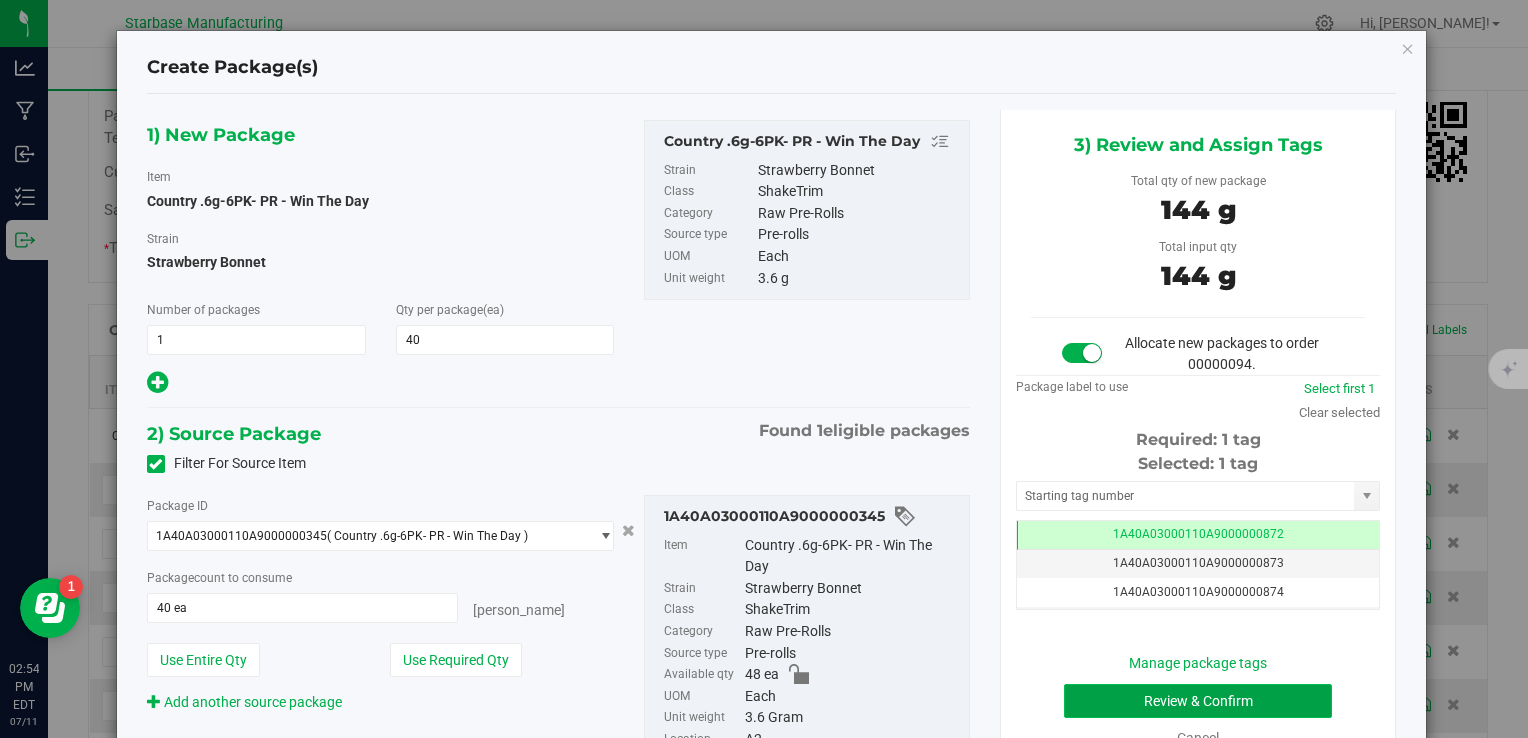 click on "Review & Confirm" at bounding box center [1198, 701] 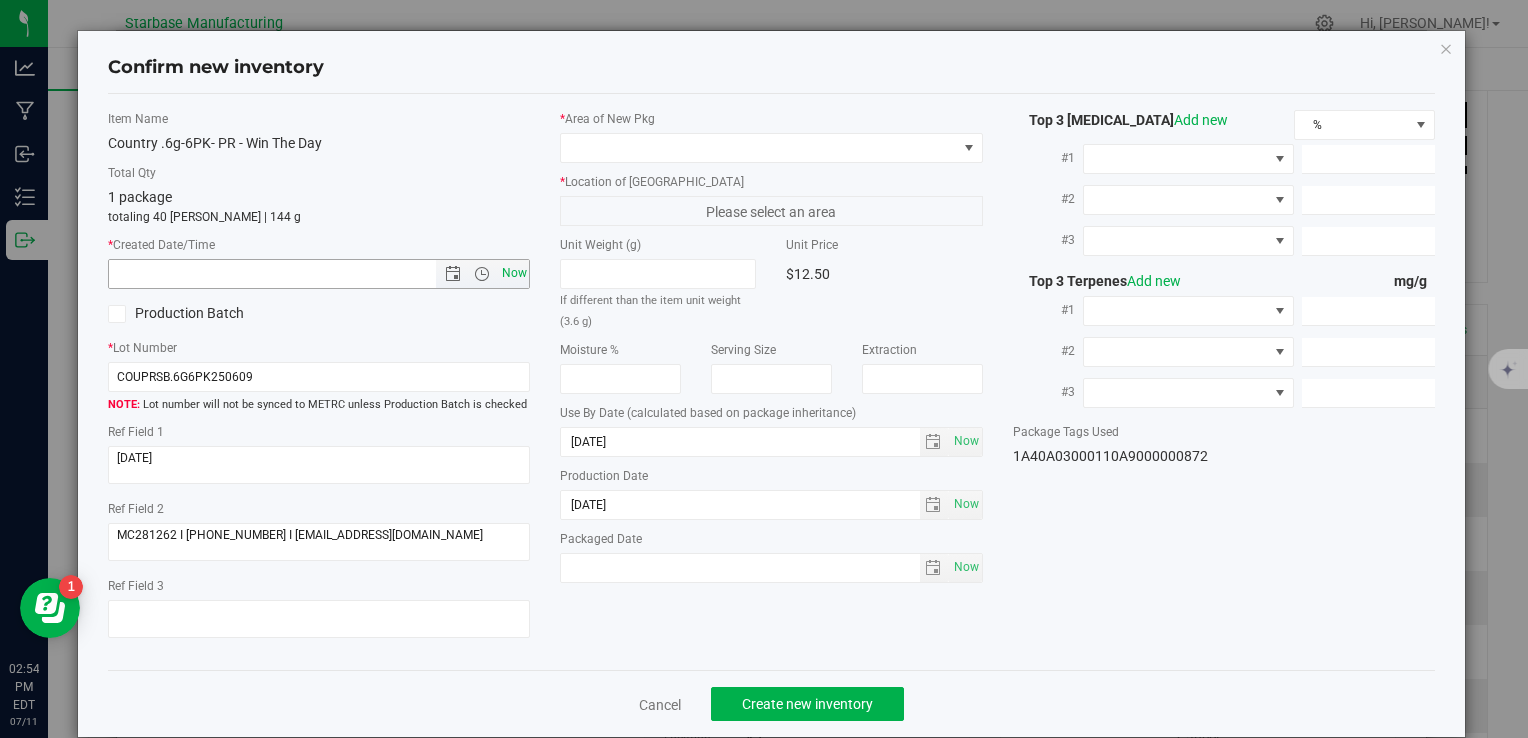 click on "Now" at bounding box center (514, 273) 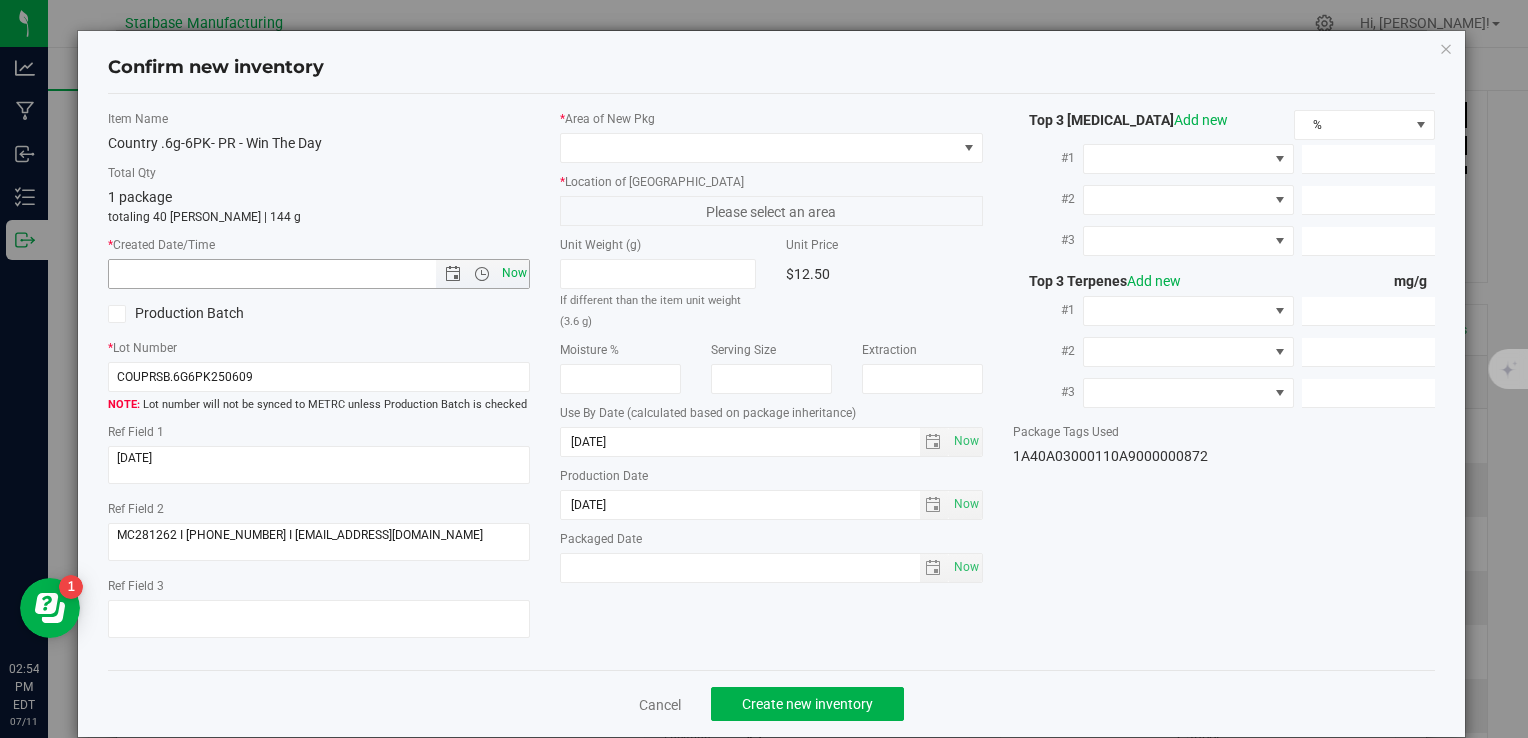 type on "7/11/2025 2:54 PM" 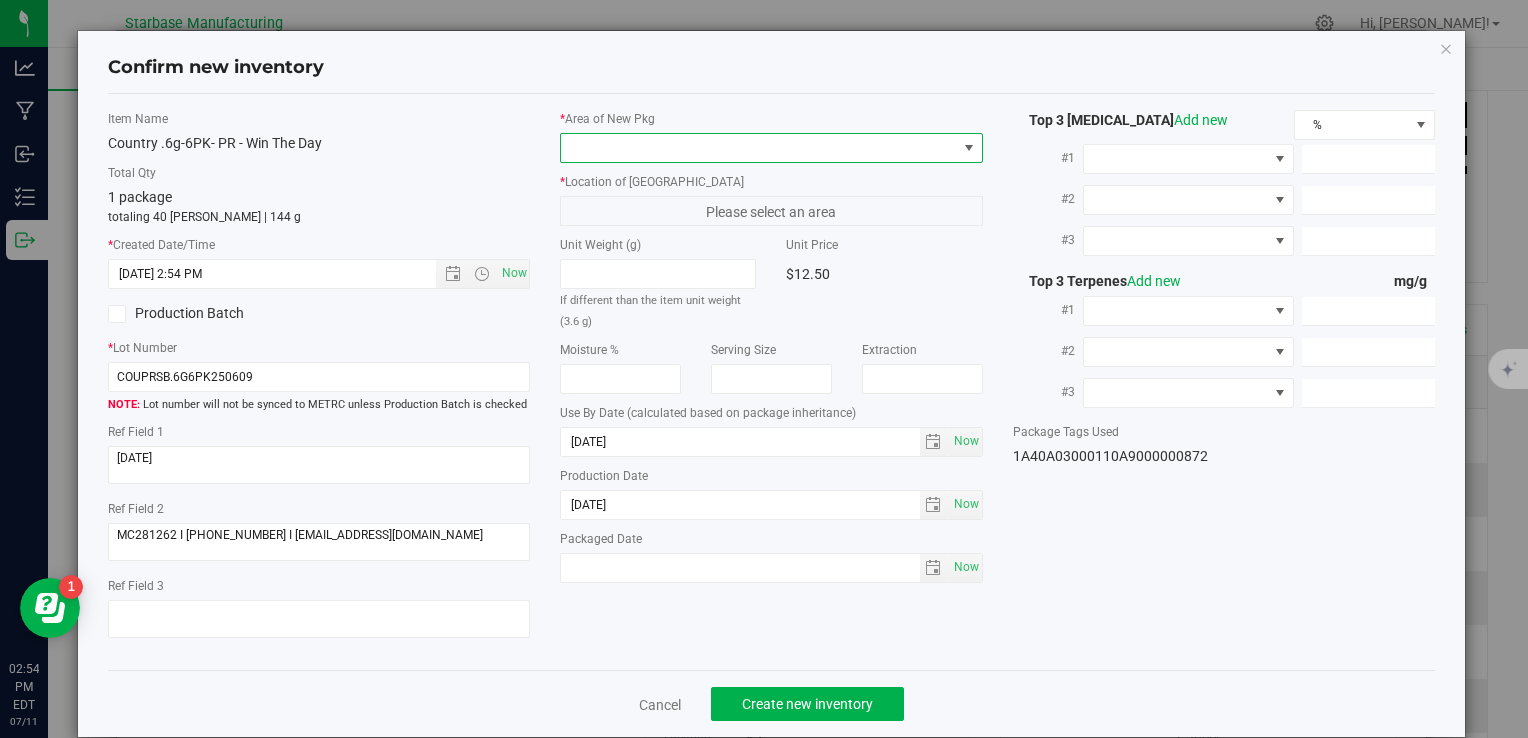click at bounding box center [771, 148] 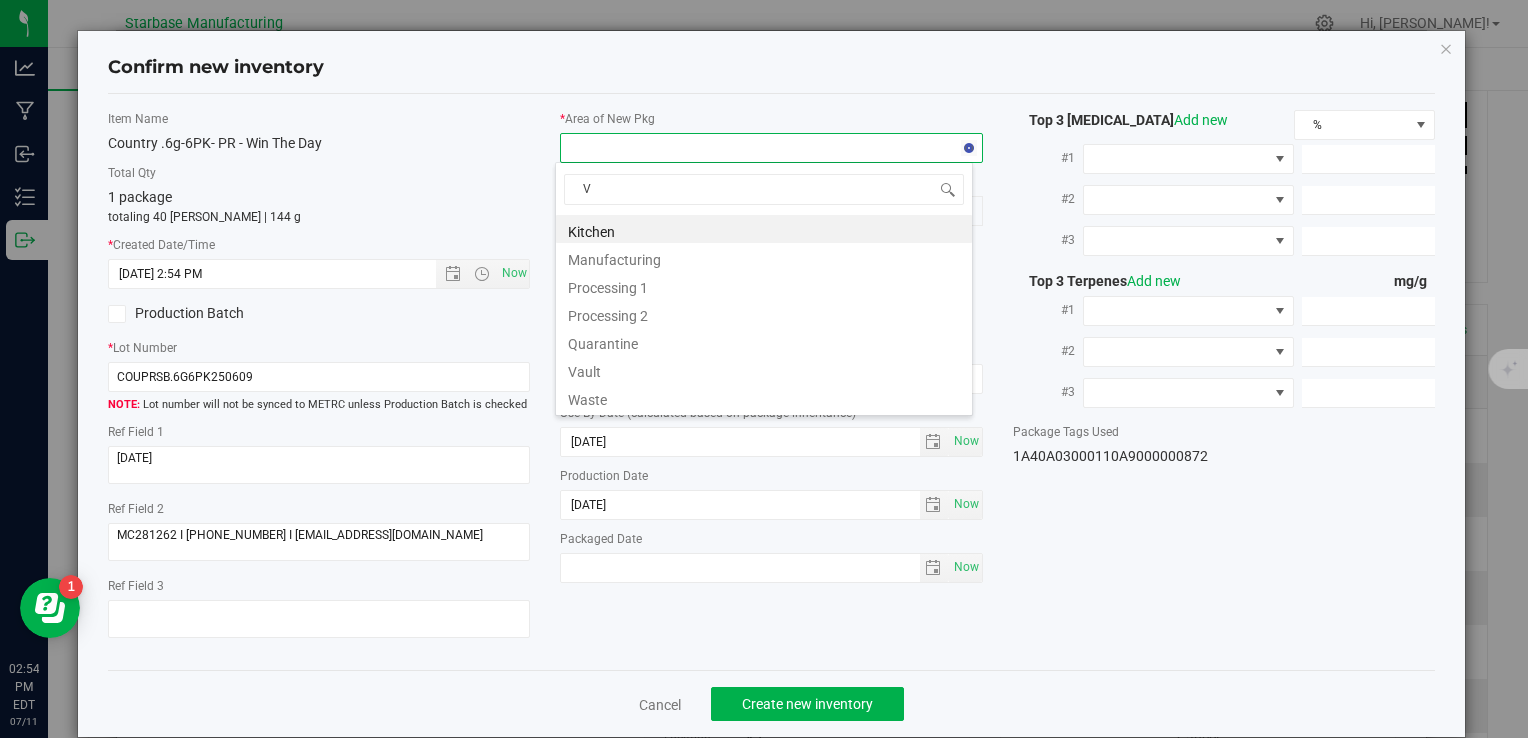 scroll, scrollTop: 99970, scrollLeft: 99582, axis: both 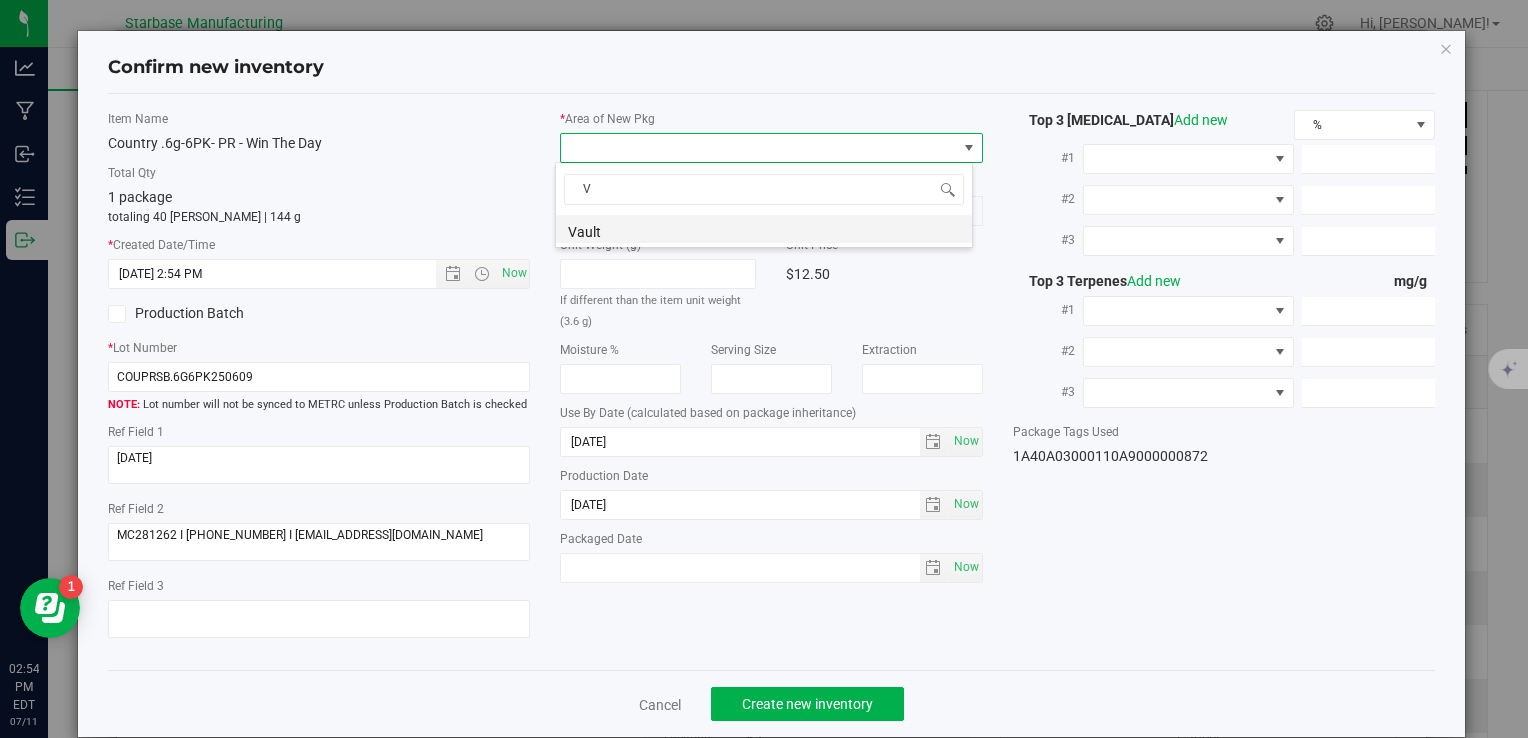 click on "Vault" at bounding box center (764, 229) 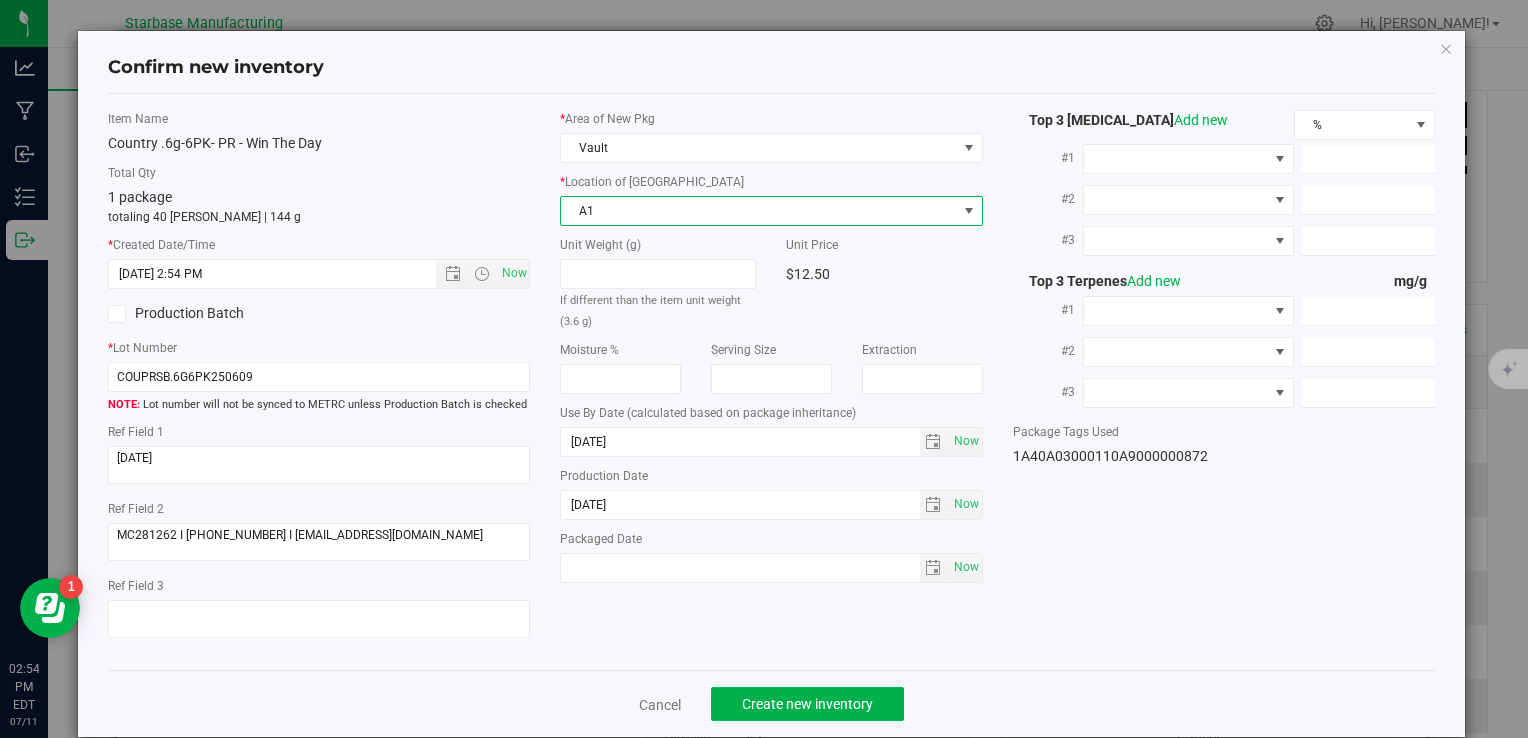 click on "A1" at bounding box center [758, 211] 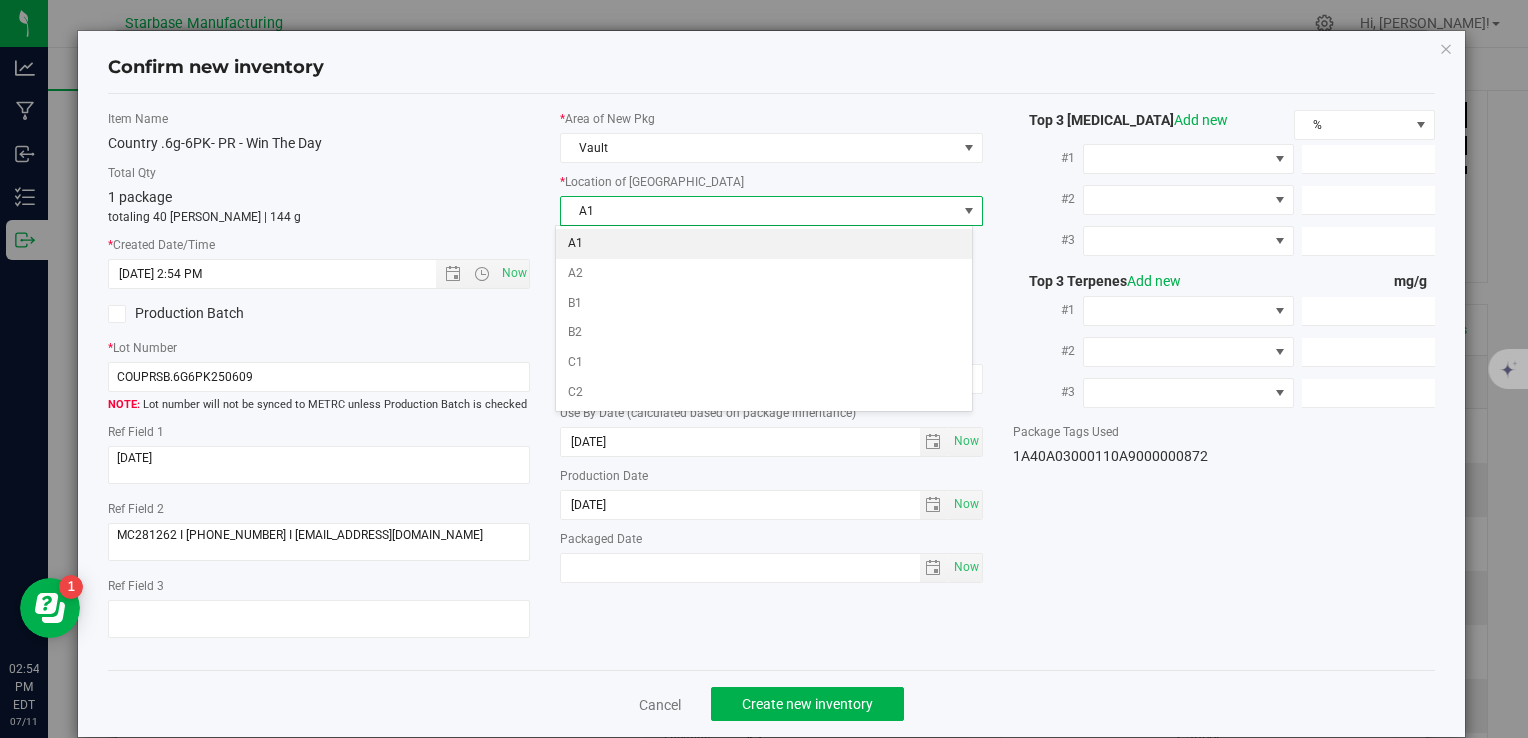 click on "A1" at bounding box center [764, 244] 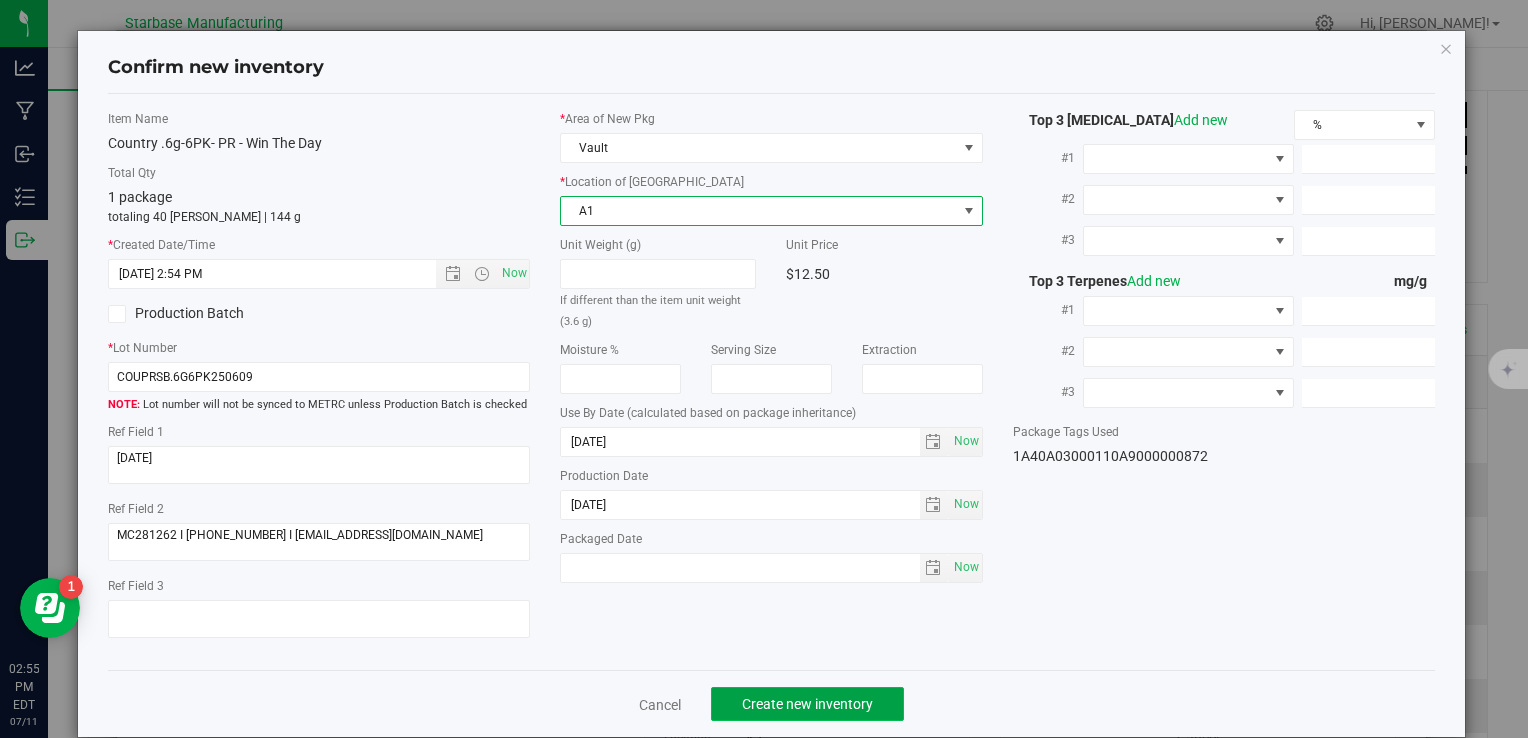 click on "Create new inventory" 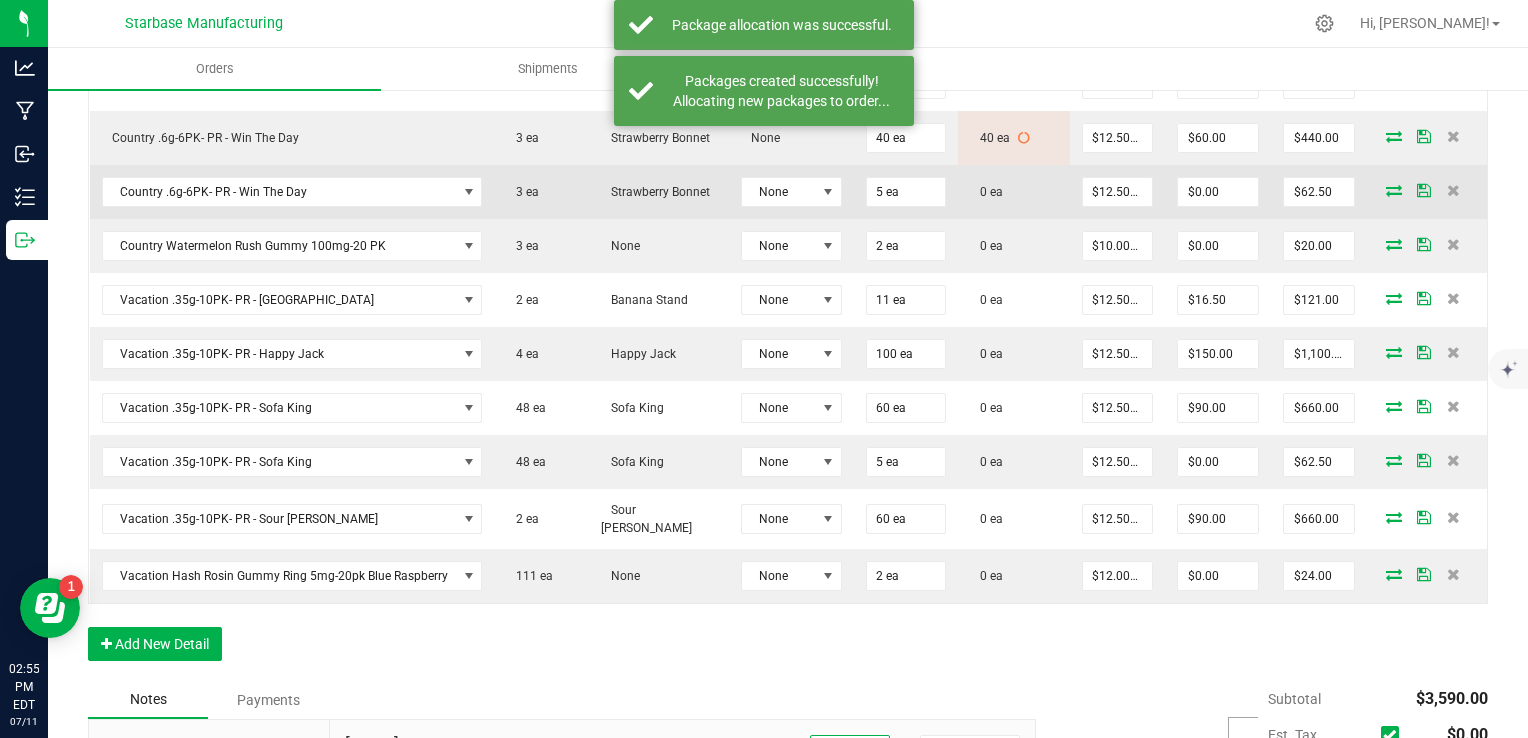 click at bounding box center (1394, 190) 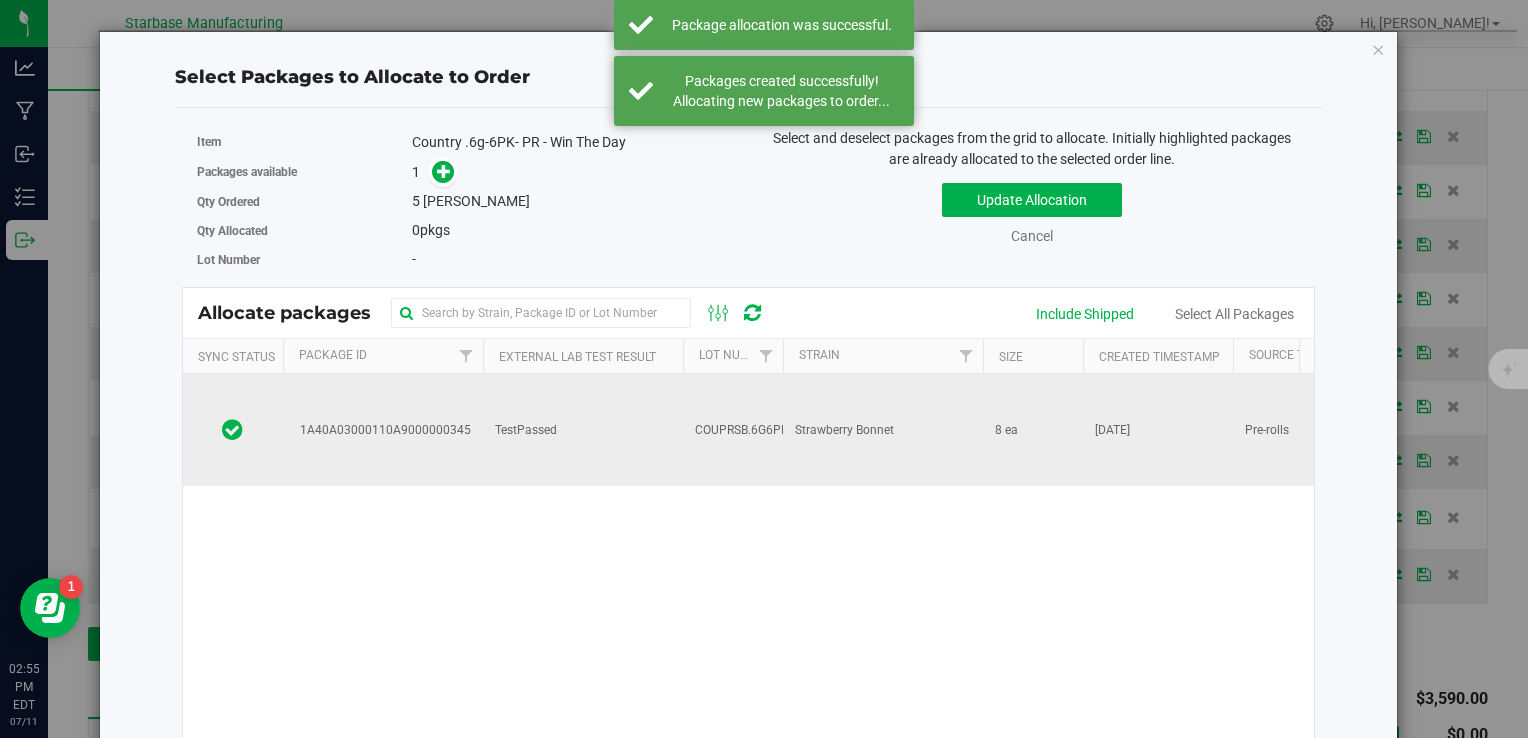 click on "TestPassed" at bounding box center (583, 430) 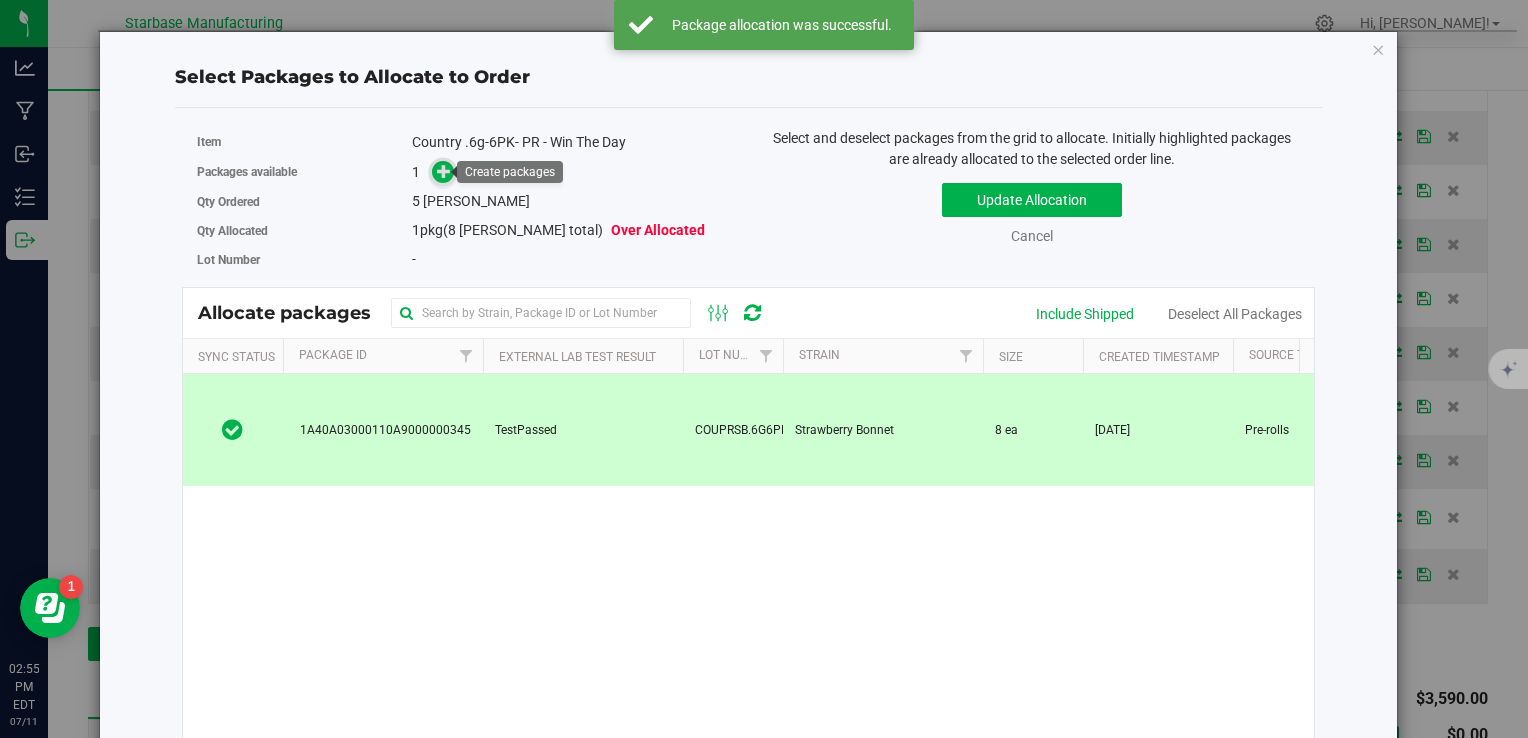 click at bounding box center [444, 171] 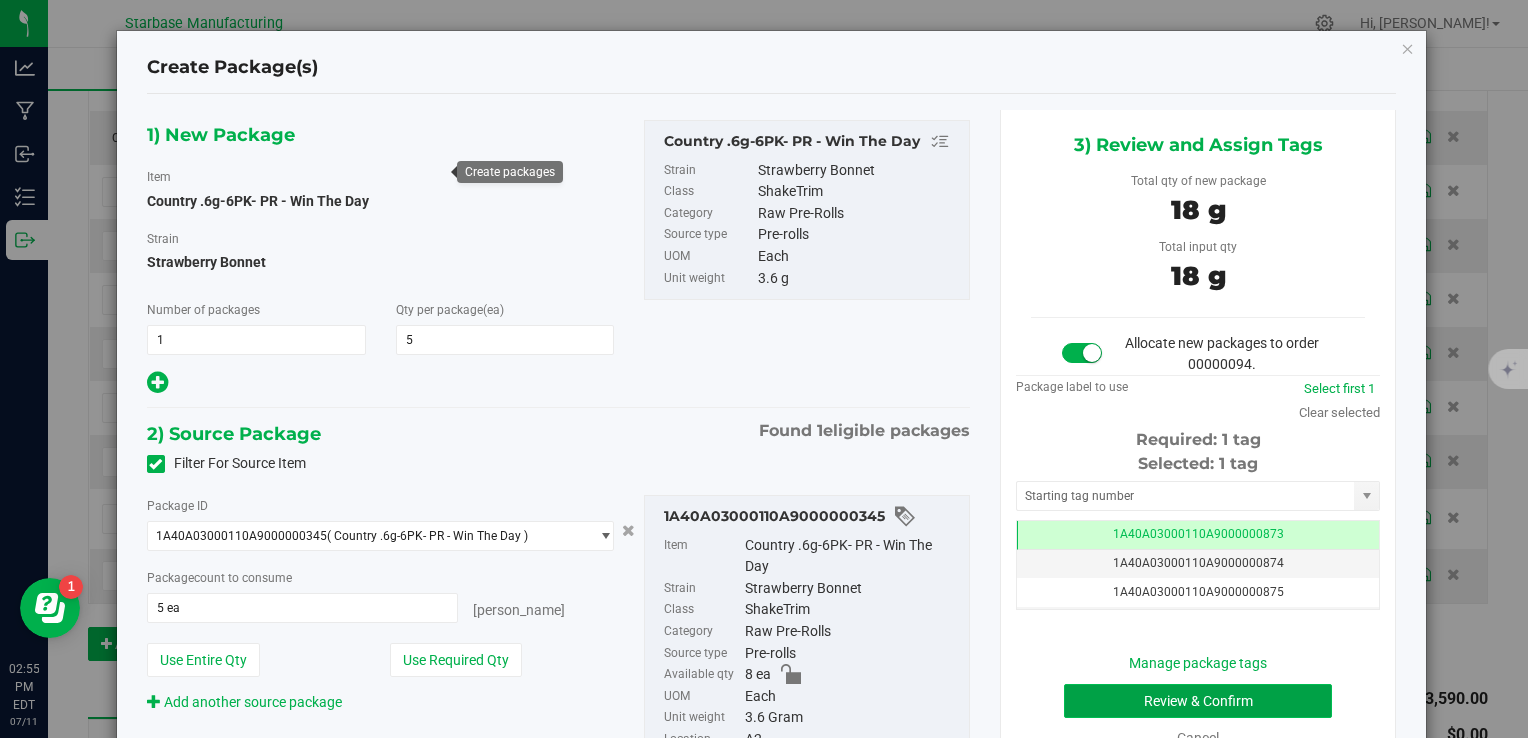 click on "Review & Confirm" at bounding box center [1198, 701] 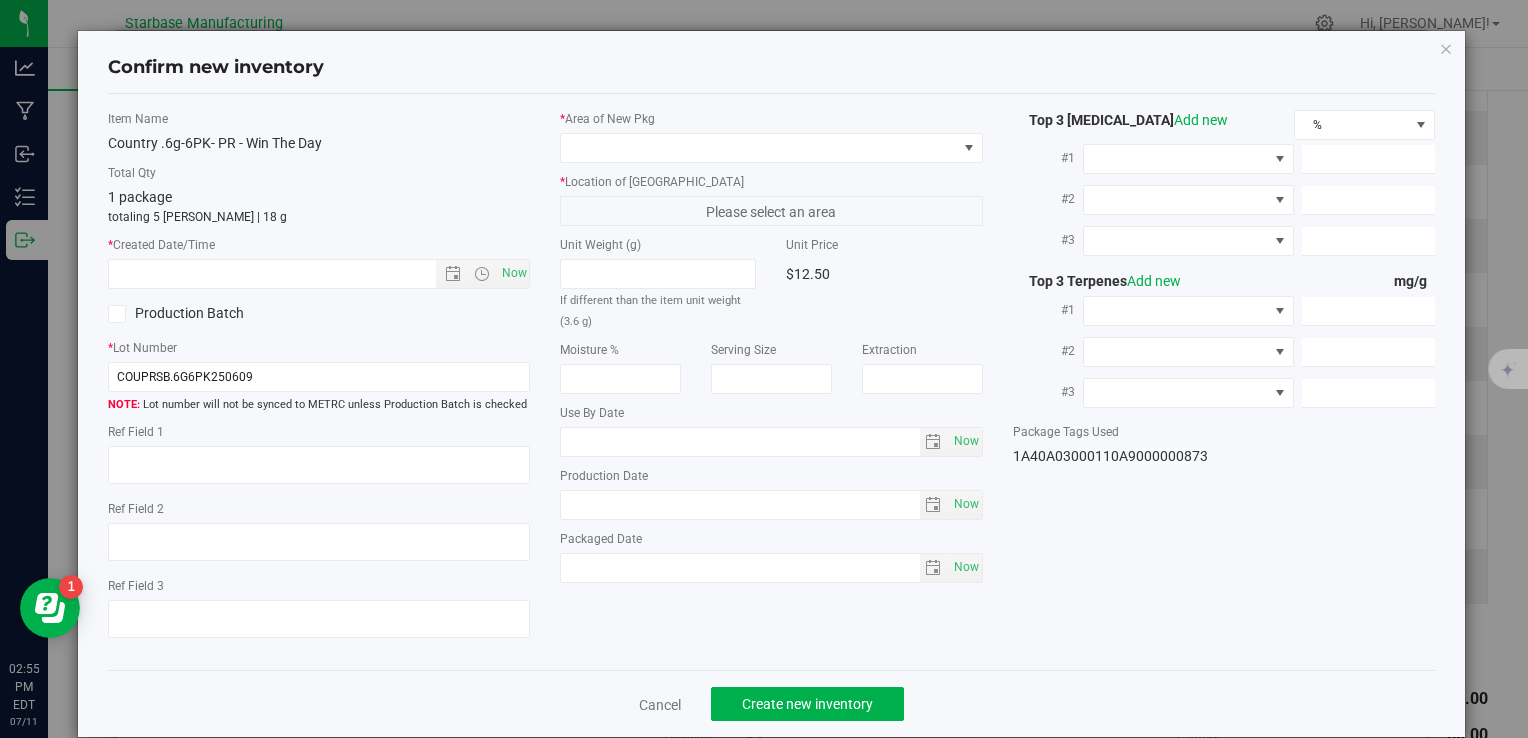 type on "[DATE]" 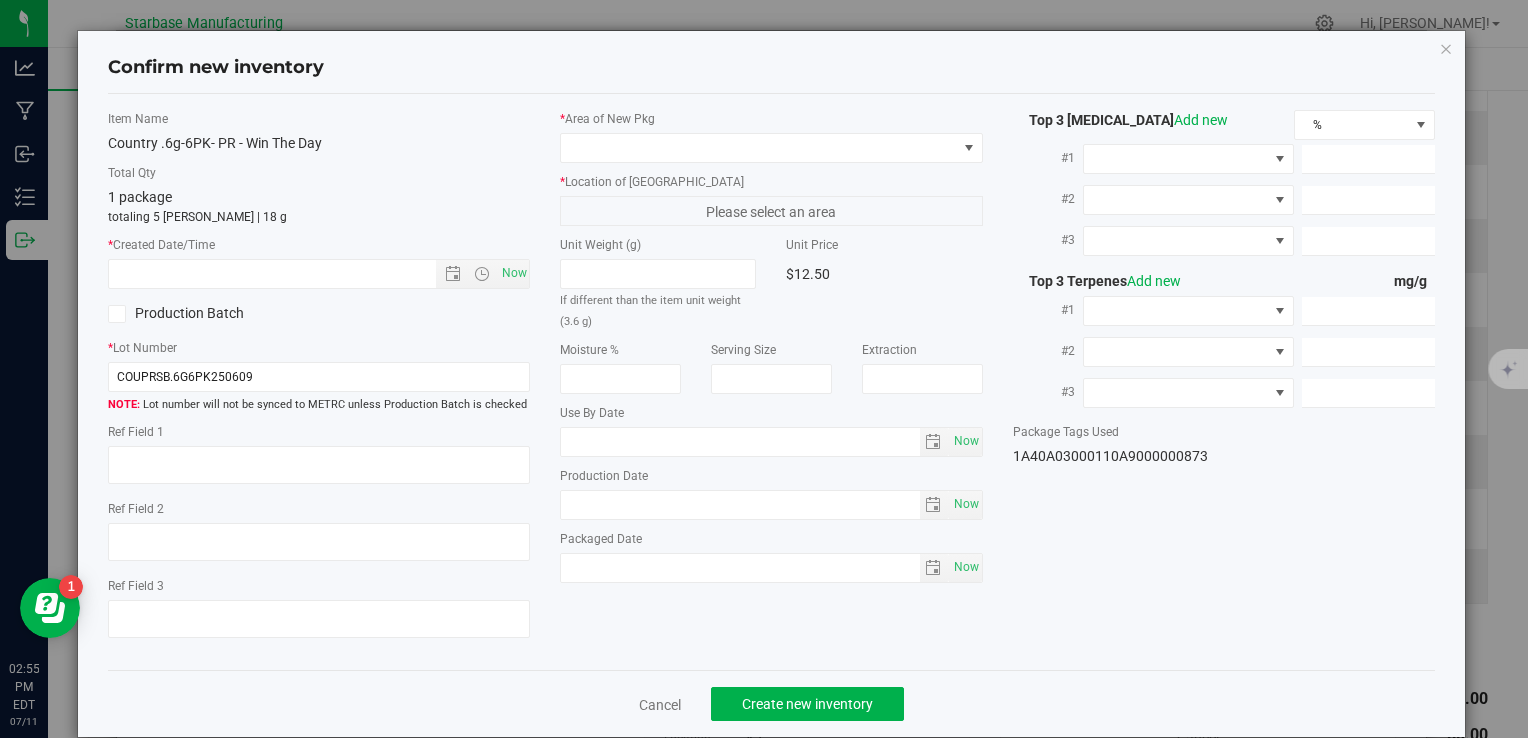 type on "MC281262 I [PHONE_NUMBER] I [EMAIL_ADDRESS][DOMAIN_NAME]" 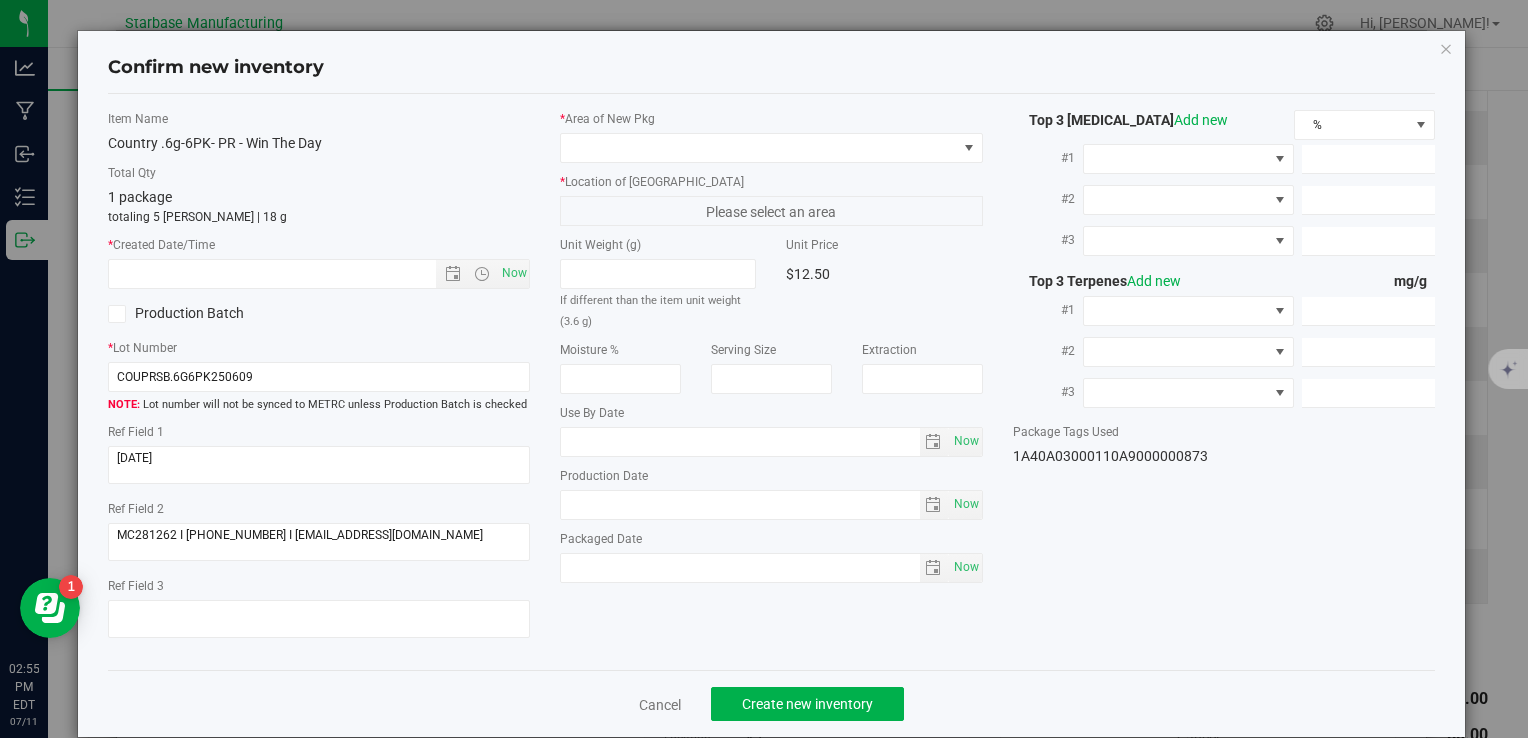 type on "[DATE]" 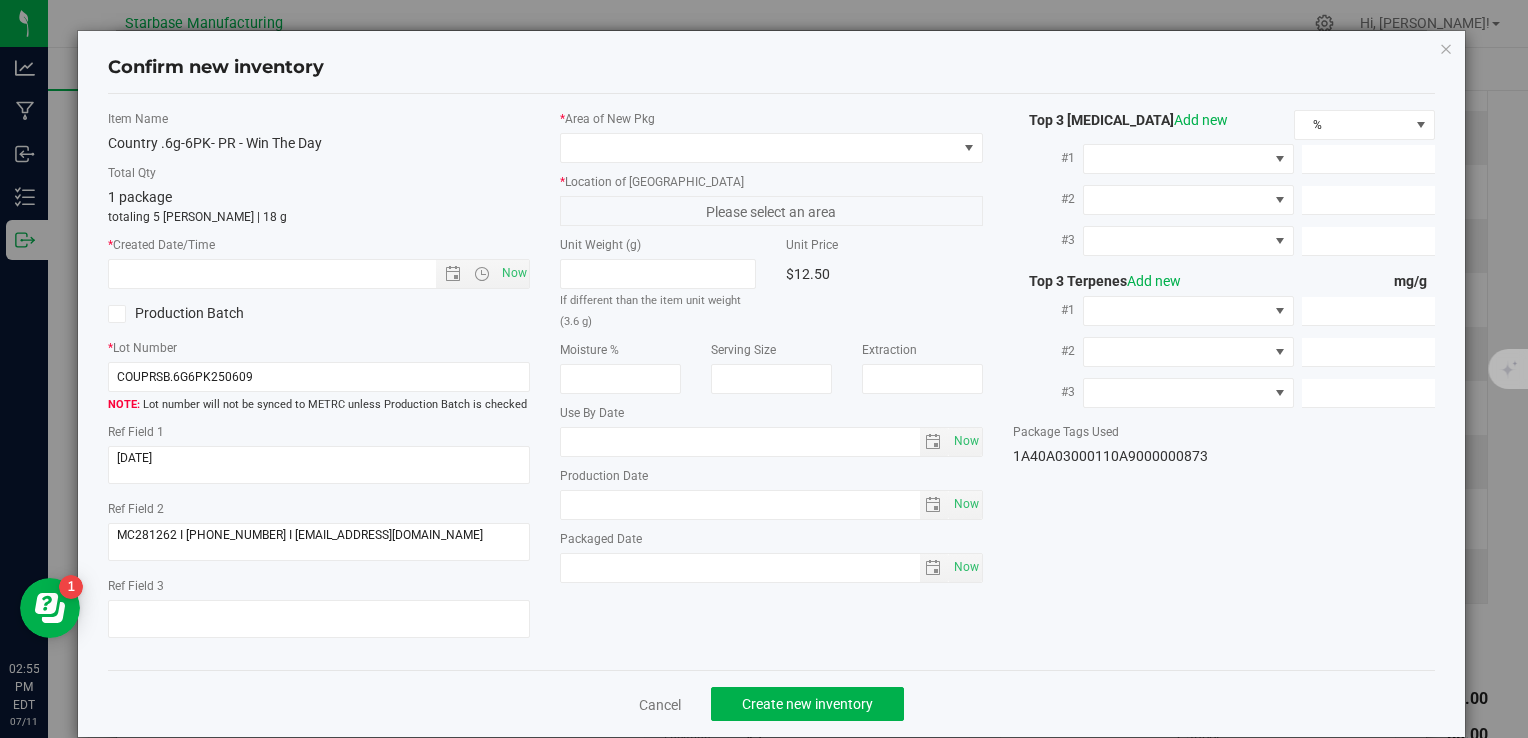 type on "[DATE]" 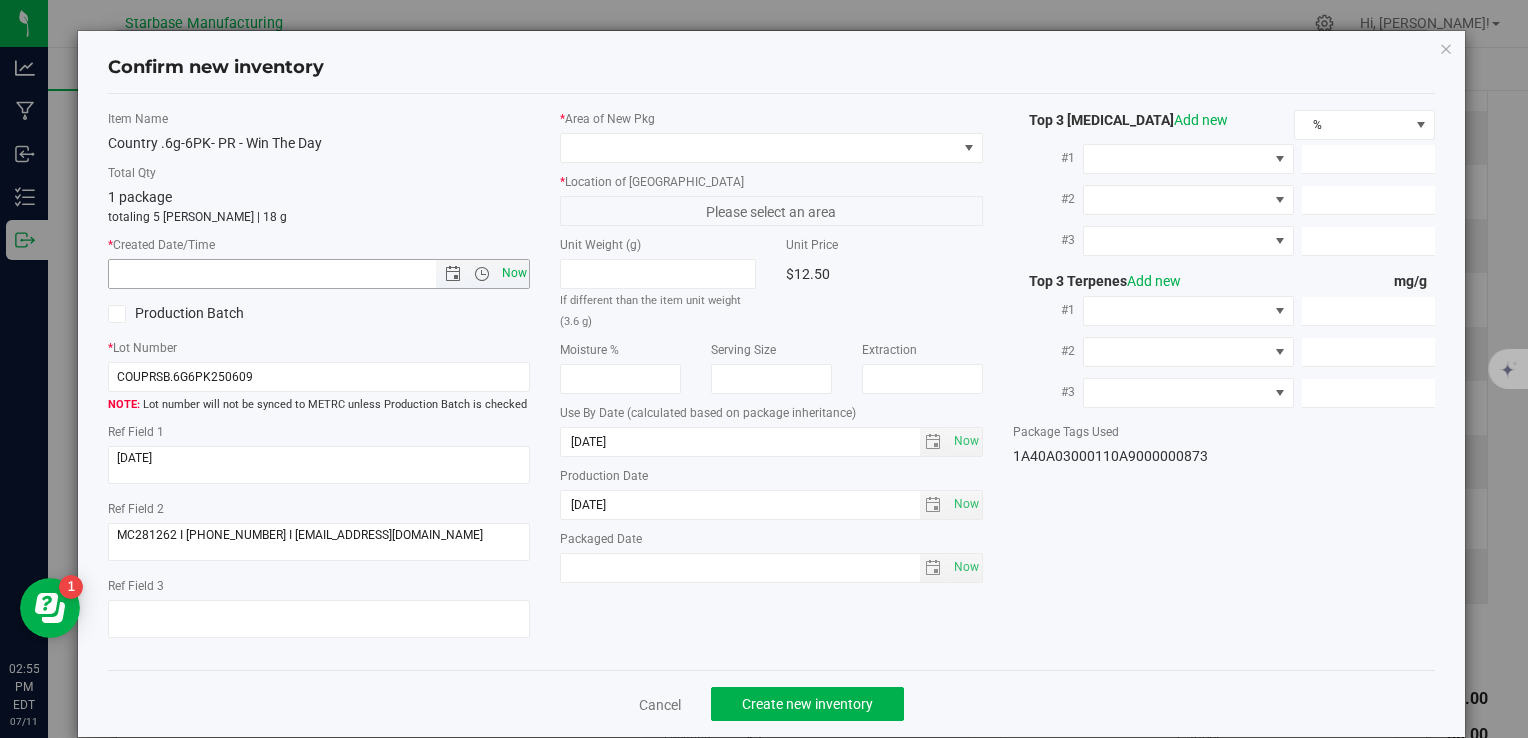 click on "Now" at bounding box center [514, 273] 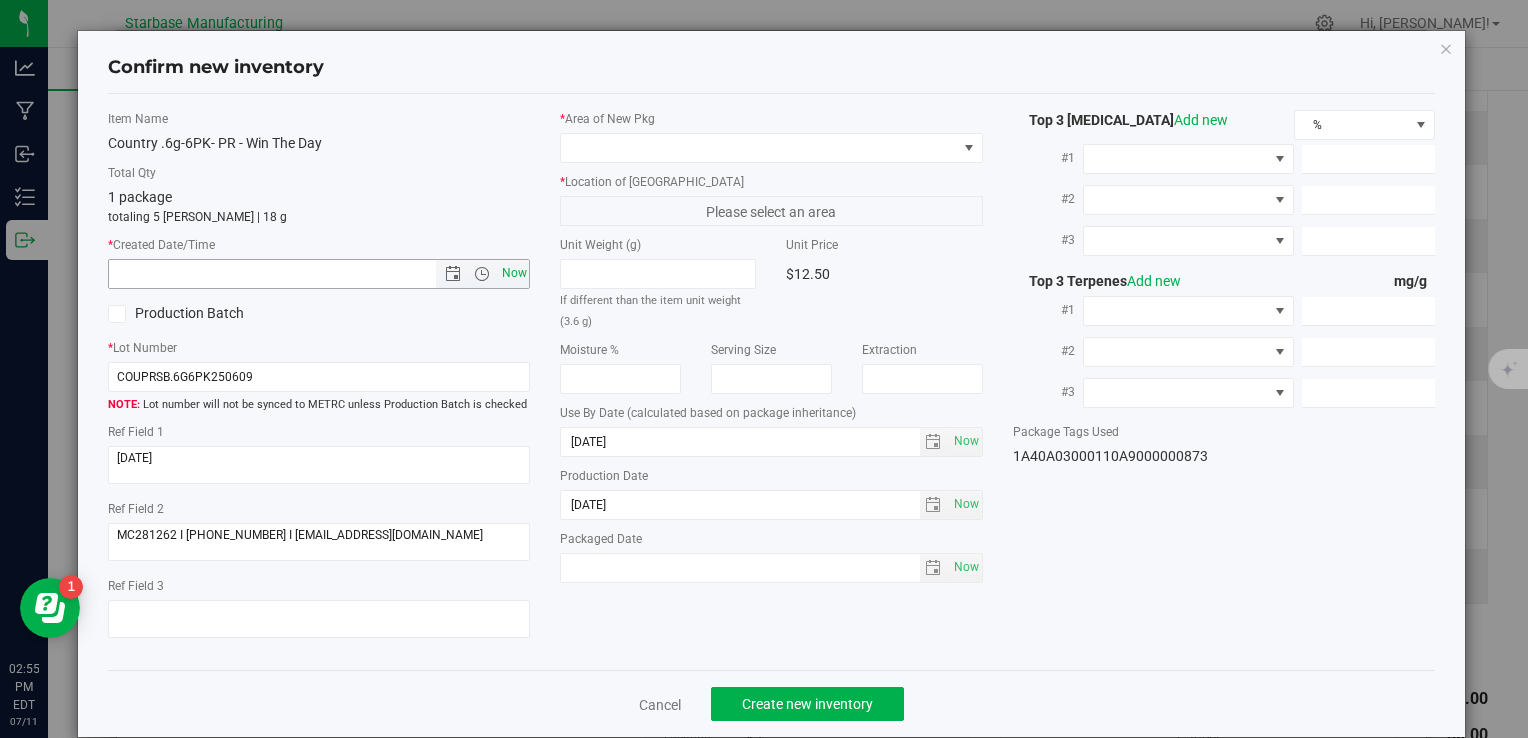 type on "7/11/2025 2:55 PM" 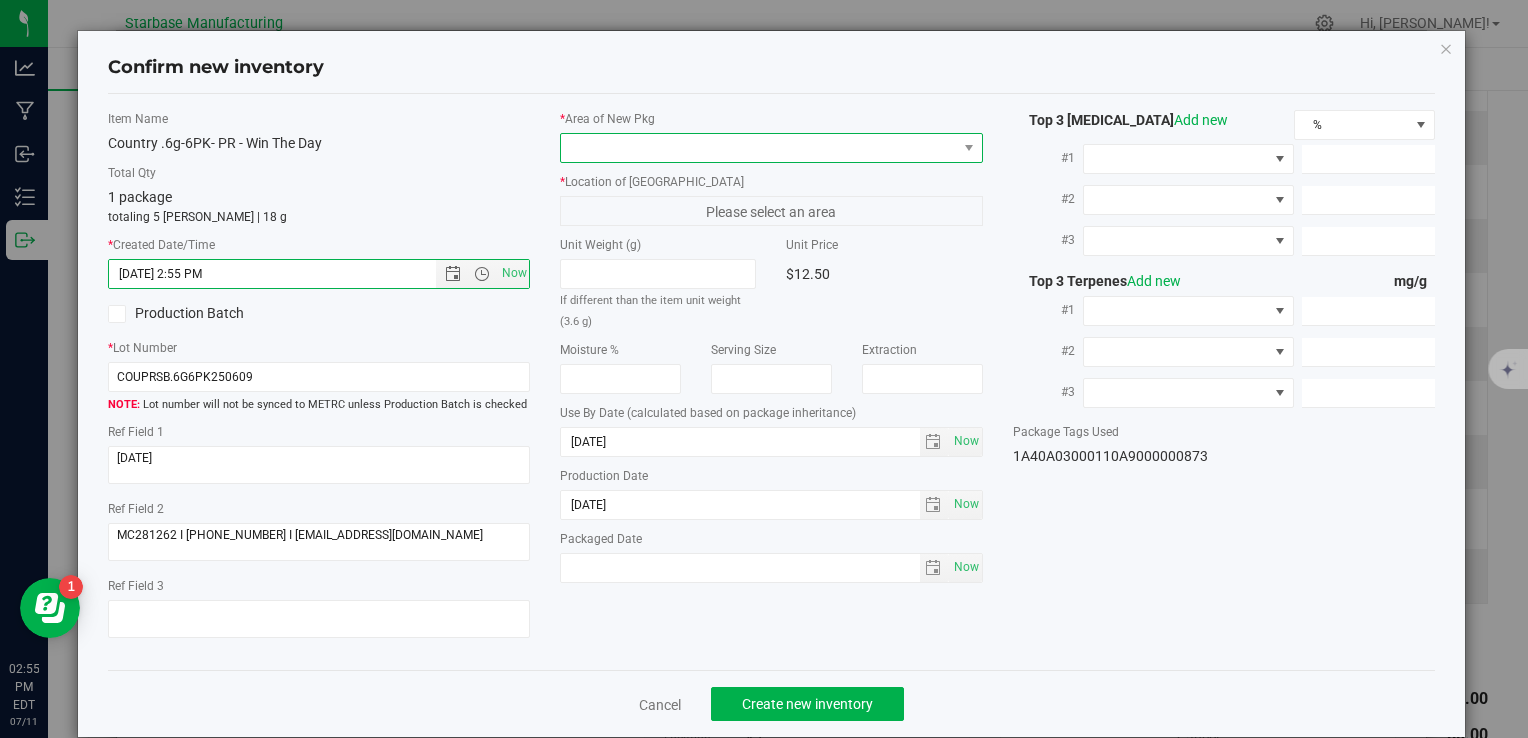 click at bounding box center [771, 148] 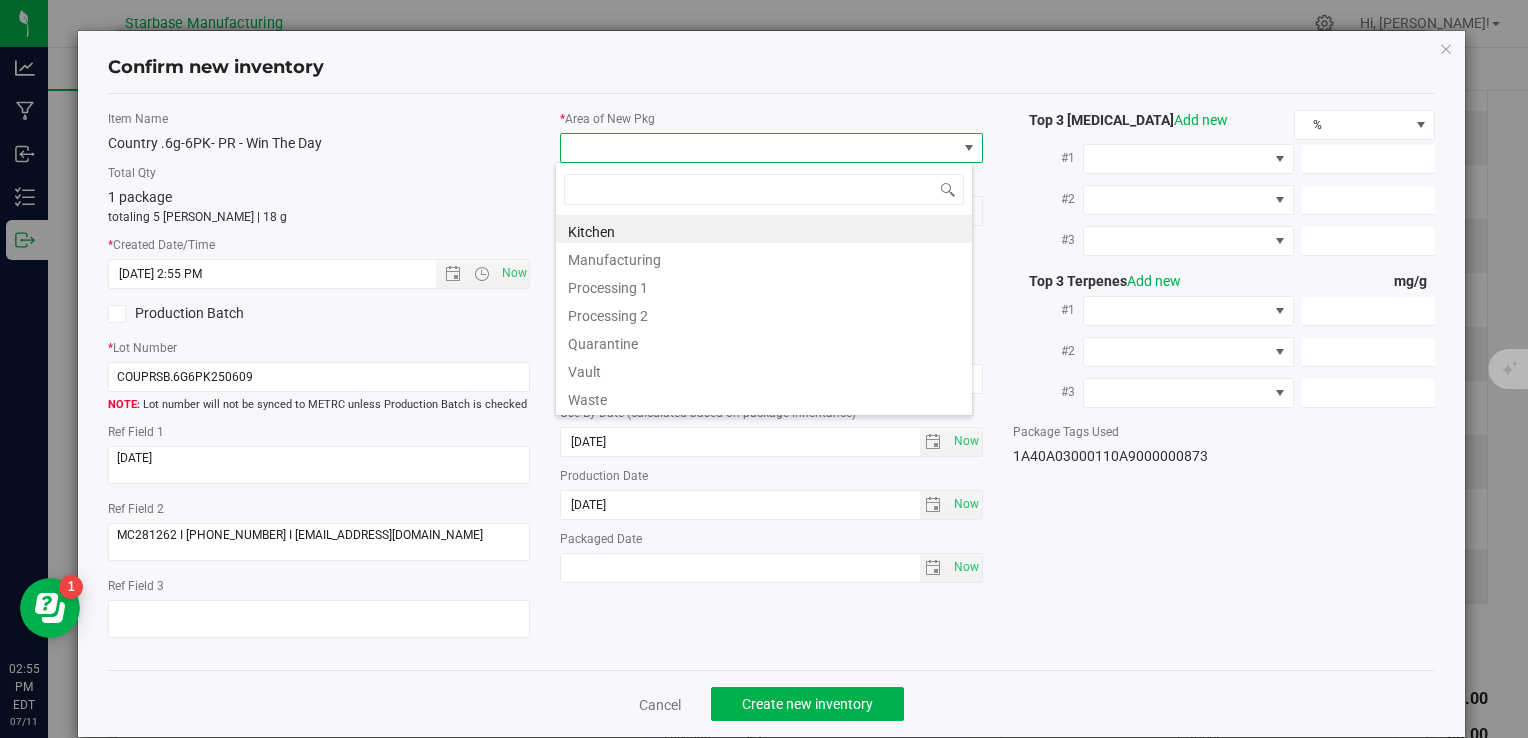 type on "V" 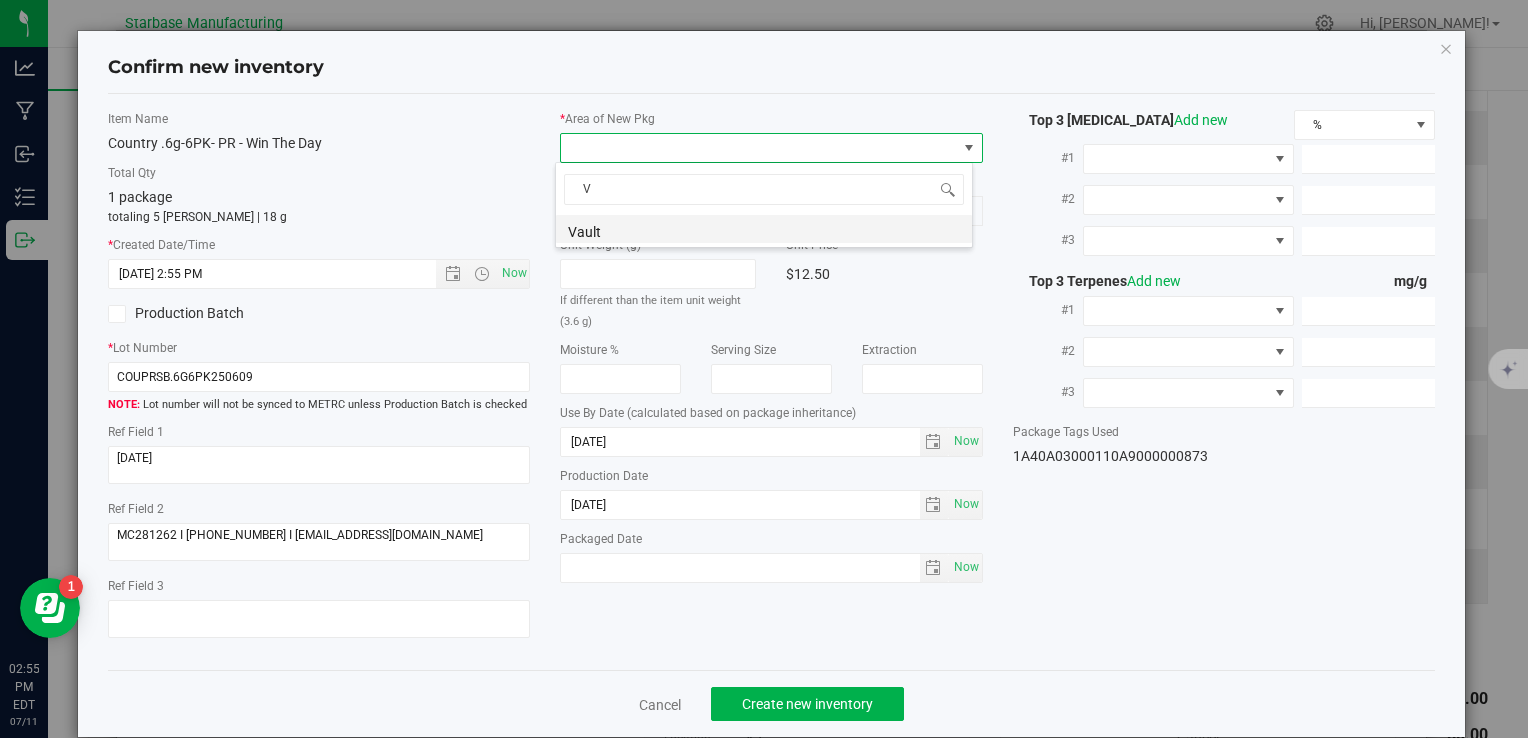 click on "Vault" at bounding box center [764, 229] 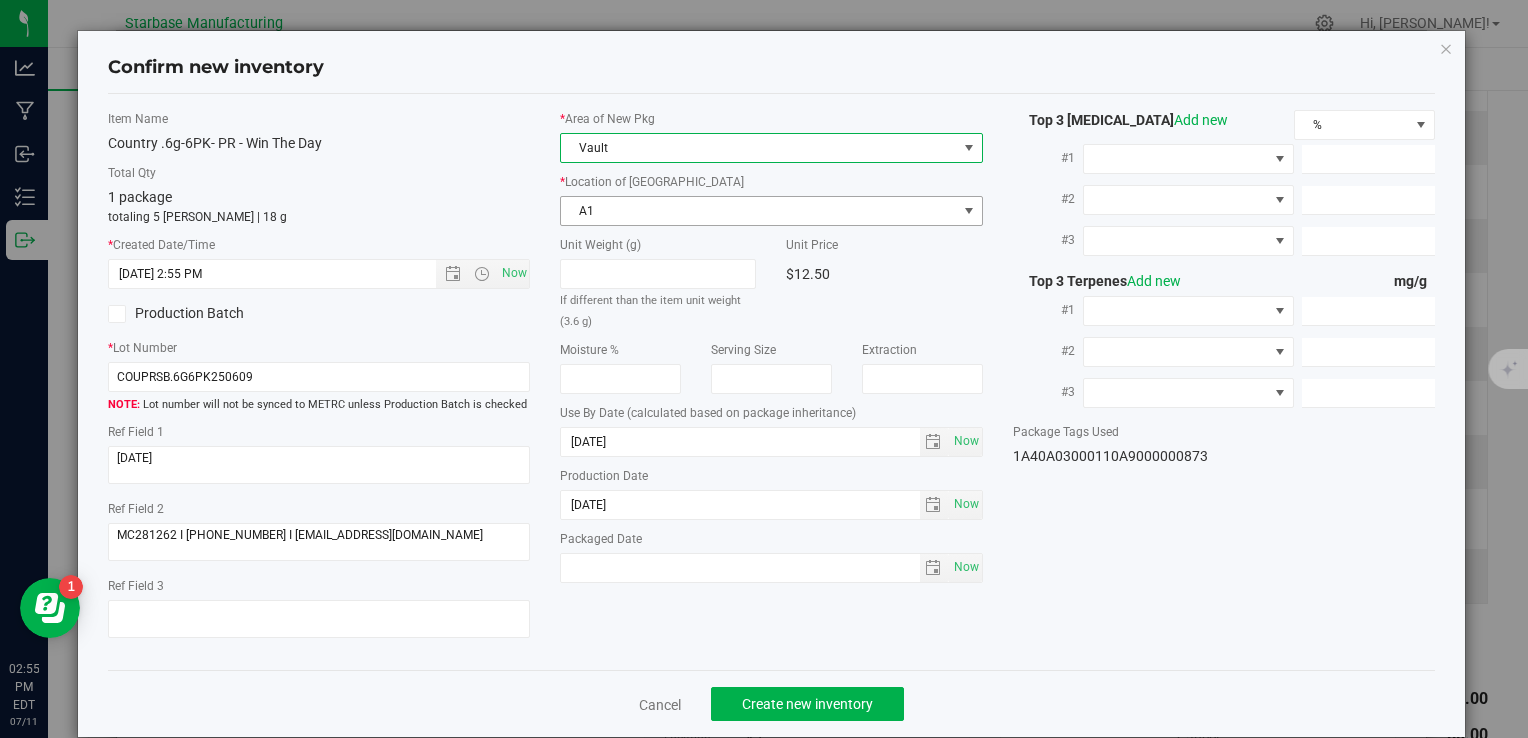 click on "A1" at bounding box center [758, 211] 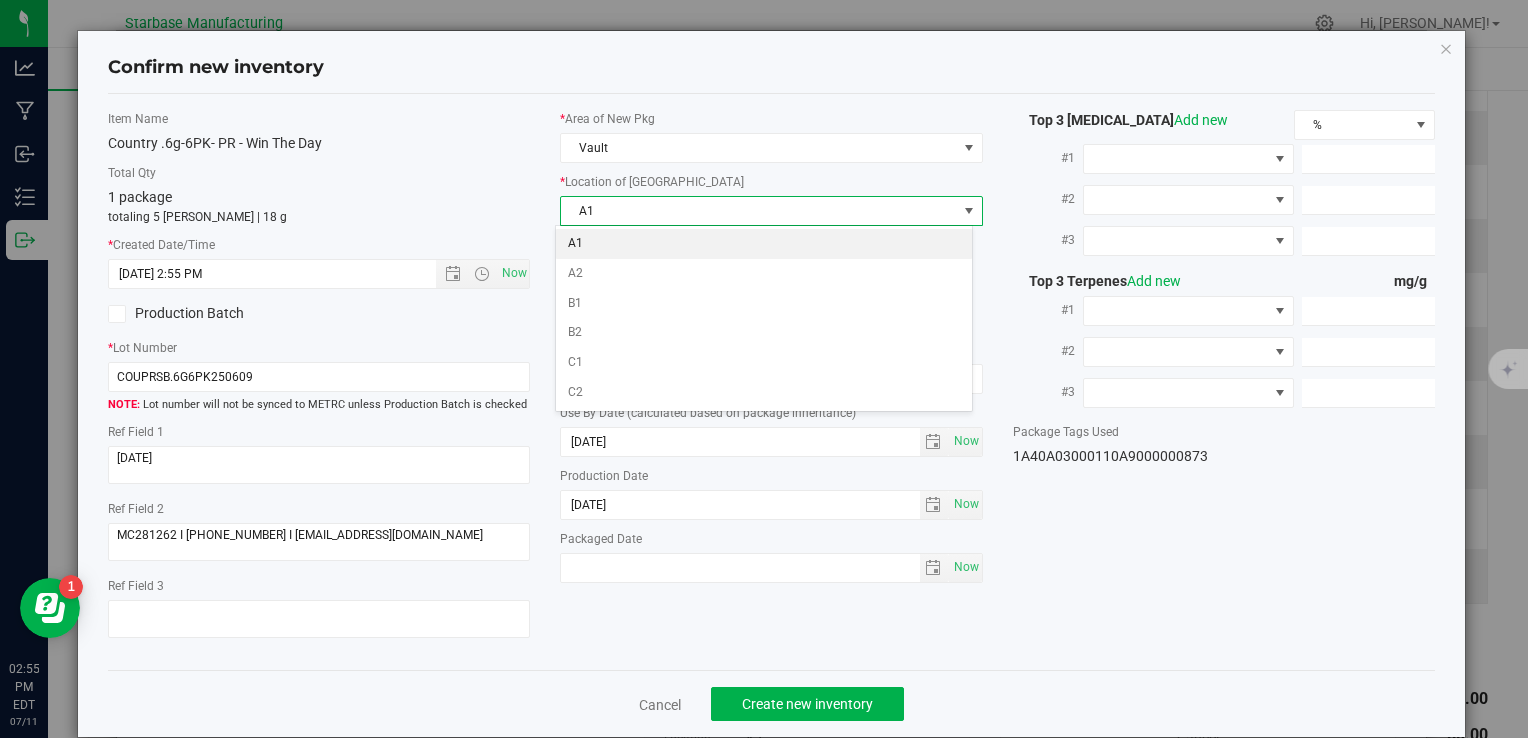 click on "A1" at bounding box center (764, 244) 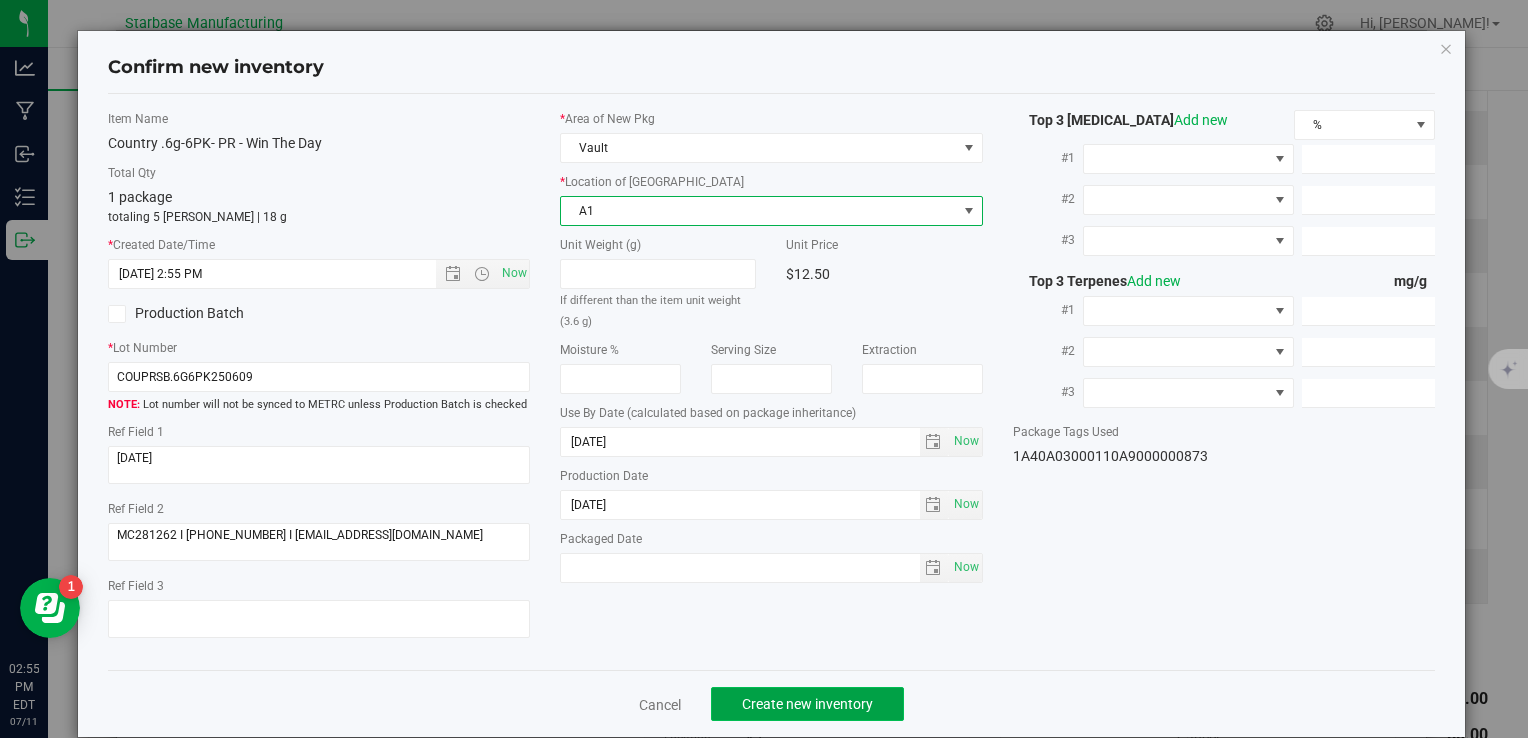 click on "Create new inventory" 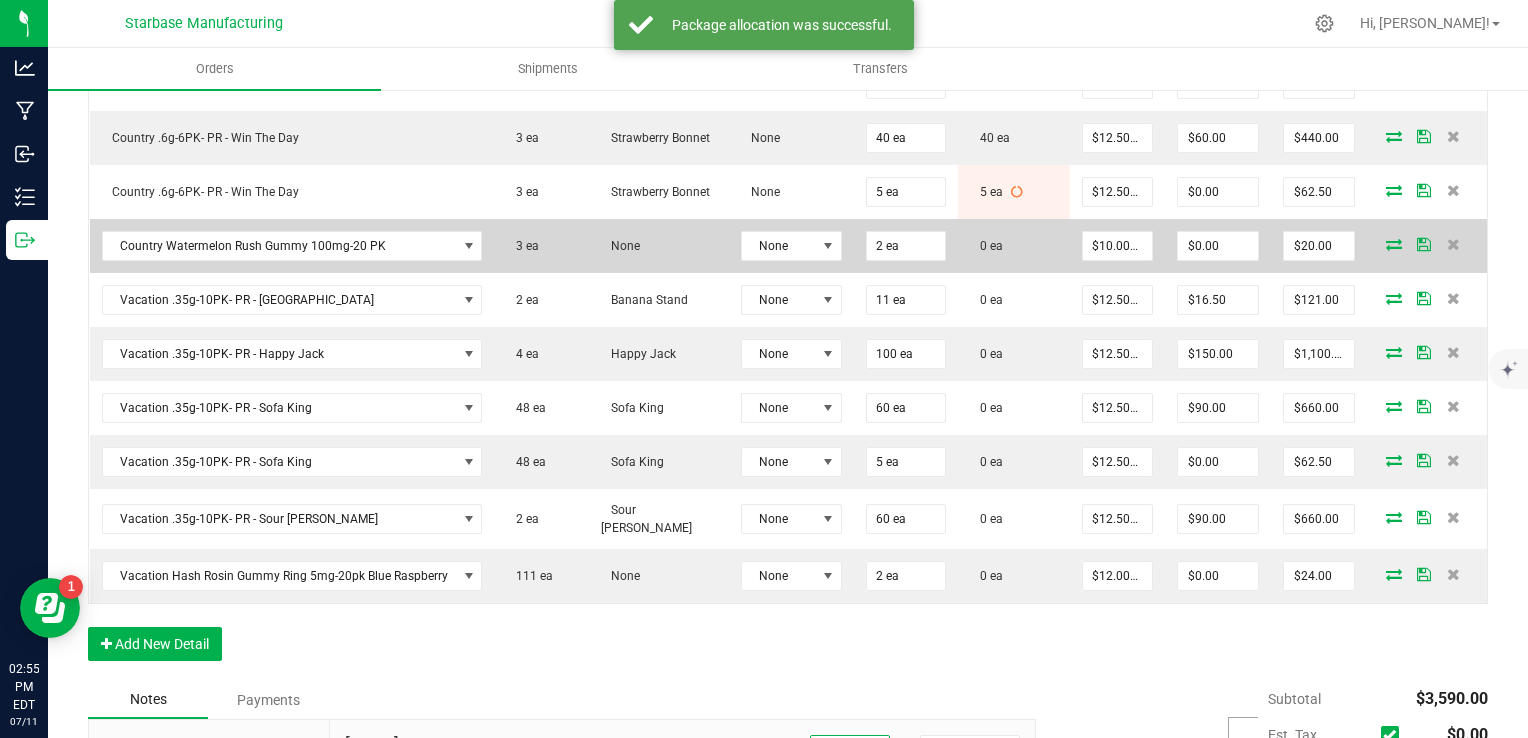 click at bounding box center (1394, 244) 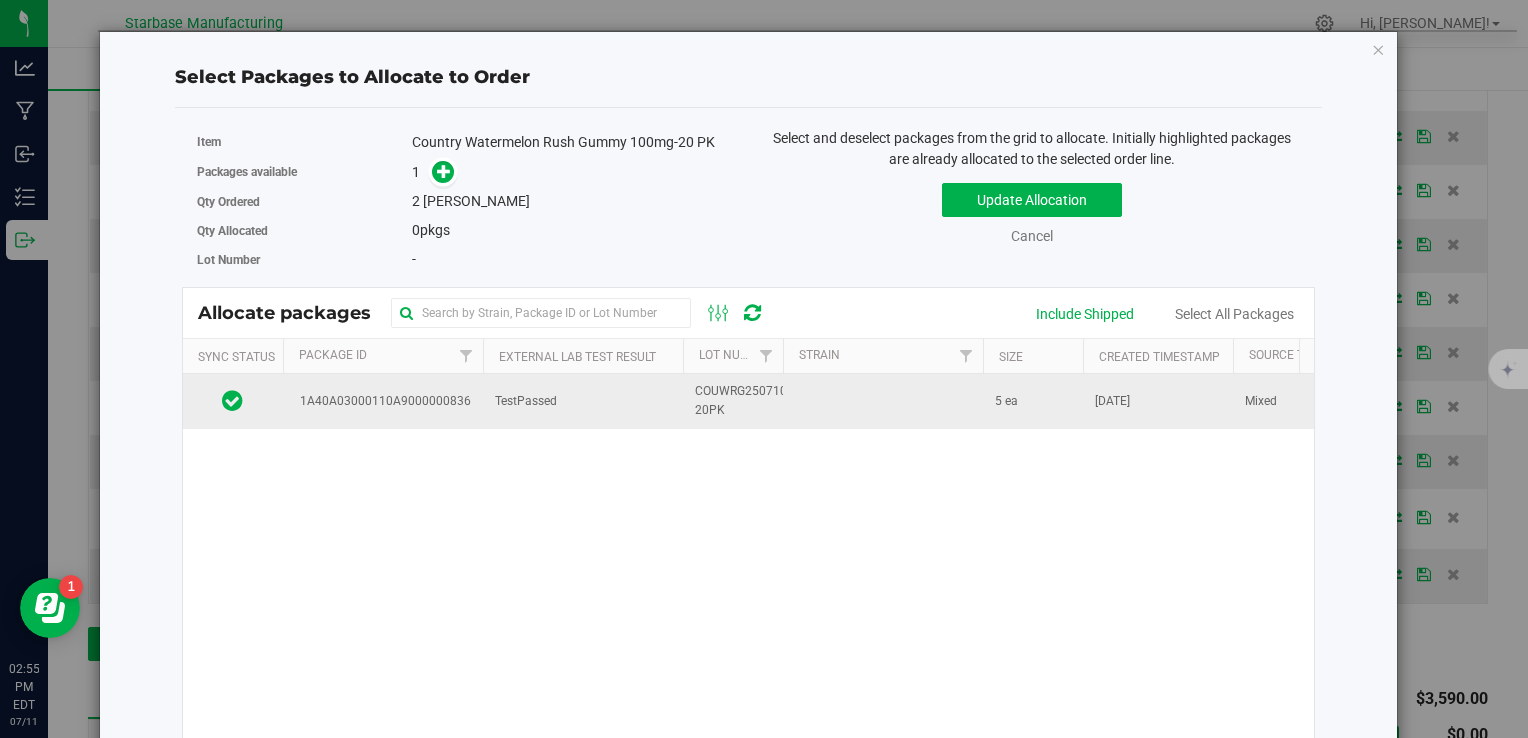 click on "1A40A03000110A9000000836" at bounding box center [383, 401] 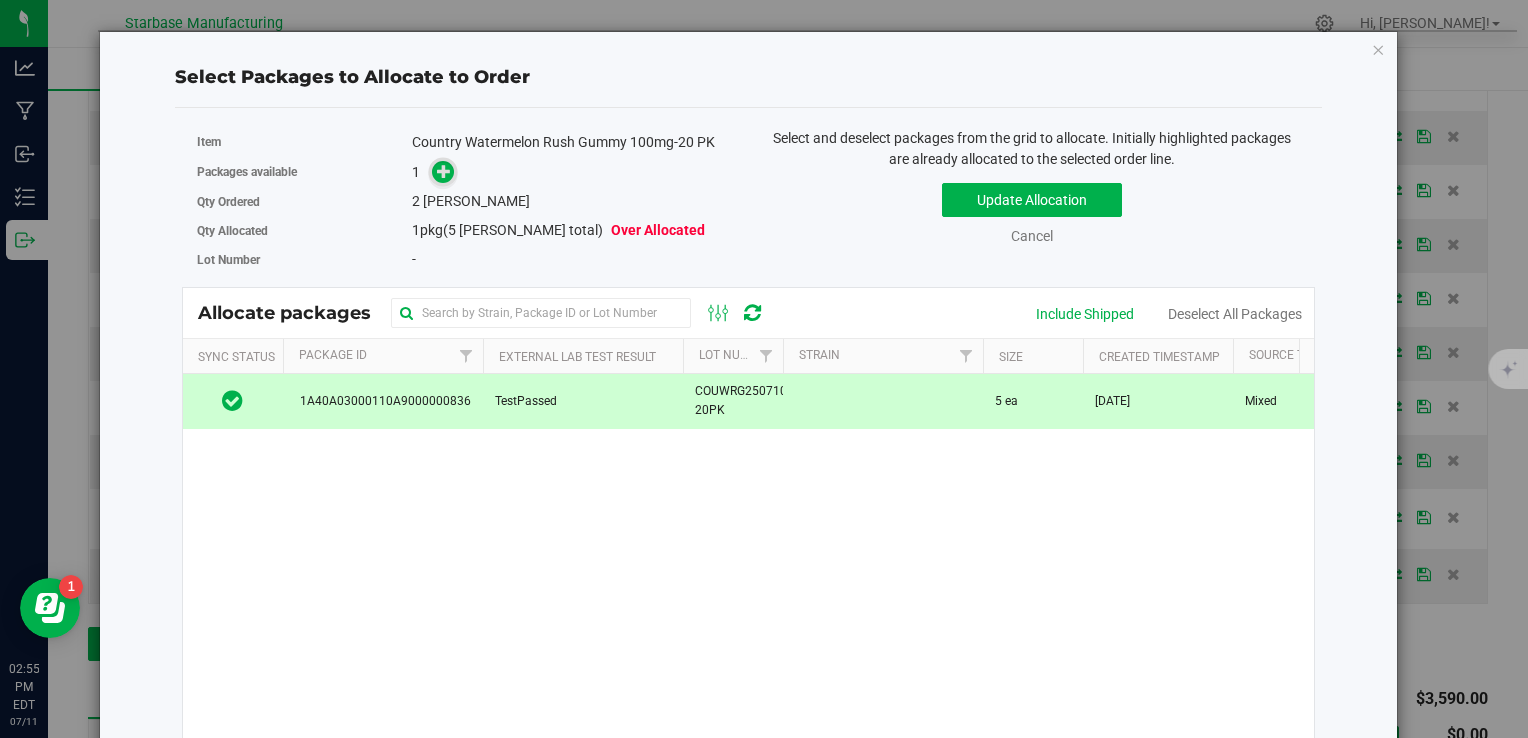click at bounding box center [444, 171] 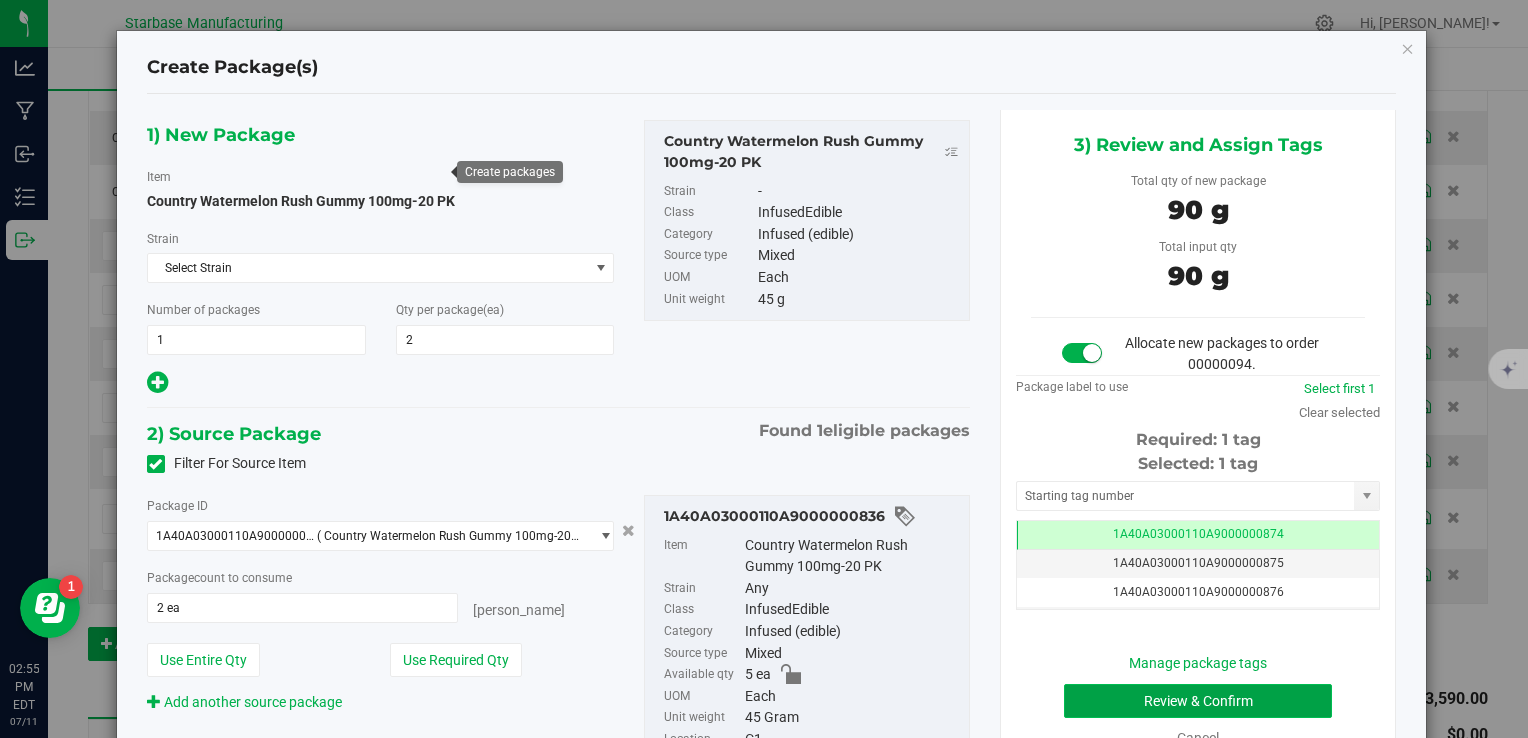 click on "Review & Confirm" at bounding box center [1198, 701] 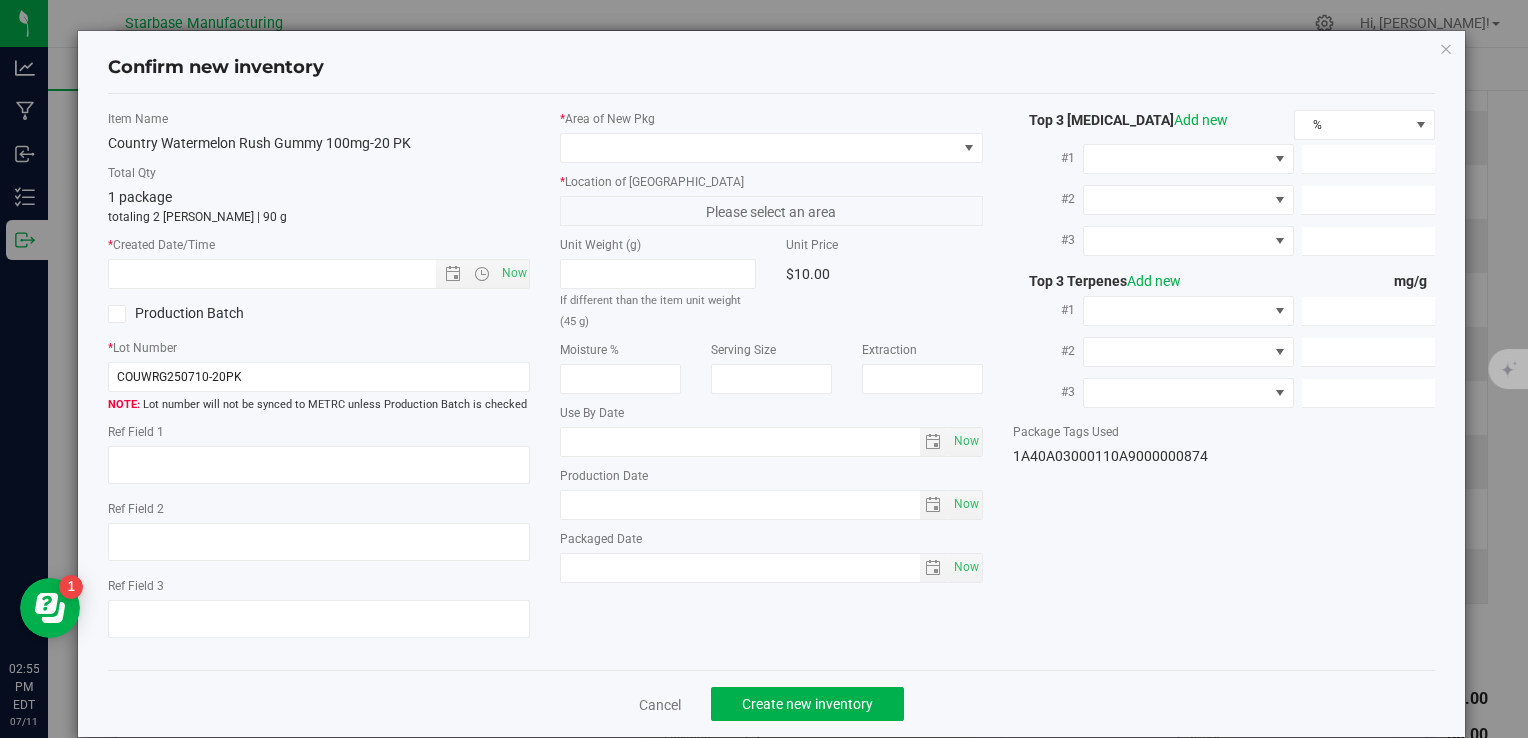 type on "[DATE]" 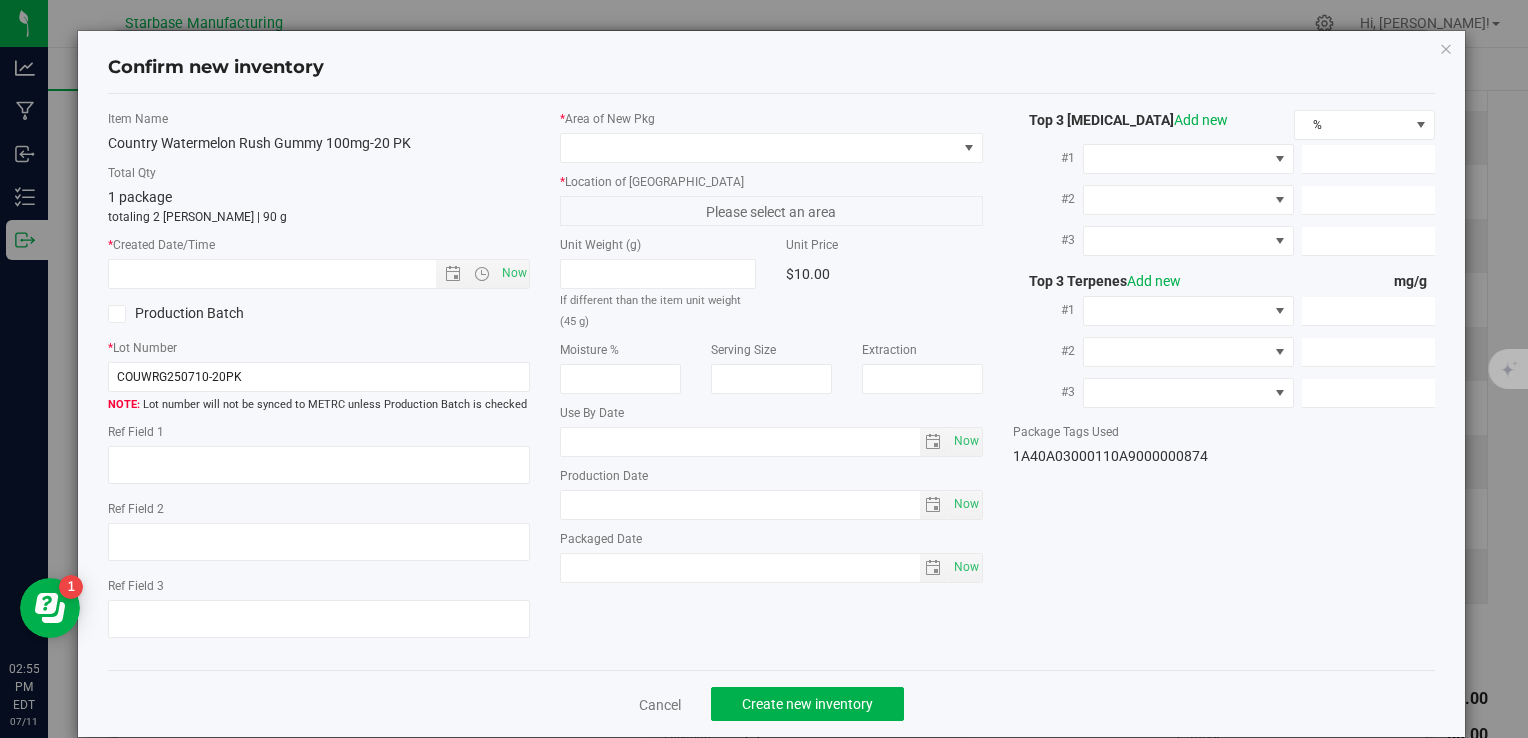 type on "[DATE]" 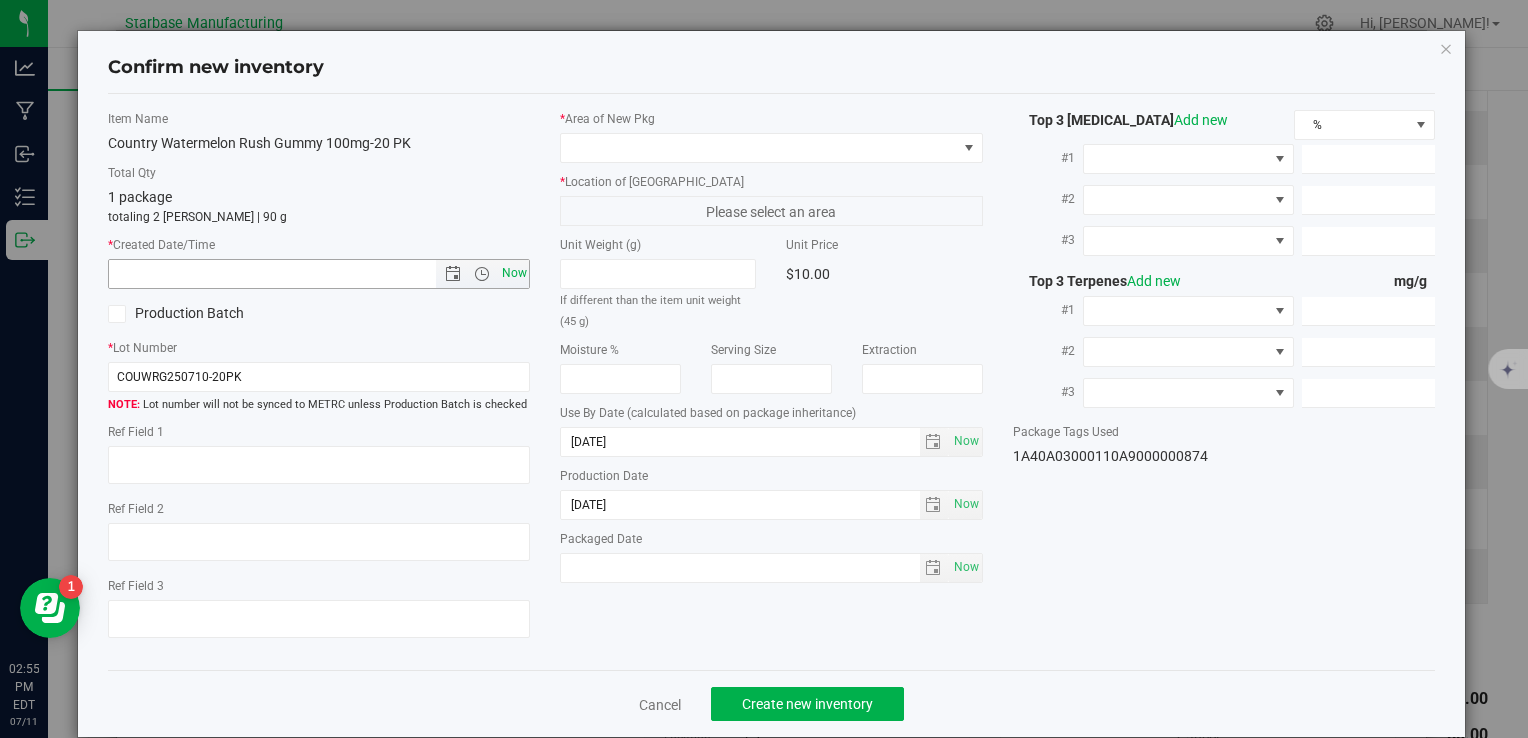 click on "Now" at bounding box center (514, 273) 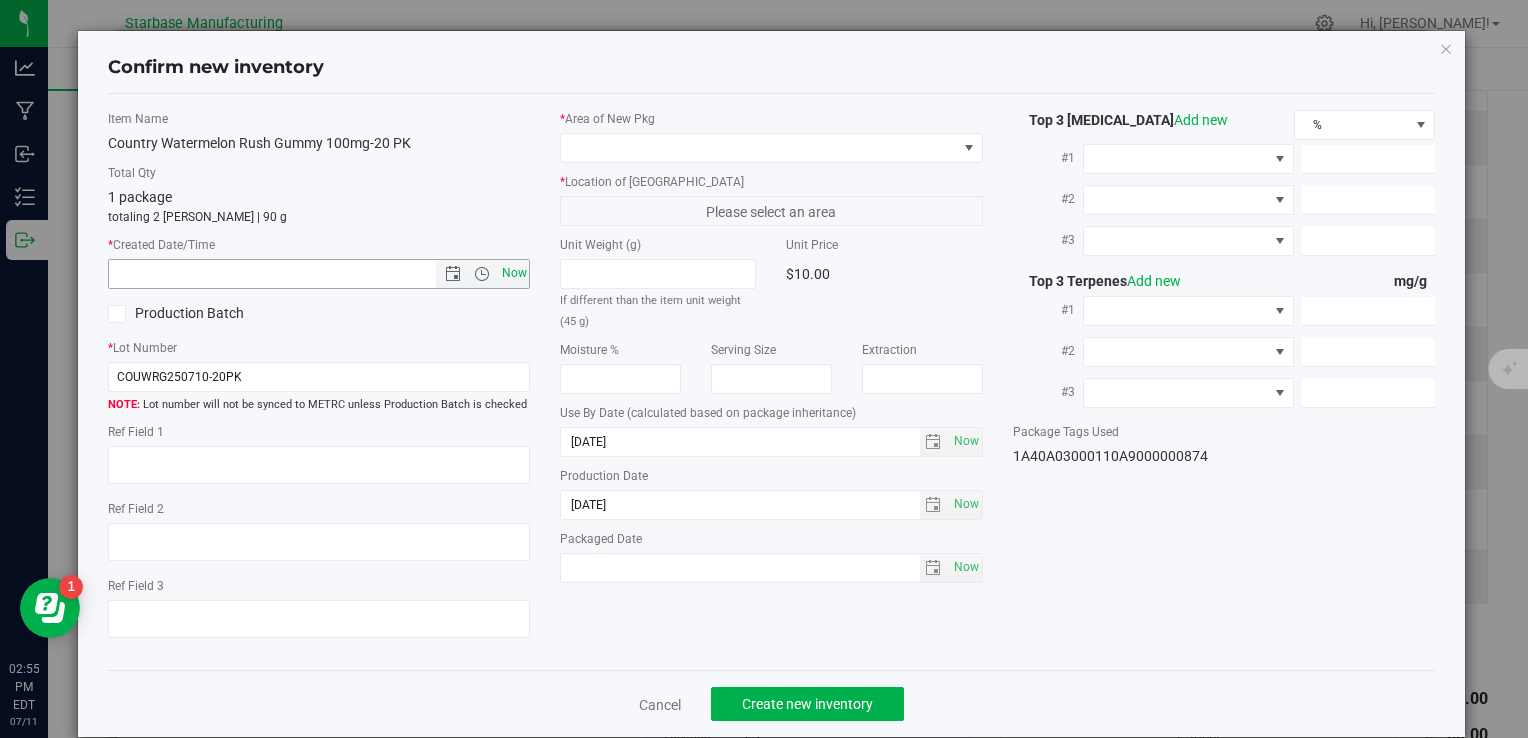 type on "7/11/2025 2:55 PM" 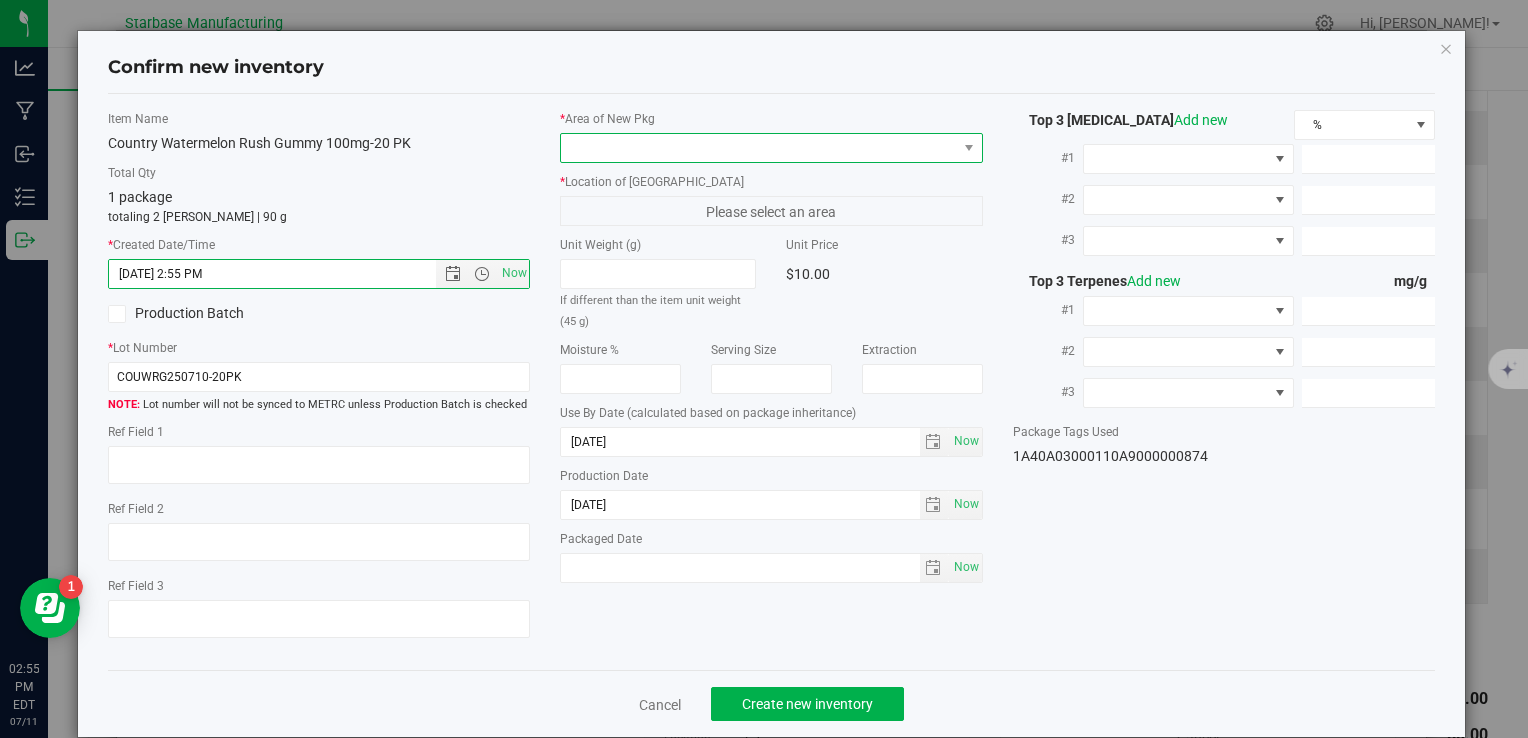 click at bounding box center (758, 148) 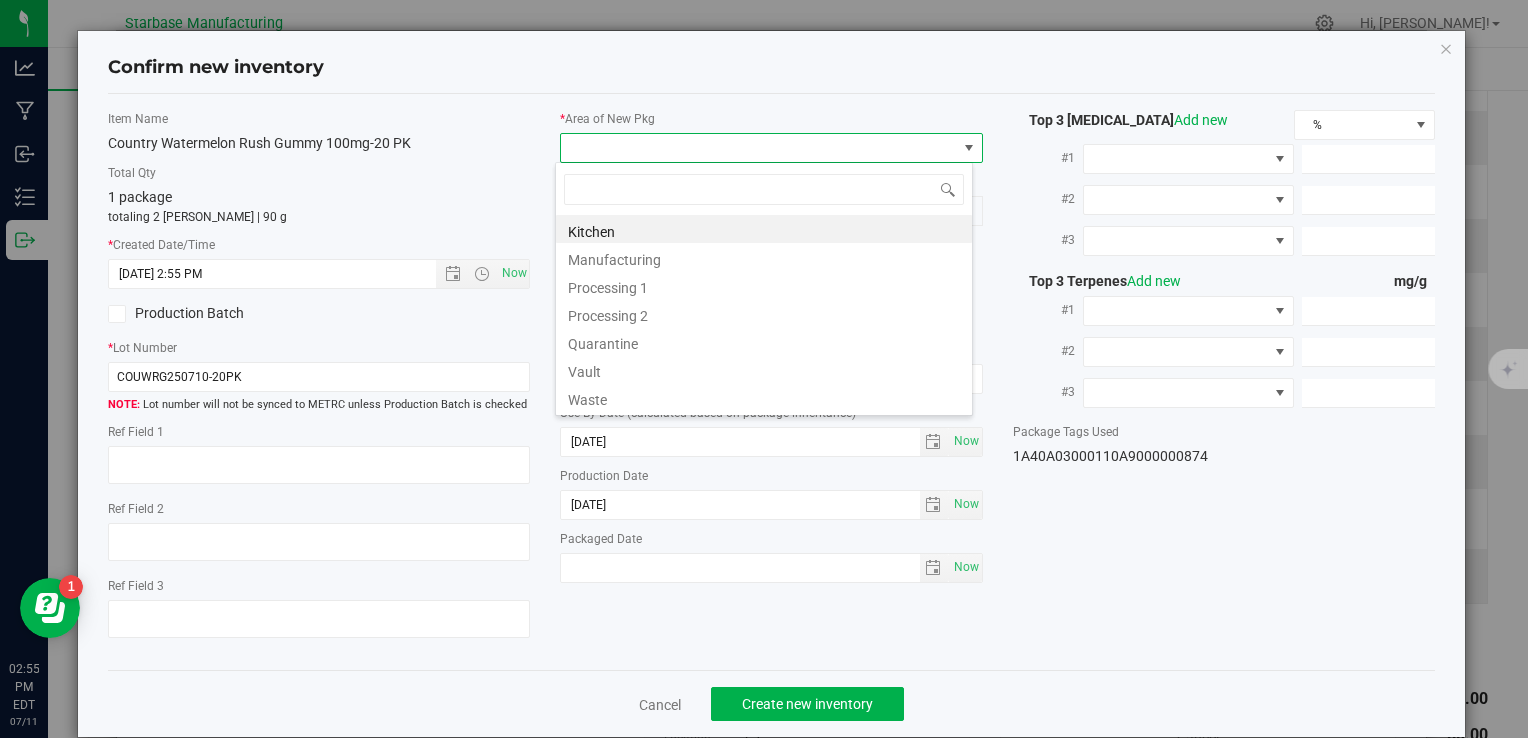 type on "V" 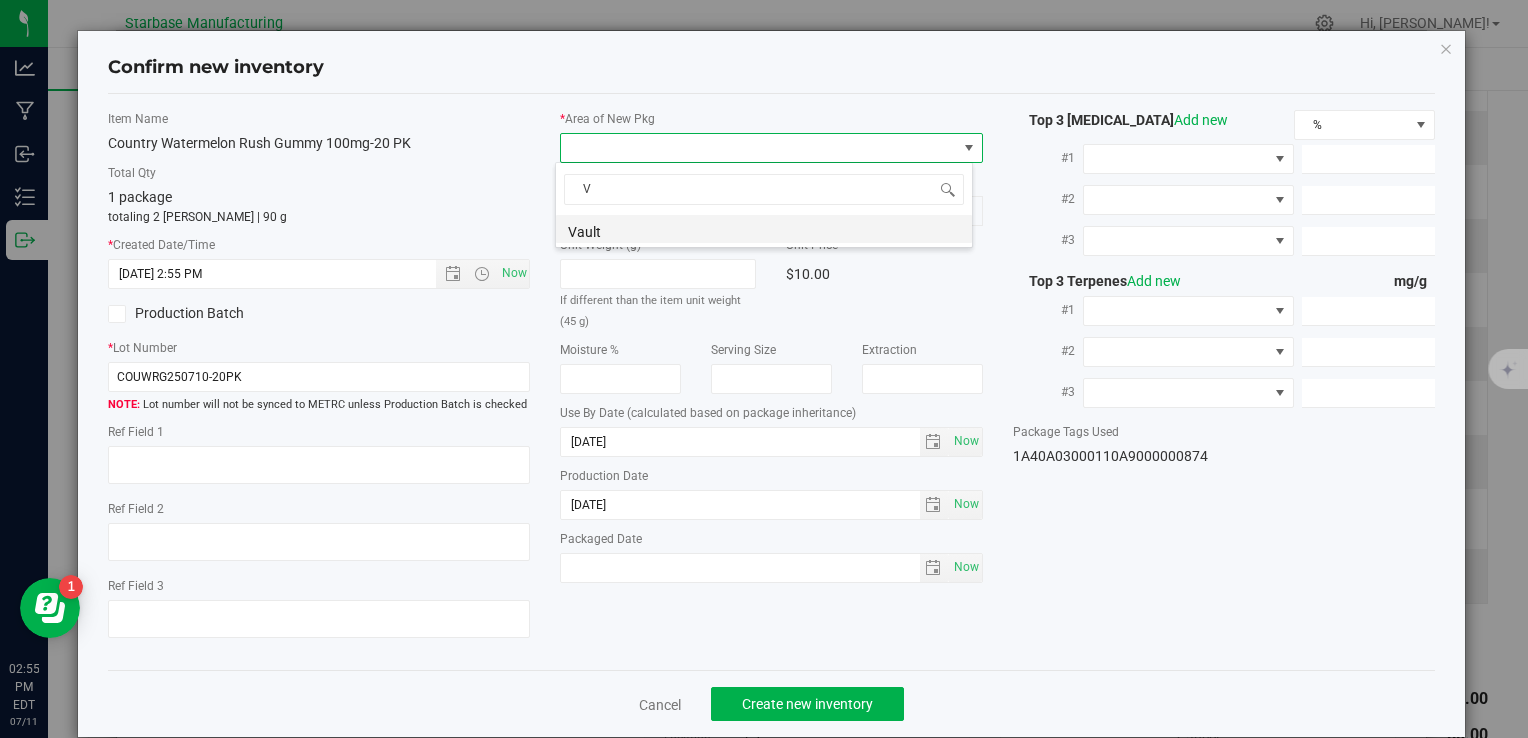 click on "Vault" at bounding box center (764, 229) 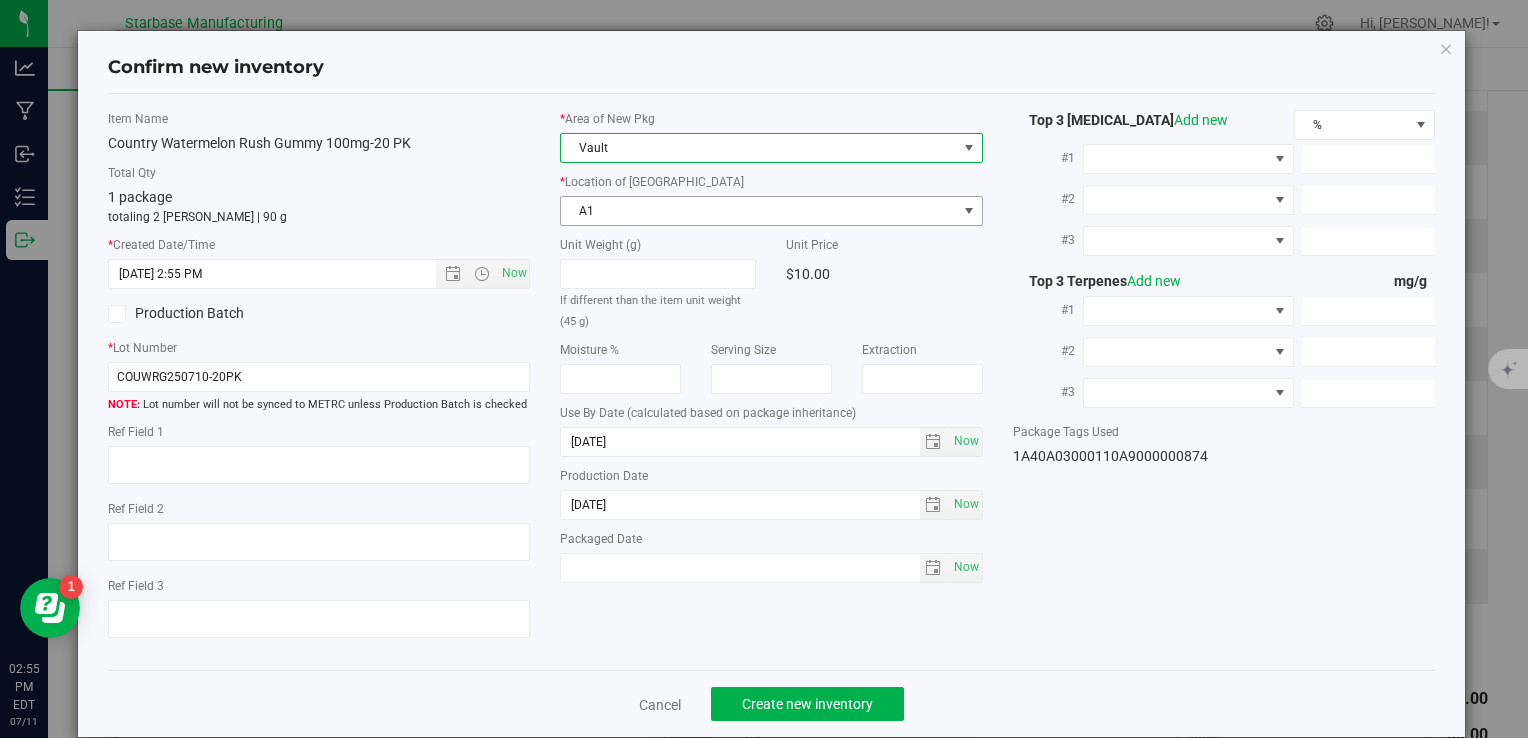click on "A1" at bounding box center (758, 211) 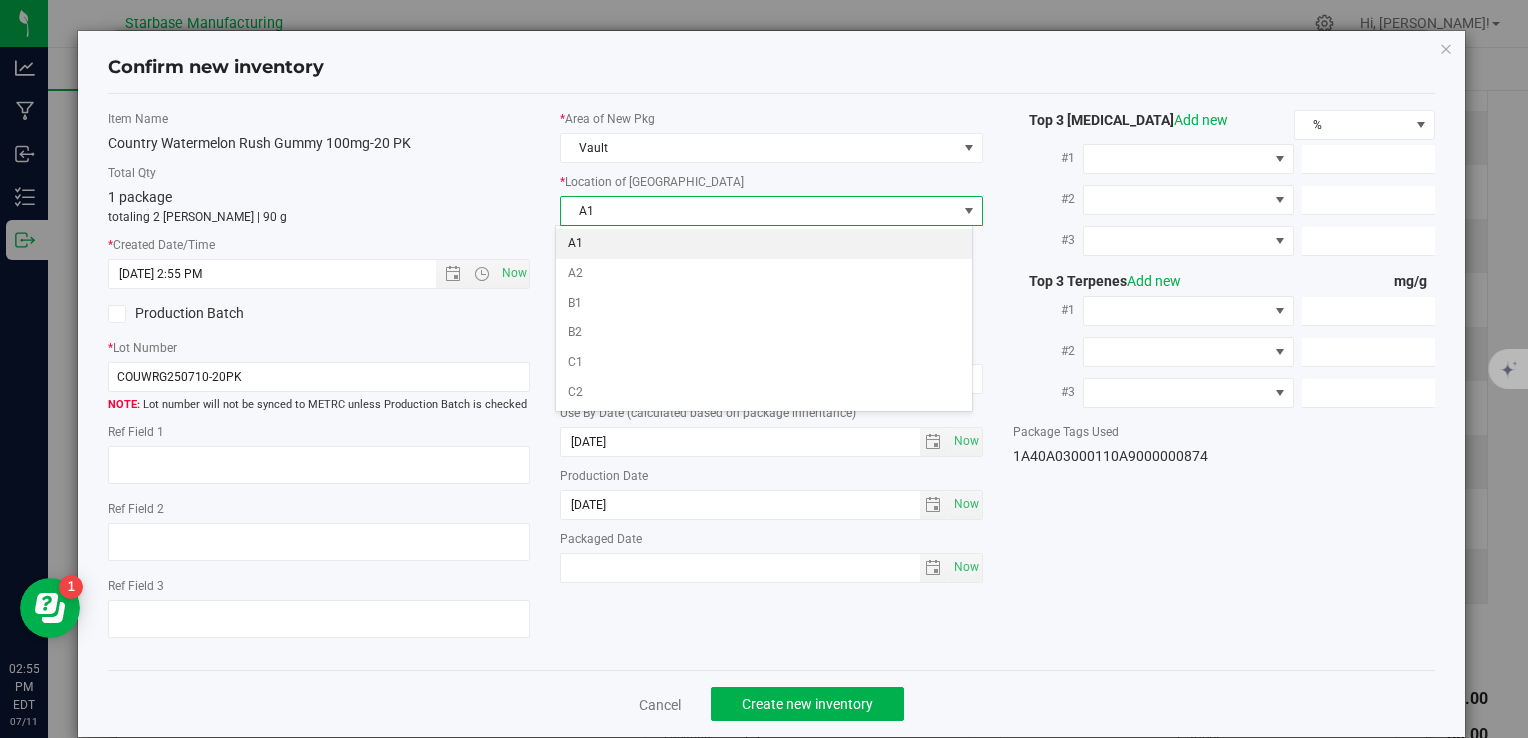 click on "A1" at bounding box center (764, 244) 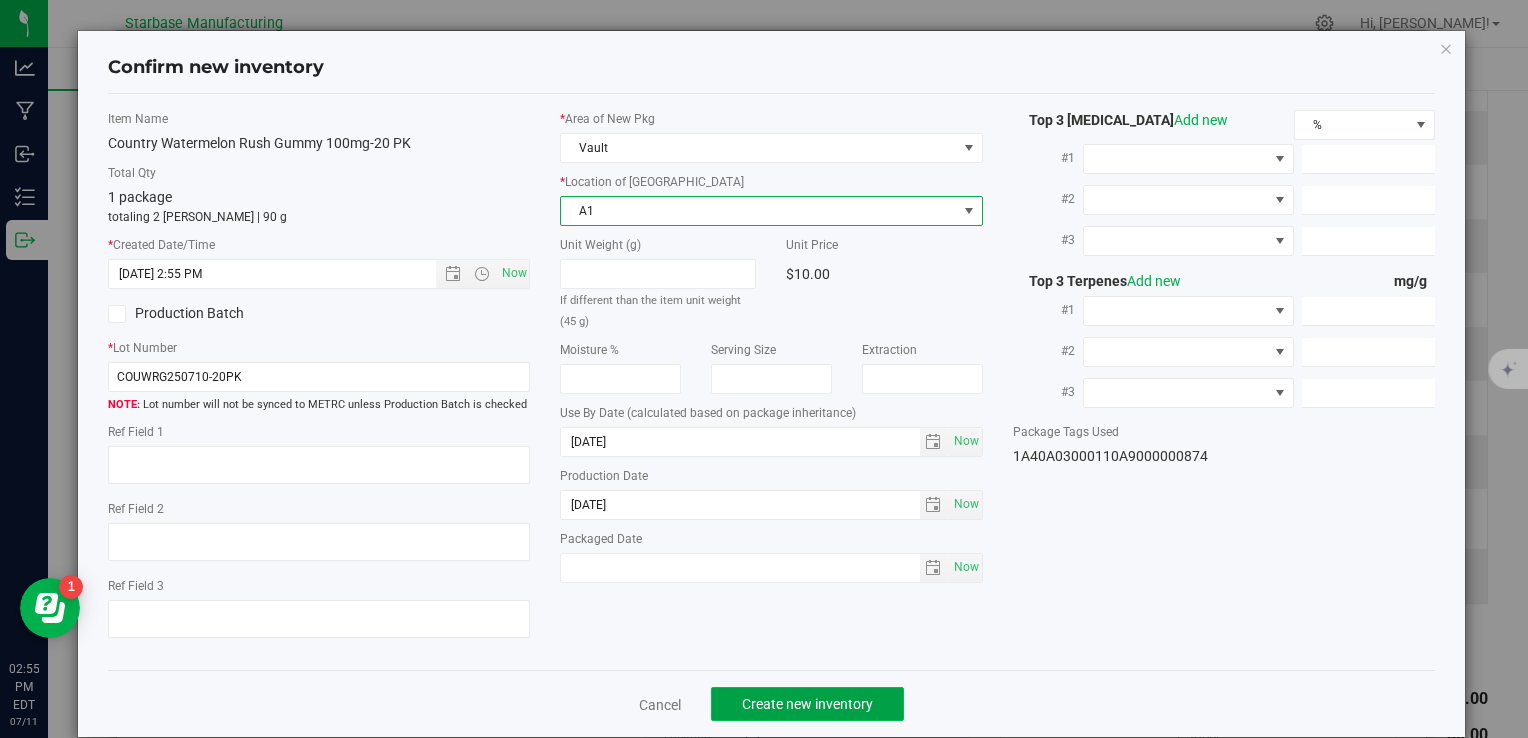 click on "Create new inventory" 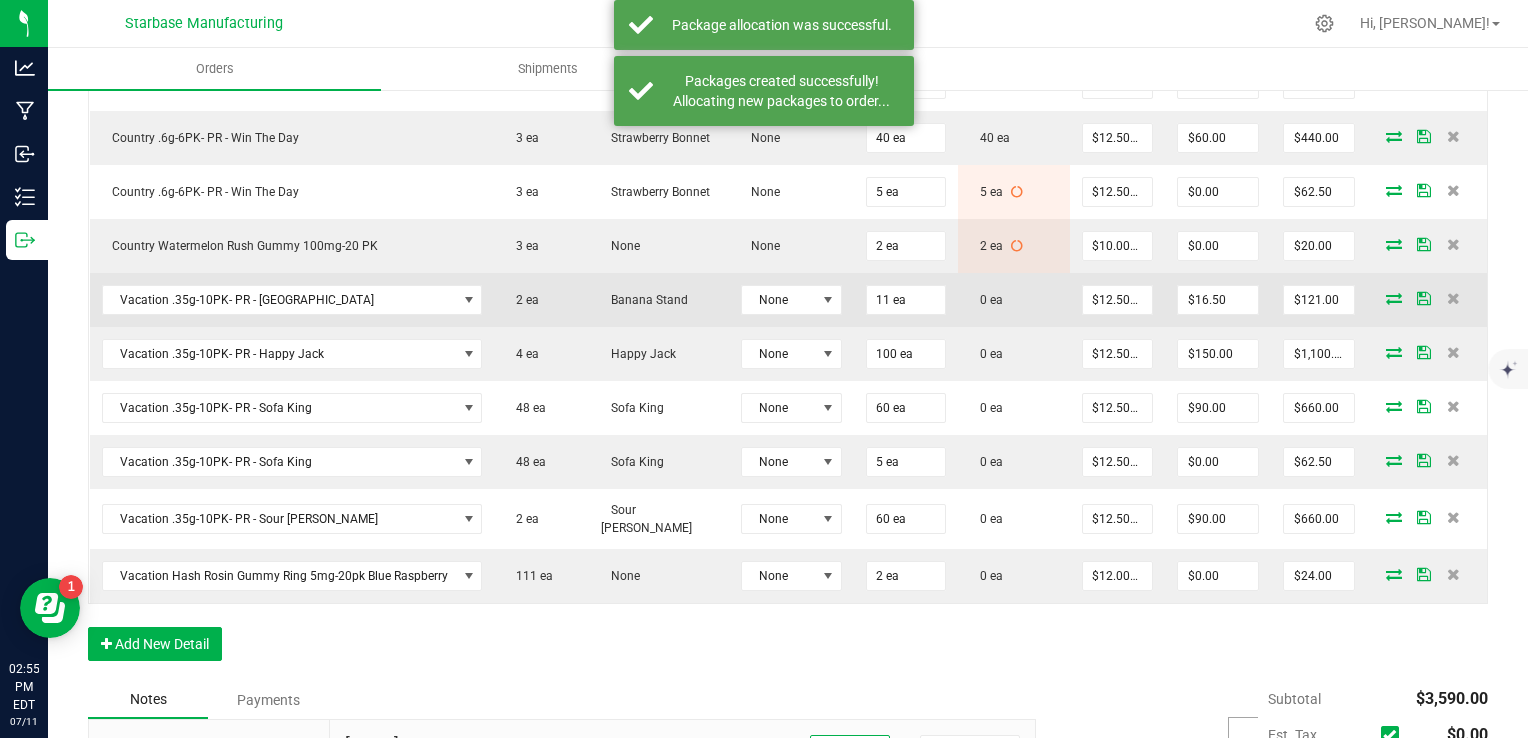 click at bounding box center [1394, 298] 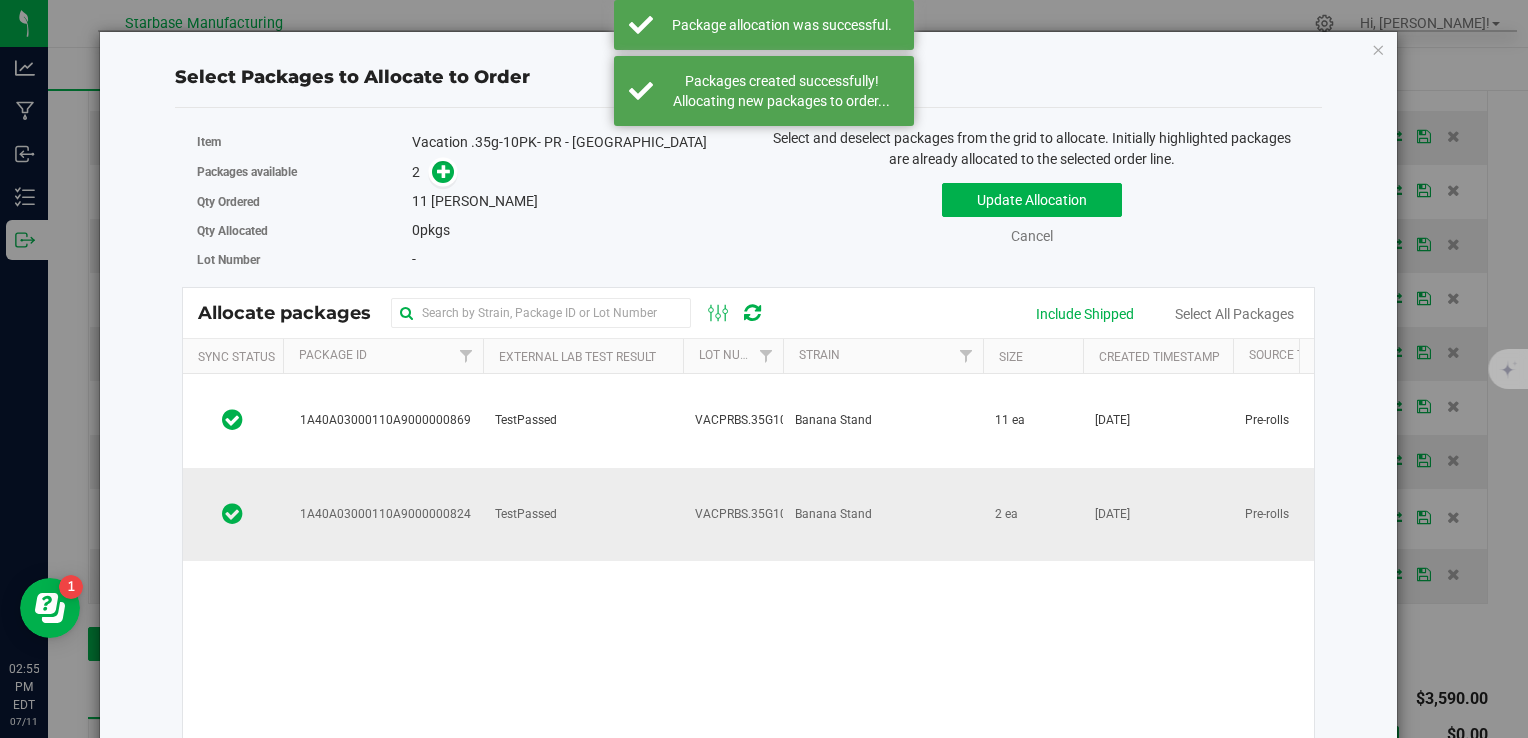 click on "1A40A03000110A9000000824" at bounding box center (382, 514) 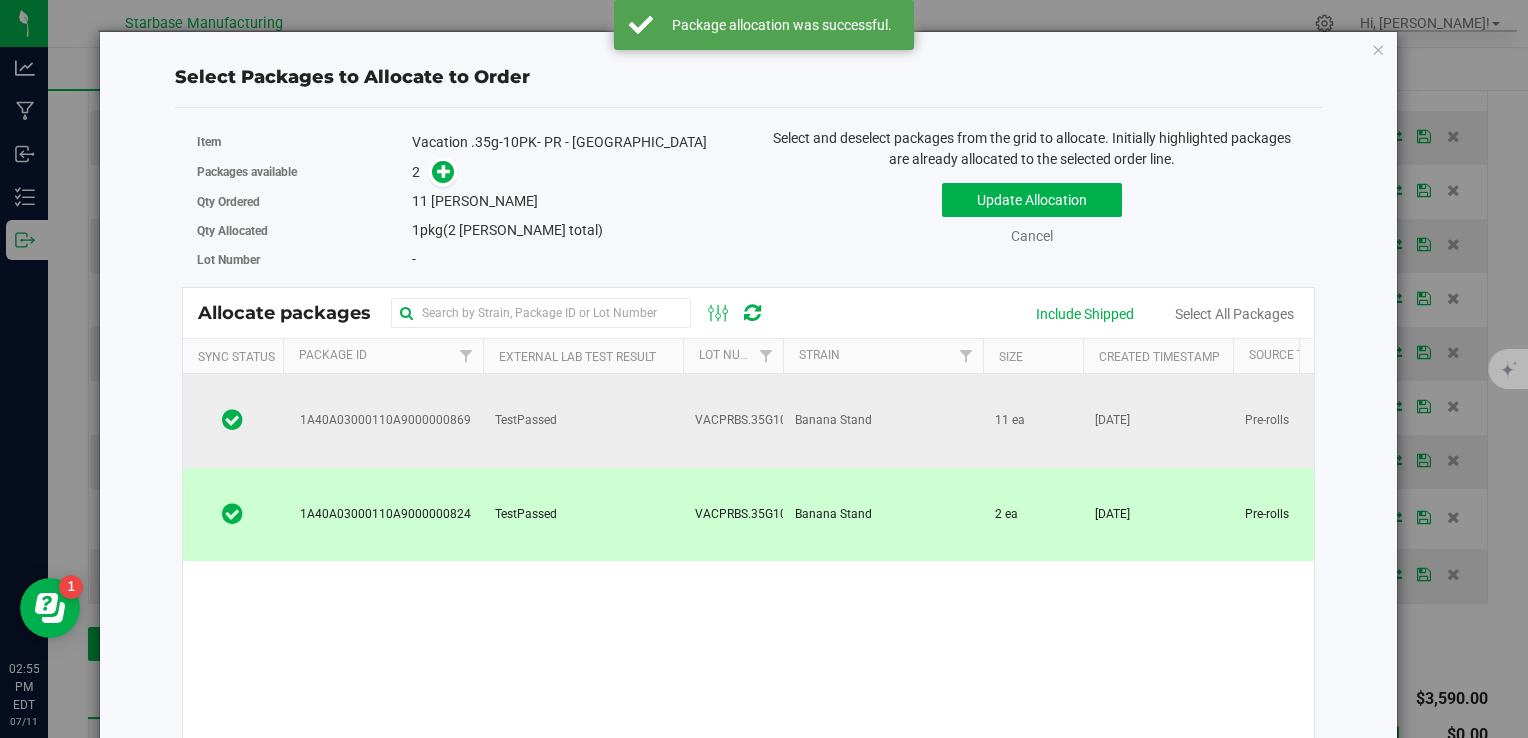 click on "1A40A03000110A9000000869" at bounding box center [382, 420] 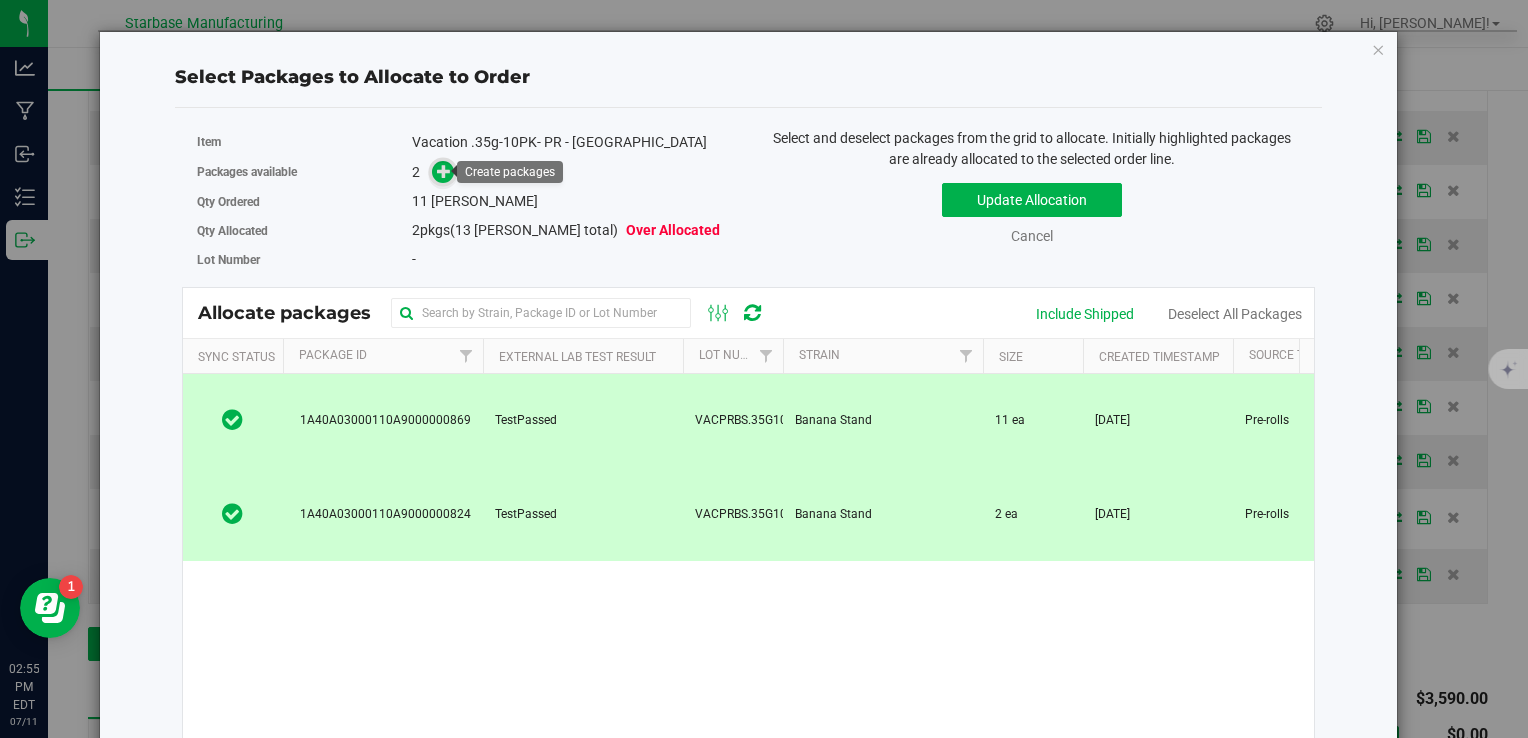 click at bounding box center (444, 171) 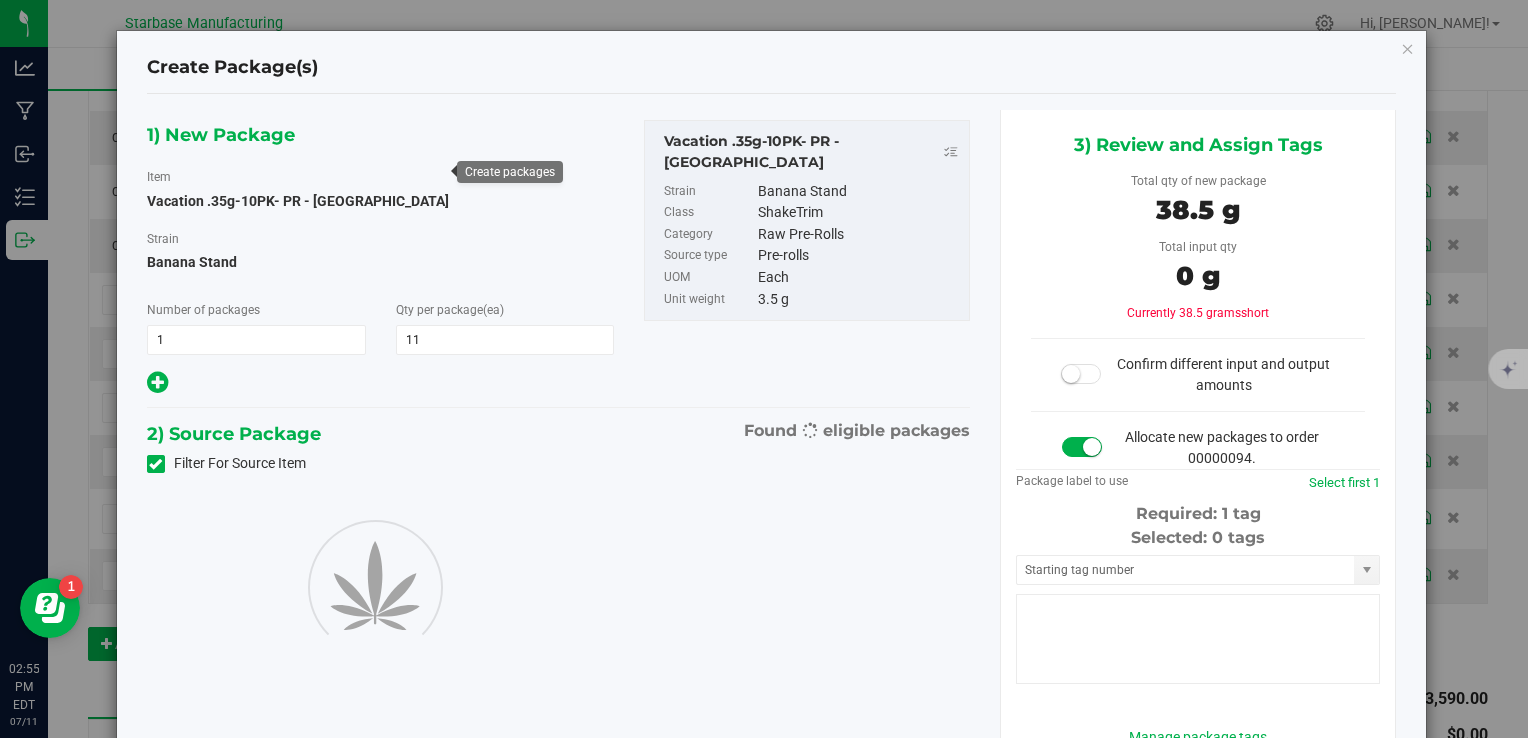 type on "11" 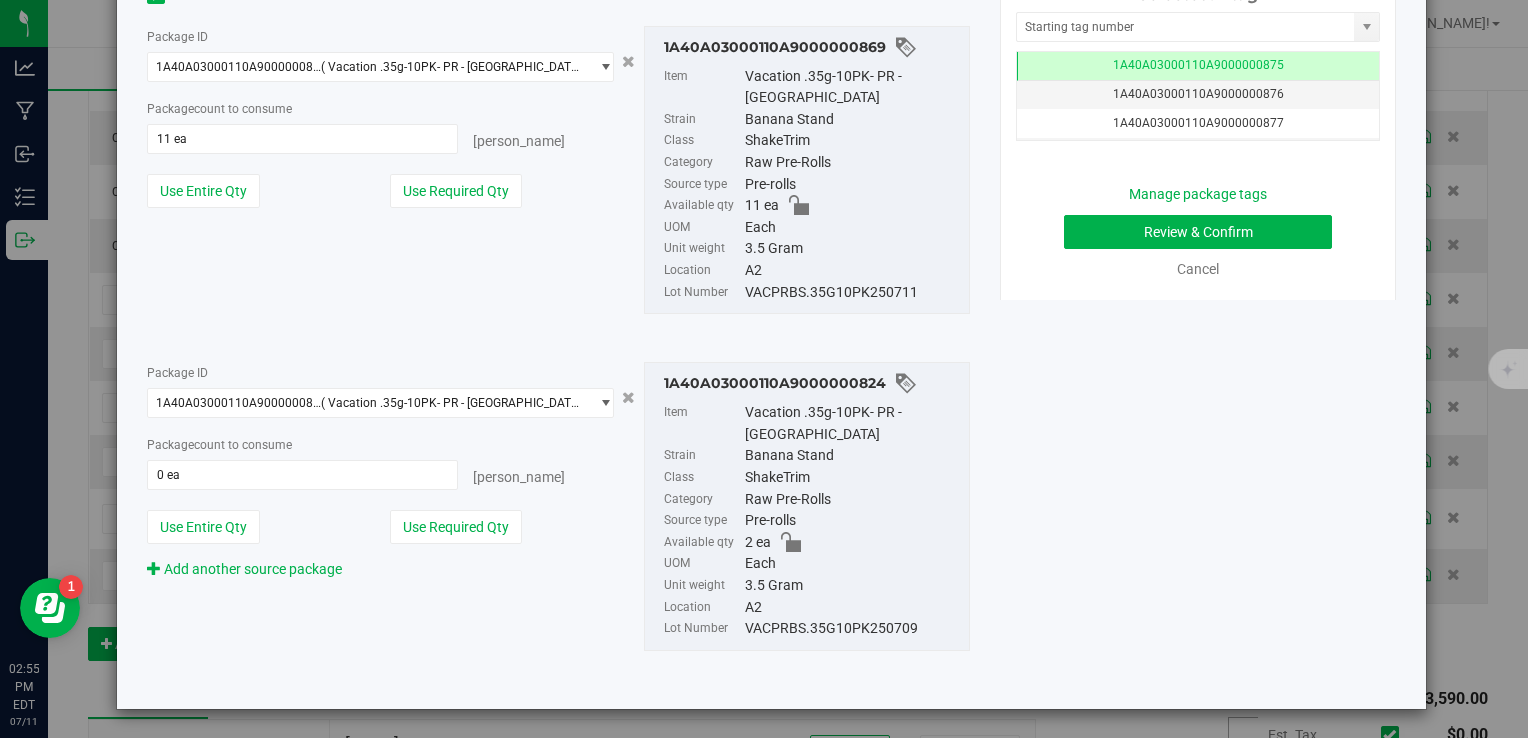 click on "Package ID
1A40A03000110A9000000824
(
Vacation .35g-10PK- PR - Banana Stand
)
1A40A03000110A9000000824 1A40A03000110A9000000869
Package
count
to consume
0 ea 0
eaches" at bounding box center [381, 471] 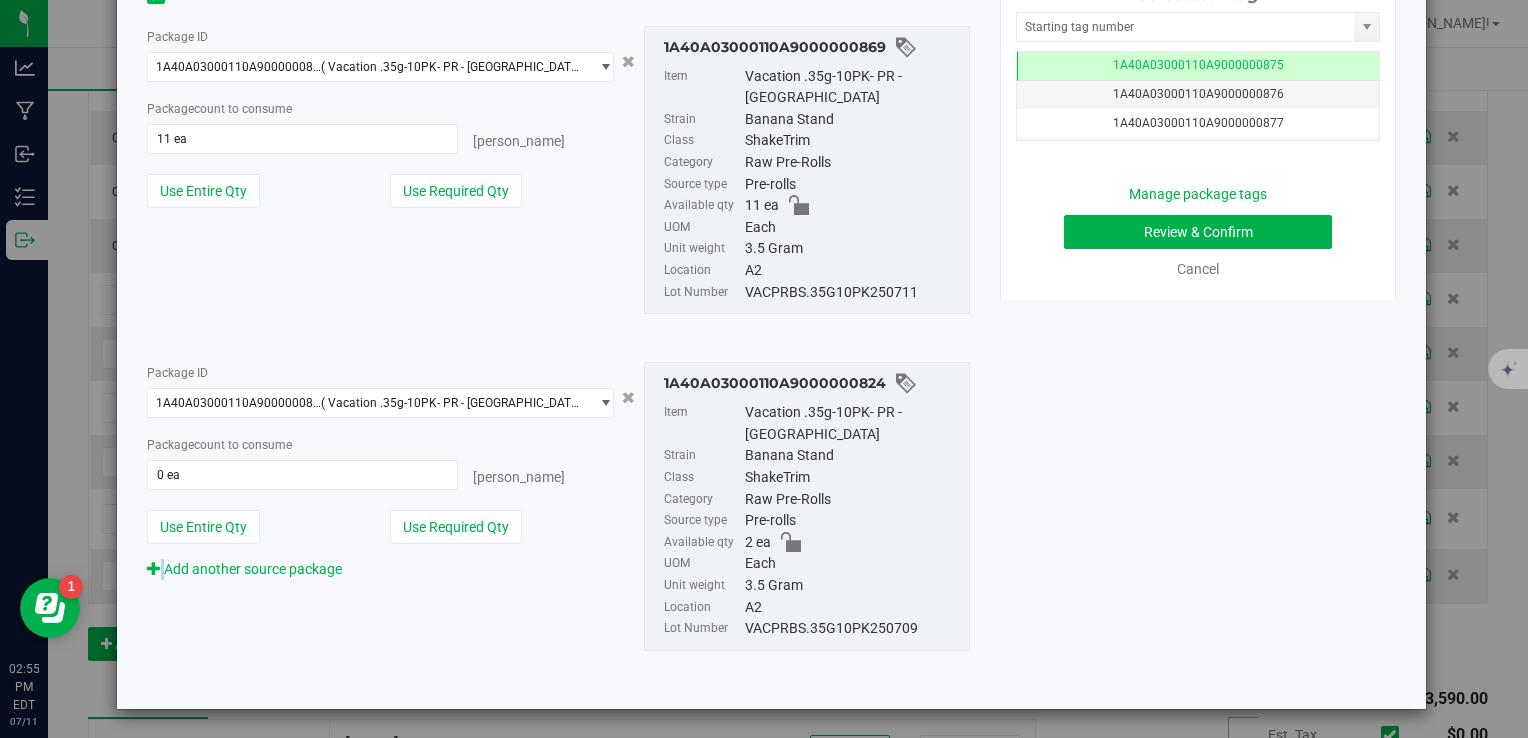 click on "Package ID
1A40A03000110A9000000824
(
Vacation .35g-10PK- PR - Banana Stand
)
1A40A03000110A9000000824 1A40A03000110A9000000869
Package
count
to consume
0 ea 0
eaches" at bounding box center (381, 471) 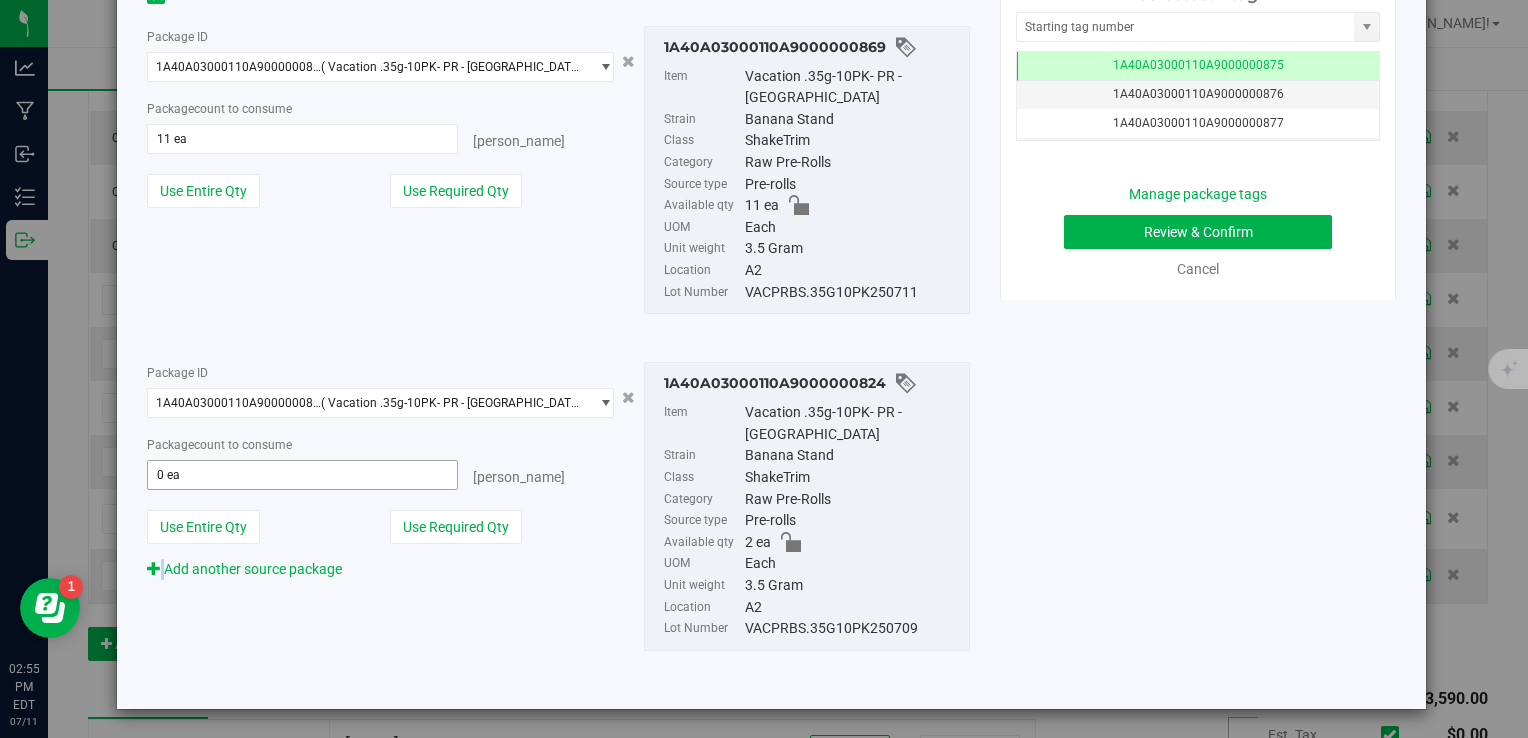 type 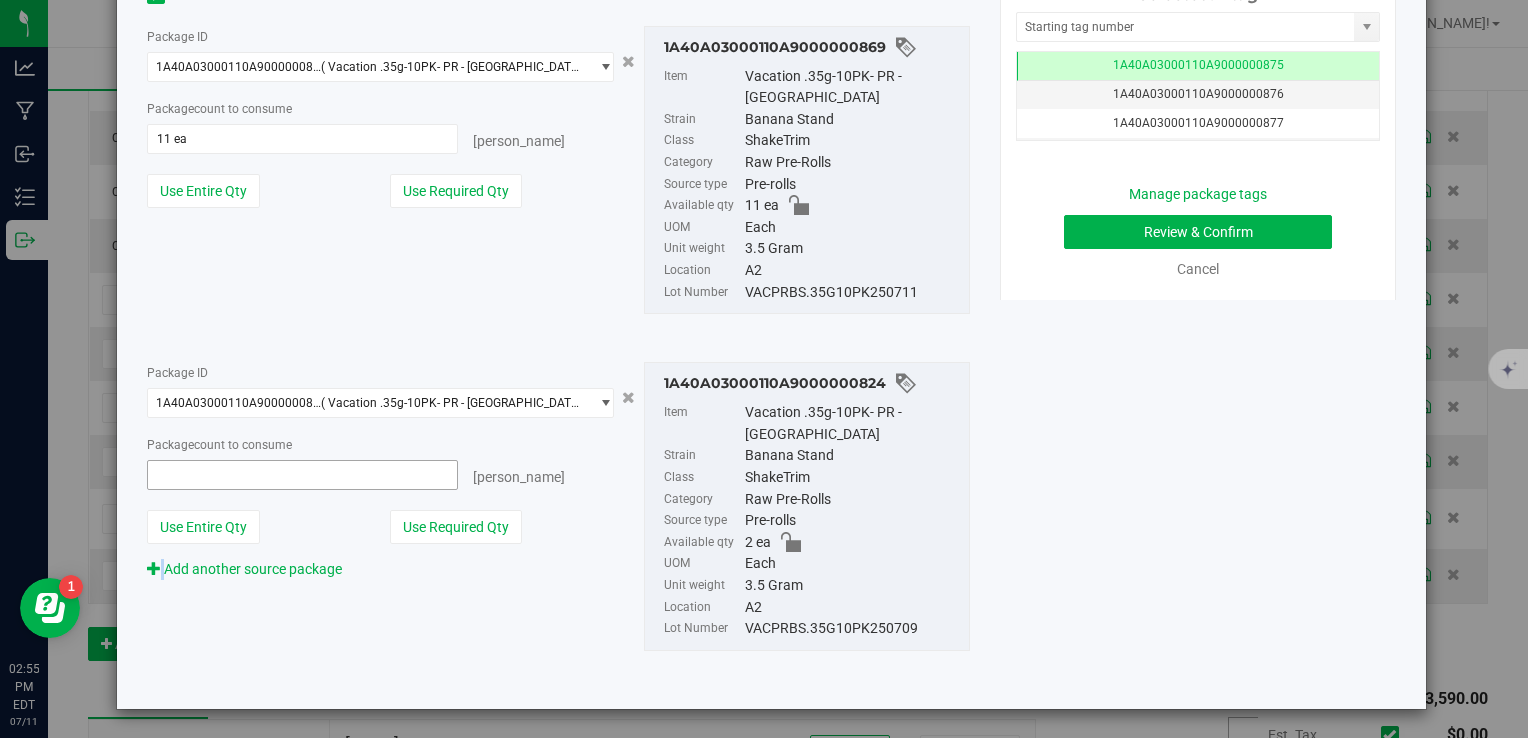 click at bounding box center [303, 475] 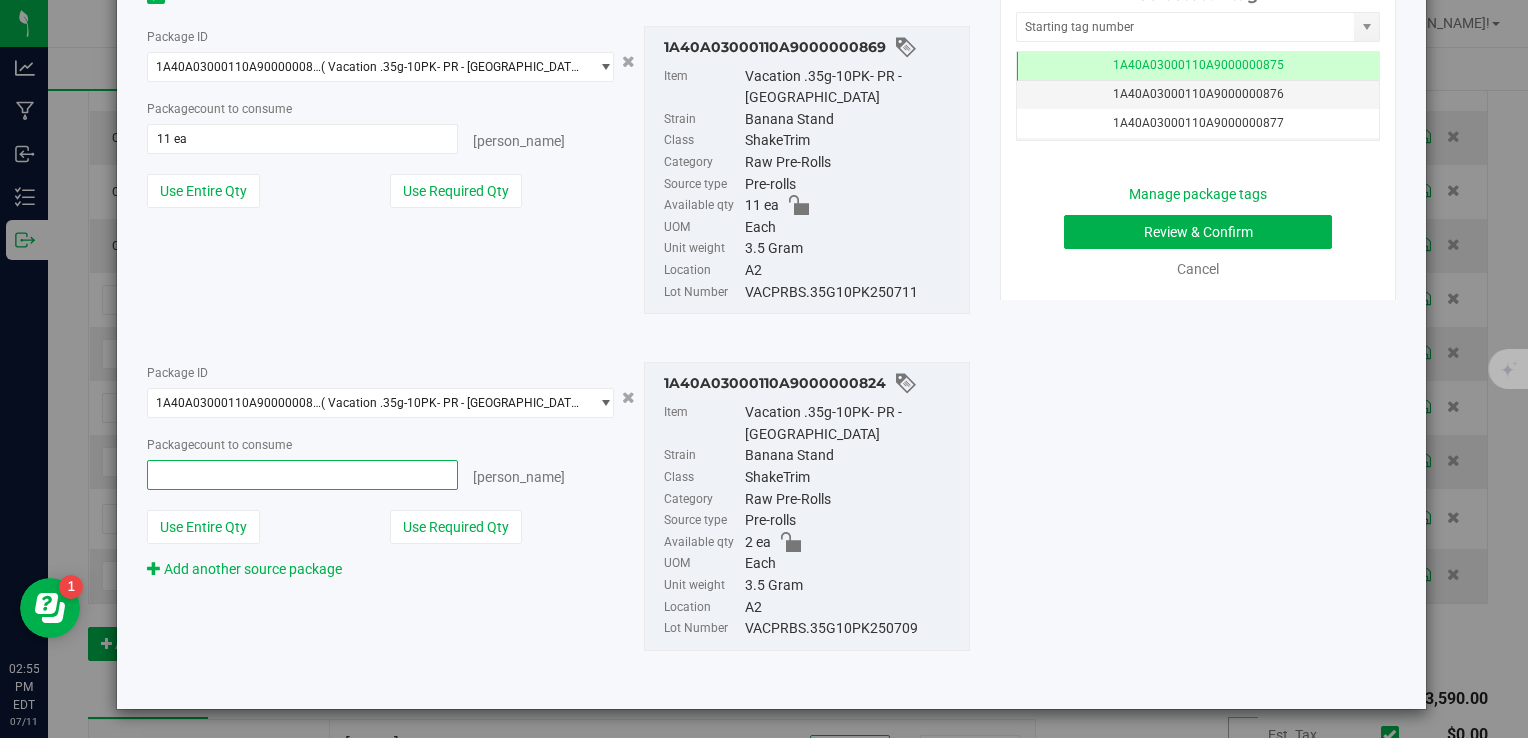 click at bounding box center (303, 475) 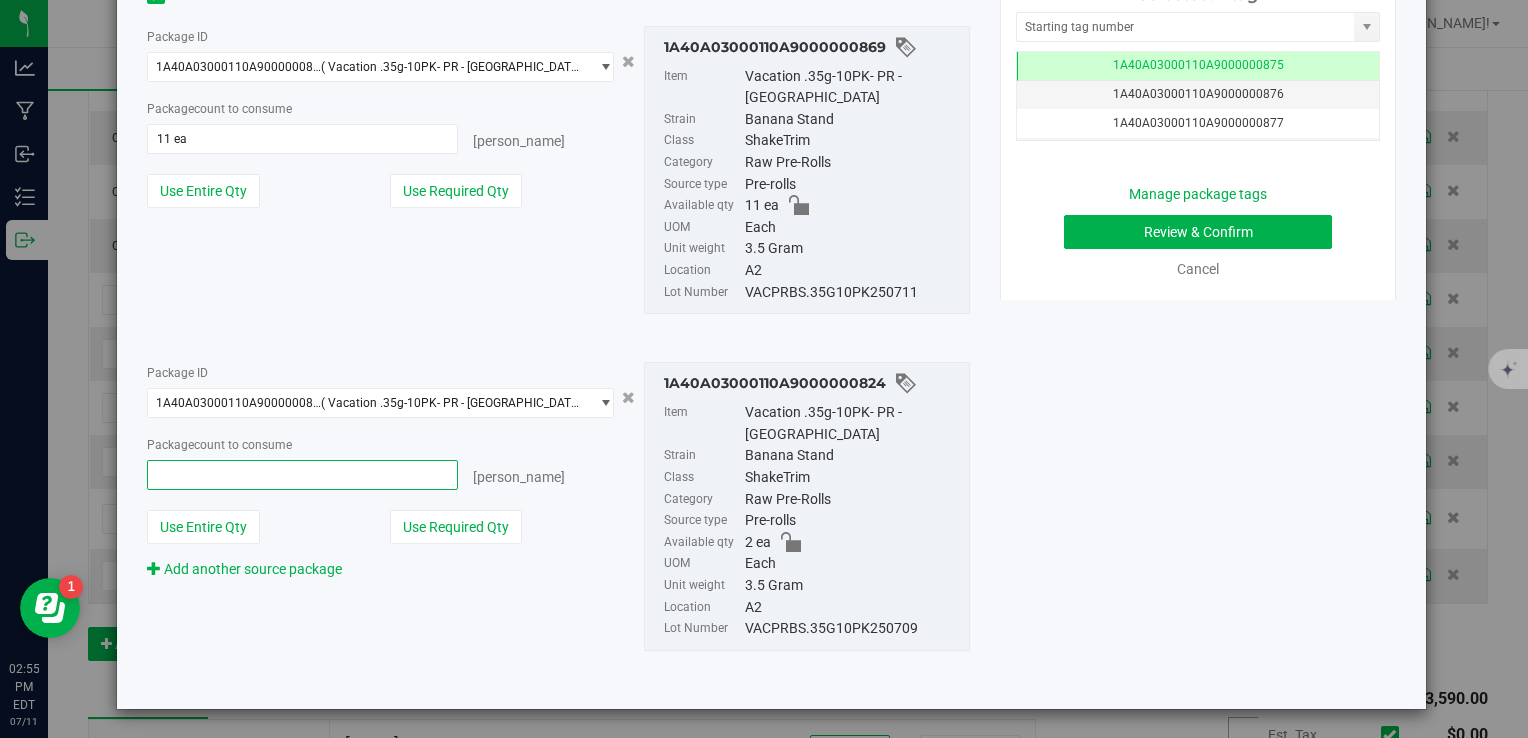 type on "2" 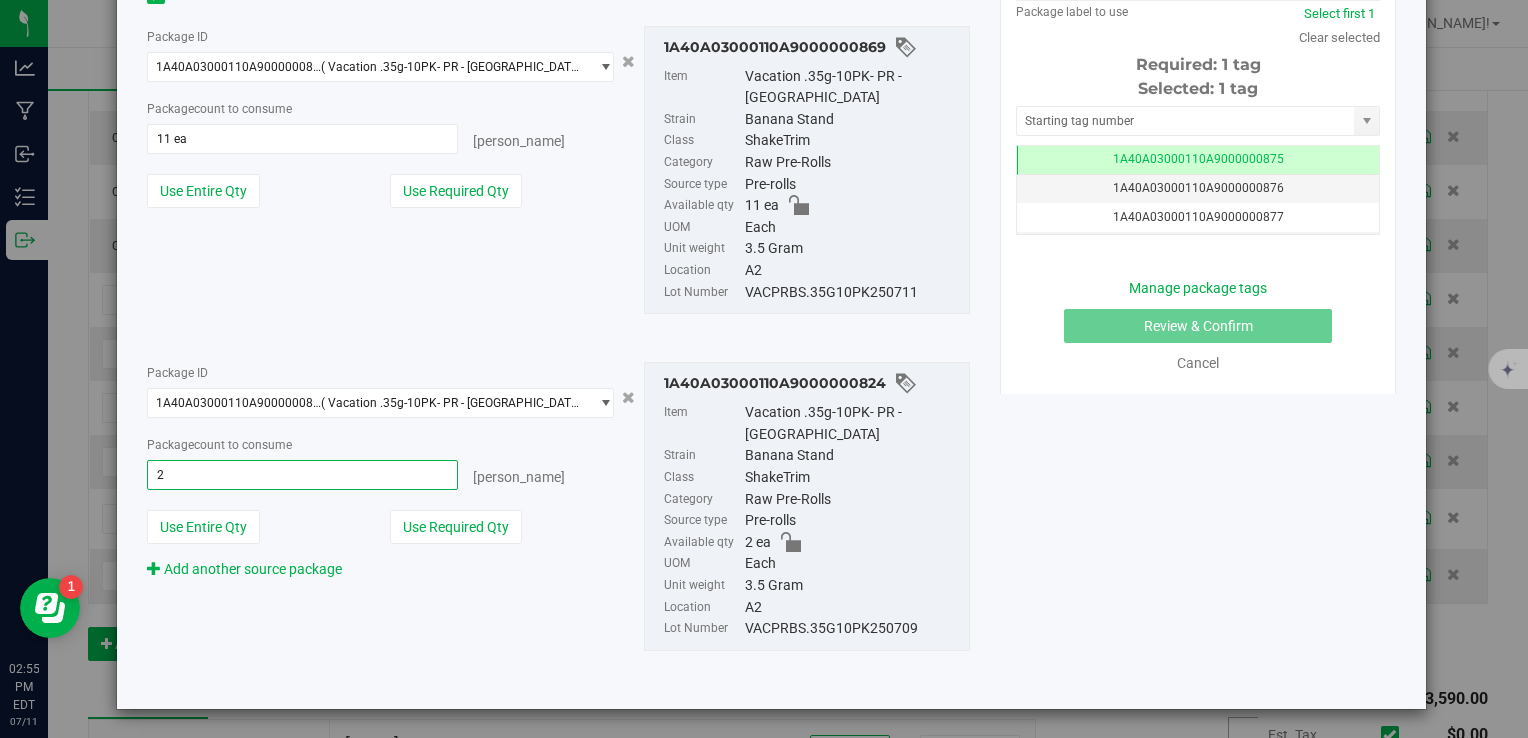 type on "2 ea" 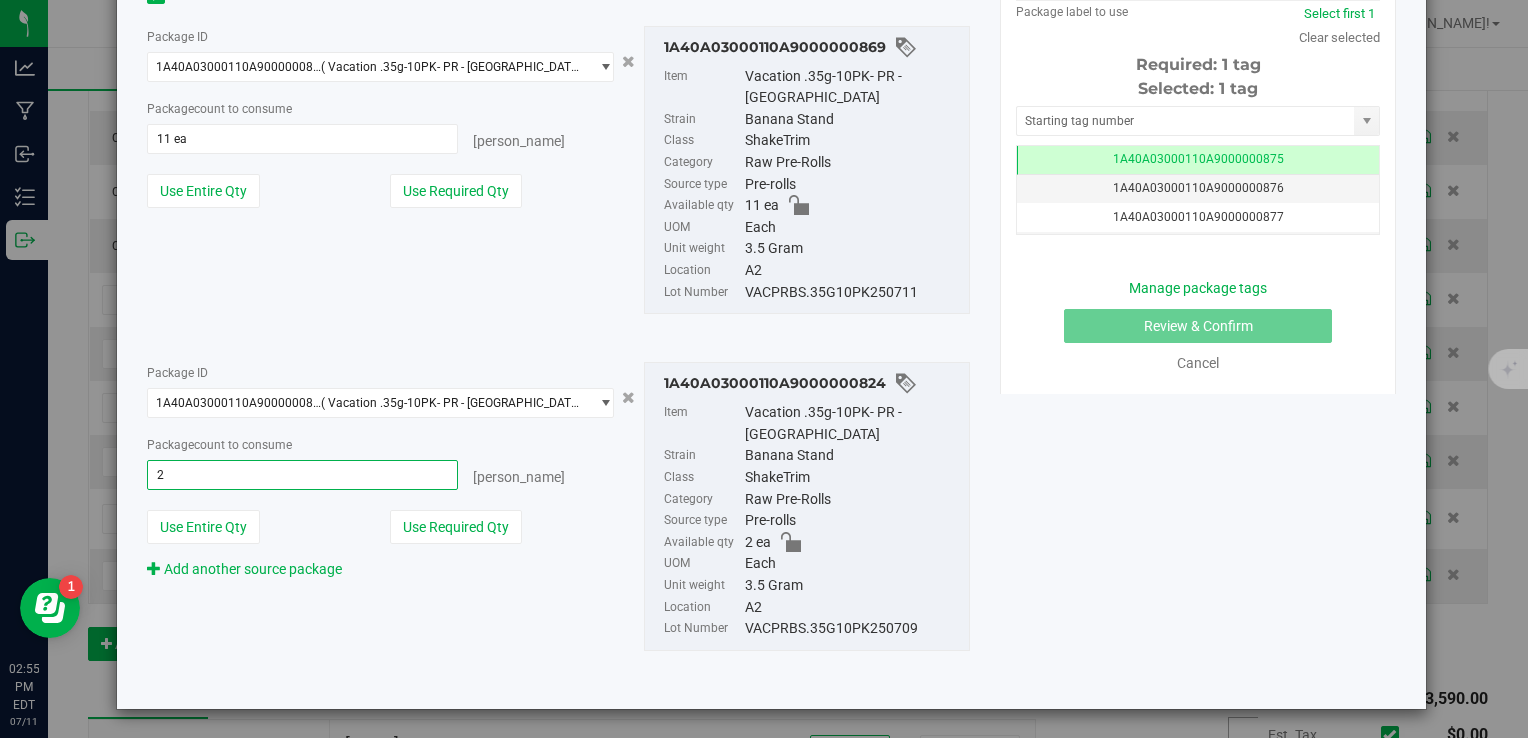 click on "Package ID
1A40A03000110A9000000869
(
Vacation .35g-10PK- PR - Banana Stand
)
1A40A03000110A9000000824 1A40A03000110A9000000869
Package
count
to consume
11 ea 11
eaches
Item   Class" at bounding box center (558, 170) 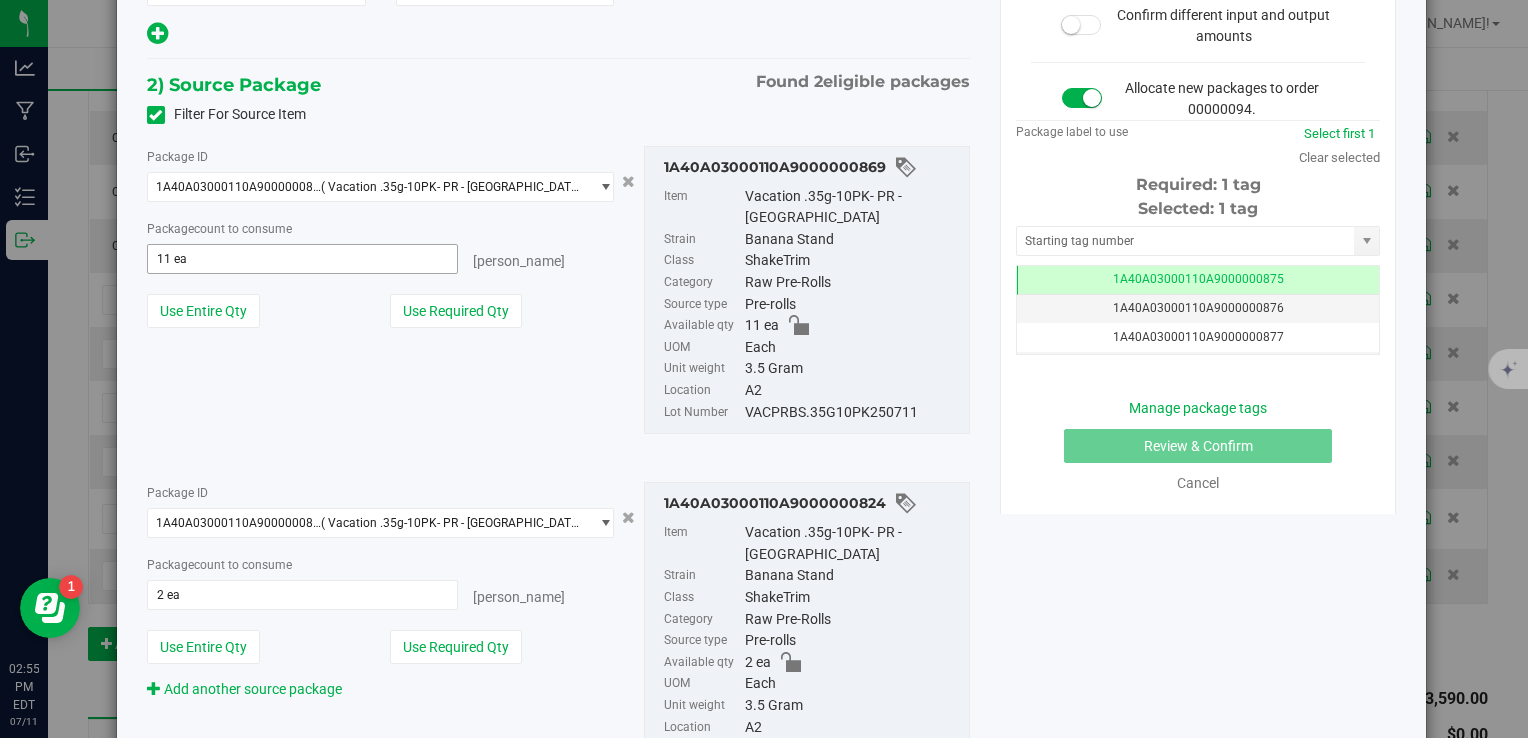 click on "11 ea 11" at bounding box center [303, 259] 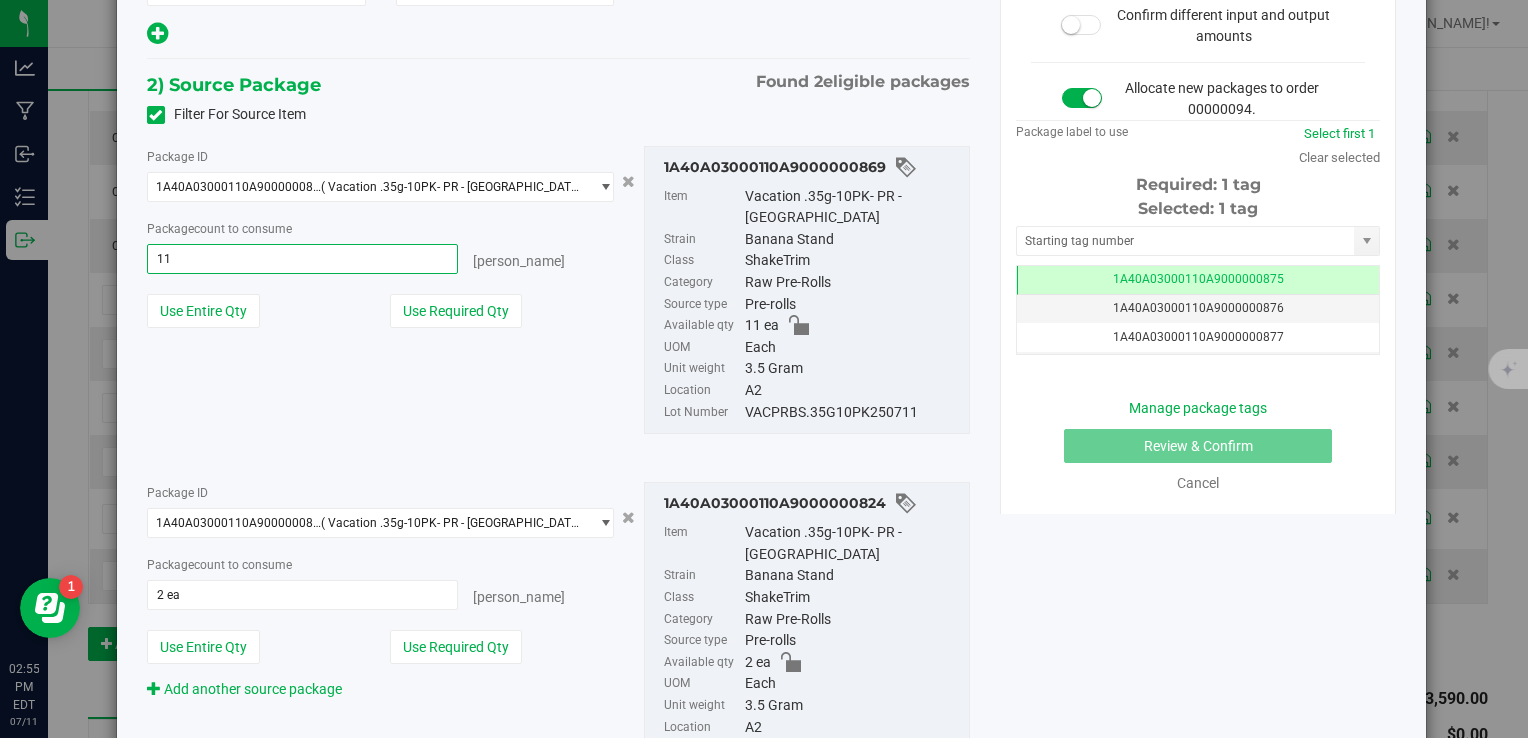 click on "11" at bounding box center [303, 259] 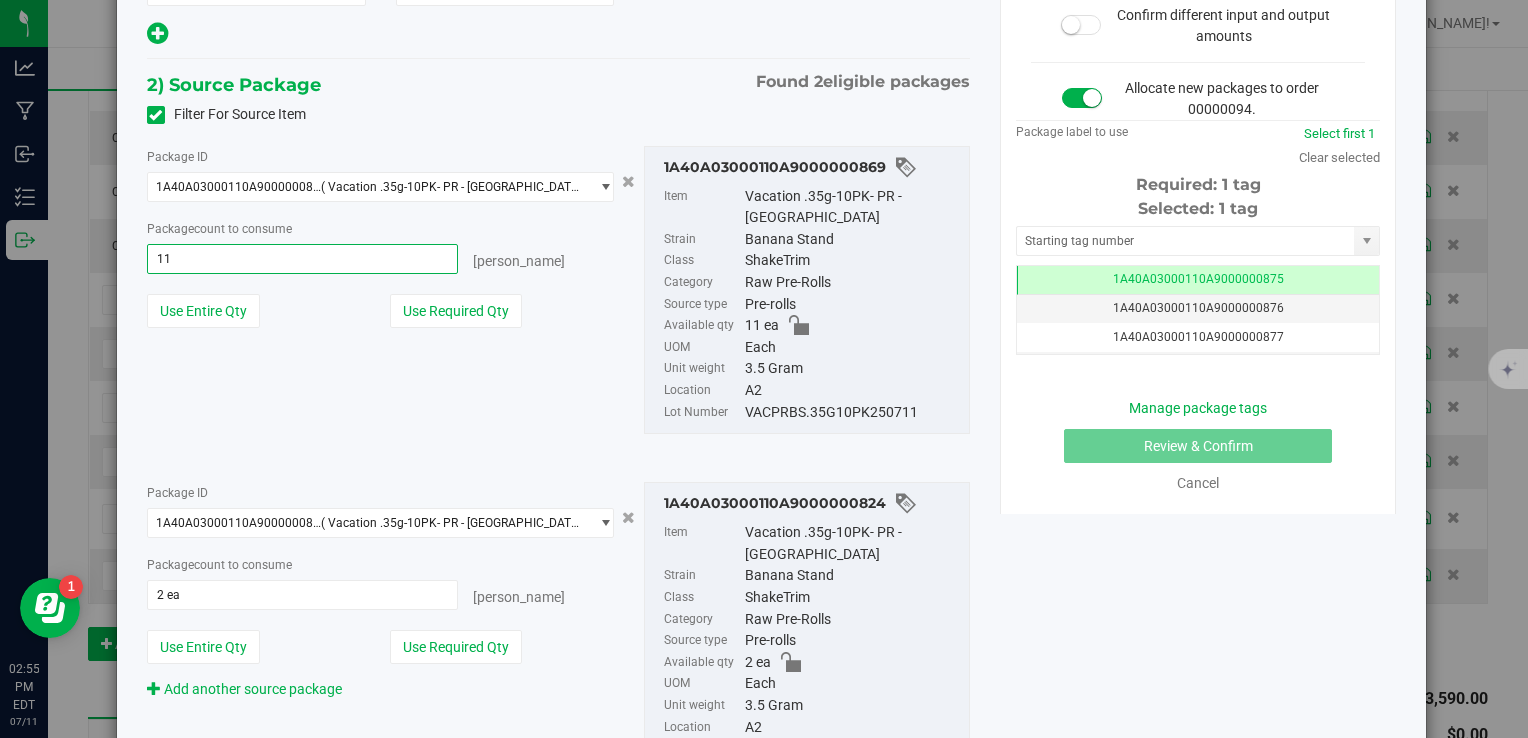type on "9" 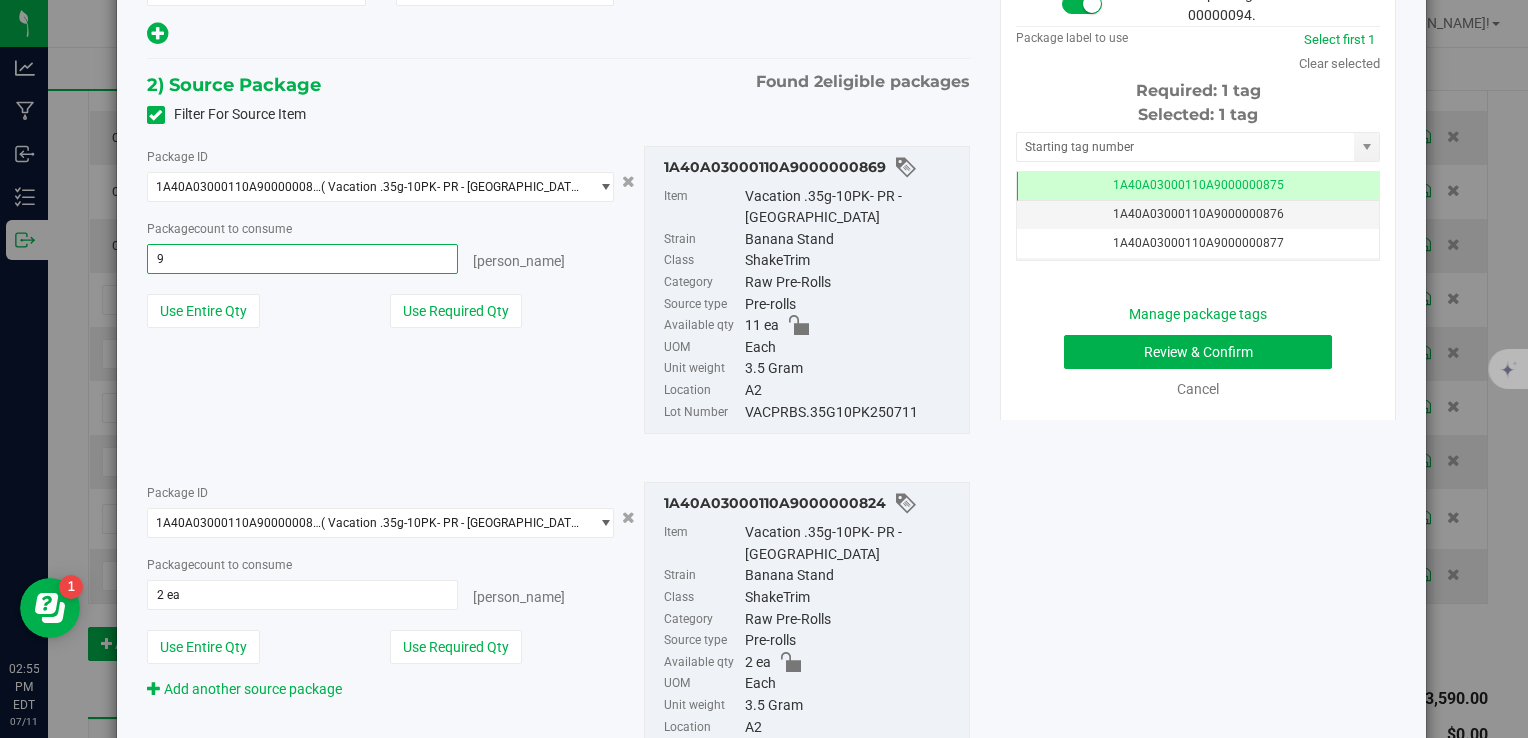 type on "9 ea" 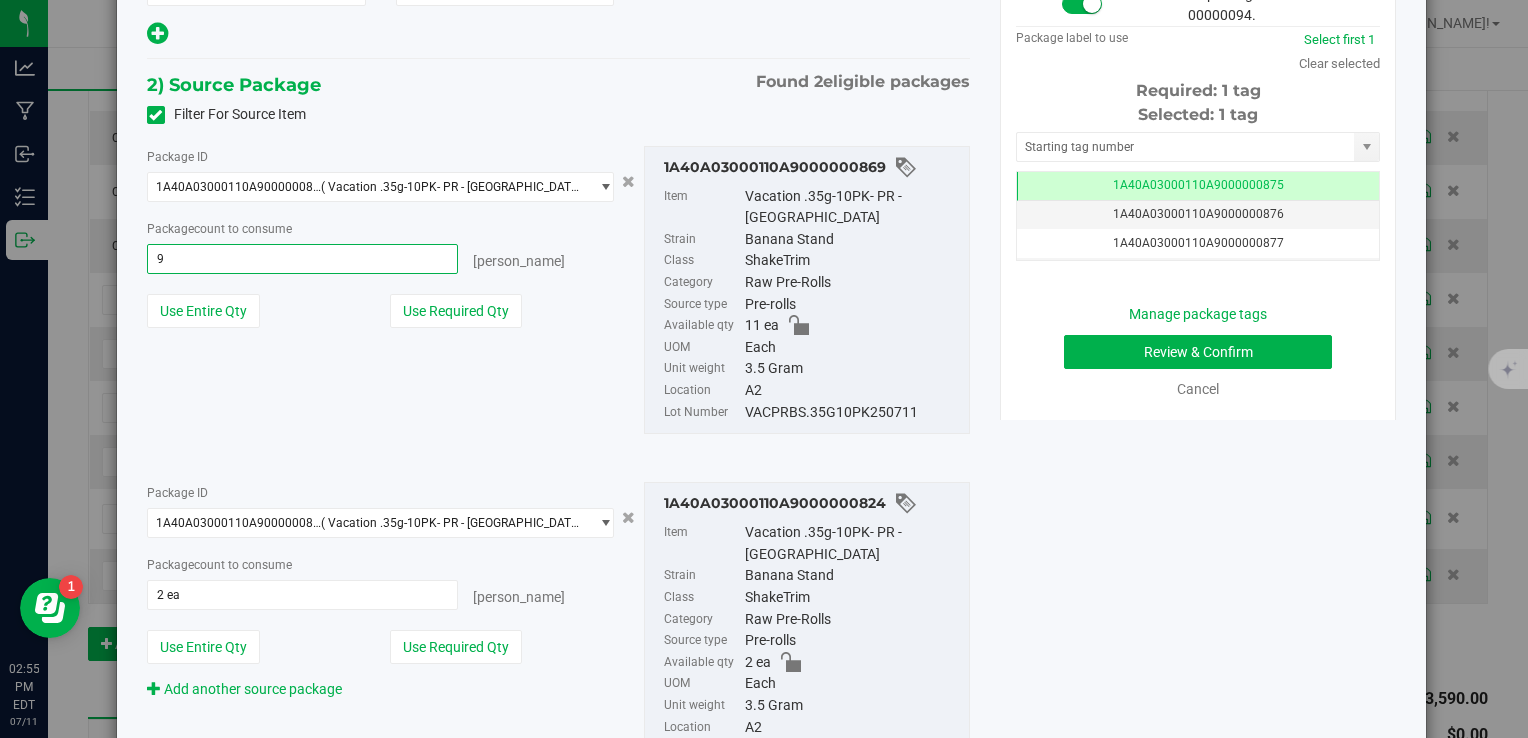 click on "Package ID
1A40A03000110A9000000869
(
Vacation .35g-10PK- PR - Banana Stand
)
1A40A03000110A9000000824 1A40A03000110A9000000869
Package
count
to consume
9 ea 9
eaches" at bounding box center (558, 290) 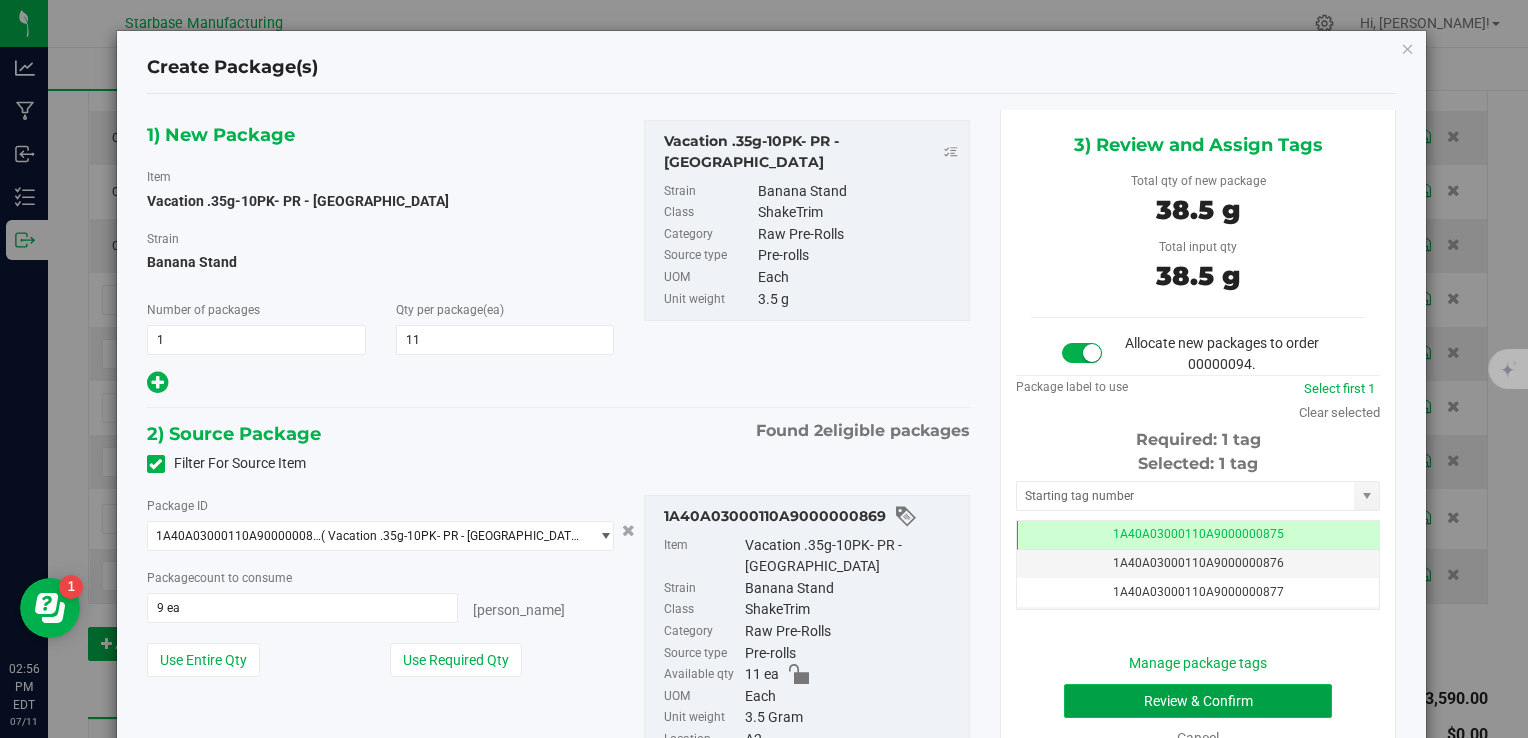 click on "Review & Confirm" at bounding box center (1198, 701) 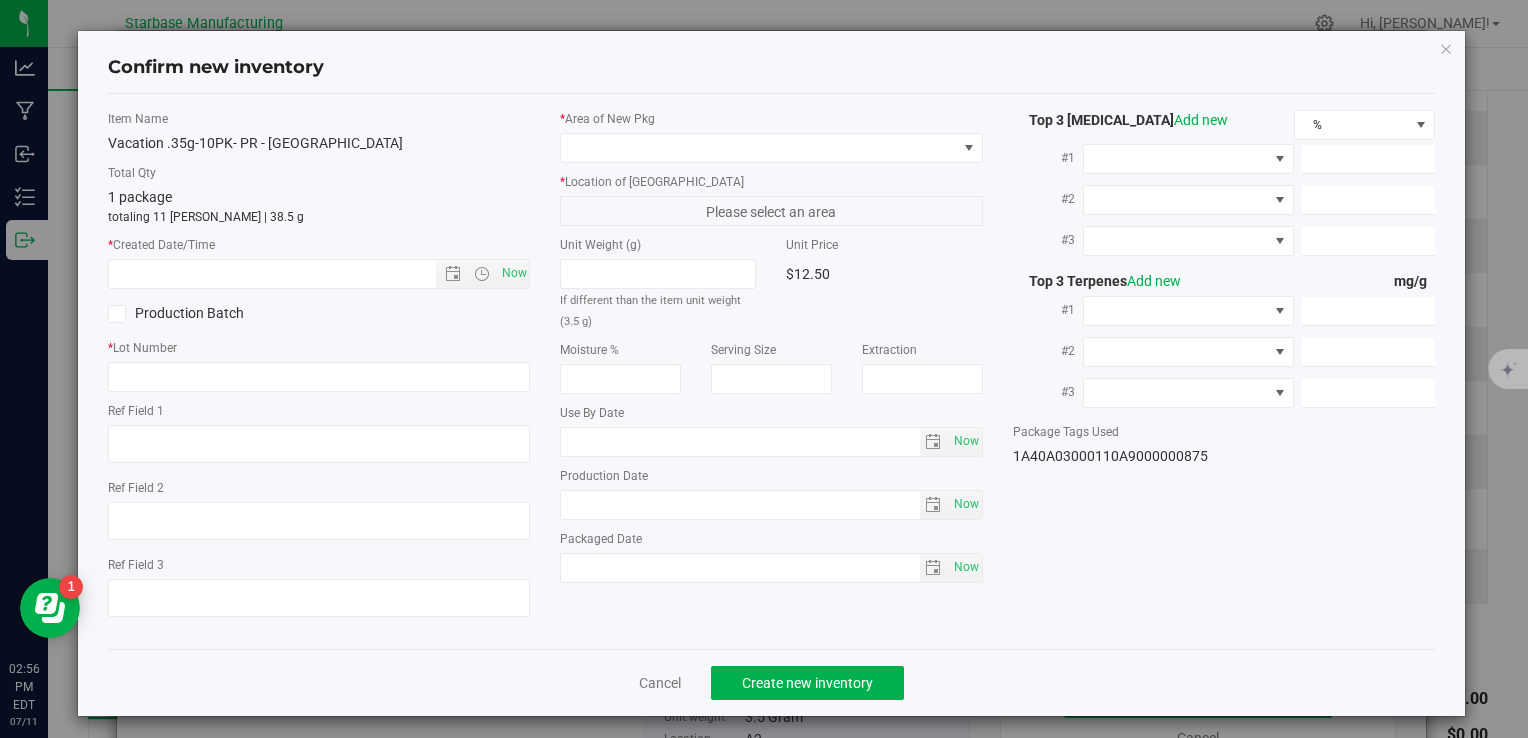 type on "[DATE]" 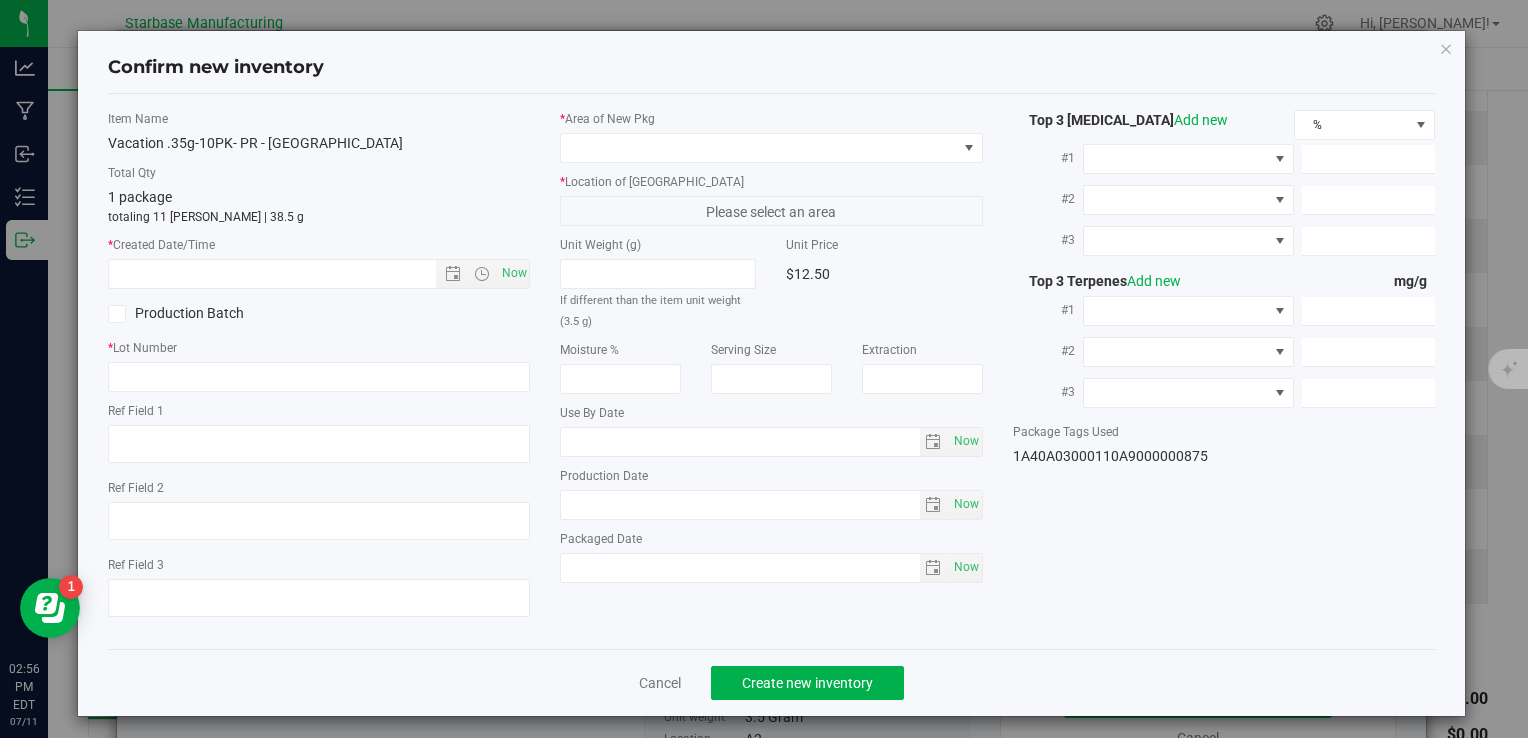 type on "MC281359, [PHONE_NUMBER], [EMAIL_ADDRESS][DOMAIN_NAME]" 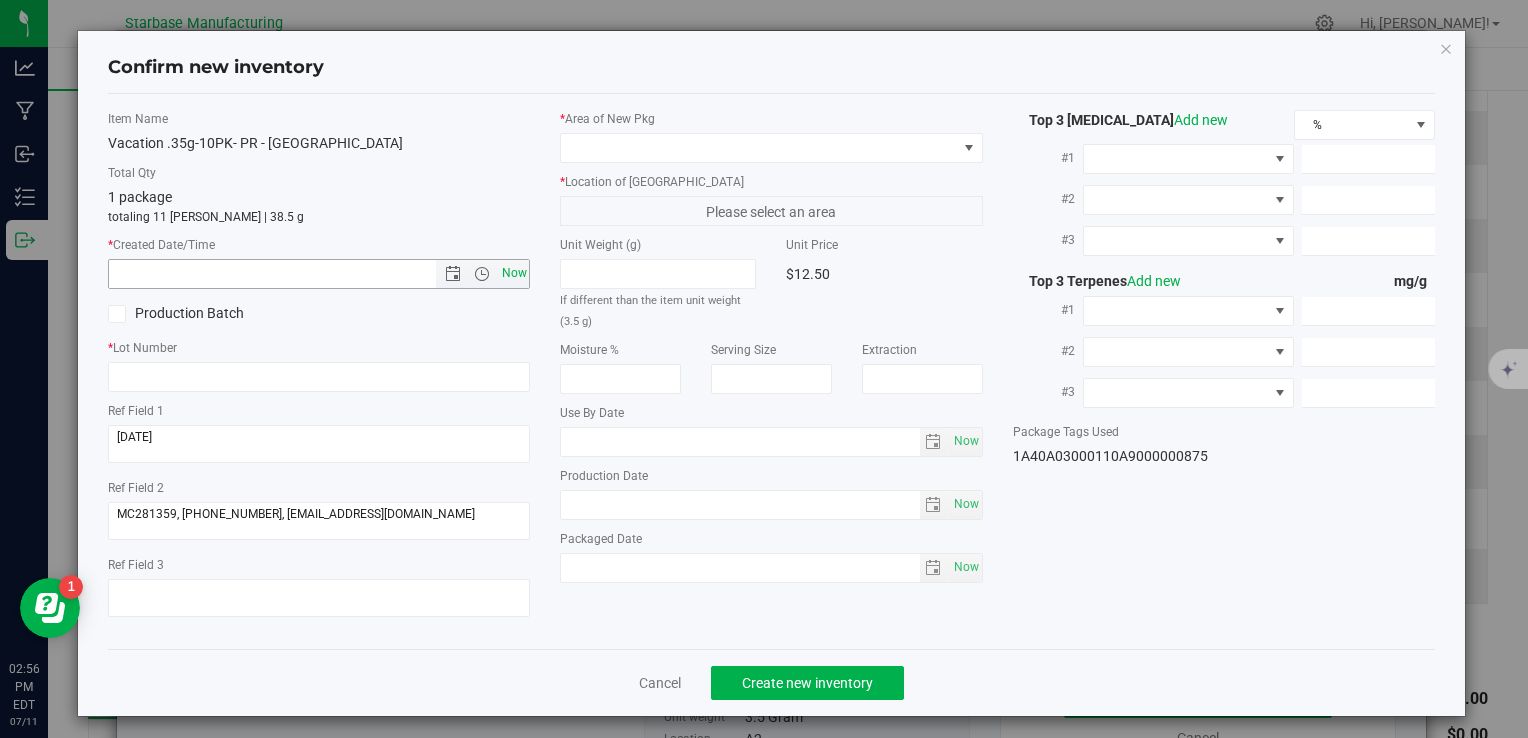 click on "Now" at bounding box center [514, 273] 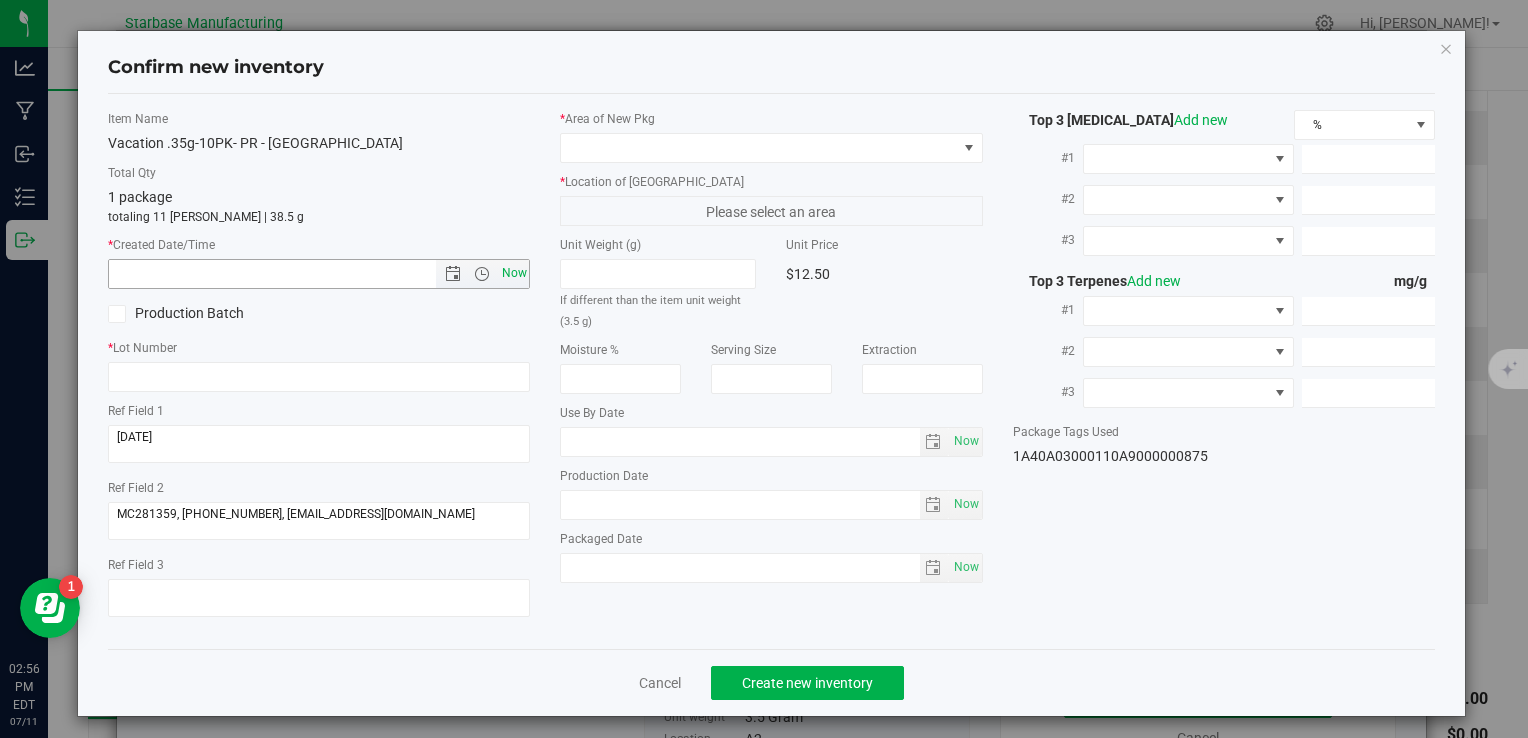 type on "7/11/2025 2:56 PM" 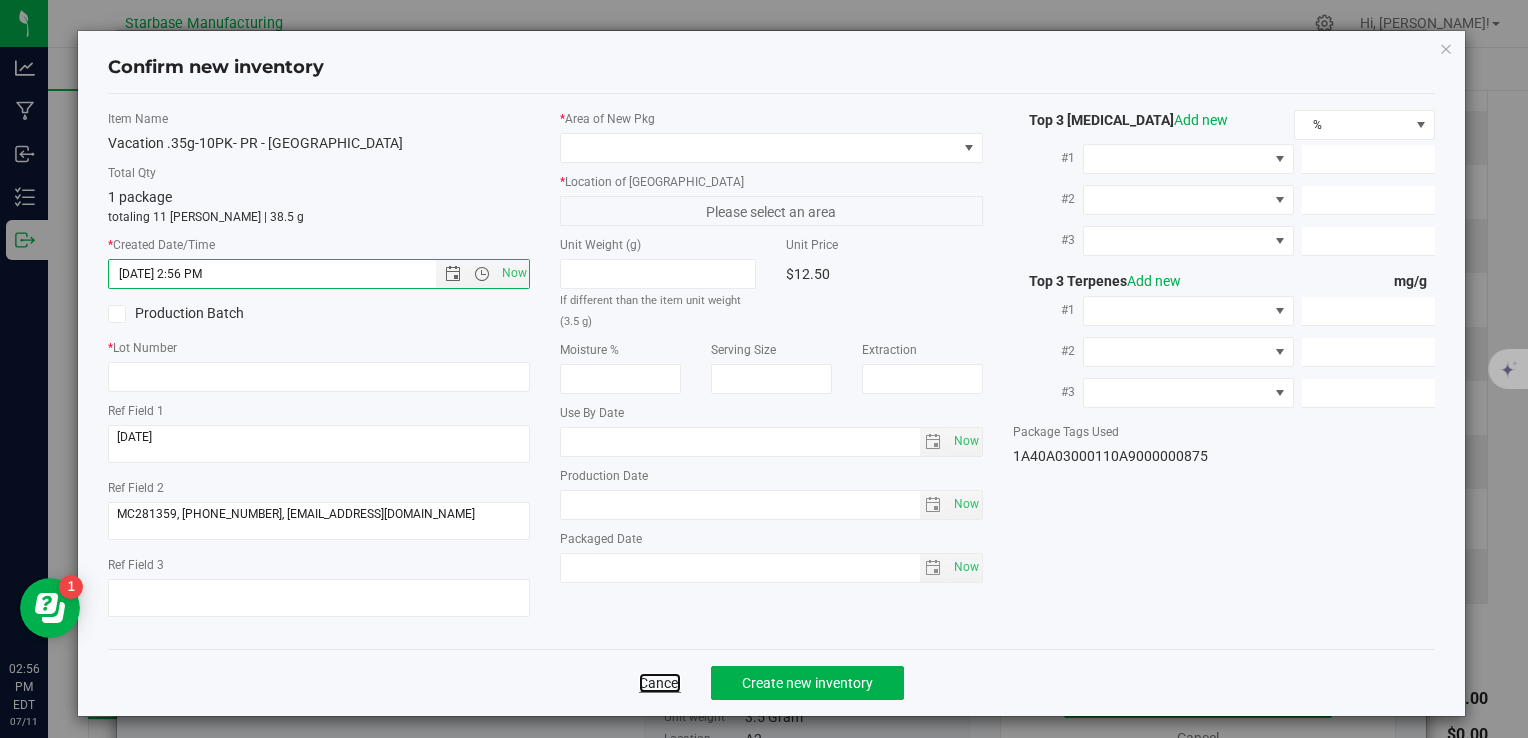click on "Cancel" at bounding box center (660, 683) 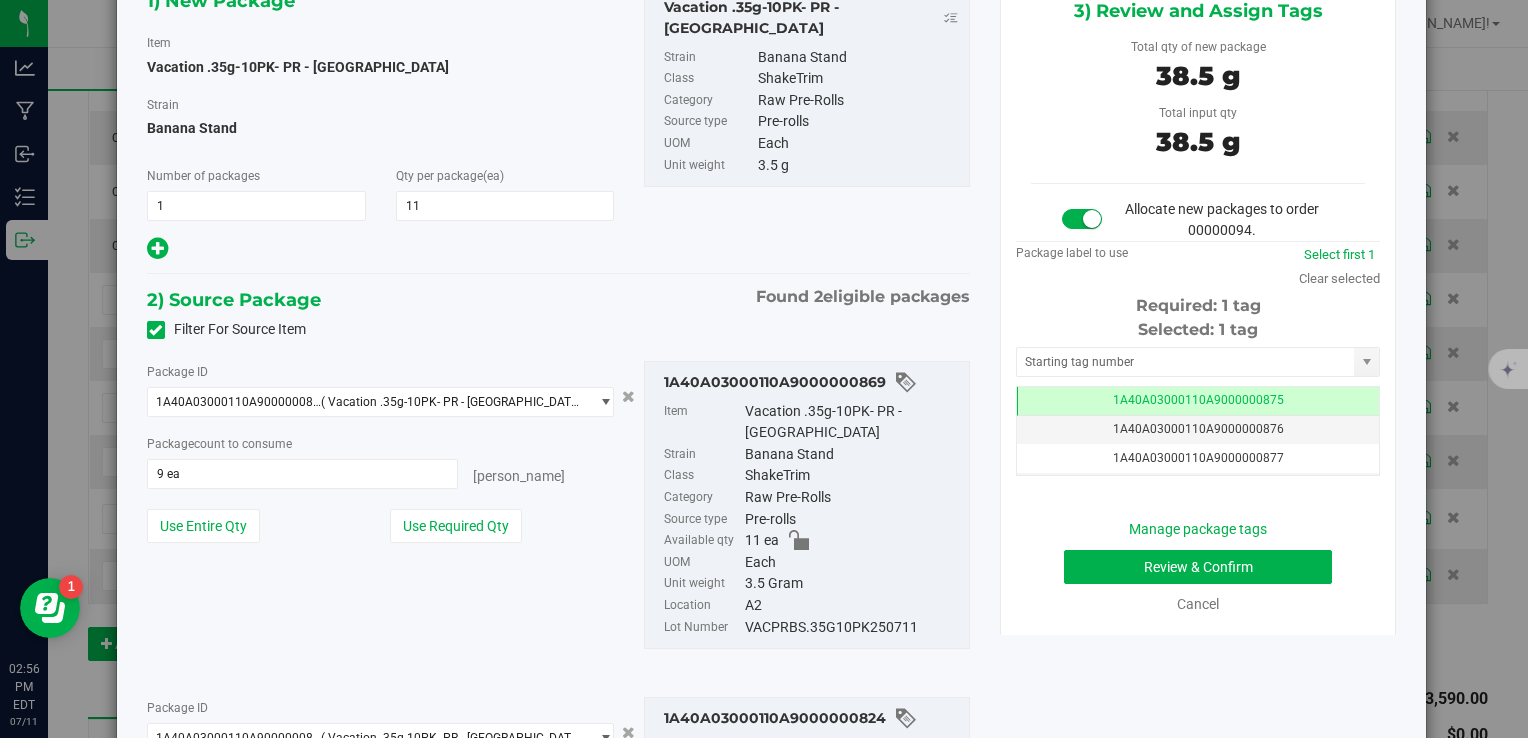 click on "VACPRBS.35G10PK250711" at bounding box center (852, 628) 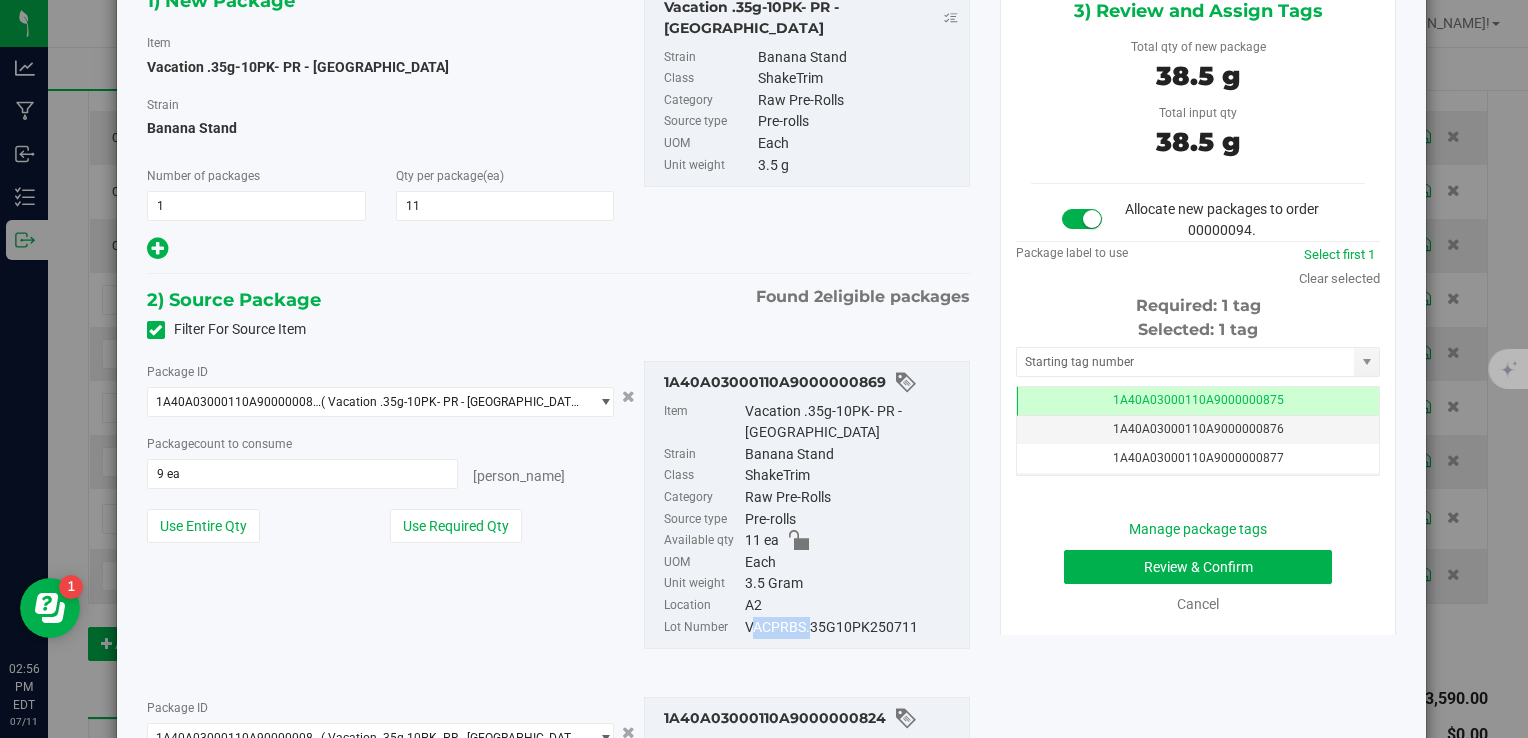 click on "VACPRBS.35G10PK250711" at bounding box center (852, 628) 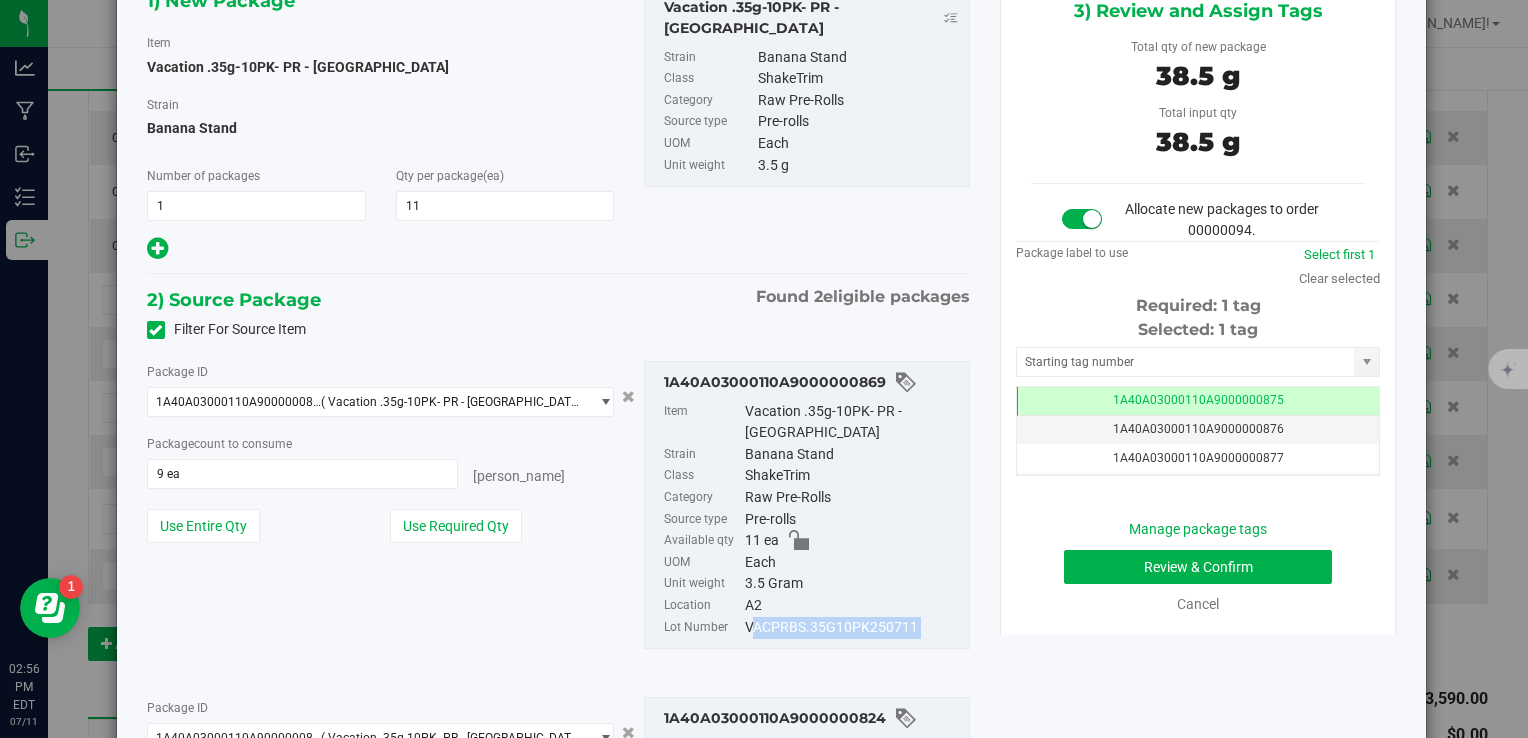 click on "VACPRBS.35G10PK250711" at bounding box center (852, 628) 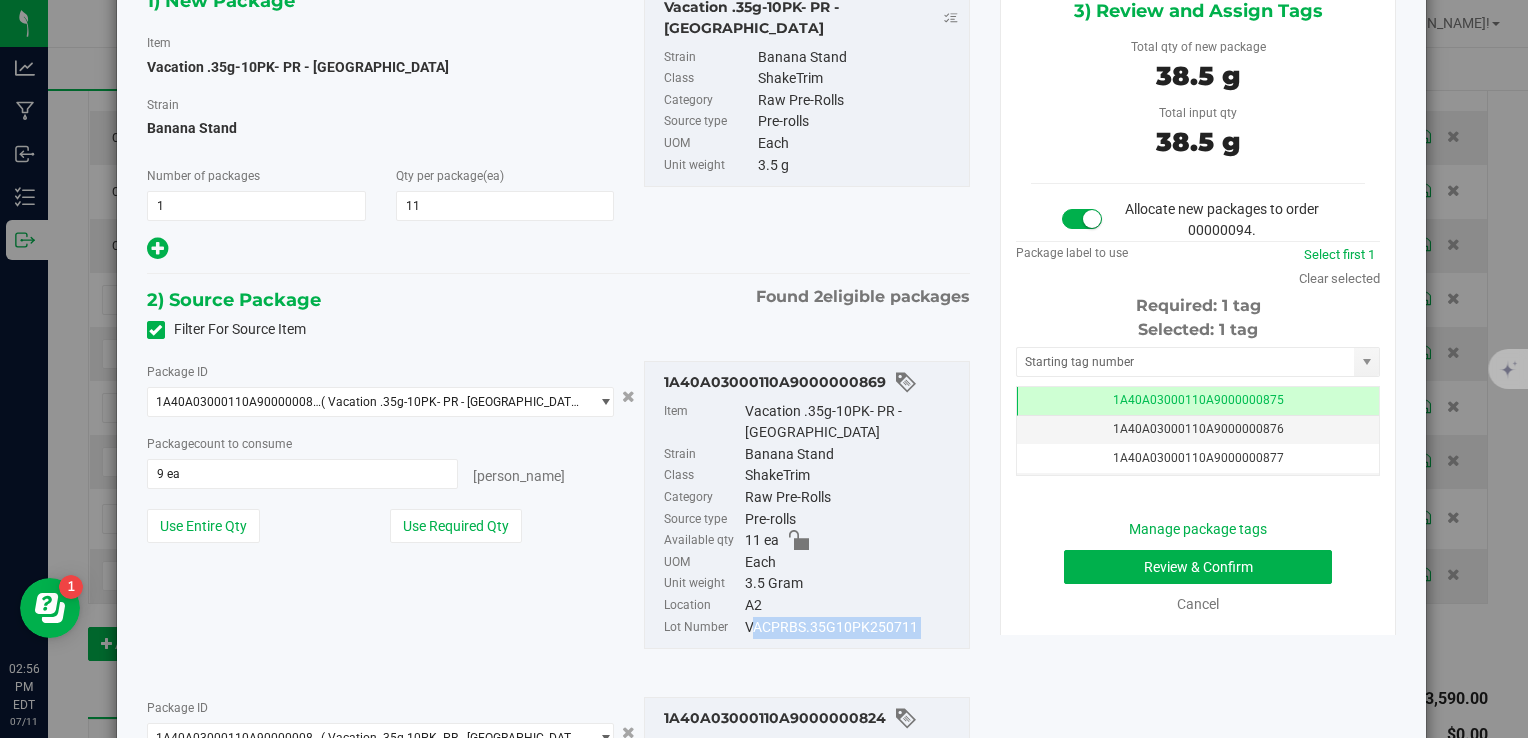 copy on "VACPRBS.35G10PK250711" 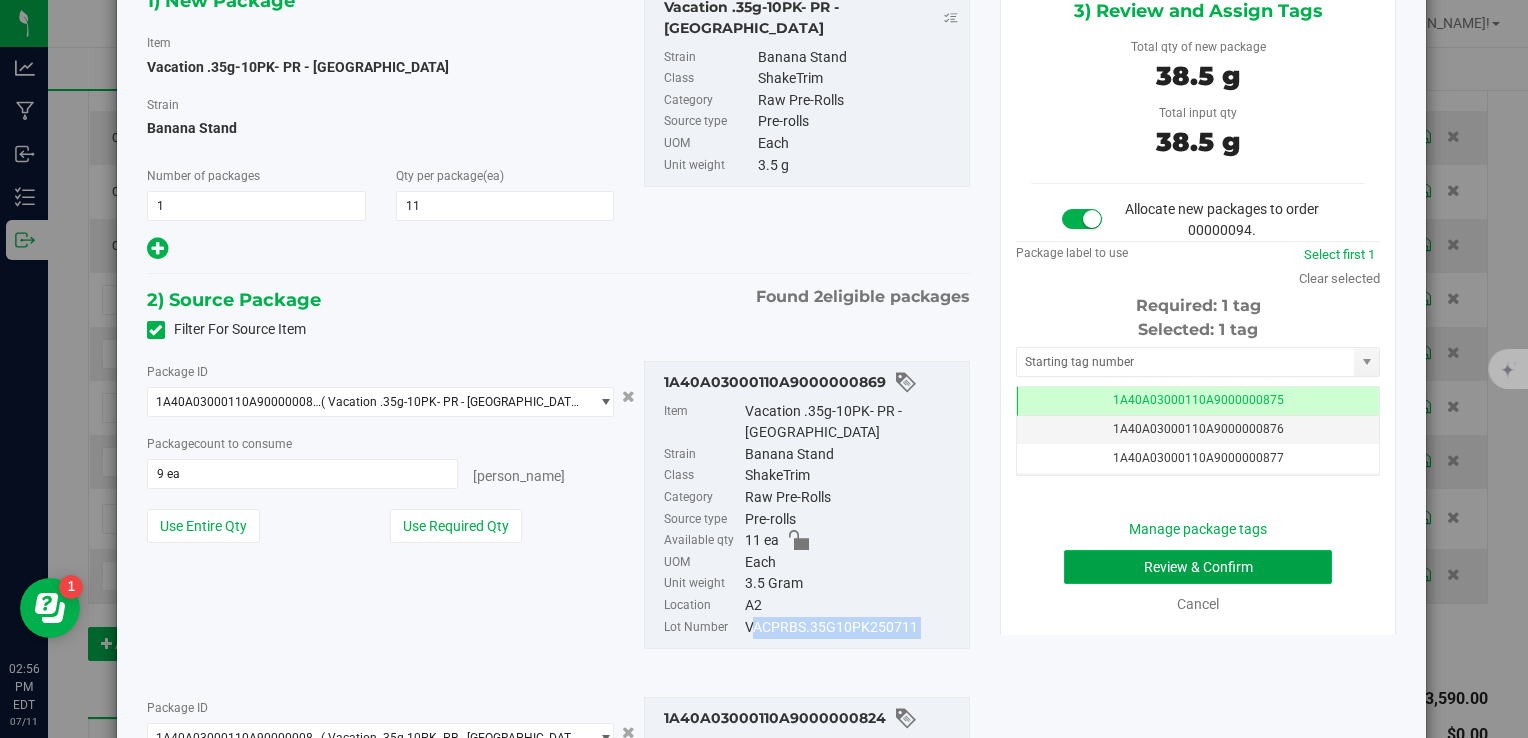 click on "Review & Confirm" at bounding box center (1198, 567) 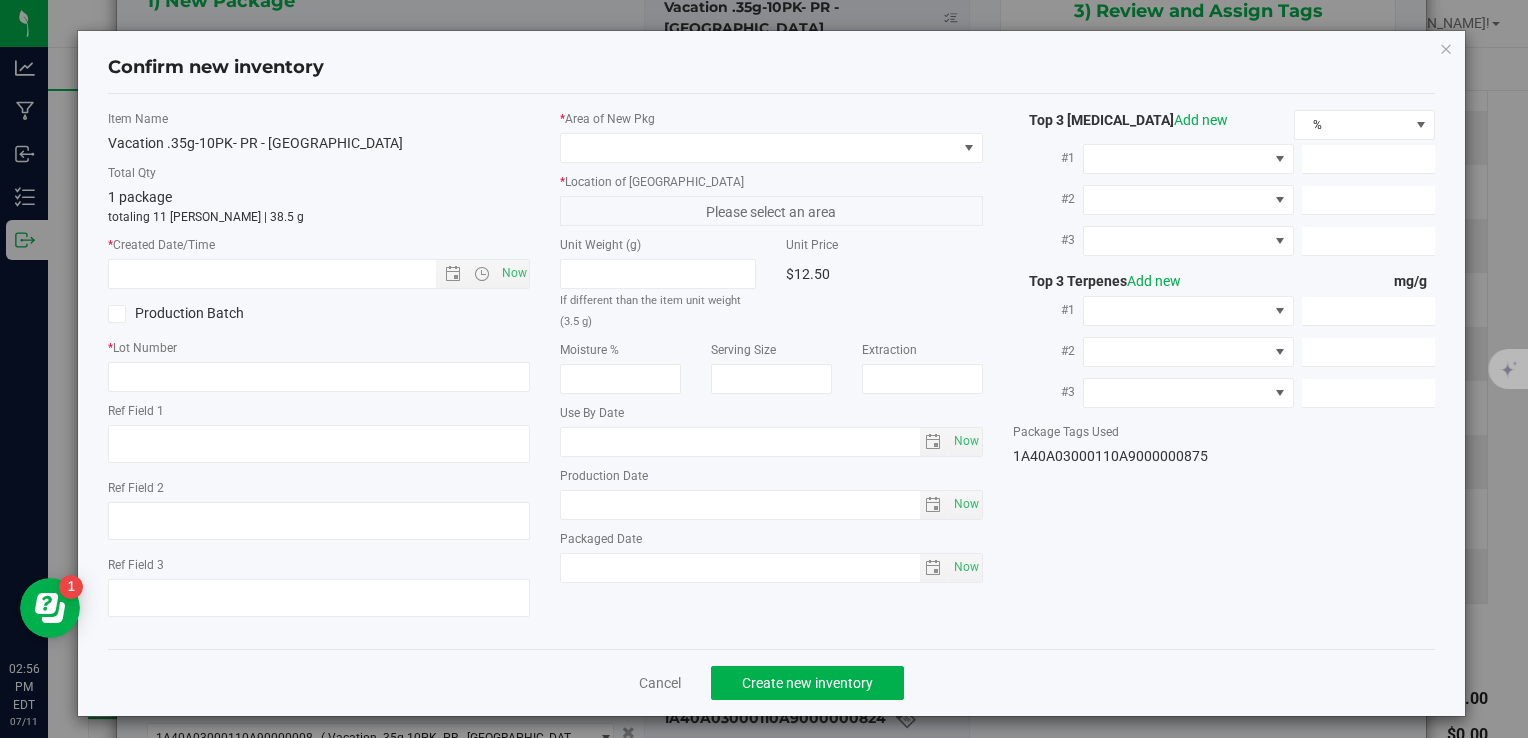 type on "[DATE]" 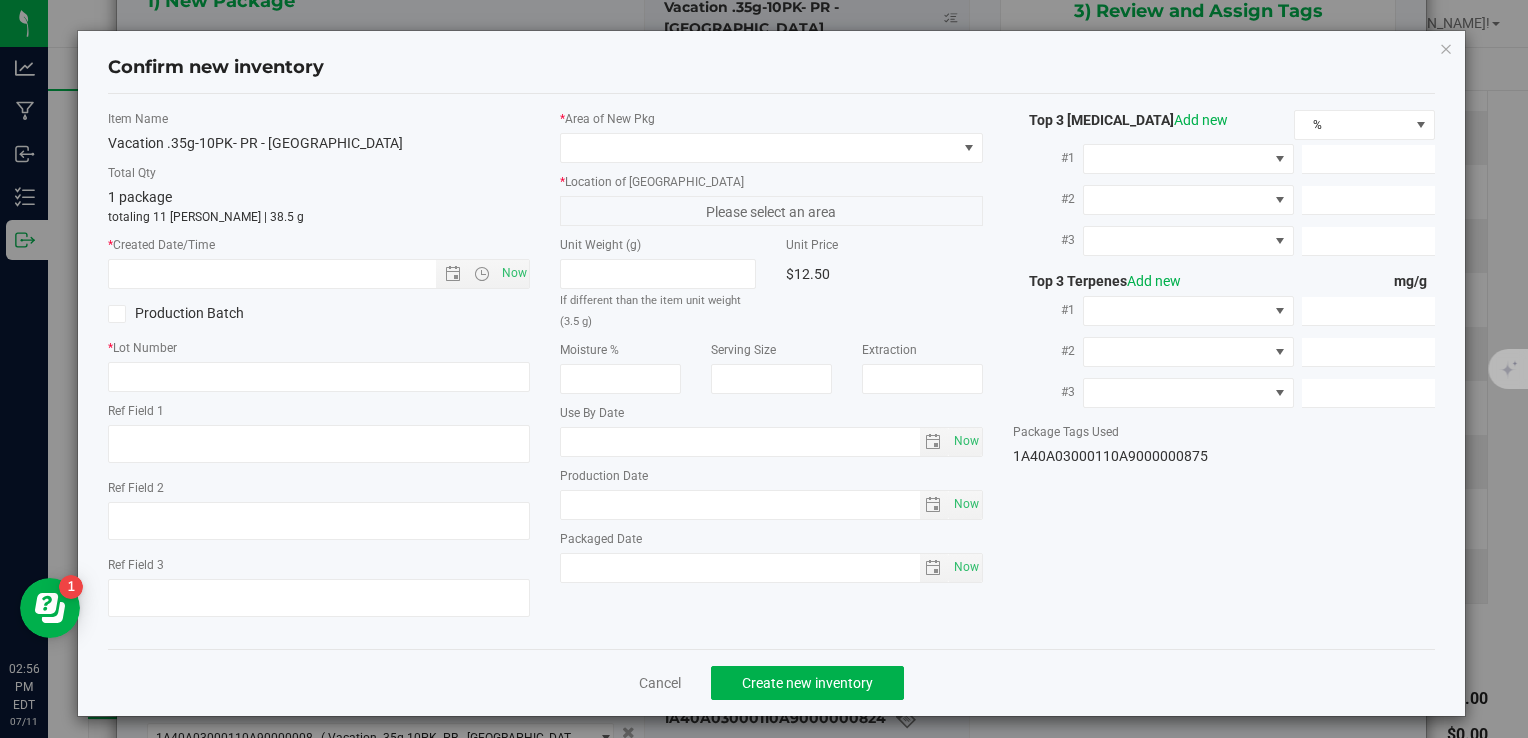 type on "MC281359, [PHONE_NUMBER], [EMAIL_ADDRESS][DOMAIN_NAME]" 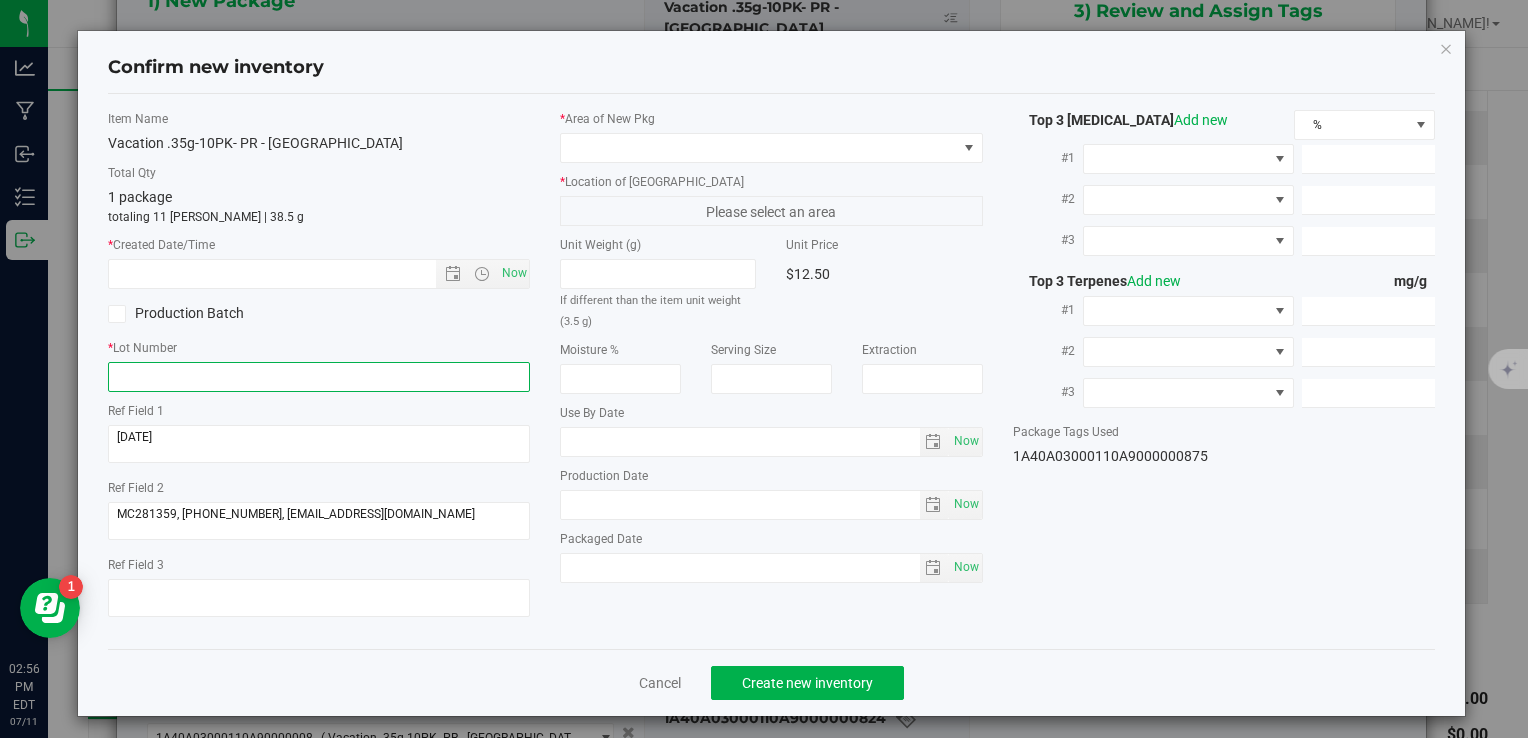 click at bounding box center [319, 377] 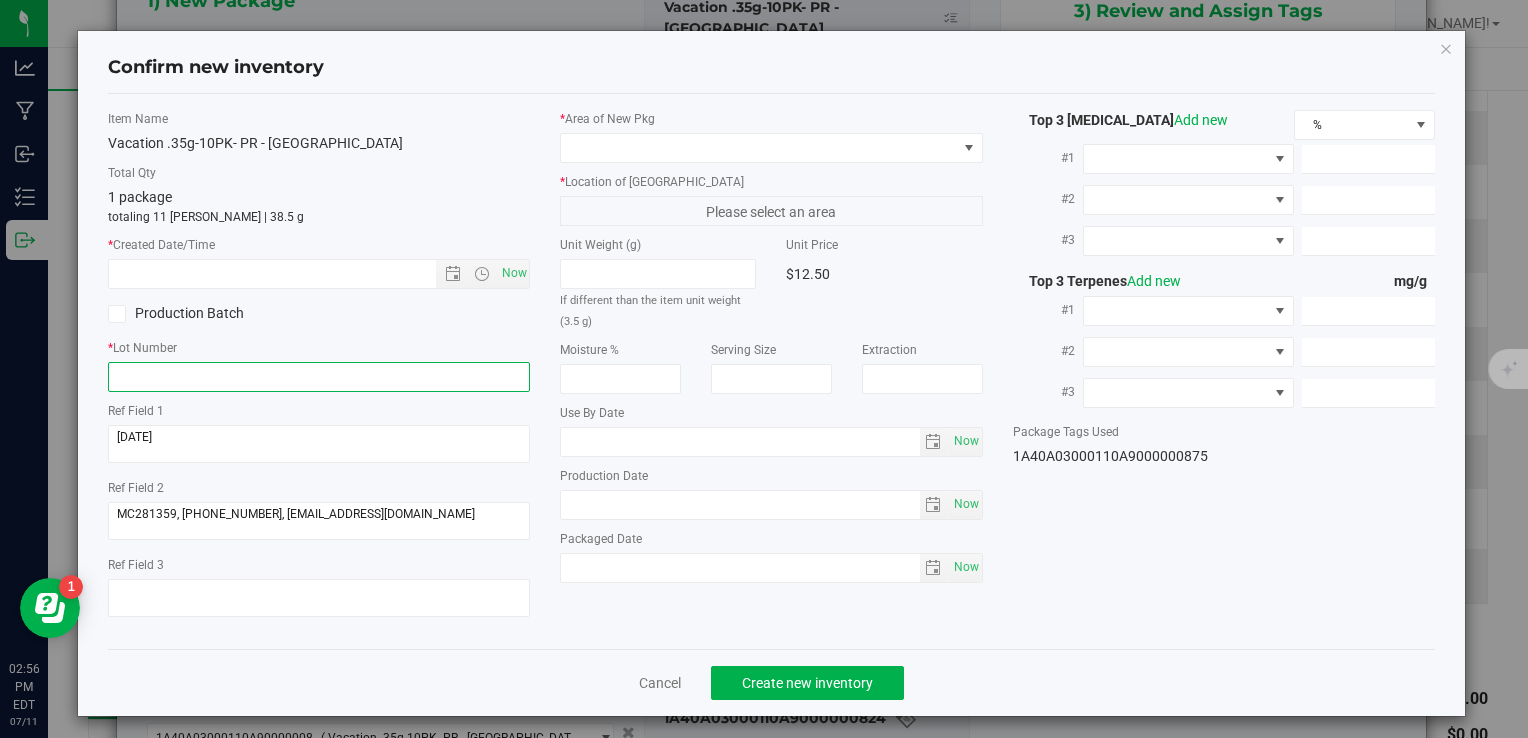 paste on "VACPRBS.35G10PK250711" 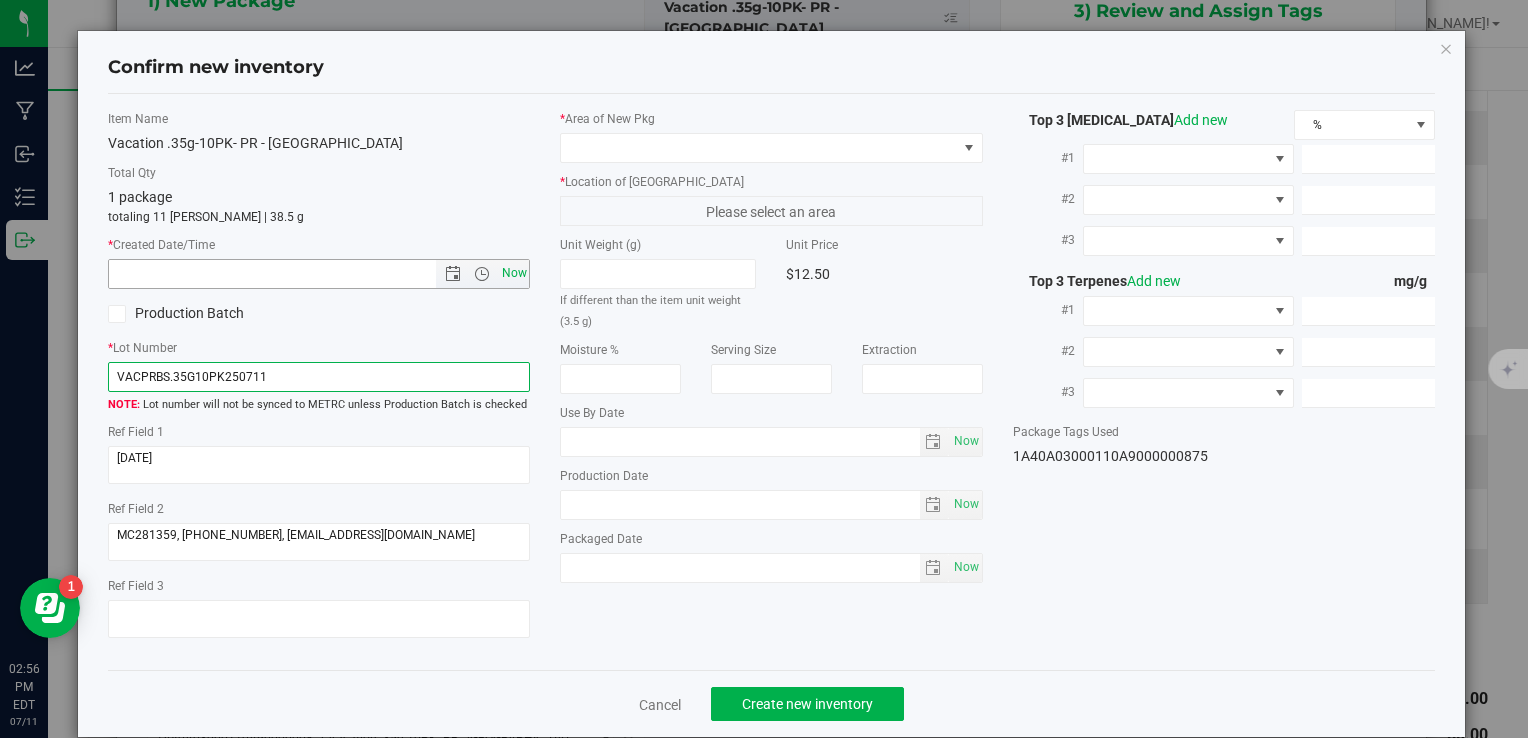type on "VACPRBS.35G10PK250711" 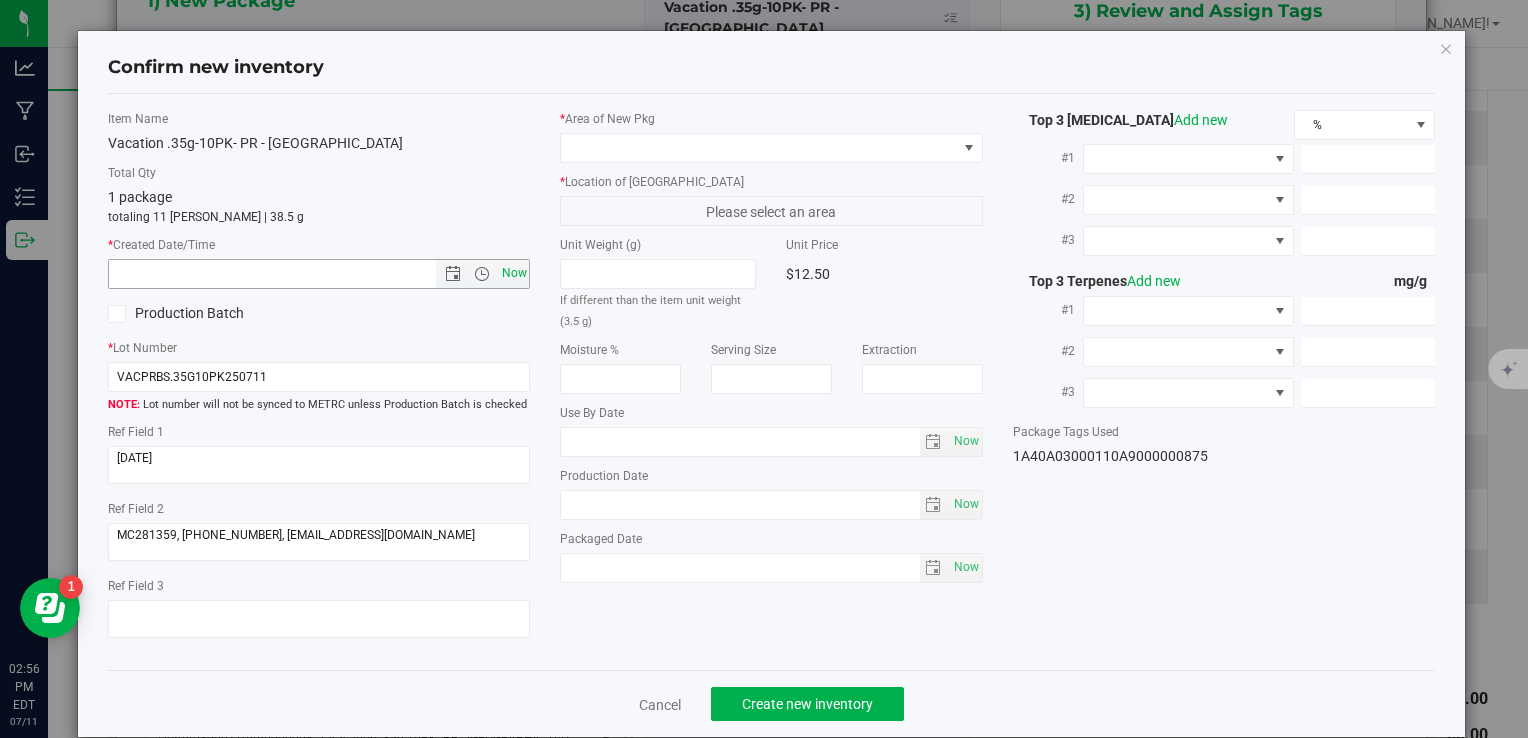 click on "Now" at bounding box center (514, 273) 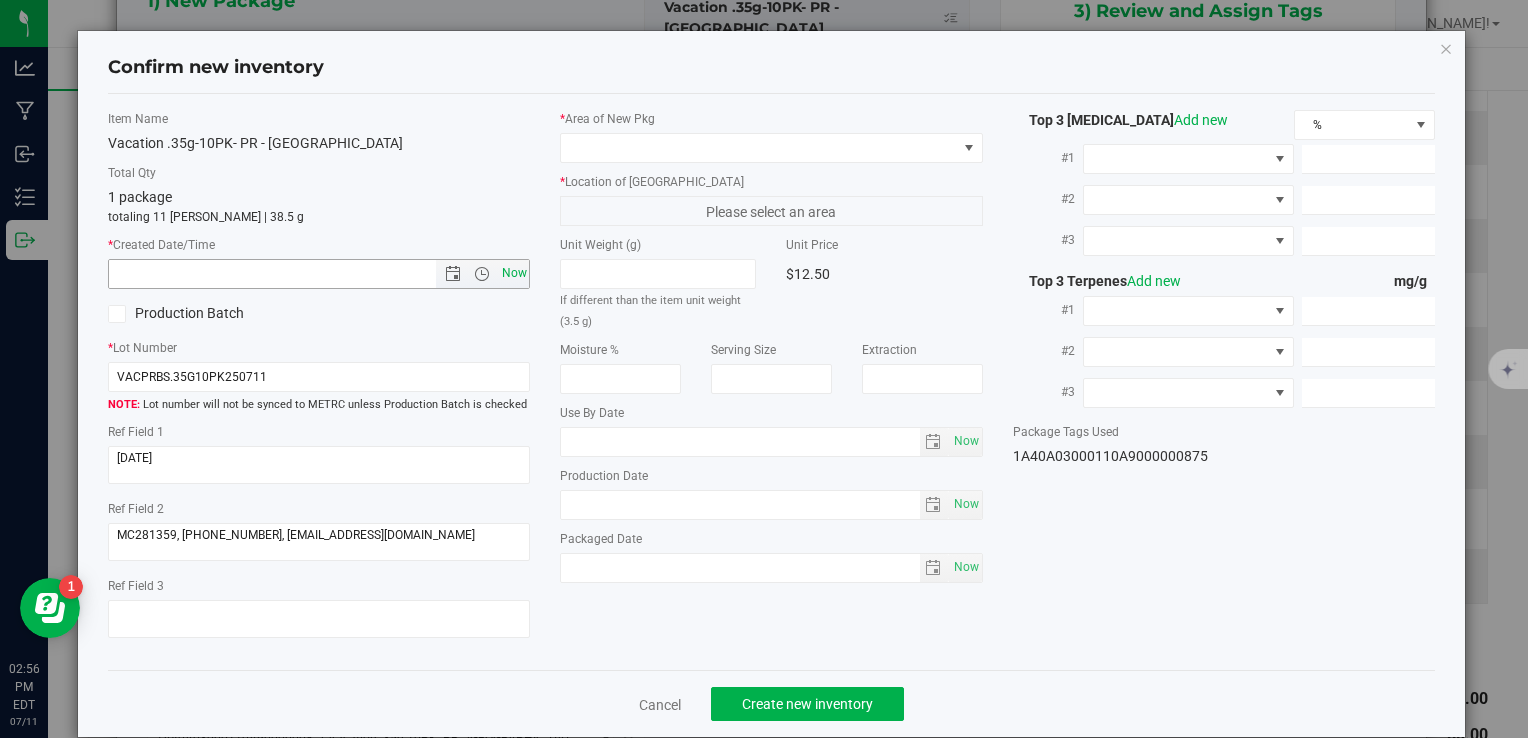type on "7/11/2025 2:56 PM" 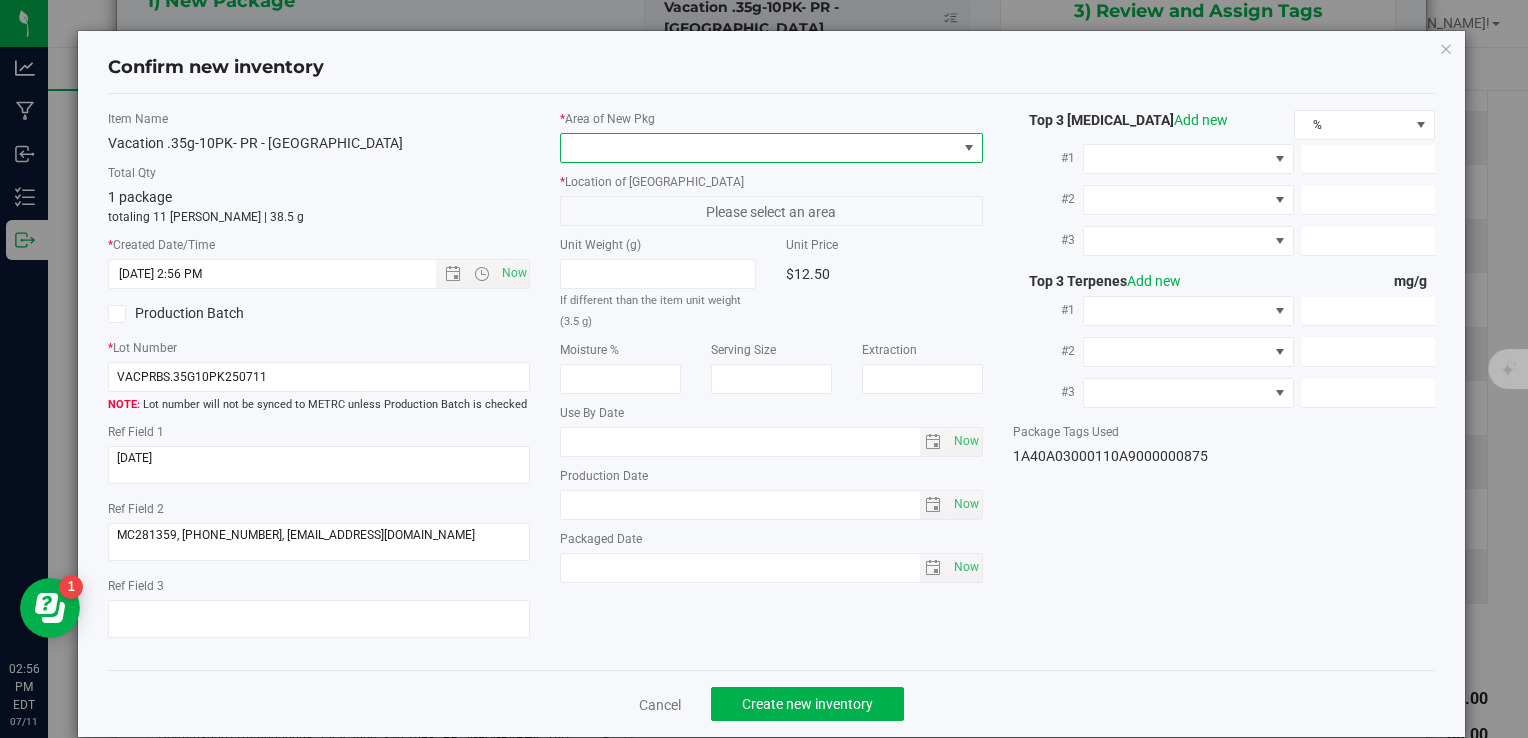 click at bounding box center (758, 148) 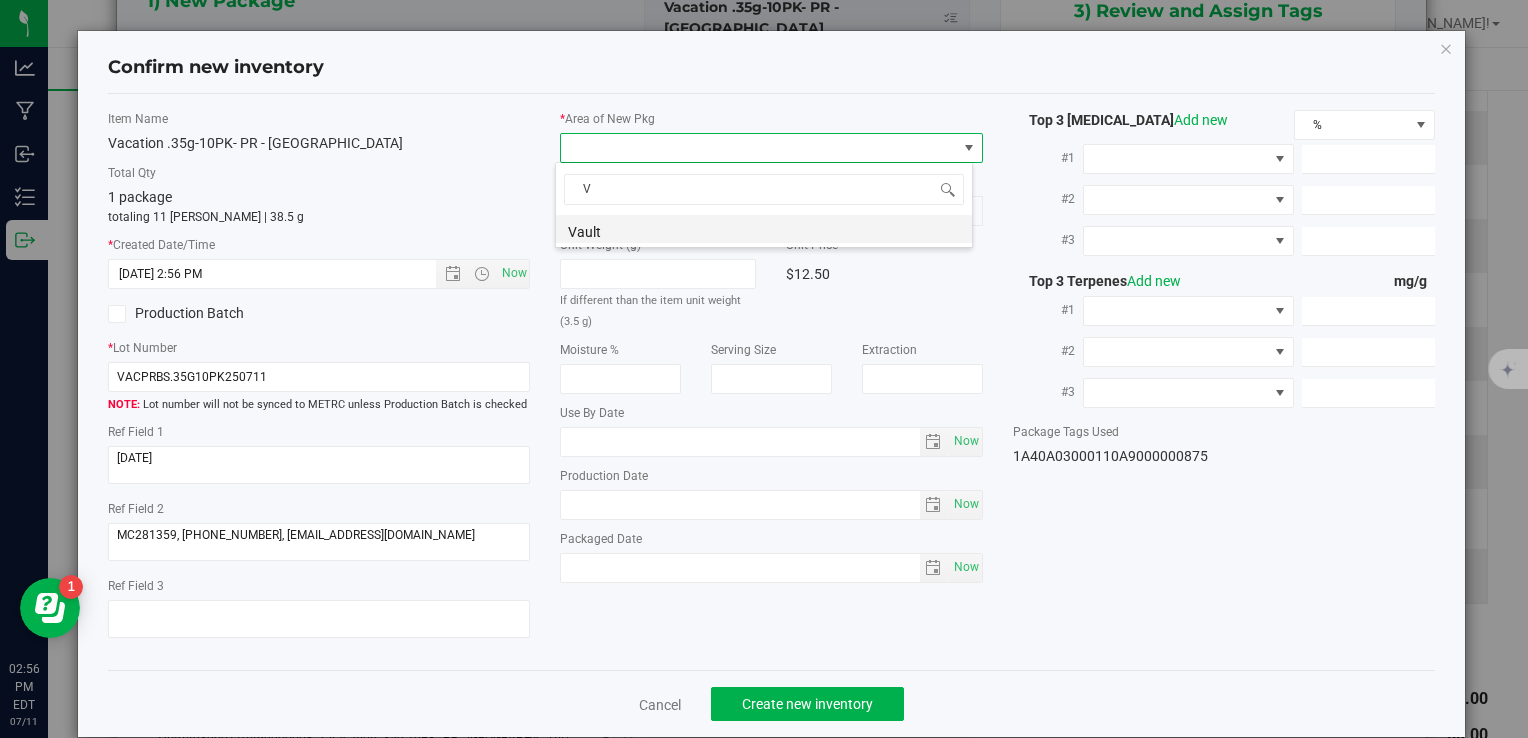 click on "Vault" at bounding box center (764, 229) 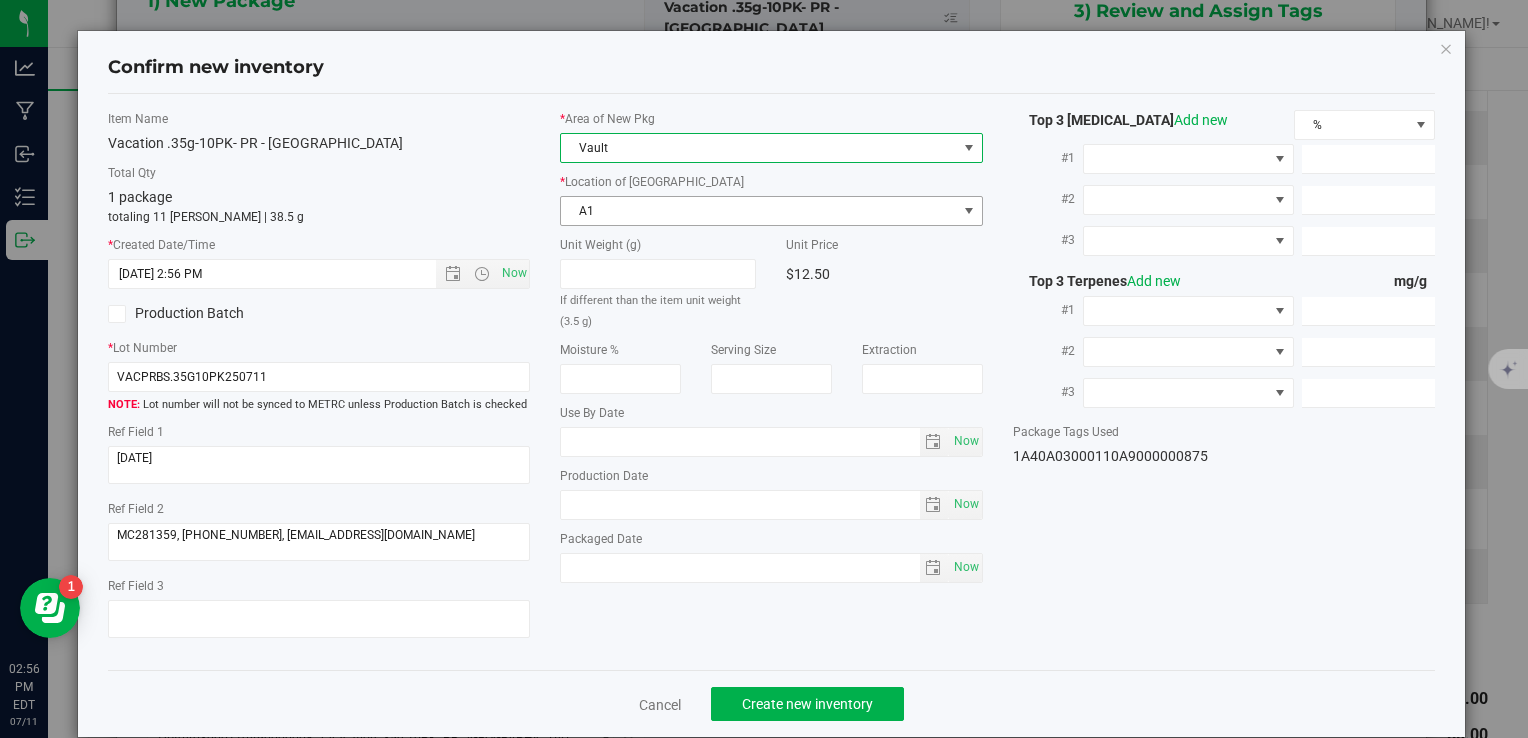 click on "A1" at bounding box center [758, 211] 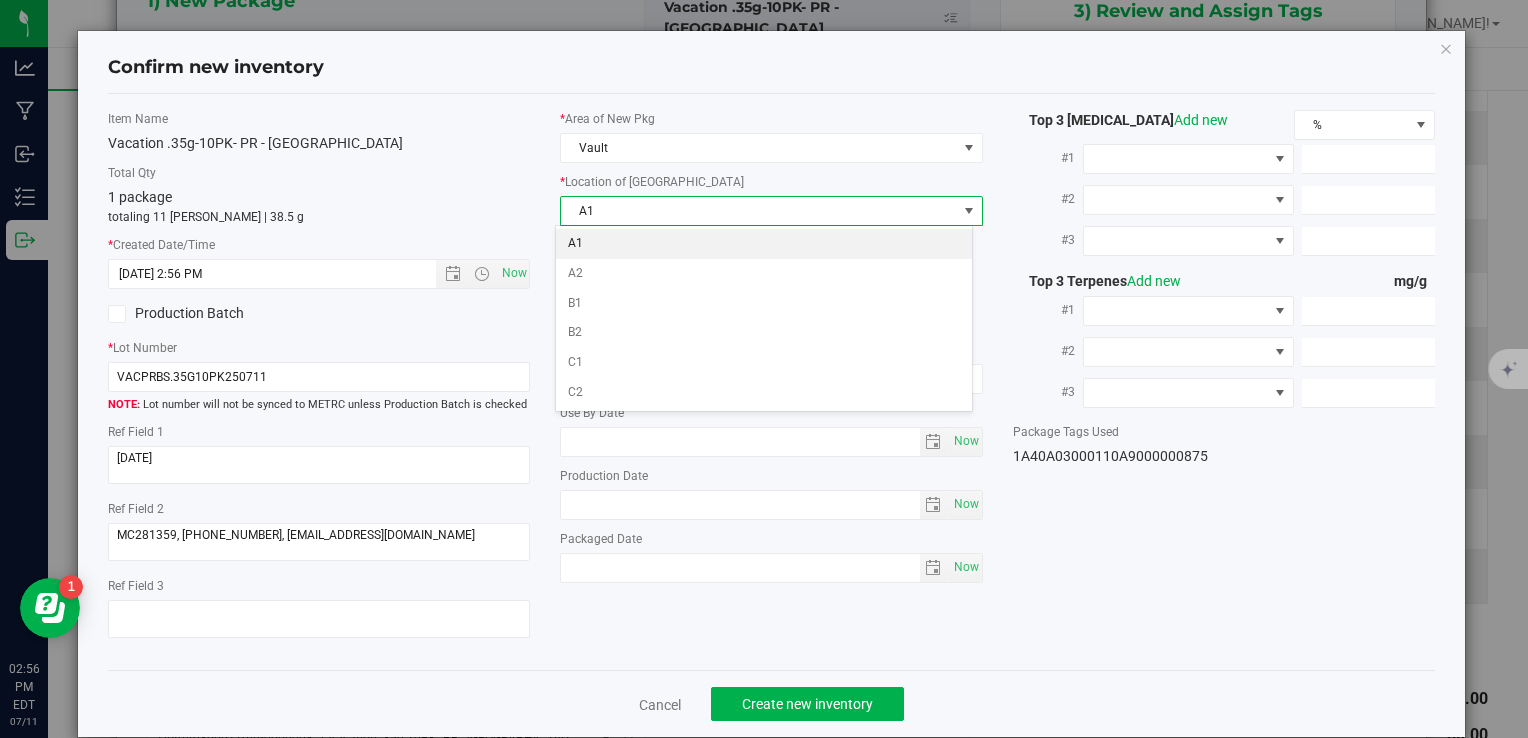 click on "A1" at bounding box center (764, 244) 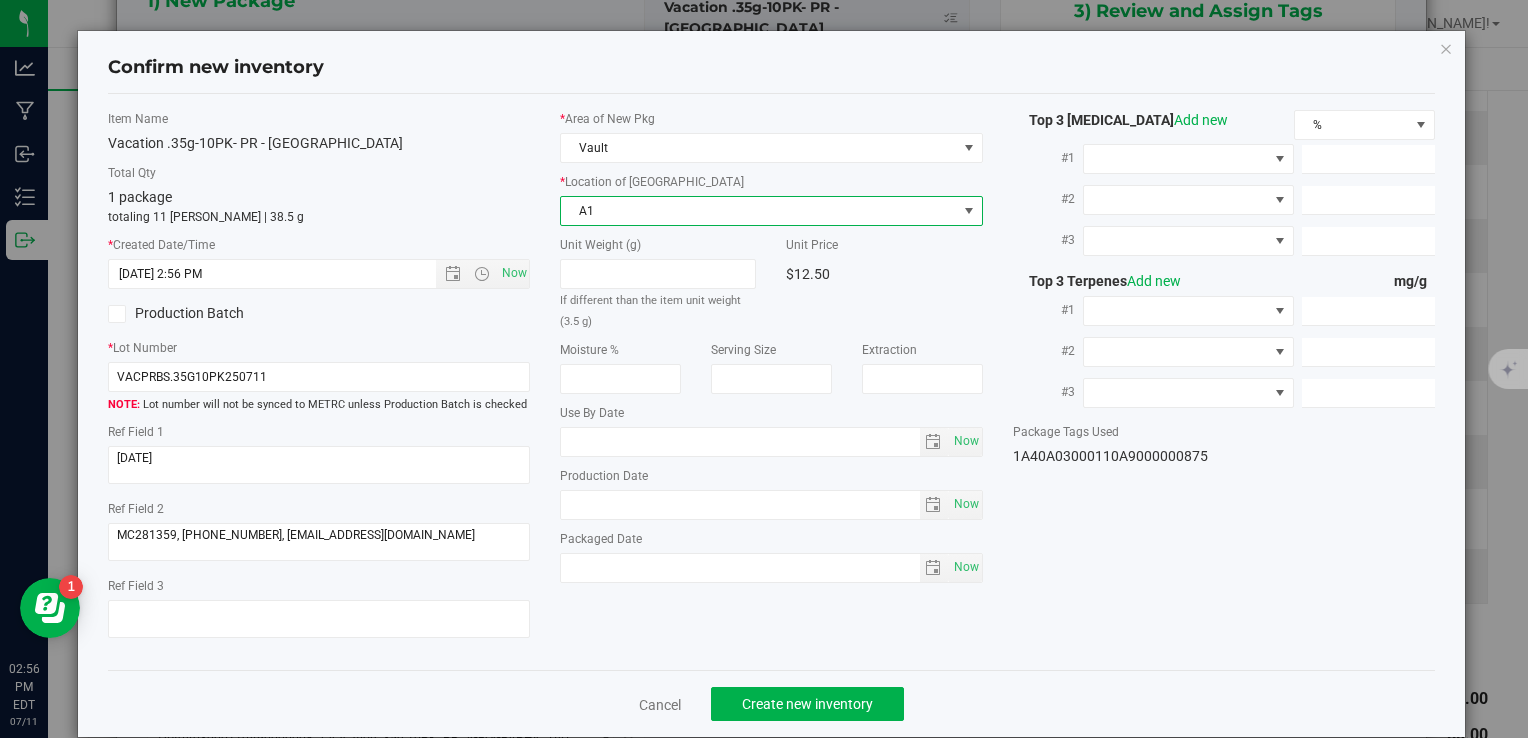 click on "Cancel
Create new inventory" at bounding box center [771, 703] 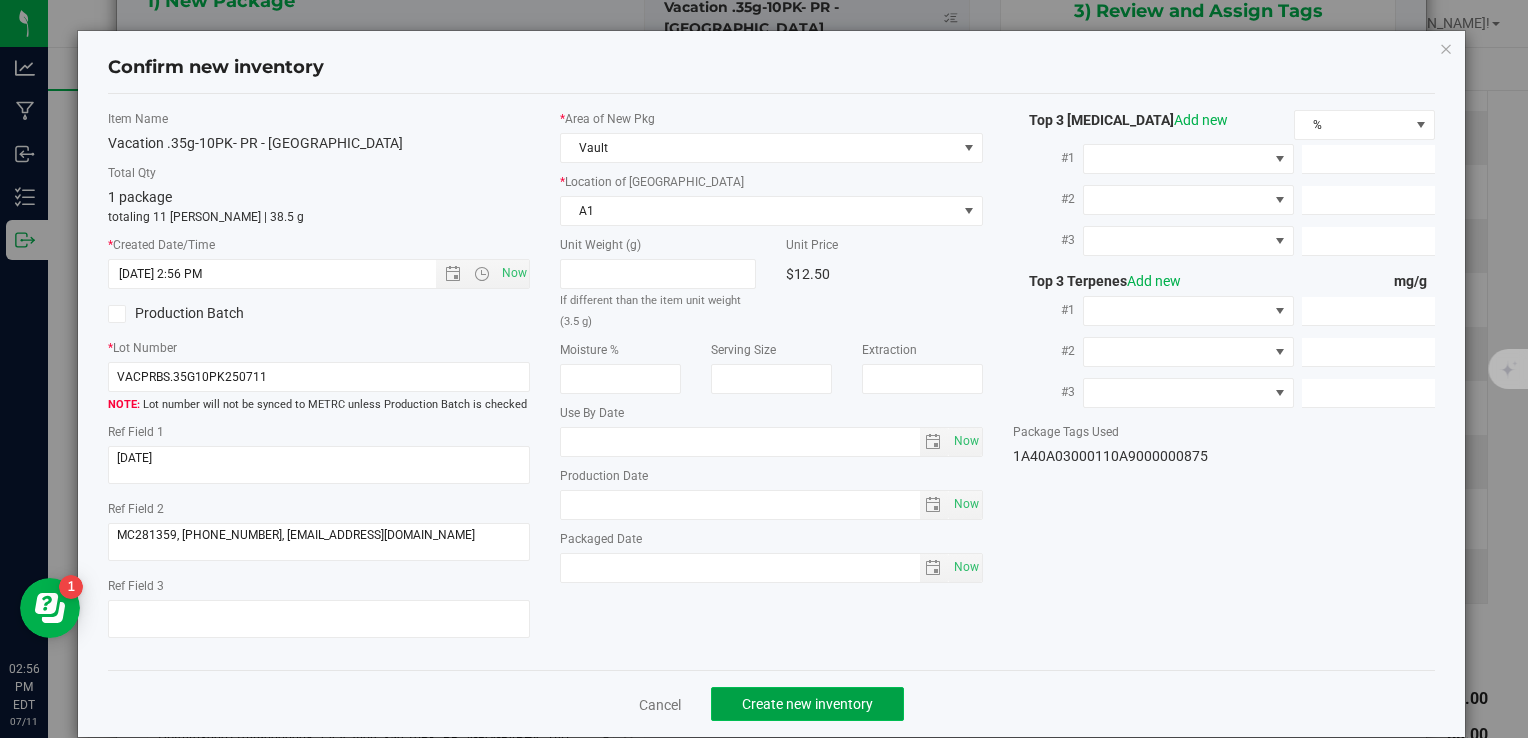 click on "Create new inventory" 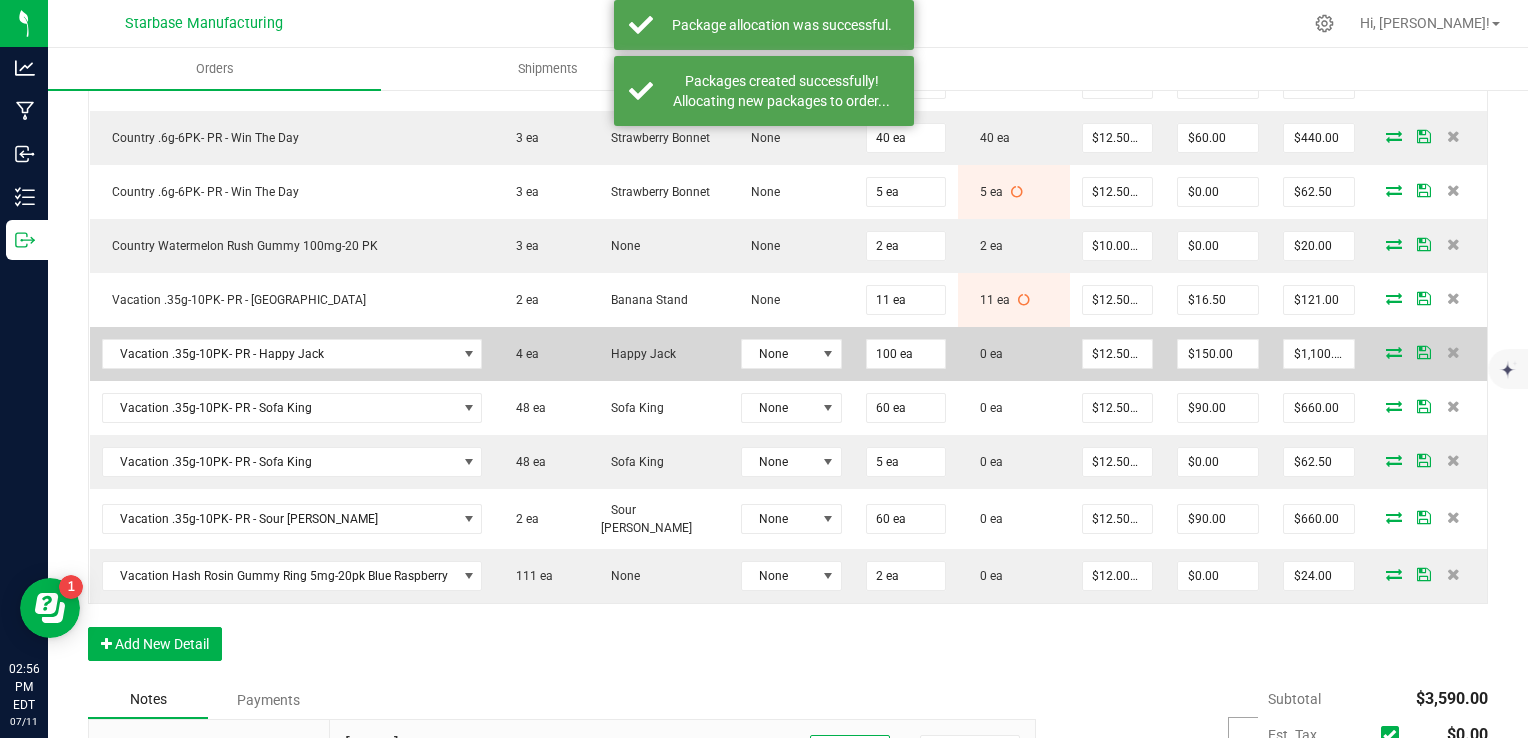 click at bounding box center (1394, 352) 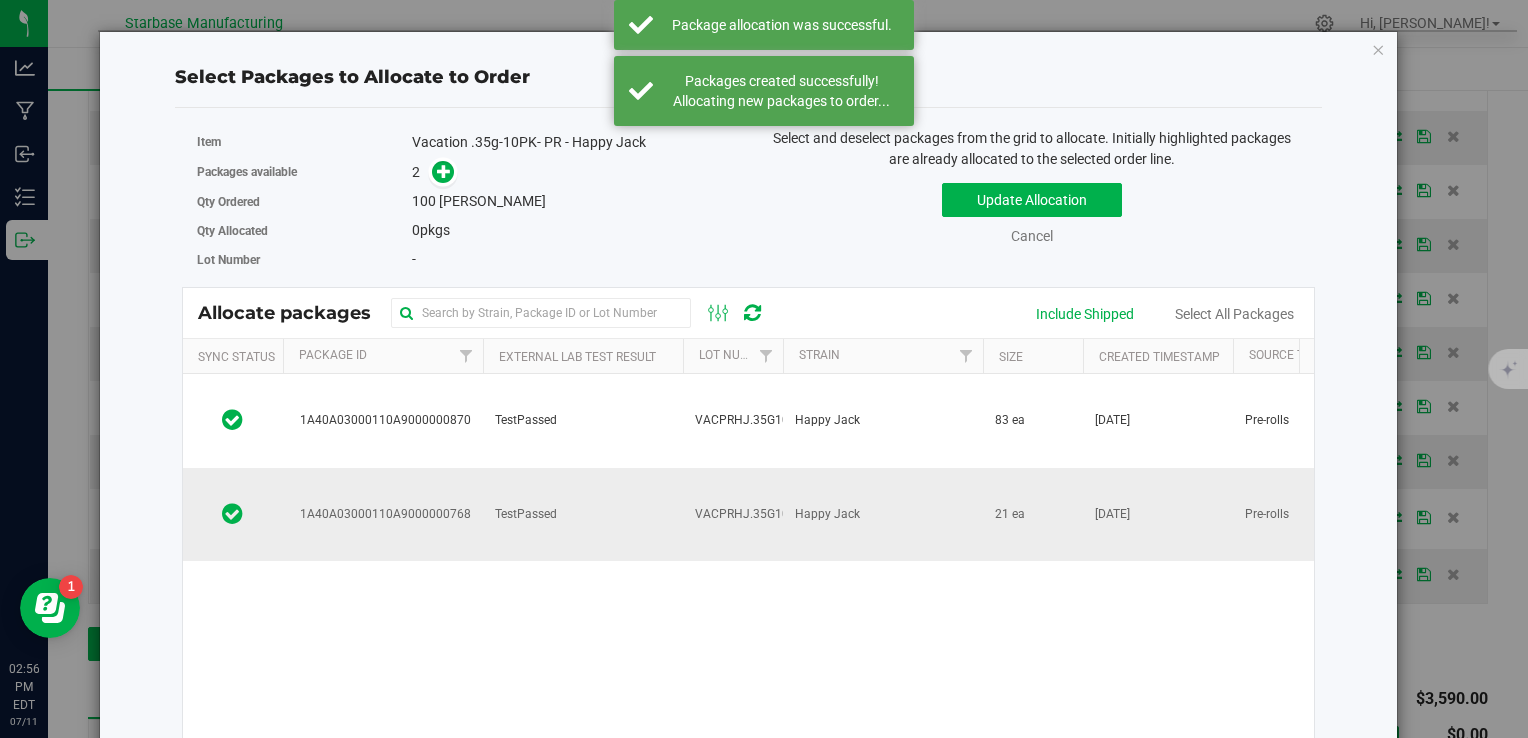 click on "TestPassed" at bounding box center [583, 514] 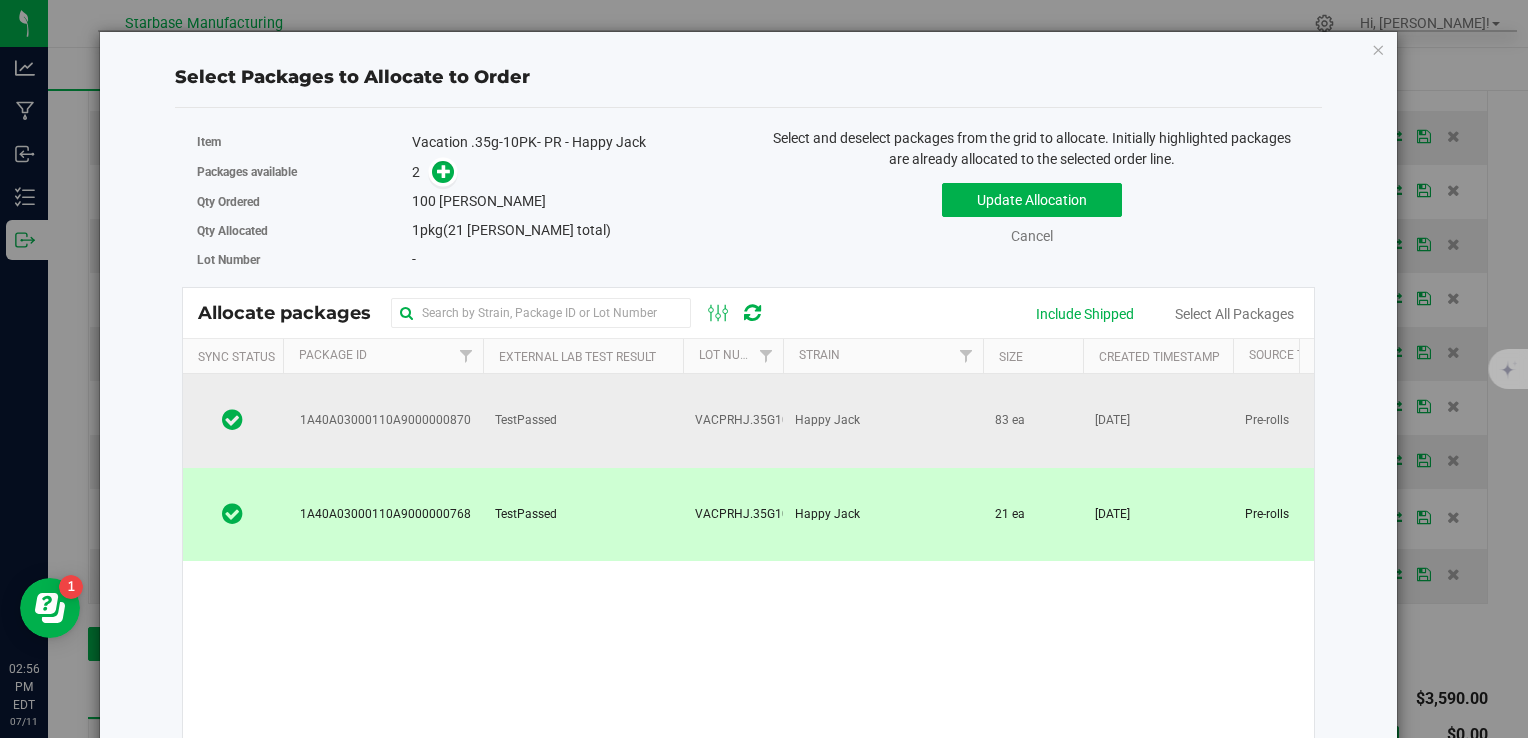 click on "1A40A03000110A9000000870" at bounding box center (382, 420) 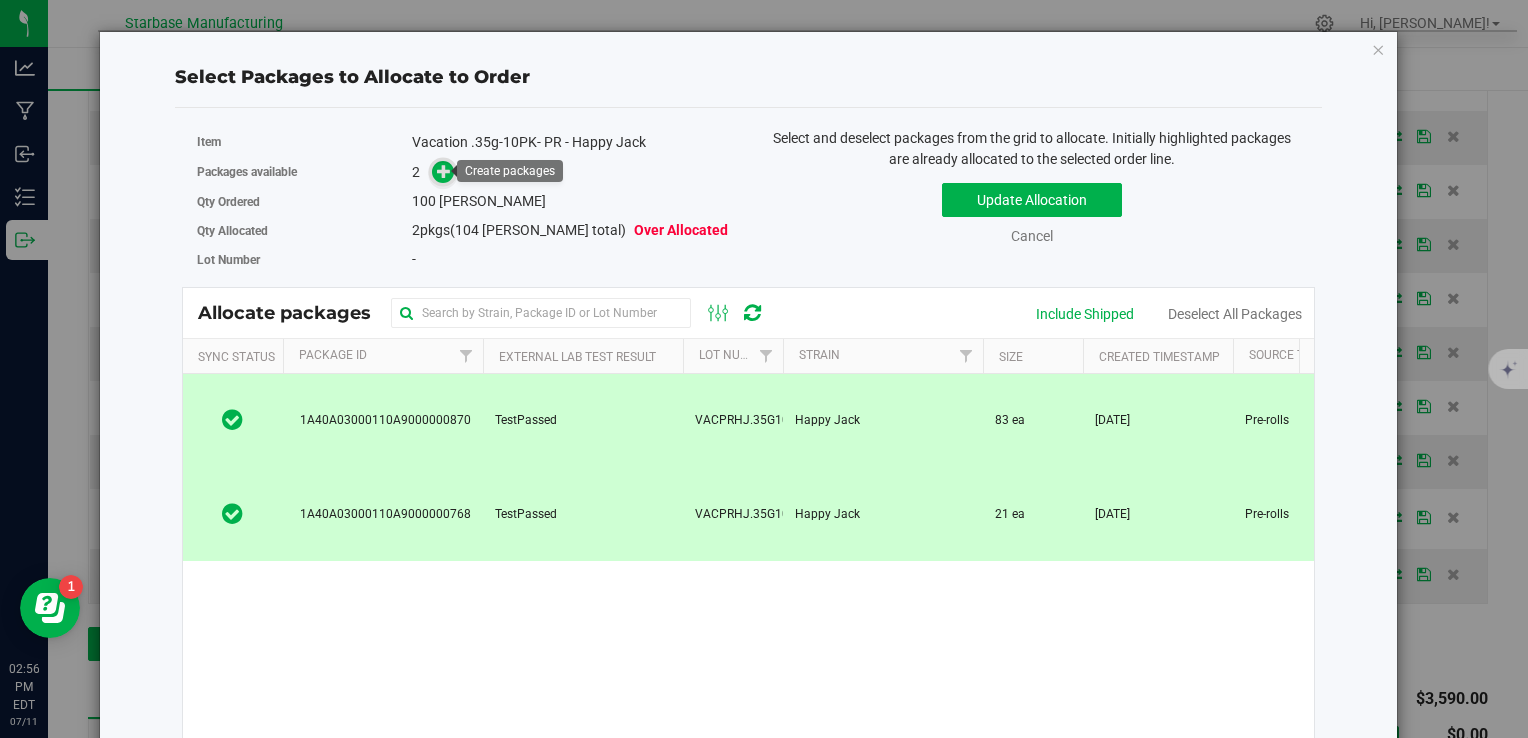 click at bounding box center [444, 171] 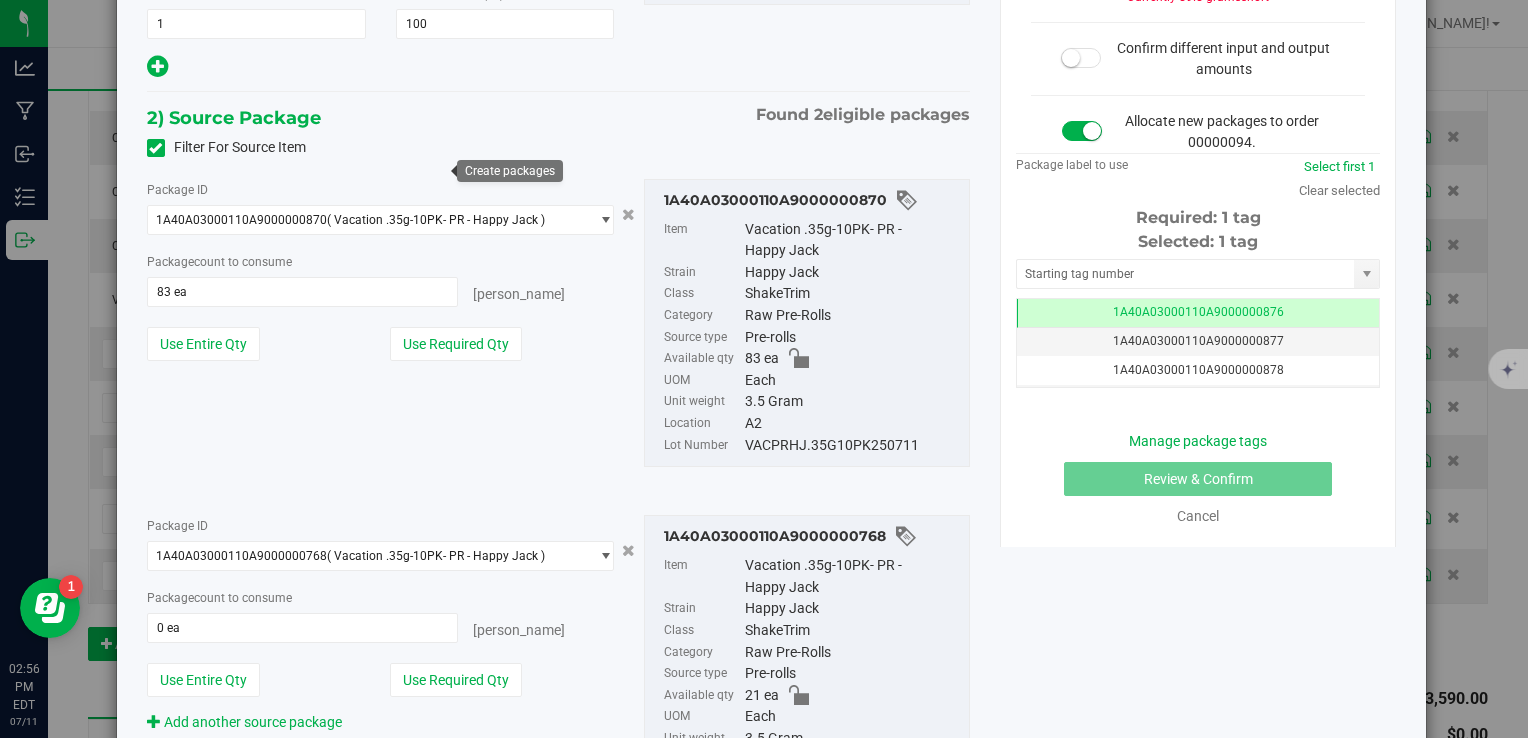 click on "VACPRHJ.35G10PK250711" at bounding box center (852, 446) 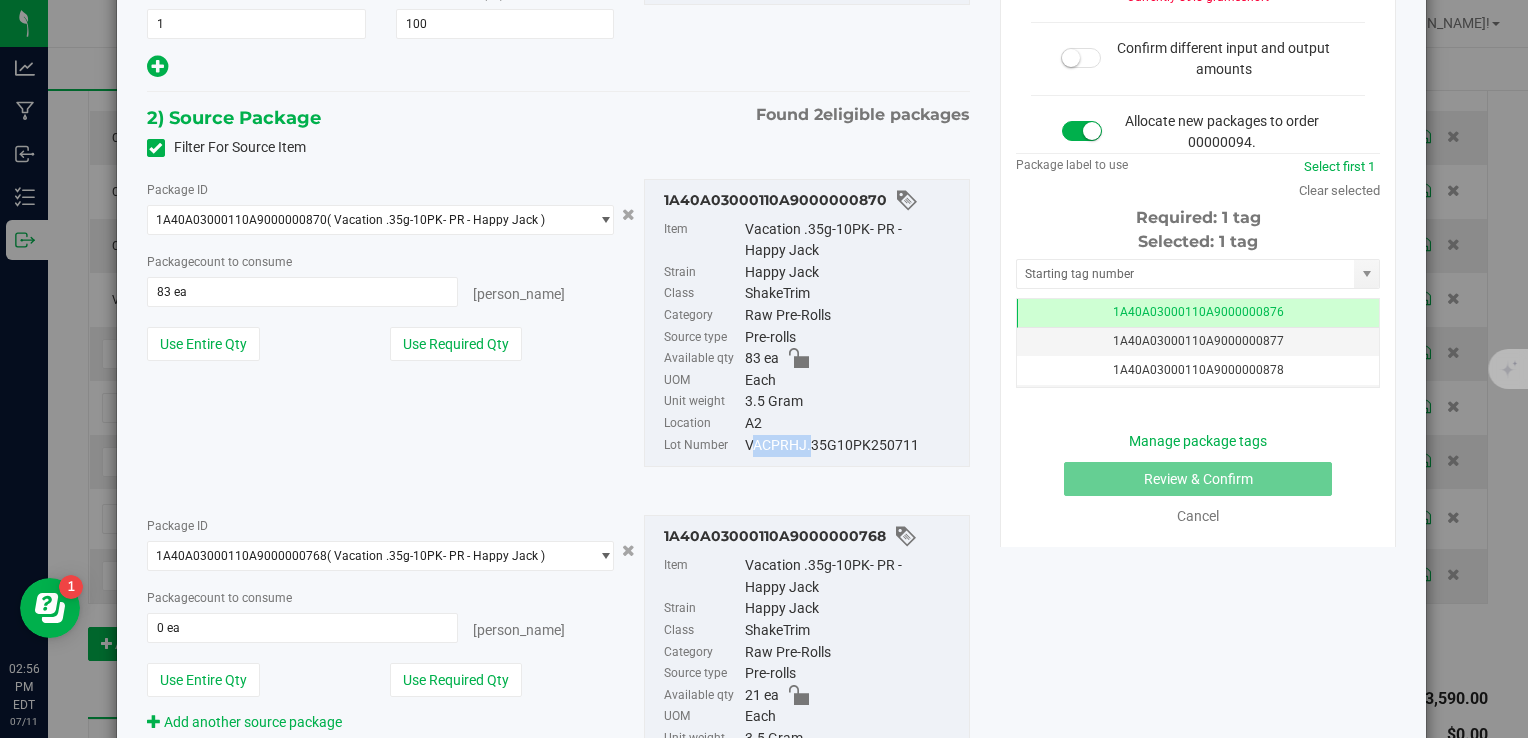 click on "VACPRHJ.35G10PK250711" at bounding box center [852, 446] 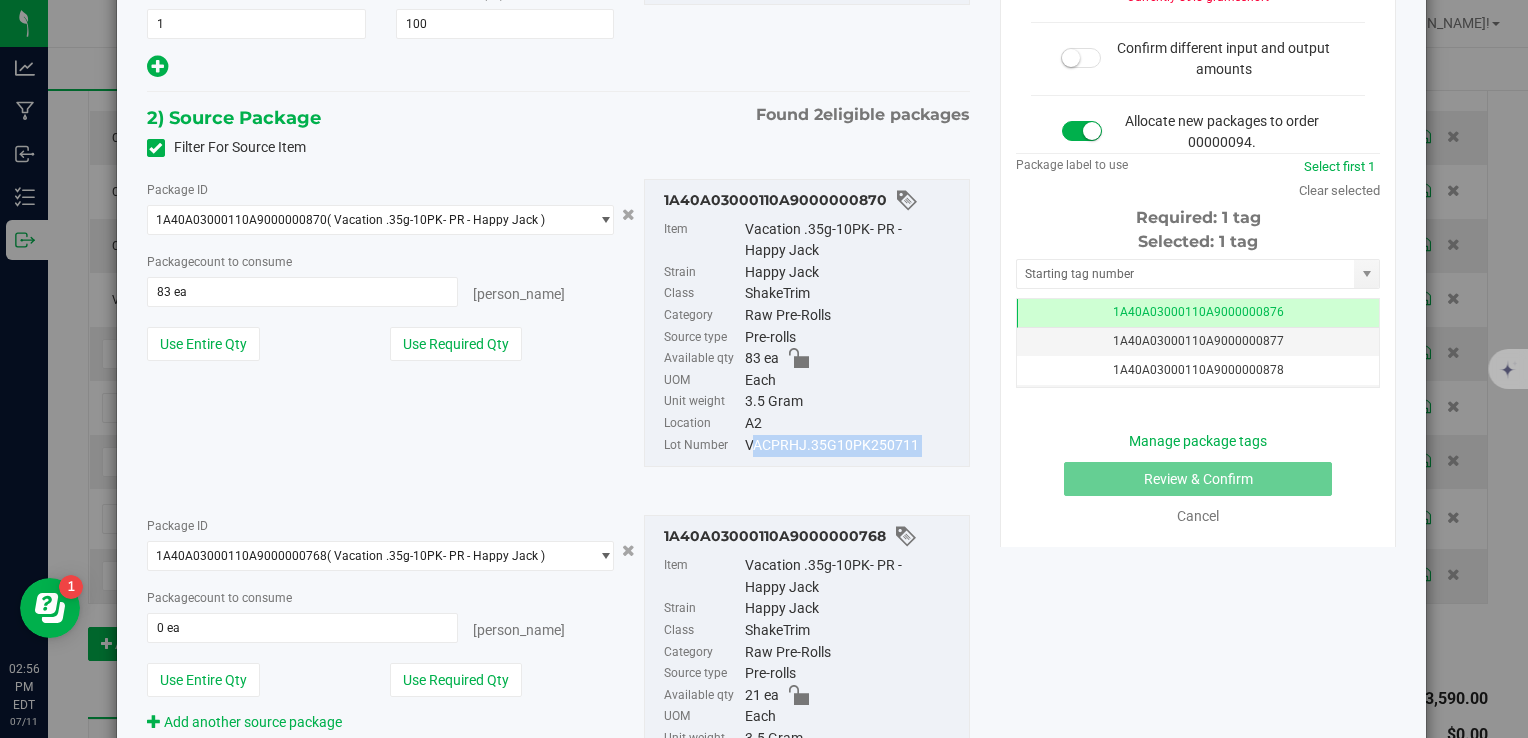 click on "VACPRHJ.35G10PK250711" at bounding box center [852, 446] 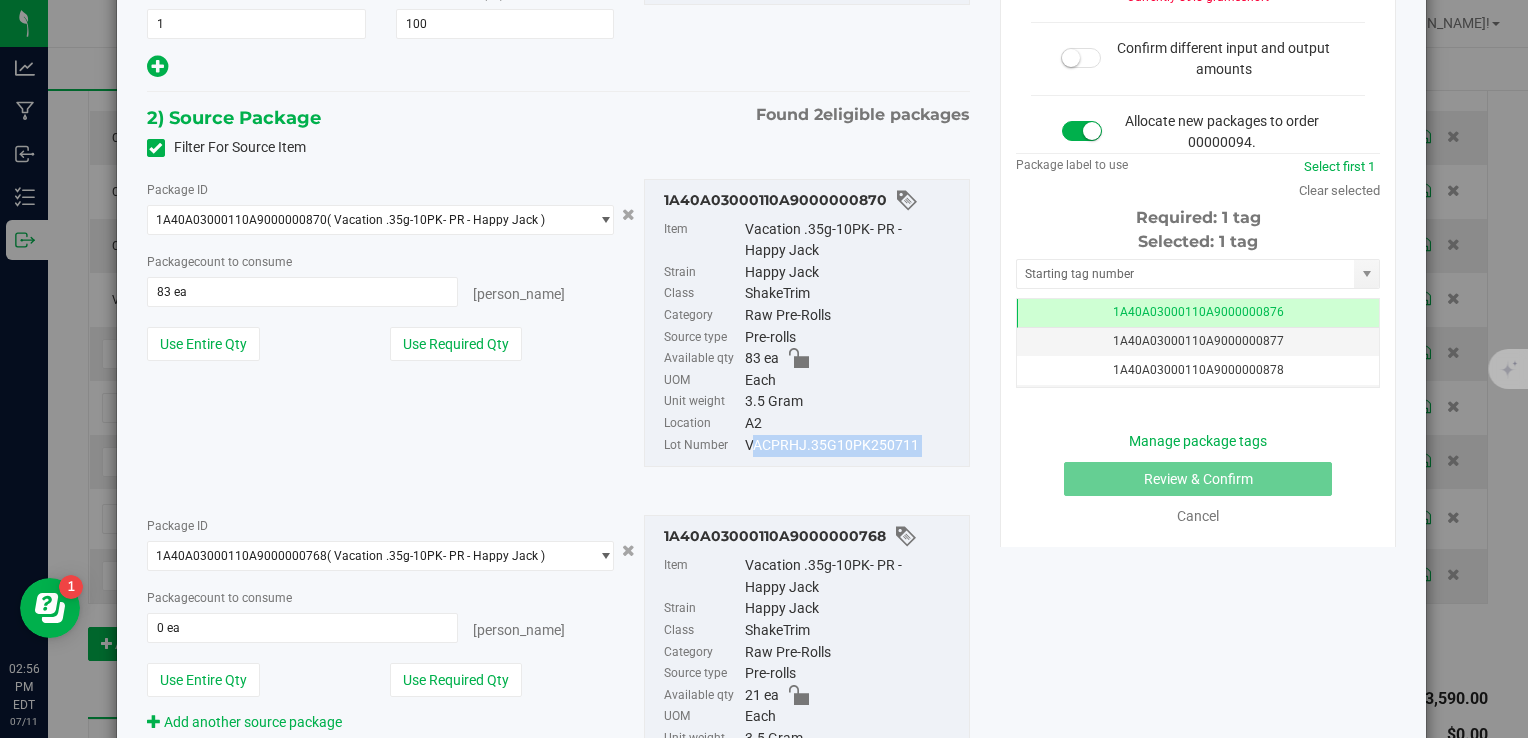 copy on "VACPRHJ.35G10PK250711" 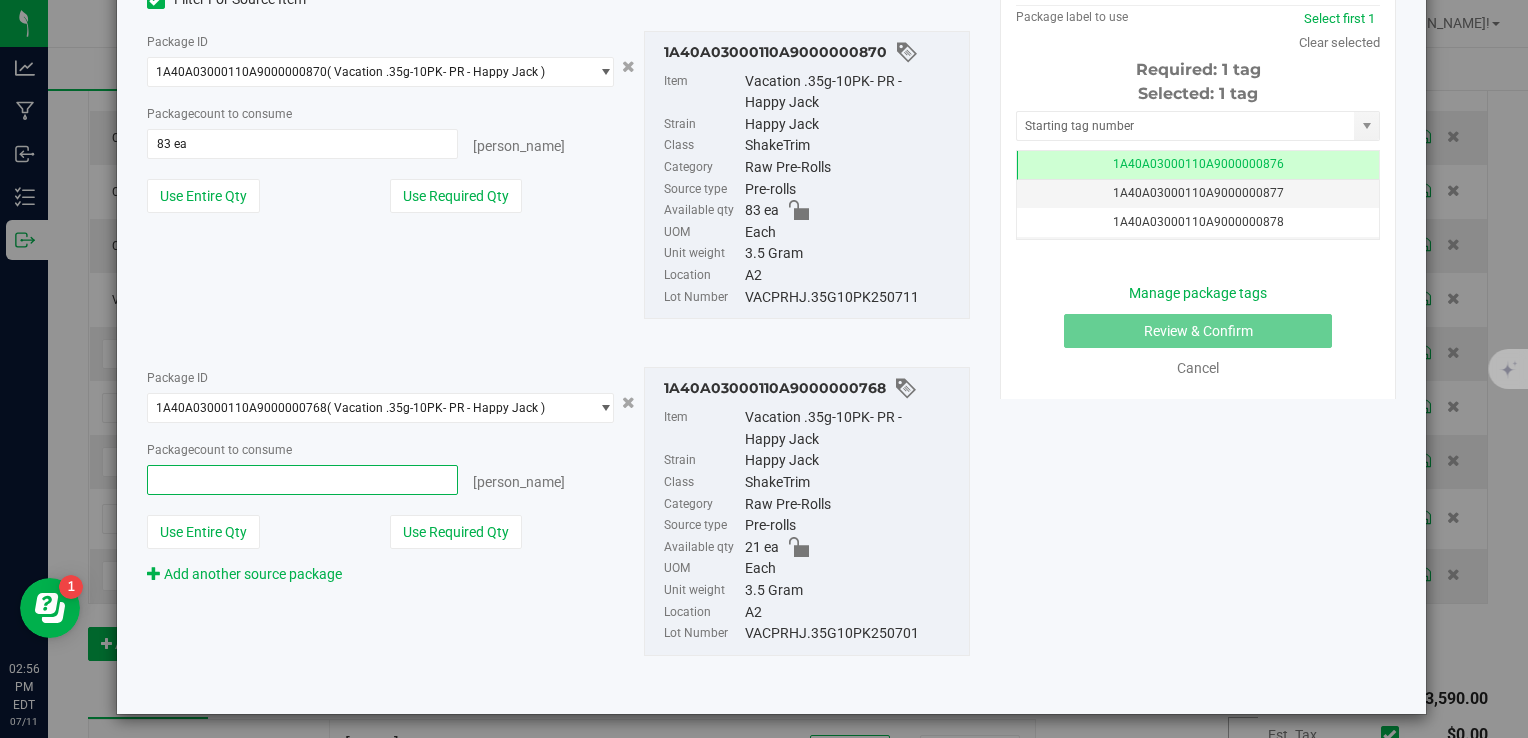 click at bounding box center (303, 480) 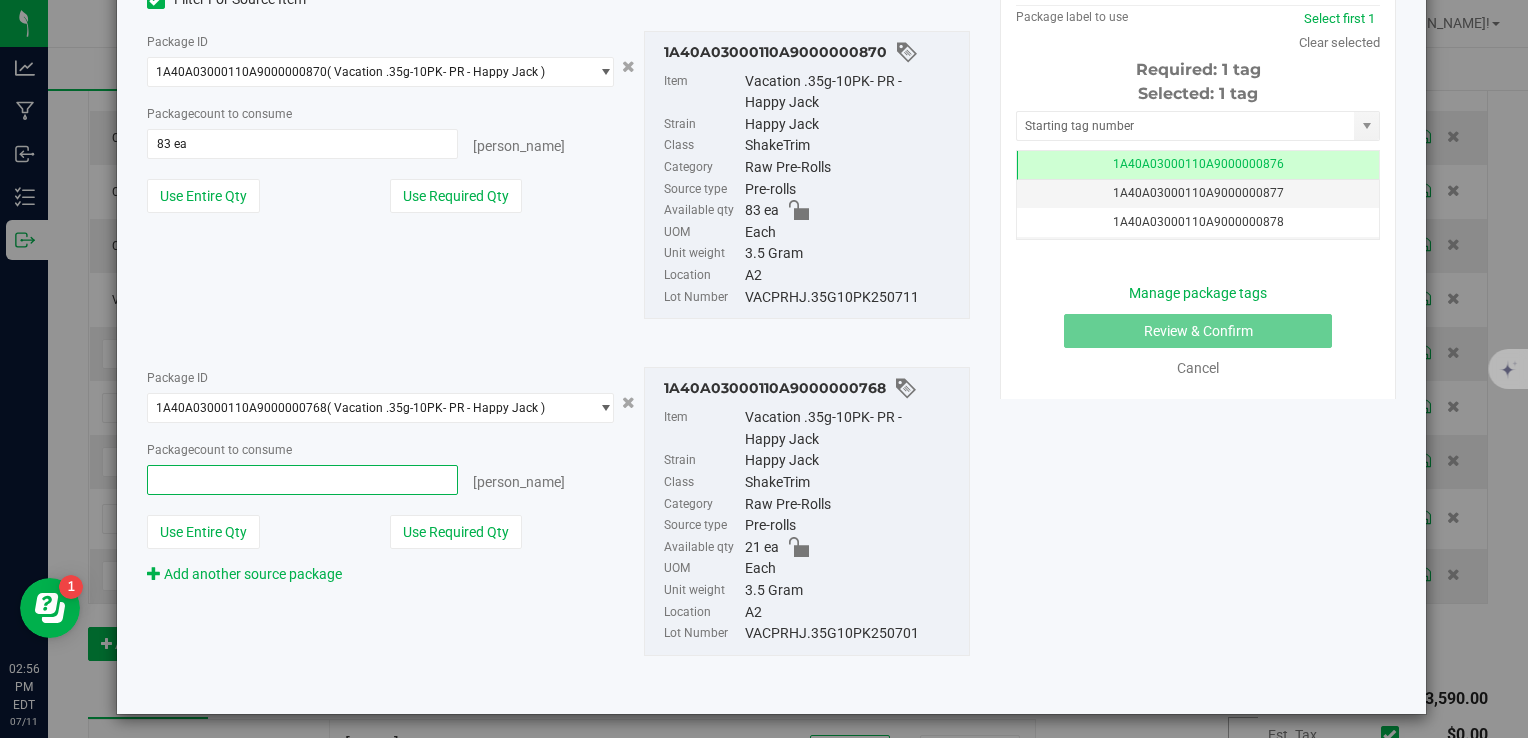 click at bounding box center (303, 480) 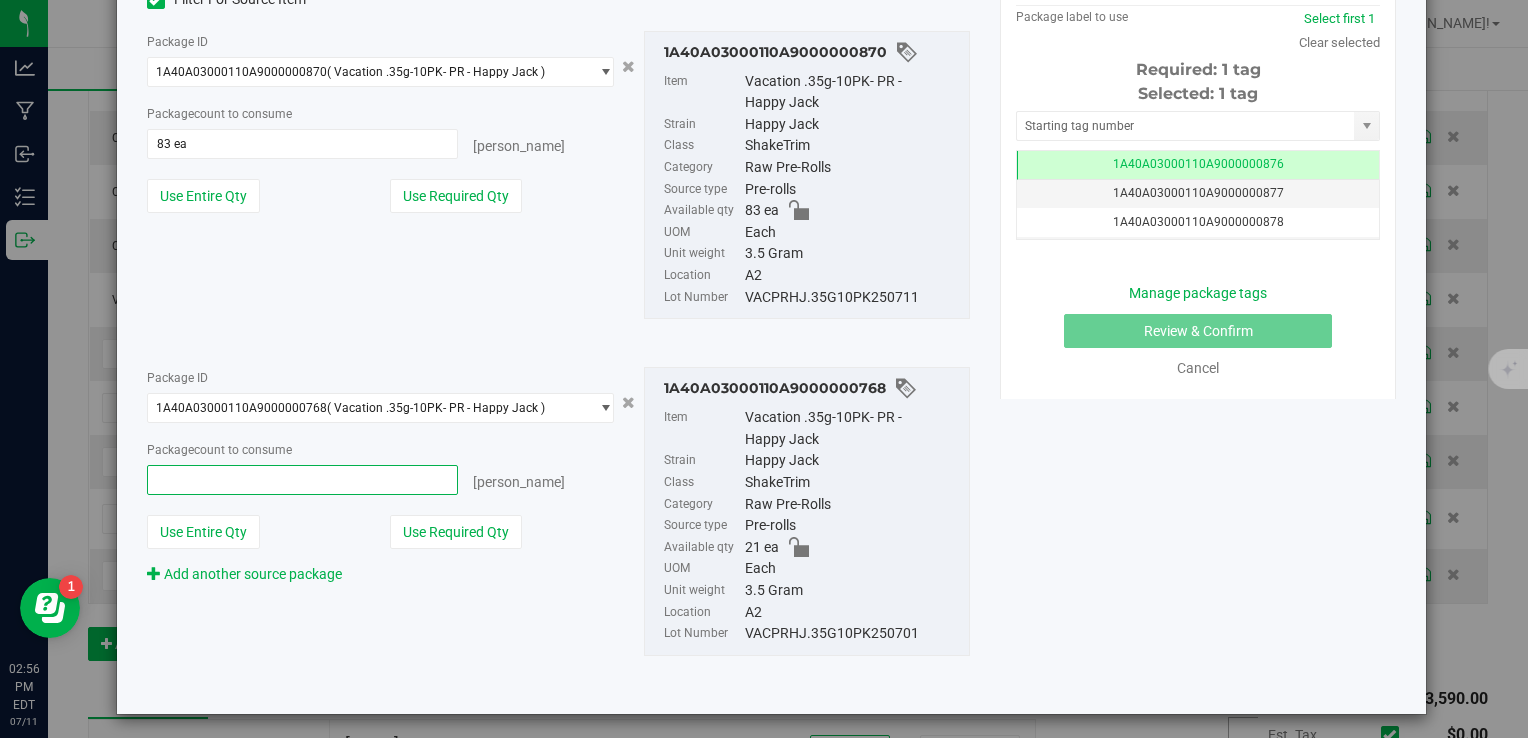 click at bounding box center [303, 480] 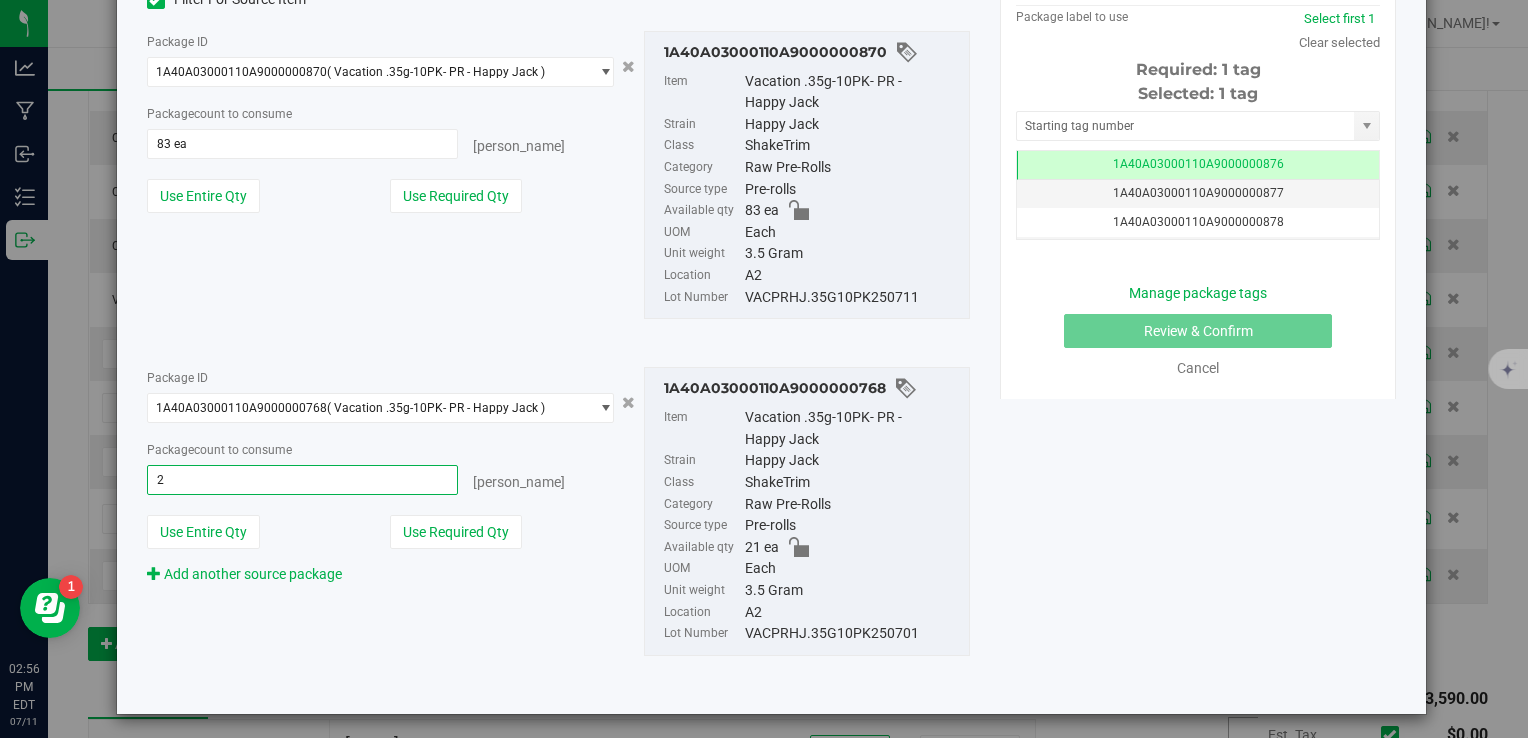 type on "21" 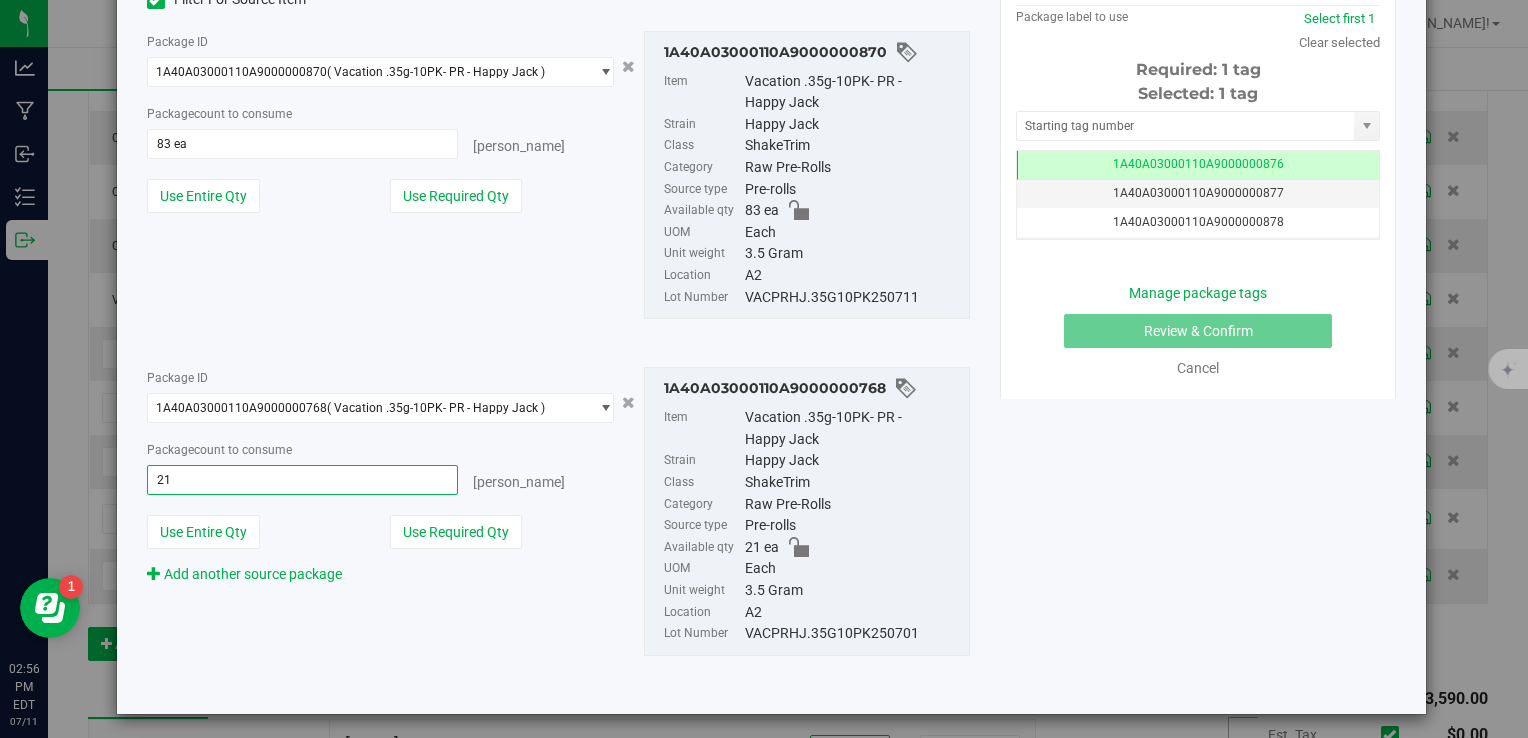 type on "21 ea" 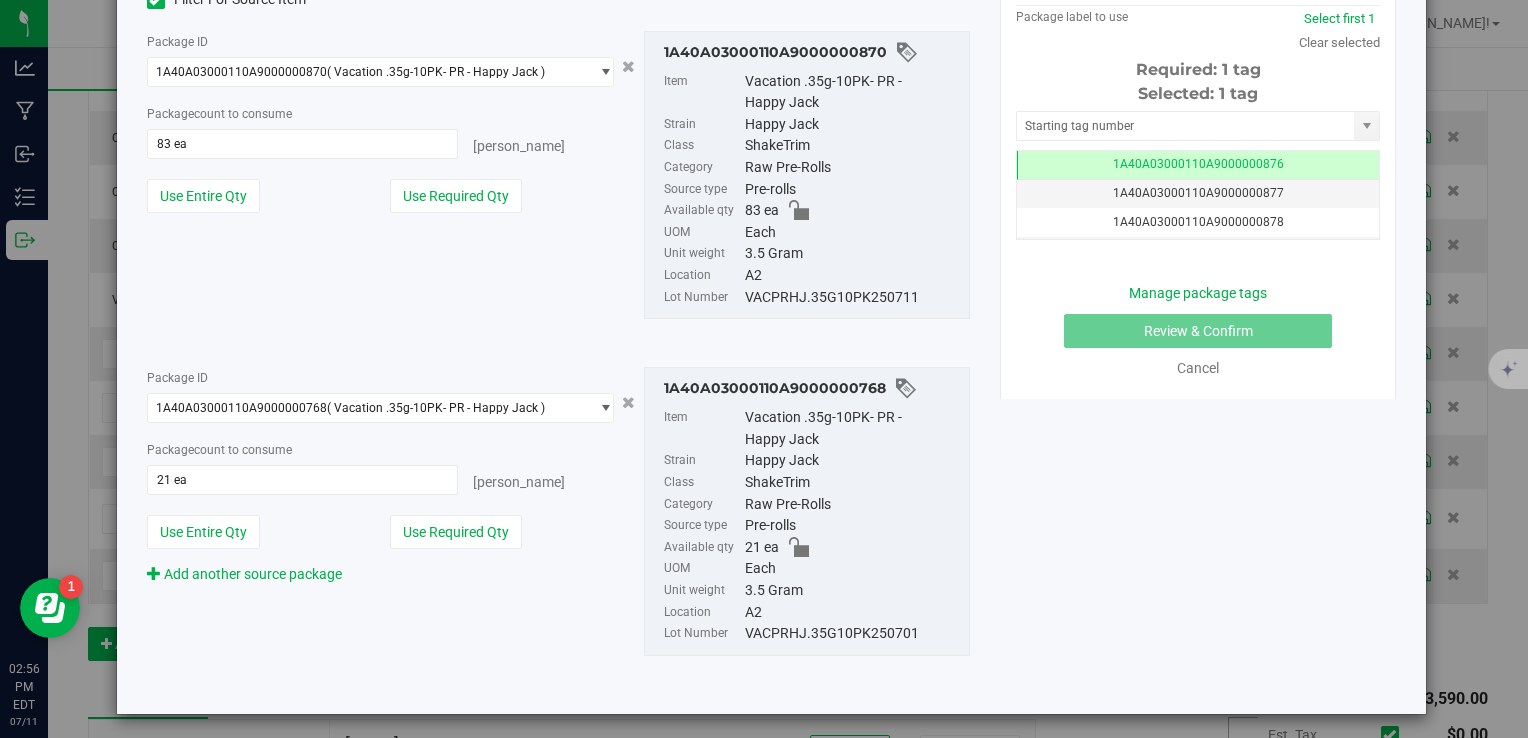 click on "Package ID
1A40A03000110A9000000870
(
Vacation .35g-10PK- PR - Happy Jack
)
1A40A03000110A9000000768 1A40A03000110A9000000870
Package
count
to consume
83 ea 83
eaches" at bounding box center (558, 175) 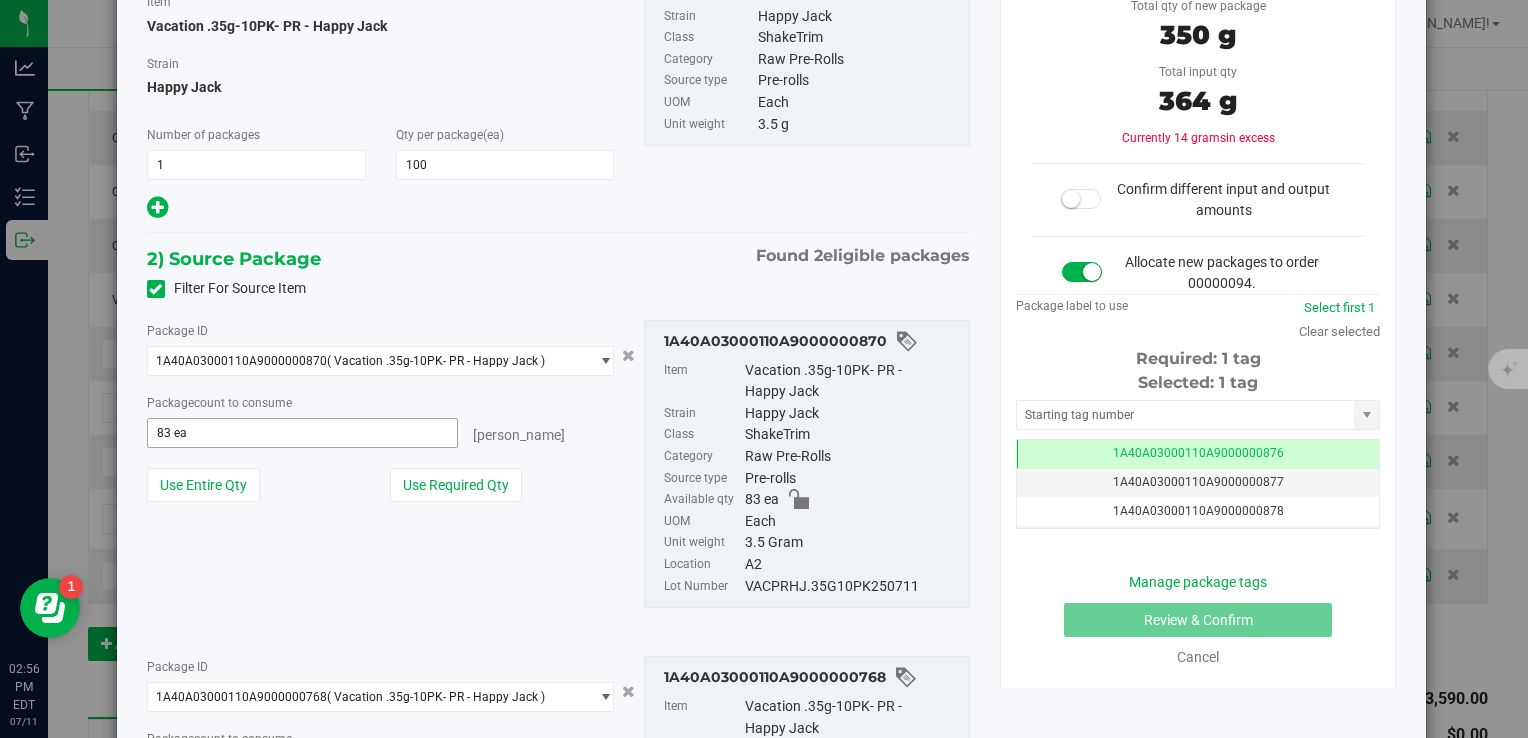 click on "83 ea 83" at bounding box center (303, 433) 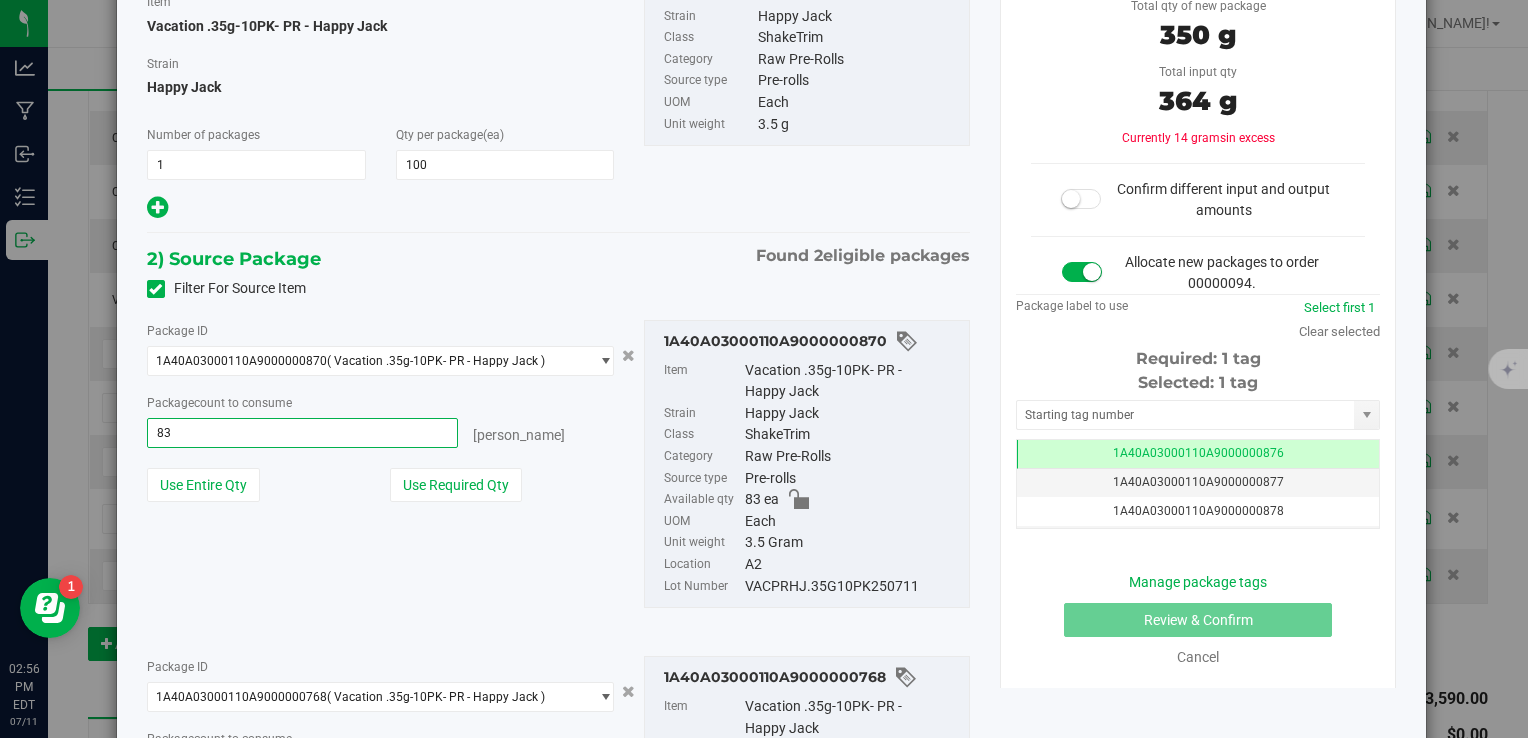 click on "83" at bounding box center [303, 433] 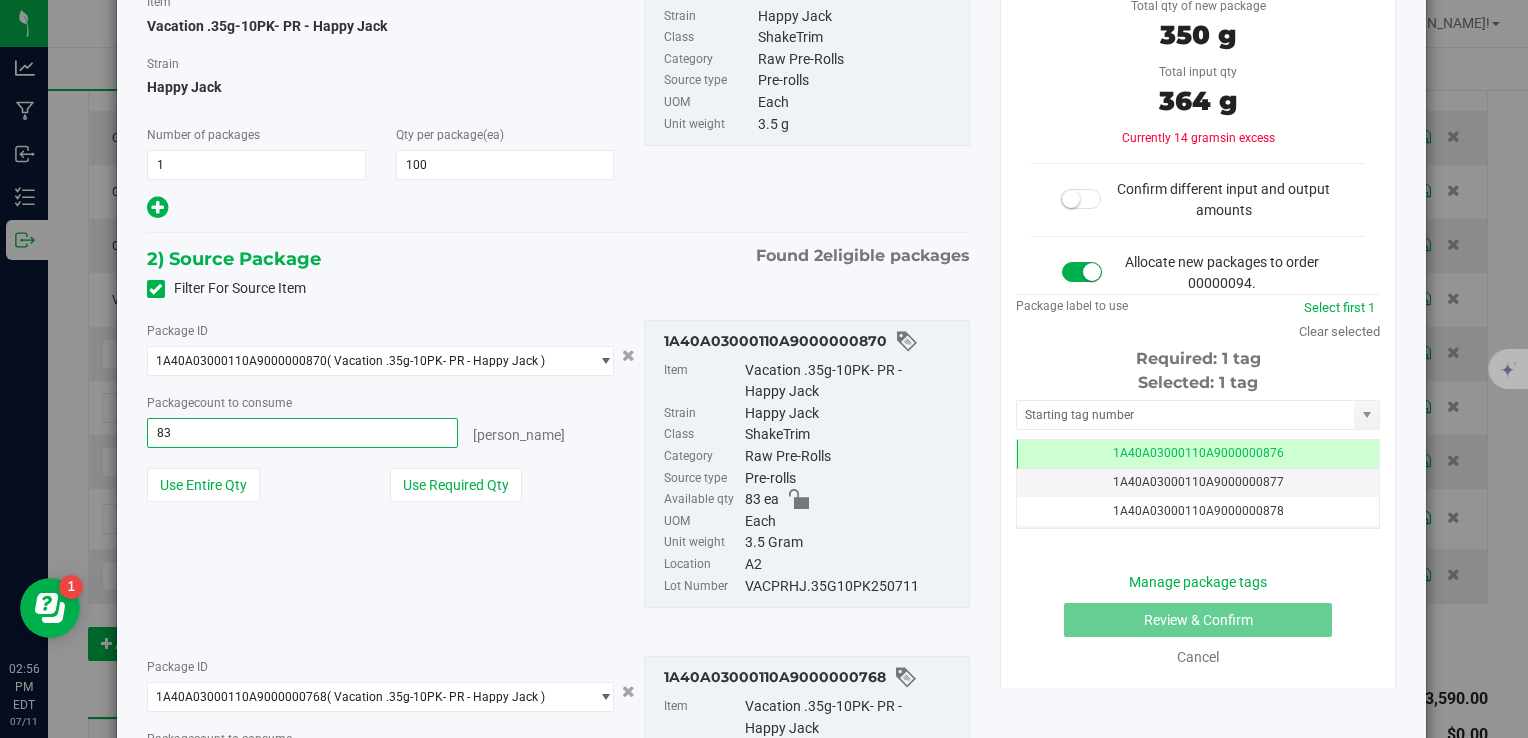 click on "83" at bounding box center (303, 433) 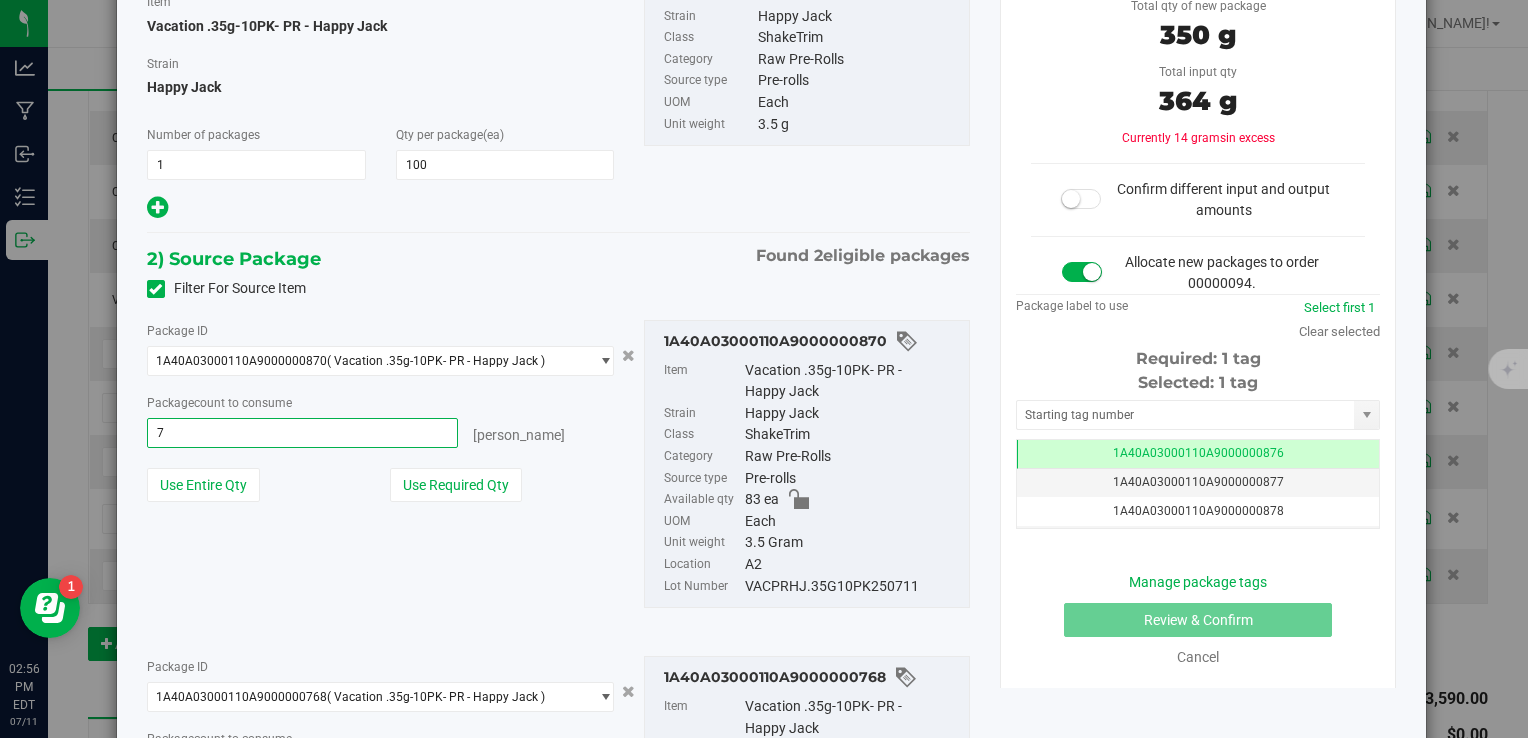 type on "79" 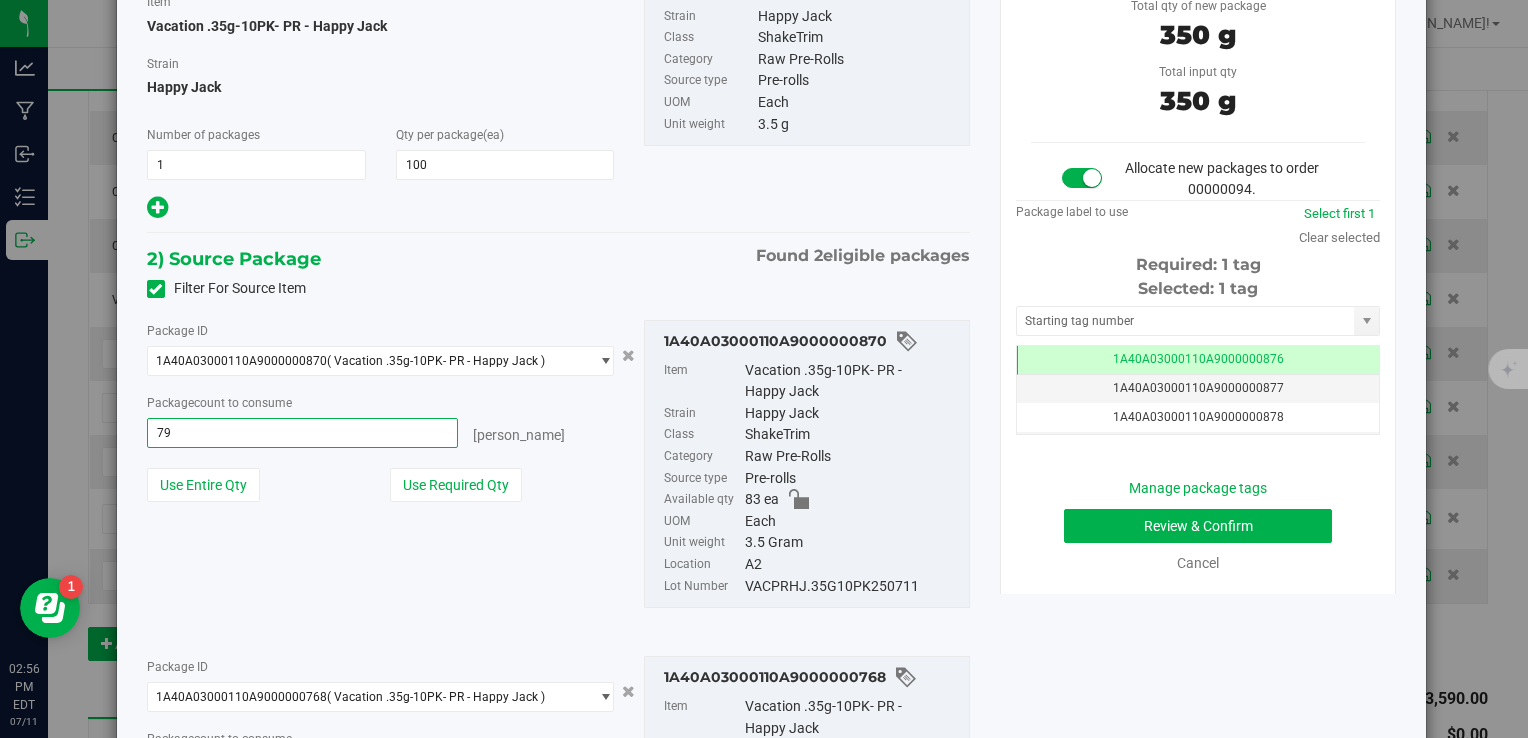 type on "79 ea" 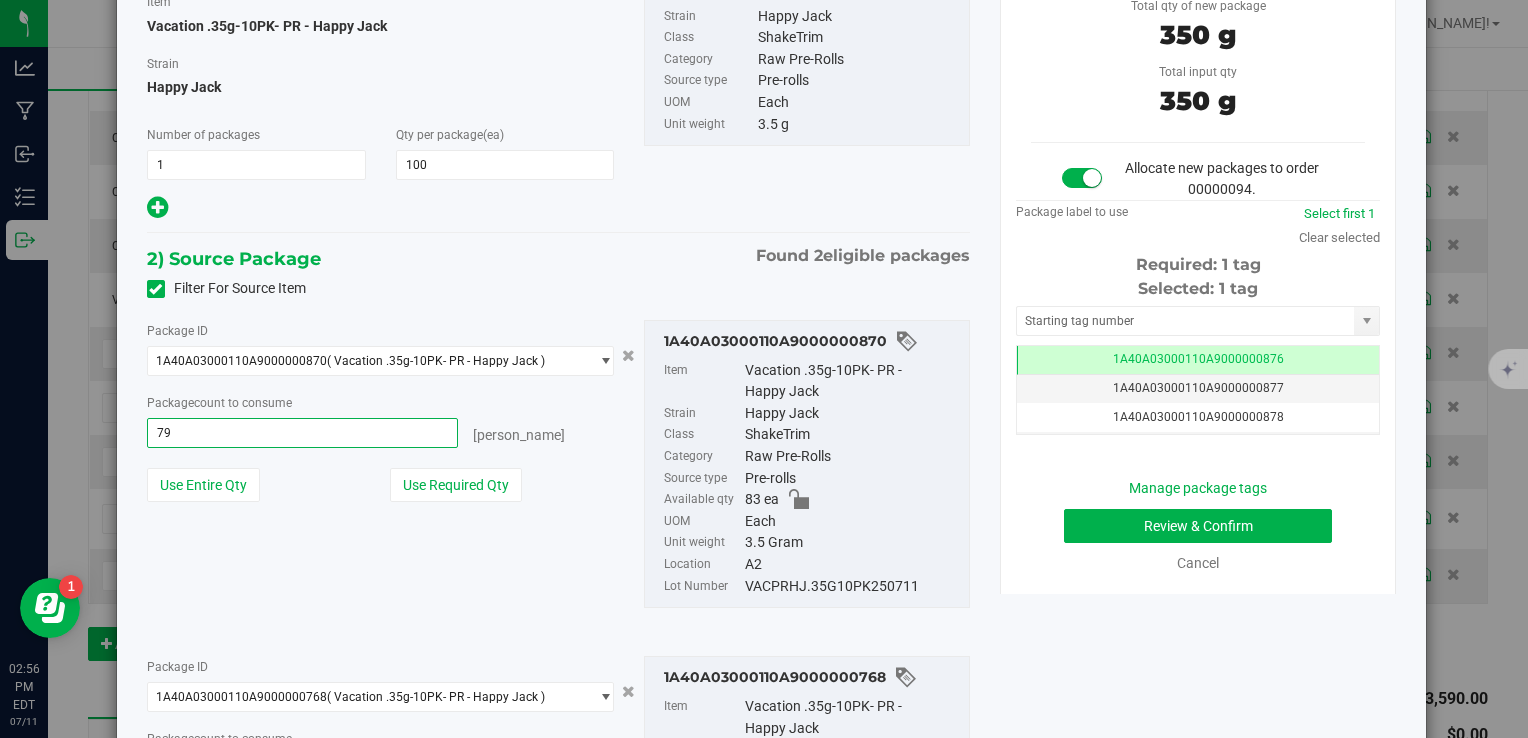 click on "2) Source Package
Found
2
eligible packages
Filter For Source Item
Package ID
1A40A03000110A9000000870
(
Vacation .35g-10PK- PR - Happy Jack
)
1A40A03000110A9000000768 1A40A03000110A9000000870
Package
79" at bounding box center [558, 610] 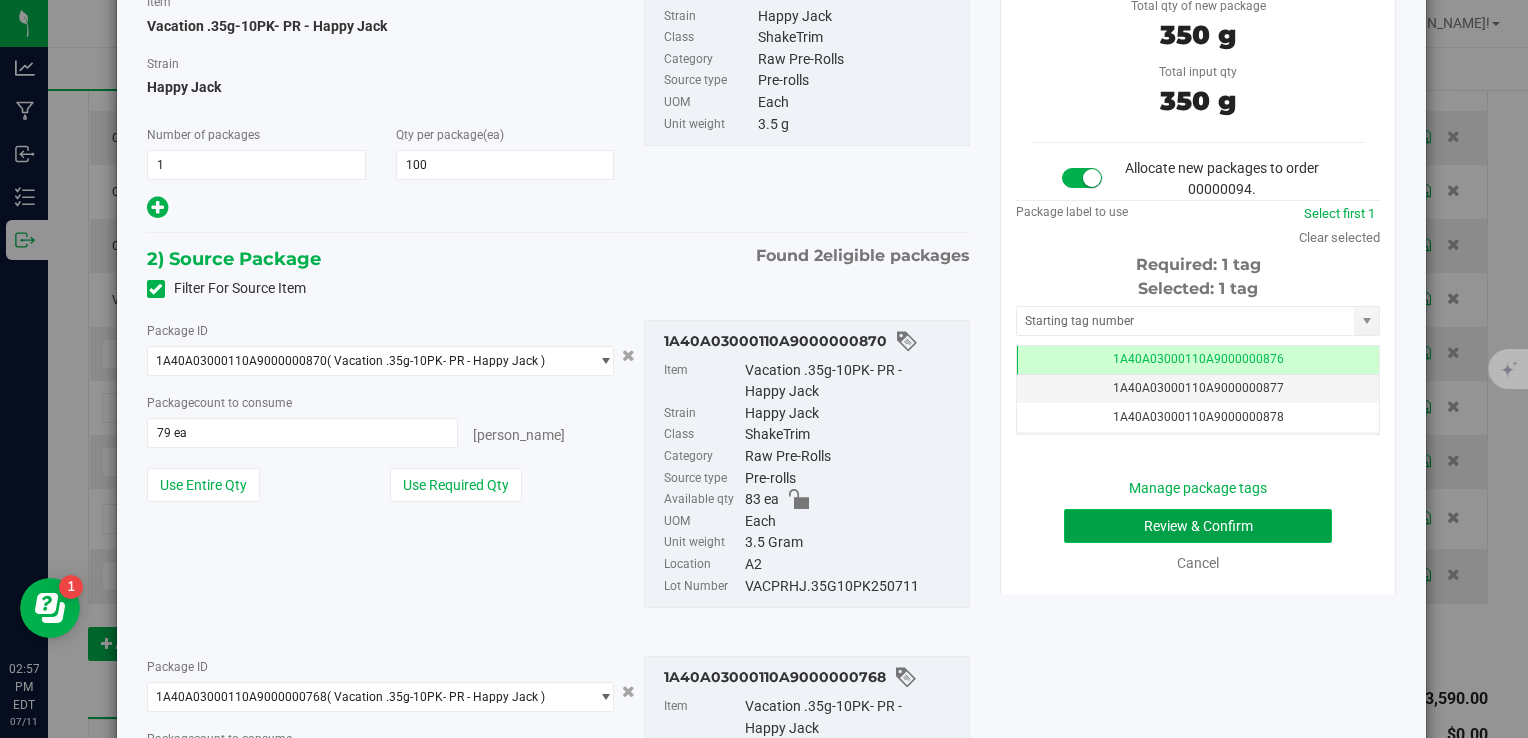 click on "Review & Confirm" at bounding box center [1198, 526] 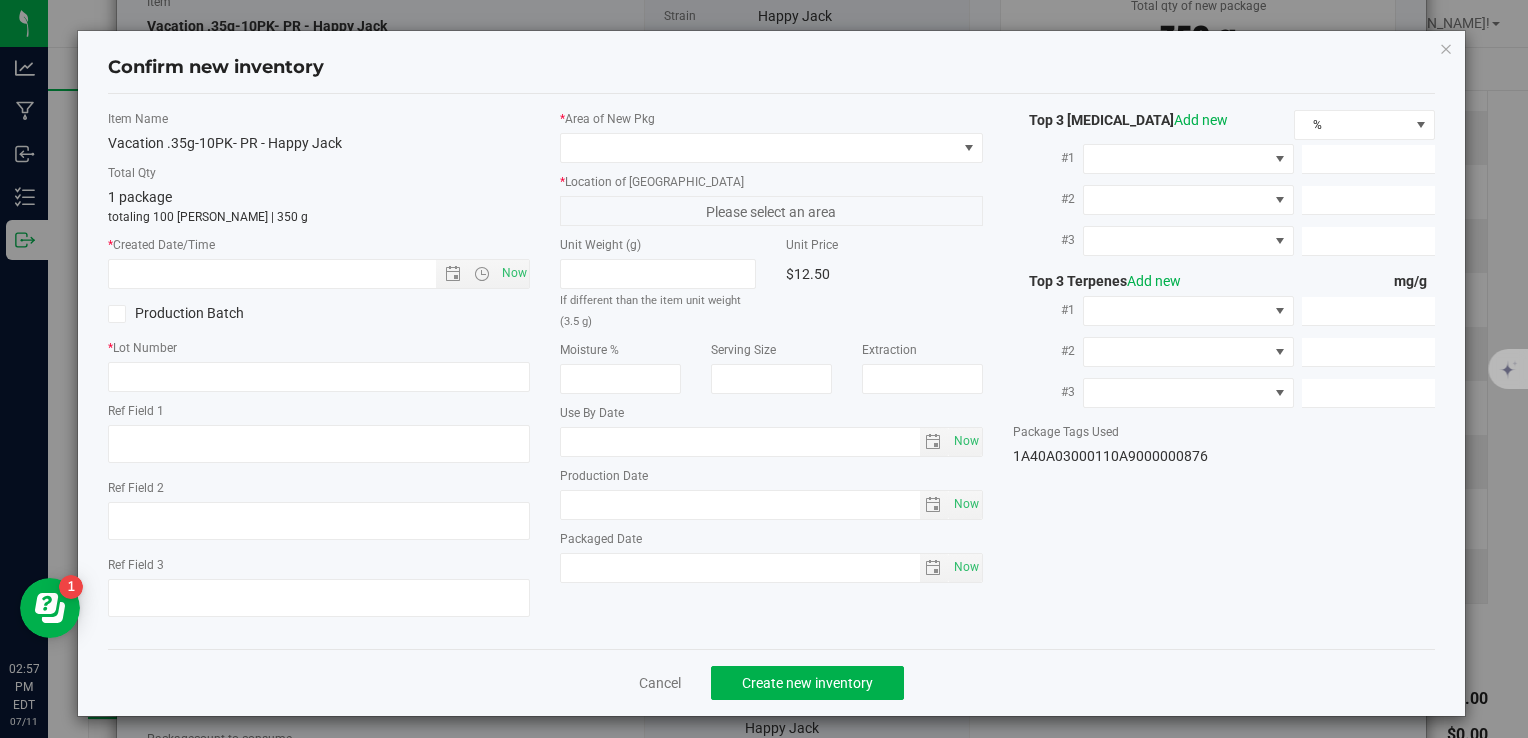 type on "MC281359, [PHONE_NUMBER], [EMAIL_ADDRESS][DOMAIN_NAME]" 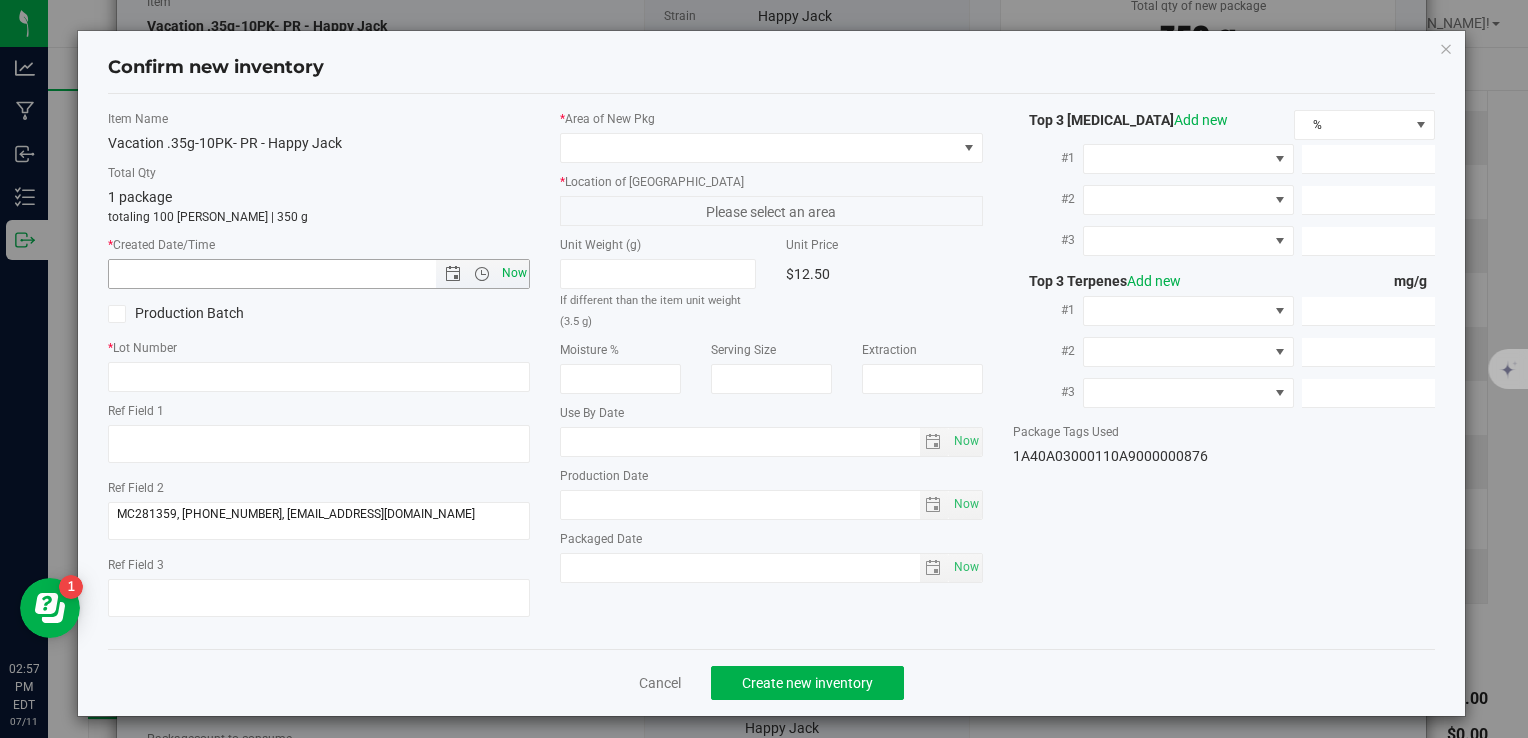 click on "Now" at bounding box center (514, 273) 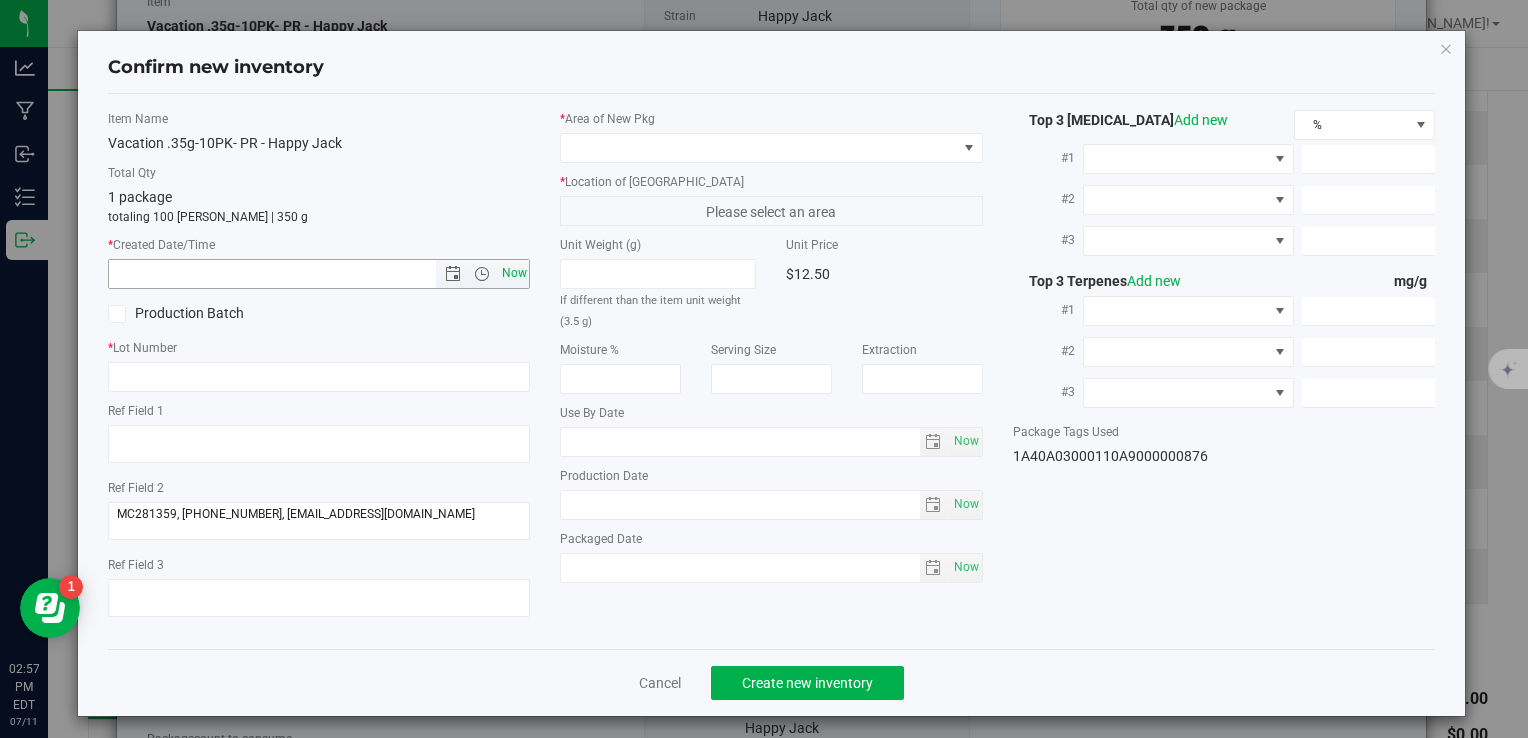type on "7/11/2025 2:57 PM" 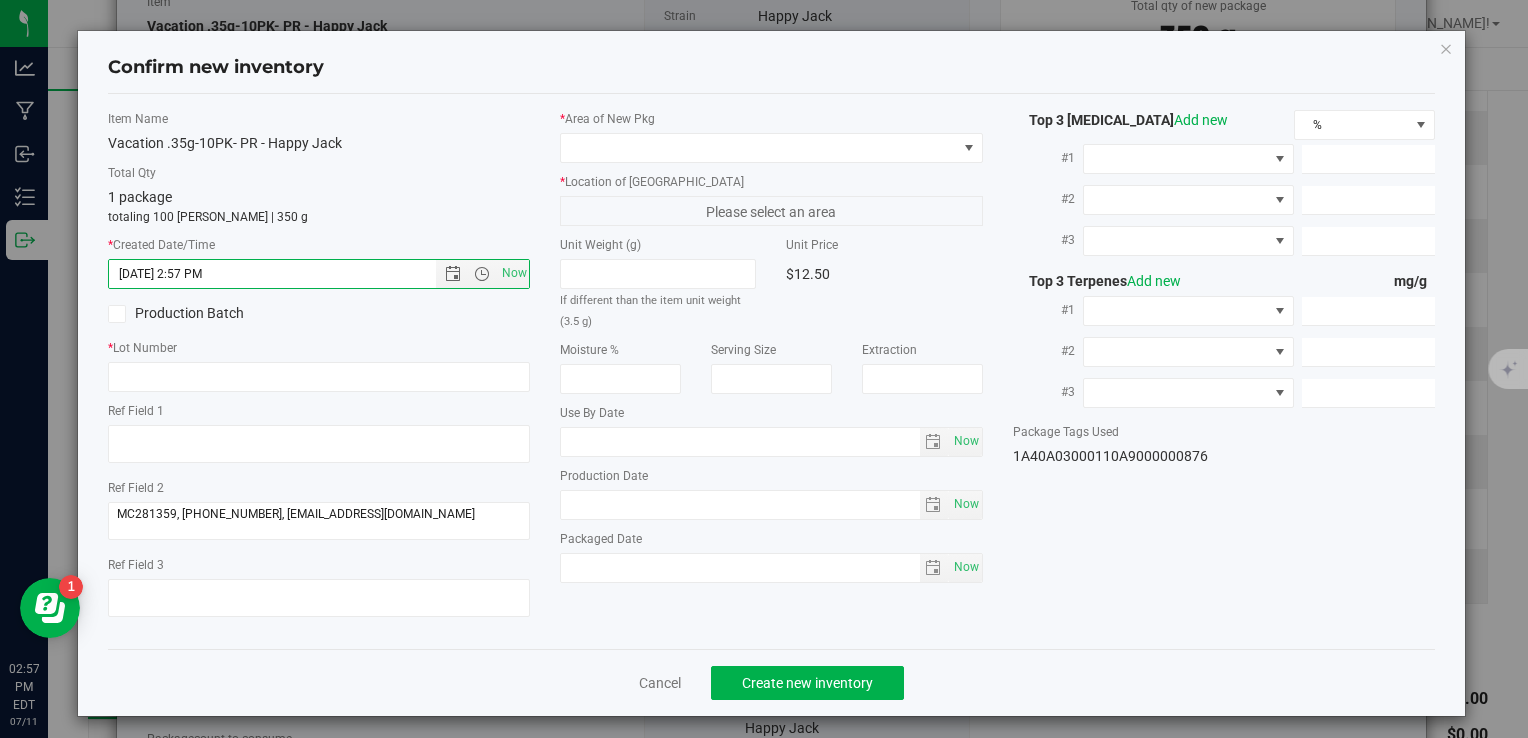click on "*
Lot Number" at bounding box center (319, 365) 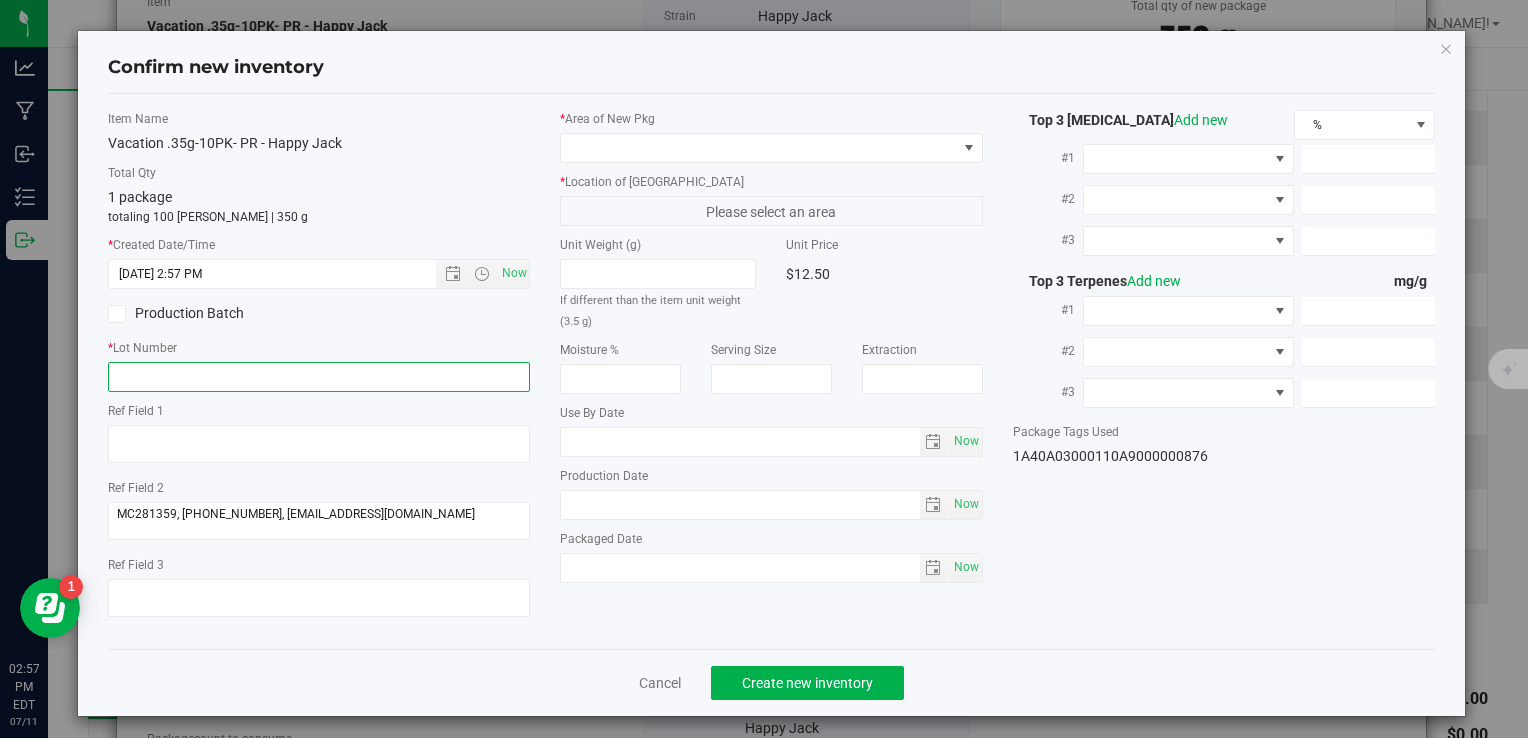click at bounding box center [319, 377] 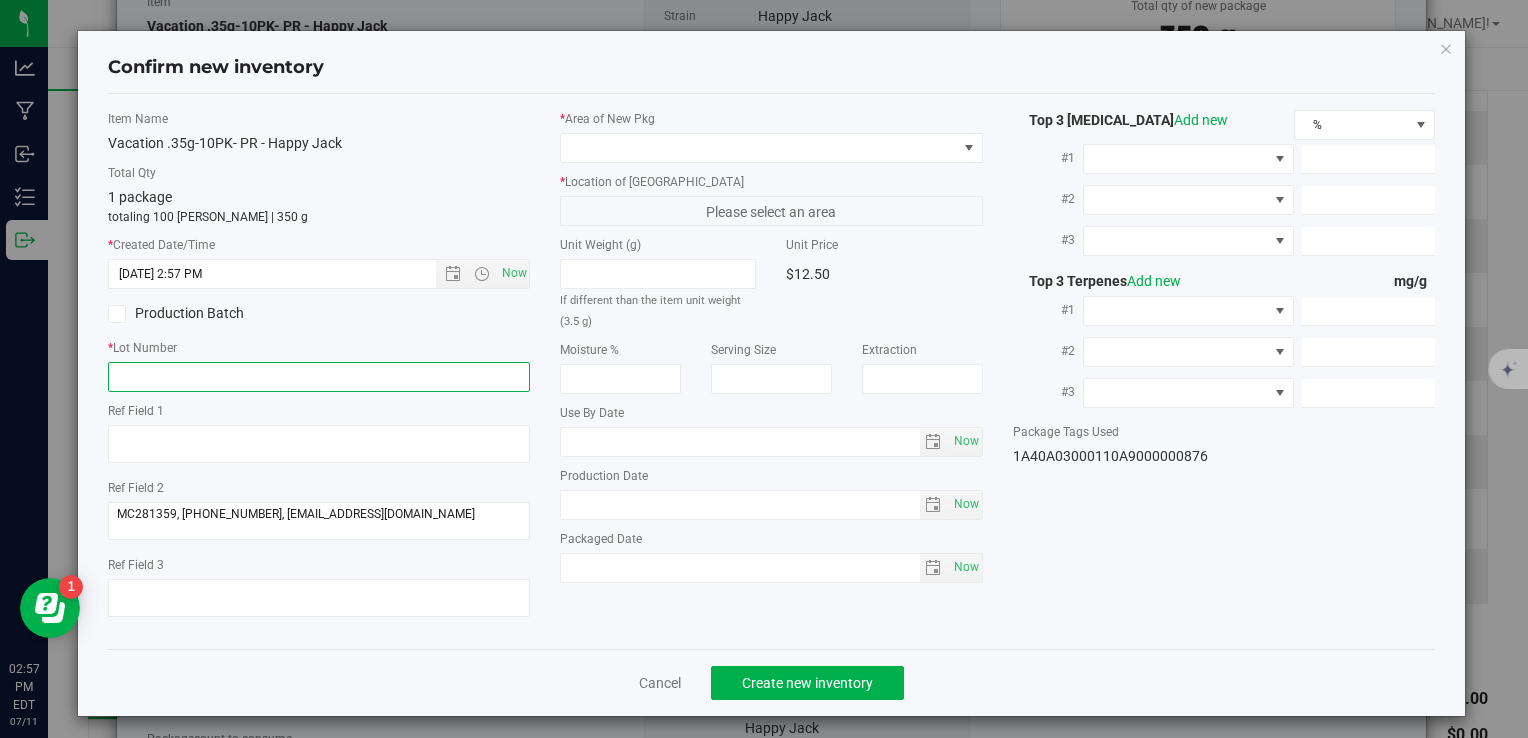 paste on "VACPRHJ.35G10PK250711" 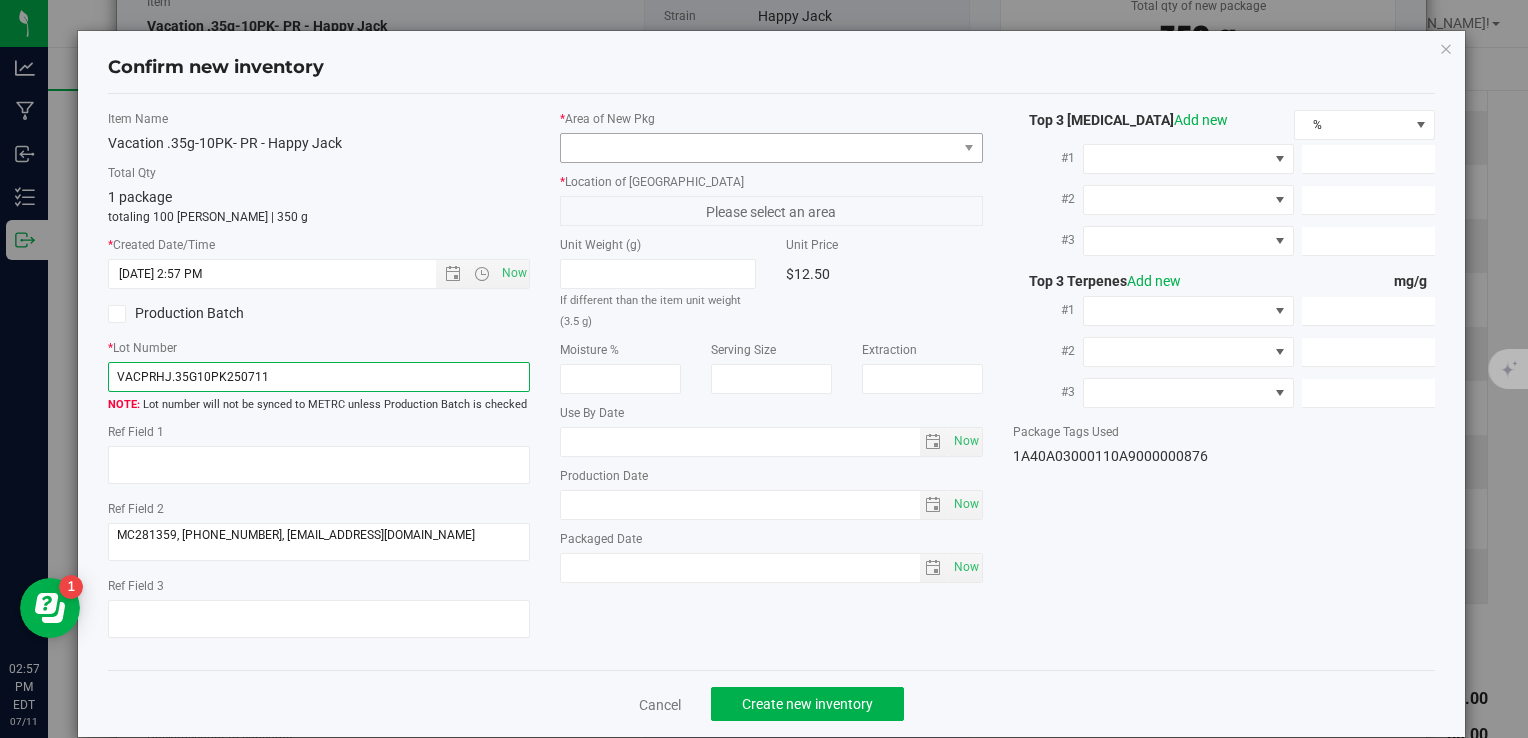 type on "VACPRHJ.35G10PK250711" 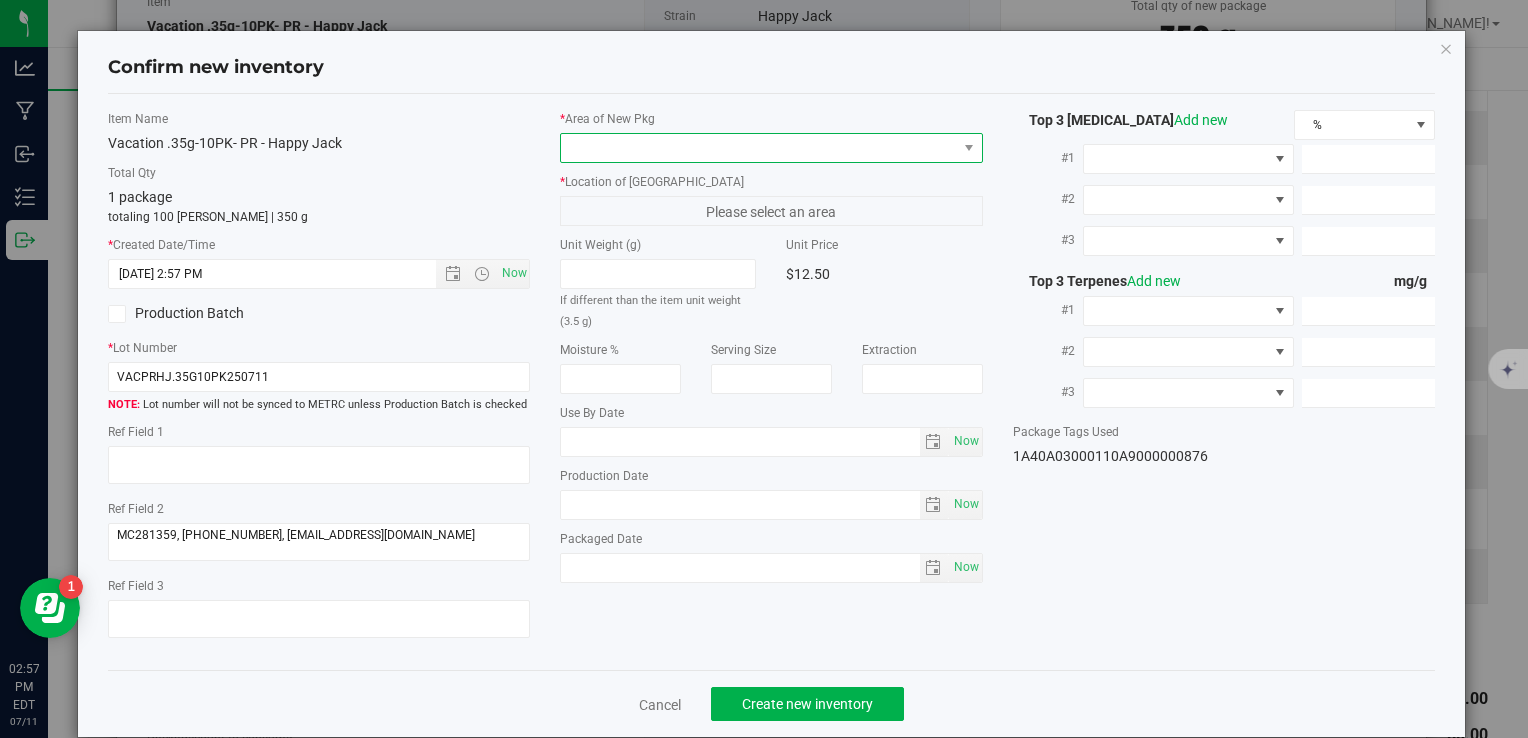 click at bounding box center [758, 148] 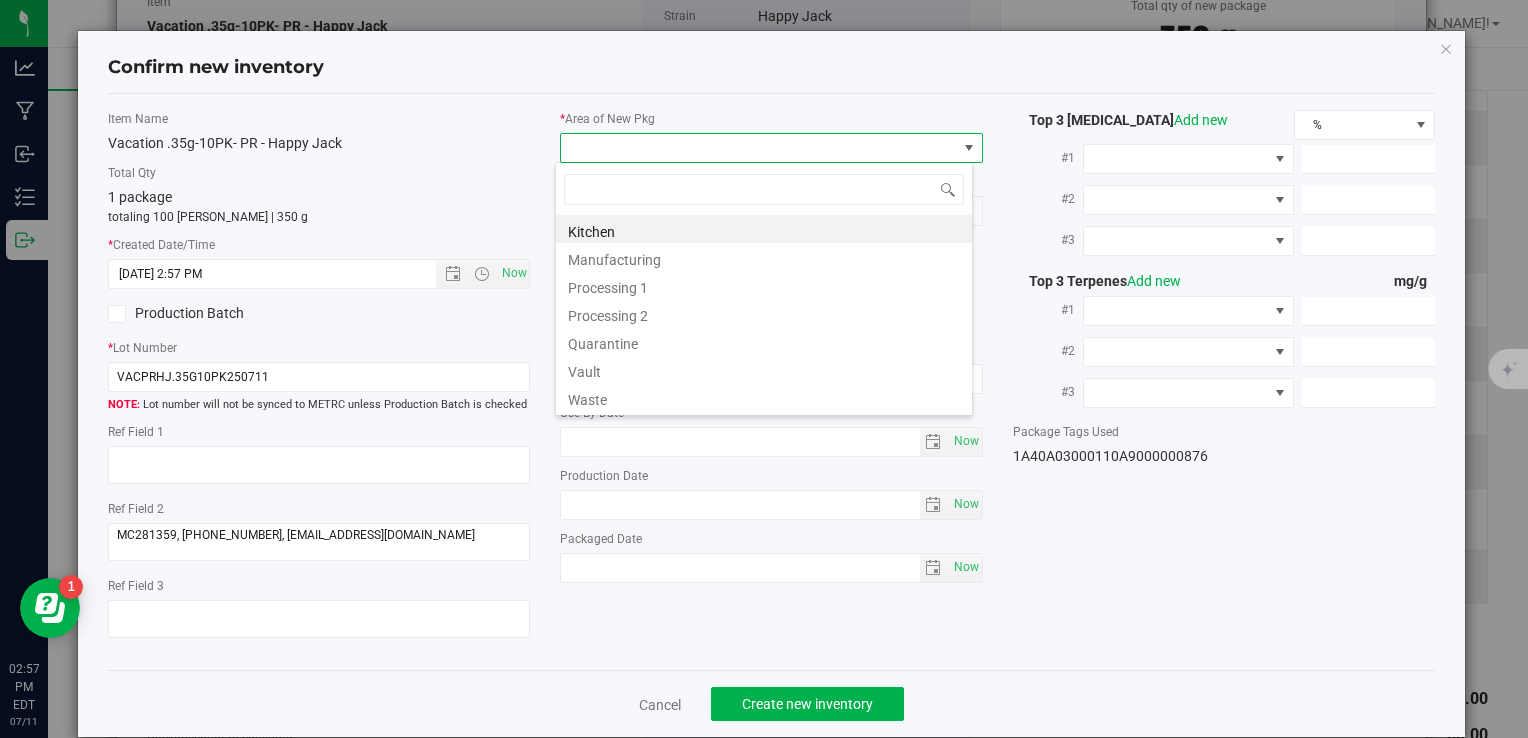 type on "V" 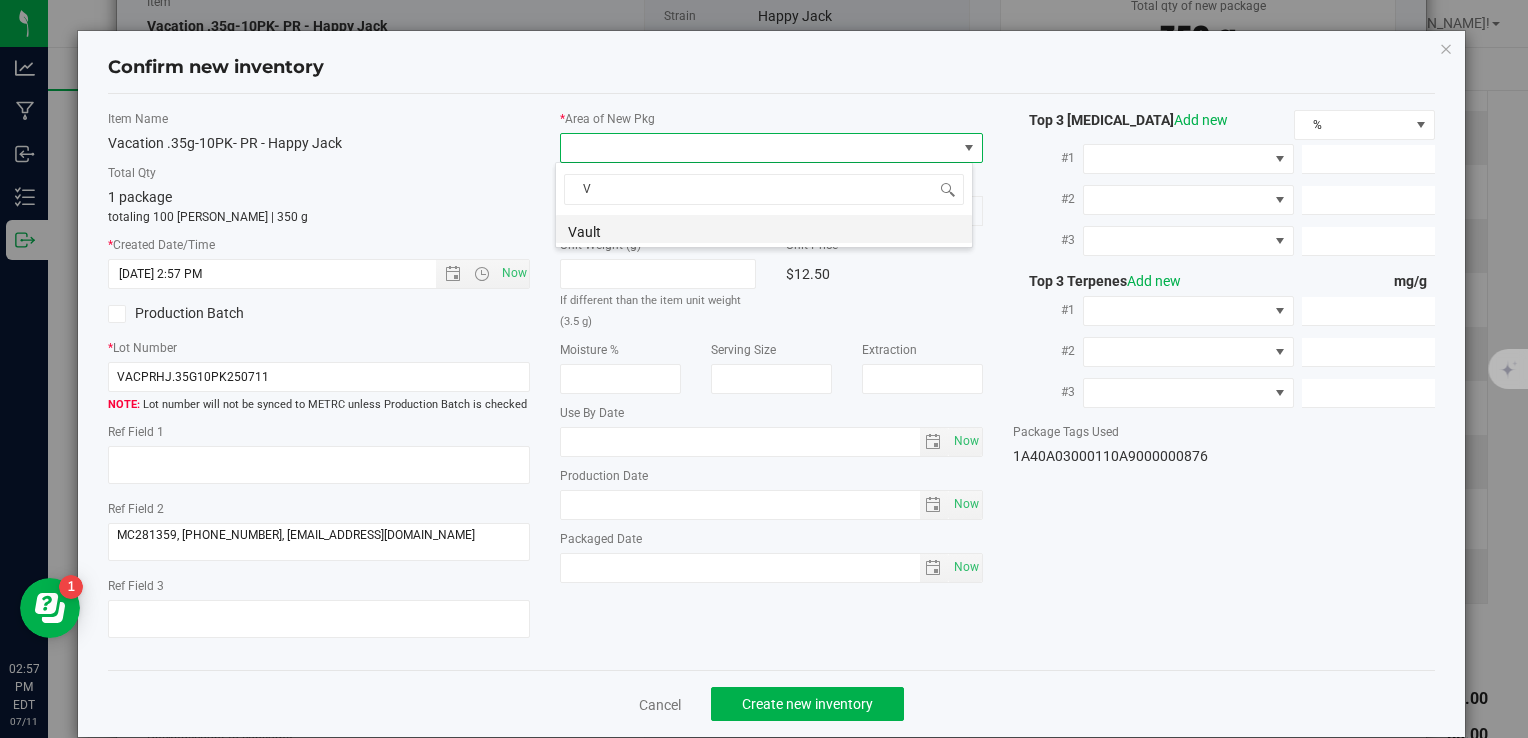click on "Vault" at bounding box center [764, 229] 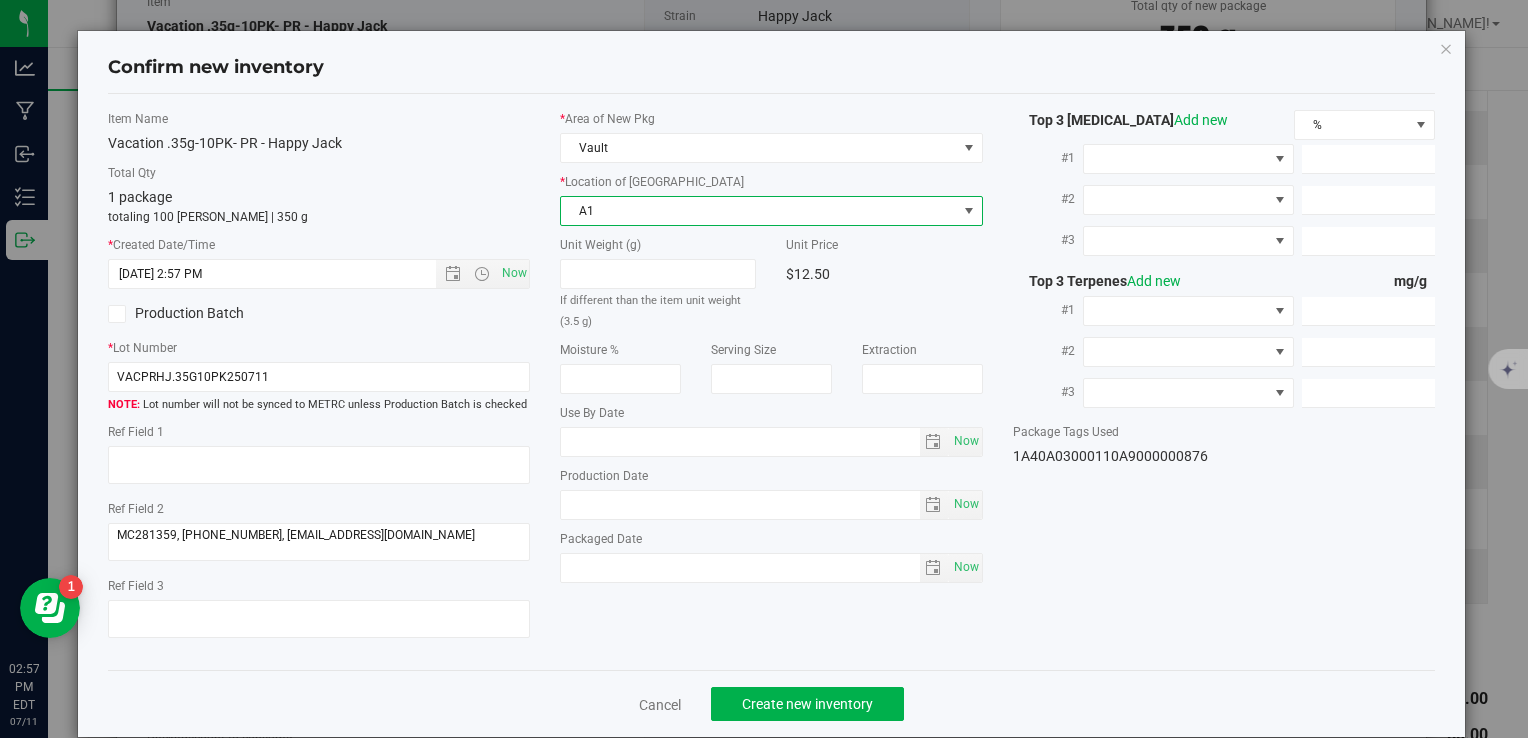 click on "A1" at bounding box center (758, 211) 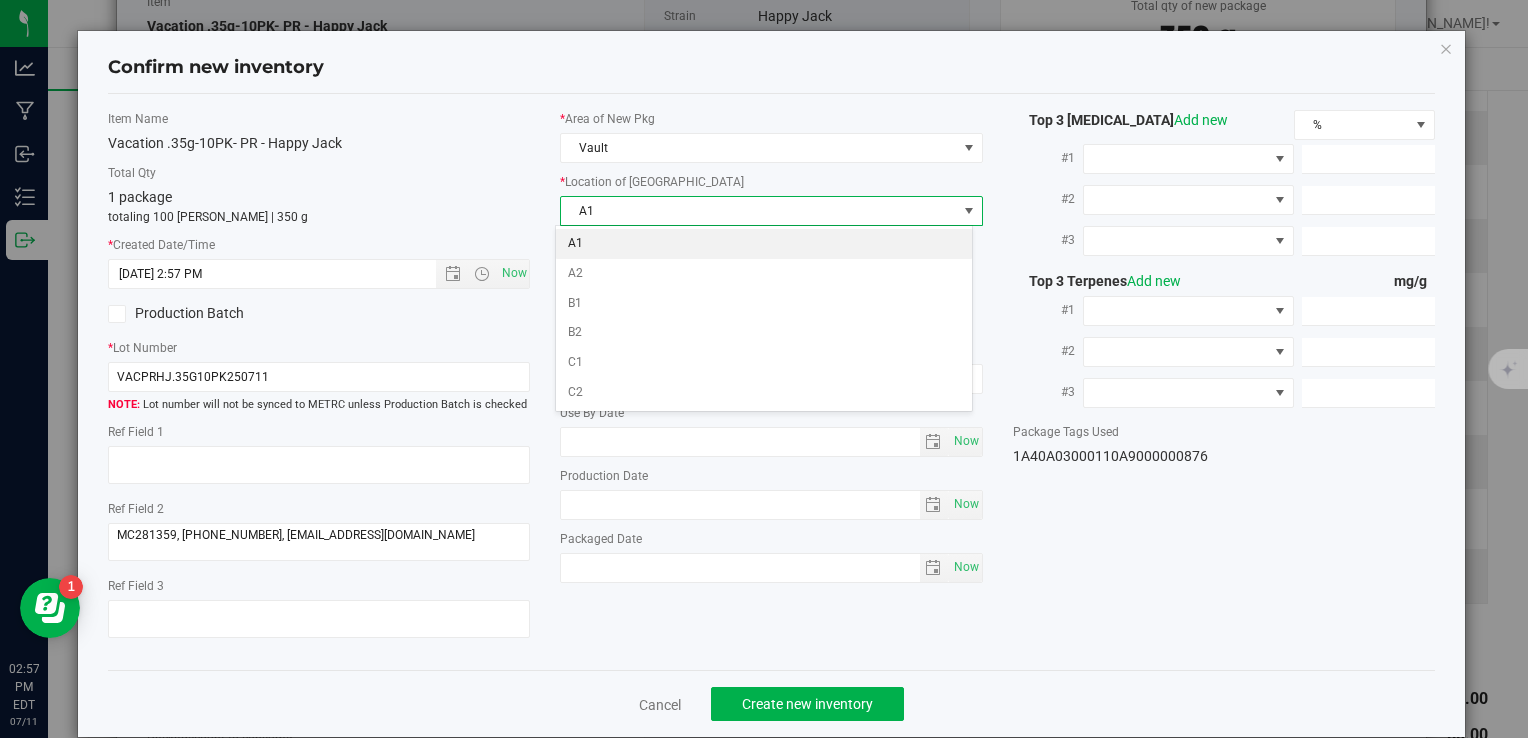 click on "A1" at bounding box center [764, 244] 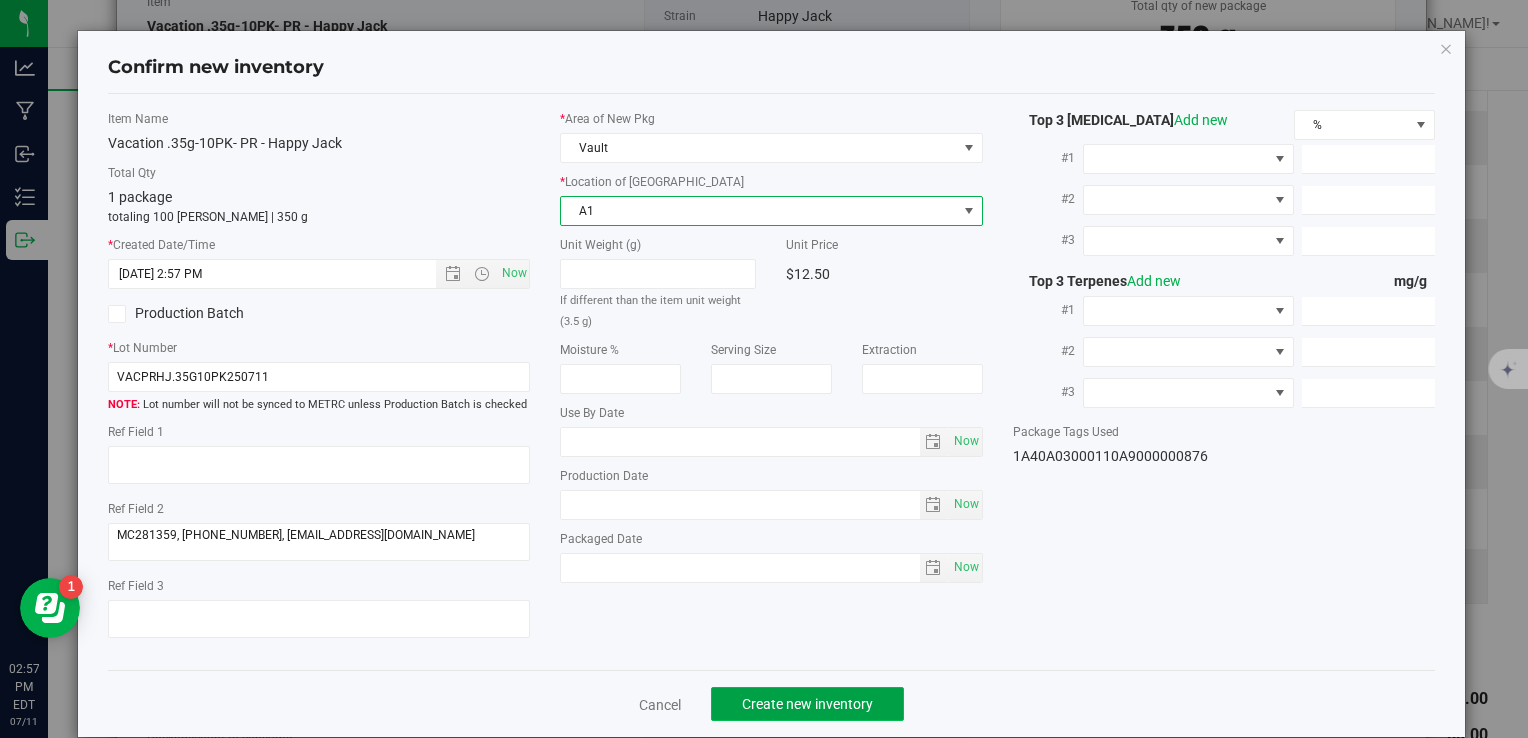 click on "Create new inventory" 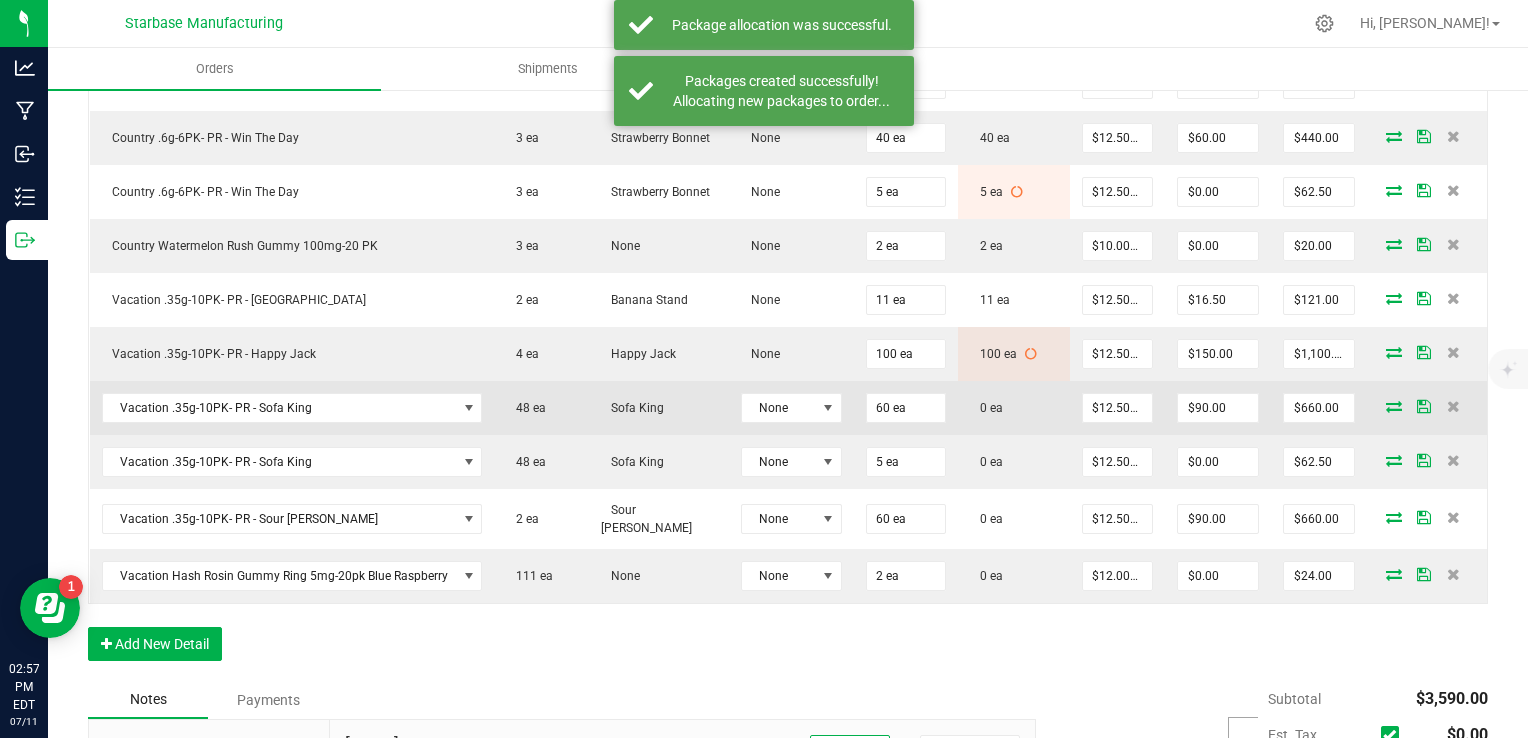 click at bounding box center [1394, 406] 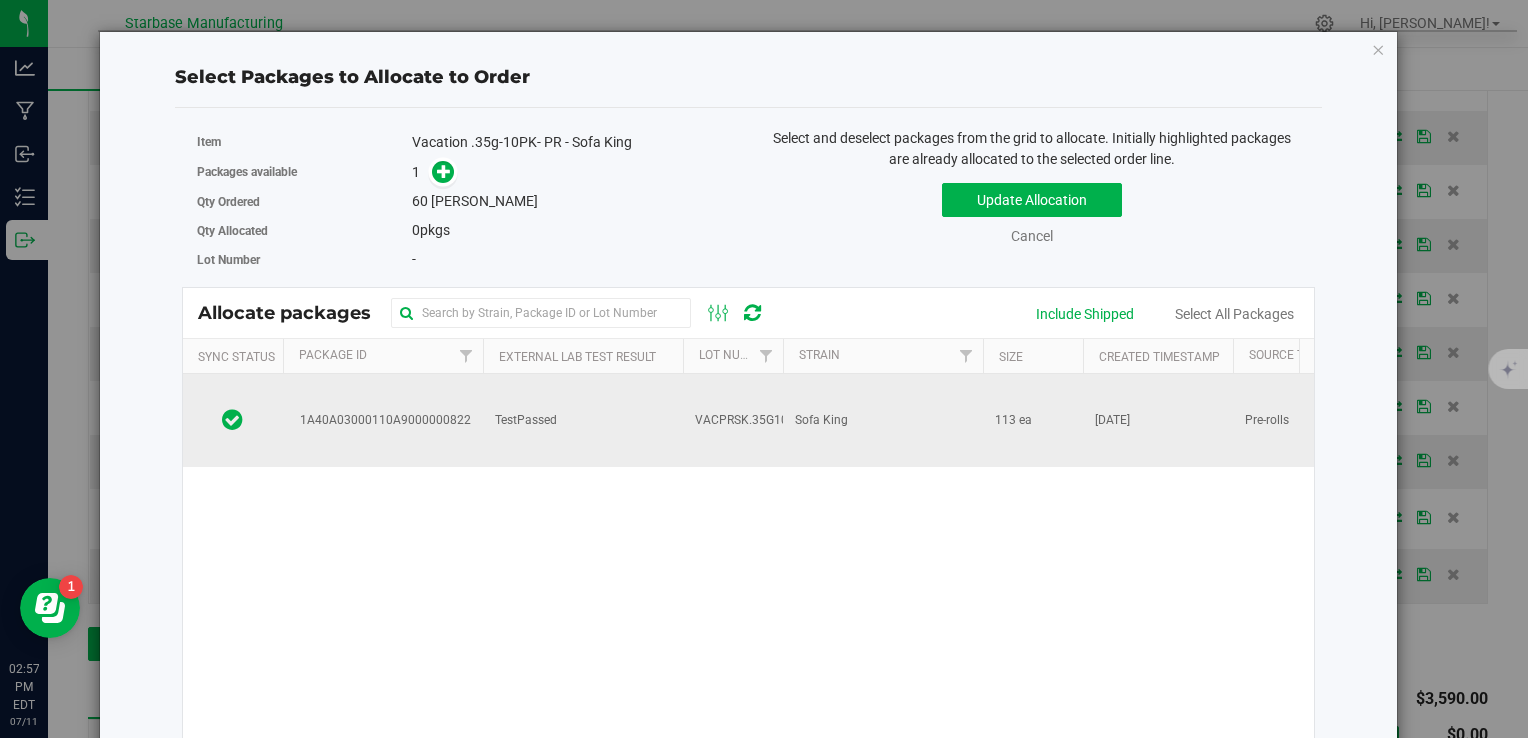 click on "Sofa King" at bounding box center (883, 420) 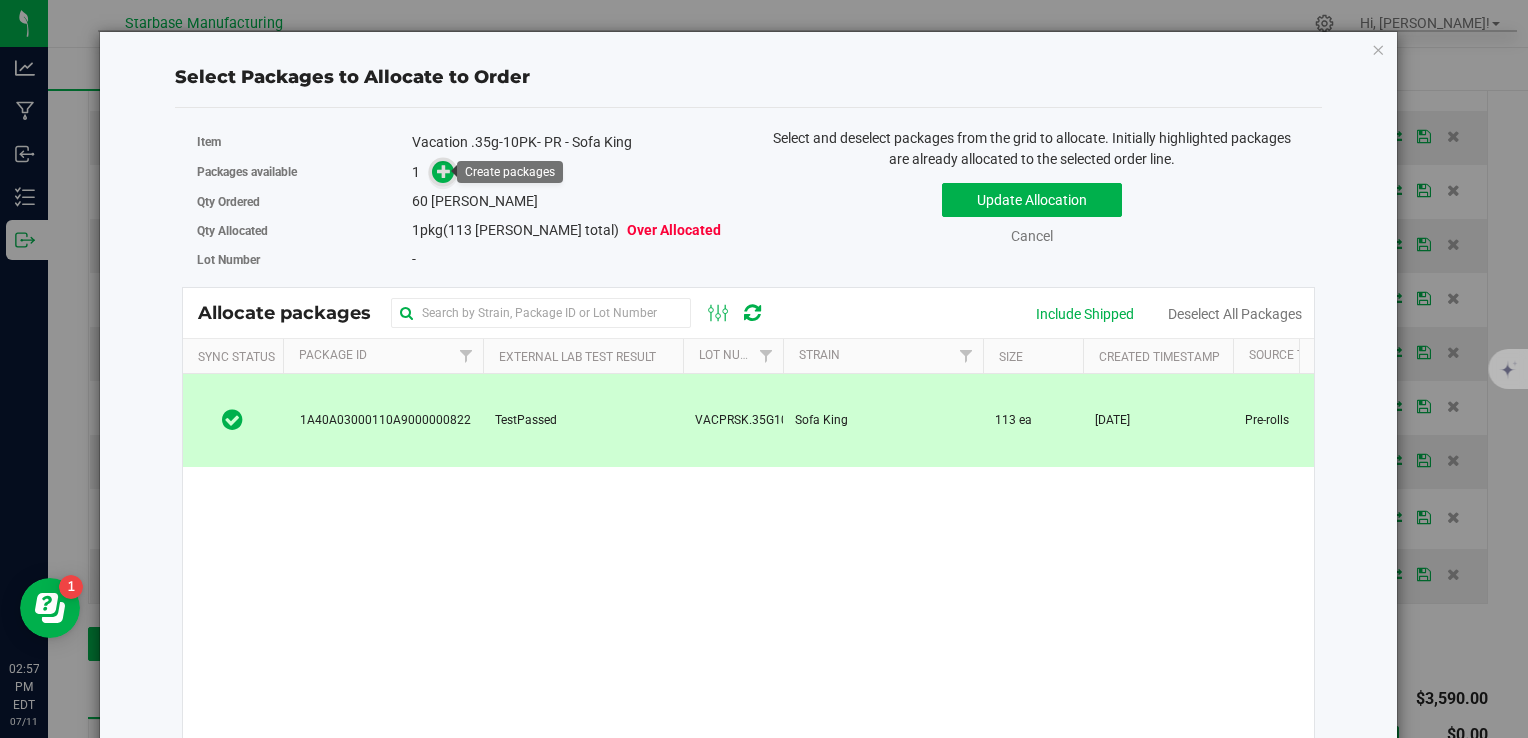 click at bounding box center (444, 171) 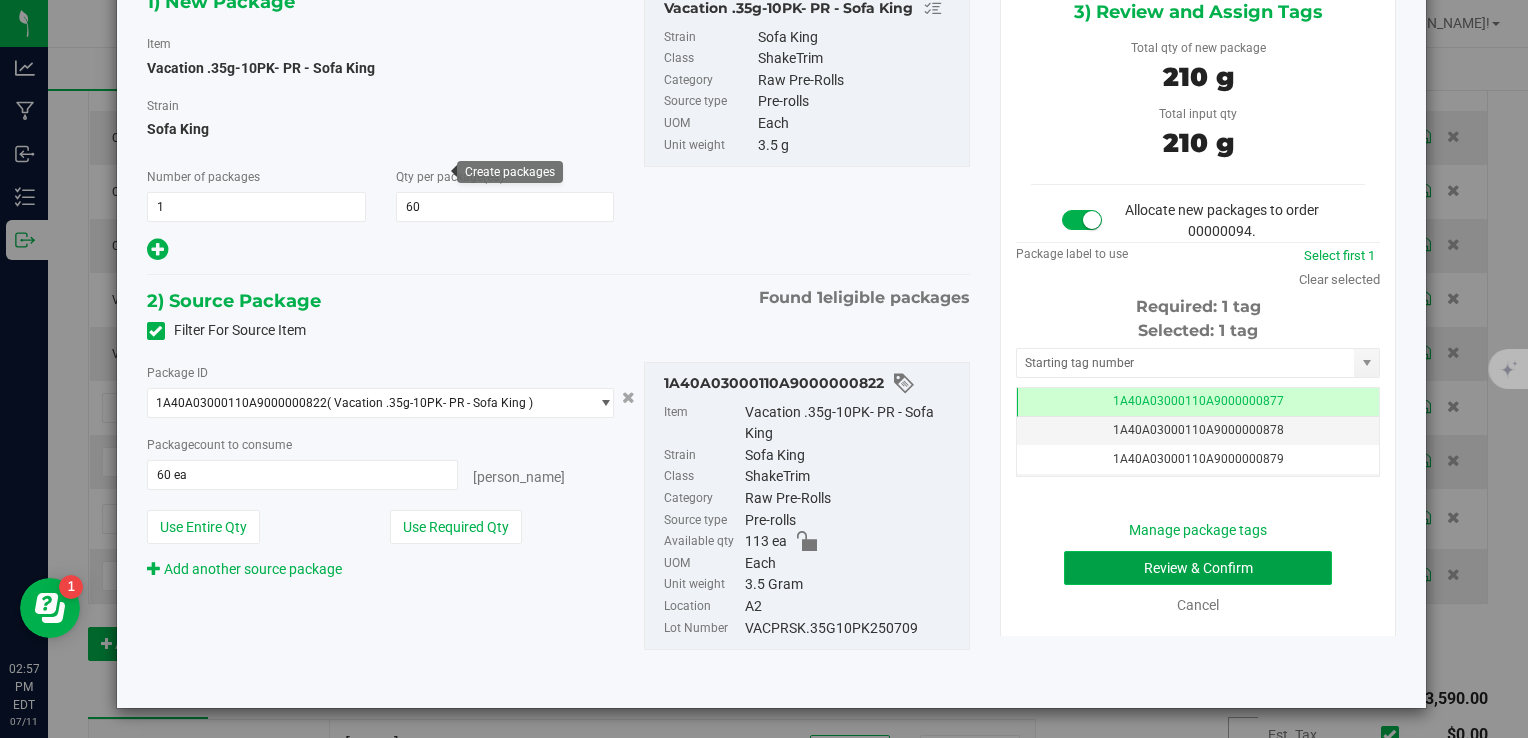 click on "Review & Confirm" at bounding box center [1198, 568] 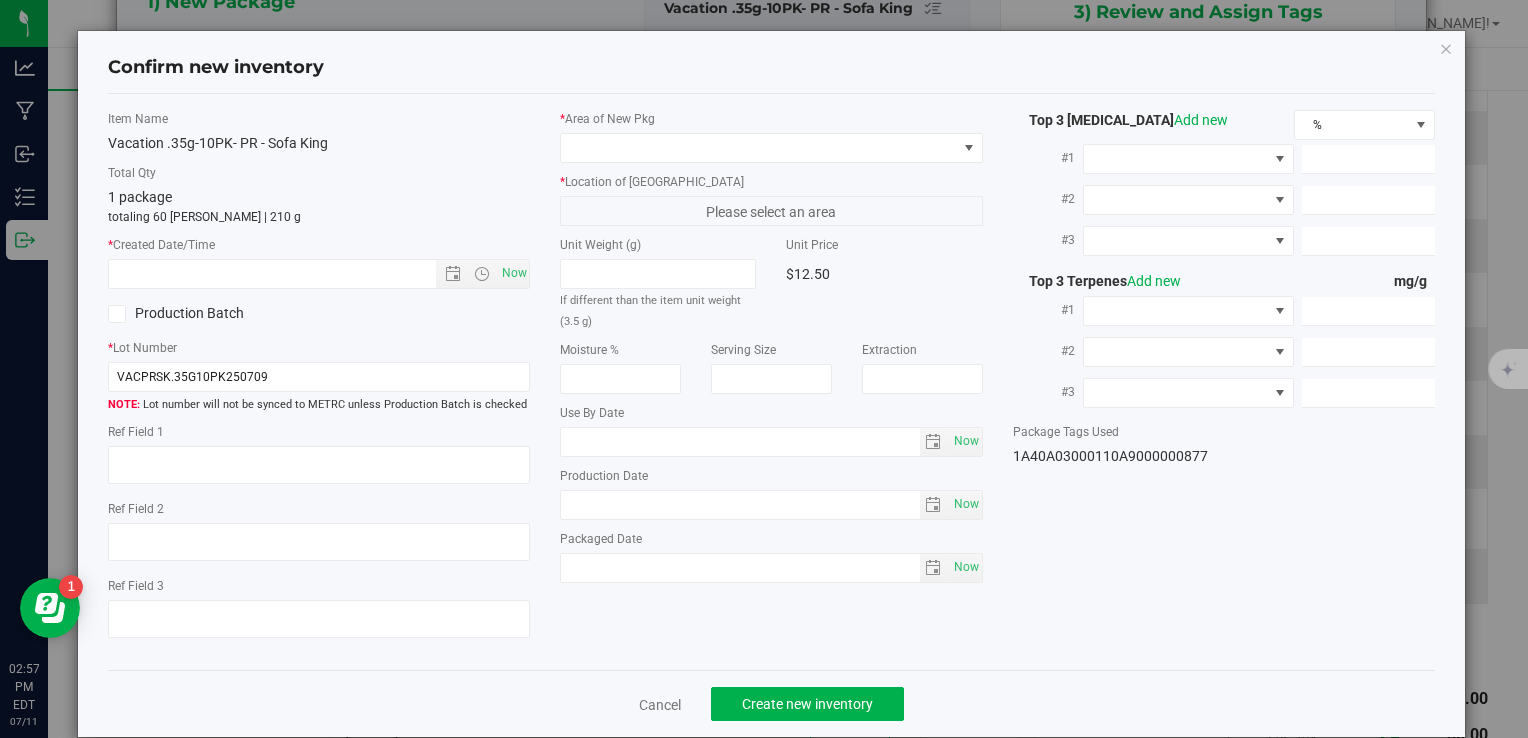 type on "[DATE]" 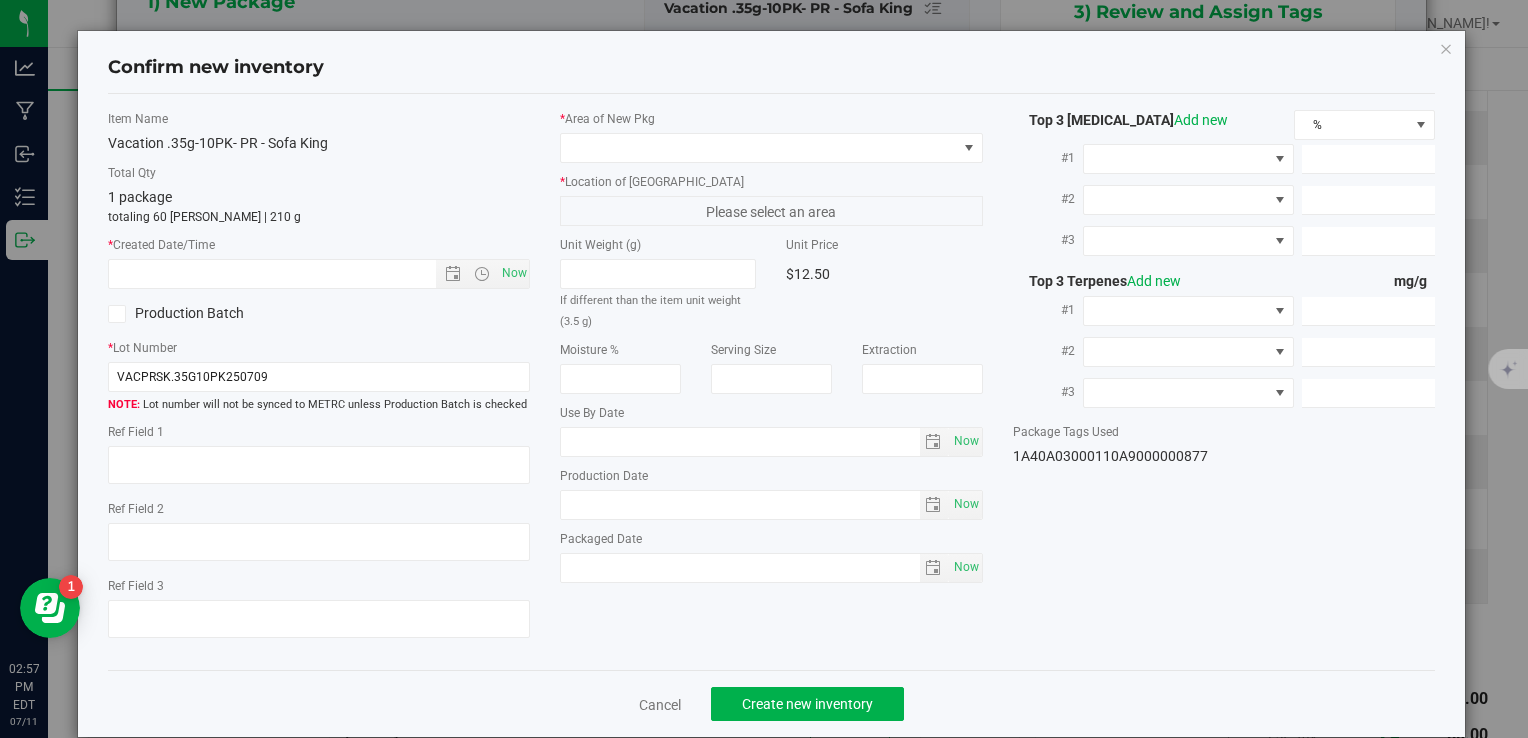 type on "MC281359, [PHONE_NUMBER], [EMAIL_ADDRESS][DOMAIN_NAME]" 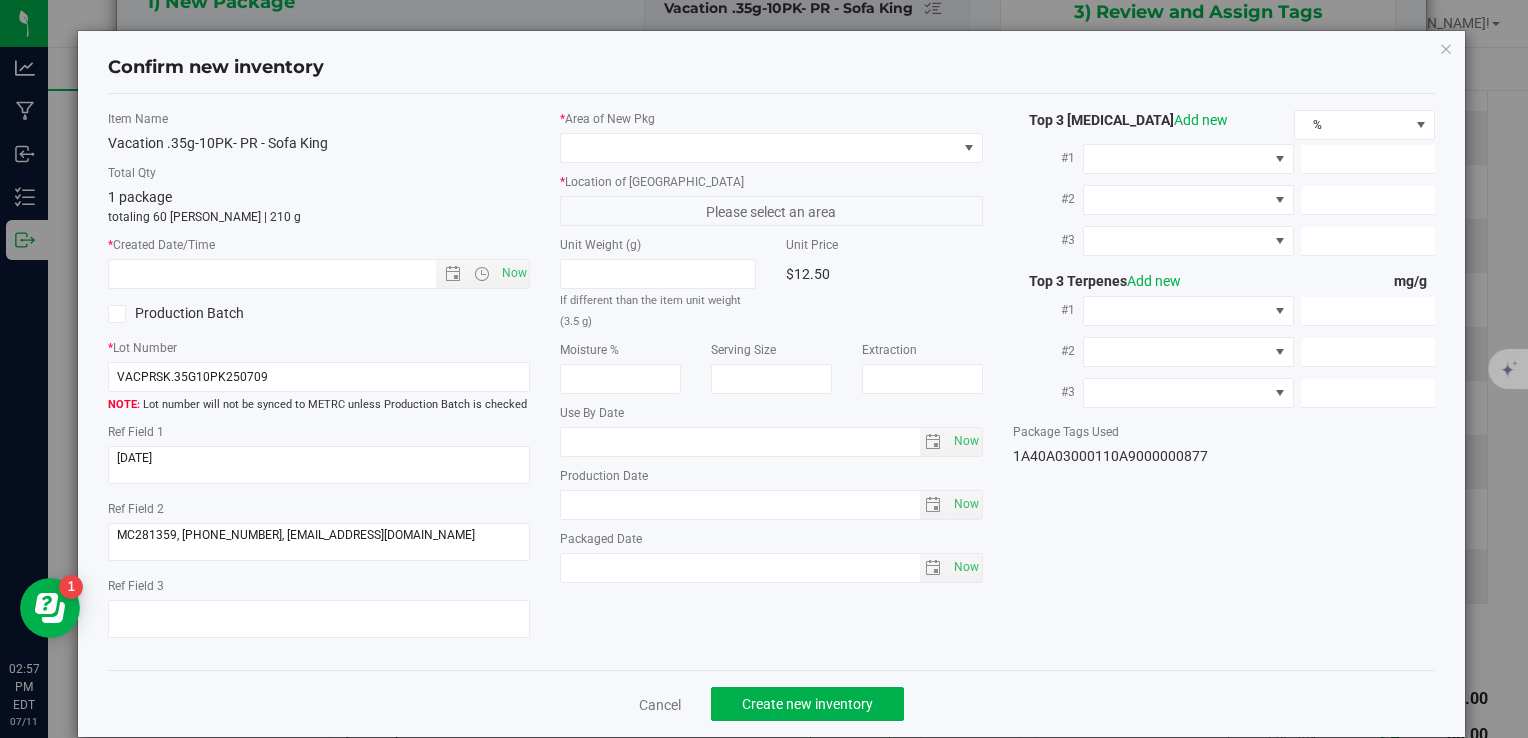 type on "[DATE]" 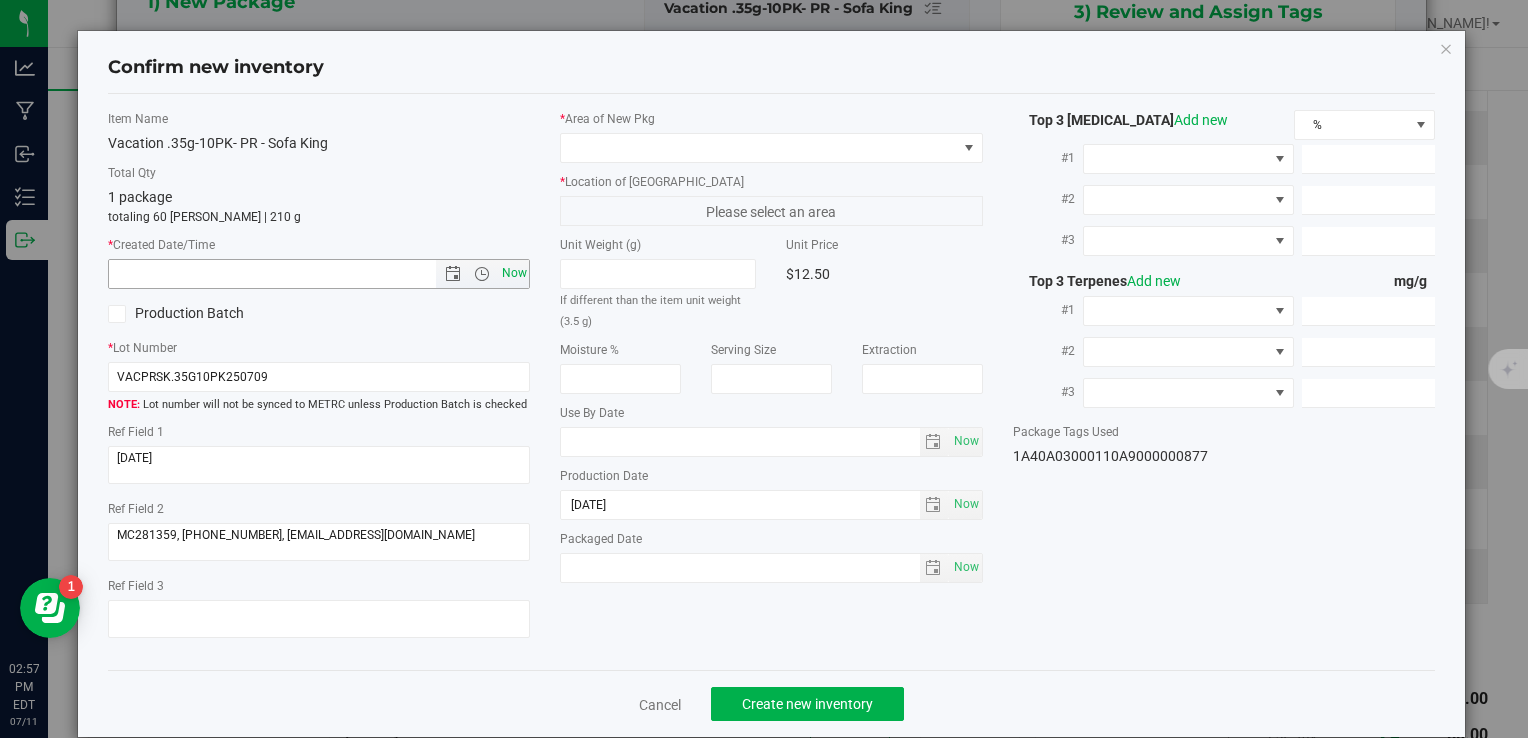 click on "Now" at bounding box center [514, 273] 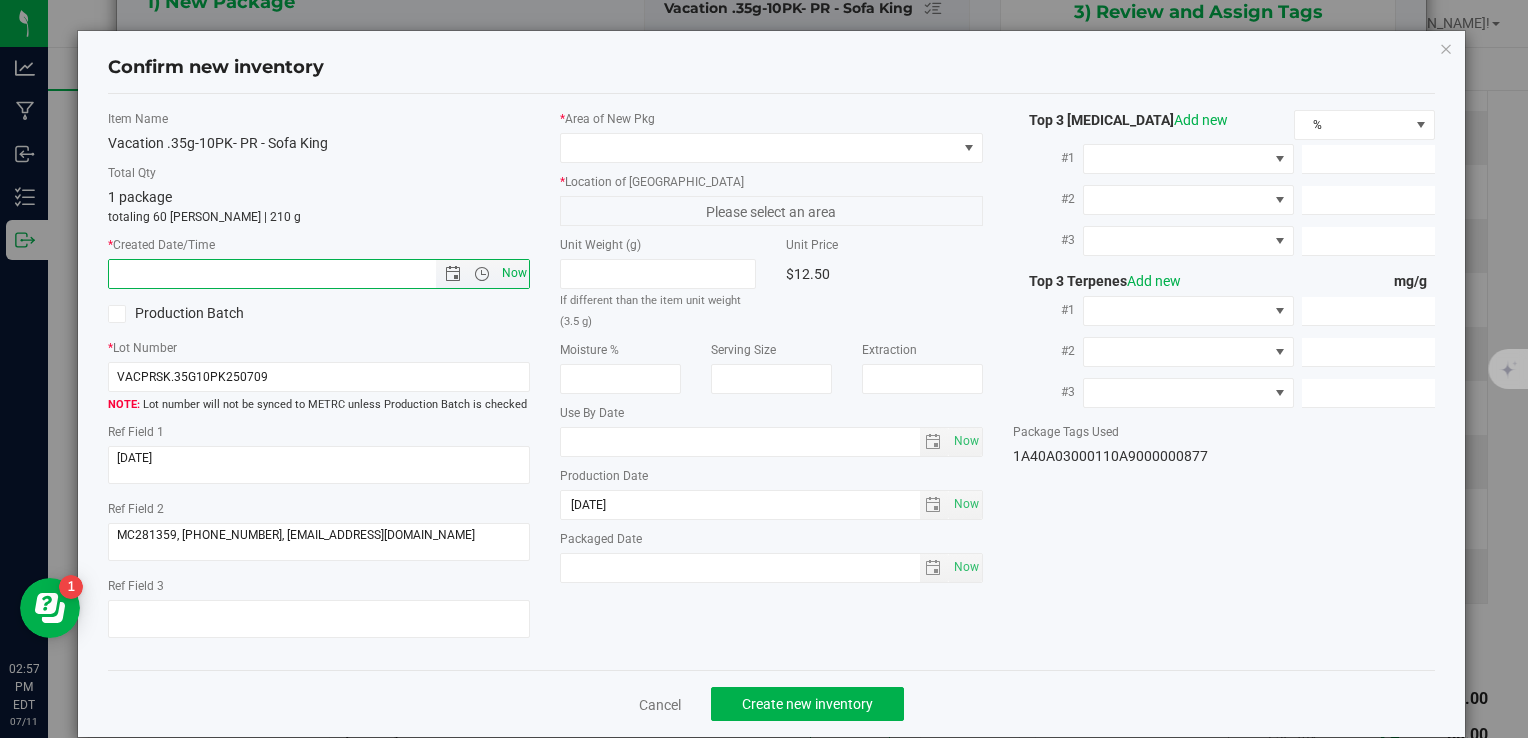 type on "7/11/2025 2:57 PM" 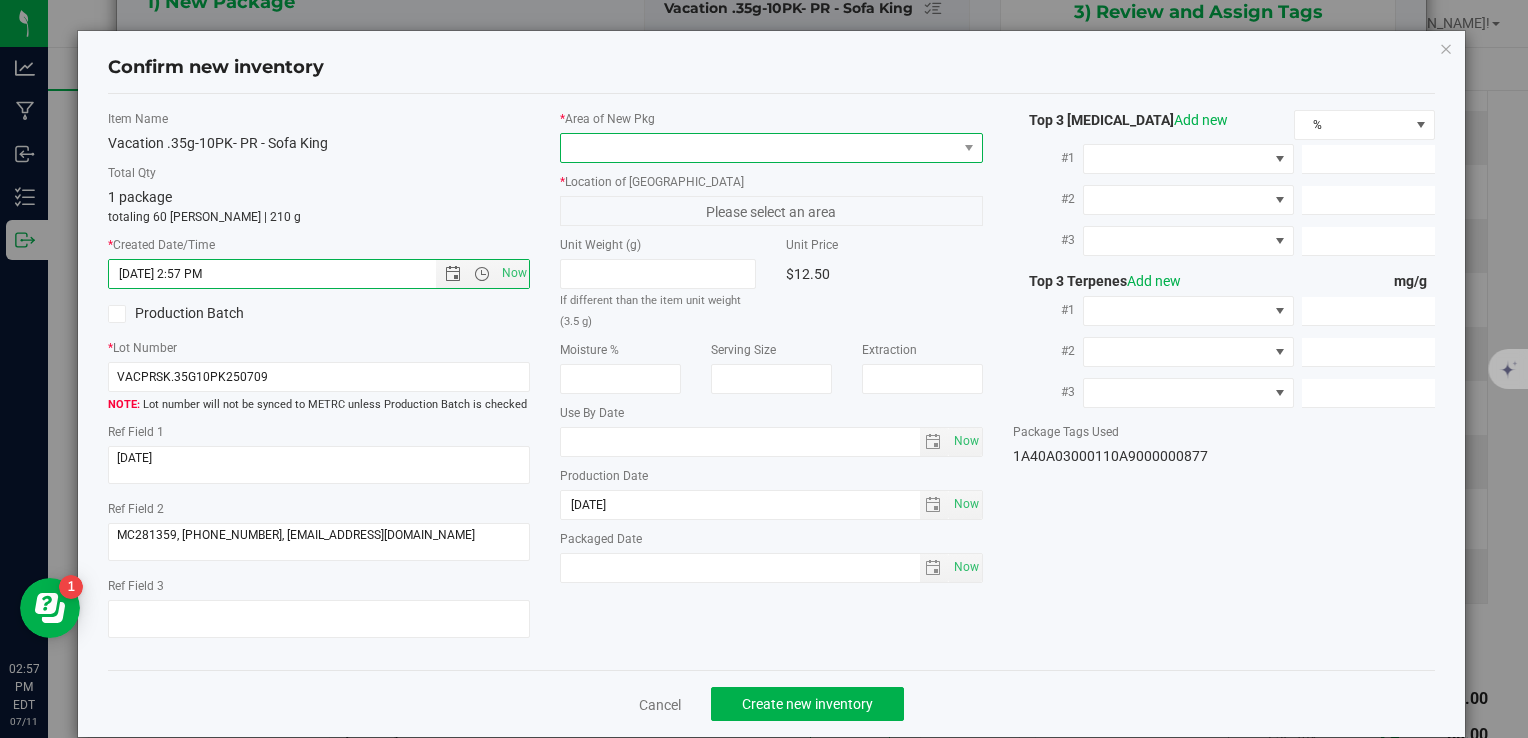 click at bounding box center [758, 148] 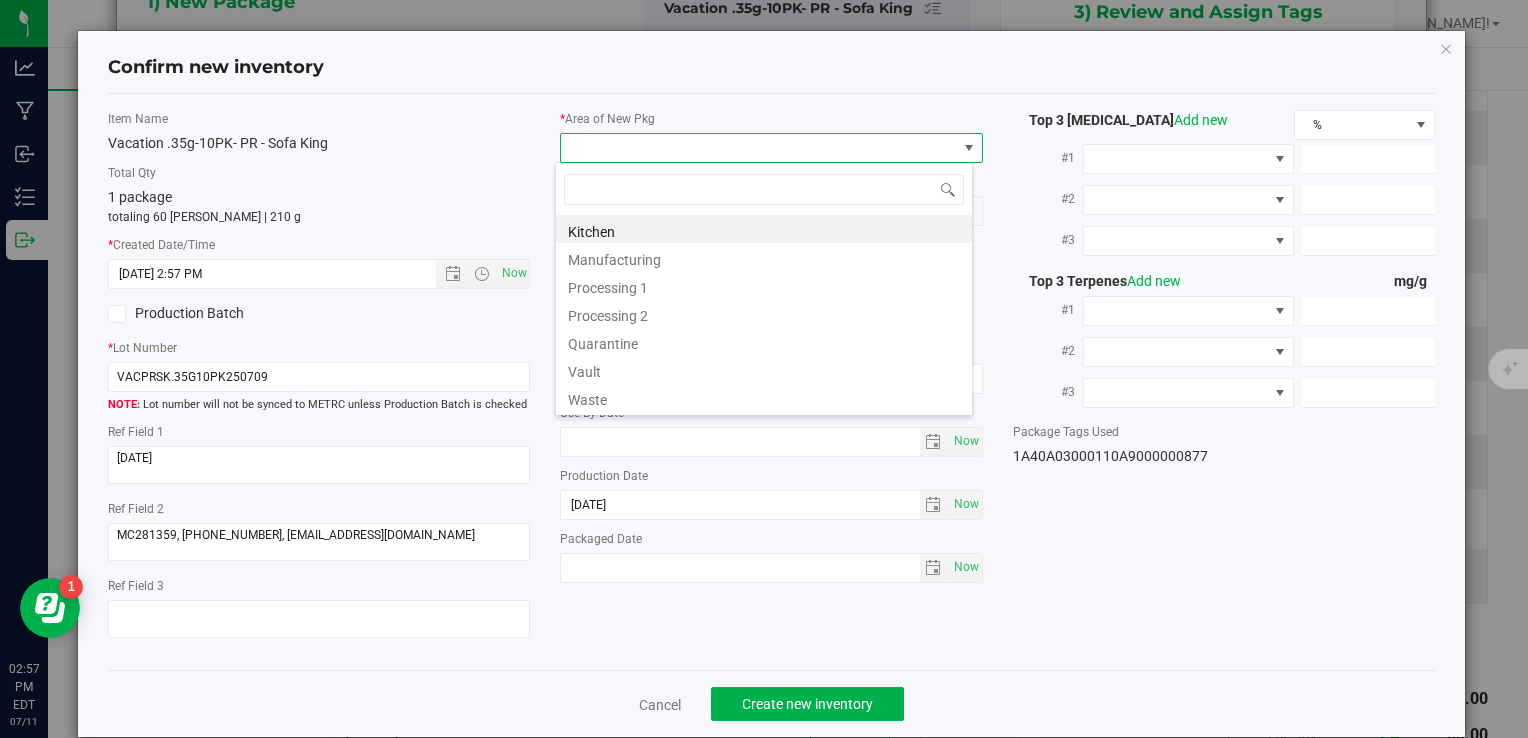 type on "V" 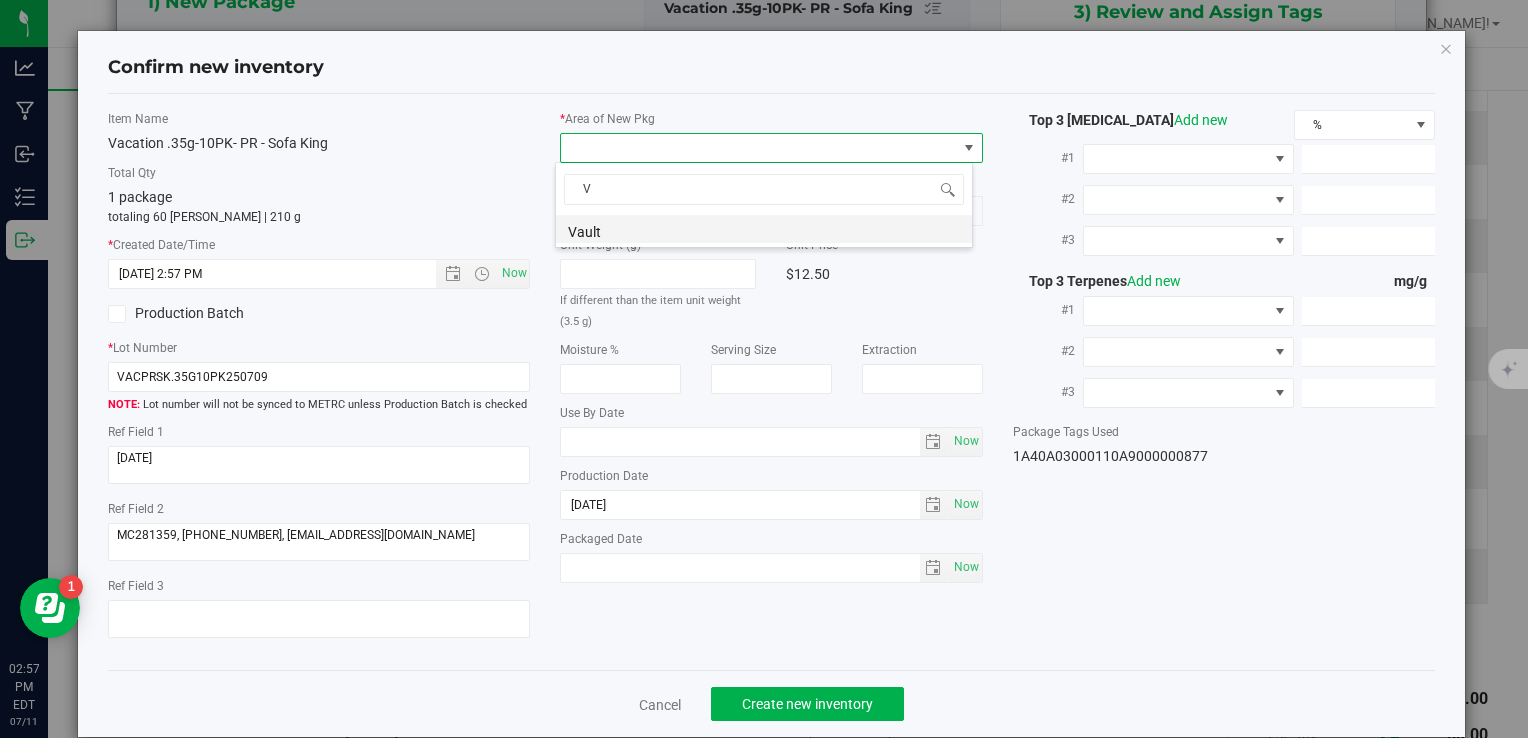 click on "Vault" at bounding box center (764, 229) 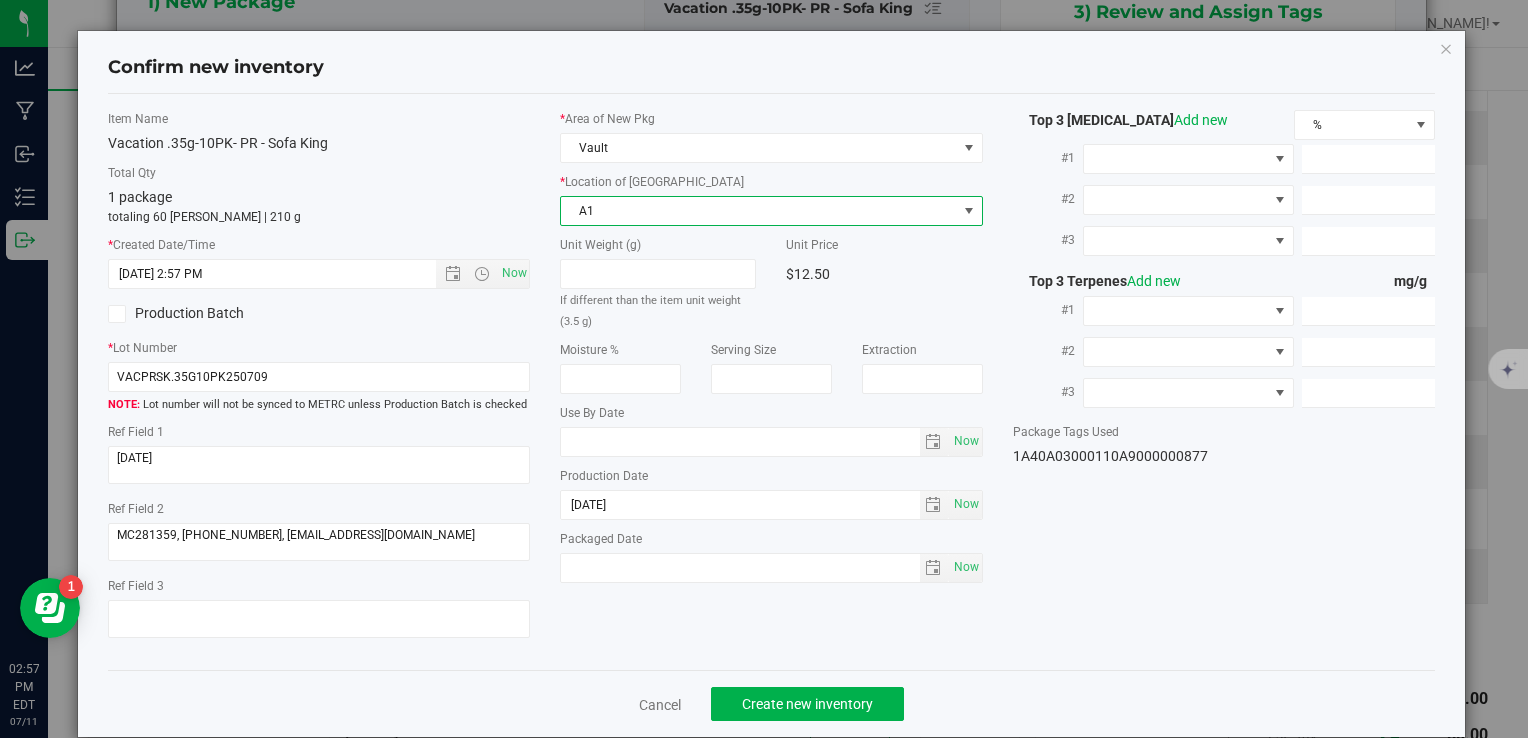 click on "A1" at bounding box center (758, 211) 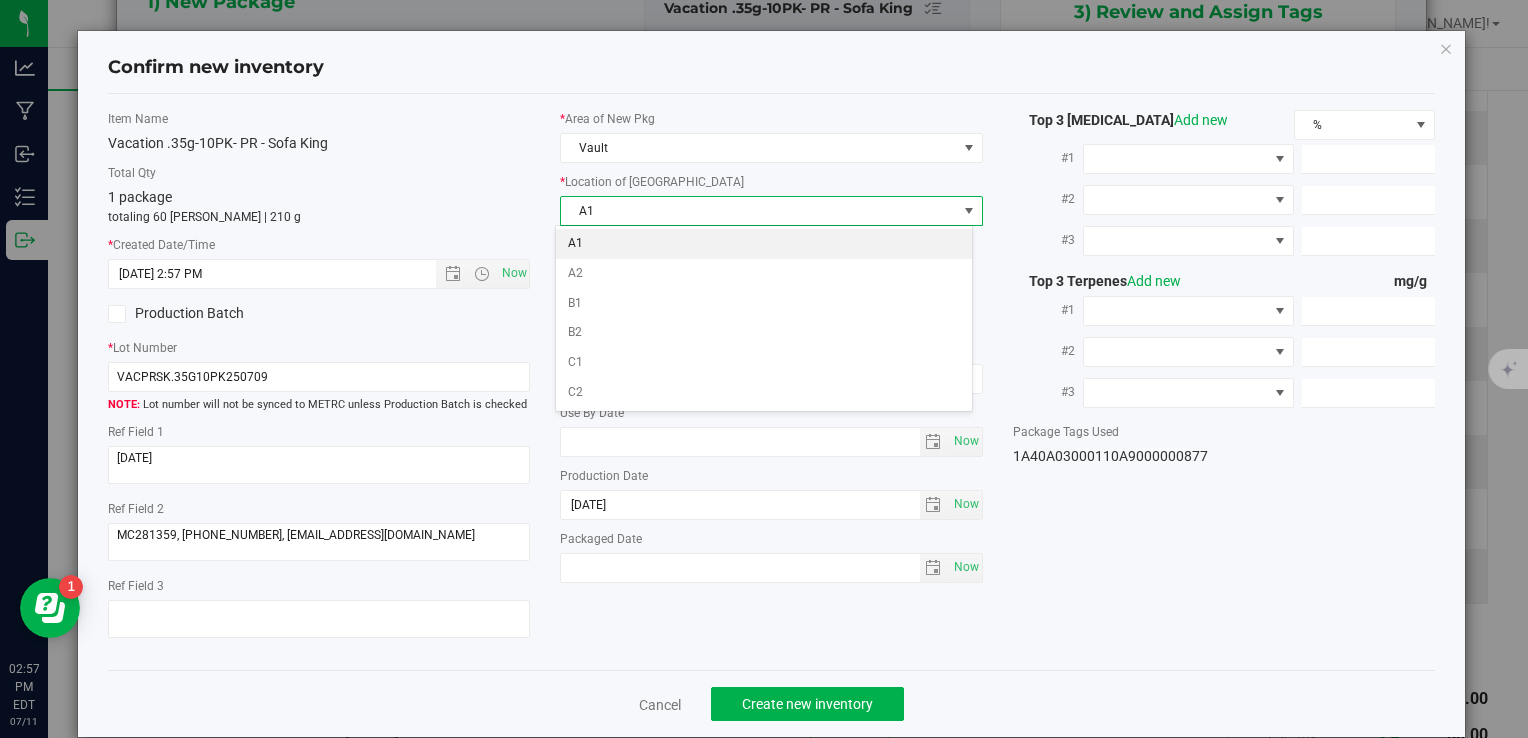 click on "A1" at bounding box center (764, 244) 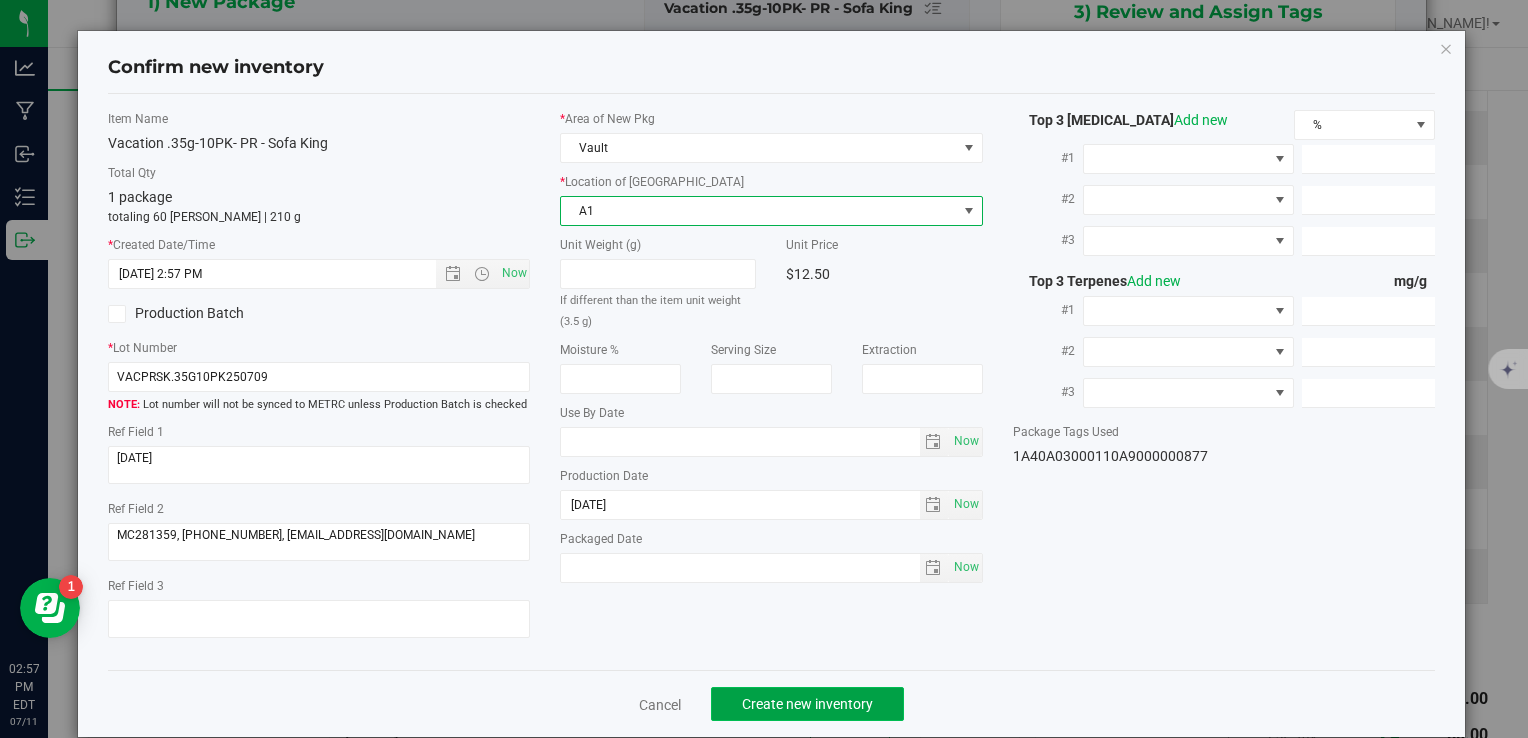 click on "Create new inventory" 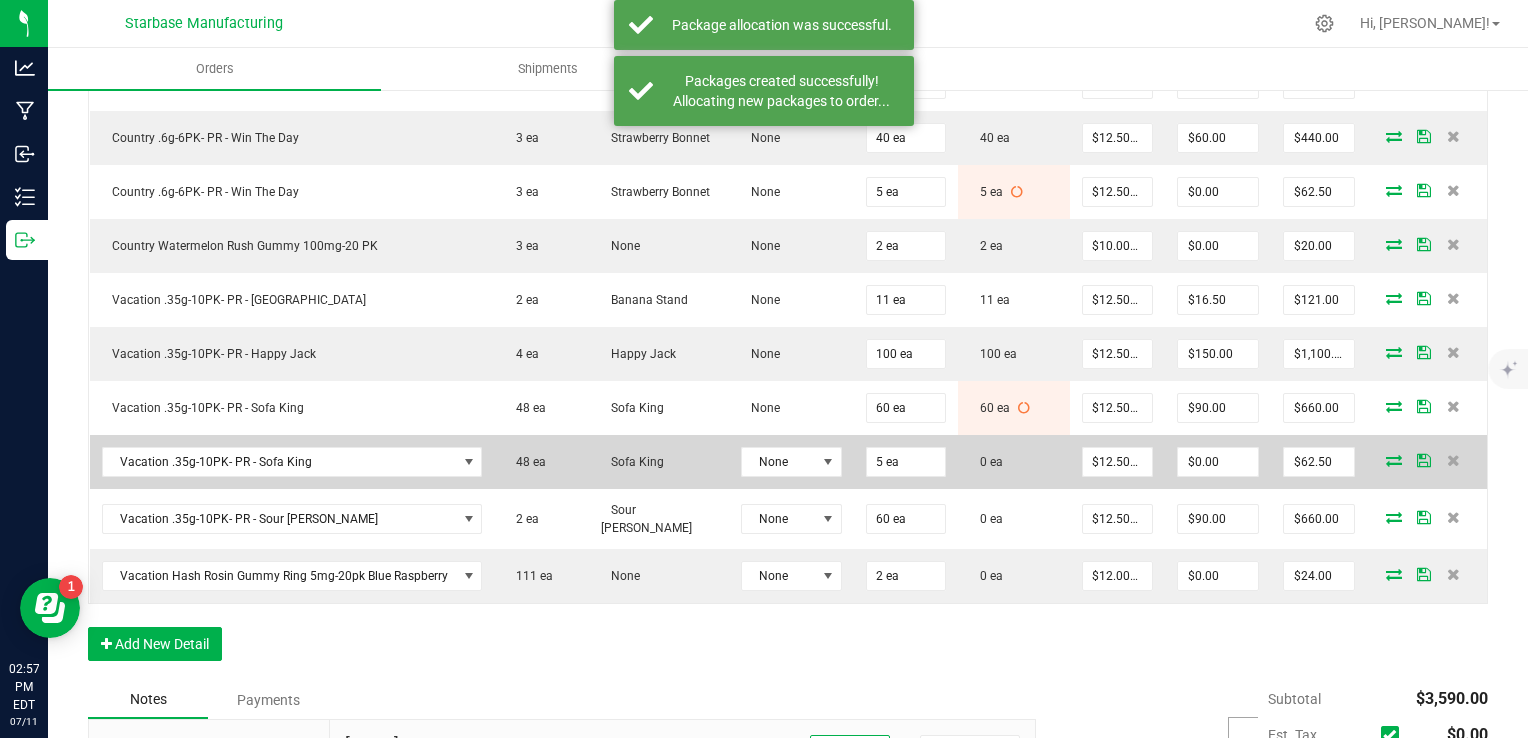click at bounding box center (1394, 460) 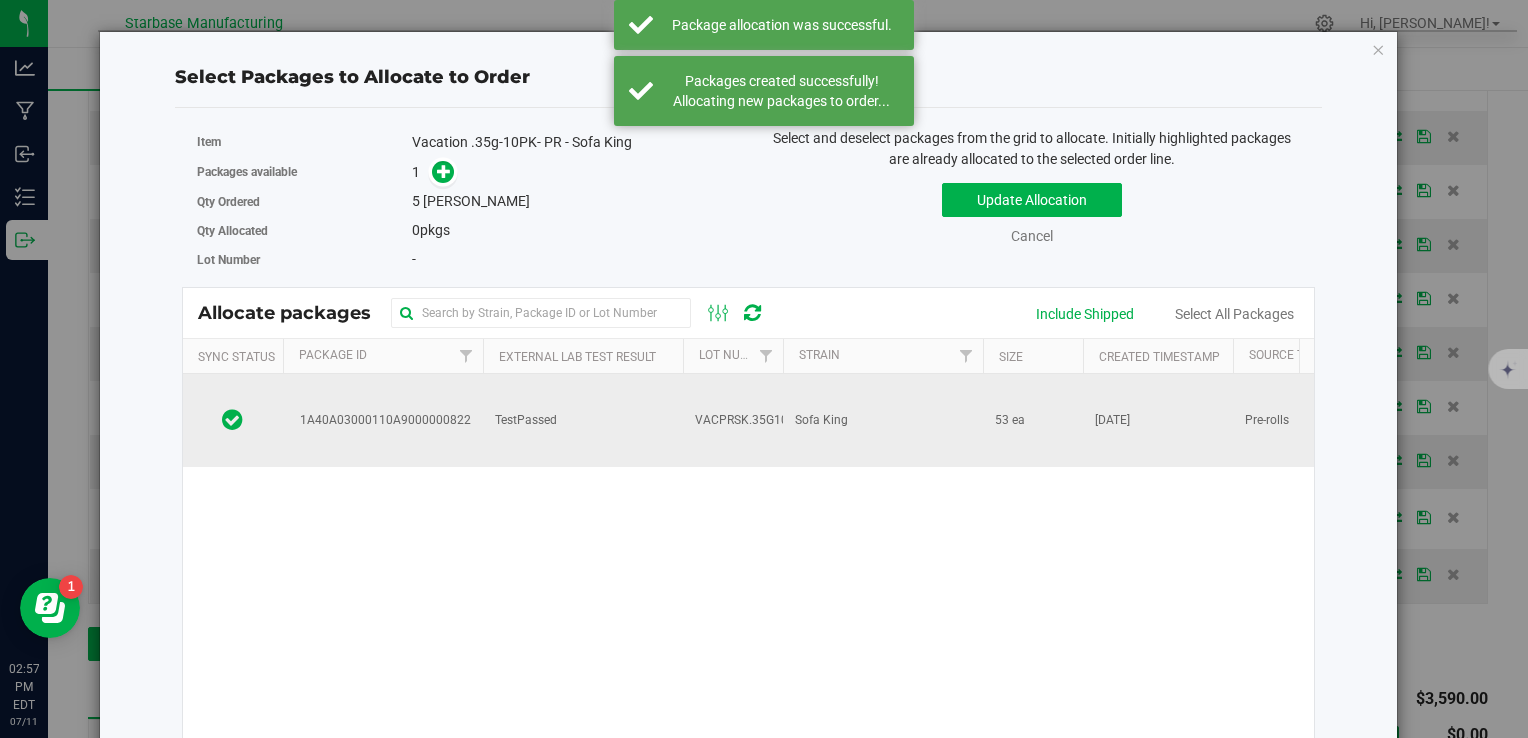 click on "TestPassed" at bounding box center [583, 420] 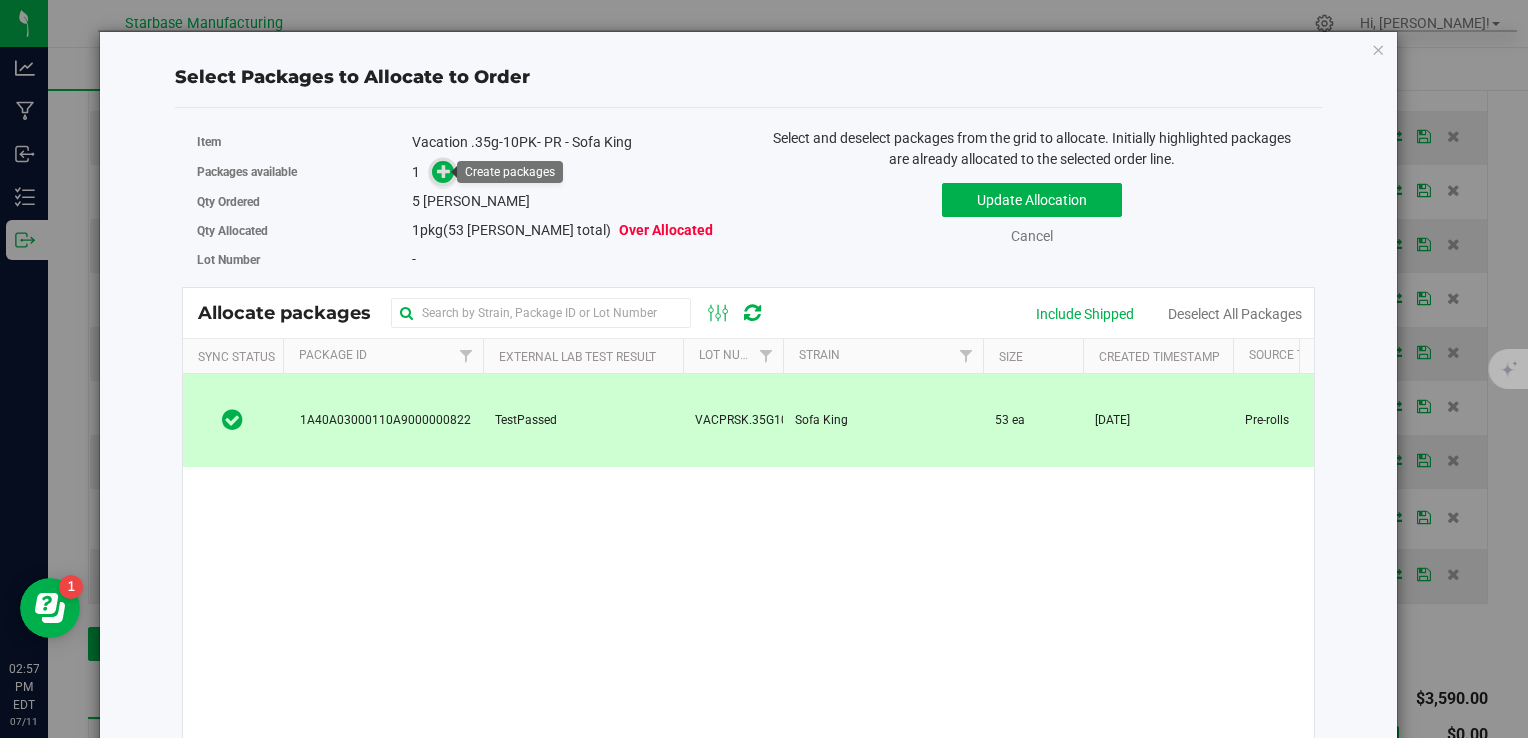 click at bounding box center [444, 171] 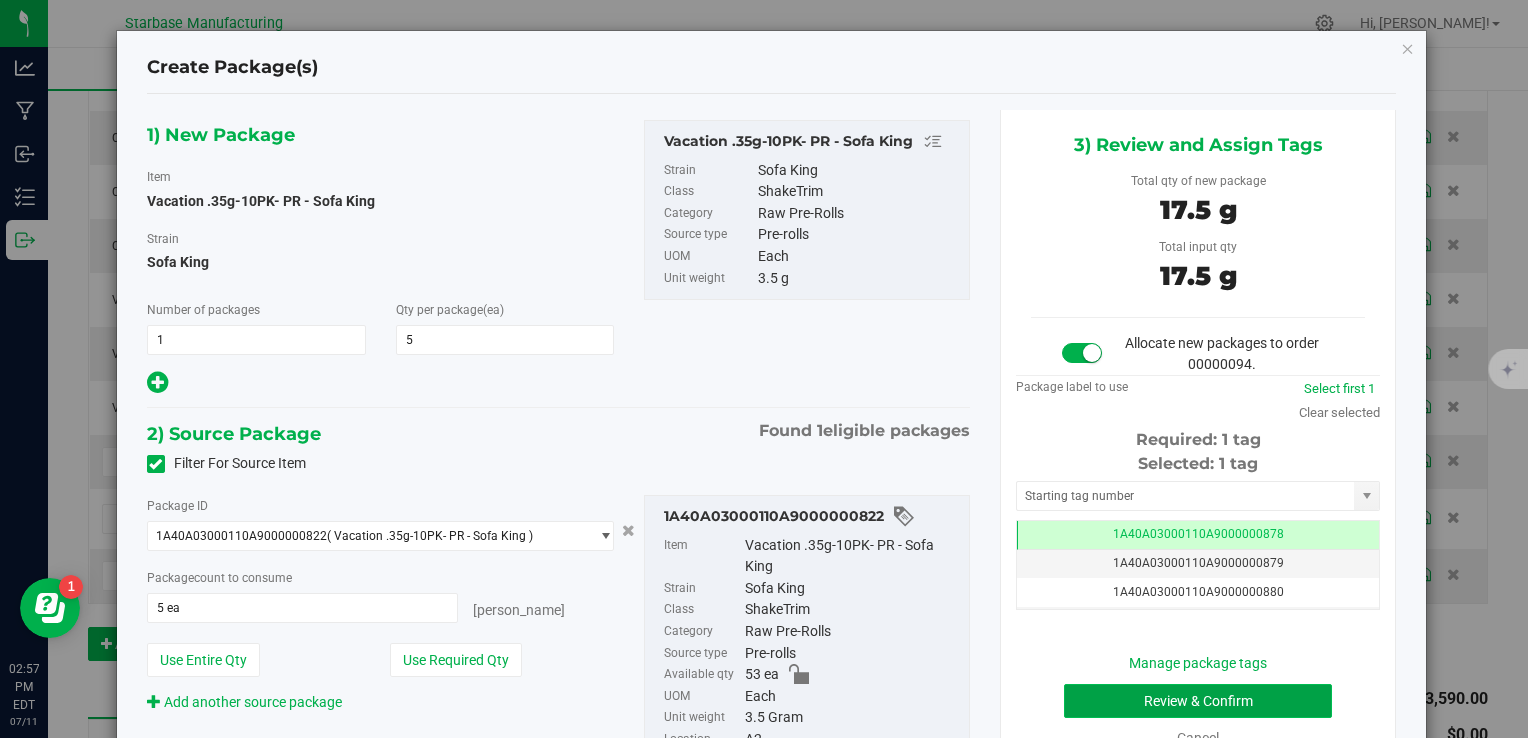 click on "Review & Confirm" at bounding box center (1198, 701) 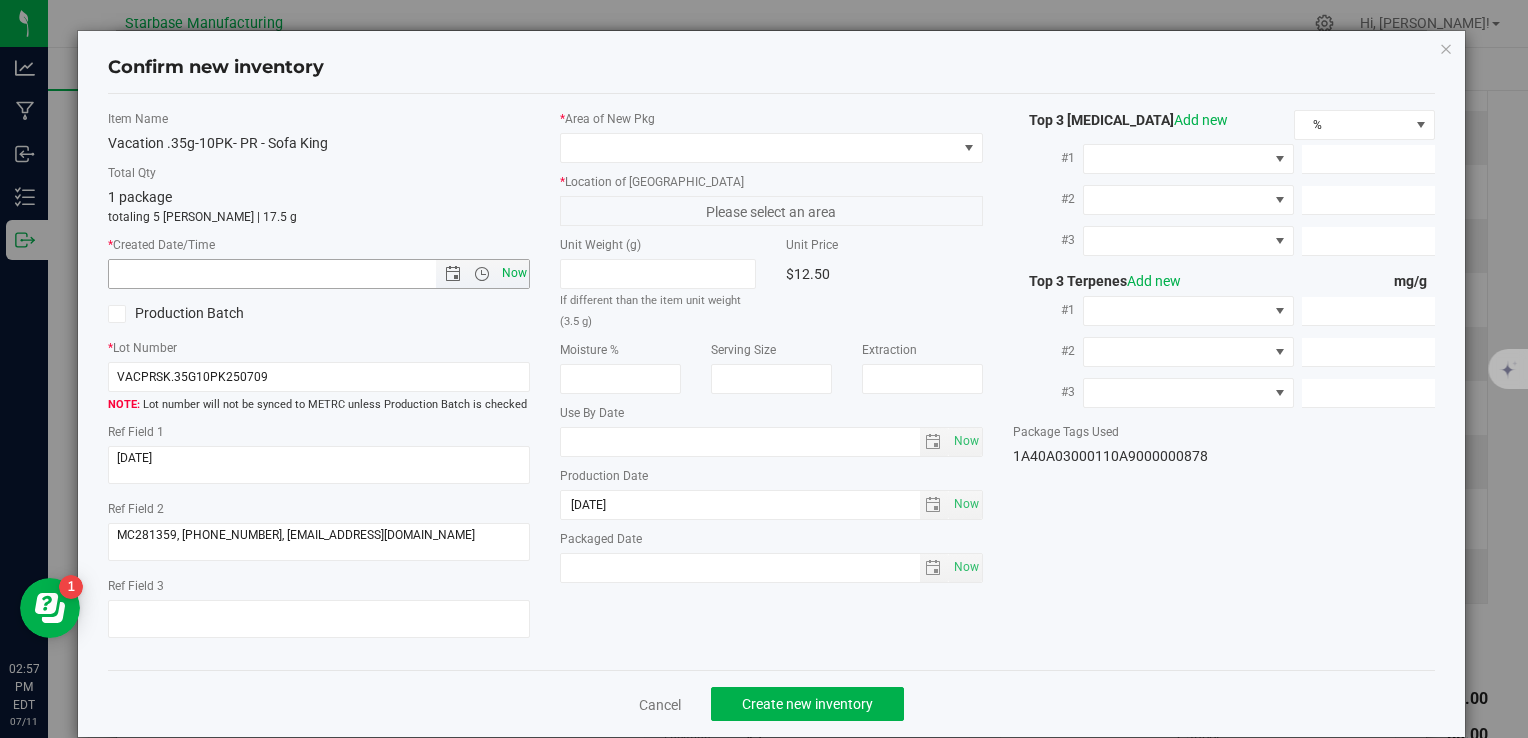 click on "Now" at bounding box center (514, 273) 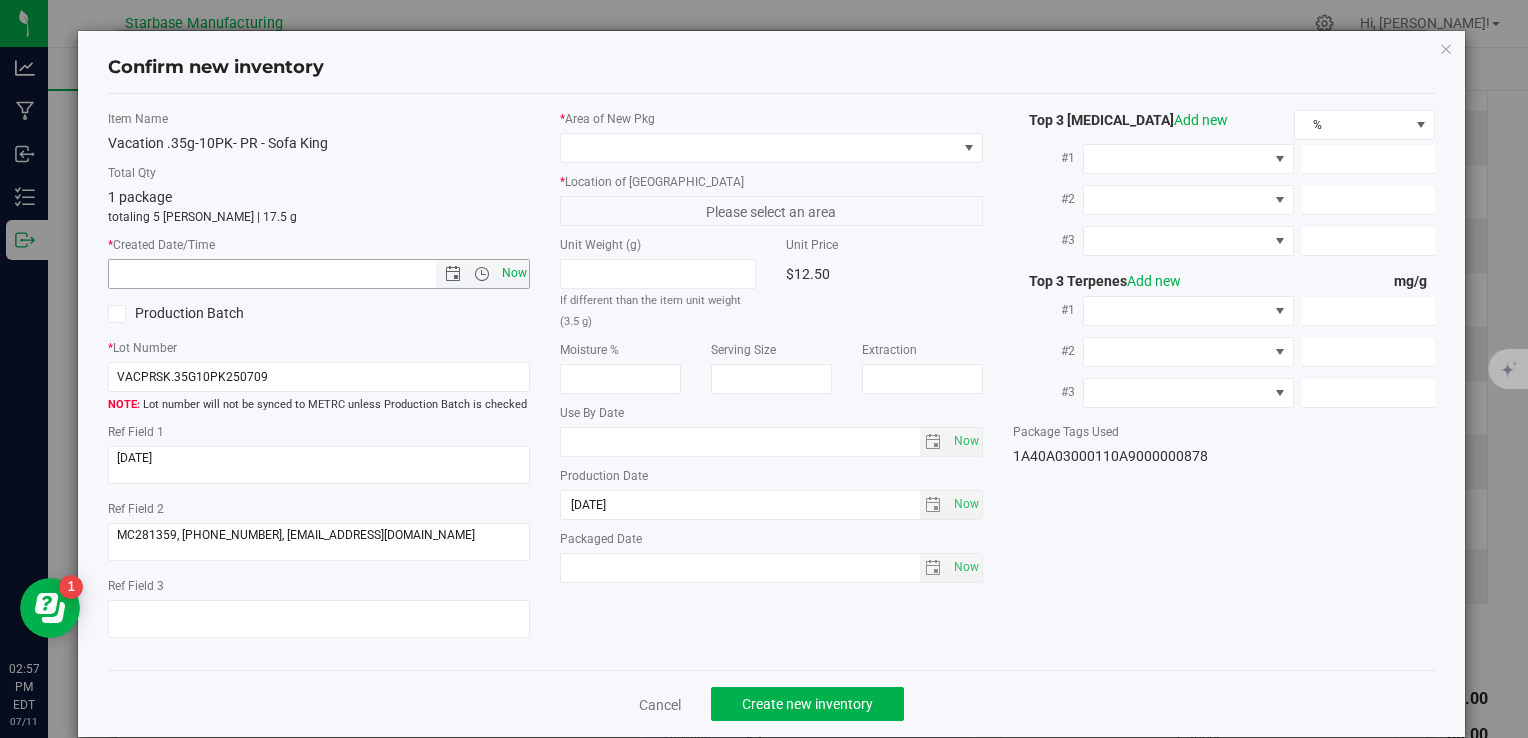 type on "7/11/2025 2:57 PM" 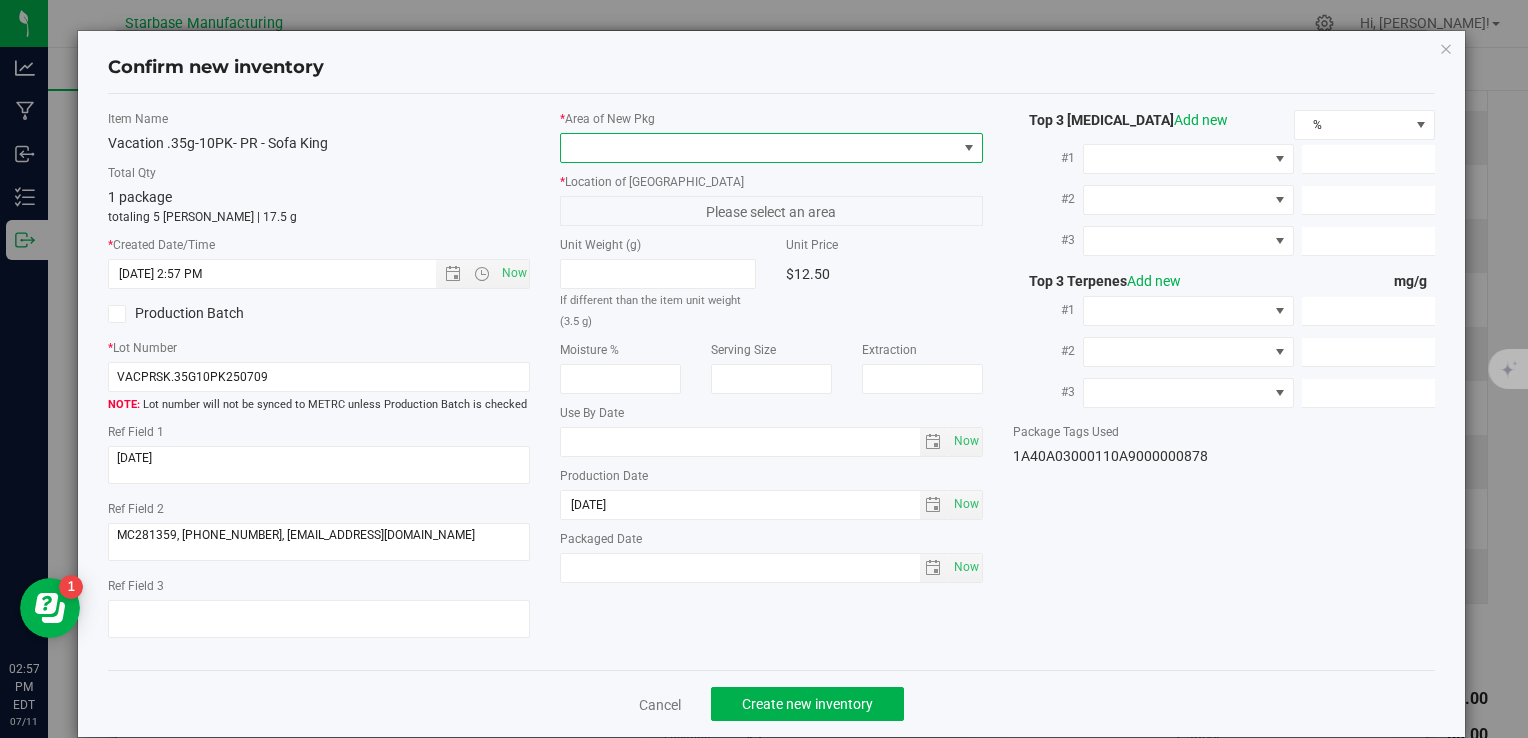click at bounding box center (758, 148) 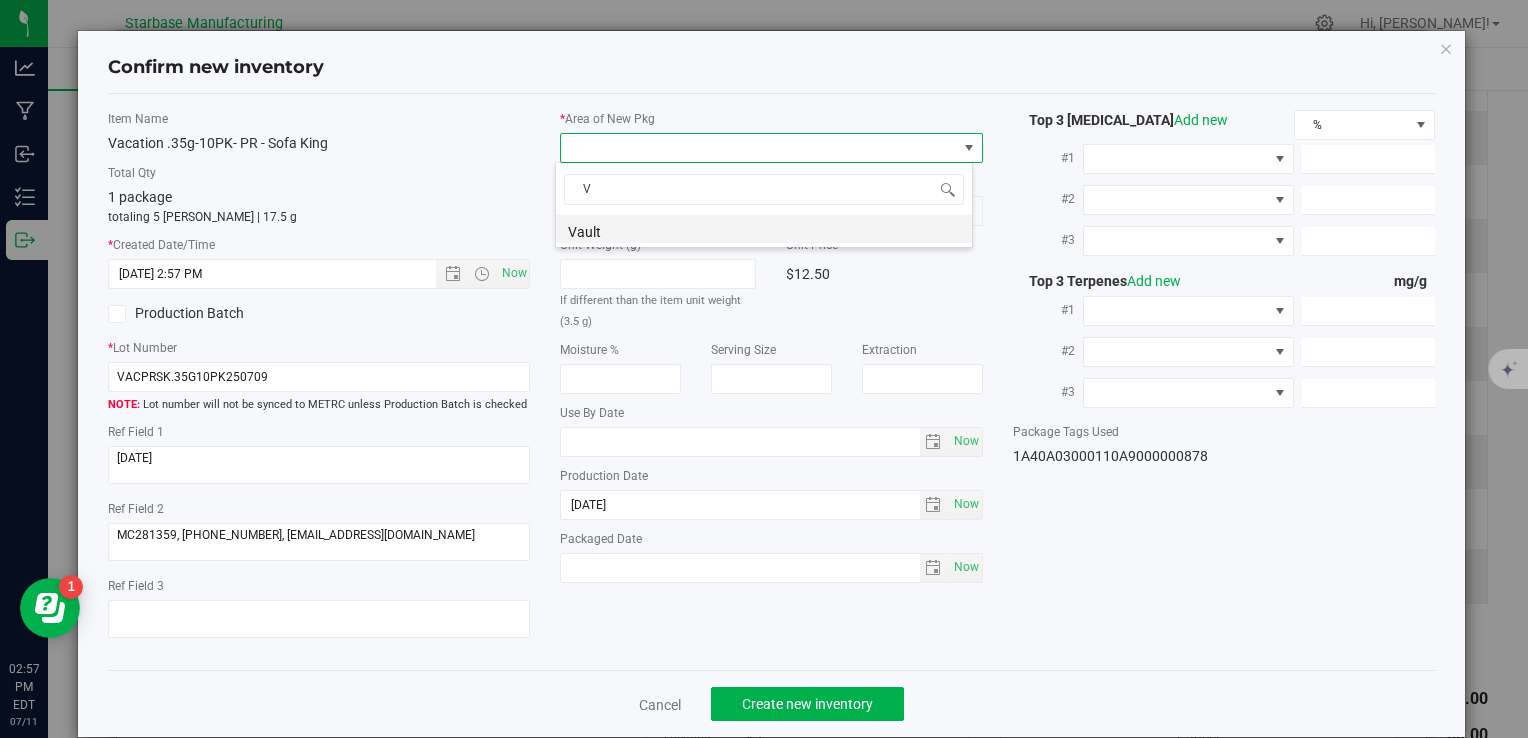 click on "Vault" at bounding box center [764, 229] 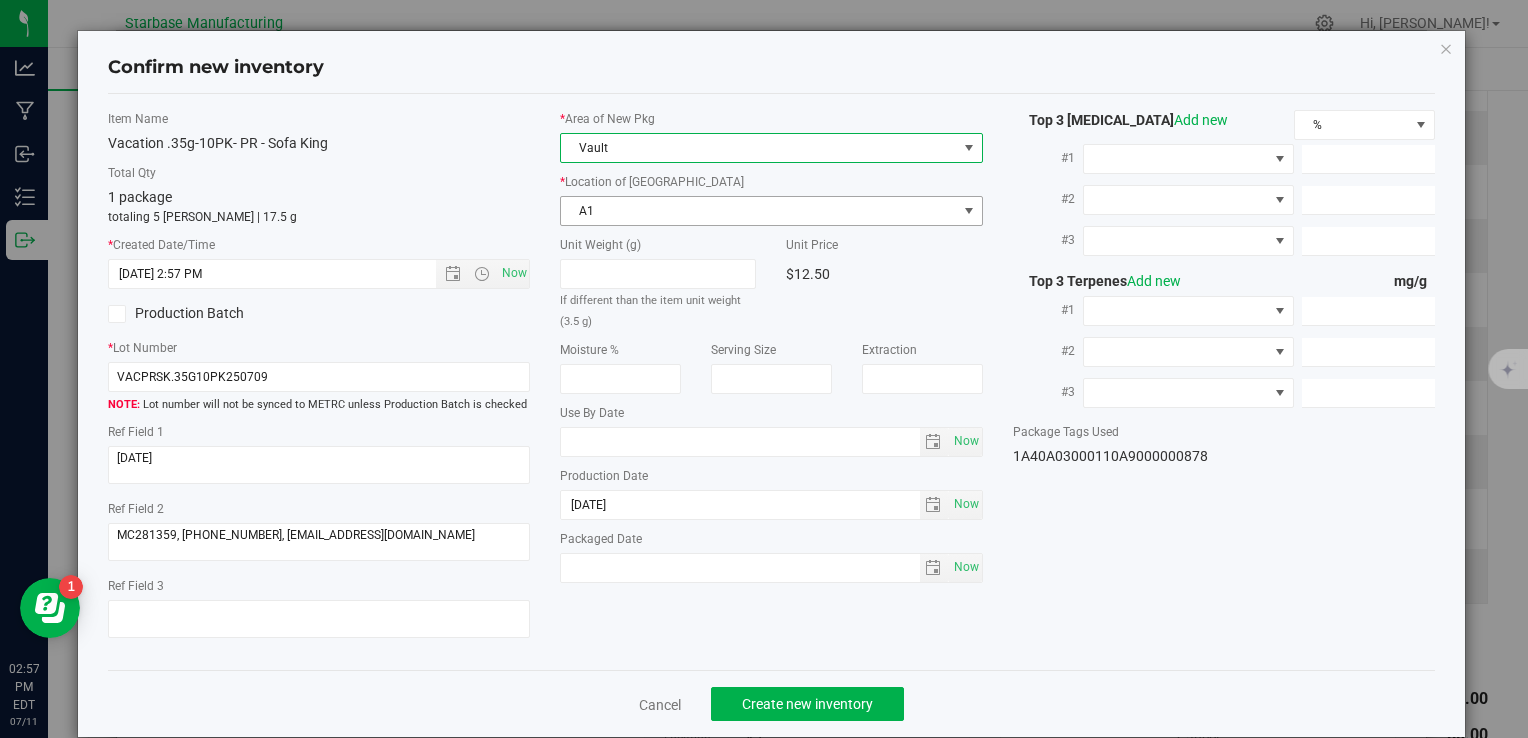 click on "A1" at bounding box center [758, 211] 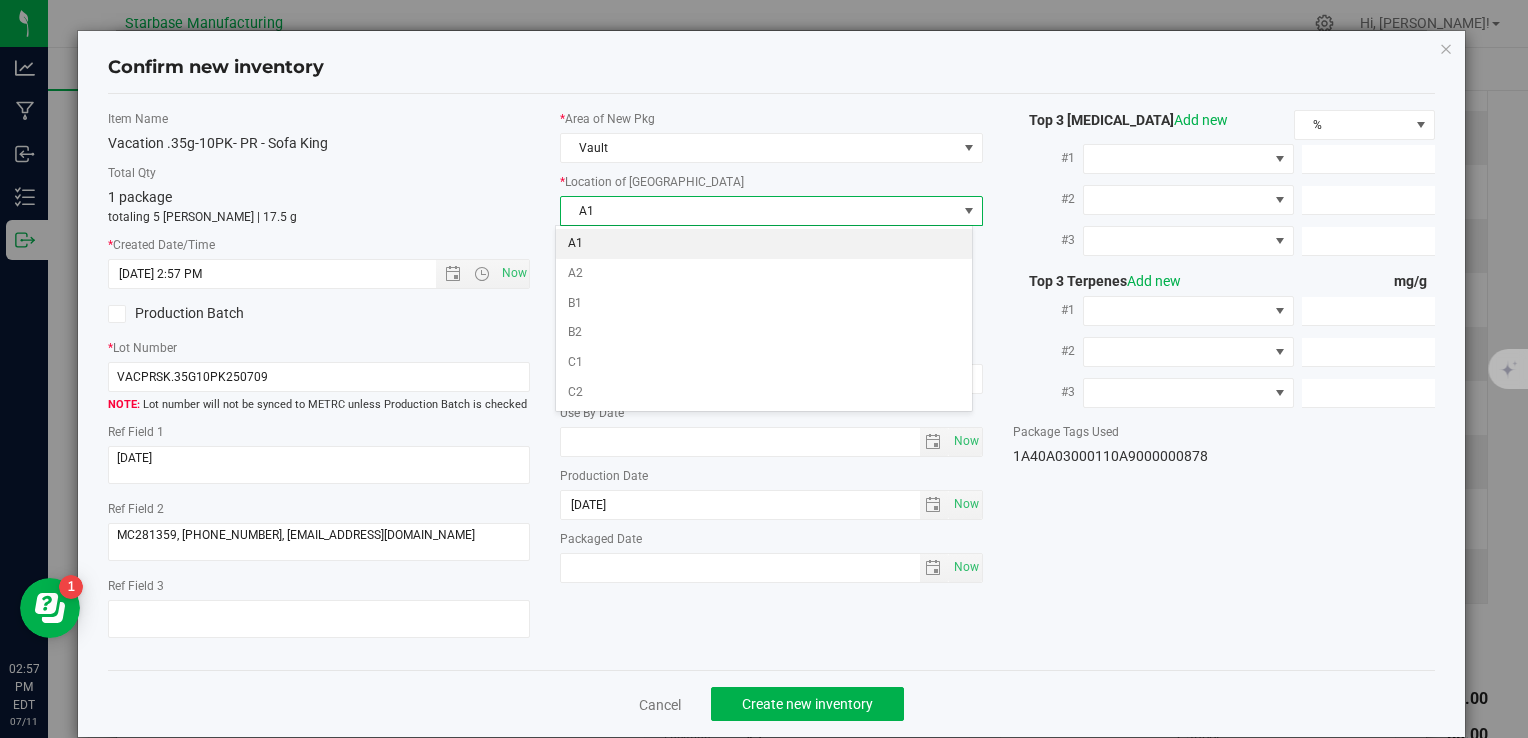 click on "A1" at bounding box center (764, 244) 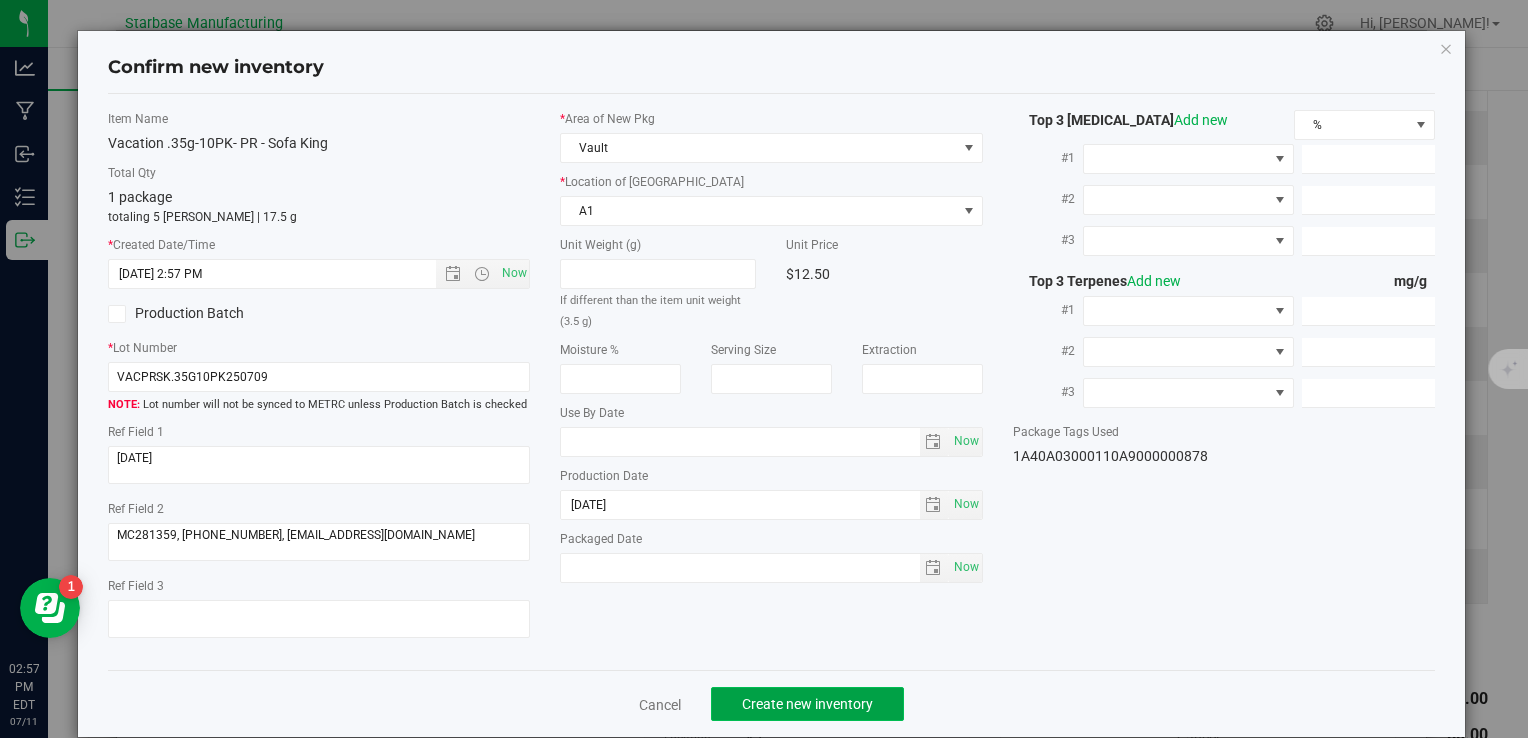 click on "Create new inventory" 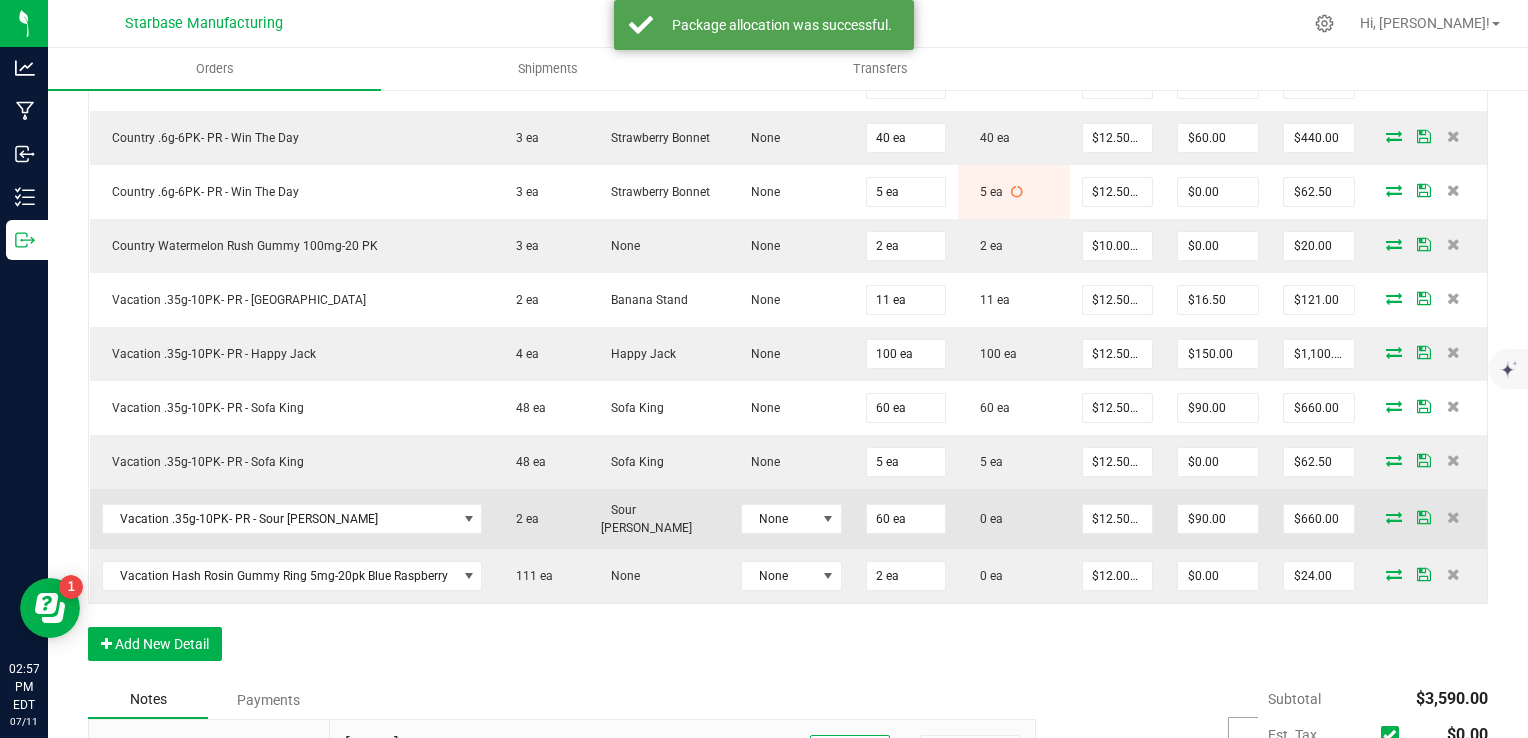 click at bounding box center (1394, 517) 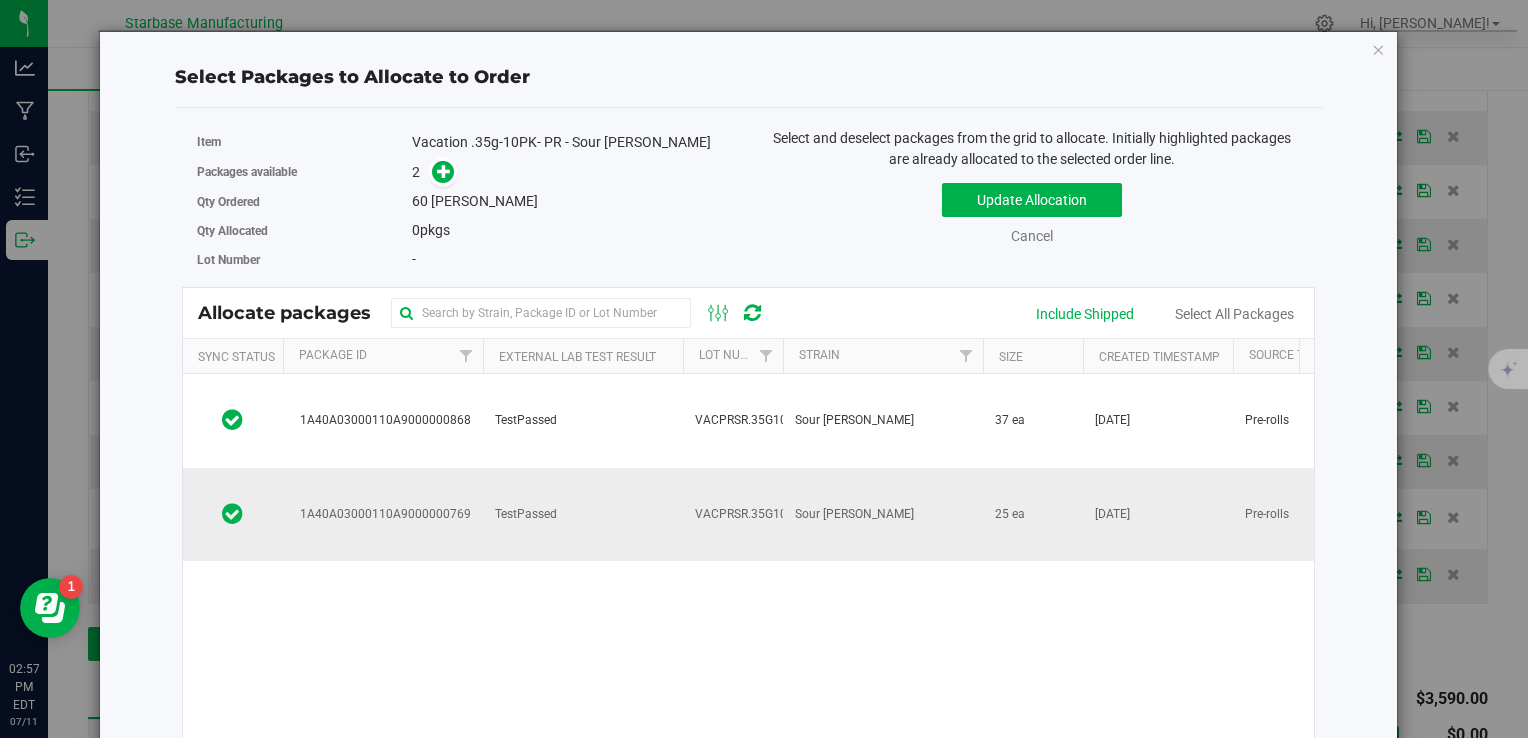 click on "VACPRSR.35G10PK250703" at bounding box center (770, 514) 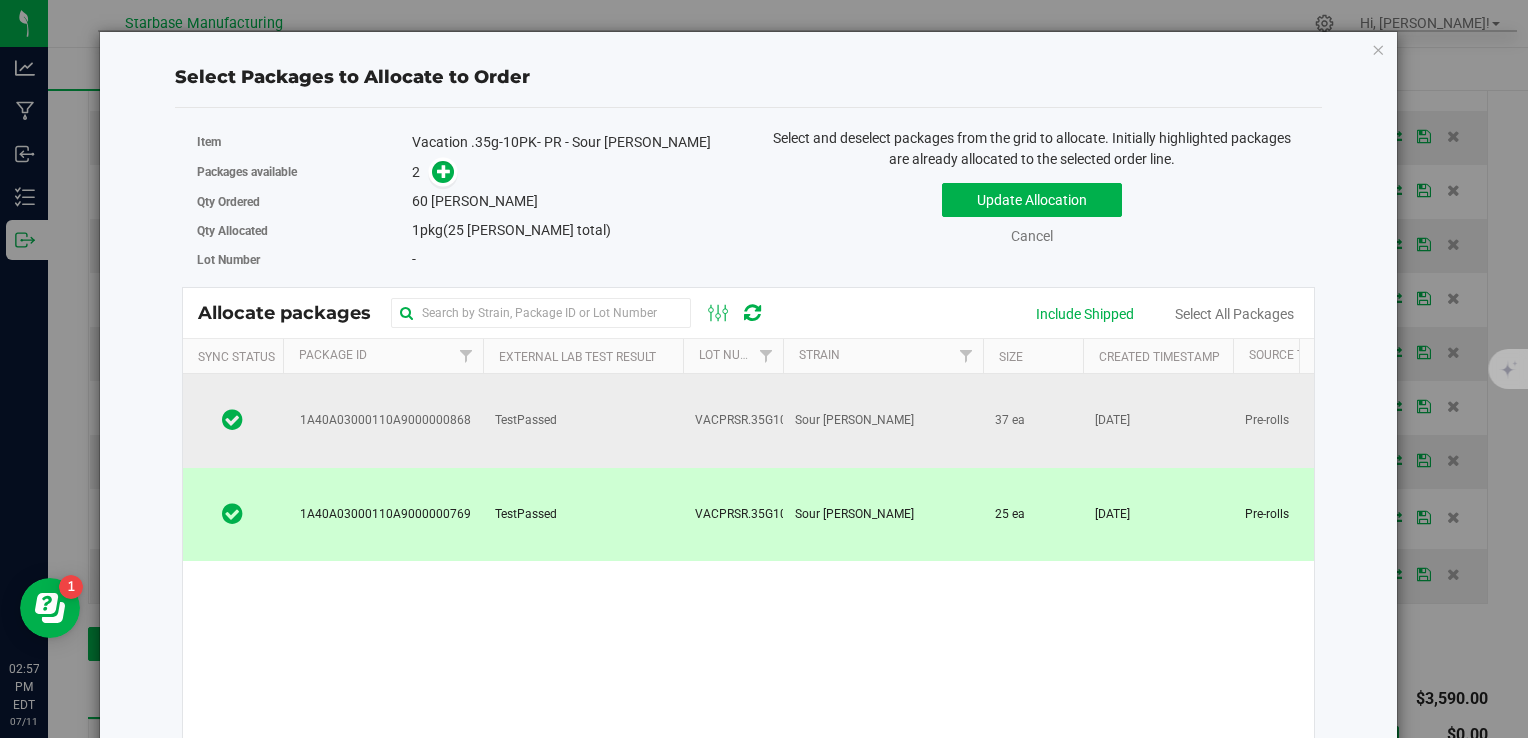 click on "TestPassed" at bounding box center (583, 421) 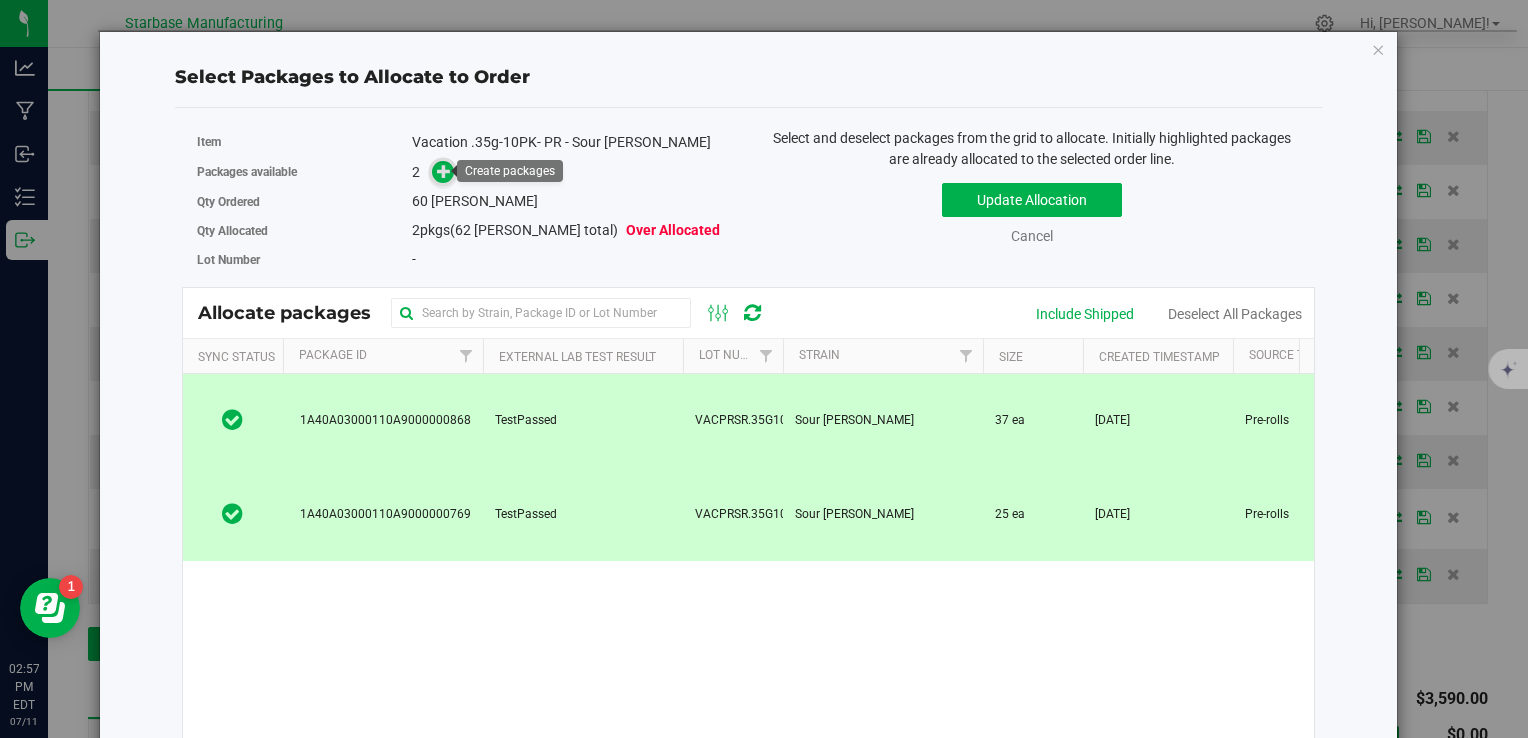 click at bounding box center [444, 171] 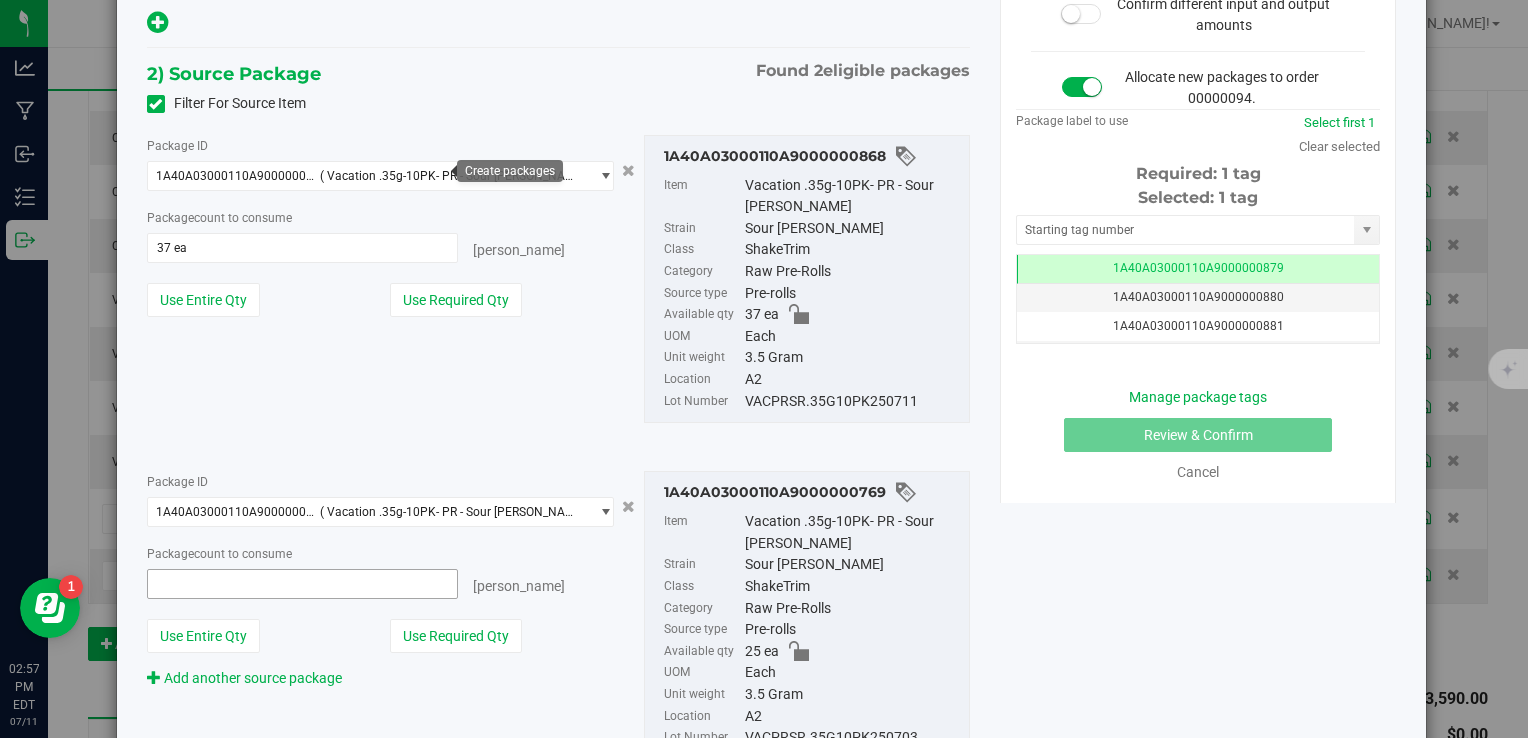 click at bounding box center (303, 584) 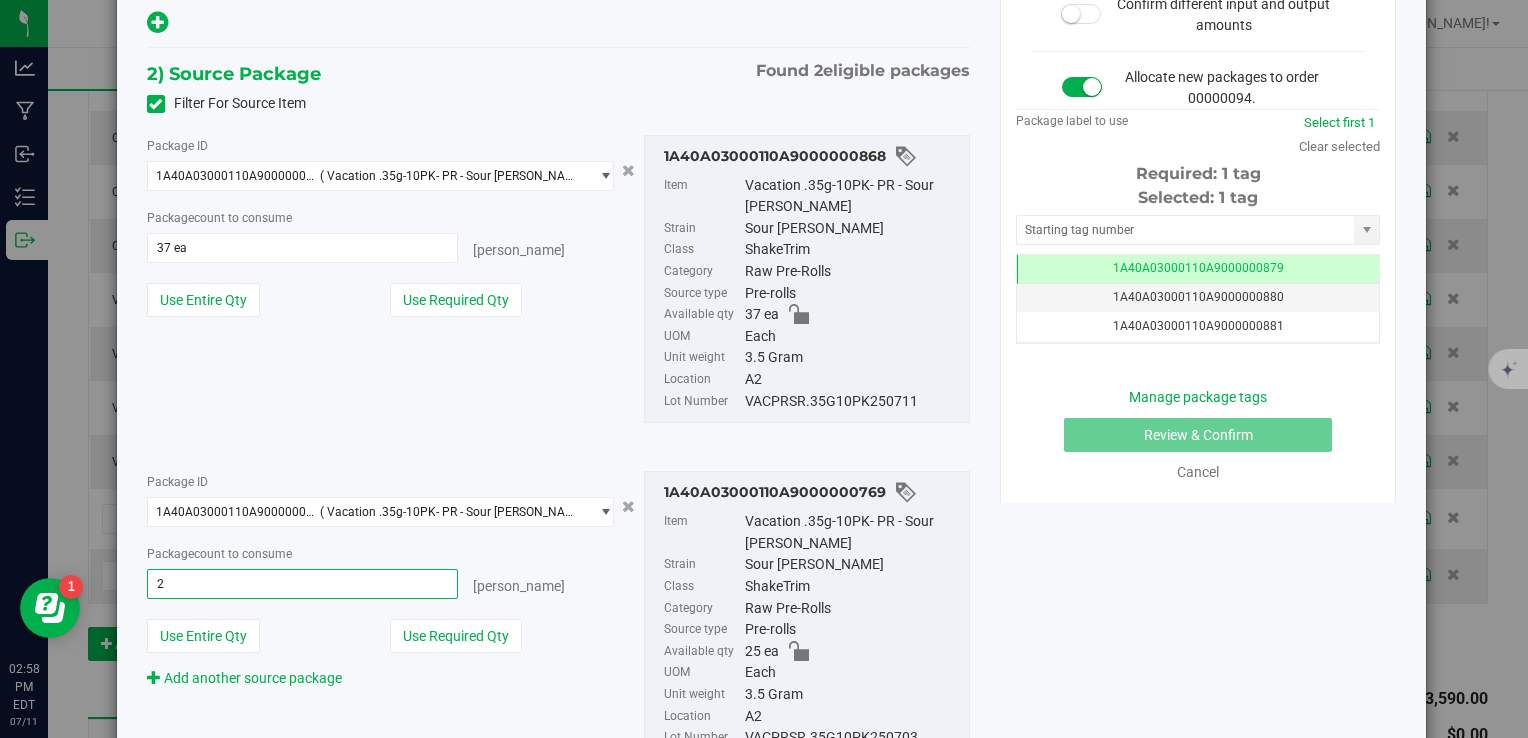 type on "25" 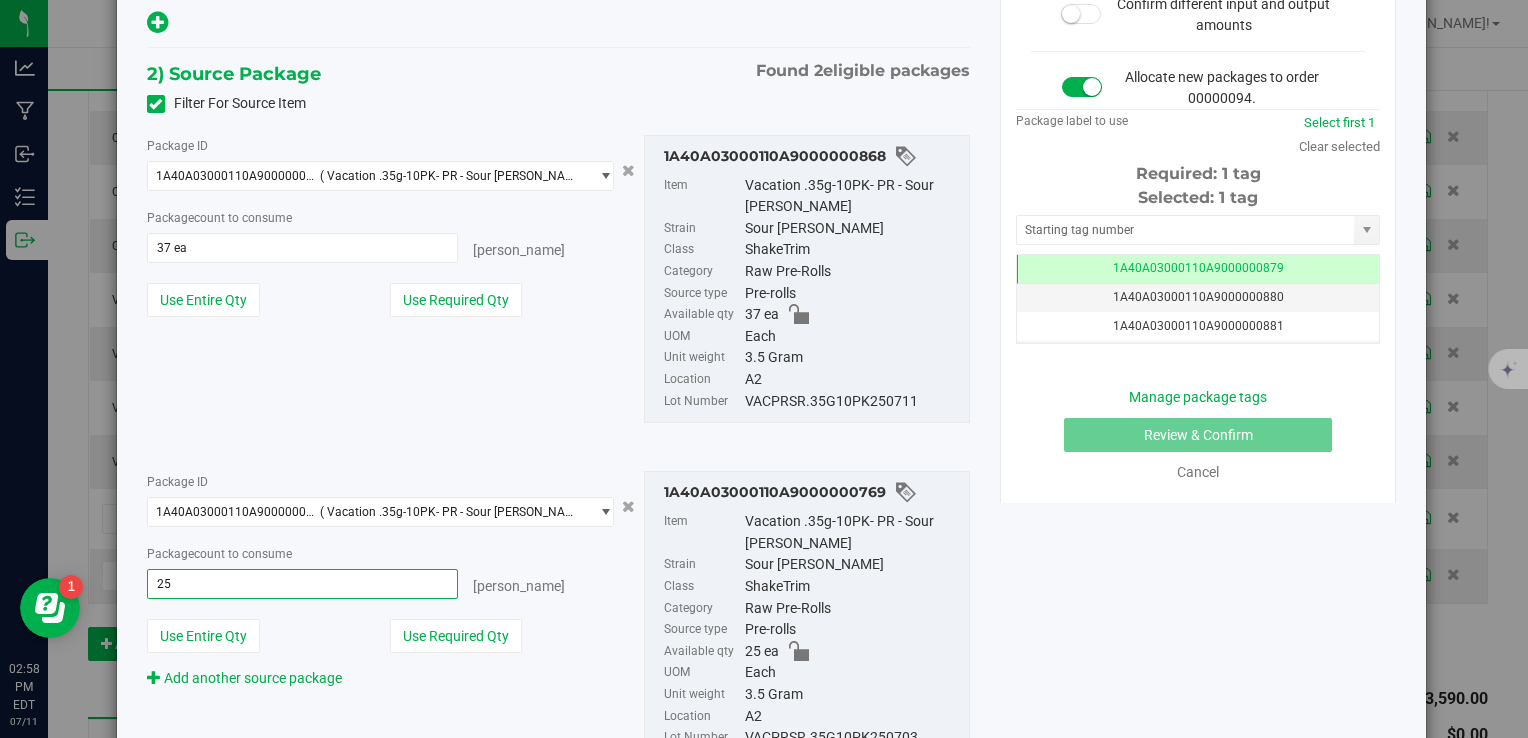 type on "25 ea" 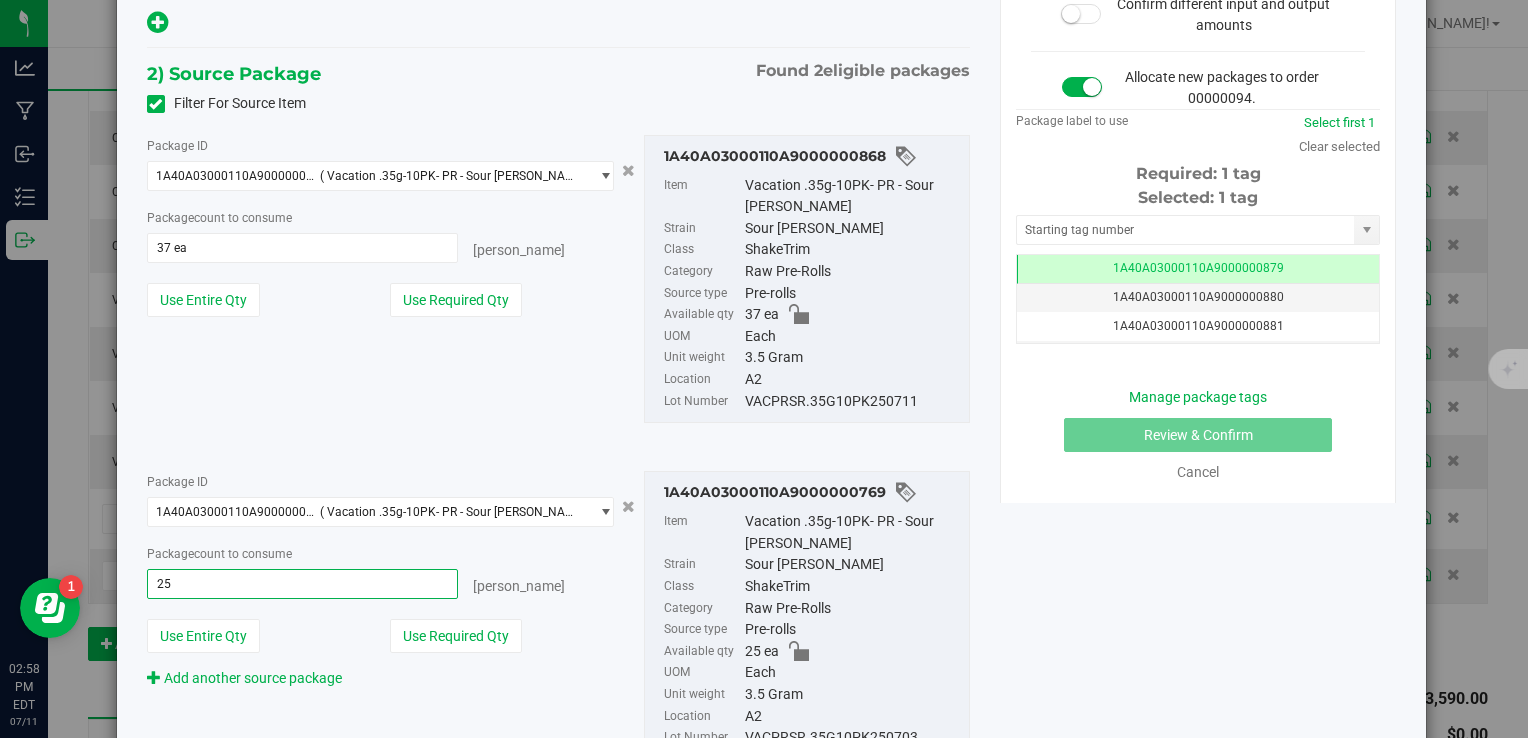 click on "2) Source Package
Found
2
eligible packages
Filter For Source Item
Package ID
1A40A03000110A9000000868
(
Vacation .35g-10PK- PR - Sour Runtz
)
1A40A03000110A9000000769 1A40A03000110A9000000868
Package
37" at bounding box center (558, 425) 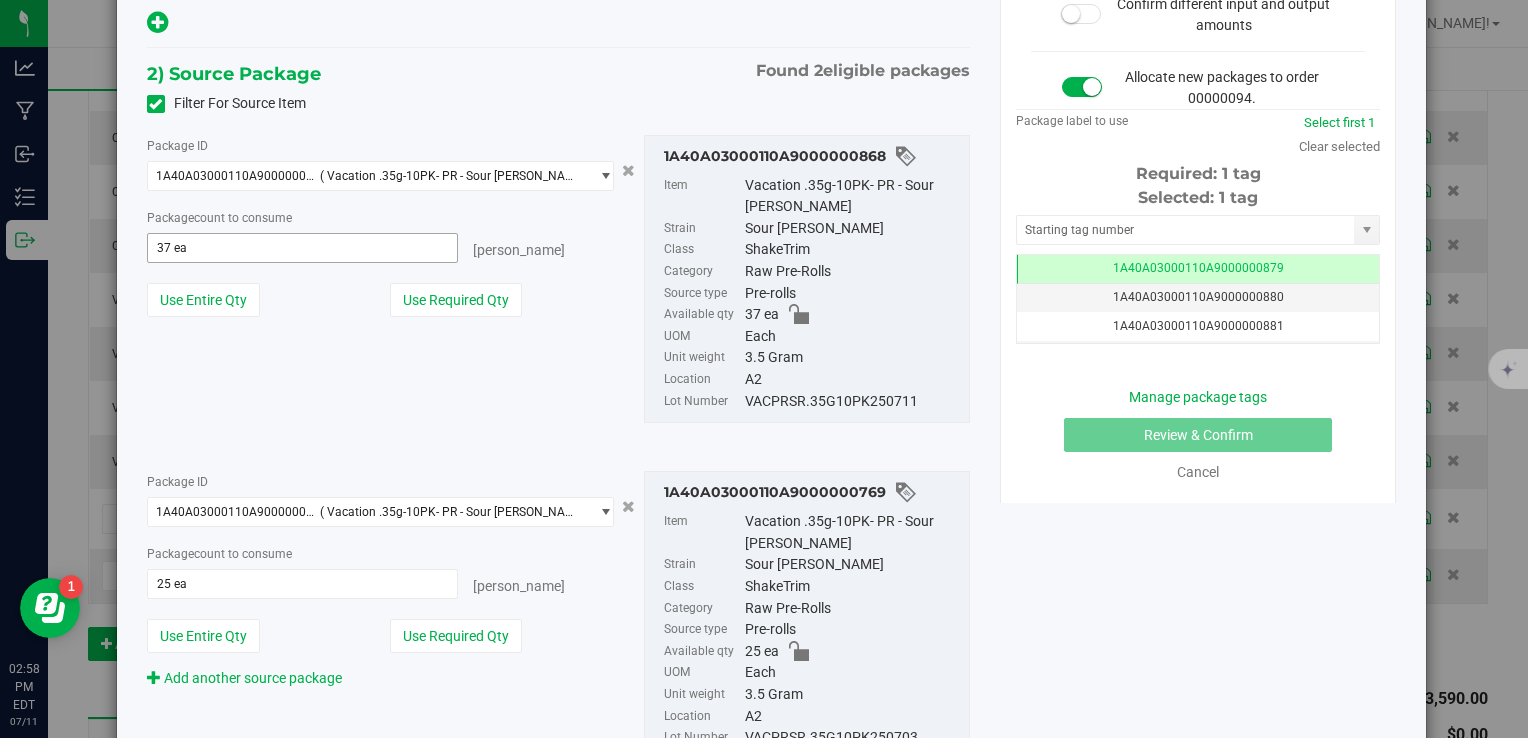 click on "37 ea 37" at bounding box center (303, 248) 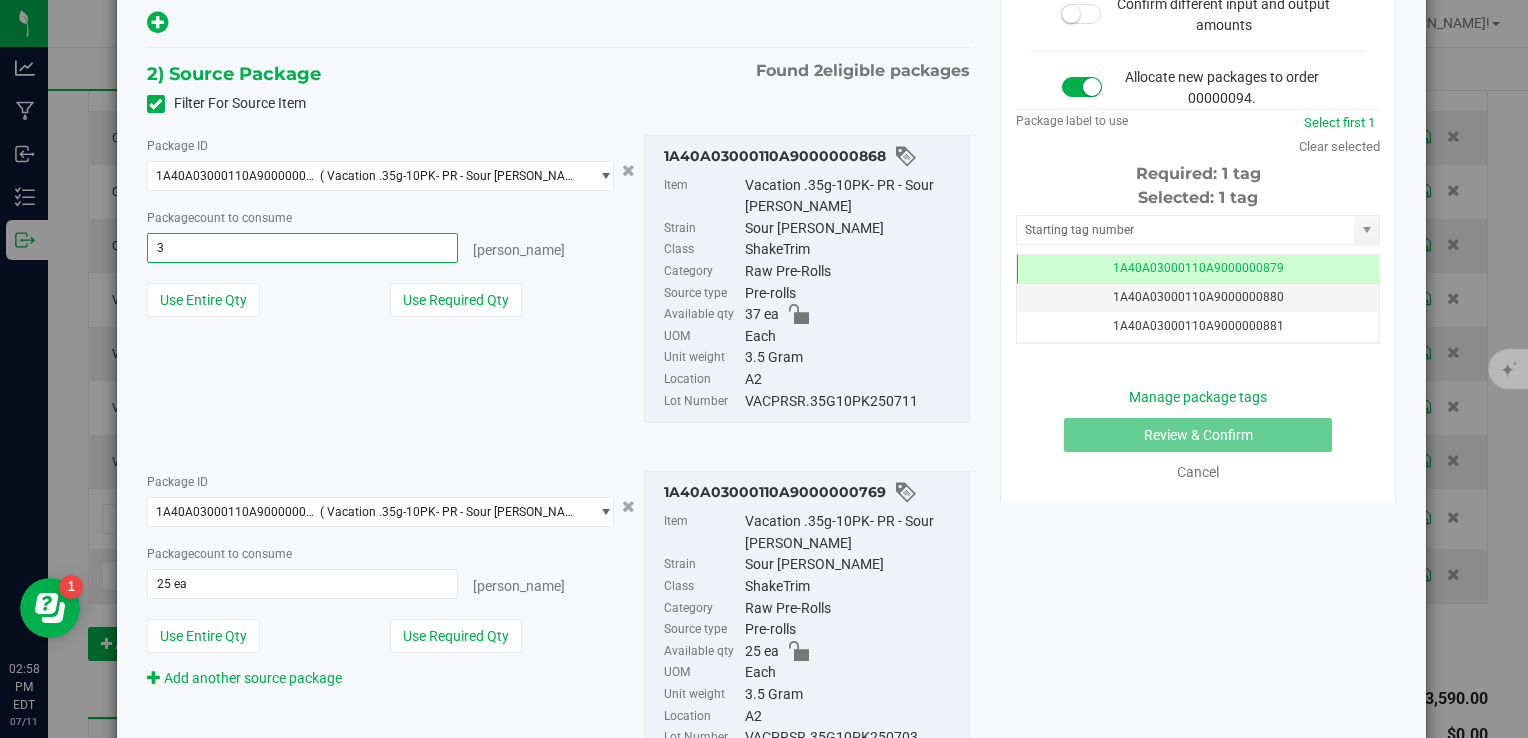 type on "35" 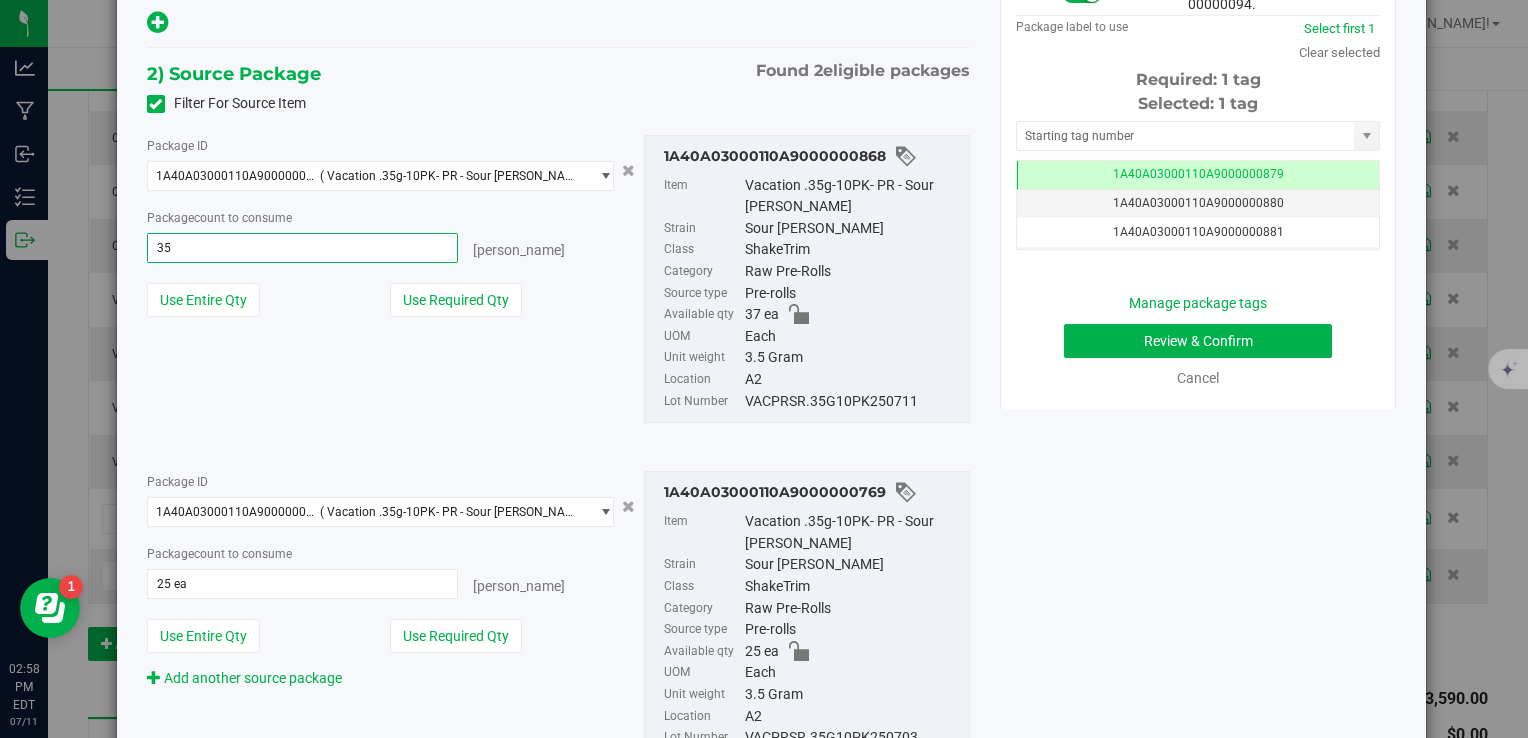 type on "35 ea" 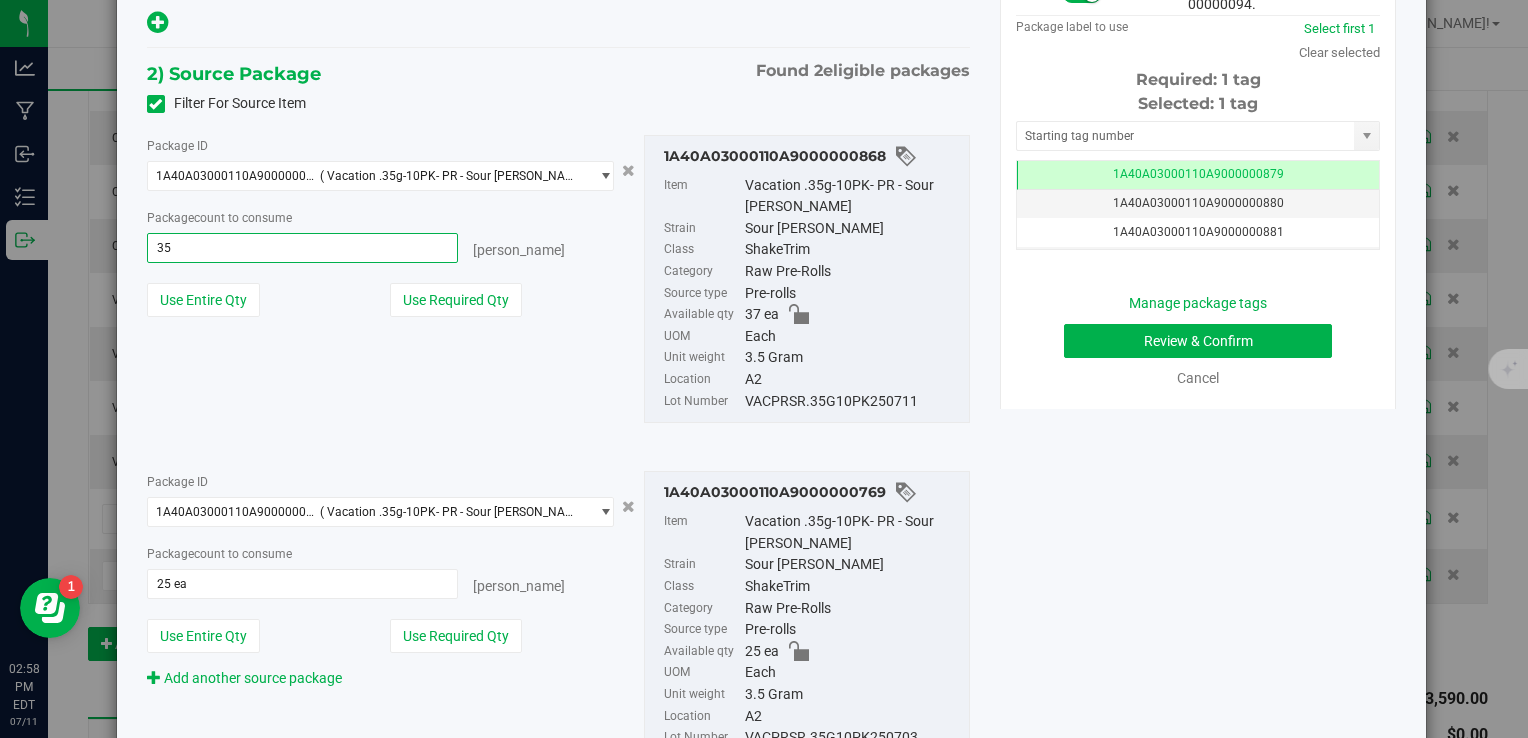 click on "Package ID
1A40A03000110A9000000868
(
Vacation .35g-10PK- PR - Sour Runtz
)
1A40A03000110A9000000769 1A40A03000110A9000000868
Package
count
to consume
35 ea 35
eaches" at bounding box center (558, 279) 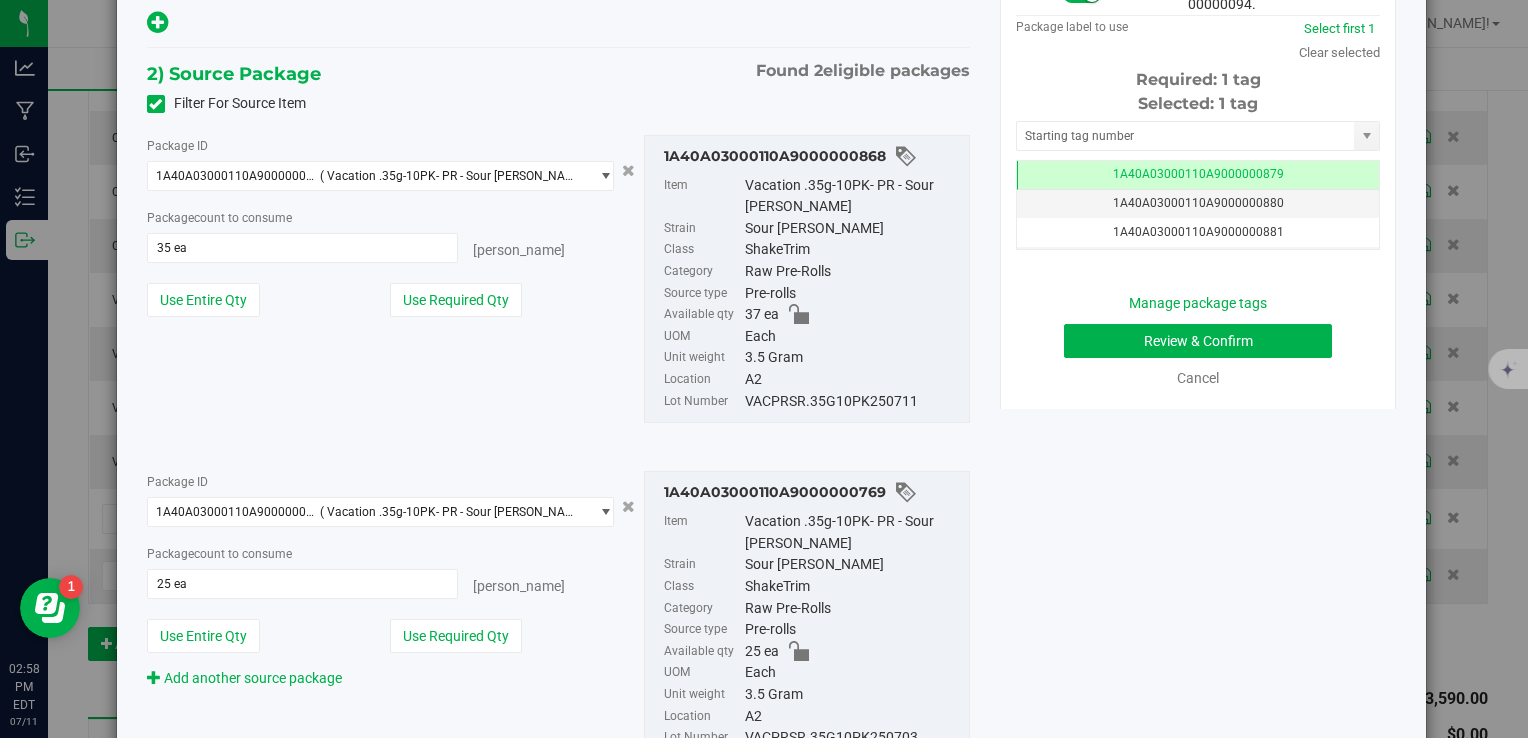 click on "VACPRSR.35G10PK250711" at bounding box center [852, 402] 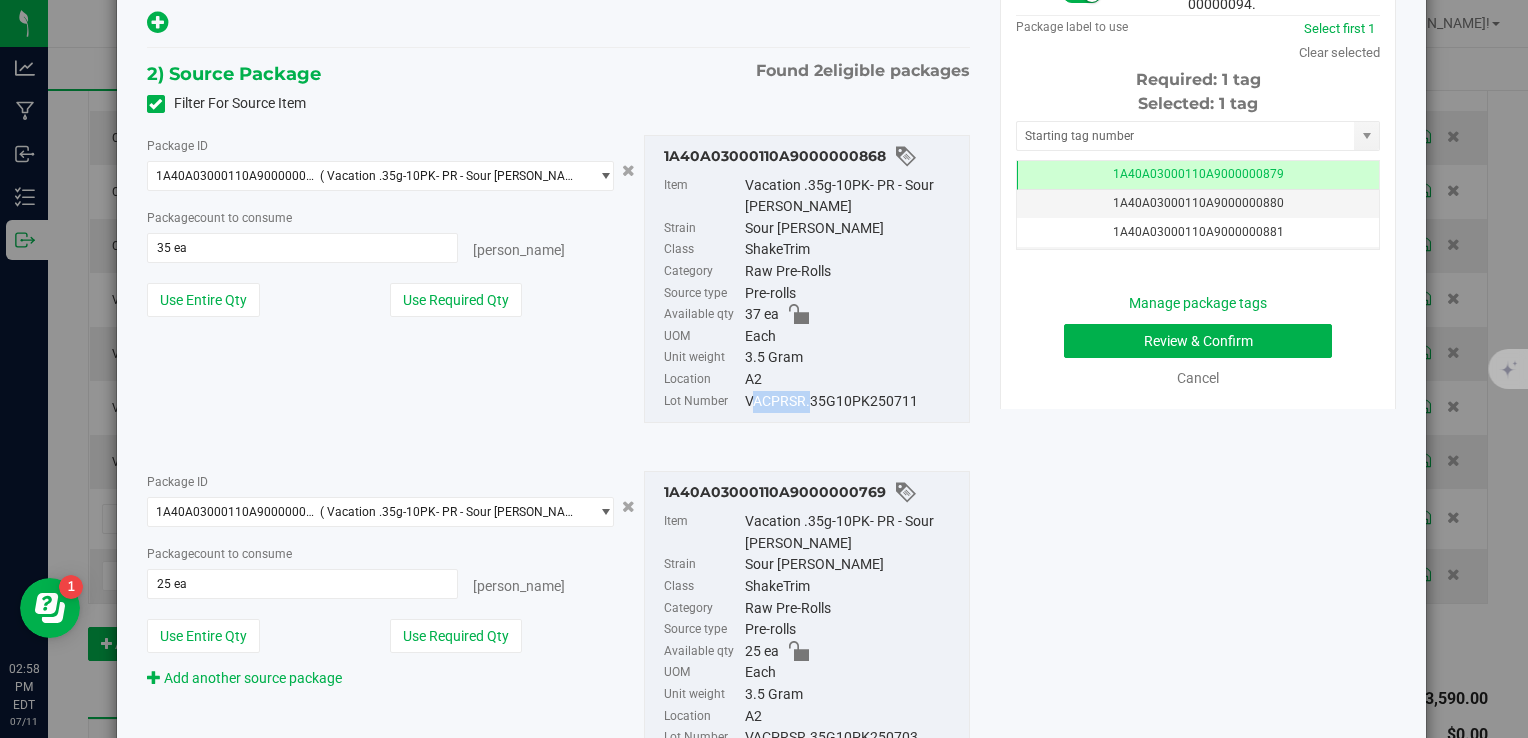 click on "VACPRSR.35G10PK250711" at bounding box center [852, 402] 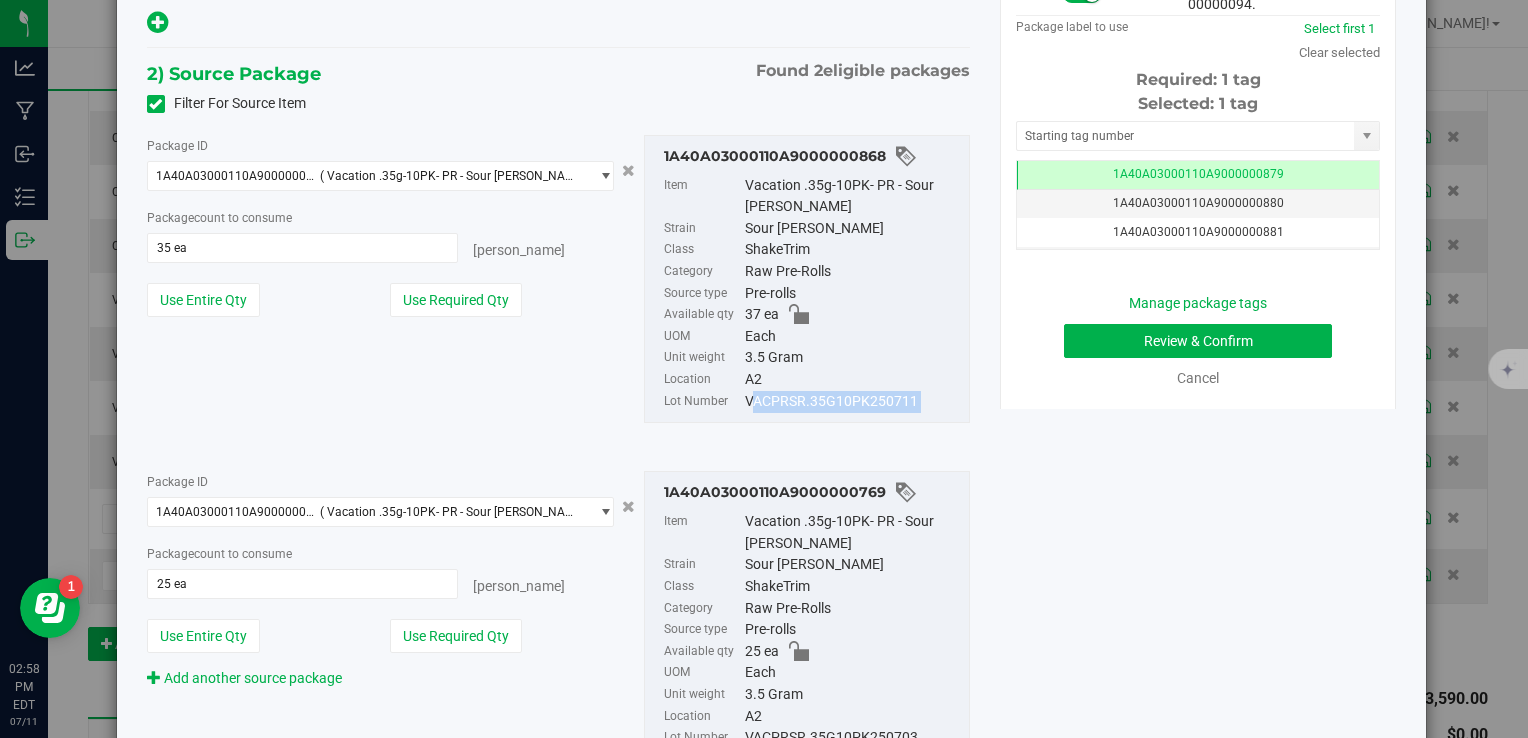click on "VACPRSR.35G10PK250711" at bounding box center [852, 402] 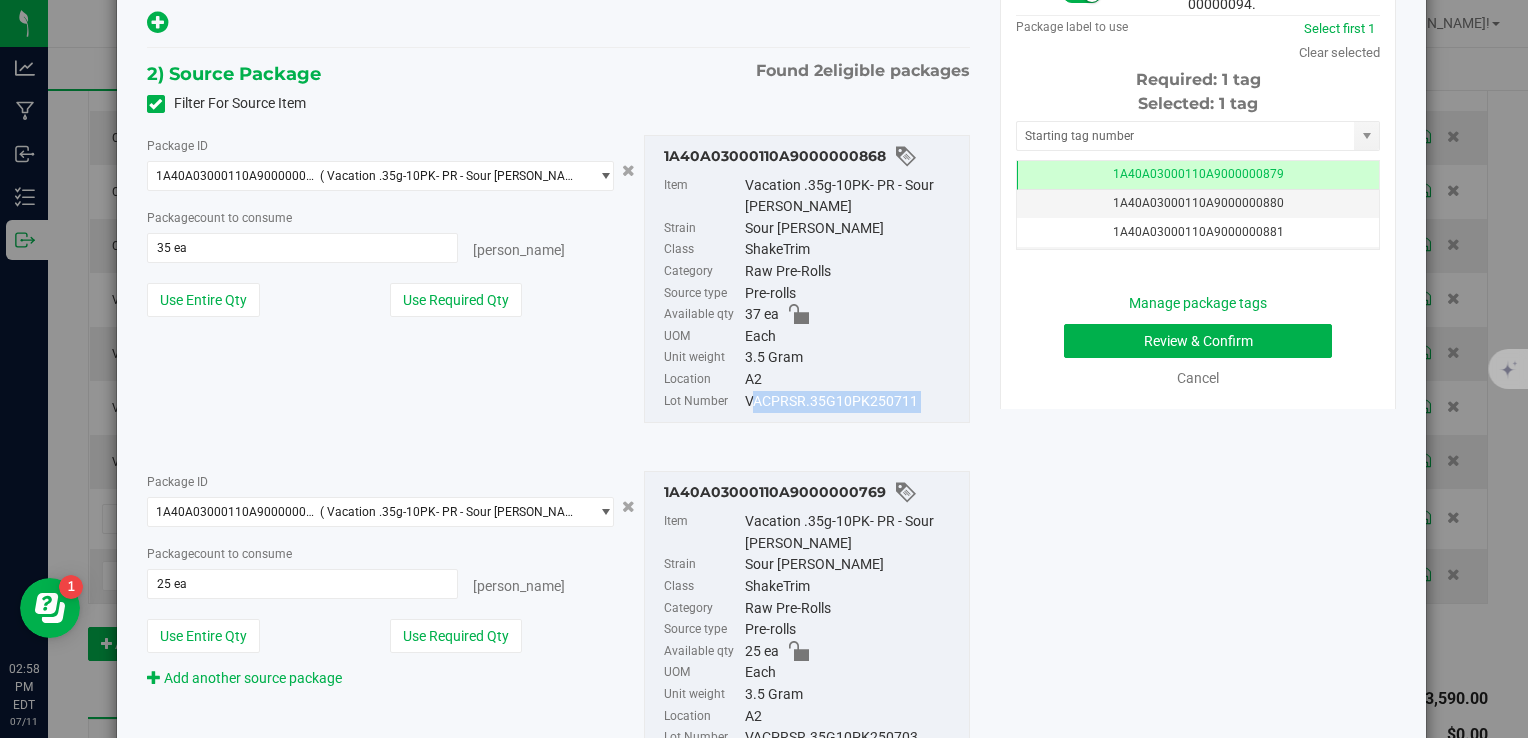copy on "VACPRSR.35G10PK250711" 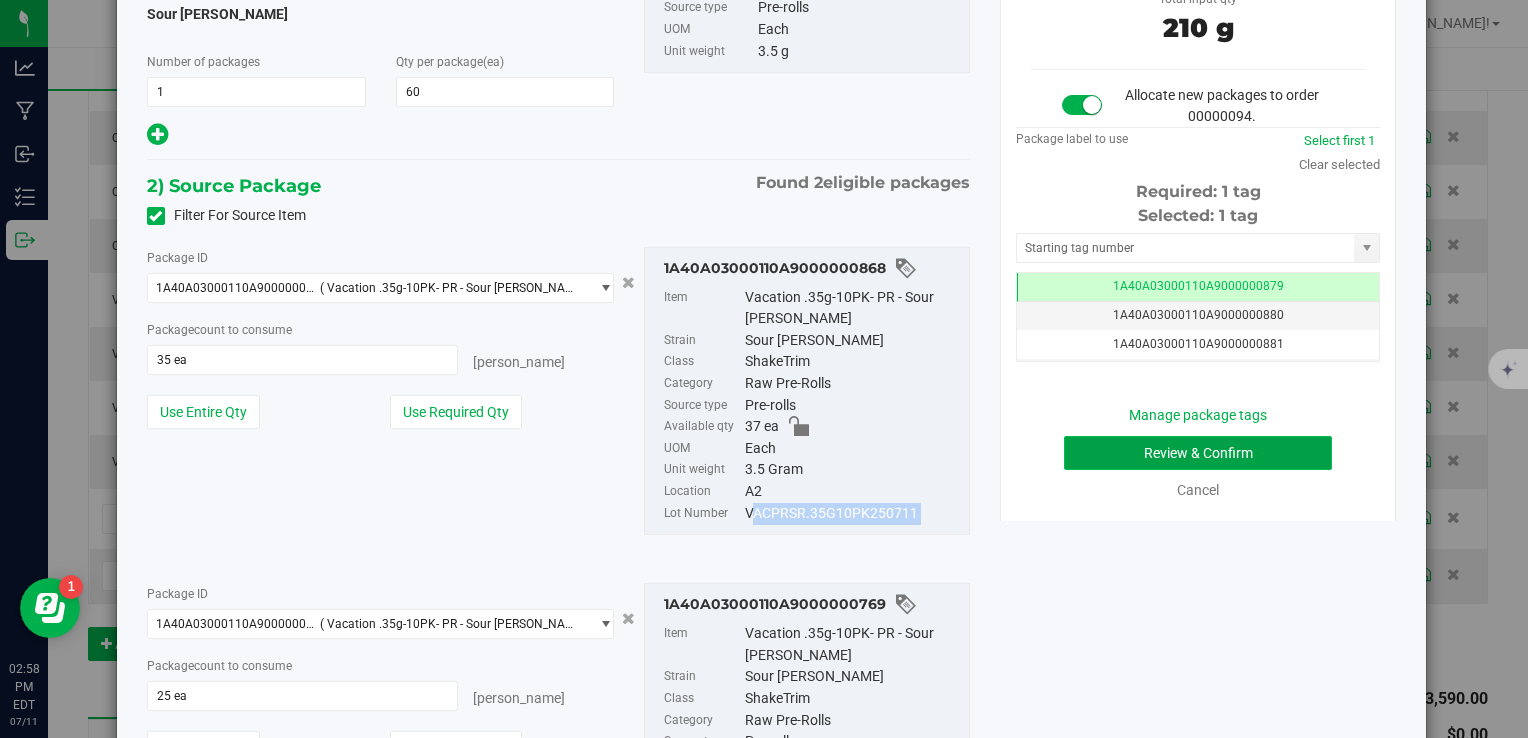 click on "Review & Confirm" at bounding box center [1198, 453] 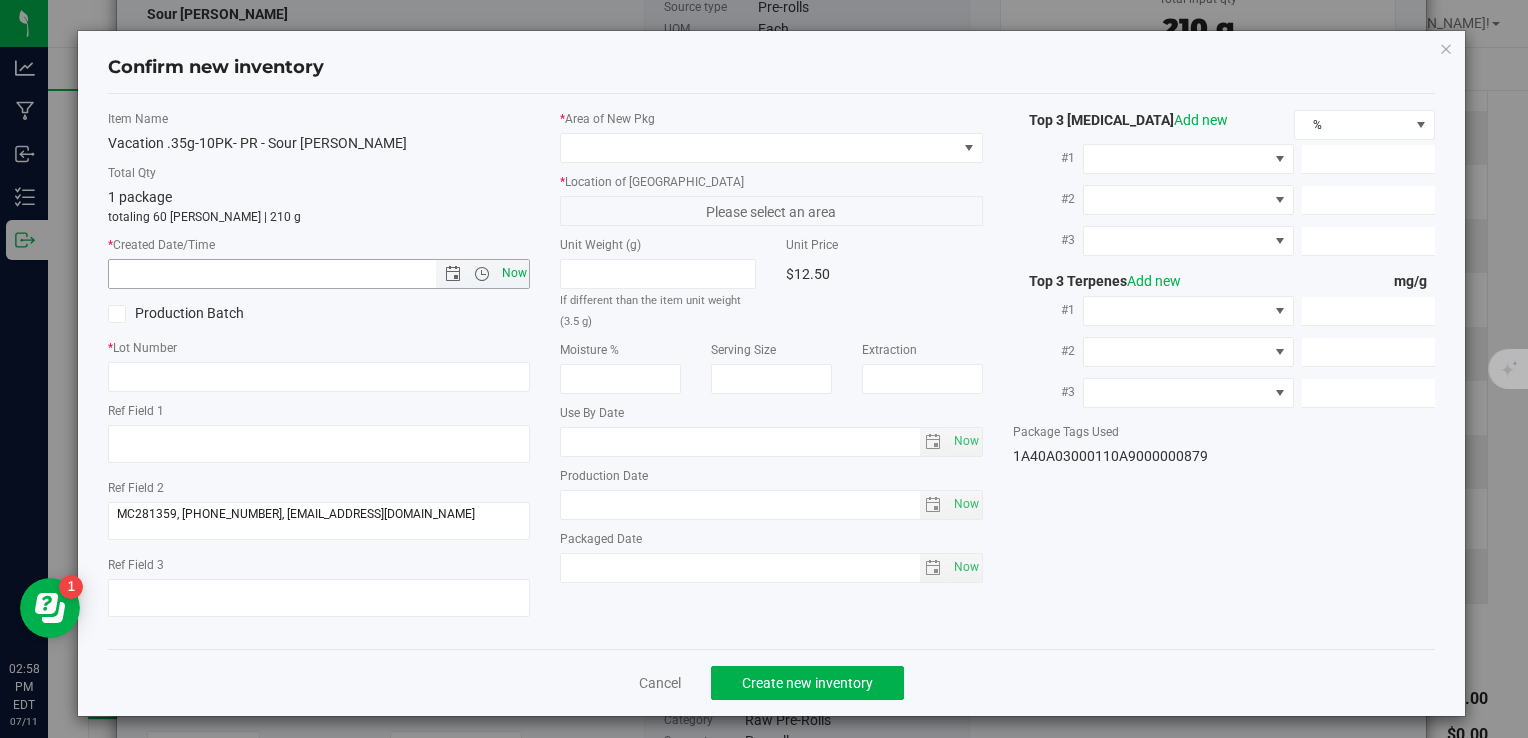 click on "Now" at bounding box center (514, 273) 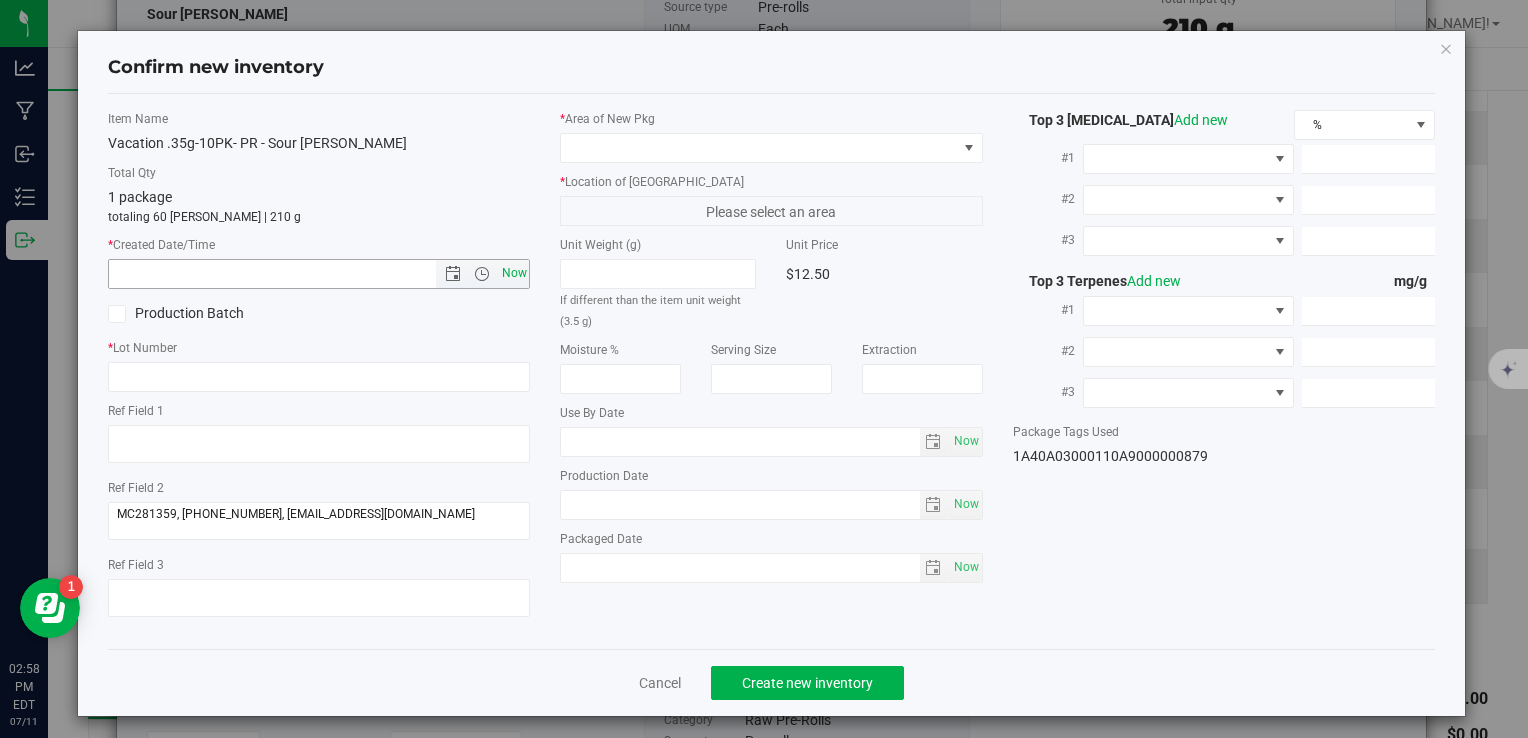 type on "7/11/2025 2:58 PM" 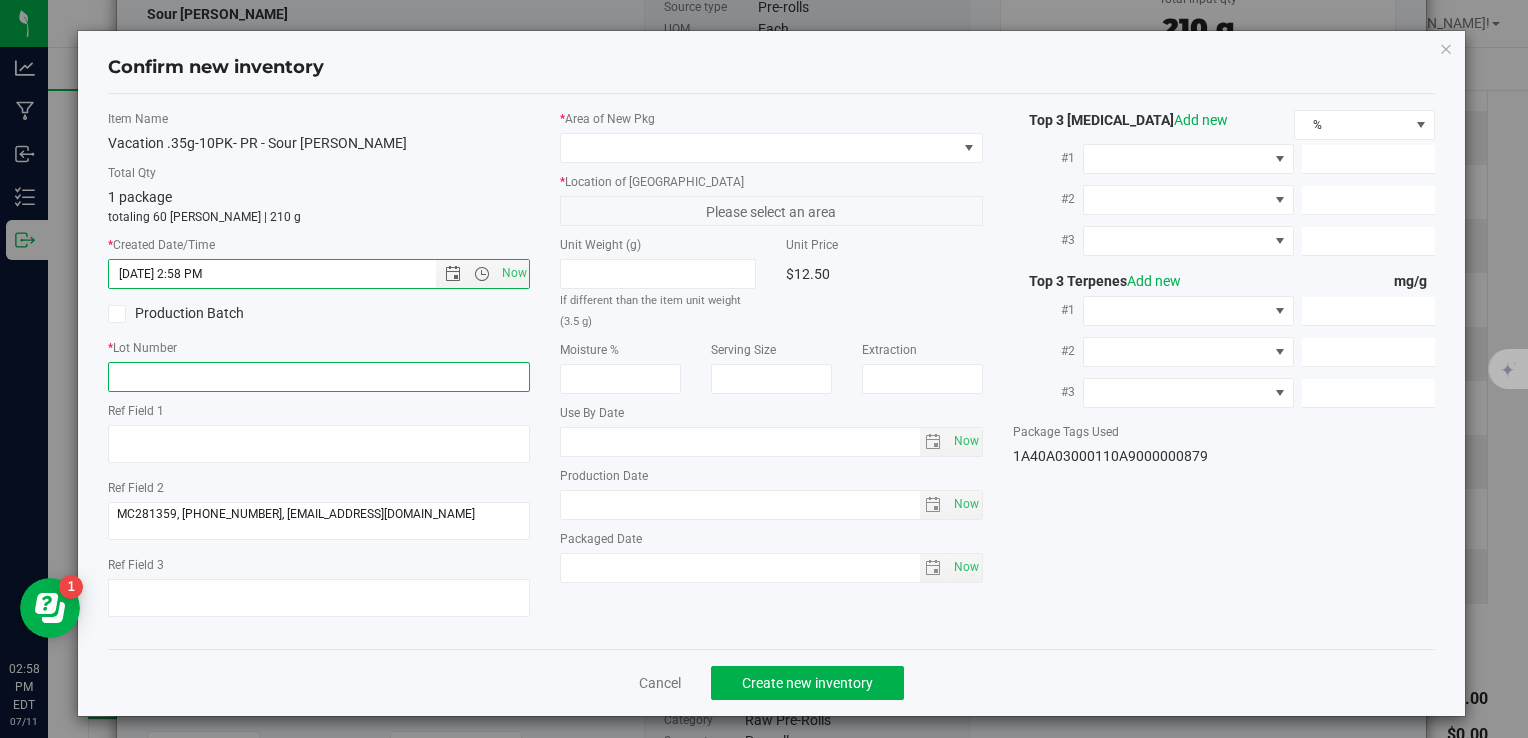 click at bounding box center [319, 377] 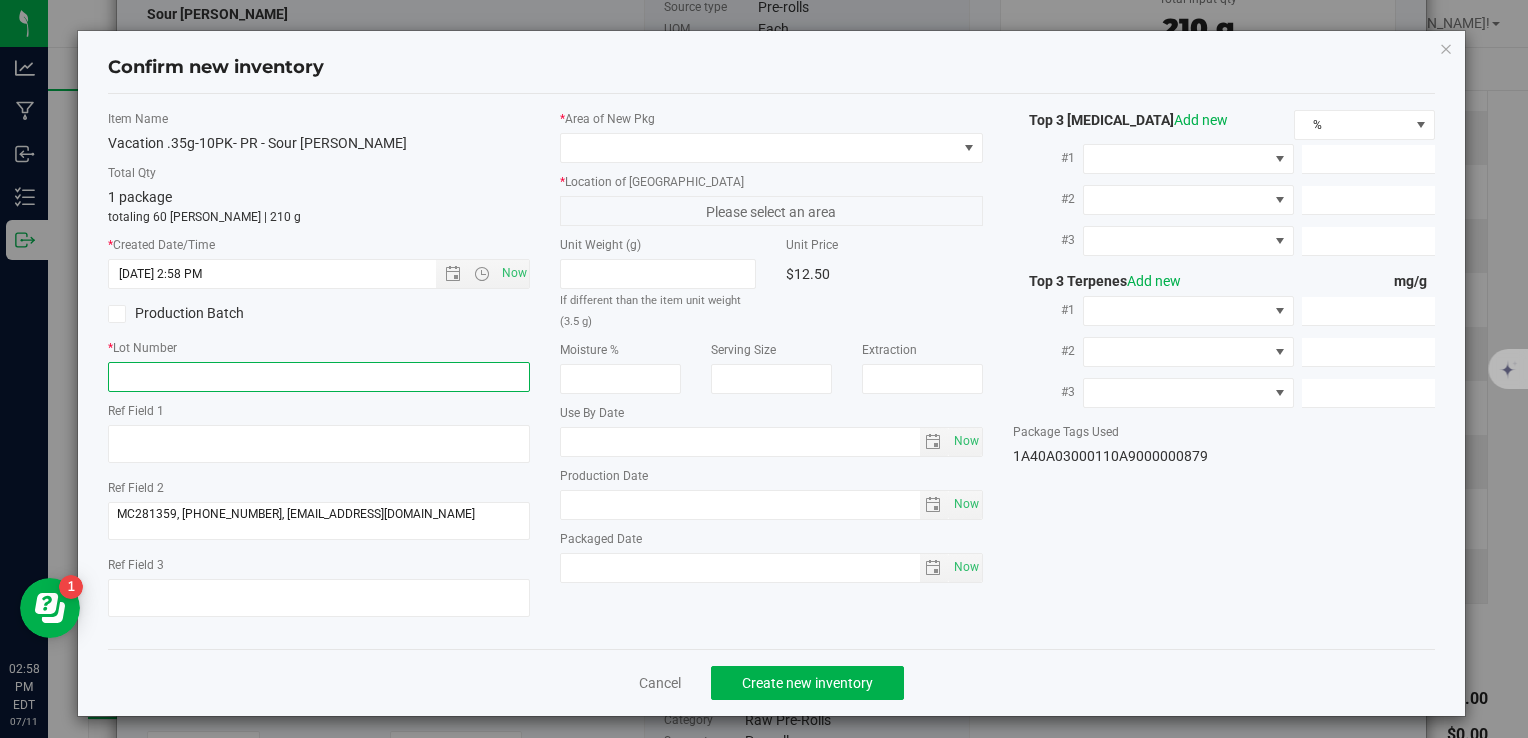 paste on "VACPRSR.35G10PK250711" 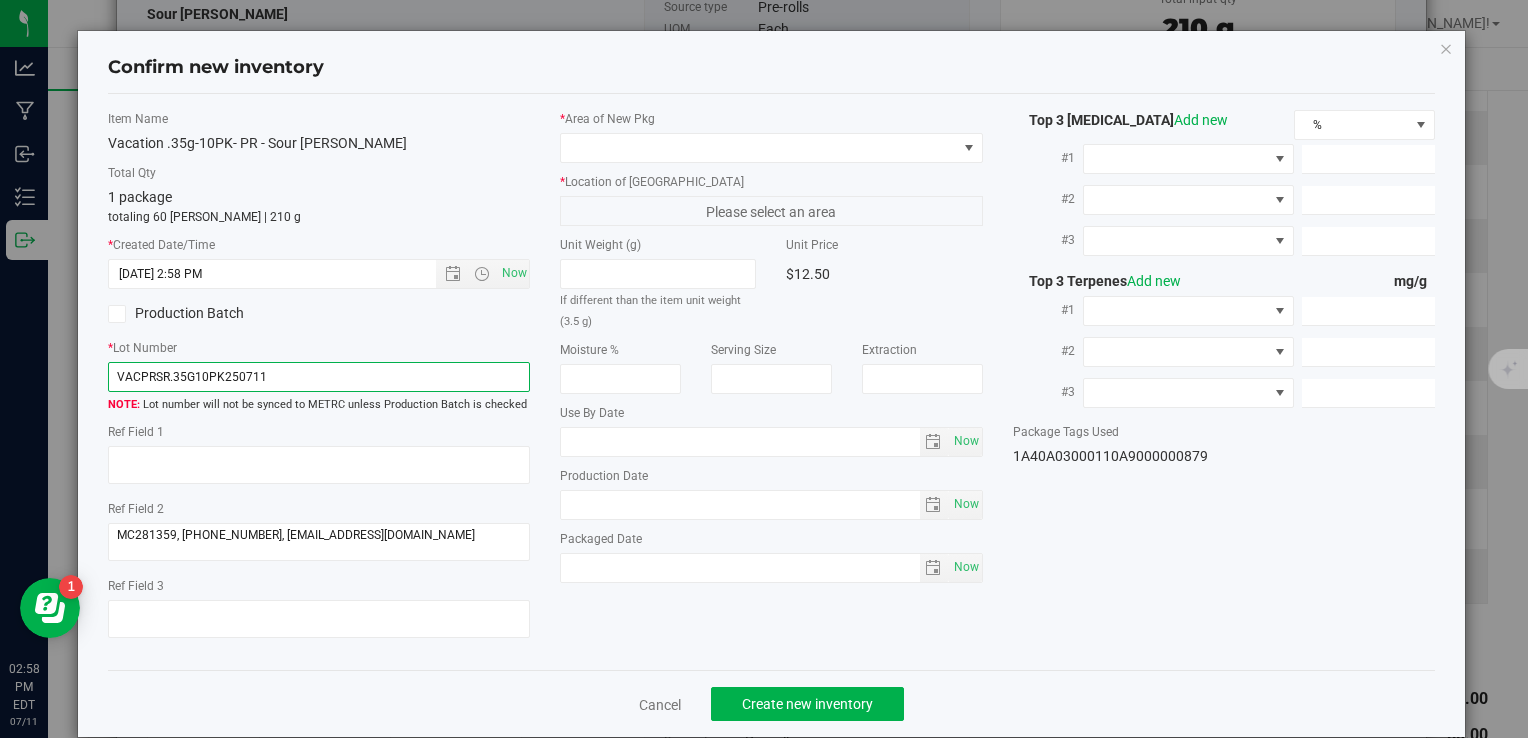type on "VACPRSR.35G10PK250711" 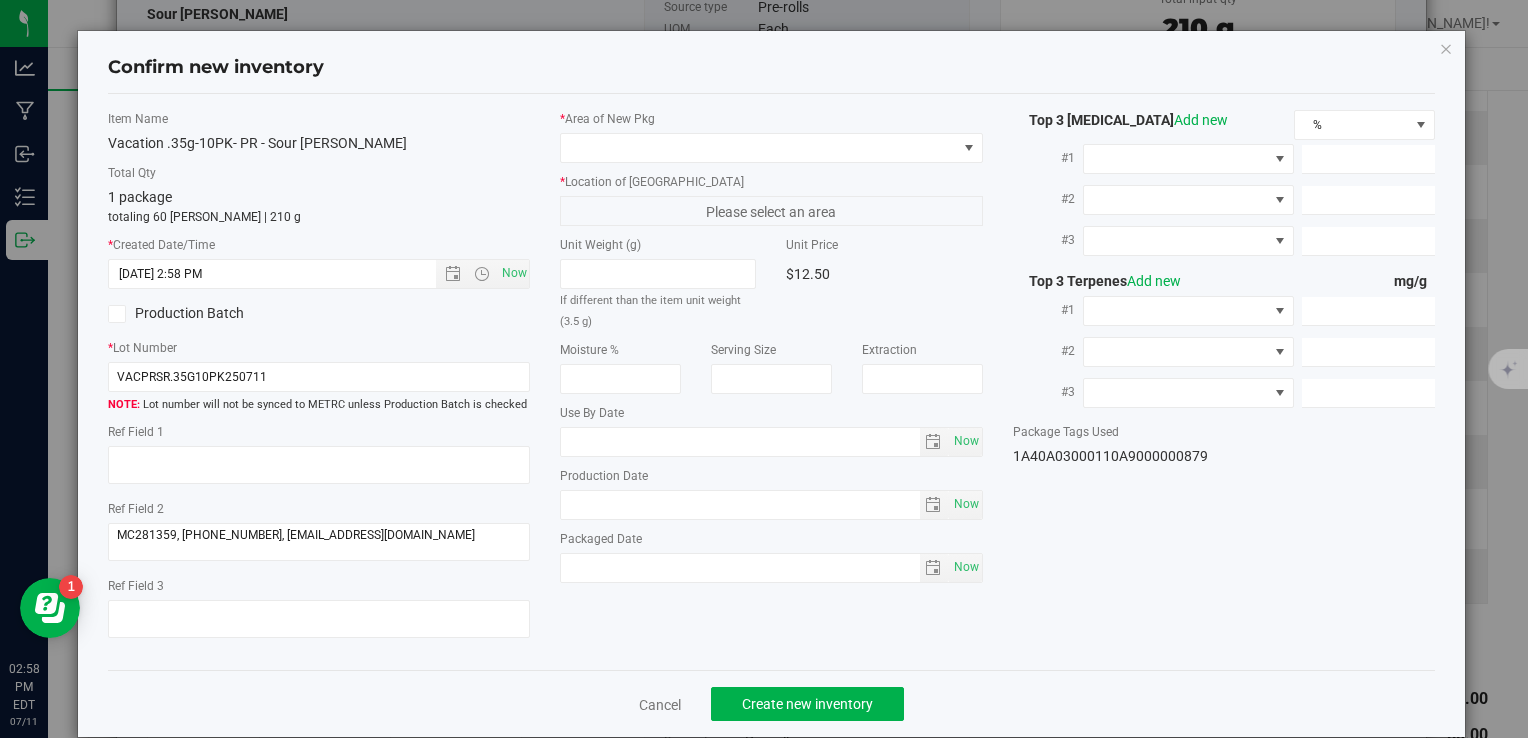 click on "*
Area of New Pkg
*
Location of New Pkg
Please select an area
Unit Weight (g)
If different than the item unit weight (3.5 g)
Unit Price
$12.50" at bounding box center [771, 351] 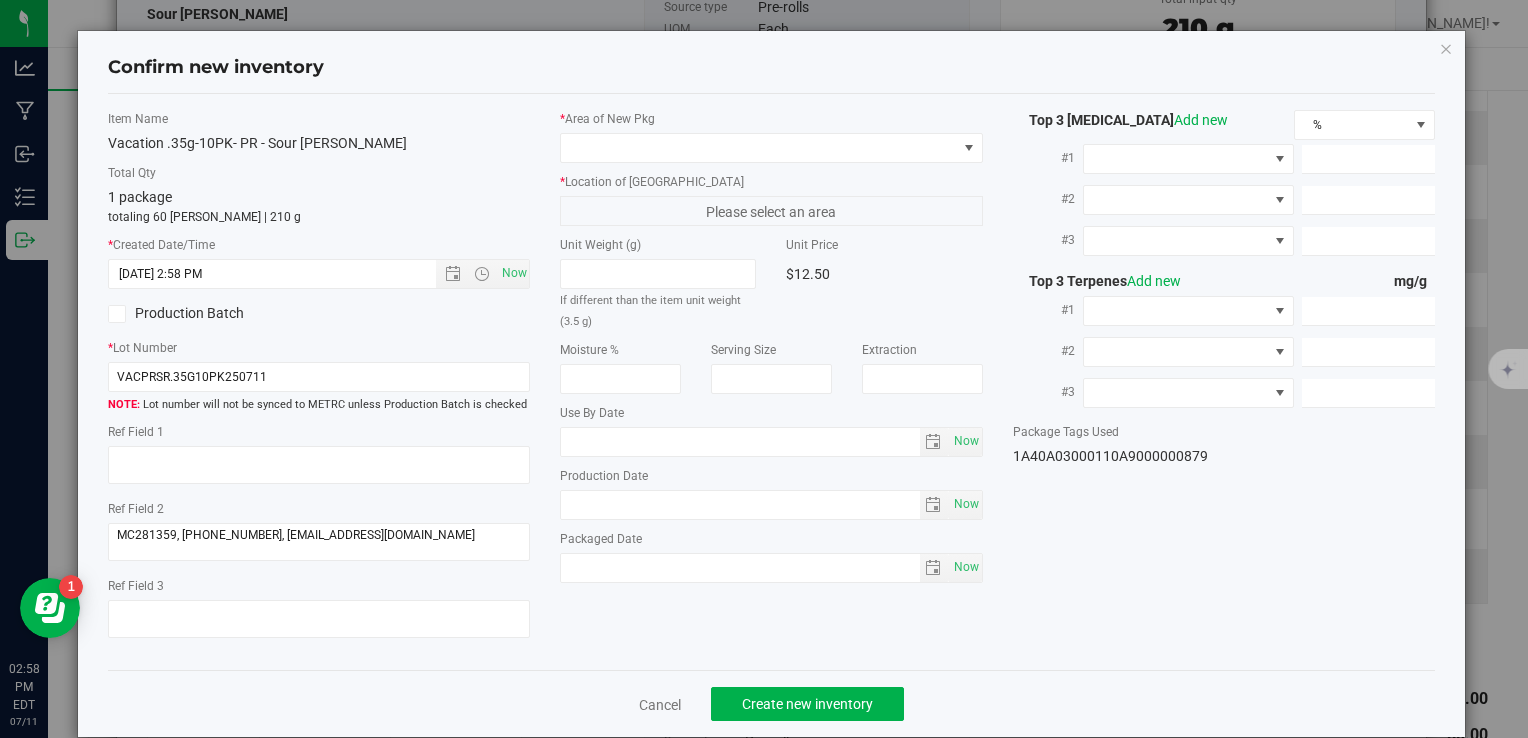 click on "*
Area of New Pkg
*
Location of New Pkg
Please select an area
Unit Weight (g)
If different than the item unit weight (3.5 g)
Unit Price
$12.50" at bounding box center (771, 351) 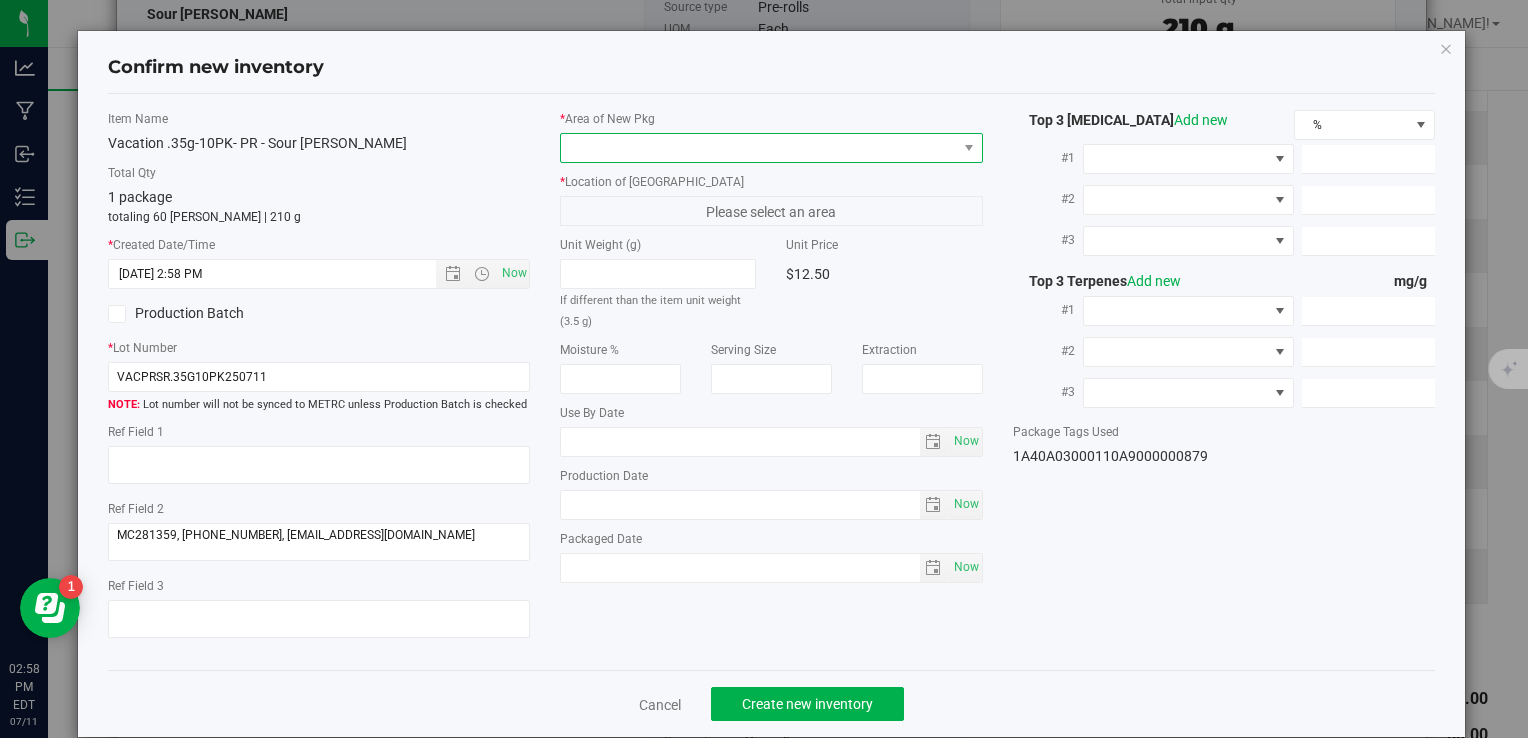 click at bounding box center [758, 148] 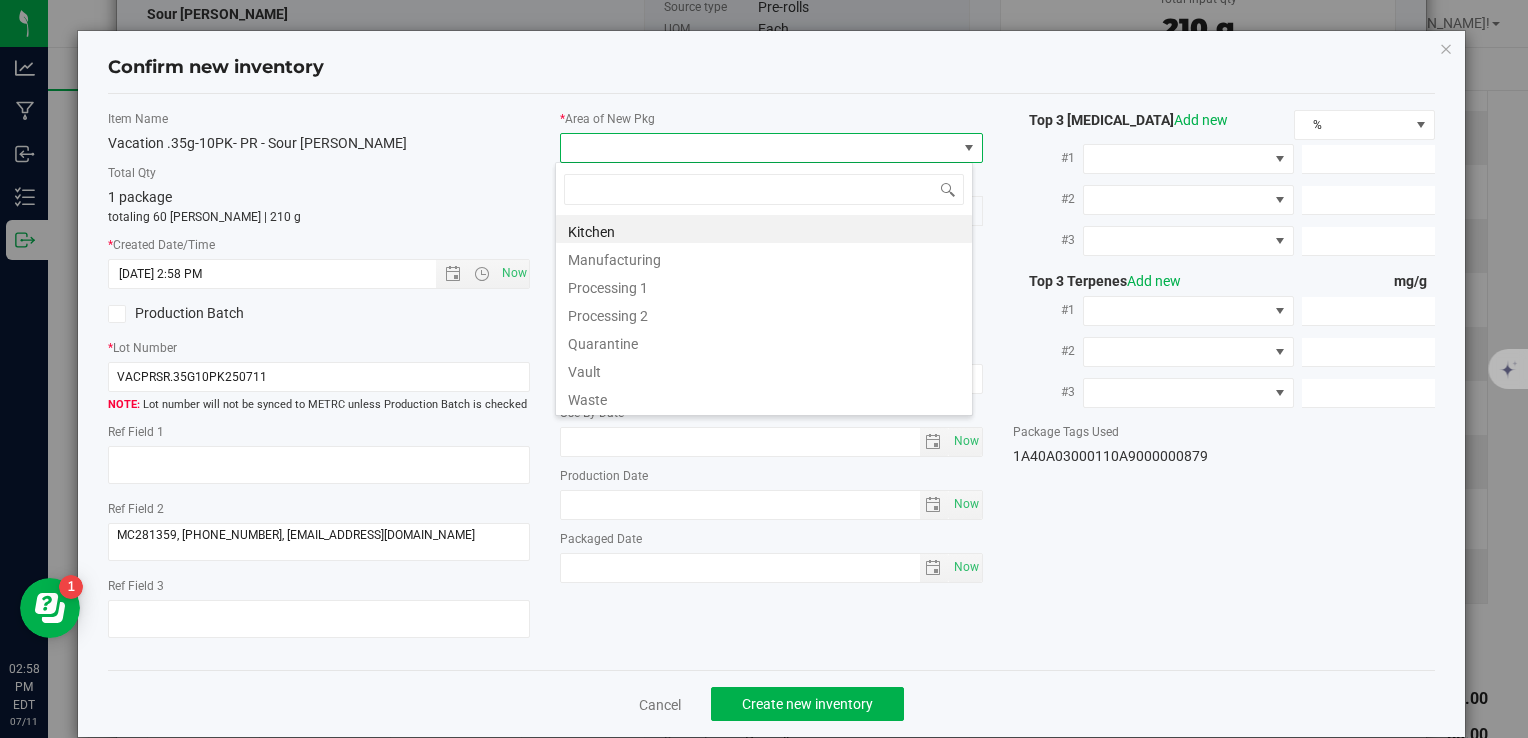 type on "V" 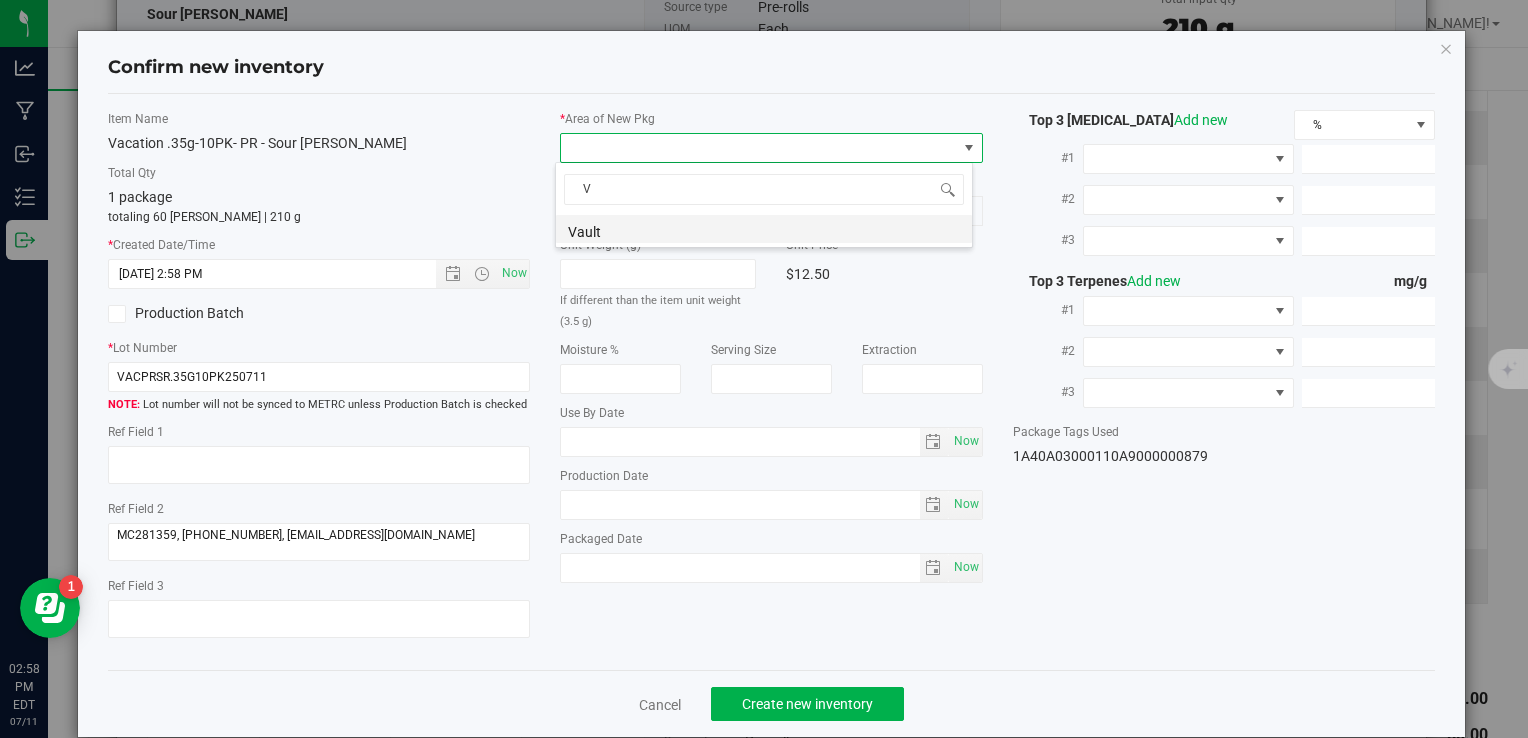 click on "Vault" at bounding box center [764, 229] 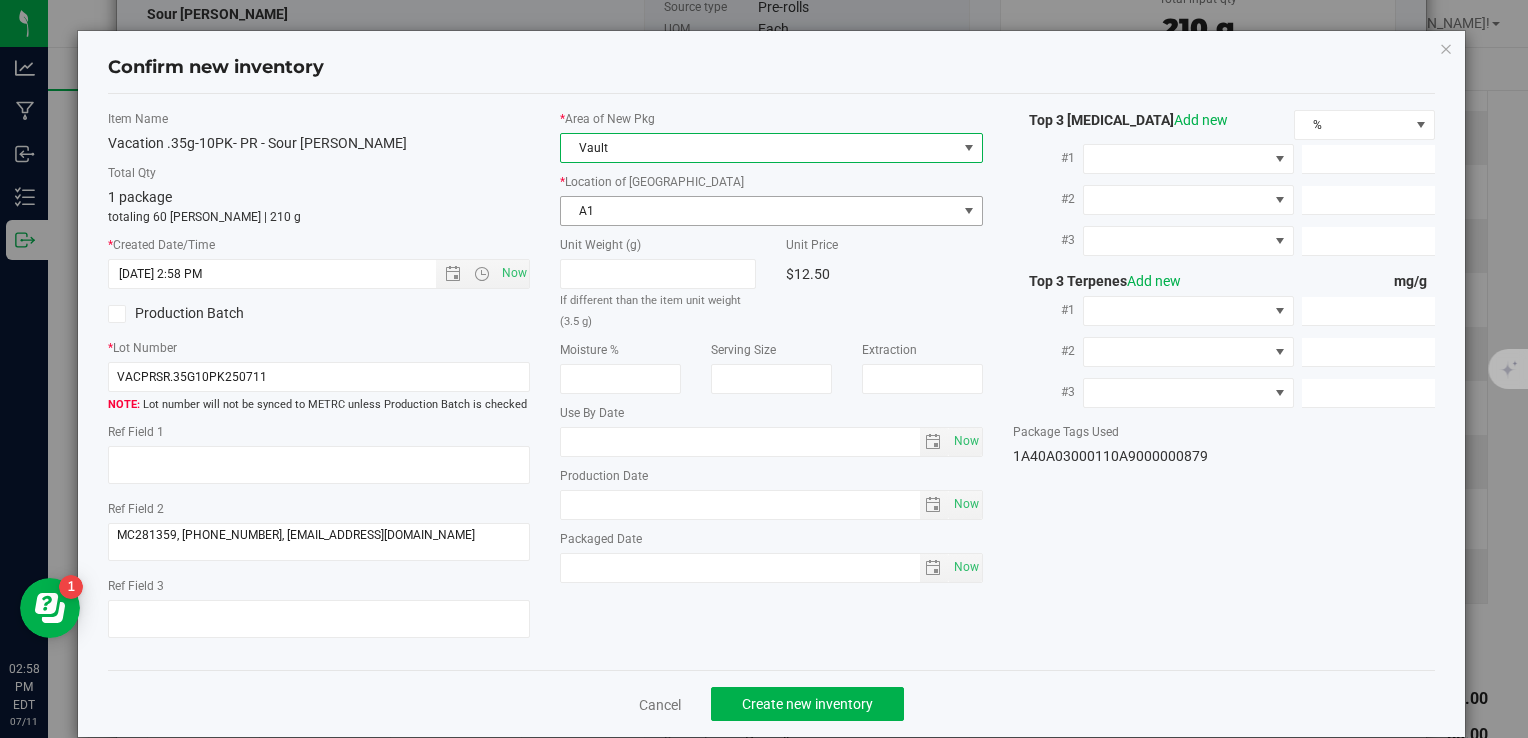 click on "A1" at bounding box center (758, 211) 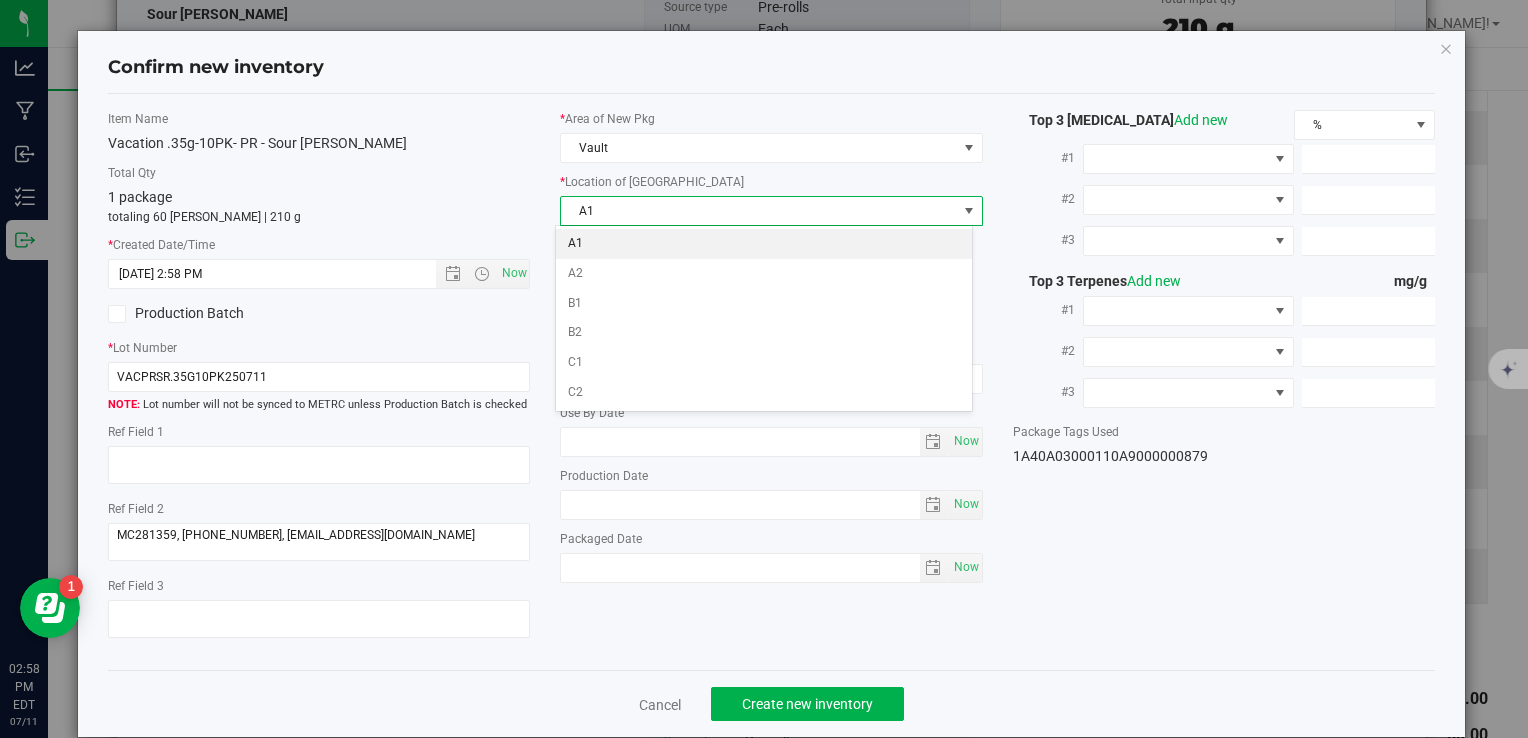 click on "A1" at bounding box center [764, 244] 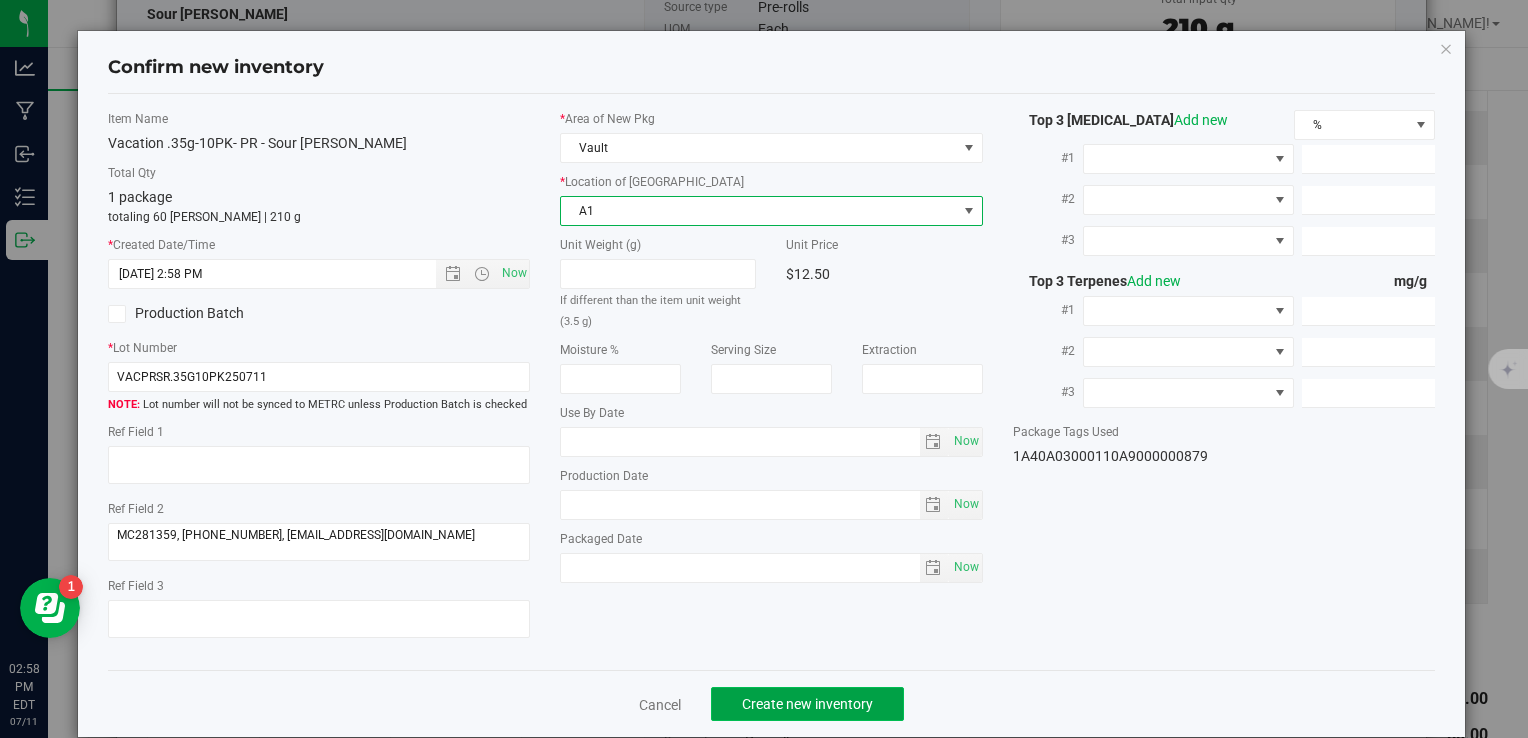 click on "Create new inventory" 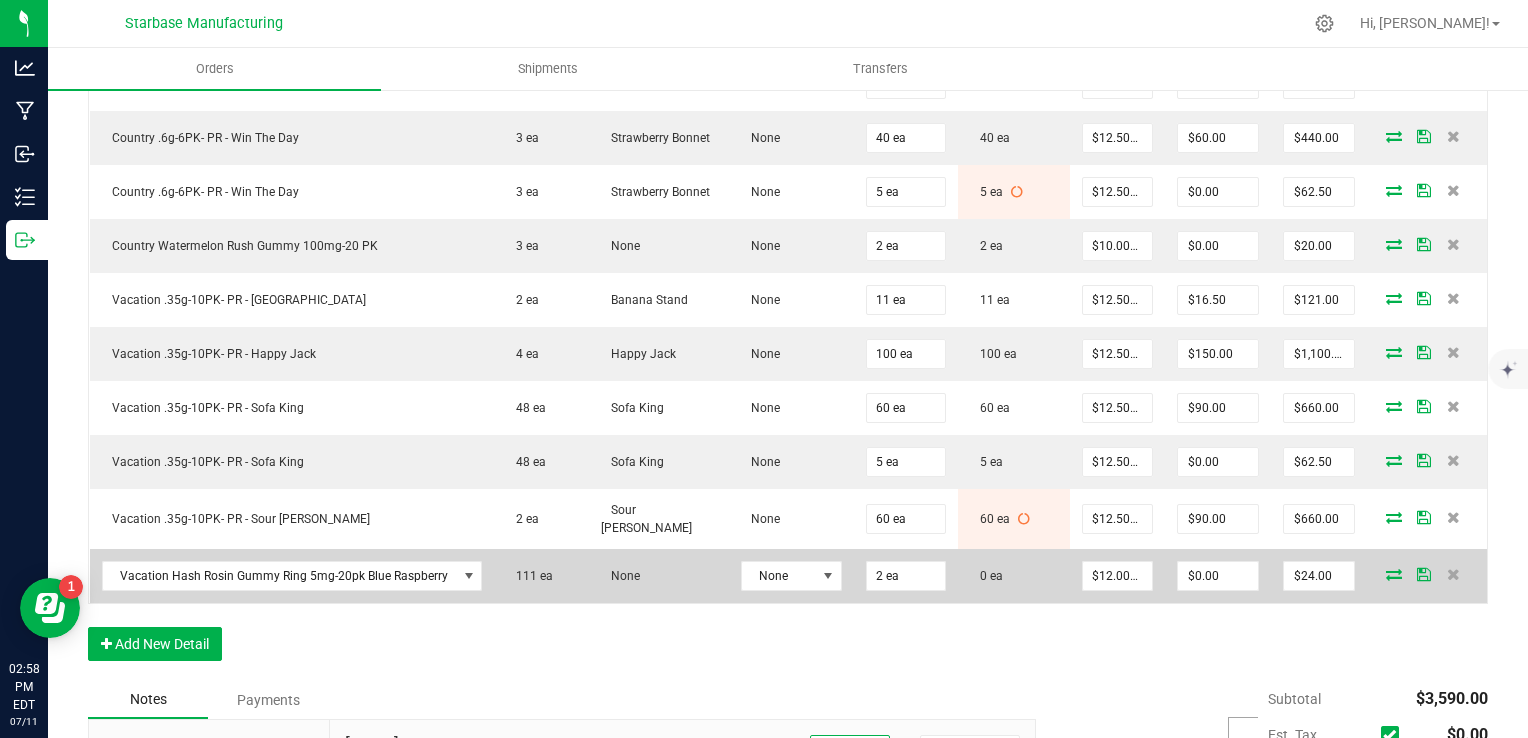 click at bounding box center (1394, 574) 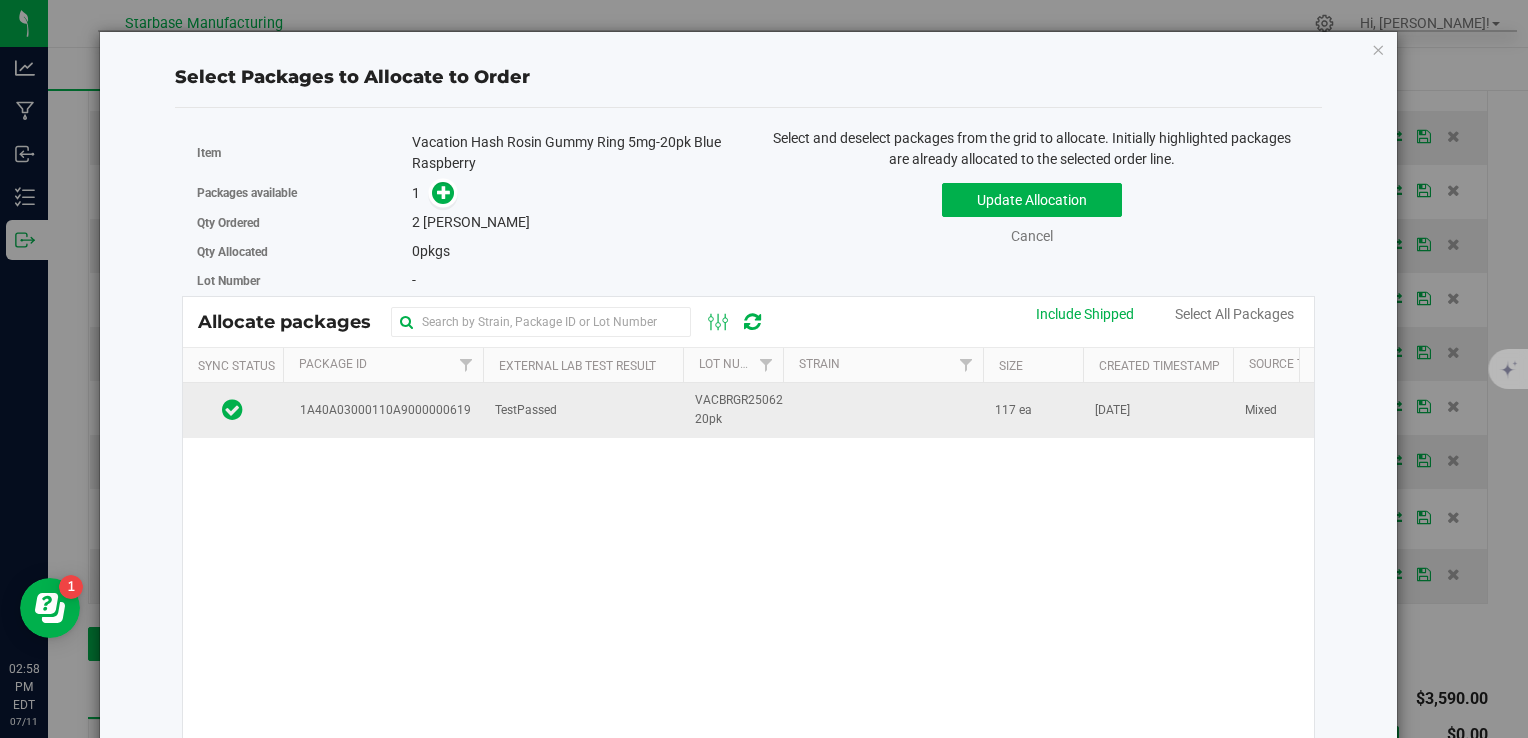 click on "TestPassed" at bounding box center (583, 410) 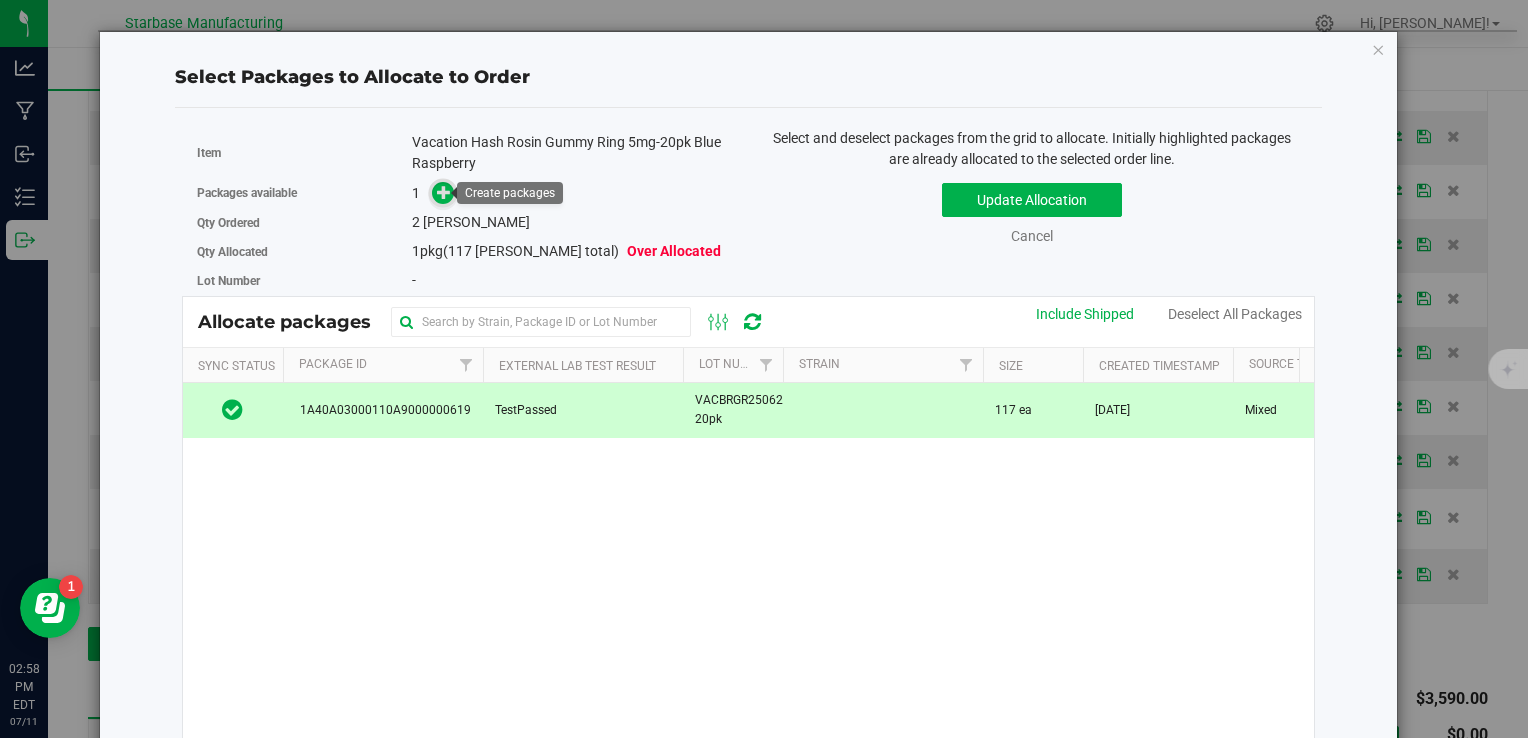 click at bounding box center [443, 193] 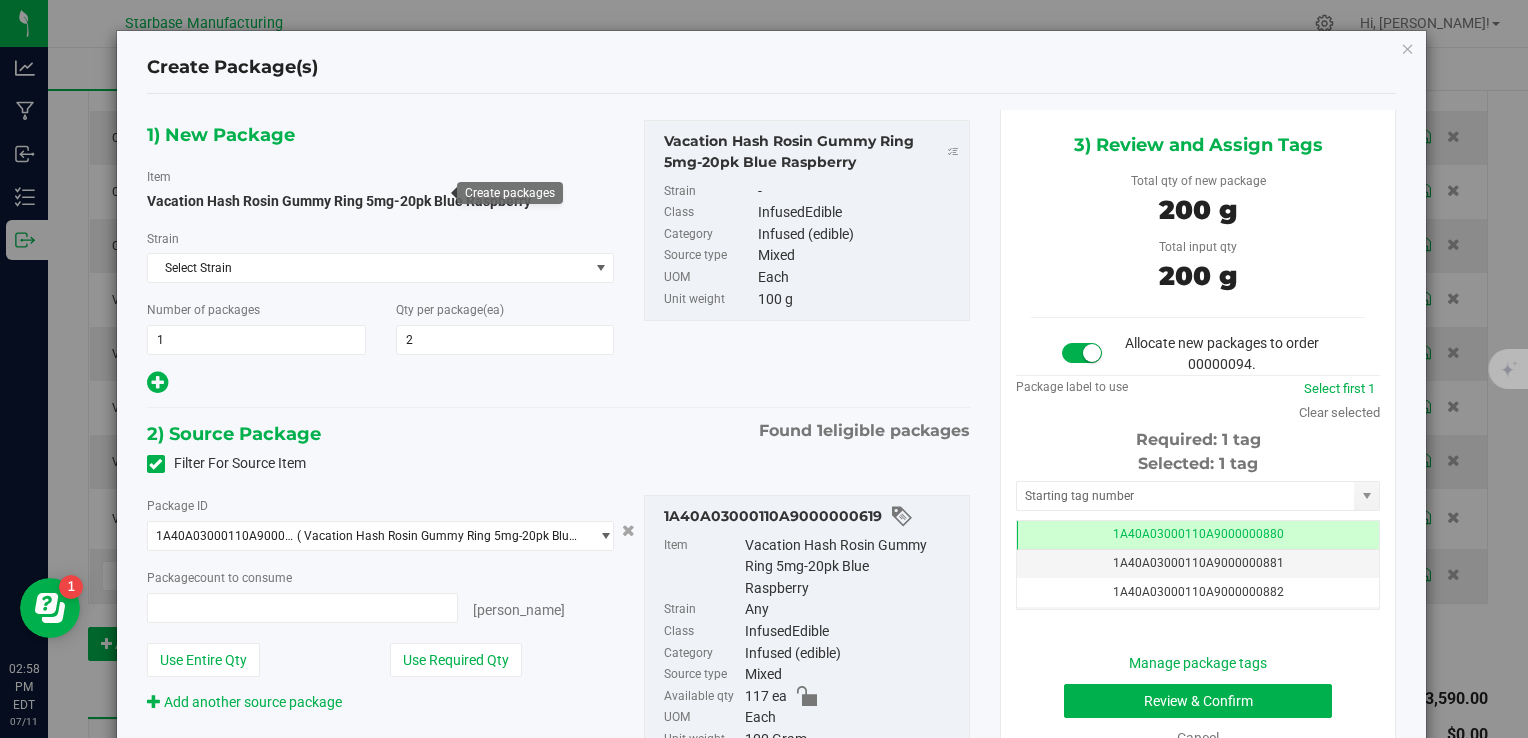 type on "2 ea" 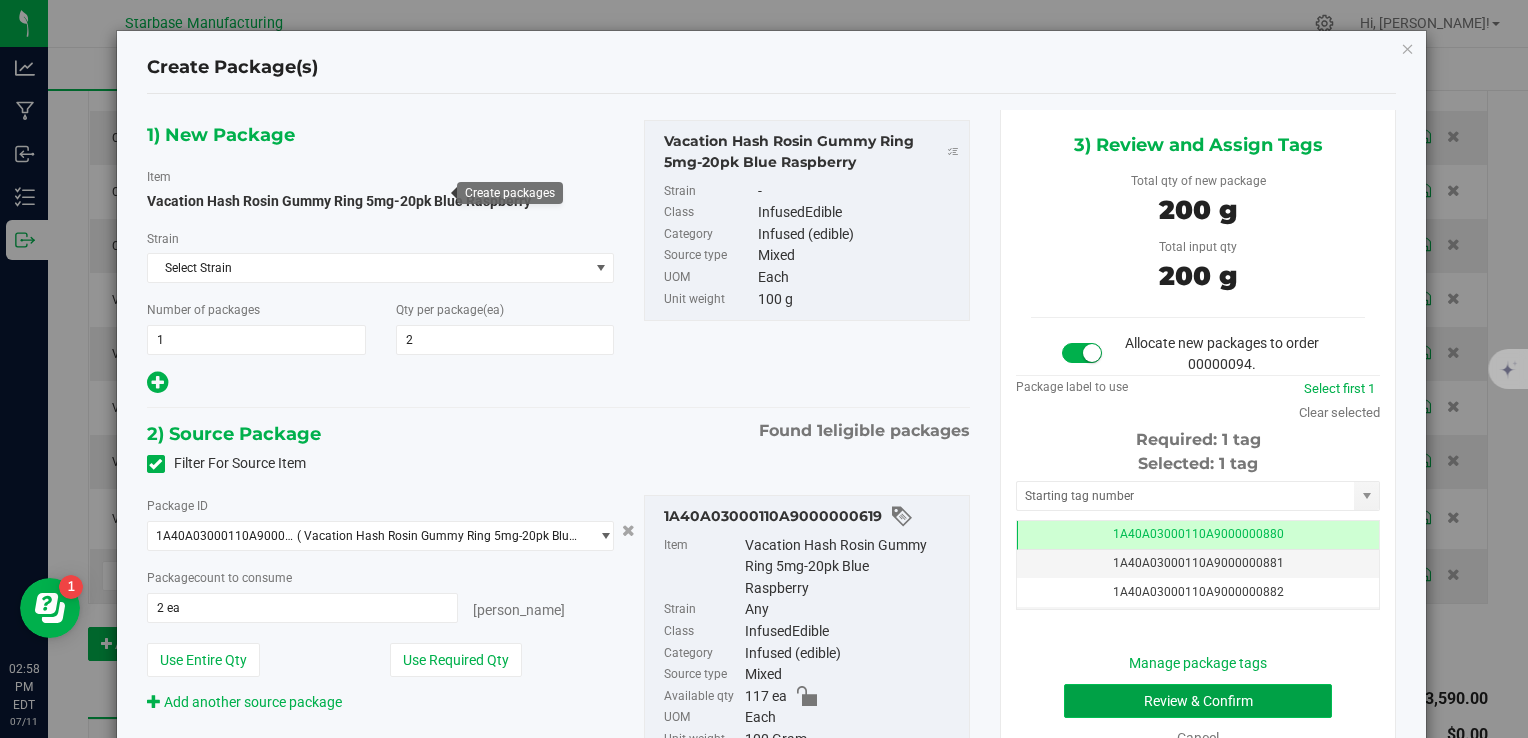 click on "Review & Confirm" at bounding box center [1198, 701] 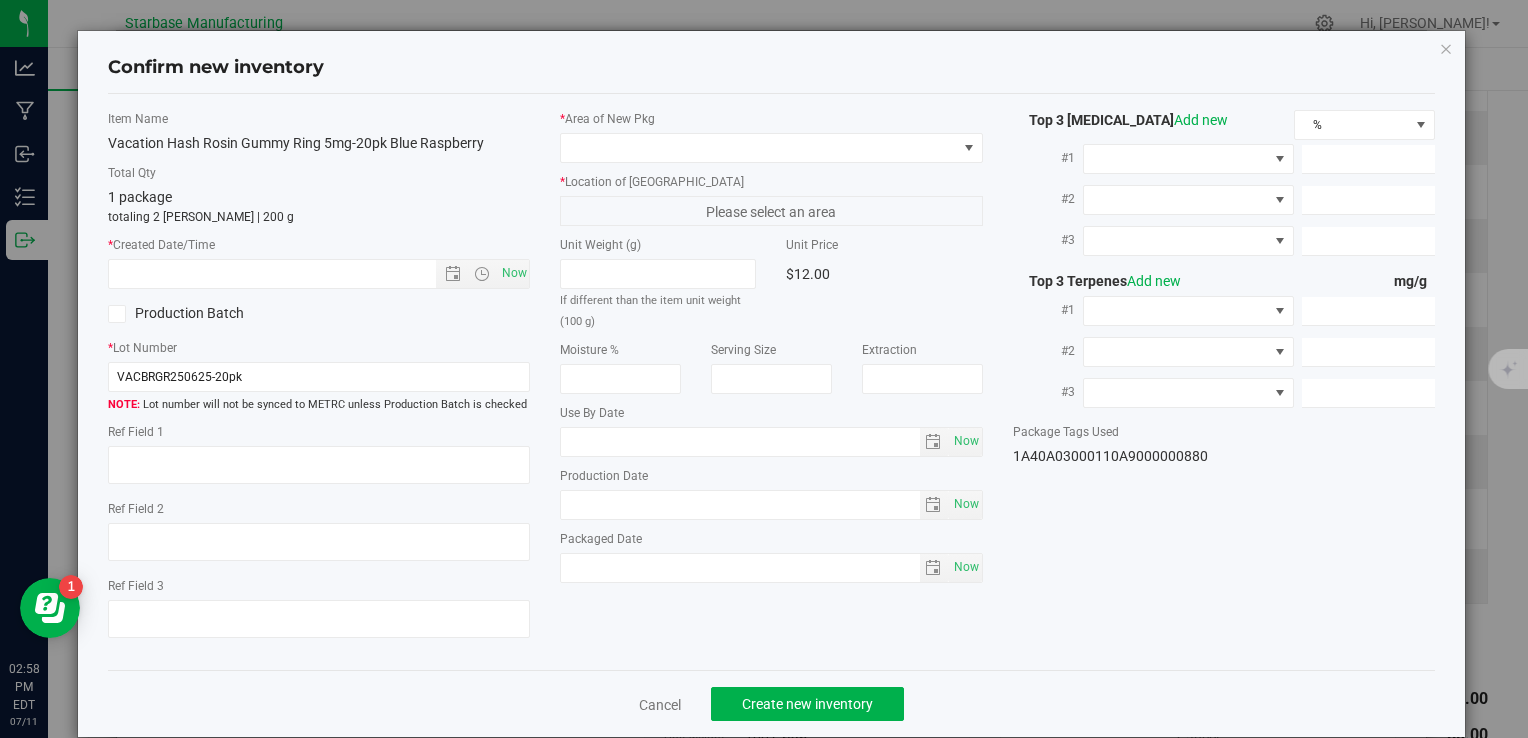 type on "2026-06-11" 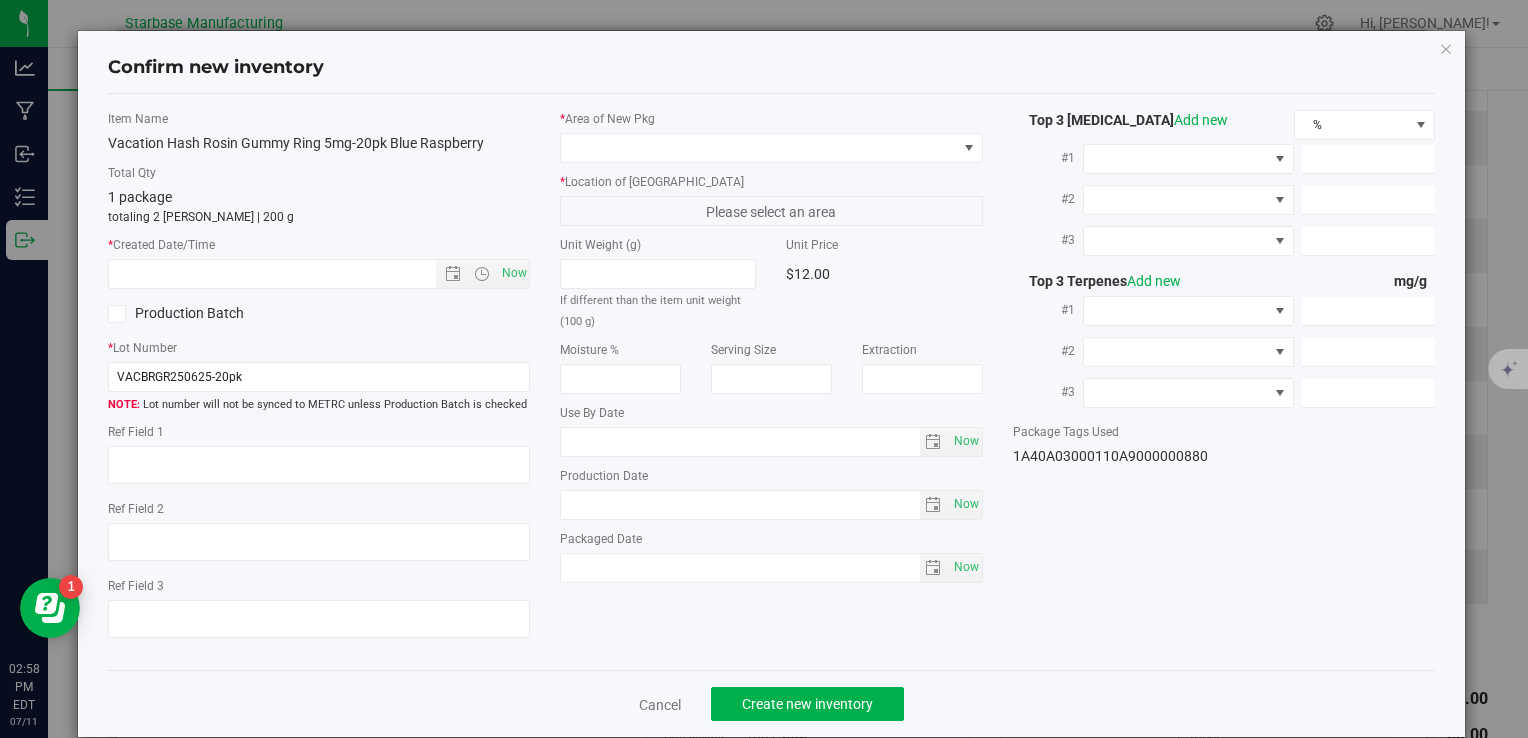 type on "2025-06-11" 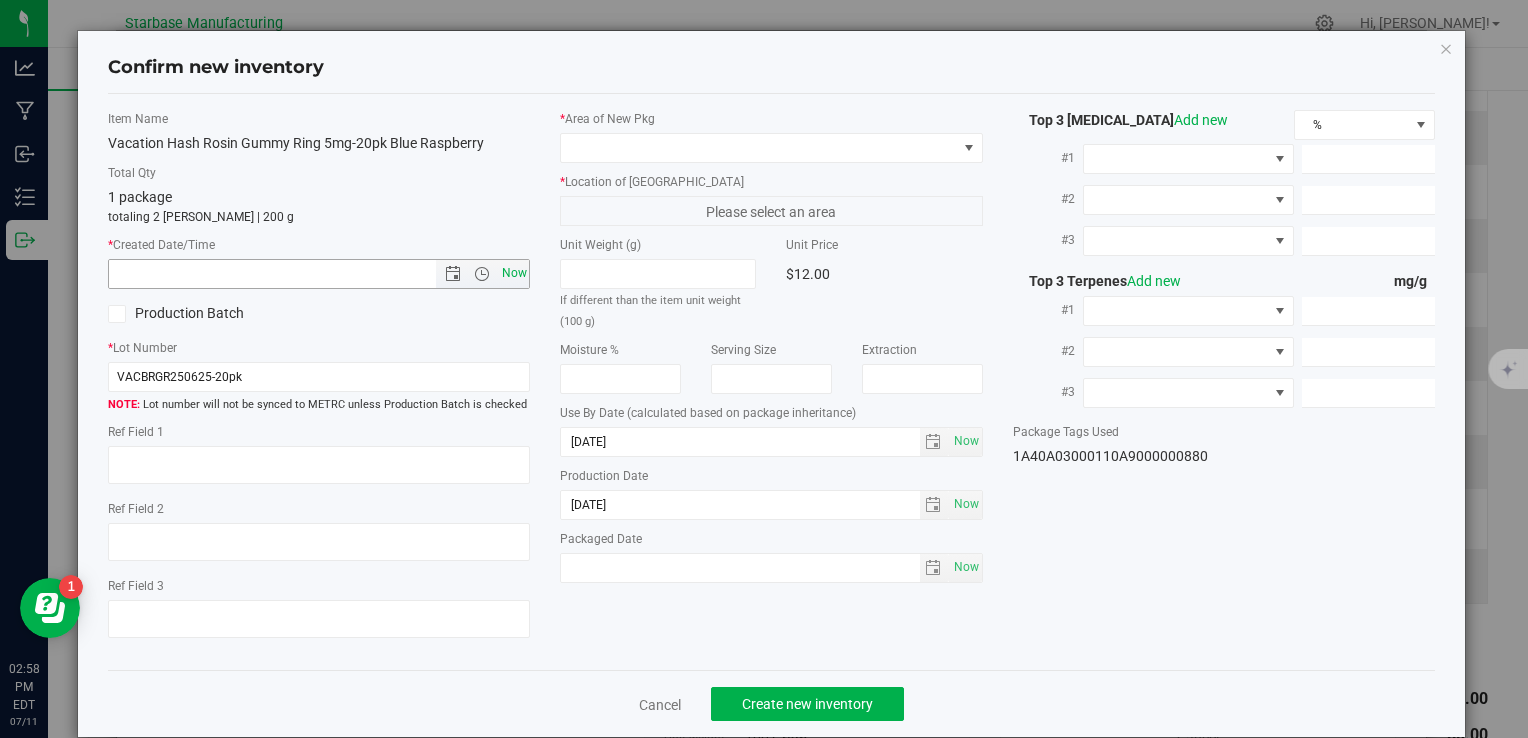 click on "Now" at bounding box center (514, 273) 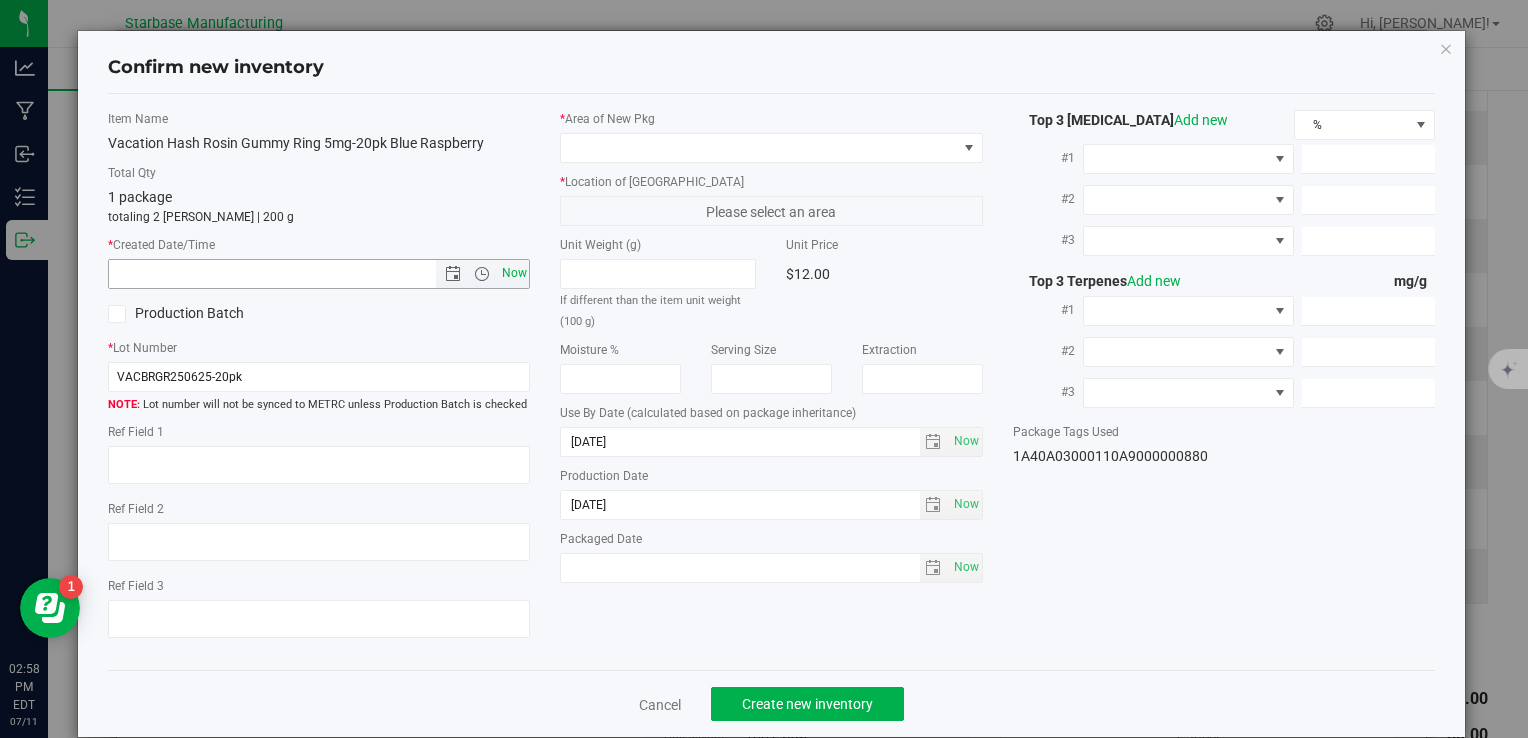 type on "7/11/2025 2:58 PM" 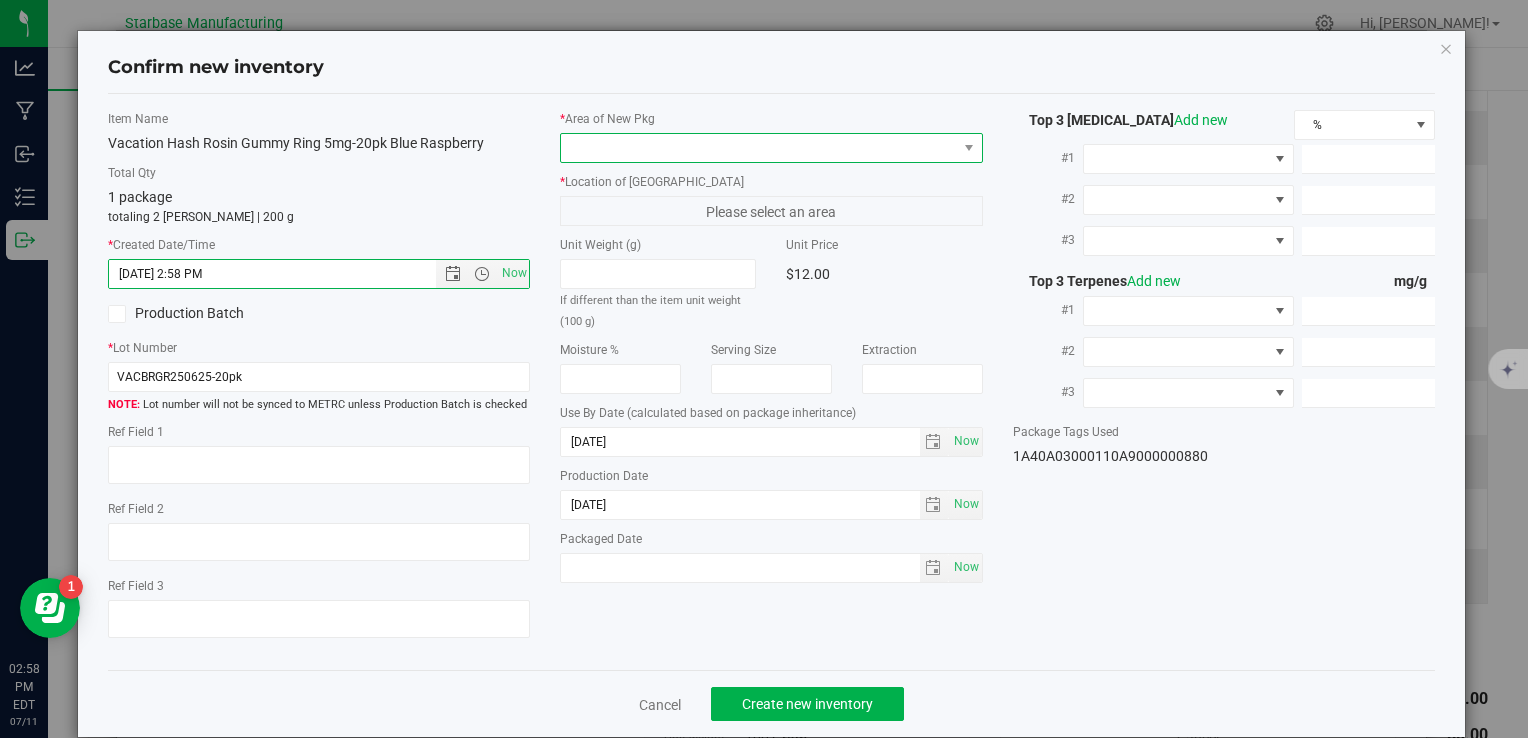 click at bounding box center (758, 148) 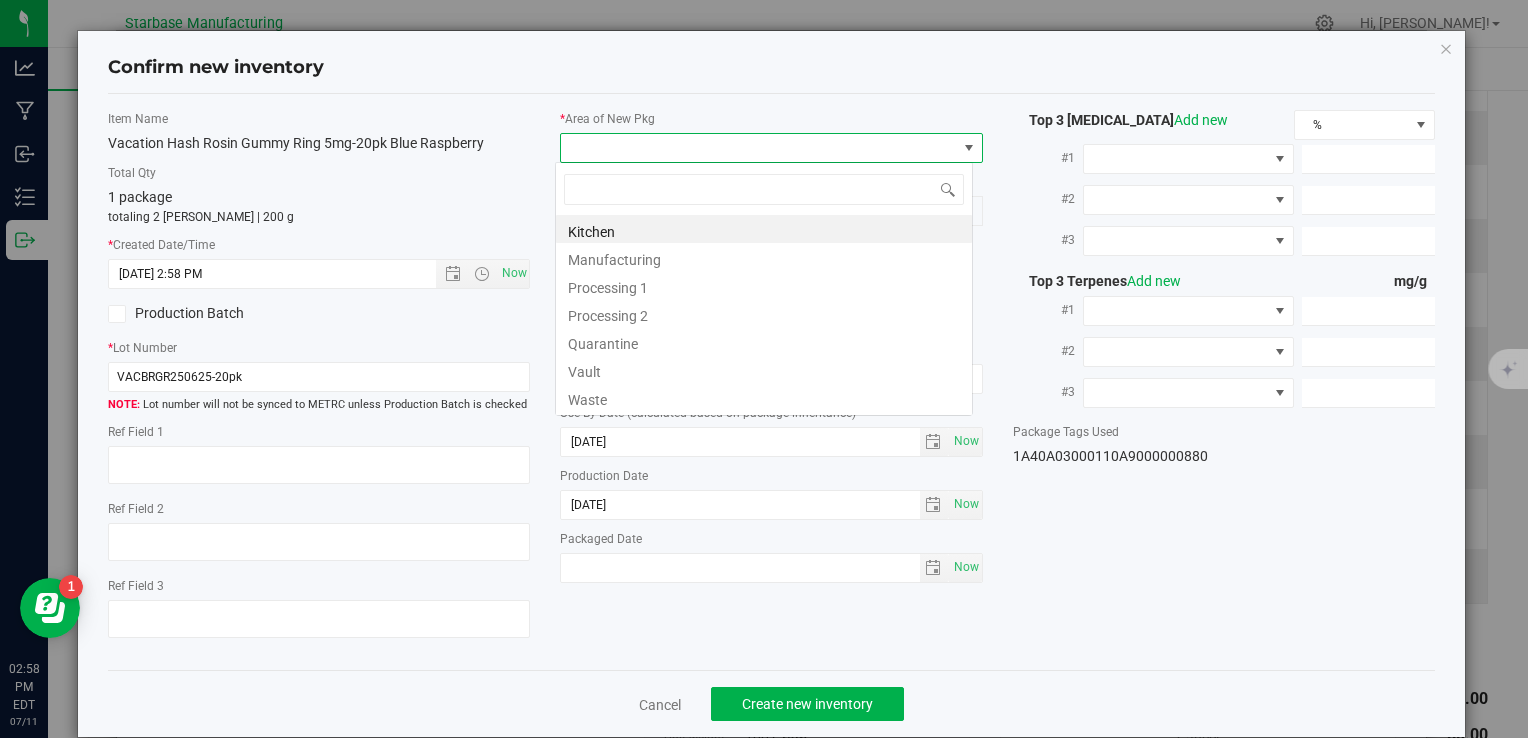 type on "V" 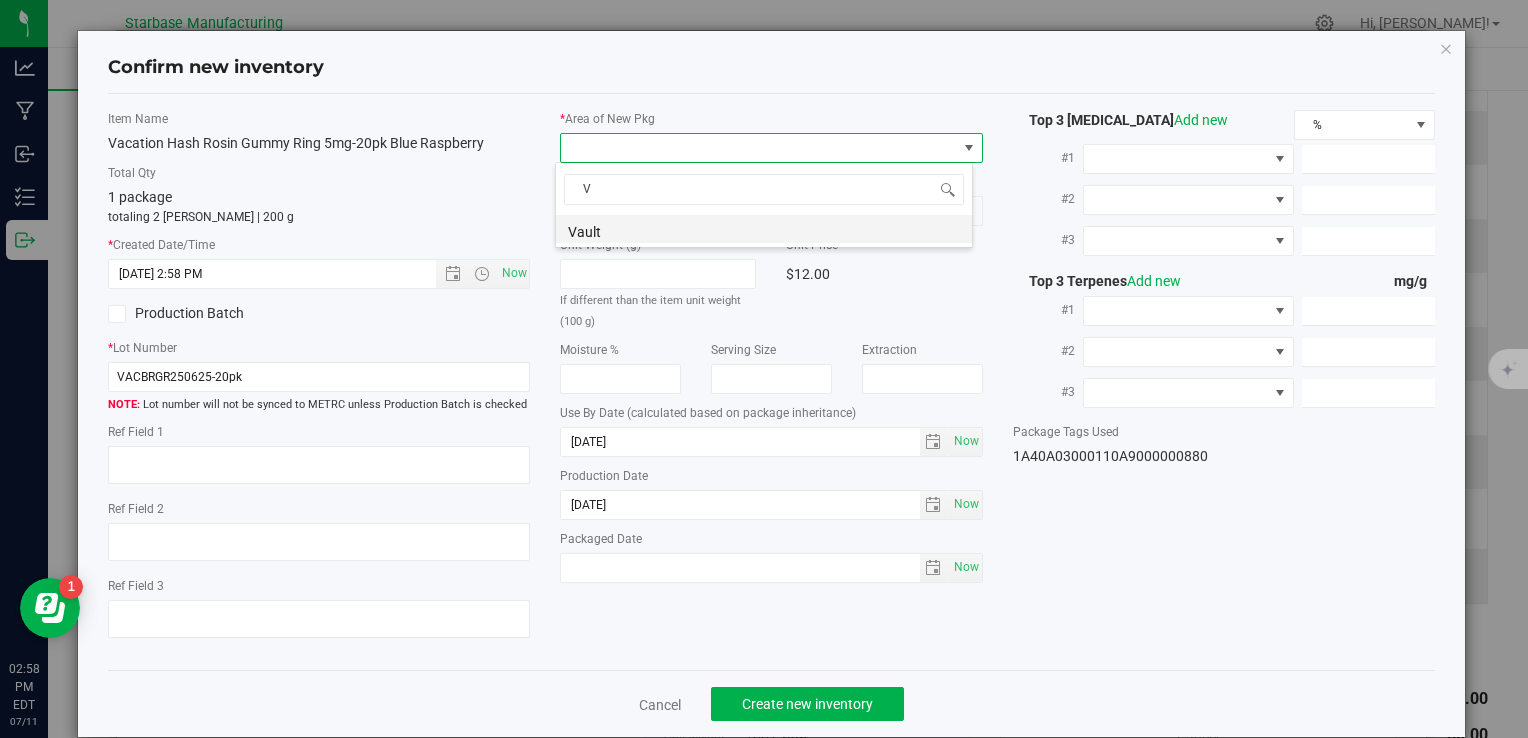 click on "Vault" at bounding box center [764, 229] 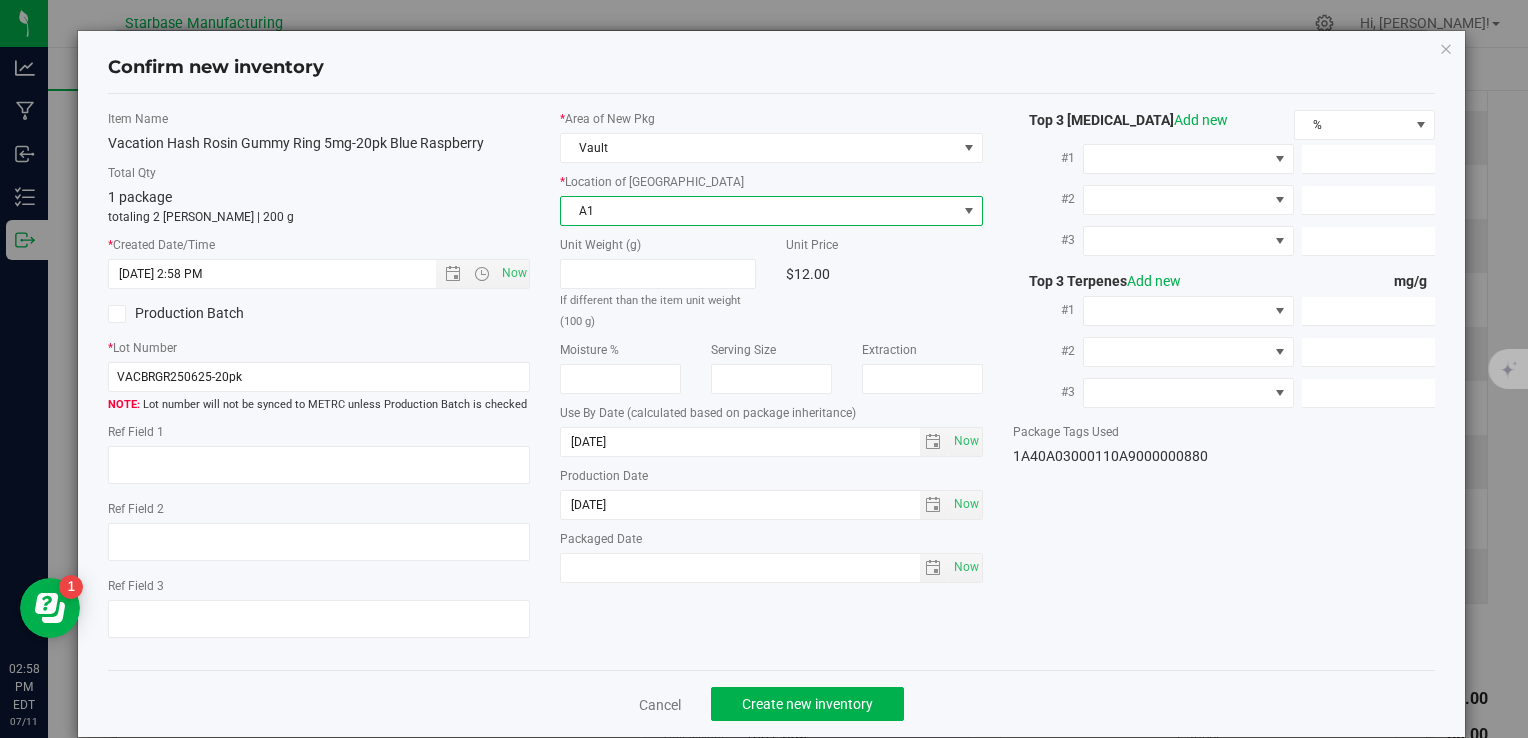 click on "A1" at bounding box center [758, 211] 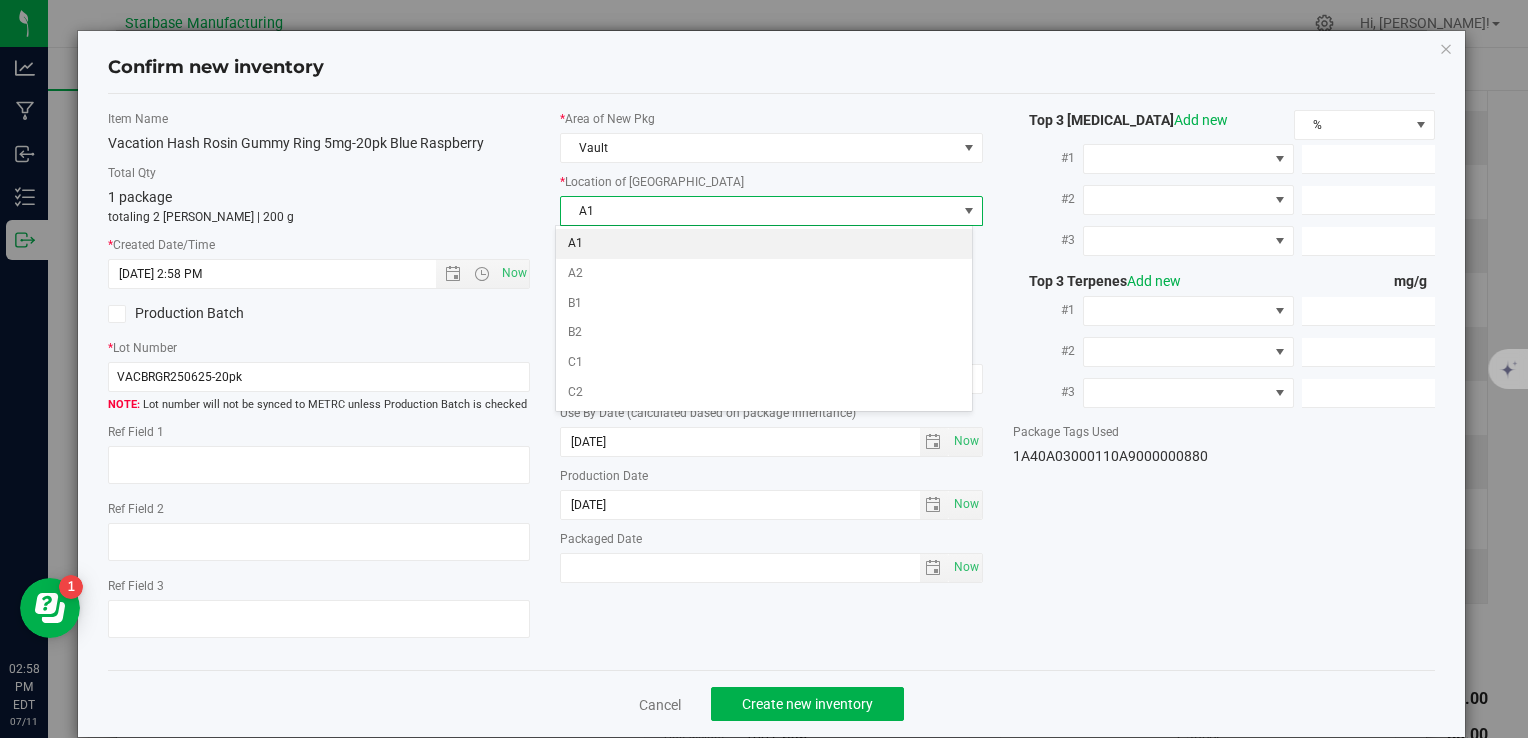 click on "A1" at bounding box center [764, 244] 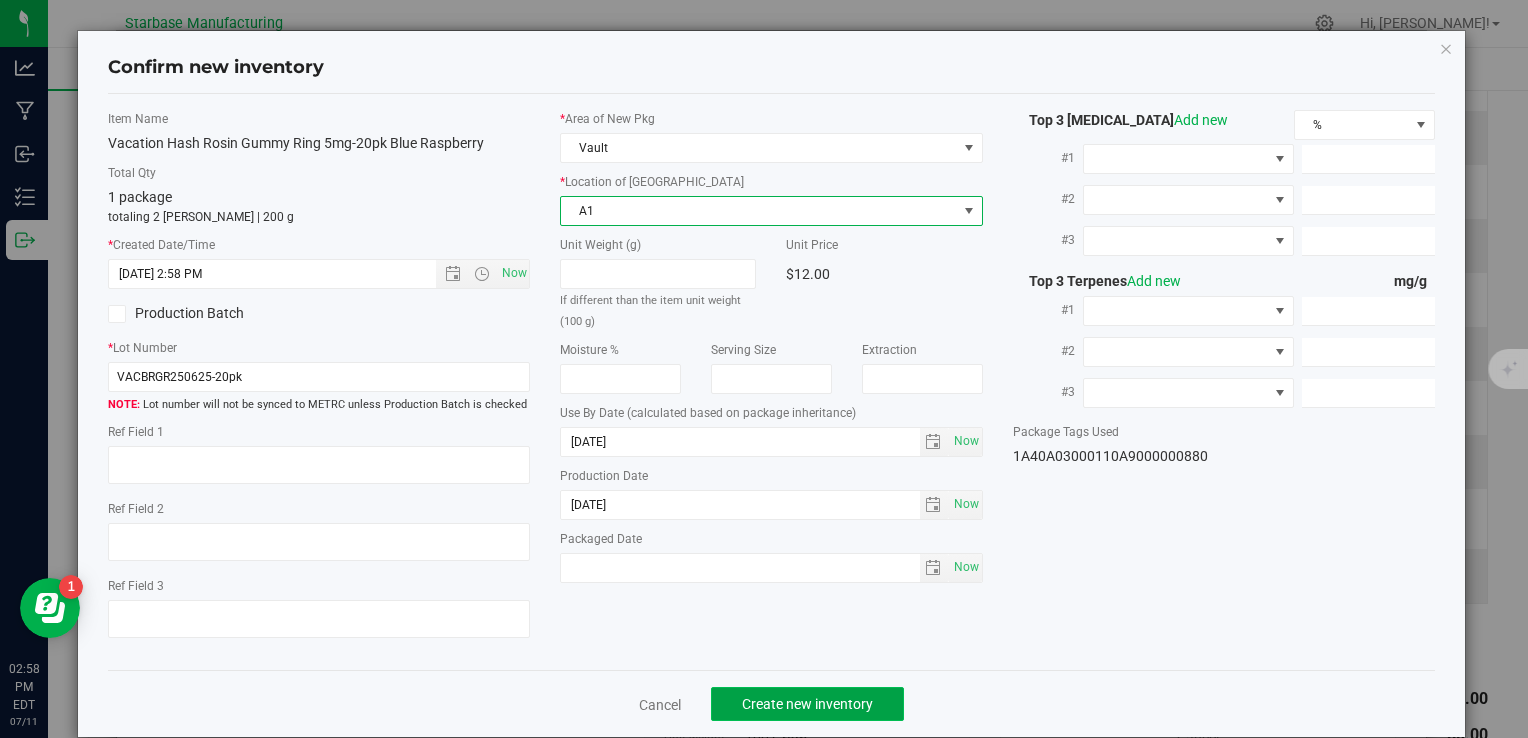 click on "Create new inventory" 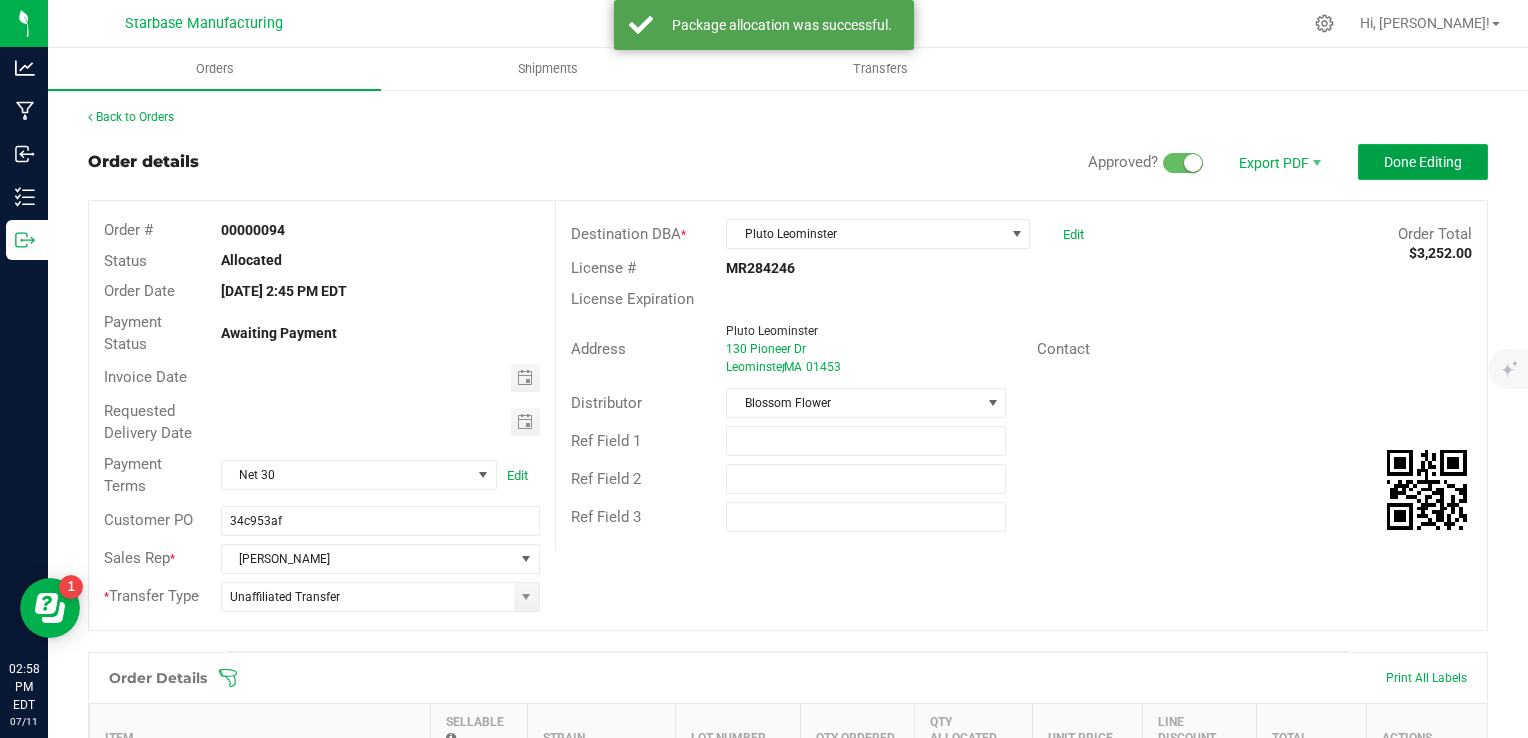click on "Done Editing" at bounding box center (1423, 162) 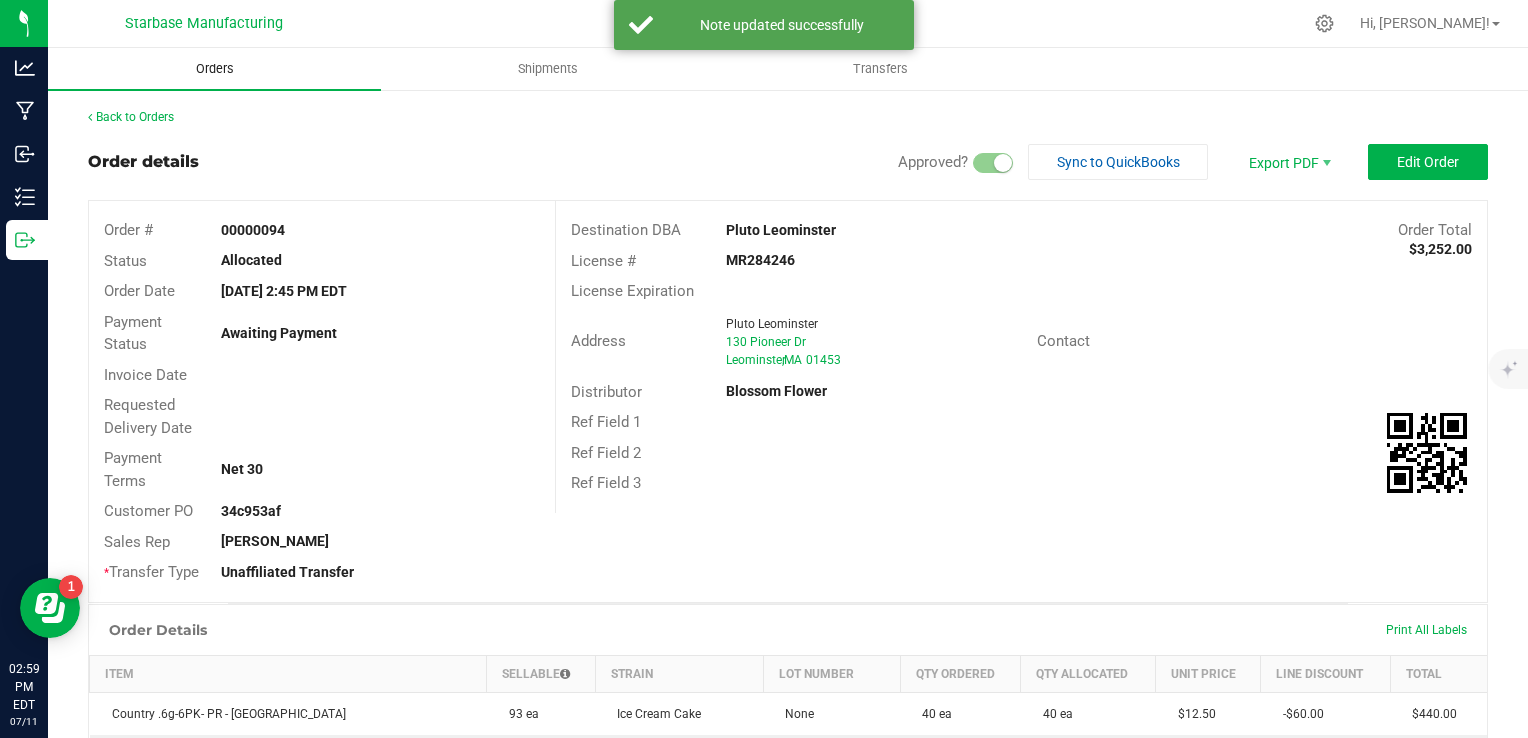 click on "Orders" at bounding box center [215, 69] 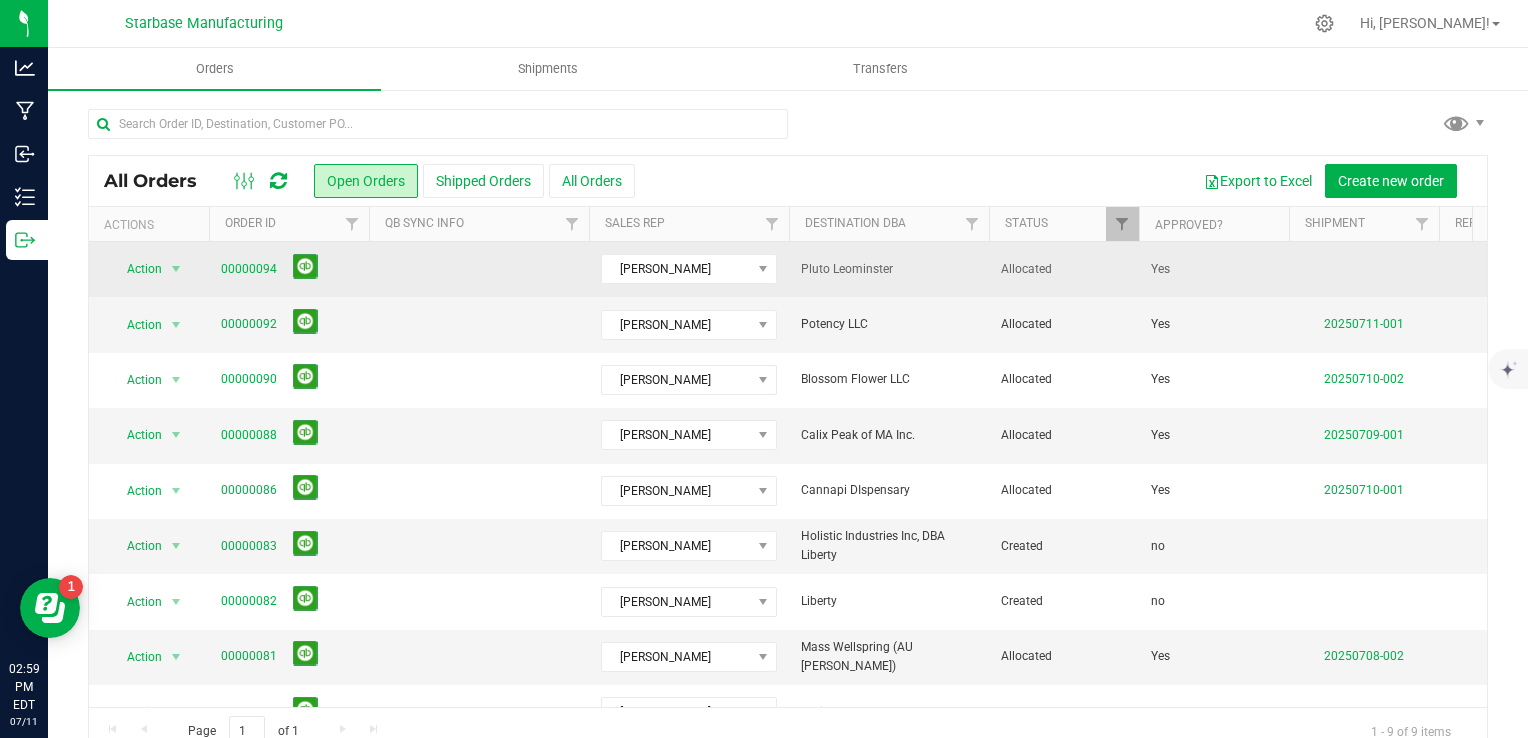 click on "Pluto Leominster" at bounding box center (889, 269) 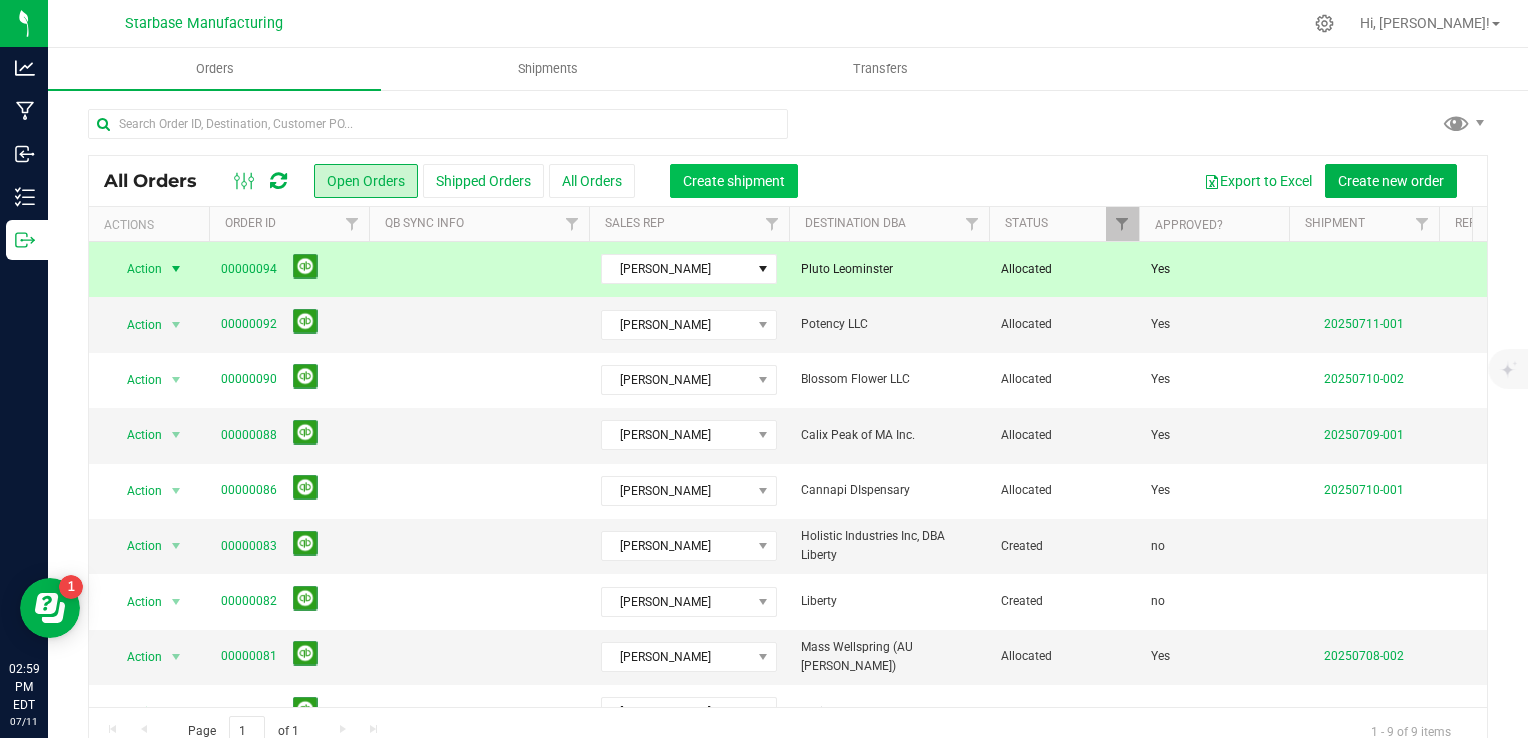 click on "Create shipment" at bounding box center (734, 181) 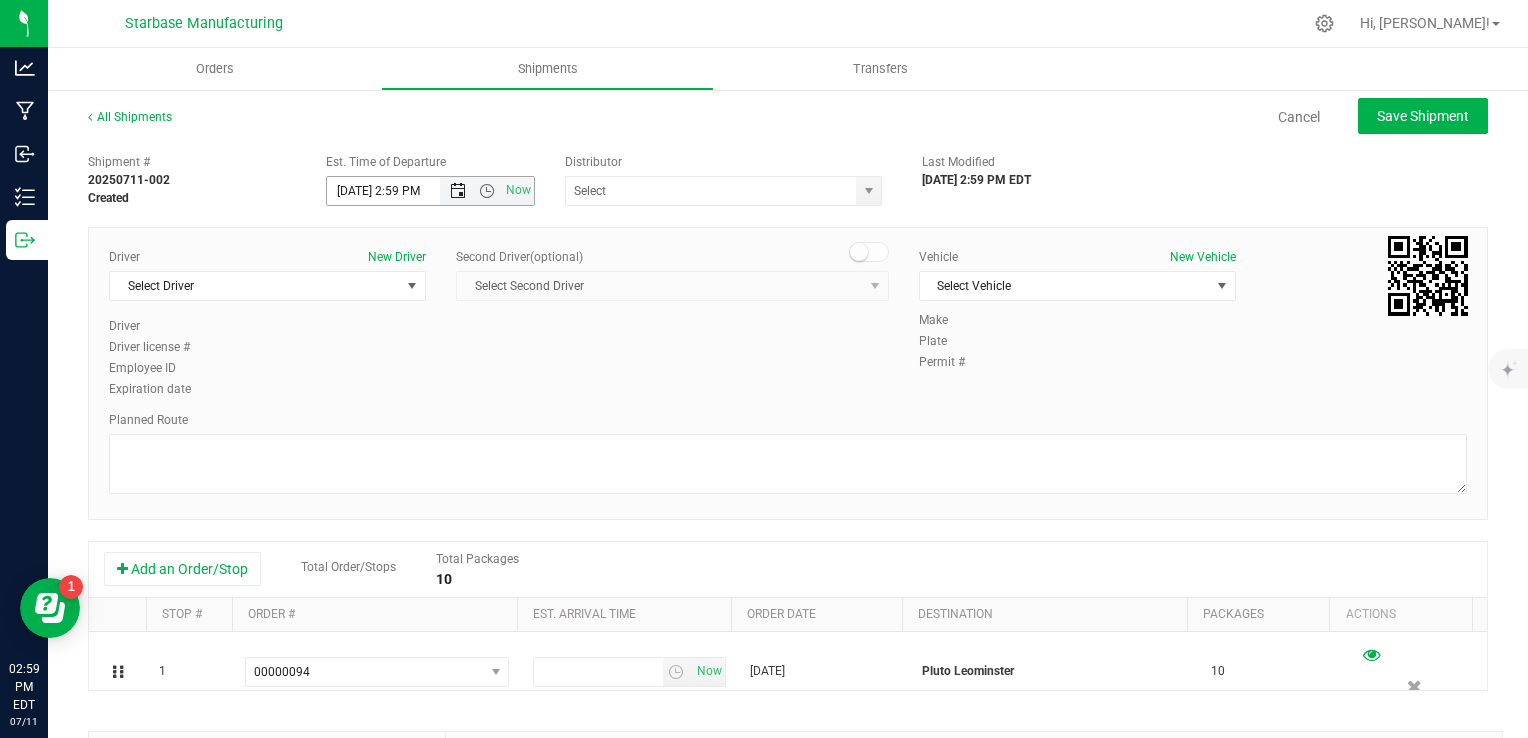 click at bounding box center (457, 191) 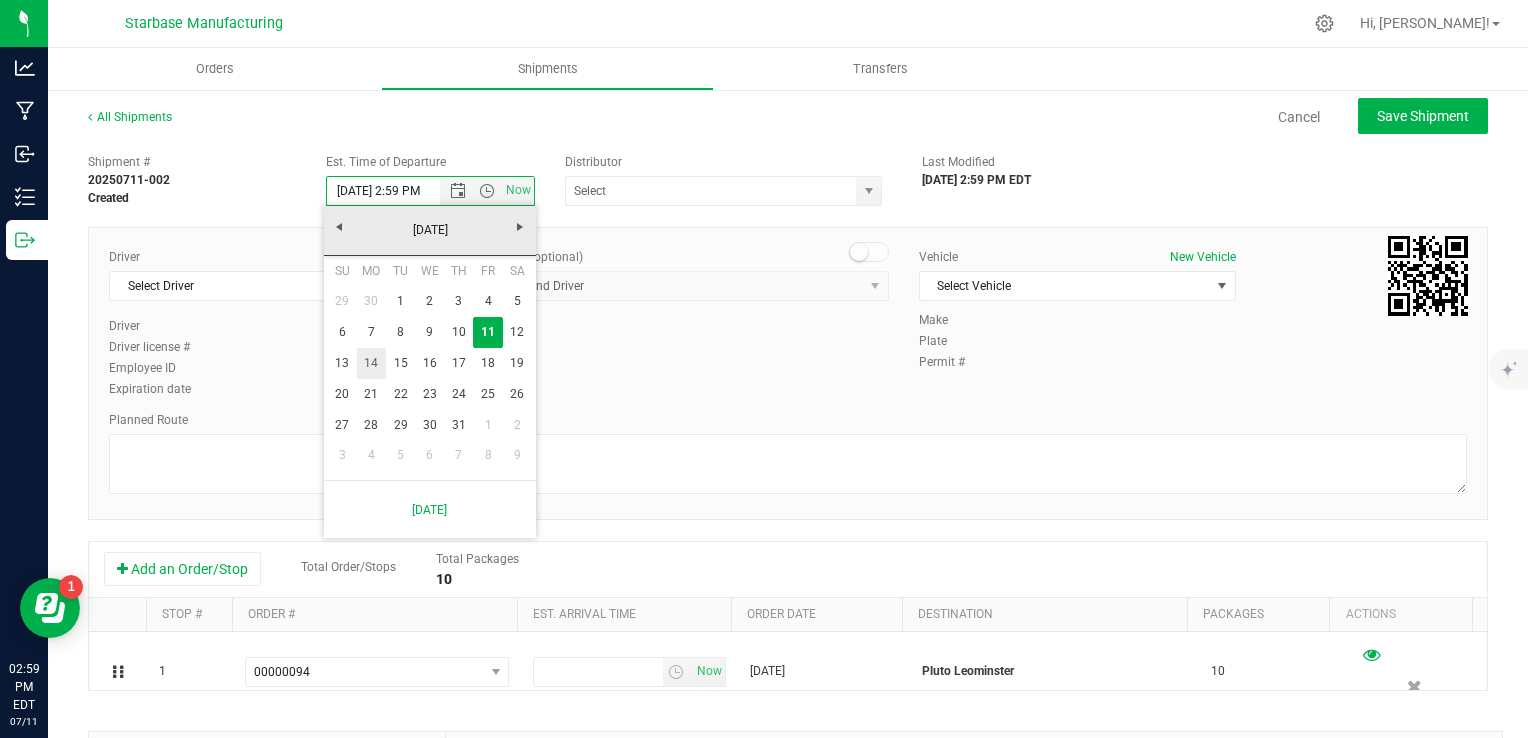 click on "14" at bounding box center (371, 363) 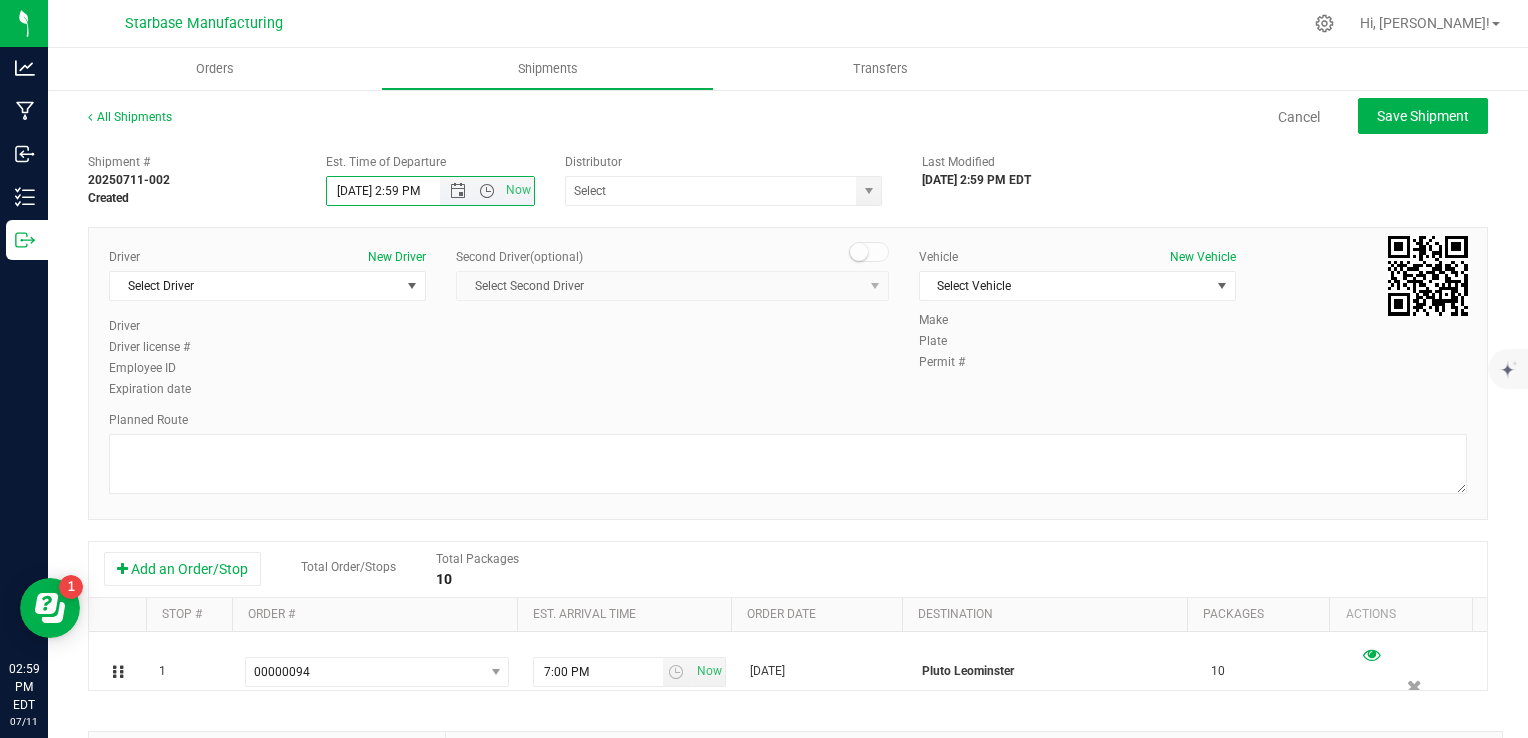click on "Now" at bounding box center [487, 191] 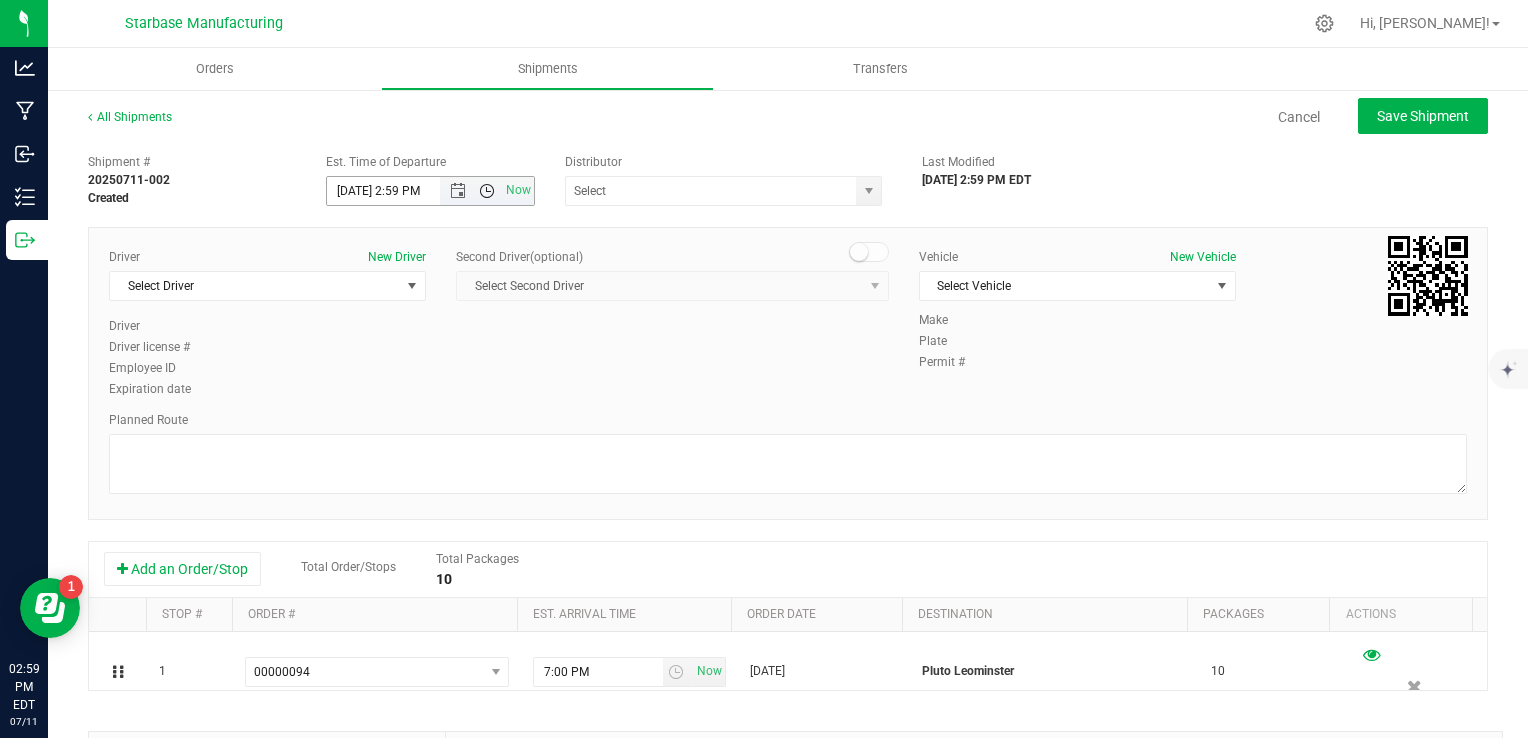 click at bounding box center (487, 191) 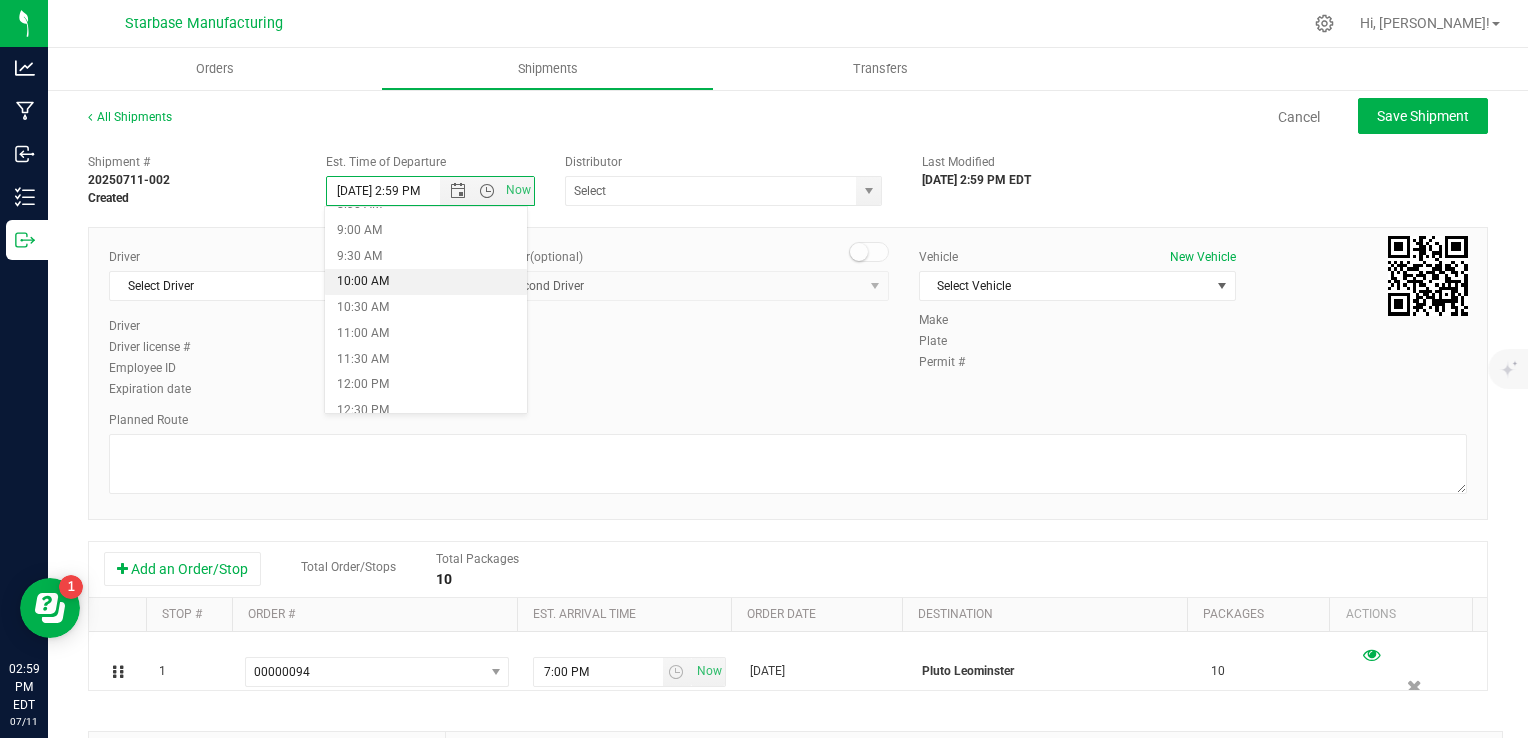 click on "10:00 AM" at bounding box center [426, 282] 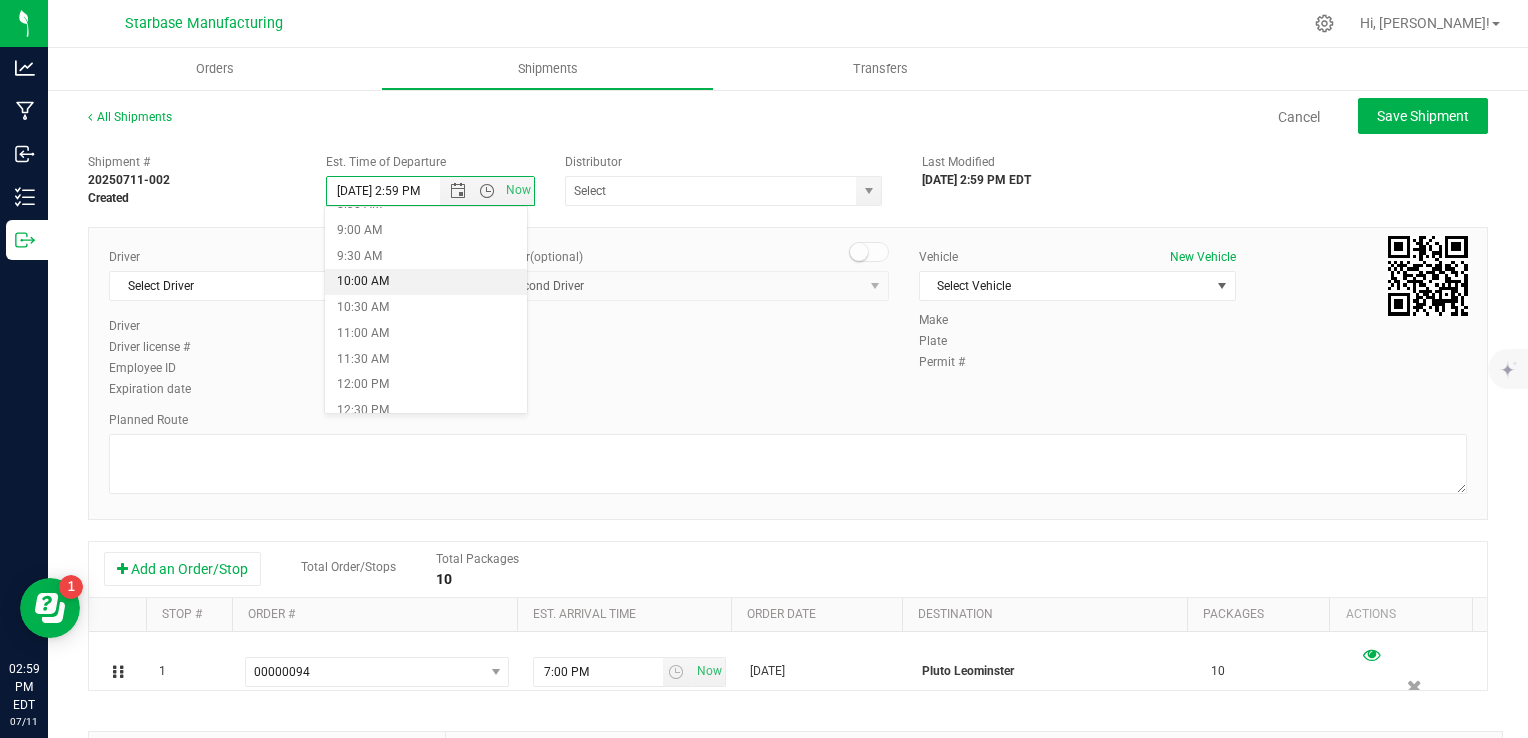 type on "7/14/2025 10:00 AM" 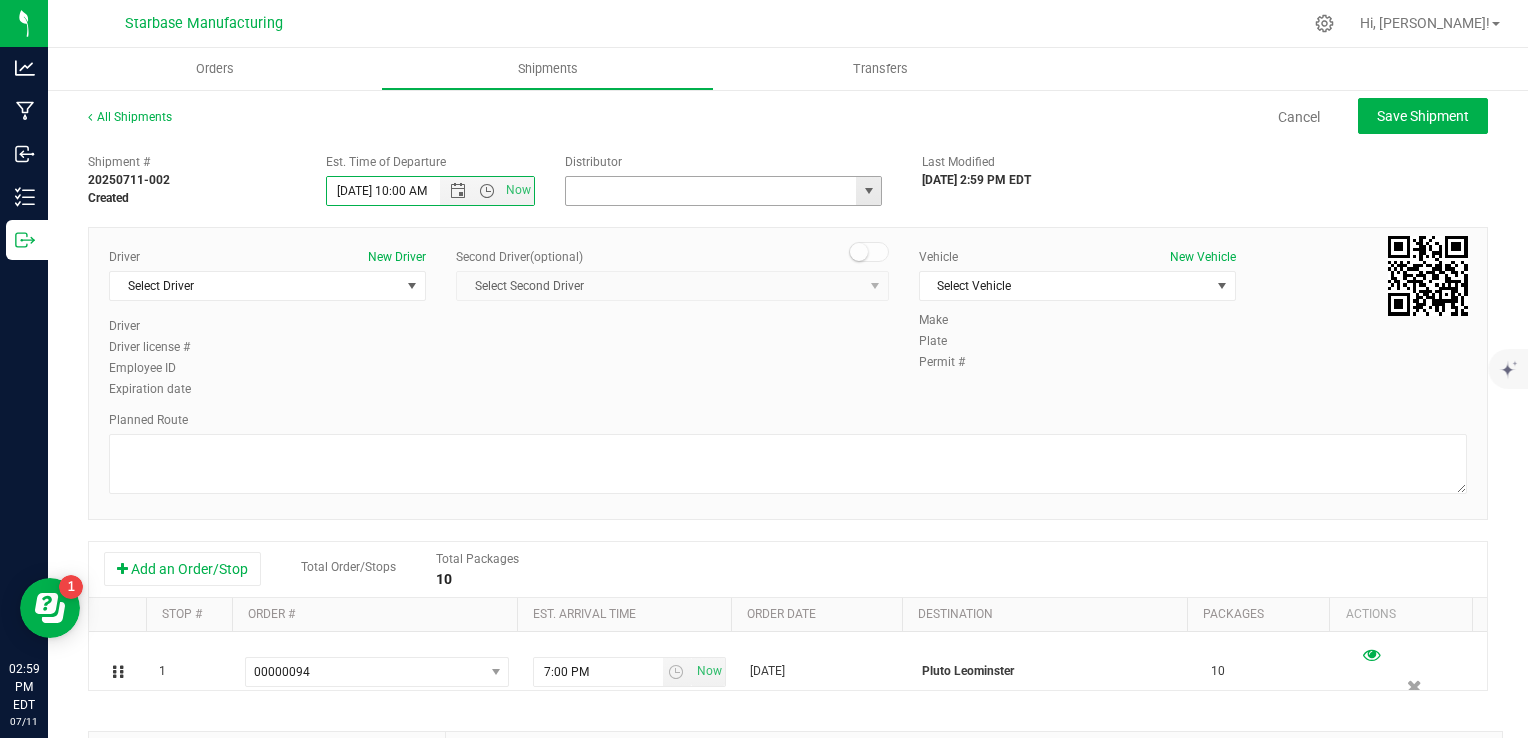 click at bounding box center [707, 191] 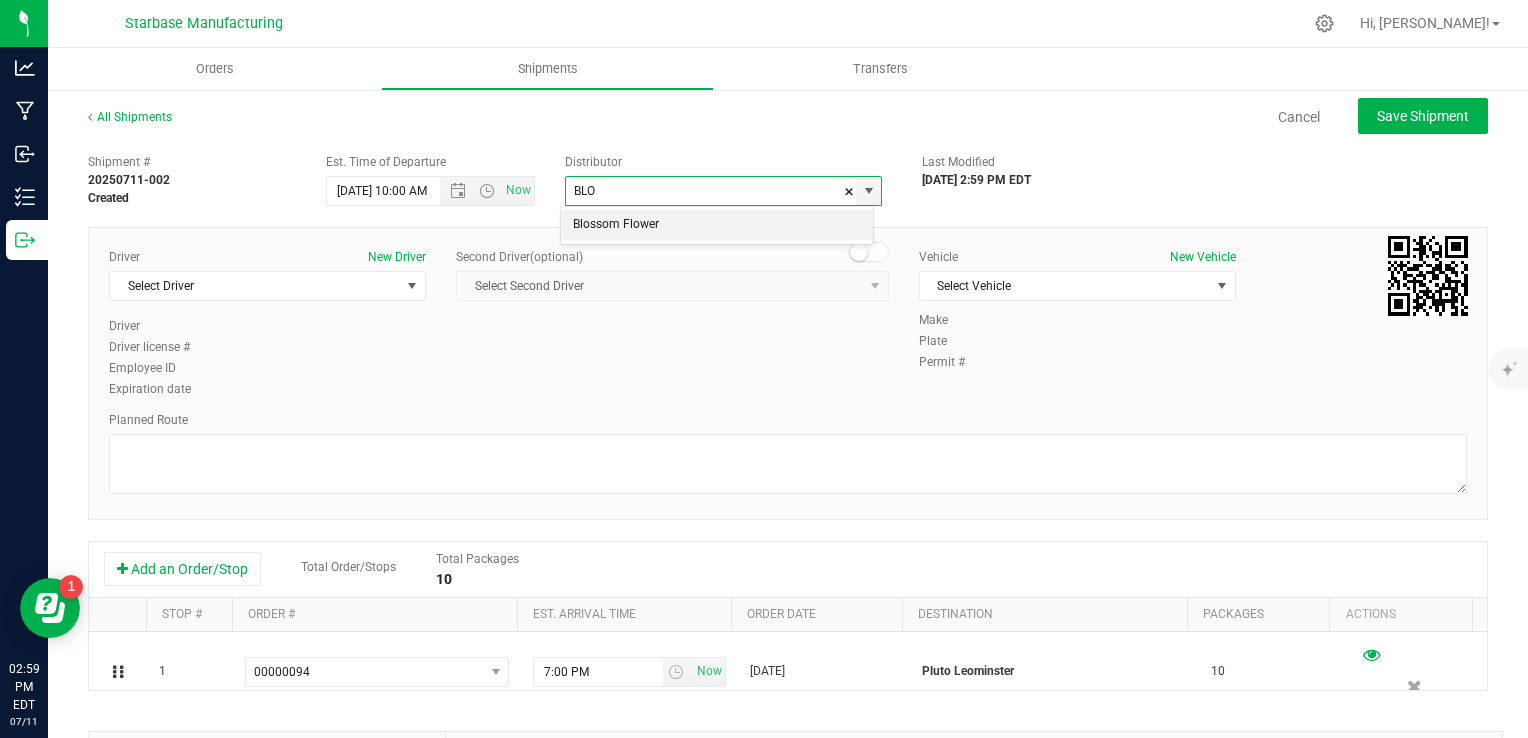 click on "Blossom Flower" at bounding box center [717, 225] 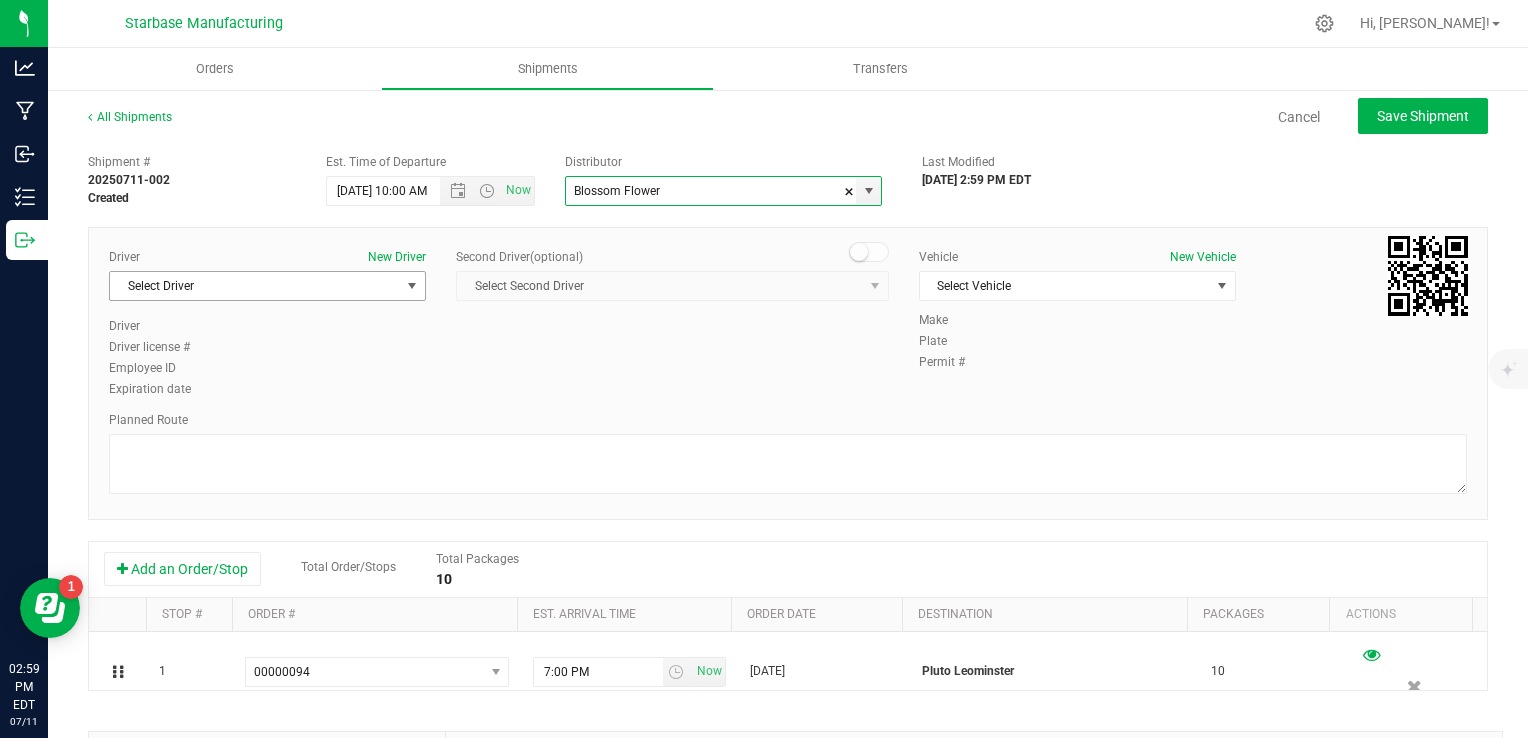 type on "Blossom Flower" 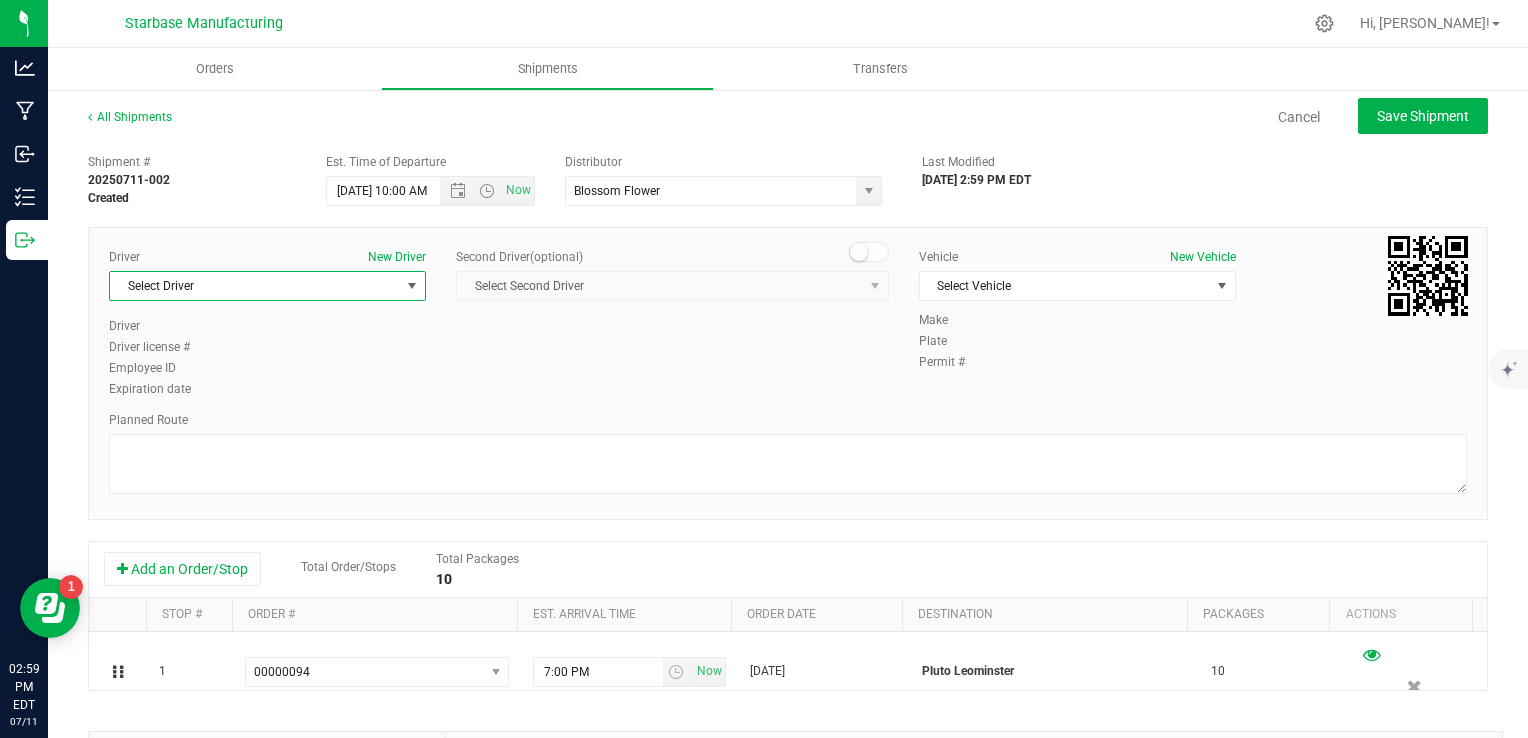 click at bounding box center [412, 286] 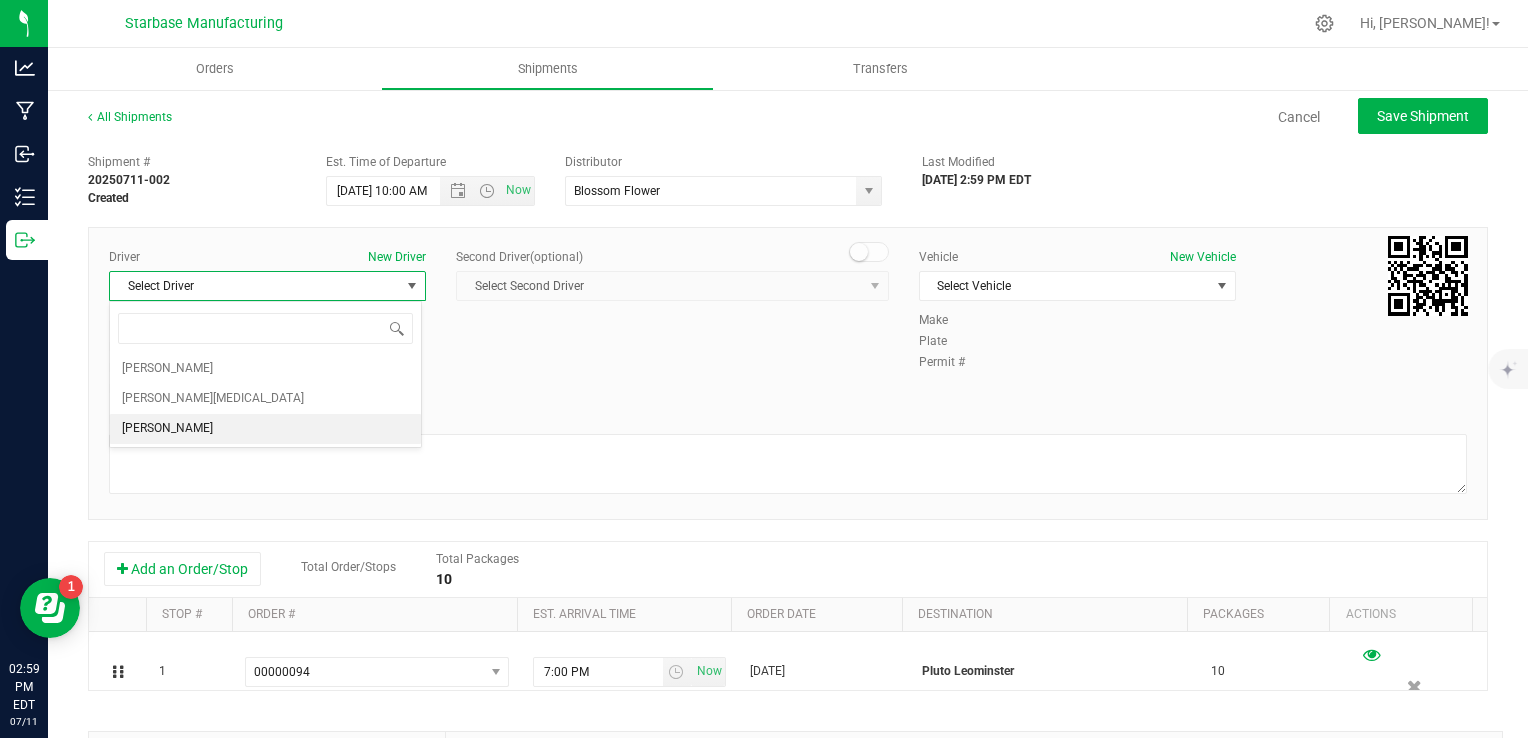 click on "TBD TBD" at bounding box center [265, 429] 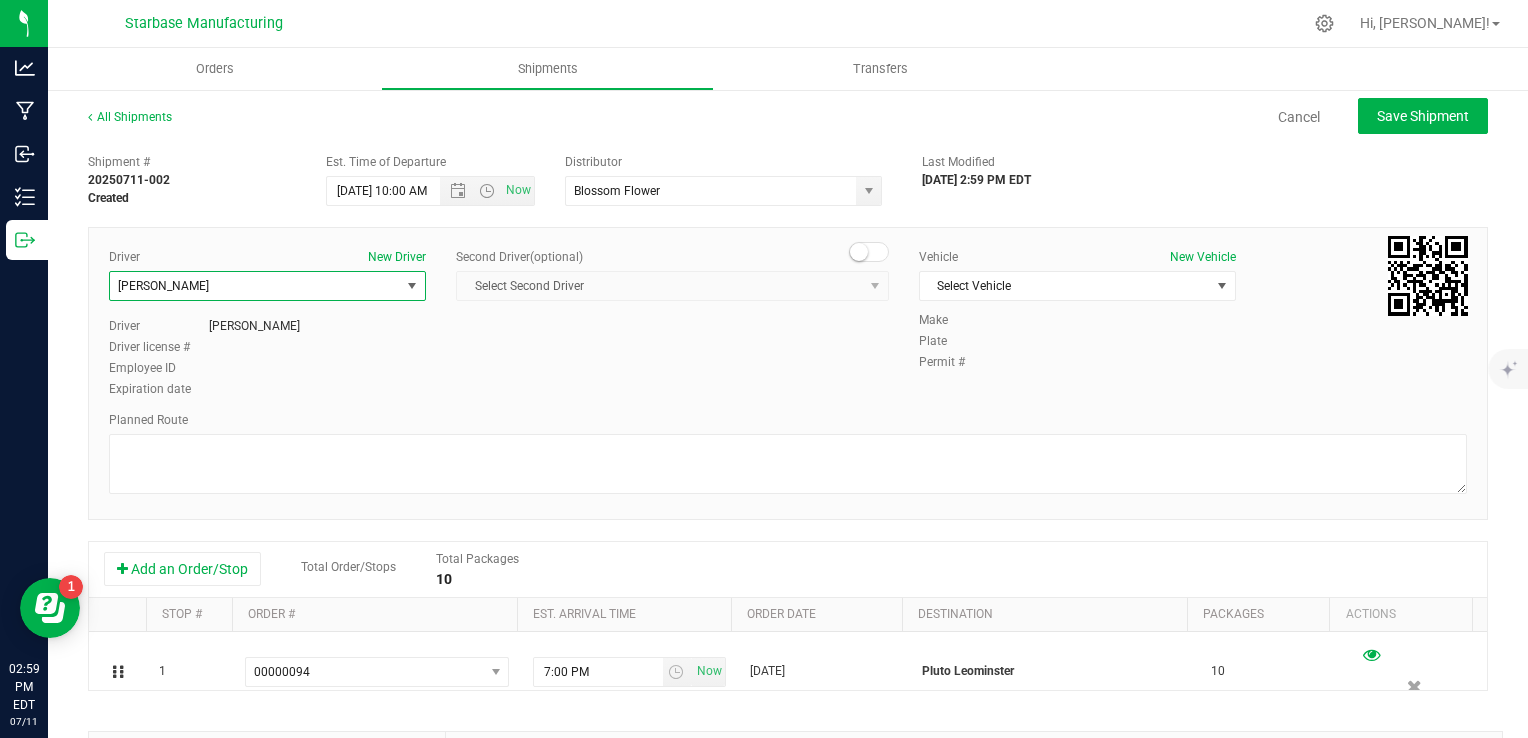 click on "Planned Route" at bounding box center [788, 455] 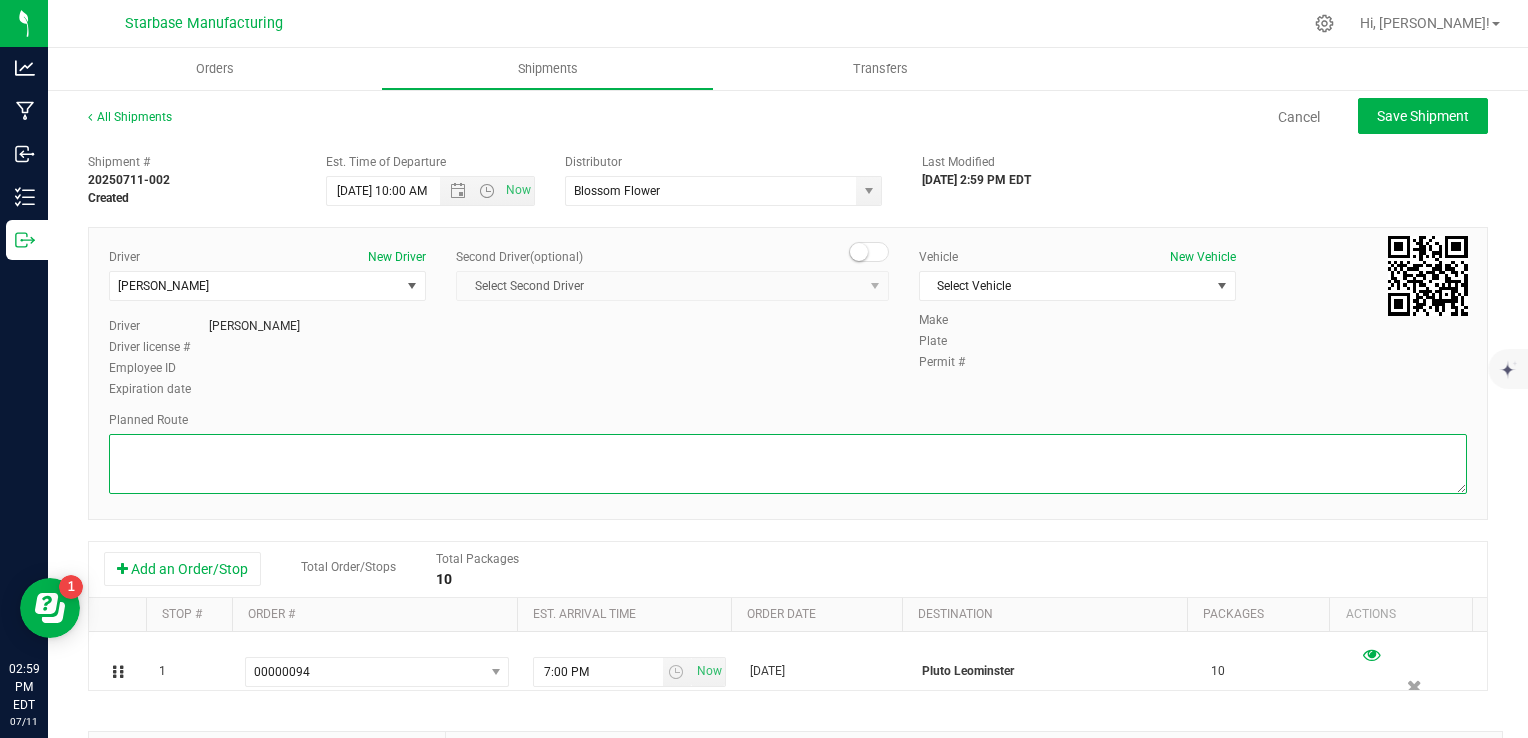 click at bounding box center [788, 464] 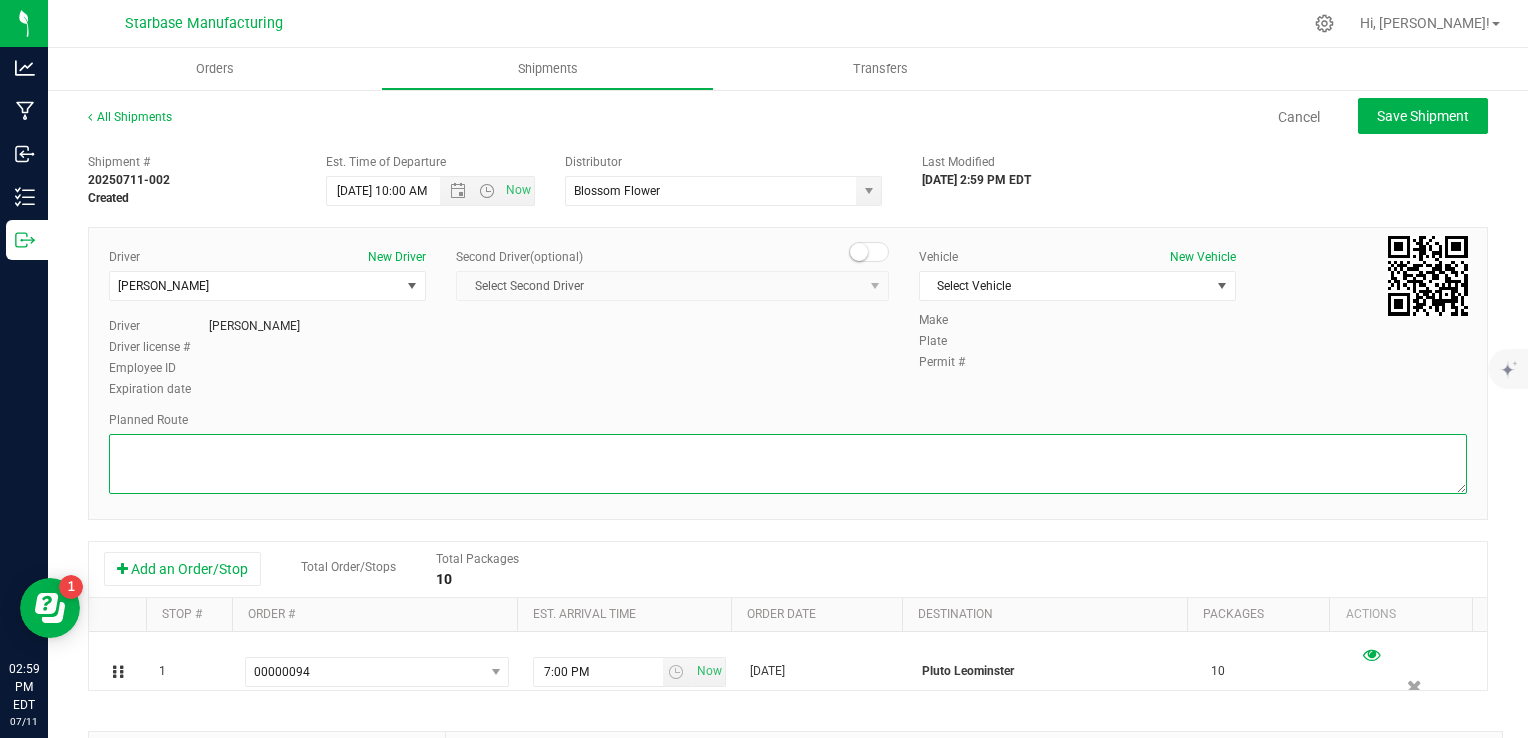 type on "t" 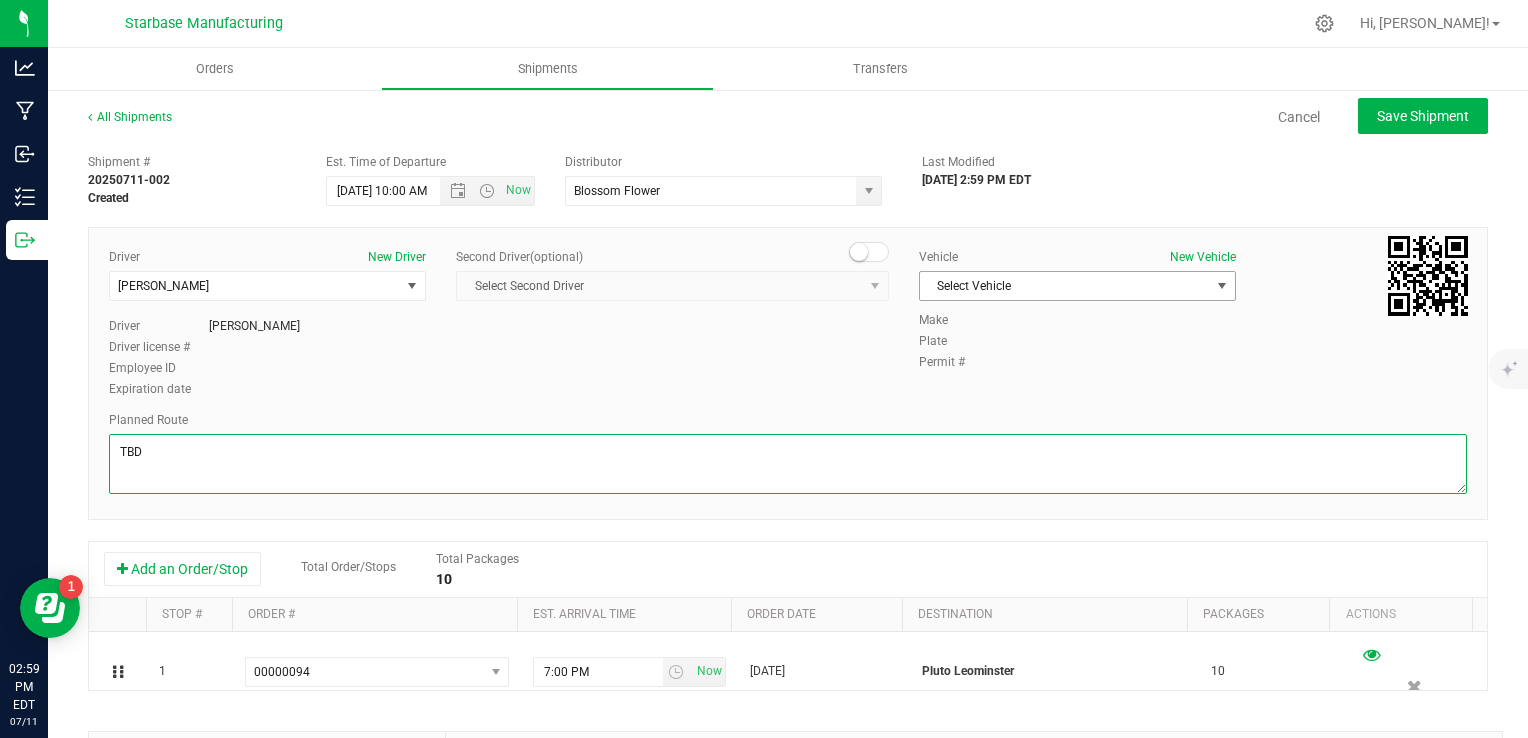 type on "TBD" 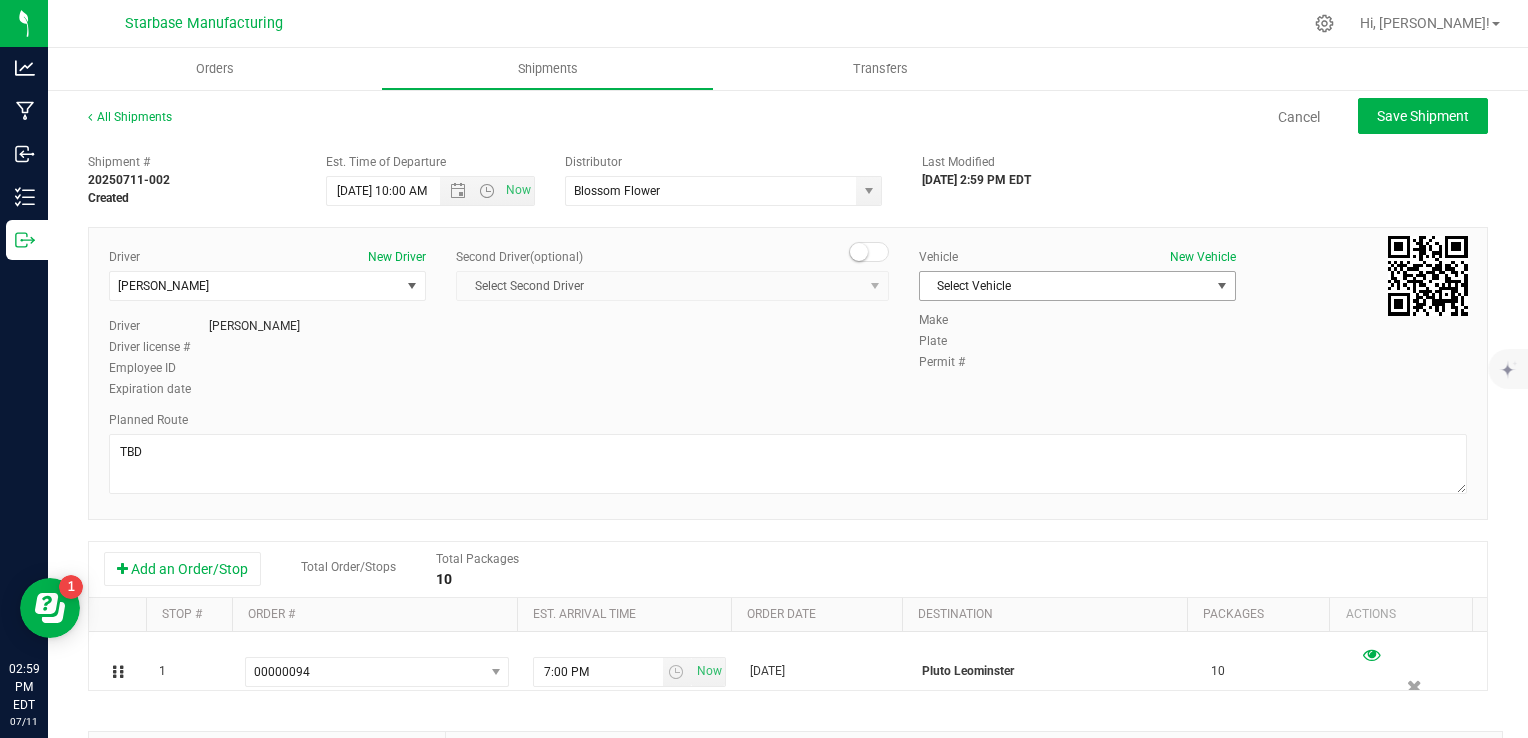 click on "Select Vehicle" at bounding box center (1065, 286) 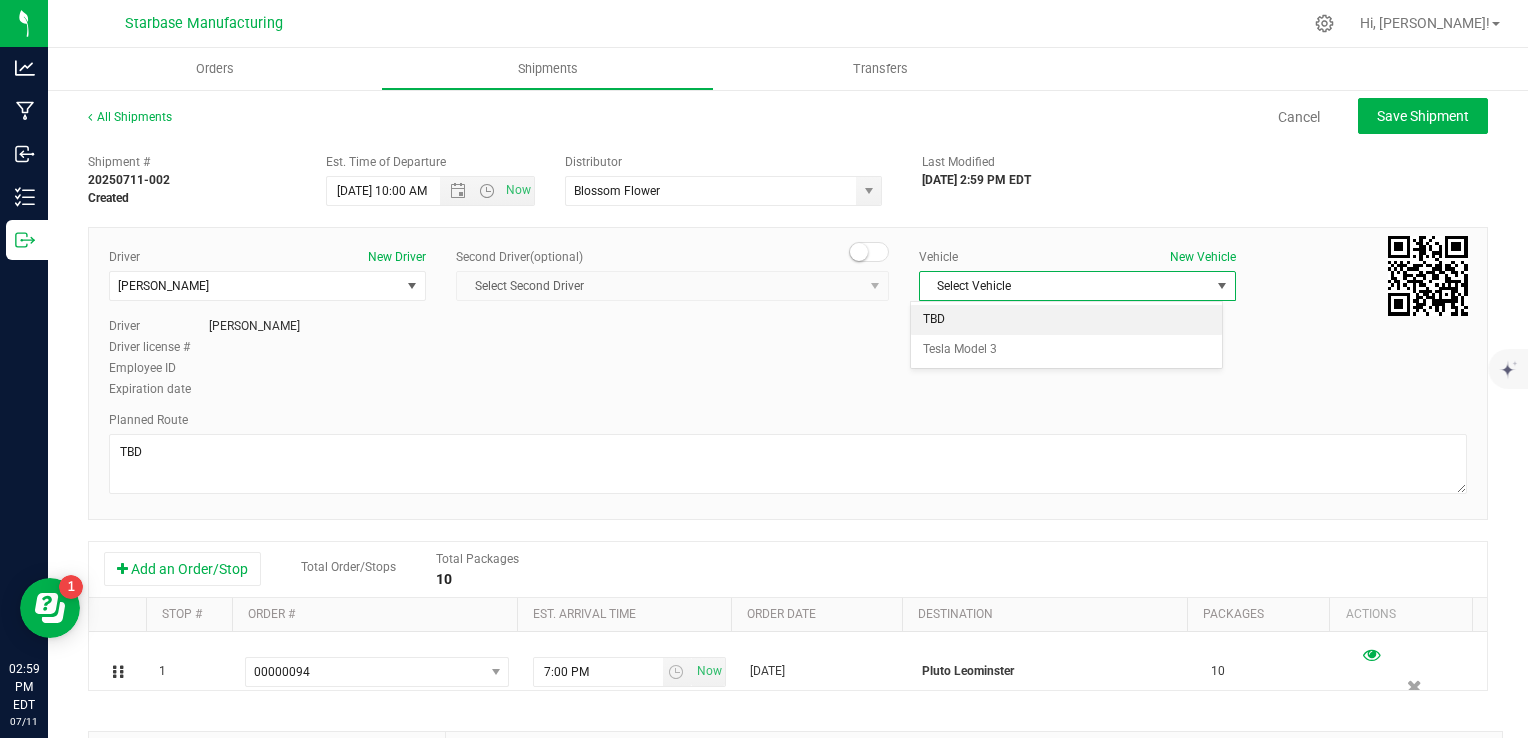 click on "TBD" at bounding box center (1066, 320) 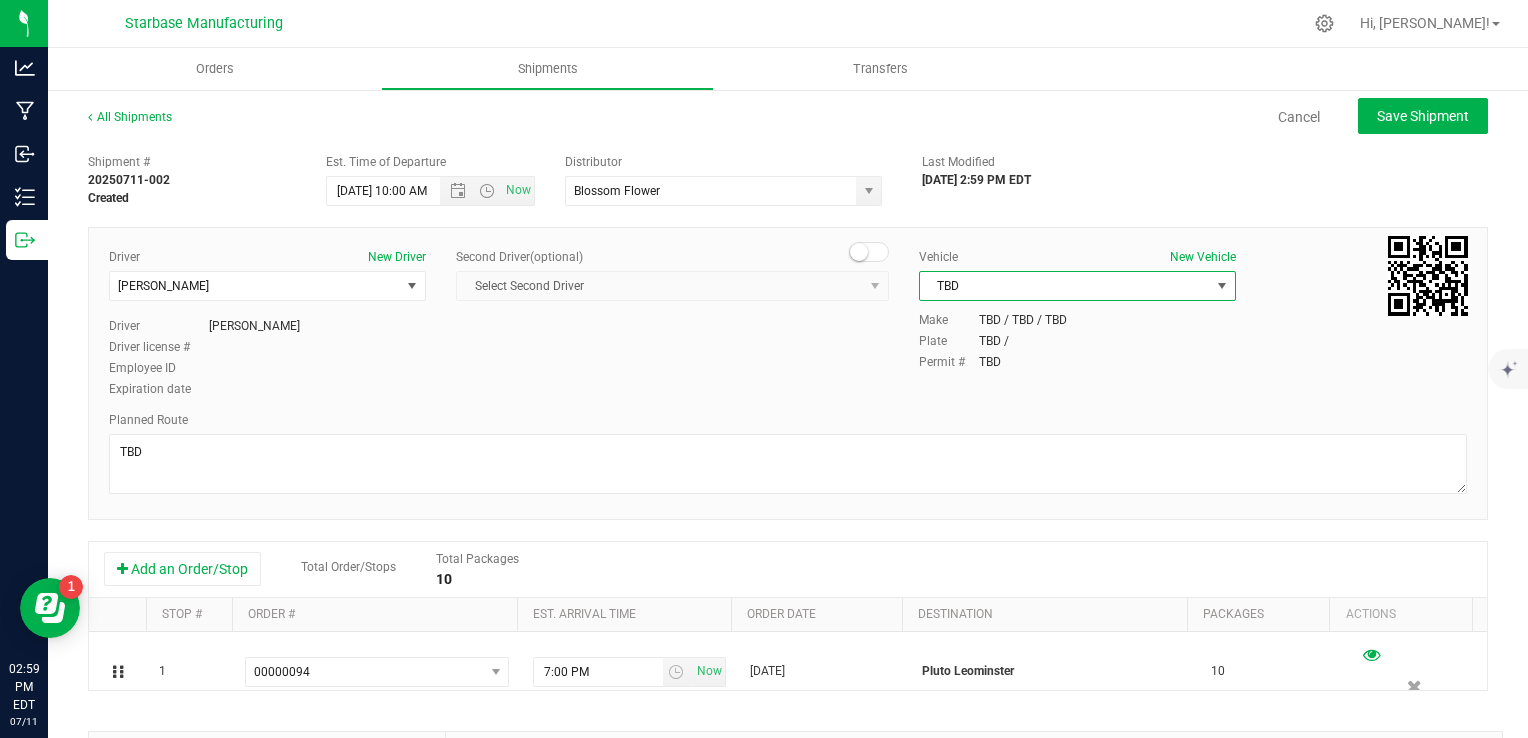 click on "Driver
New Driver
TBD TBD Select Driver Dean Baltulonis Steve Pica TBD TBD
Driver
TBD TBD
Driver license #
Employee ID
Expiration date
Second Driver
(optional)" at bounding box center [788, 324] 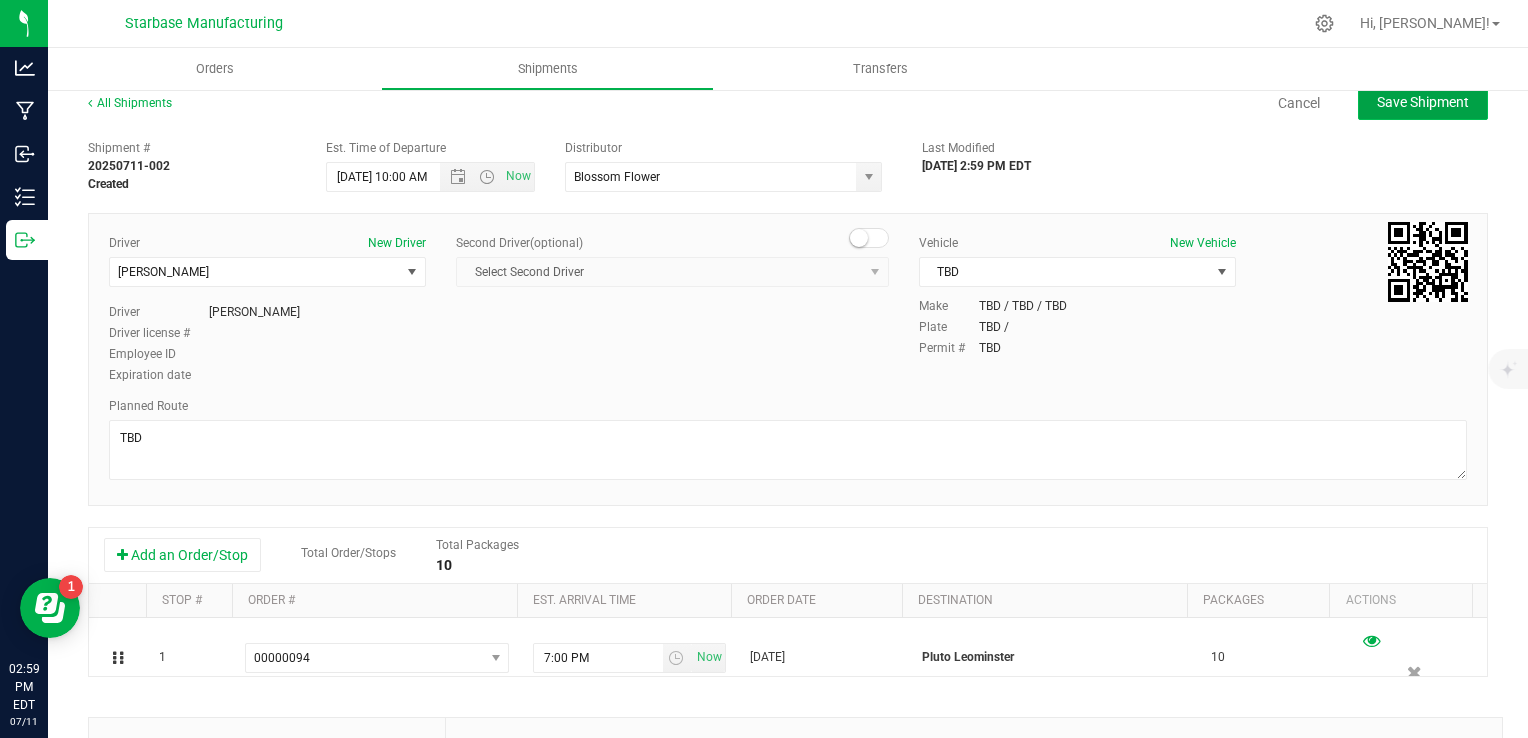 click on "Save Shipment" 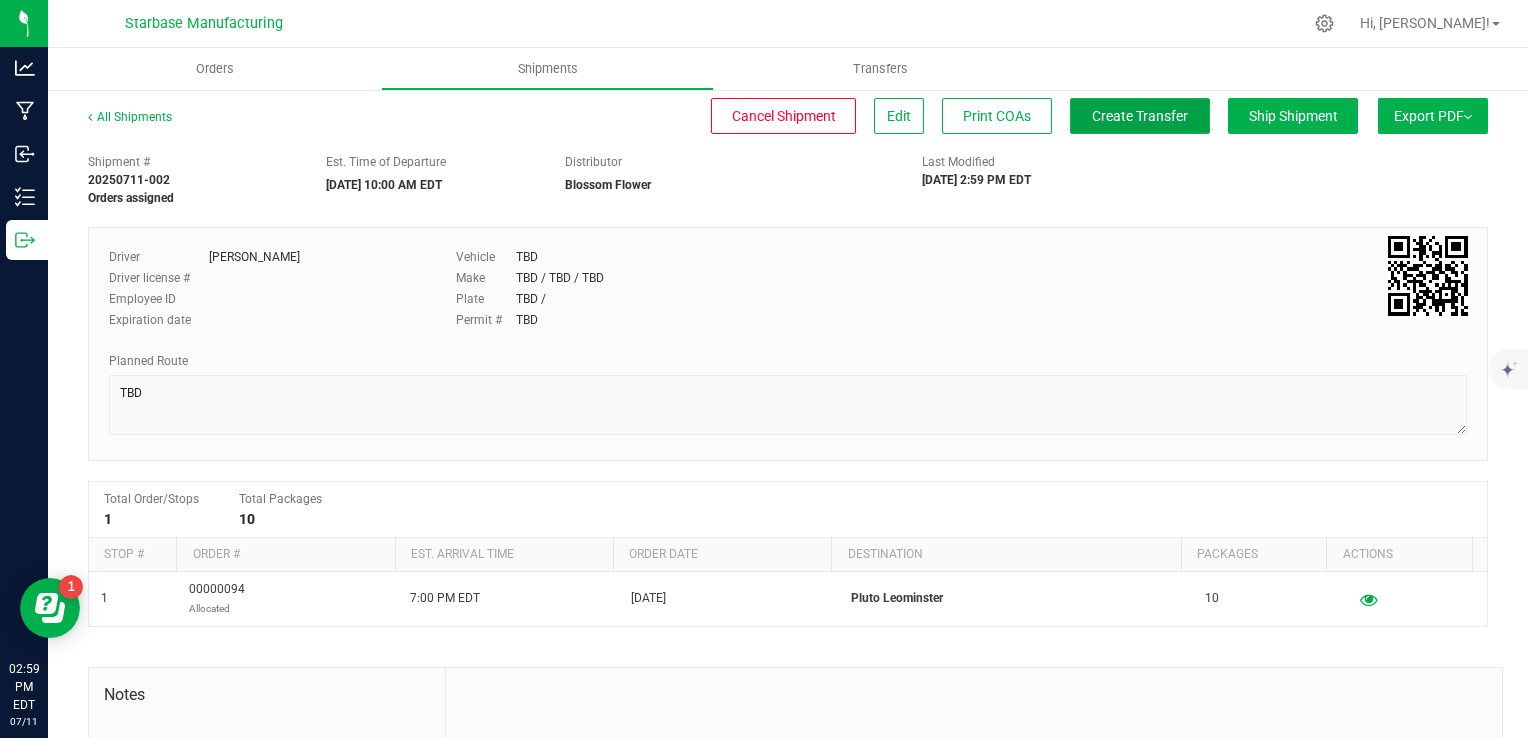 click on "Create Transfer" at bounding box center (1140, 116) 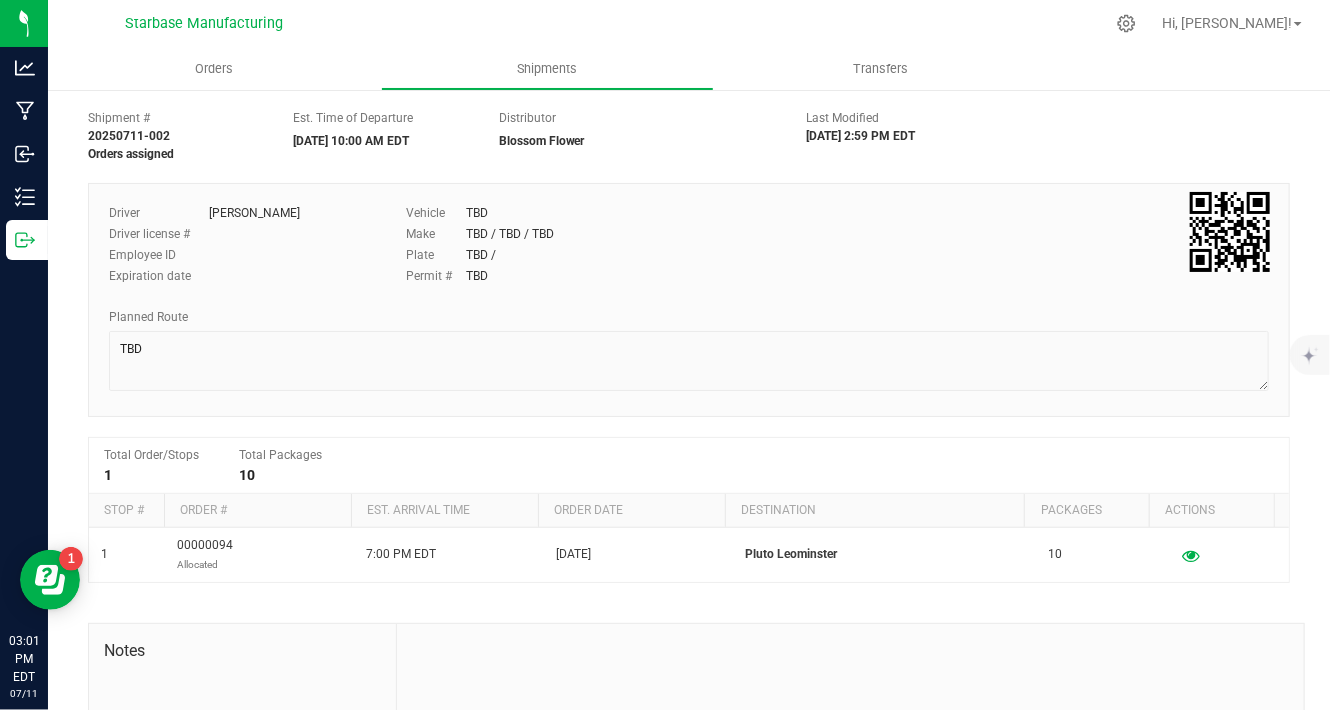 scroll, scrollTop: 44, scrollLeft: 0, axis: vertical 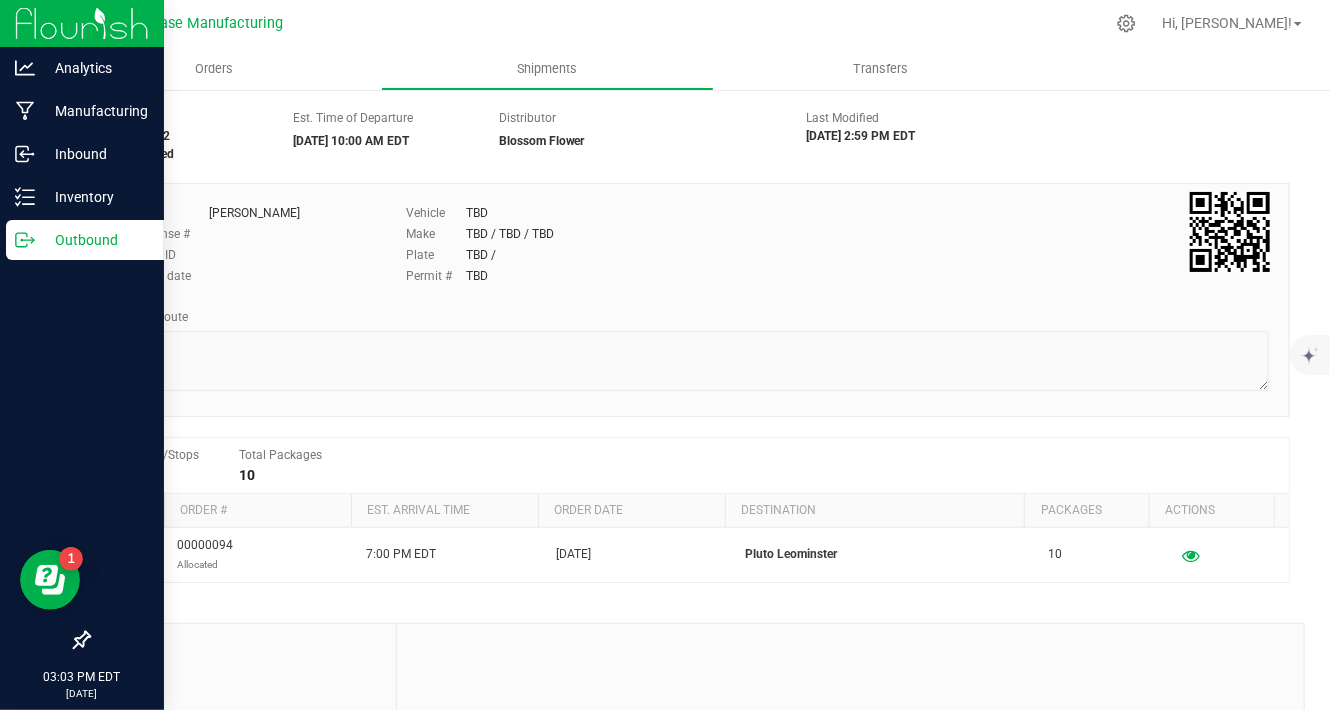 click on "Outbound" at bounding box center (95, 240) 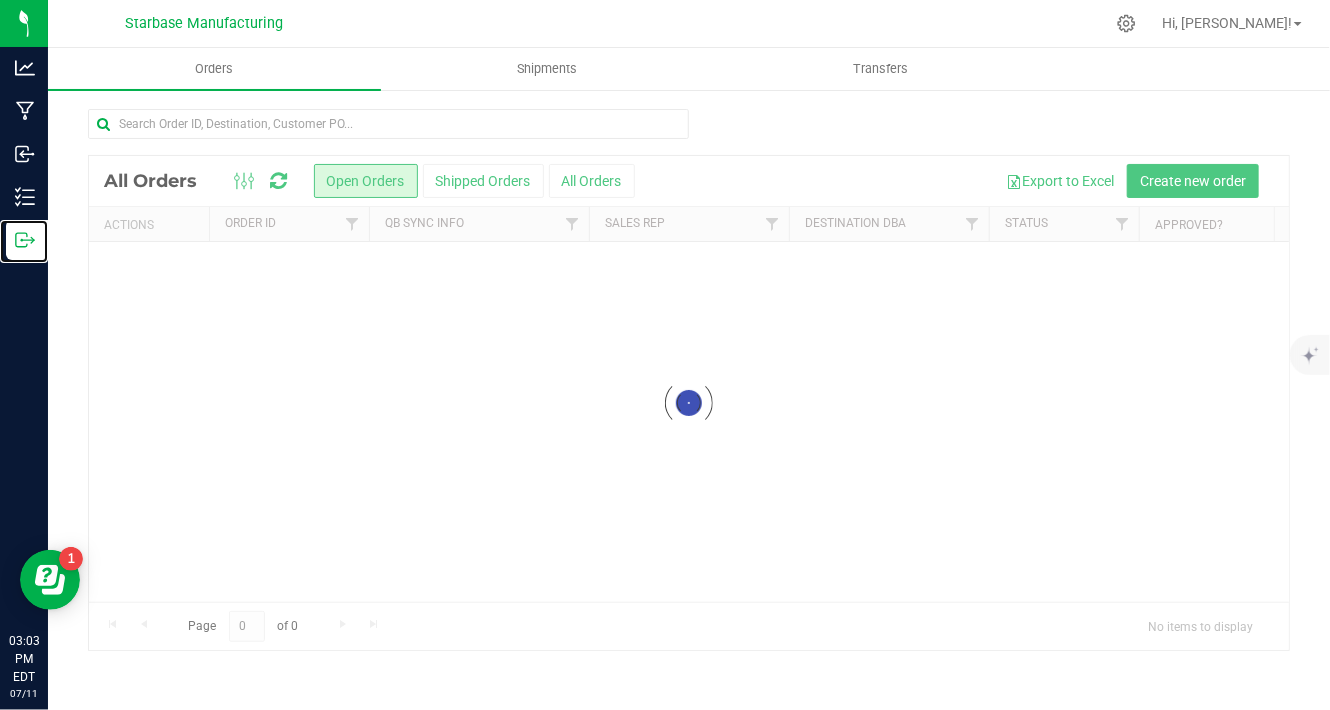 scroll, scrollTop: 0, scrollLeft: 0, axis: both 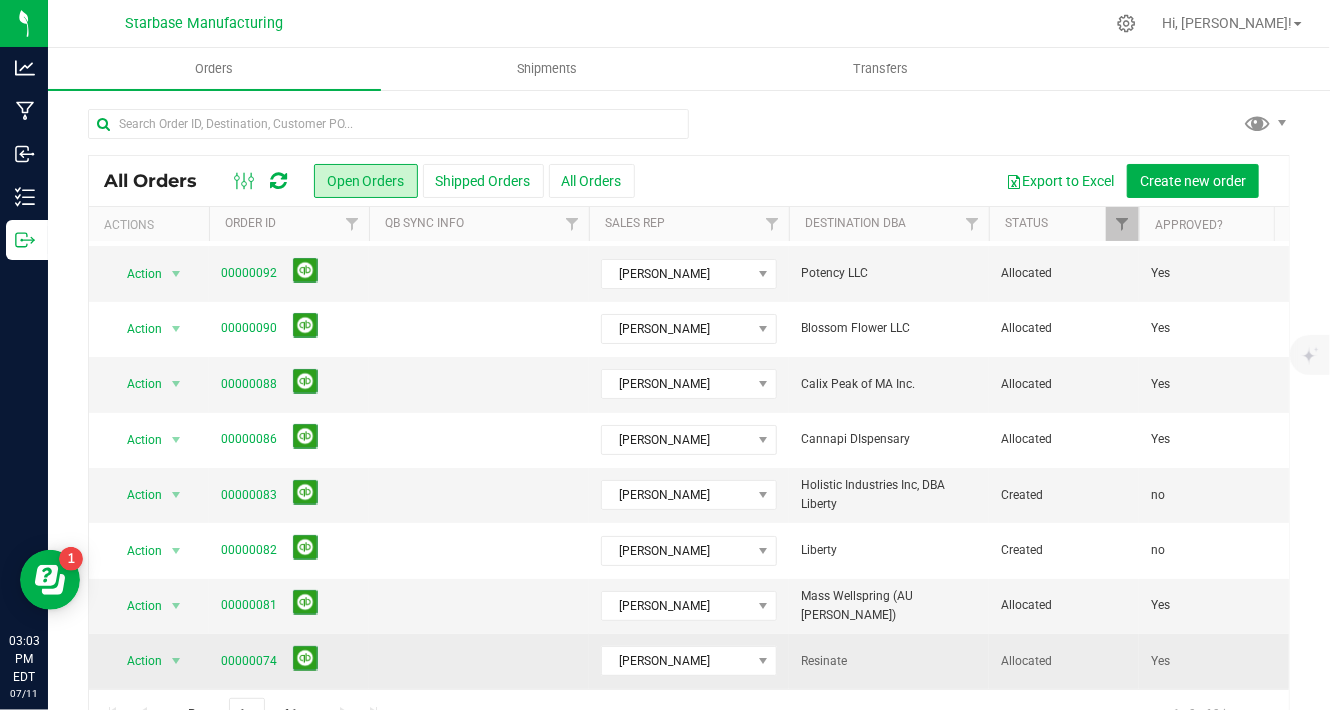 click at bounding box center [479, 661] 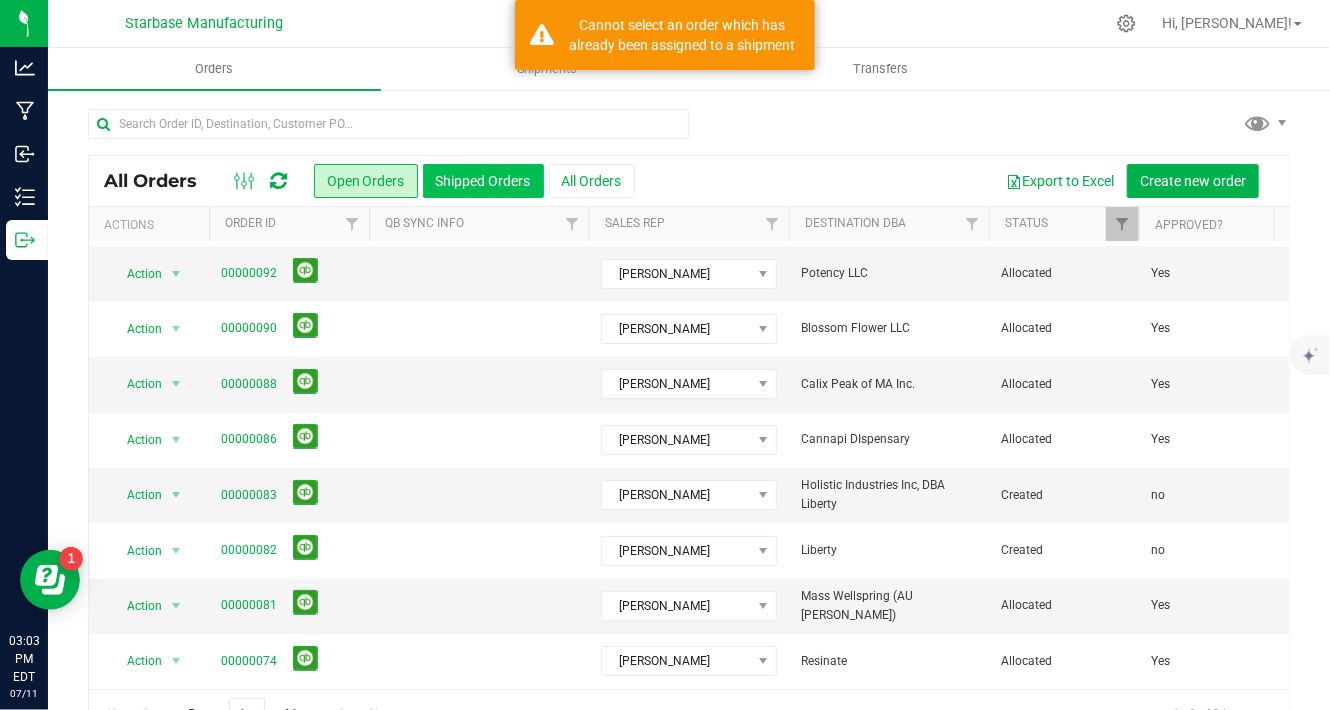 click on "Shipped Orders" at bounding box center [483, 181] 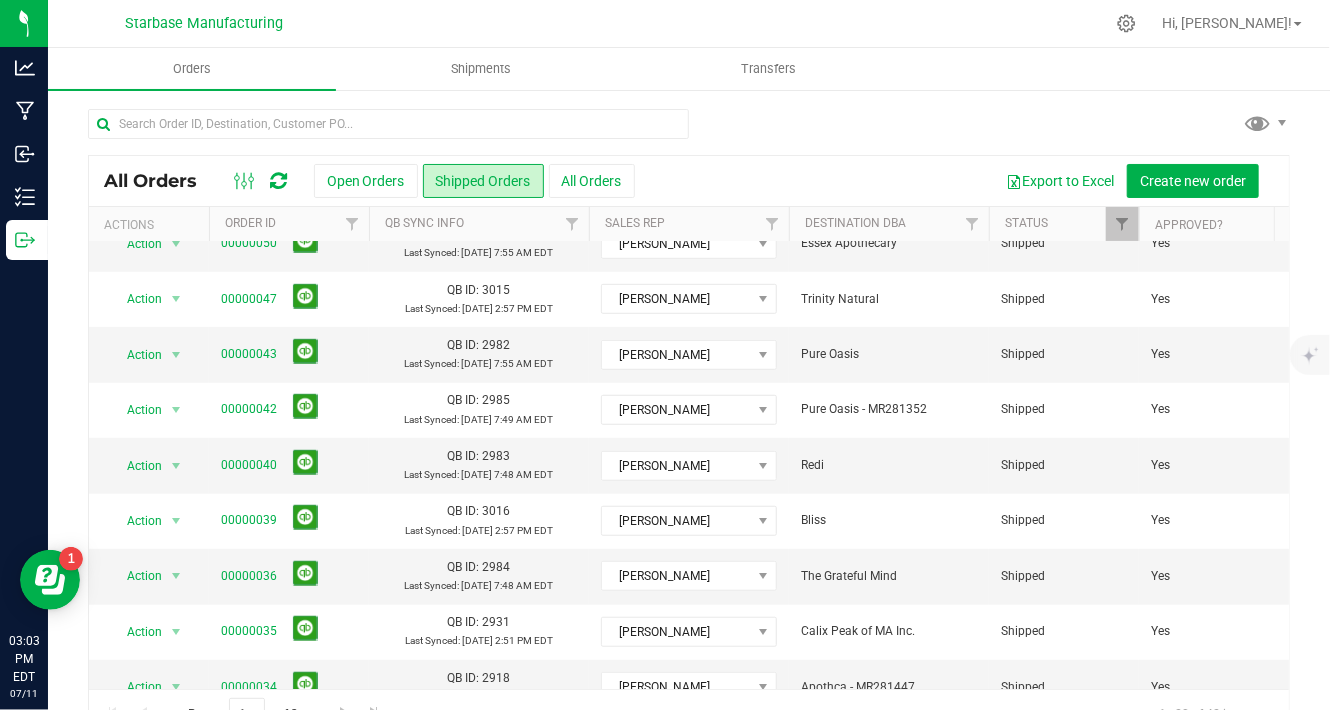 scroll, scrollTop: 671, scrollLeft: 0, axis: vertical 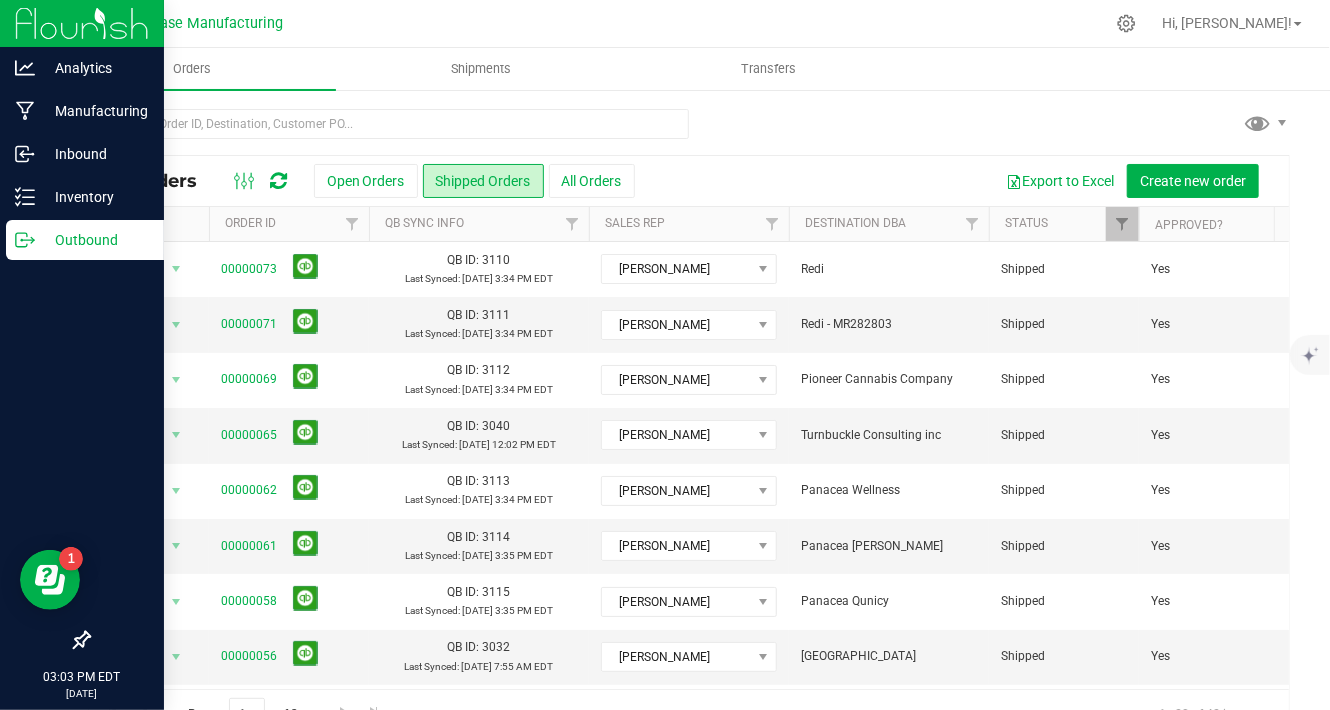 click on "Outbound" at bounding box center (95, 240) 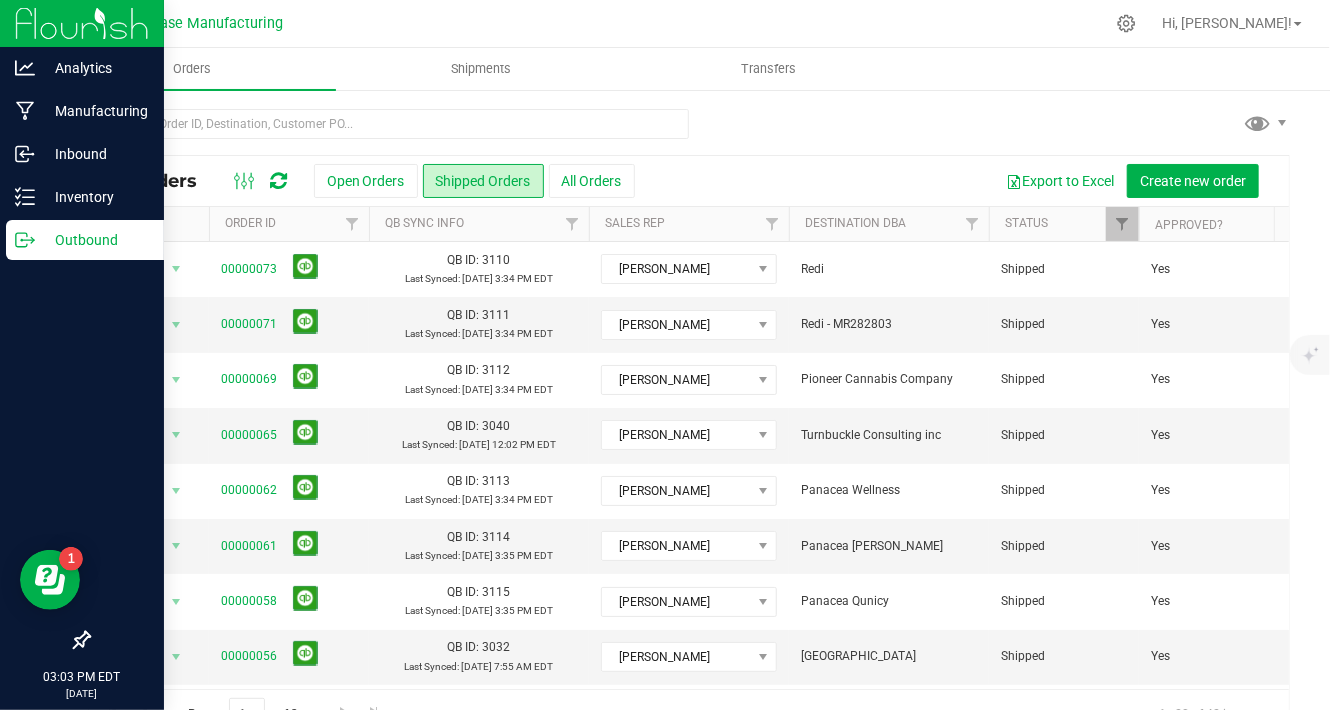 click 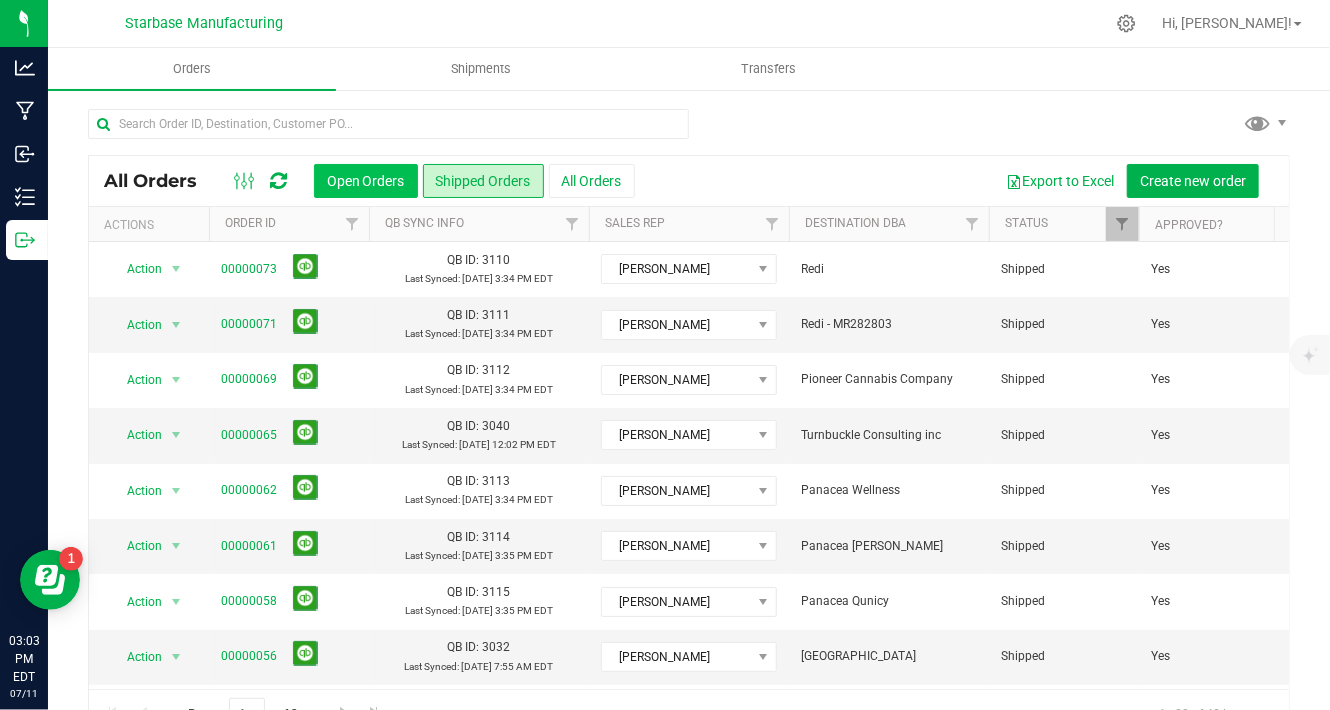 click on "Open Orders" at bounding box center (366, 181) 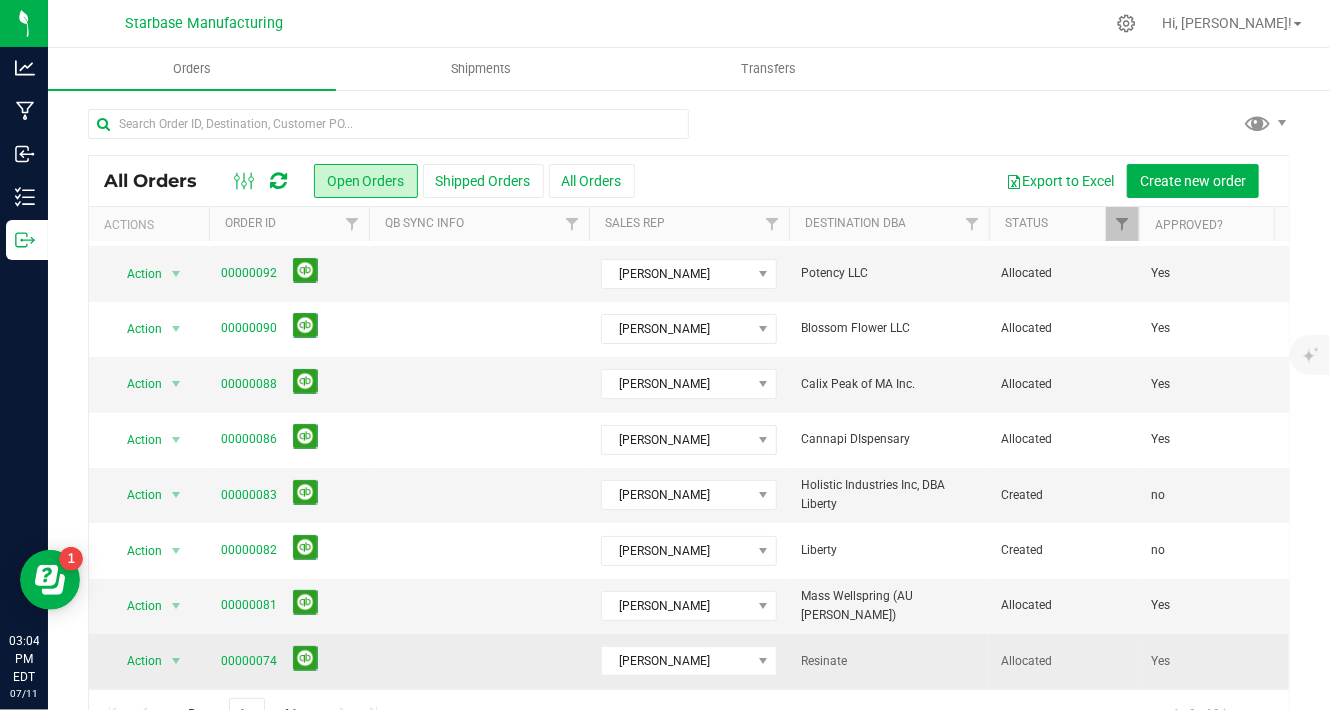 scroll, scrollTop: 0, scrollLeft: 0, axis: both 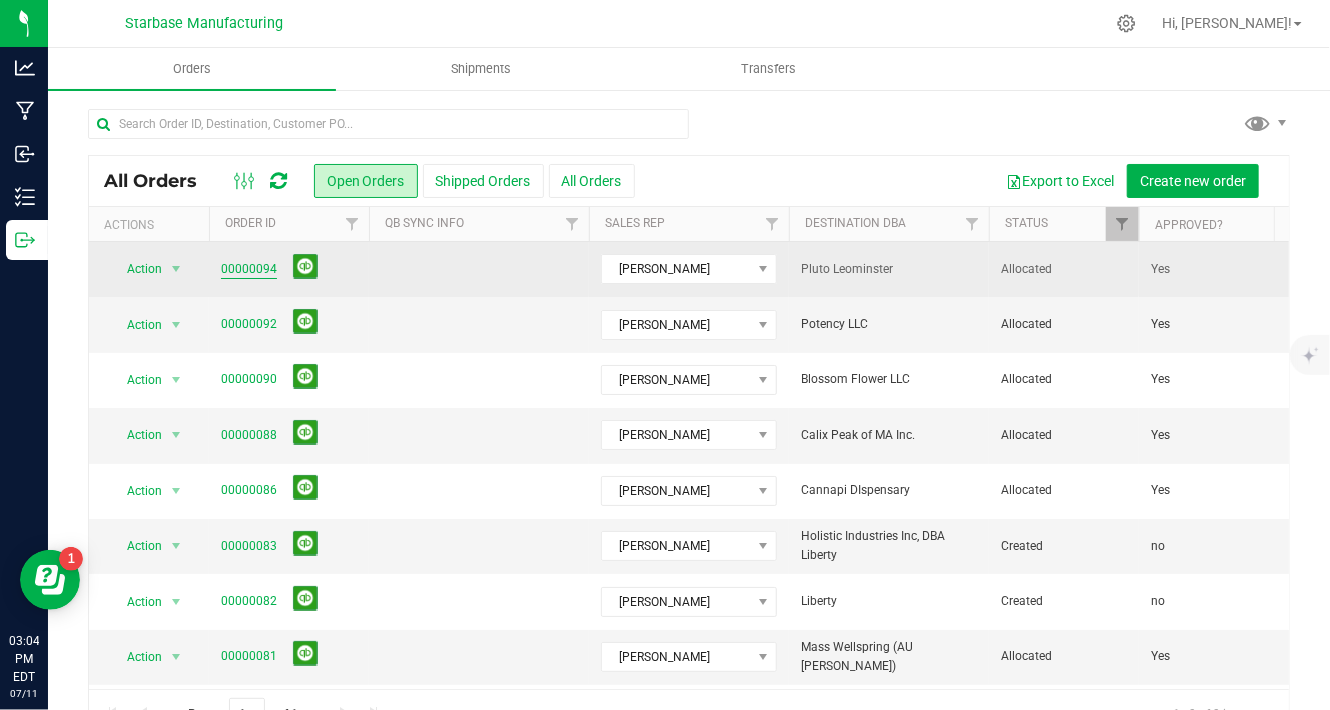 click on "00000094" at bounding box center [249, 269] 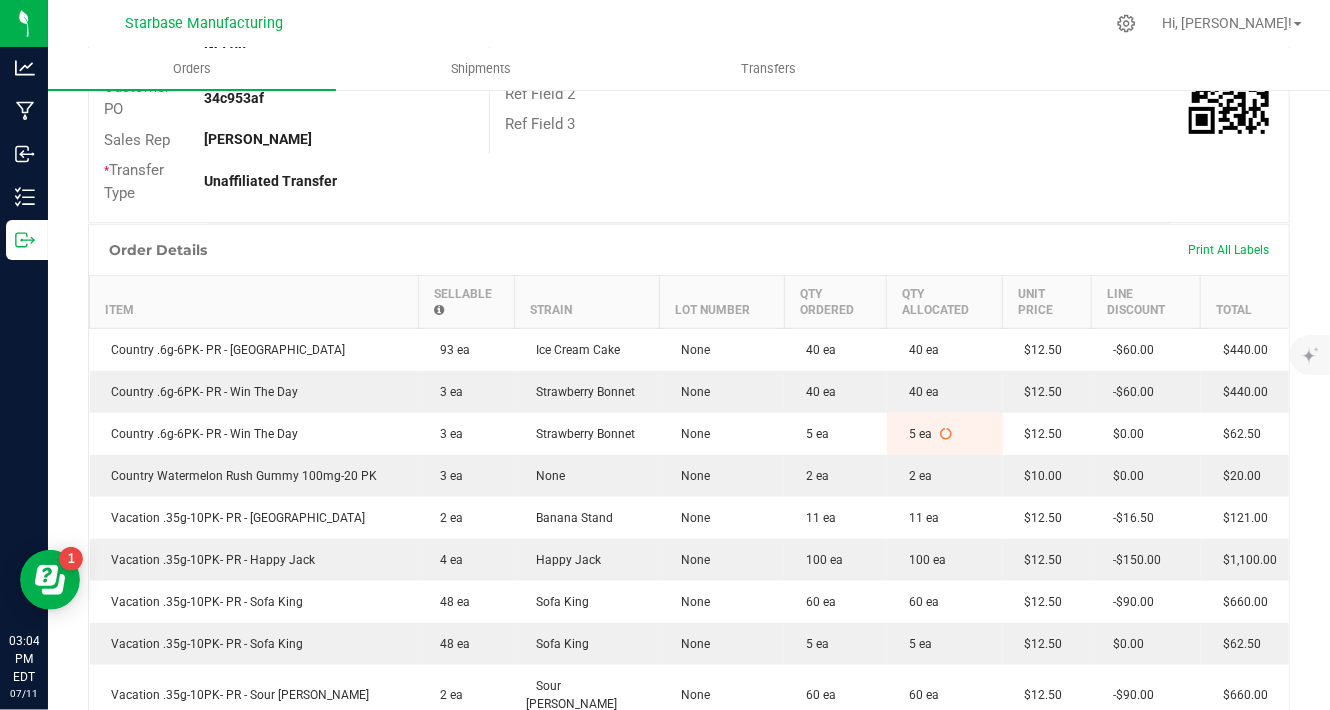 scroll, scrollTop: 544, scrollLeft: 0, axis: vertical 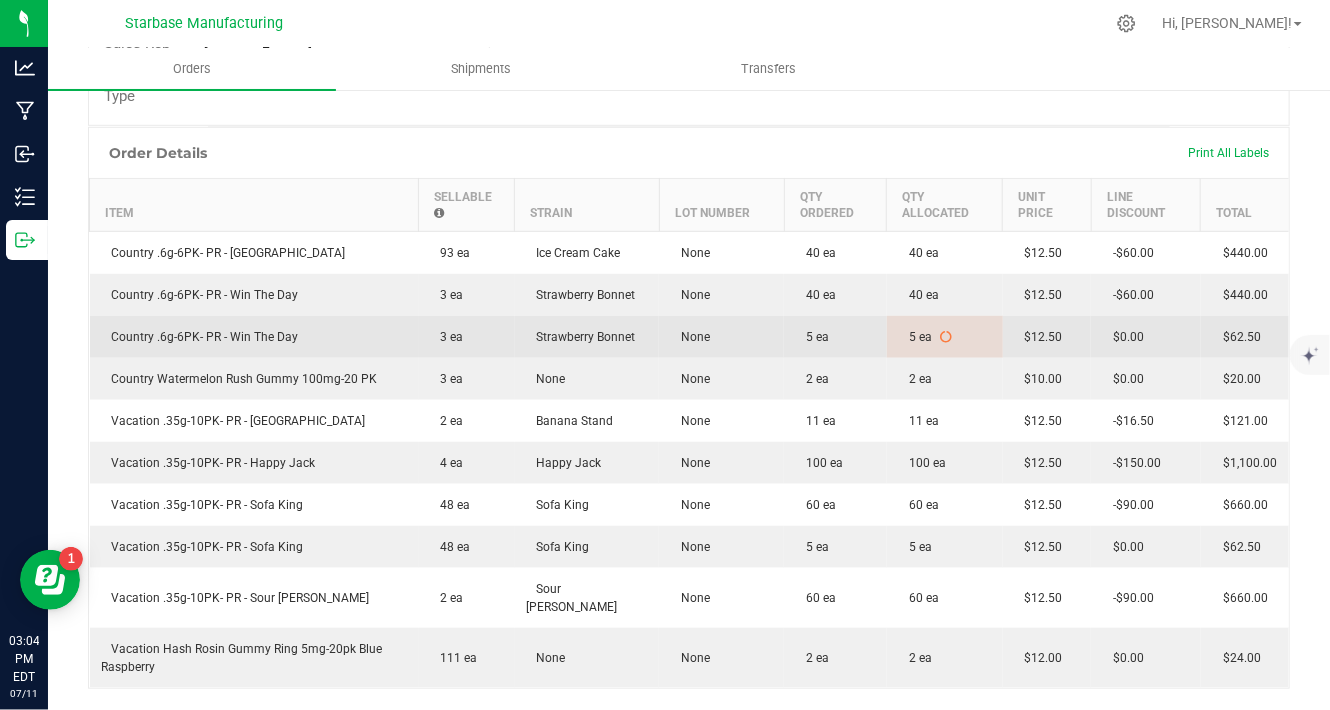 click at bounding box center [946, 337] 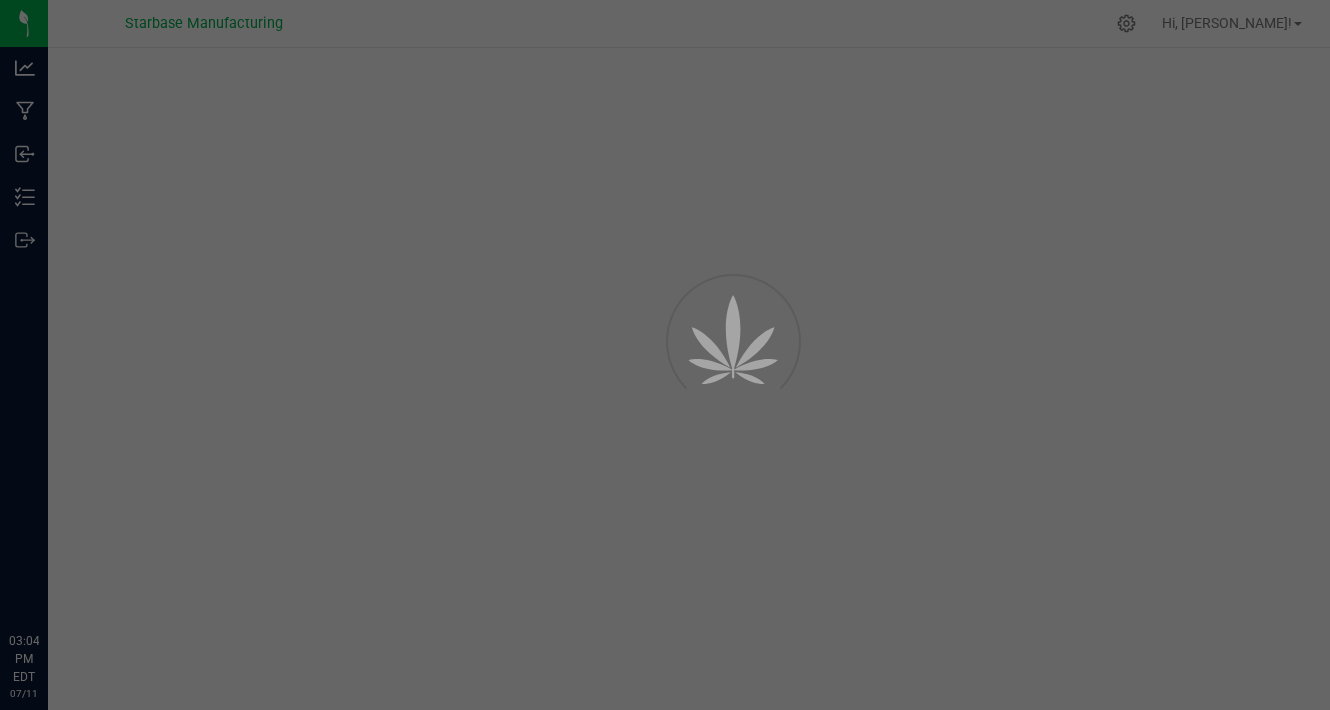 scroll, scrollTop: 0, scrollLeft: 0, axis: both 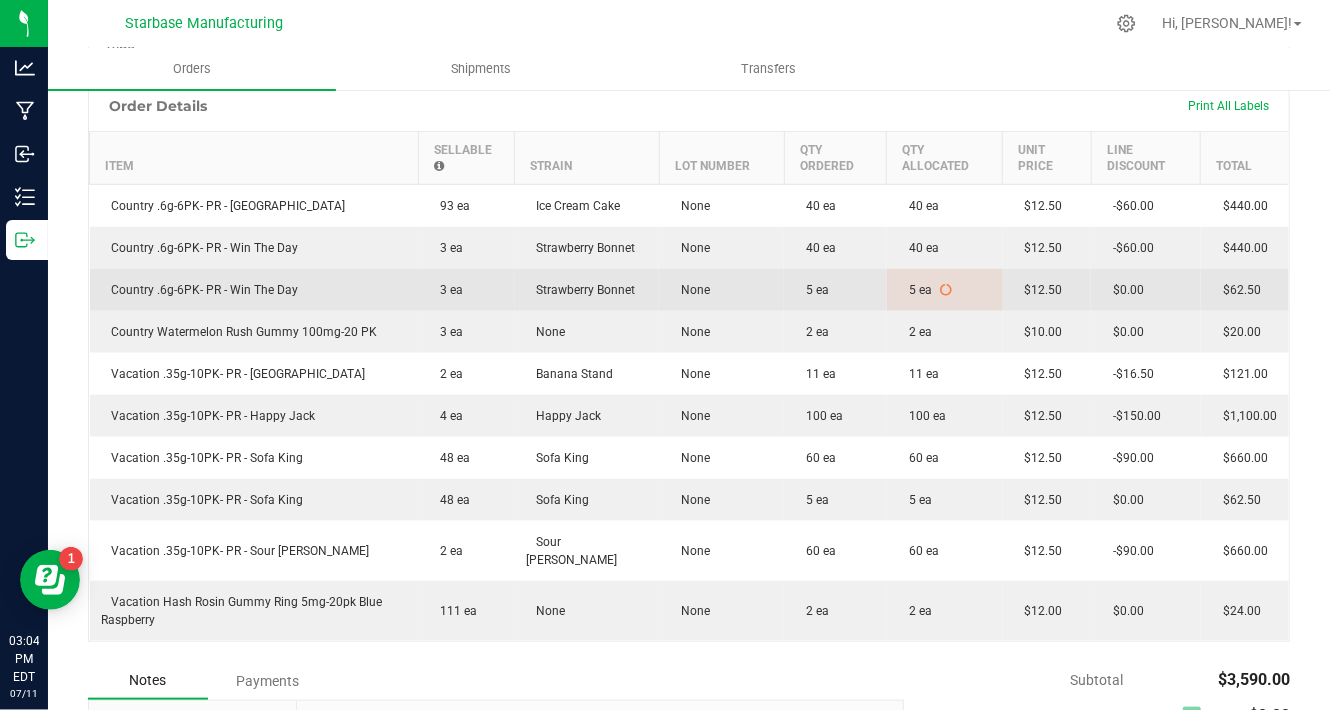 click at bounding box center [946, 290] 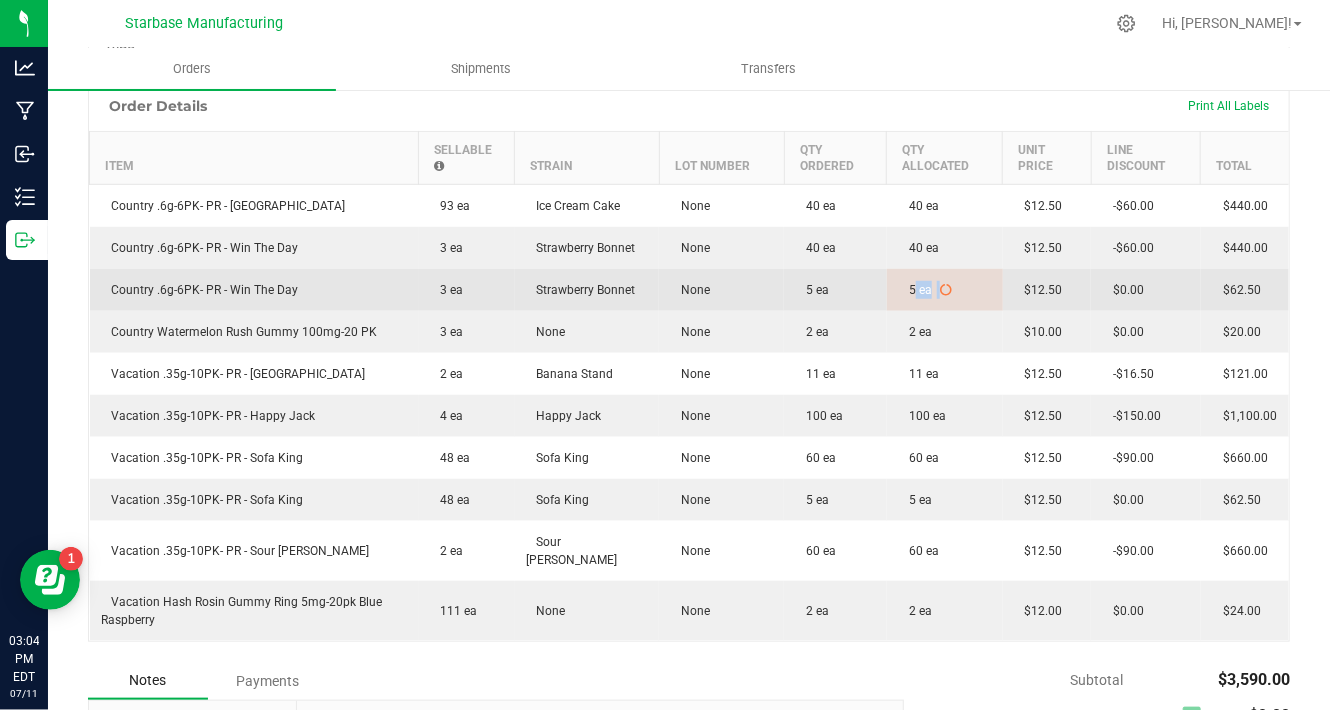 click at bounding box center (946, 290) 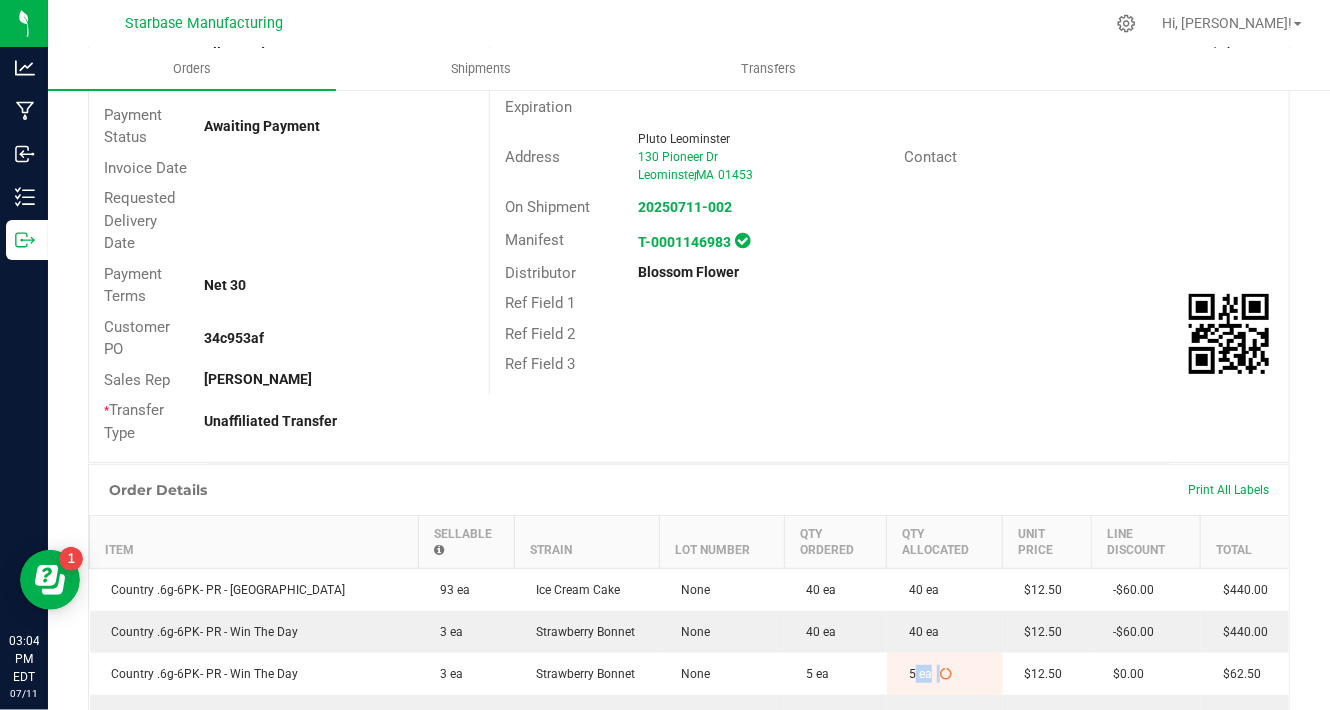 scroll, scrollTop: 0, scrollLeft: 0, axis: both 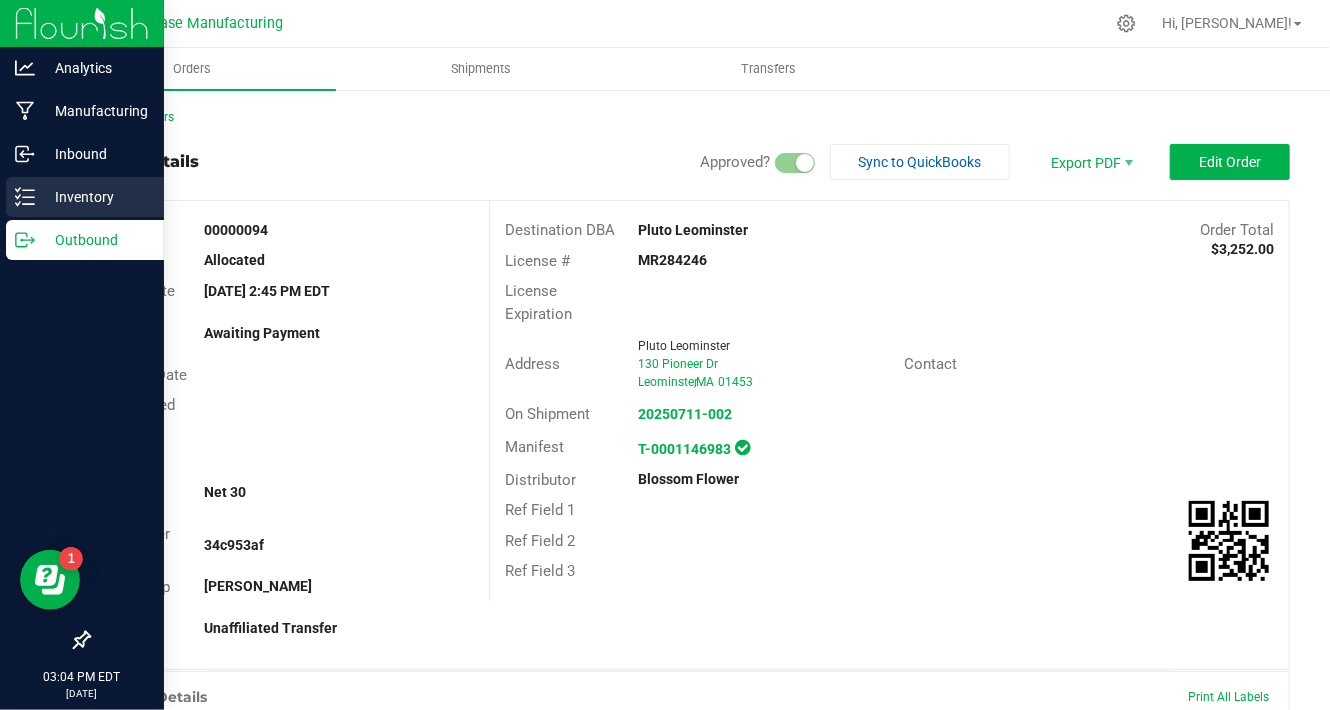 click on "Inventory" at bounding box center (85, 197) 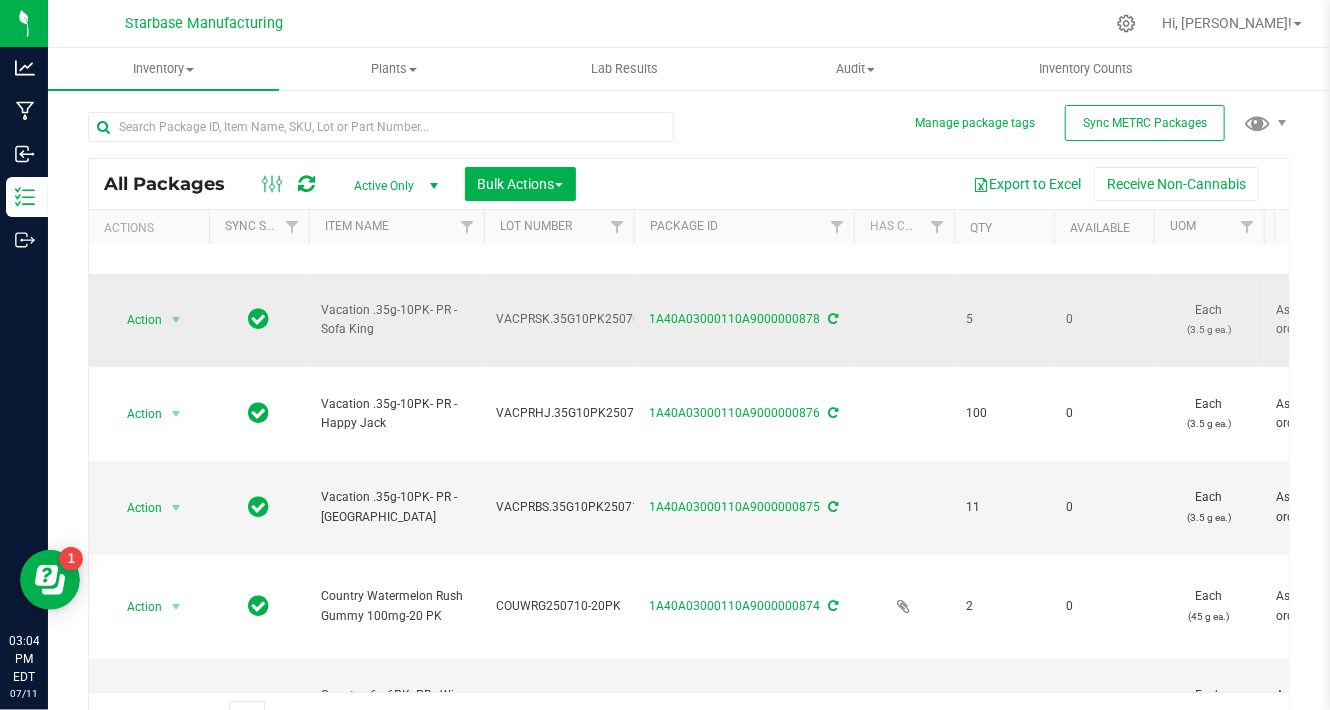 scroll, scrollTop: 280, scrollLeft: 0, axis: vertical 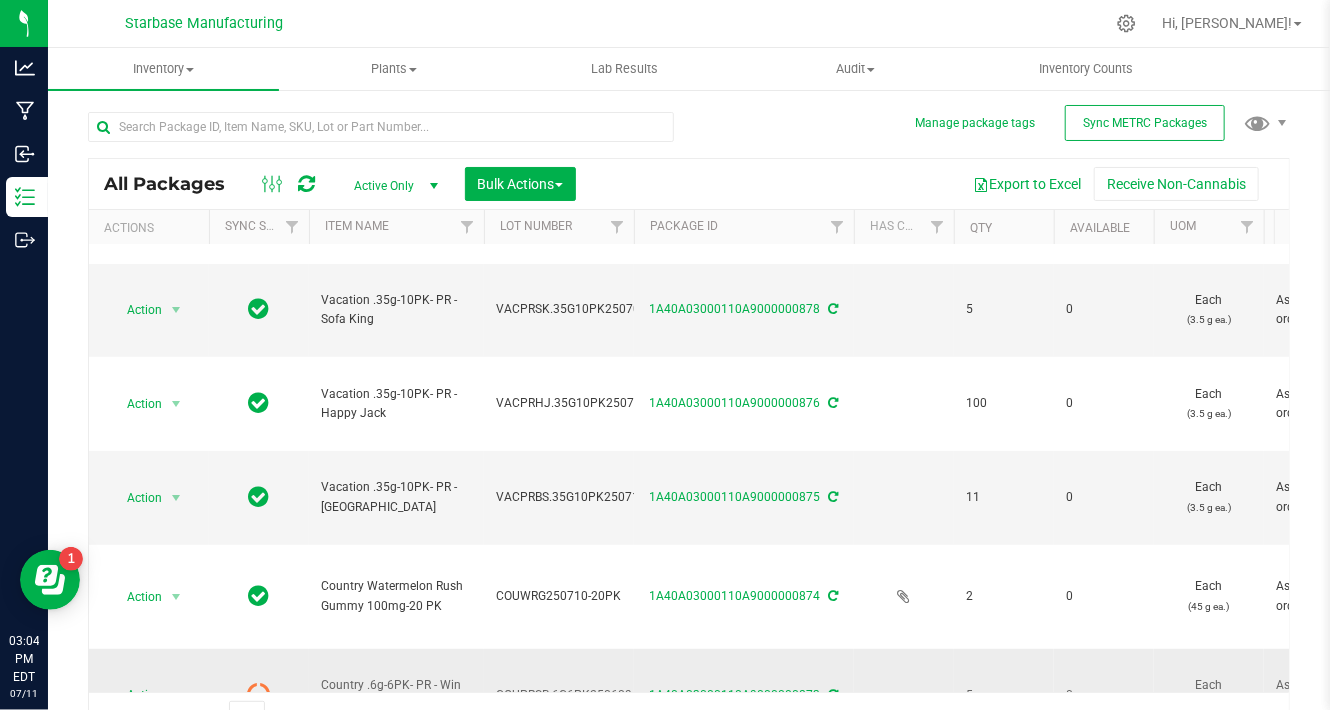 click at bounding box center (259, 694) 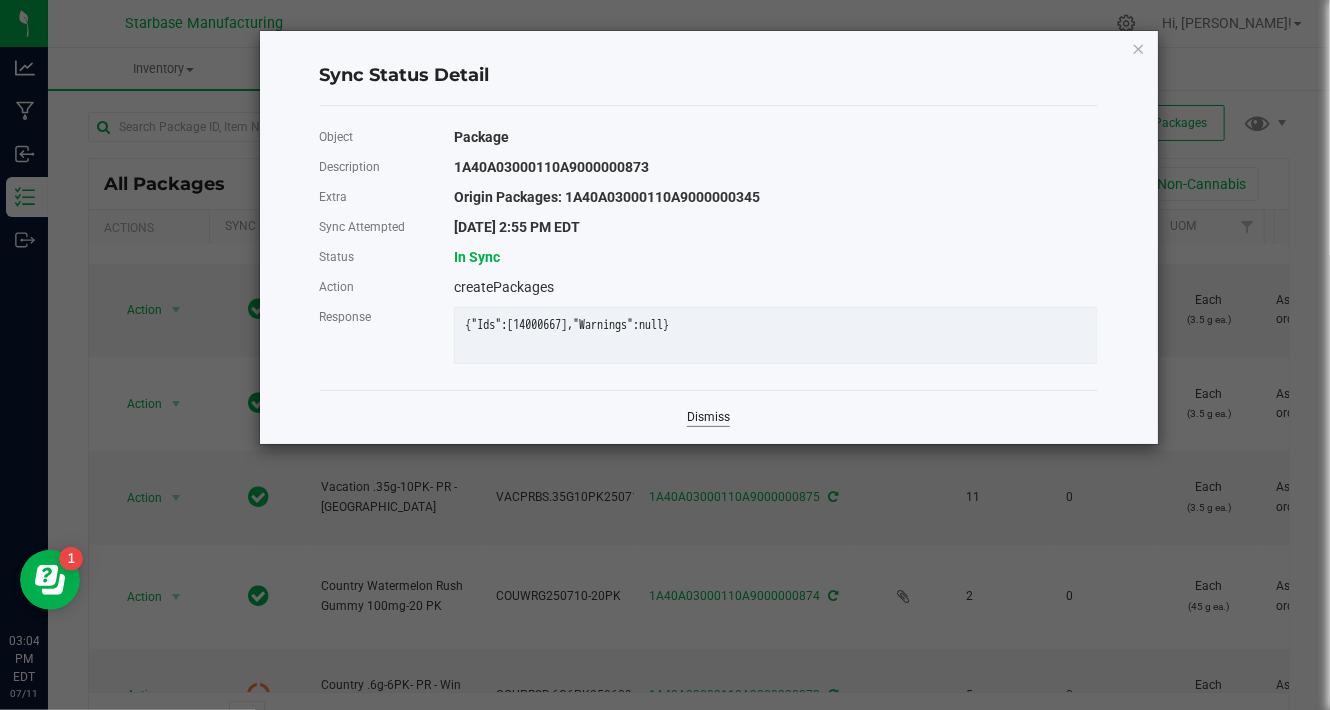 click on "Dismiss" 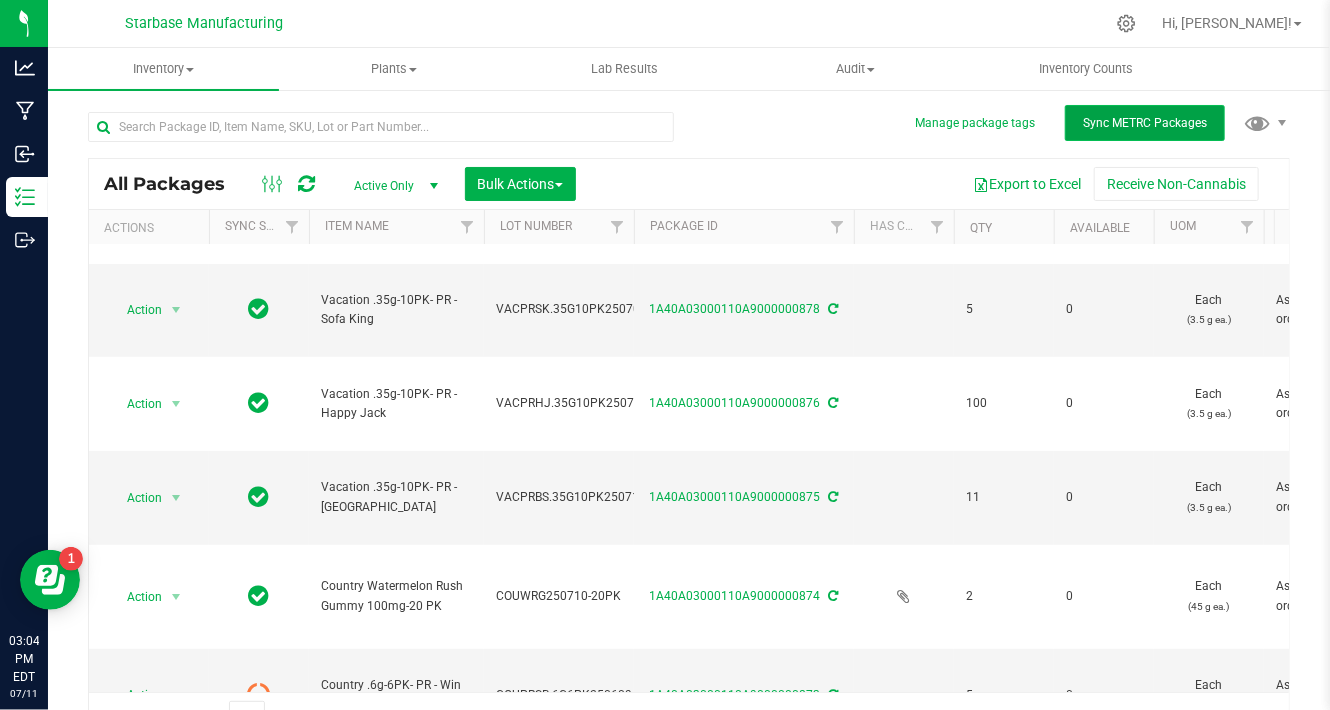 click on "Sync METRC Packages" at bounding box center (1145, 123) 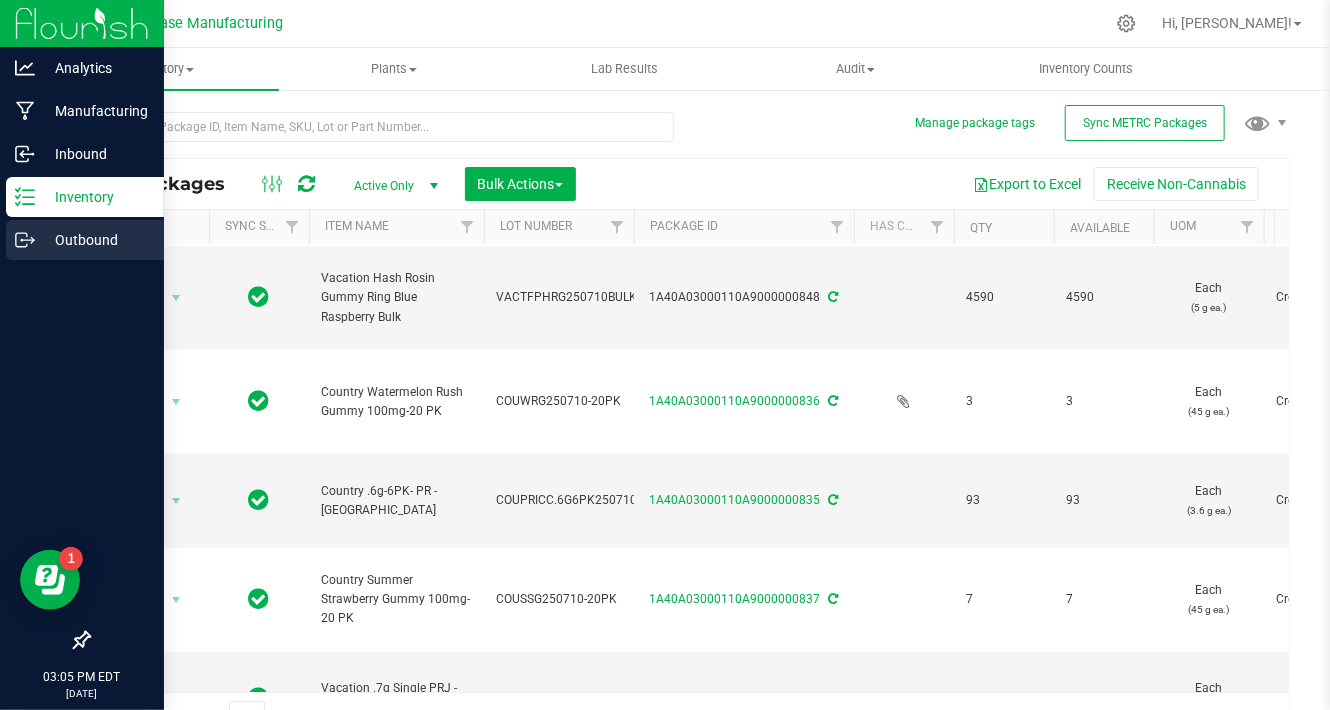 scroll, scrollTop: 0, scrollLeft: 0, axis: both 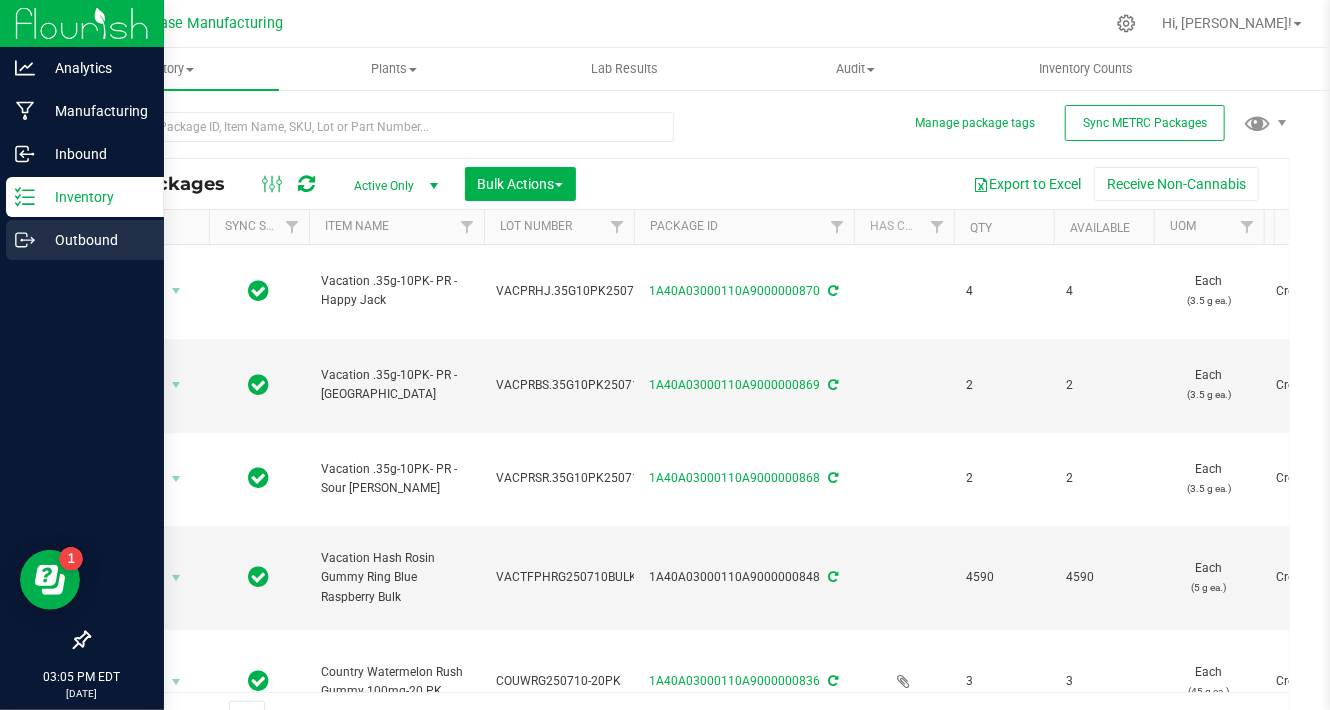click 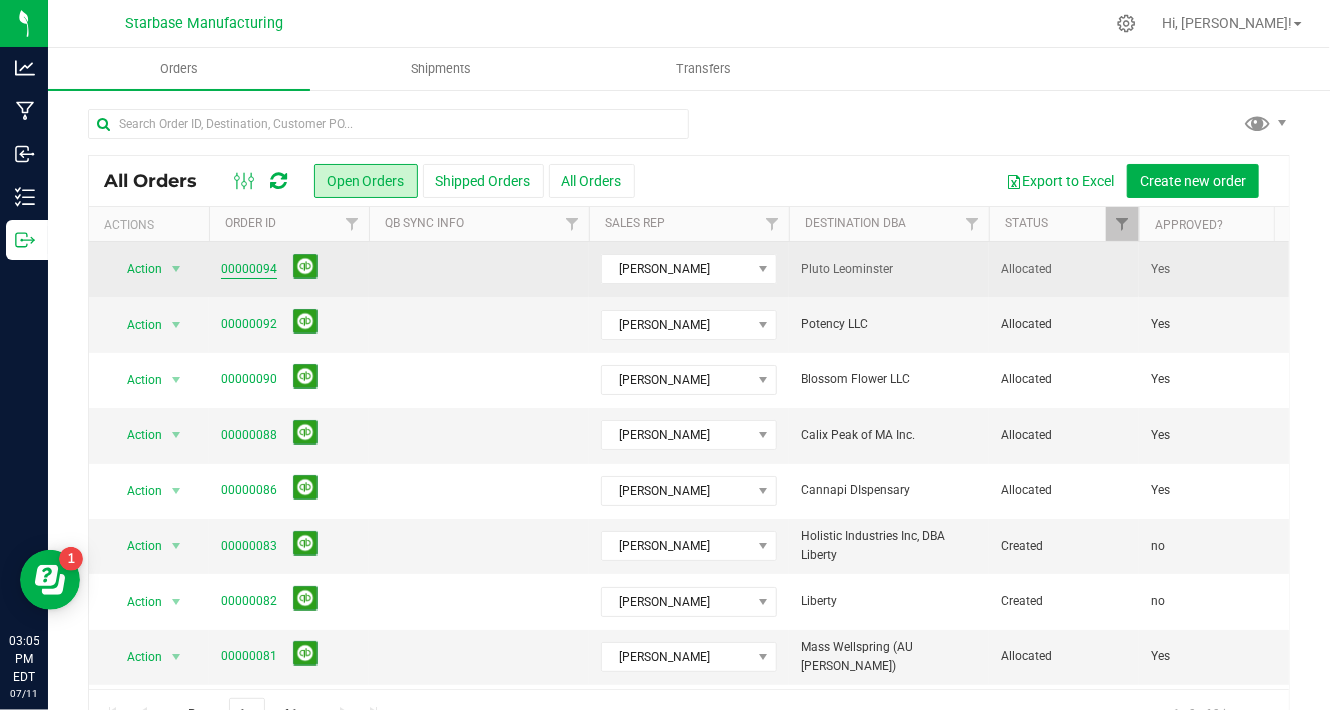 click on "00000094" at bounding box center [249, 269] 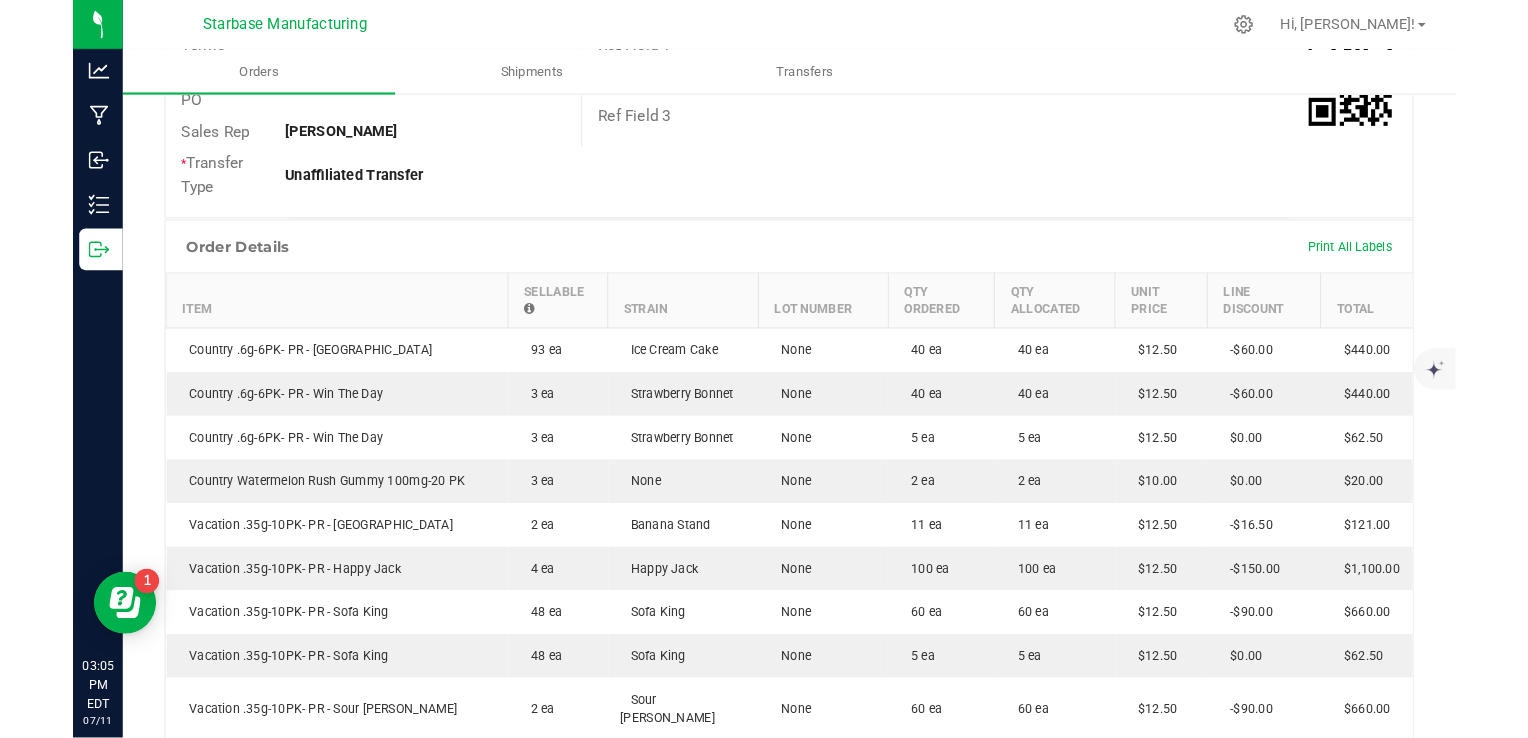 scroll, scrollTop: 456, scrollLeft: 0, axis: vertical 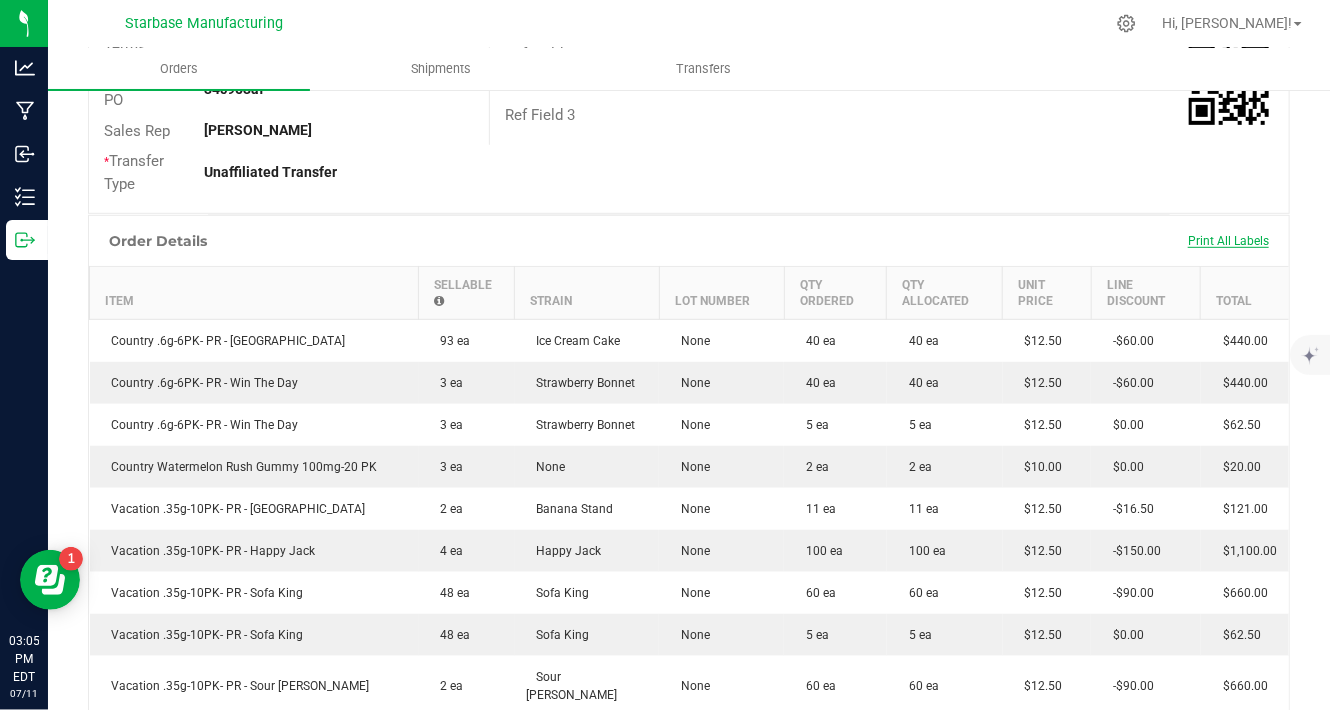 click on "Print All Labels" at bounding box center [1228, 241] 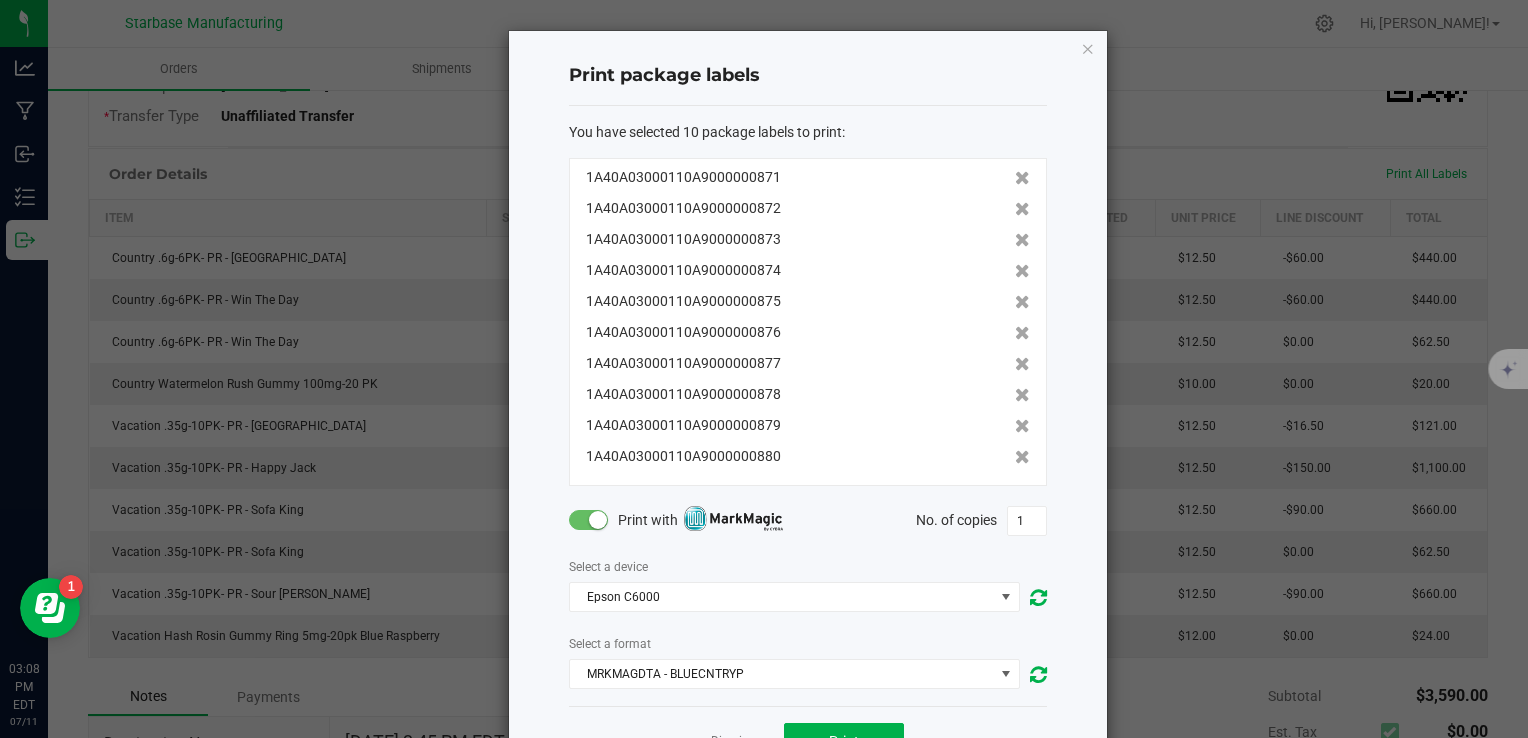 click at bounding box center [598, 520] 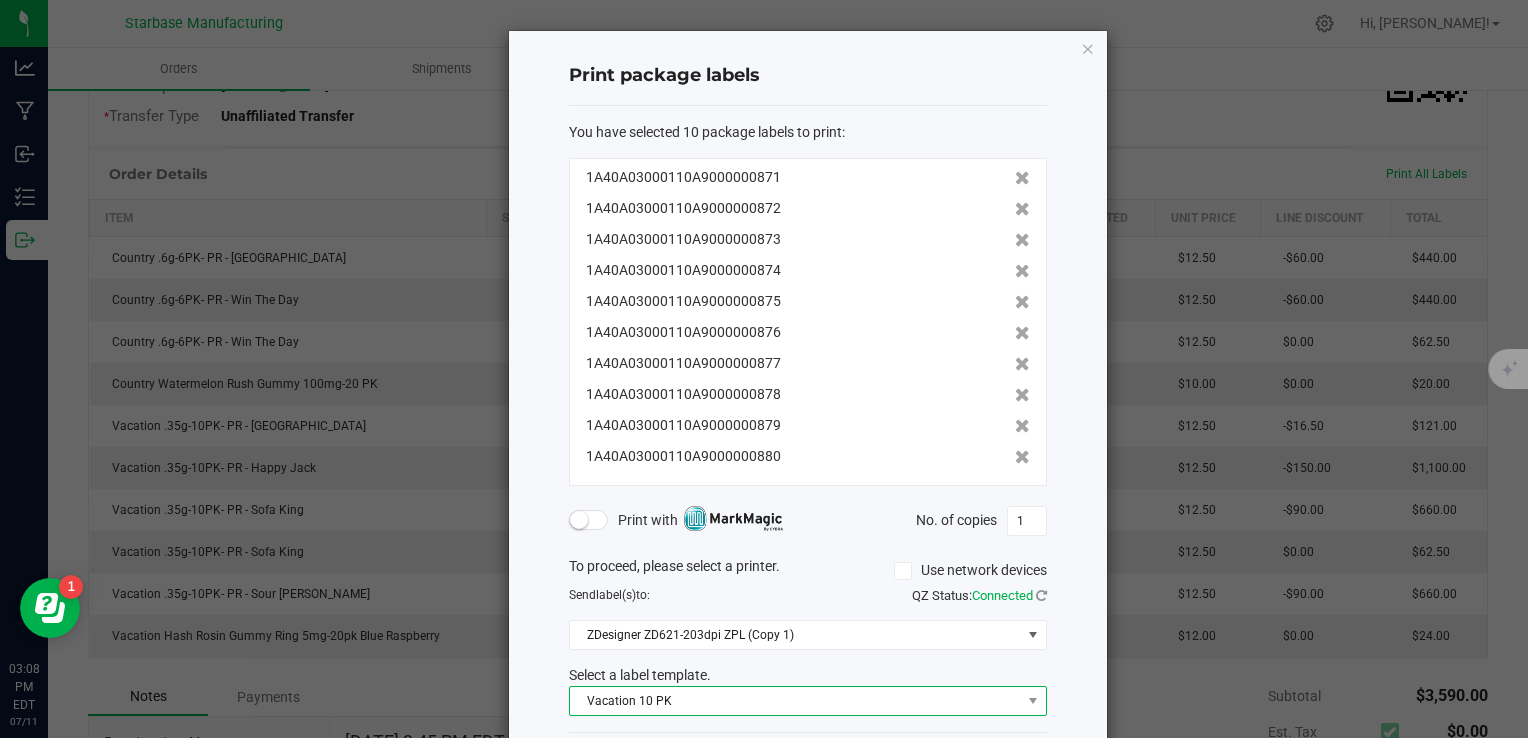 click on "Vacation 10 PK" at bounding box center (795, 701) 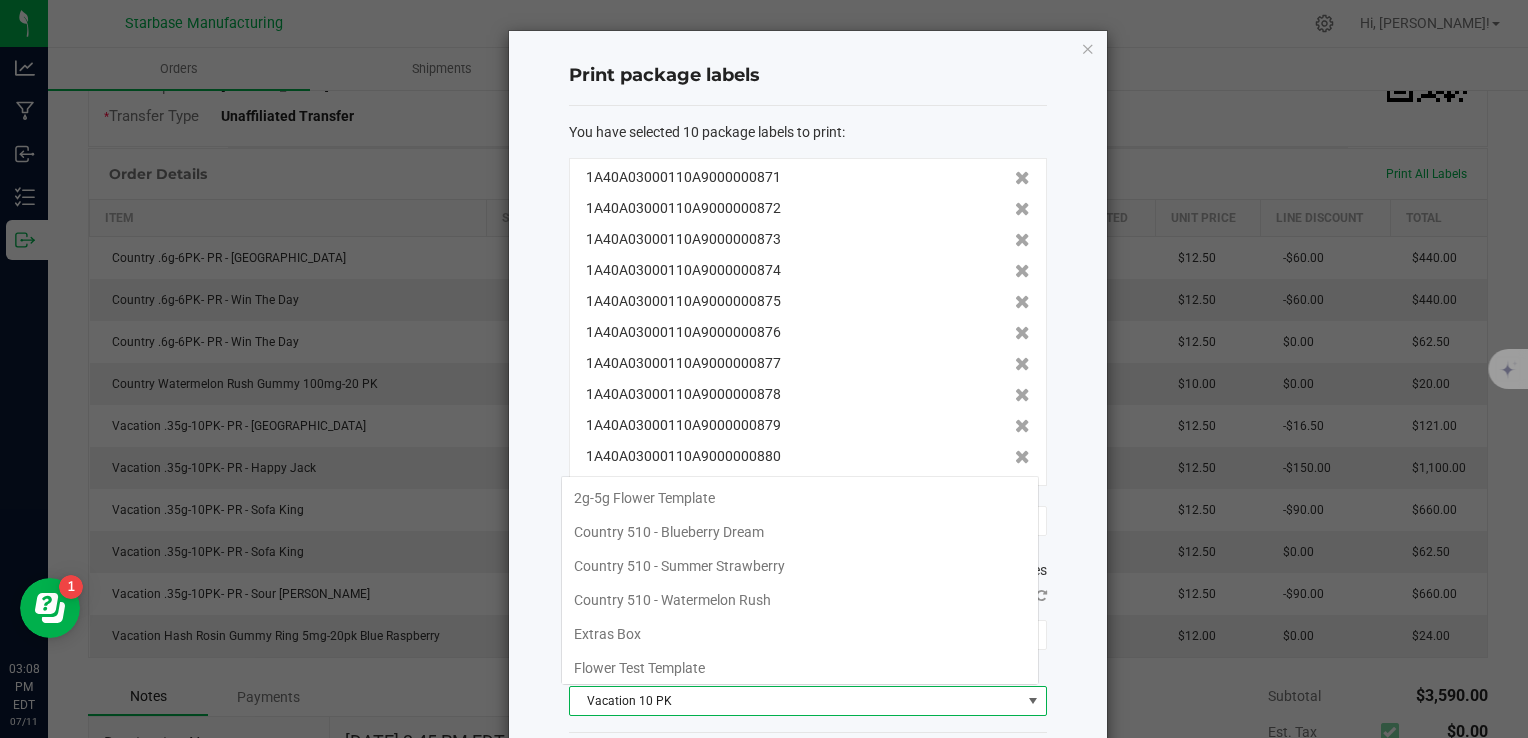 scroll, scrollTop: 99970, scrollLeft: 99521, axis: both 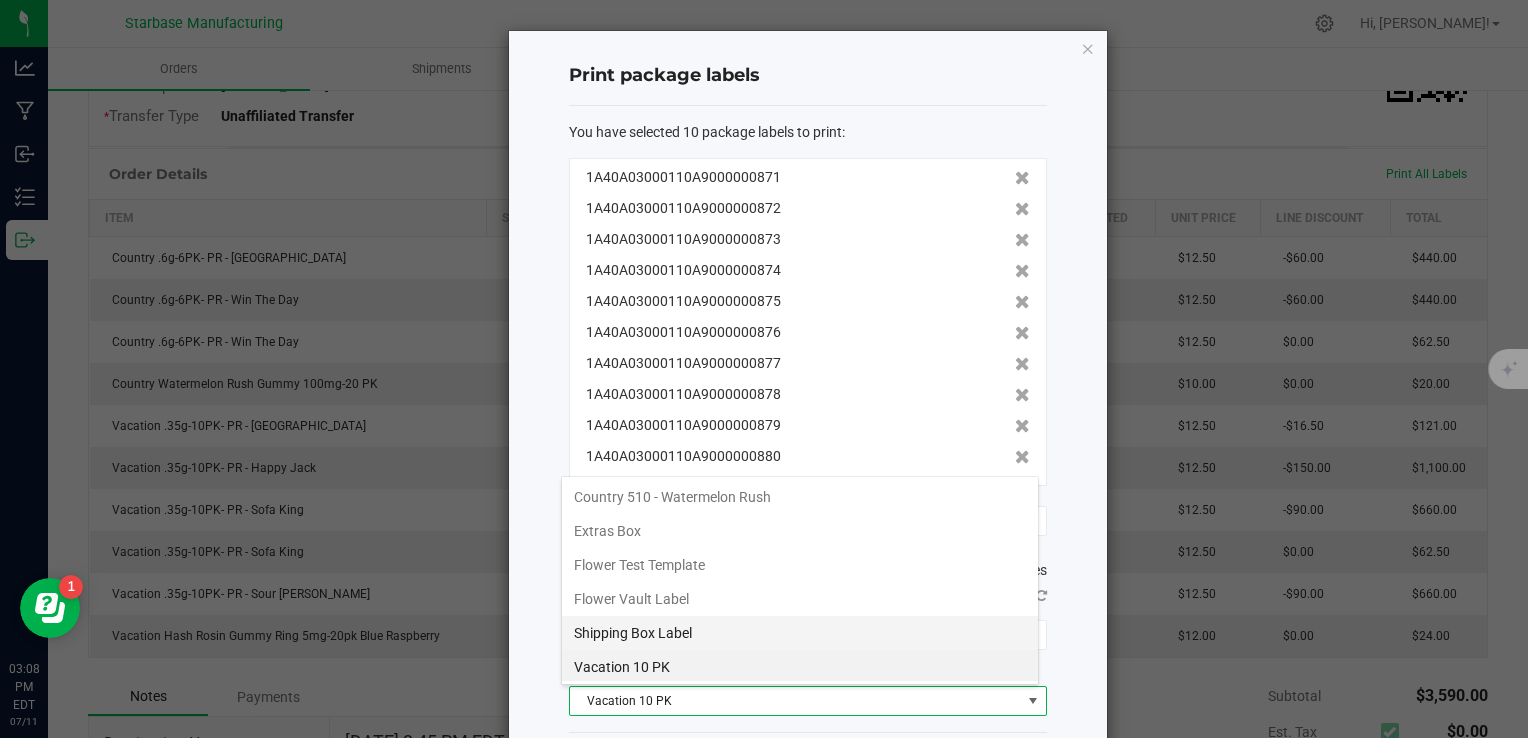 click on "Shipping Box Label" at bounding box center (800, 633) 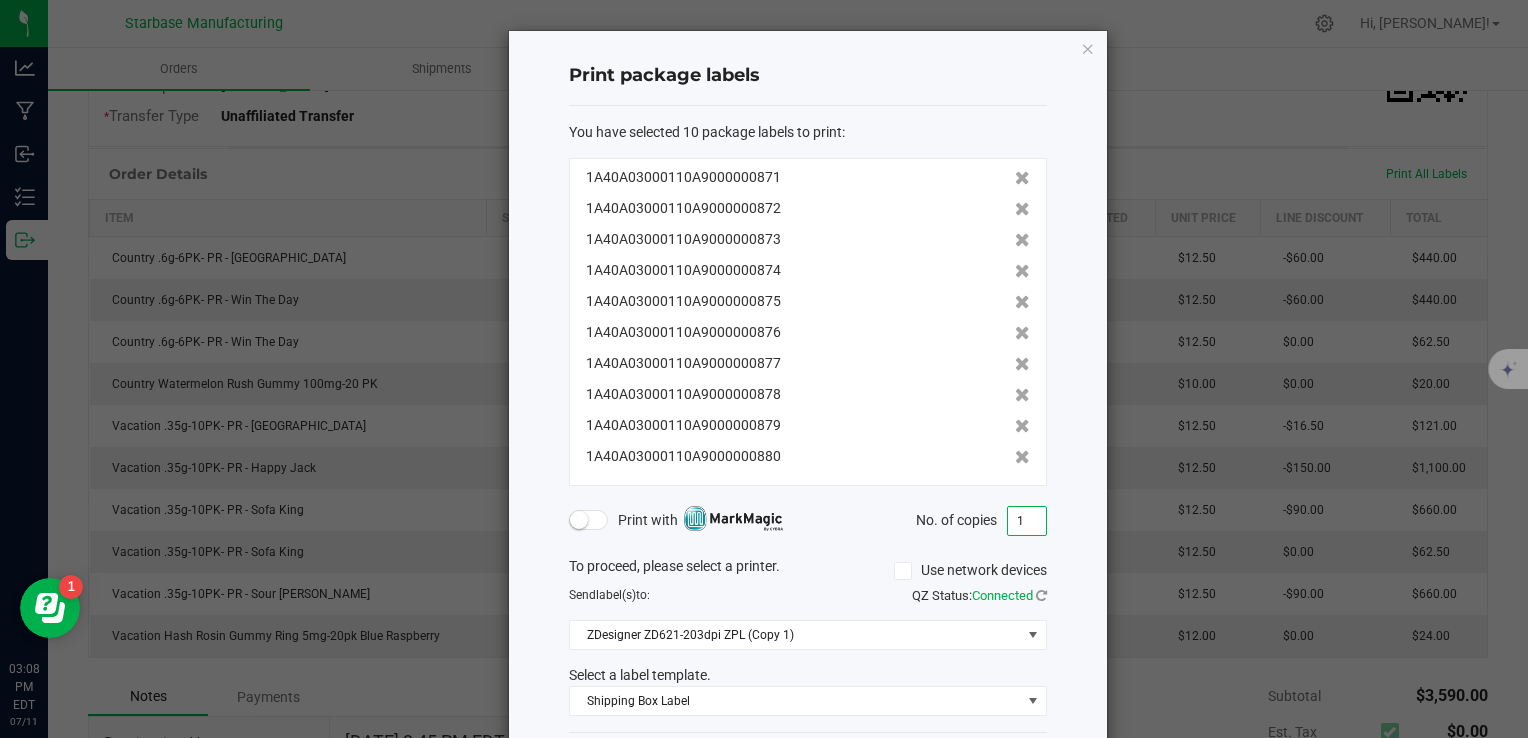 click on "1" at bounding box center (1027, 521) 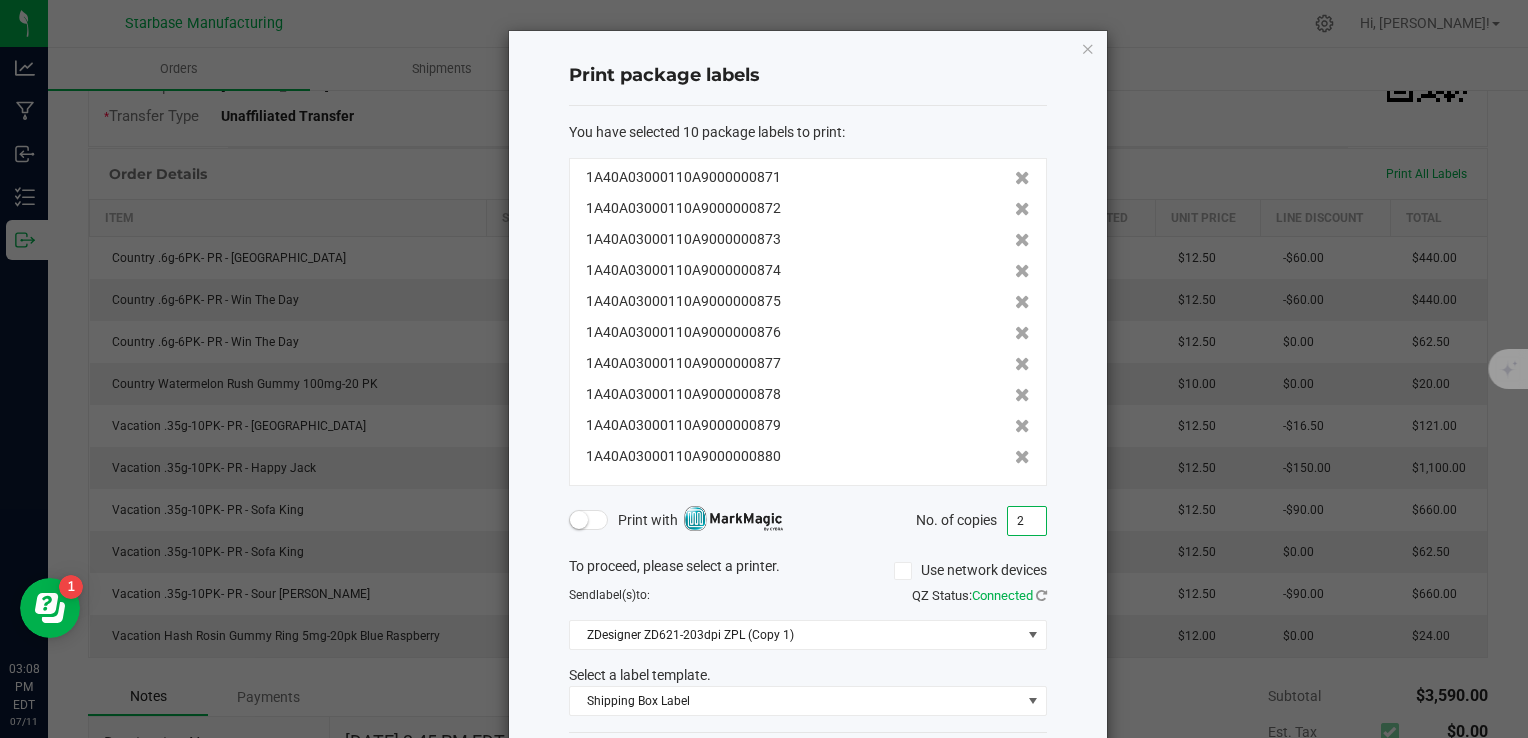 scroll, scrollTop: 91, scrollLeft: 0, axis: vertical 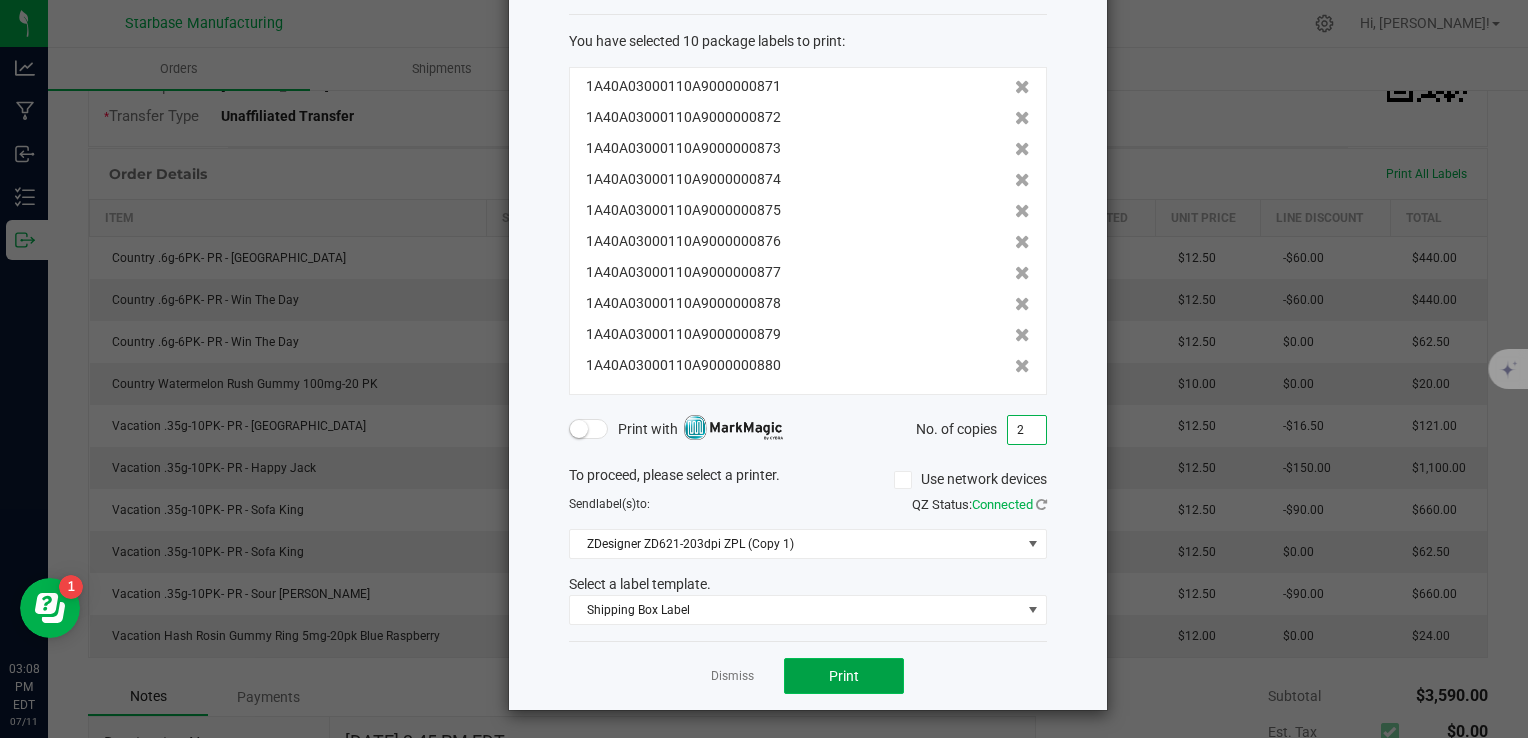 click on "Print" 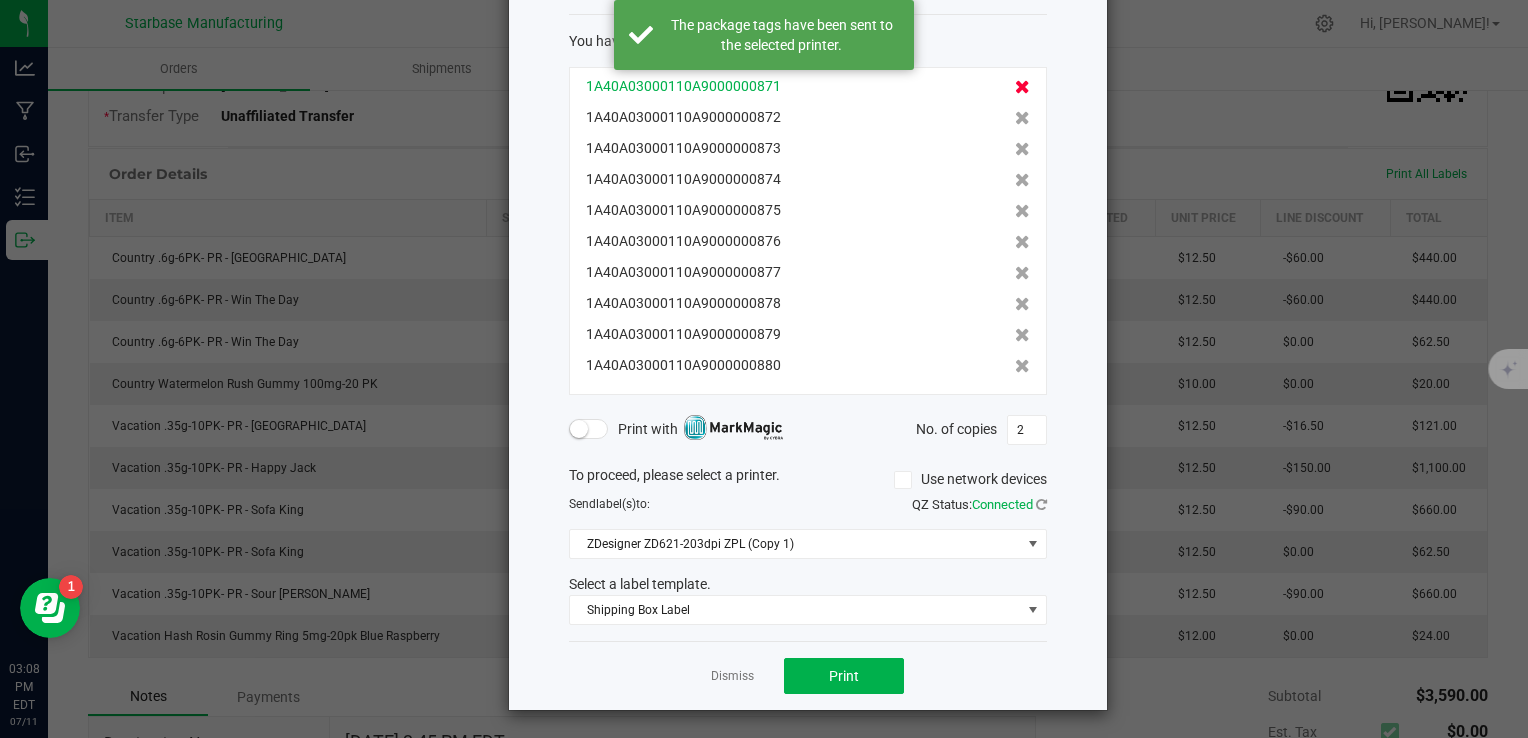 click 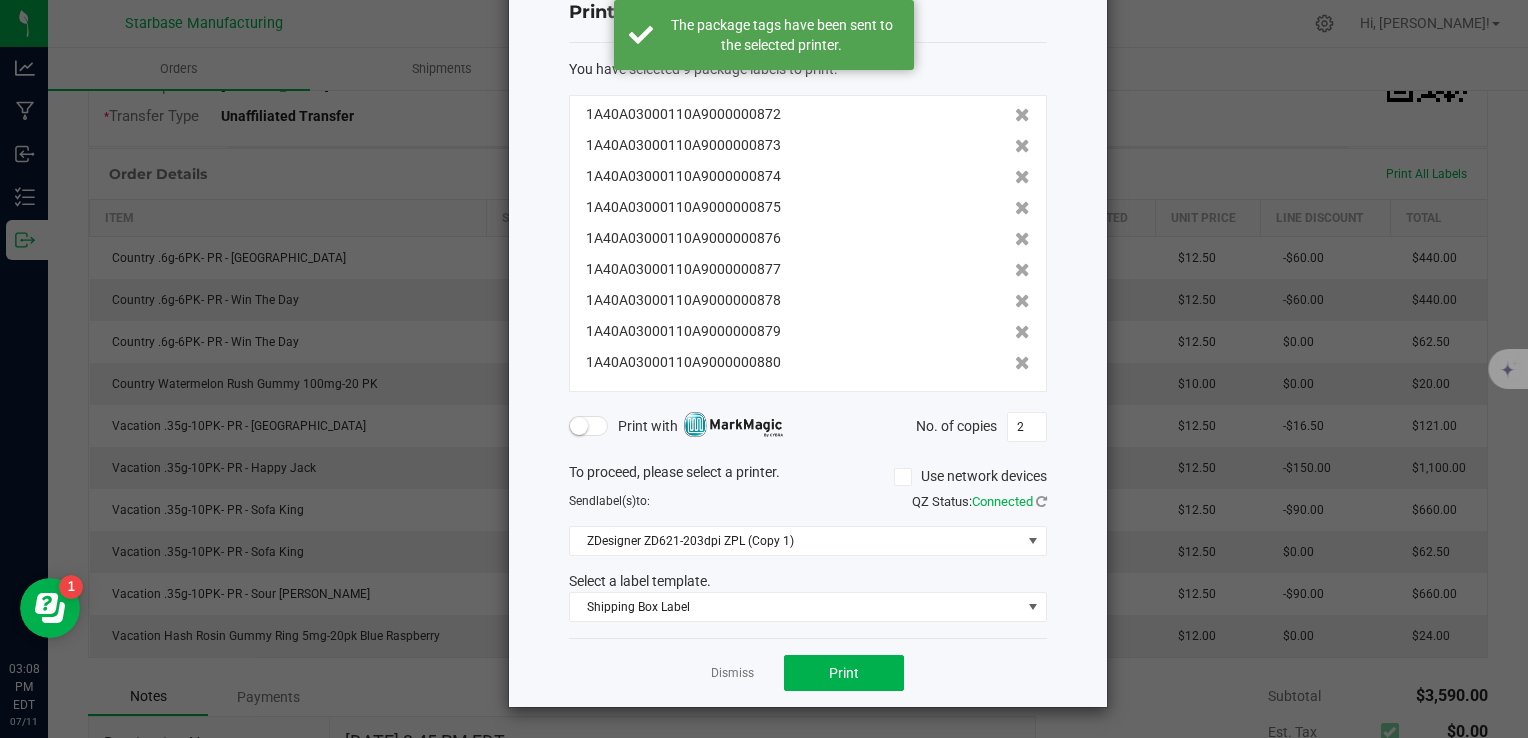 scroll, scrollTop: 60, scrollLeft: 0, axis: vertical 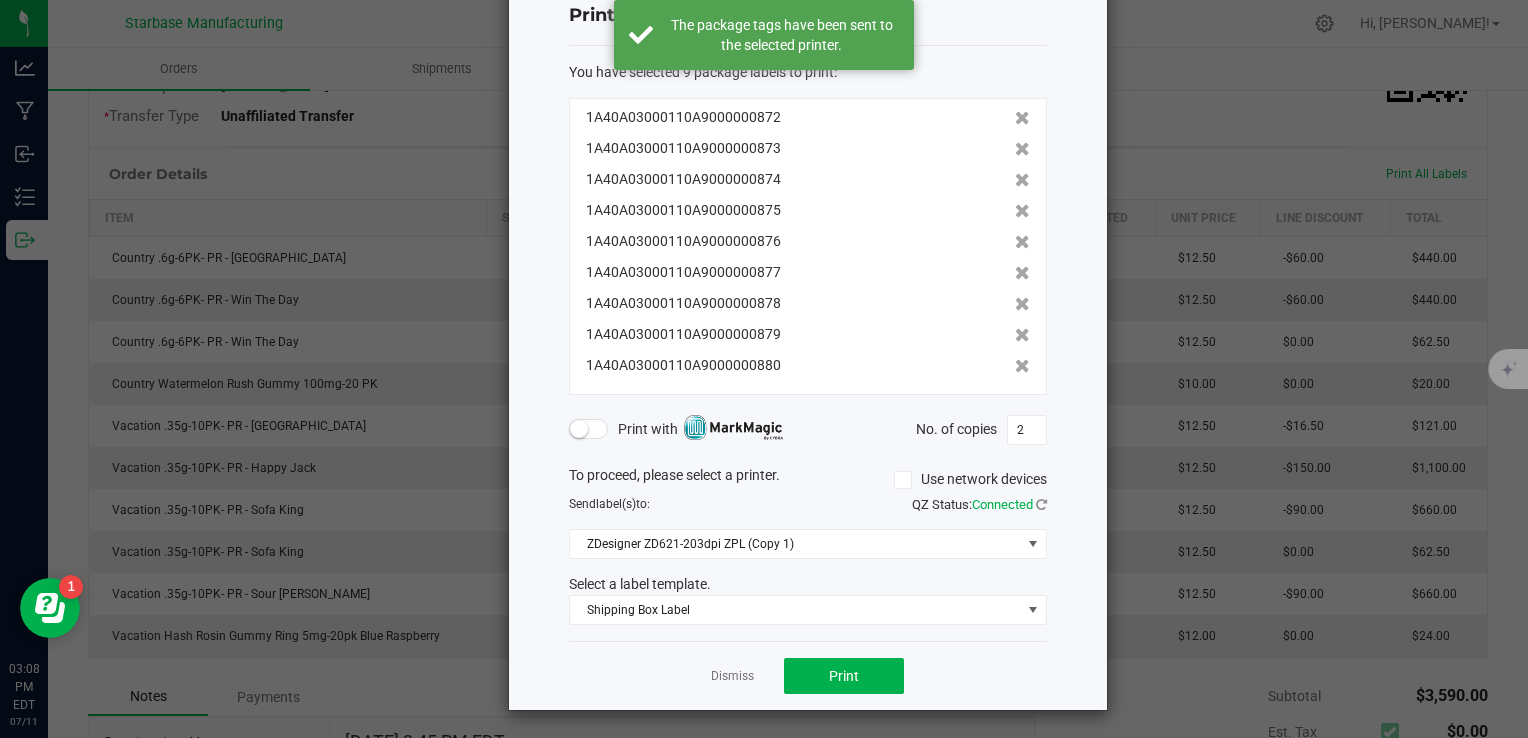 click on "You have selected 9 package labels to print  :   1A40A03000110A9000000872   1A40A03000110A9000000873   1A40A03000110A9000000874   1A40A03000110A9000000875   1A40A03000110A9000000876   1A40A03000110A9000000877   1A40A03000110A9000000878   1A40A03000110A9000000879   1A40A03000110A9000000880" 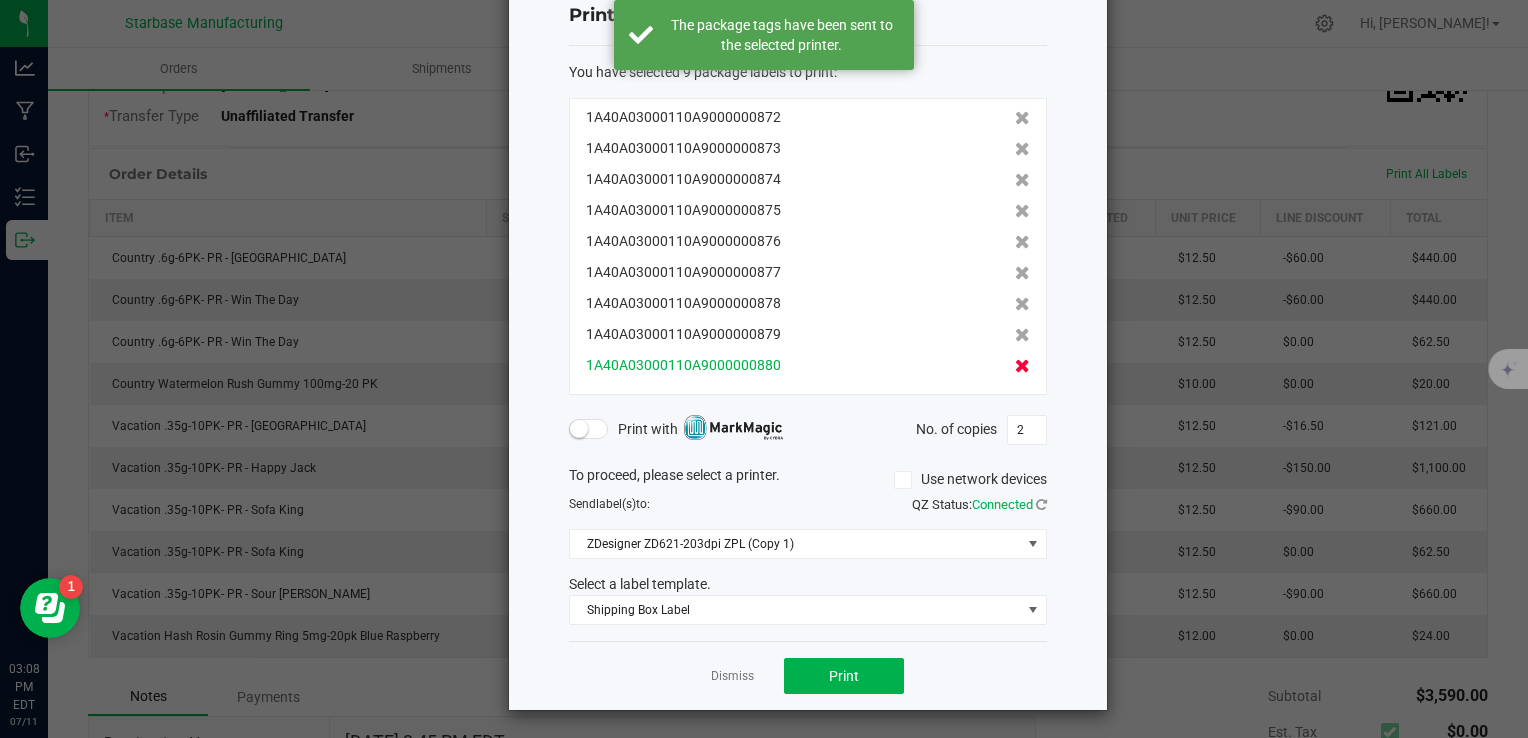 click 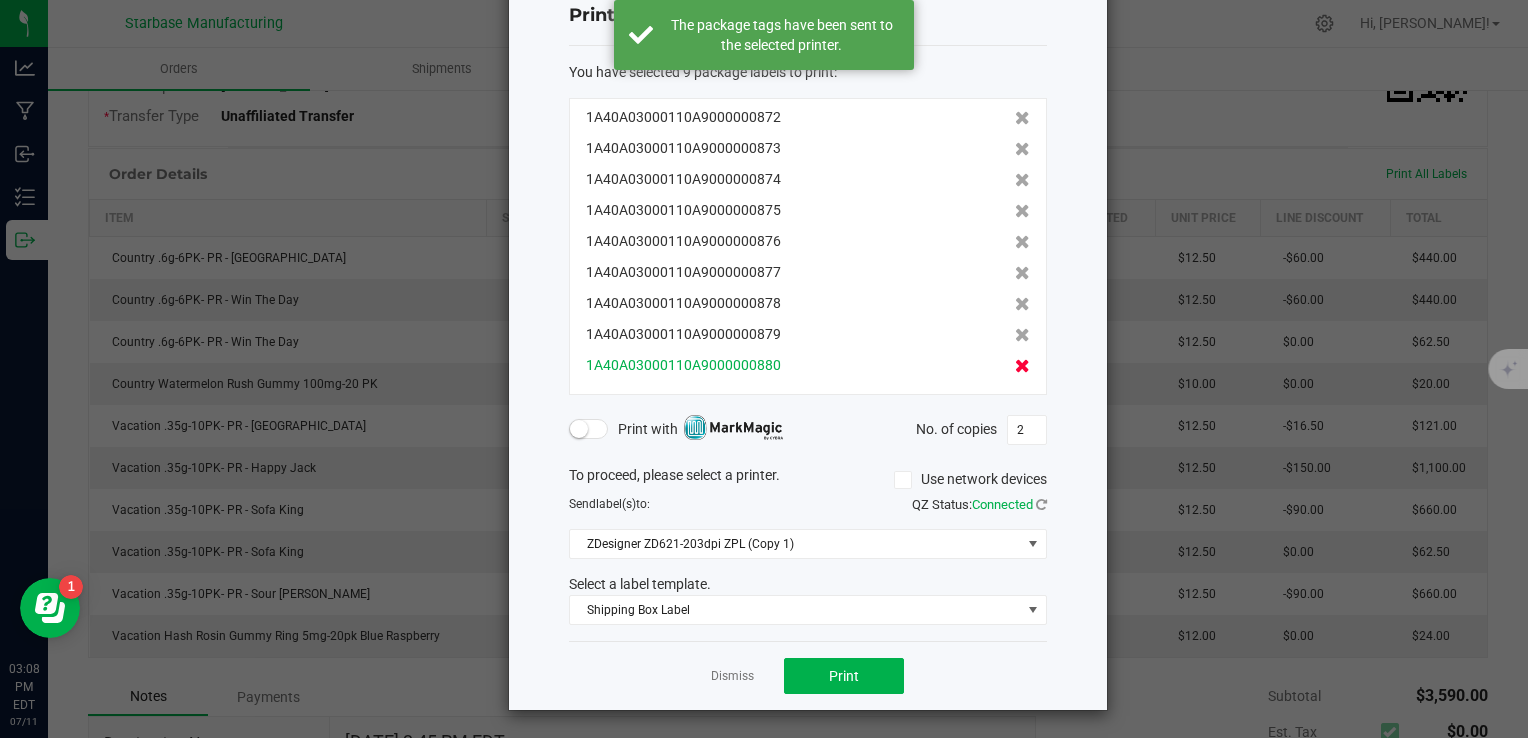 scroll, scrollTop: 29, scrollLeft: 0, axis: vertical 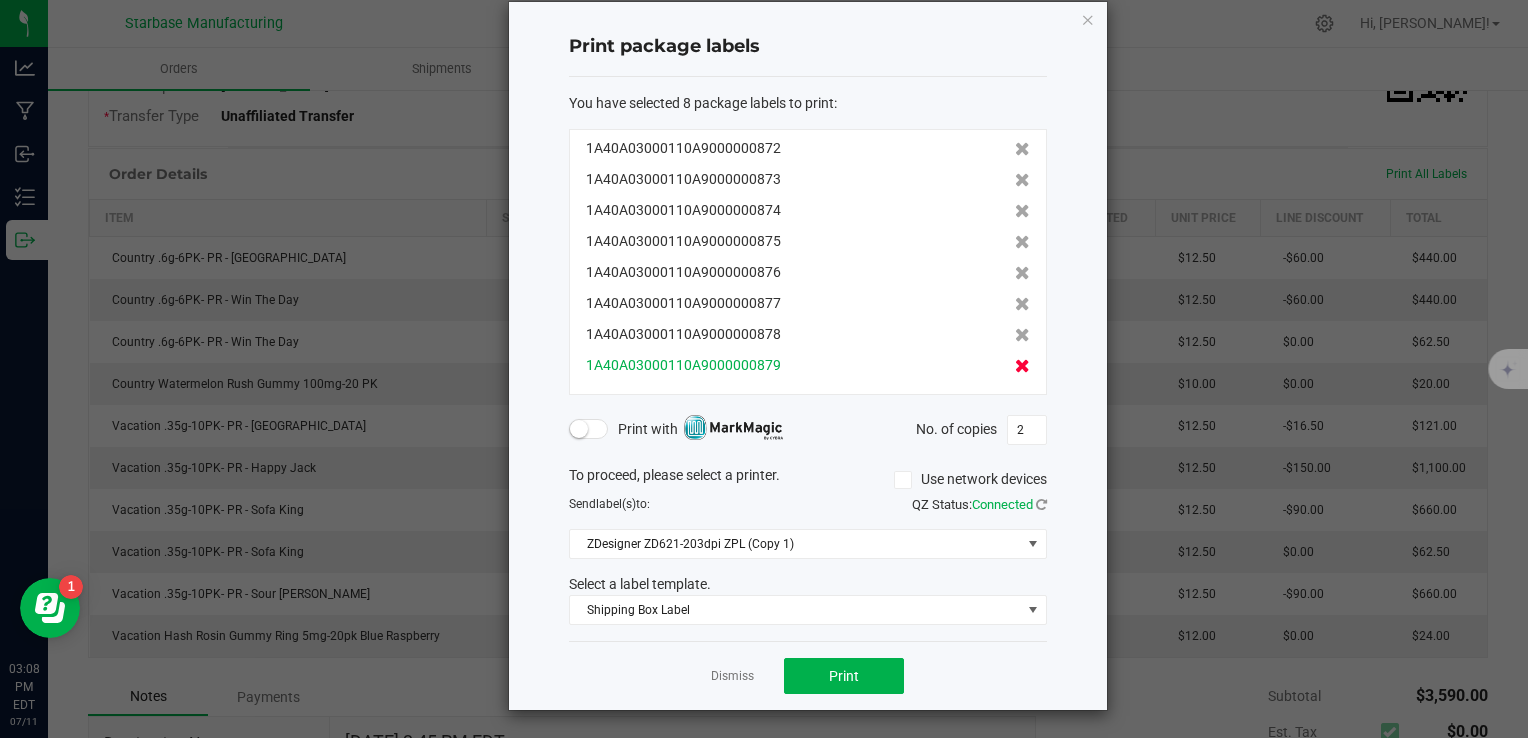 click 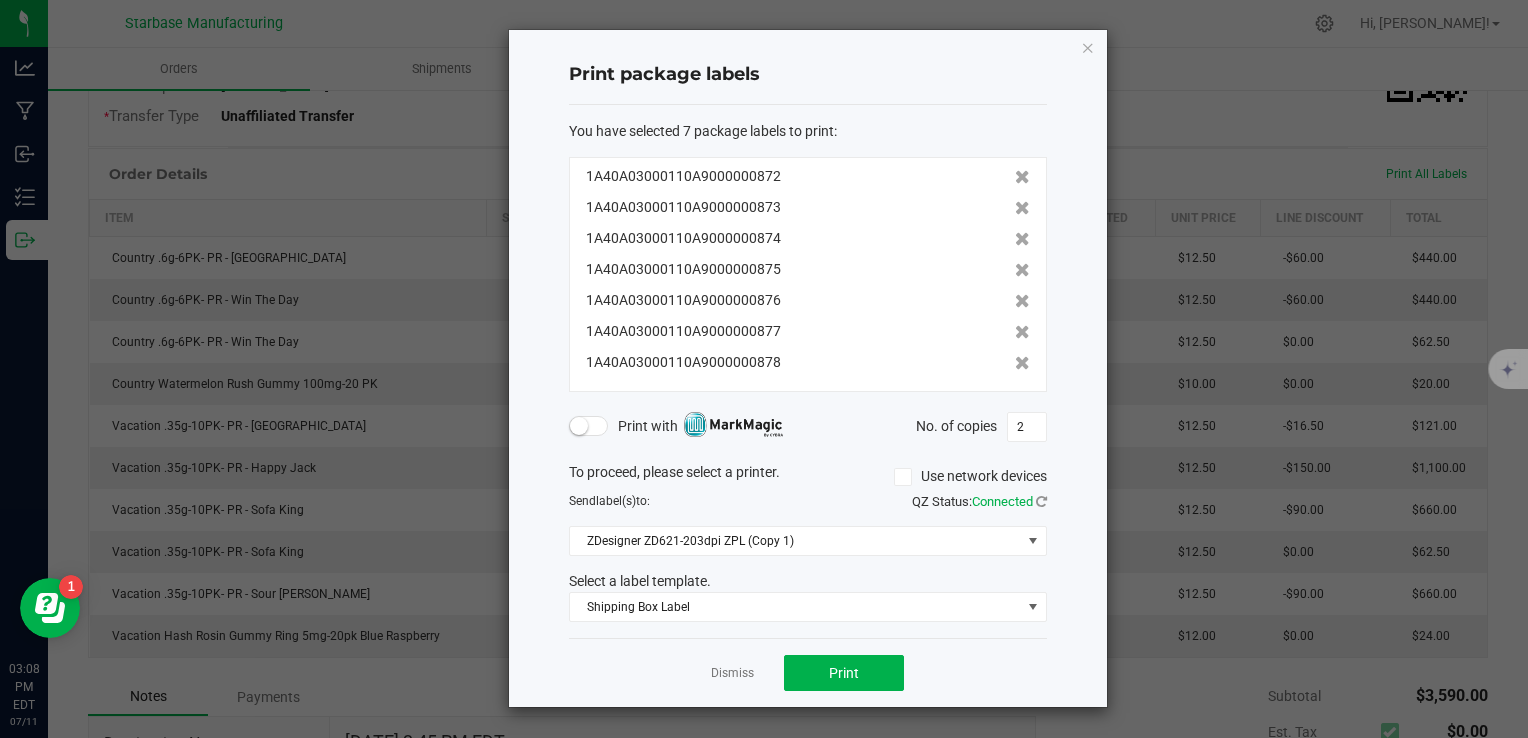 scroll, scrollTop: 0, scrollLeft: 0, axis: both 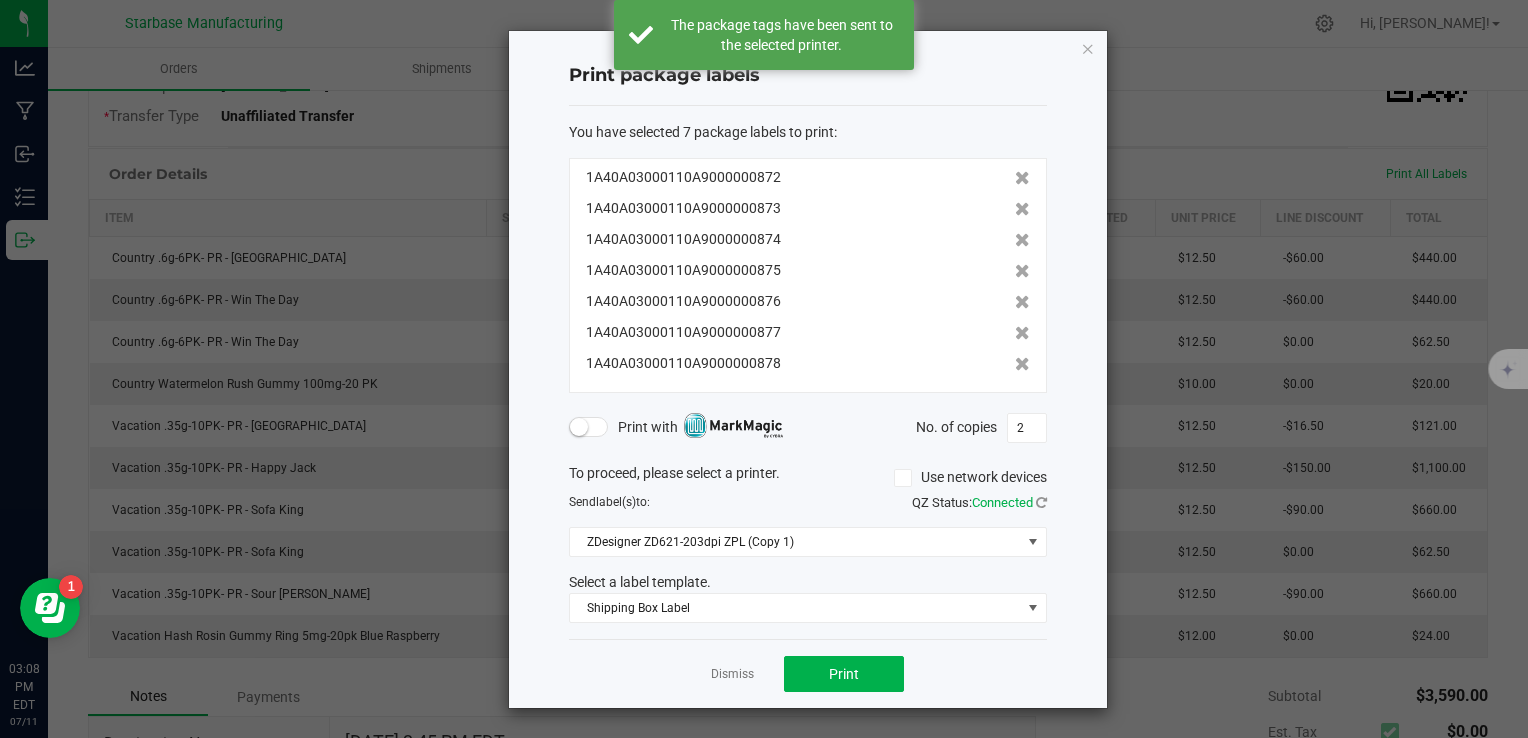 click 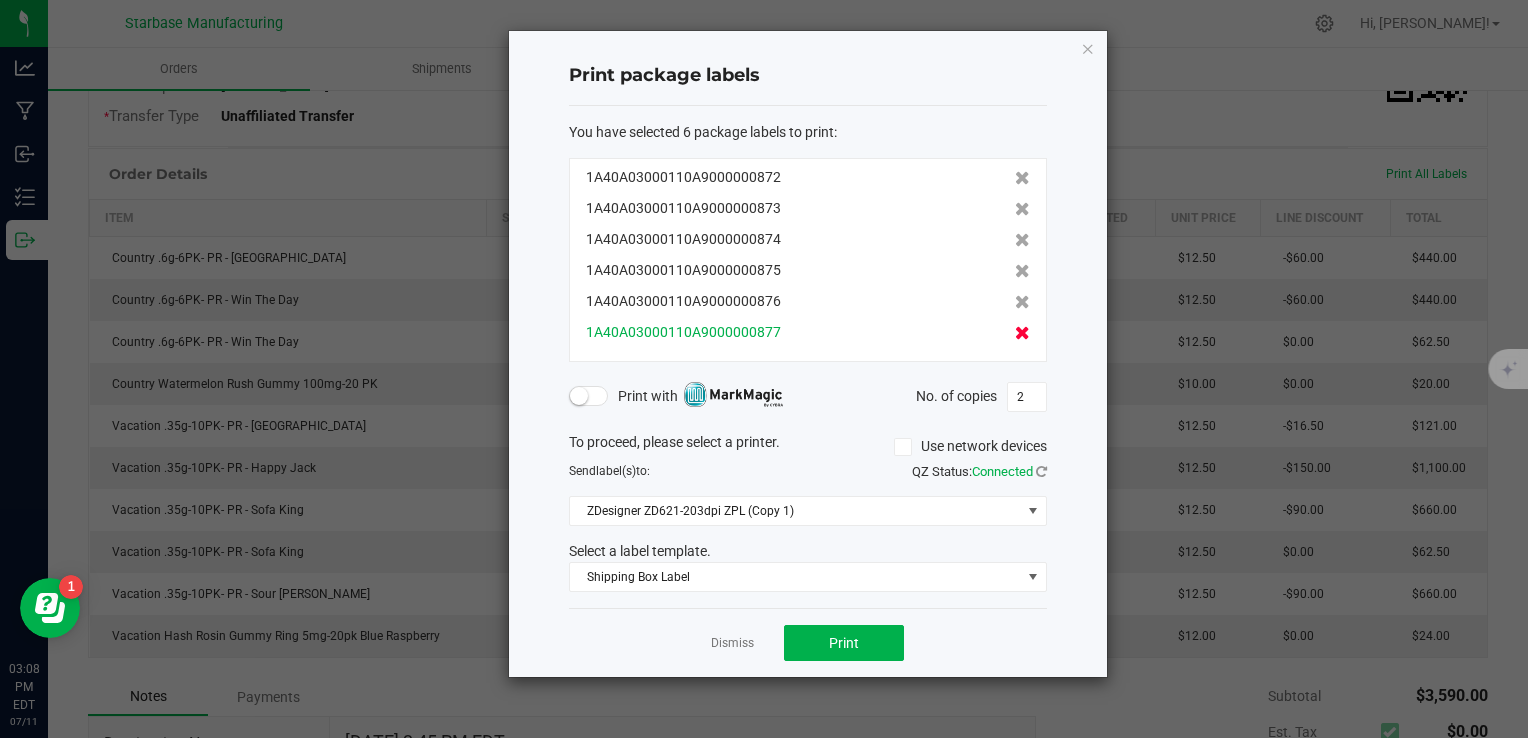 click 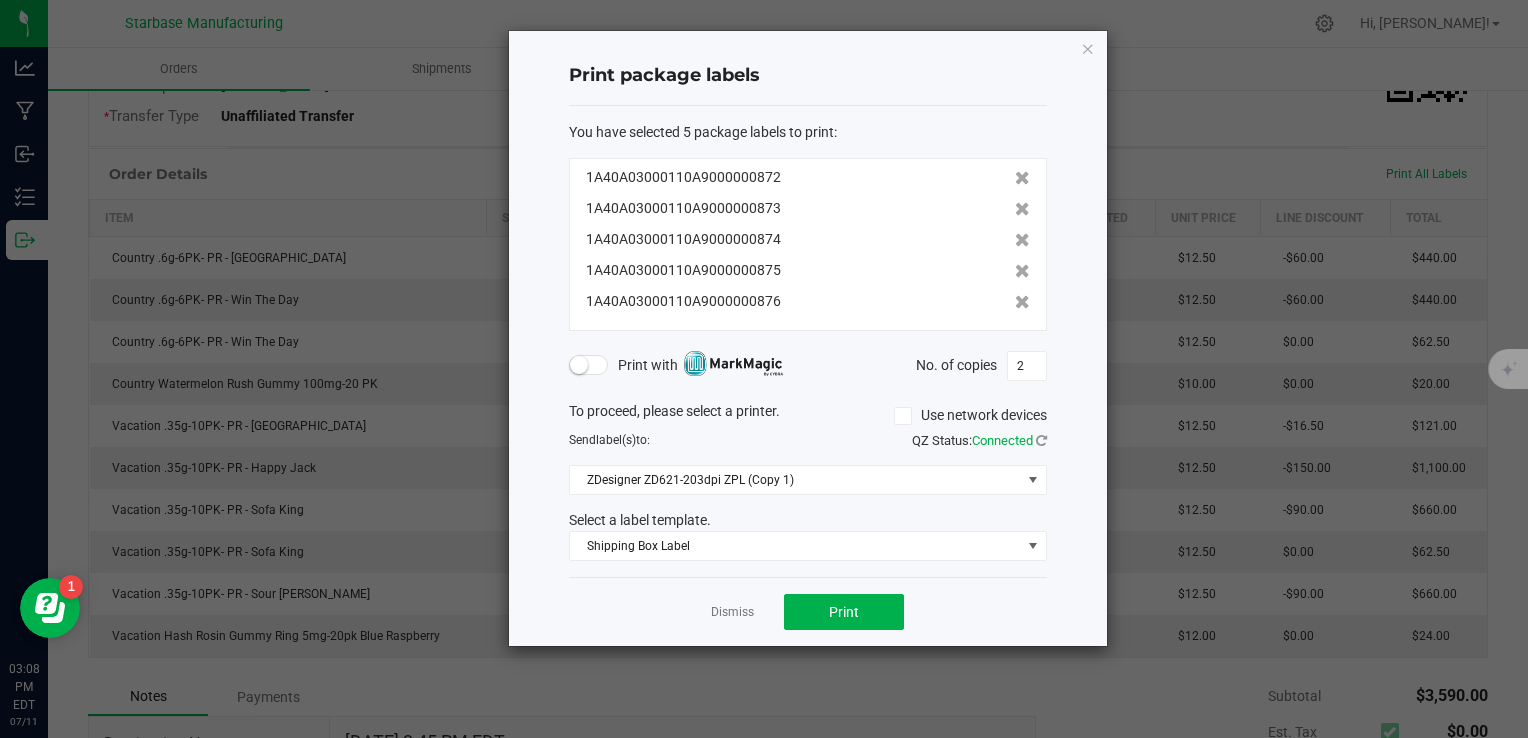 click on "1A40A03000110A9000000872   1A40A03000110A9000000873   1A40A03000110A9000000874   1A40A03000110A9000000875   1A40A03000110A9000000876" 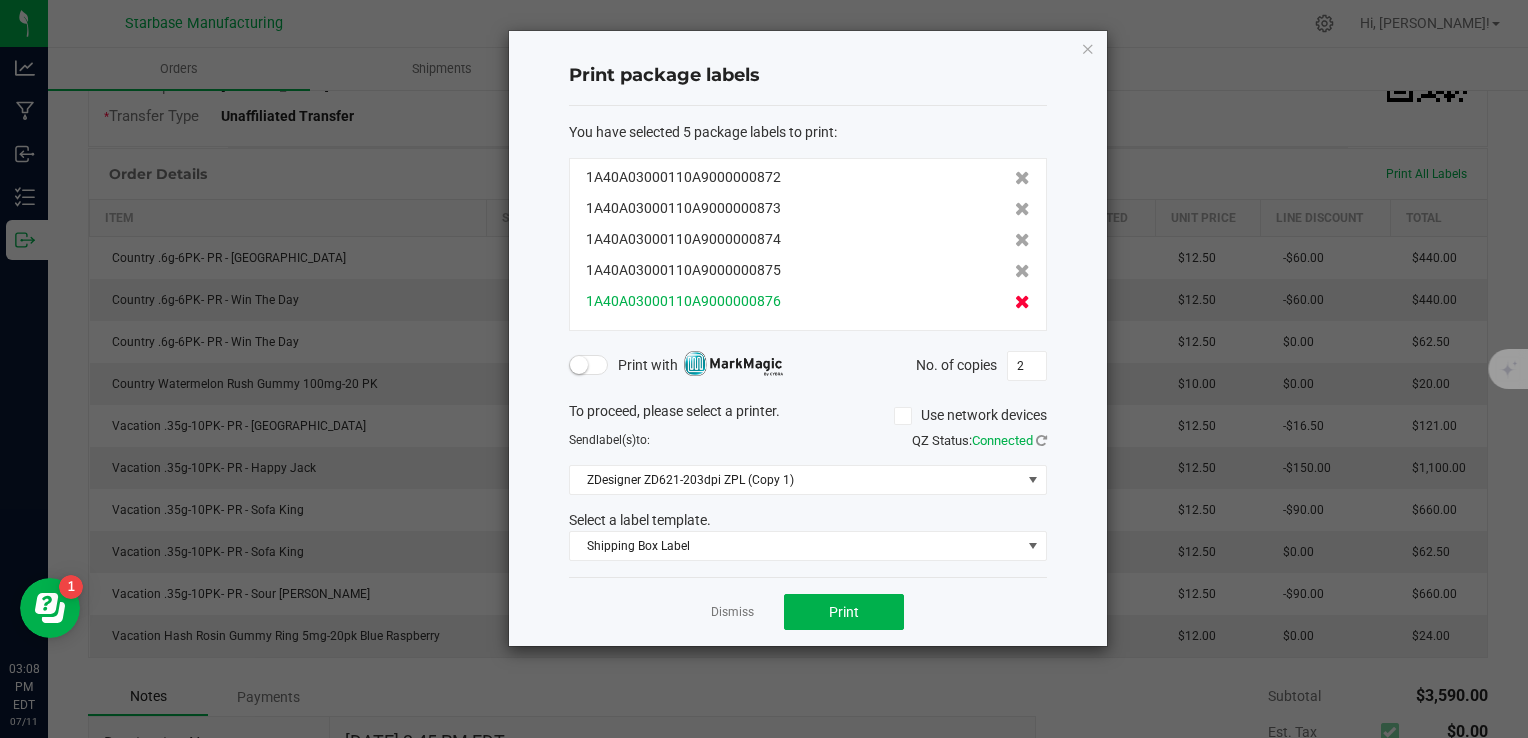 click 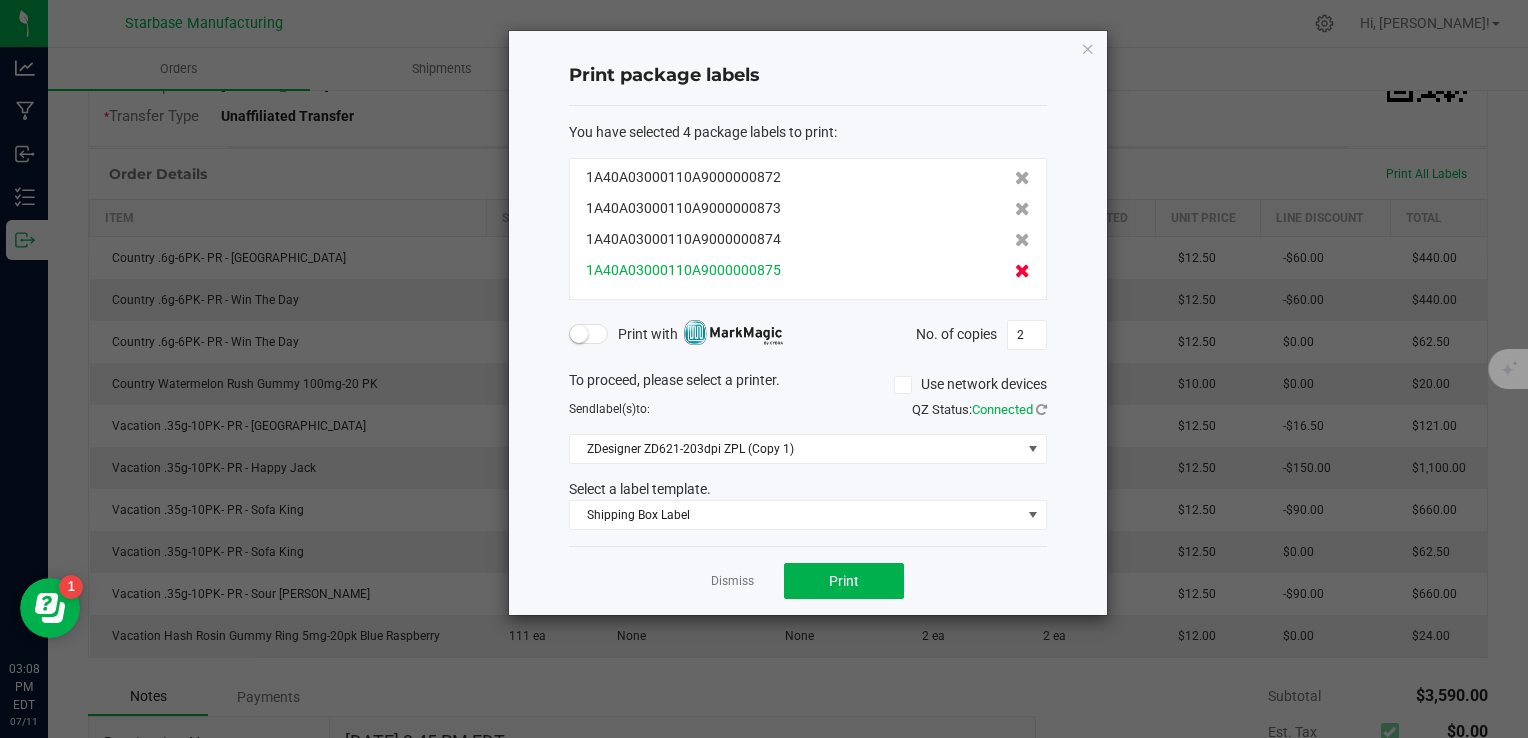 click 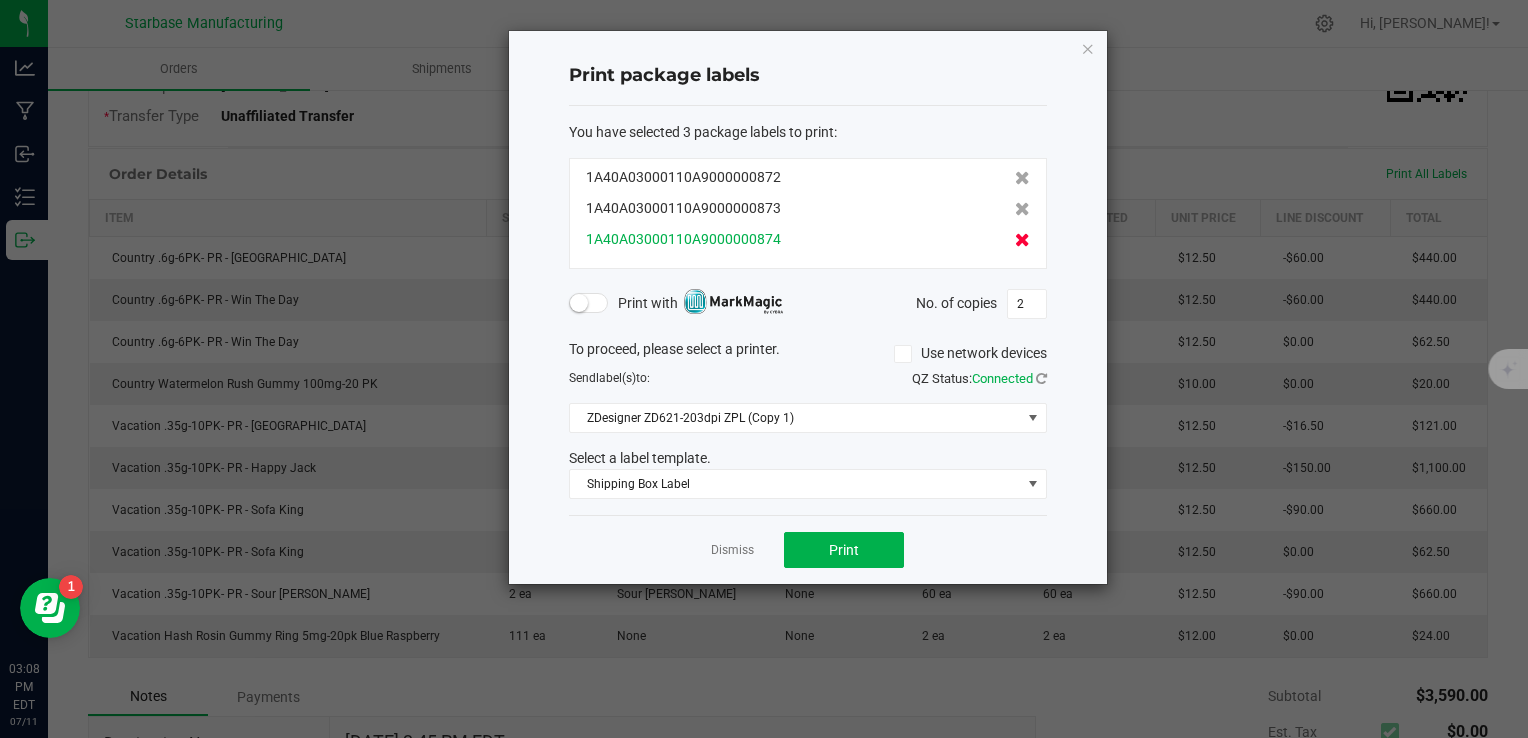 click 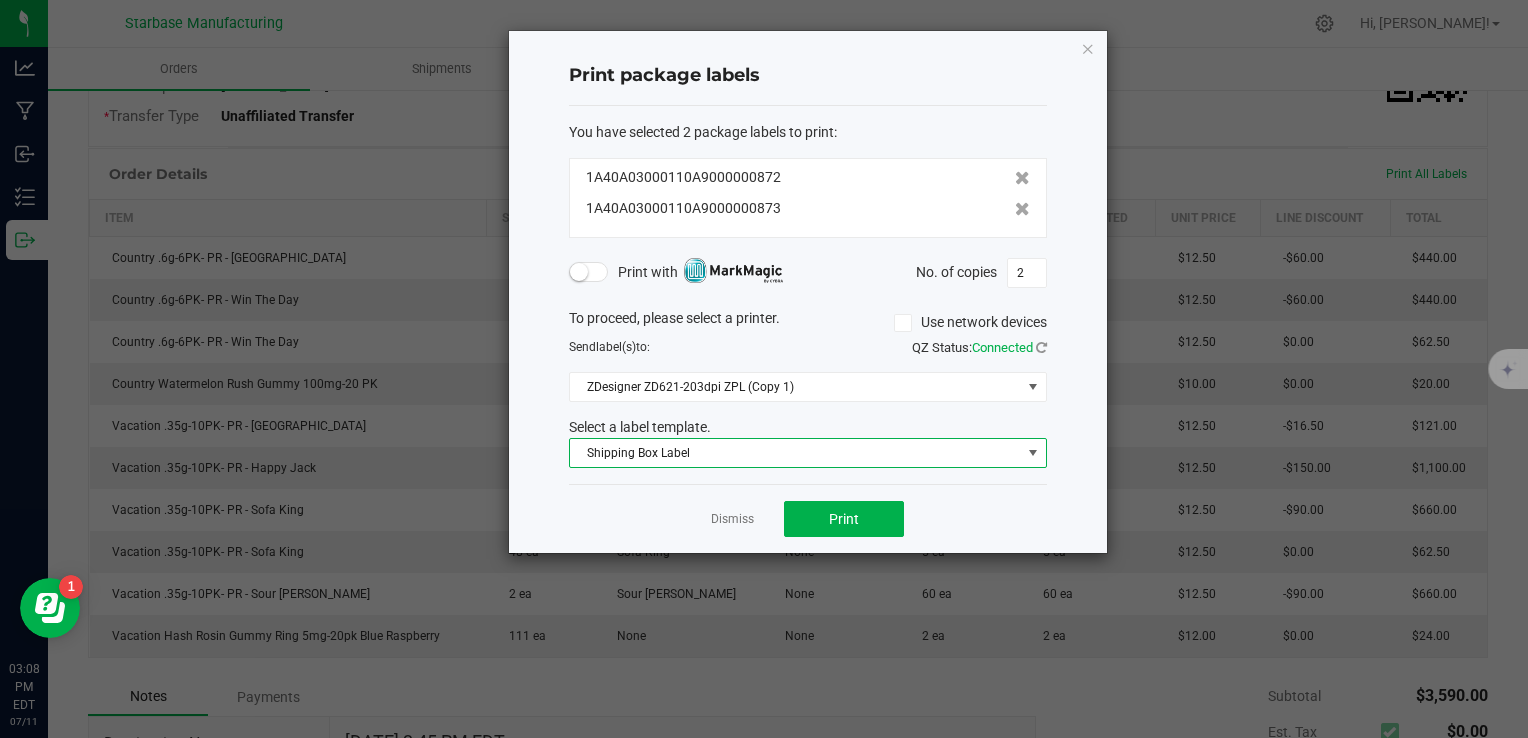 click on "Shipping Box Label" at bounding box center (795, 453) 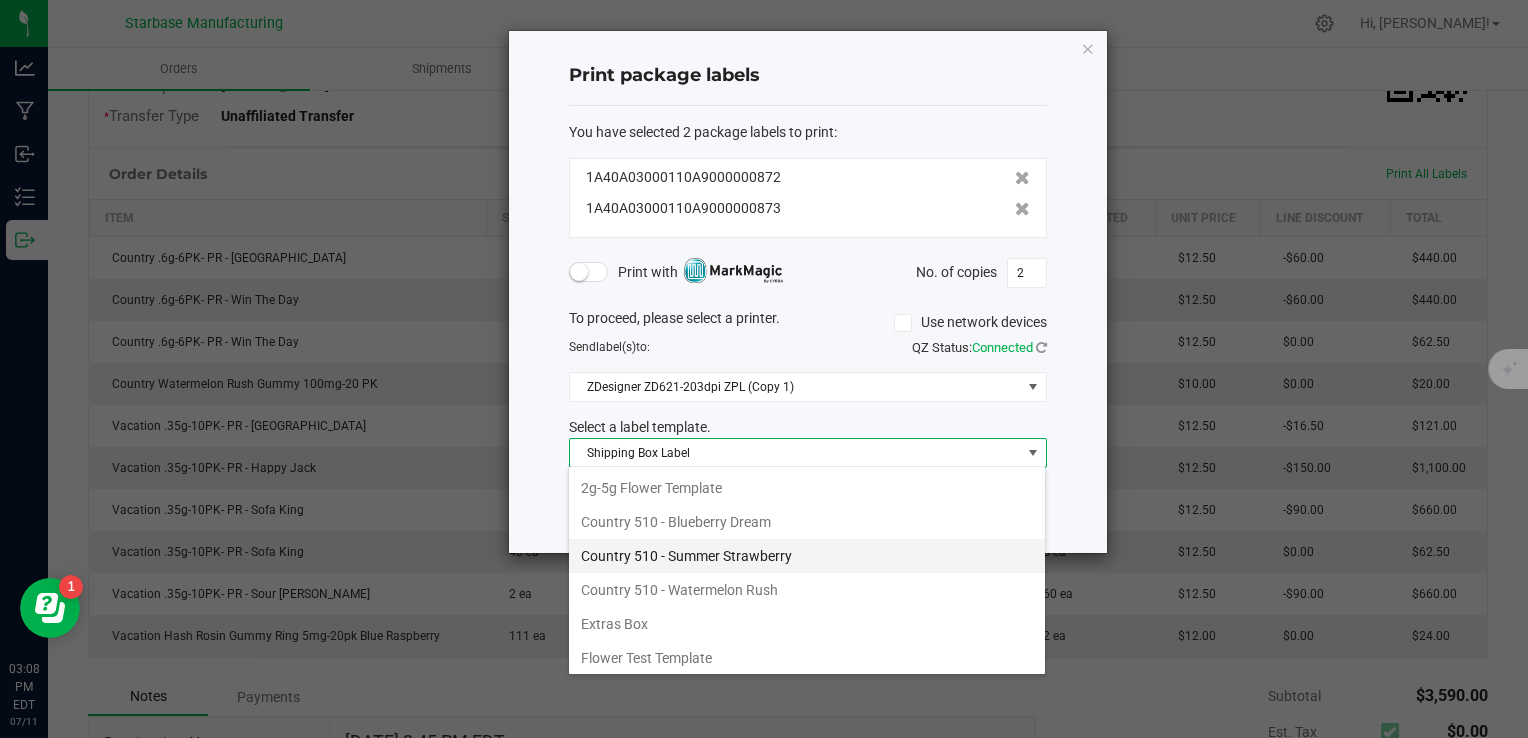 scroll, scrollTop: 68, scrollLeft: 0, axis: vertical 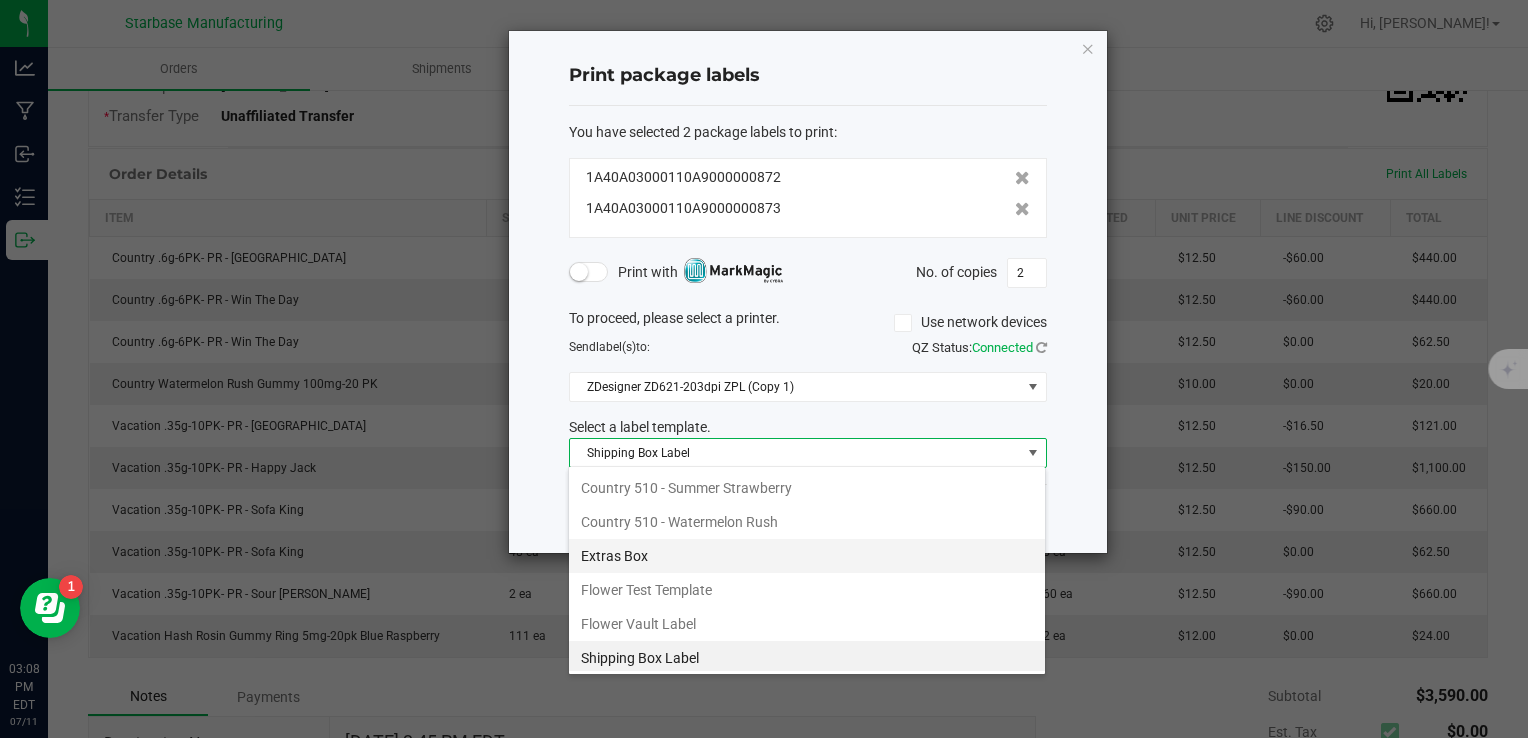 click on "Extras Box" at bounding box center [807, 556] 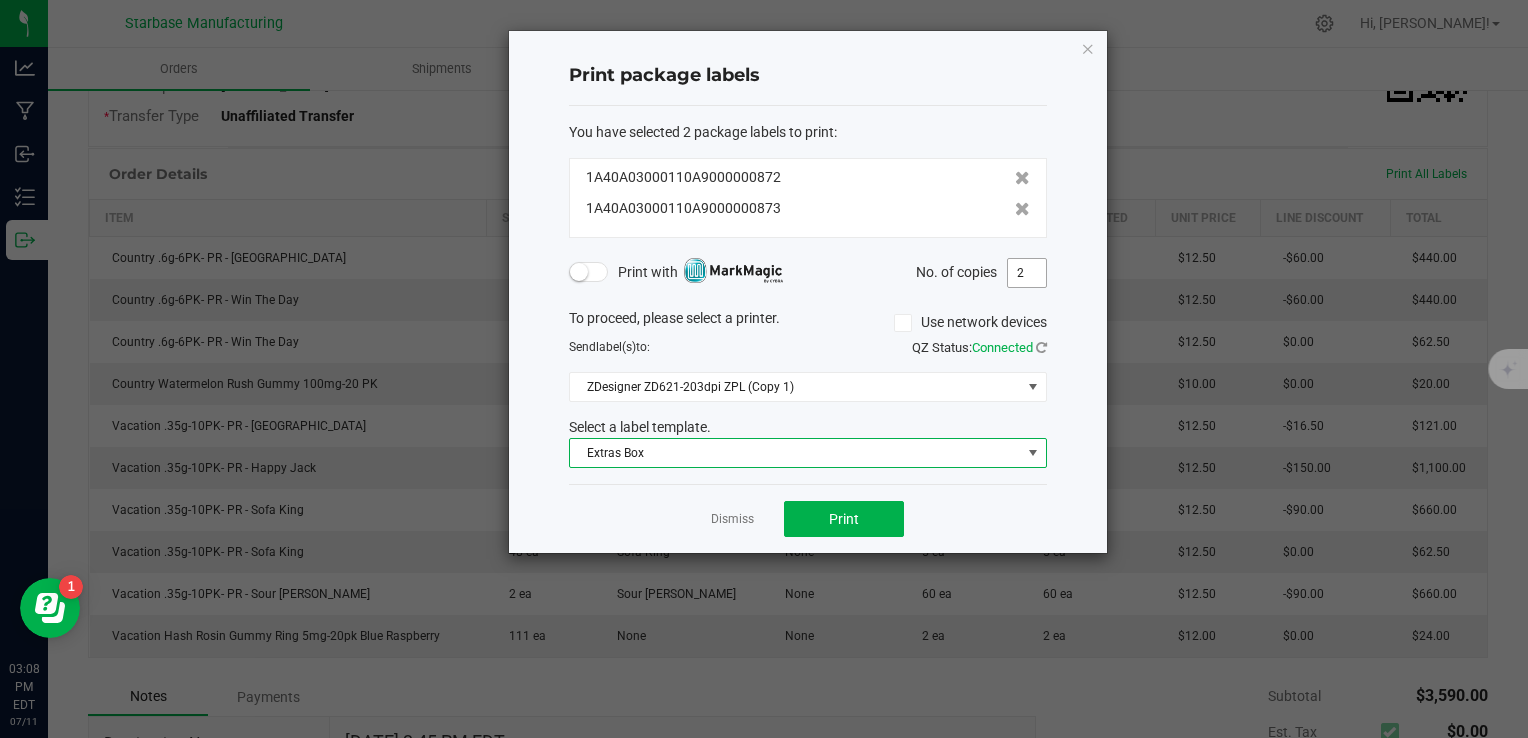 click on "2" at bounding box center [1027, 273] 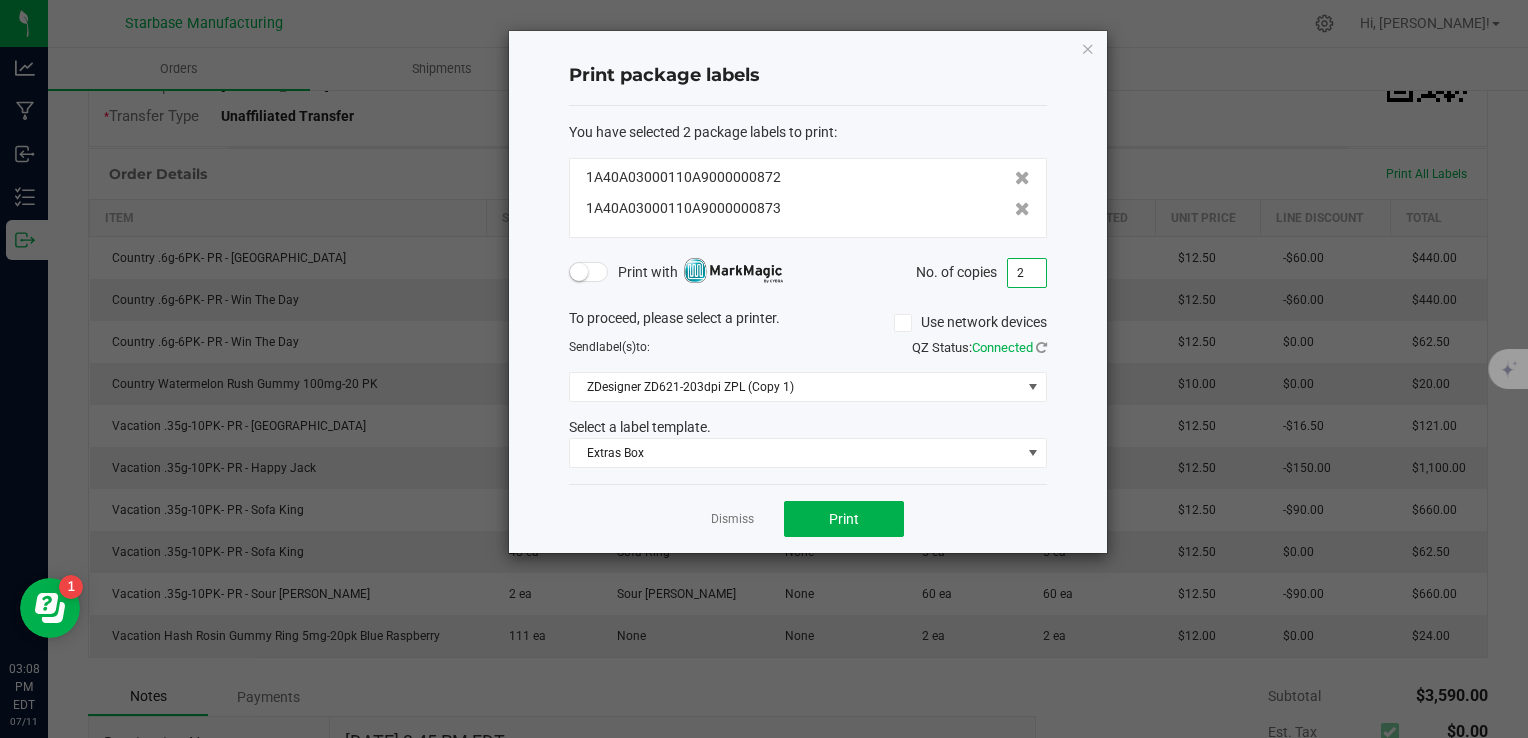 click on "2" at bounding box center (1027, 273) 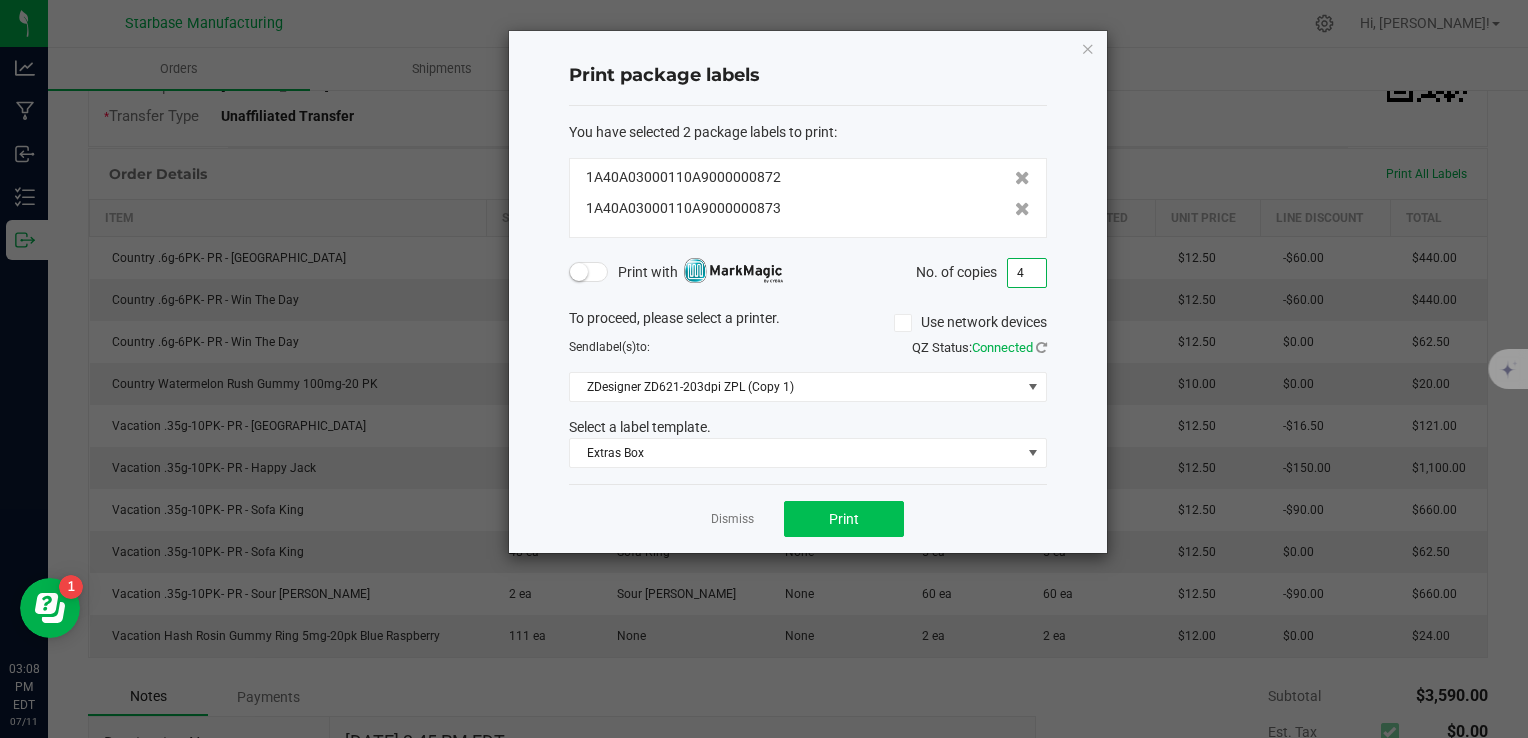 type on "4" 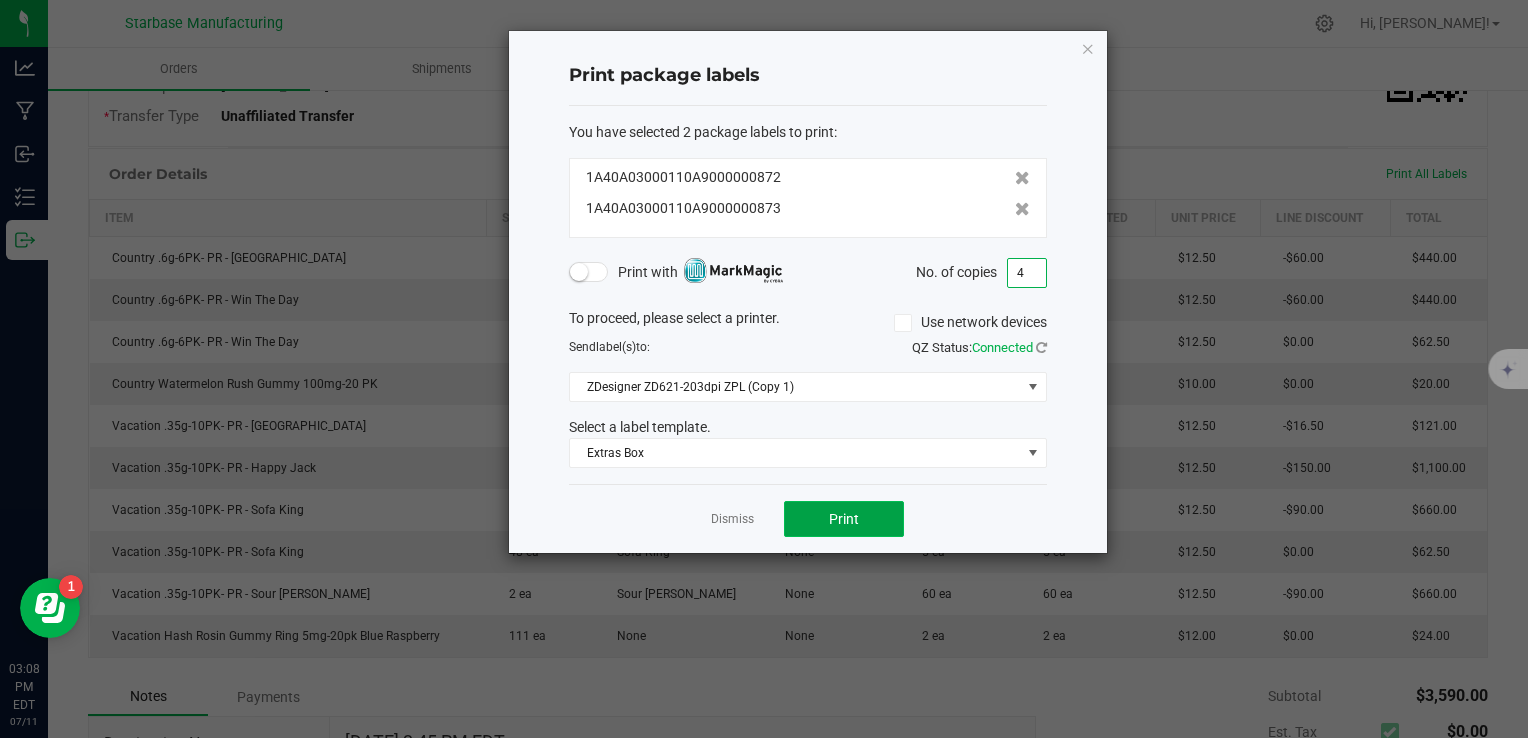 click on "Print" 